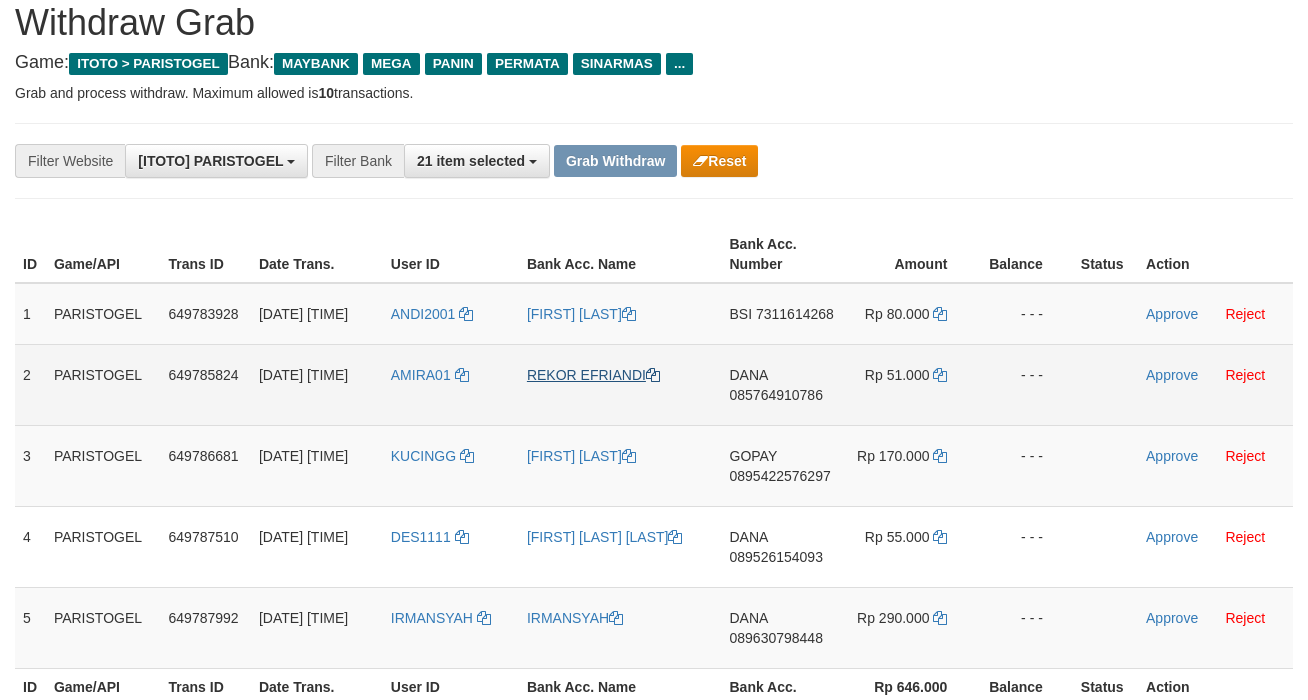 scroll, scrollTop: 133, scrollLeft: 0, axis: vertical 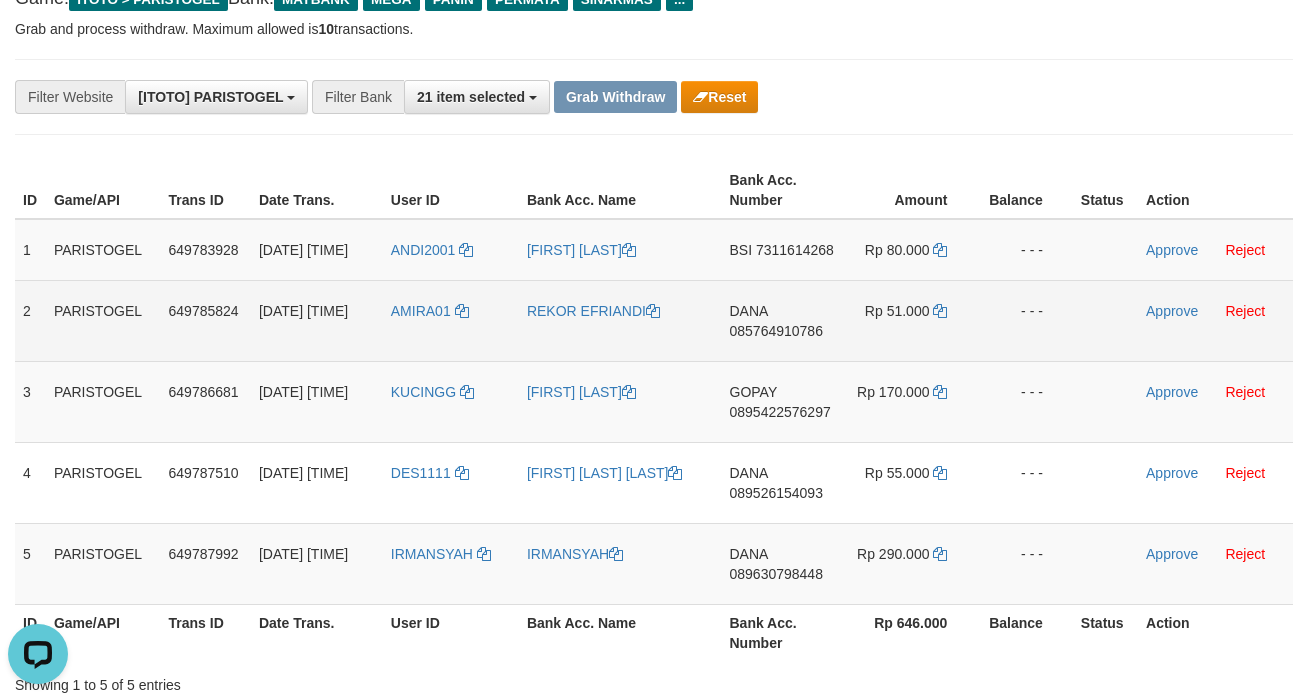 click on "[BRAND]
[PHONE]" at bounding box center [783, 320] 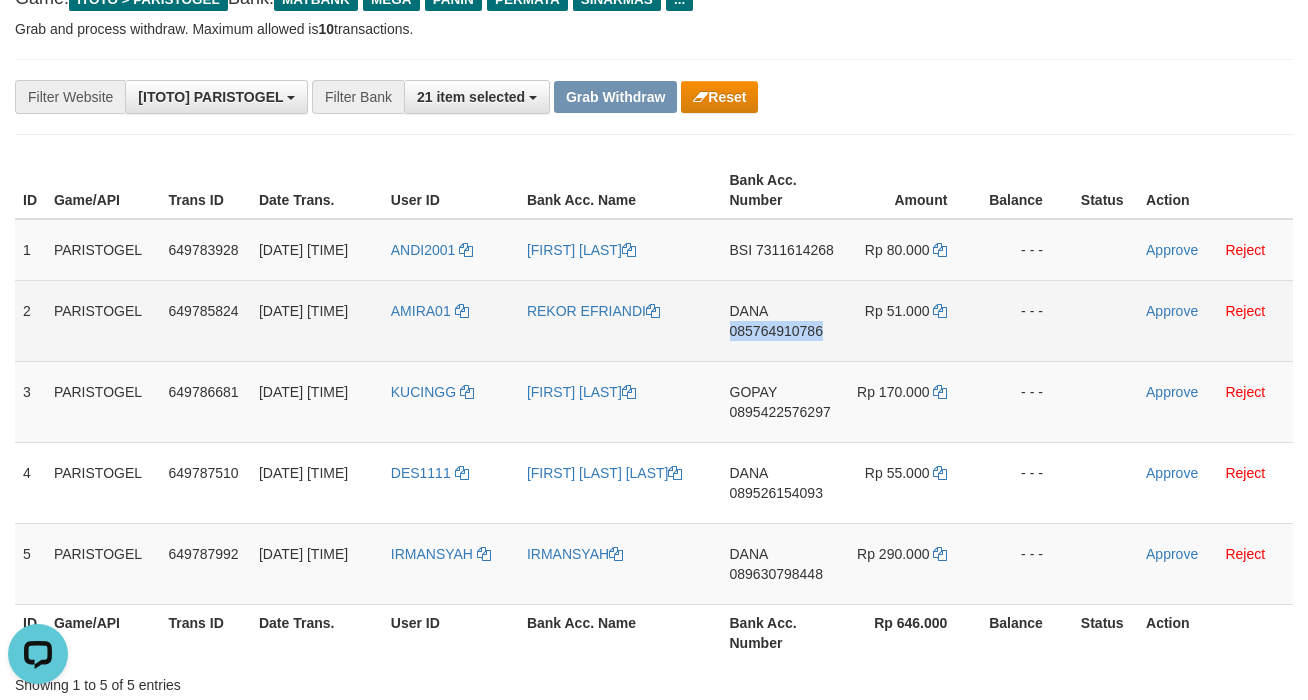 click on "DANA
085764910786" at bounding box center [783, 320] 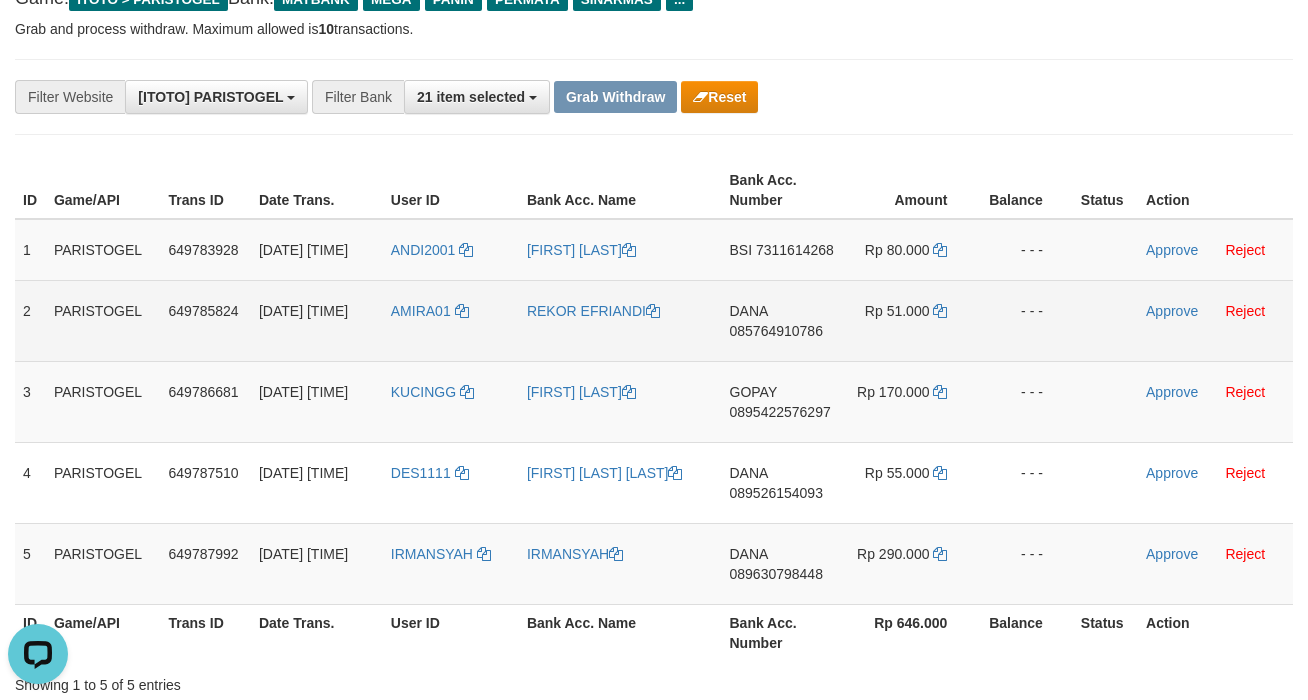 click on "AMIRA01" at bounding box center (451, 320) 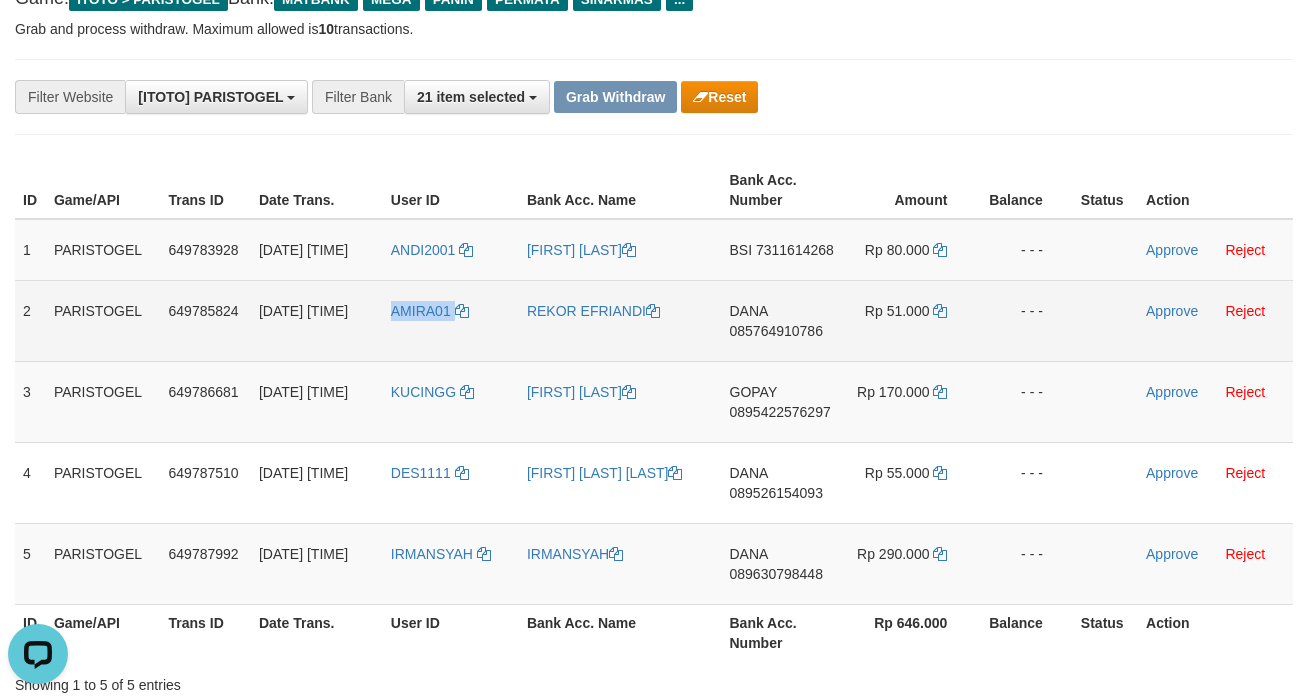 click on "AMIRA01" at bounding box center (451, 320) 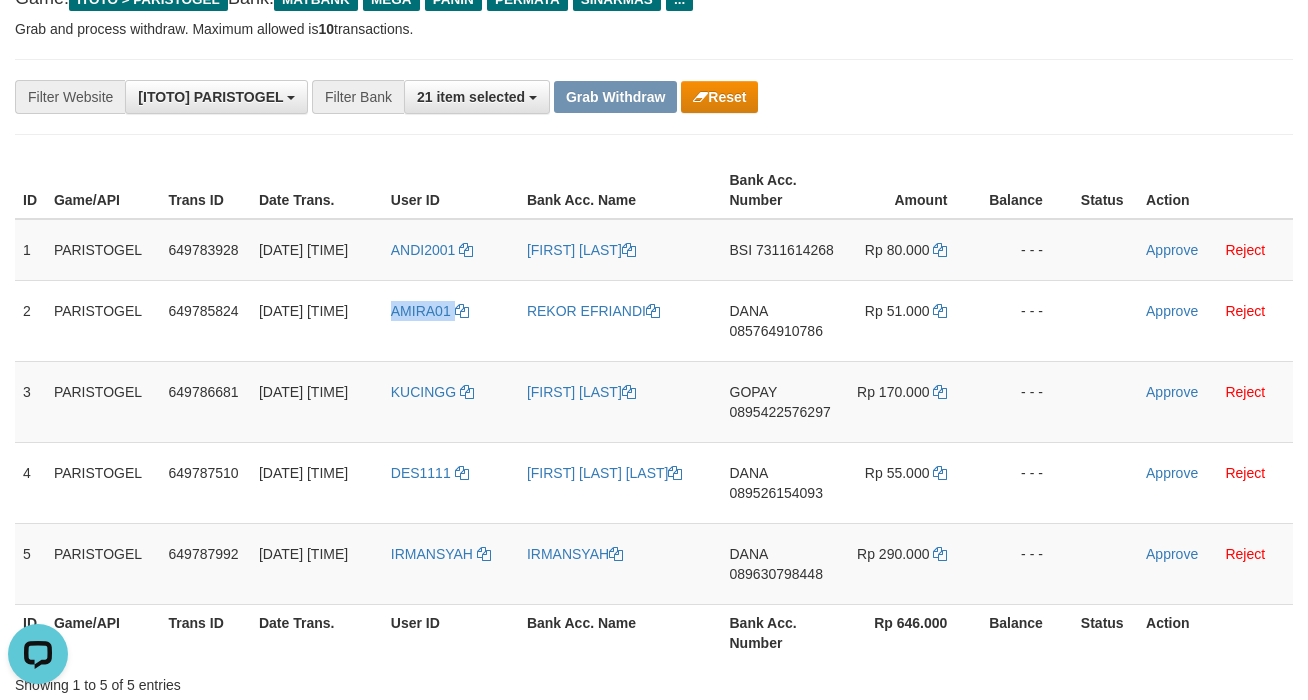 copy on "AMIRA01" 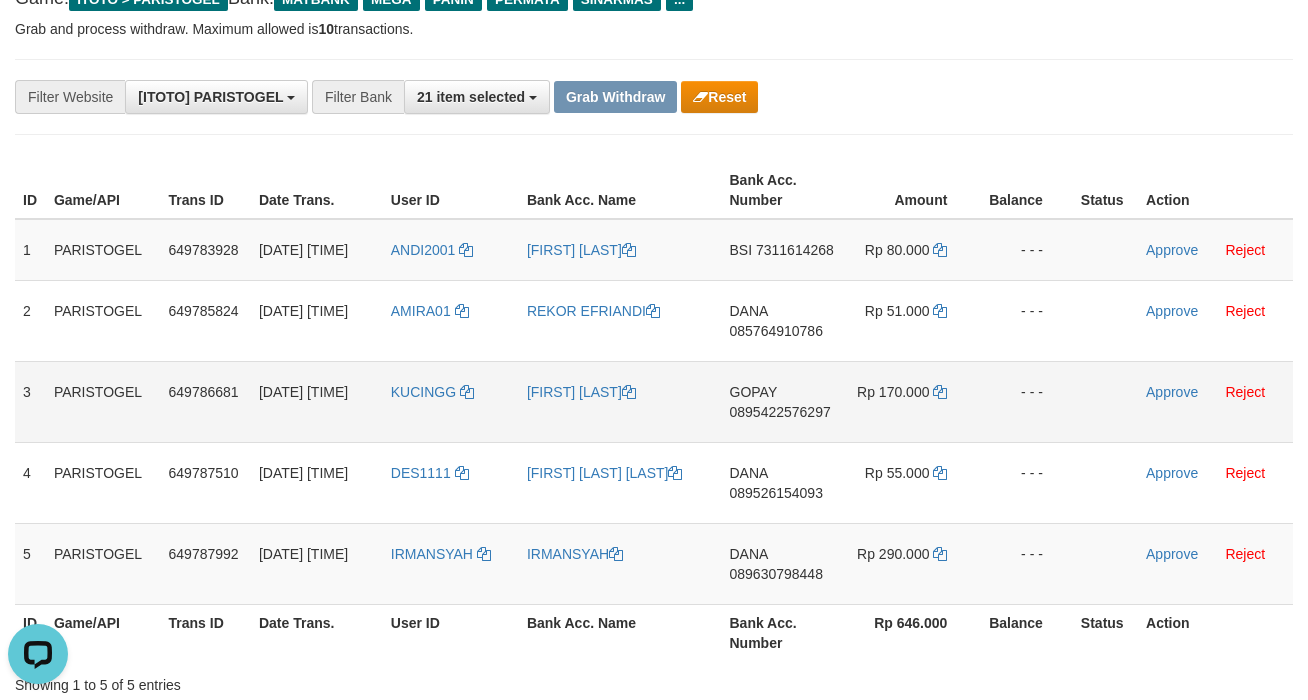 click on "KUCINGG" at bounding box center [451, 401] 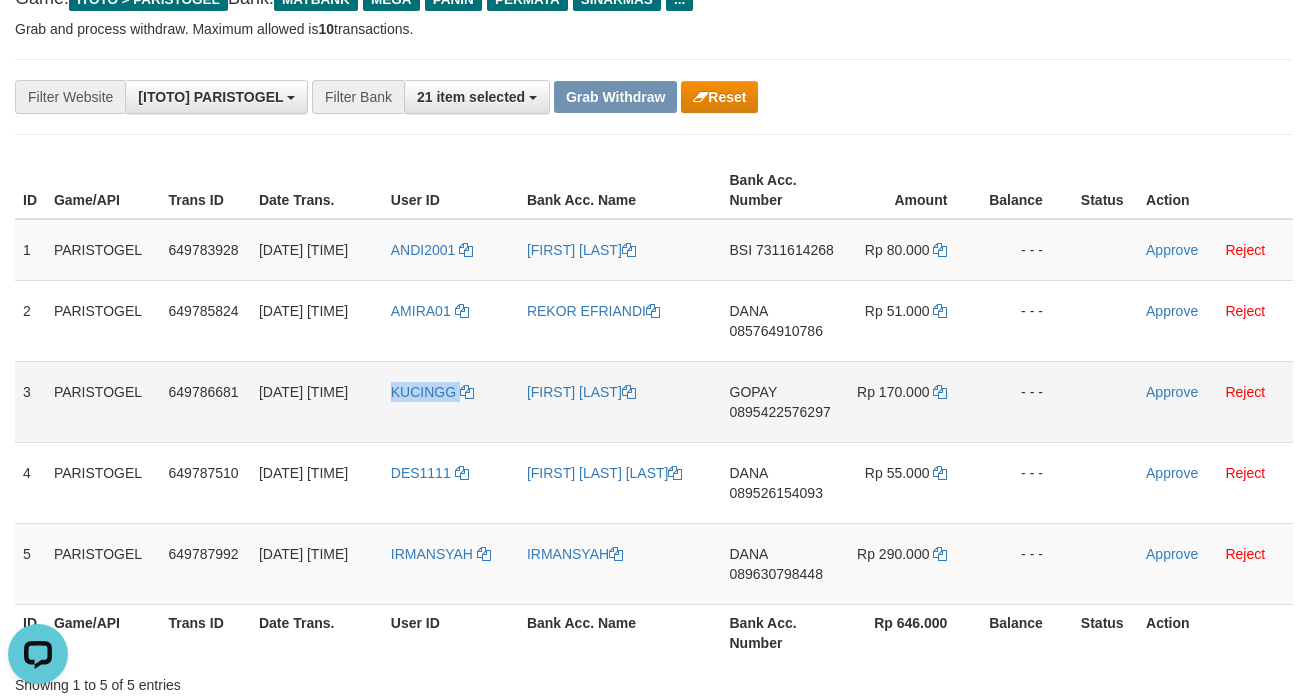 click on "KUCINGG" at bounding box center (451, 401) 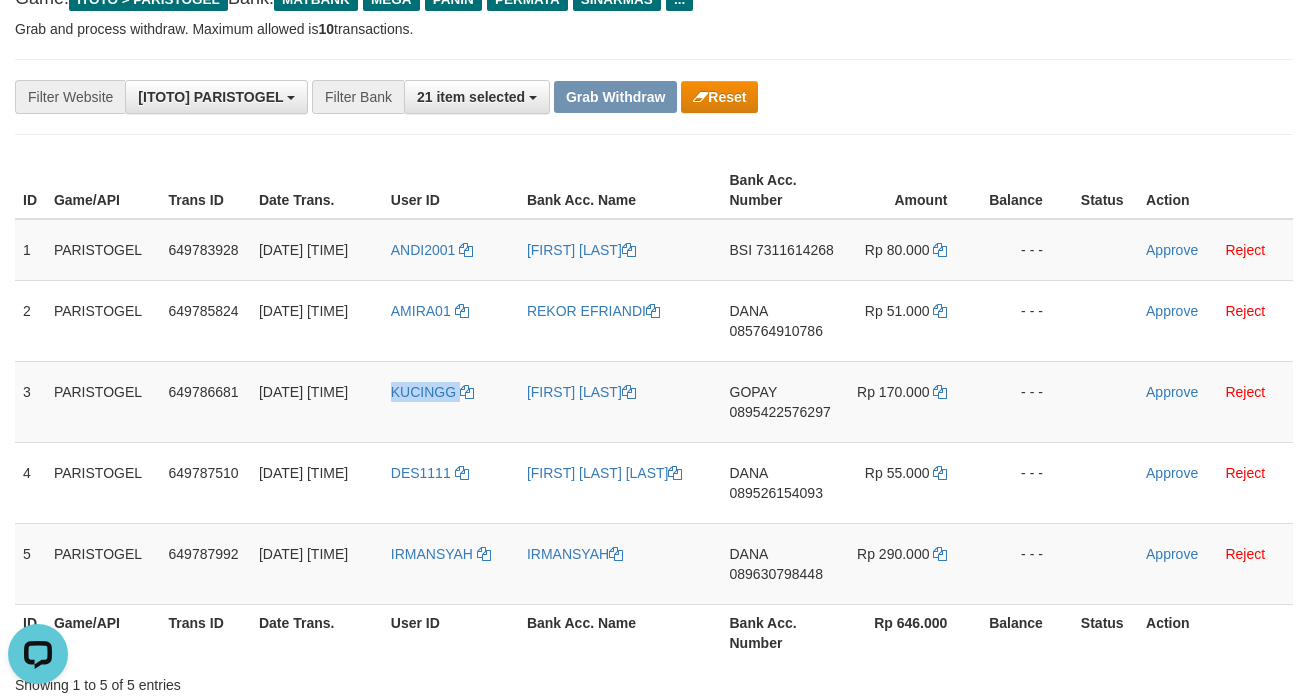 copy on "KUCINGG" 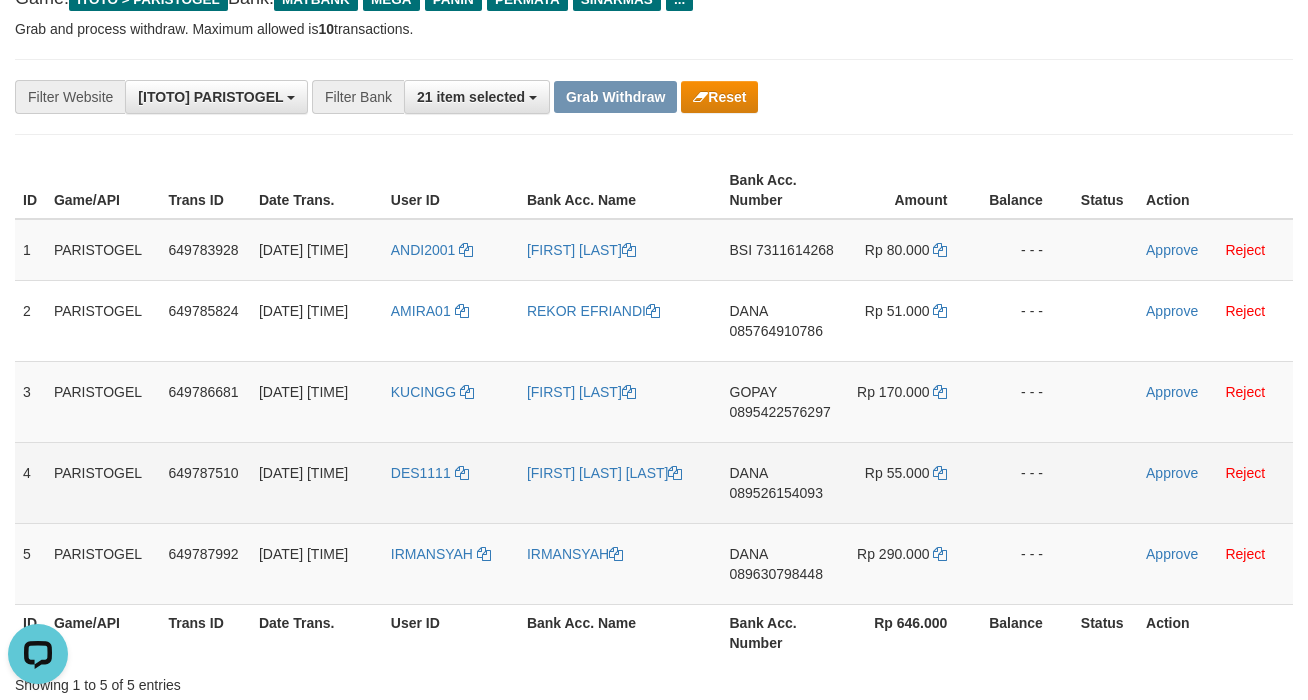 click on "DES1111" at bounding box center [451, 482] 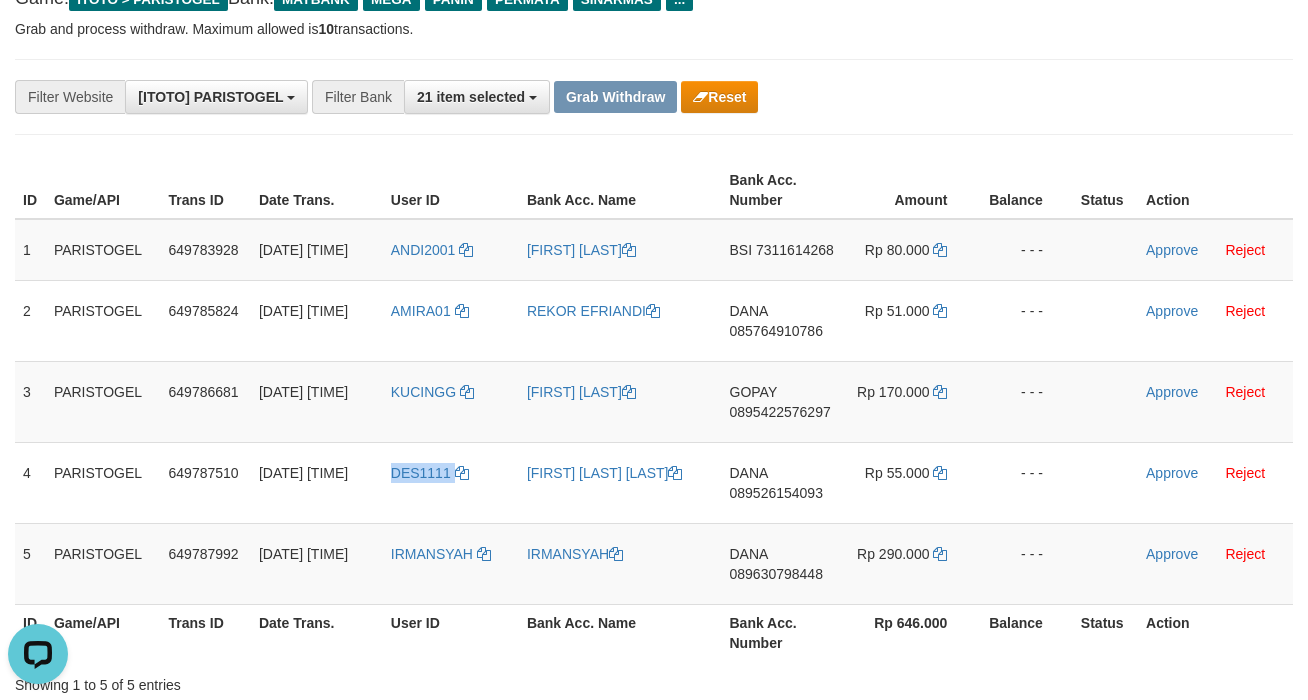 copy on "DES1111" 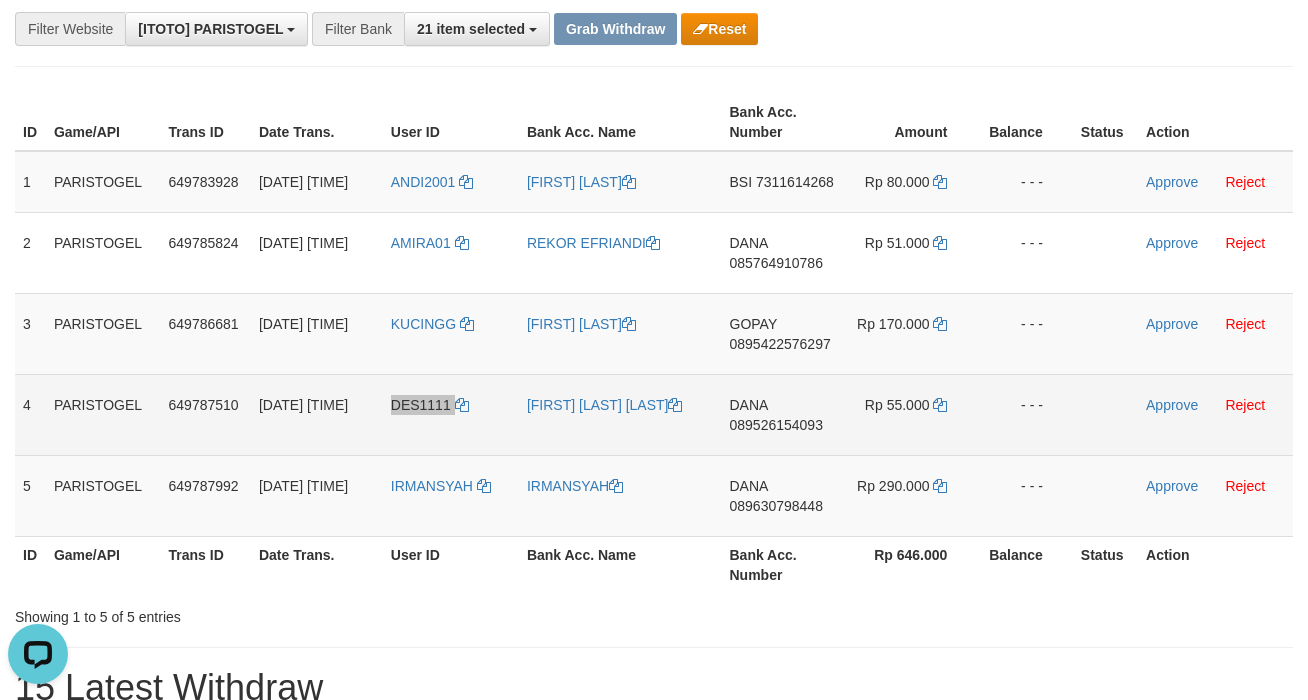 scroll, scrollTop: 266, scrollLeft: 0, axis: vertical 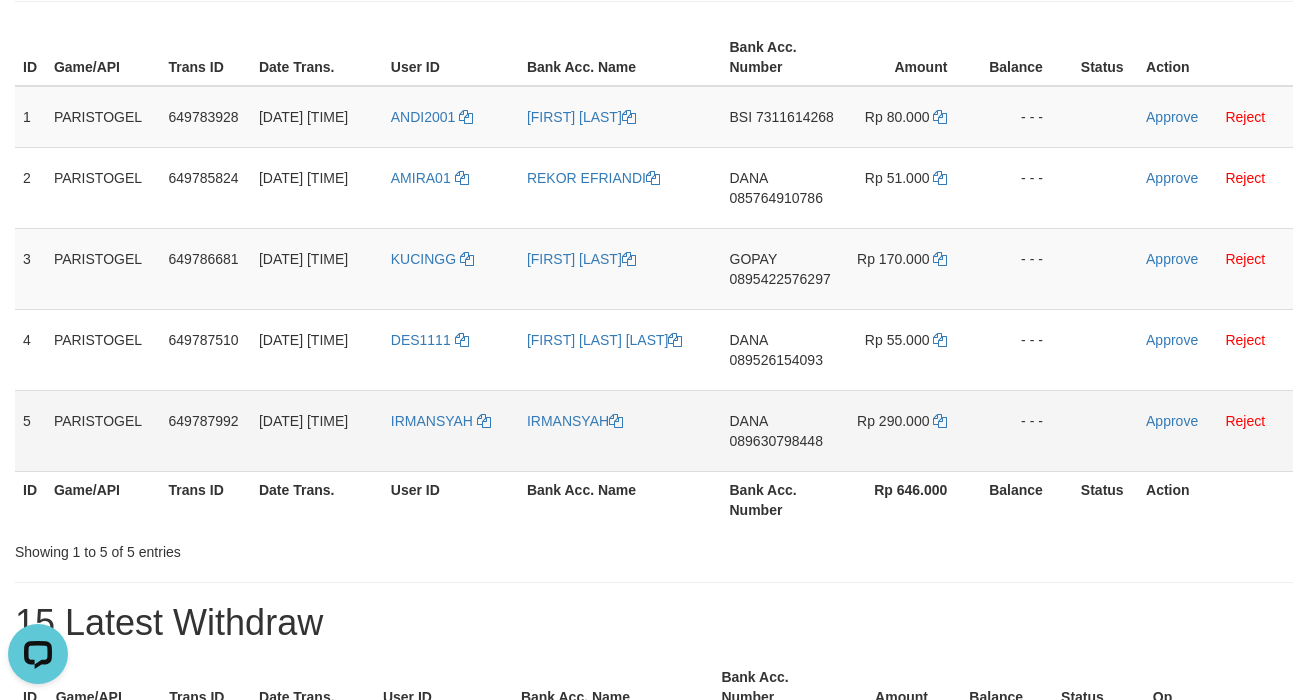 click on "IRMANSYAH" at bounding box center [451, 430] 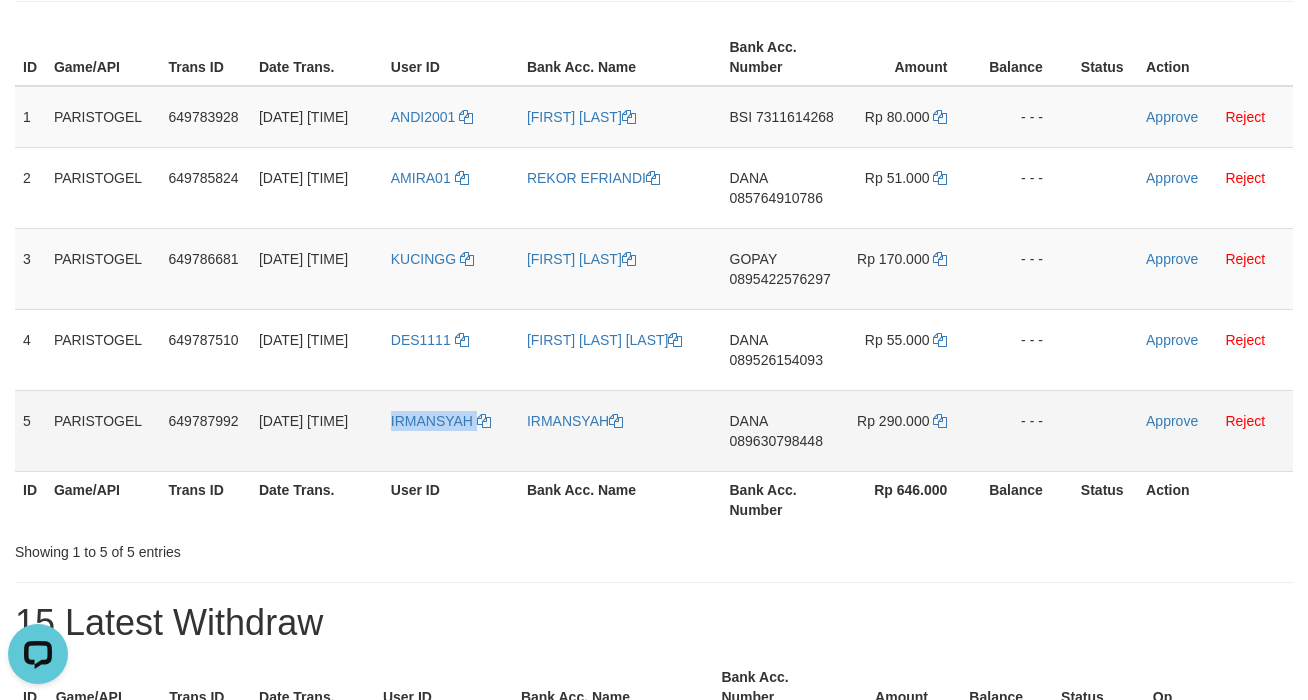 click on "IRMANSYAH" at bounding box center [451, 430] 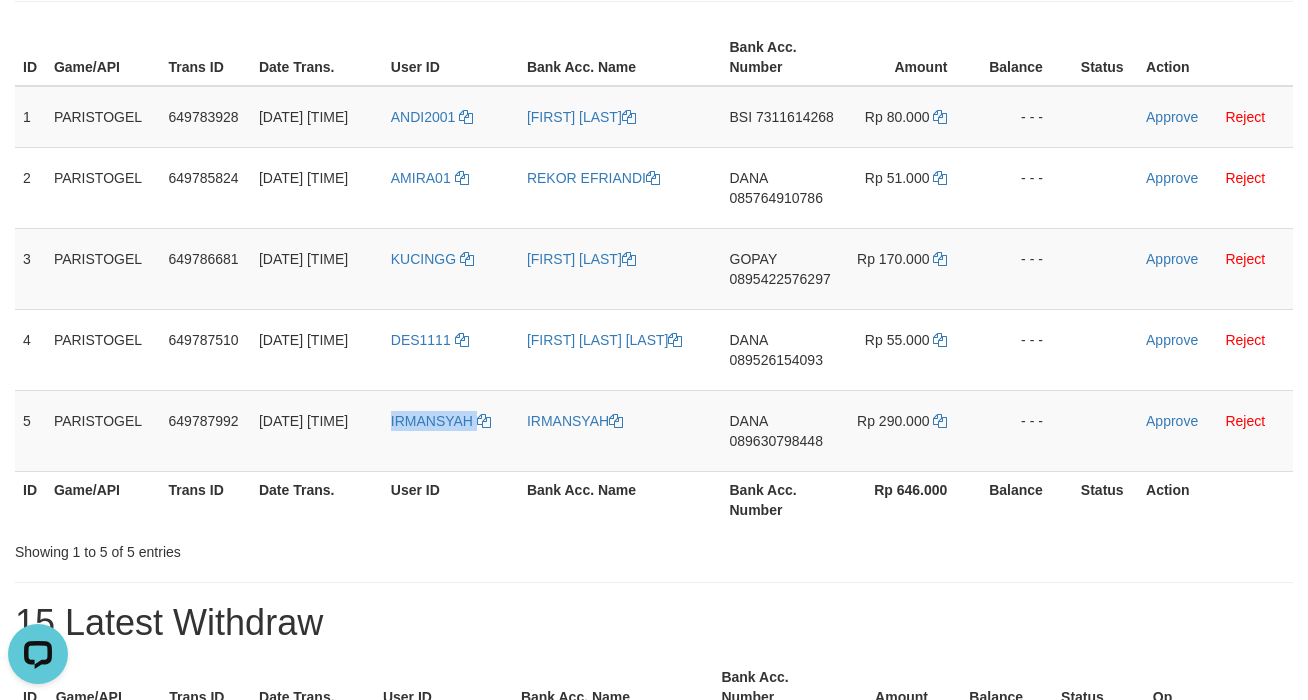 copy on "IRMANSYAH" 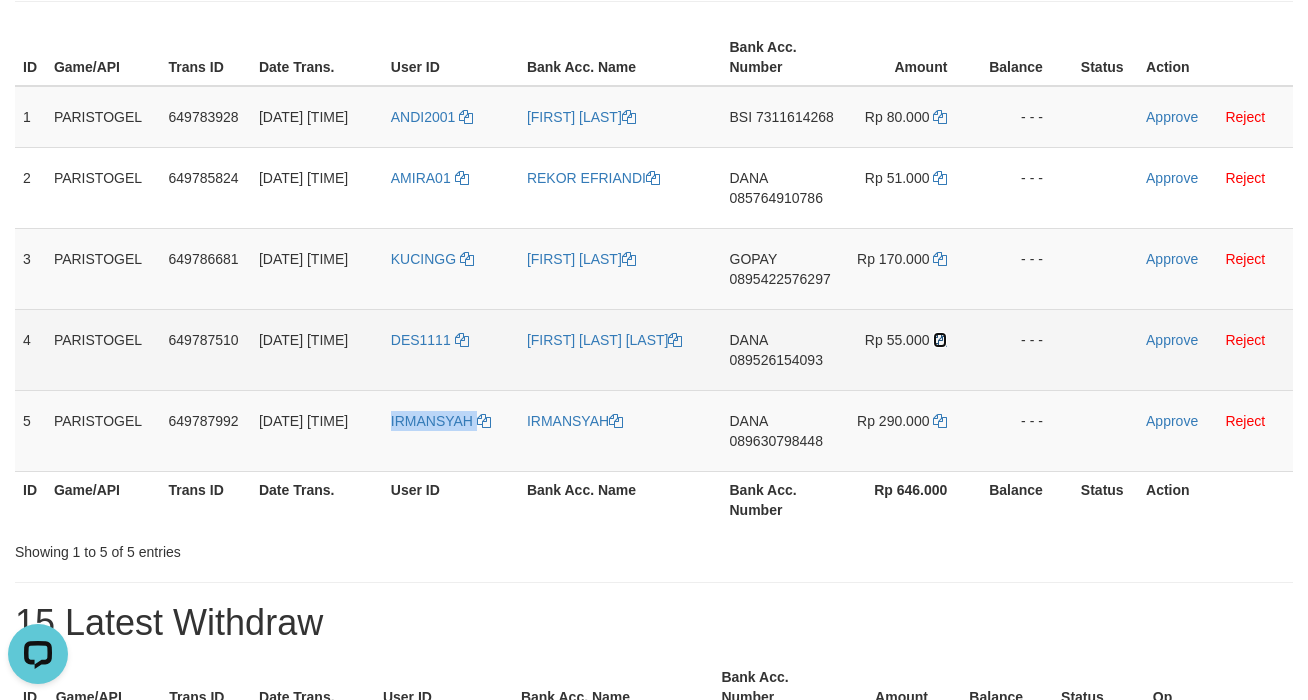 click at bounding box center [940, 340] 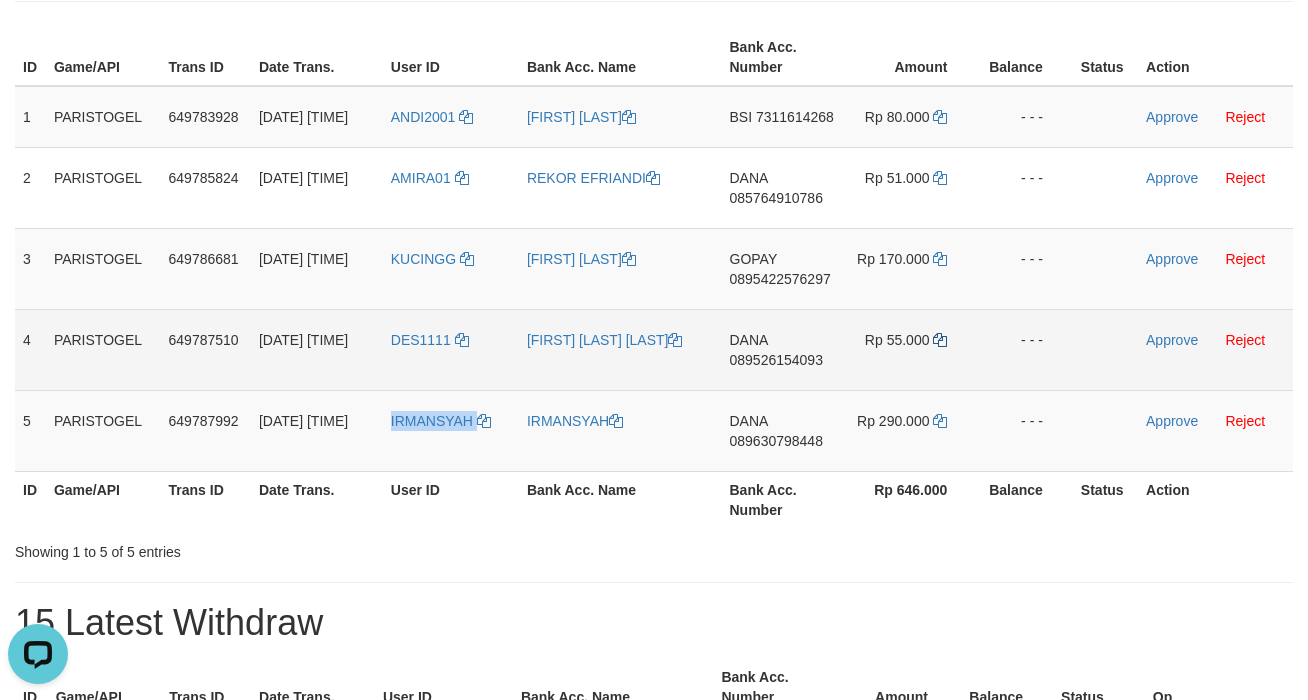 copy on "IRMANSYAH" 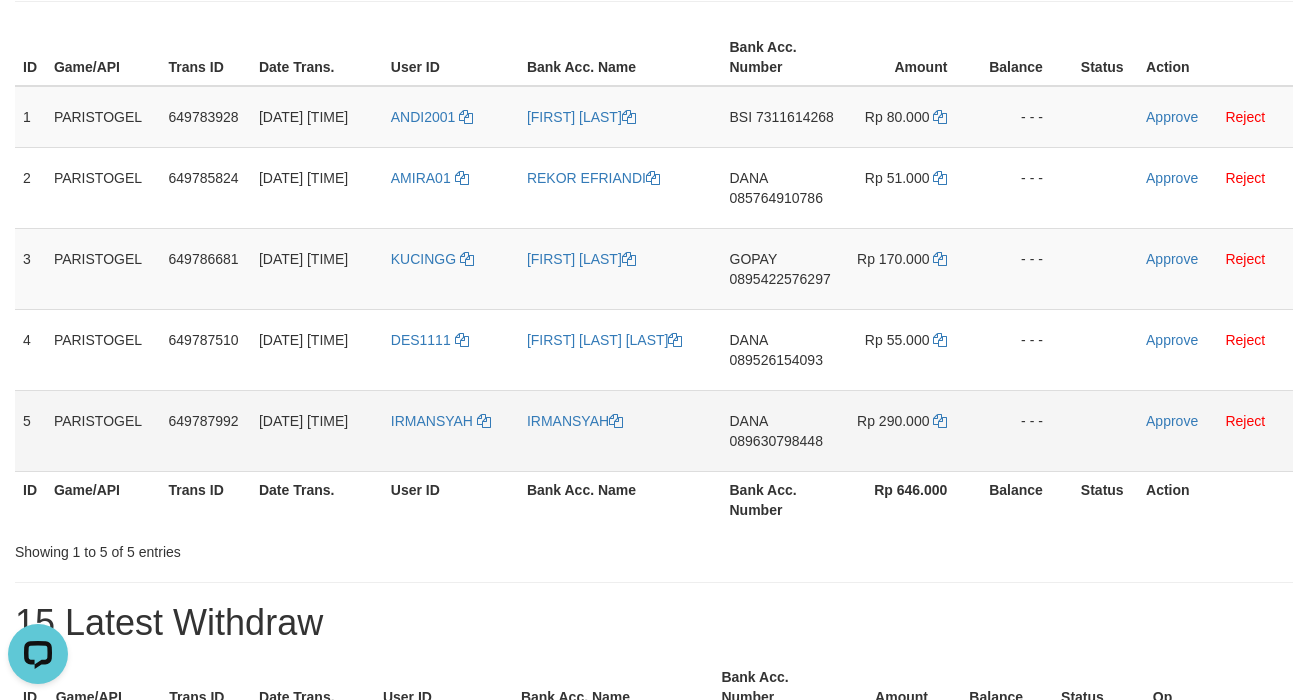 click on "IRMANSYAH" at bounding box center (620, 430) 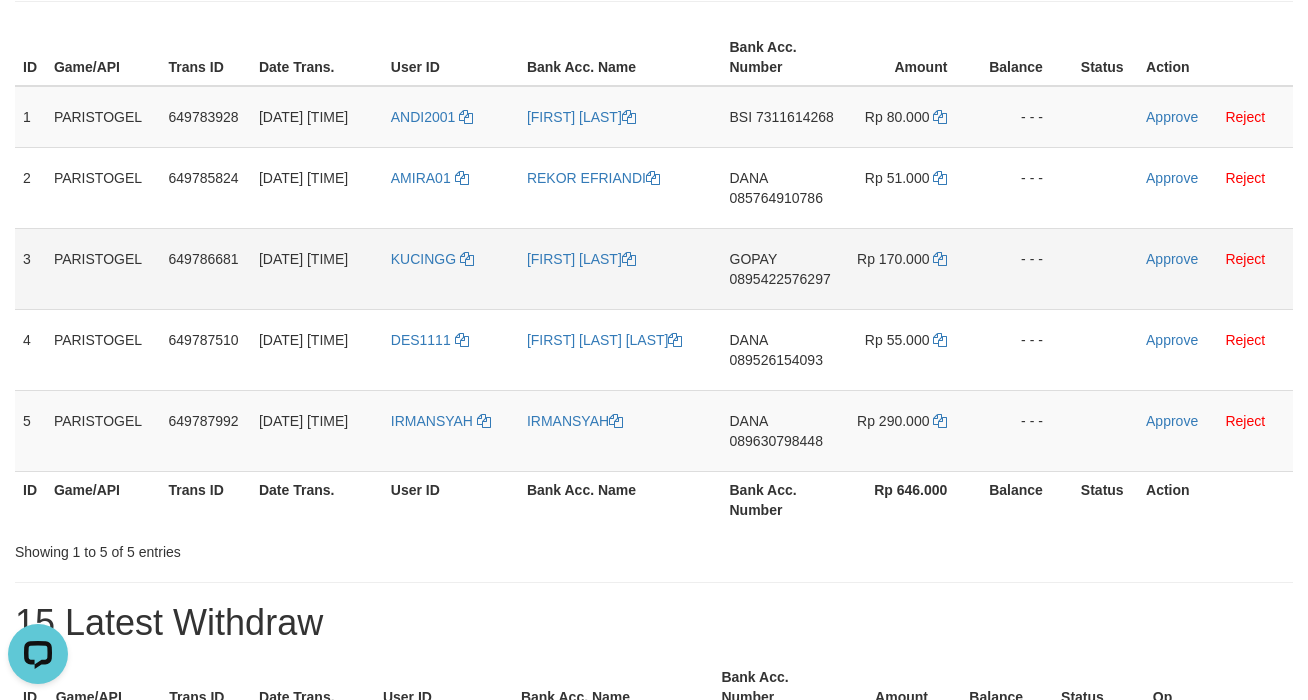 copy on "IRMANSYAH" 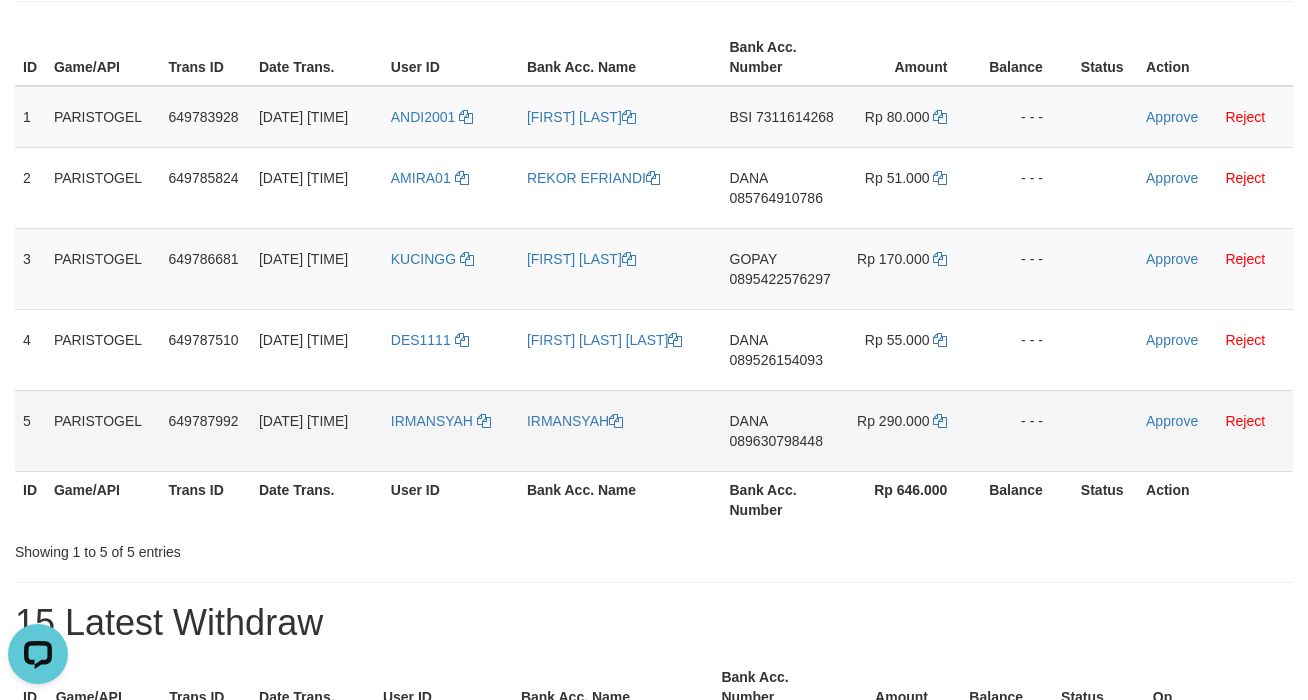 click on "IRMANSYAH" at bounding box center (451, 430) 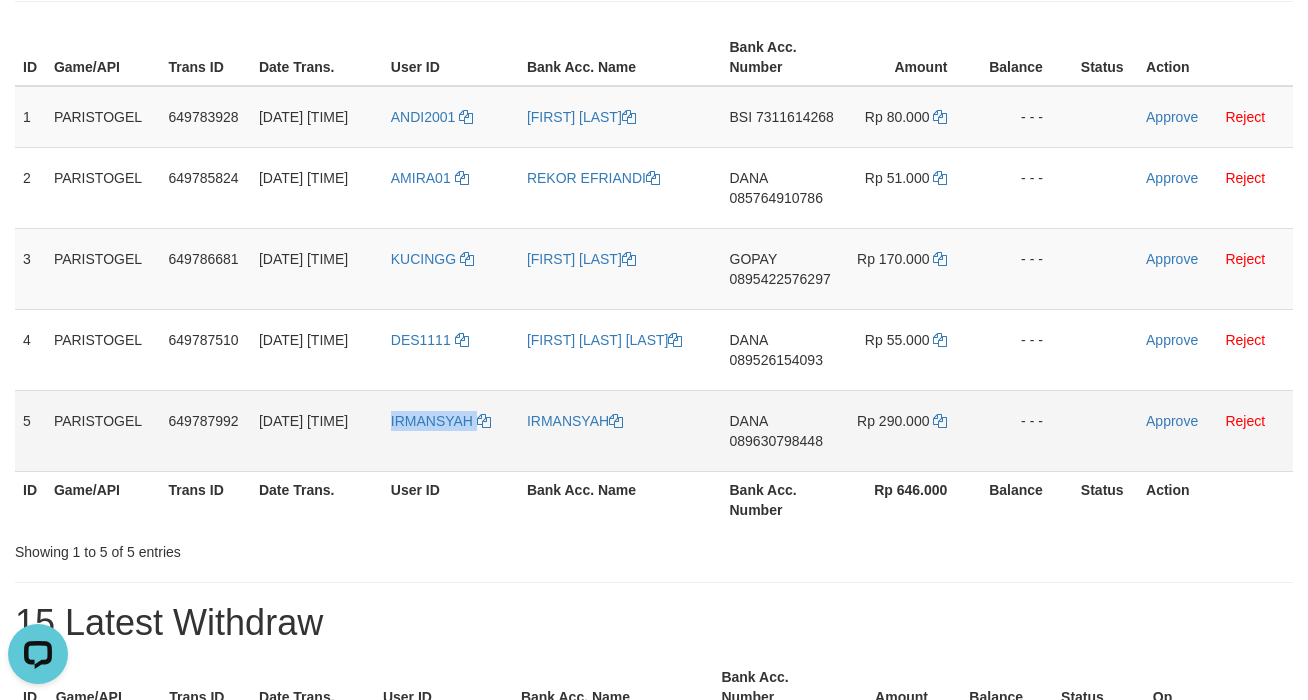 click on "IRMANSYAH" at bounding box center (451, 430) 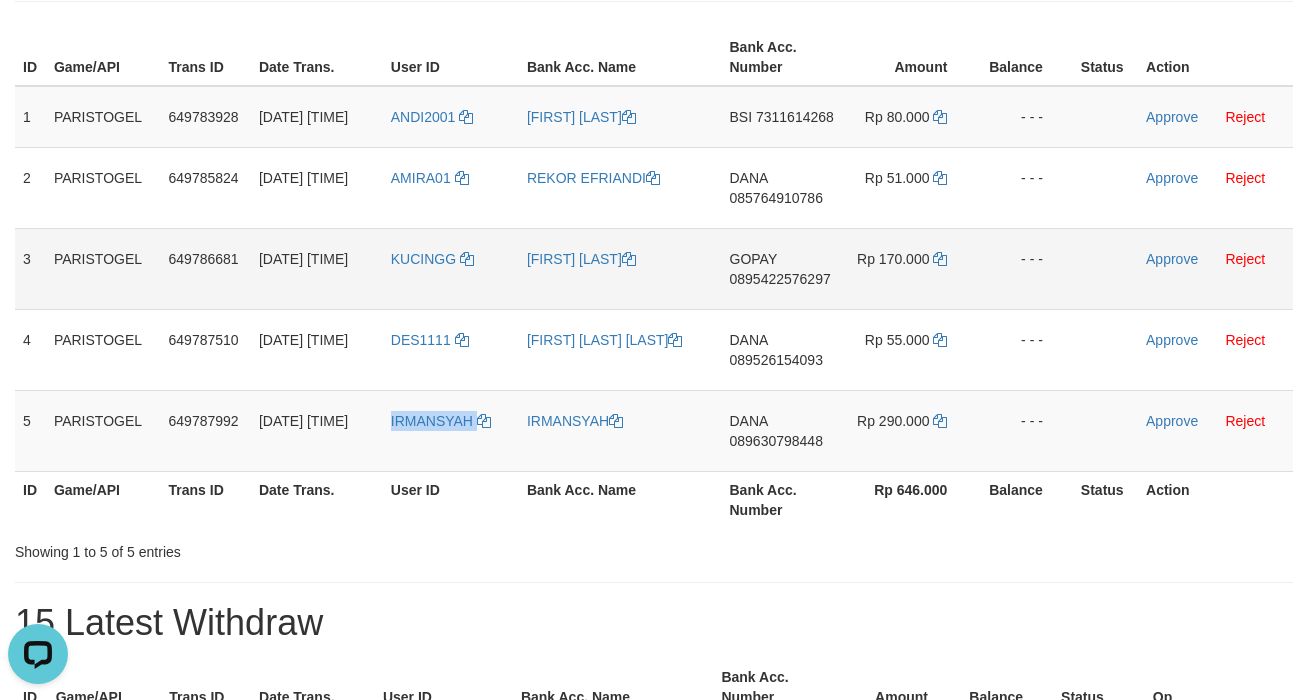 copy on "IRMANSYAH" 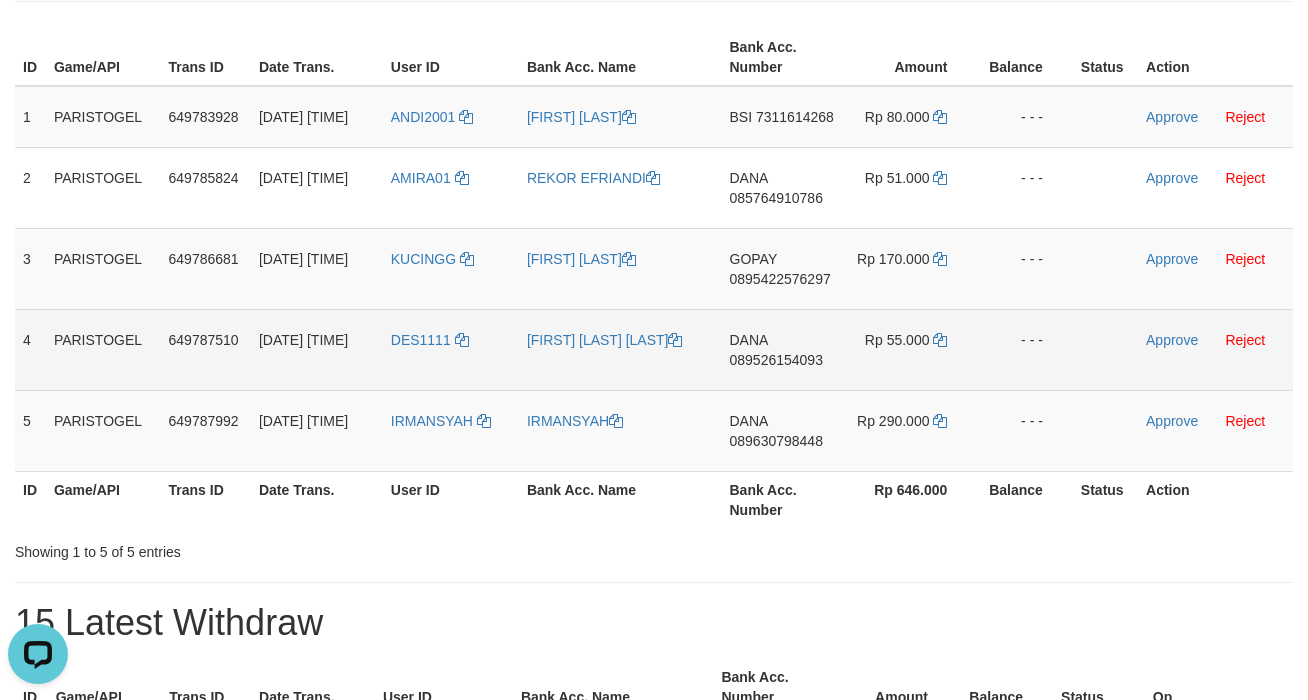 click on "DES1111" at bounding box center (451, 349) 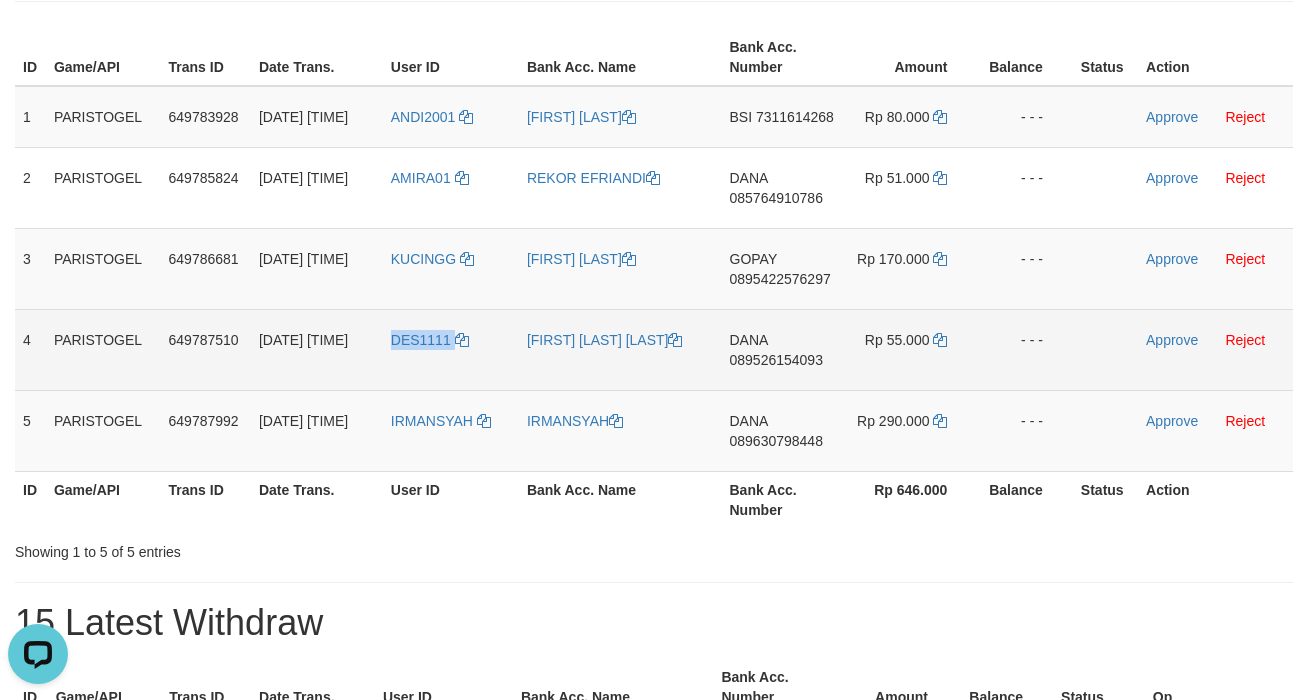 click on "DES1111" at bounding box center [451, 349] 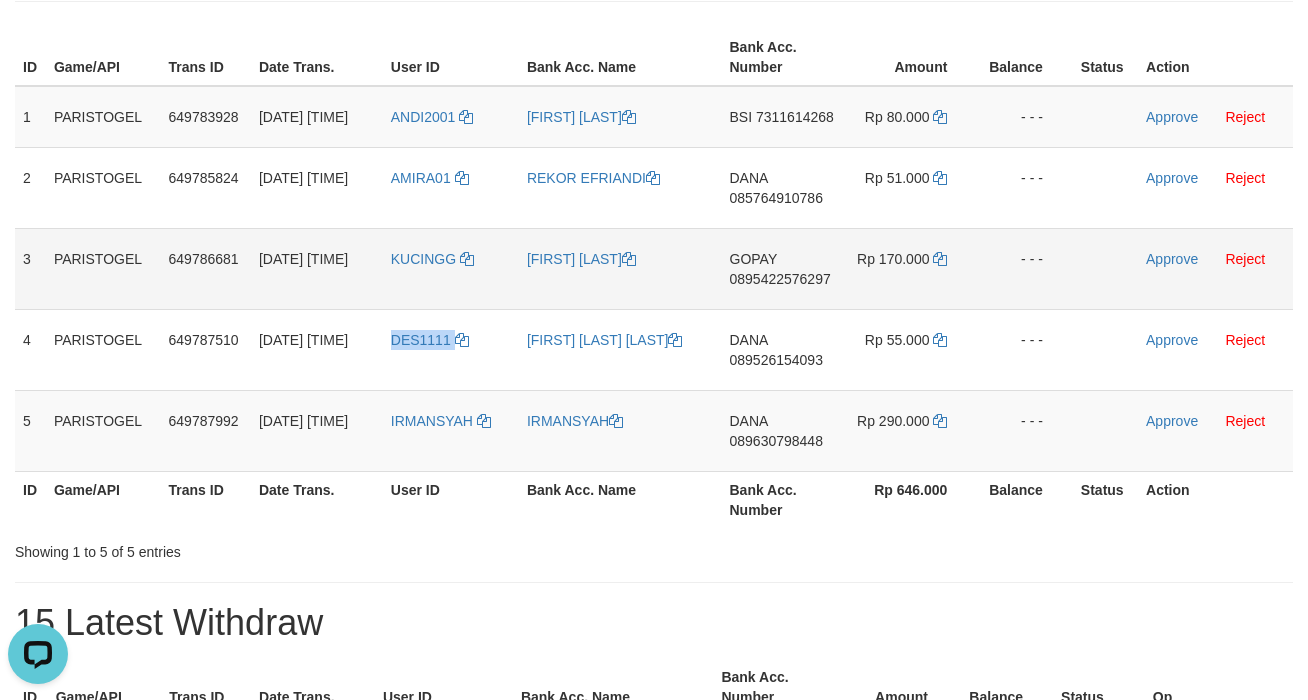 copy on "DES1111" 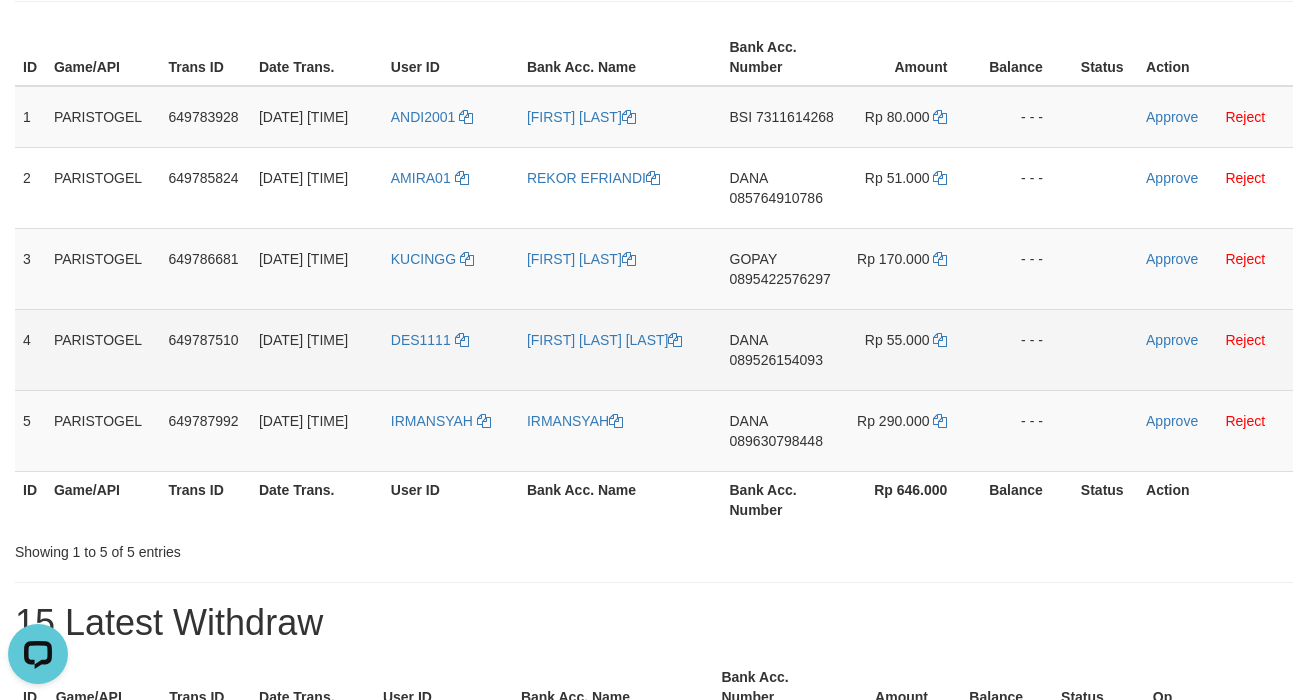 click on "[FIRST] [LAST] [LAST]" at bounding box center [620, 349] 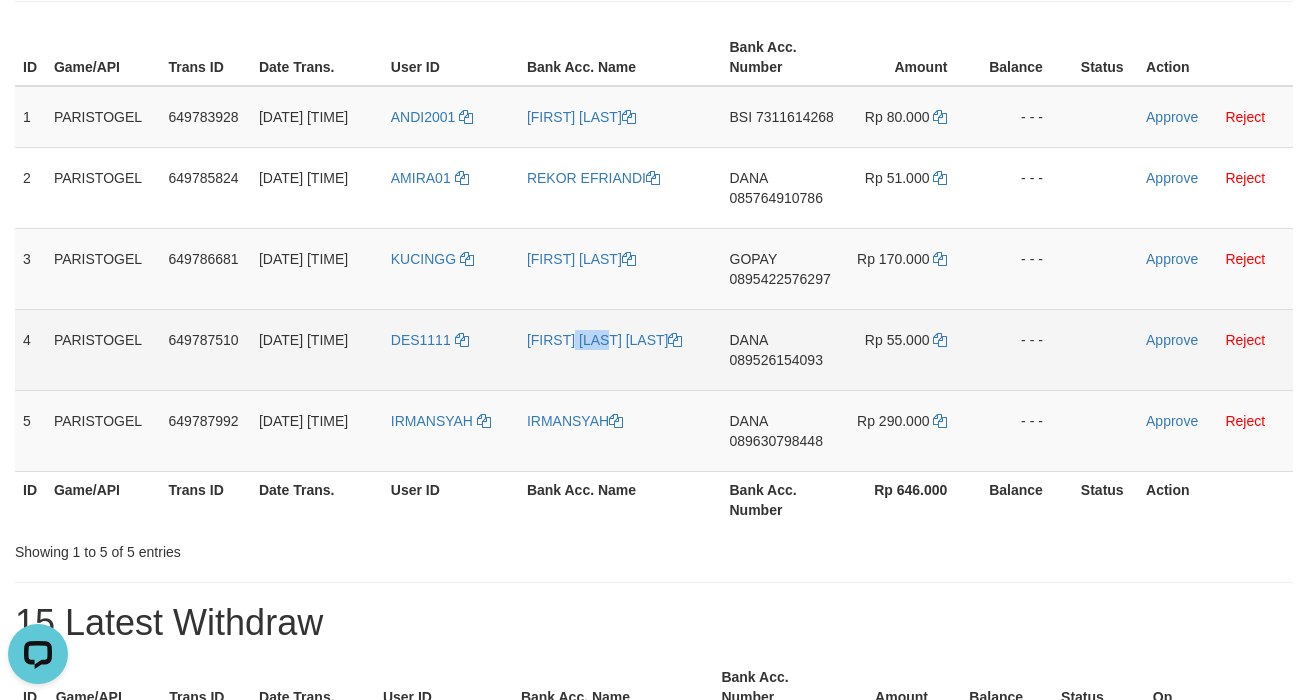 click on "[FIRST] [LAST] [LAST]" at bounding box center (620, 349) 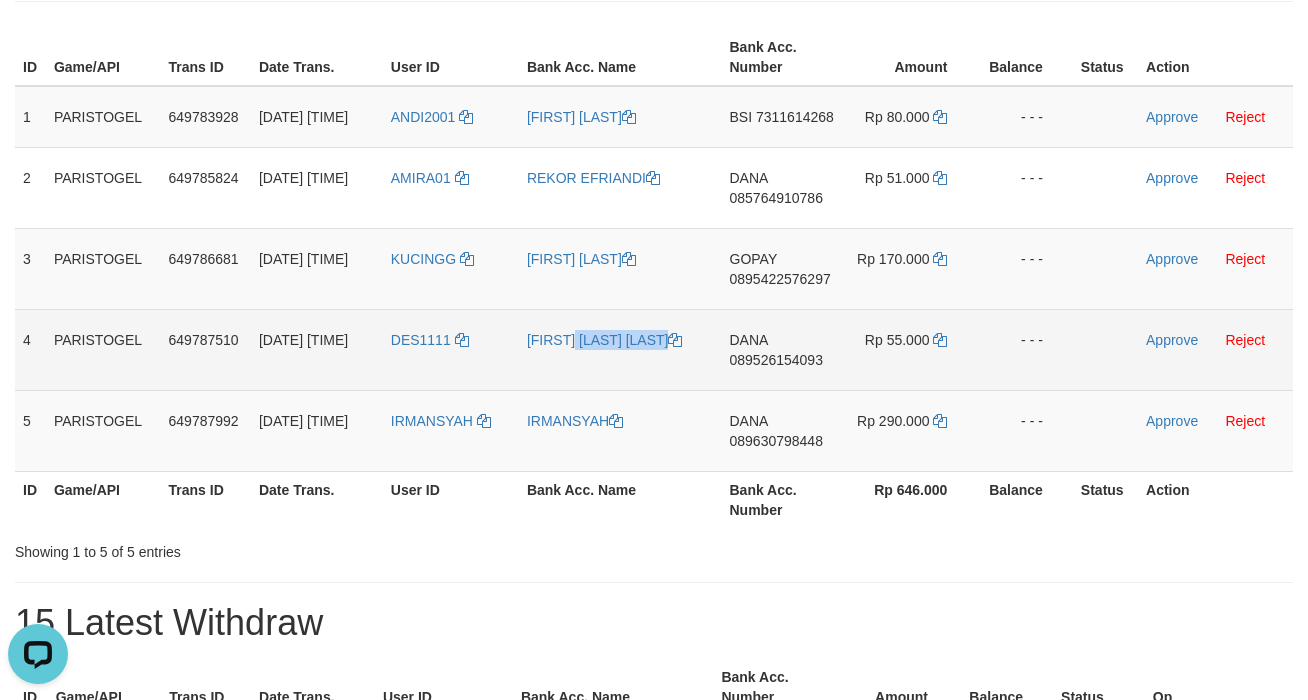 click on "[FIRST] [LAST] [LAST]" at bounding box center (620, 349) 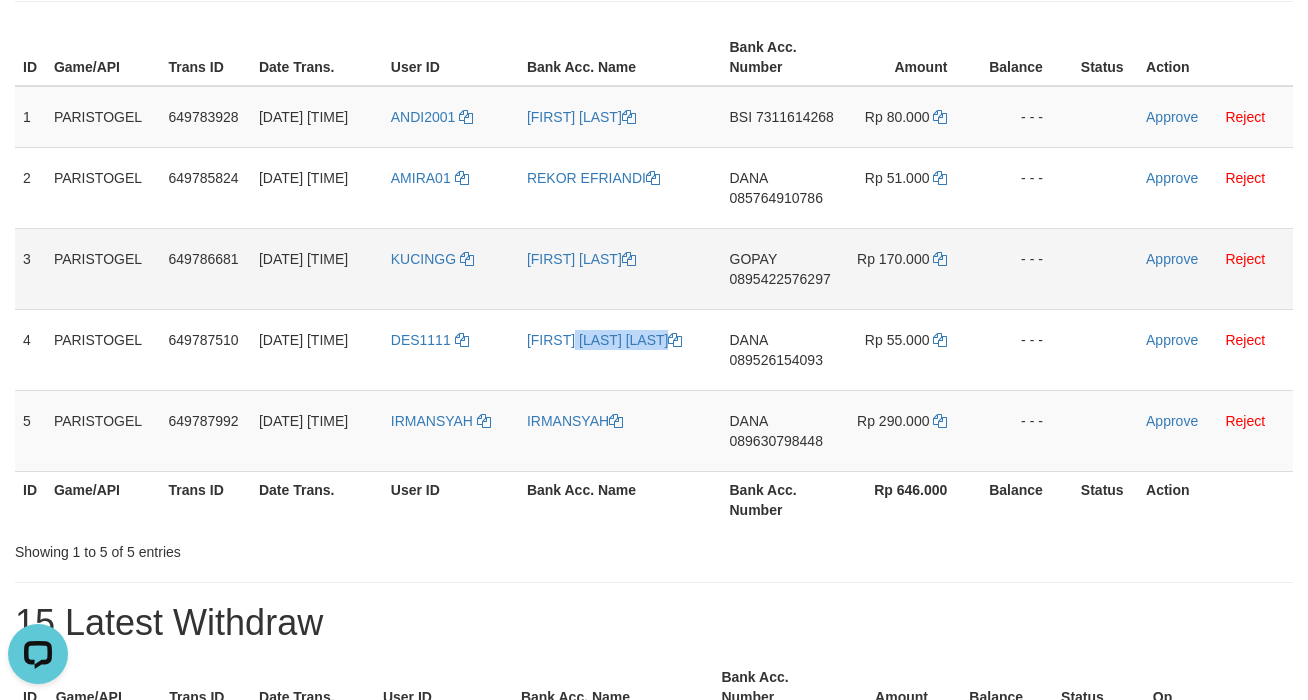 copy on "[FIRST] [LAST] [LAST]" 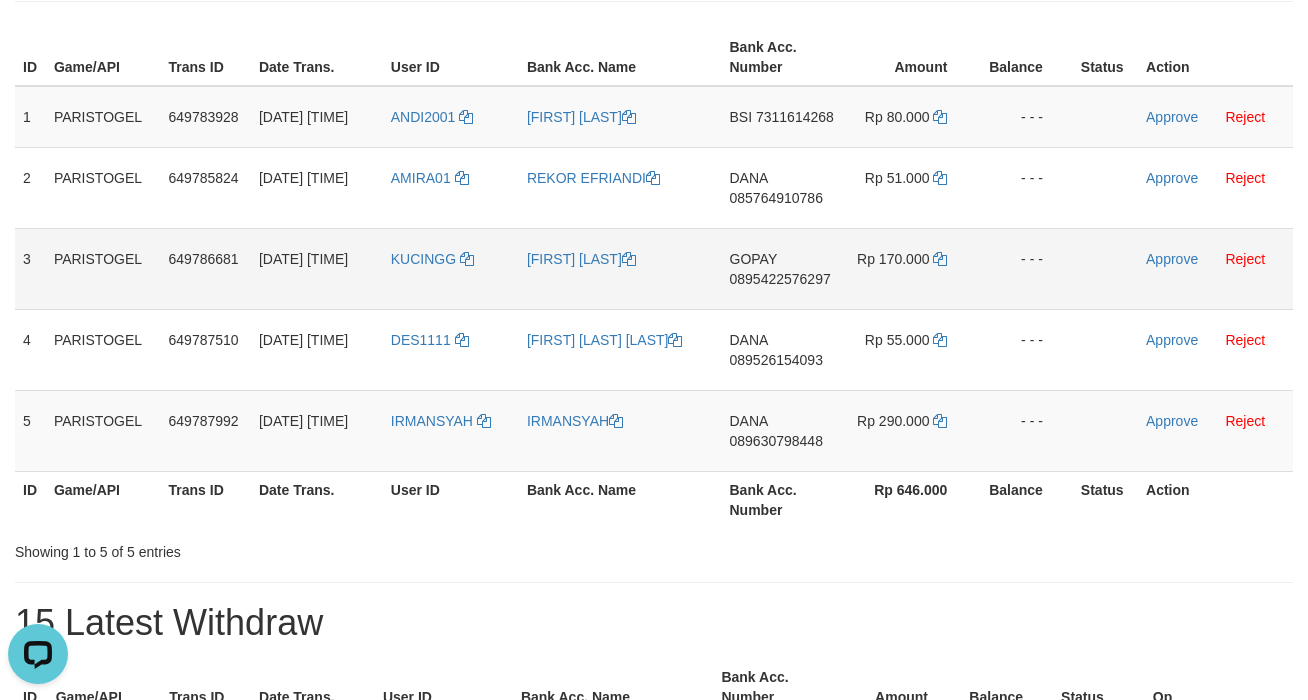 click on "[FIRST] [LAST]" at bounding box center [620, 268] 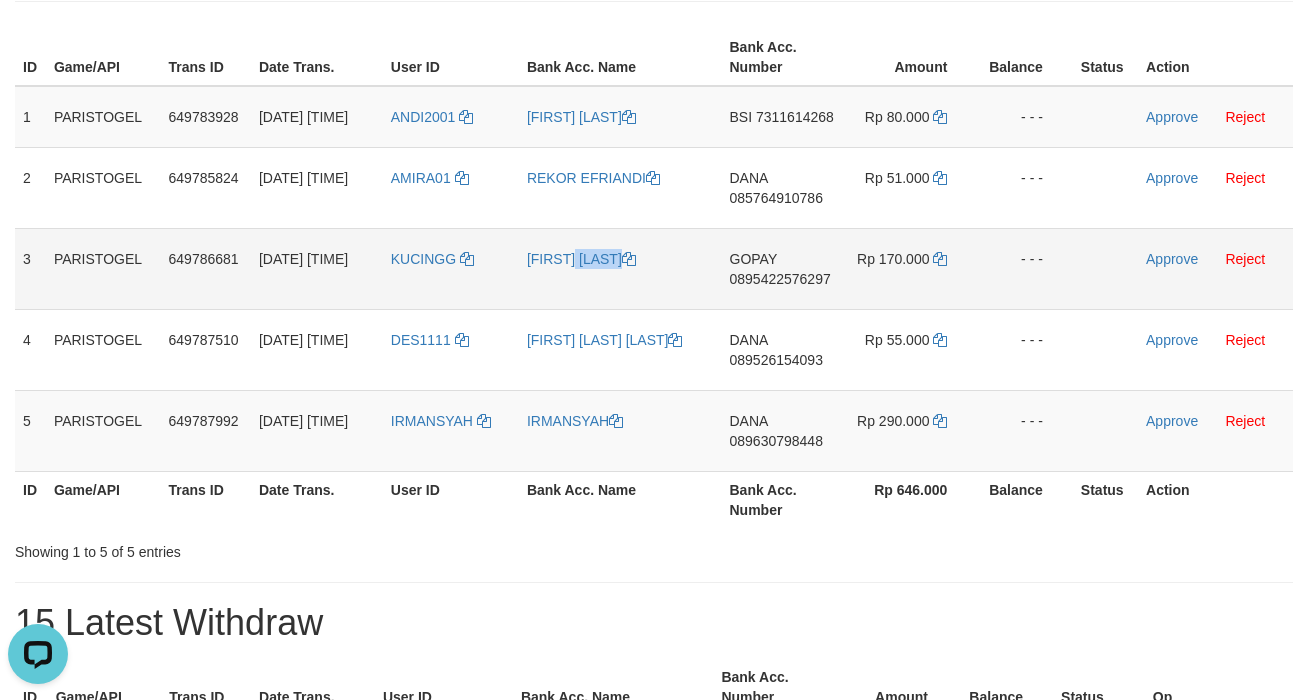click on "[FIRST] [LAST]" at bounding box center (620, 268) 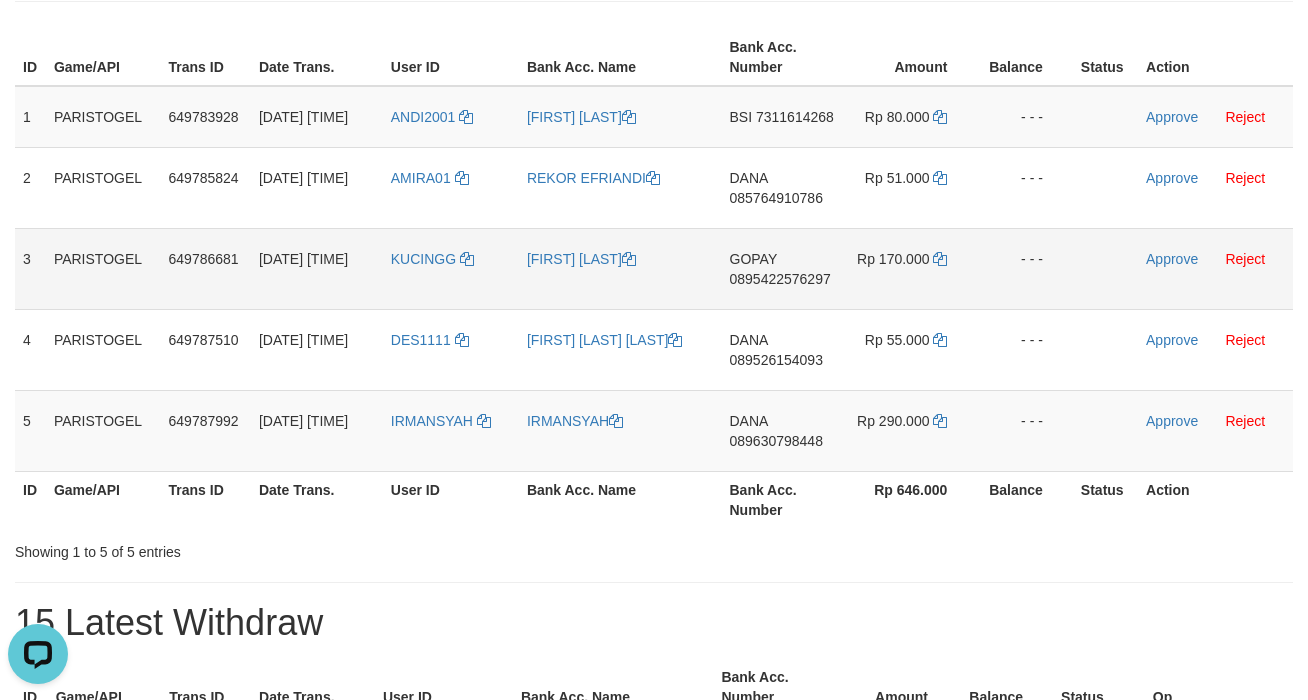 click on "KUCINGG" at bounding box center [451, 268] 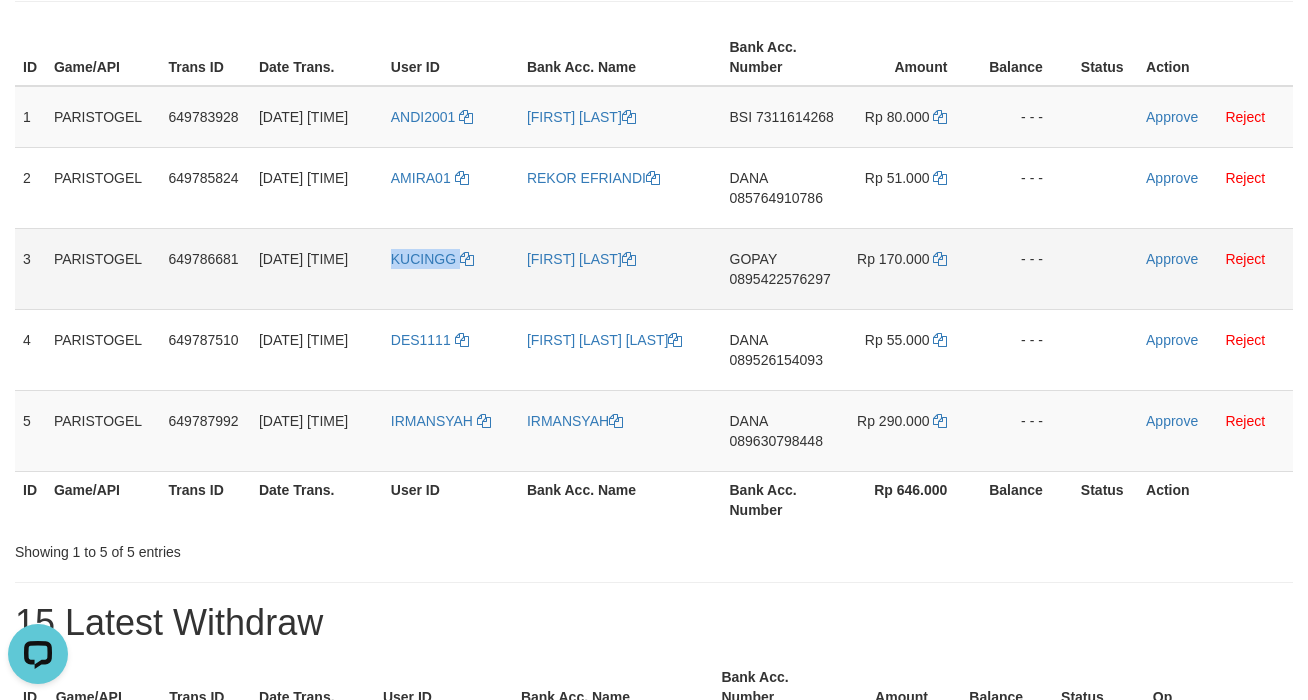 click on "KUCINGG" at bounding box center (451, 268) 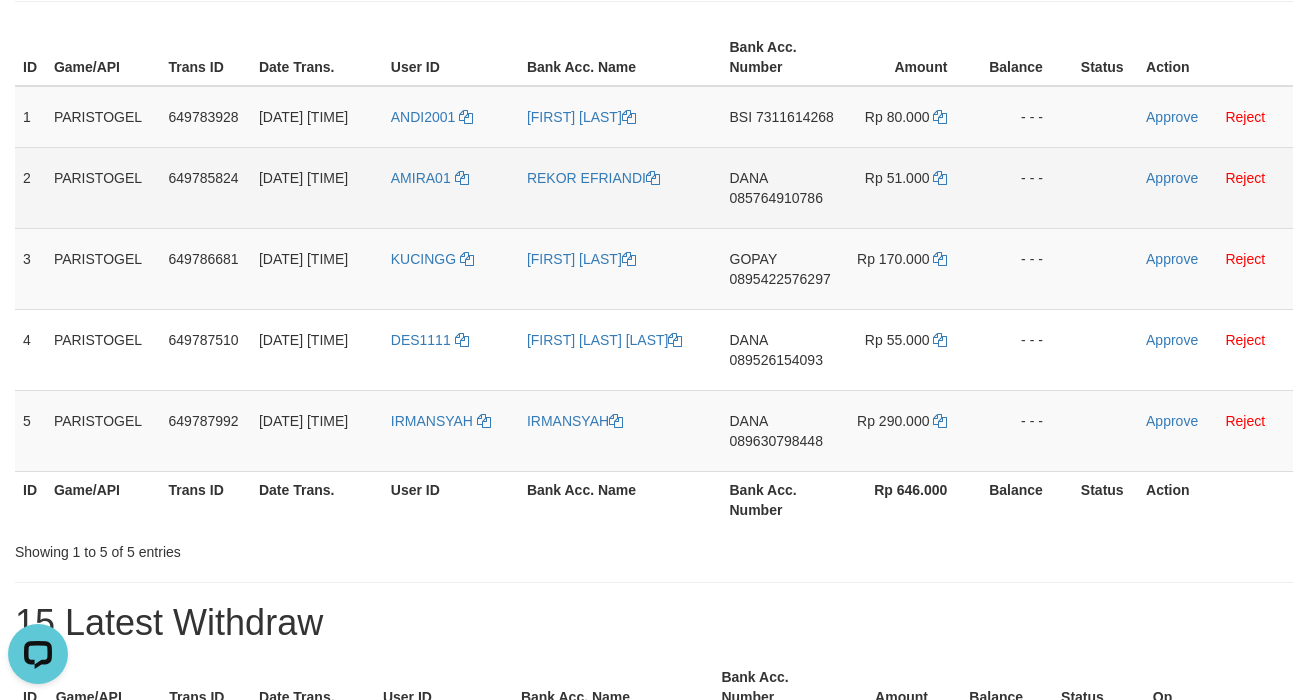 click on "AMIRA01" at bounding box center (451, 187) 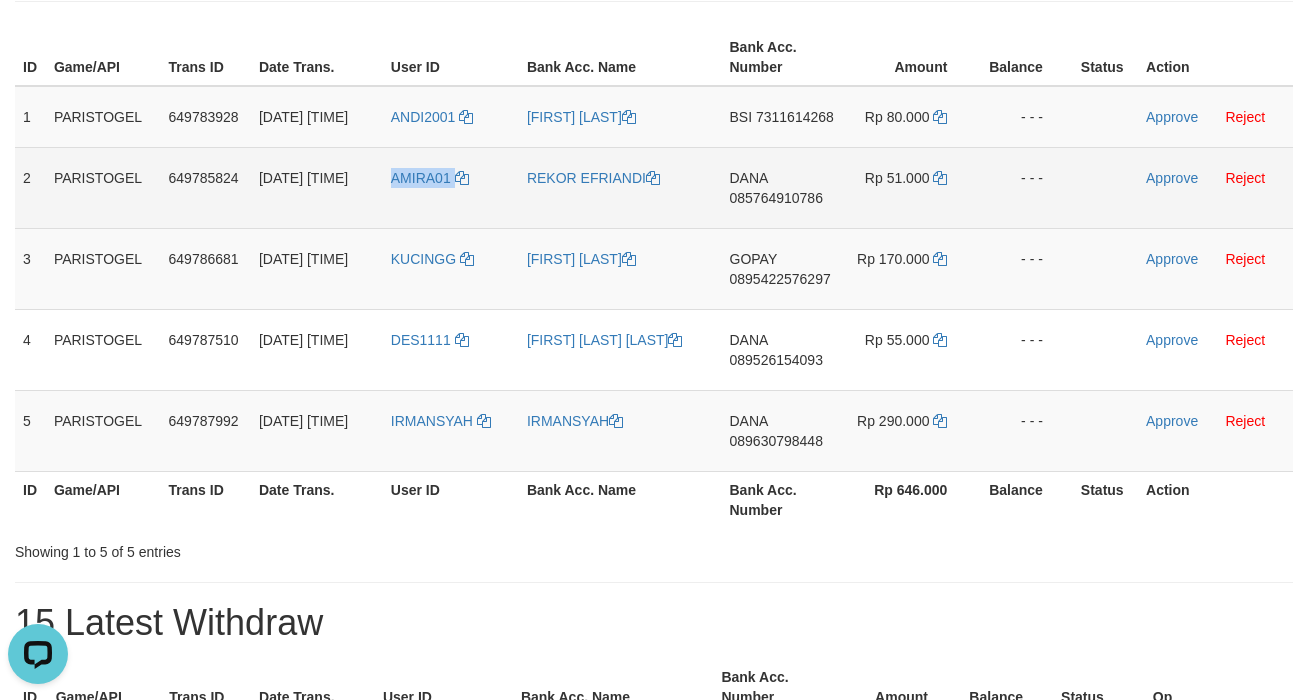 click on "AMIRA01" at bounding box center [451, 187] 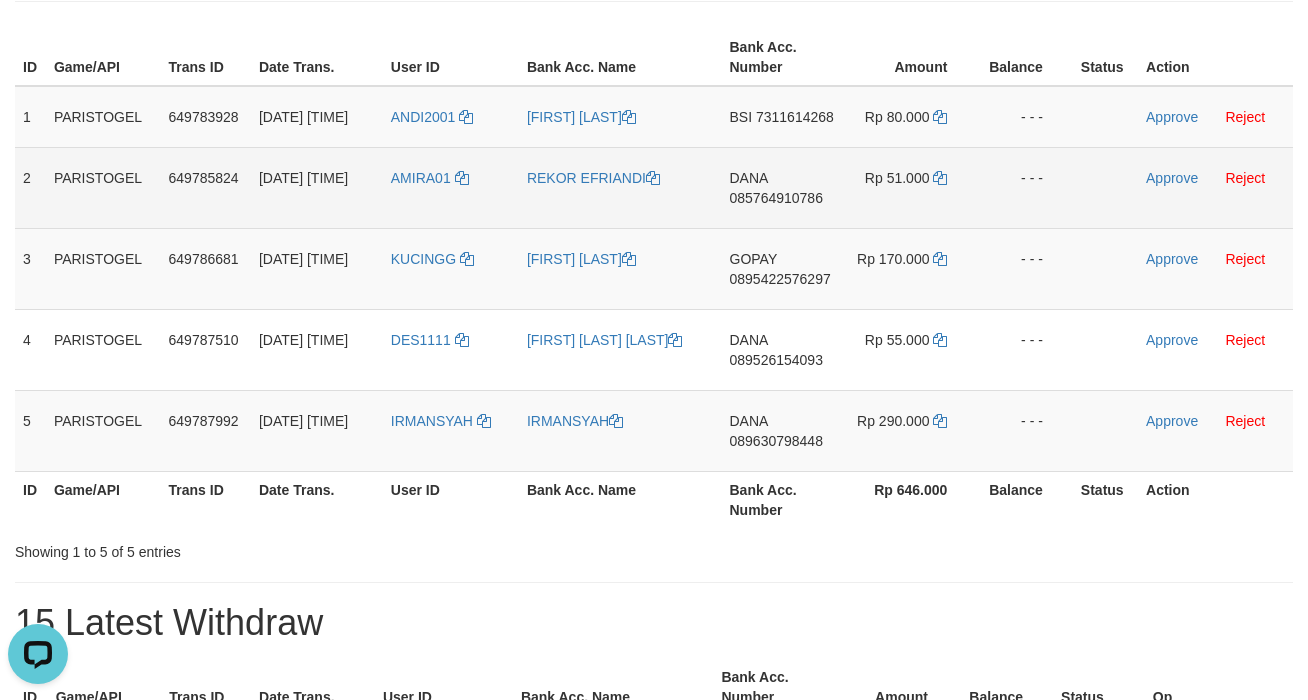 click on "REKOR EFRIANDI" at bounding box center (620, 187) 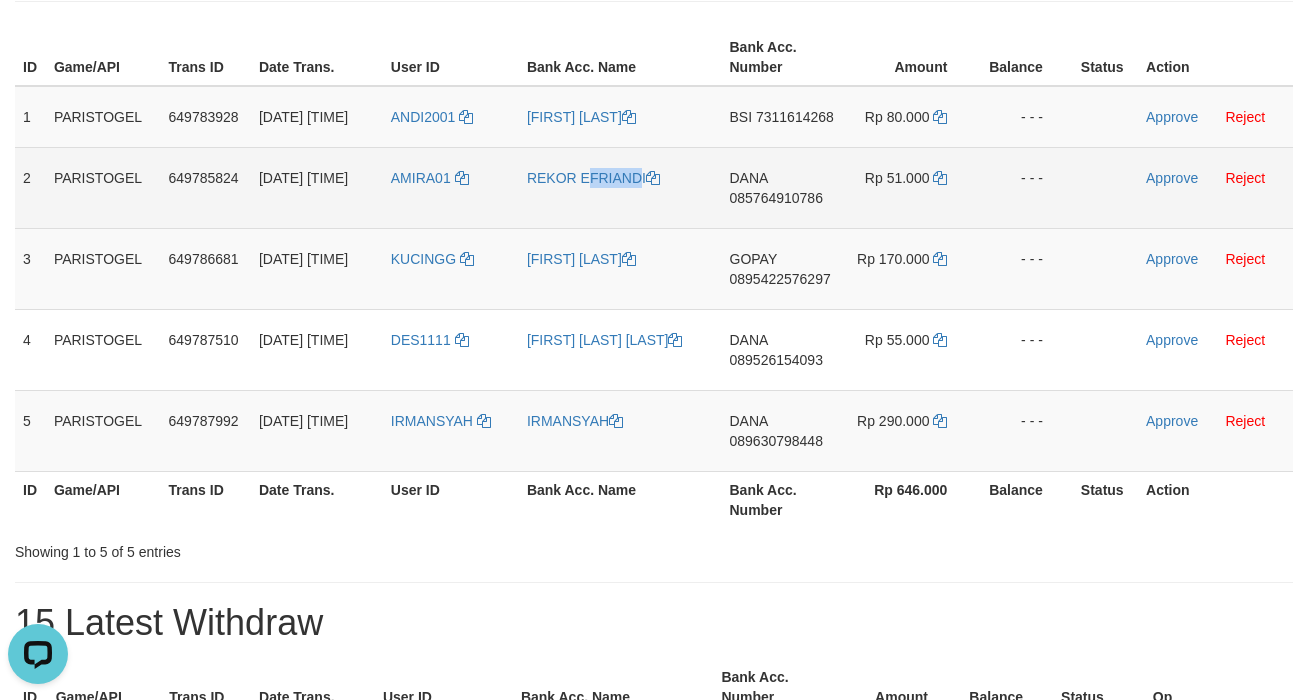 click on "REKOR EFRIANDI" at bounding box center (620, 187) 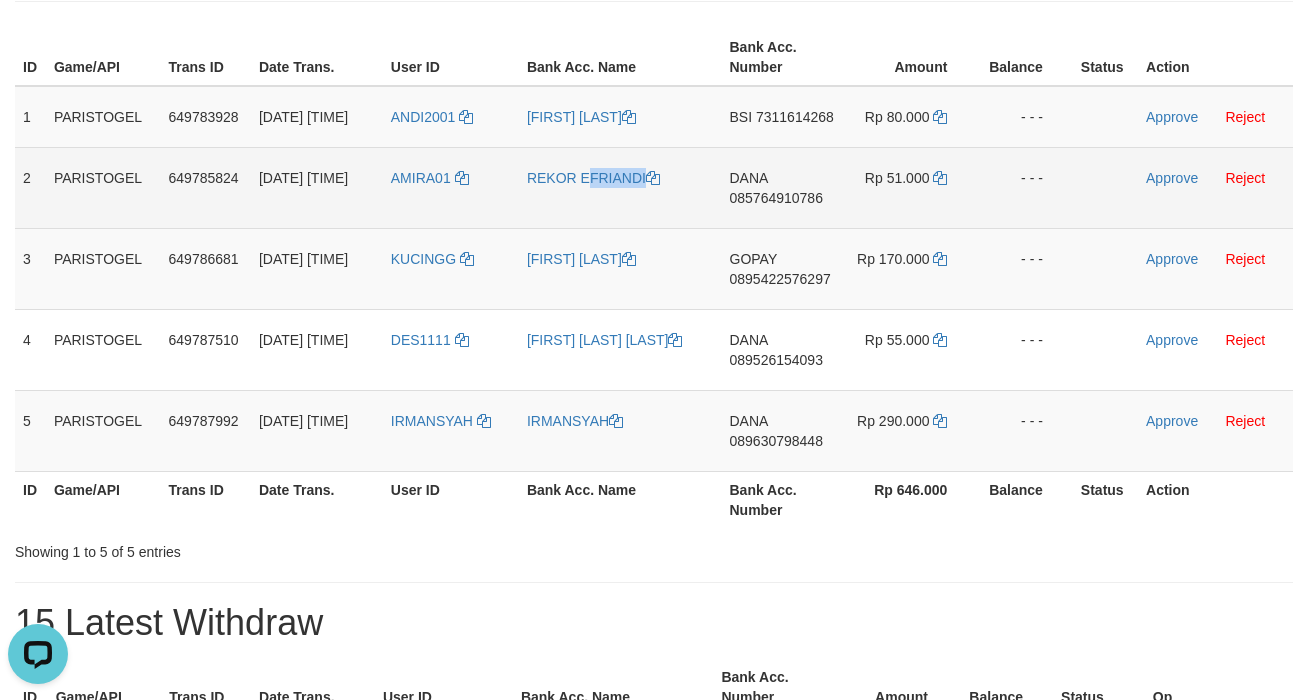 click on "REKOR EFRIANDI" at bounding box center (620, 187) 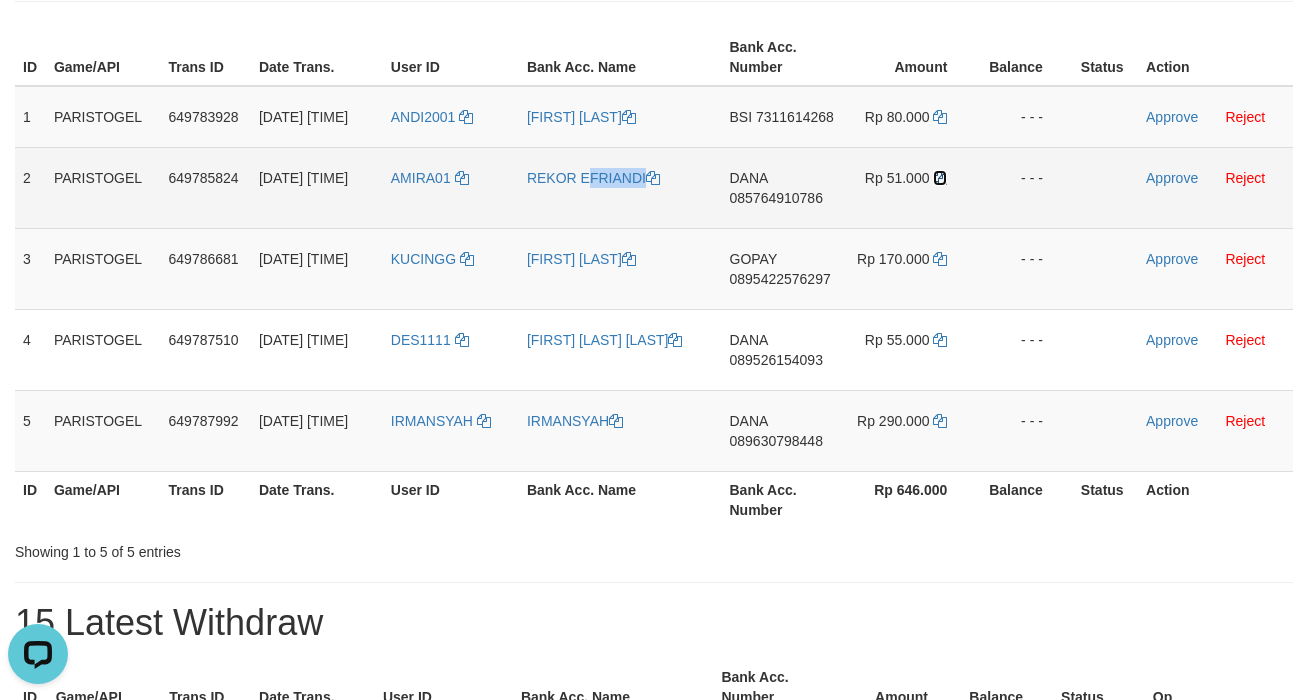drag, startPoint x: 941, startPoint y: 202, endPoint x: 953, endPoint y: 201, distance: 12.0415945 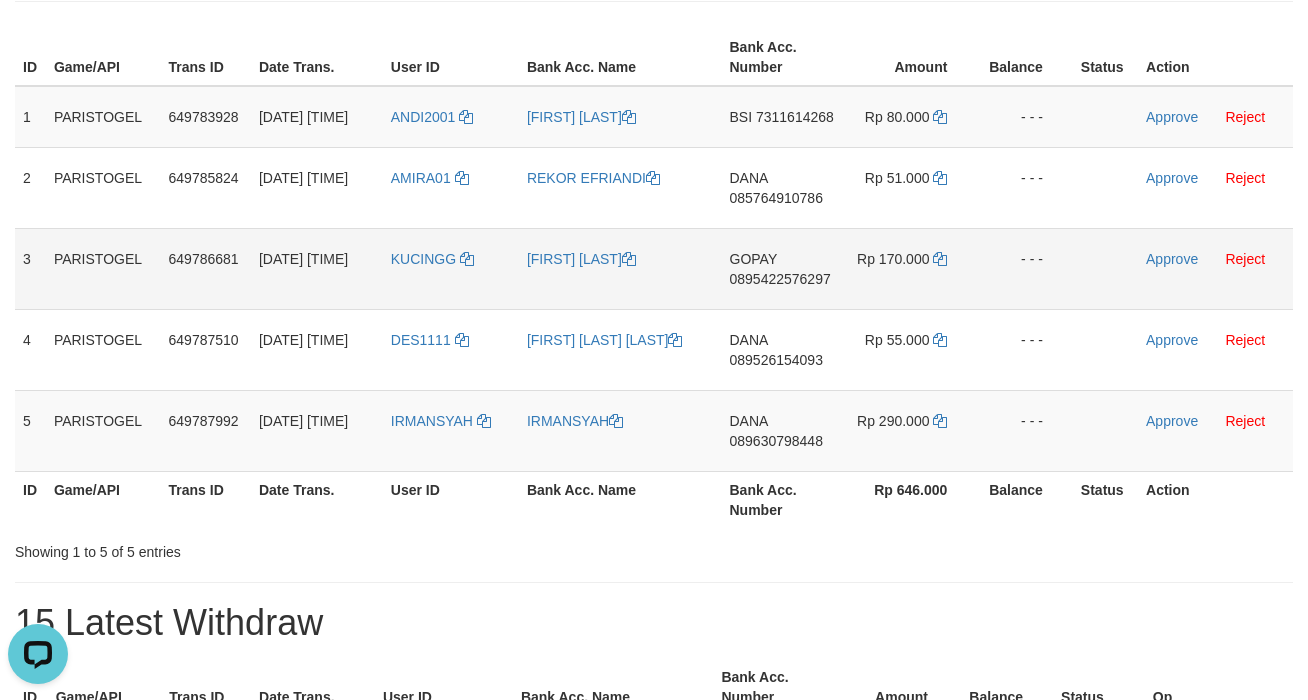 click on "GOPAY
0895422576297" at bounding box center [783, 268] 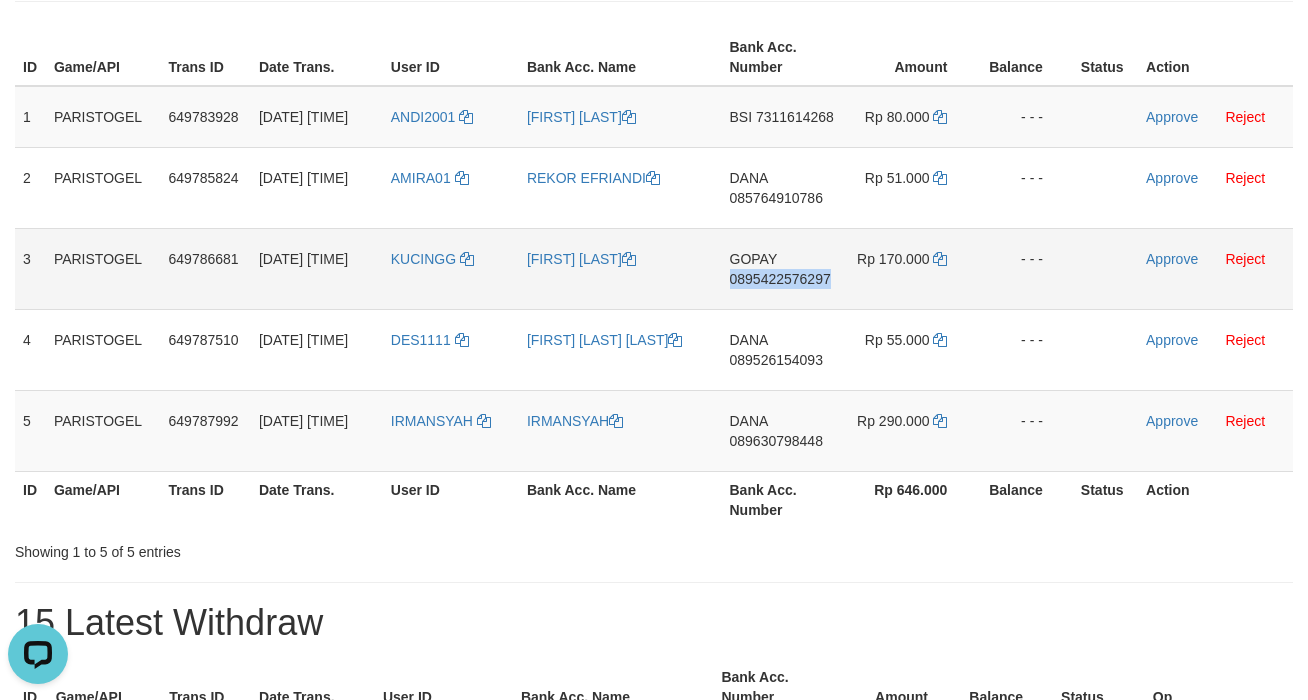 click on "GOPAY
0895422576297" at bounding box center [783, 268] 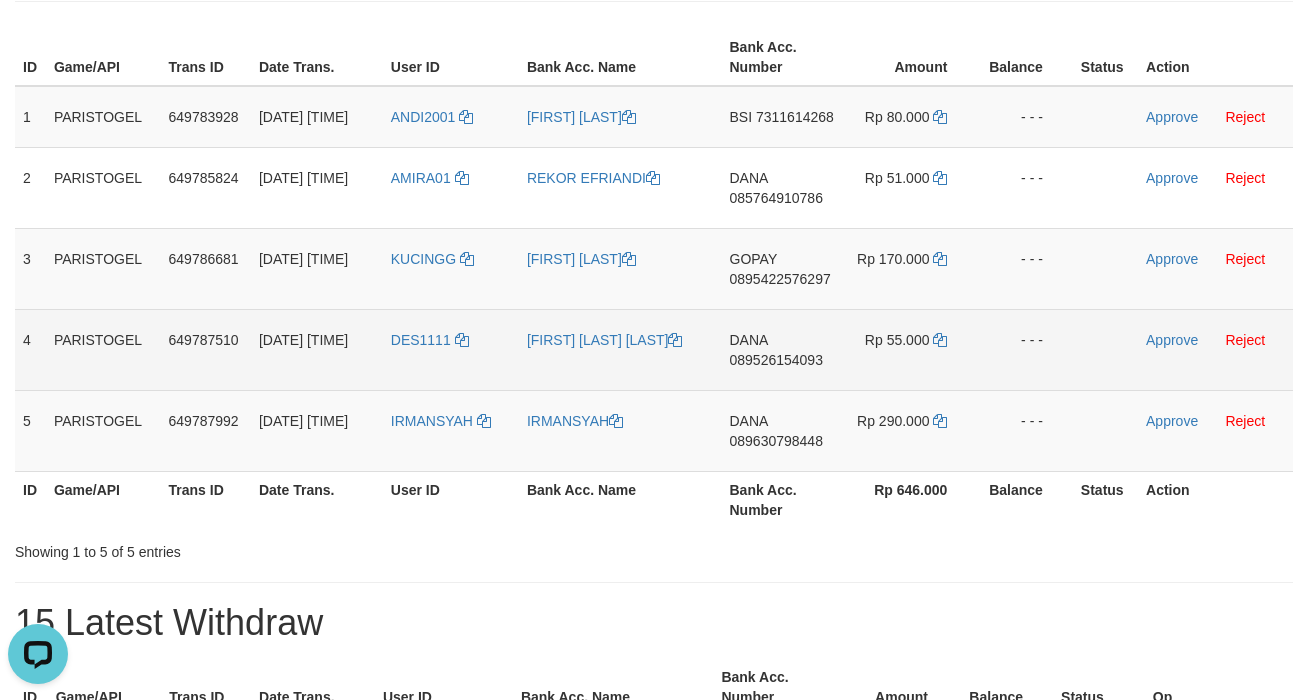 click on "DANA
089526154093" at bounding box center [783, 349] 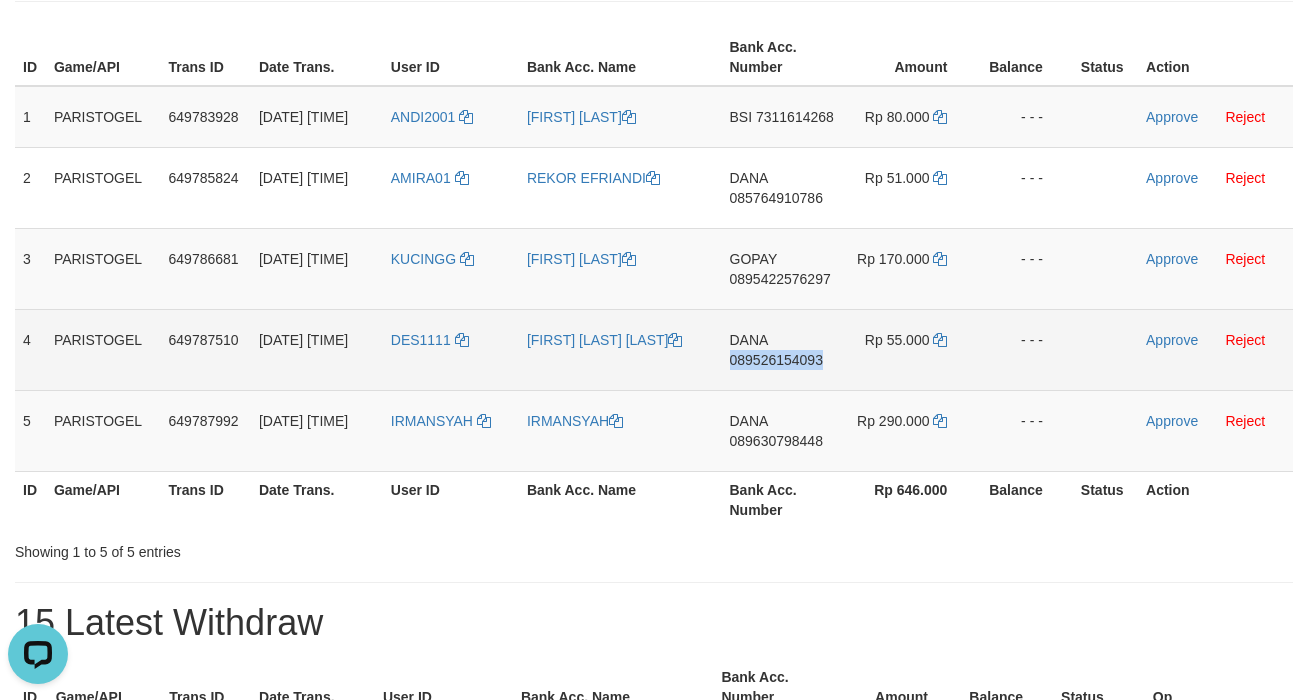 click on "DANA
089526154093" at bounding box center [783, 349] 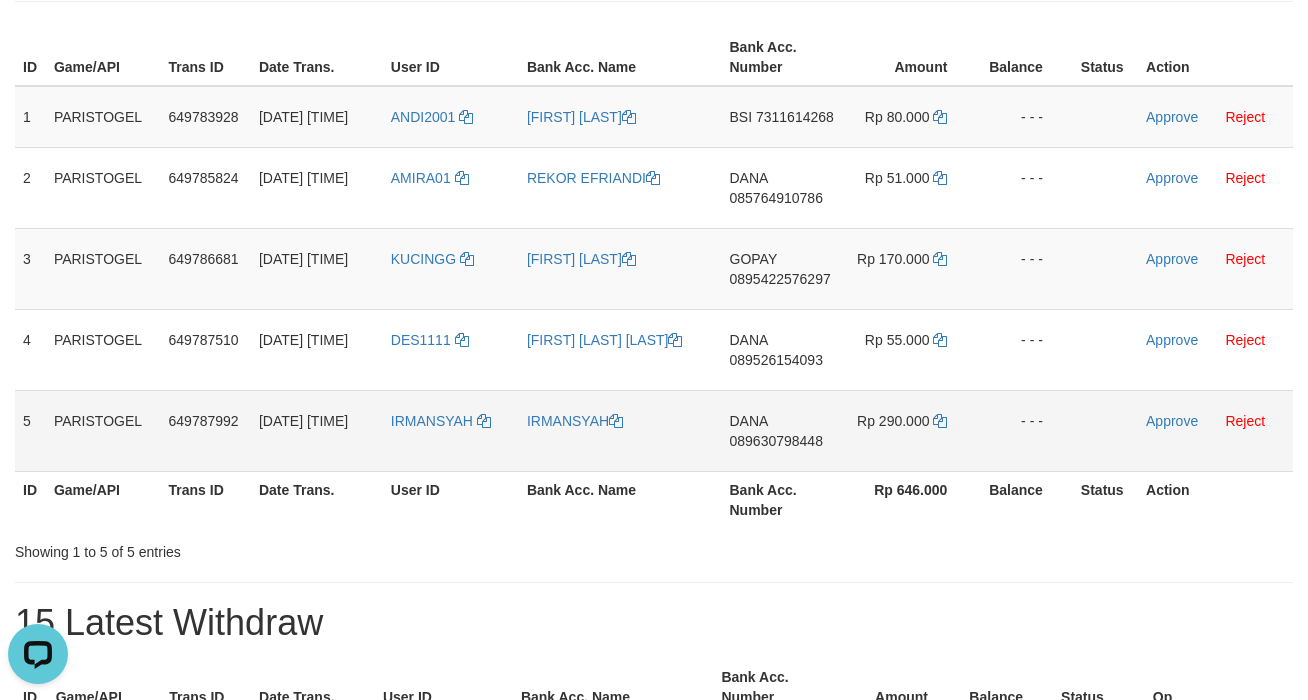 click on "DANA
089630798448" at bounding box center [783, 430] 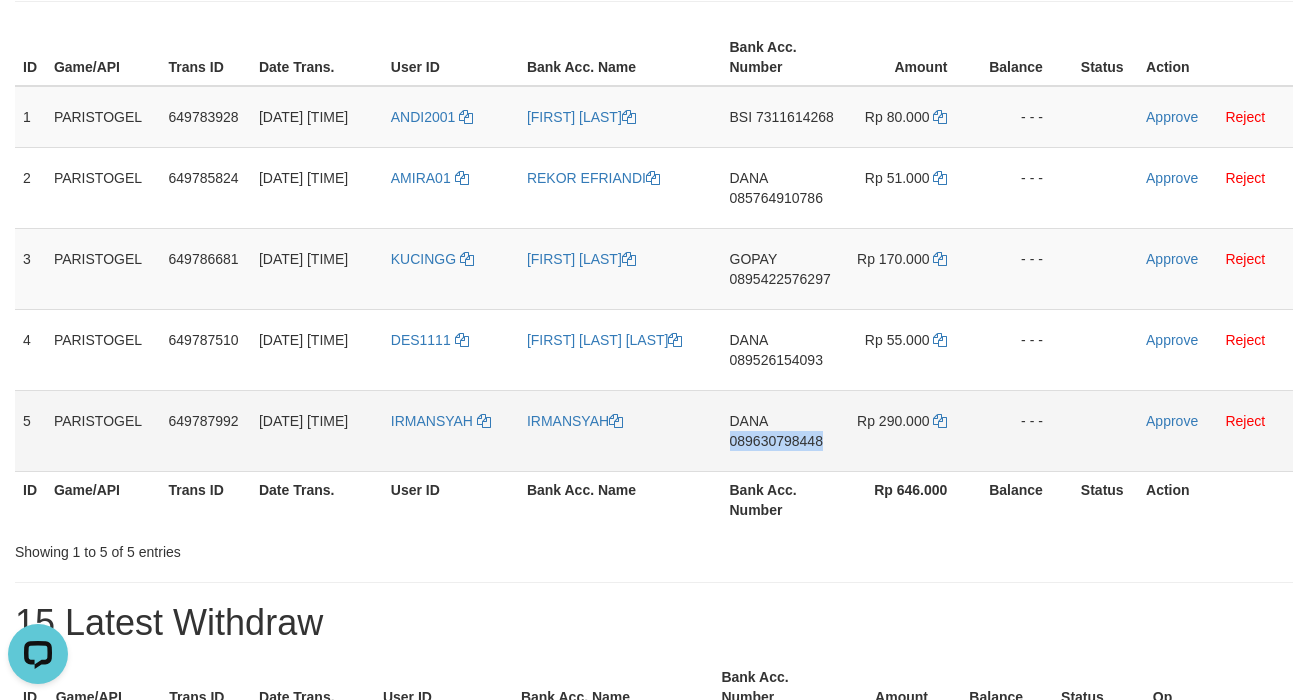 click on "DANA
089630798448" at bounding box center (783, 430) 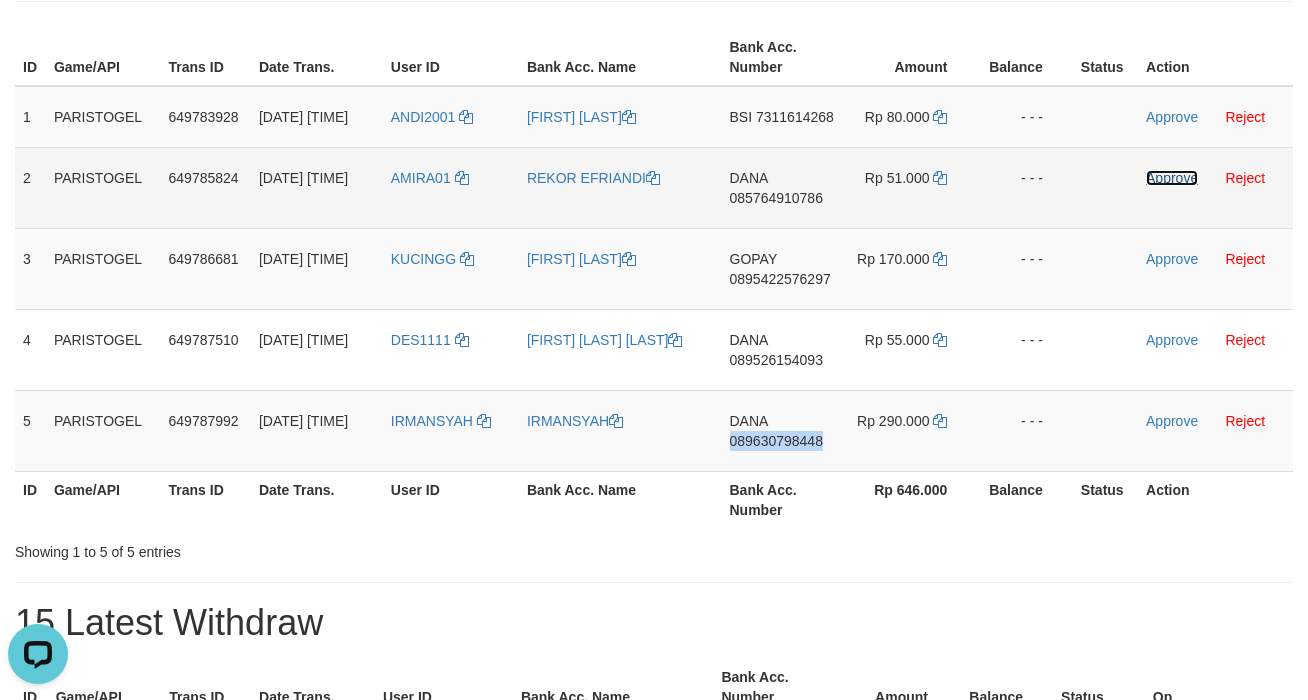 click on "Approve" at bounding box center [1172, 178] 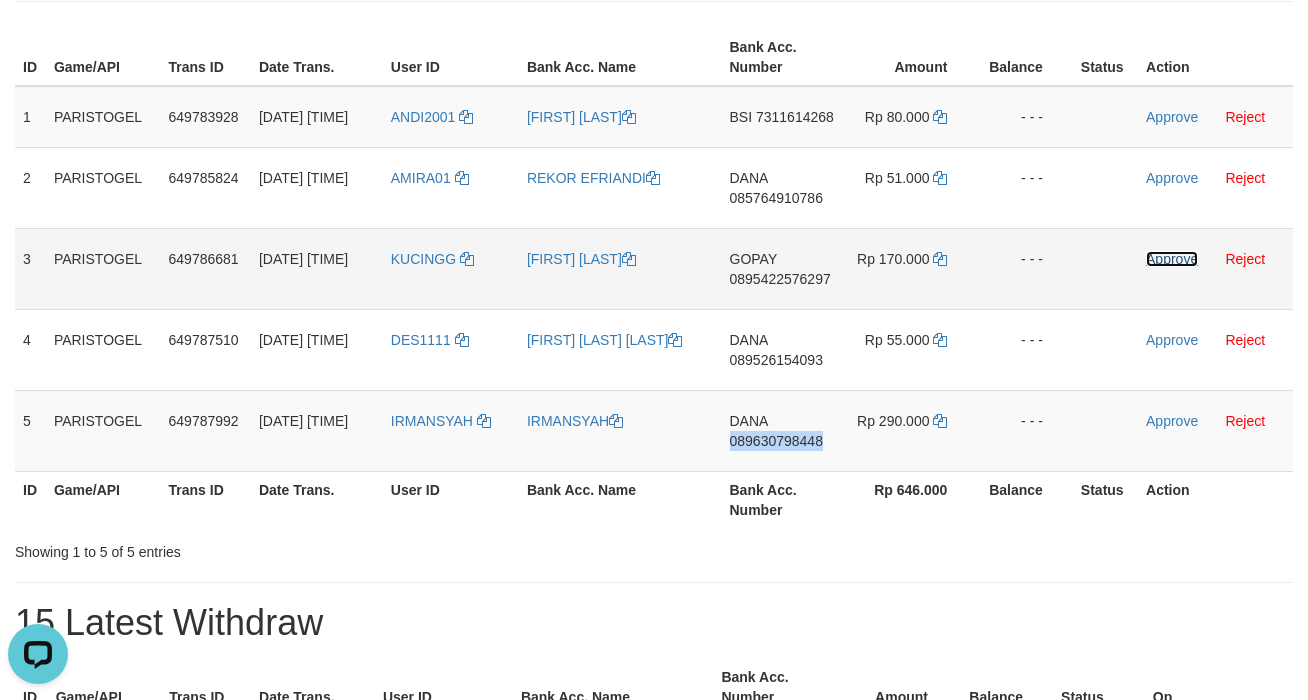 click on "Approve" at bounding box center [1172, 259] 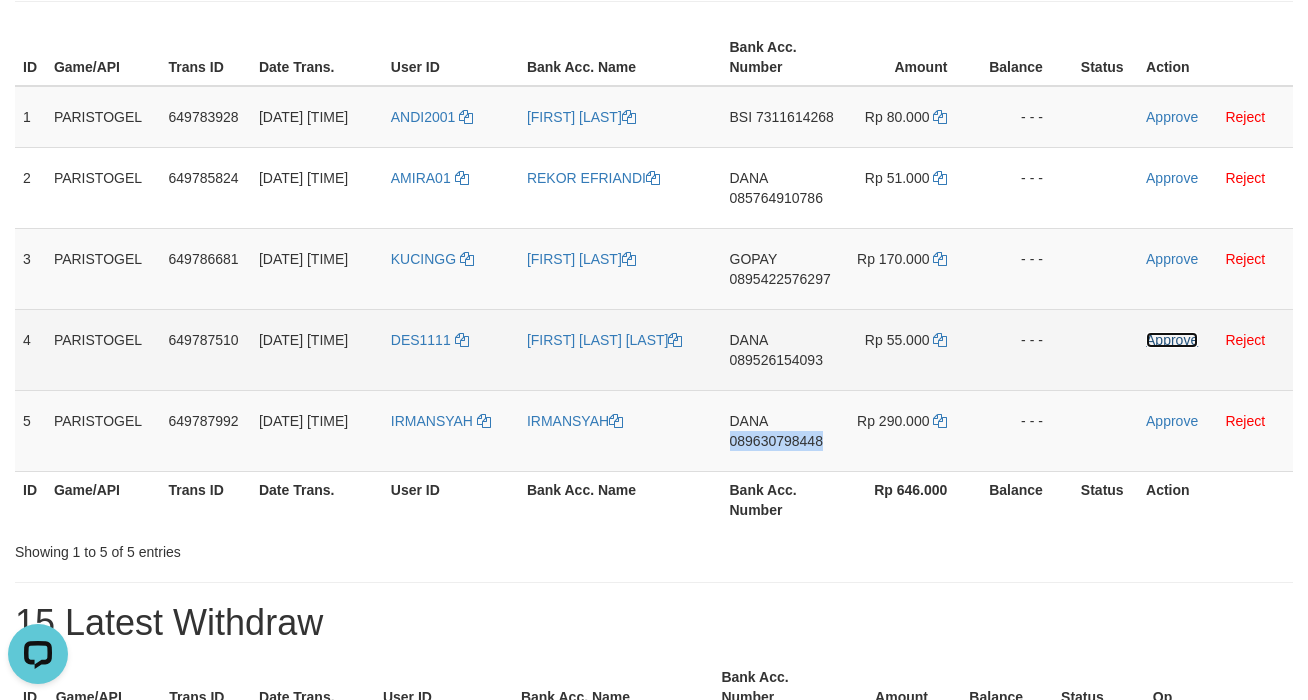 click on "Approve" at bounding box center (1172, 340) 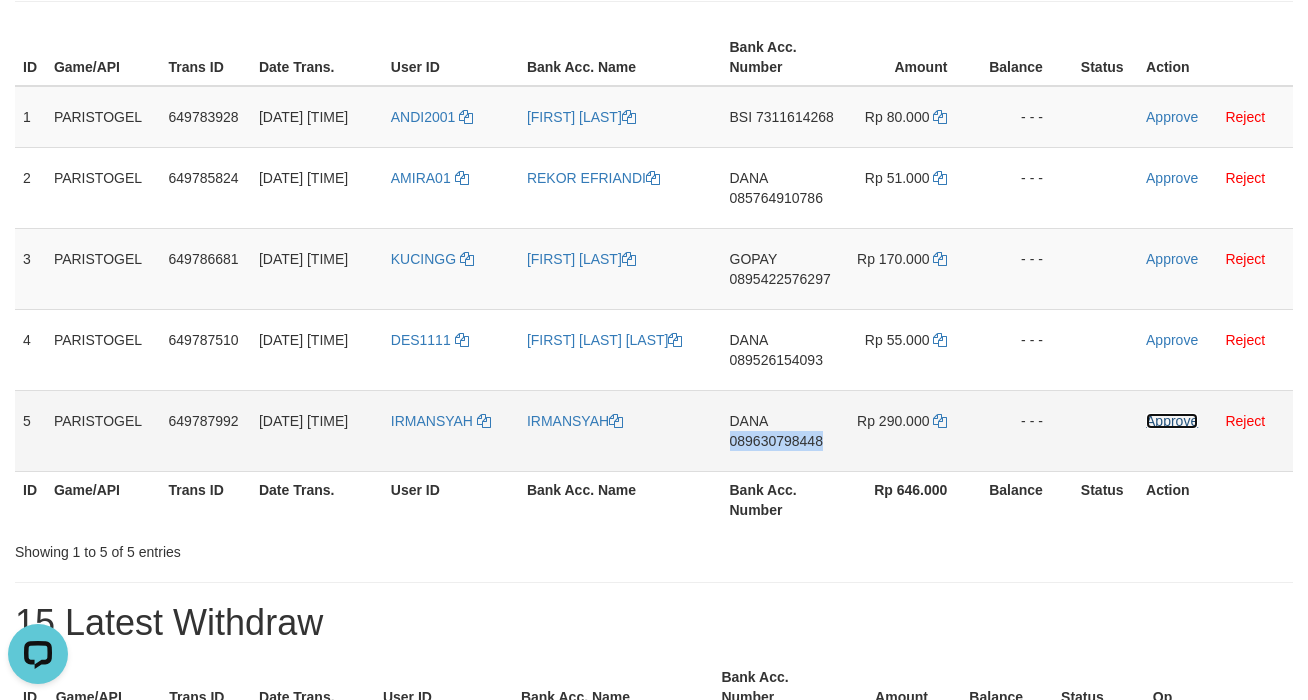 click on "Approve" at bounding box center [1172, 421] 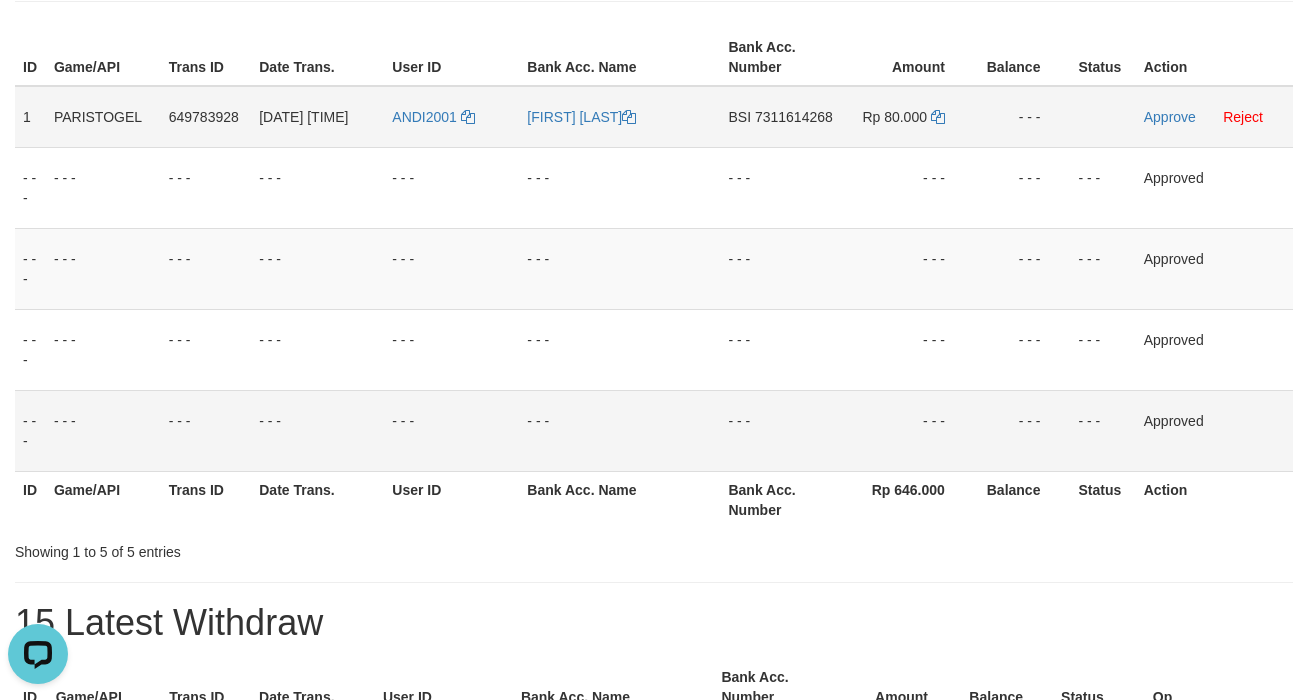 click on "ANDI2001" at bounding box center (451, 117) 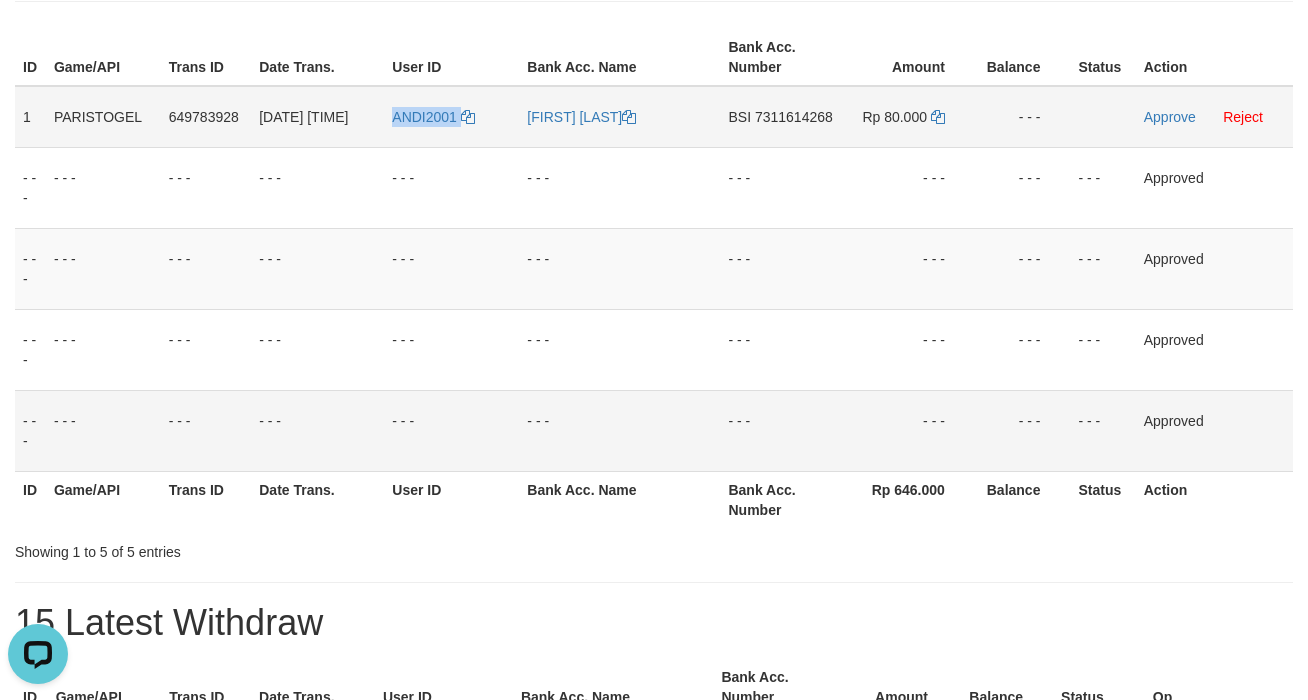 click on "ANDI2001" at bounding box center (451, 117) 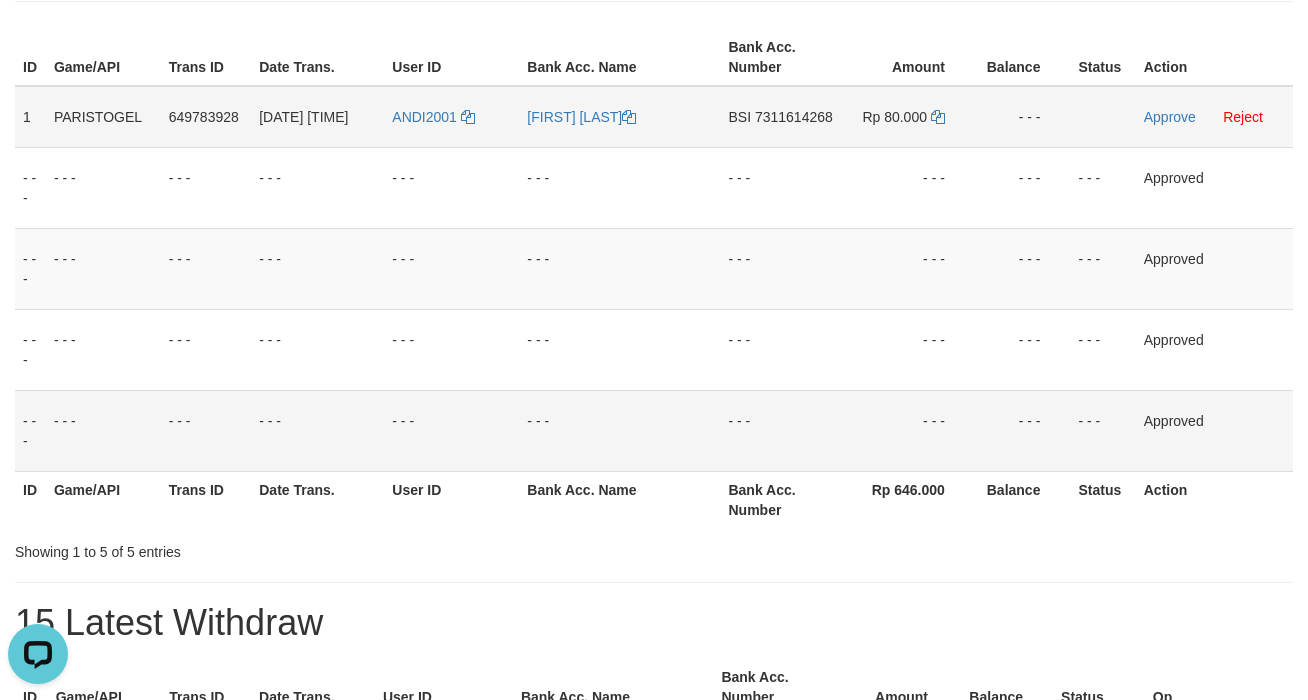 click on "[FIRST] [LAST]" at bounding box center (619, 117) 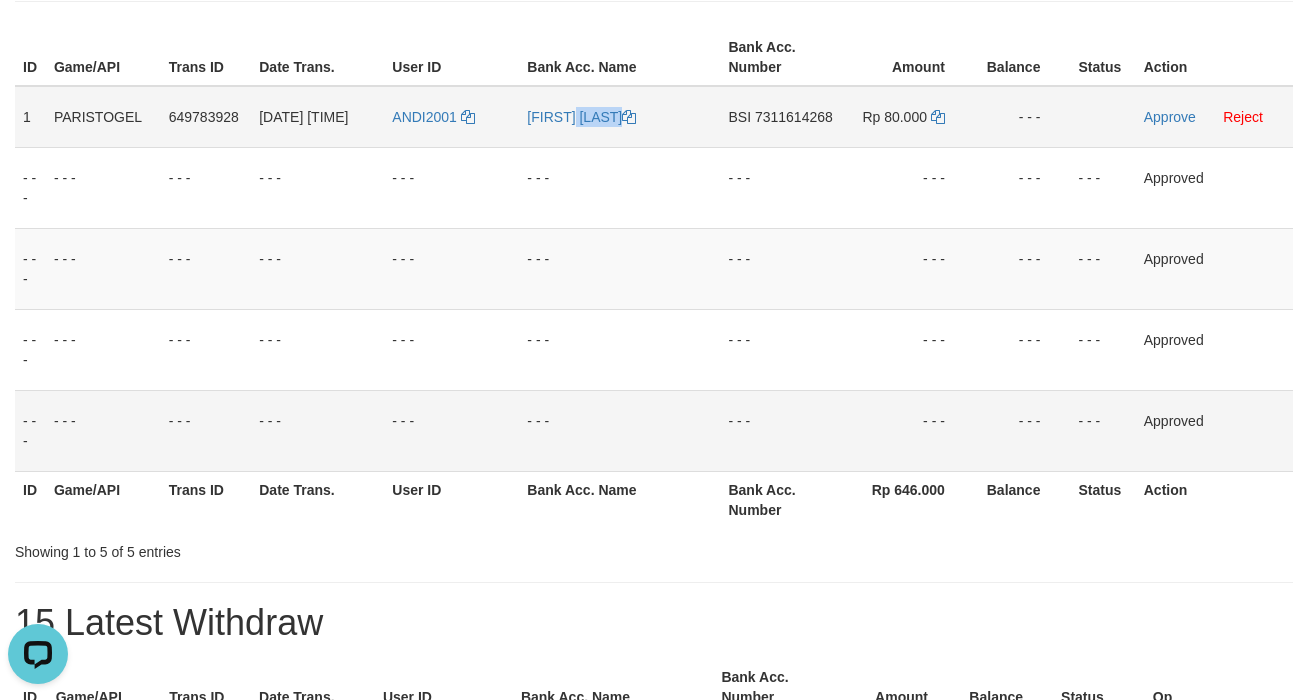 click on "[FIRST] [LAST]" at bounding box center [619, 117] 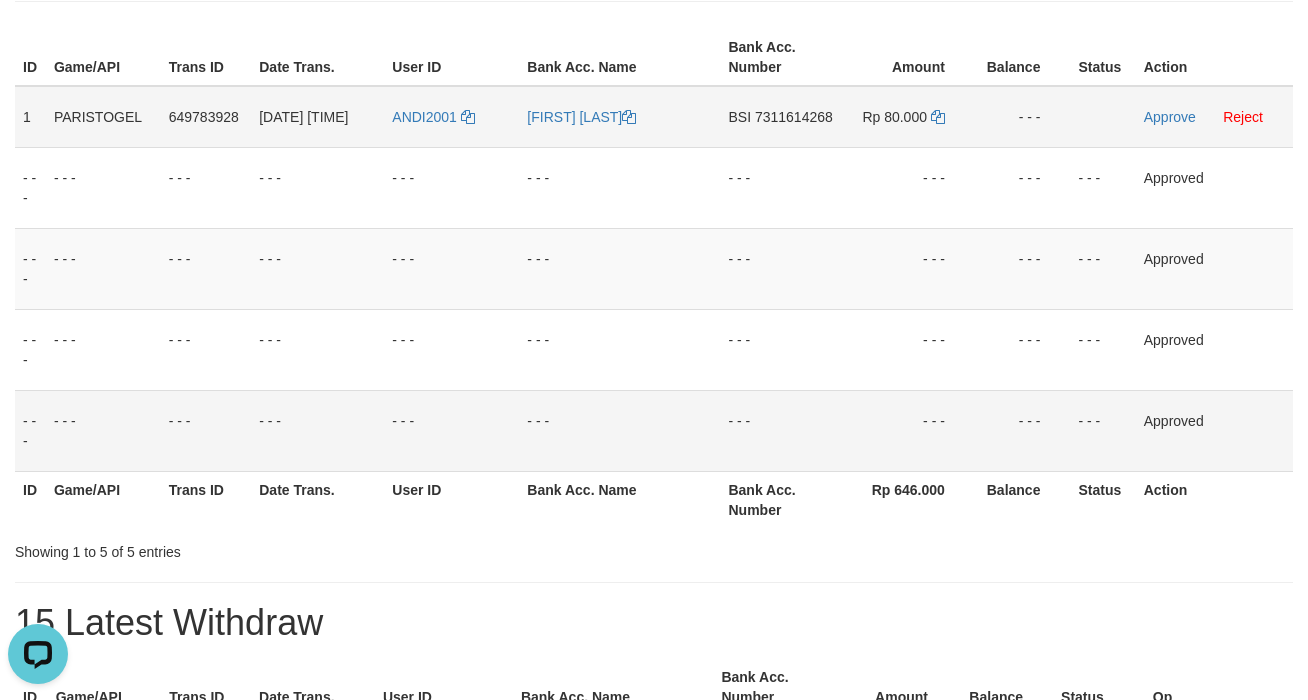 click on "7311614268" at bounding box center (794, 117) 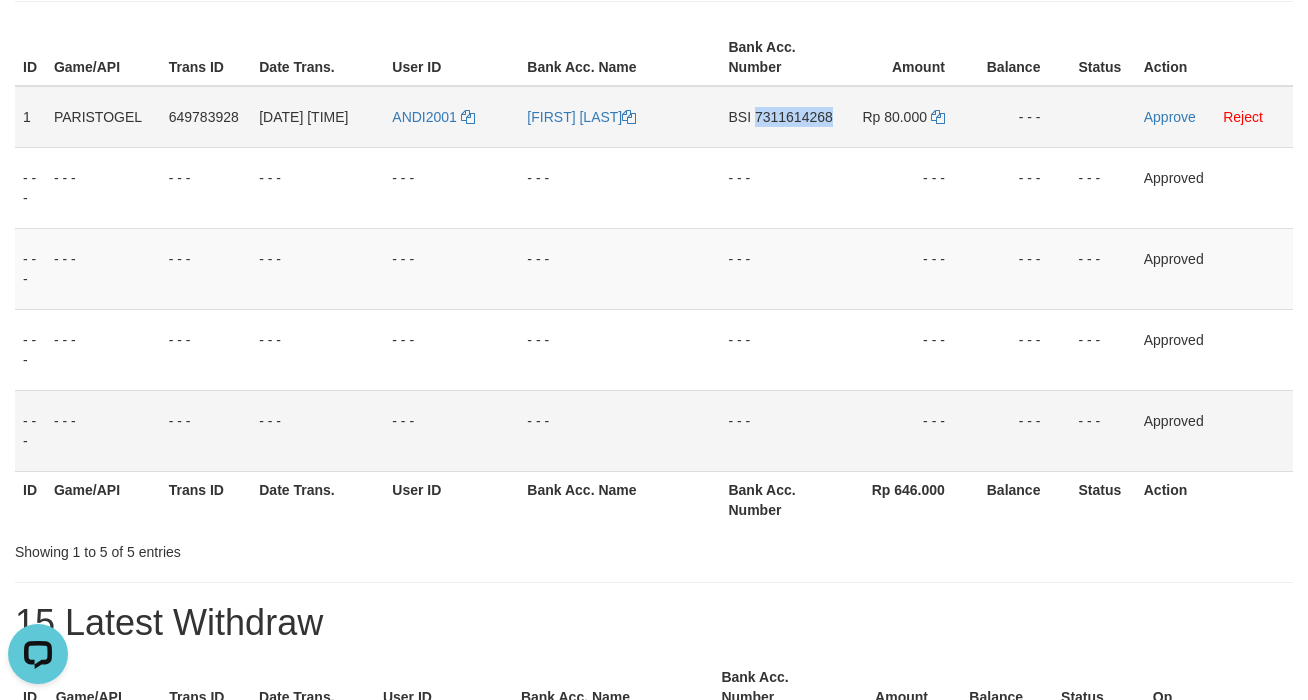 drag, startPoint x: 756, startPoint y: 157, endPoint x: 952, endPoint y: 158, distance: 196.00255 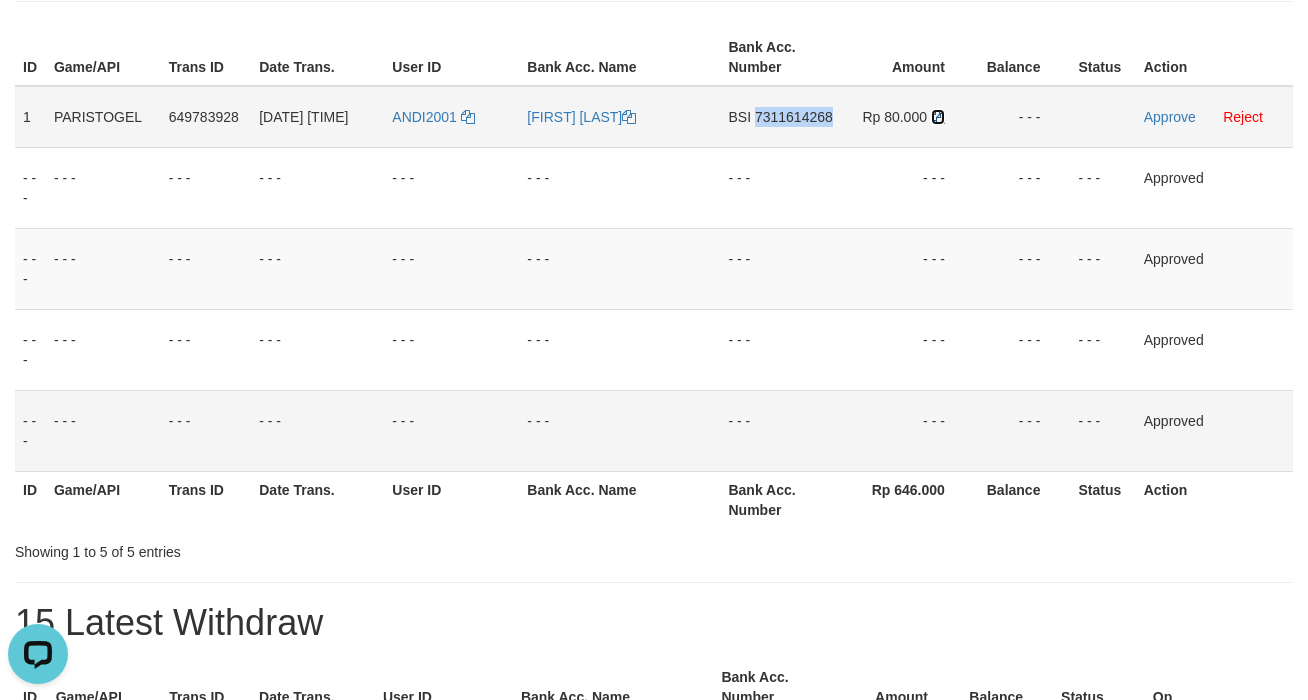 click at bounding box center [938, 117] 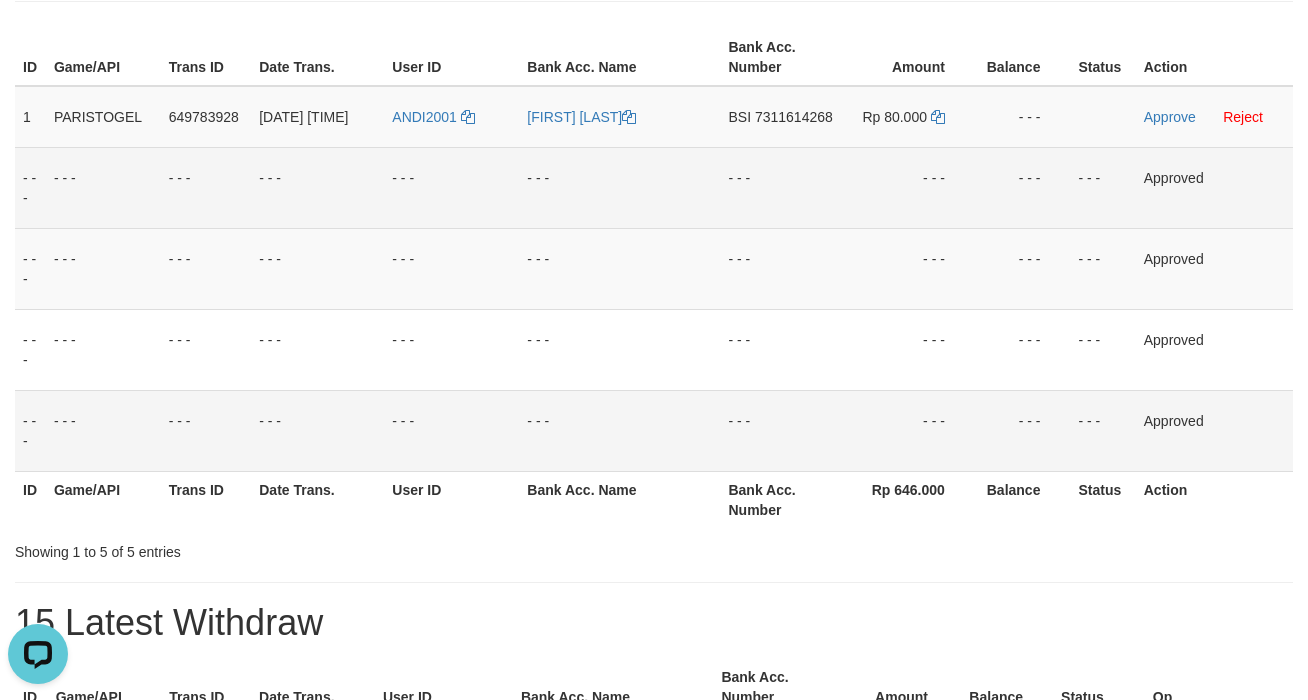 click on "- - -" at bounding box center (780, 187) 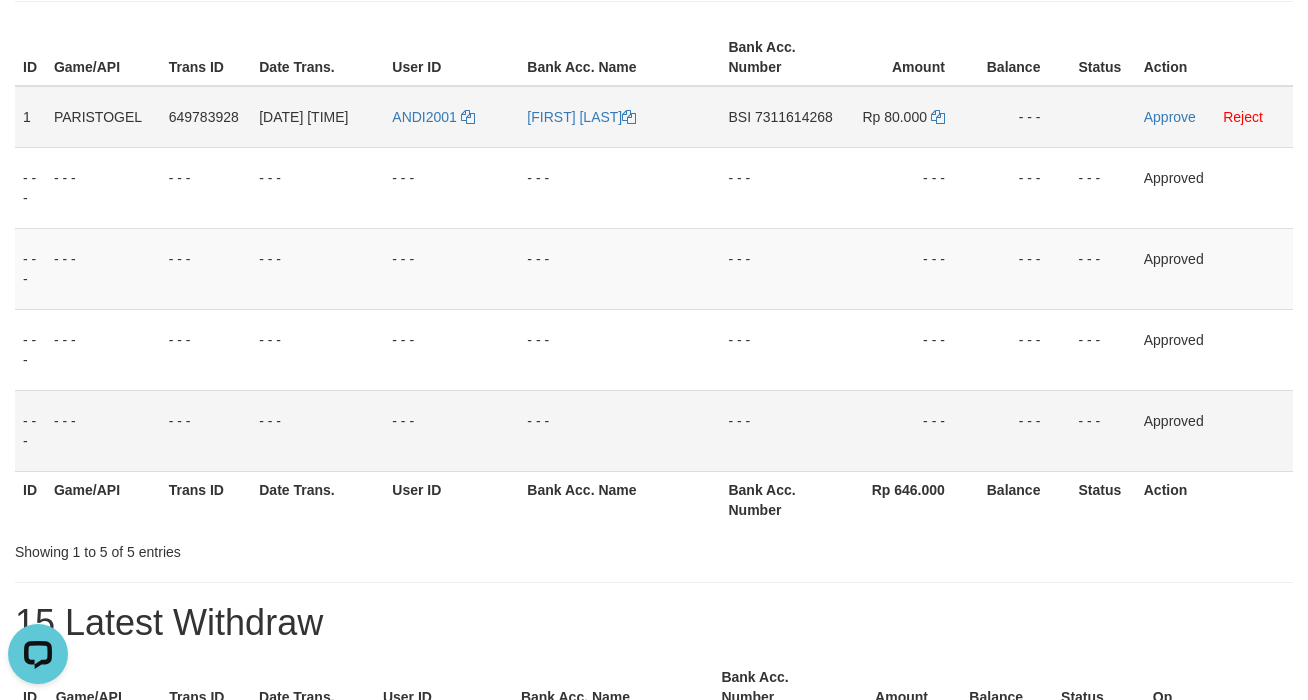 click on "BSI
7311614268" at bounding box center [780, 117] 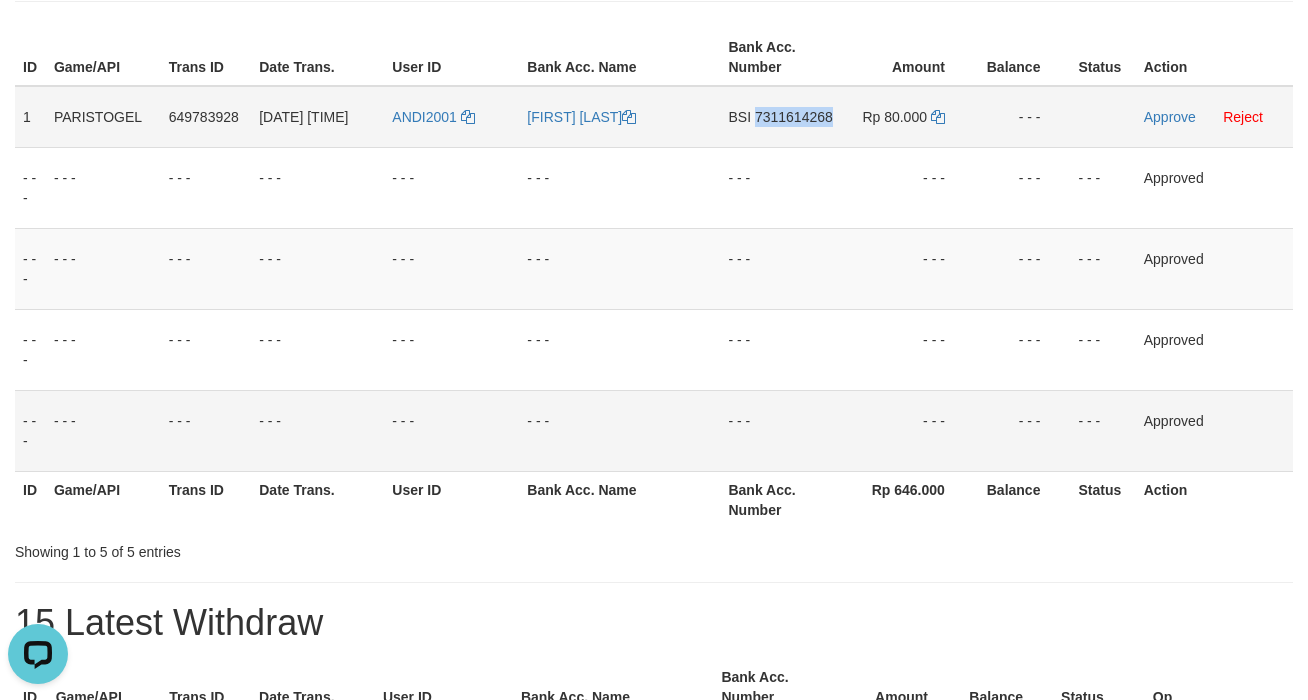 click on "BSI
7311614268" at bounding box center [780, 117] 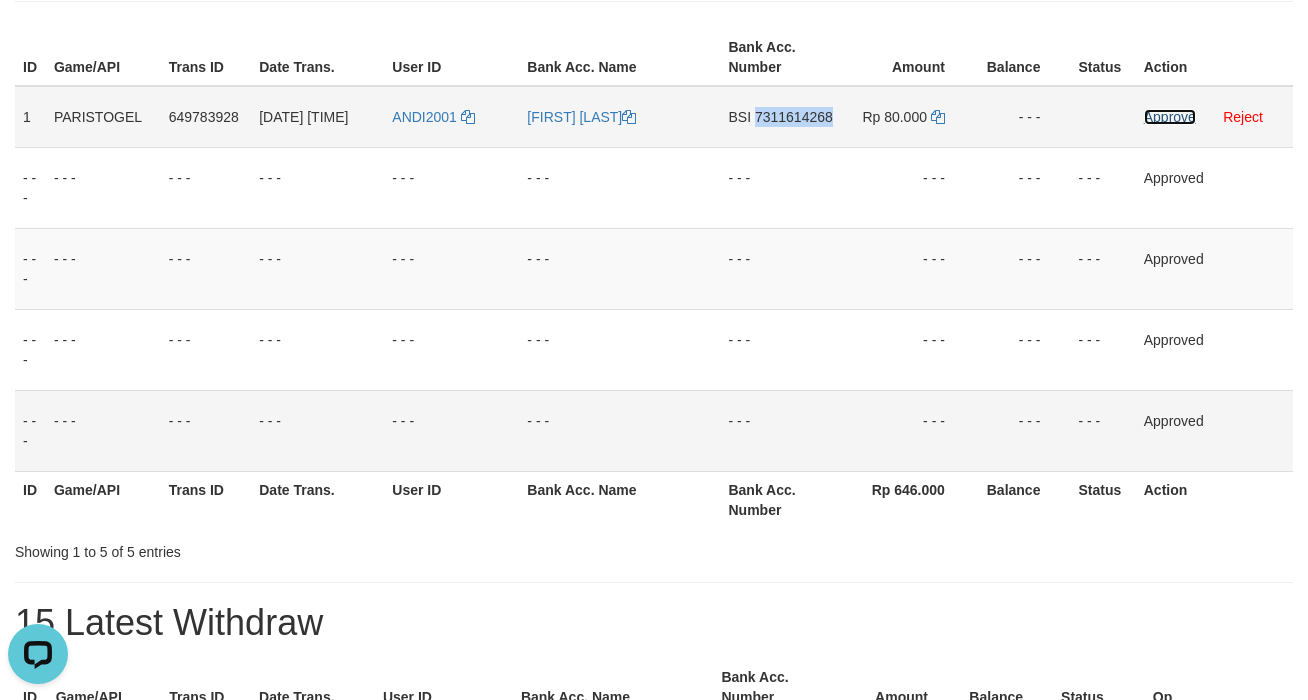 click on "Approve" at bounding box center [1170, 117] 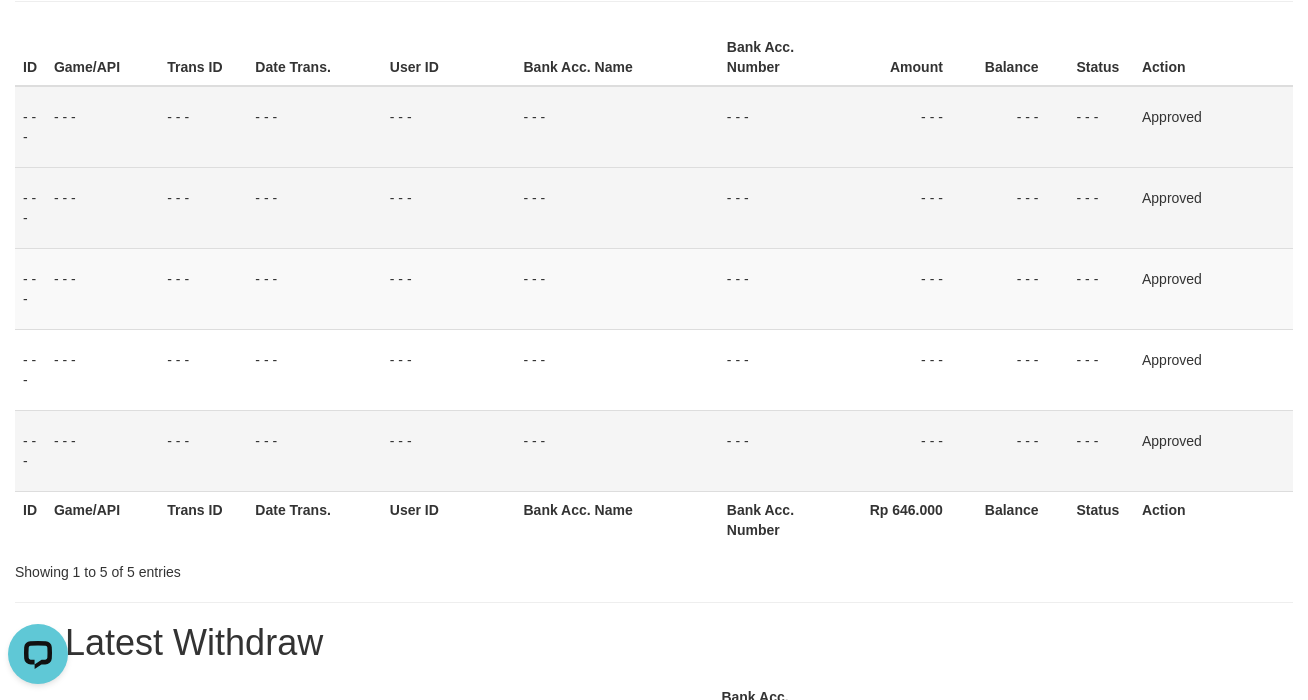 click on "- - -" at bounding box center [1021, 207] 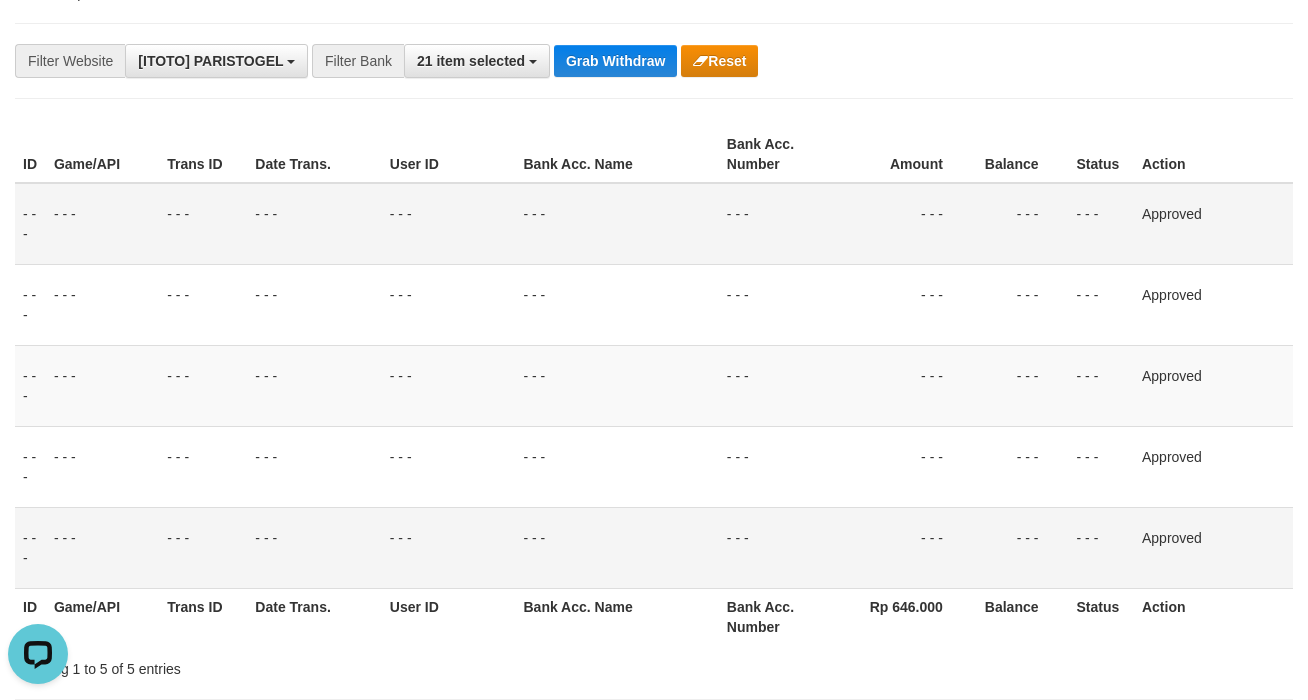 scroll, scrollTop: 0, scrollLeft: 0, axis: both 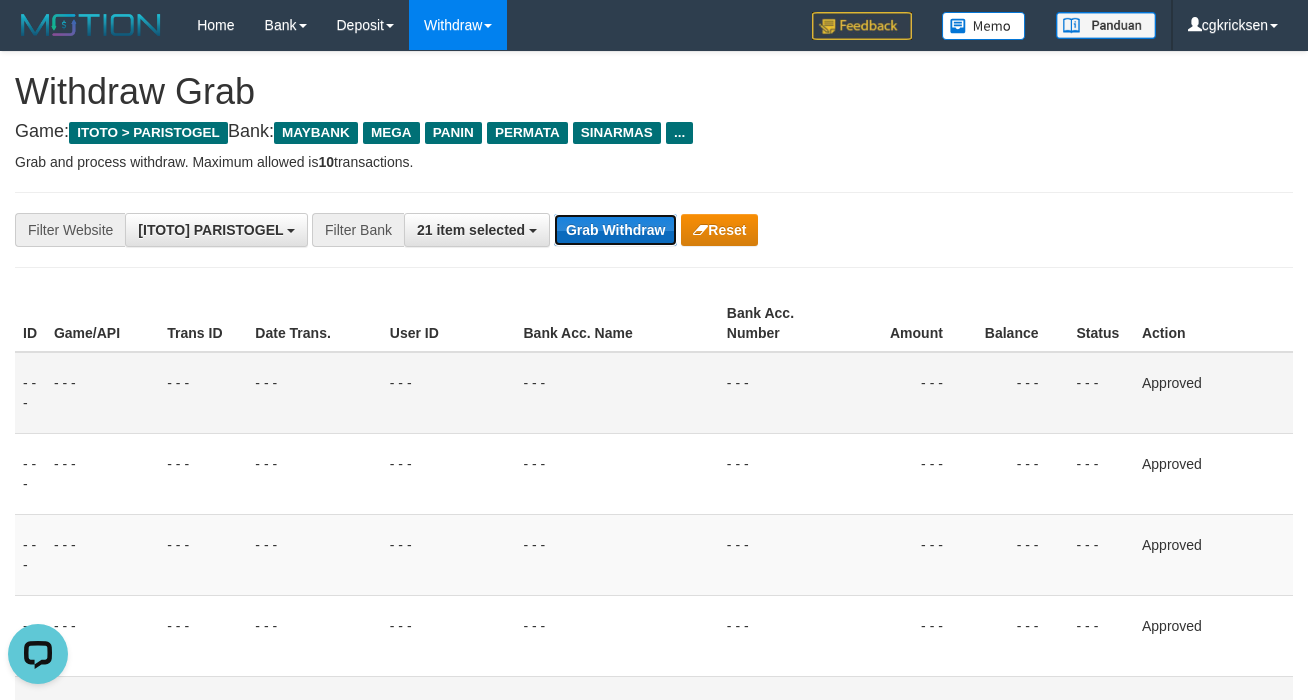 click on "Grab Withdraw" at bounding box center [615, 230] 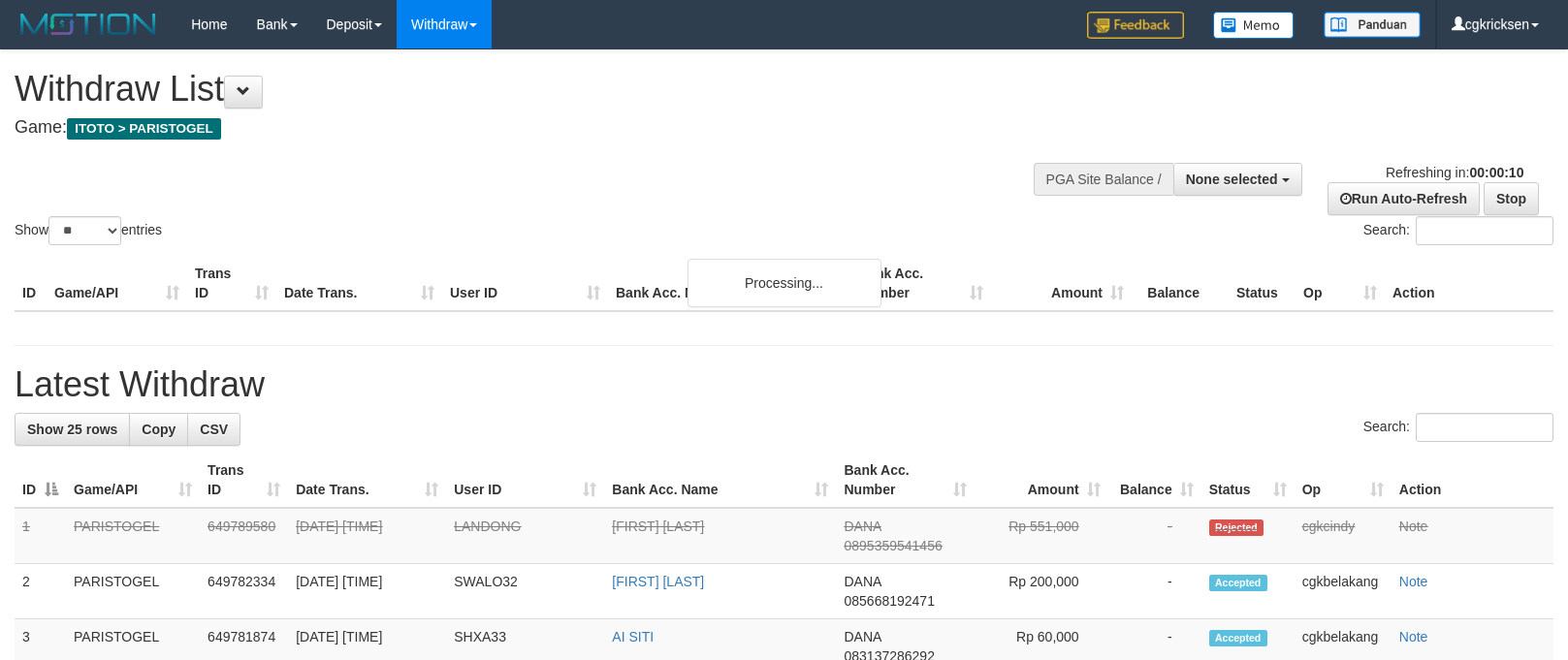 select 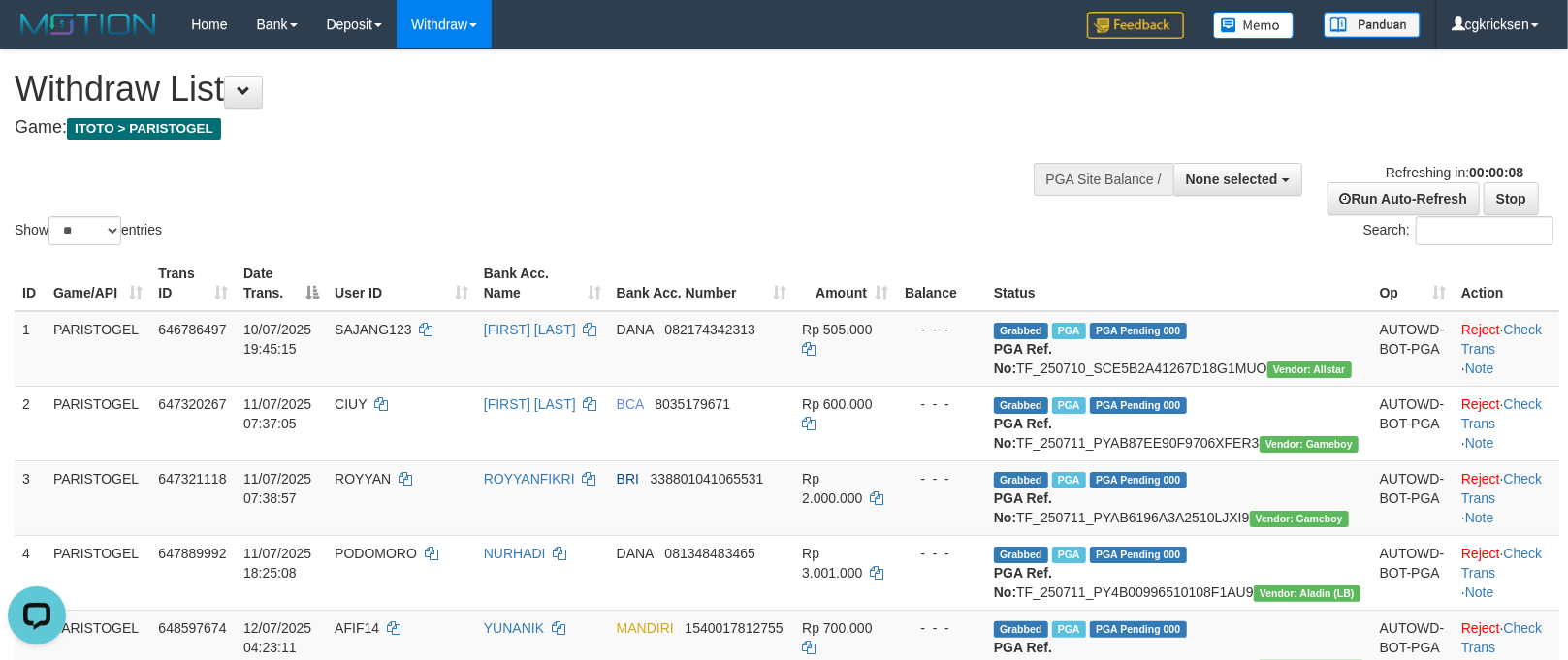 scroll, scrollTop: 0, scrollLeft: 0, axis: both 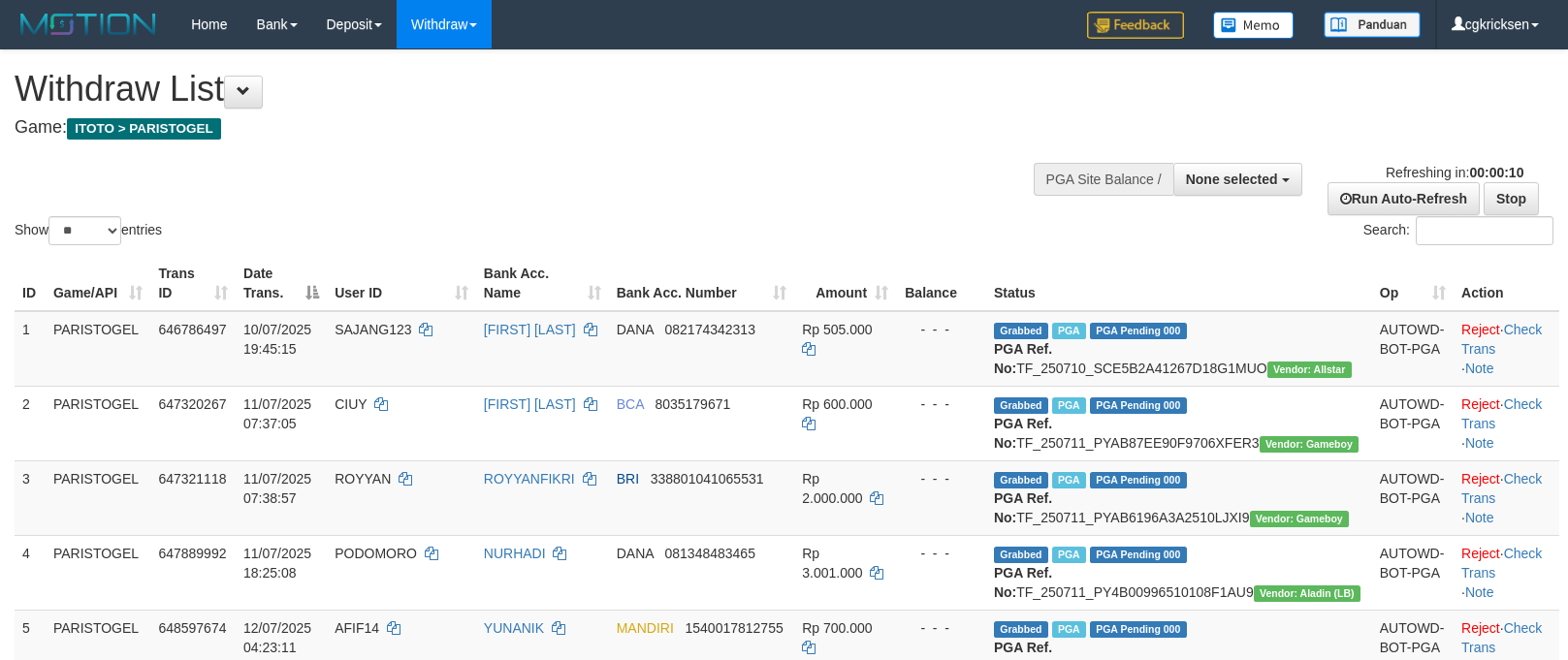 select 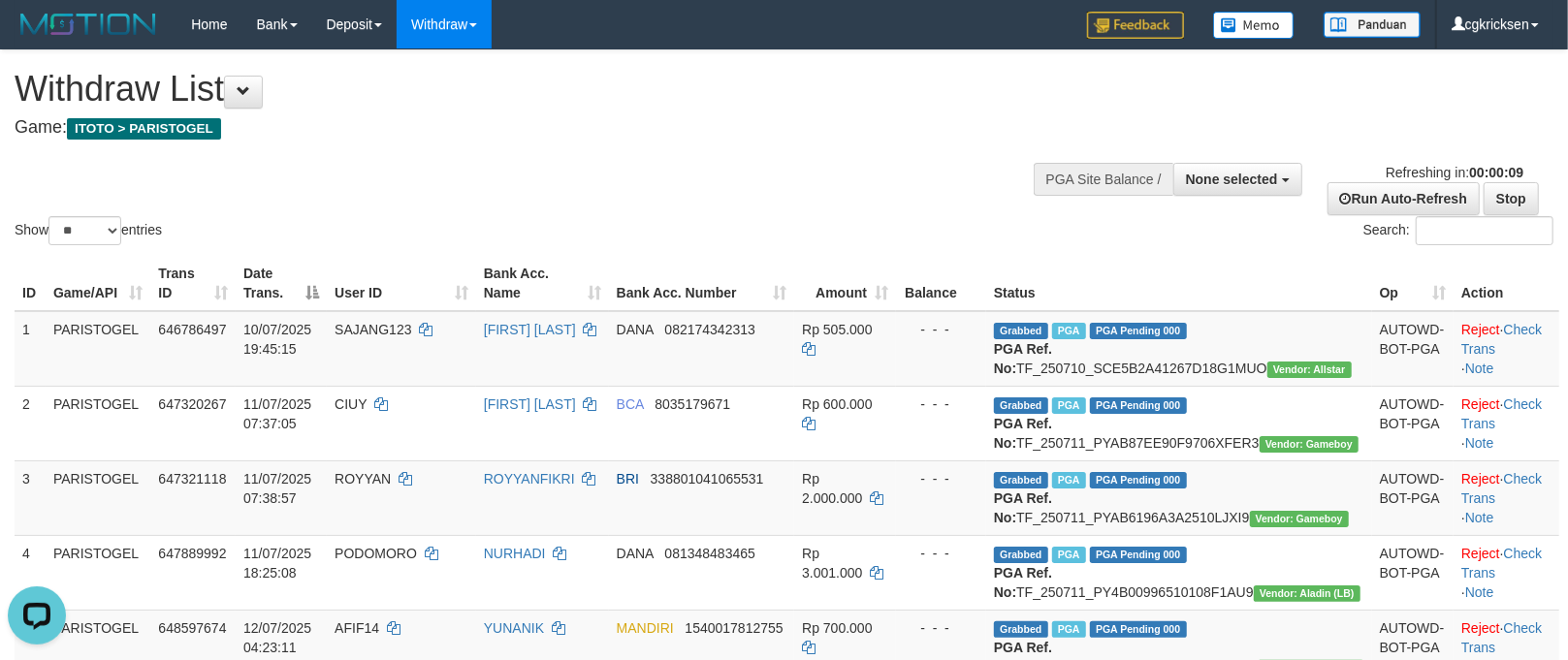 scroll, scrollTop: 0, scrollLeft: 0, axis: both 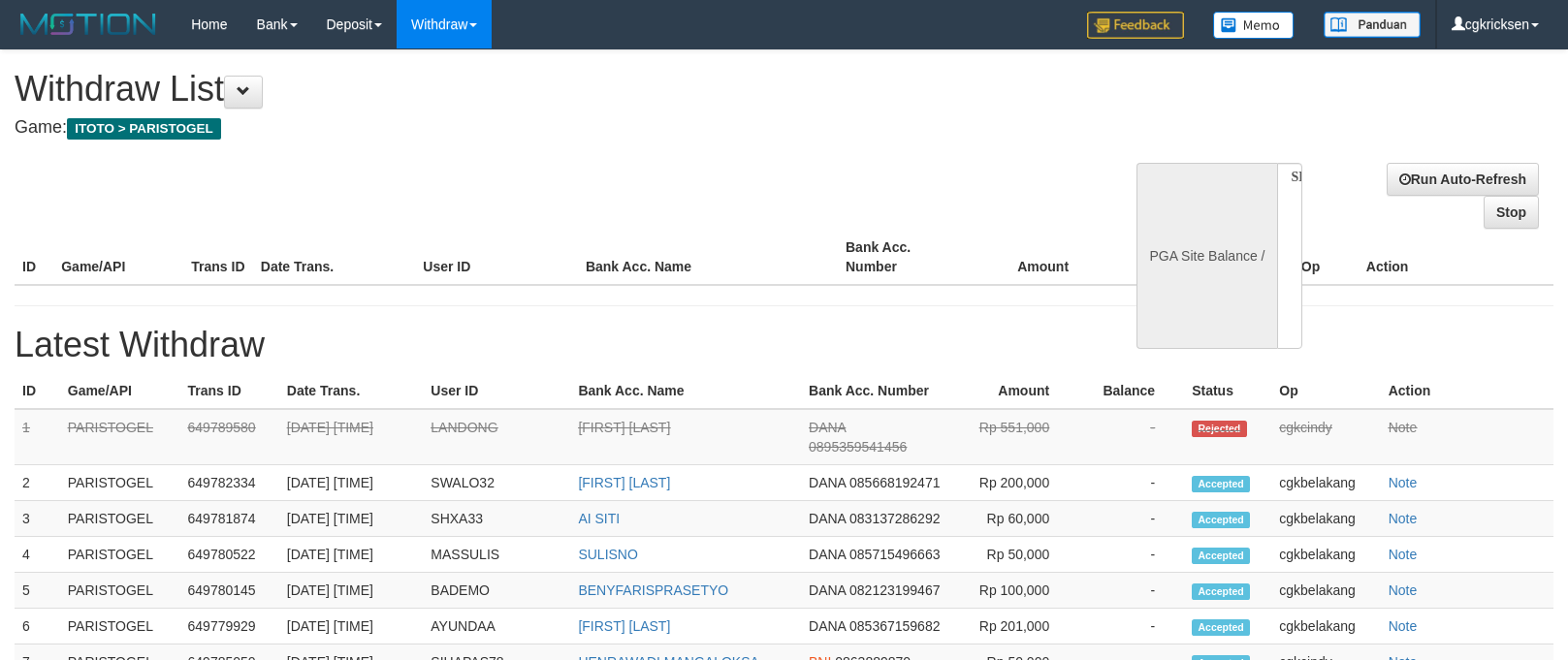 select 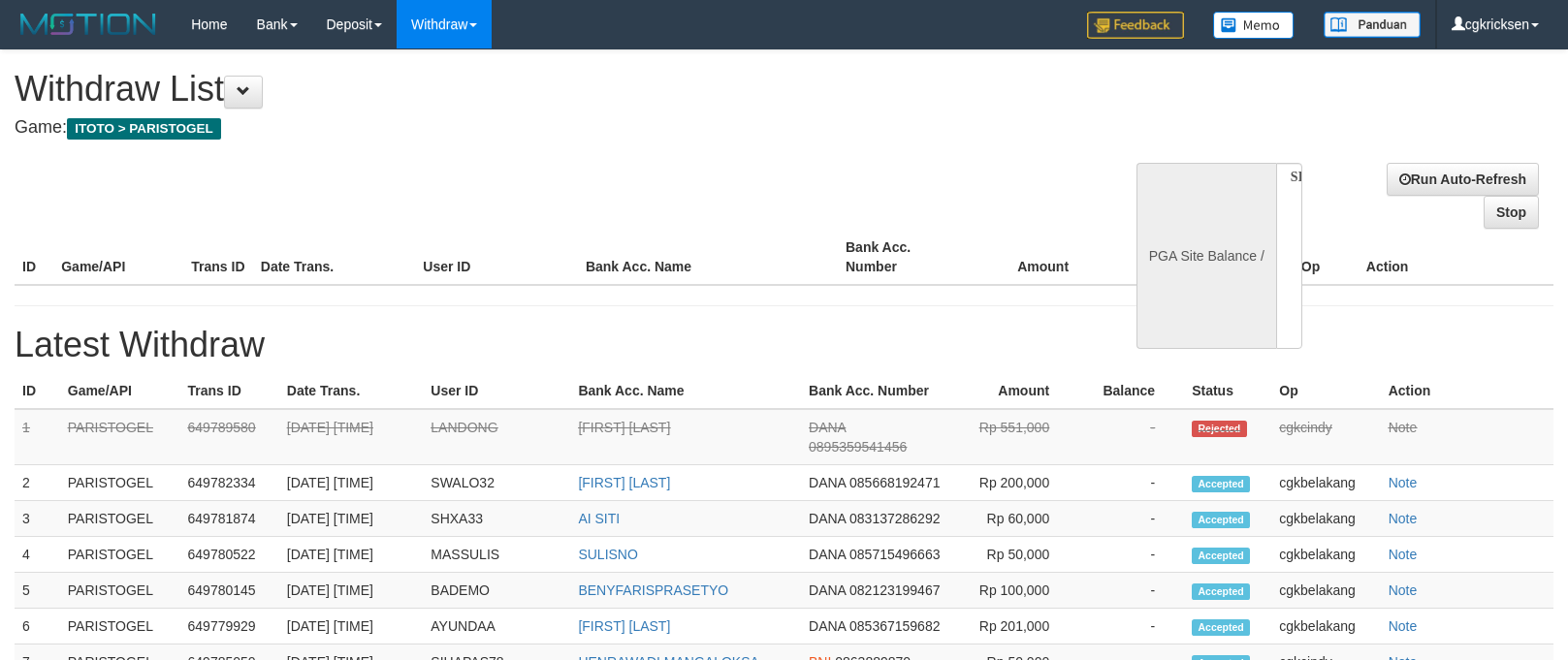 scroll, scrollTop: 0, scrollLeft: 0, axis: both 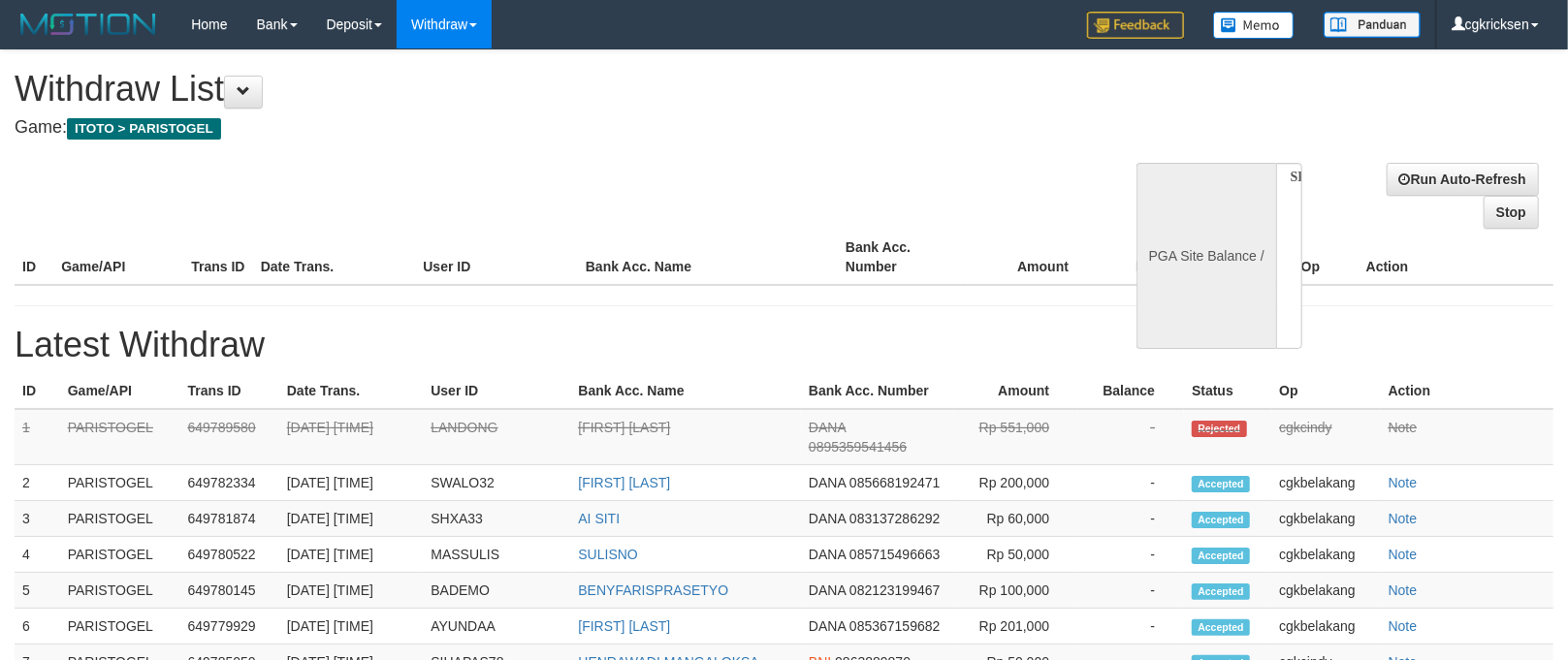 select on "**" 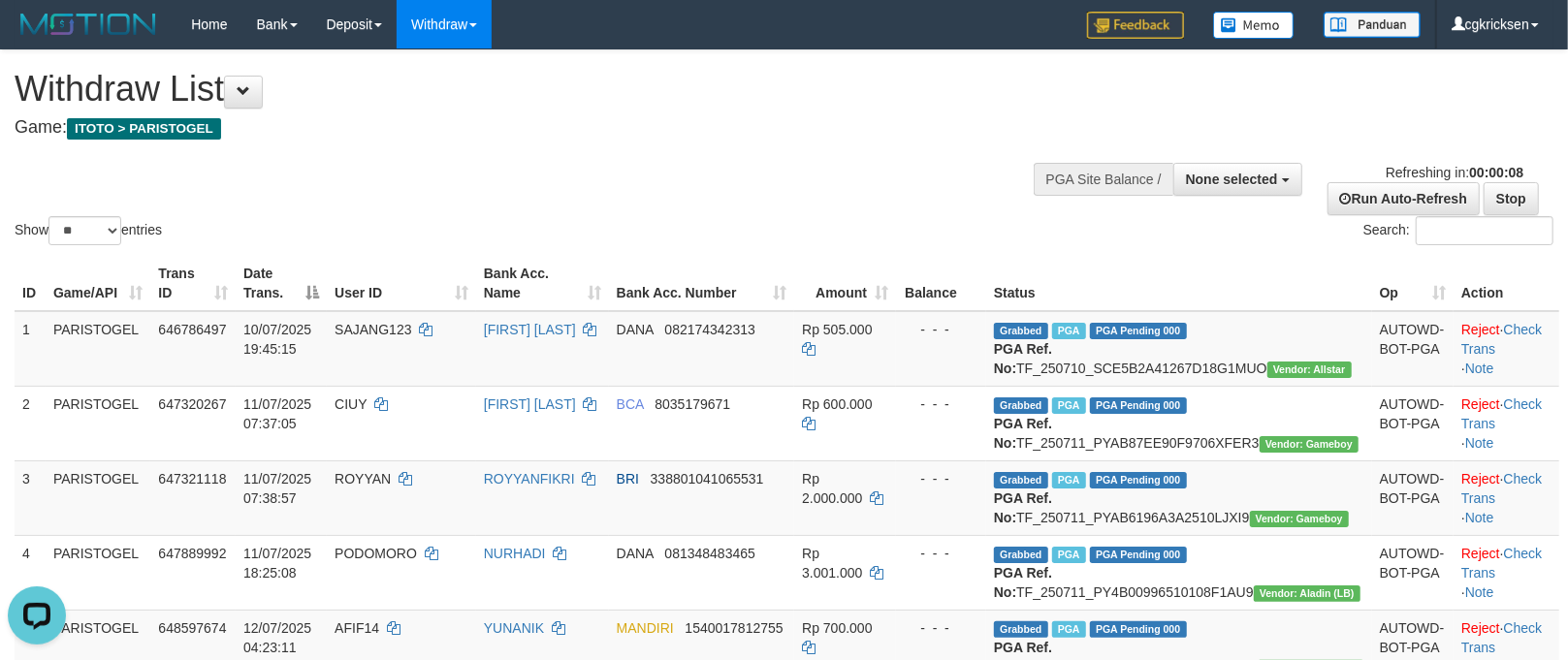 scroll, scrollTop: 0, scrollLeft: 0, axis: both 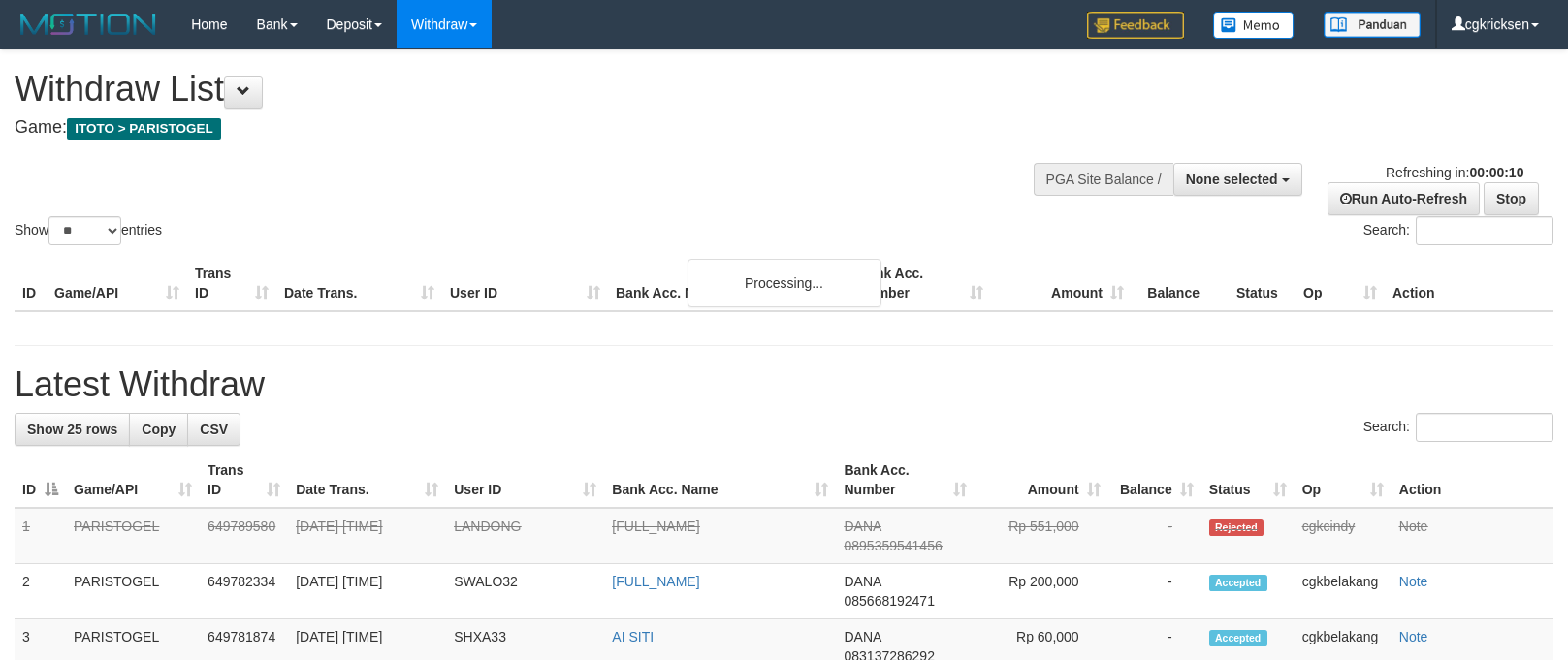 select 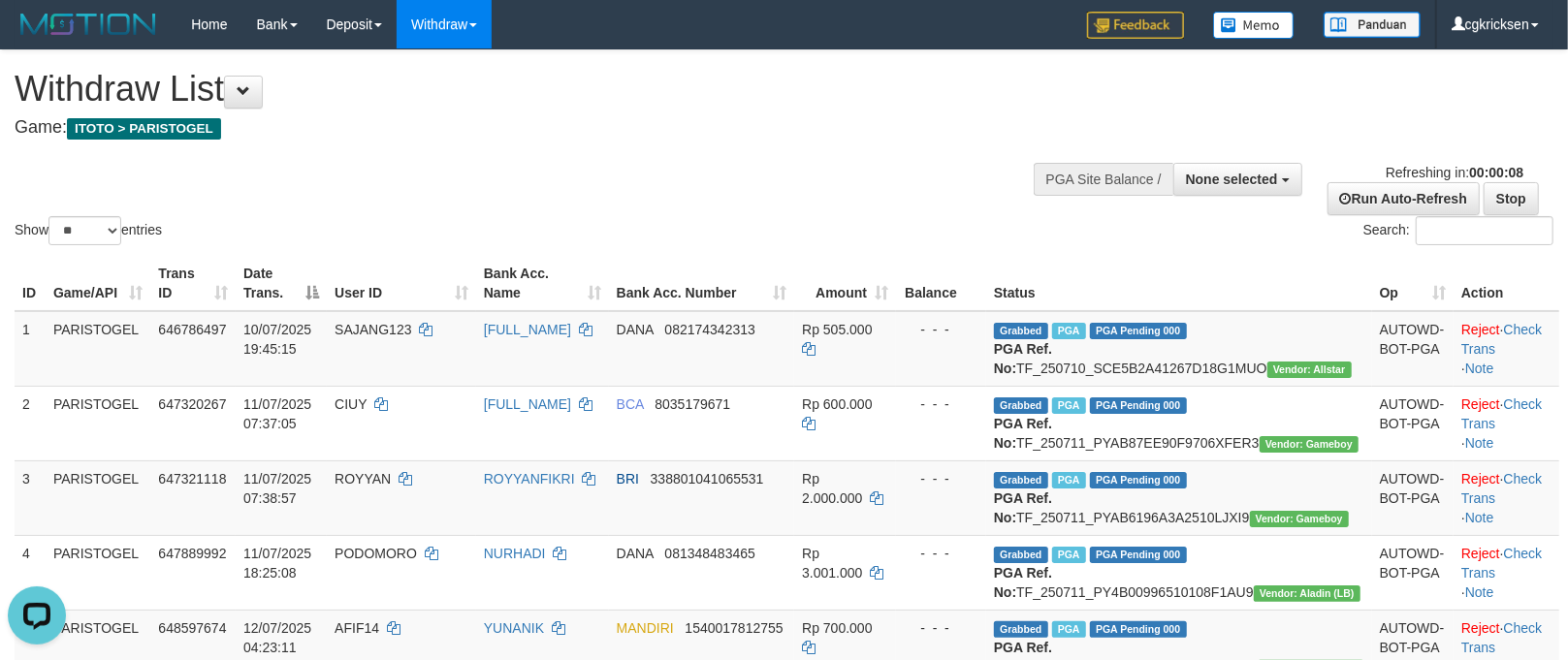 scroll, scrollTop: 0, scrollLeft: 0, axis: both 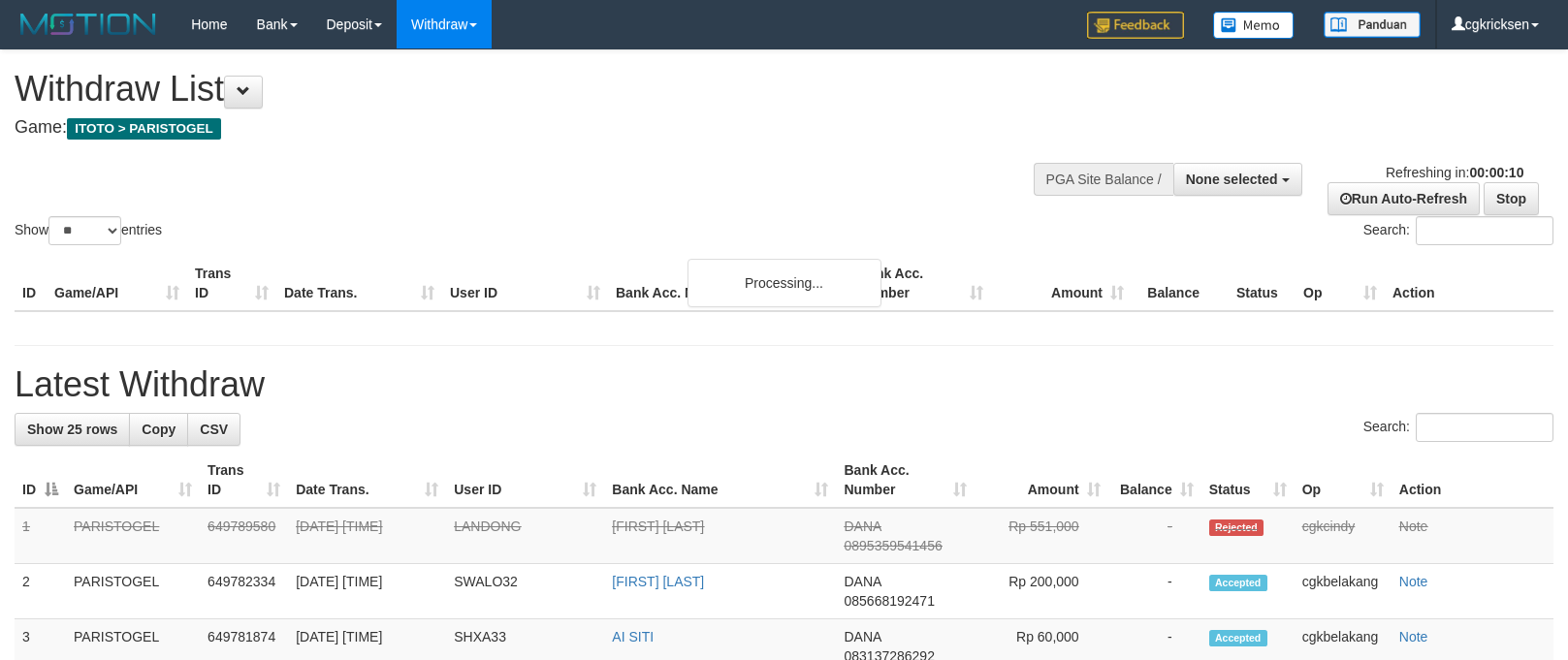 select 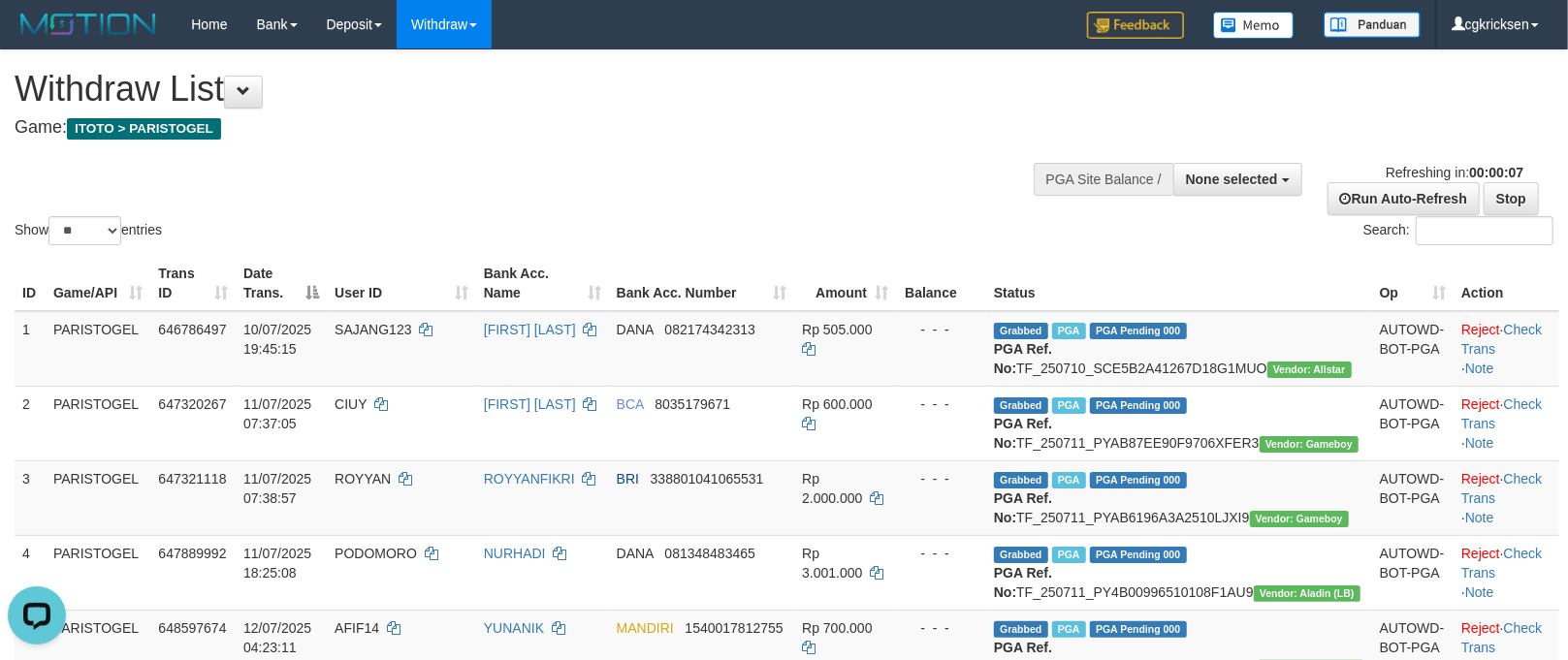 scroll, scrollTop: 0, scrollLeft: 0, axis: both 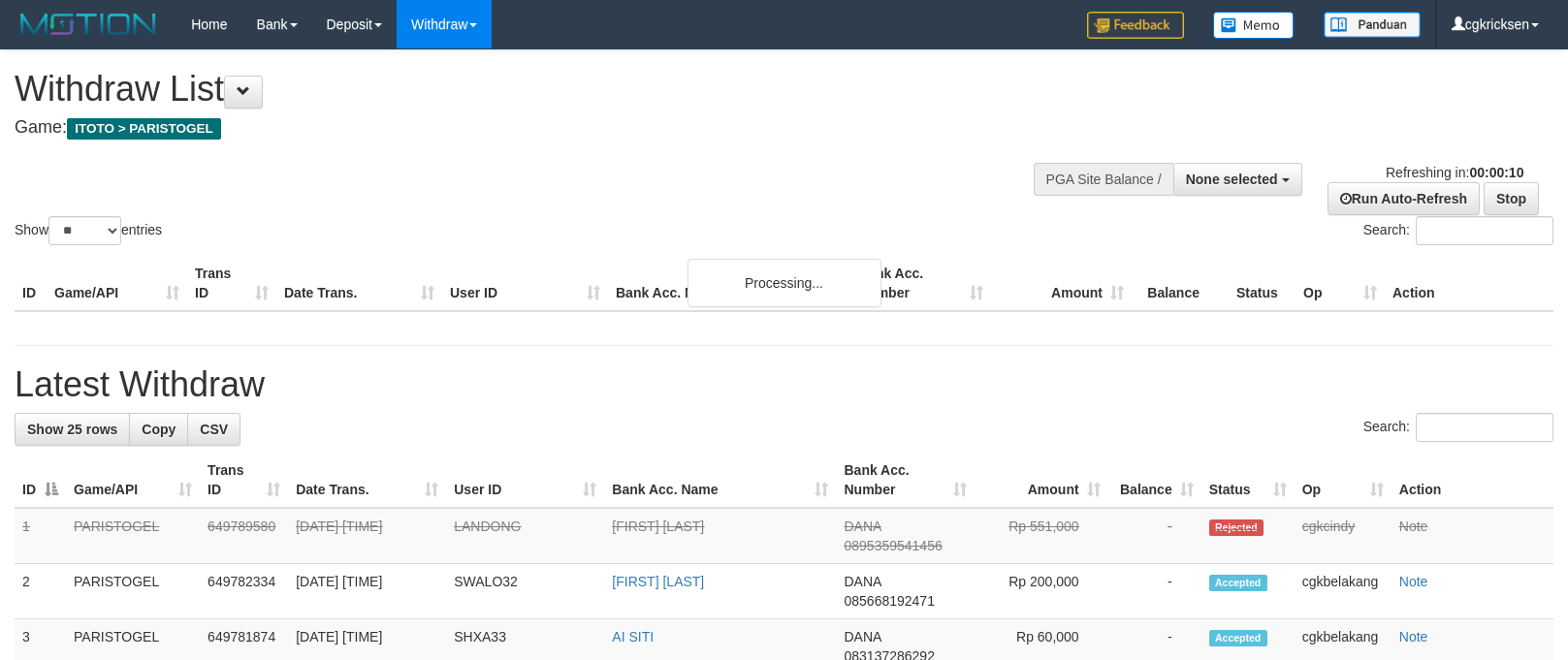 select 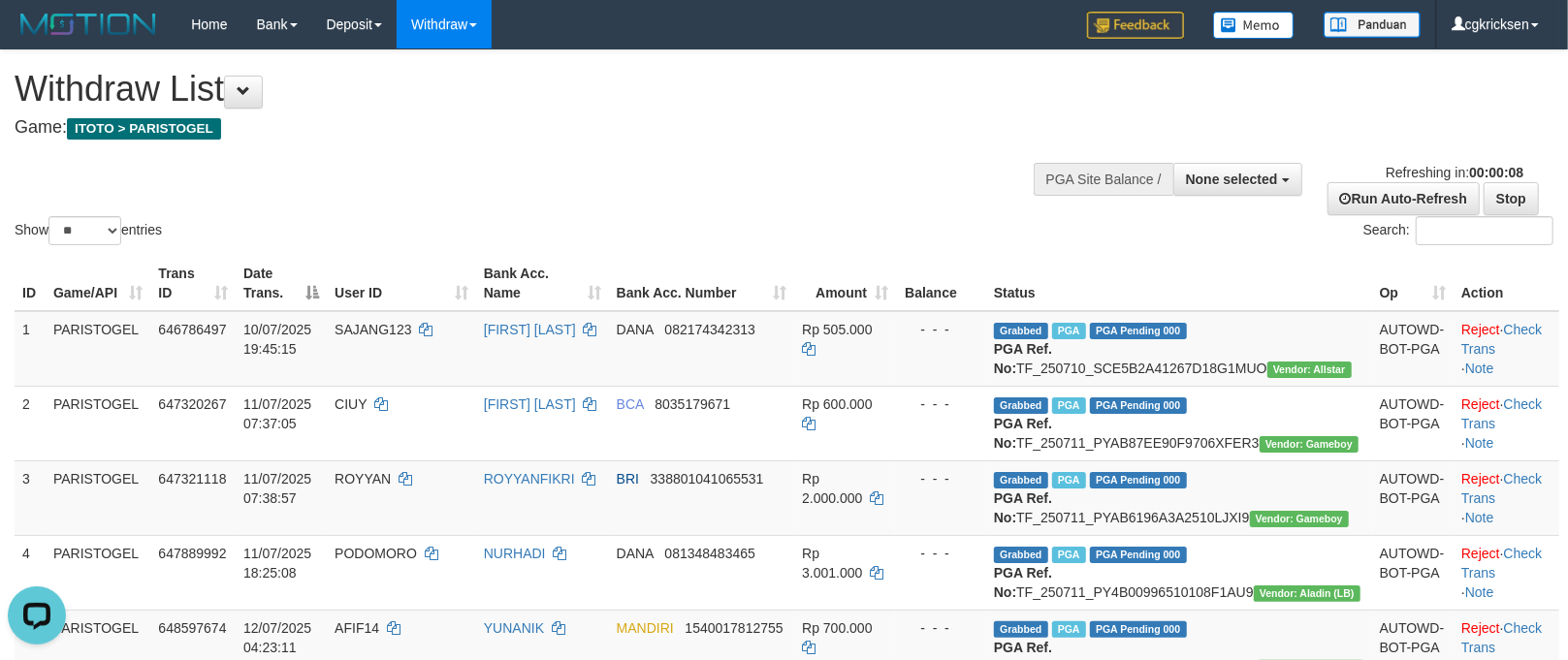 scroll, scrollTop: 0, scrollLeft: 0, axis: both 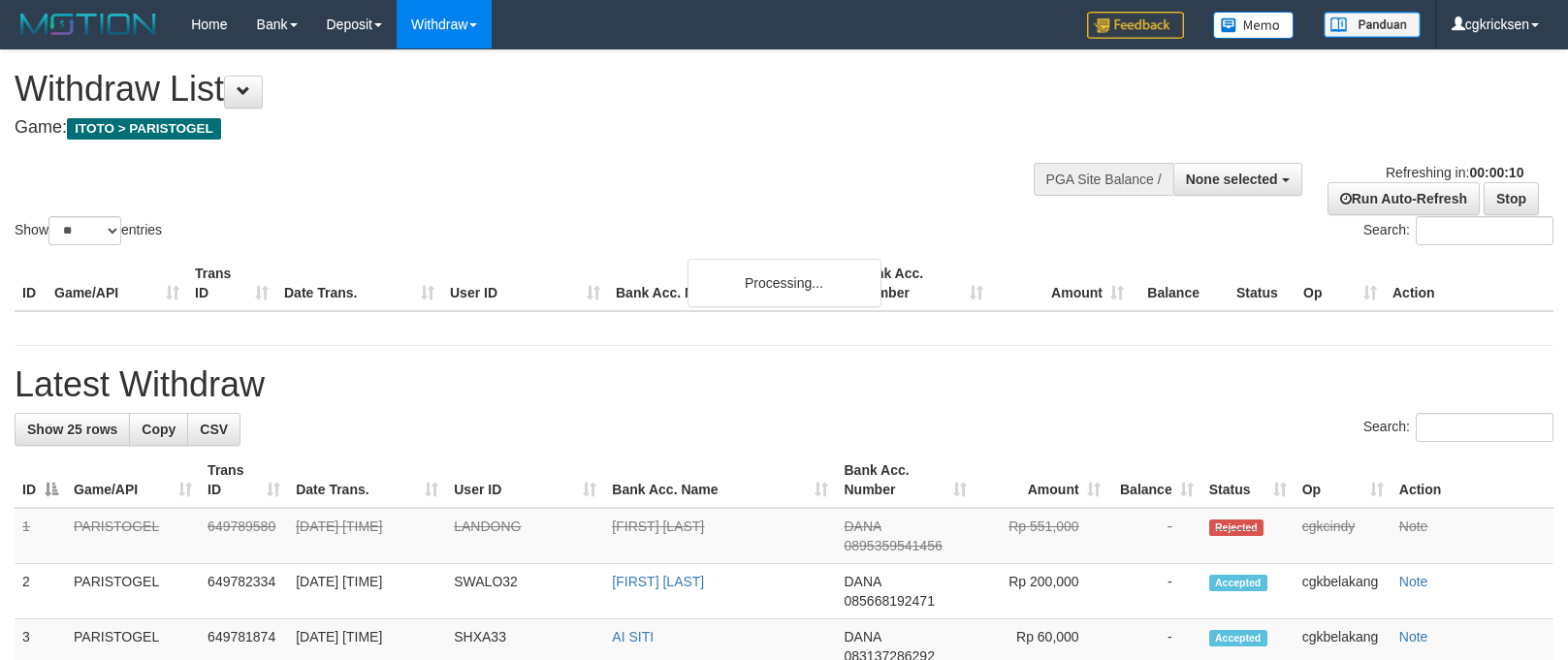 select 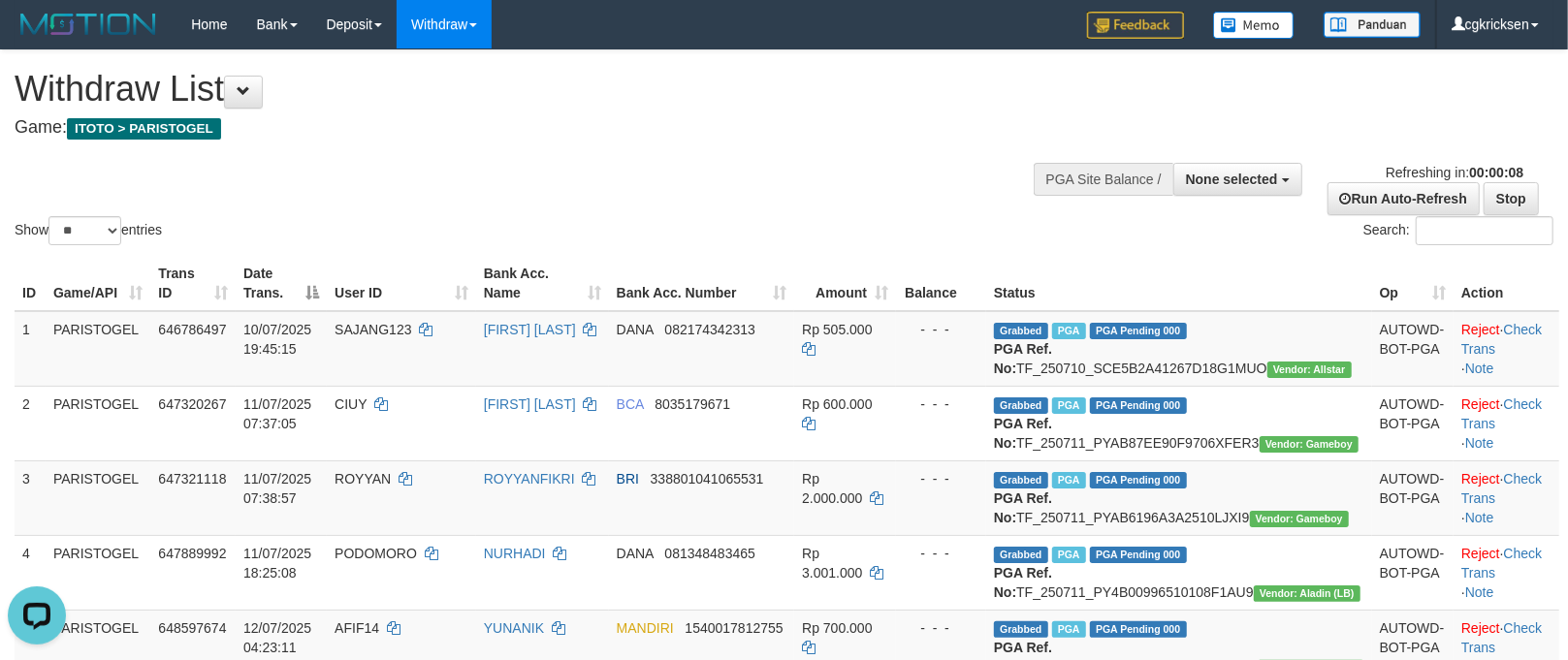 scroll, scrollTop: 0, scrollLeft: 0, axis: both 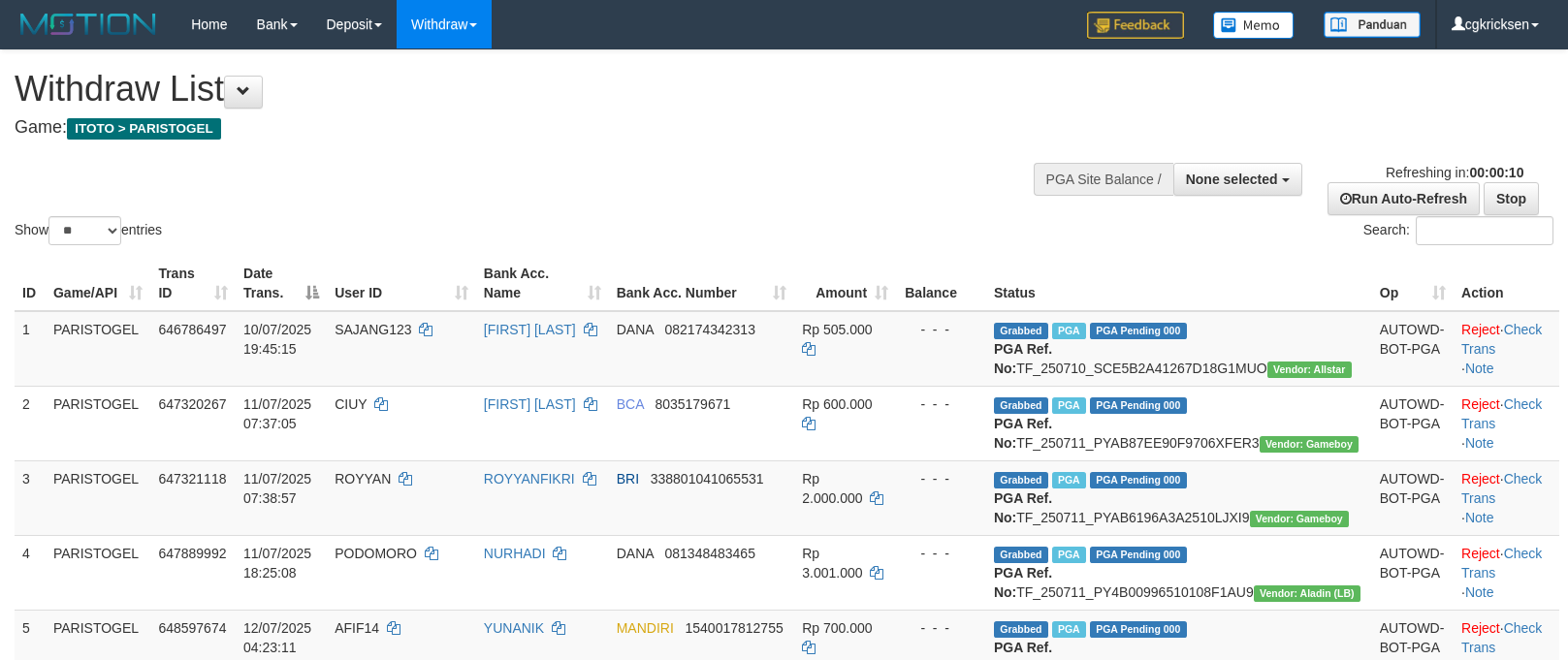 select 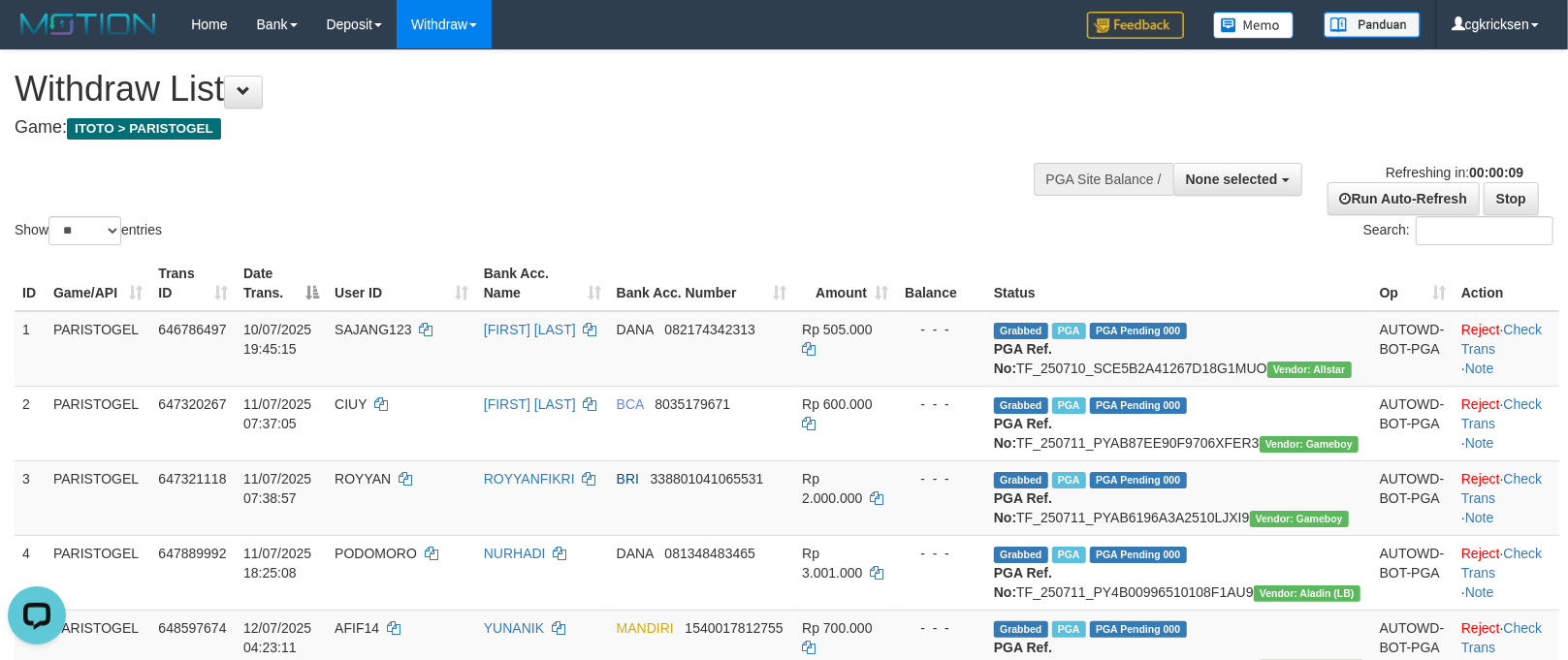 scroll, scrollTop: 0, scrollLeft: 0, axis: both 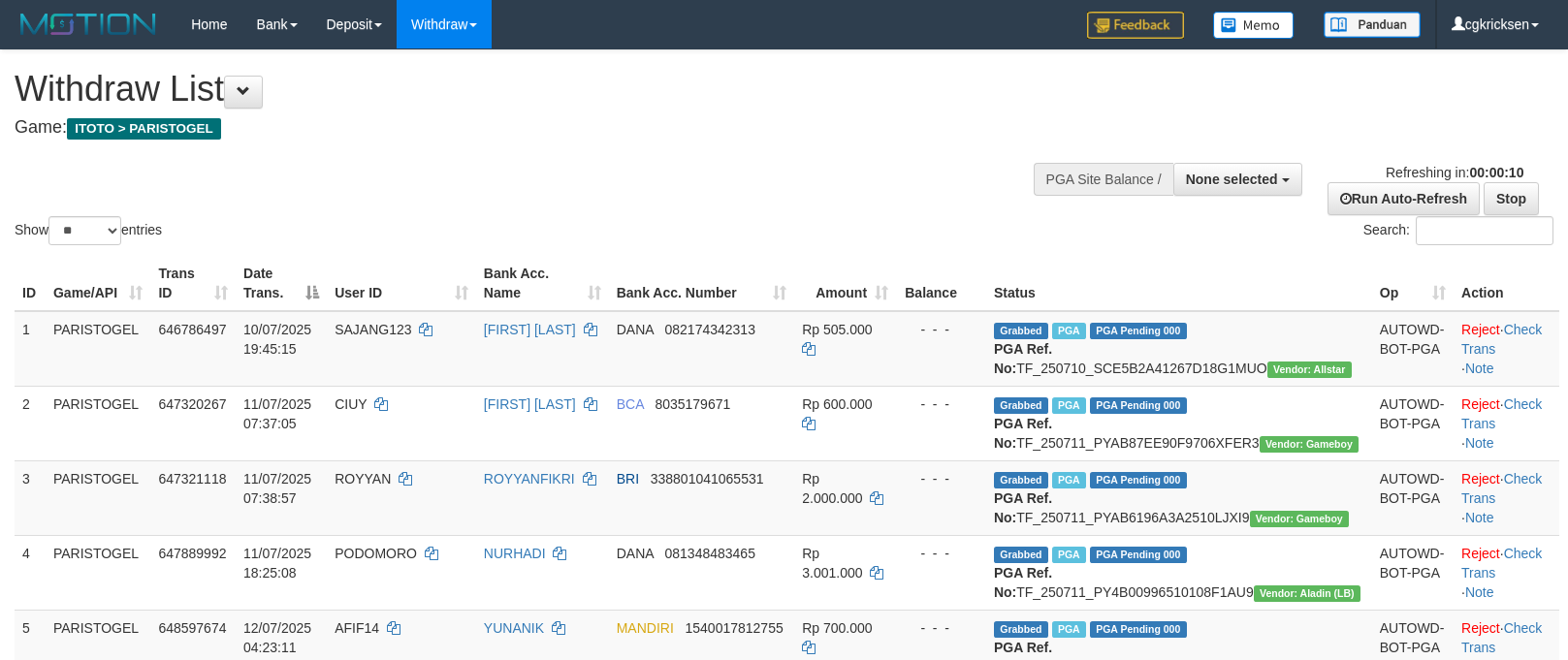 select 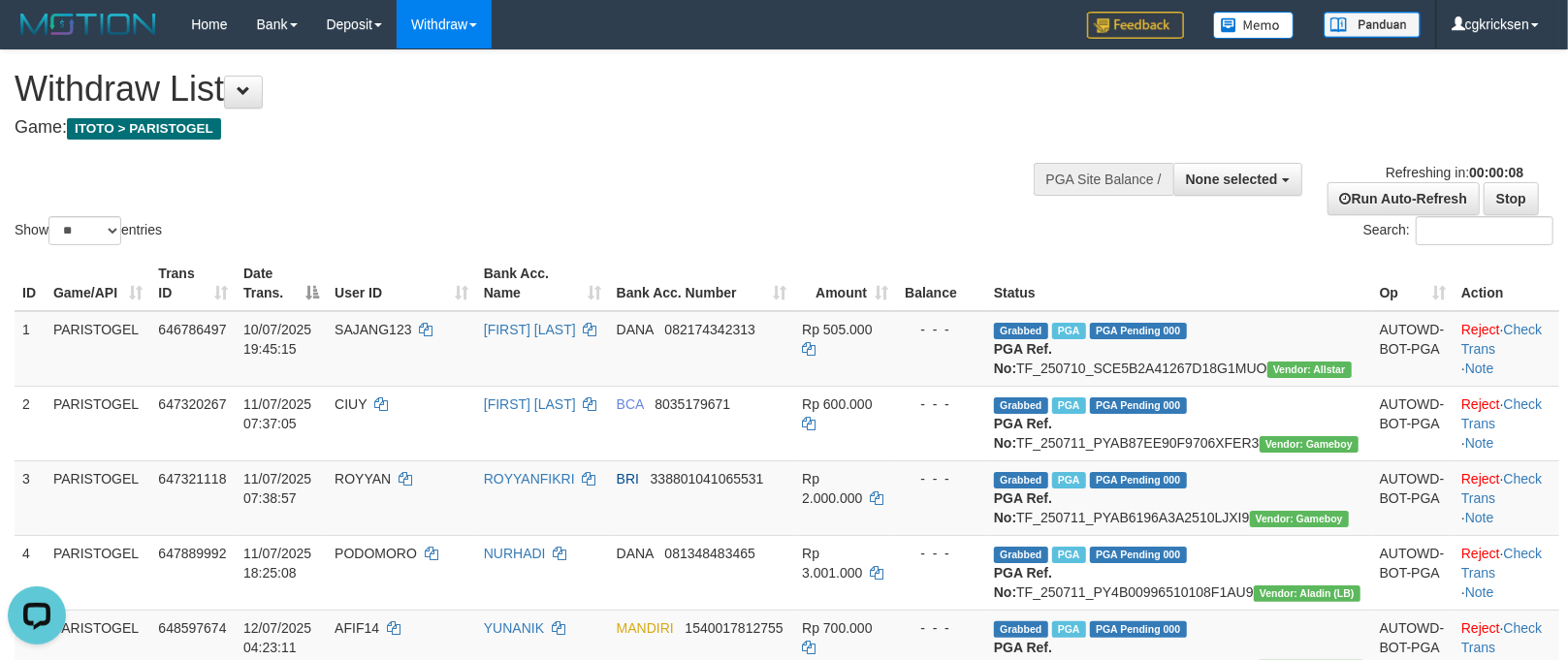 scroll, scrollTop: 0, scrollLeft: 0, axis: both 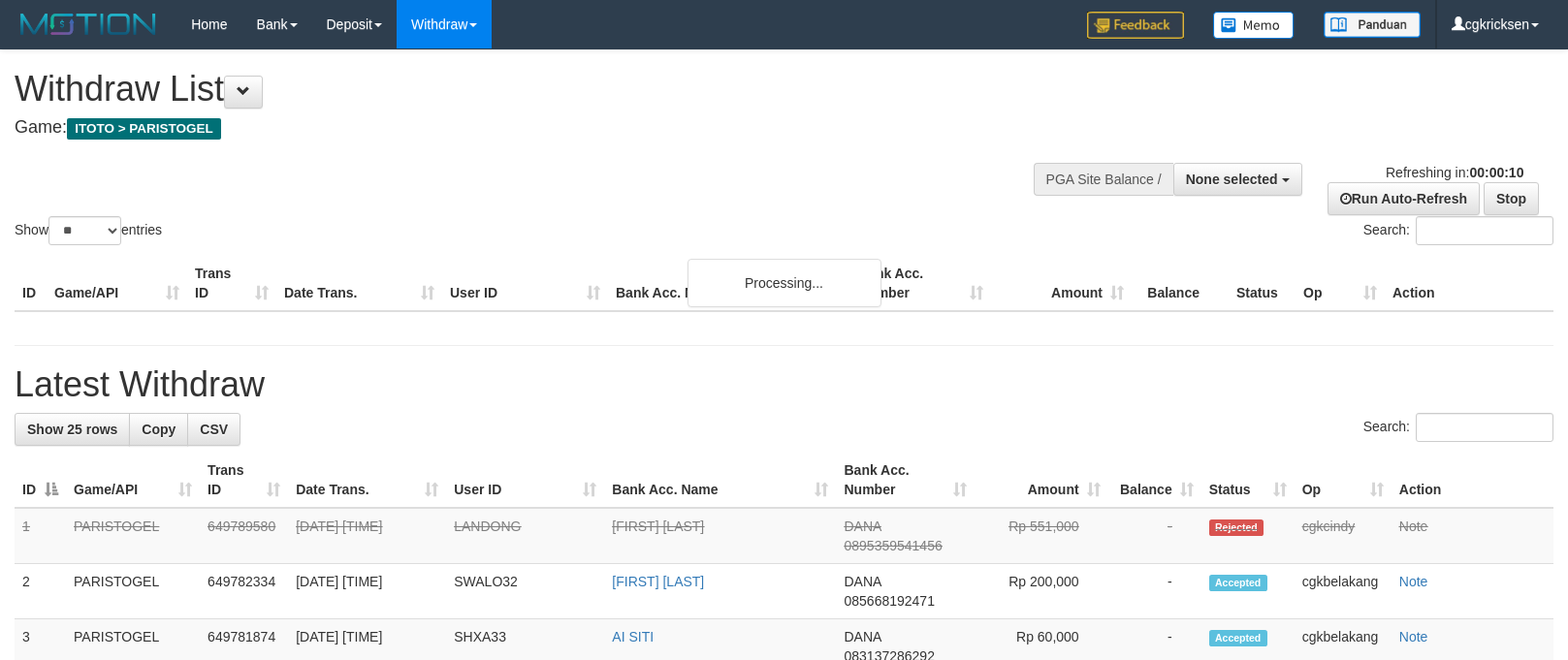 select 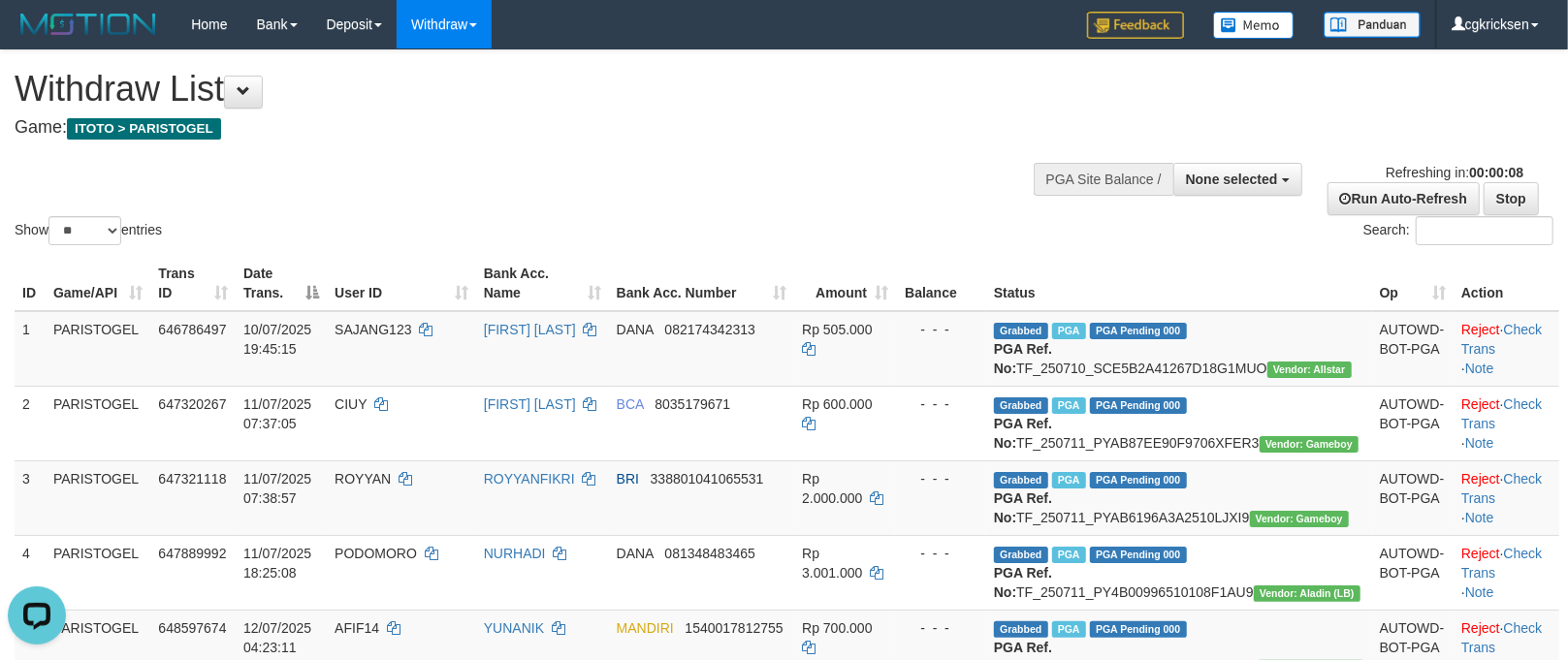 scroll, scrollTop: 0, scrollLeft: 0, axis: both 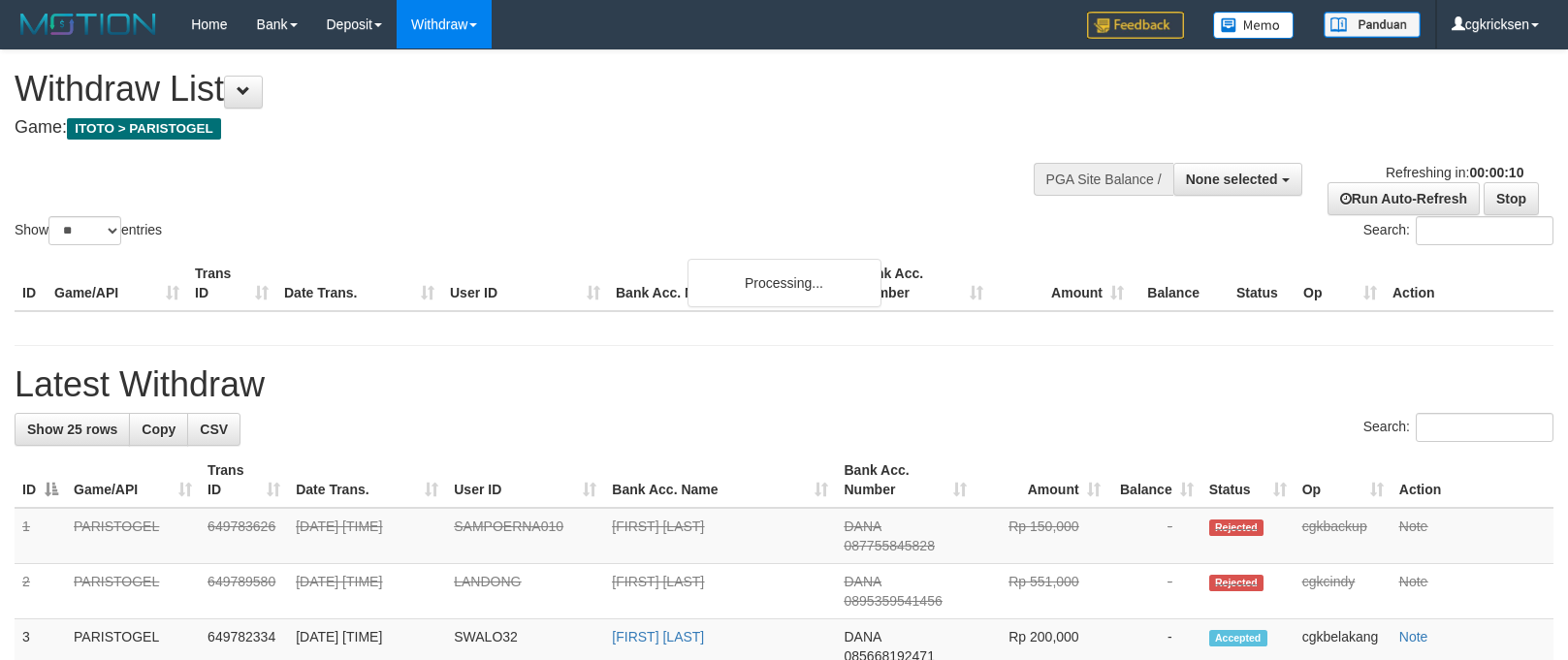 select 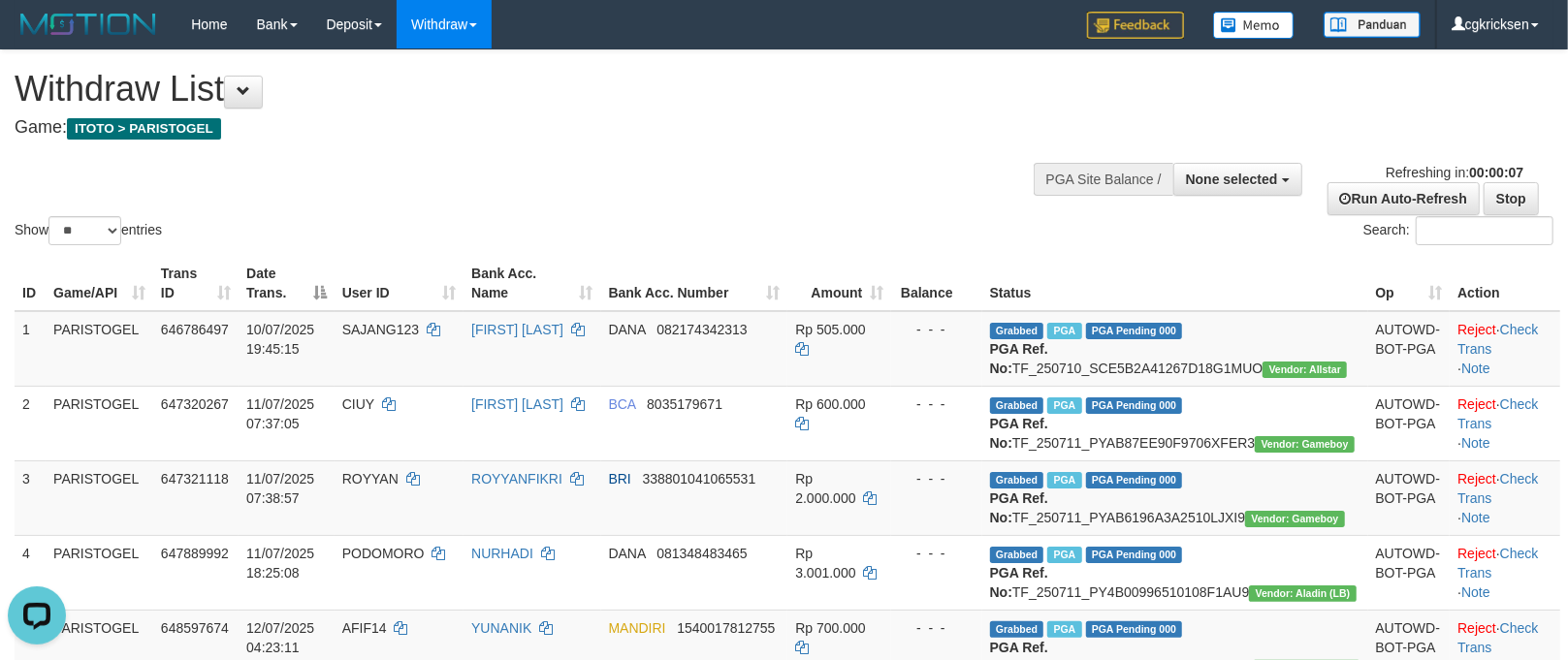 scroll, scrollTop: 0, scrollLeft: 0, axis: both 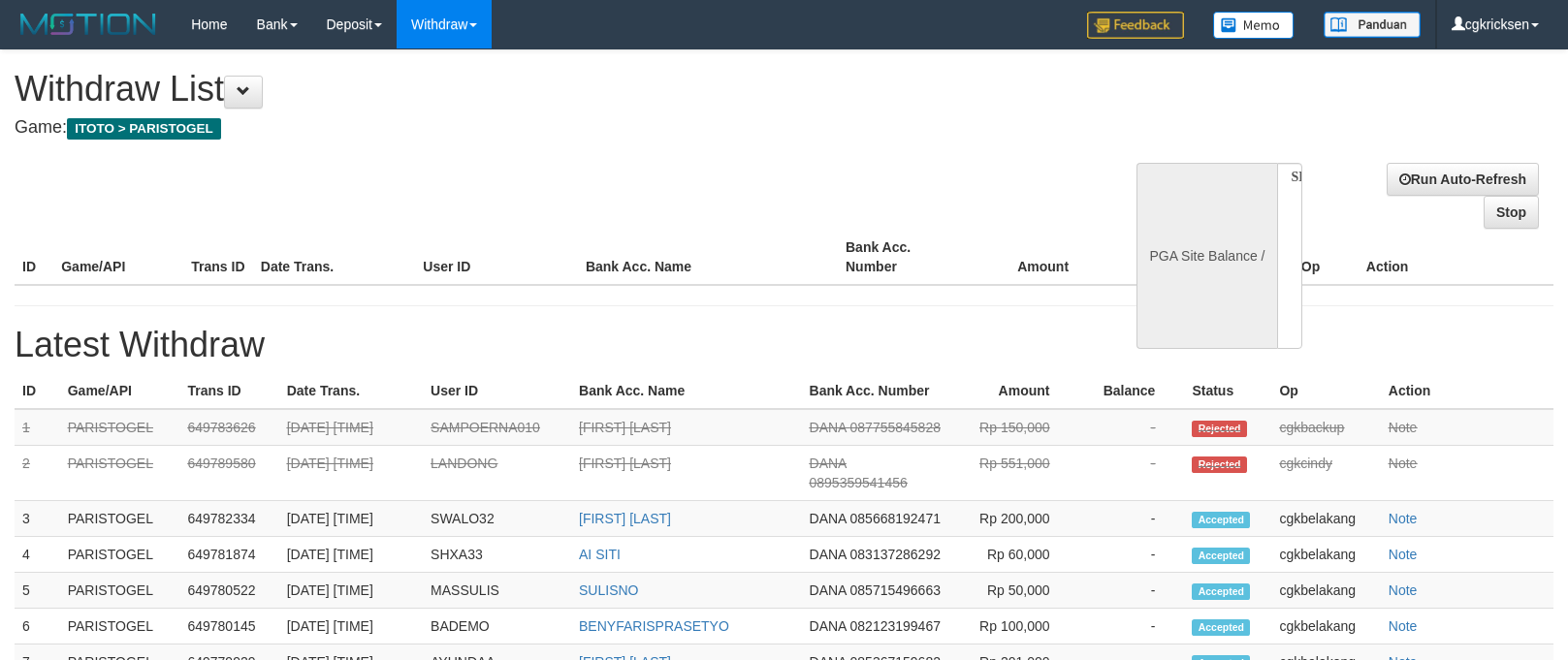select 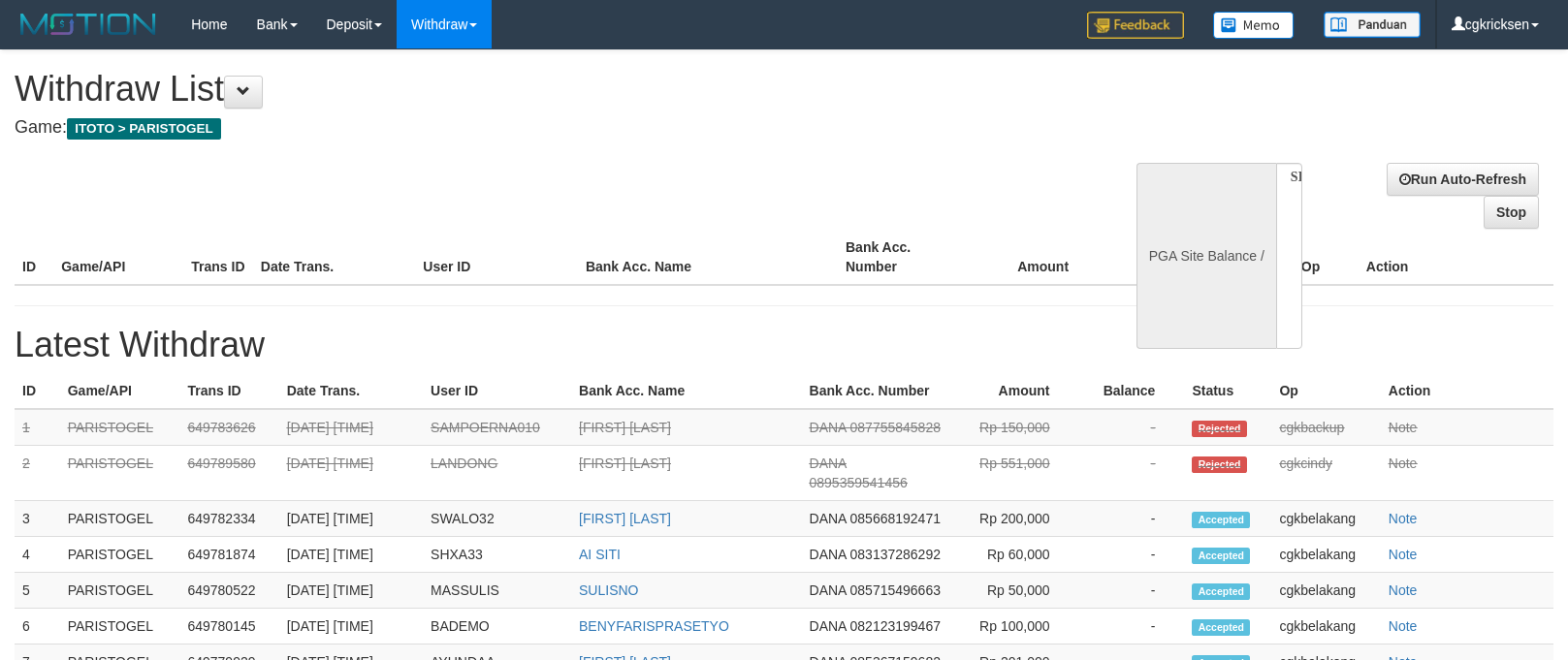 scroll, scrollTop: 0, scrollLeft: 0, axis: both 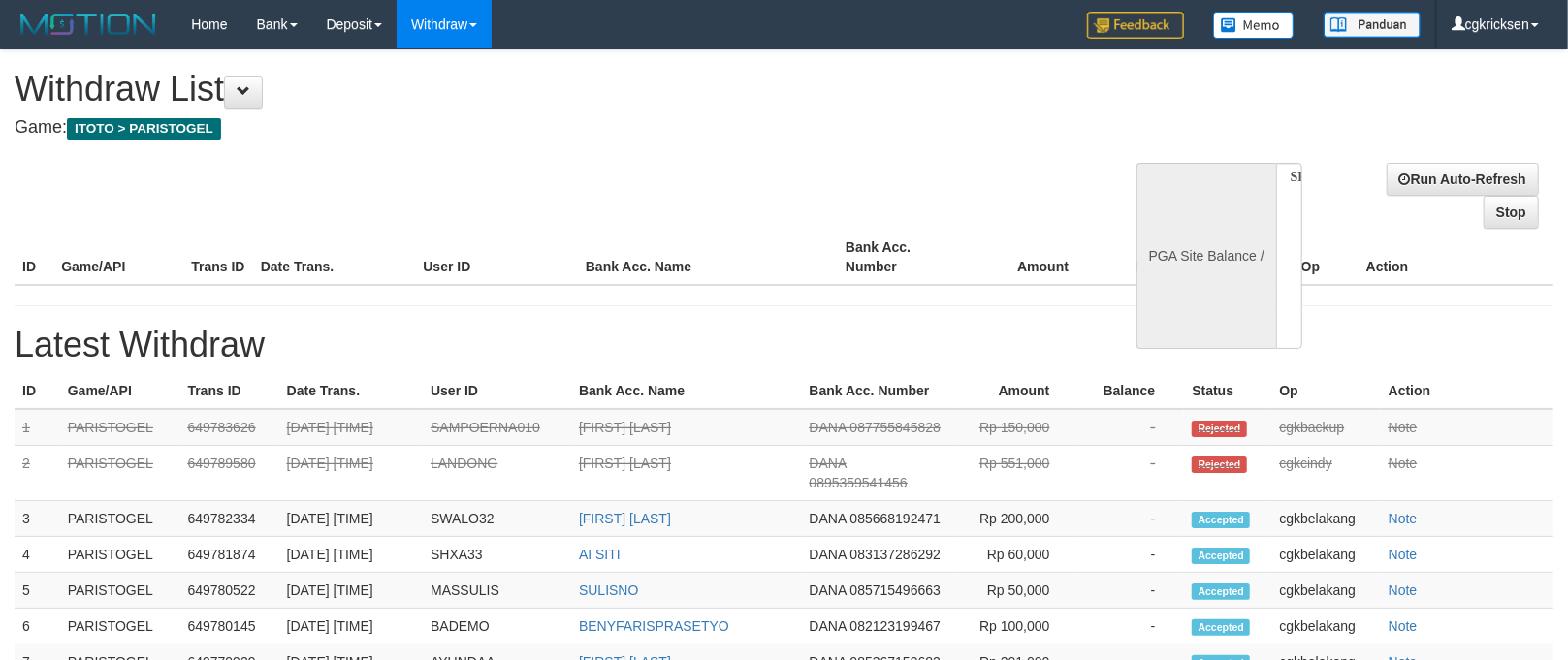 select on "**" 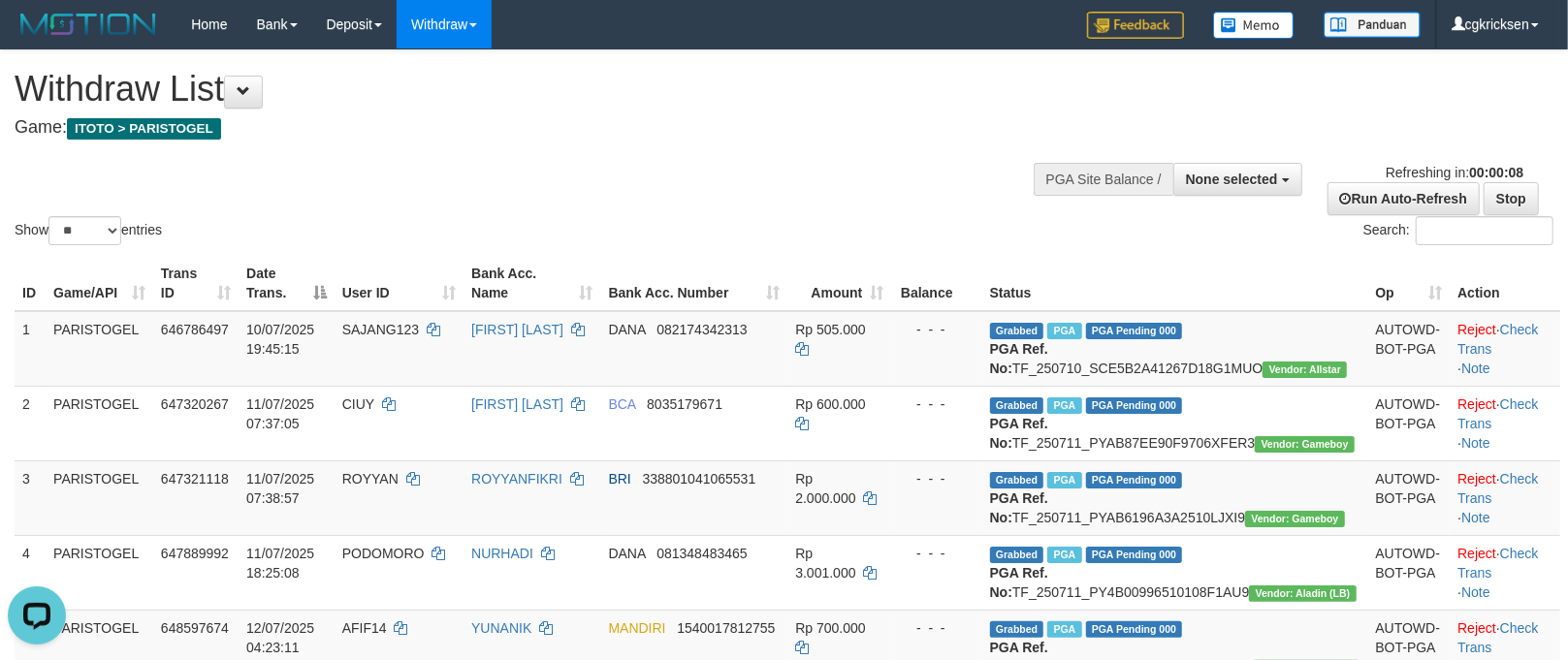 scroll, scrollTop: 0, scrollLeft: 0, axis: both 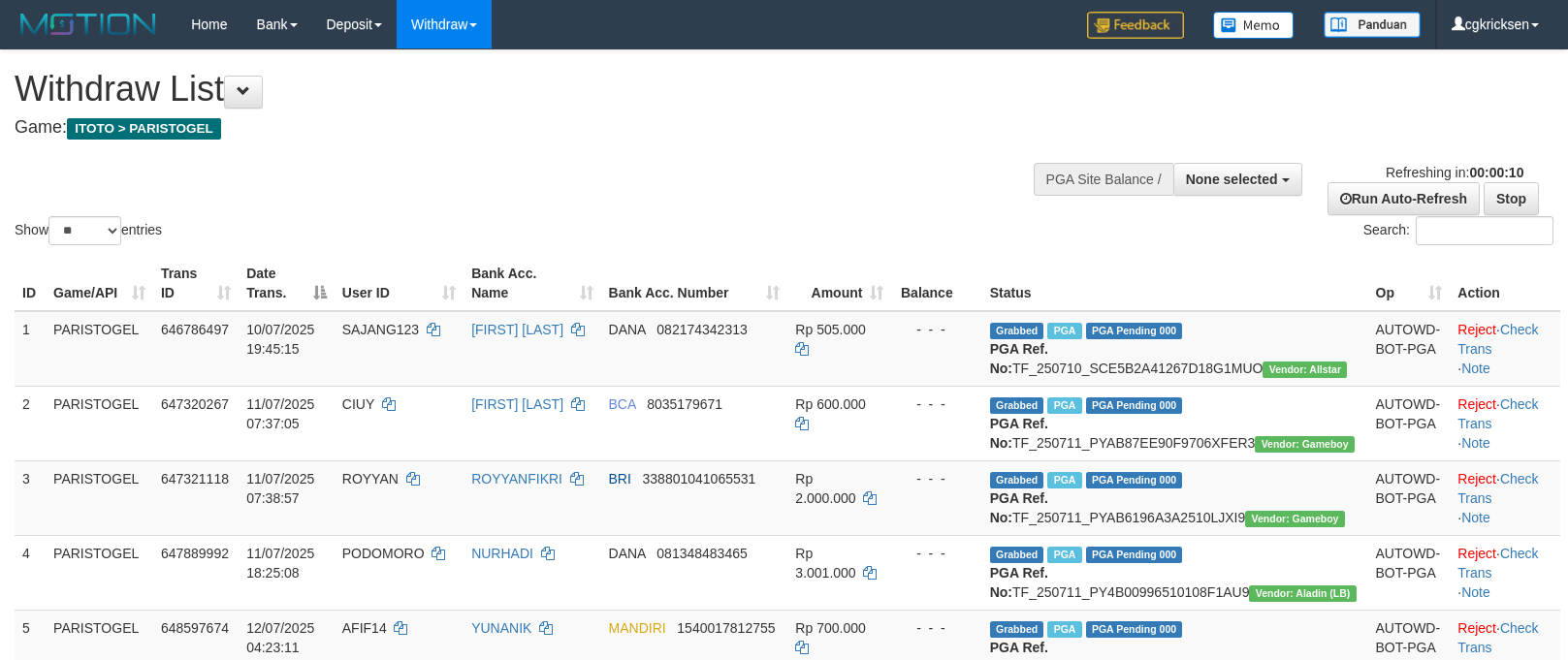 select 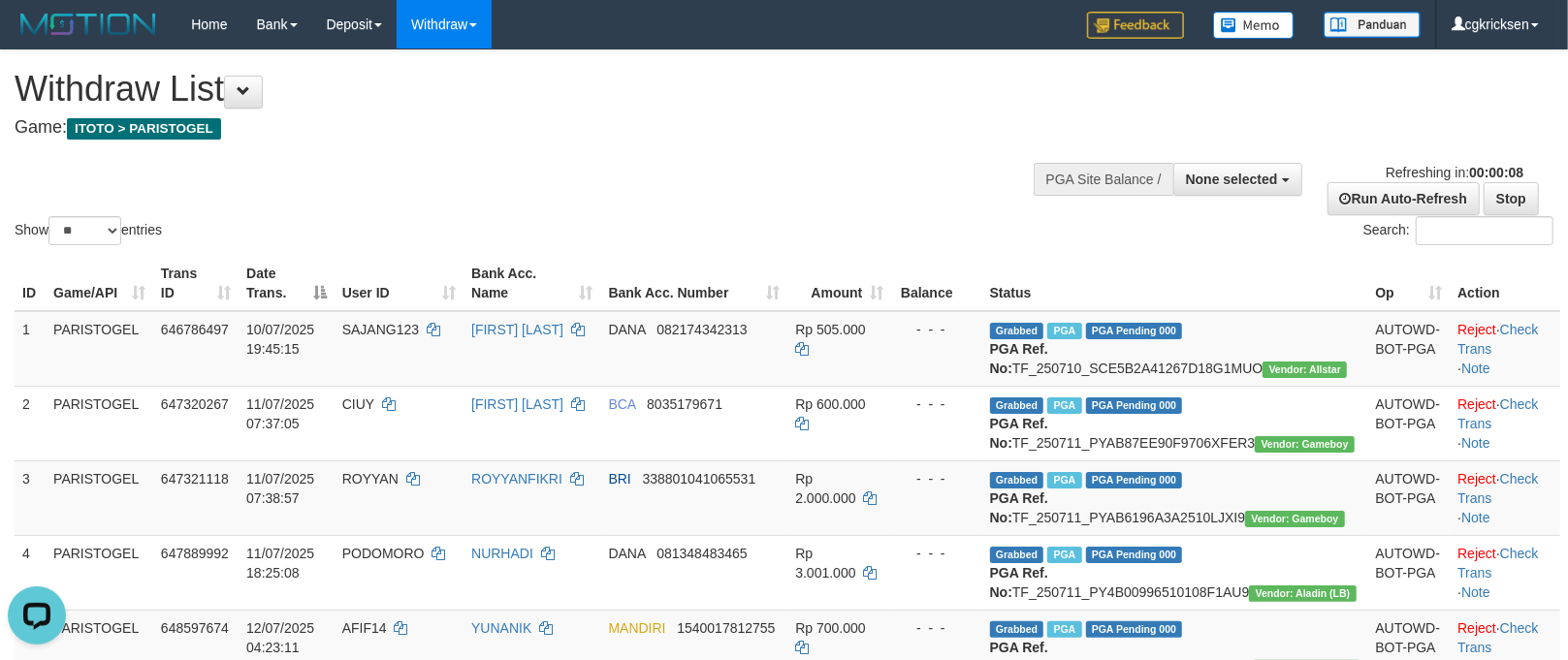 scroll, scrollTop: 0, scrollLeft: 0, axis: both 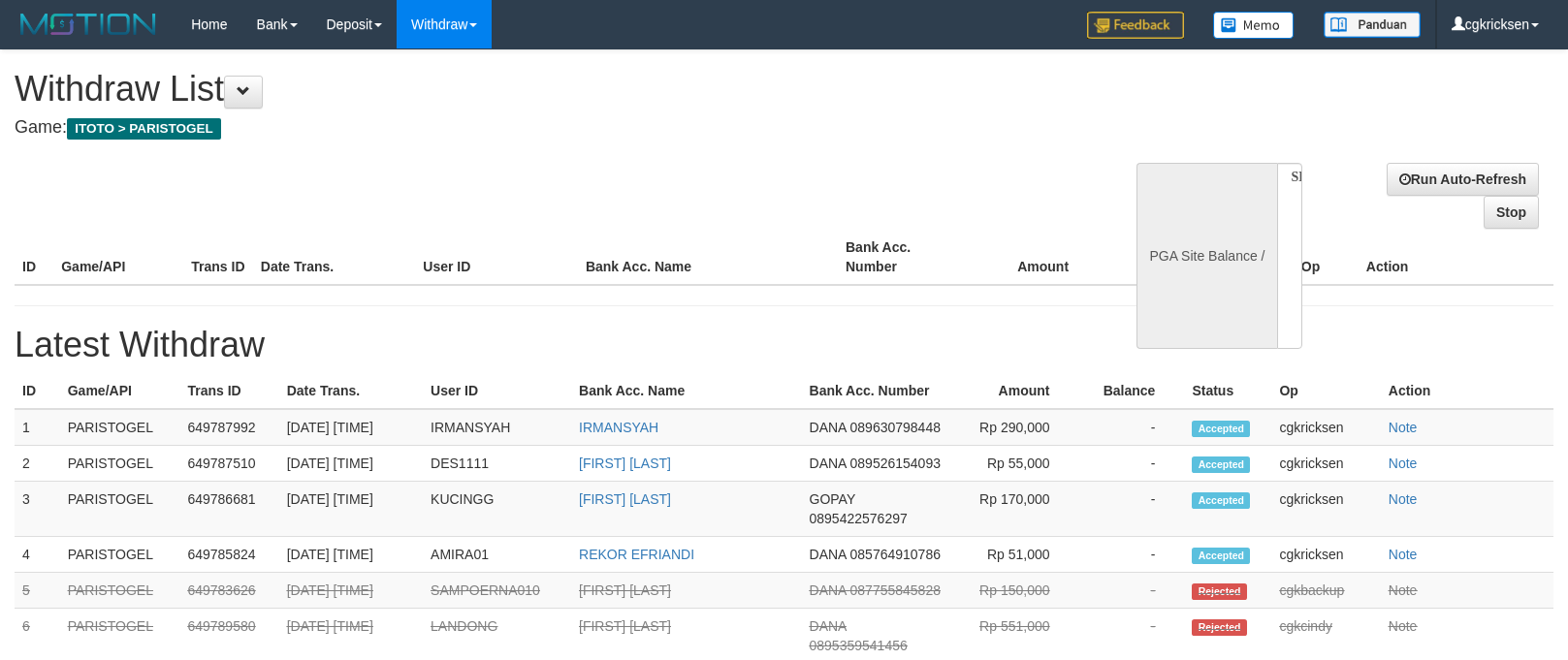select 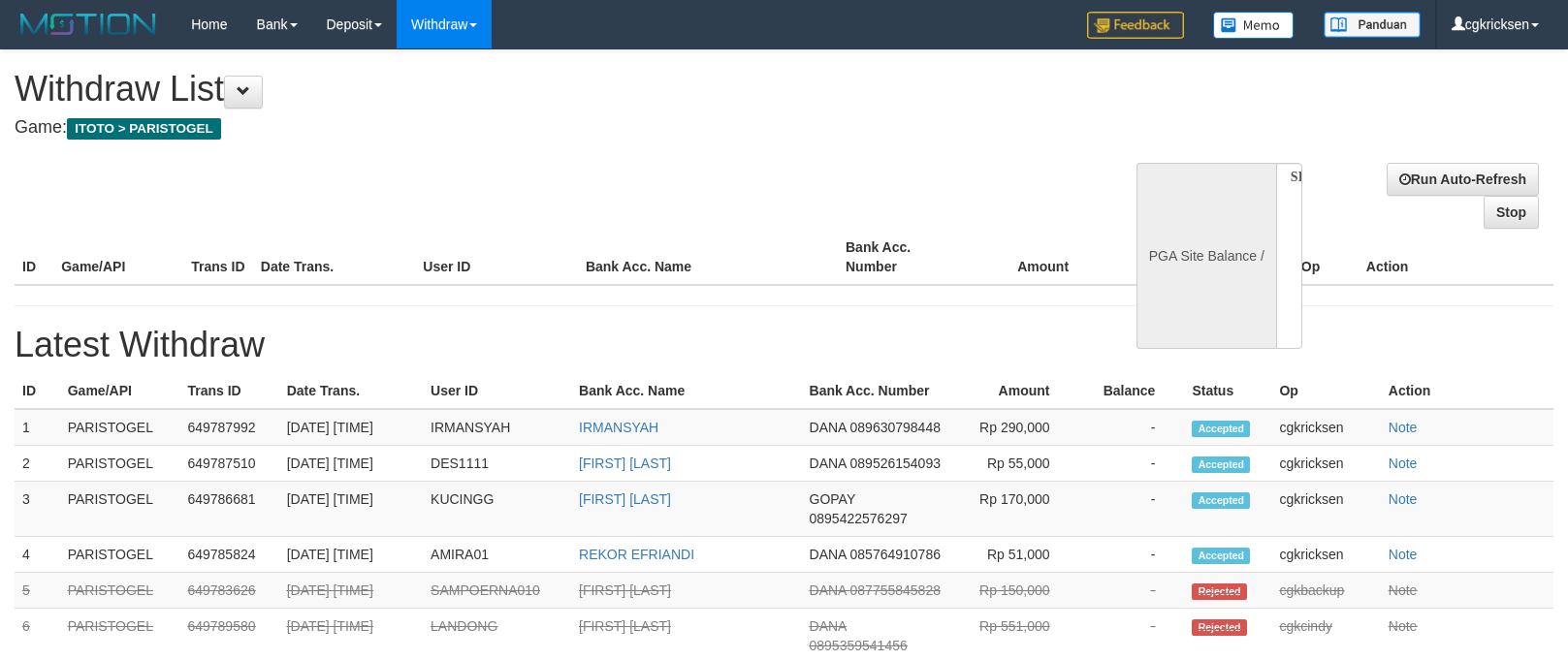 scroll, scrollTop: 0, scrollLeft: 0, axis: both 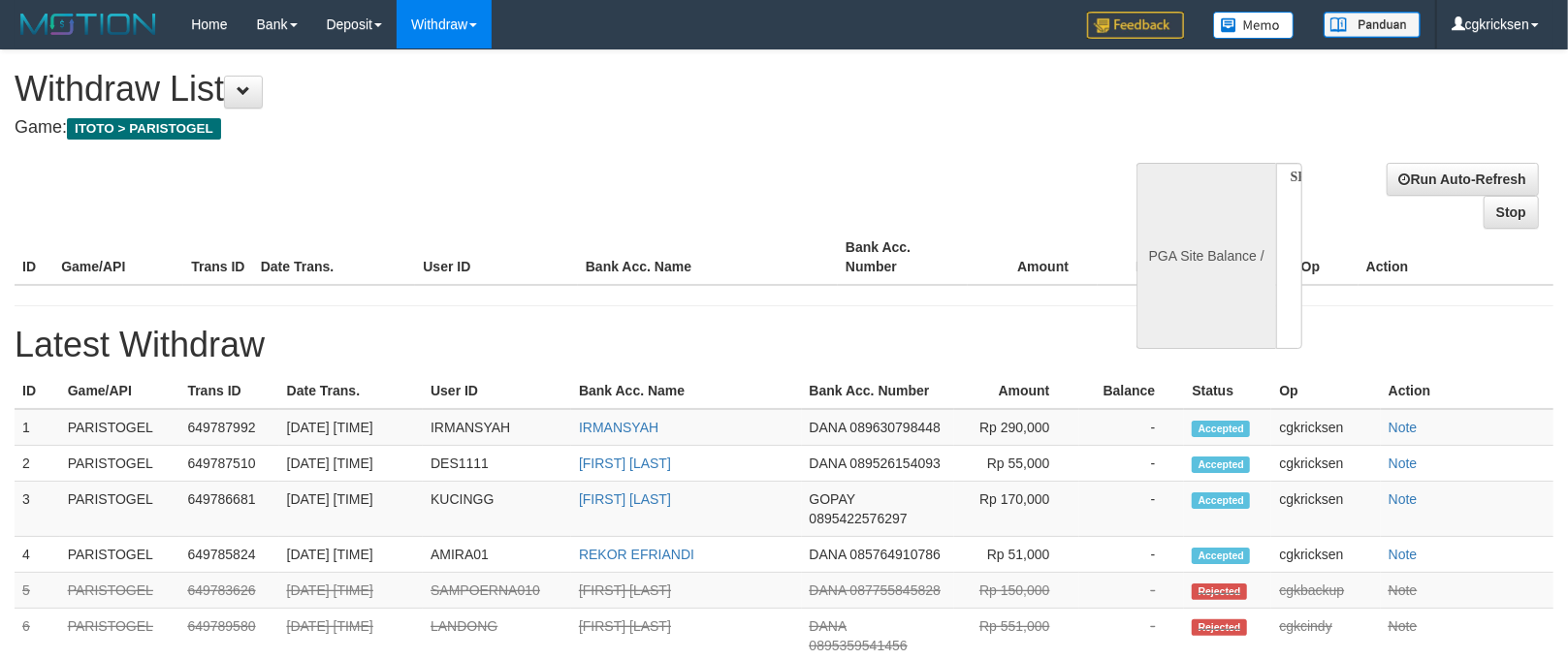 select on "**" 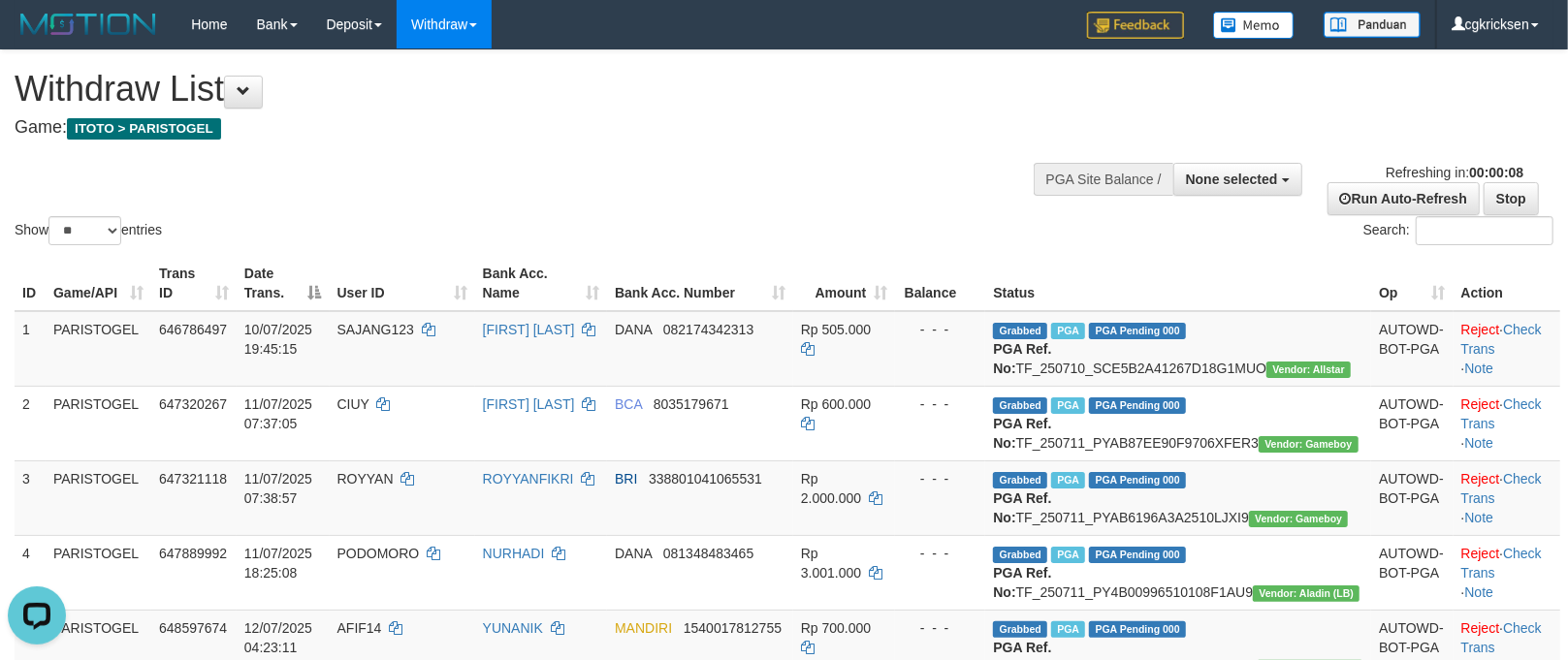 scroll, scrollTop: 0, scrollLeft: 0, axis: both 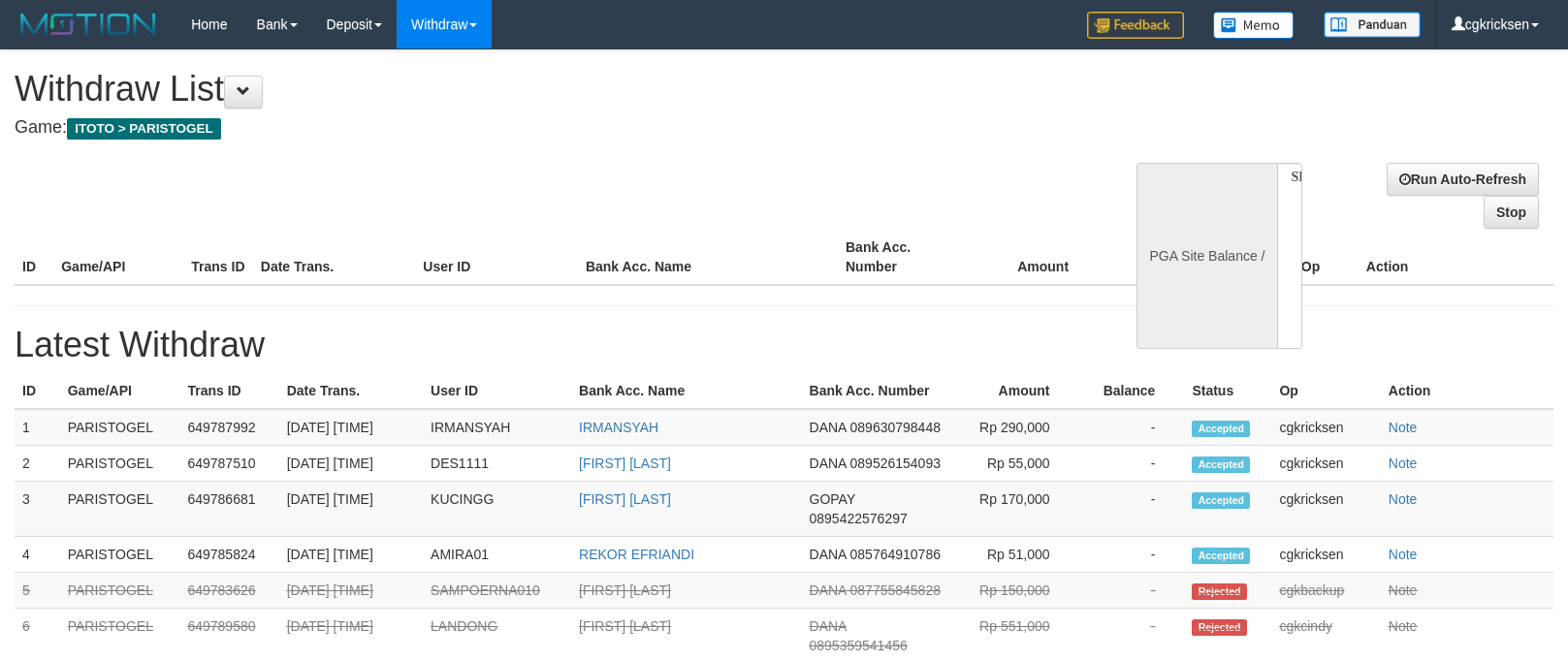 select 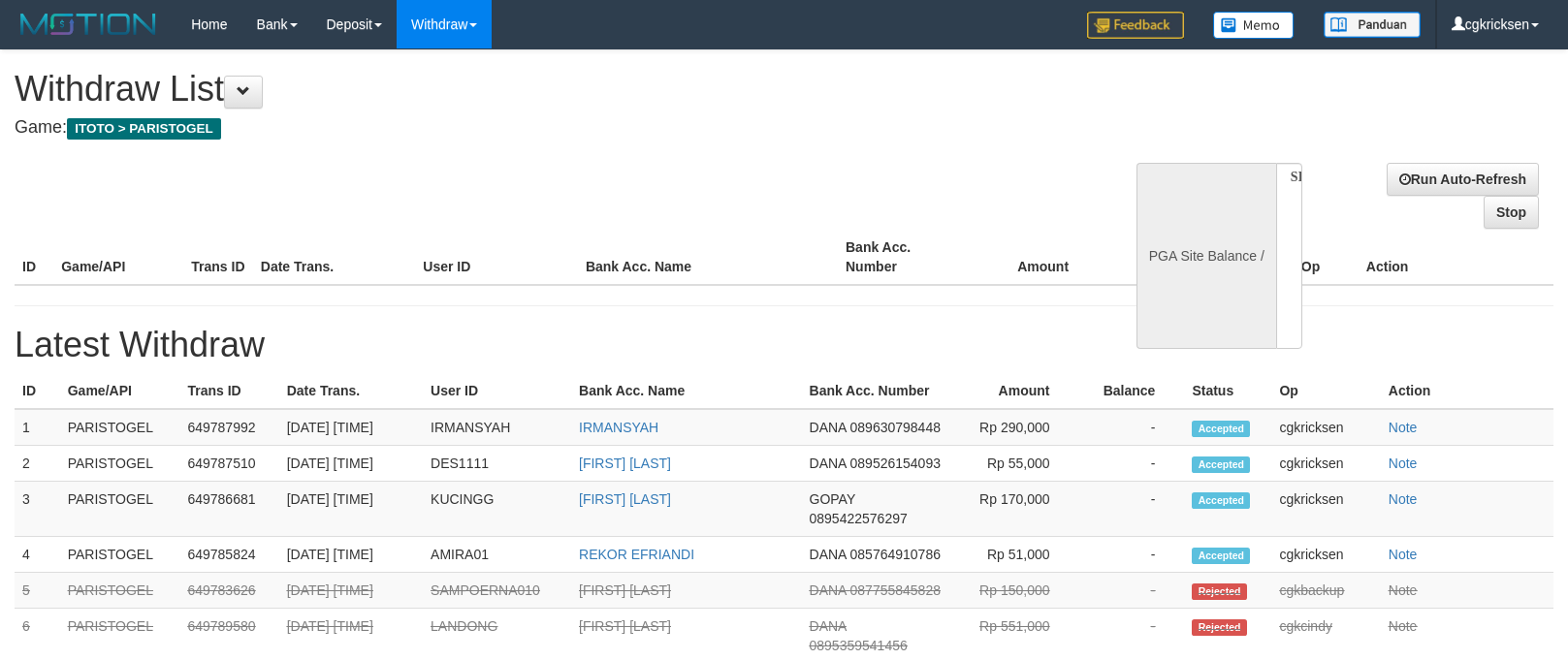 scroll, scrollTop: 0, scrollLeft: 0, axis: both 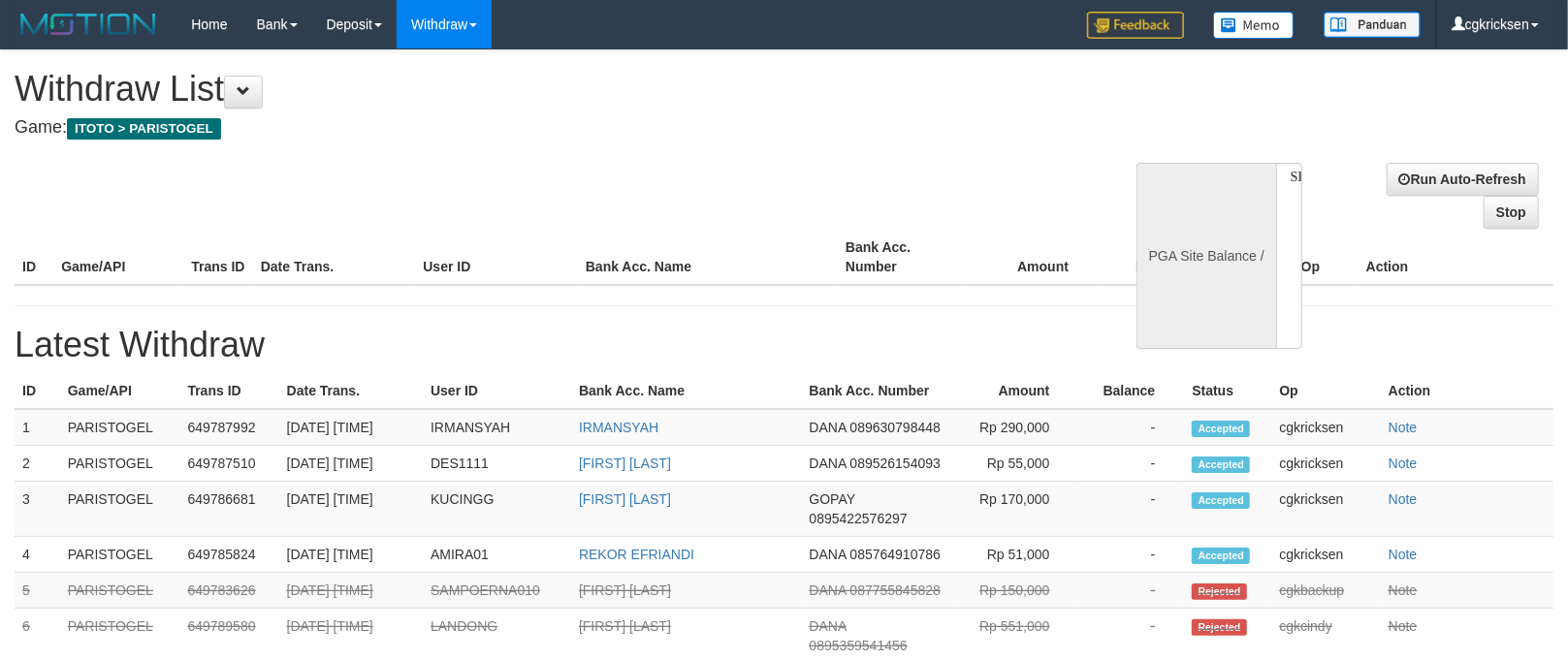 select on "**" 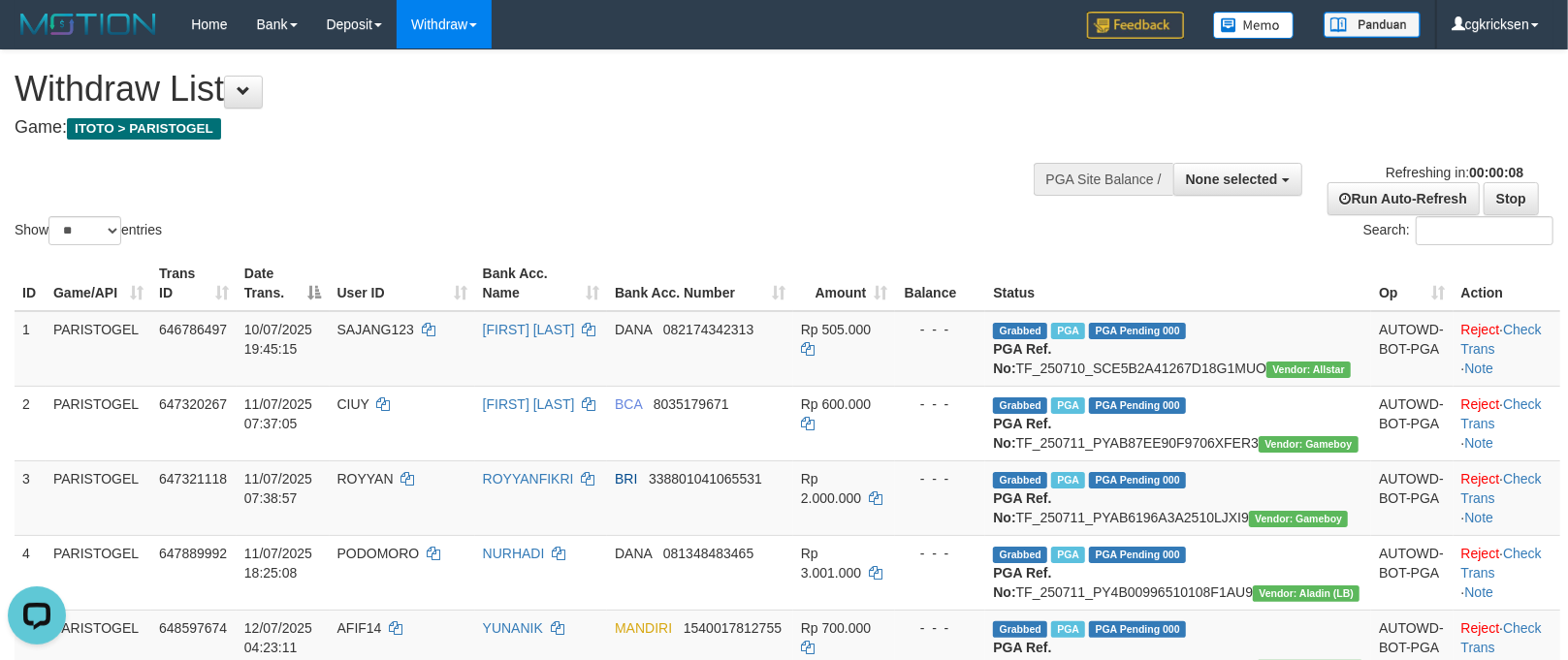 scroll, scrollTop: 0, scrollLeft: 0, axis: both 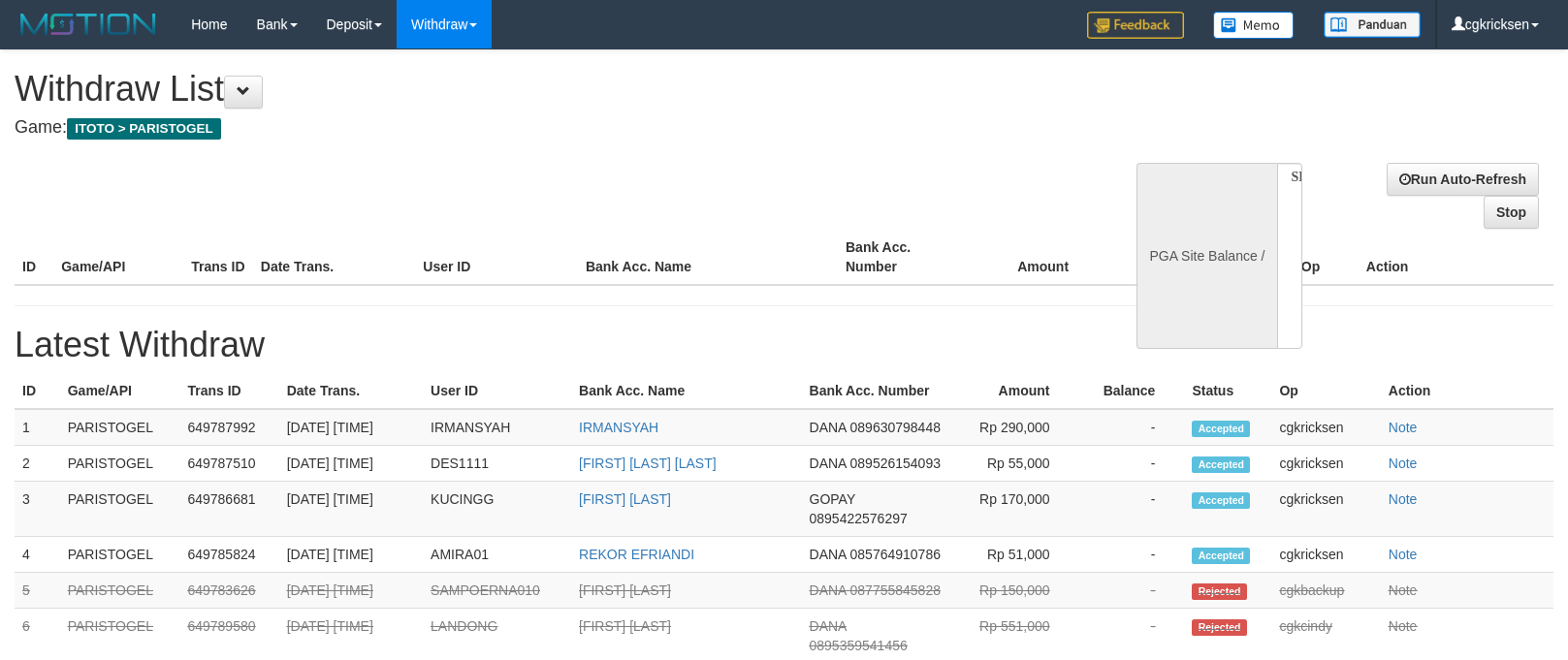 select 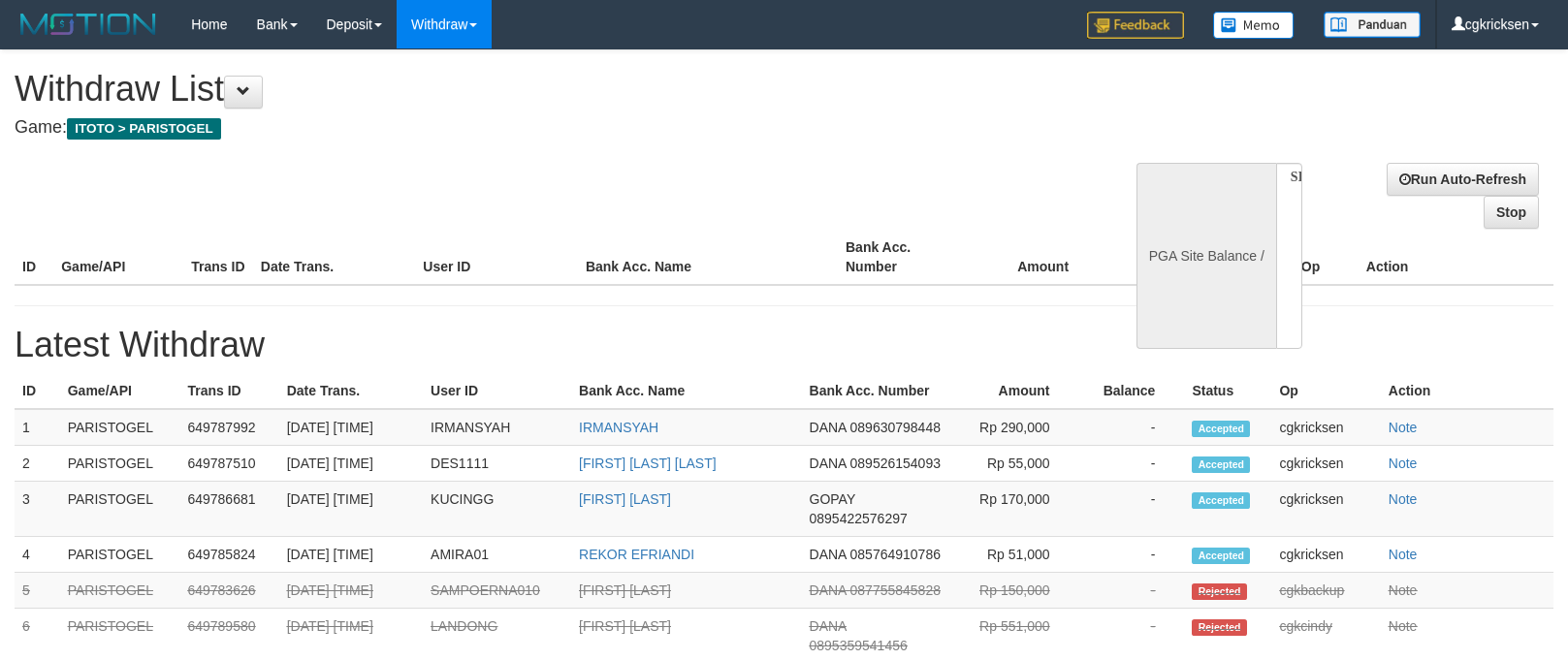 scroll, scrollTop: 0, scrollLeft: 0, axis: both 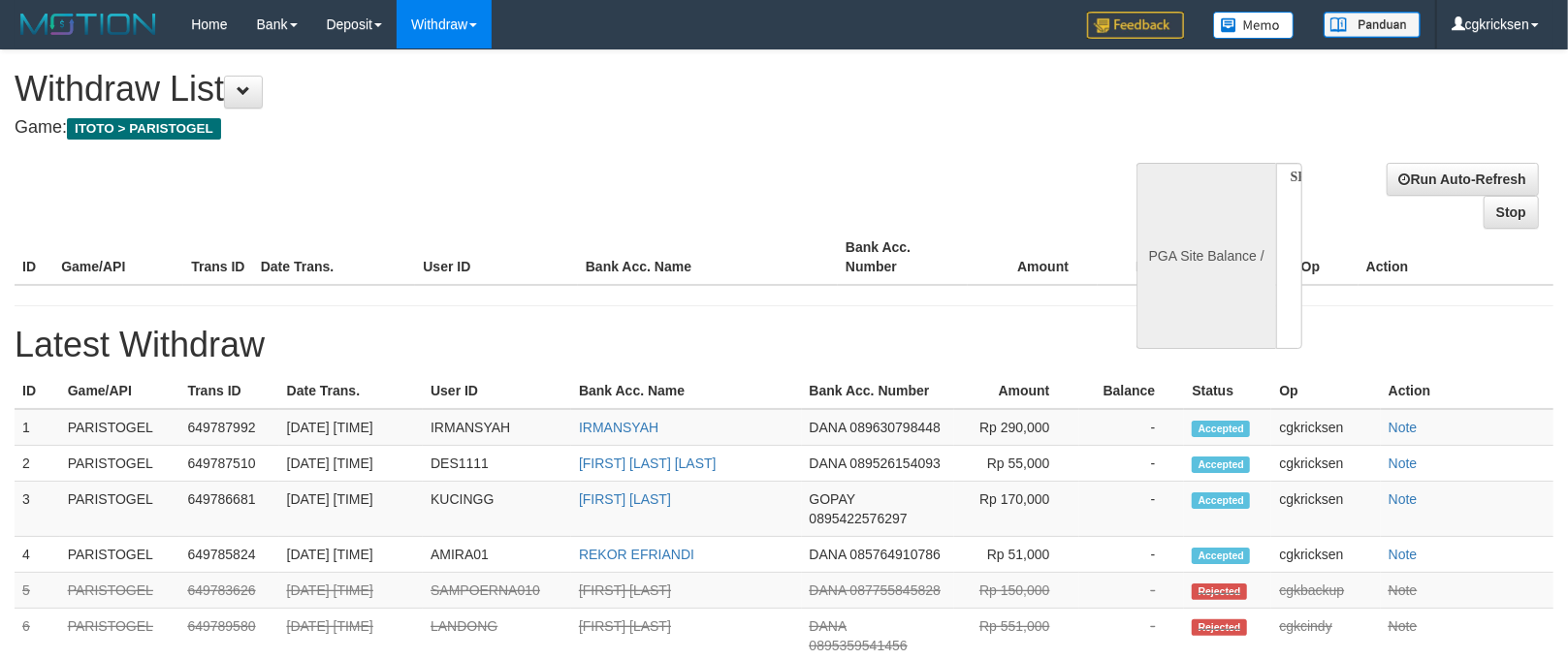 select on "**" 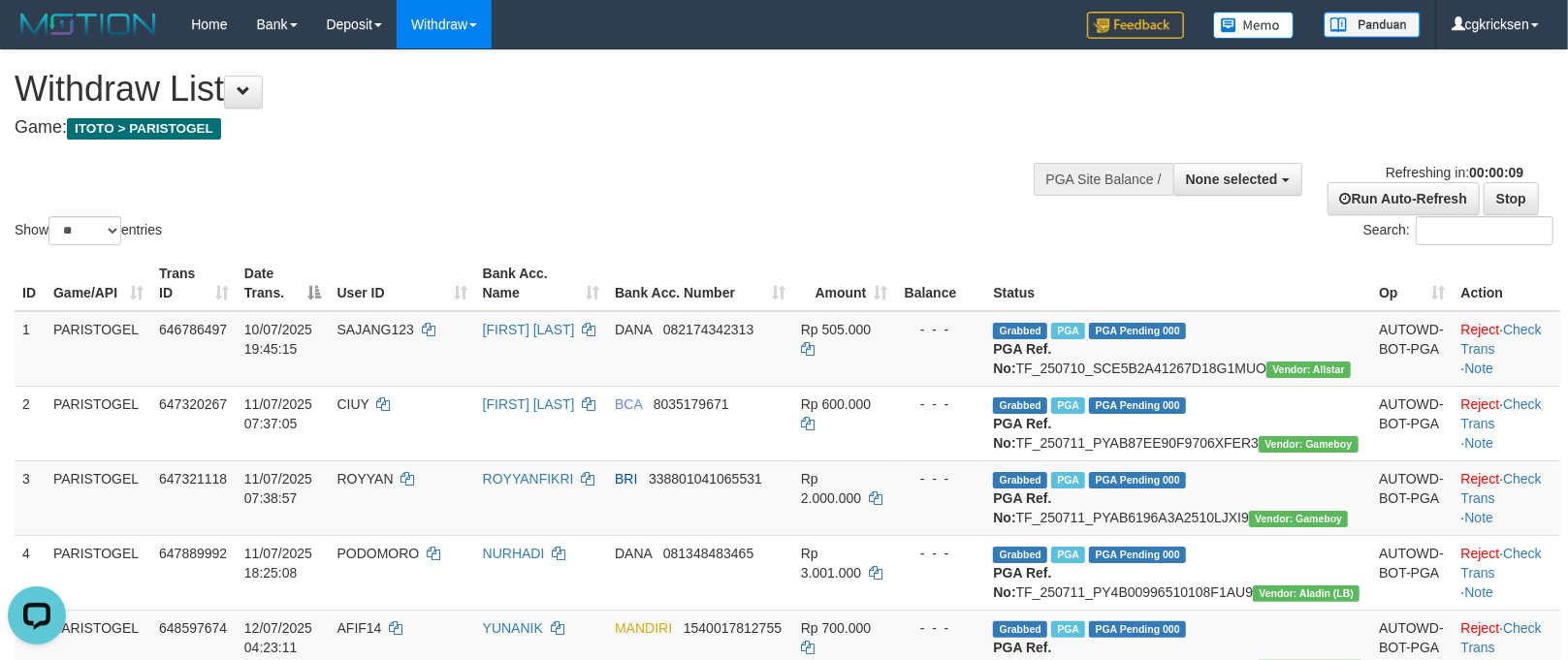 scroll, scrollTop: 0, scrollLeft: 0, axis: both 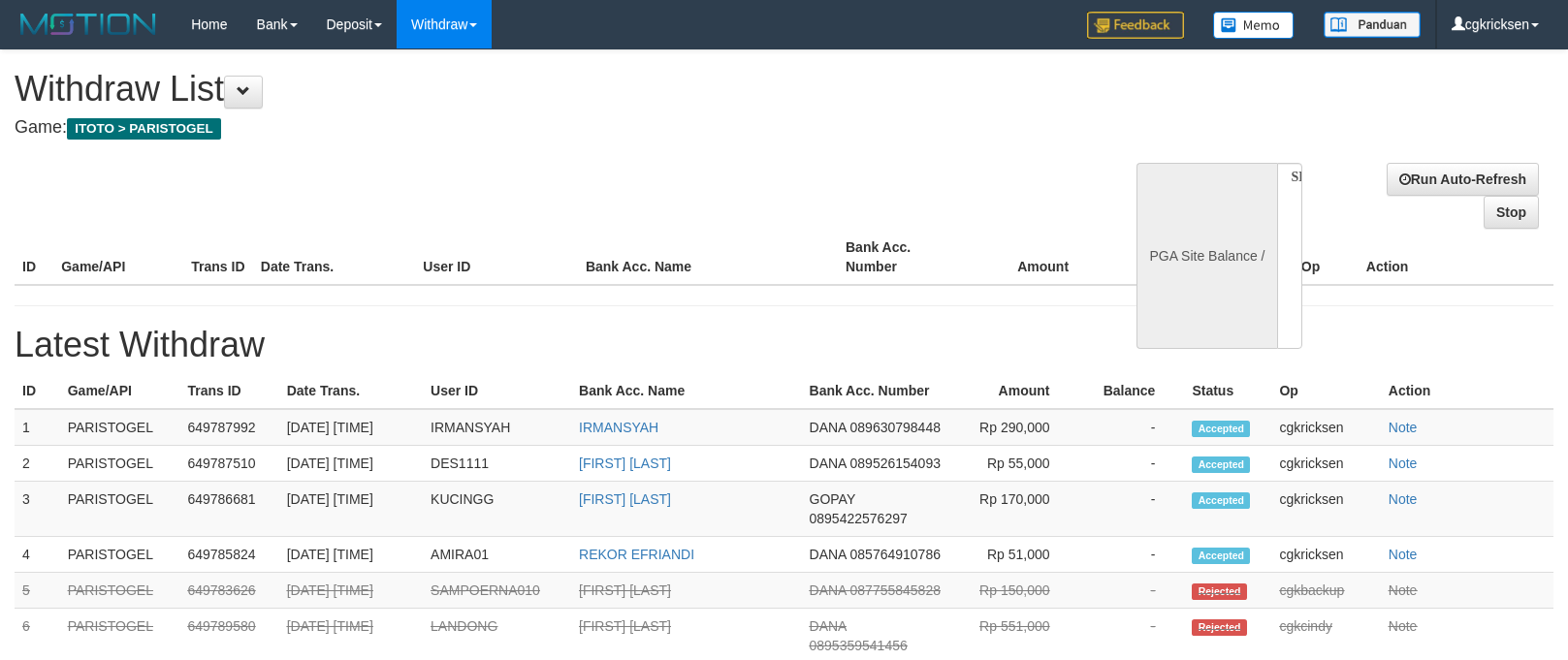 select 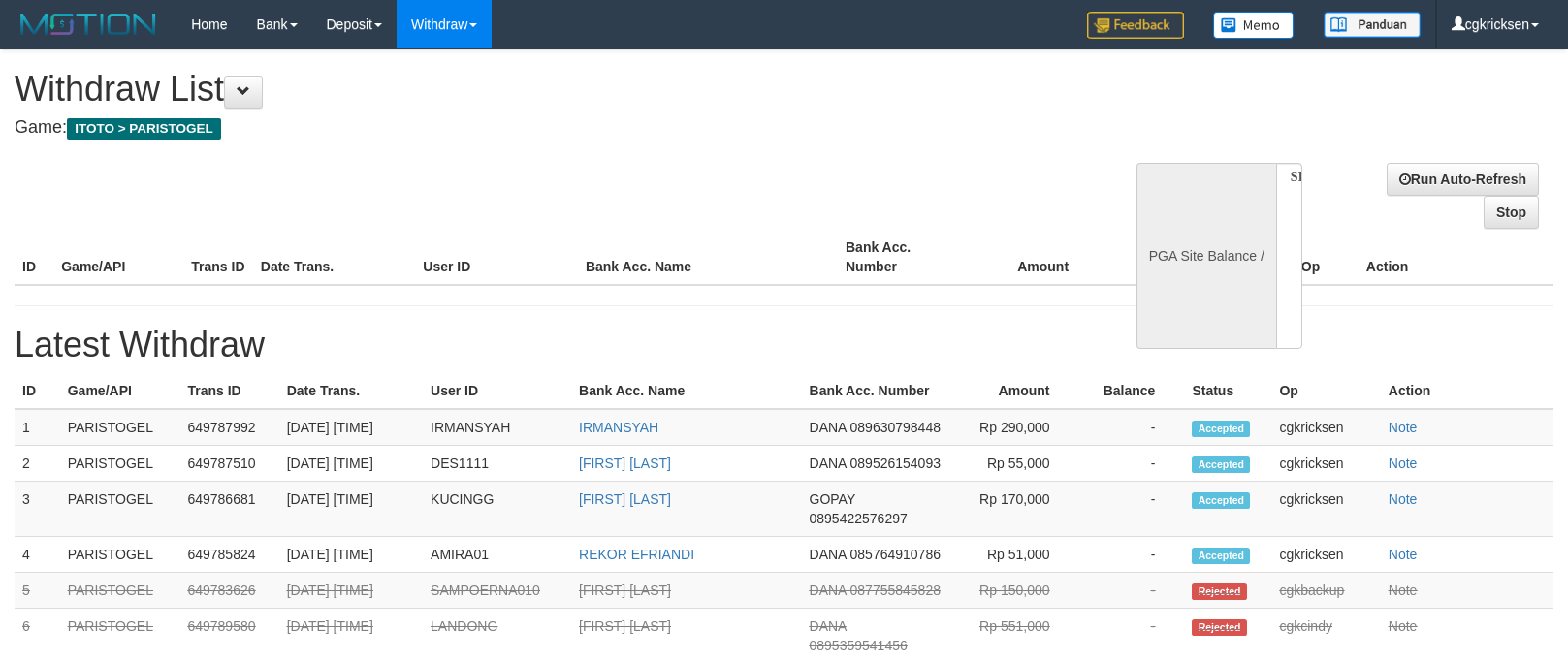 scroll, scrollTop: 0, scrollLeft: 0, axis: both 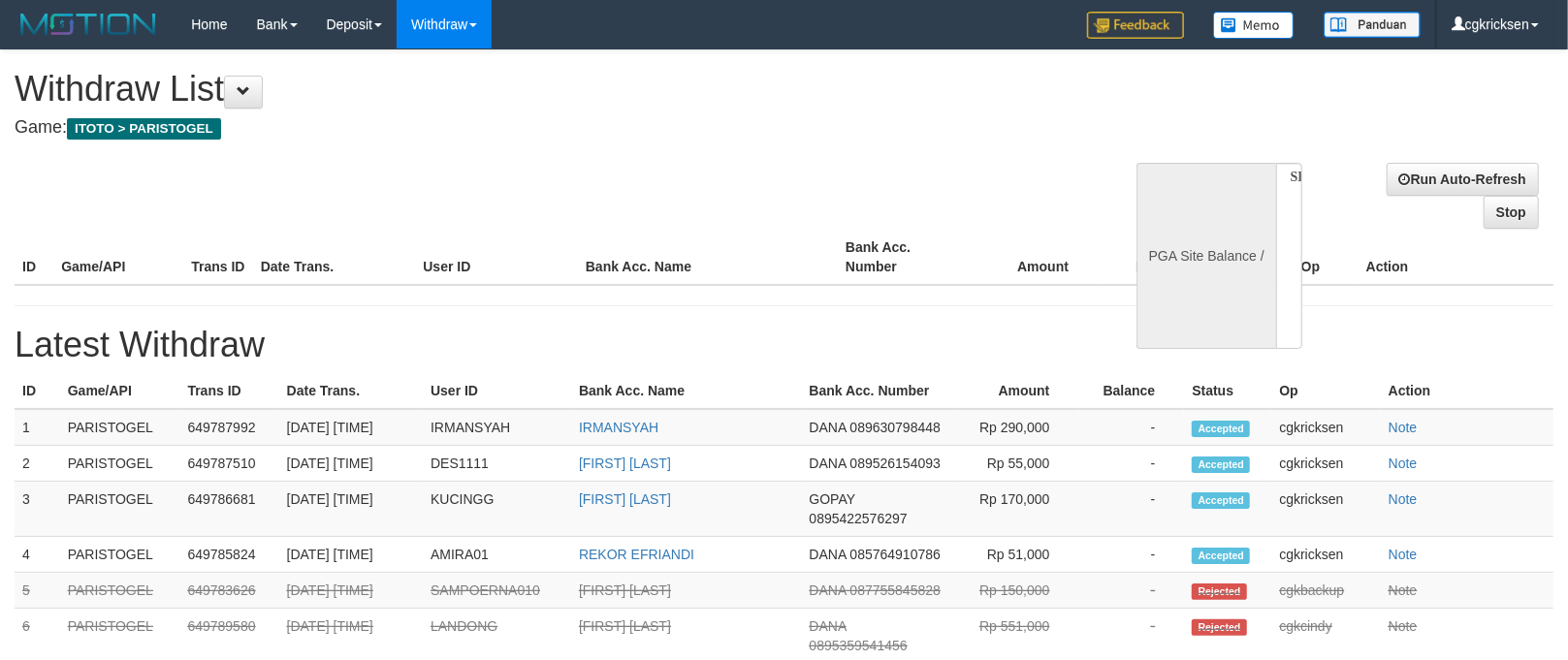 select on "**" 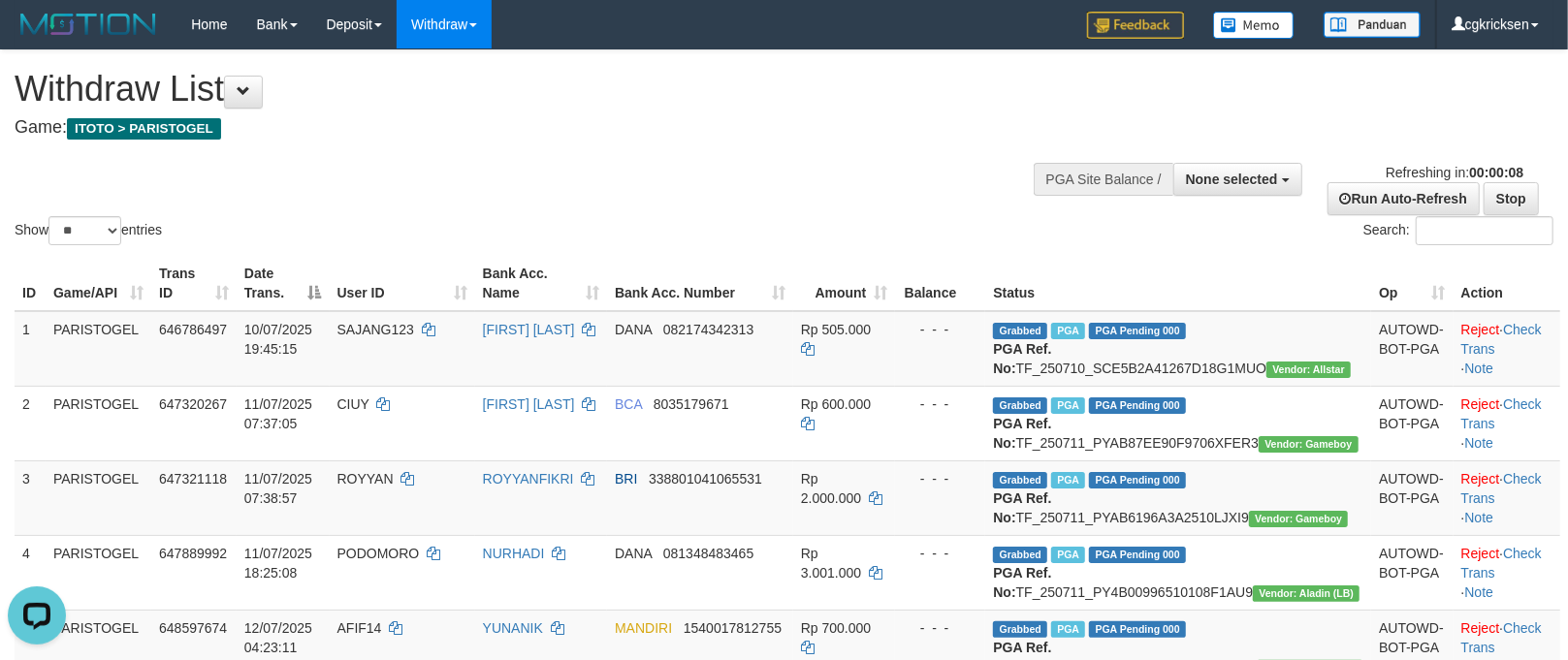 scroll, scrollTop: 0, scrollLeft: 0, axis: both 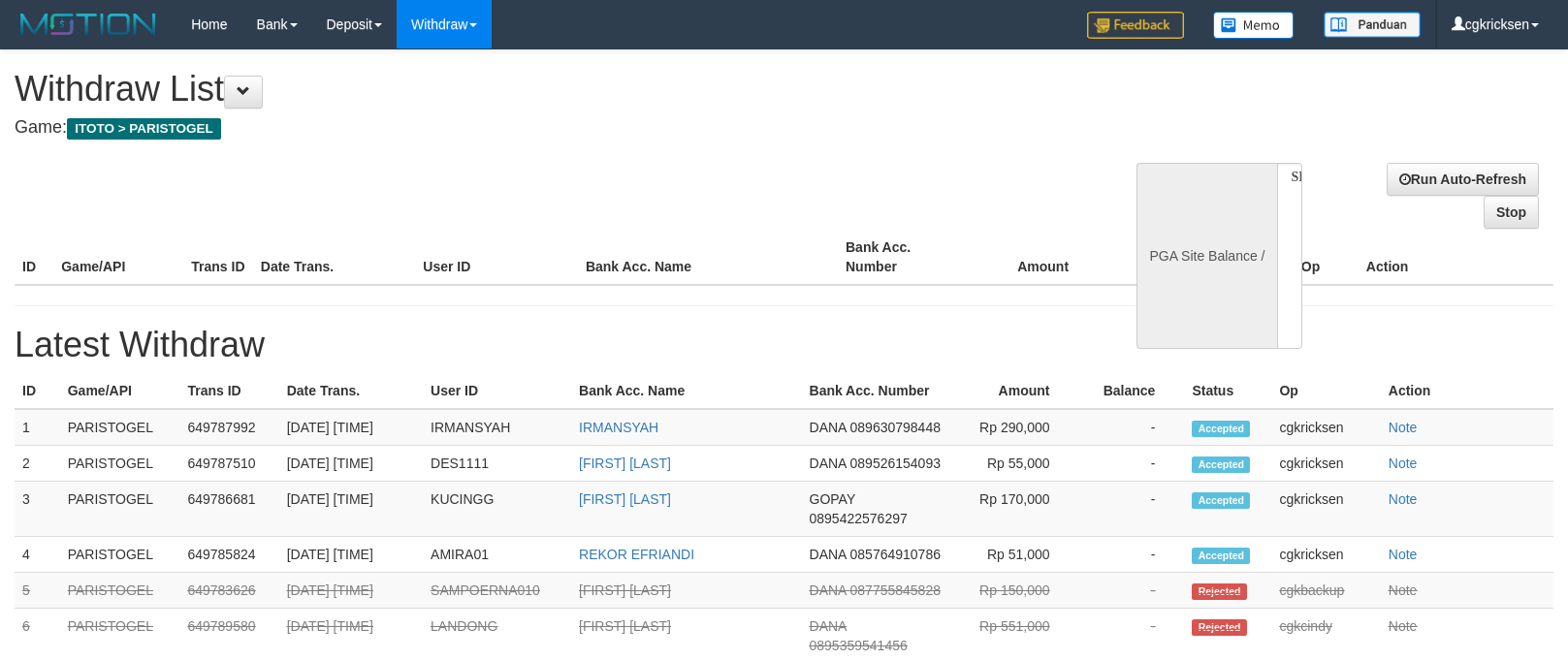 select 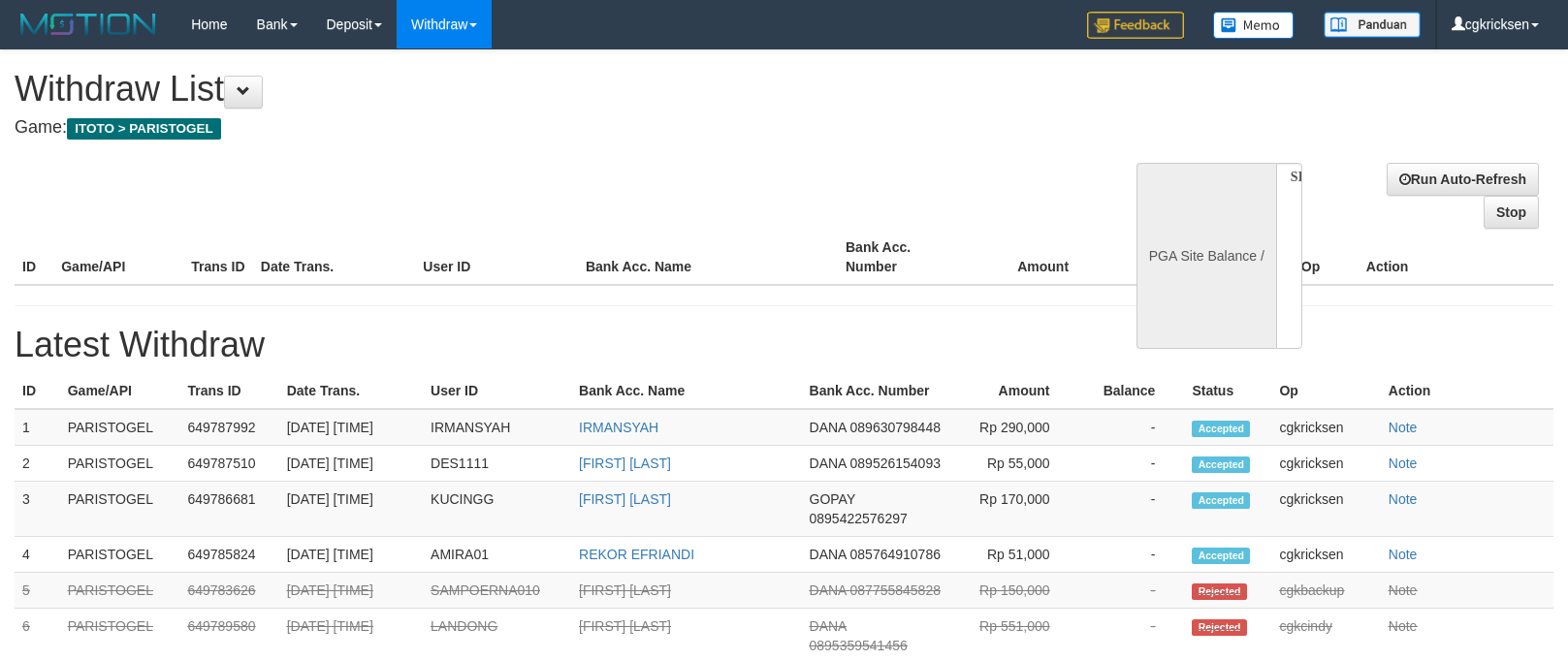 scroll, scrollTop: 0, scrollLeft: 0, axis: both 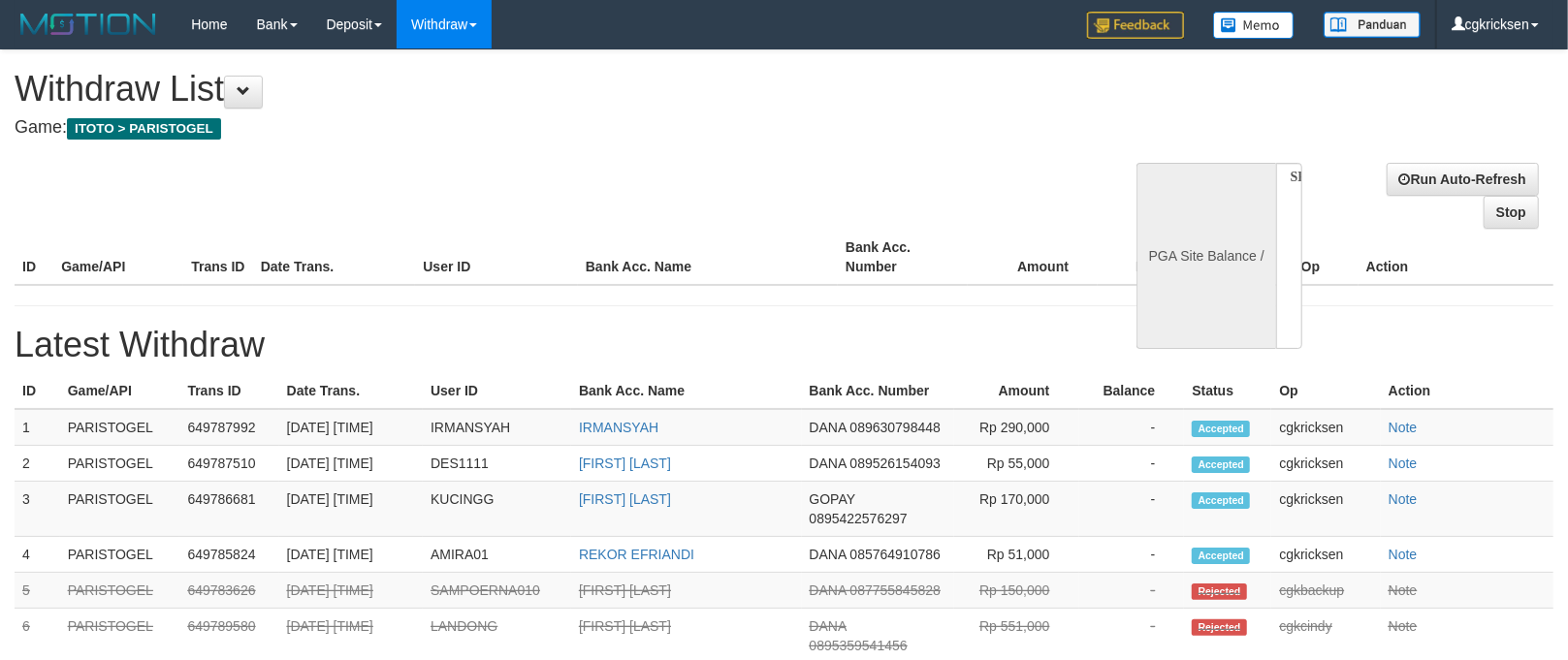 select on "**" 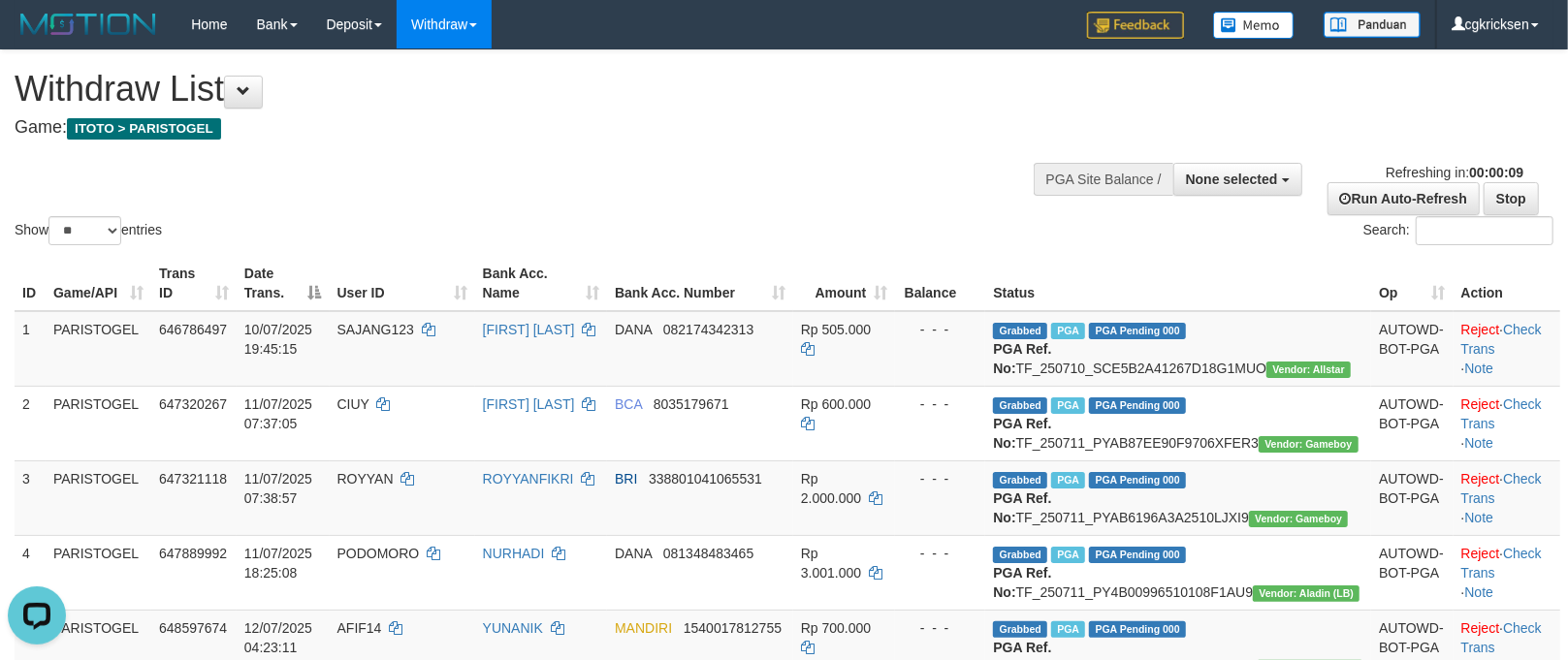 scroll, scrollTop: 0, scrollLeft: 0, axis: both 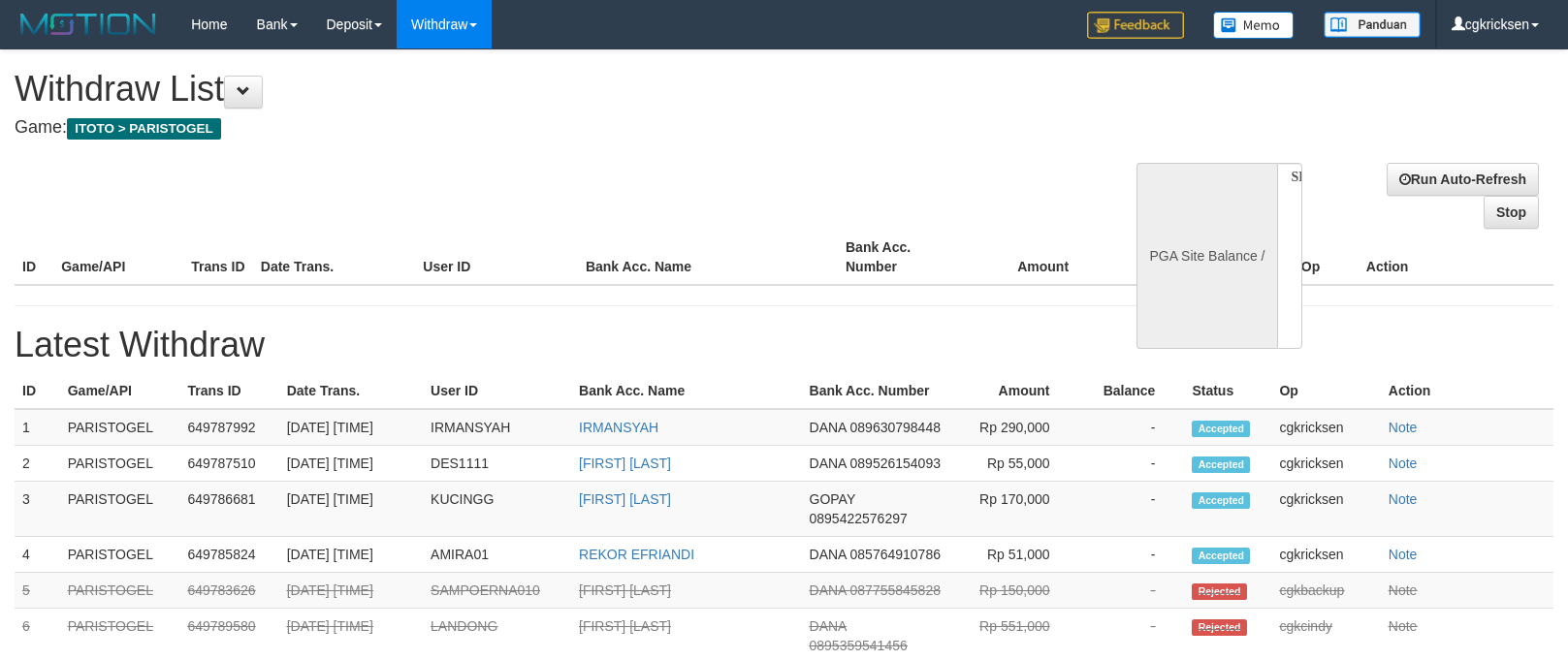 select 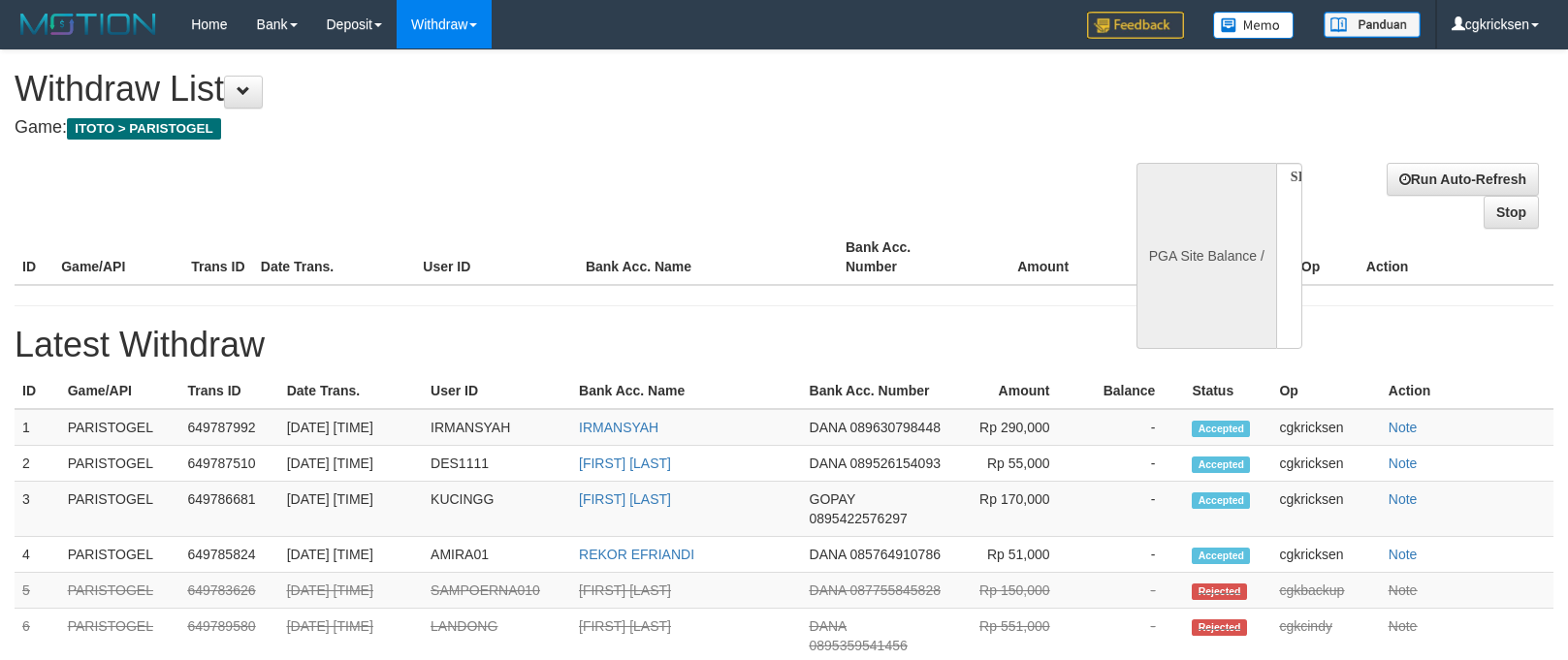 scroll, scrollTop: 0, scrollLeft: 0, axis: both 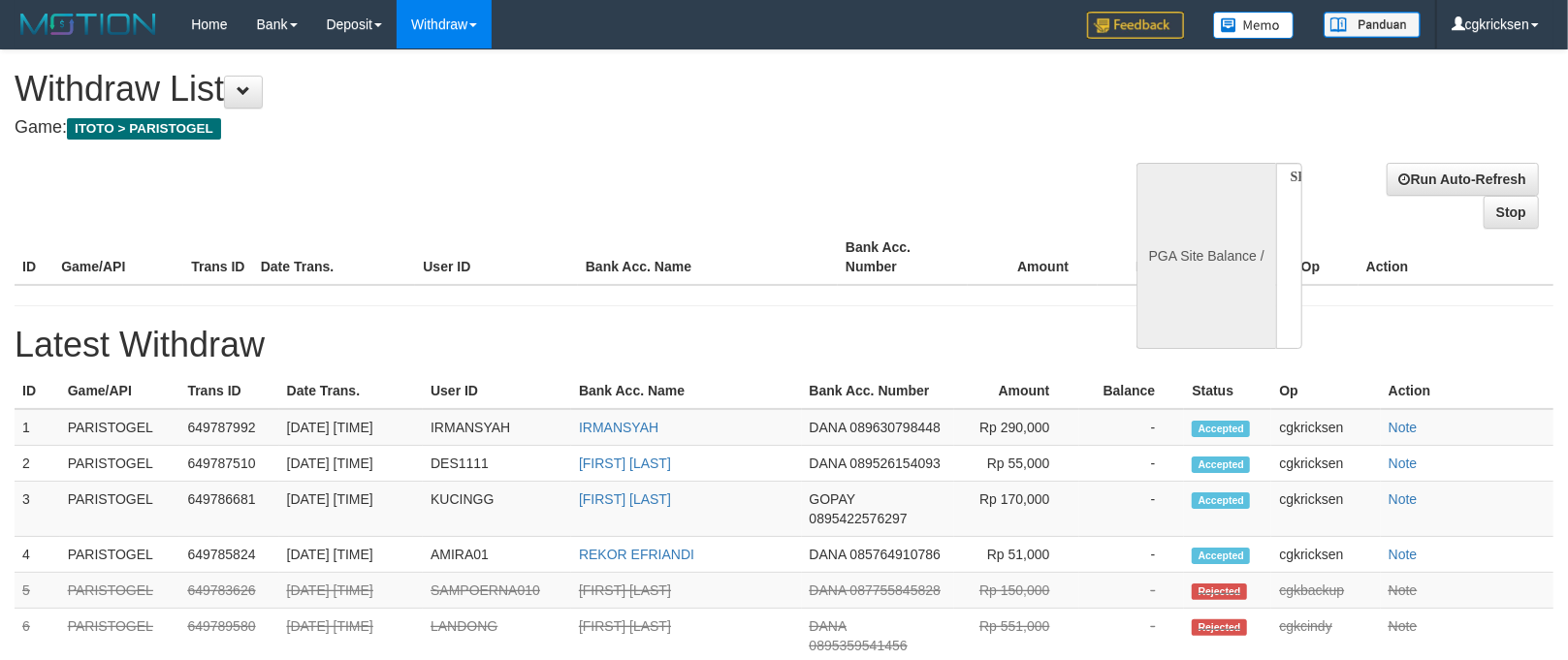 select on "**" 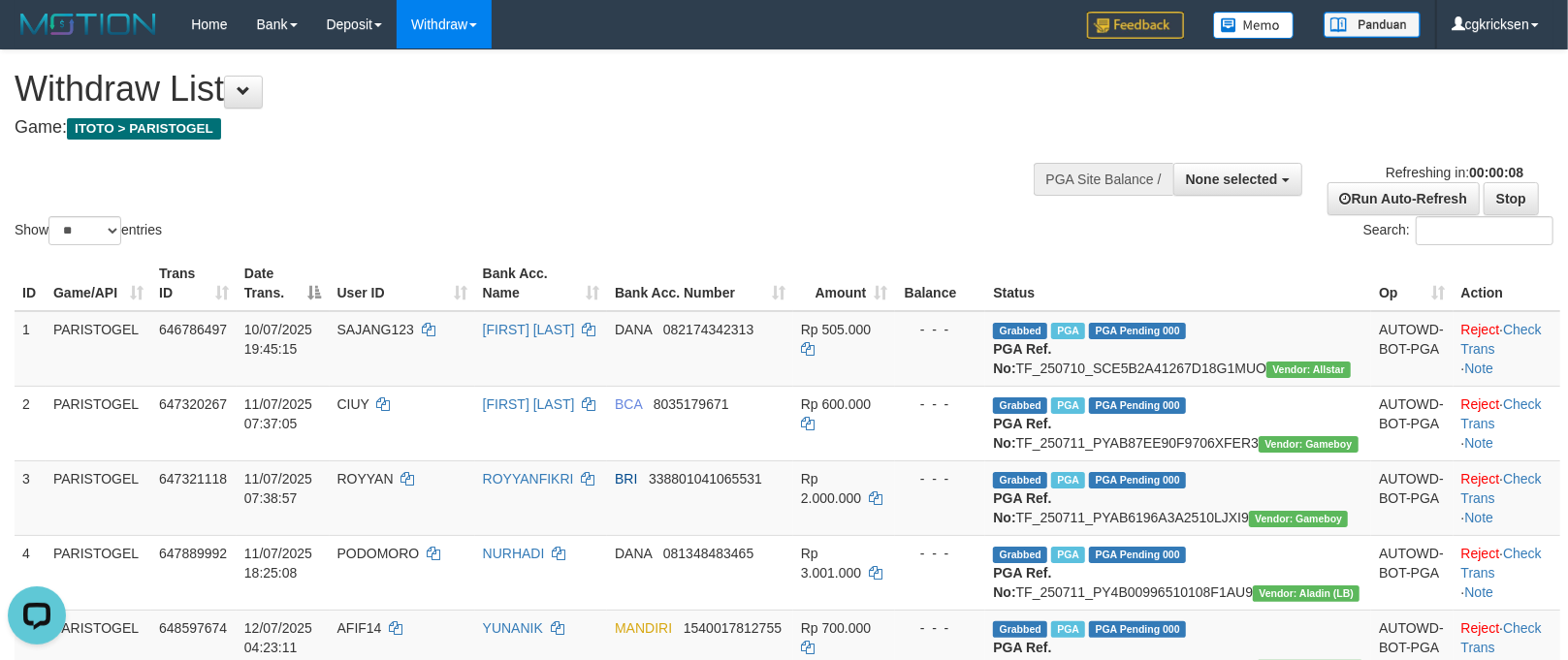 scroll, scrollTop: 0, scrollLeft: 0, axis: both 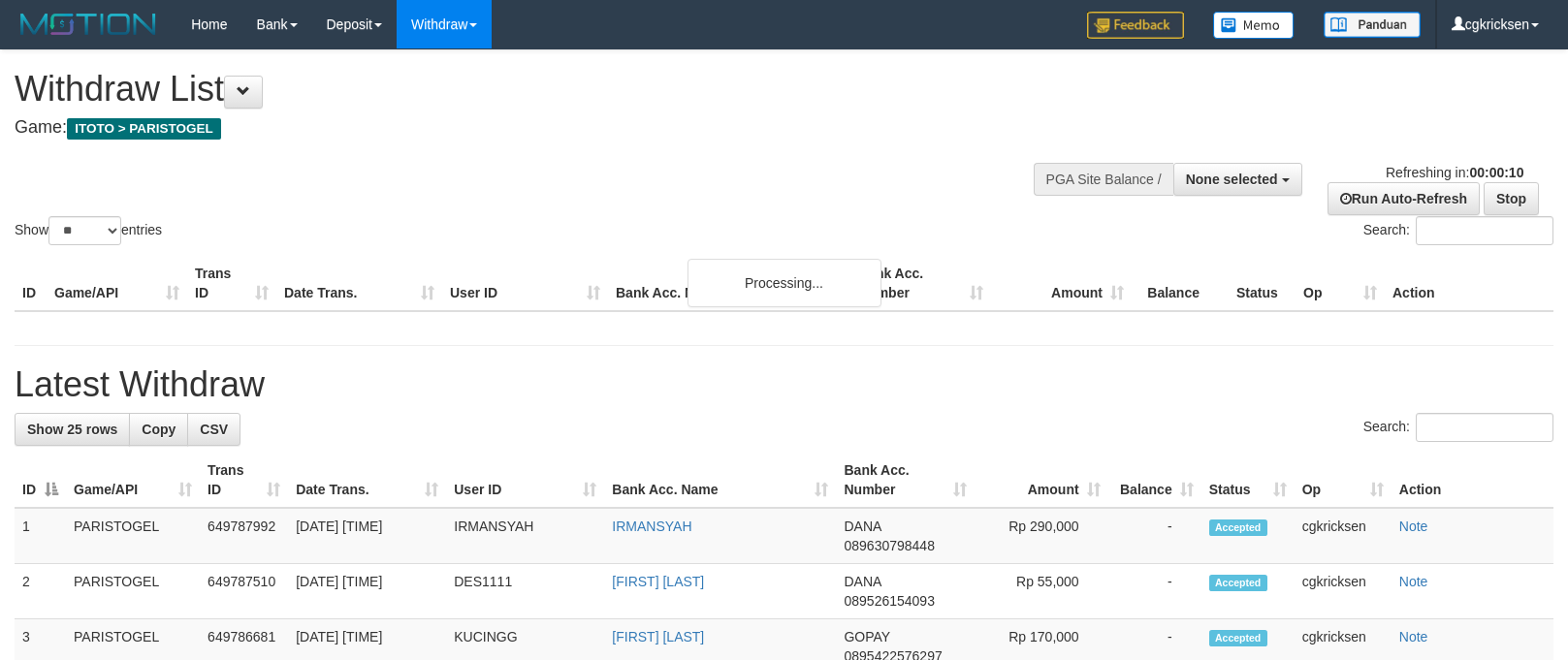 select 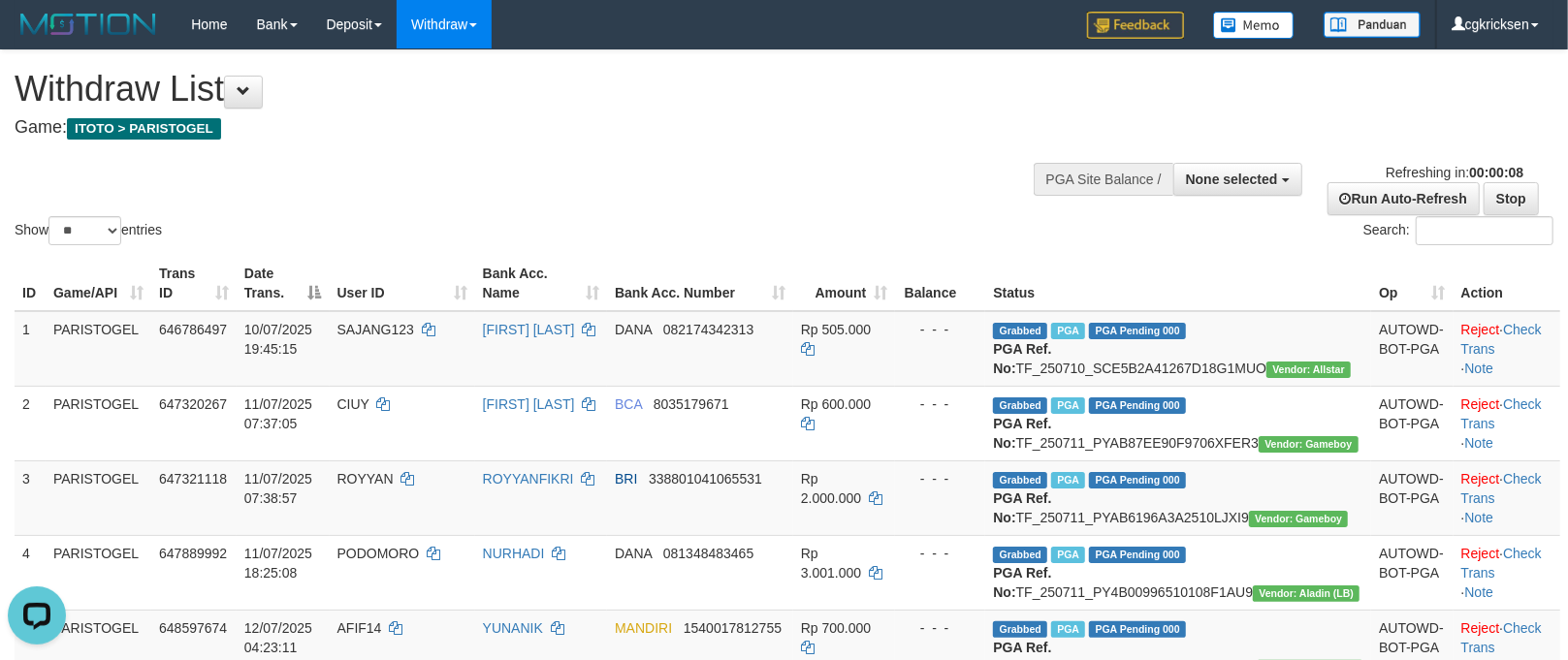 scroll, scrollTop: 0, scrollLeft: 0, axis: both 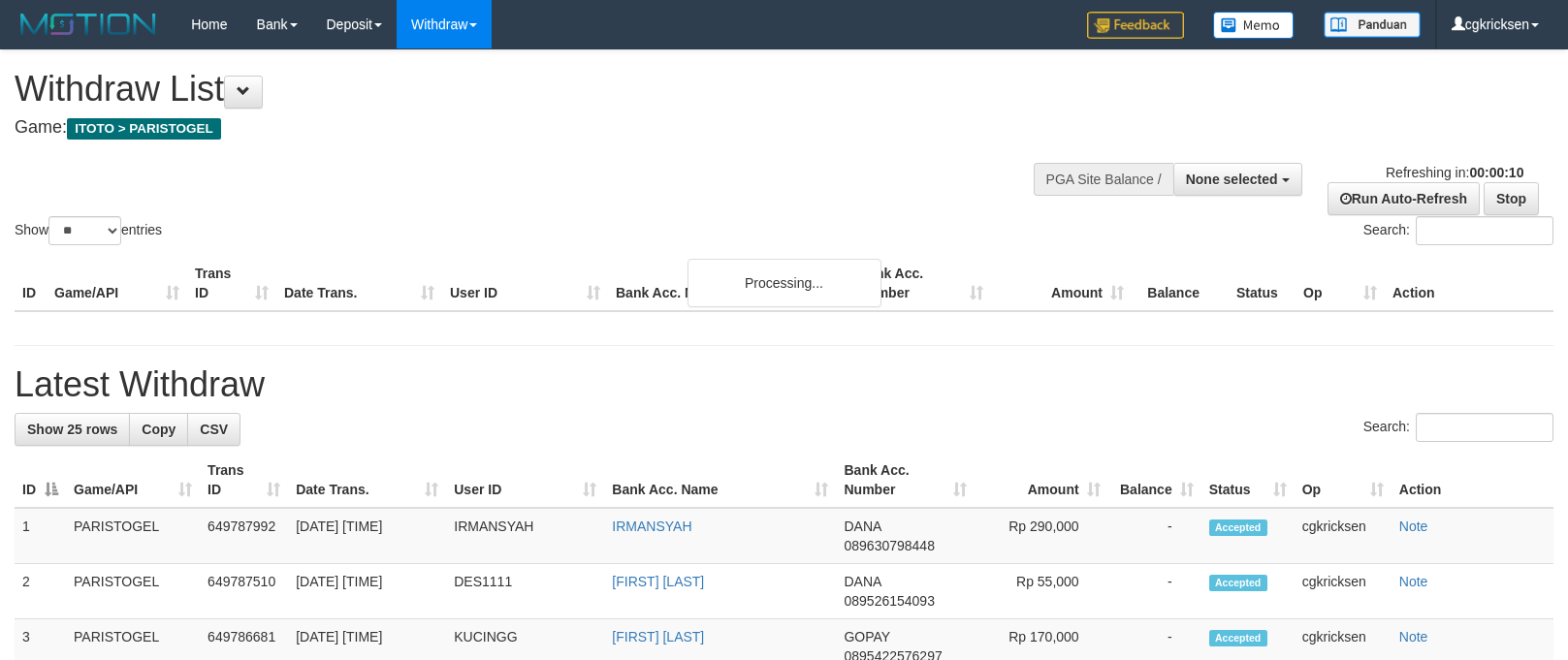 select 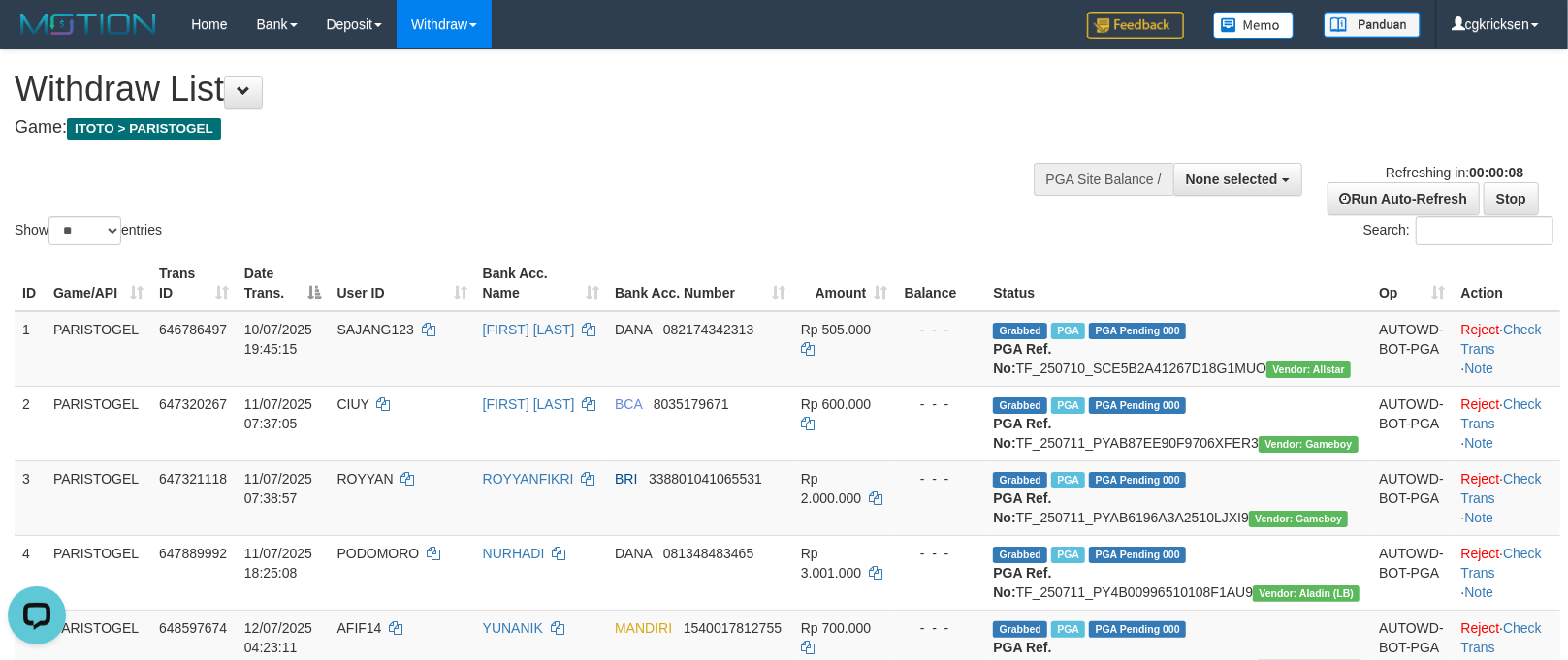 scroll, scrollTop: 0, scrollLeft: 0, axis: both 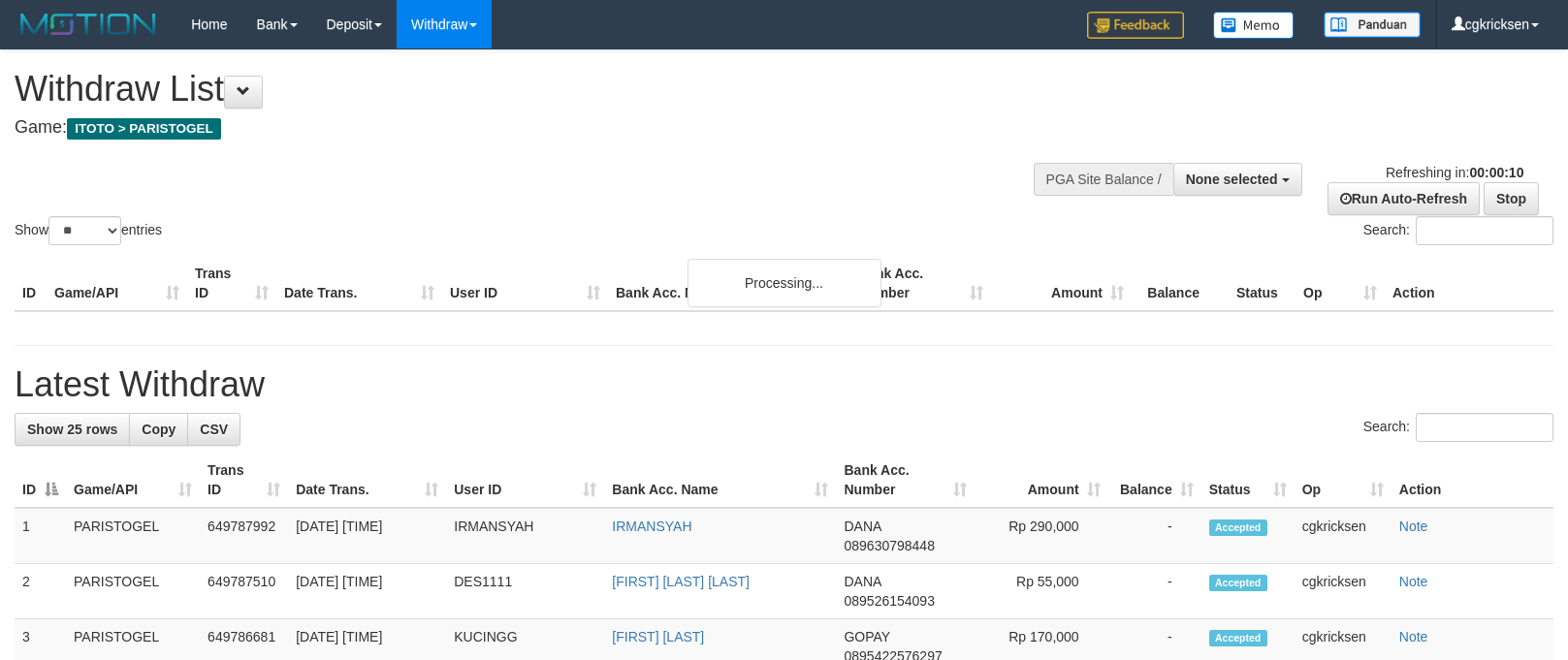 select 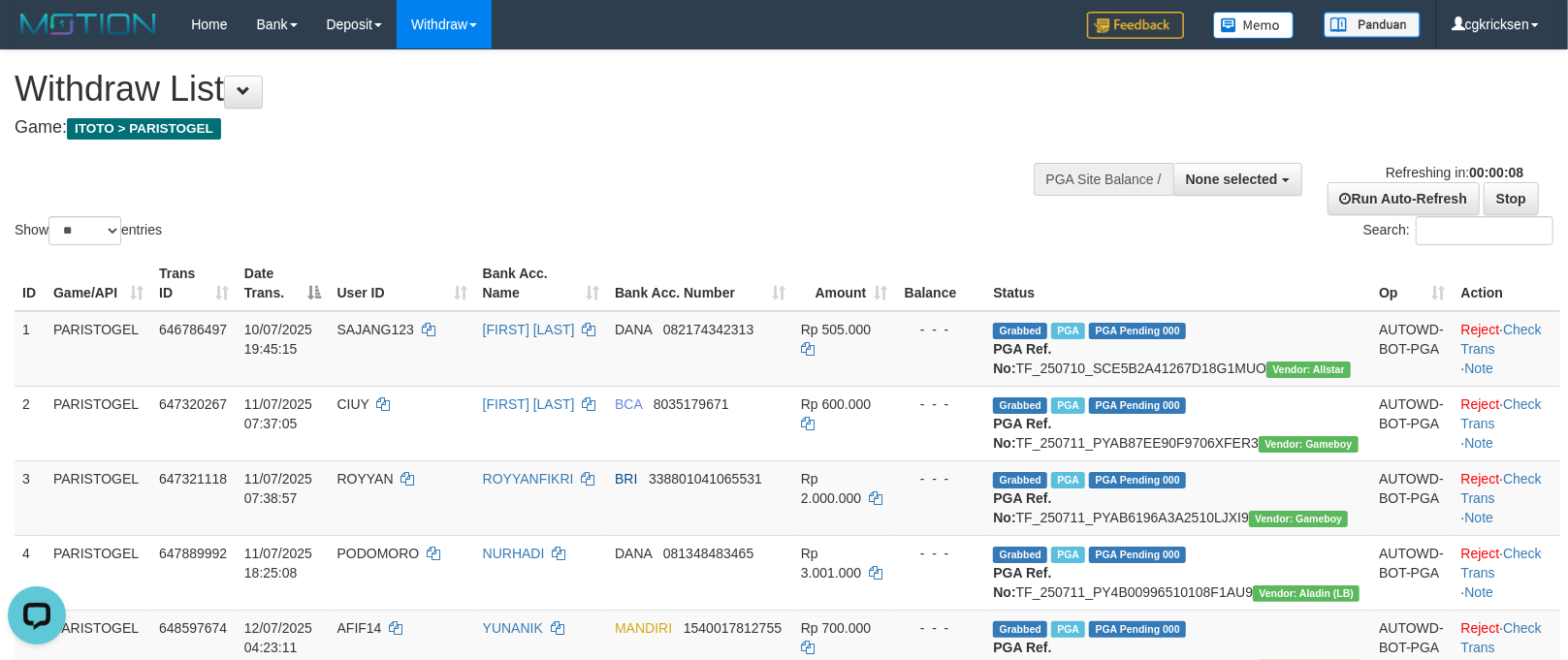 scroll, scrollTop: 0, scrollLeft: 0, axis: both 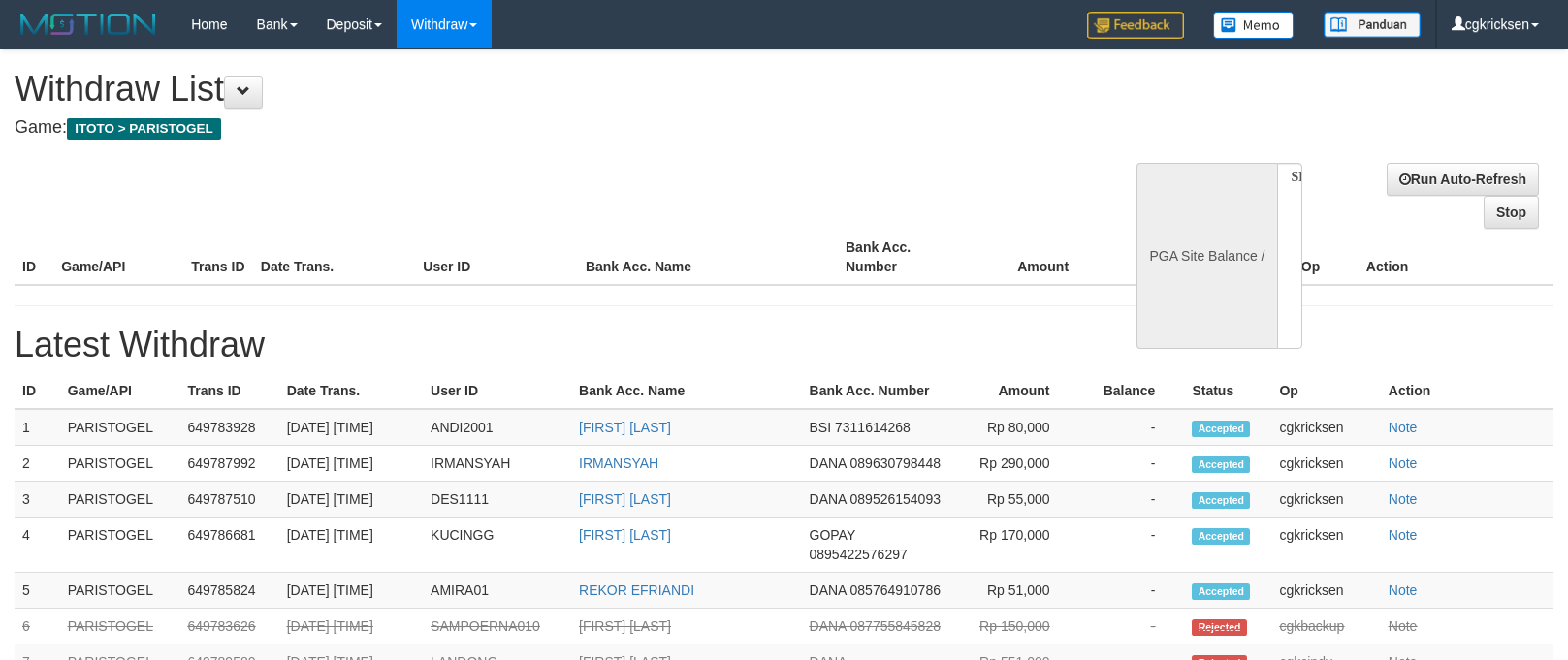 select 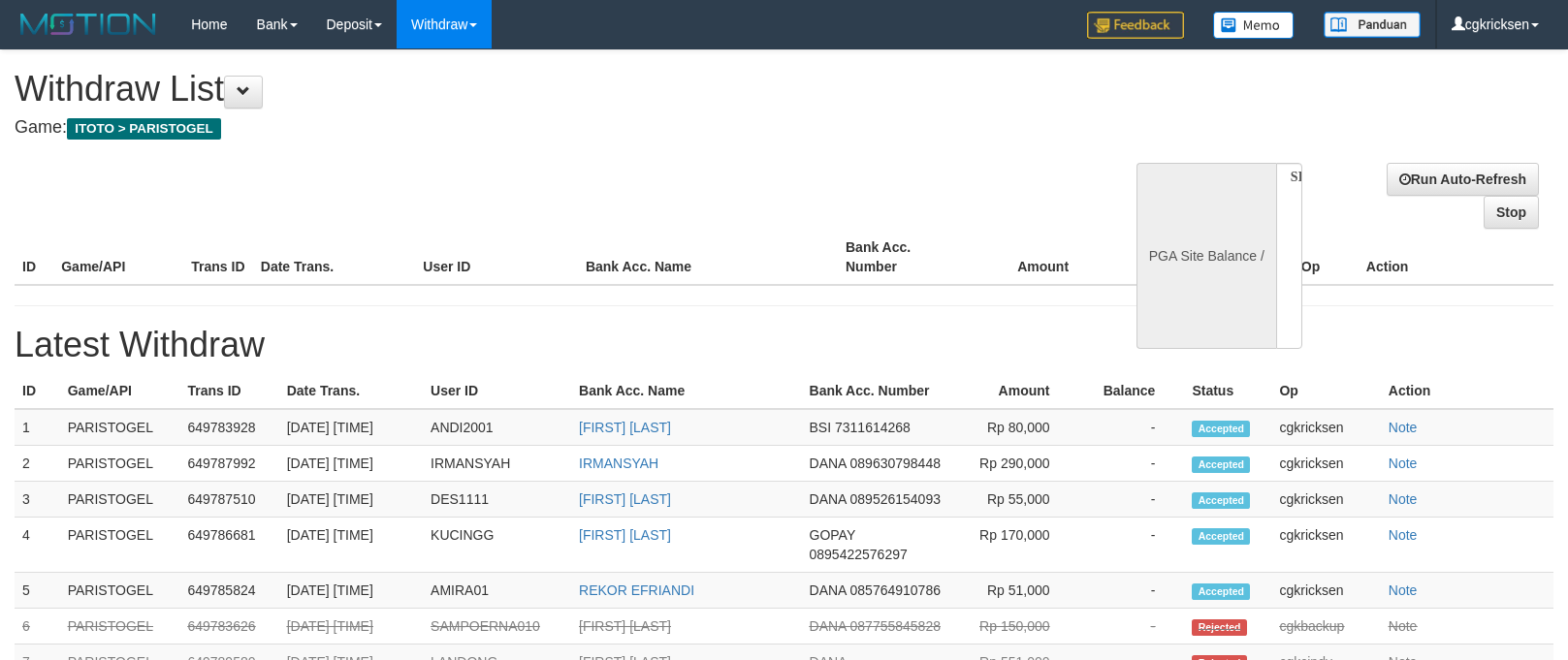 scroll, scrollTop: 0, scrollLeft: 0, axis: both 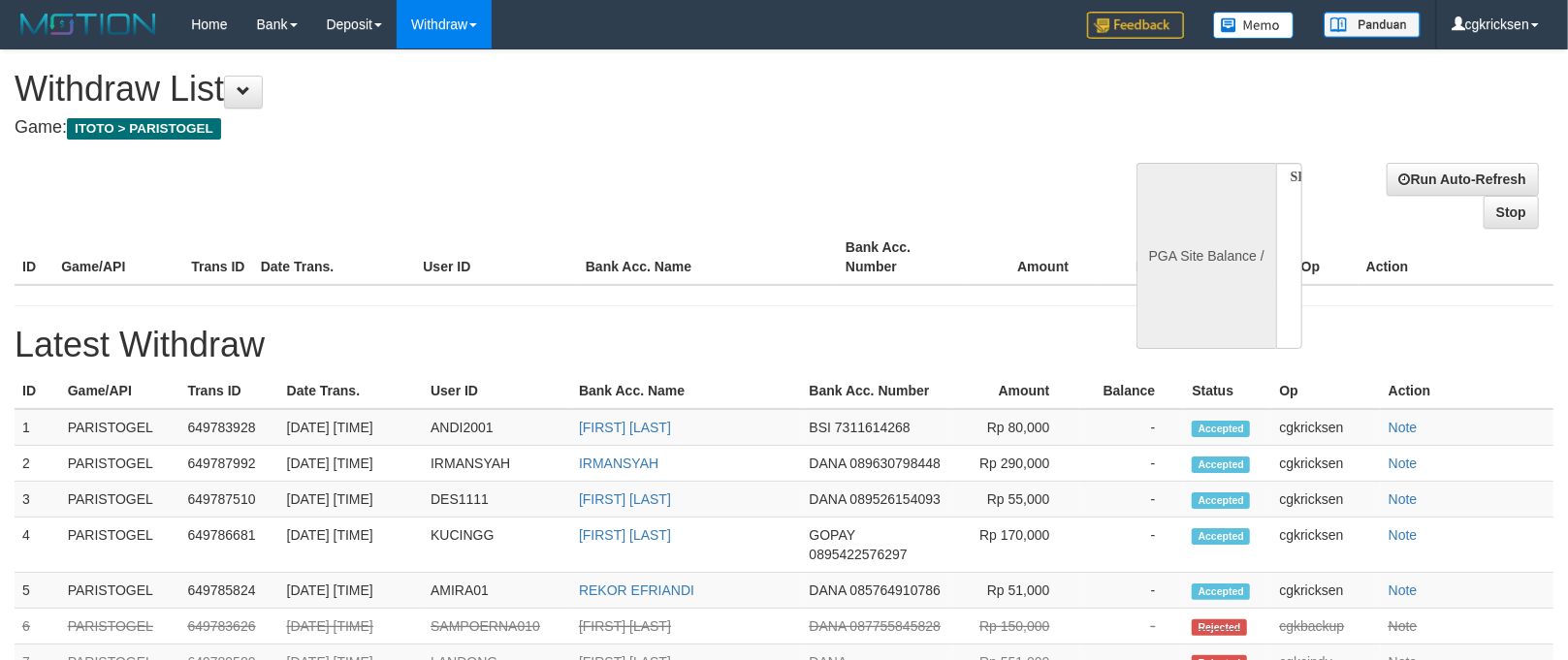 select on "**" 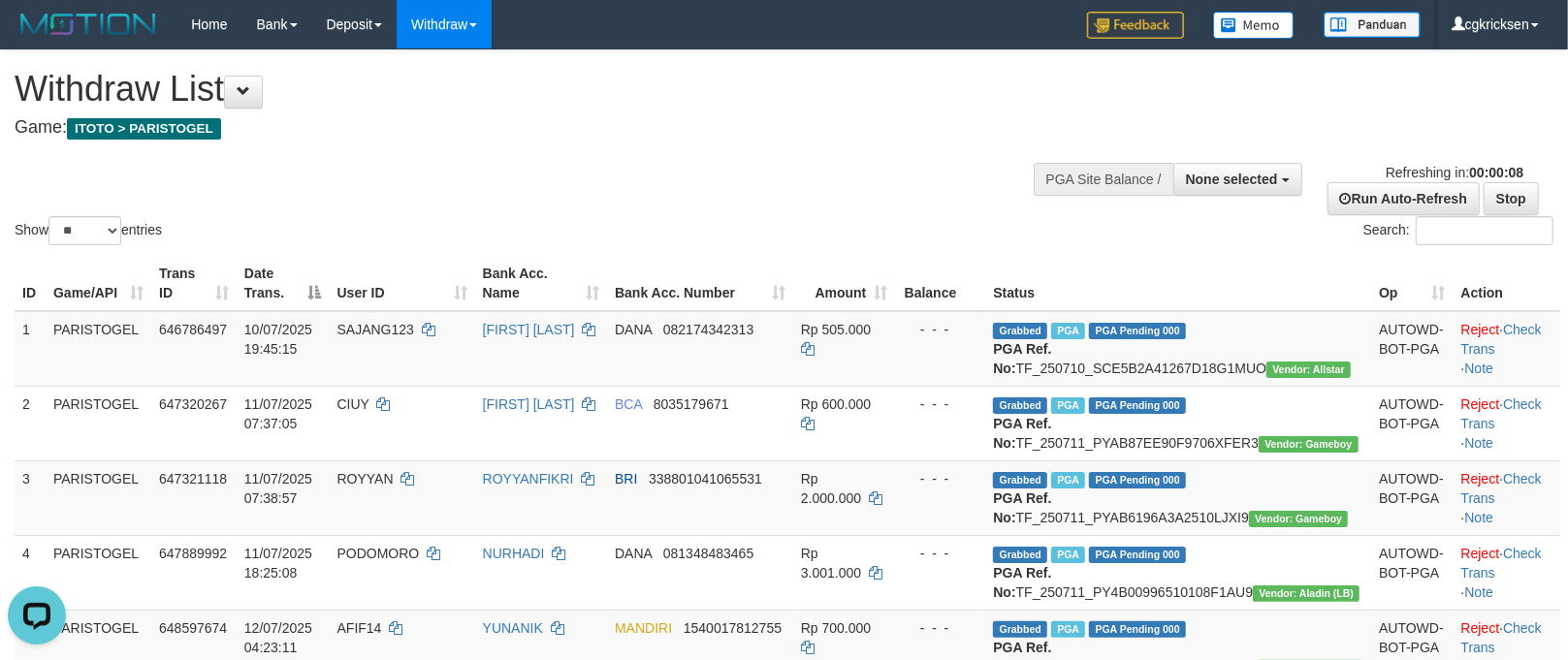 scroll, scrollTop: 0, scrollLeft: 0, axis: both 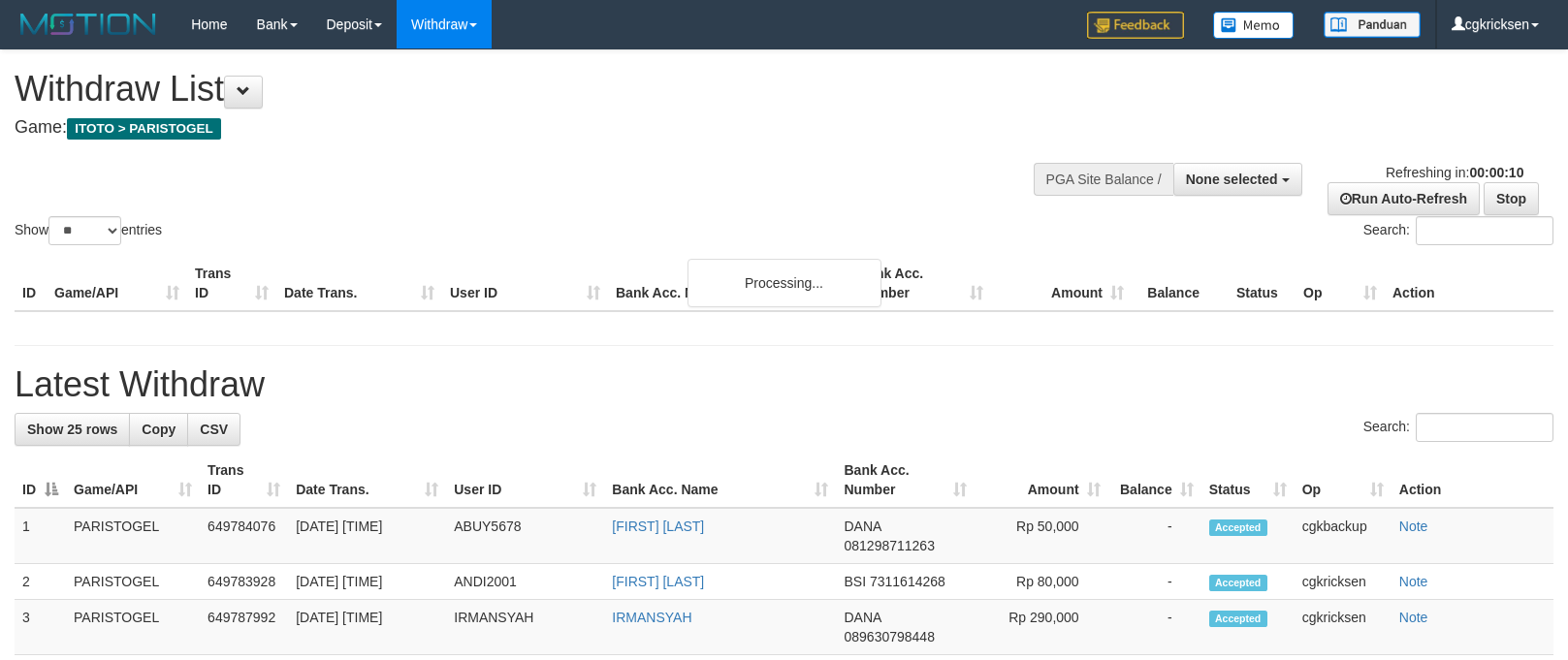 select 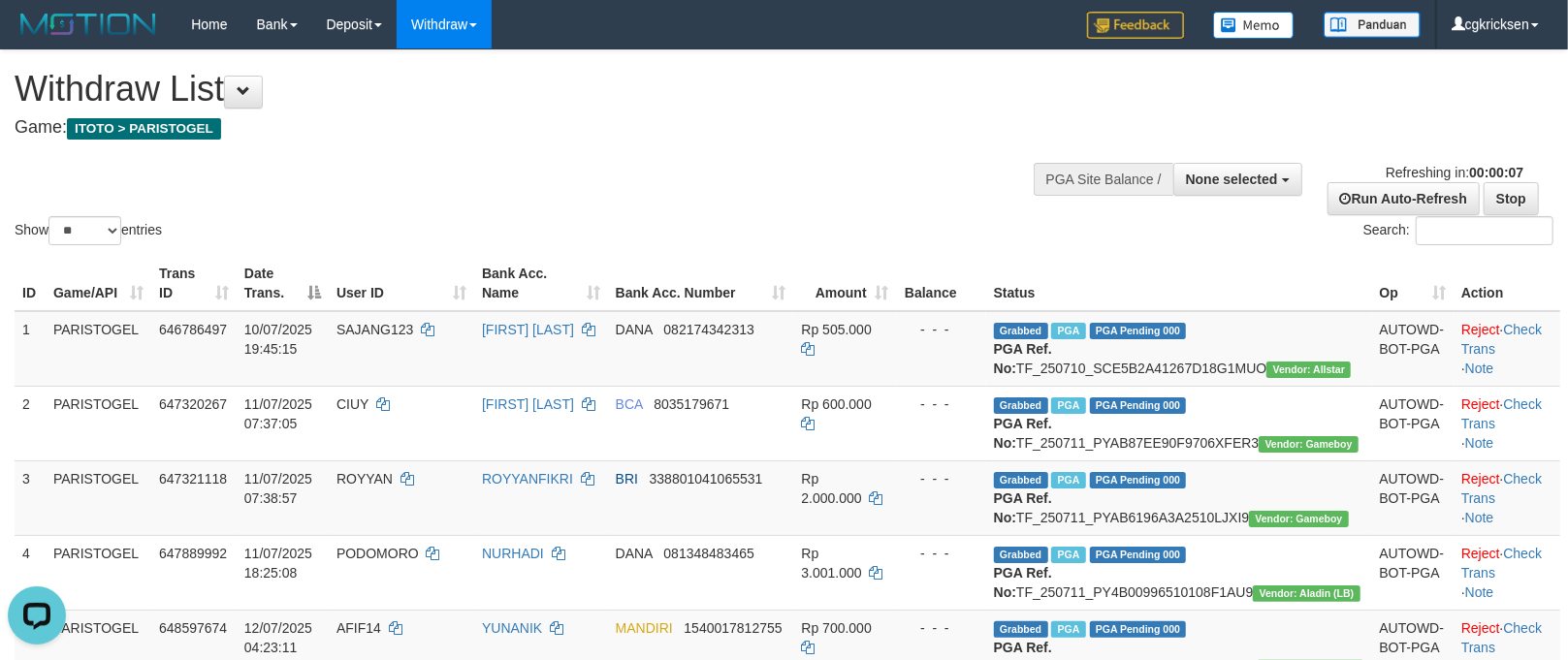 scroll, scrollTop: 0, scrollLeft: 0, axis: both 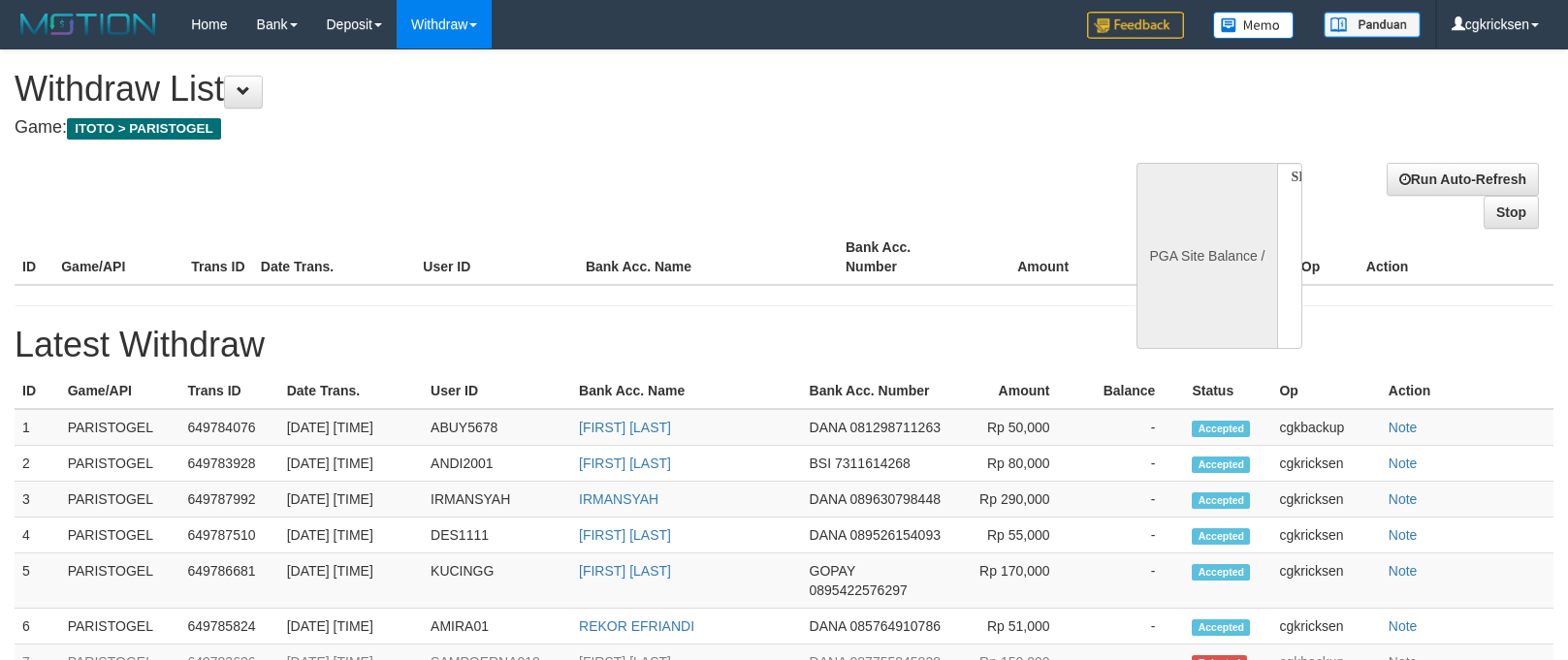 select 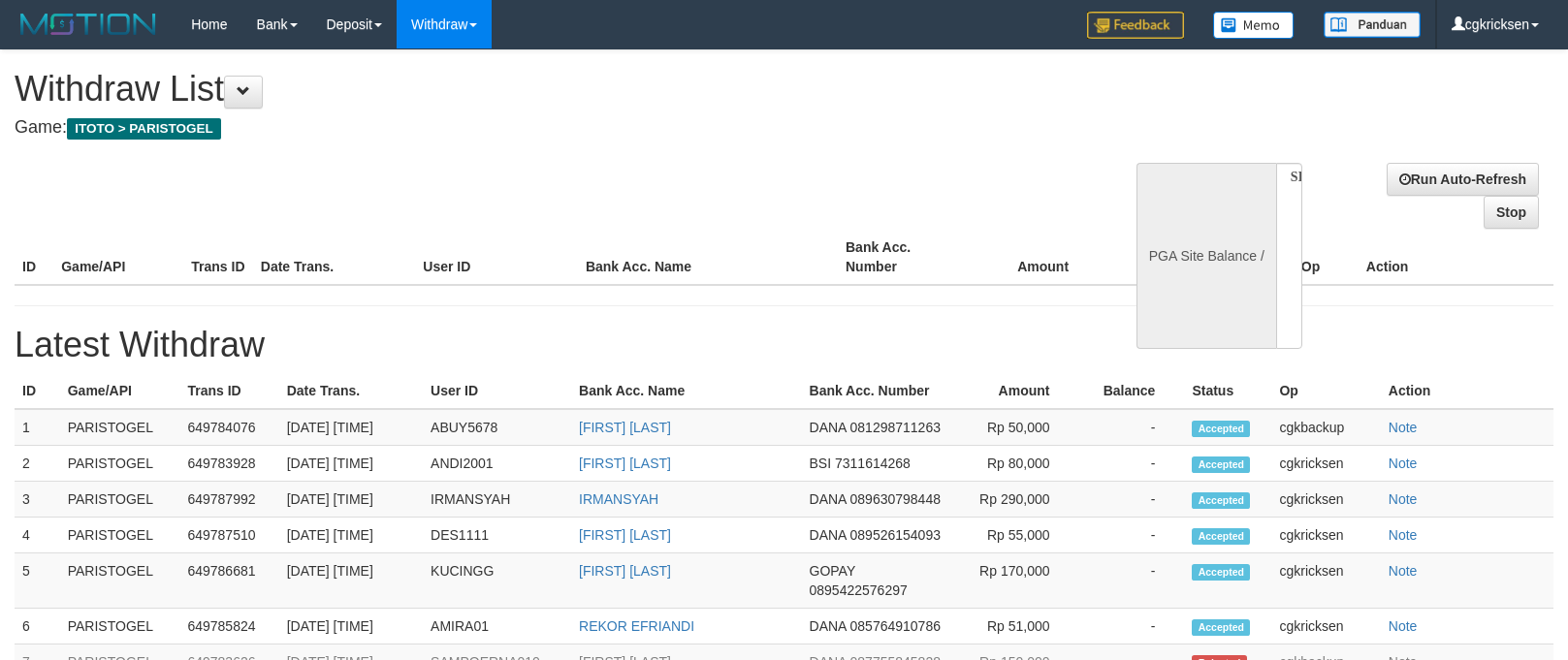 scroll, scrollTop: 0, scrollLeft: 0, axis: both 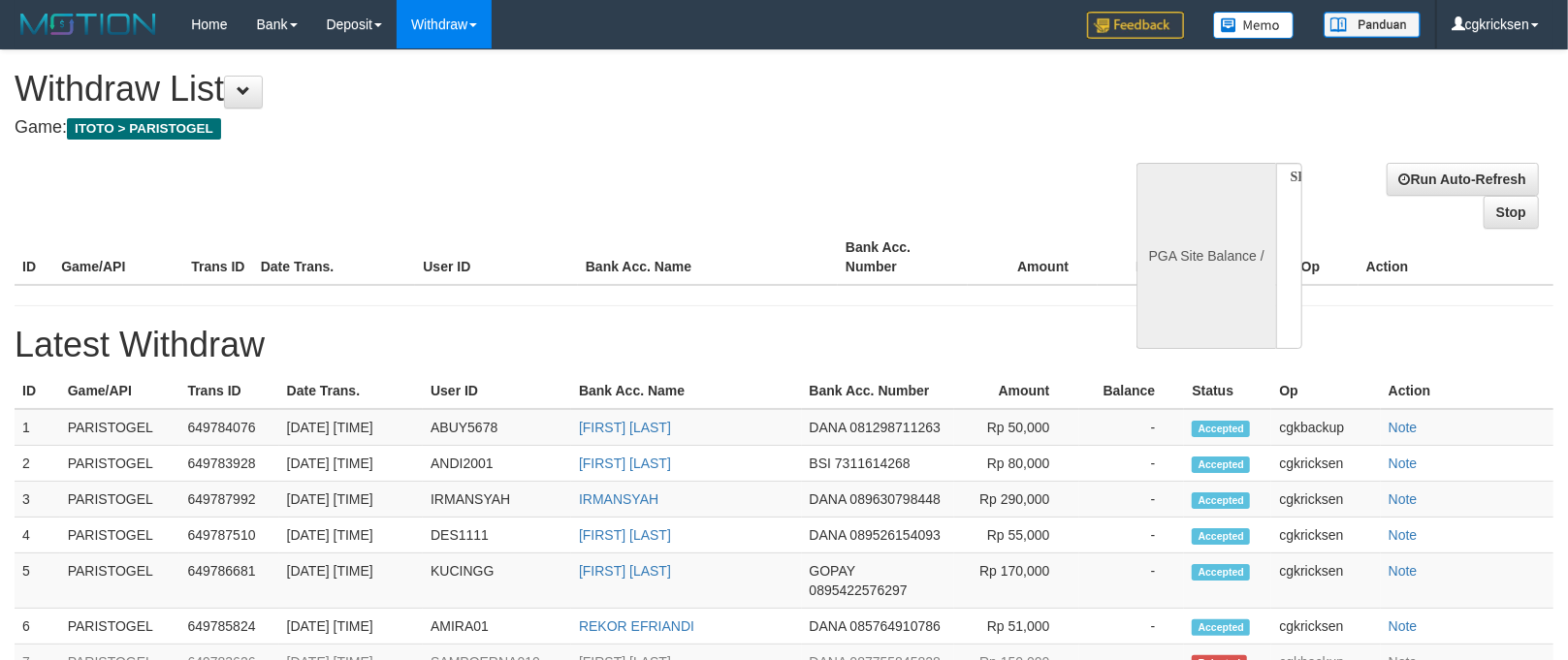 select on "**" 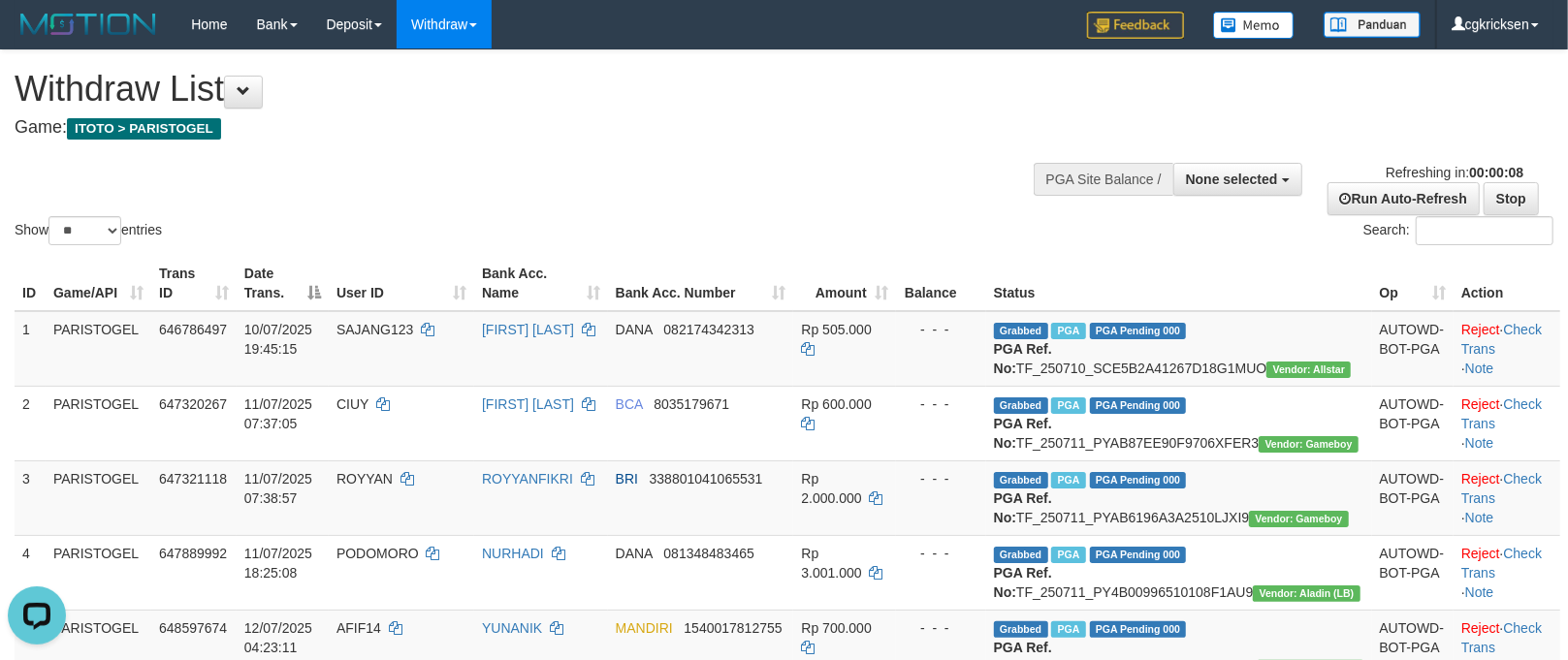 scroll, scrollTop: 0, scrollLeft: 0, axis: both 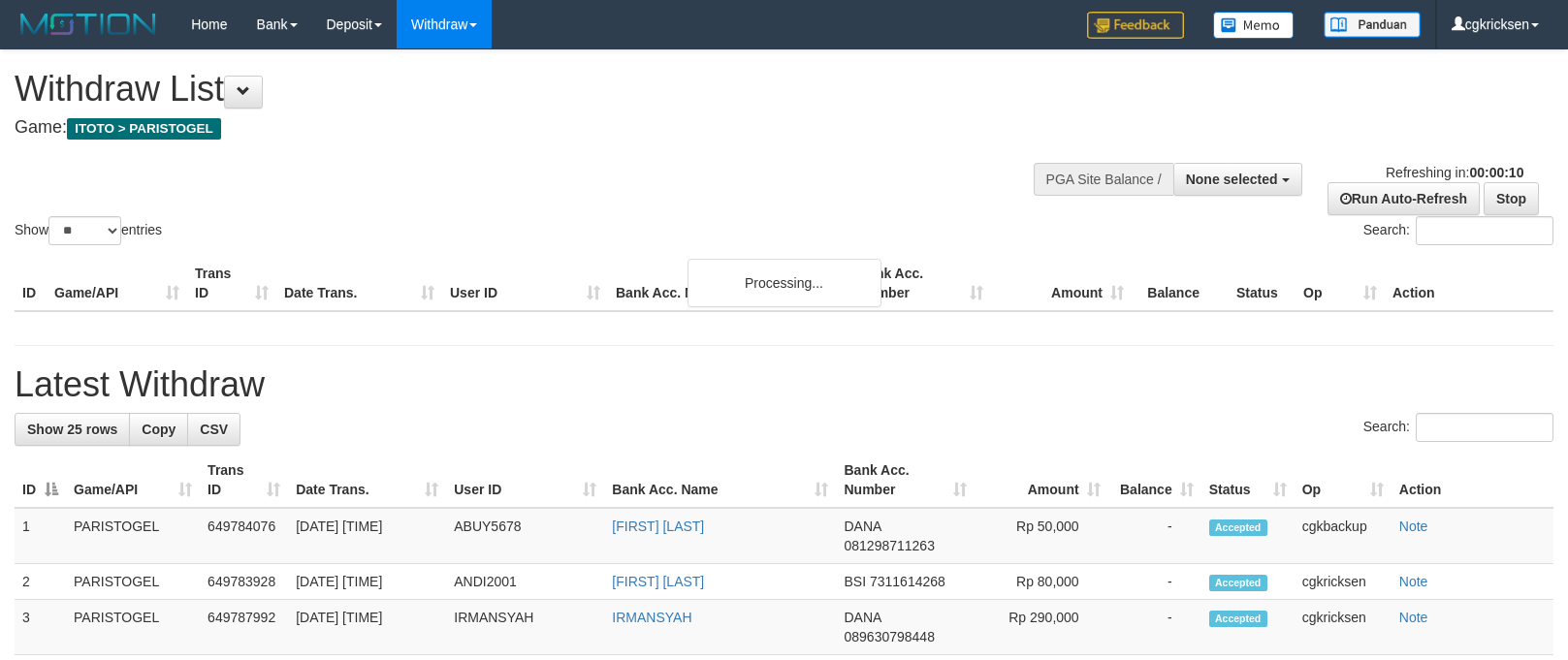 select 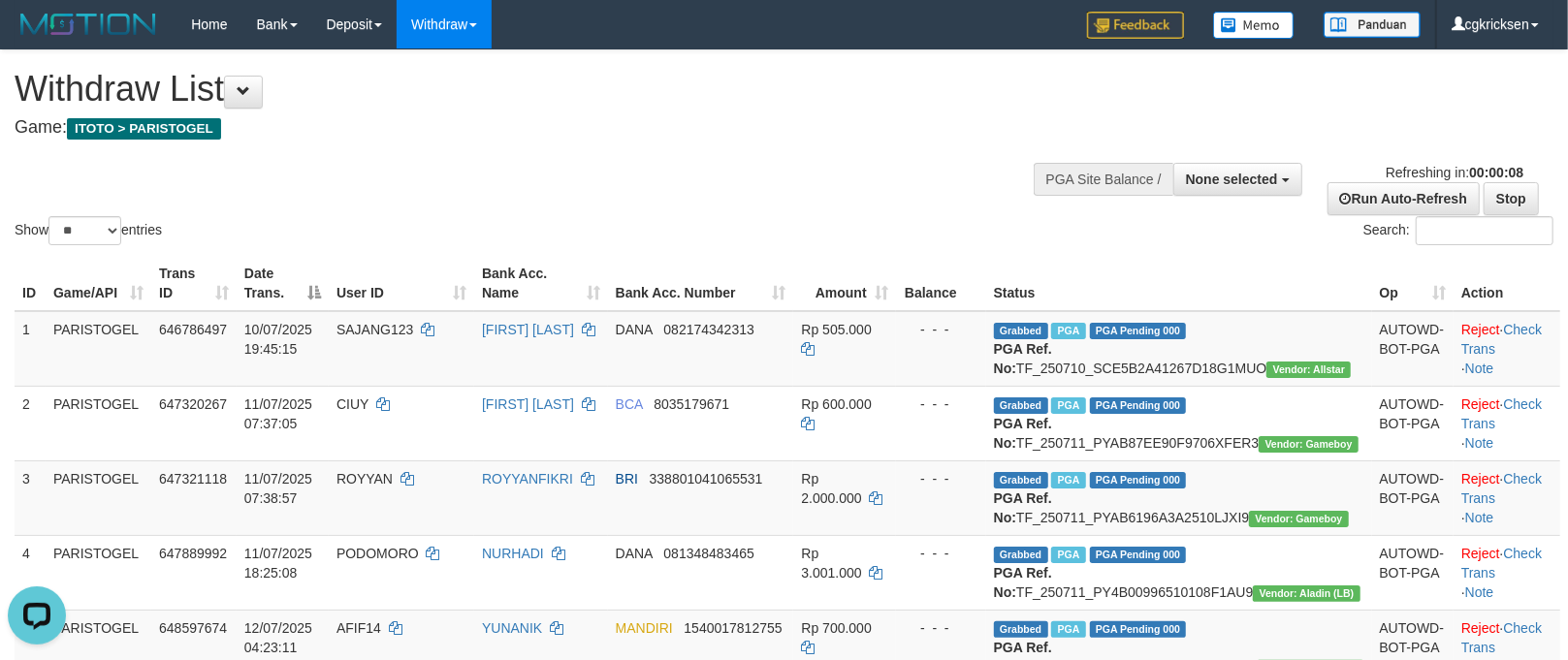 scroll, scrollTop: 0, scrollLeft: 0, axis: both 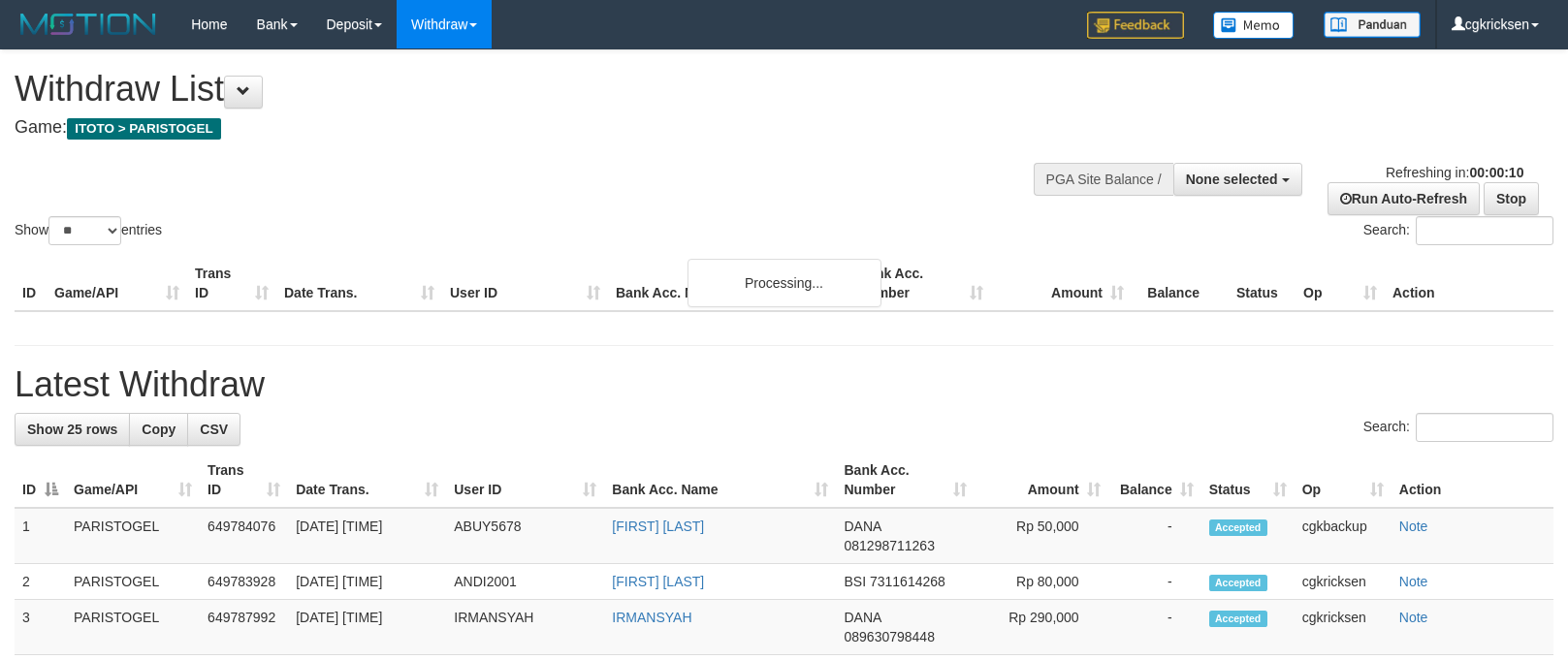 select 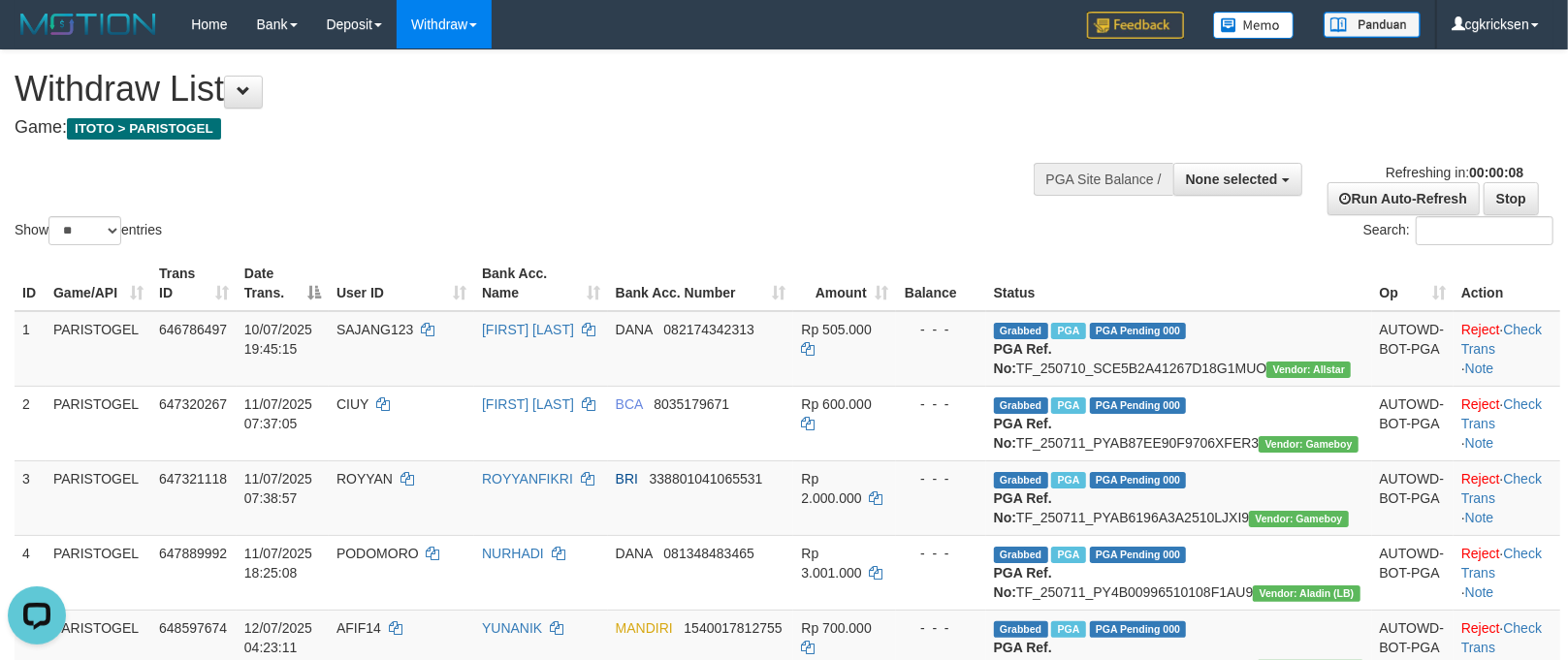 scroll, scrollTop: 0, scrollLeft: 0, axis: both 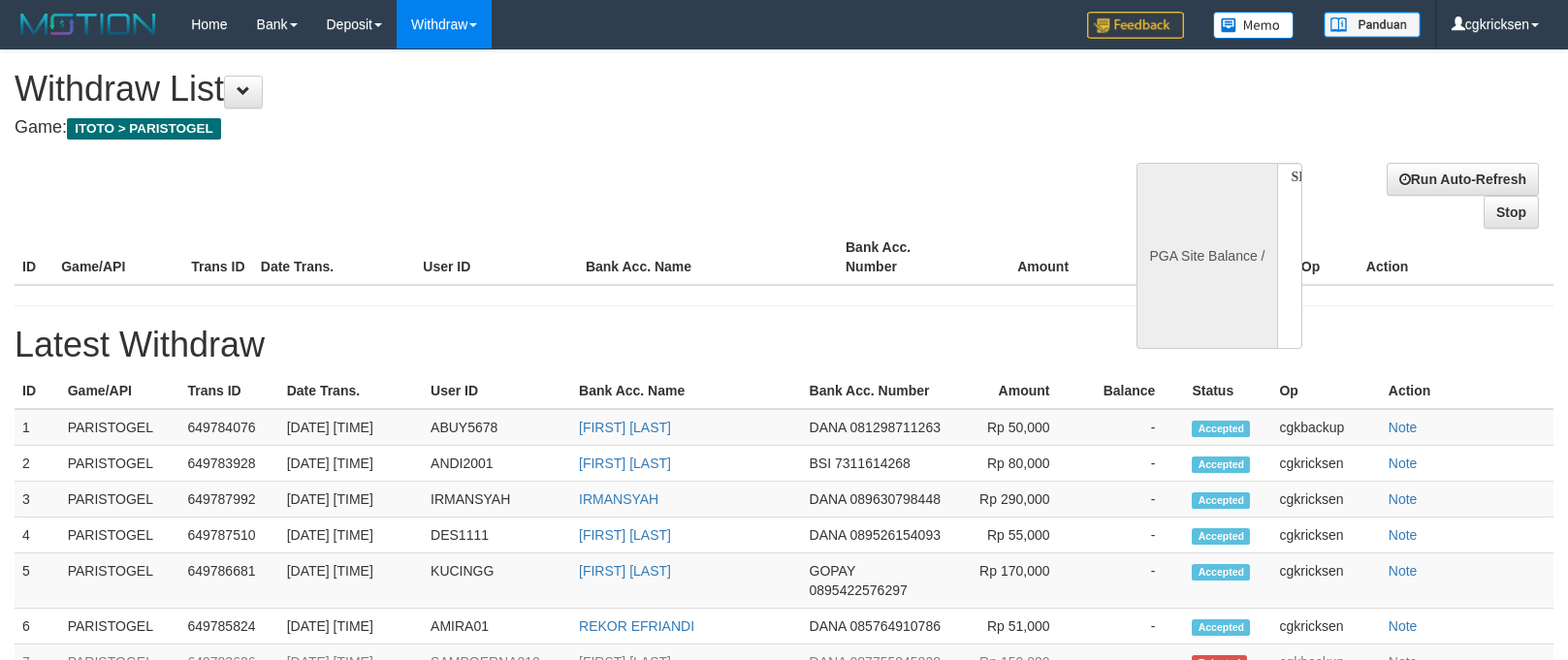 select 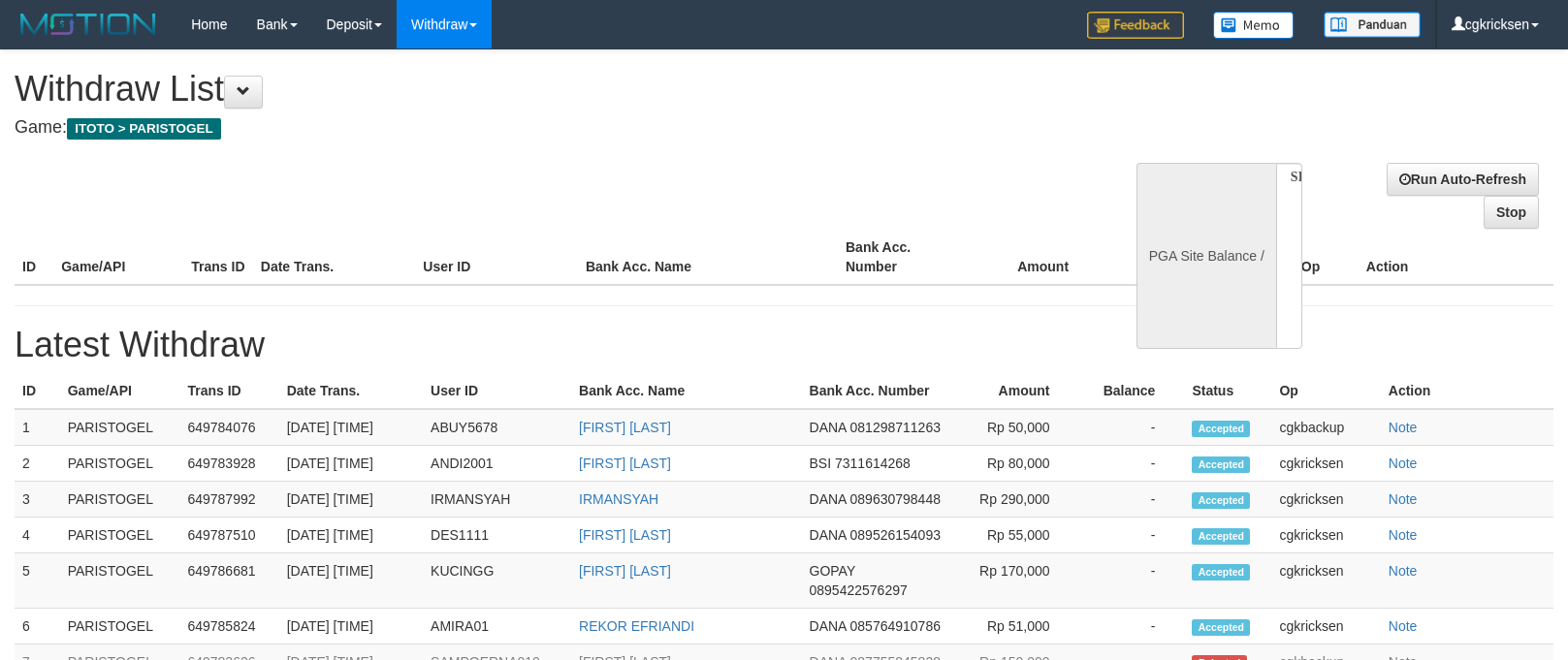 scroll, scrollTop: 0, scrollLeft: 0, axis: both 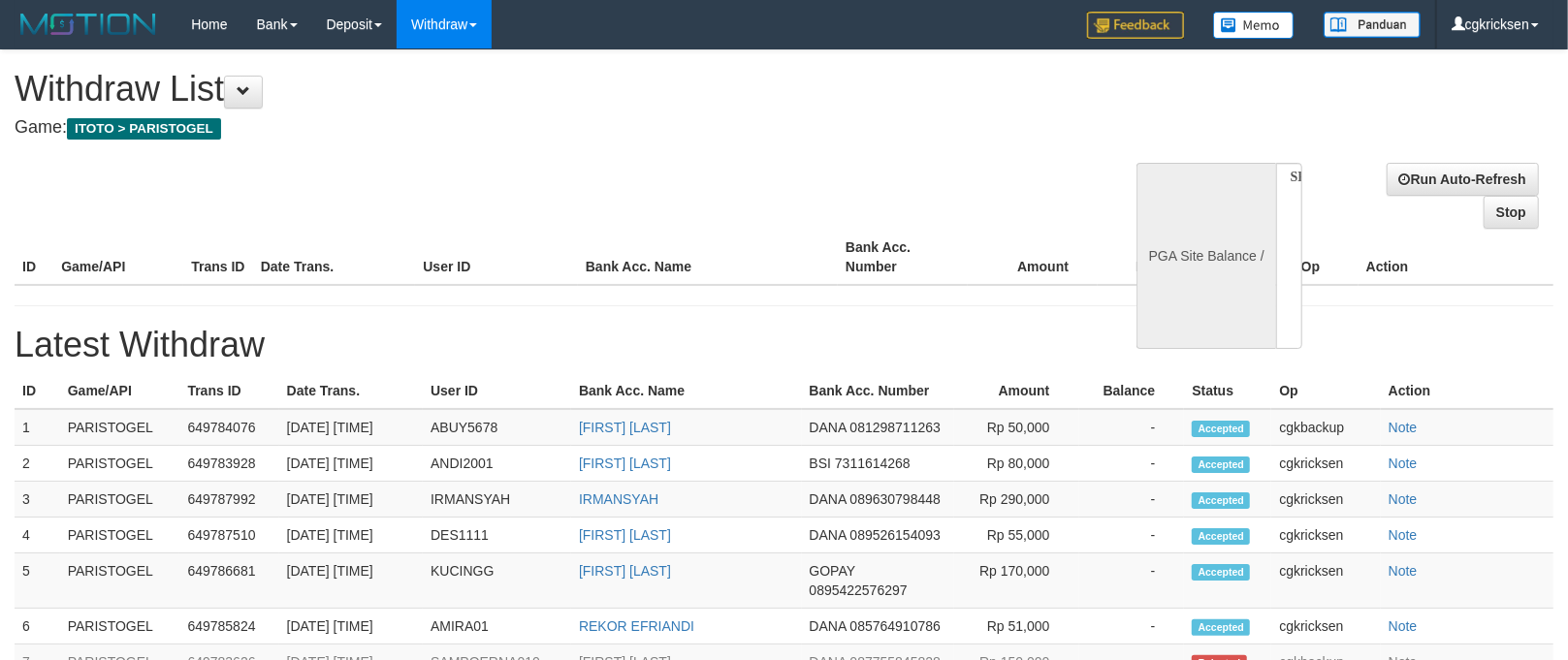 select on "**" 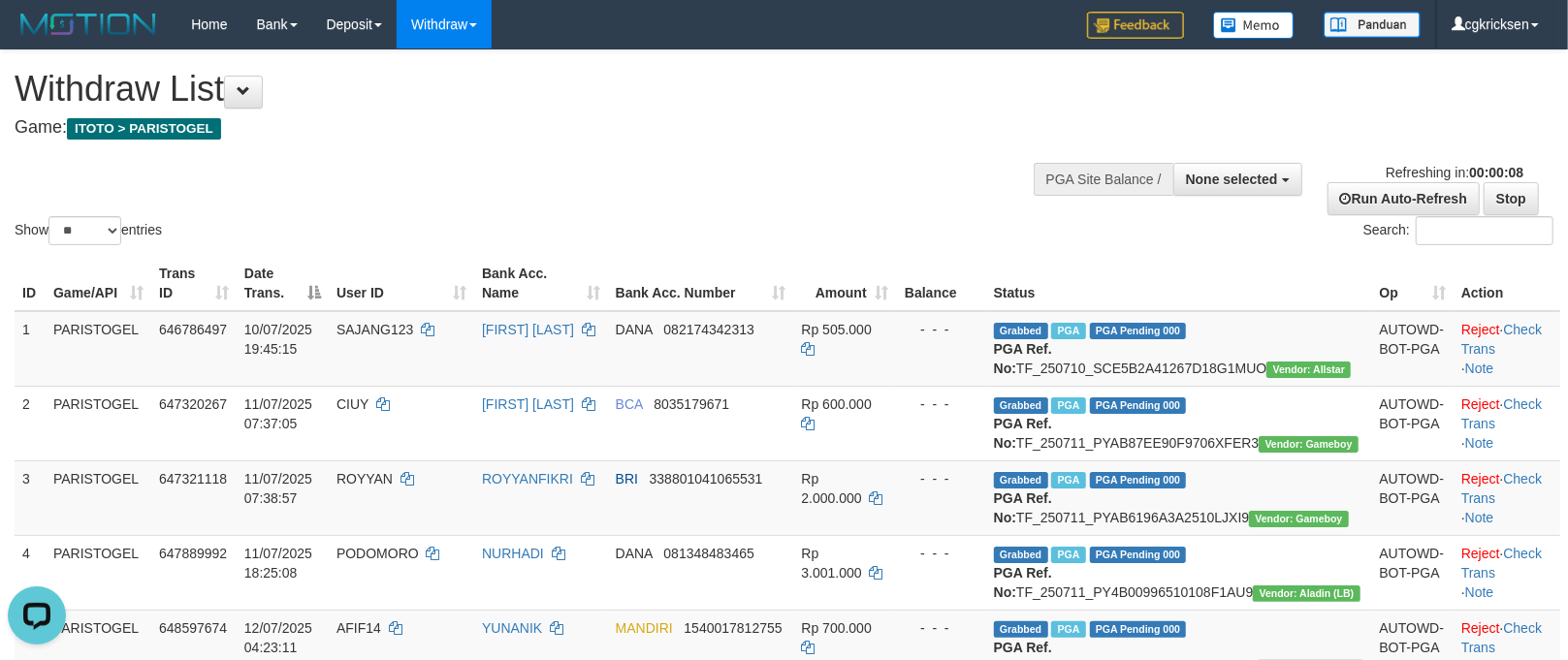 scroll, scrollTop: 0, scrollLeft: 0, axis: both 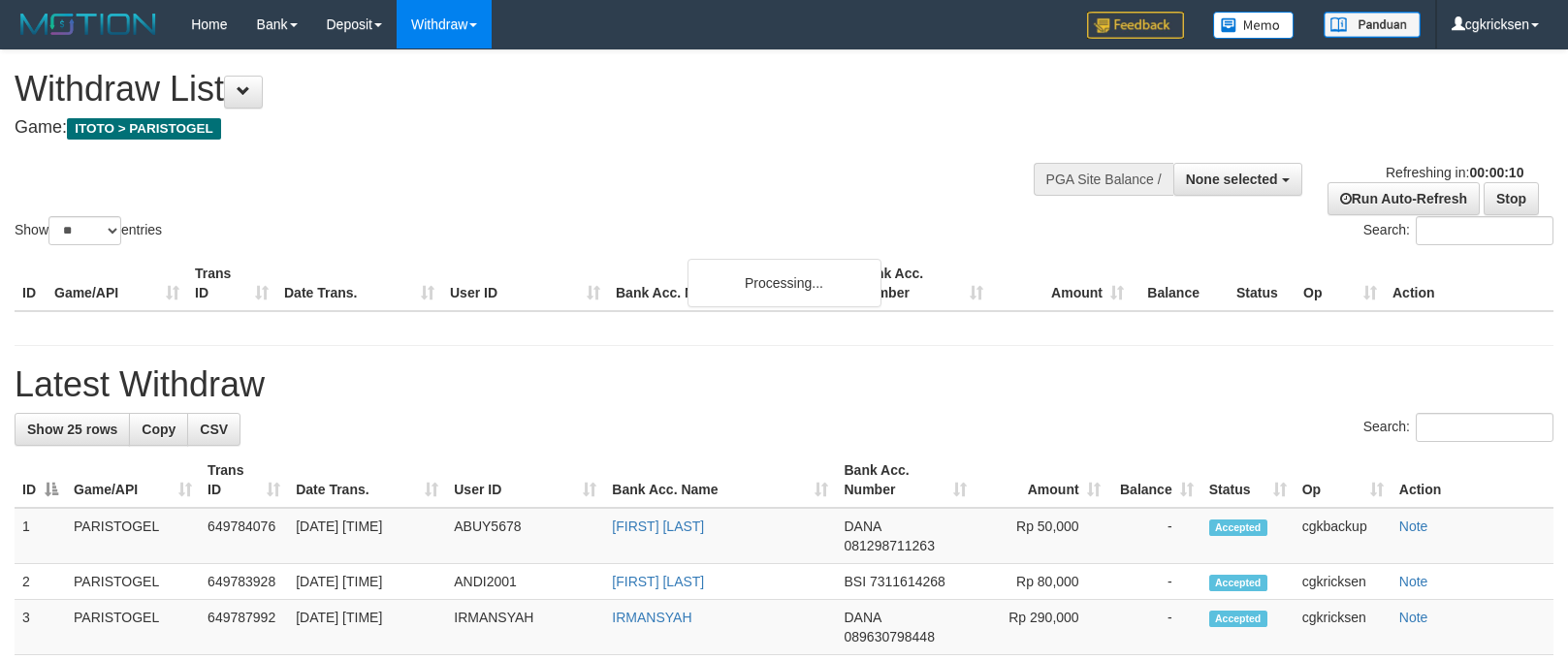 select 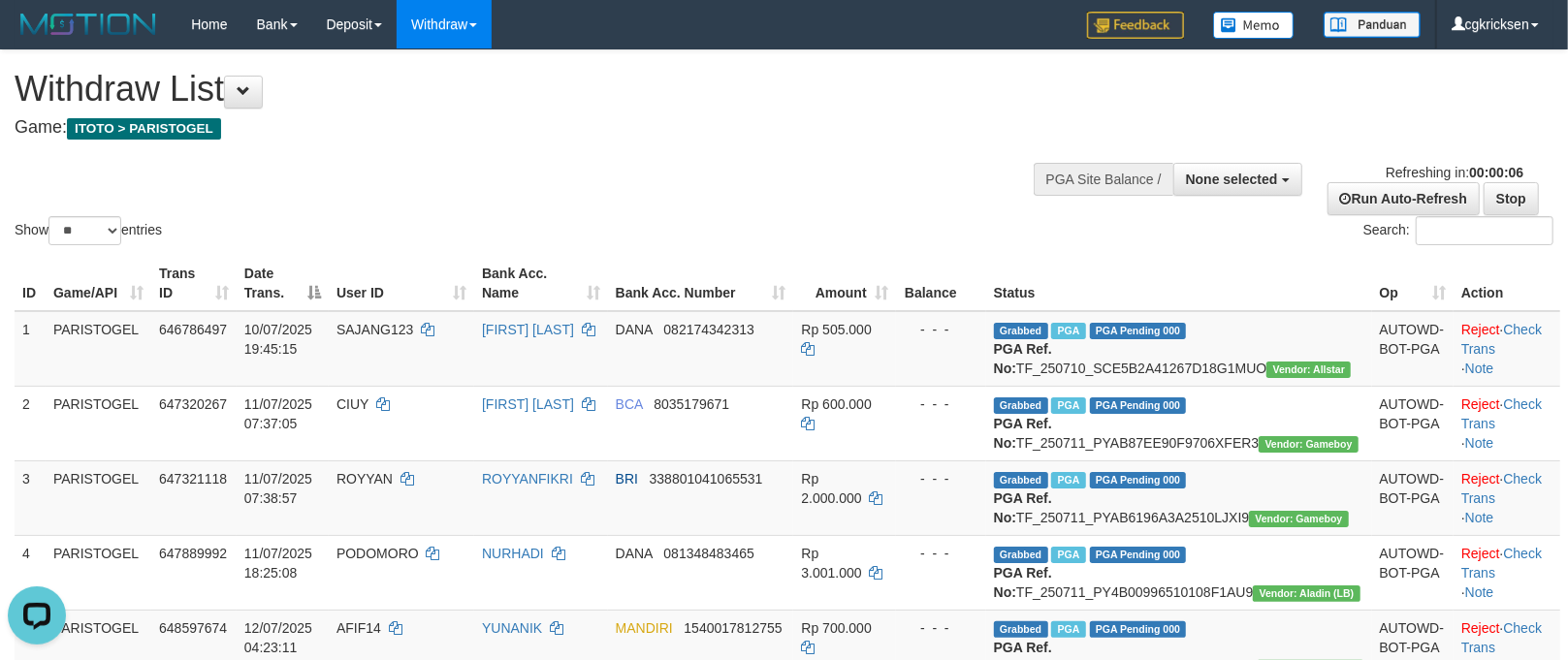 scroll, scrollTop: 0, scrollLeft: 0, axis: both 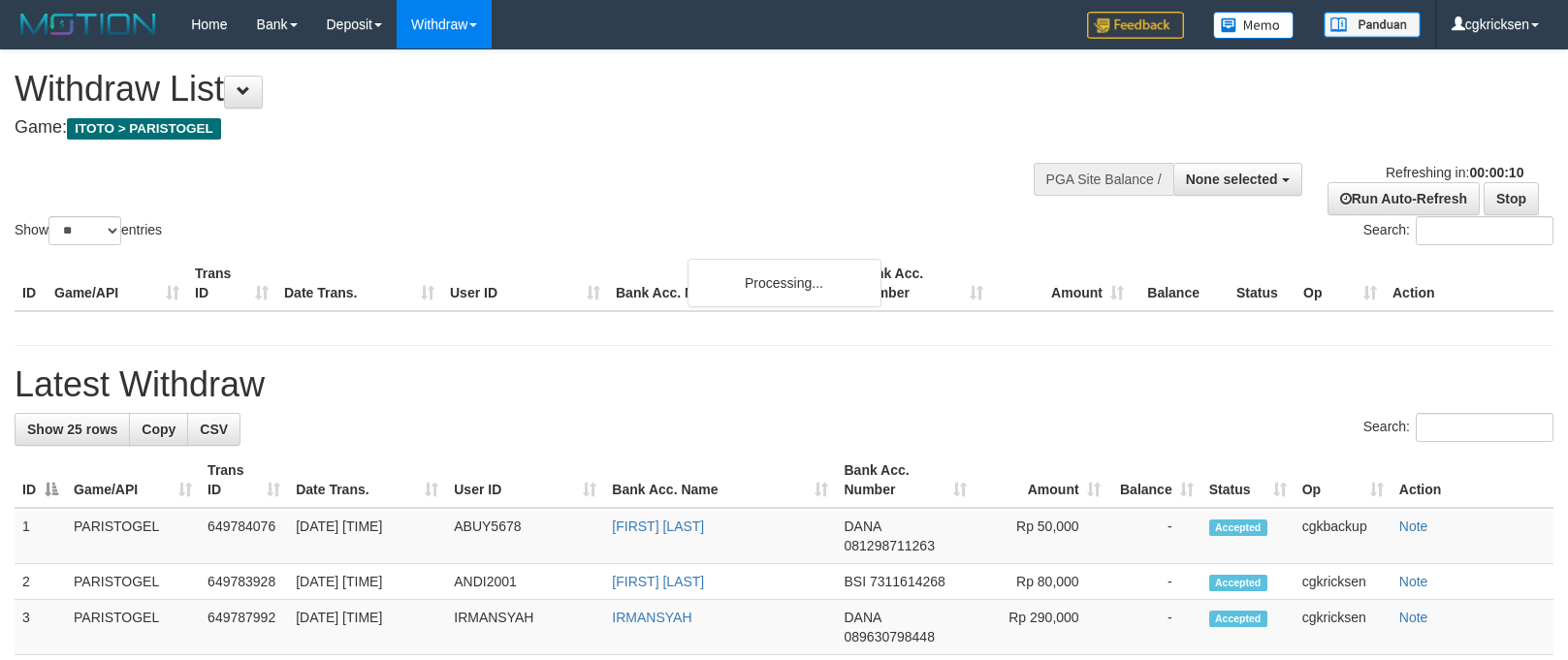 select 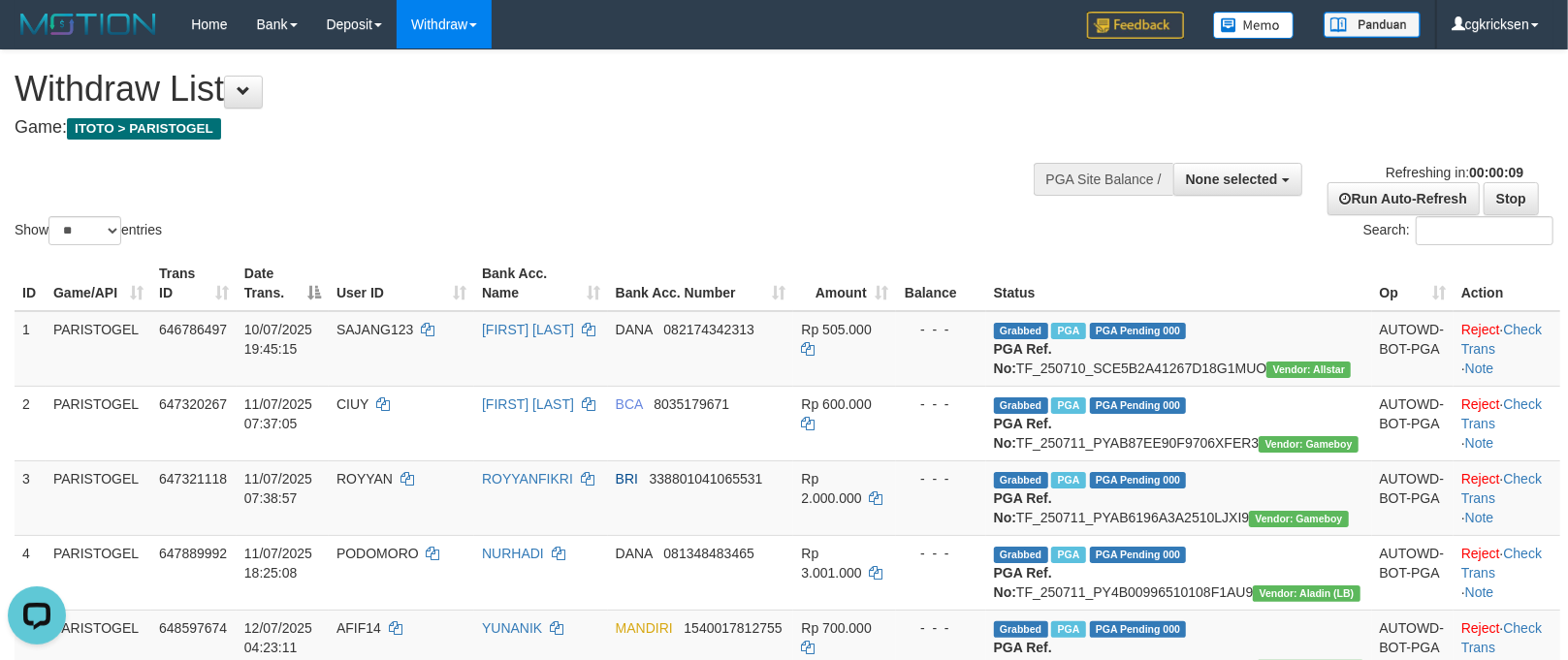 scroll, scrollTop: 0, scrollLeft: 0, axis: both 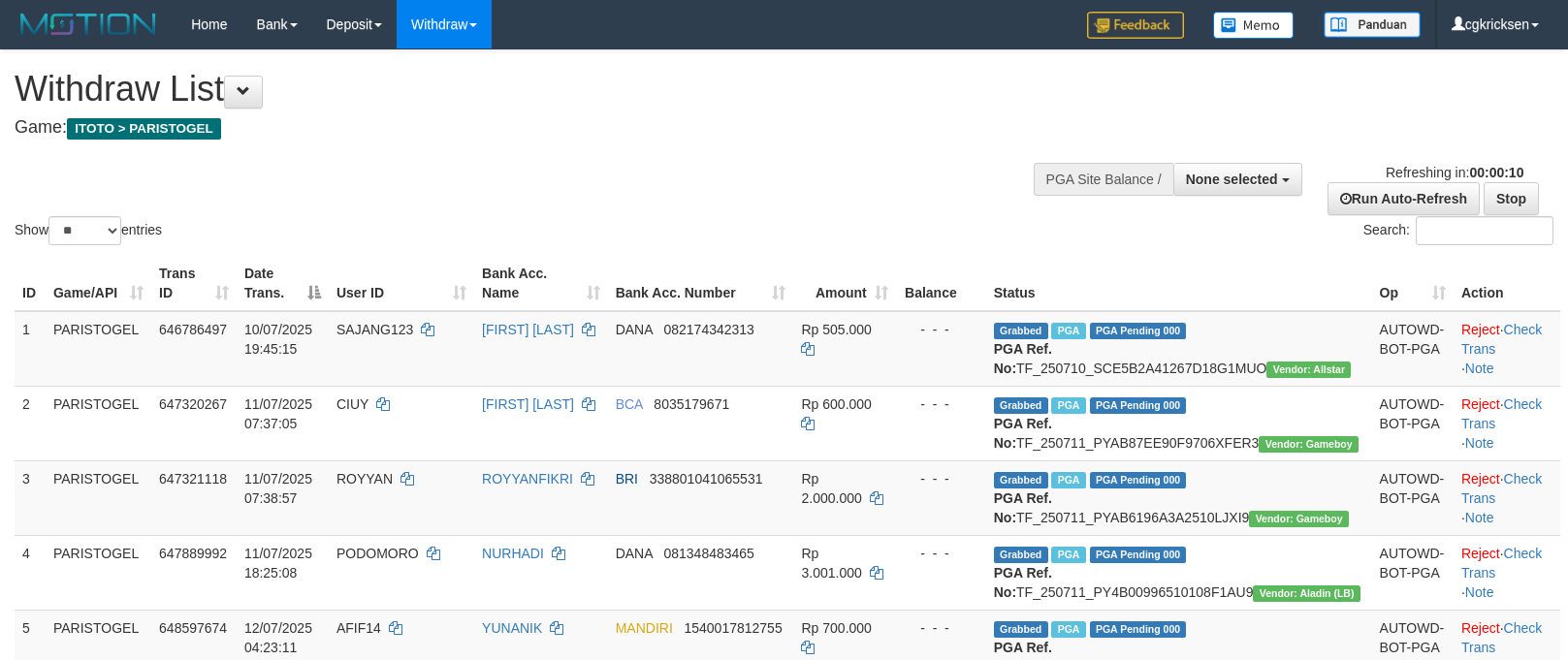 select 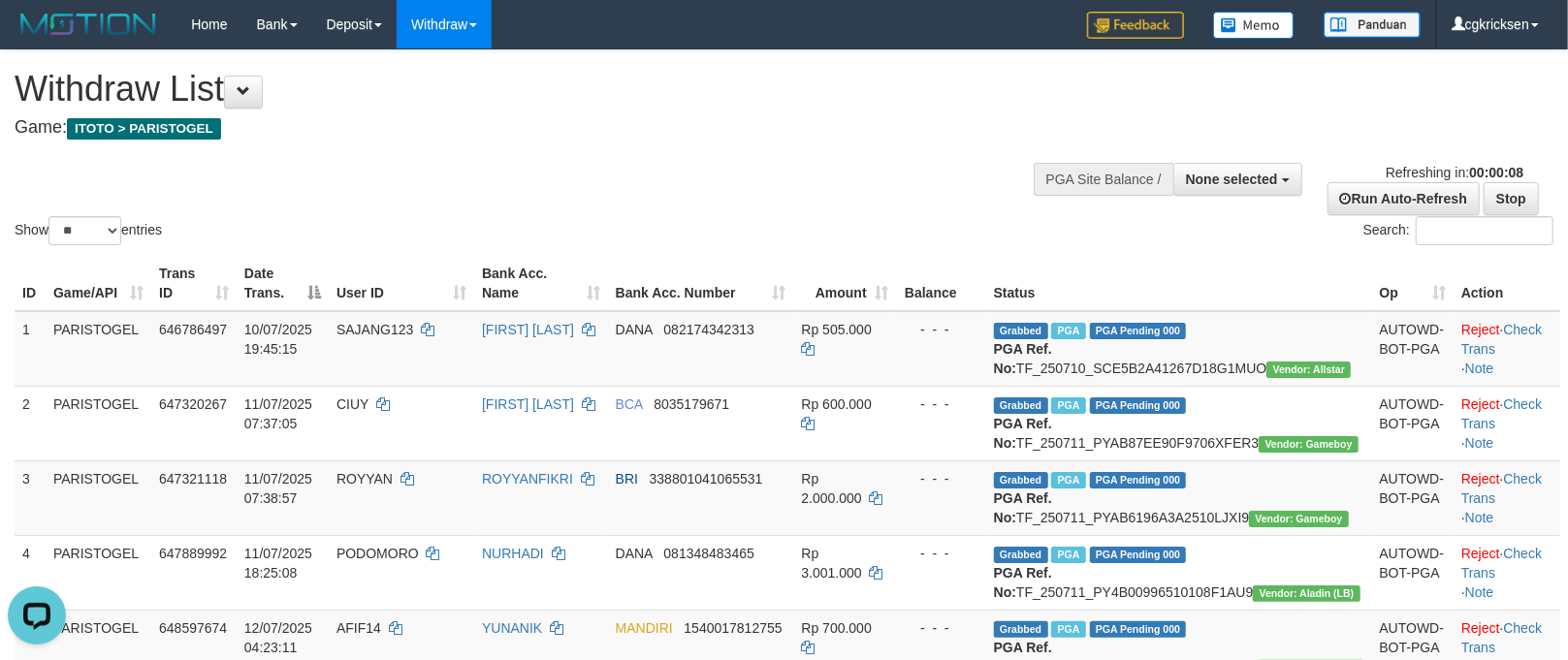 scroll, scrollTop: 0, scrollLeft: 0, axis: both 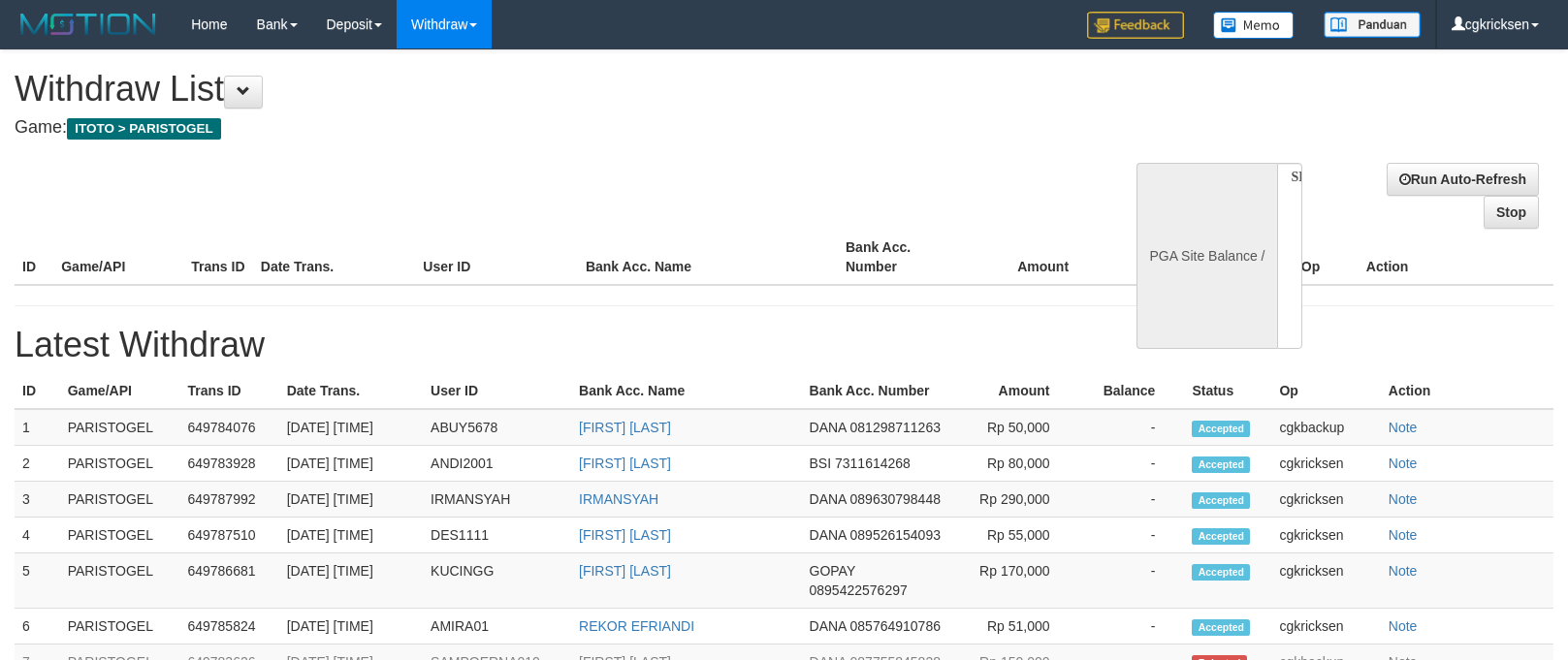 select 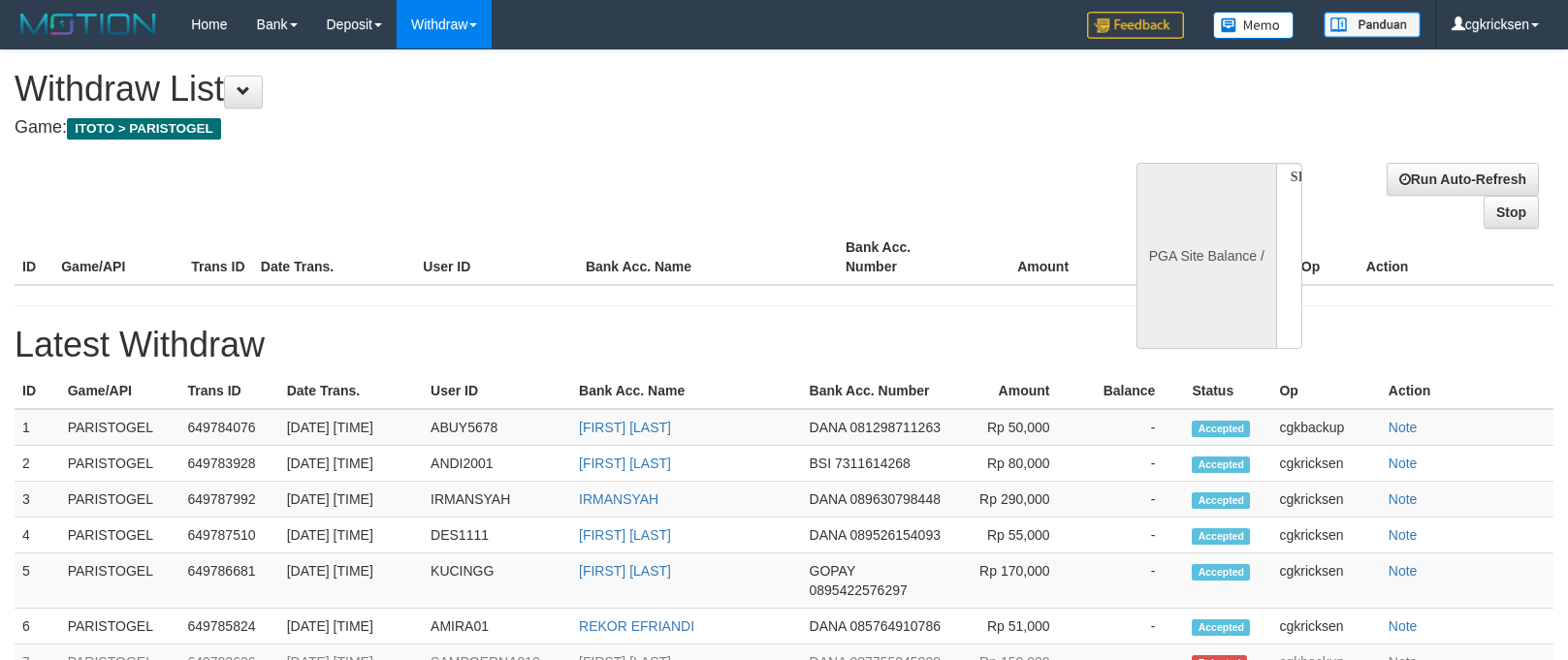 scroll, scrollTop: 0, scrollLeft: 0, axis: both 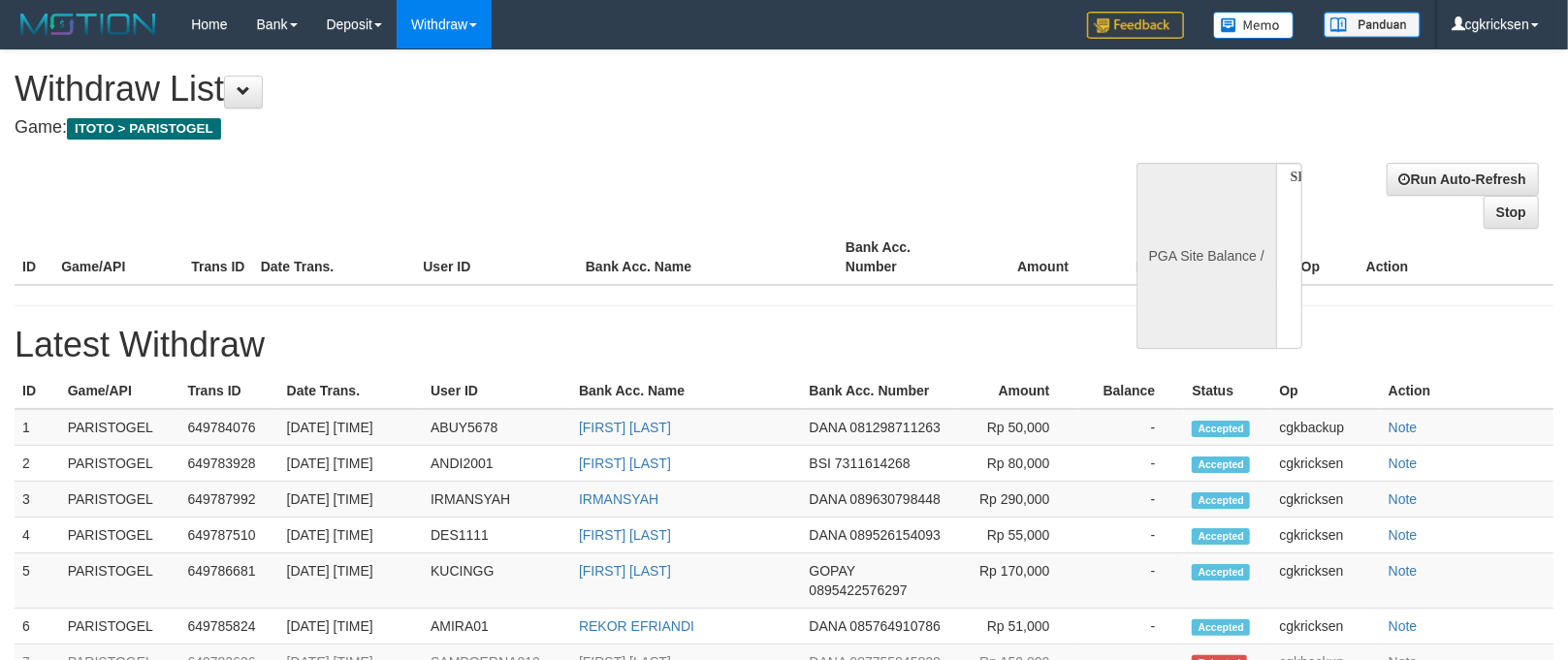 select on "**" 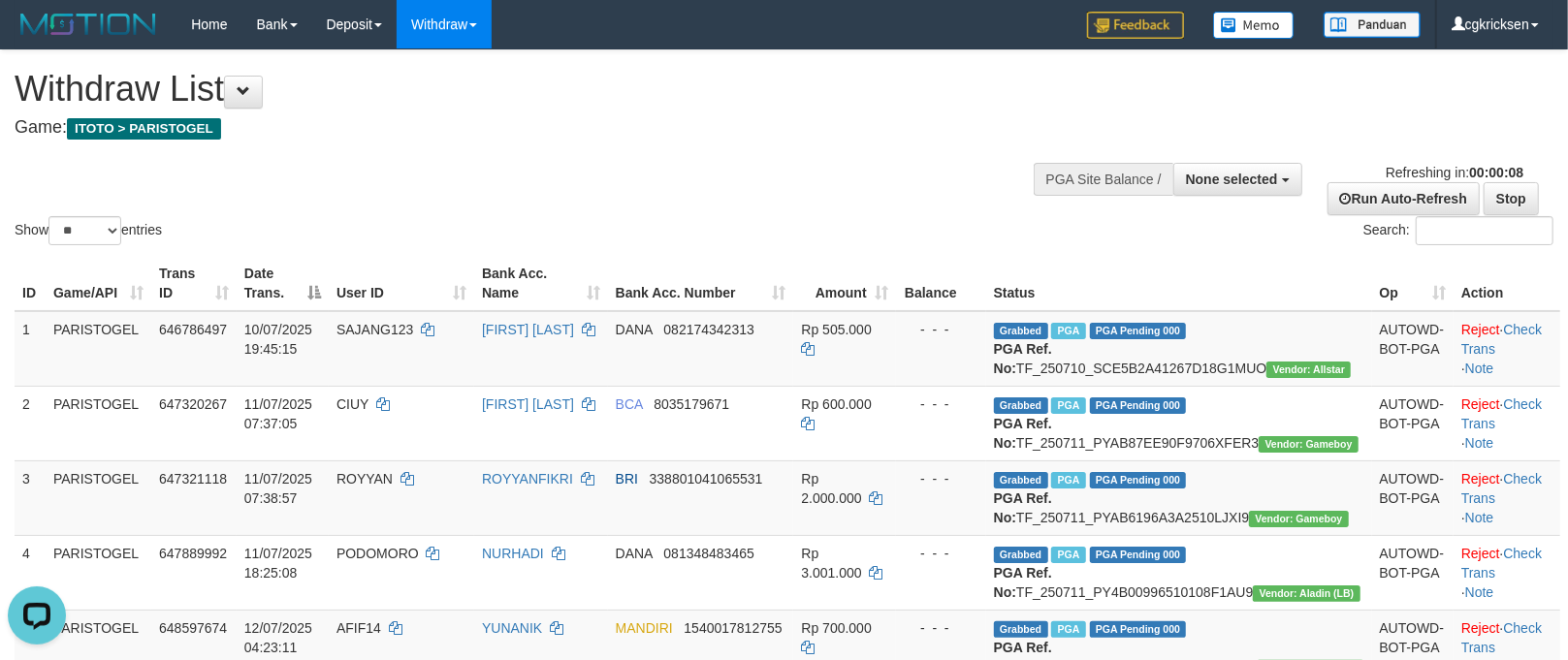 scroll, scrollTop: 0, scrollLeft: 0, axis: both 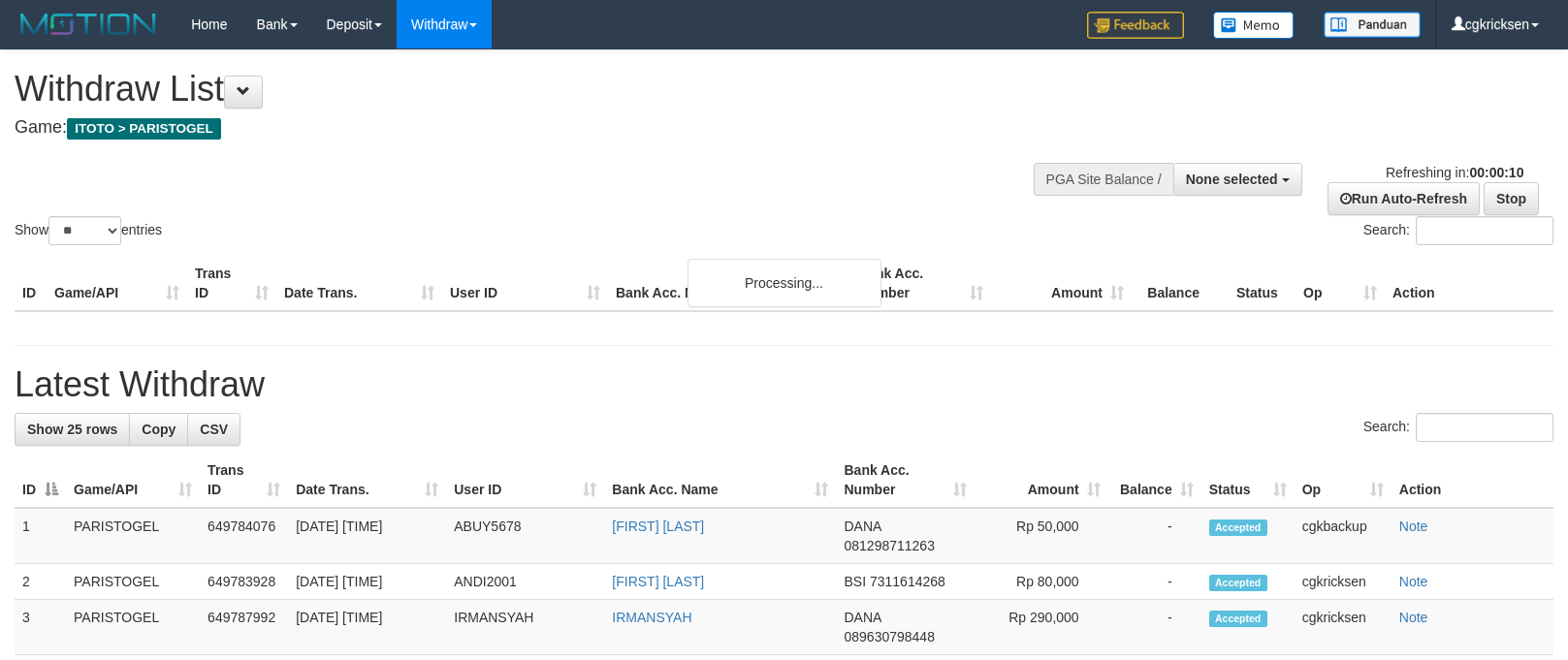 select 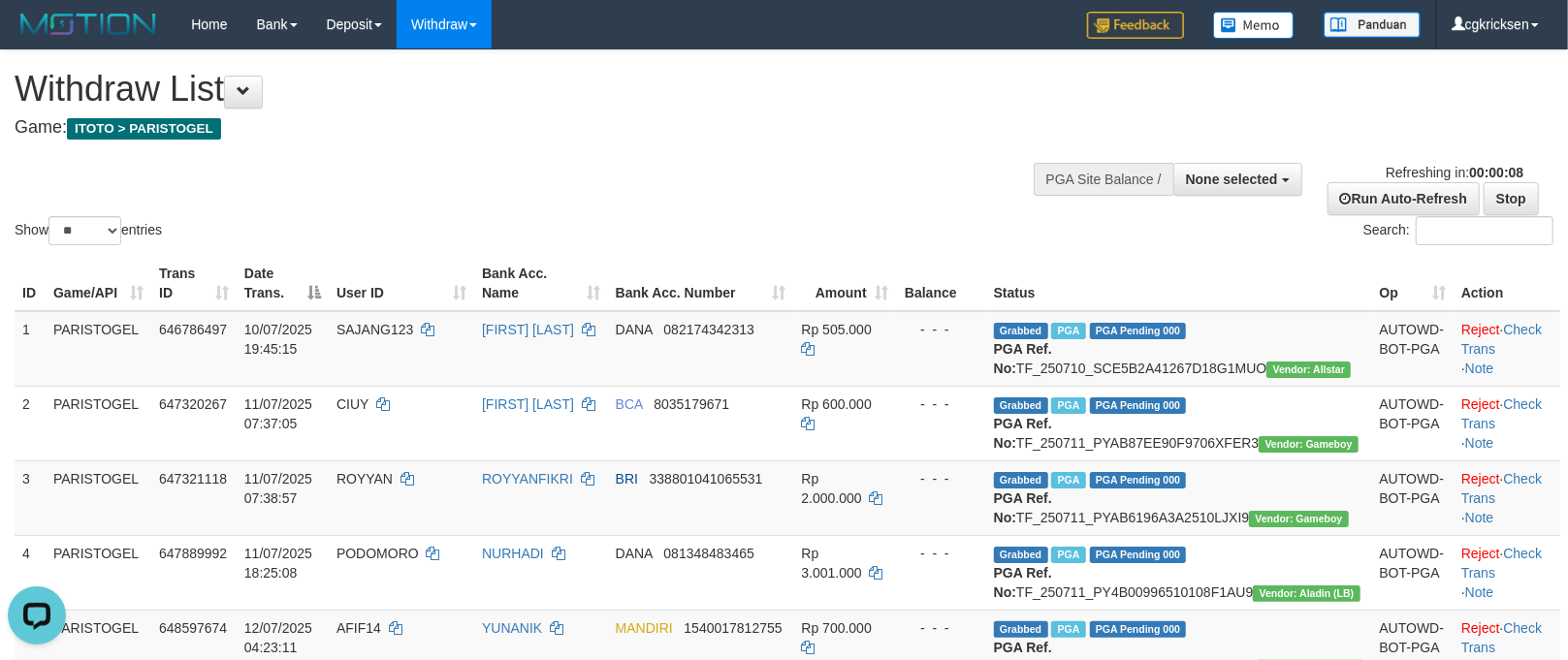 scroll, scrollTop: 0, scrollLeft: 0, axis: both 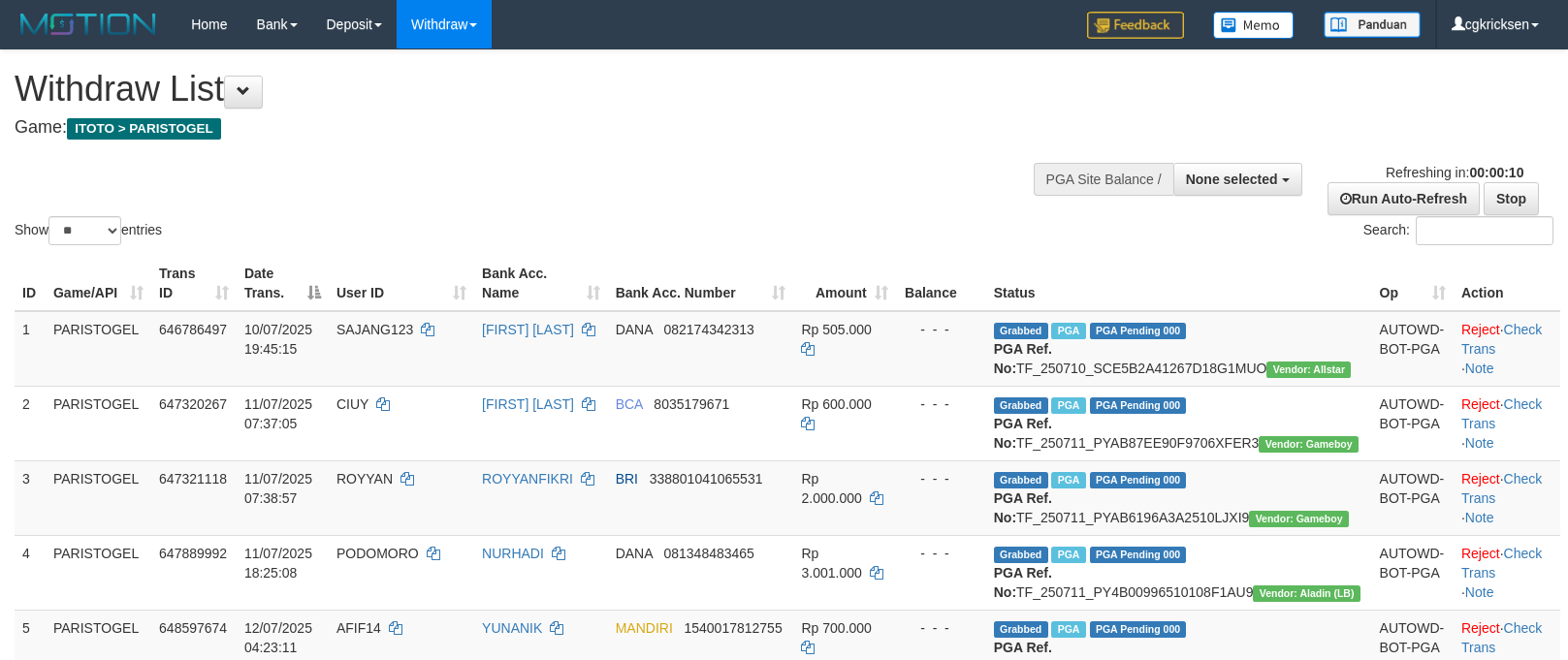select 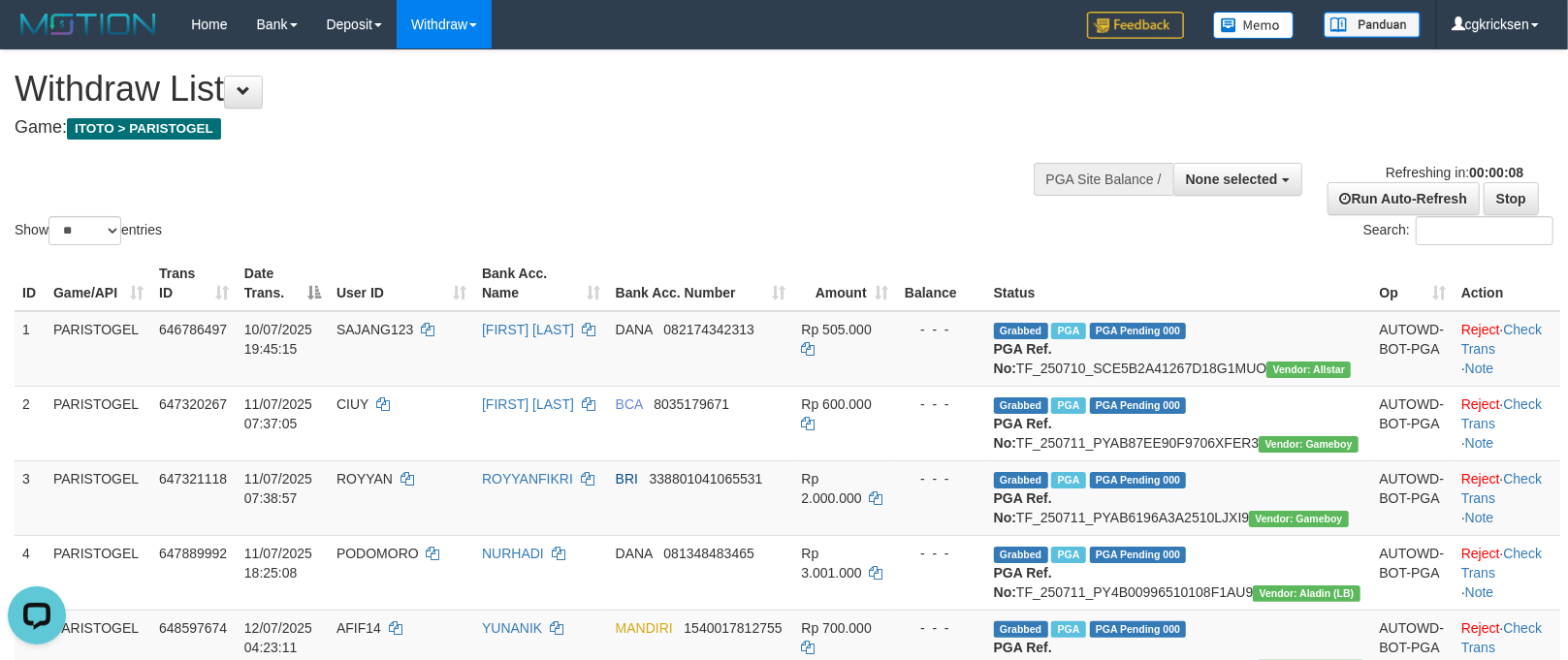 scroll, scrollTop: 0, scrollLeft: 0, axis: both 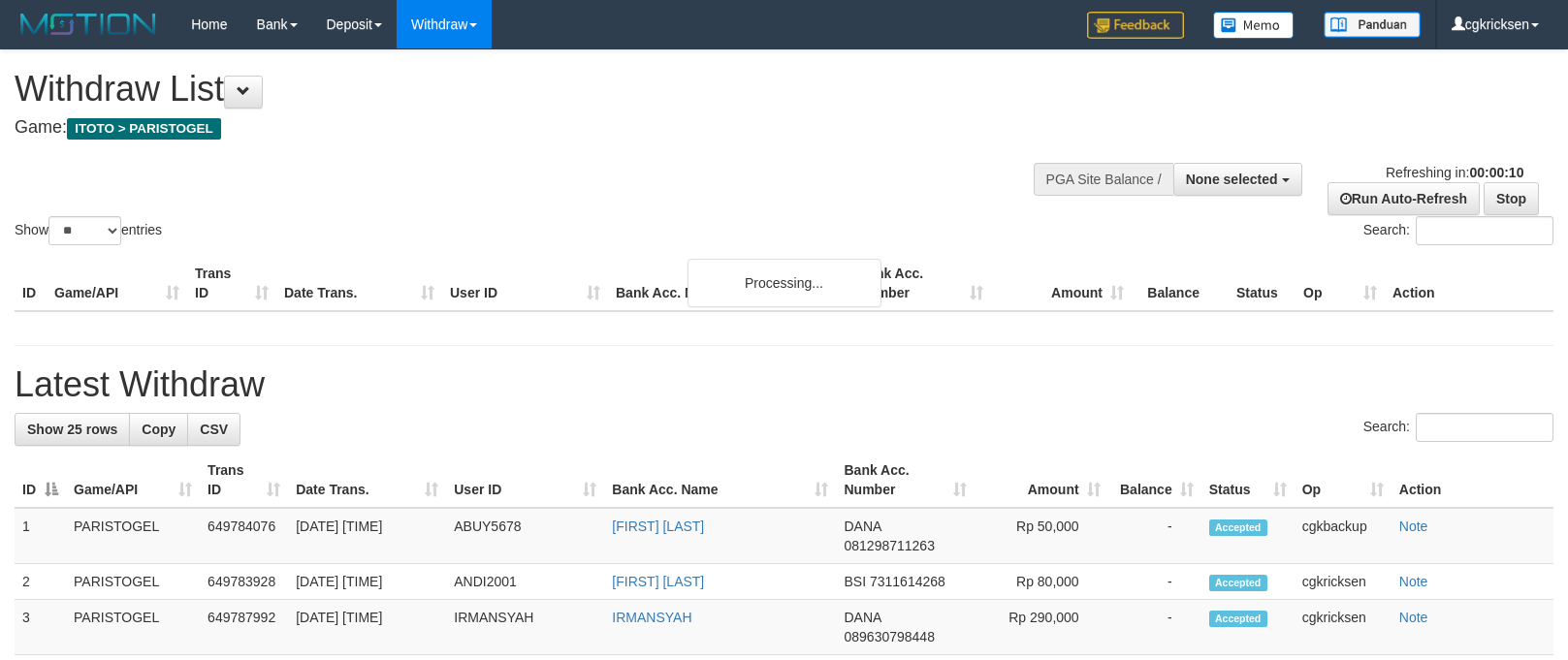 select 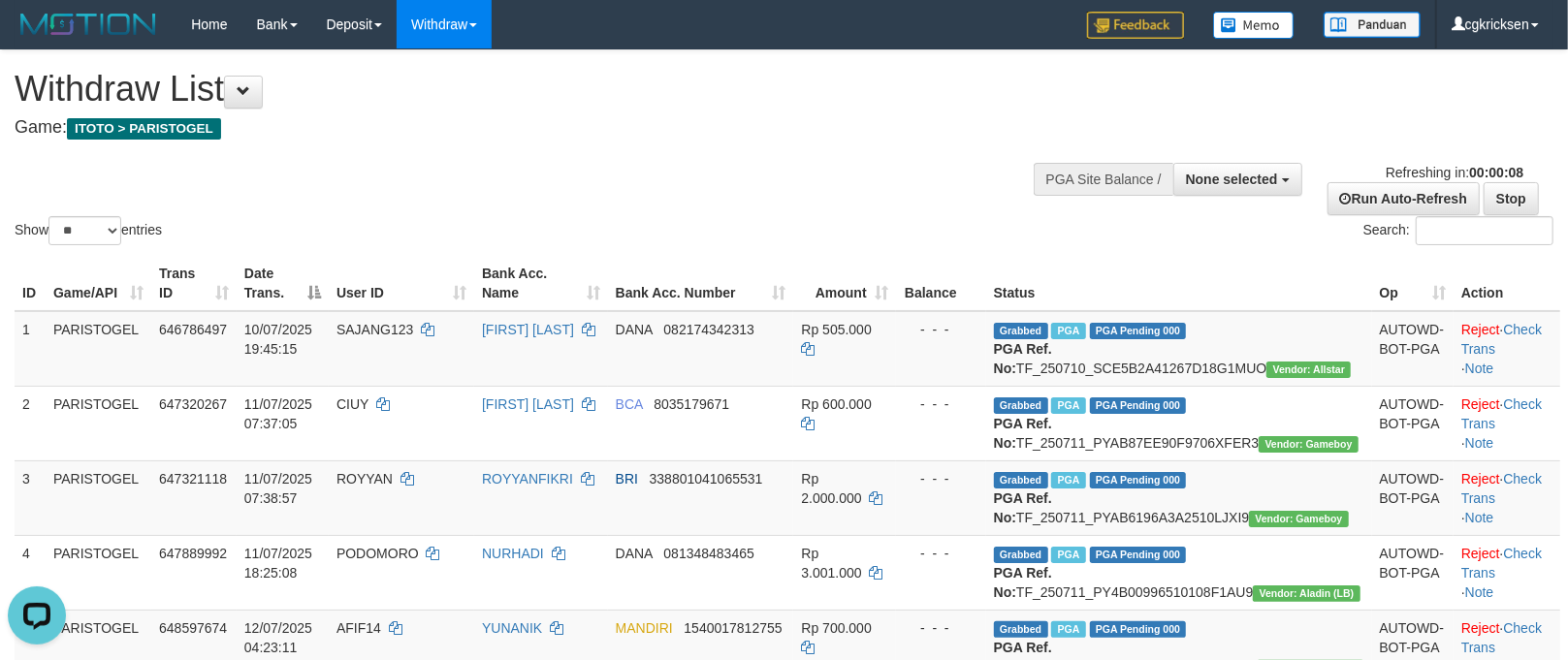 scroll, scrollTop: 0, scrollLeft: 0, axis: both 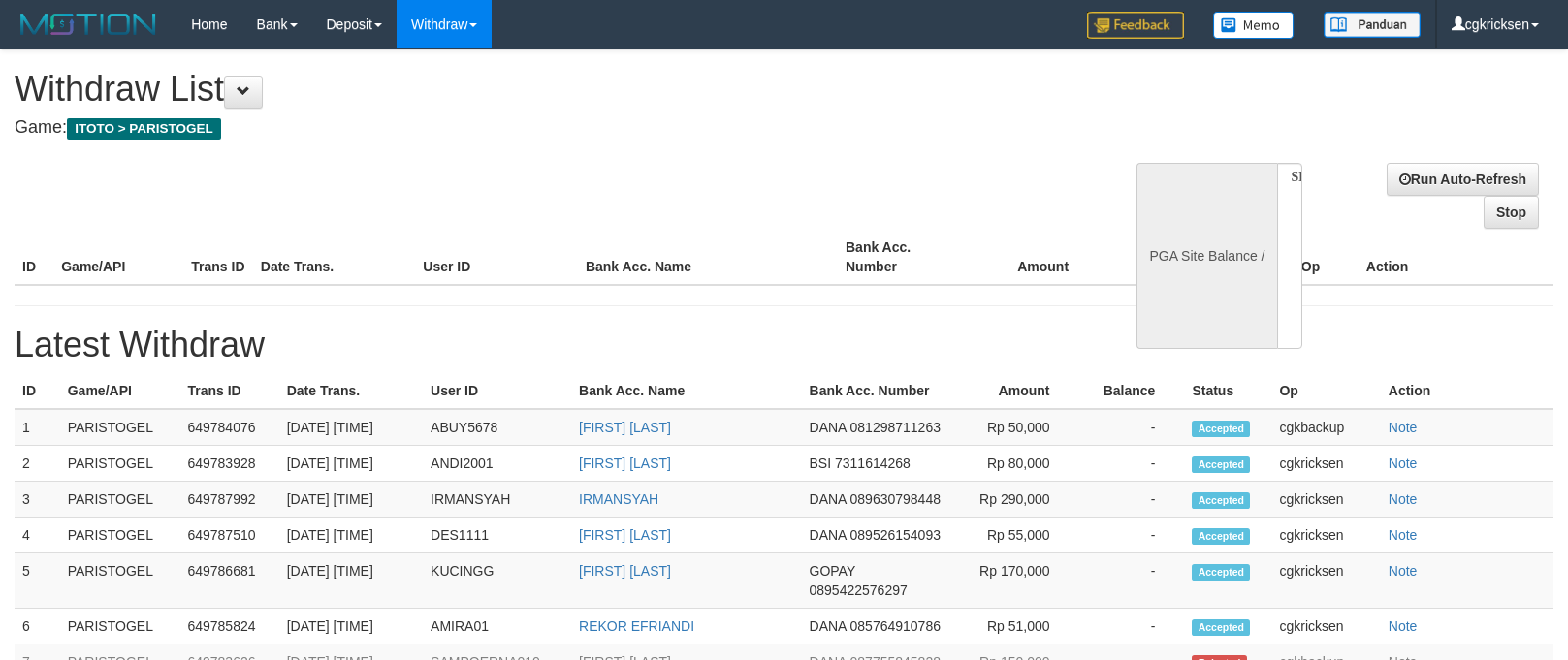 select 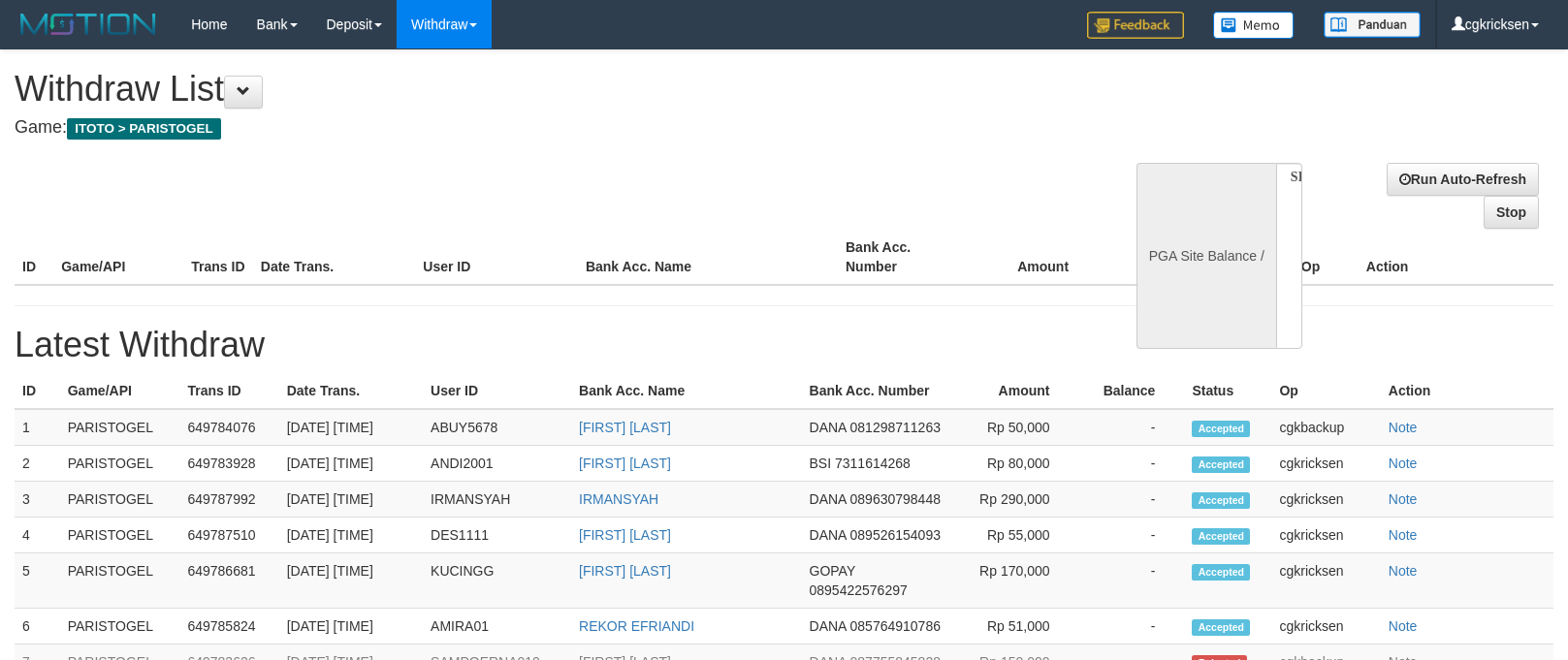 scroll, scrollTop: 0, scrollLeft: 0, axis: both 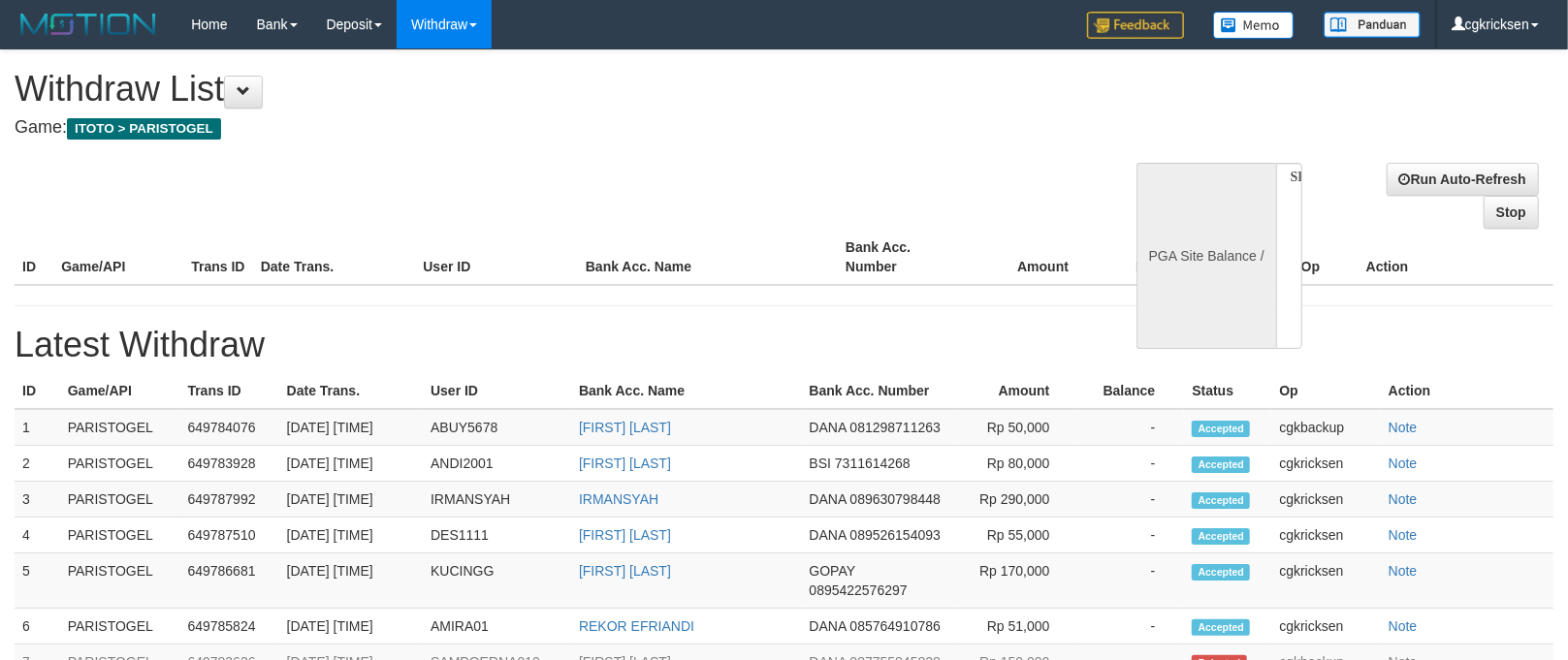select on "**" 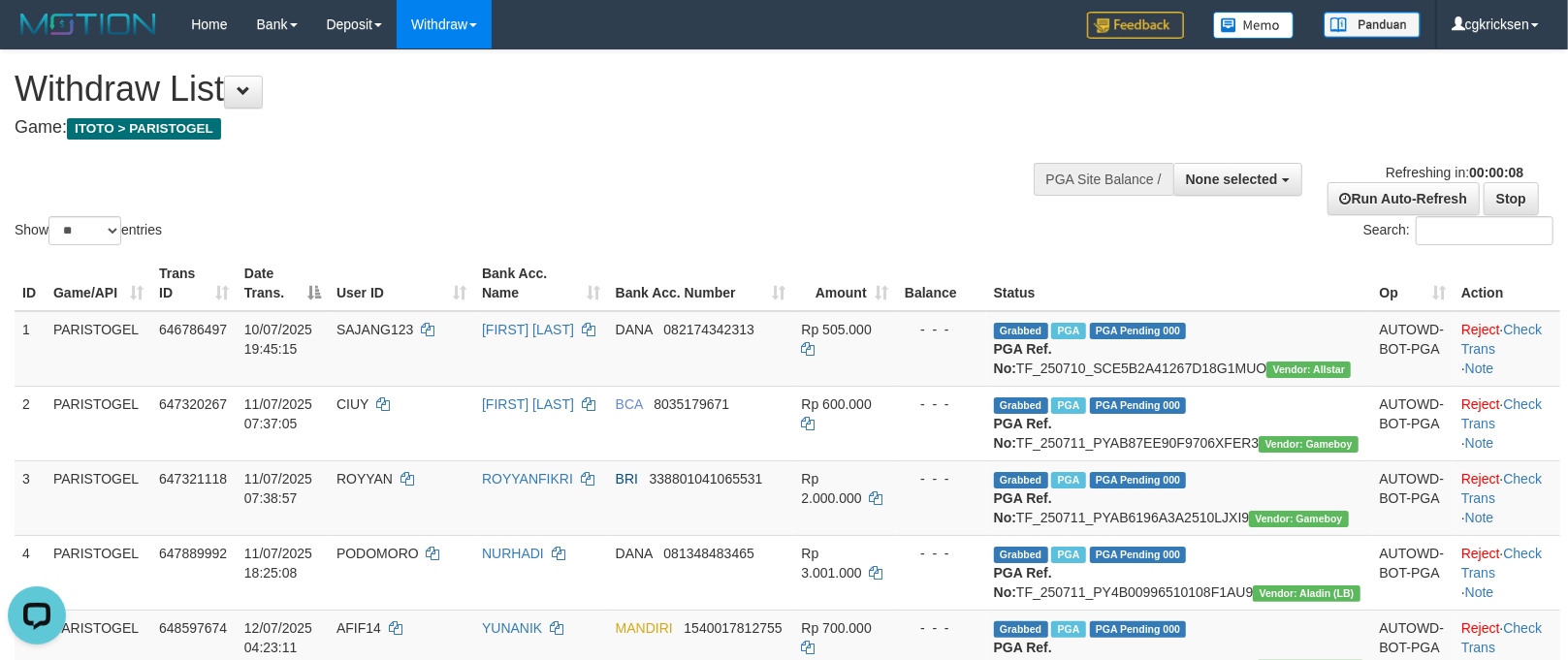 scroll, scrollTop: 0, scrollLeft: 0, axis: both 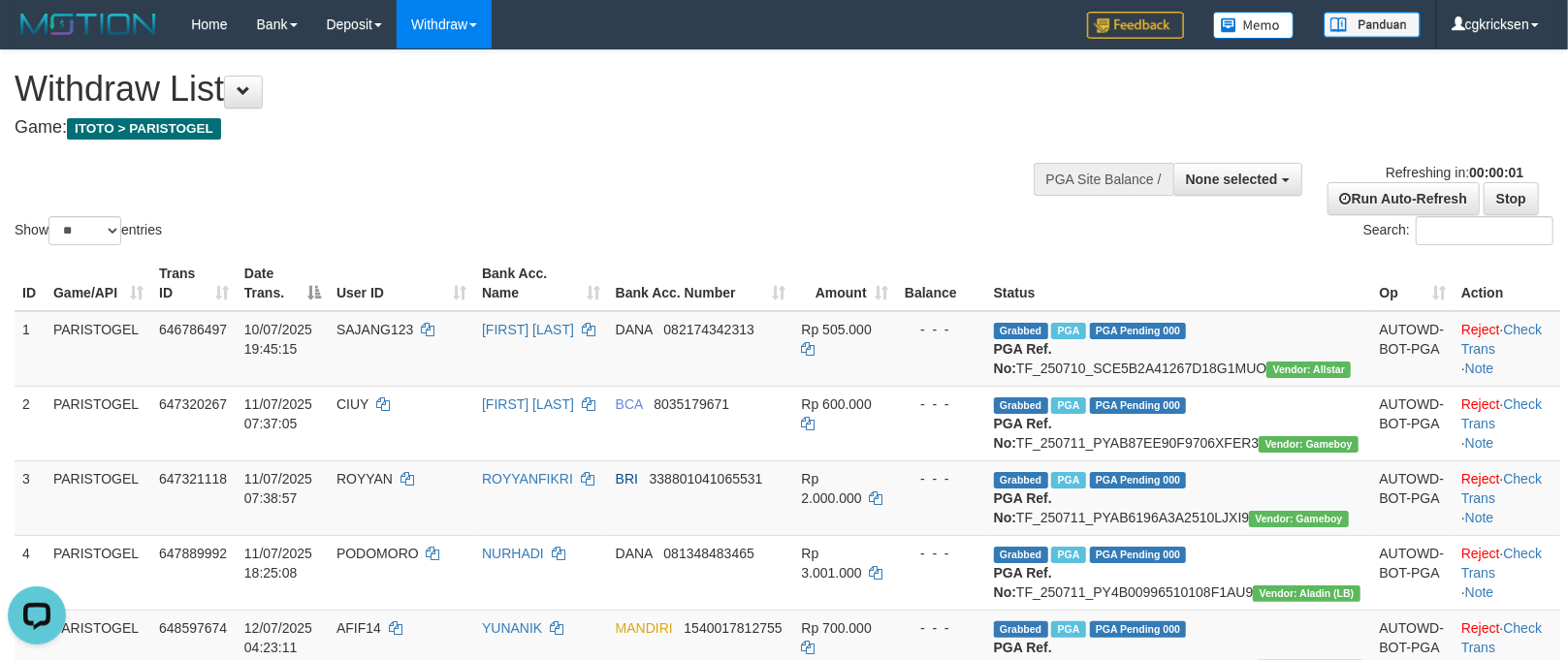click on "Search:" at bounding box center (1176, 233) 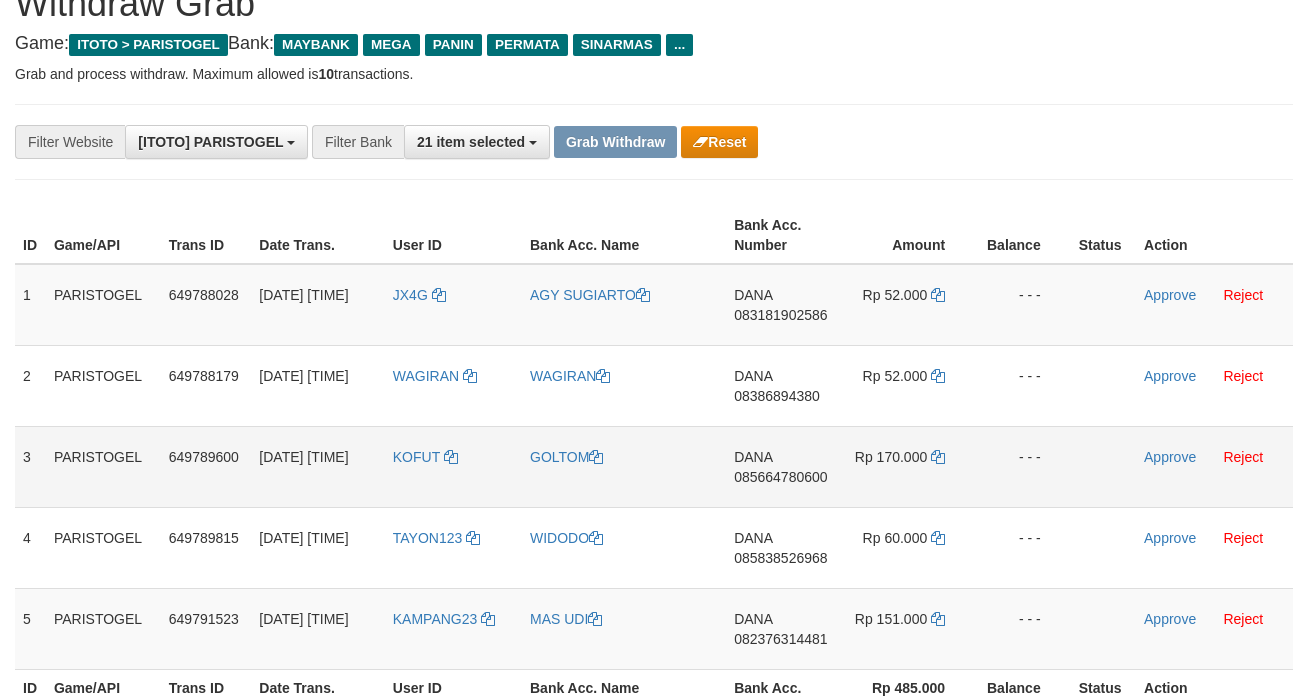 scroll, scrollTop: 133, scrollLeft: 0, axis: vertical 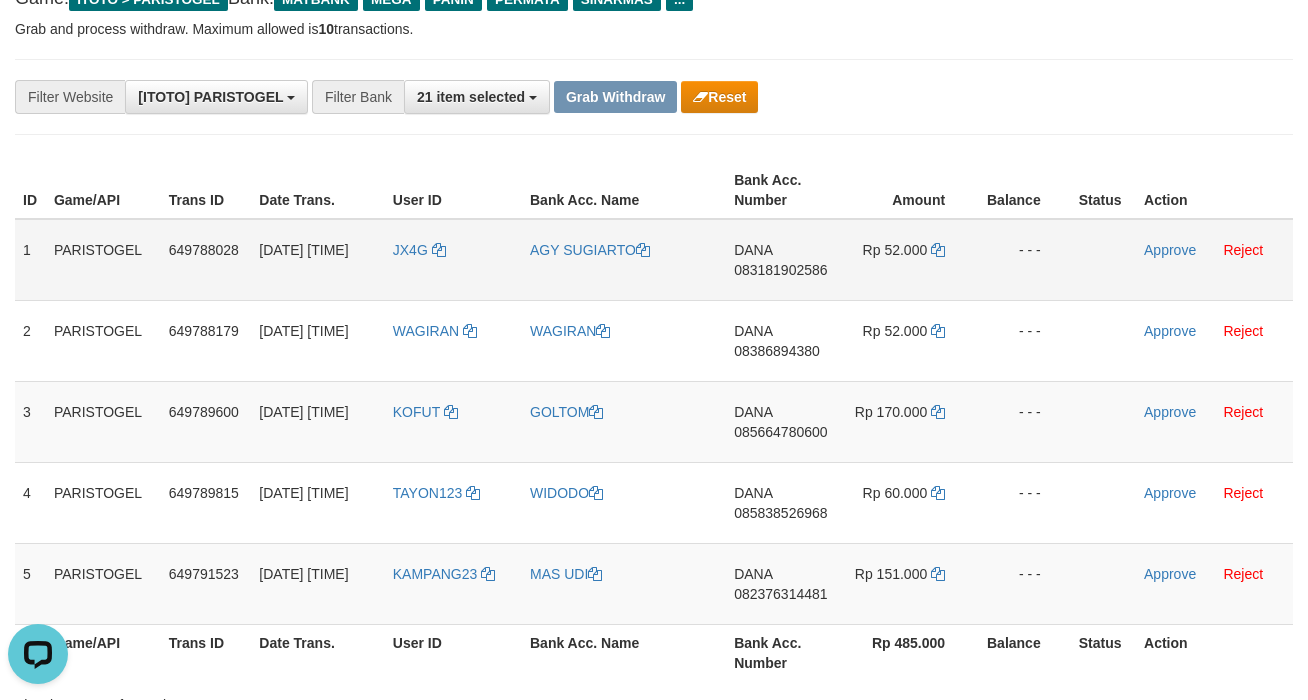 click on "[DATE] [TIME]" at bounding box center (317, 260) 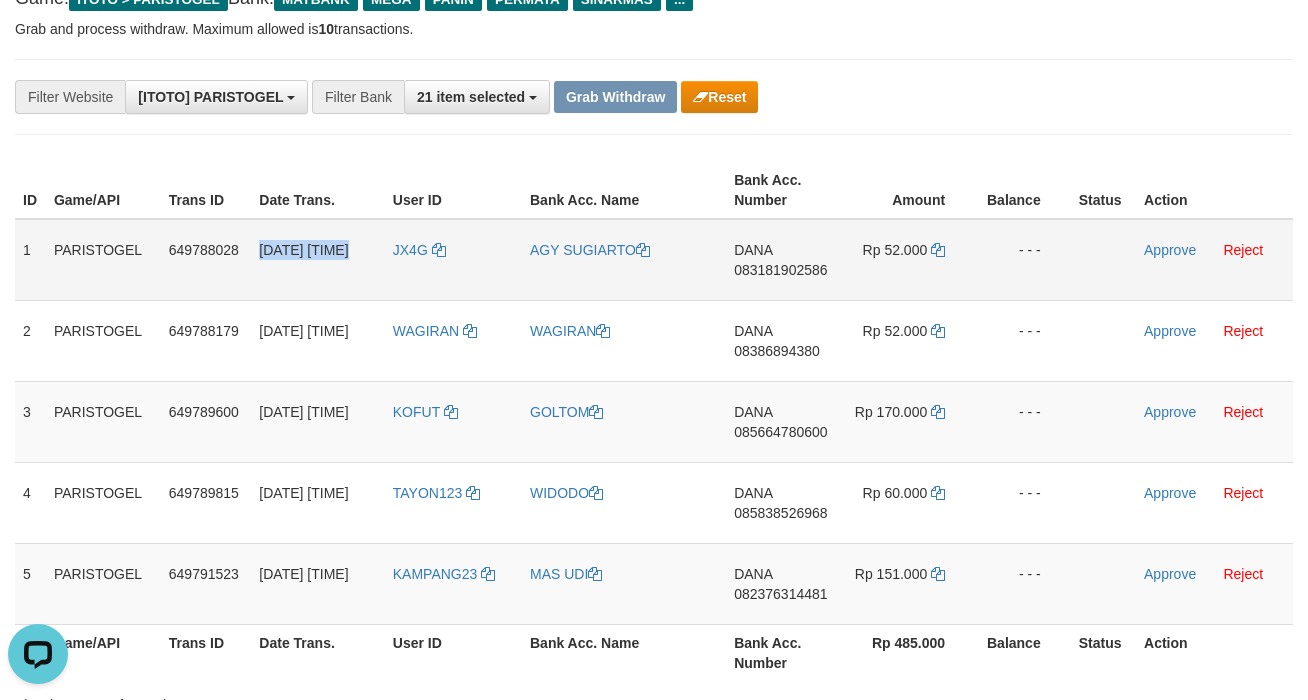 click on "[DATE] [TIME]" at bounding box center [317, 260] 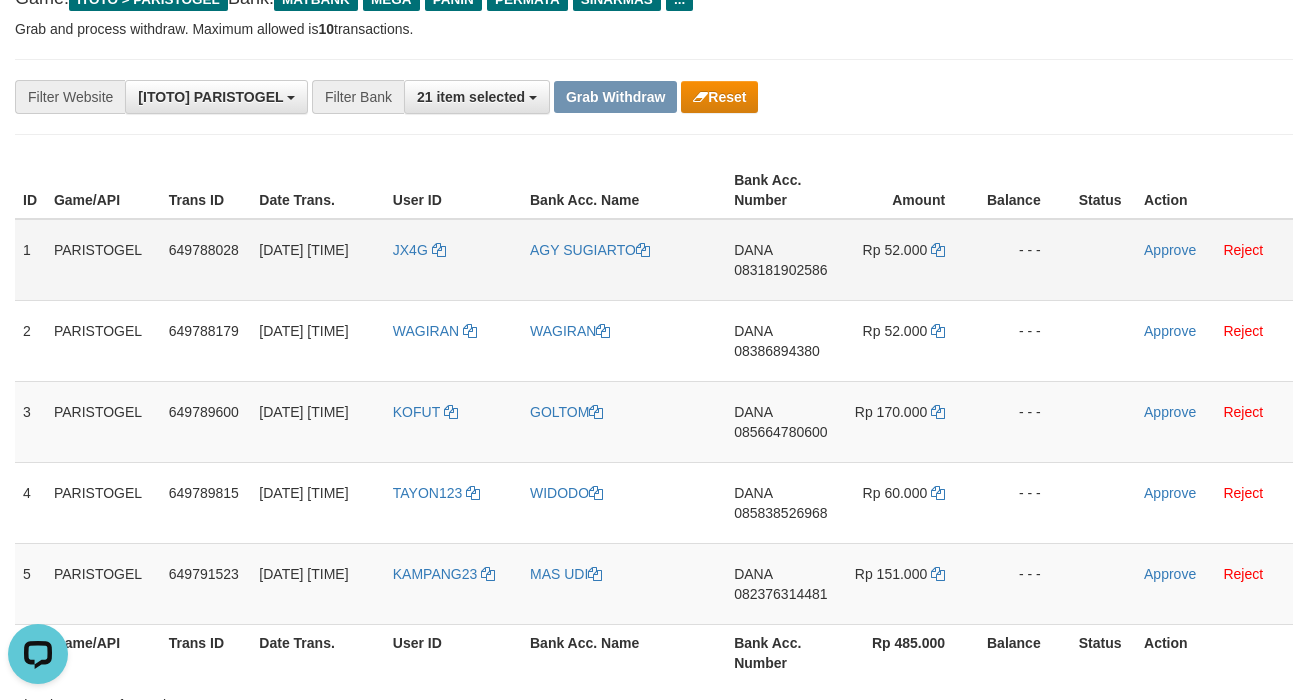 click on "JX4G" at bounding box center (453, 260) 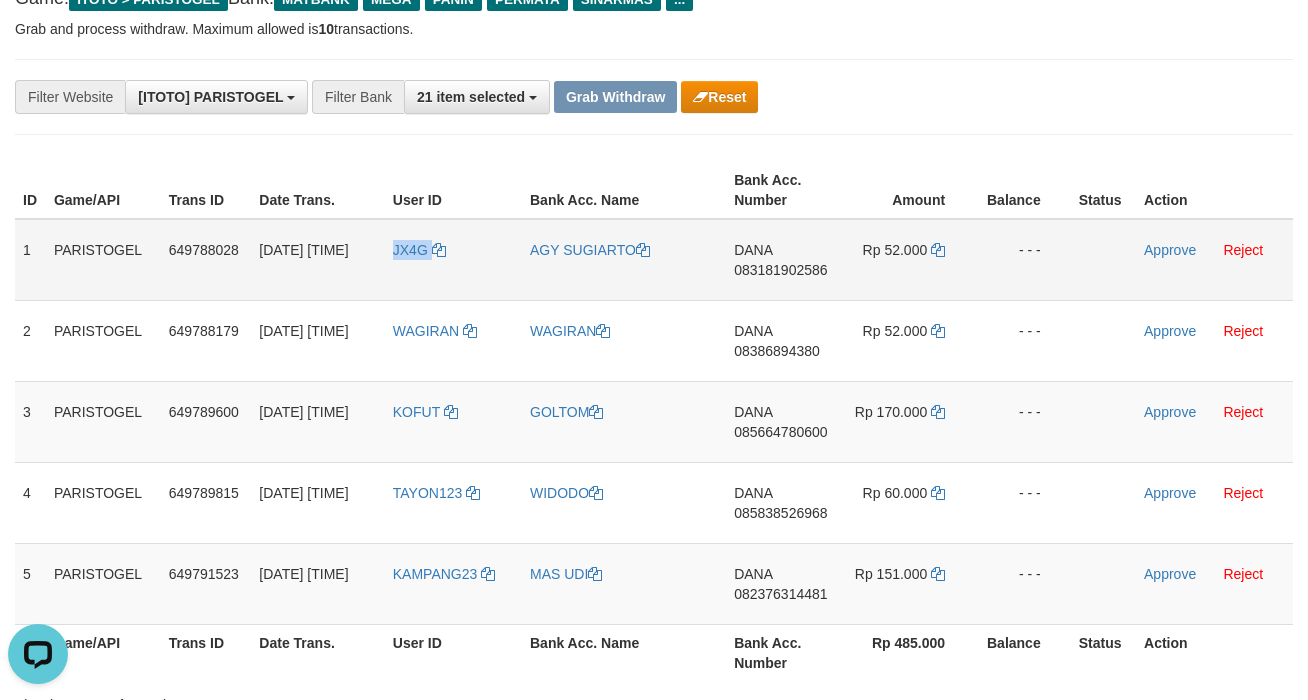 copy on "JX4G" 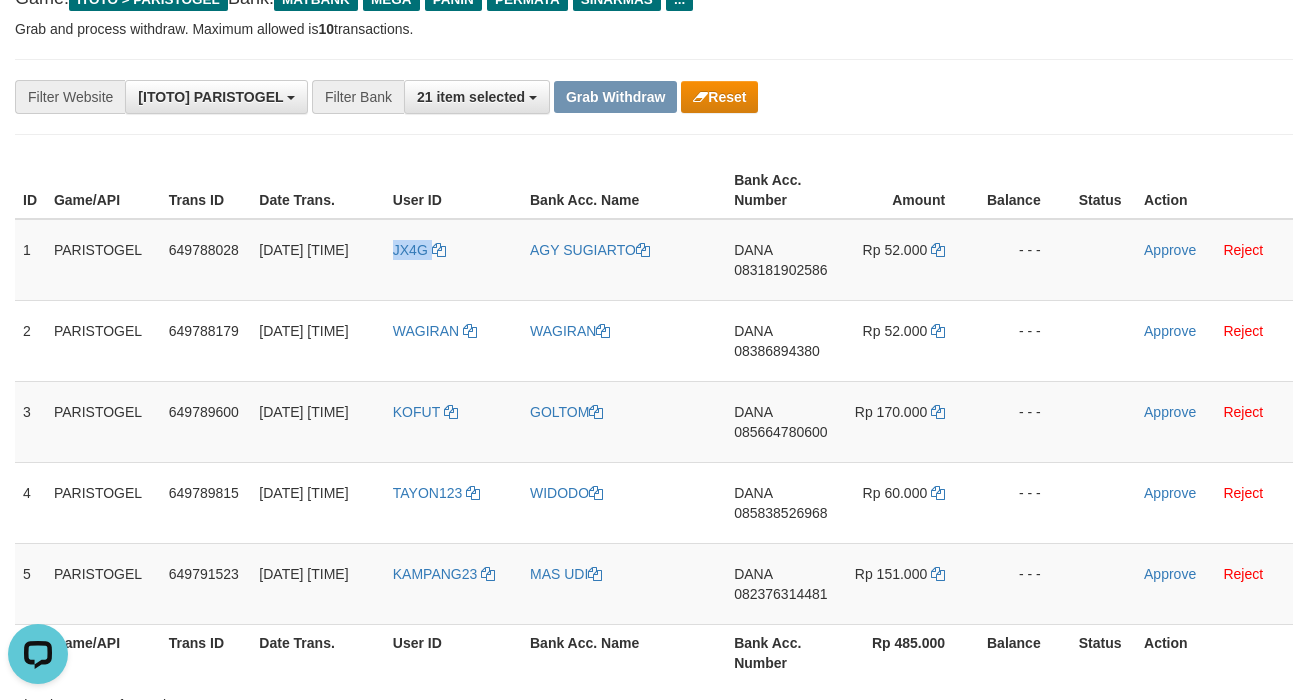 copy on "JX4G" 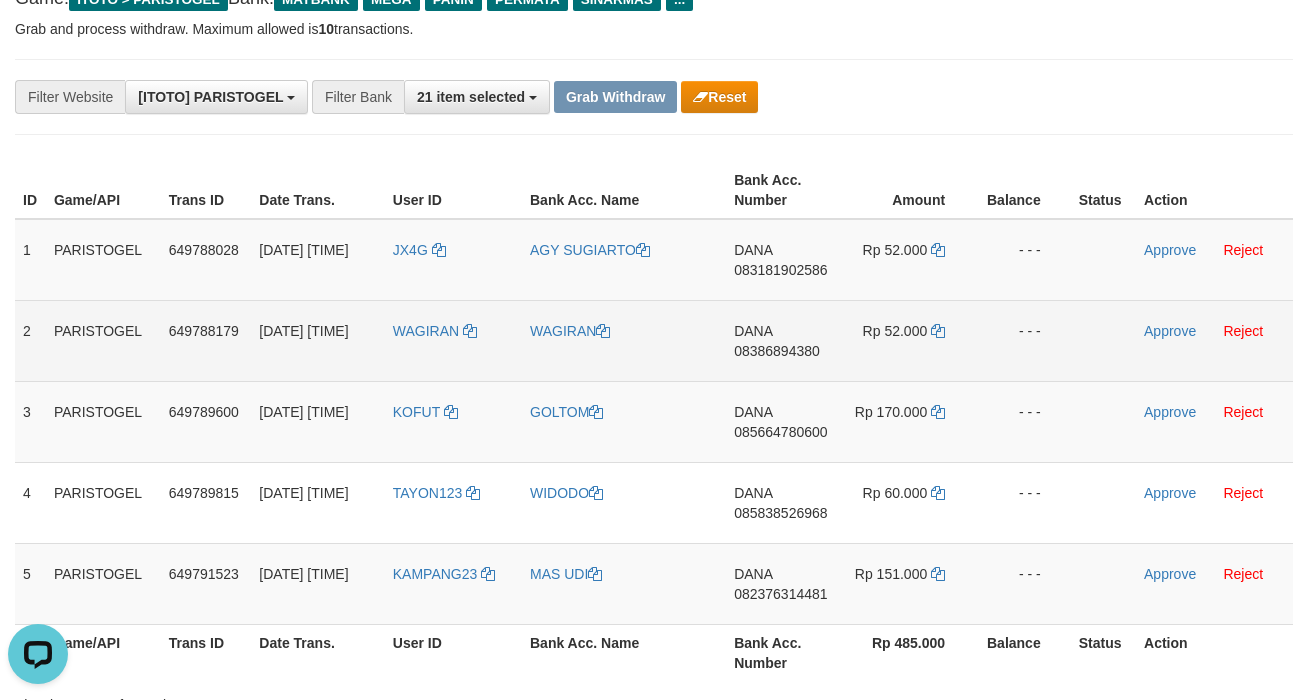 click on "WAGIRAN" at bounding box center [453, 340] 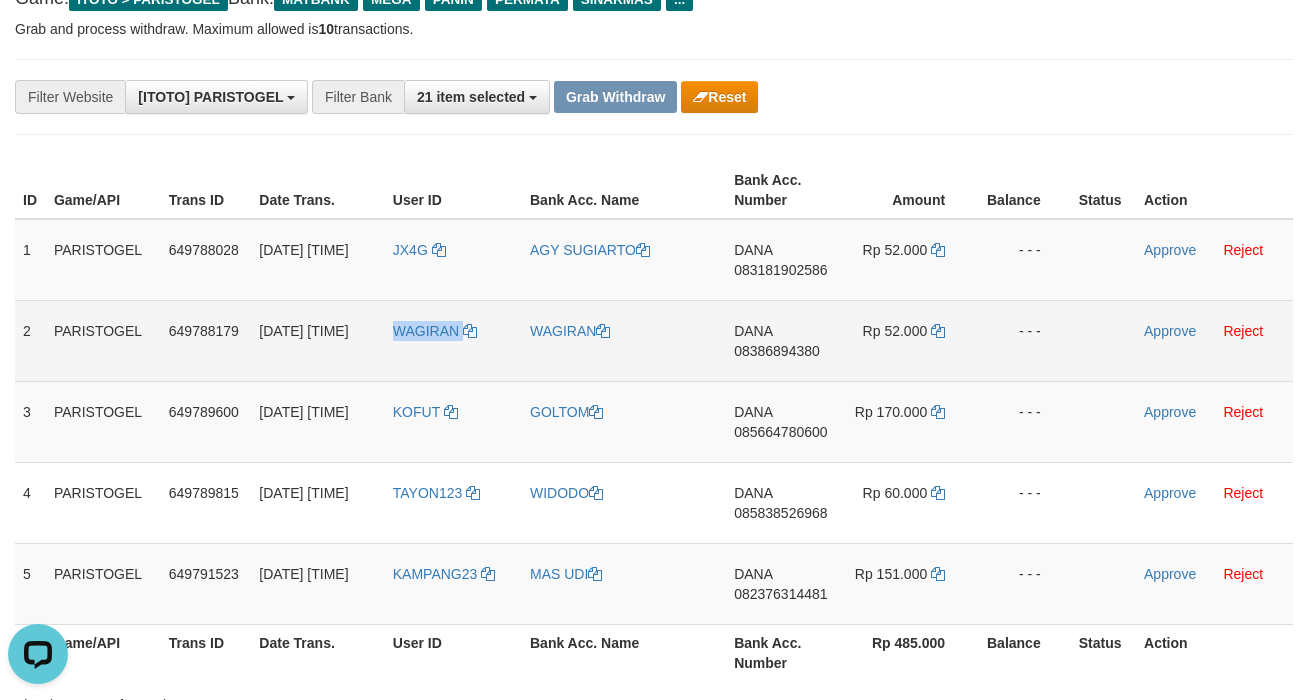 click on "WAGIRAN" at bounding box center (453, 340) 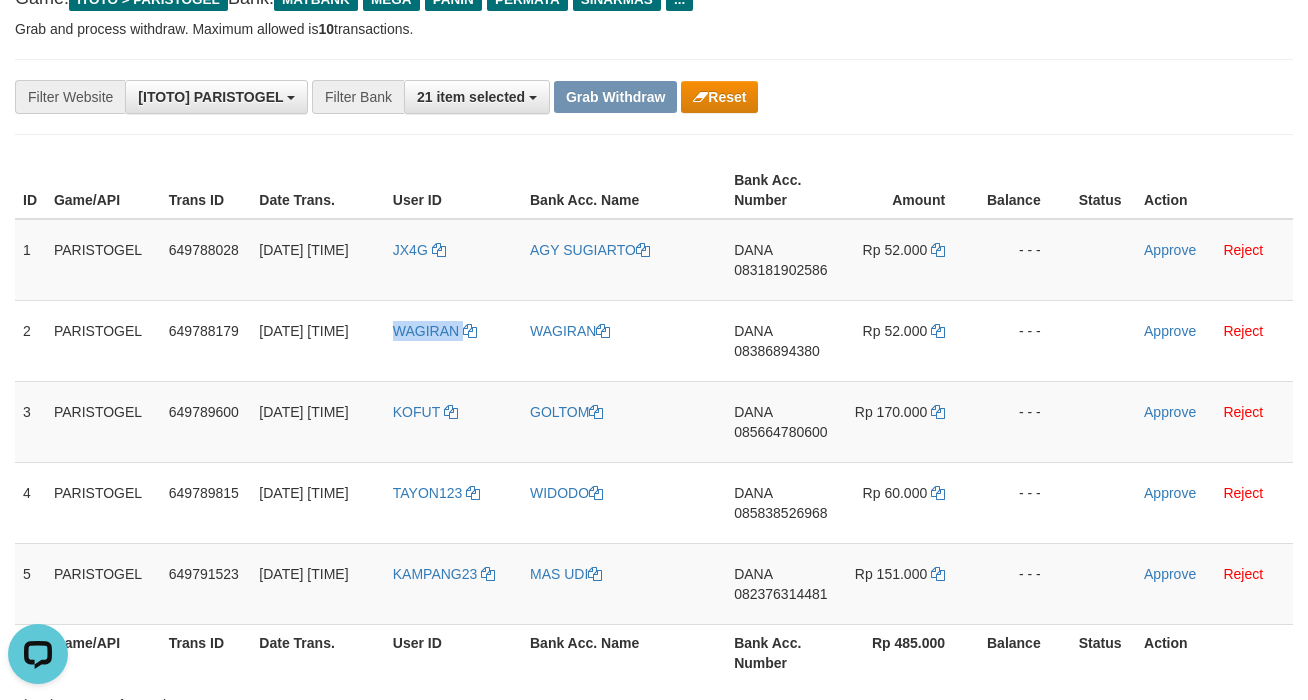 copy on "WAGIRAN" 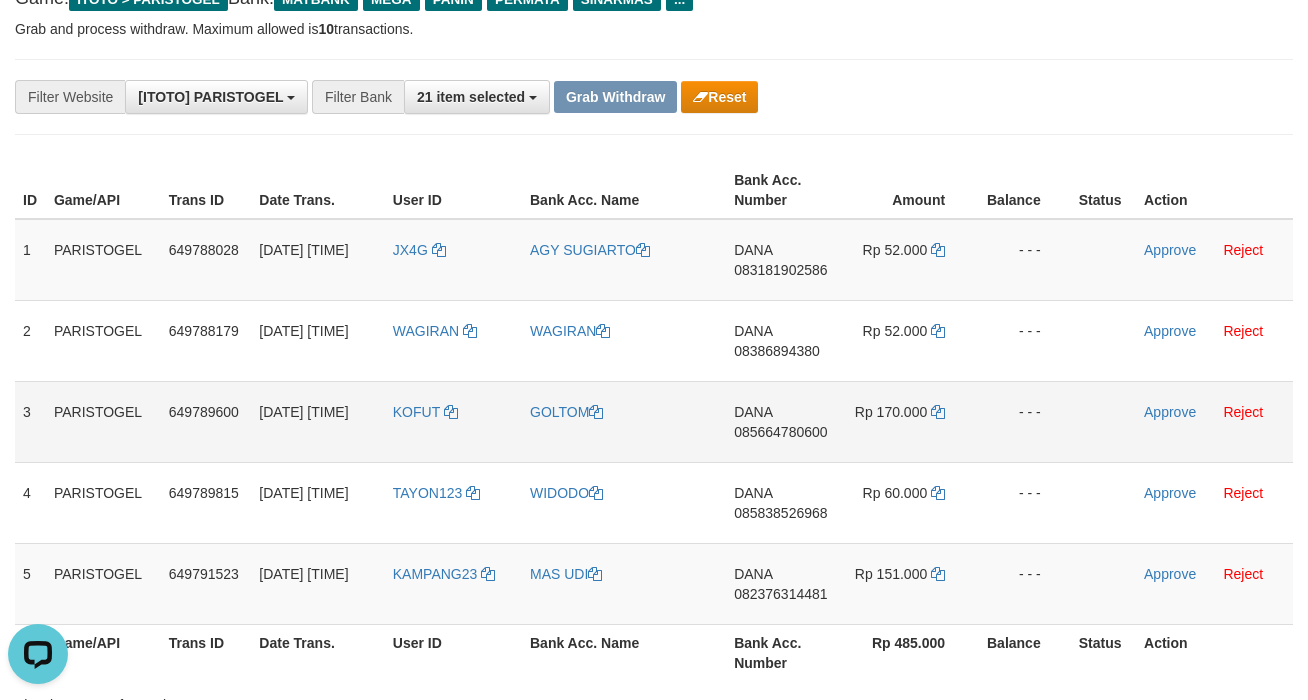 click on "KOFUT" at bounding box center (453, 421) 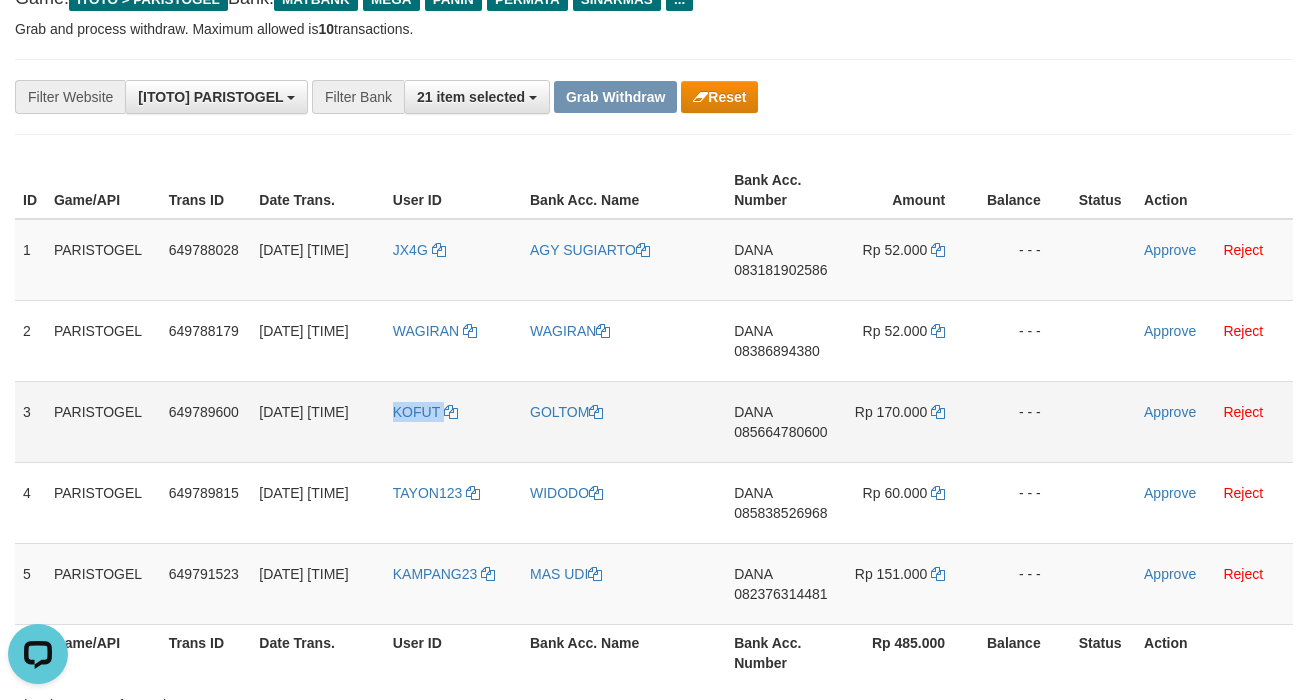 click on "KOFUT" at bounding box center [453, 421] 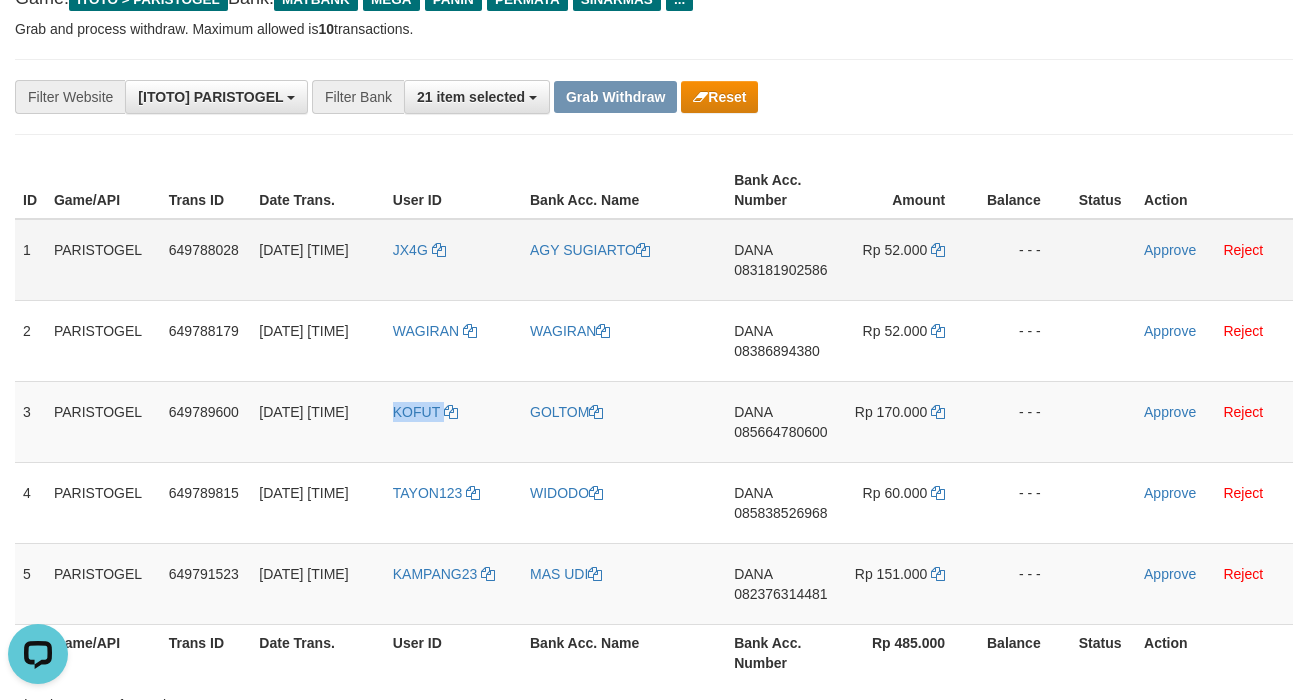 copy on "KOFUT" 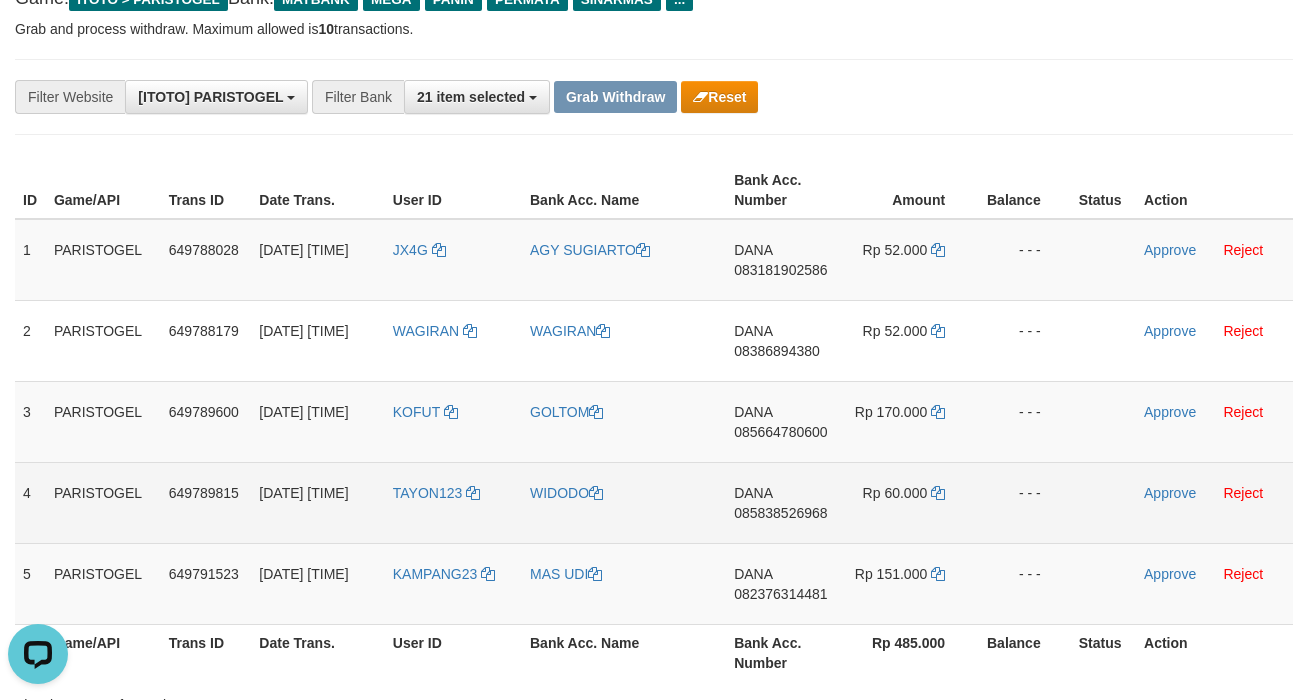 click on "TAYON123" at bounding box center (453, 502) 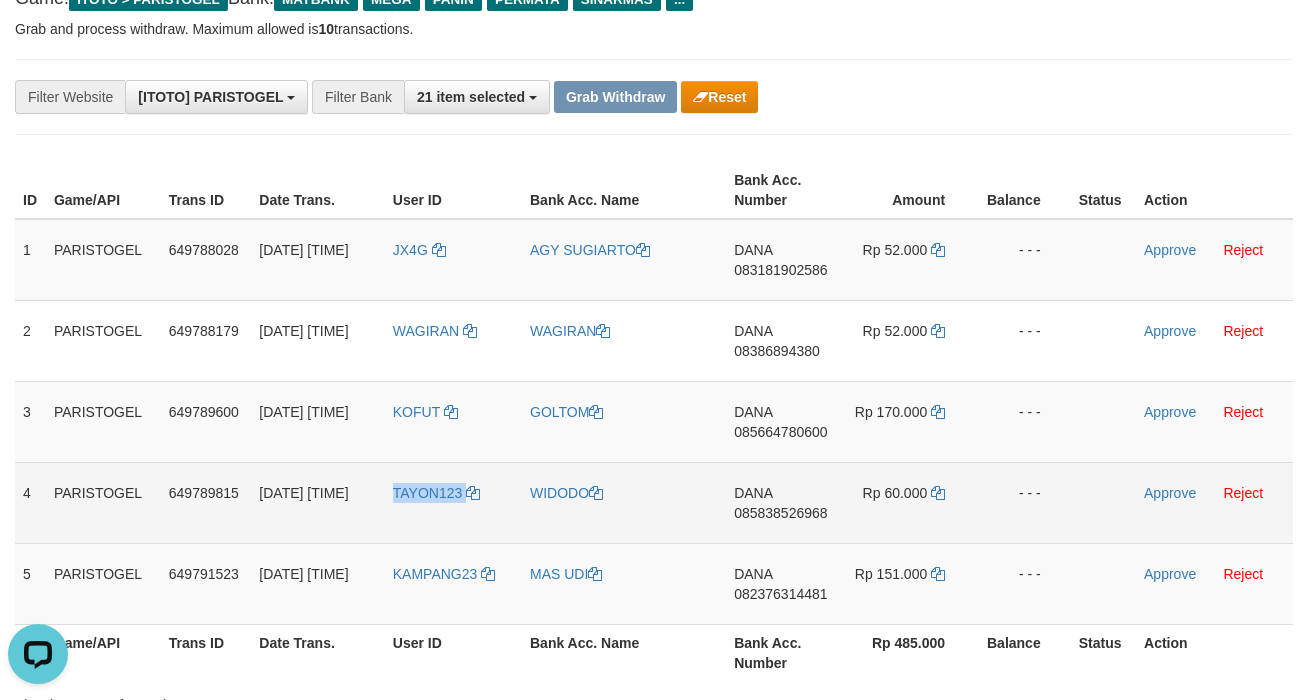 click on "TAYON123" at bounding box center [453, 502] 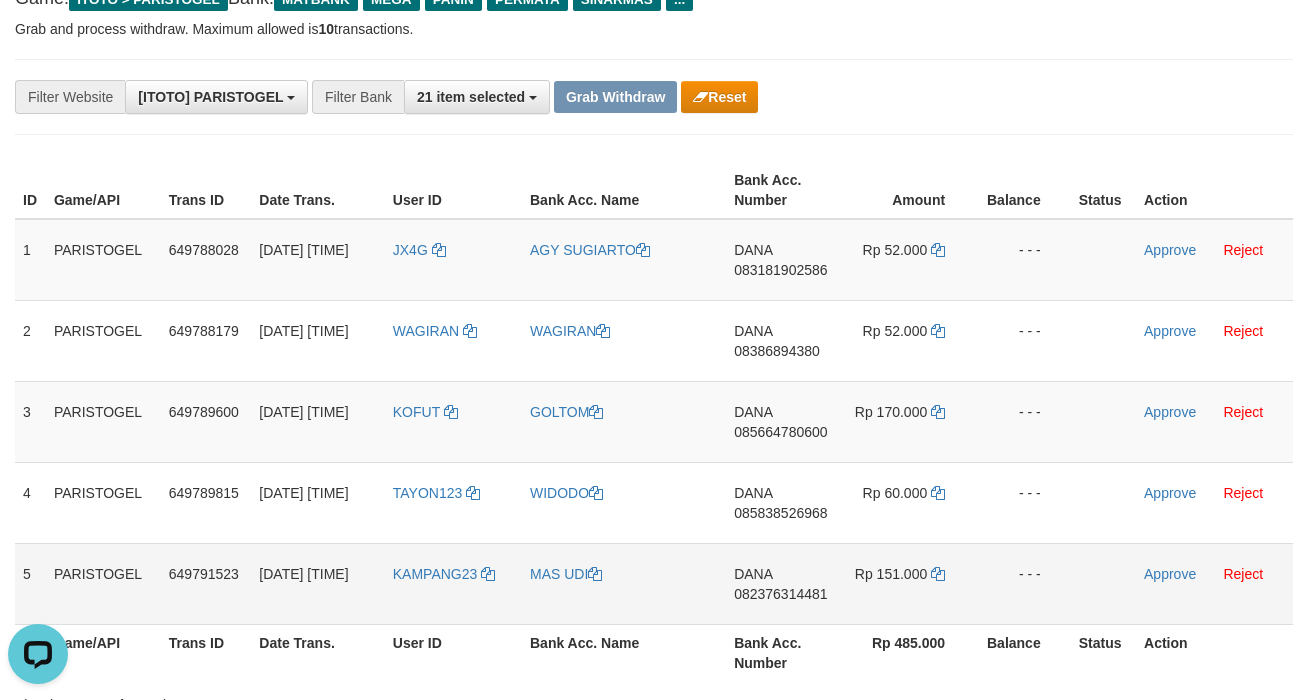 click on "KAMPANG23" at bounding box center [453, 583] 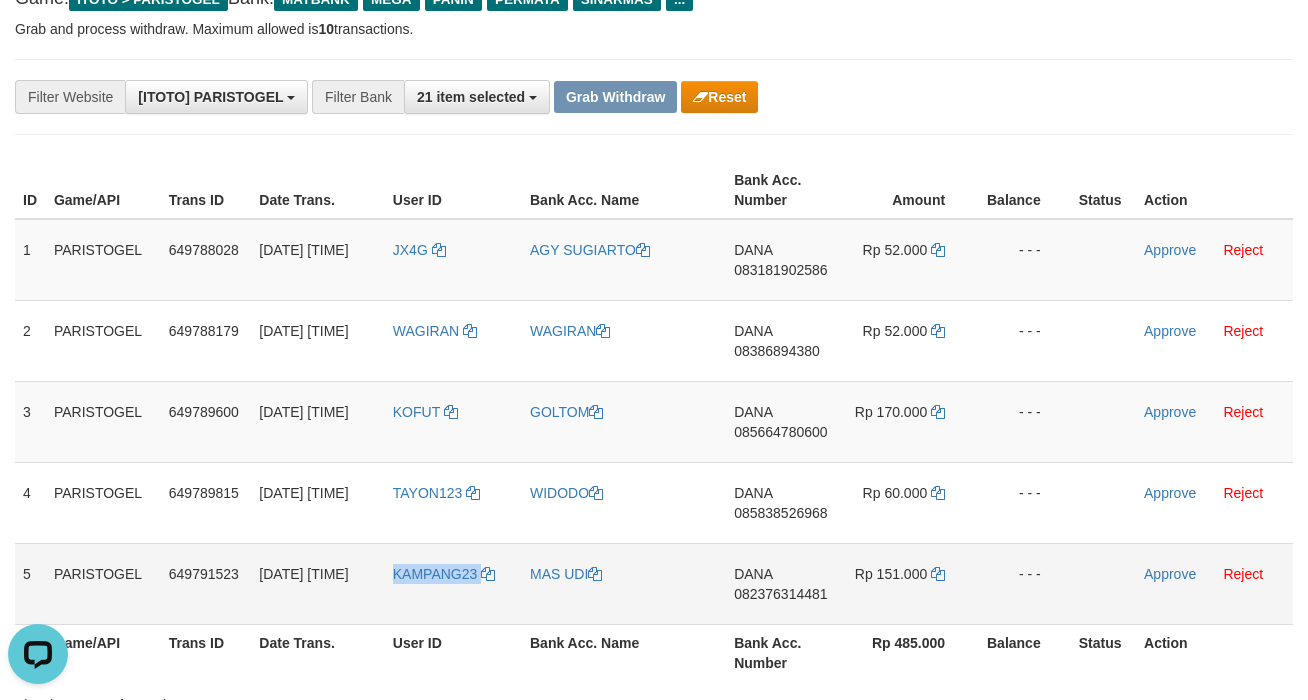 click on "KAMPANG23" at bounding box center [453, 583] 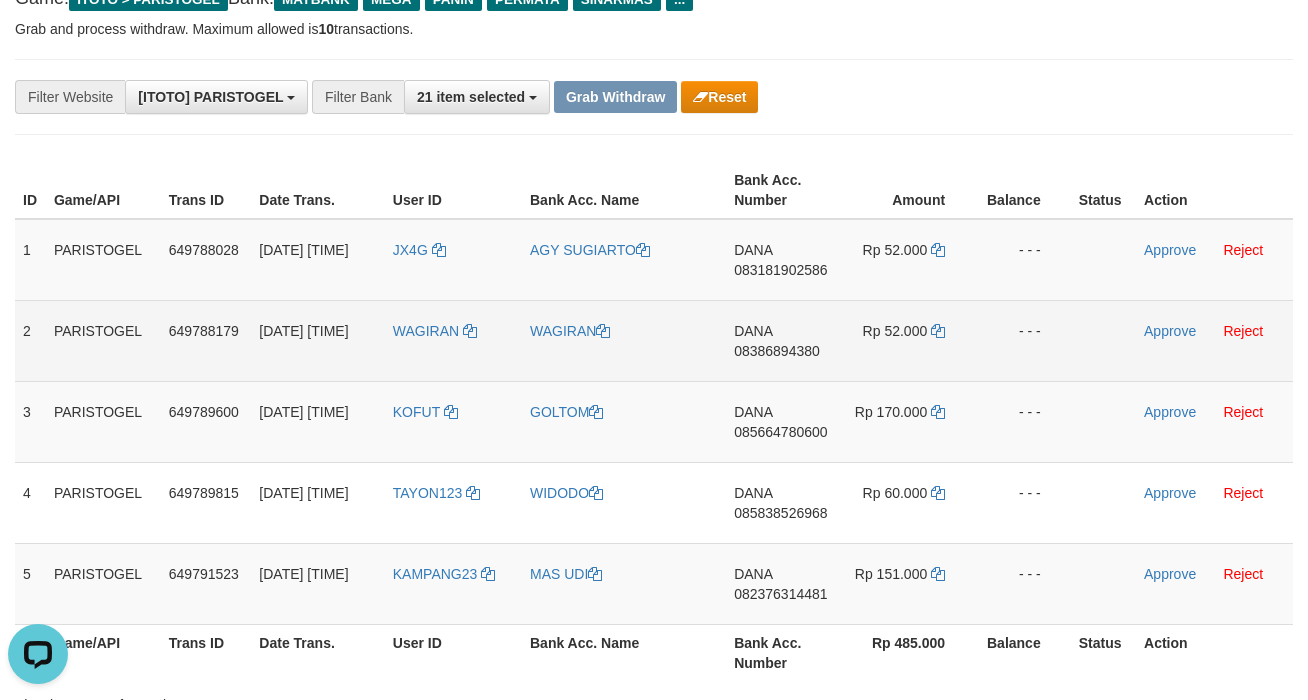 click on "DANA
08386894380" at bounding box center [783, 340] 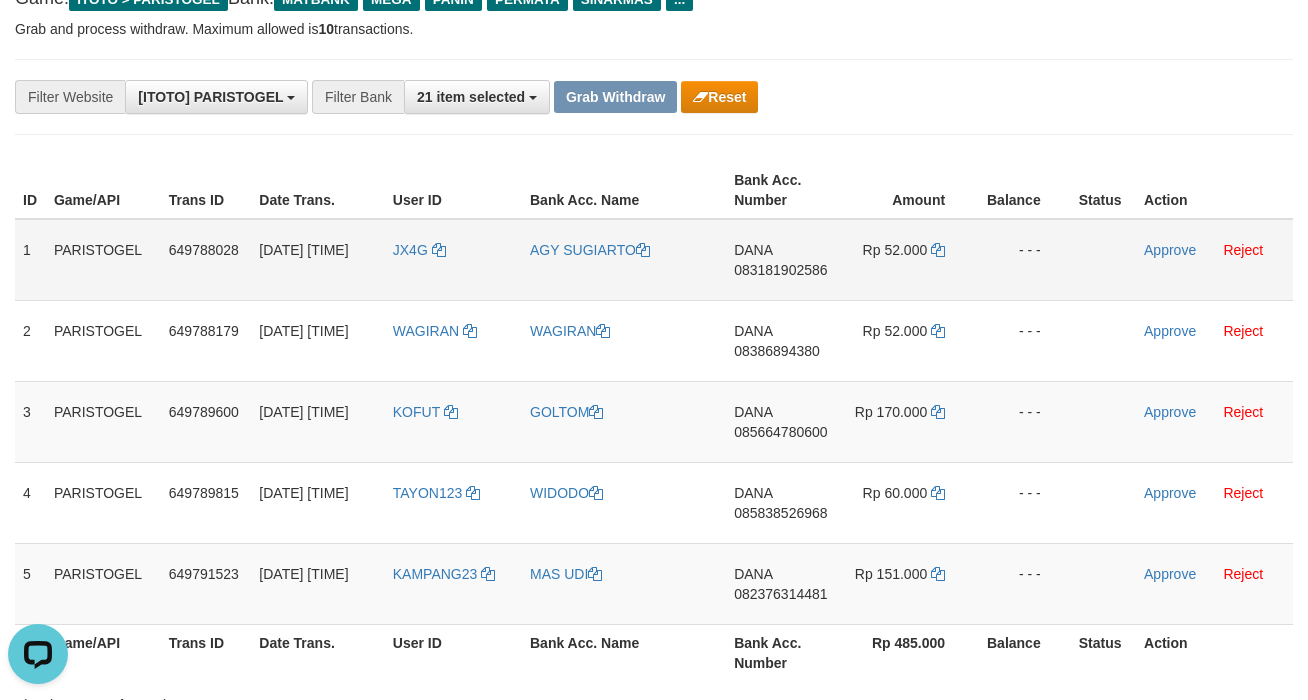 click on "DANA
083181902586" at bounding box center [783, 260] 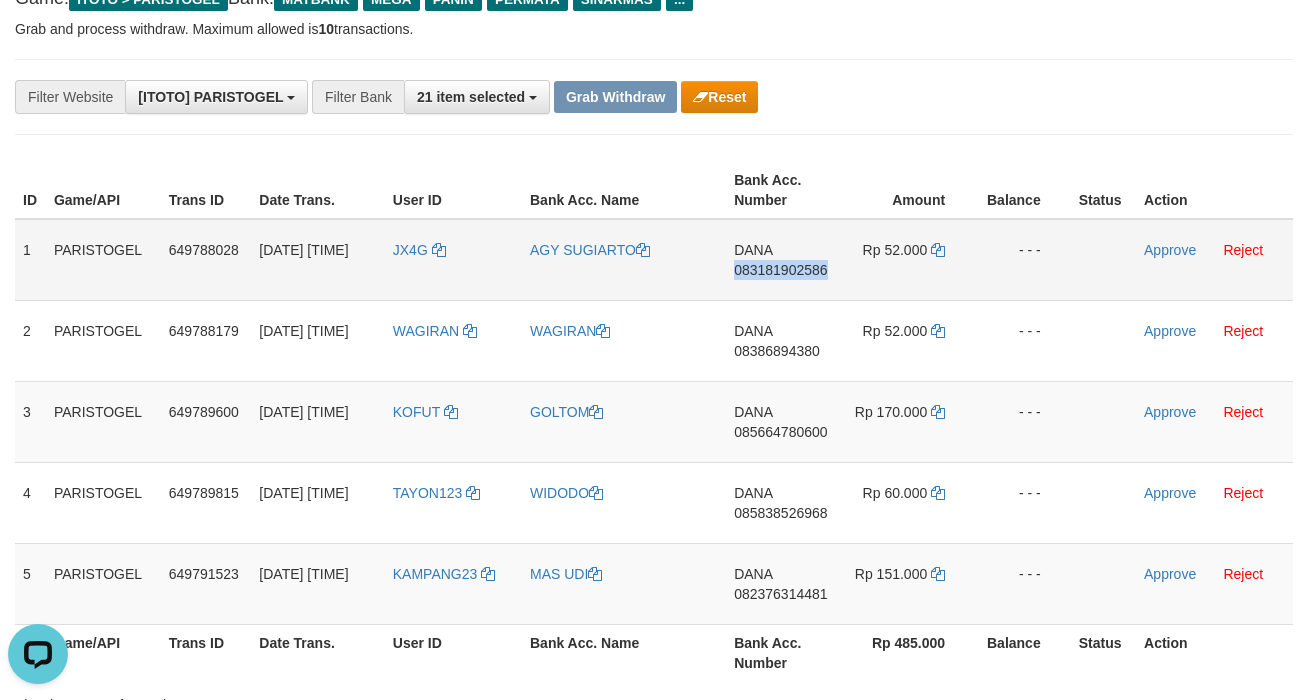 click on "DANA
083181902586" at bounding box center [783, 260] 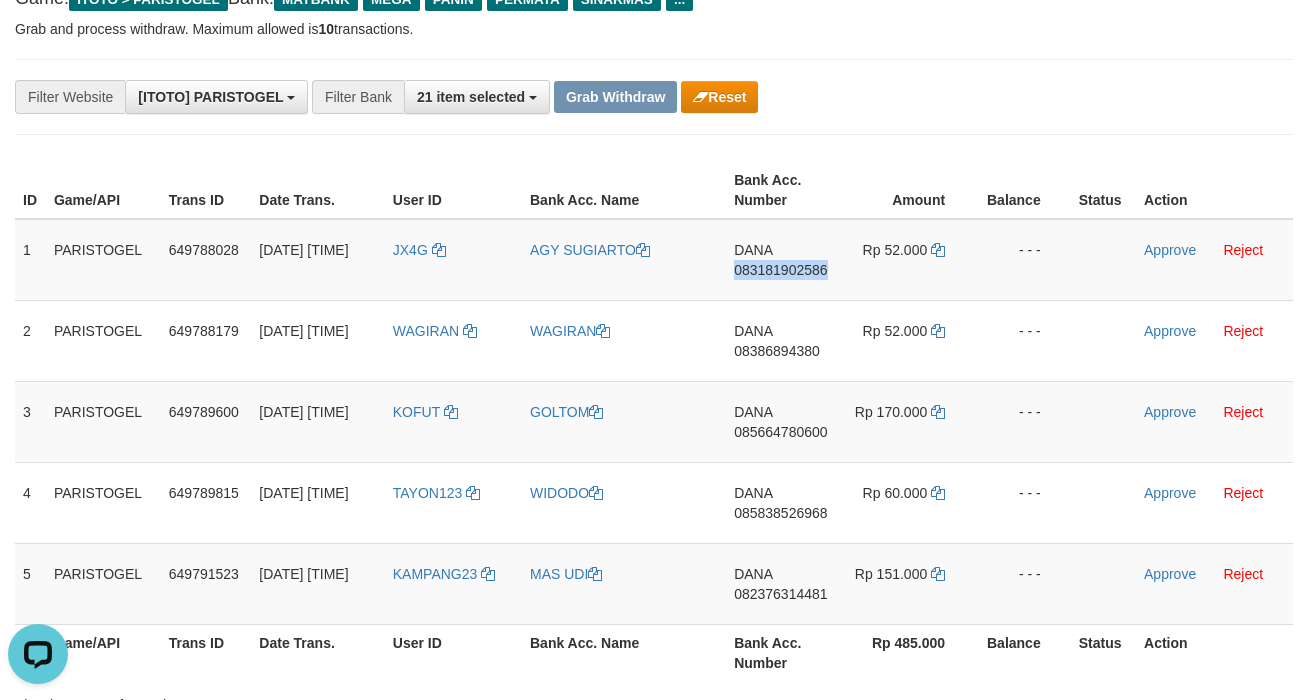 copy on "083181902586" 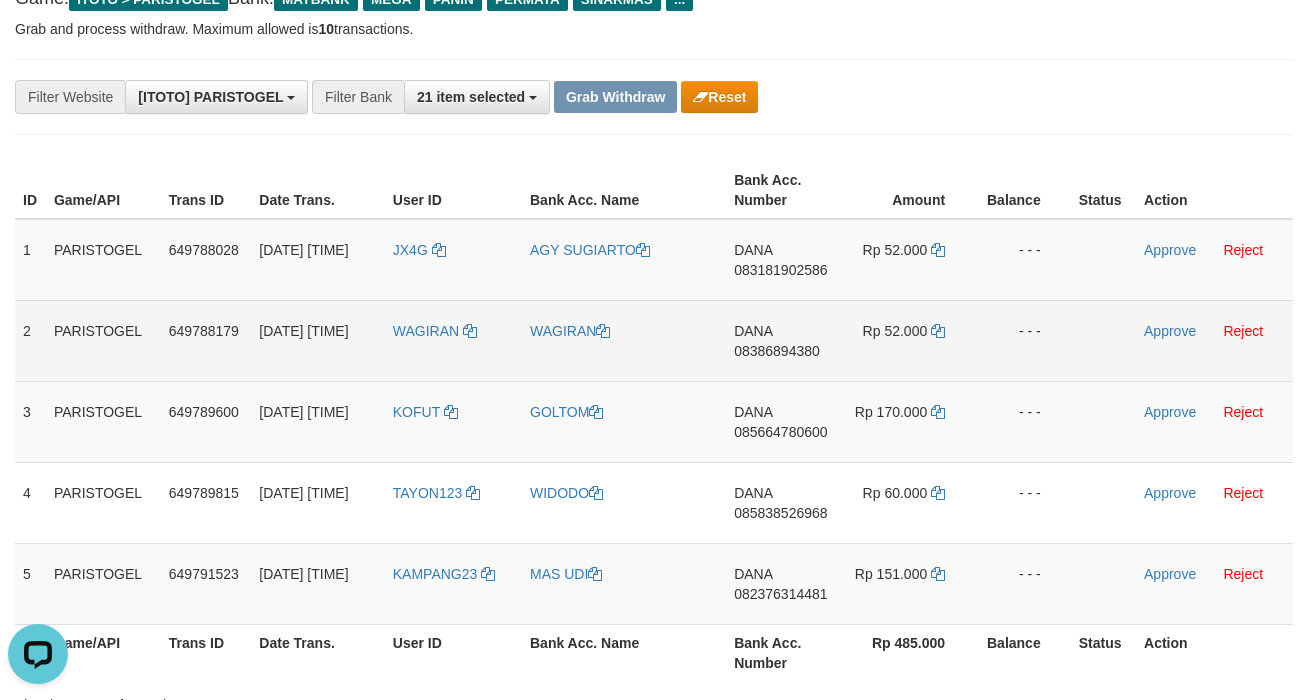 click on "DANA
08386894380" at bounding box center [783, 340] 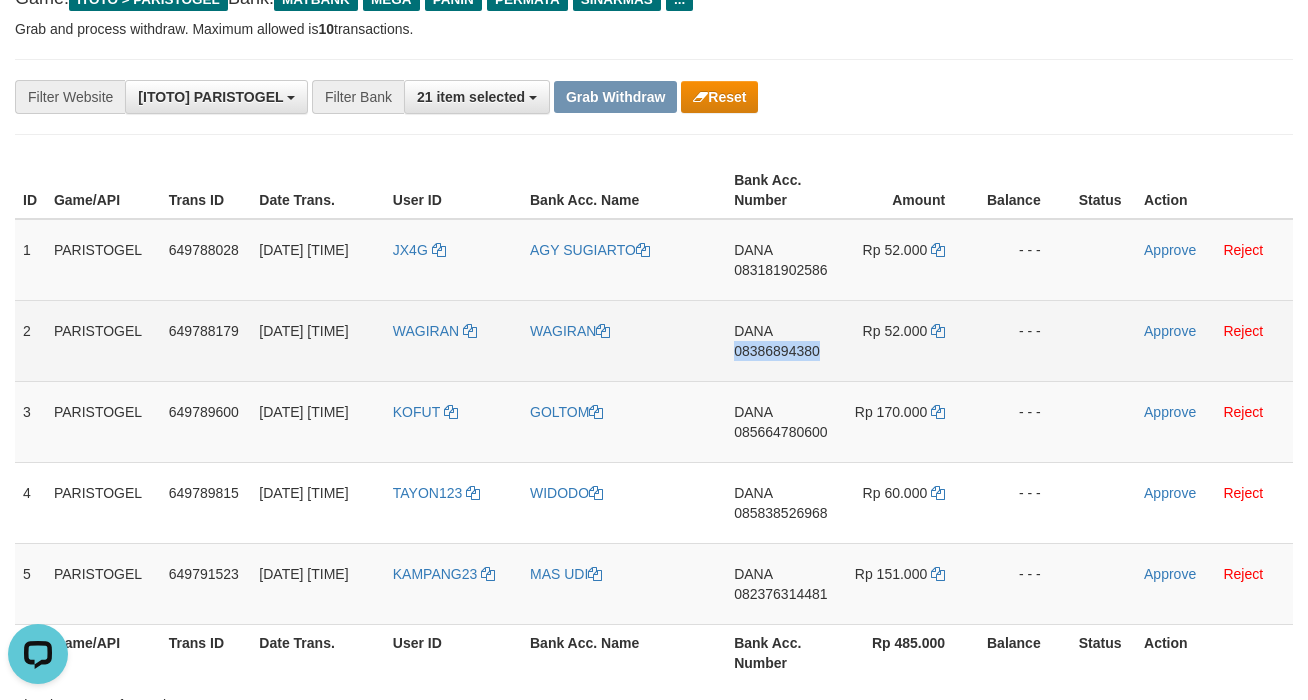 click on "DANA
08386894380" at bounding box center (783, 340) 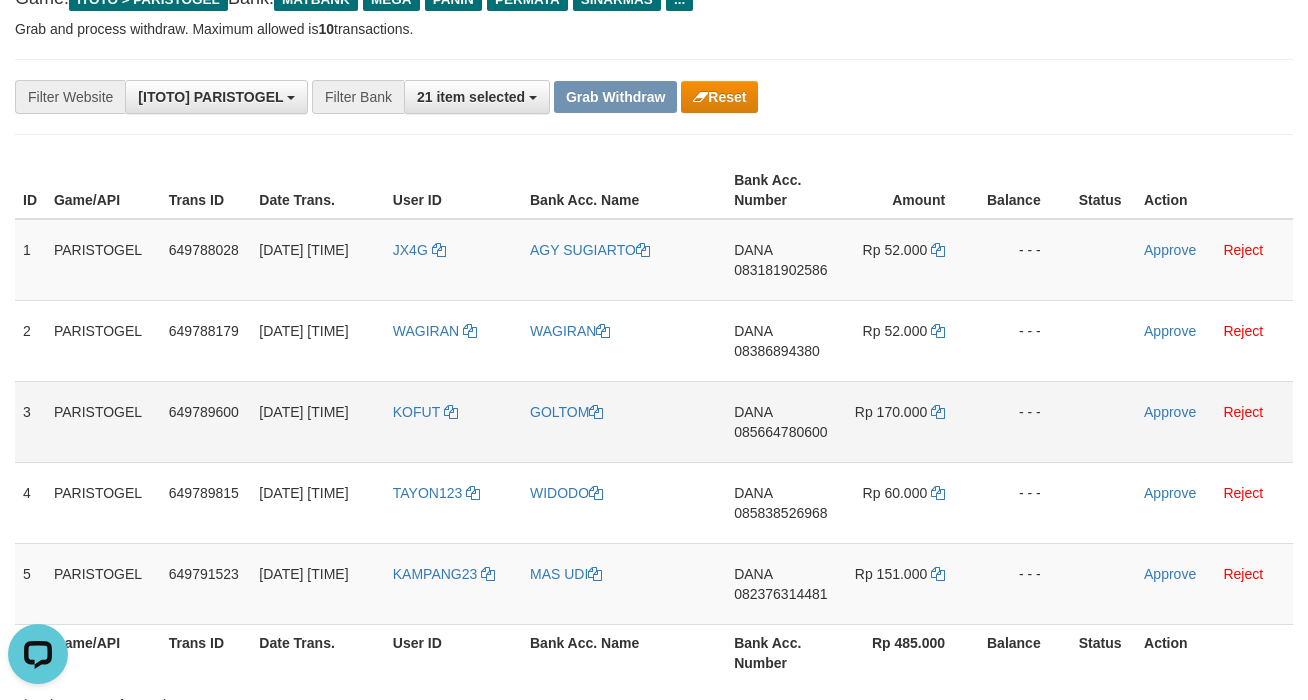 click on "DANA
085664780600" at bounding box center [783, 421] 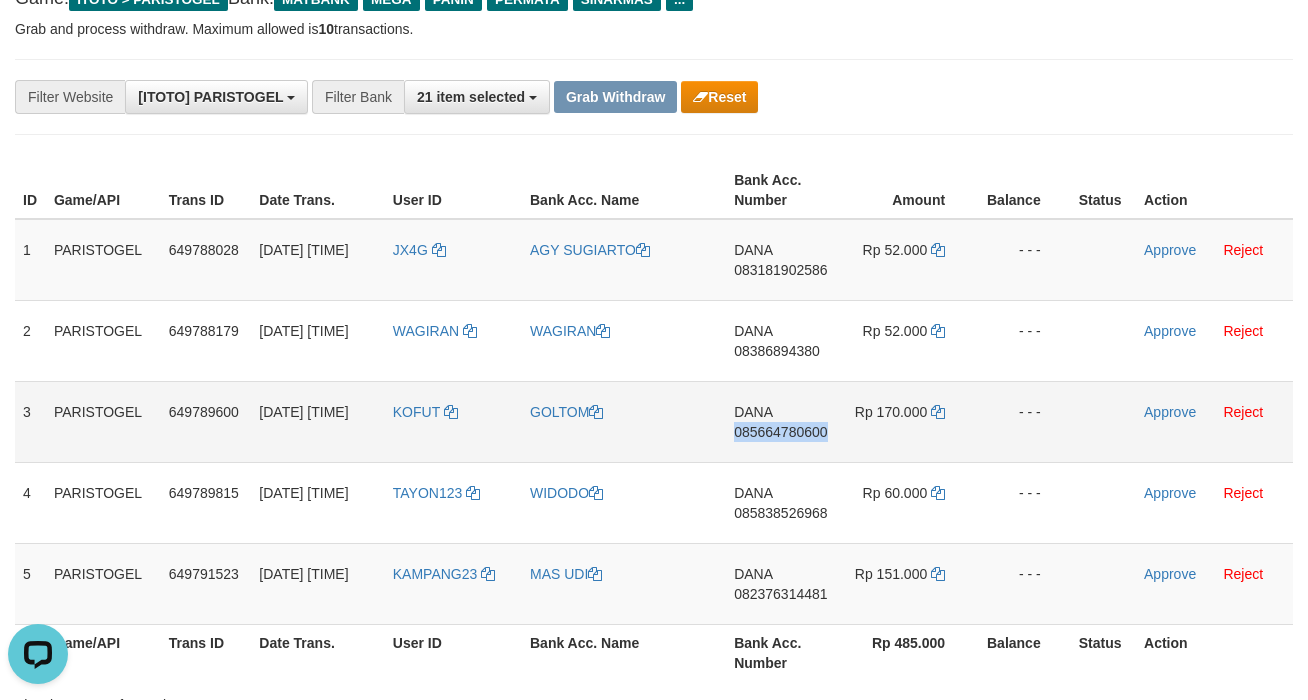 copy on "085664780600" 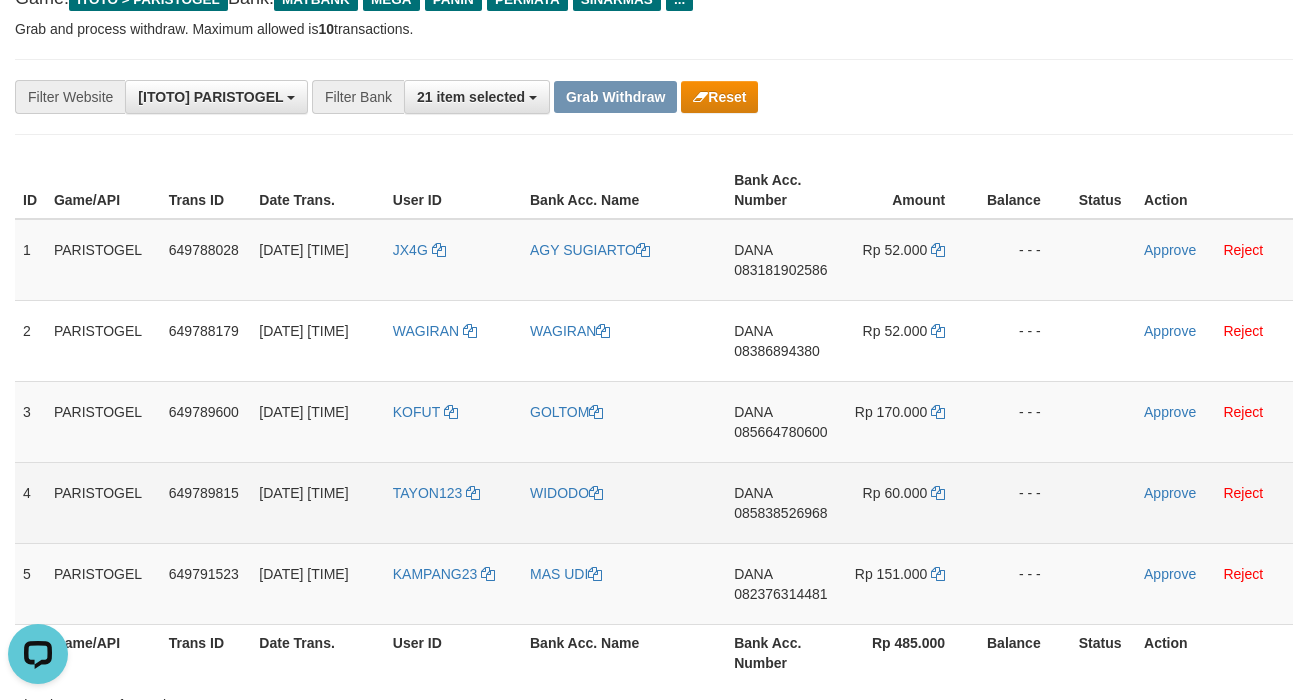 click on "DANA
085838526968" at bounding box center [783, 502] 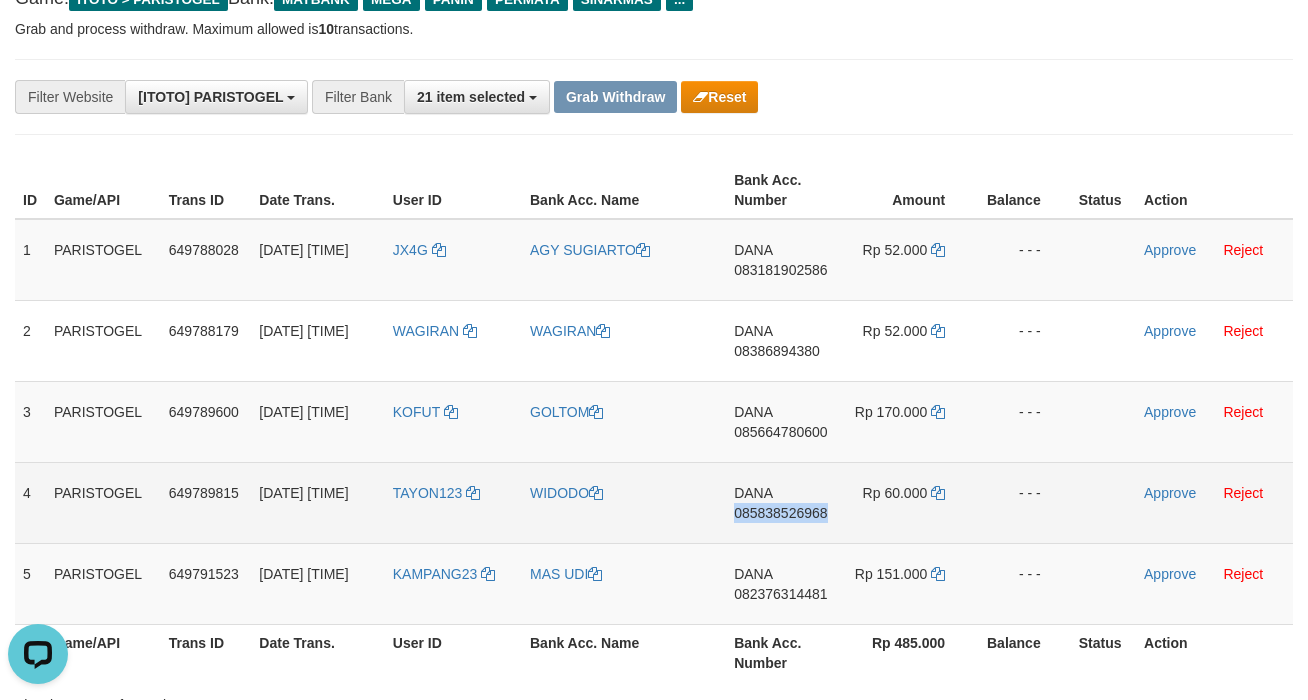 click on "DANA
085838526968" at bounding box center (783, 502) 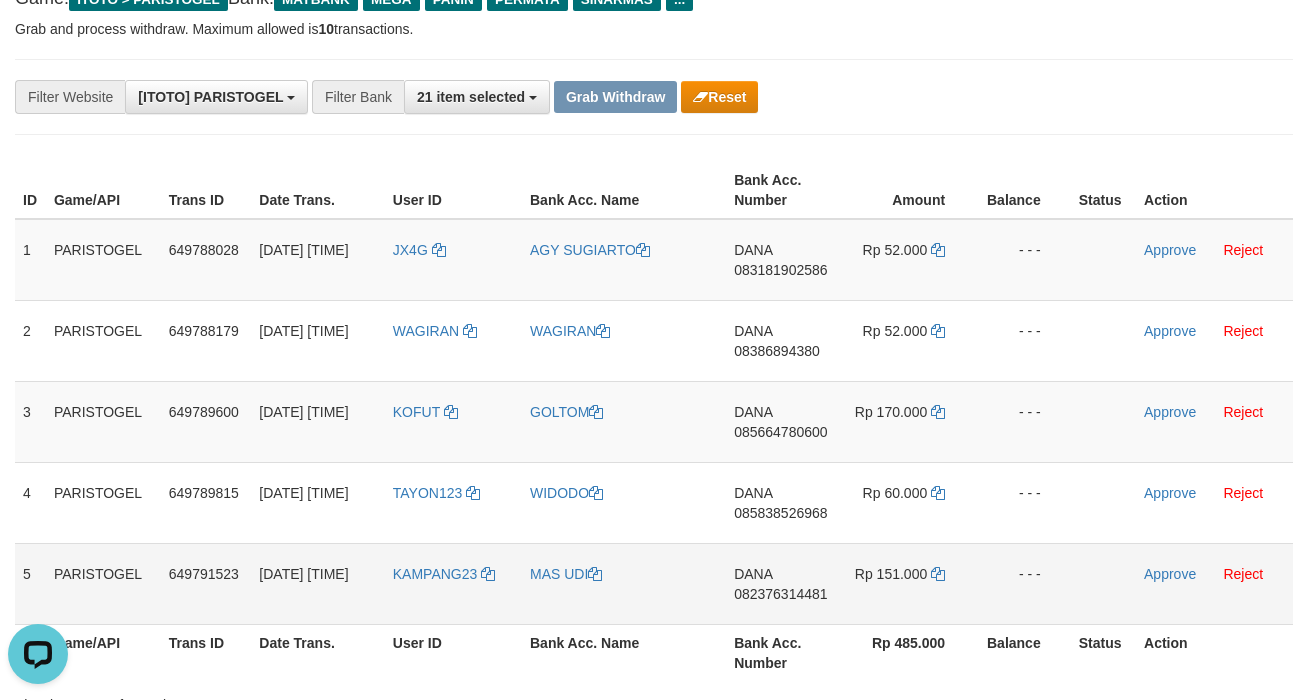 click on "DANA
082376314481" at bounding box center (783, 583) 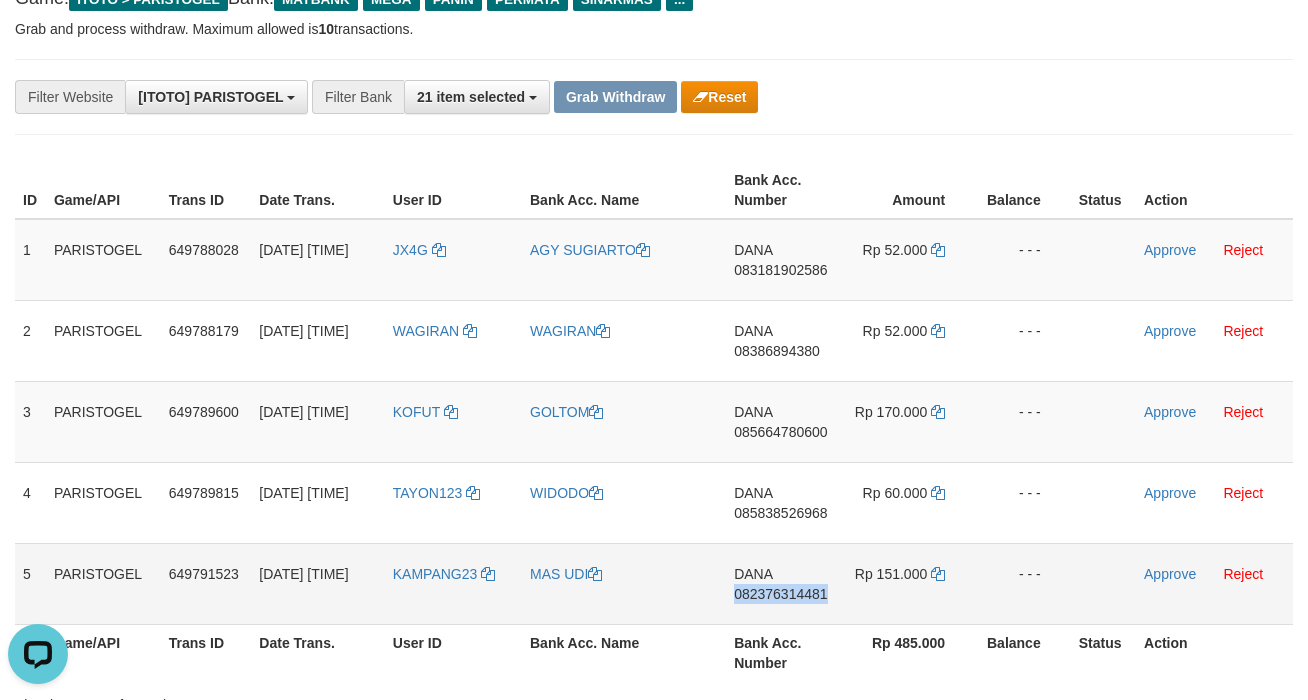 click on "DANA
082376314481" at bounding box center [783, 583] 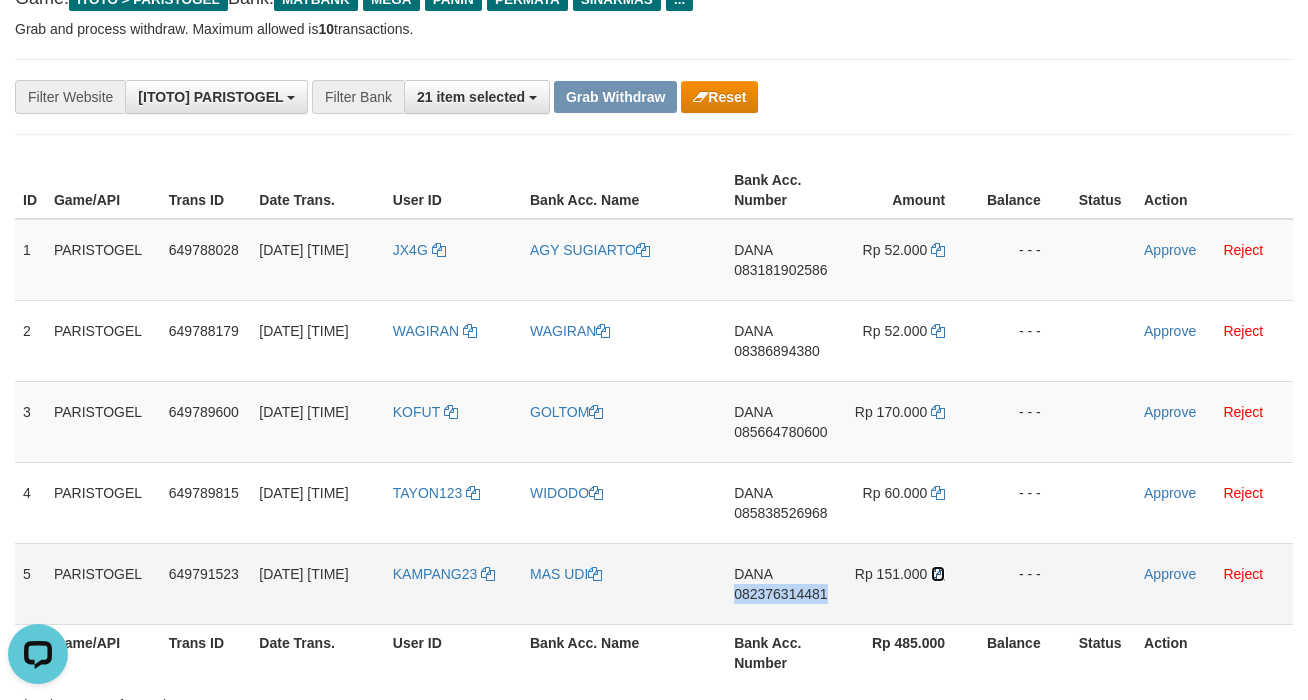 drag, startPoint x: 940, startPoint y: 610, endPoint x: 1273, endPoint y: 373, distance: 408.7273 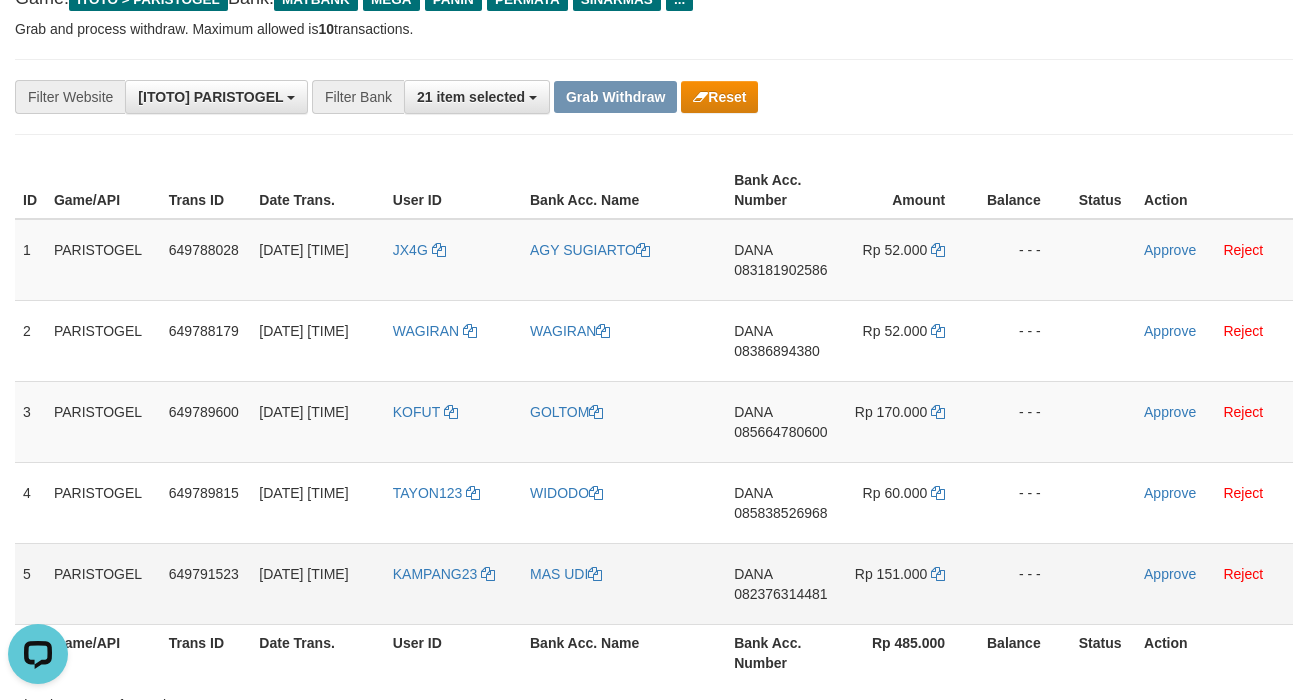 click on "KAMPANG23" at bounding box center (453, 583) 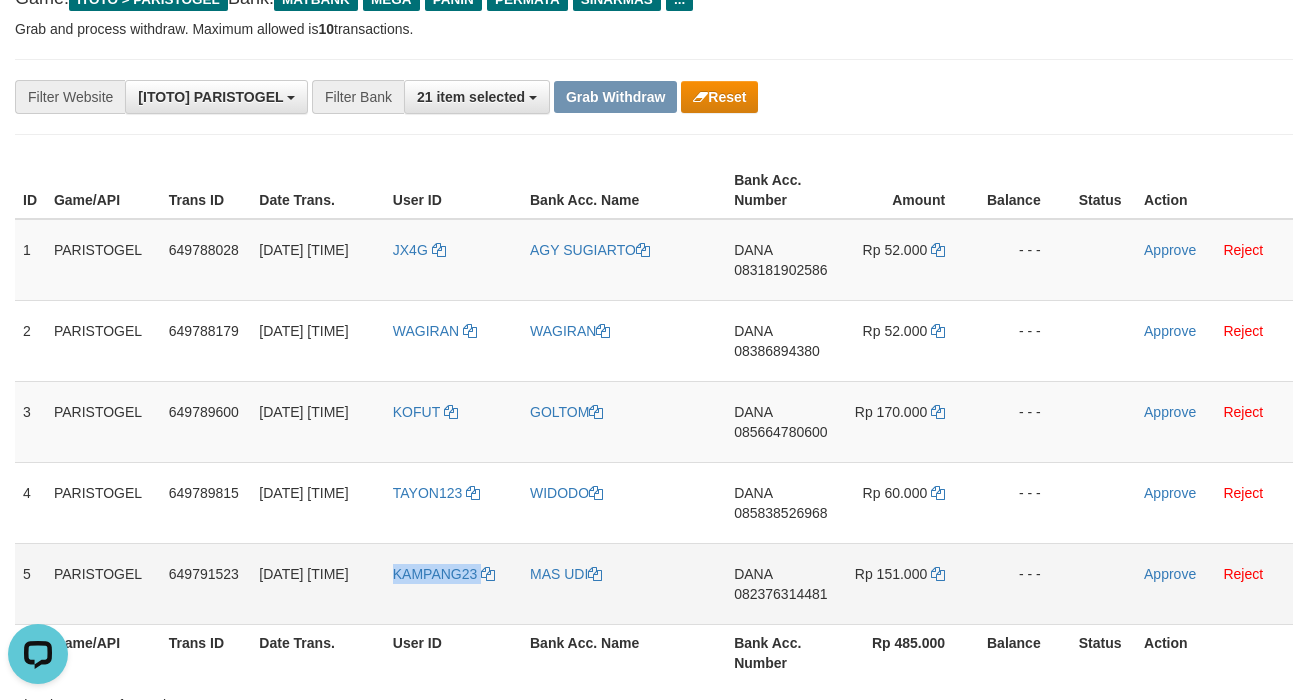 click on "KAMPANG23" at bounding box center (453, 583) 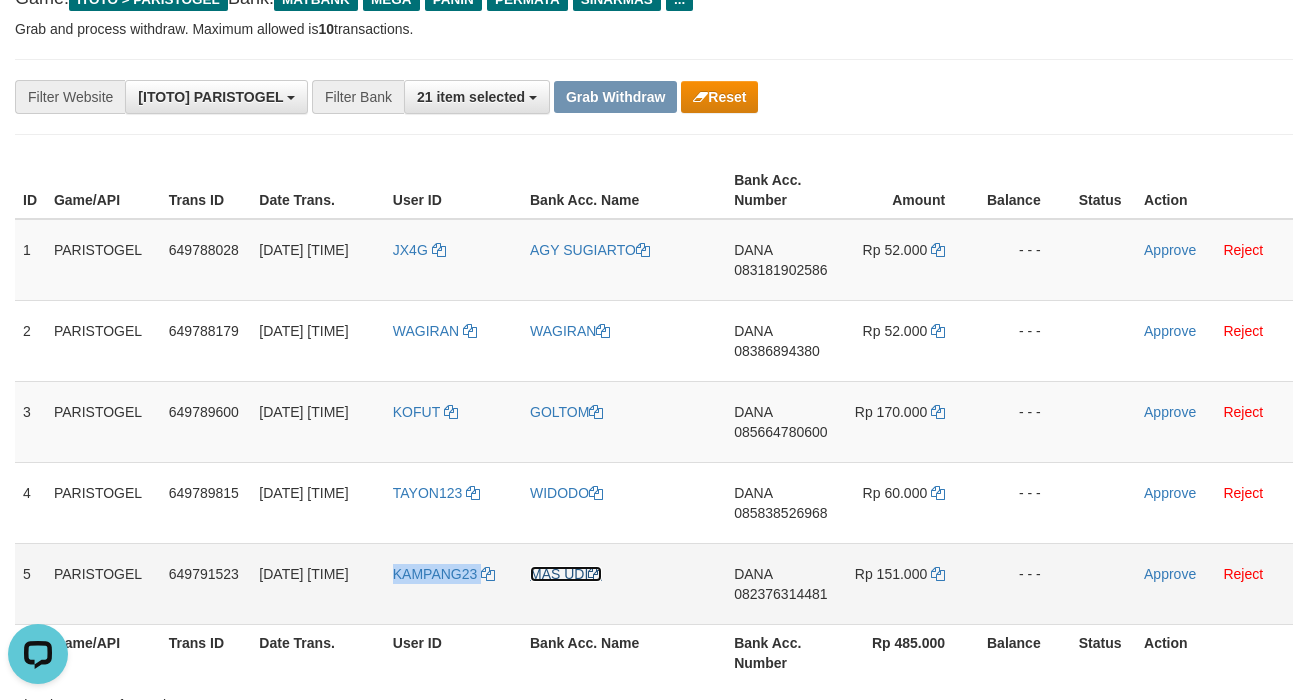 click on "MAS UDI" at bounding box center [566, 574] 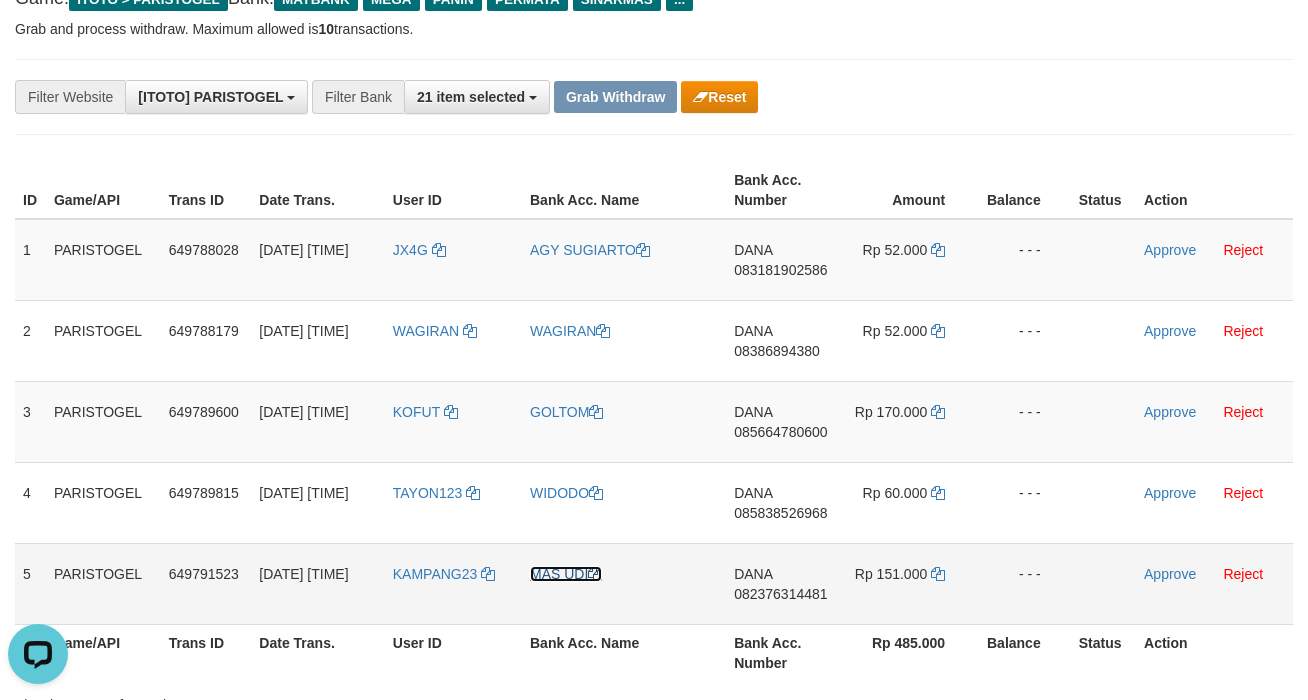 click on "MAS UDI" at bounding box center [566, 574] 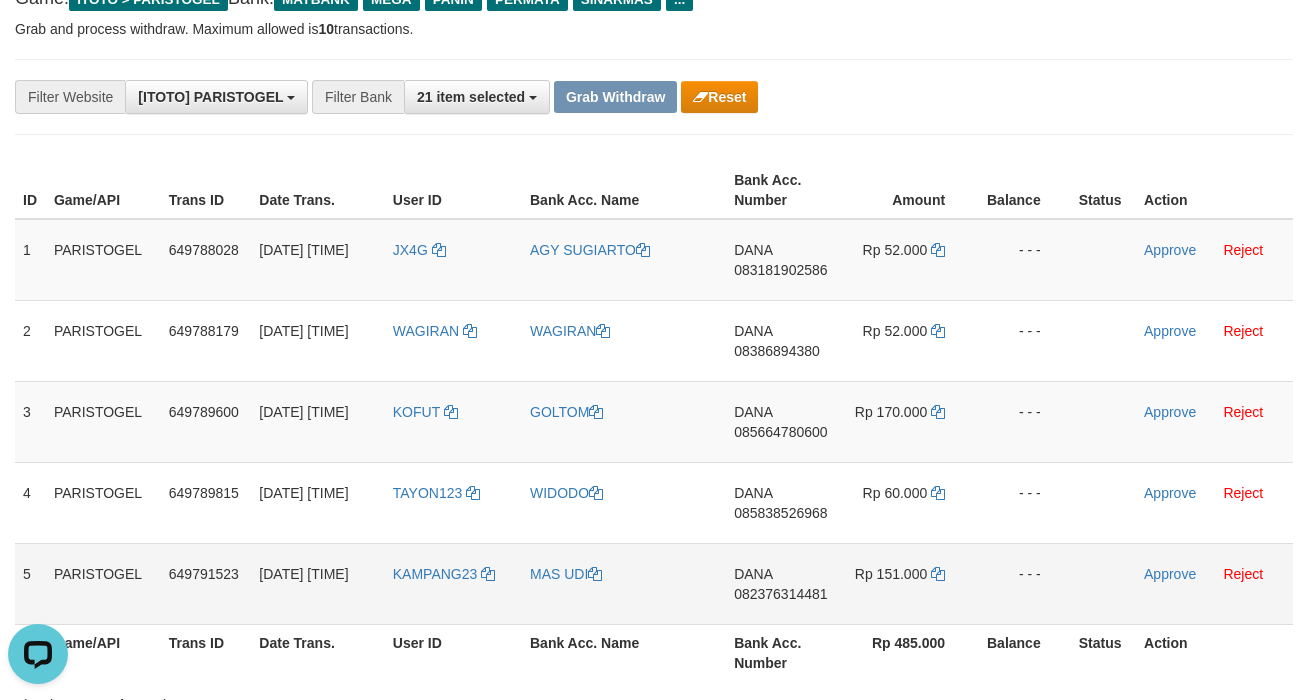click on "MAS UDI" at bounding box center [624, 583] 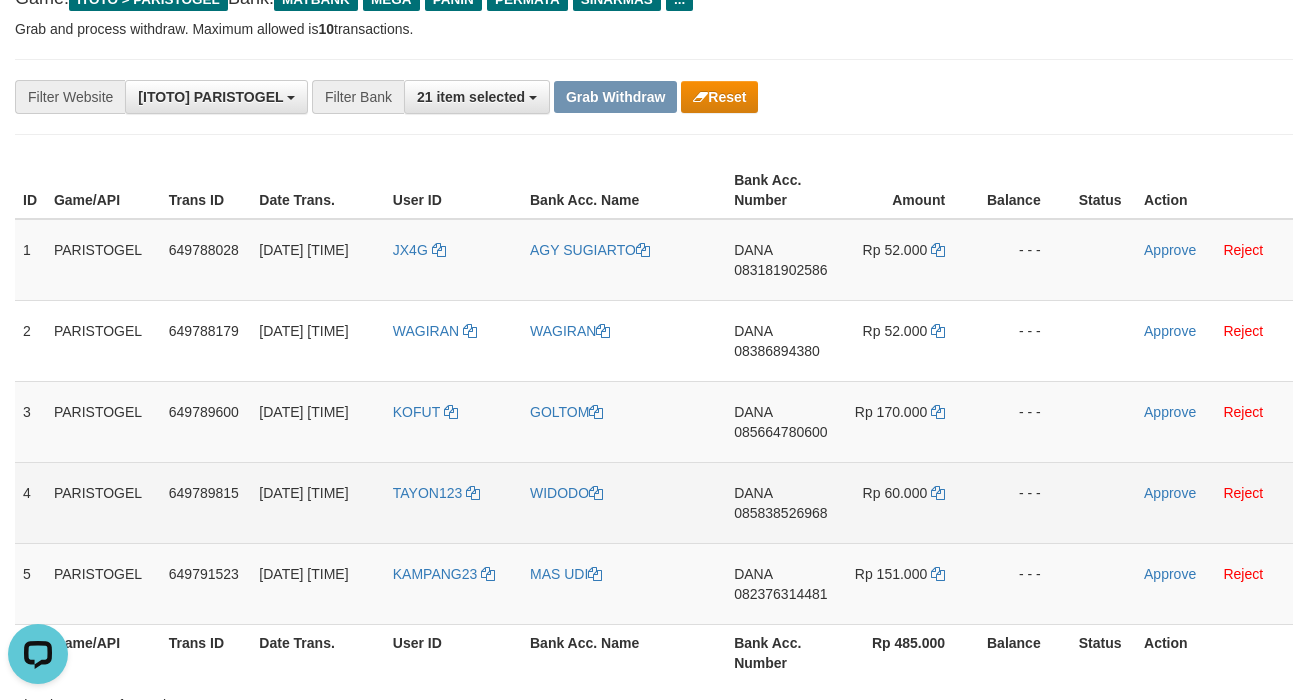 click on "TAYON123" at bounding box center (453, 502) 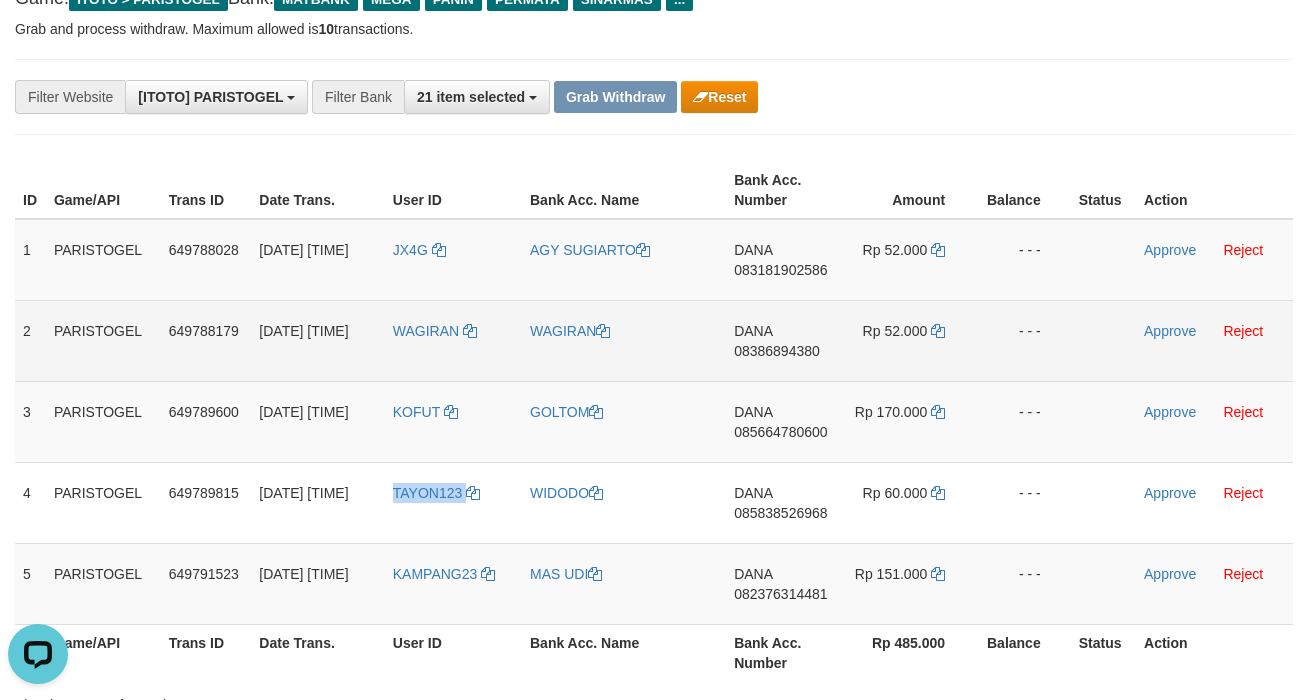 drag, startPoint x: 410, startPoint y: 537, endPoint x: 26, endPoint y: 328, distance: 437.19217 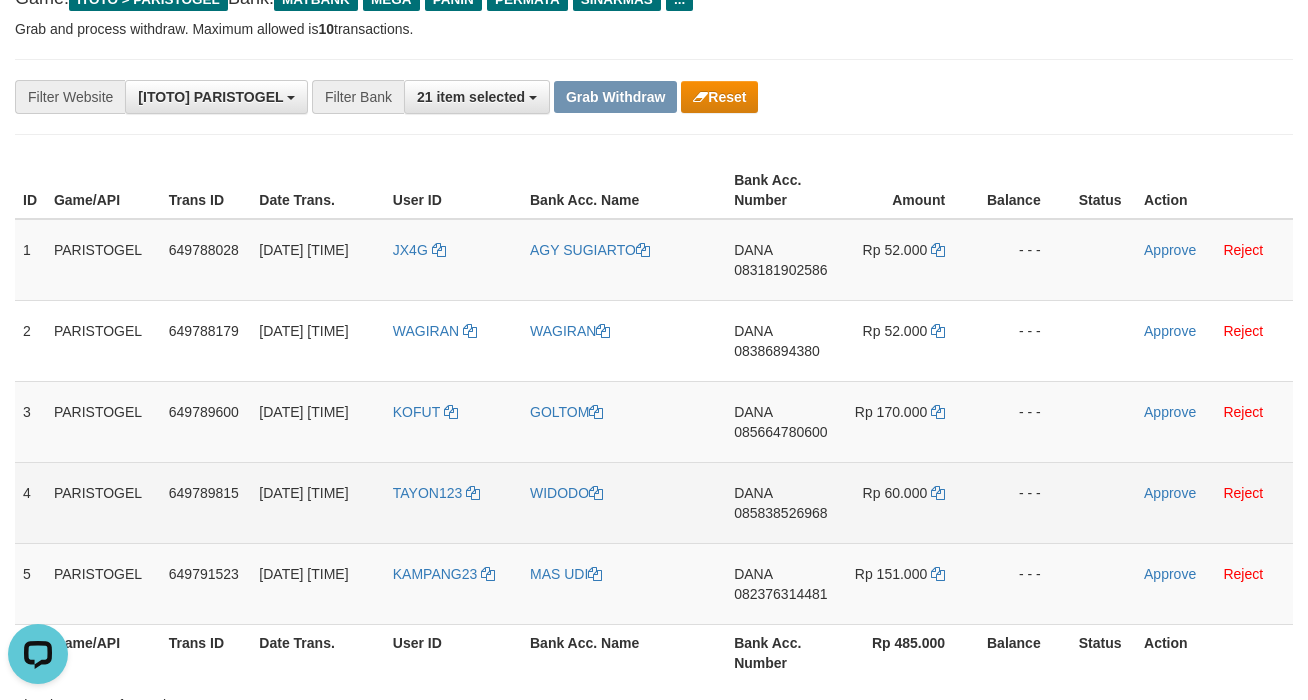 drag, startPoint x: 529, startPoint y: 466, endPoint x: 560, endPoint y: 490, distance: 39.20459 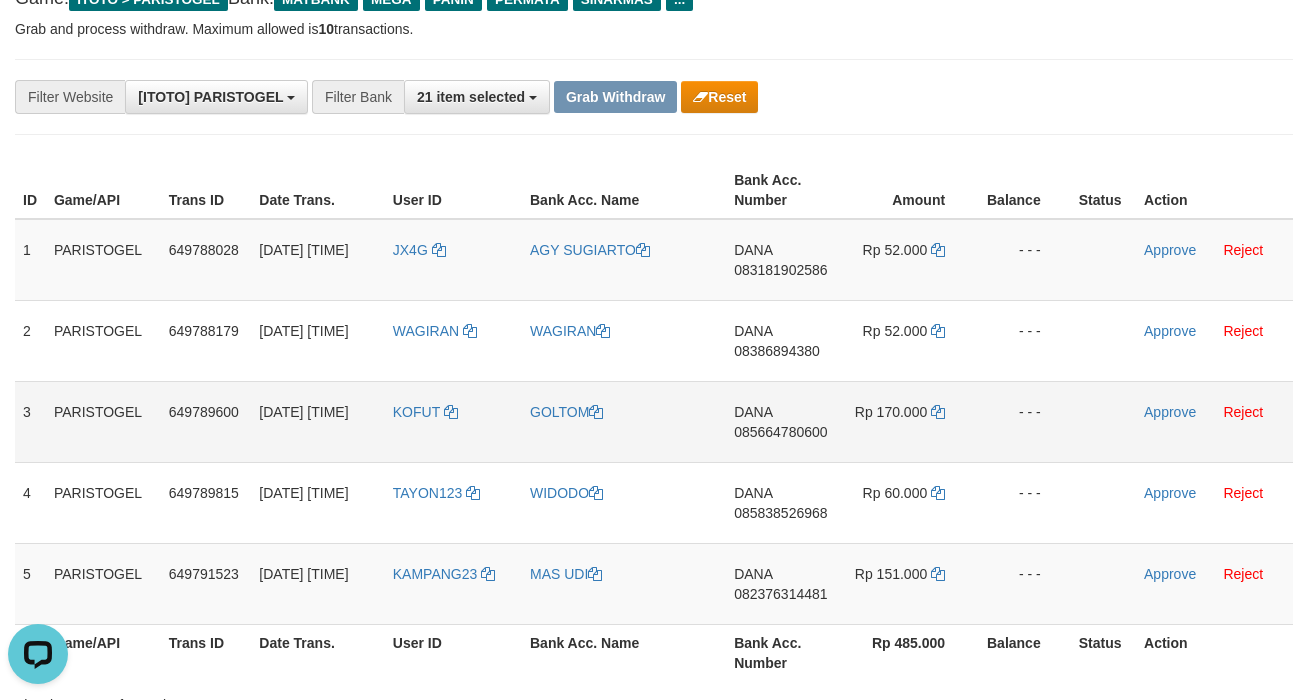 click on "KOFUT" at bounding box center [453, 421] 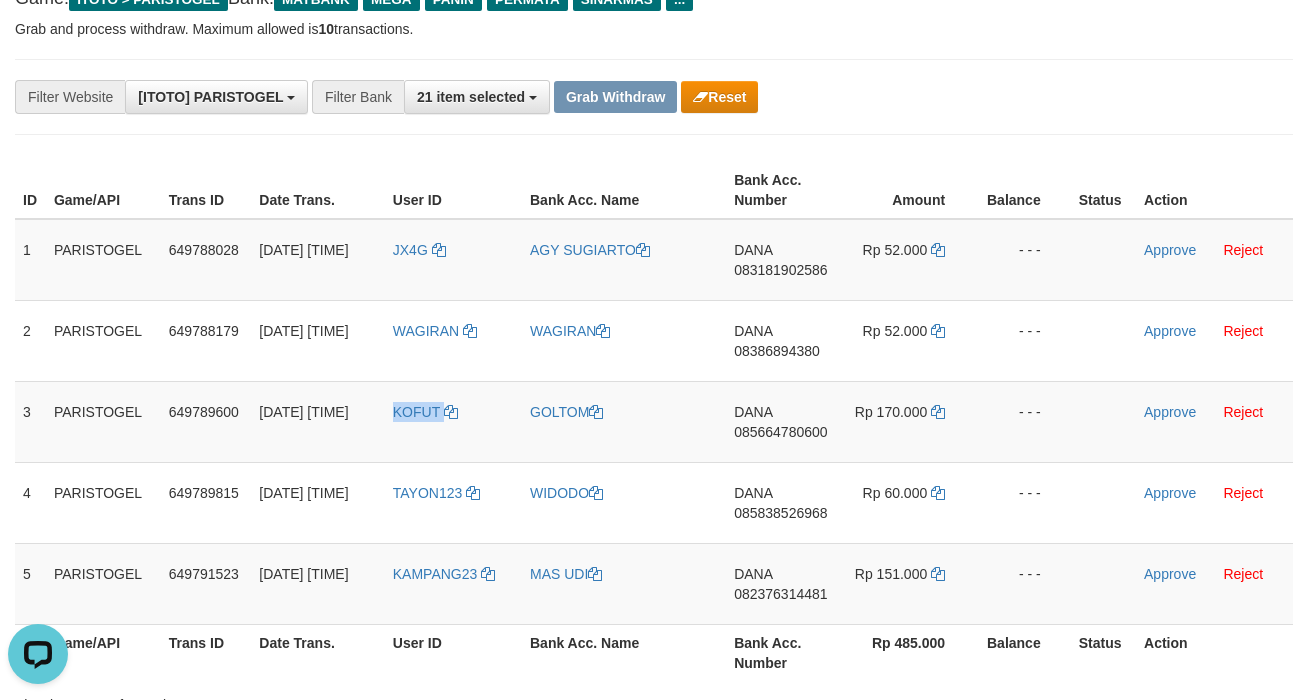 drag, startPoint x: 404, startPoint y: 441, endPoint x: 32, endPoint y: 122, distance: 490.04593 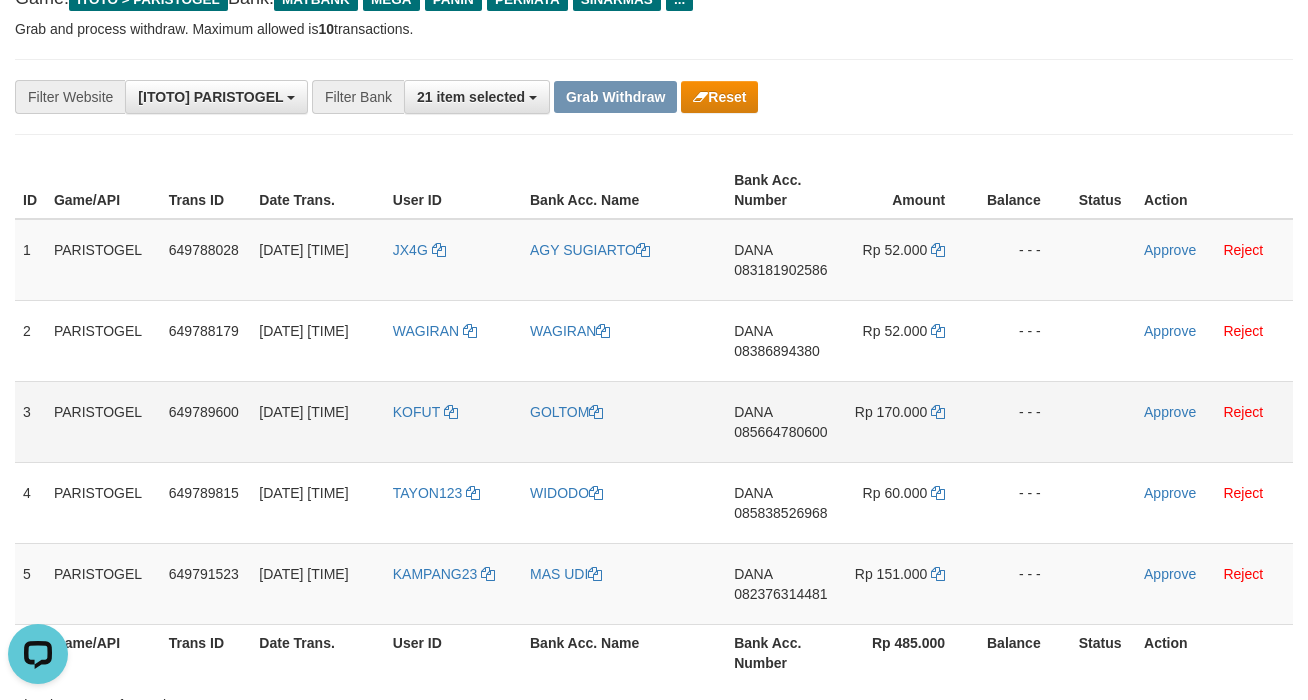 click on "GOLTOM" at bounding box center [624, 421] 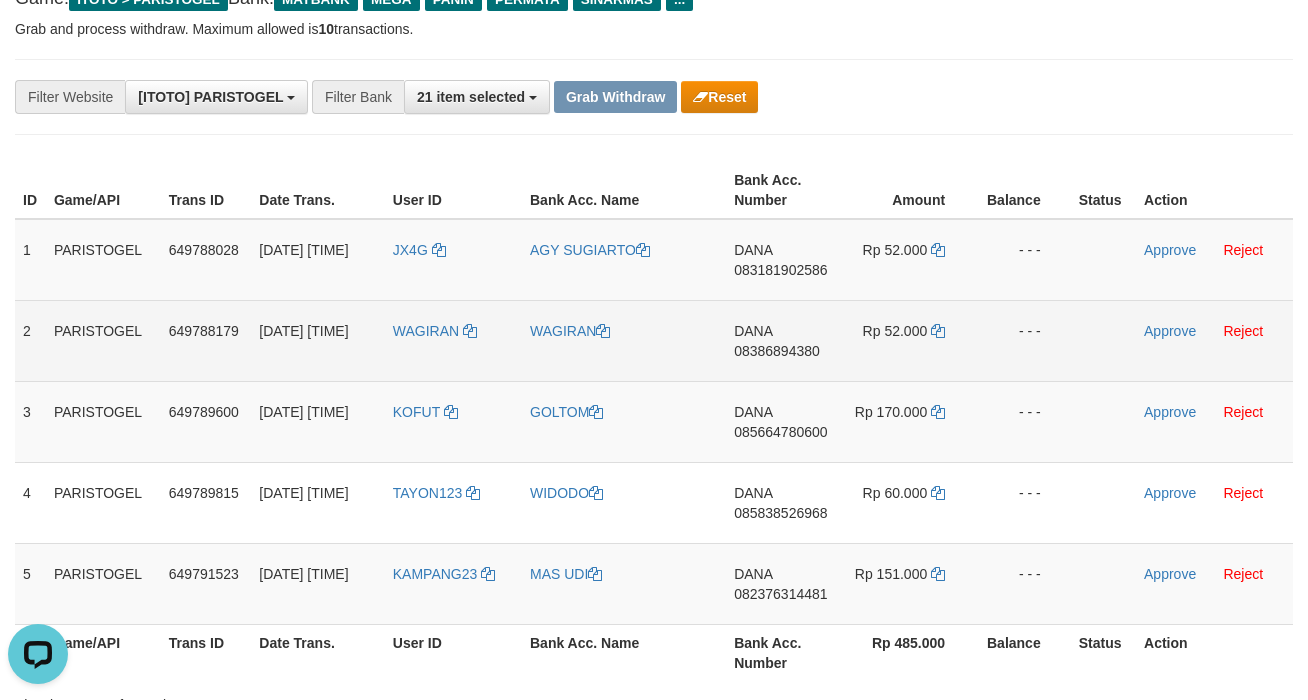 click on "WAGIRAN" at bounding box center [624, 340] 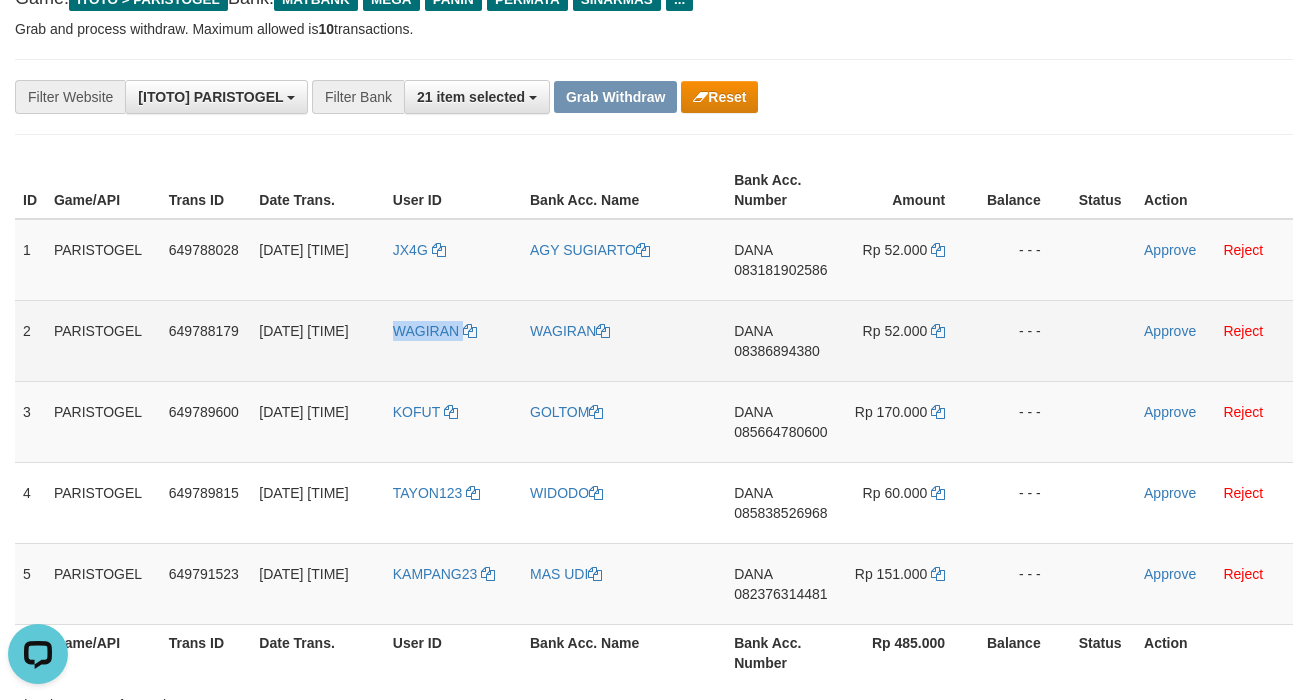 click on "WAGIRAN" at bounding box center [453, 340] 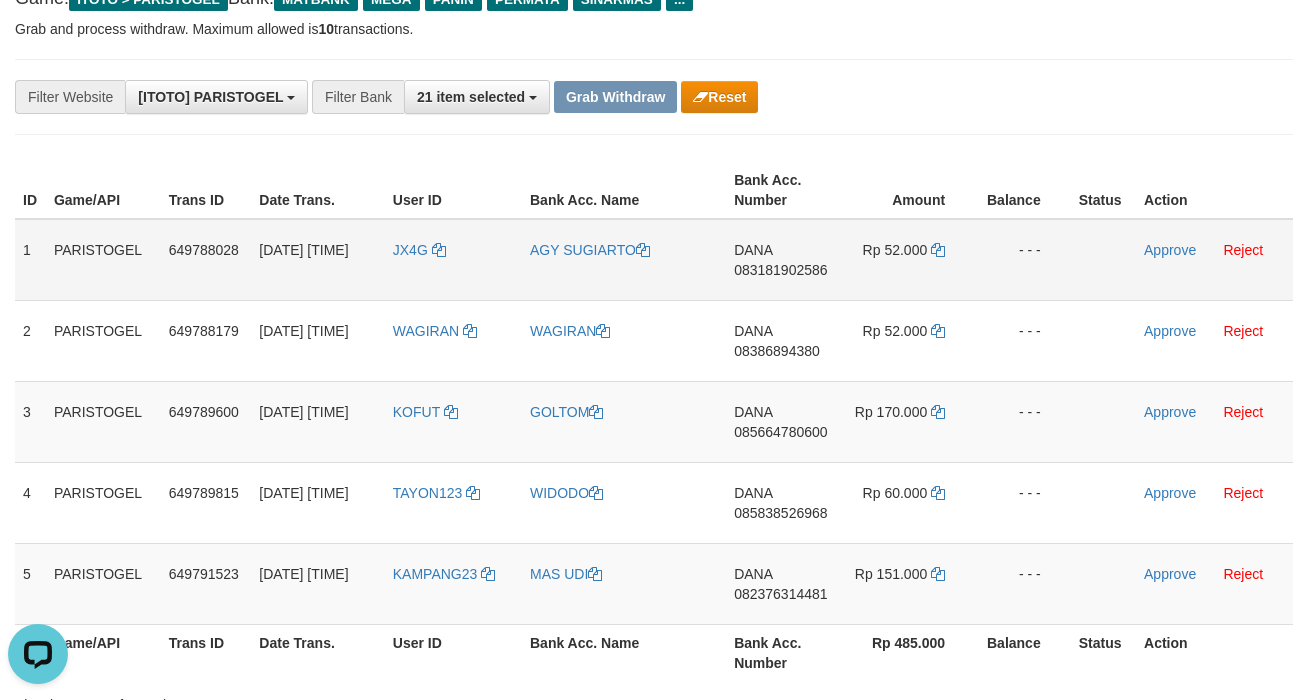 click on "JX4G" at bounding box center [453, 260] 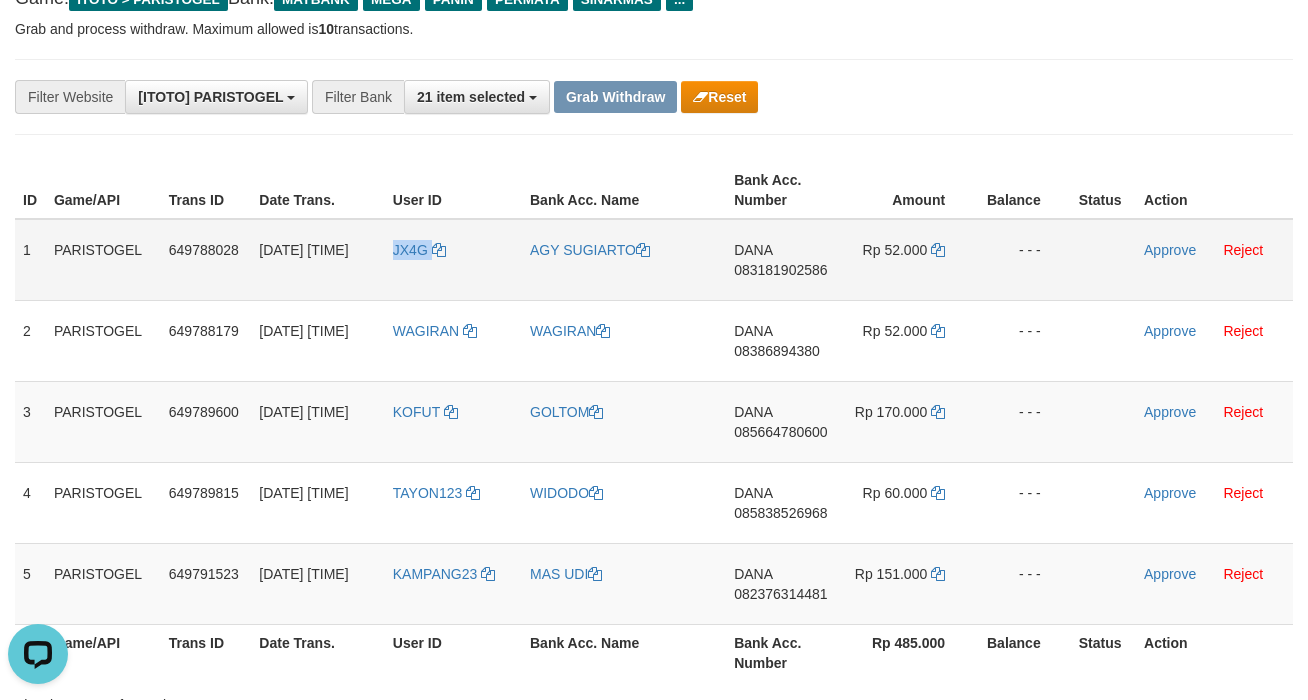 click on "JX4G" at bounding box center (453, 260) 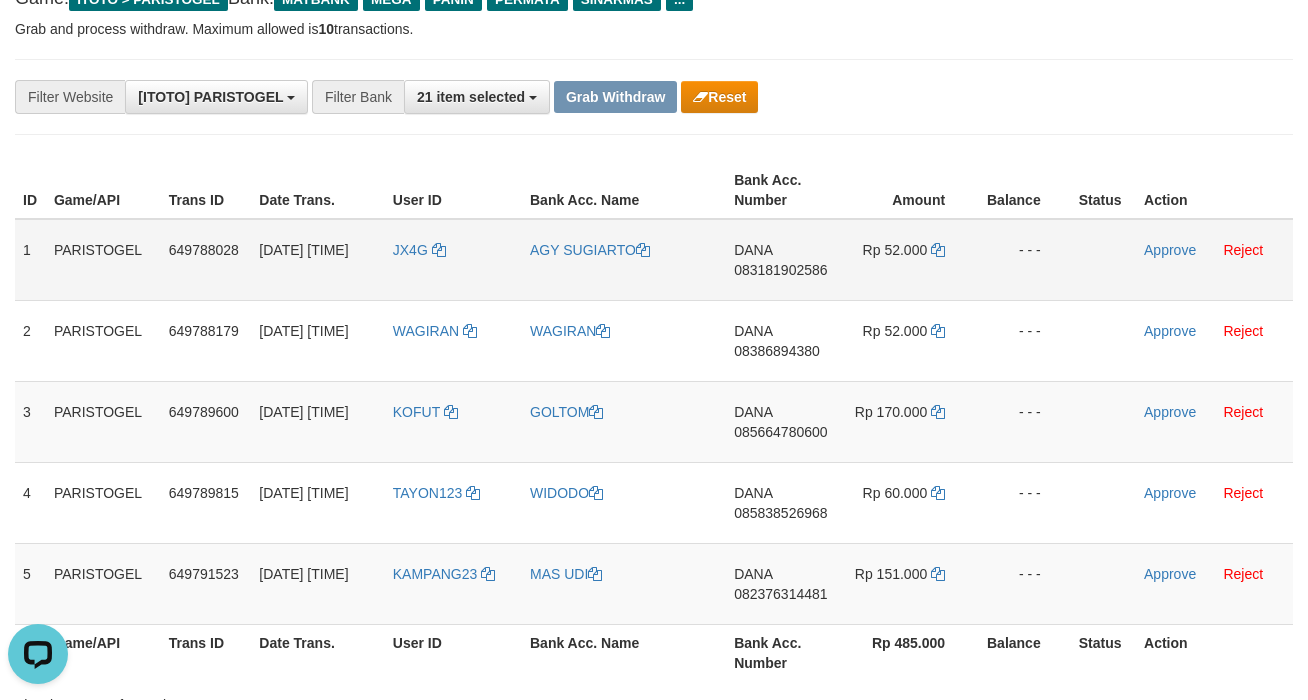 click on "AGY SUGIARTO" at bounding box center [624, 260] 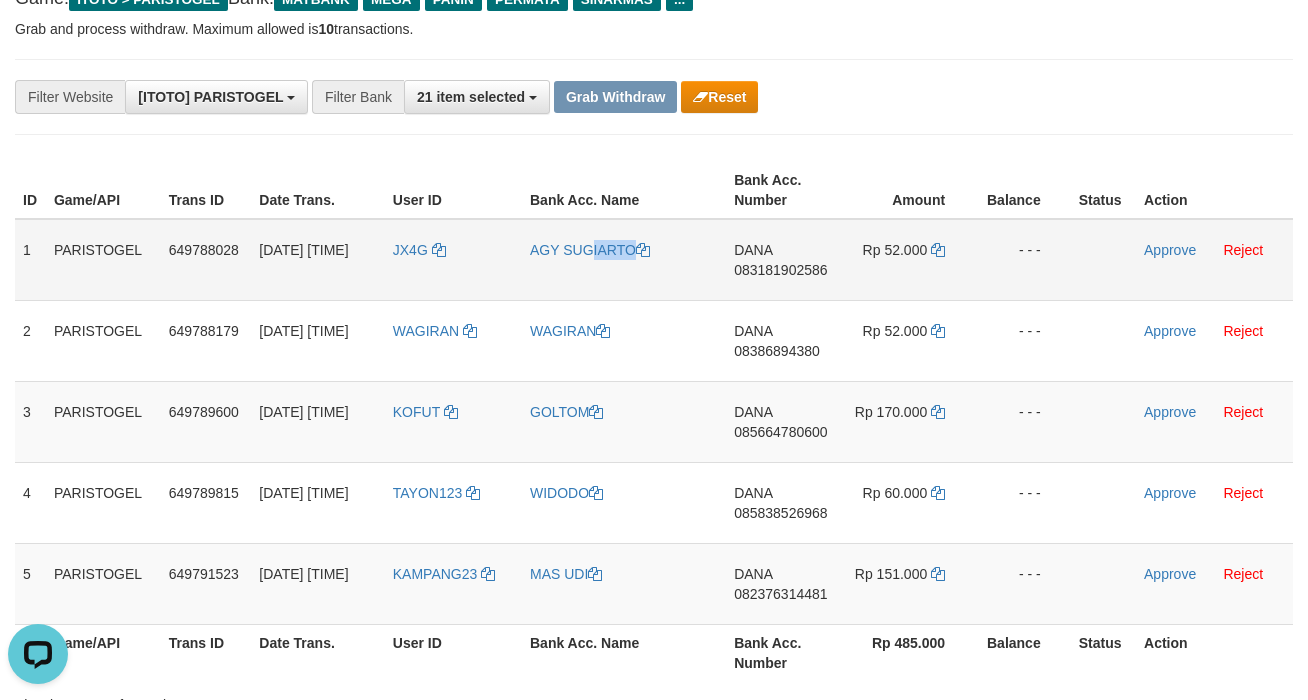 click on "AGY SUGIARTO" at bounding box center [624, 260] 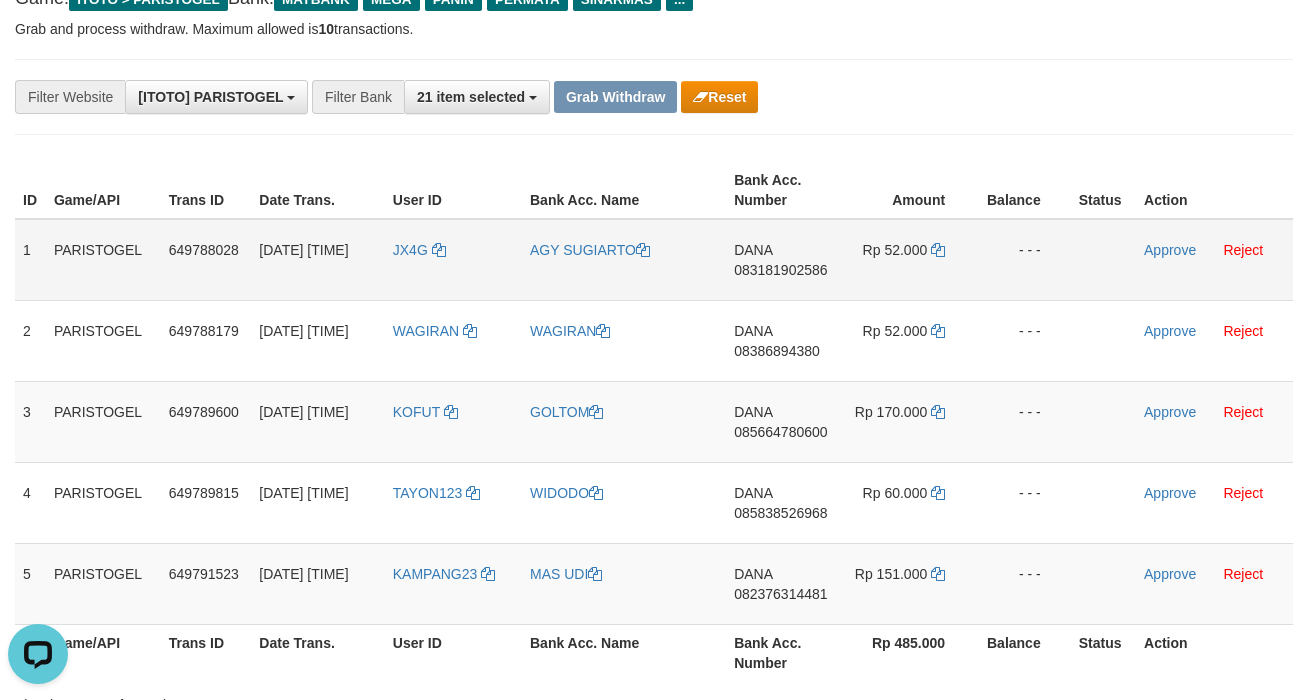 click on "Approve
Reject" at bounding box center (1214, 260) 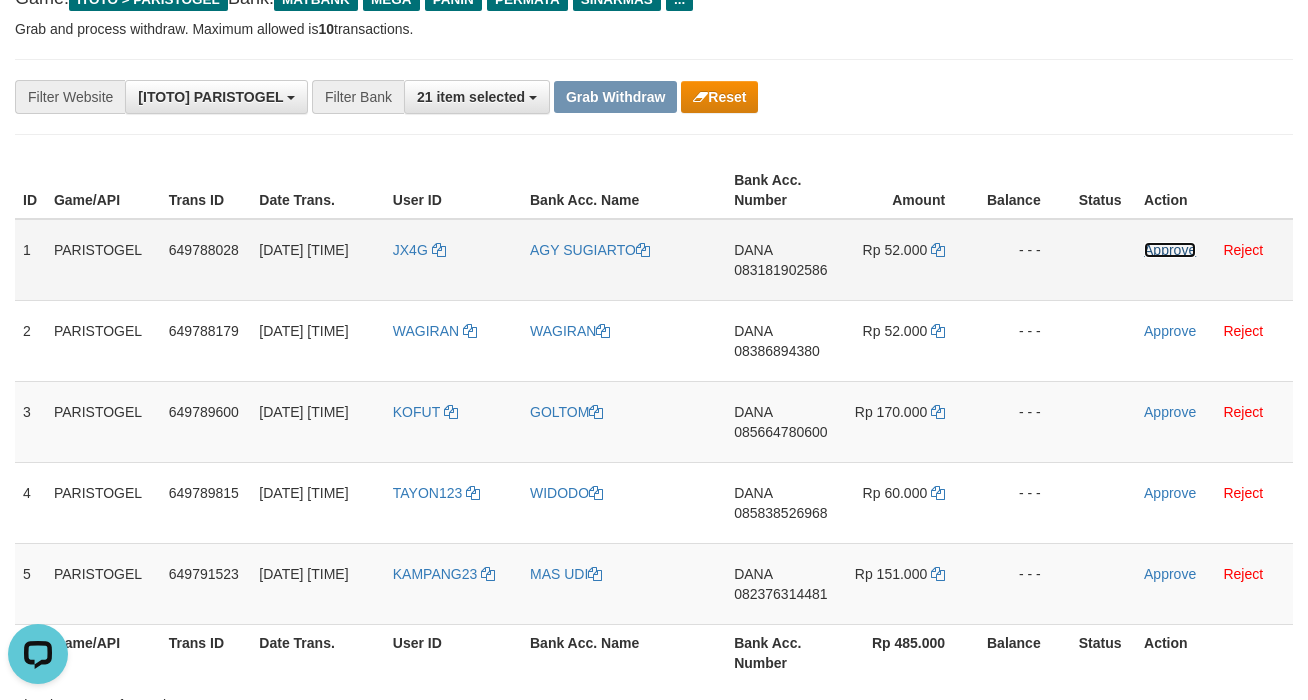 click on "Approve" at bounding box center (1170, 250) 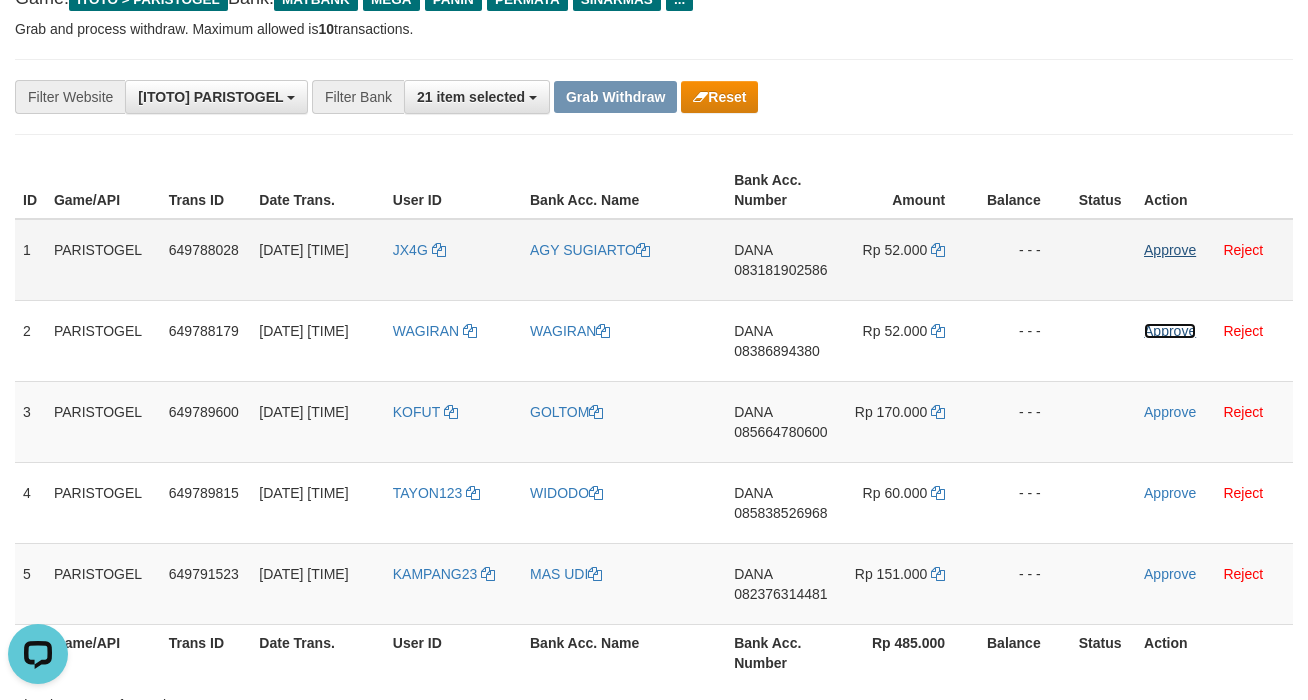 click on "Approve" at bounding box center [1170, 331] 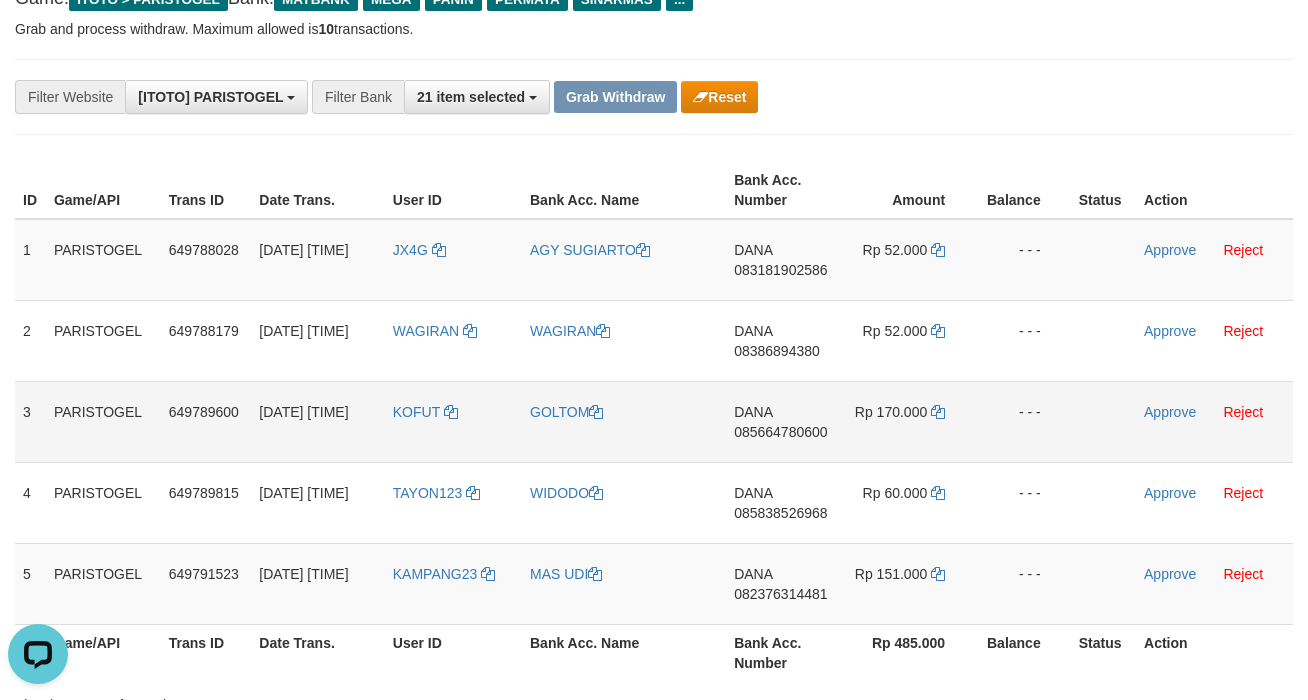click on "Approve
Reject" at bounding box center (1214, 421) 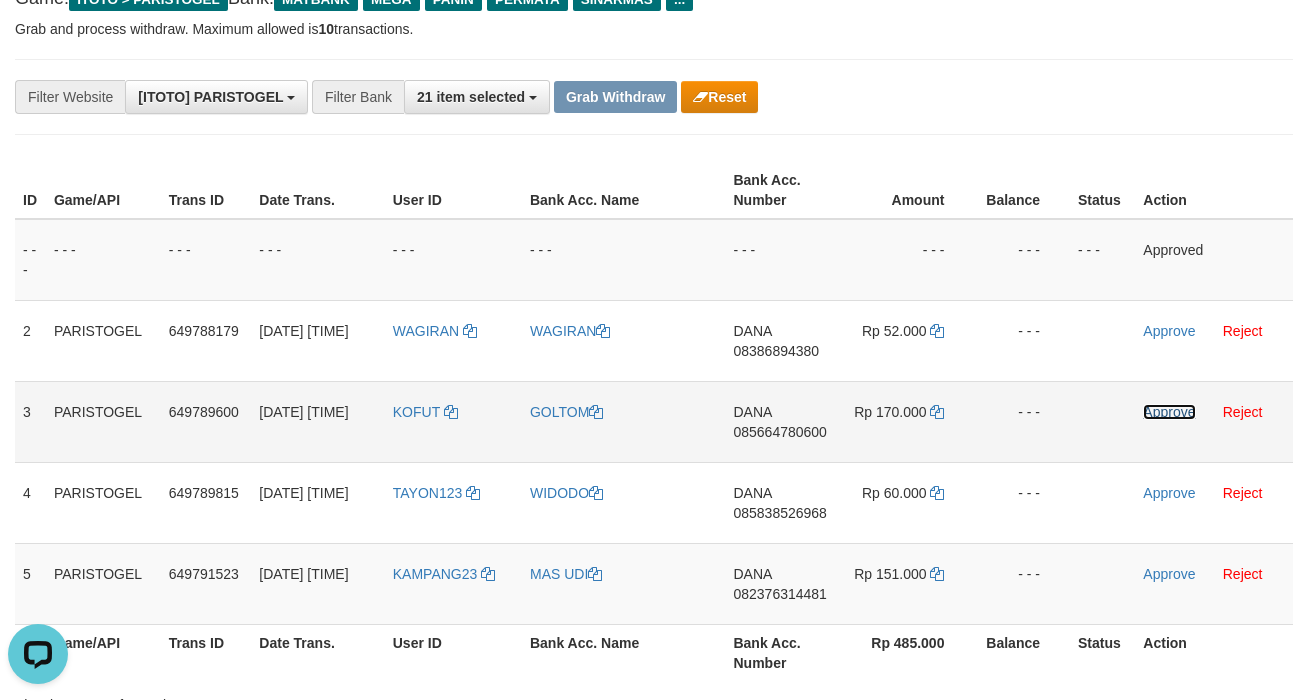 click on "Approve" at bounding box center (1169, 412) 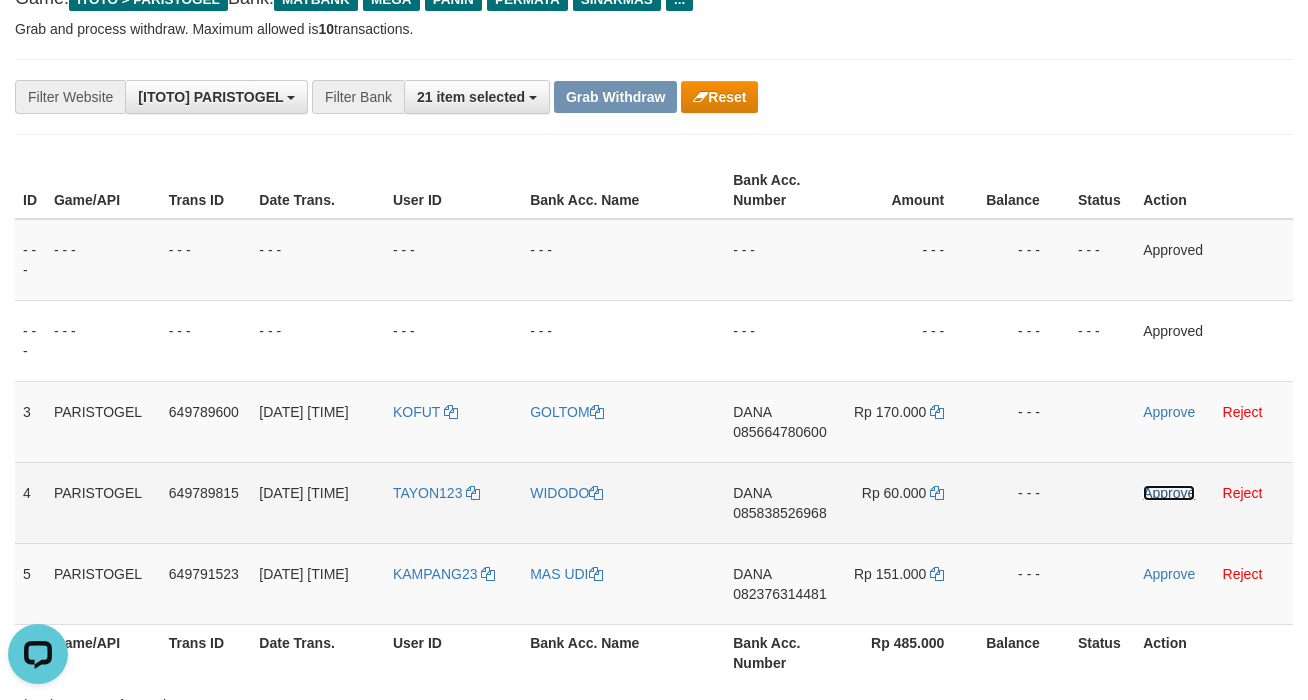 click on "Approve" at bounding box center (1169, 493) 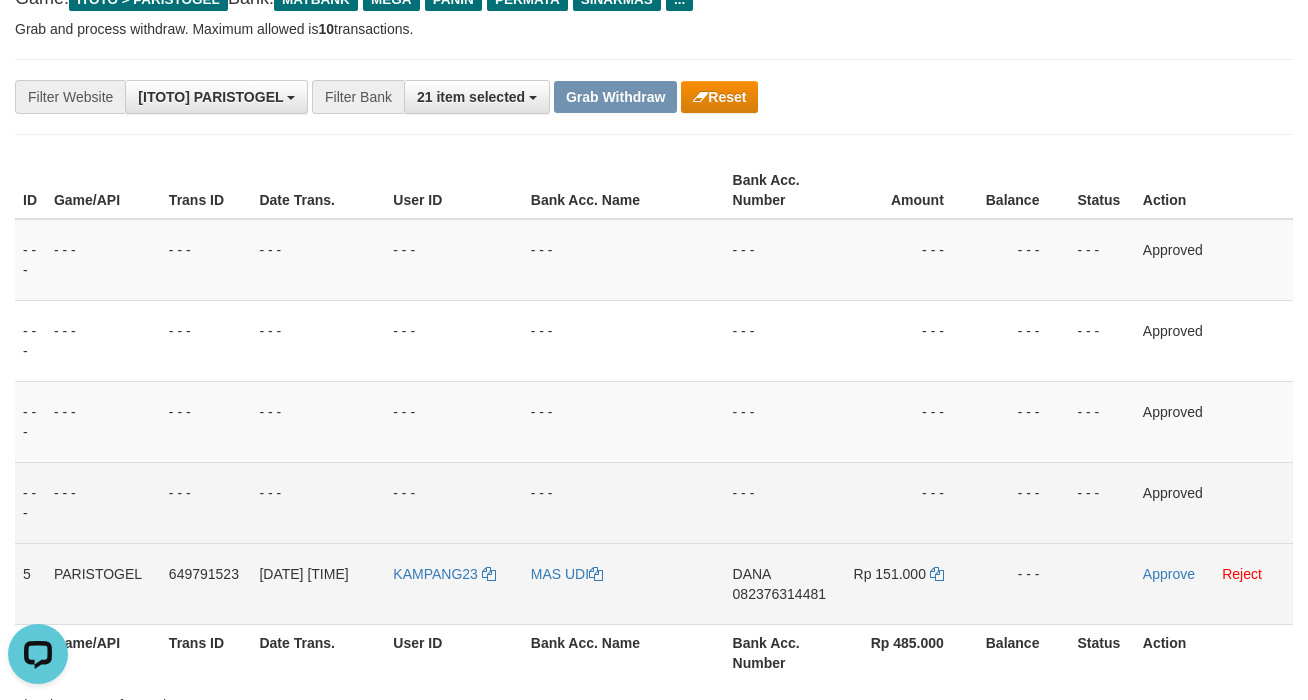 click on "082376314481" at bounding box center [779, 594] 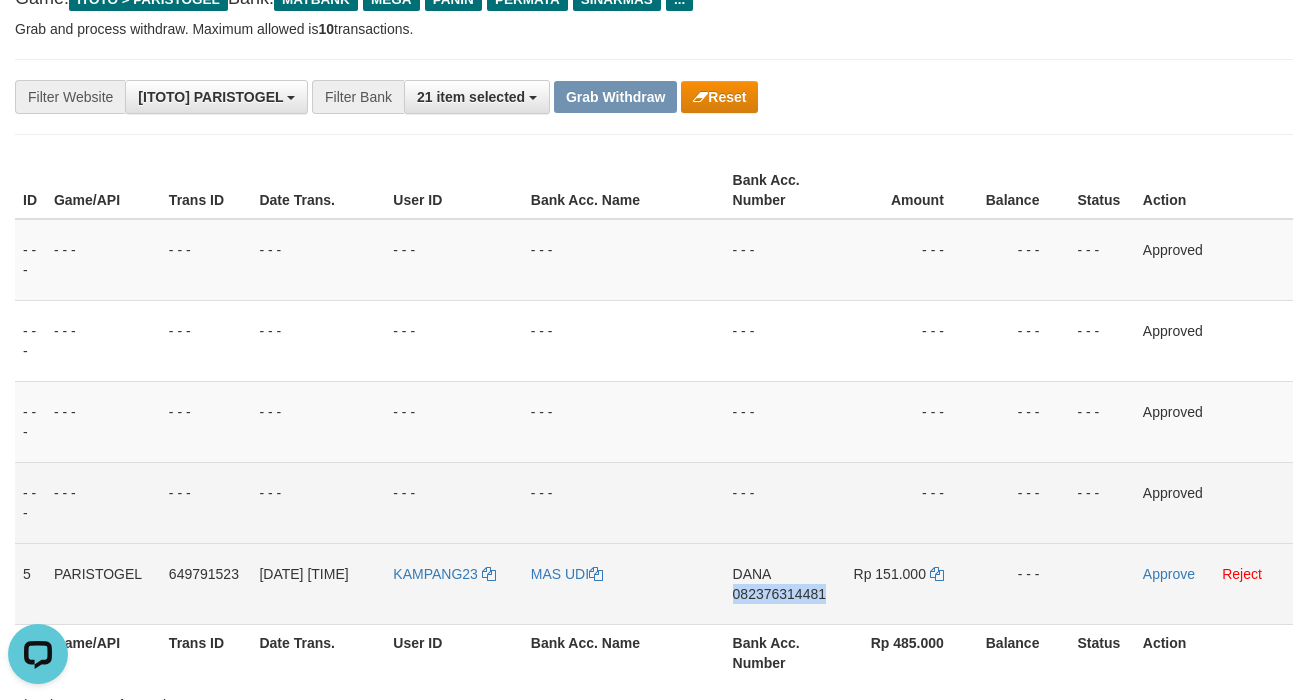 click on "DANA
082376314481" at bounding box center [782, 583] 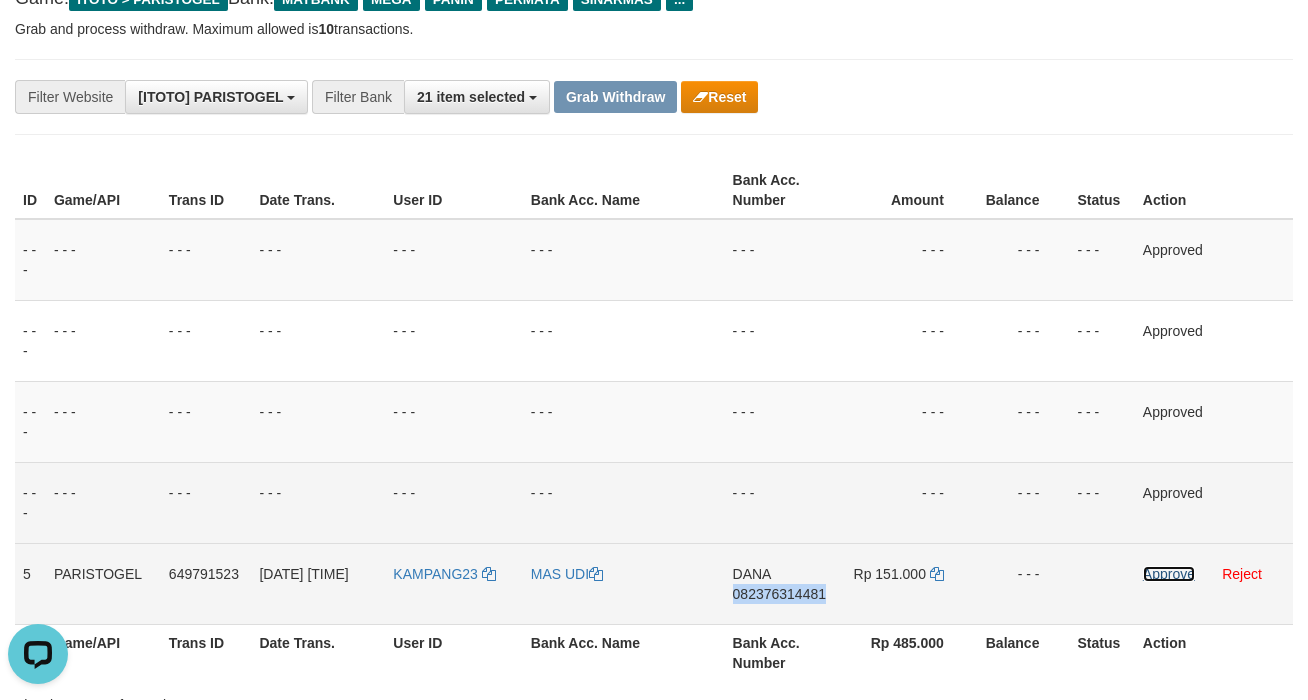 click on "Approve" at bounding box center (1169, 574) 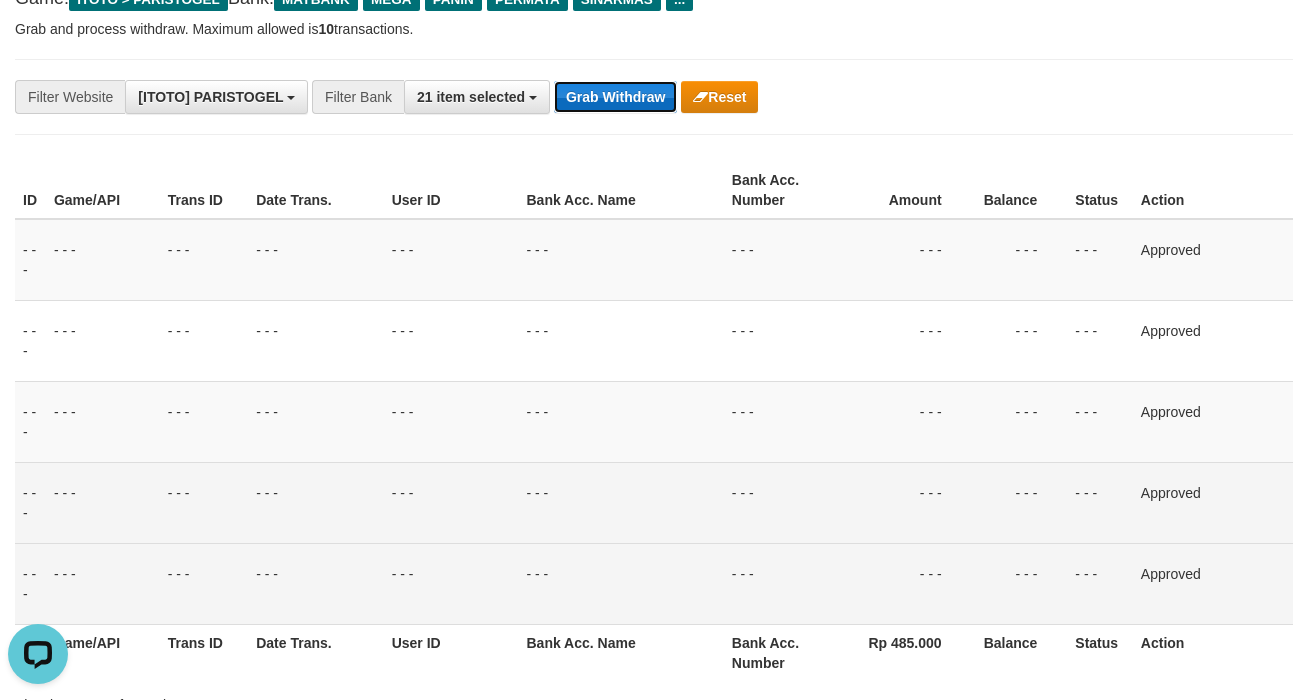 click on "Grab Withdraw" at bounding box center [615, 97] 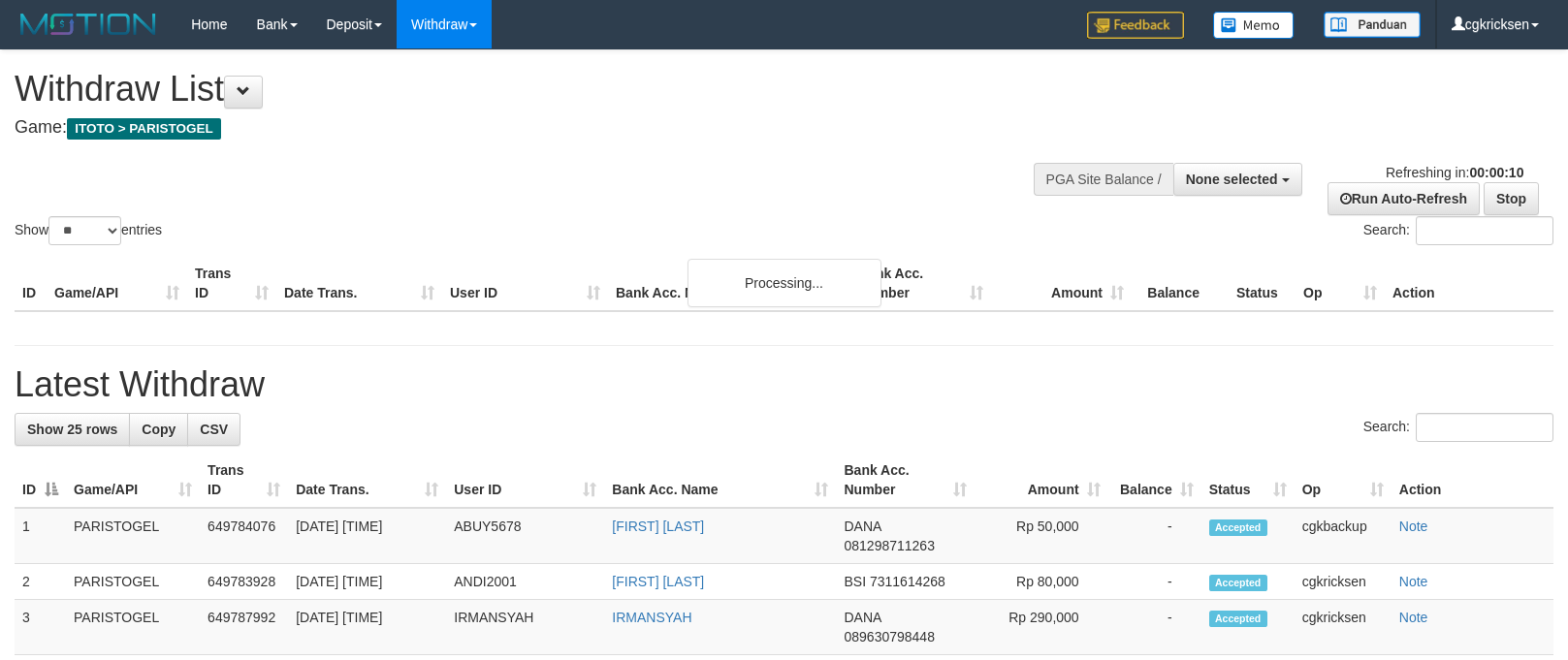 select 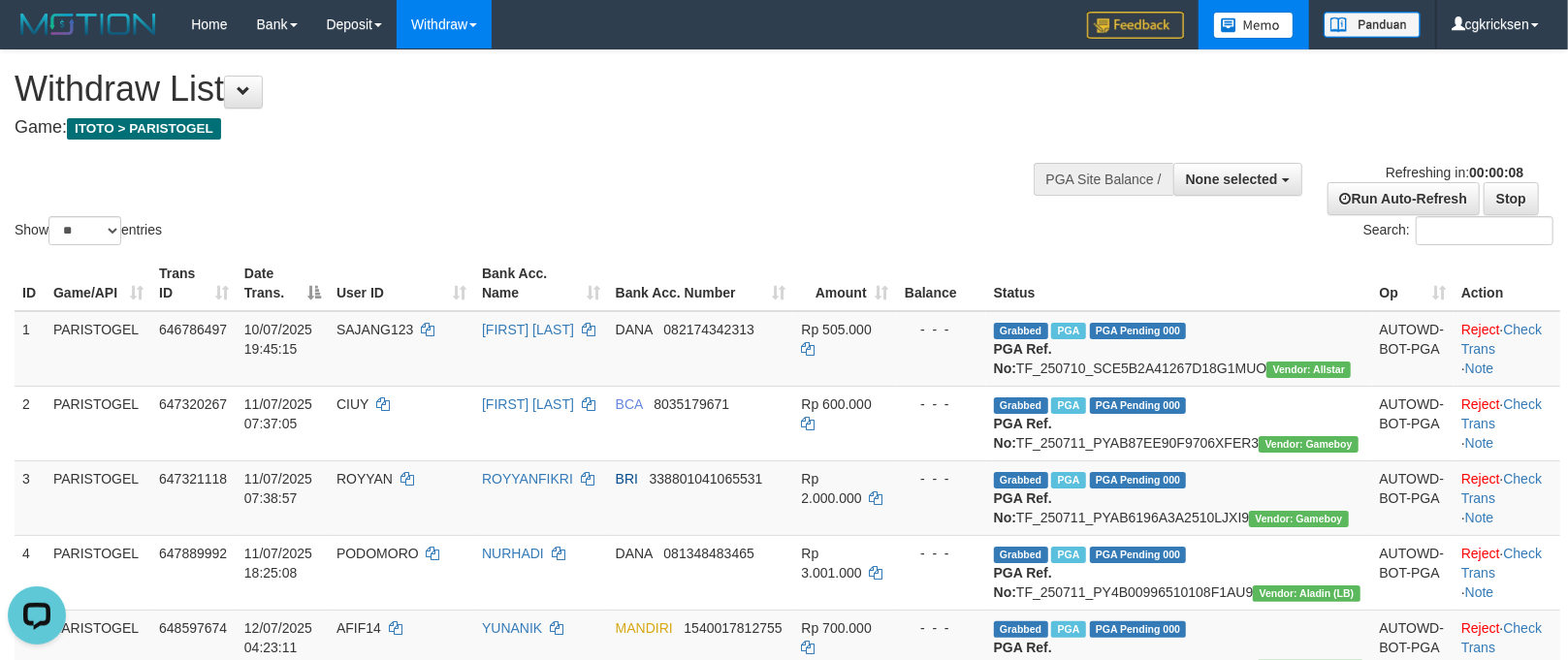 scroll, scrollTop: 0, scrollLeft: 0, axis: both 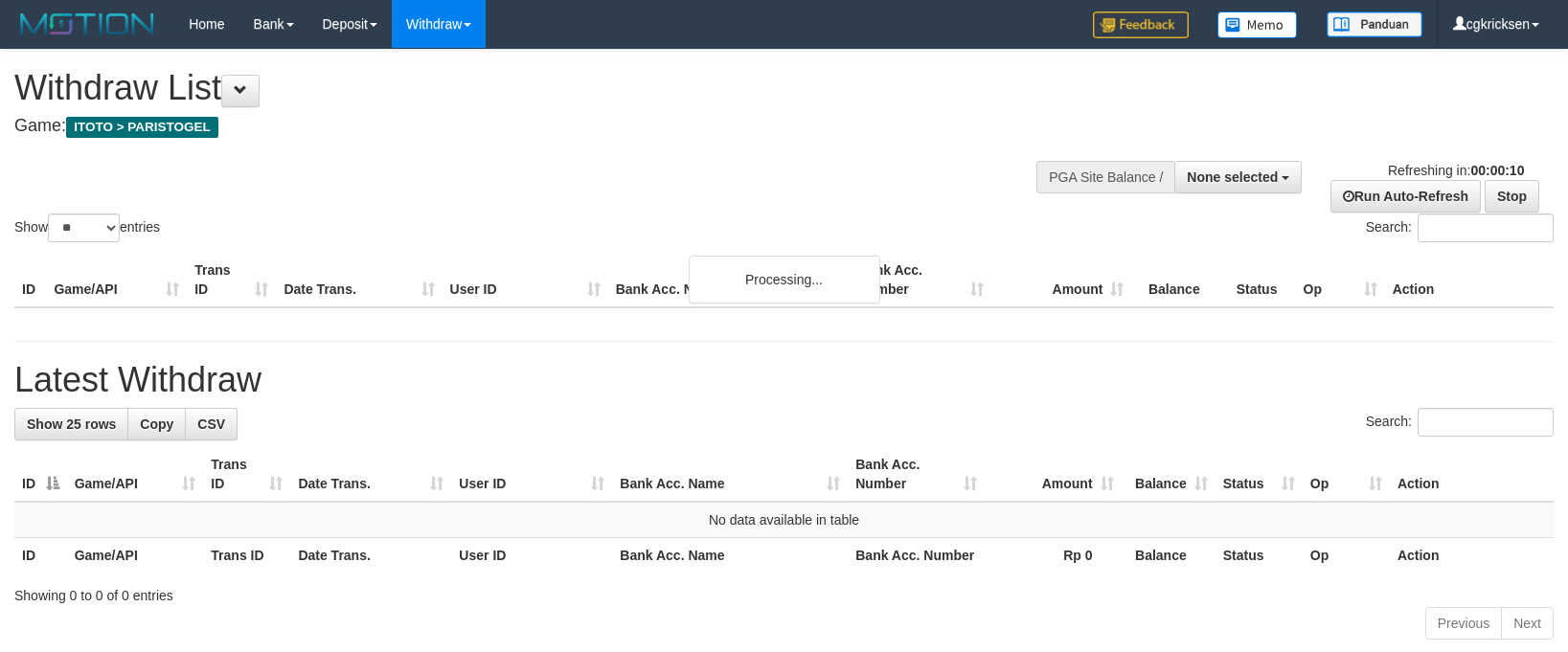 select 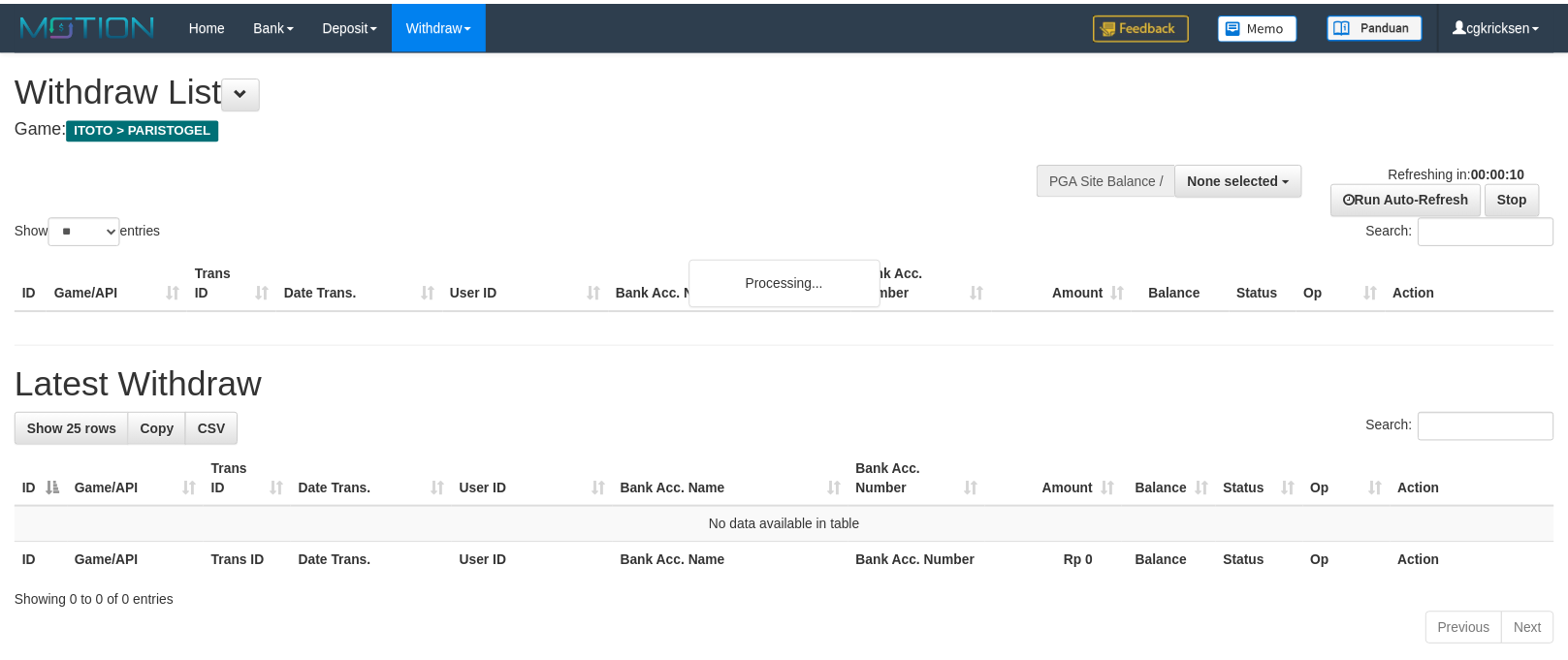 scroll, scrollTop: 0, scrollLeft: 0, axis: both 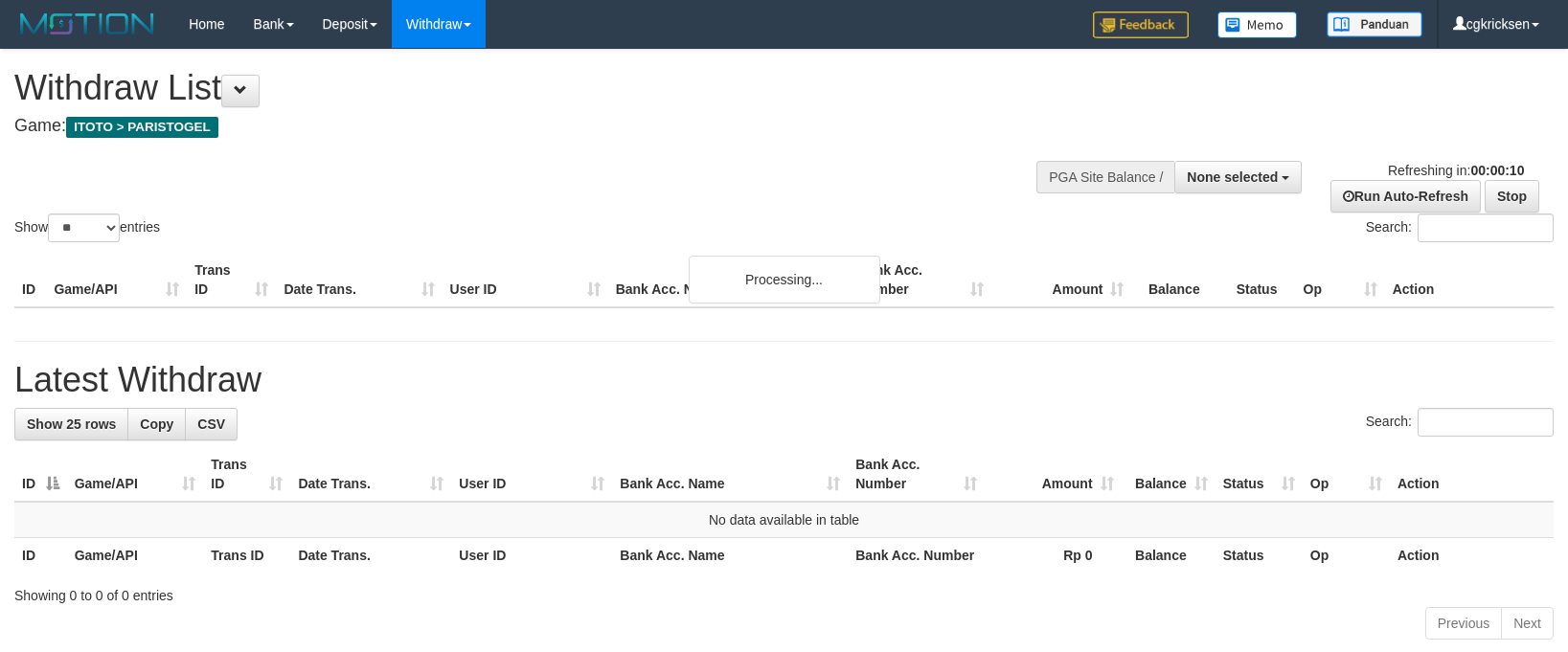 select 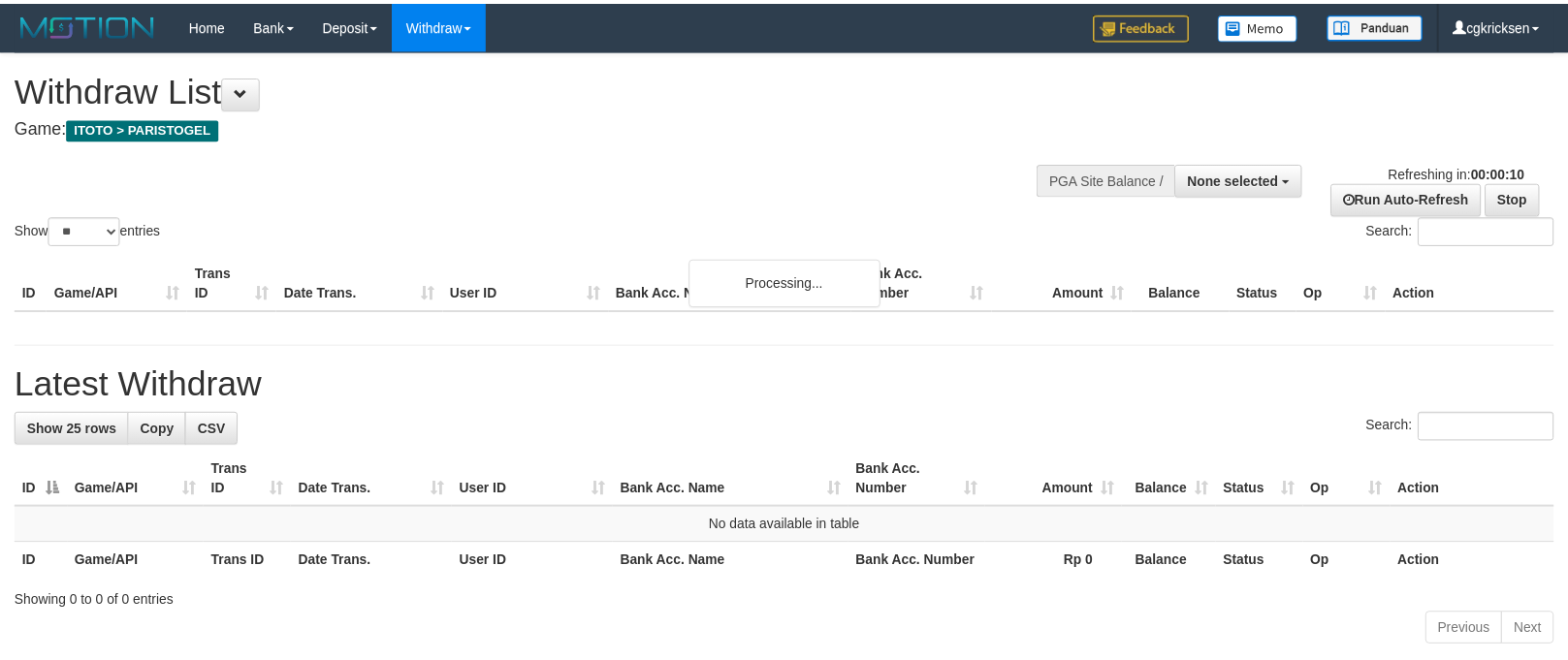 scroll, scrollTop: 0, scrollLeft: 0, axis: both 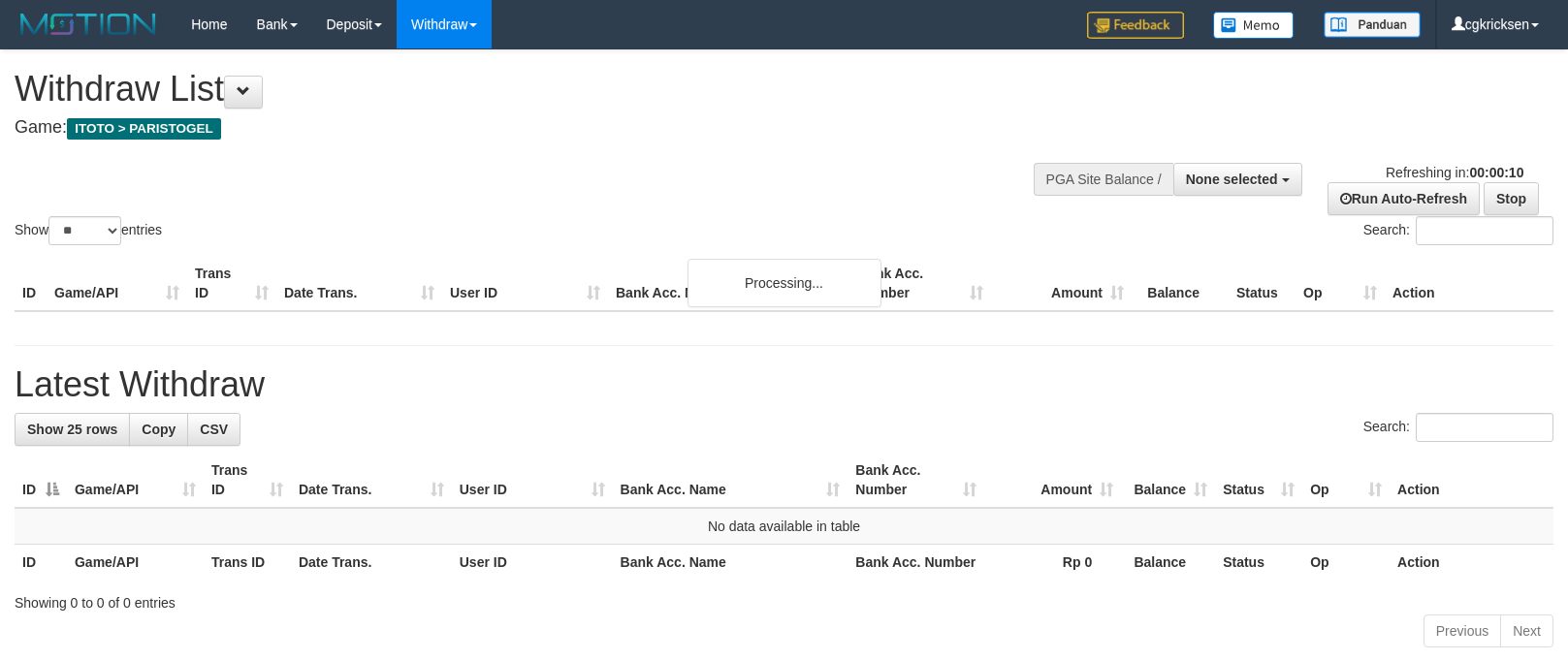 select 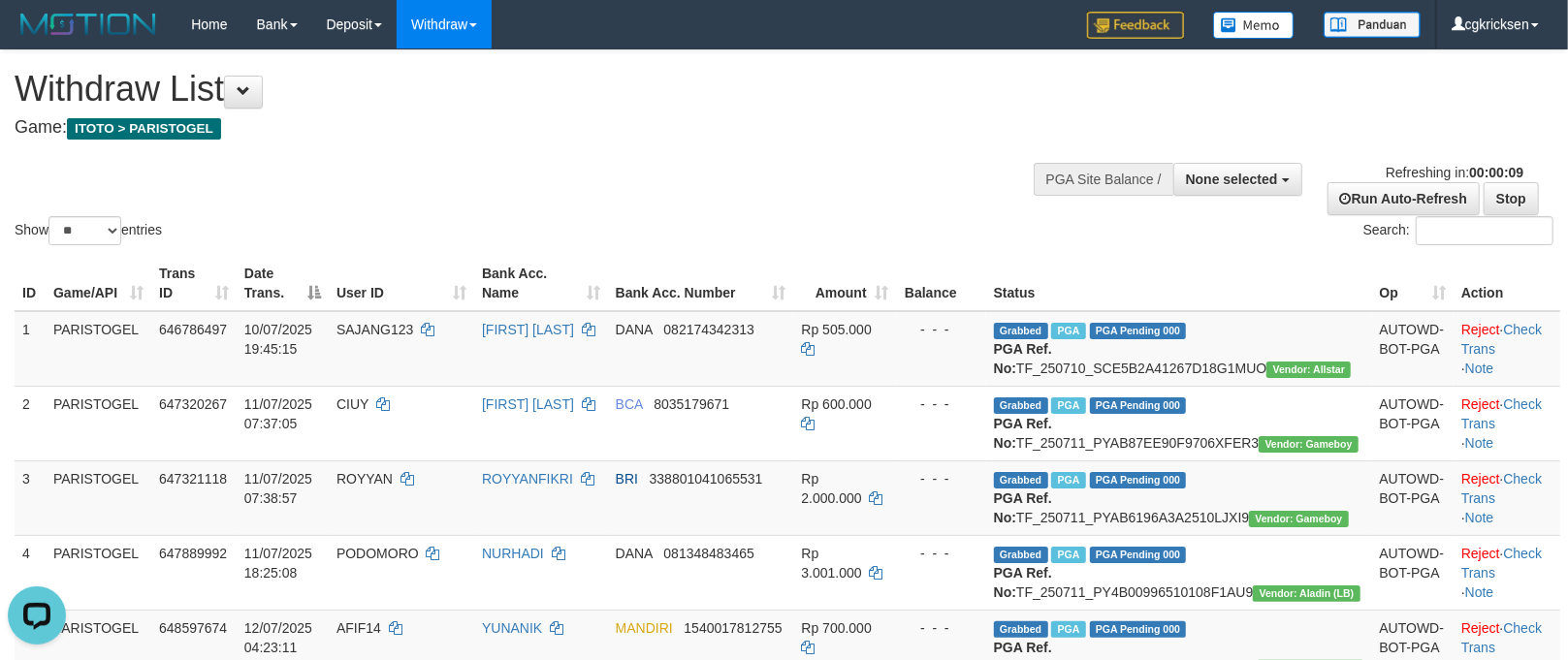 scroll, scrollTop: 0, scrollLeft: 0, axis: both 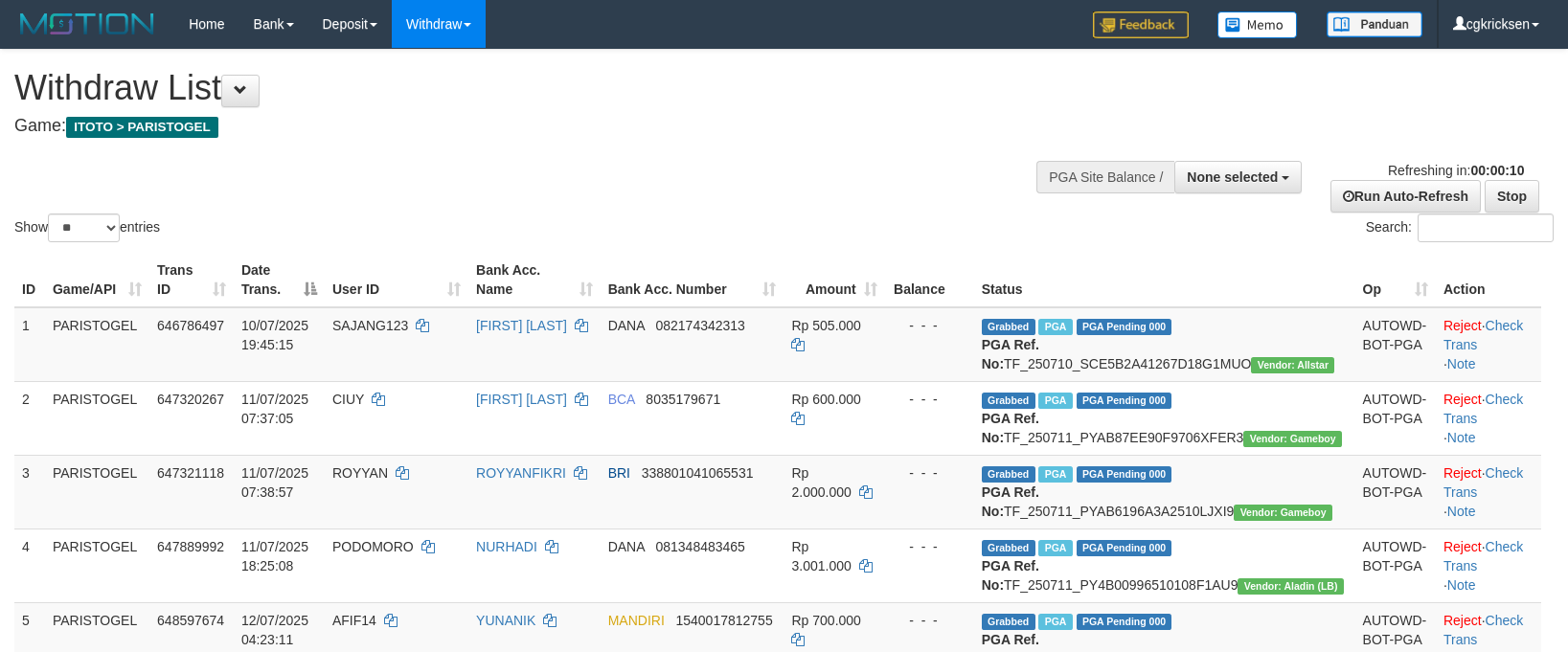 select 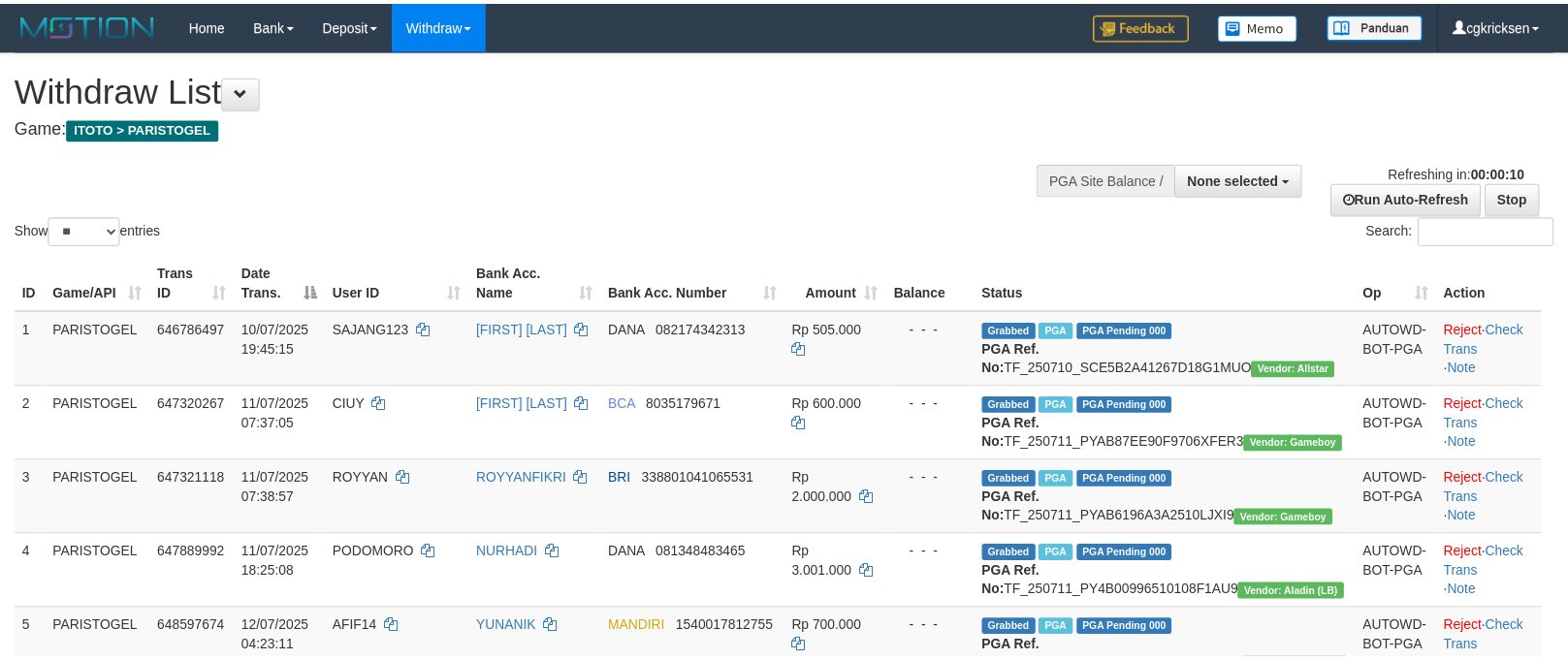scroll, scrollTop: 0, scrollLeft: 0, axis: both 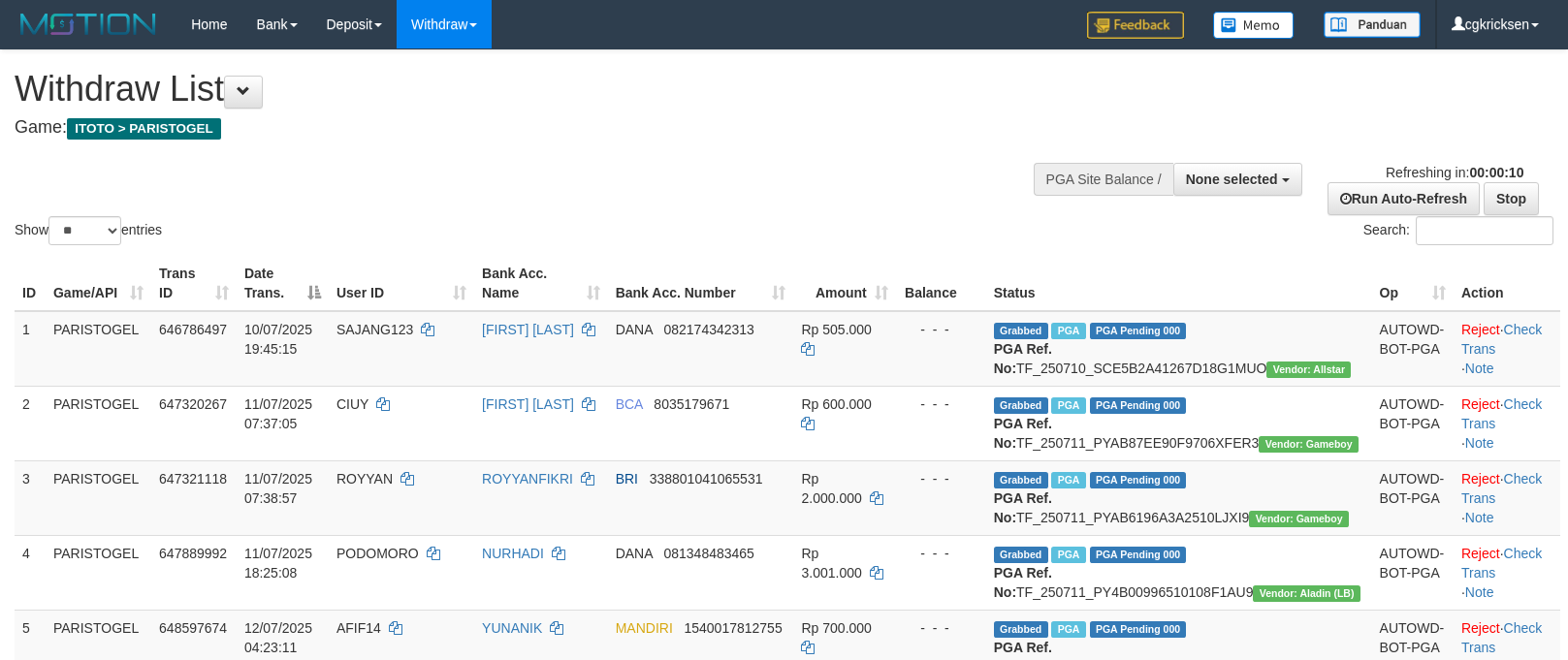 select 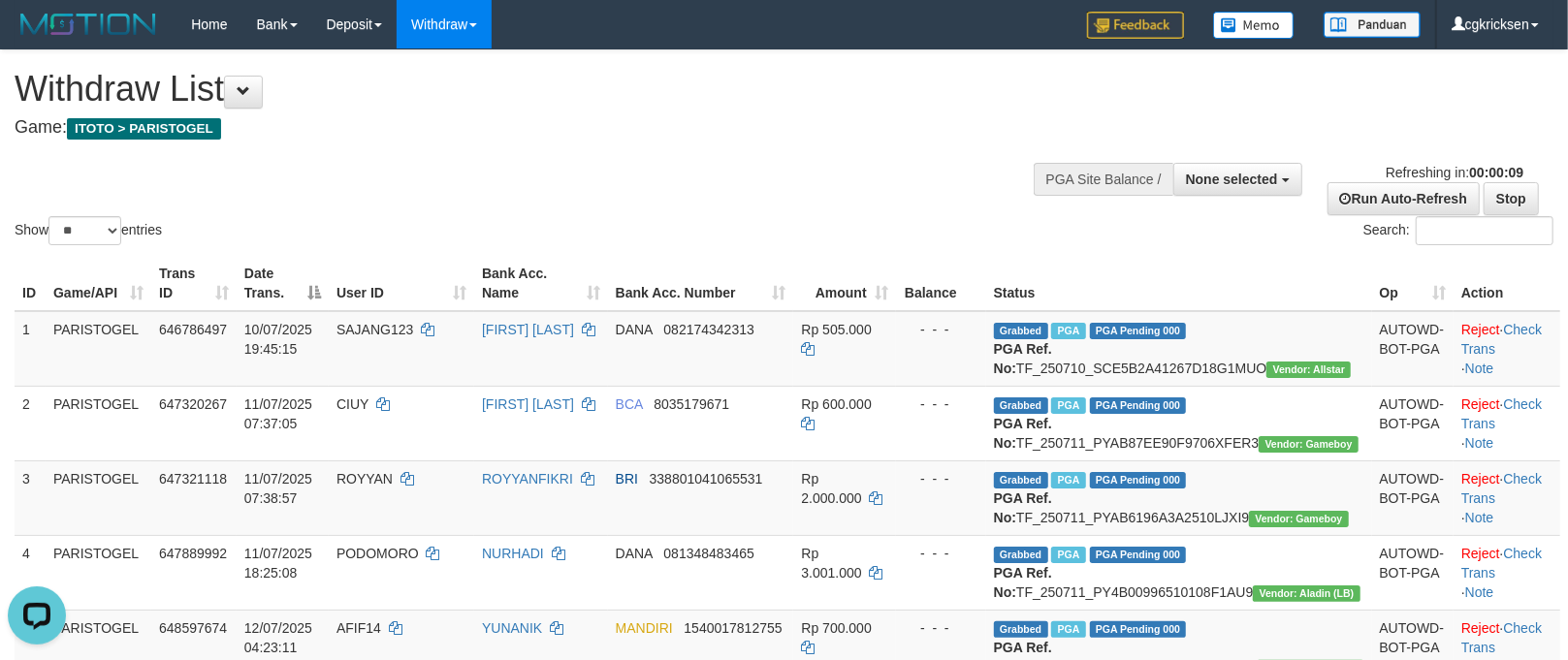 scroll, scrollTop: 0, scrollLeft: 0, axis: both 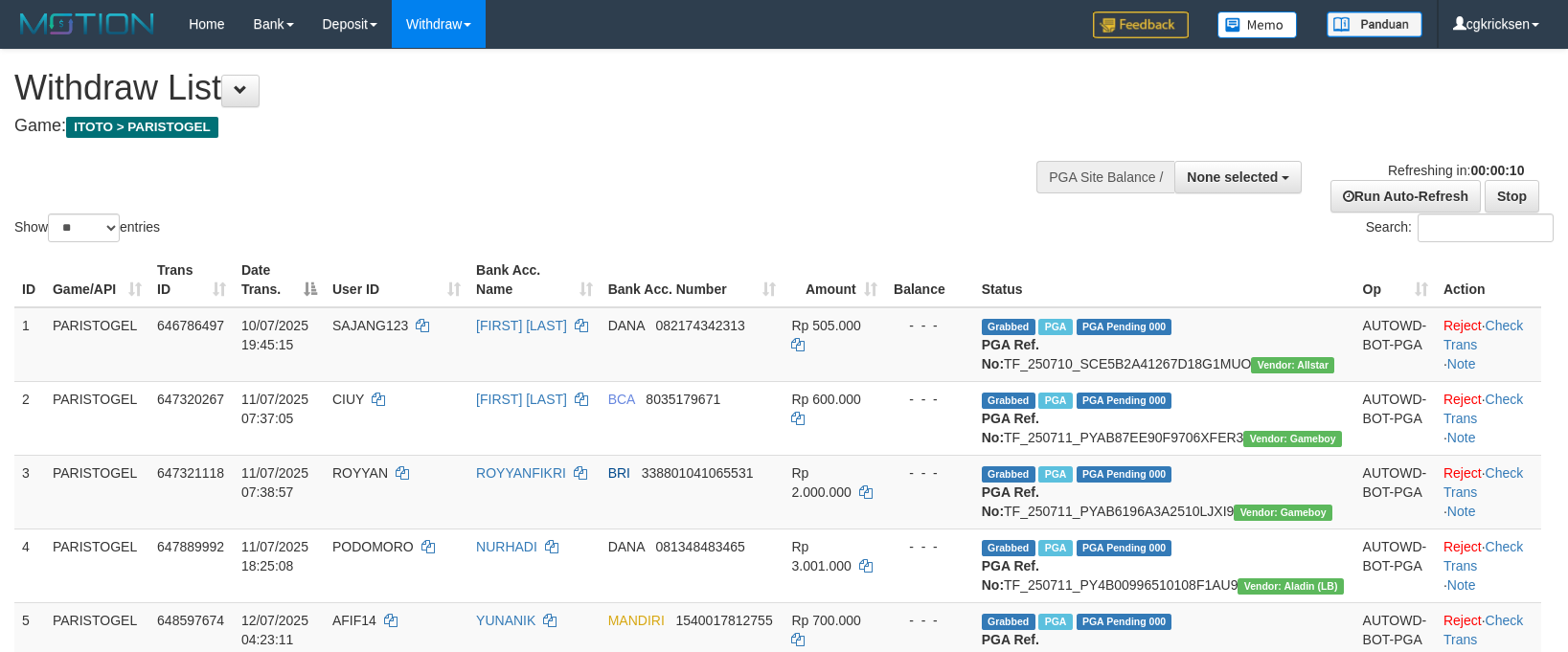 select 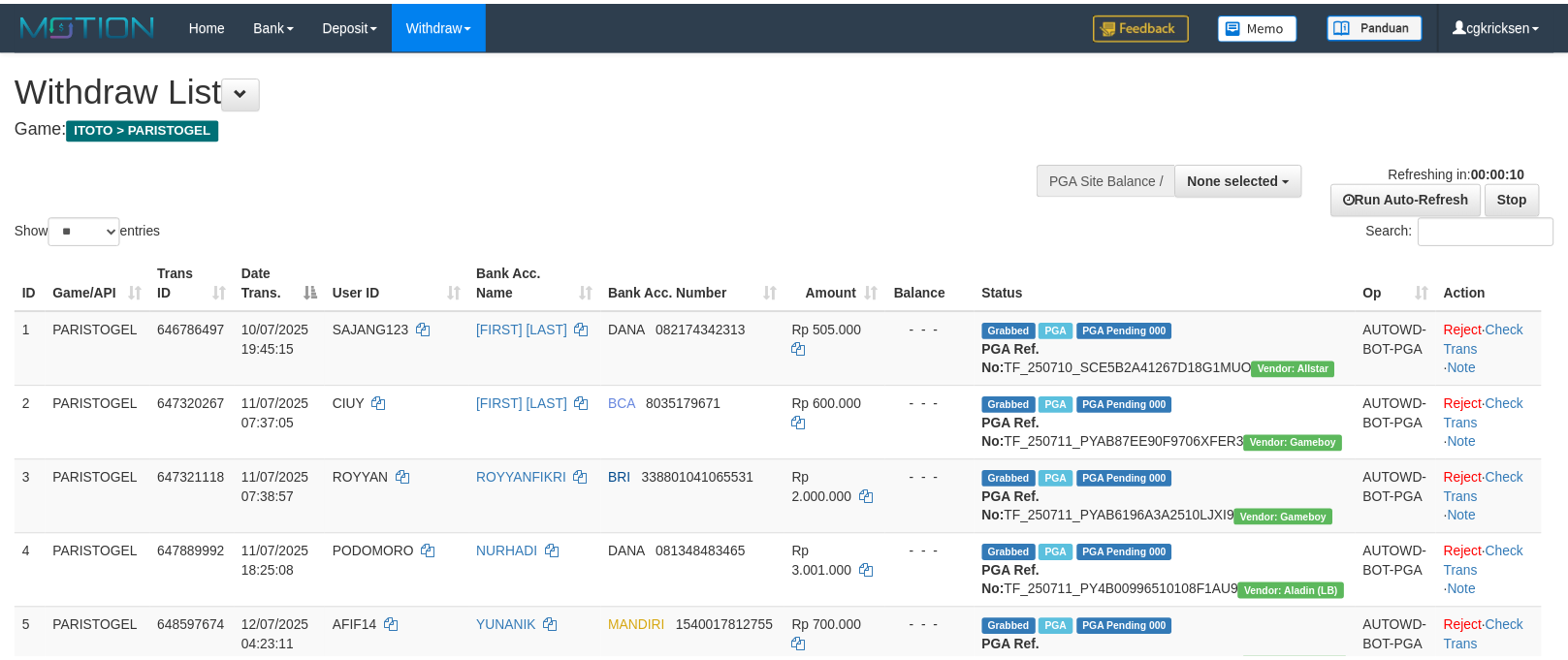 scroll, scrollTop: 0, scrollLeft: 0, axis: both 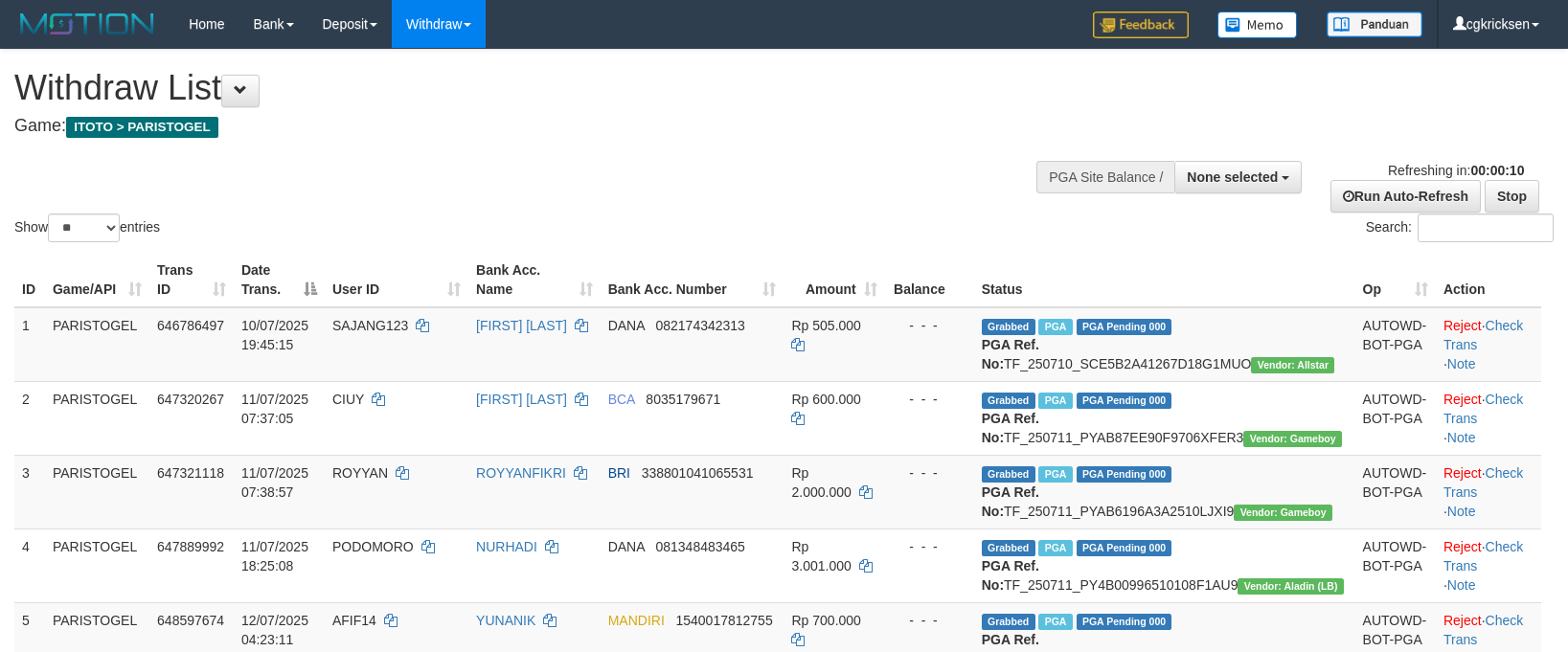 select 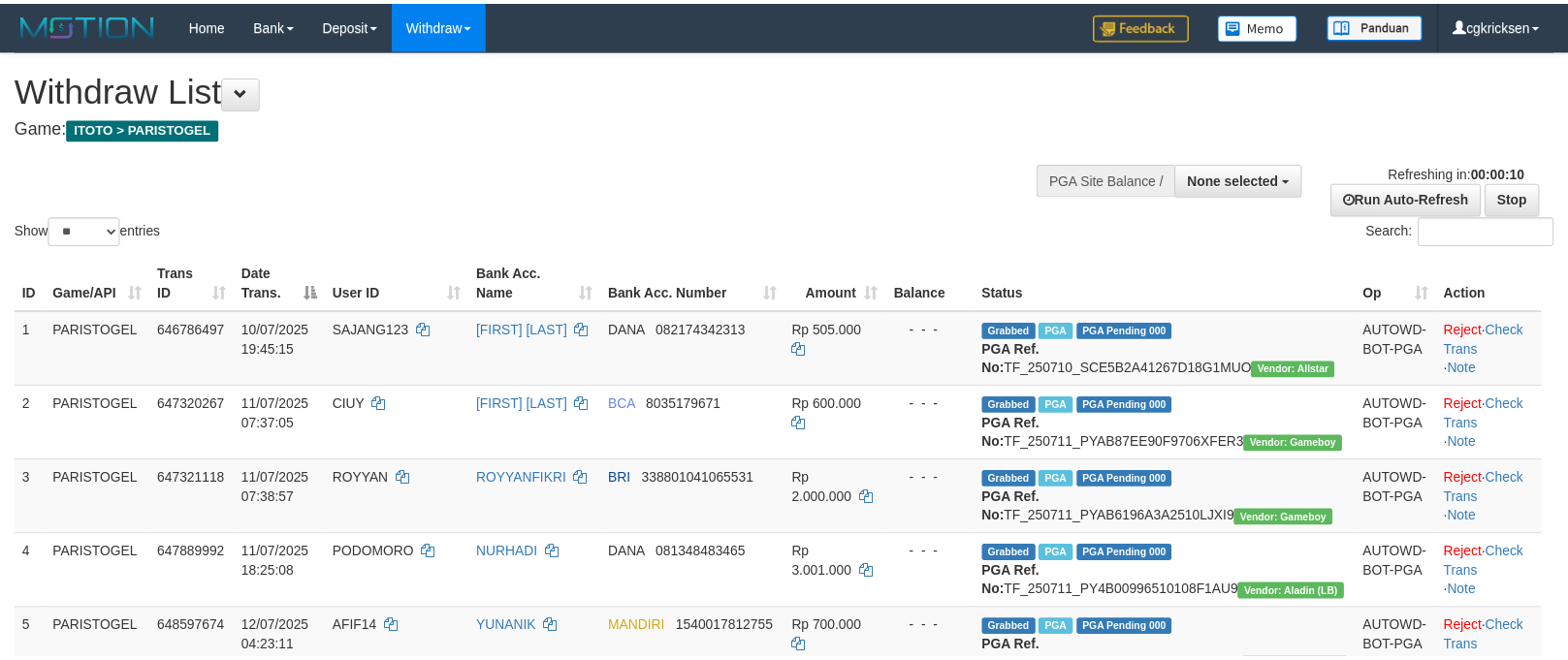 scroll, scrollTop: 0, scrollLeft: 0, axis: both 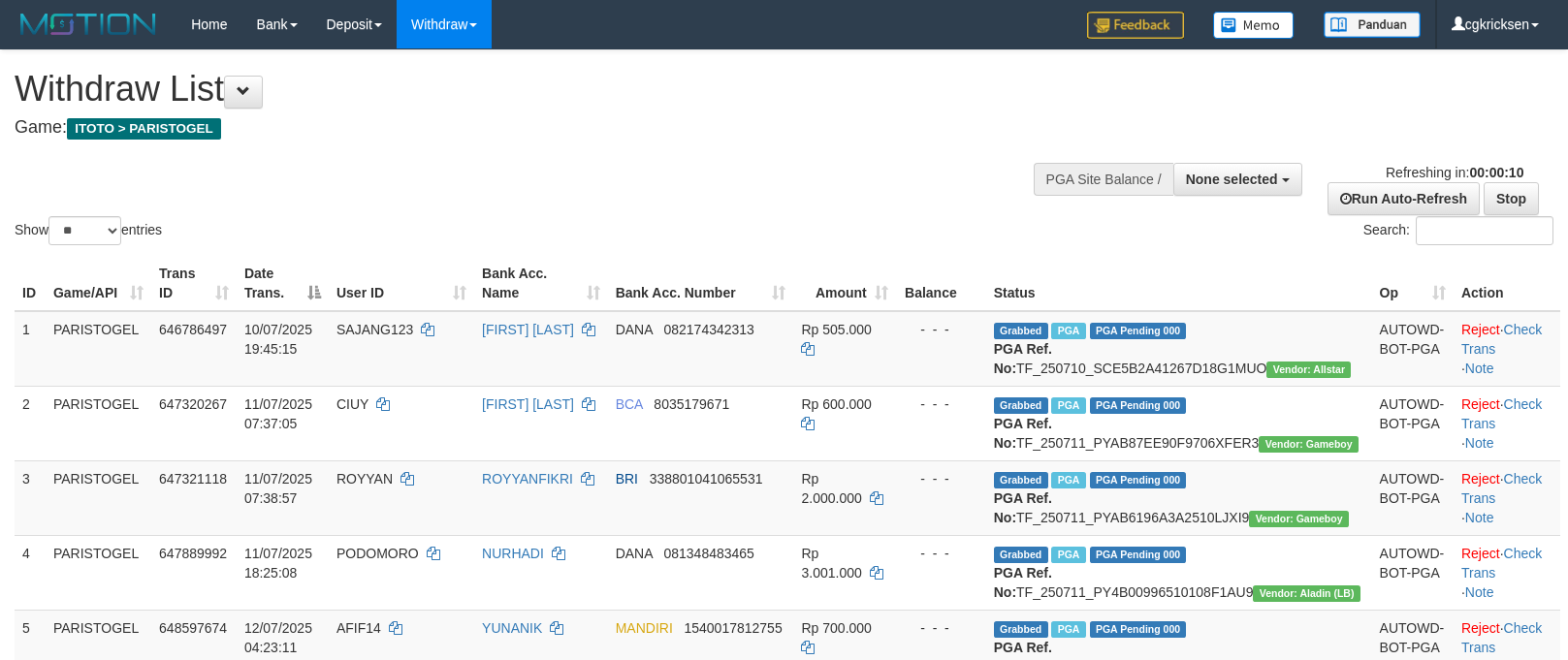 select 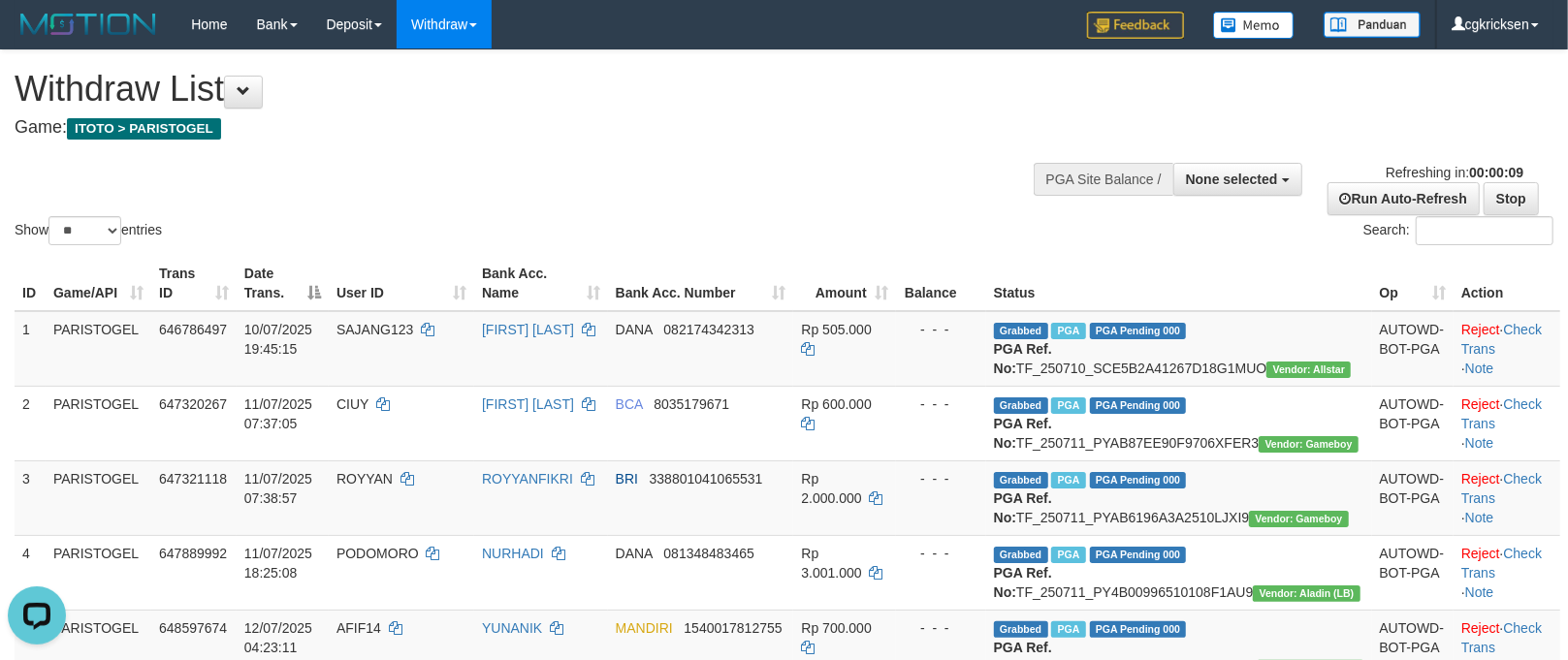 scroll, scrollTop: 0, scrollLeft: 0, axis: both 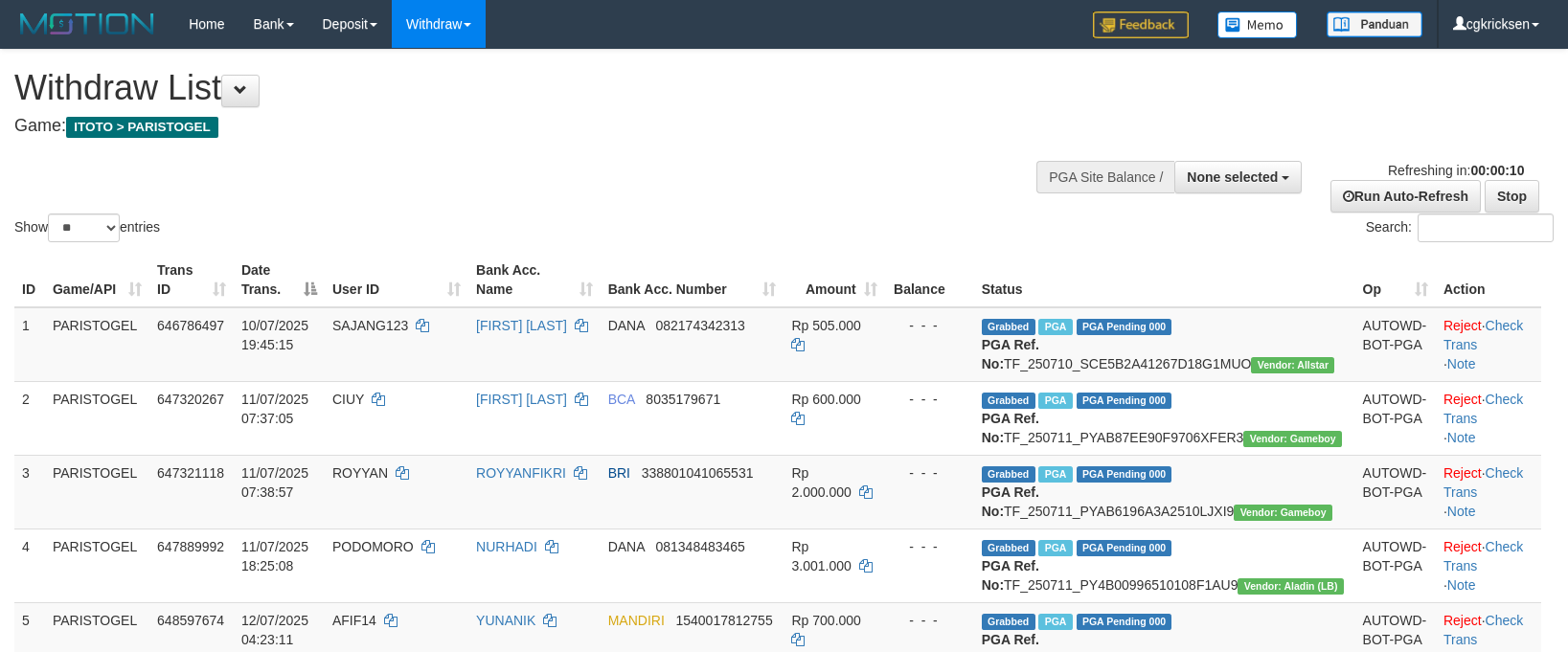 select 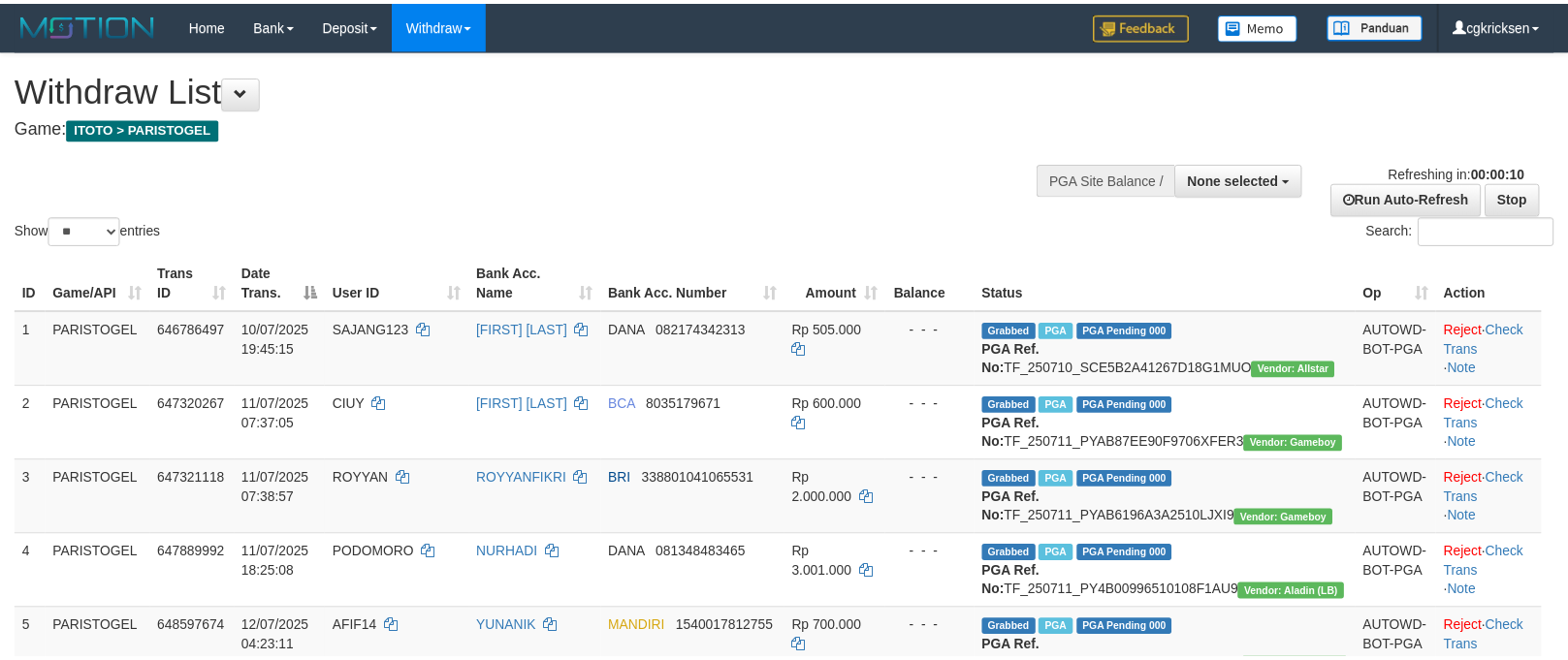 scroll, scrollTop: 0, scrollLeft: 0, axis: both 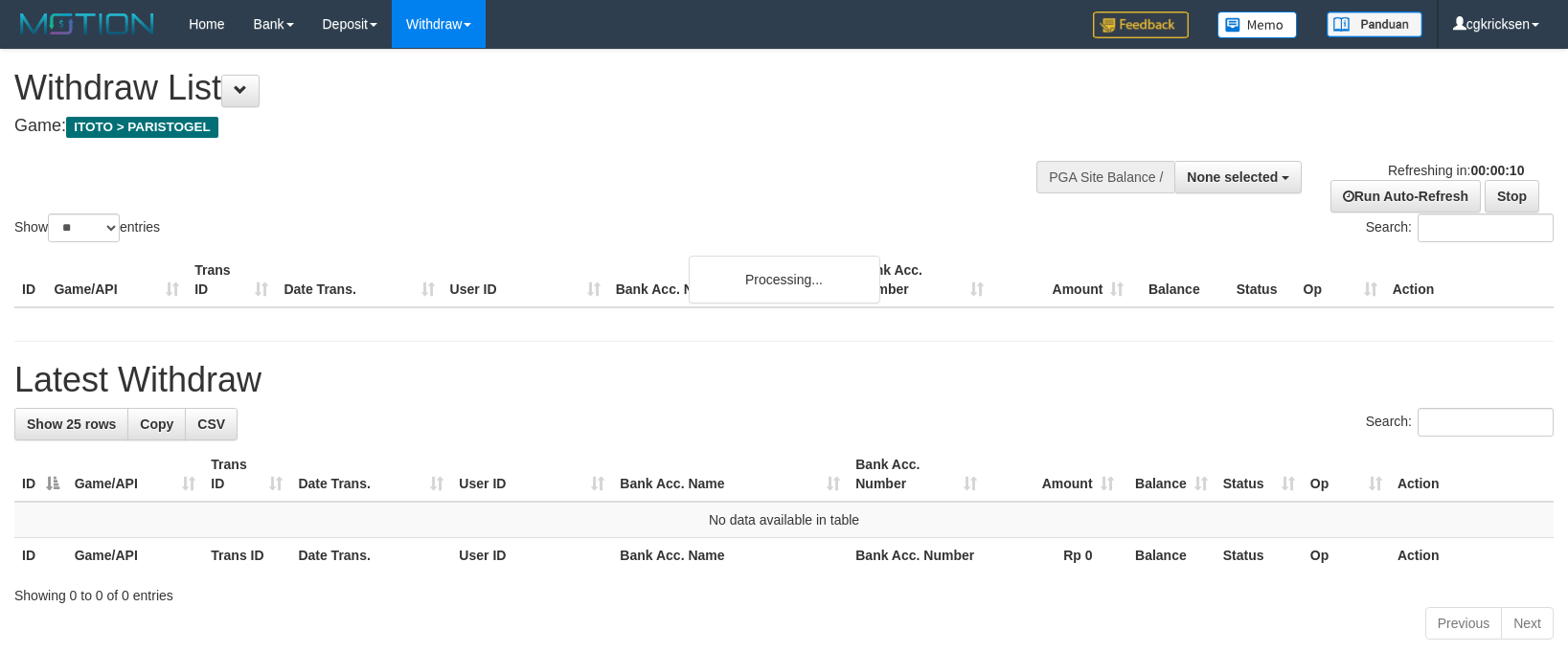 select 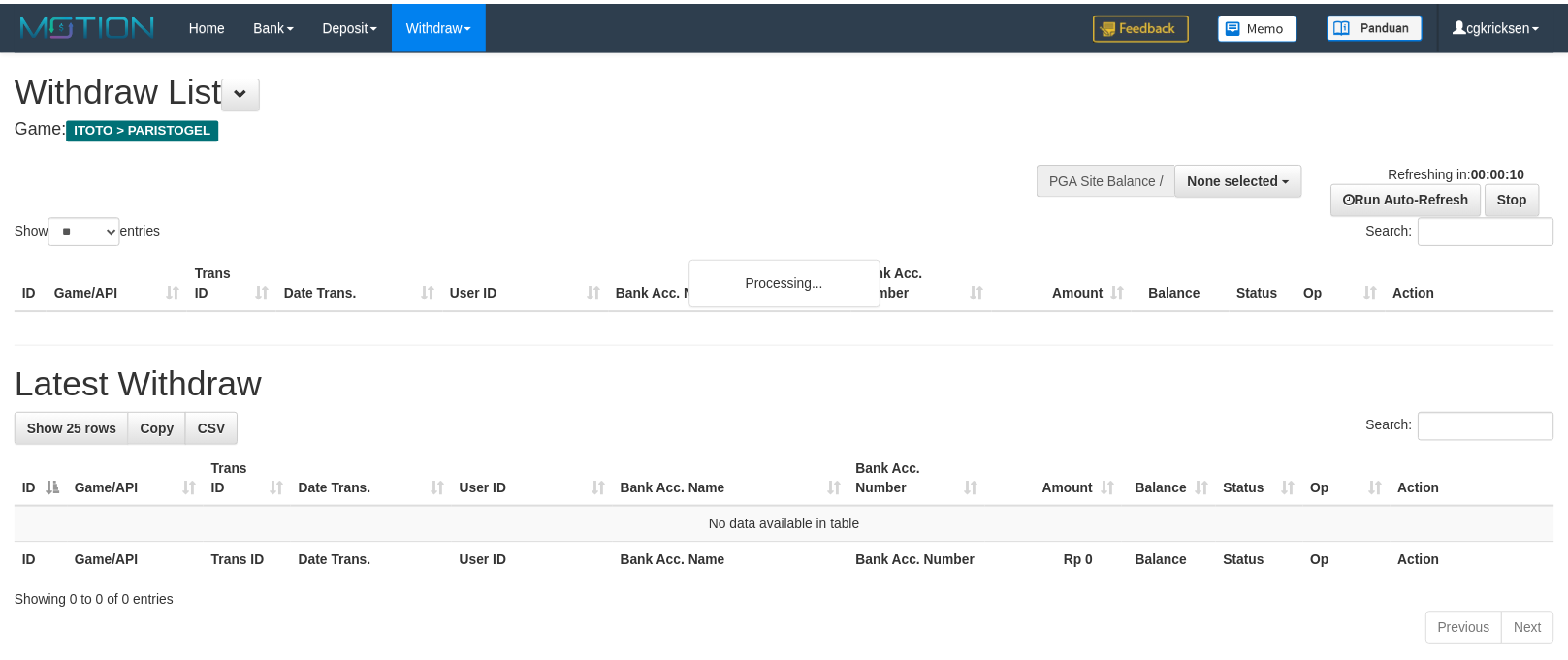 scroll, scrollTop: 0, scrollLeft: 0, axis: both 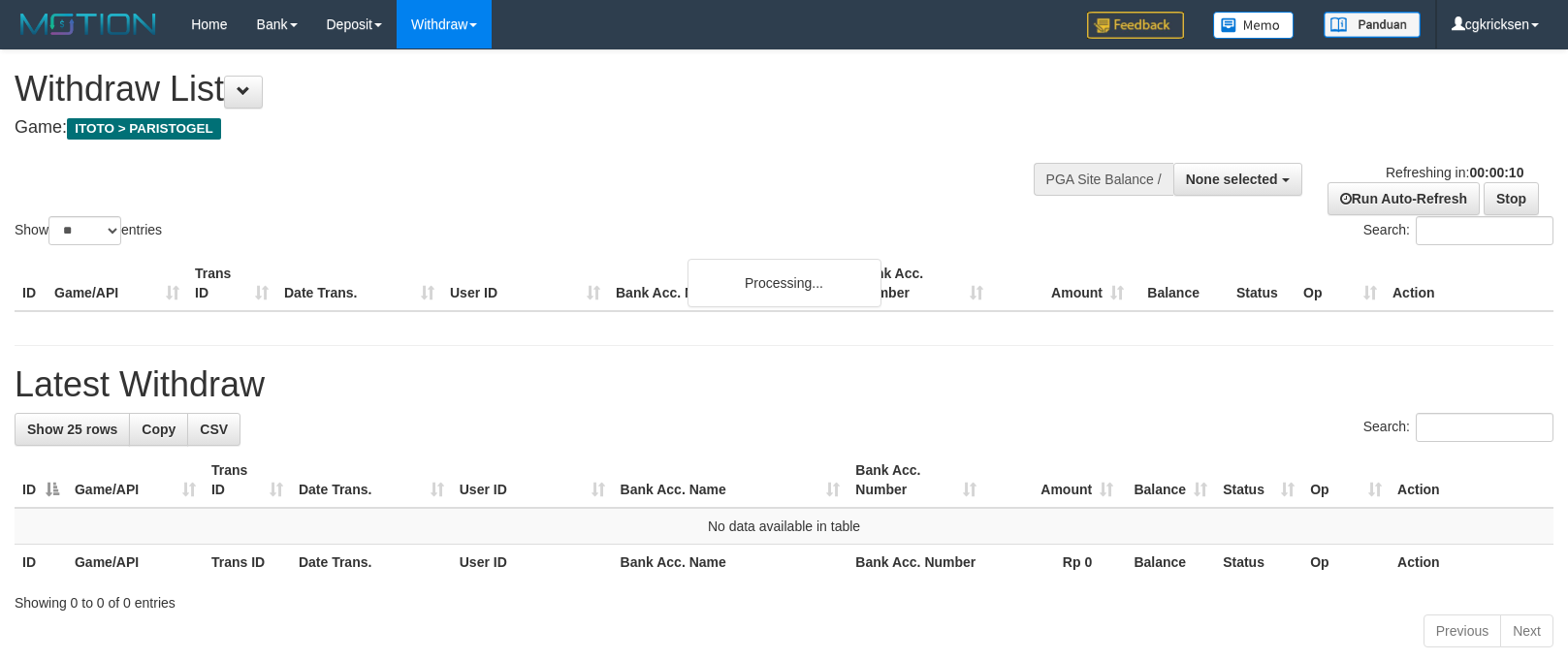 select 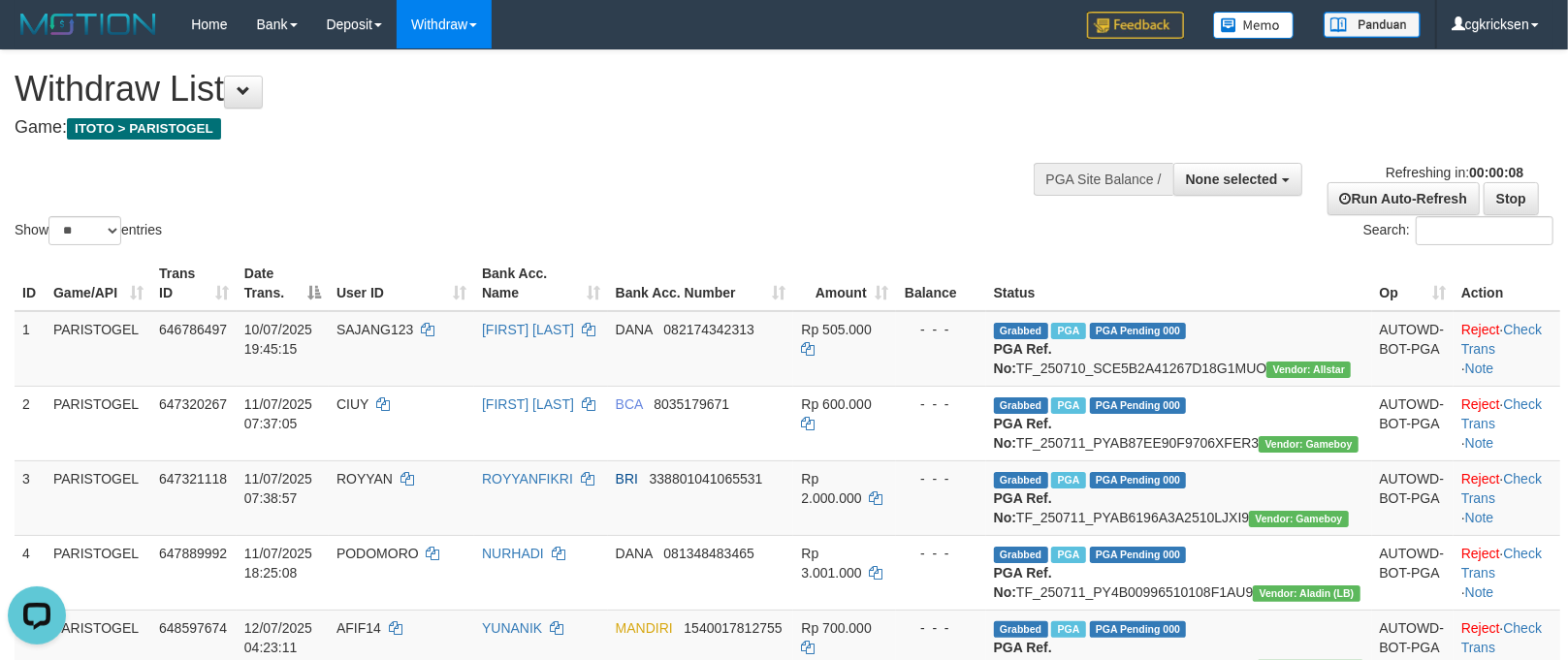 scroll, scrollTop: 0, scrollLeft: 0, axis: both 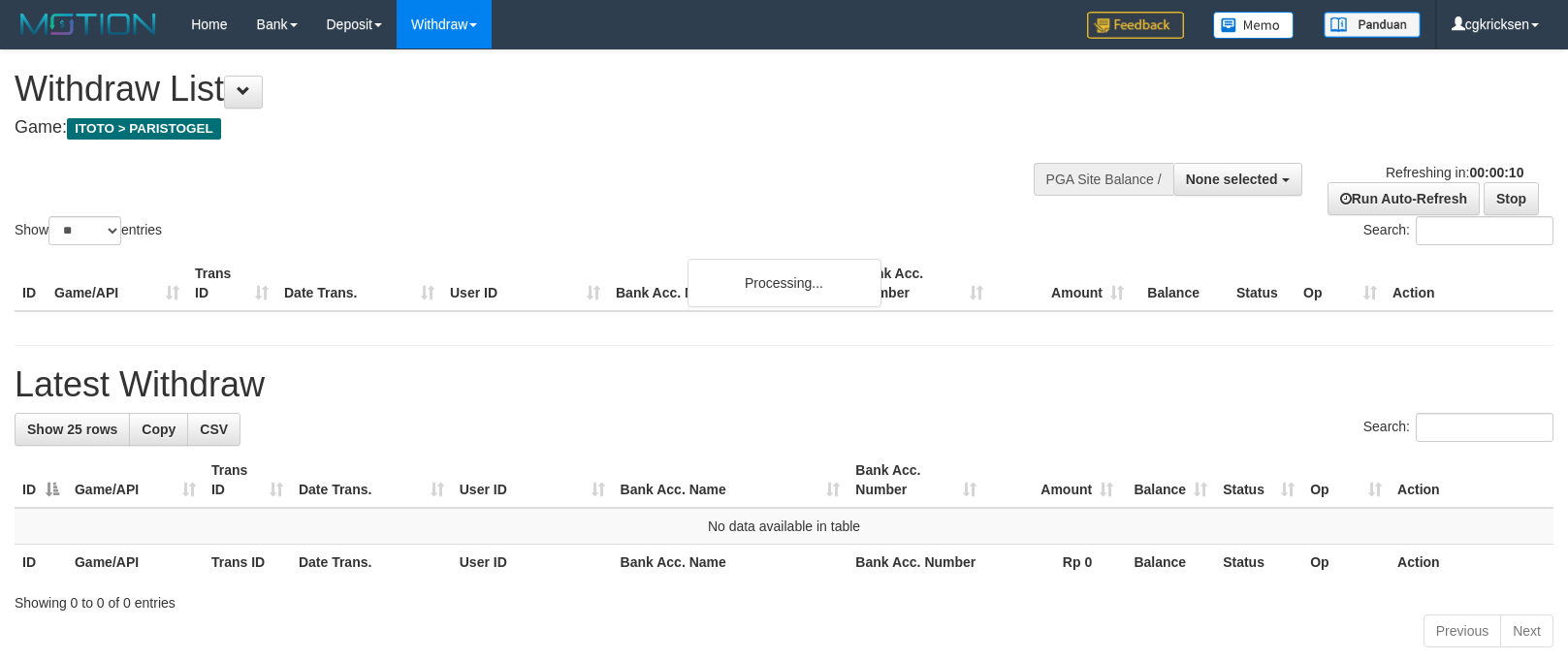 select 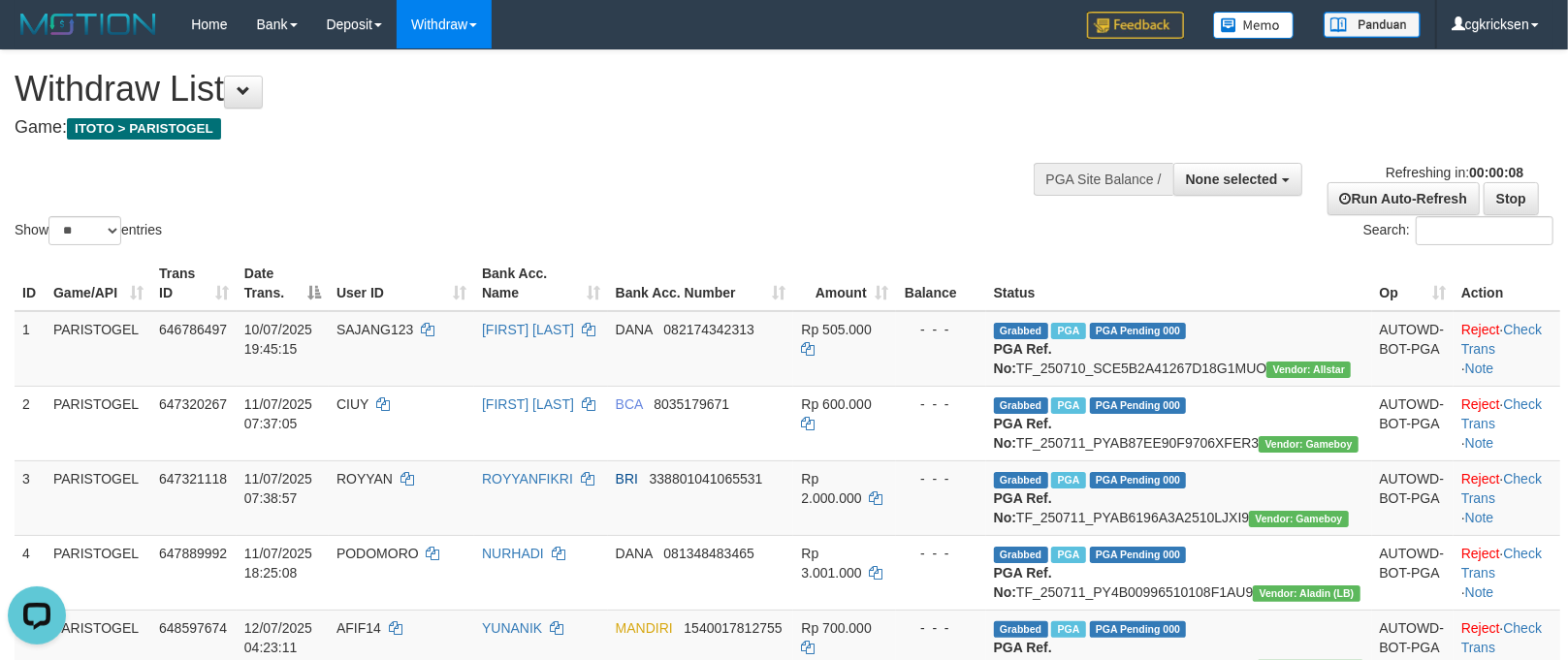 scroll, scrollTop: 0, scrollLeft: 0, axis: both 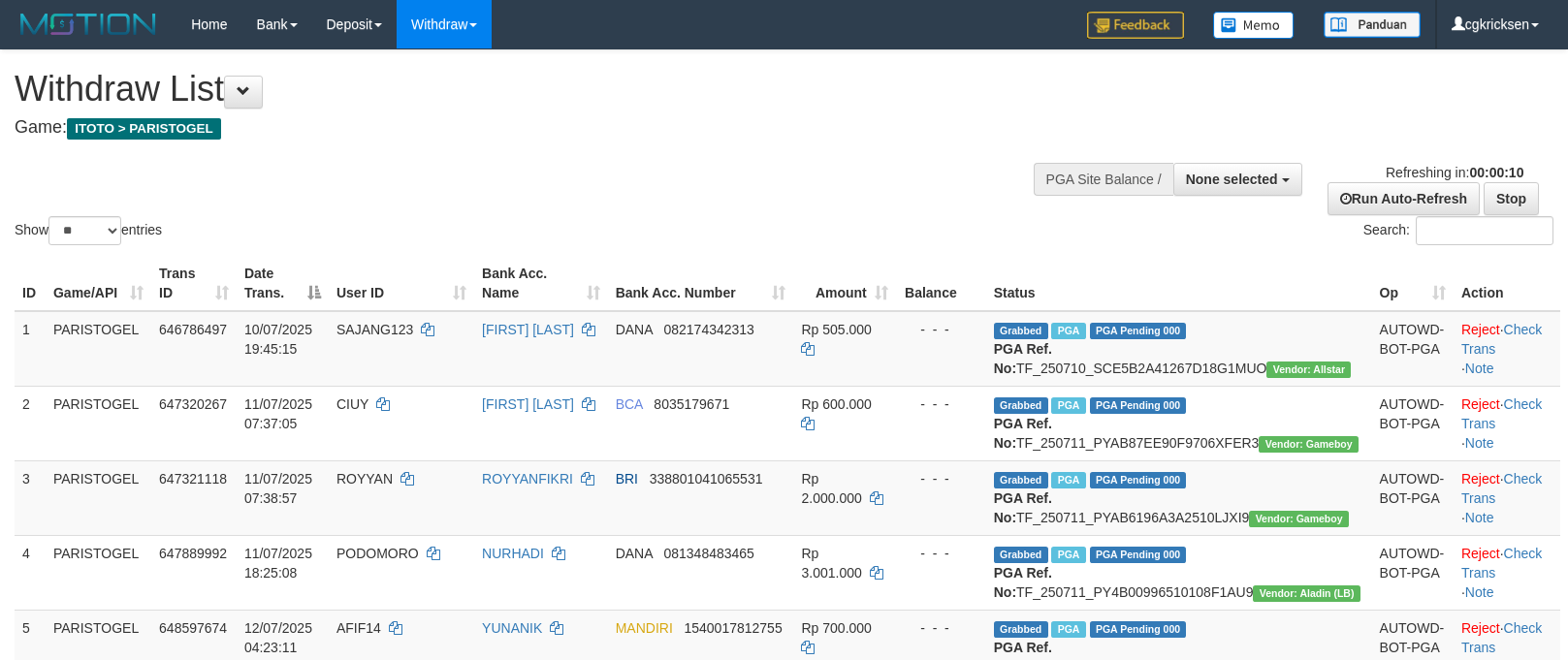 select 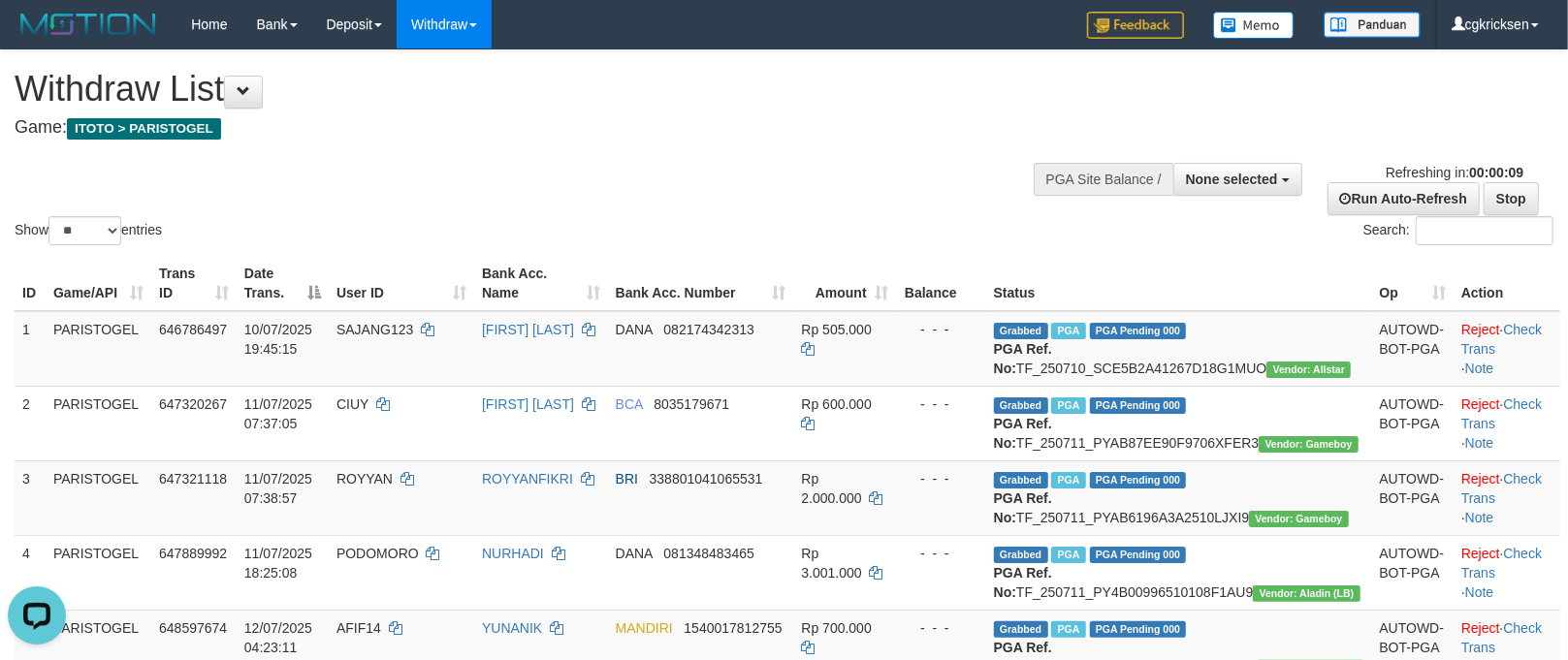 scroll, scrollTop: 0, scrollLeft: 0, axis: both 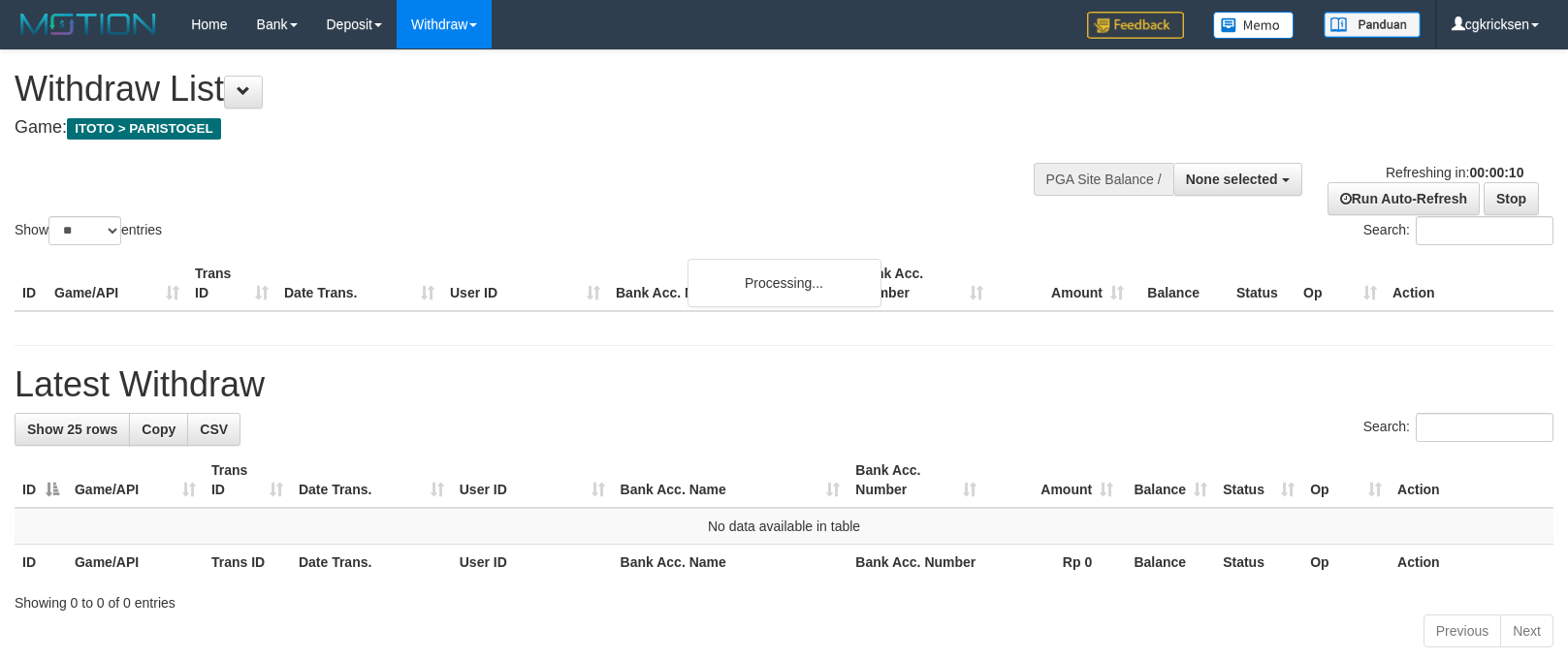 select 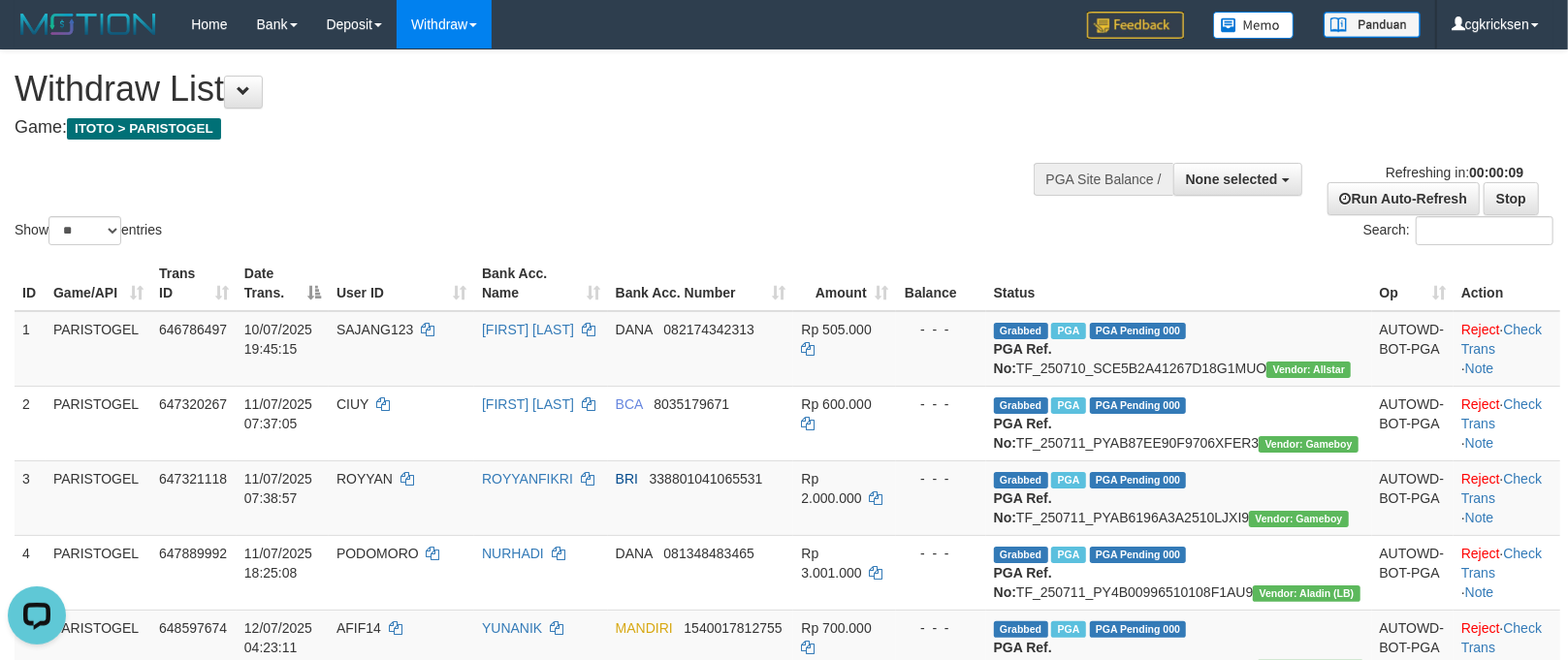 scroll, scrollTop: 0, scrollLeft: 0, axis: both 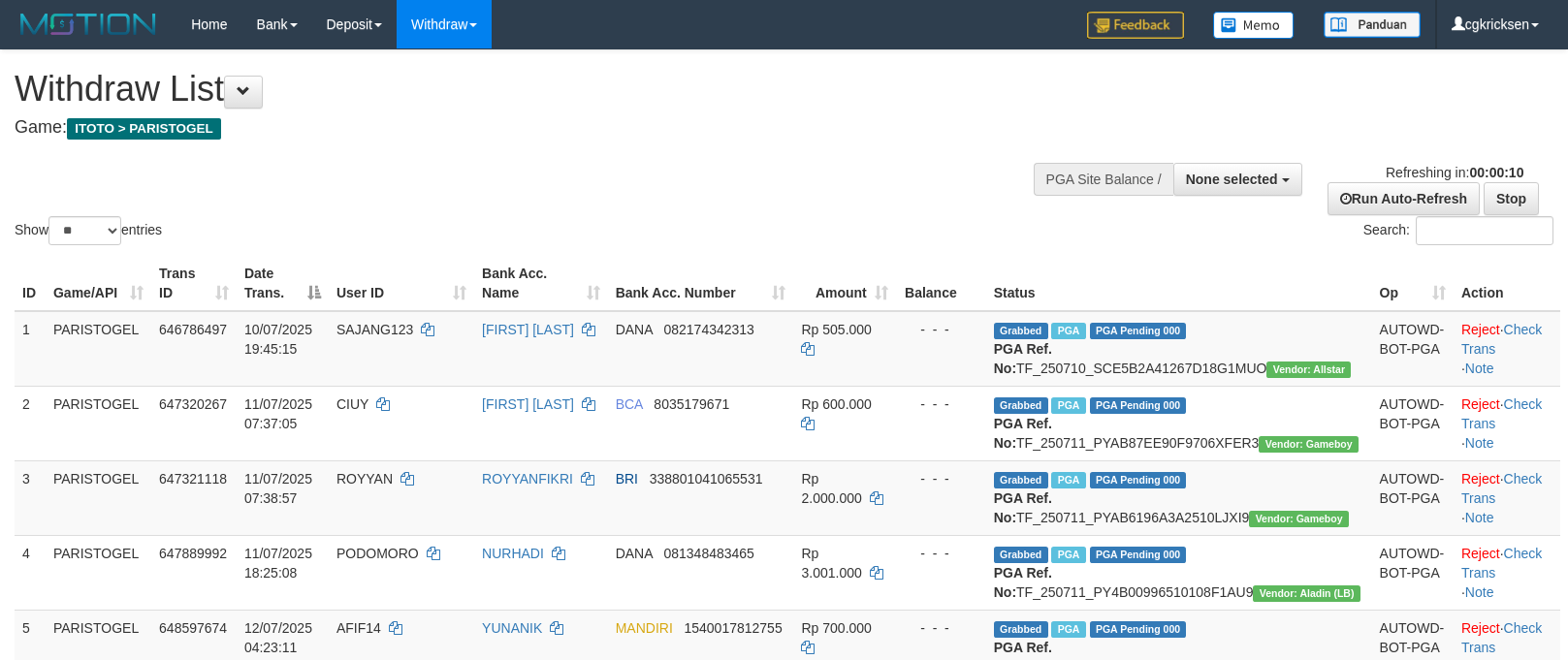 select 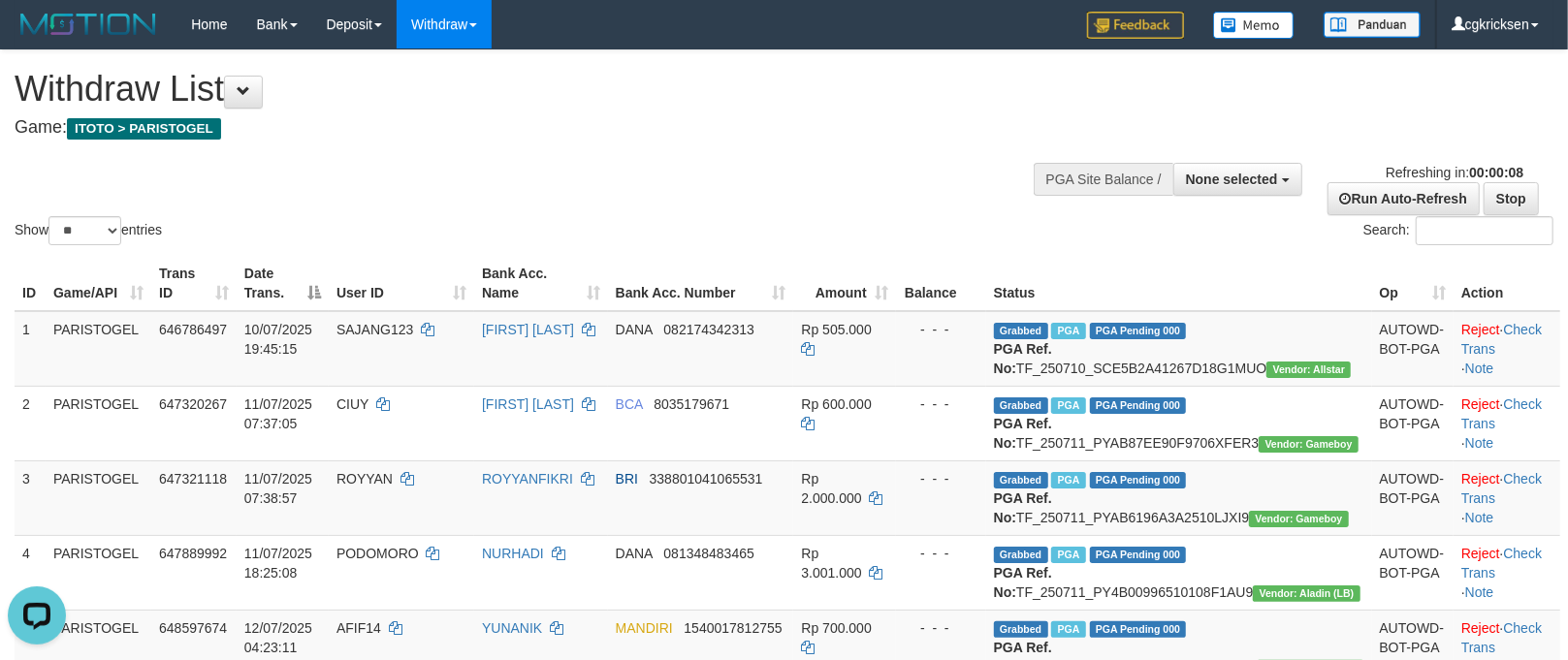 scroll, scrollTop: 0, scrollLeft: 0, axis: both 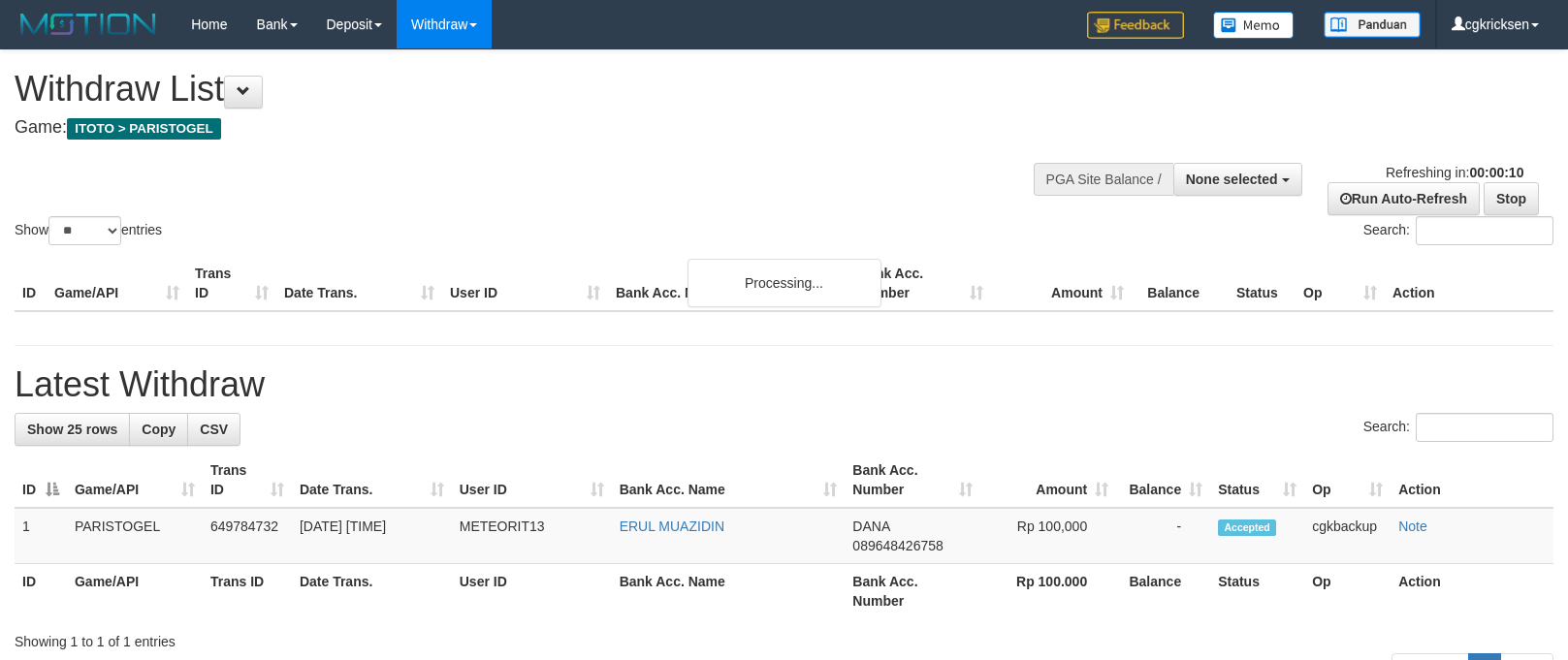 select 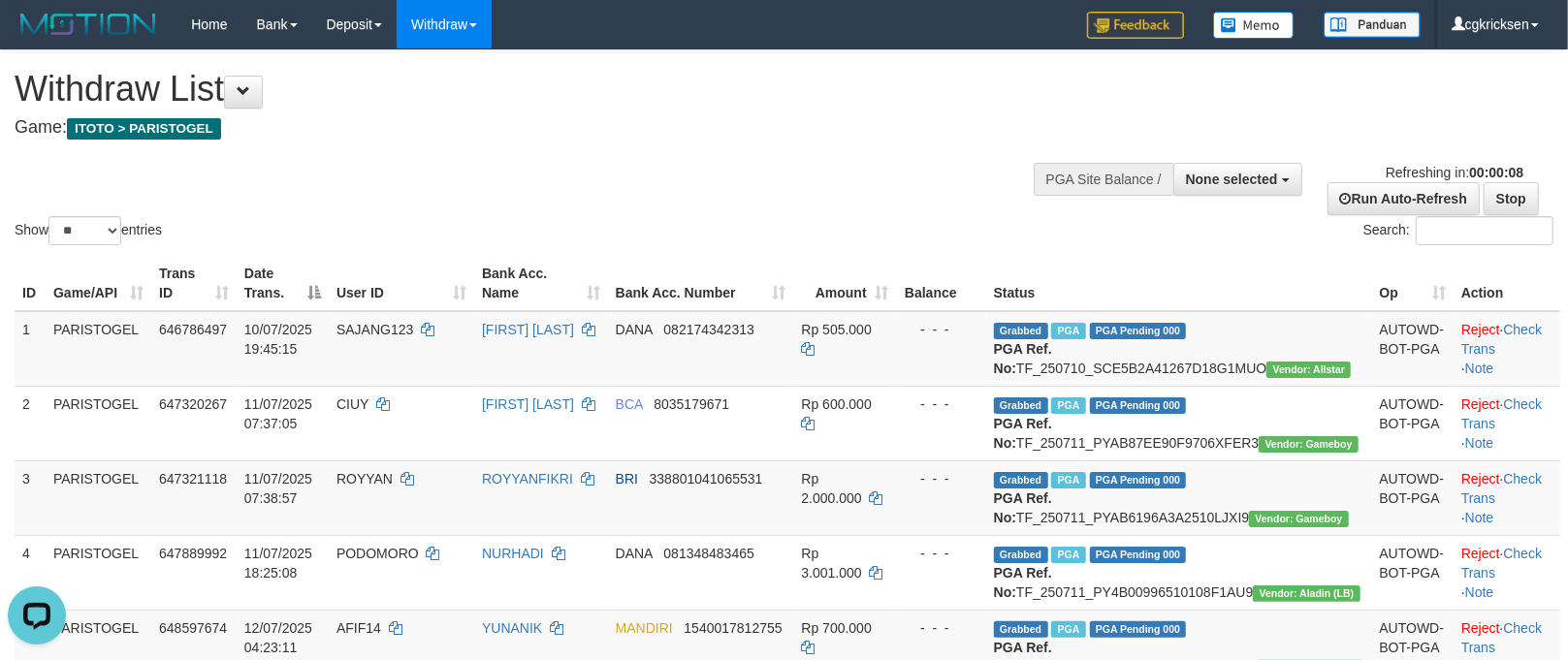 scroll, scrollTop: 0, scrollLeft: 0, axis: both 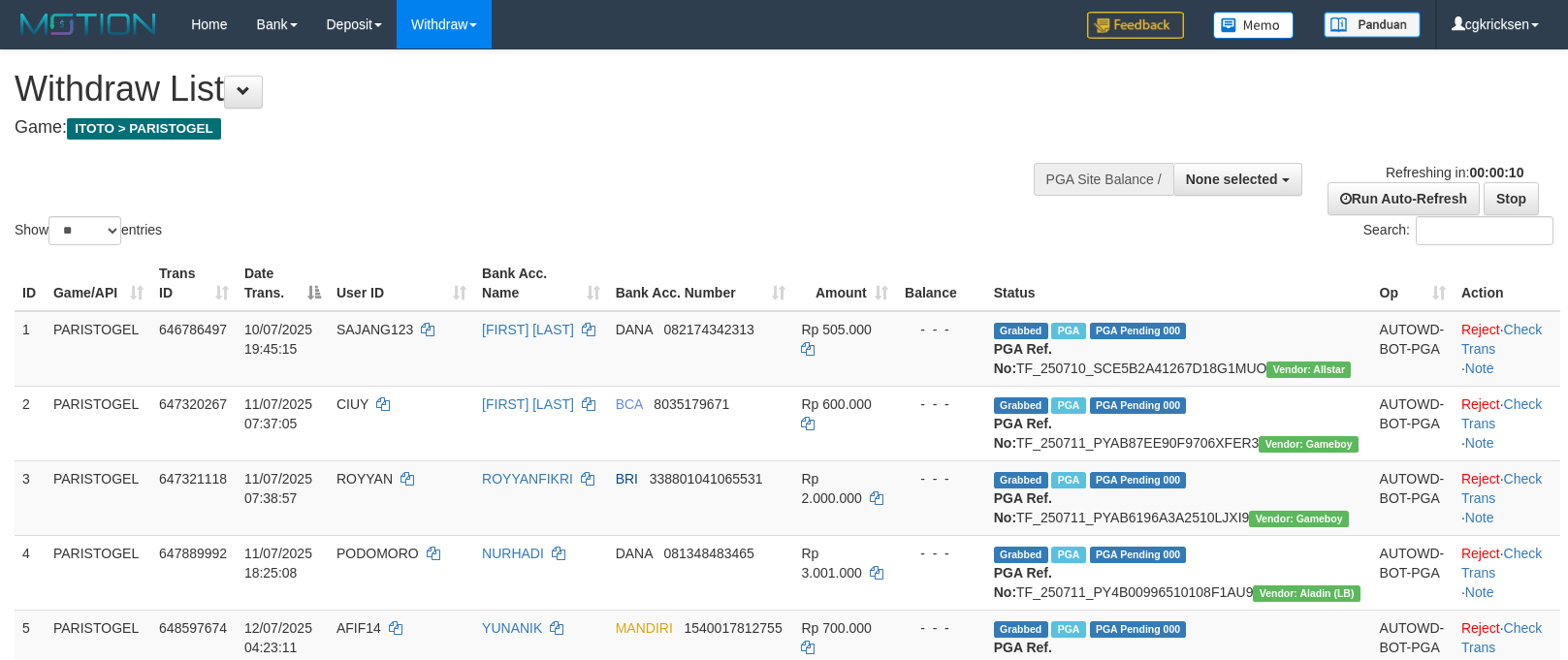 select 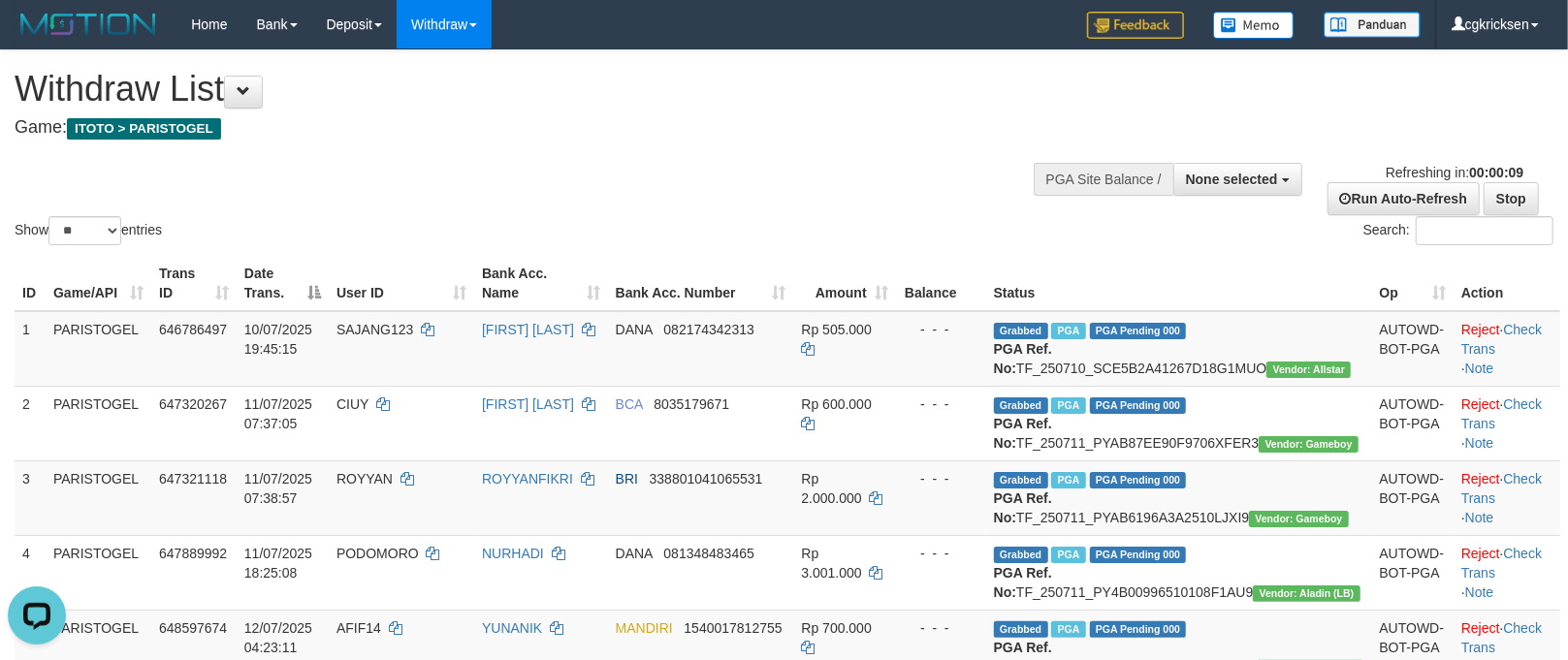 scroll, scrollTop: 0, scrollLeft: 0, axis: both 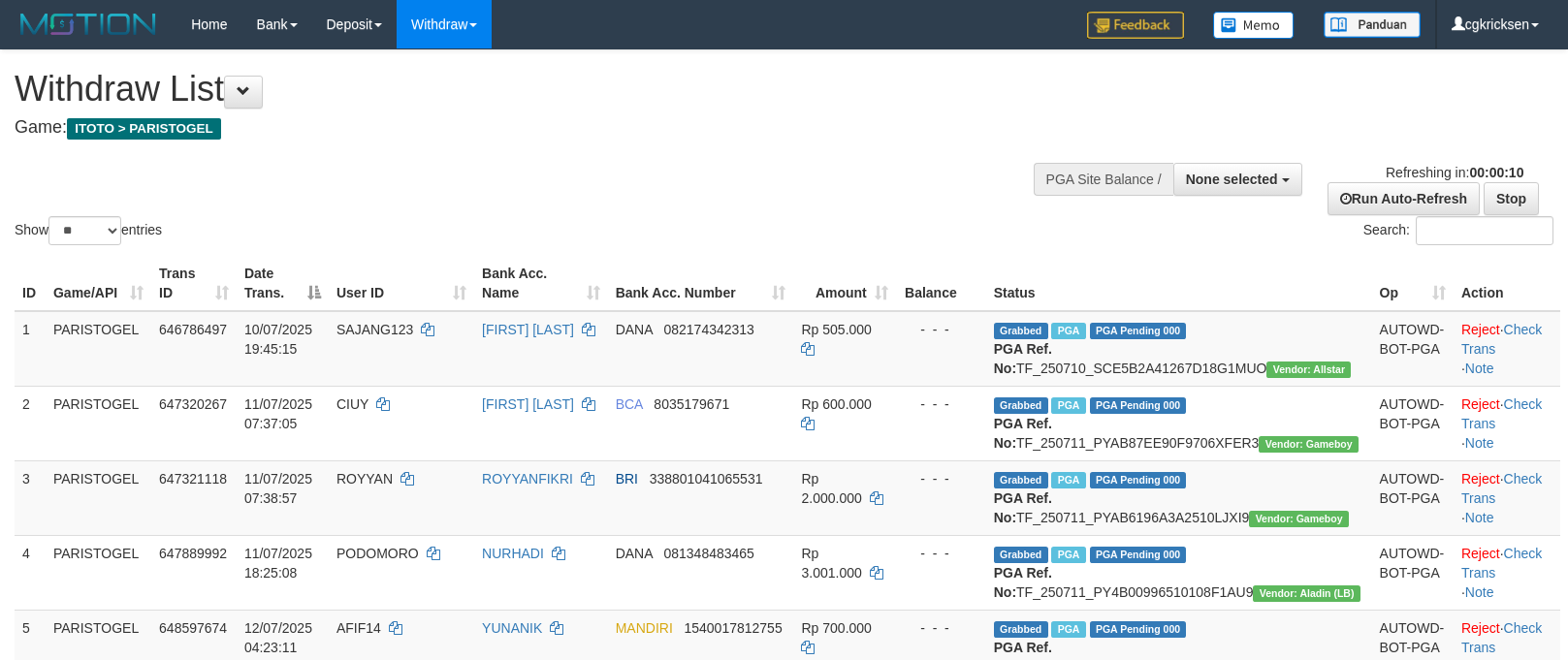 select 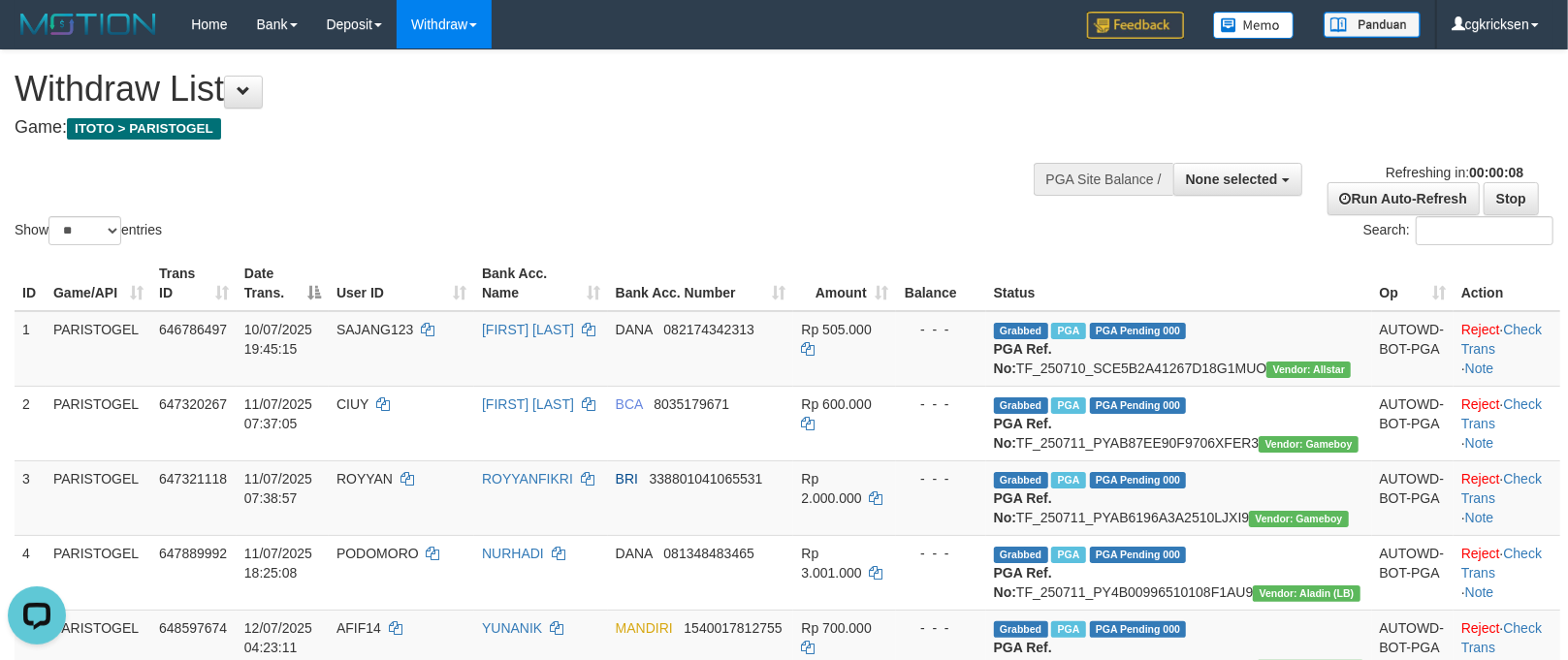 scroll, scrollTop: 0, scrollLeft: 0, axis: both 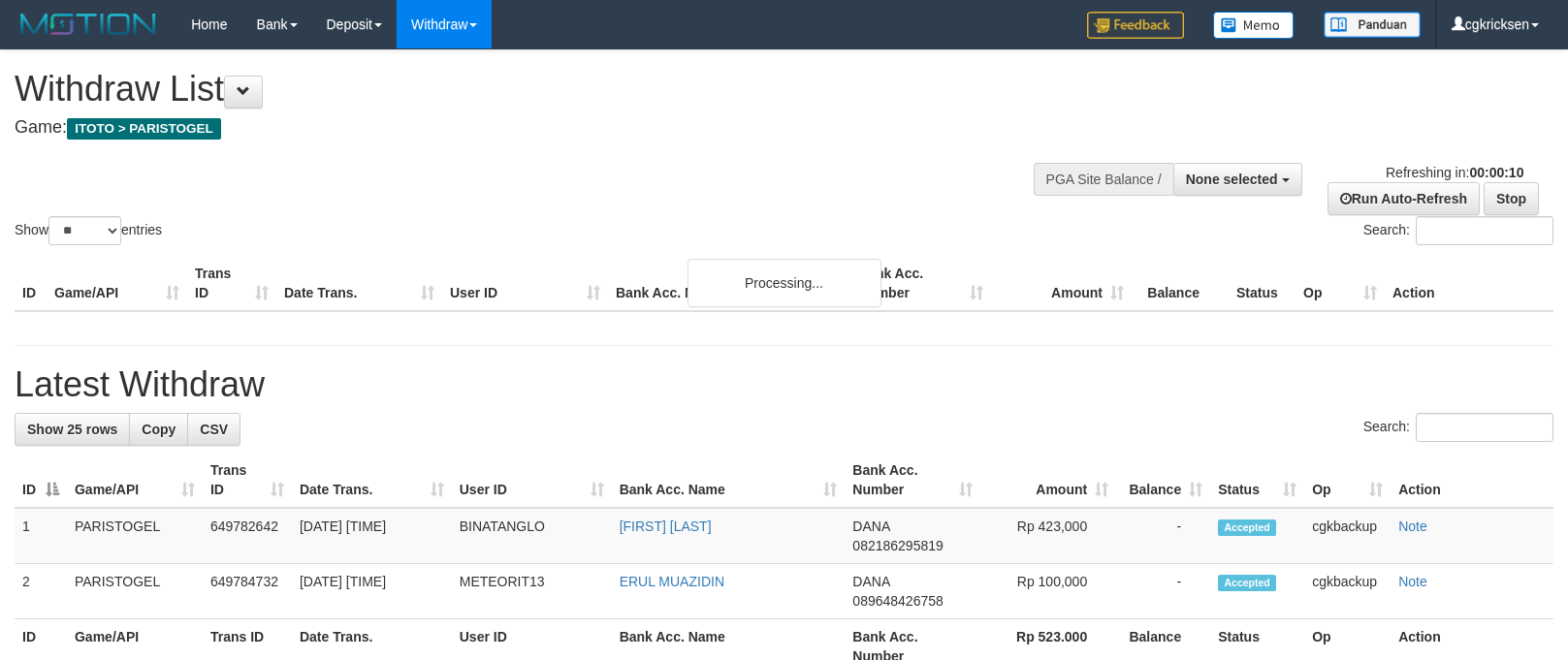 select 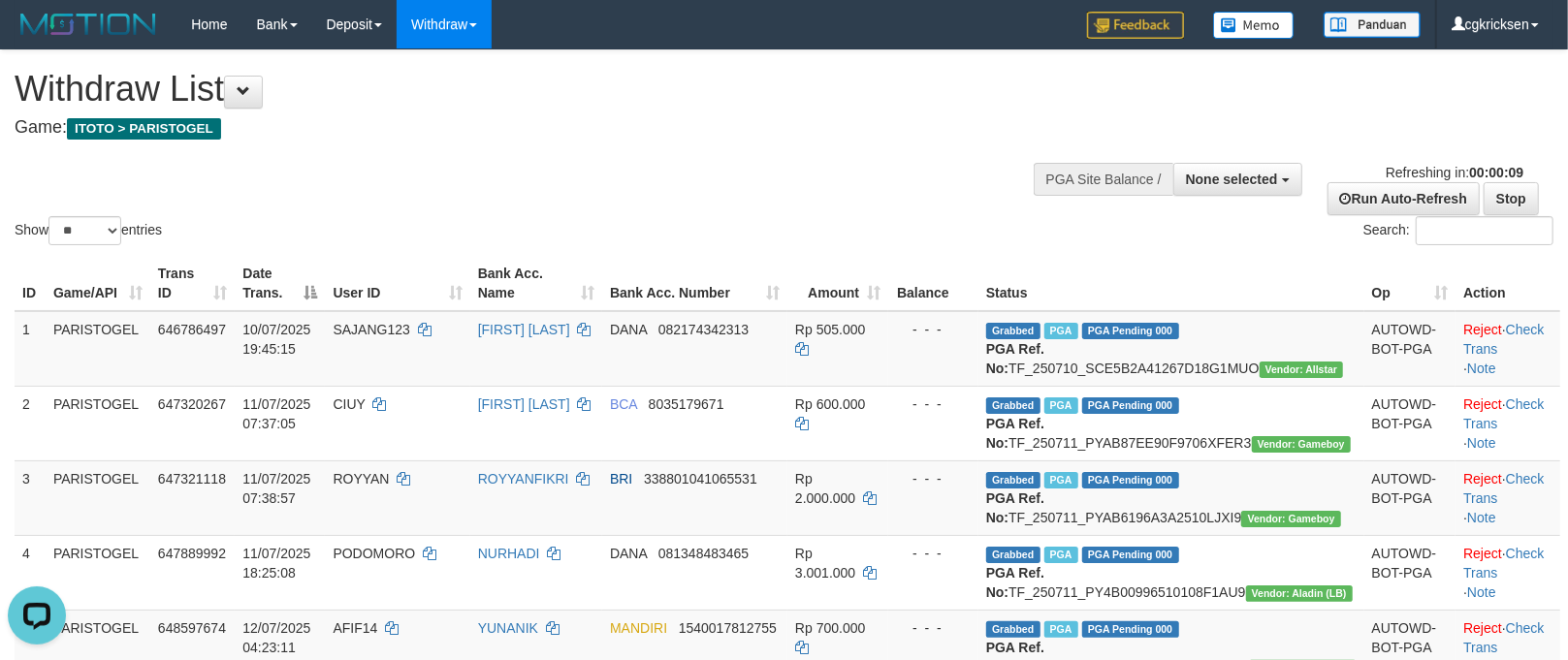scroll, scrollTop: 0, scrollLeft: 0, axis: both 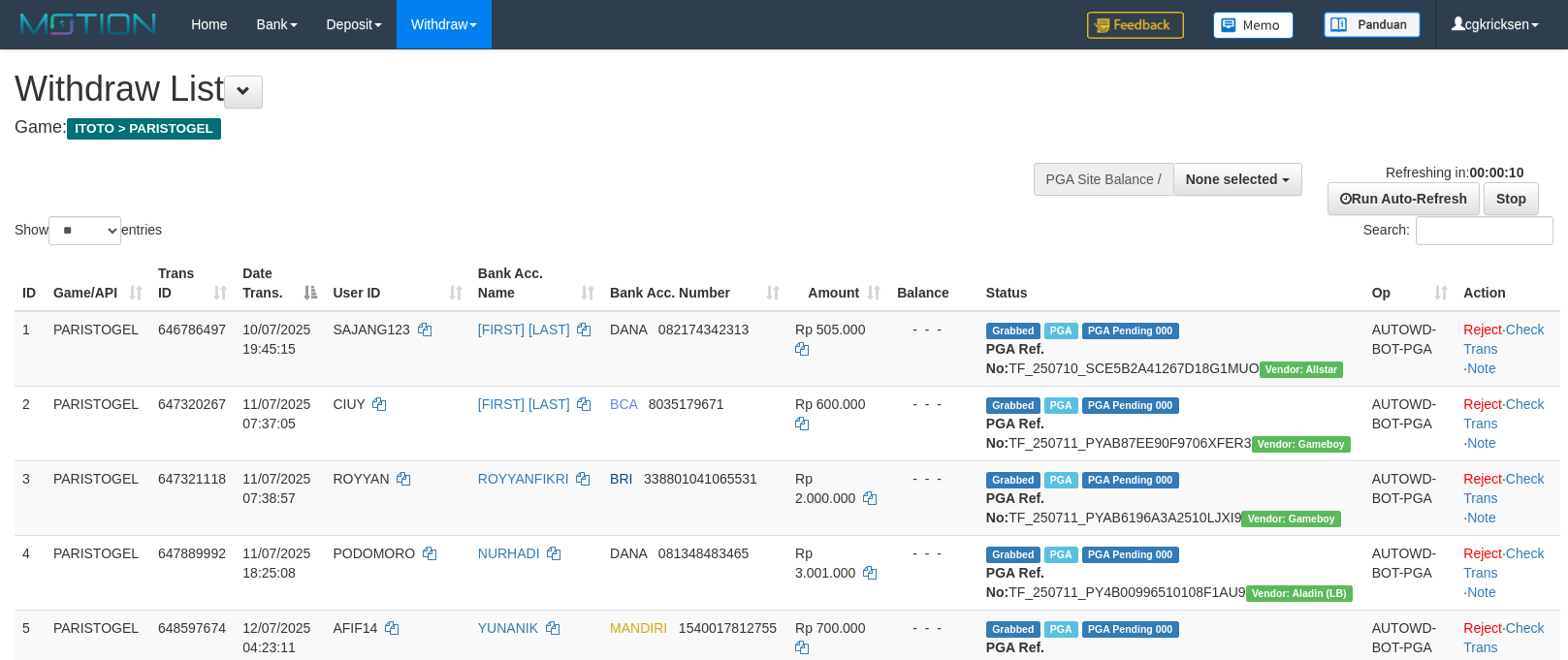 select 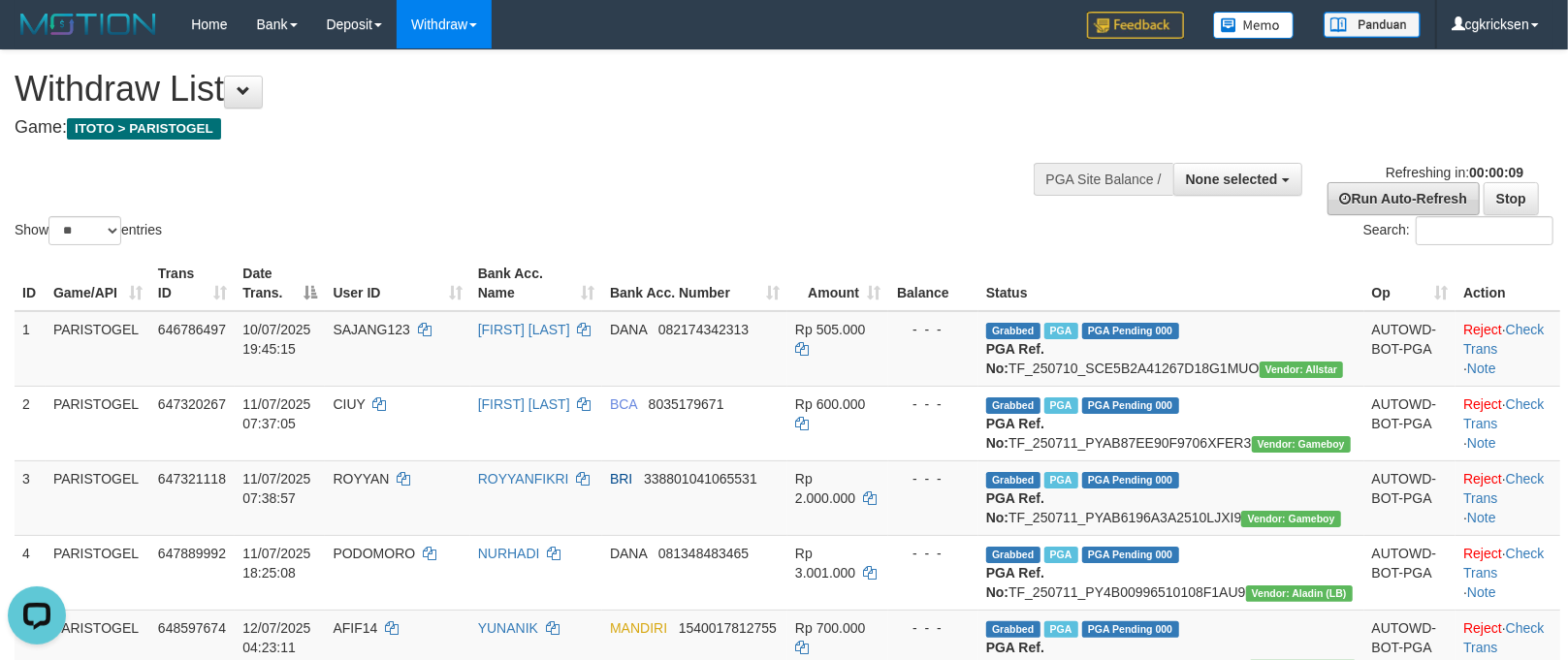 scroll, scrollTop: 0, scrollLeft: 0, axis: both 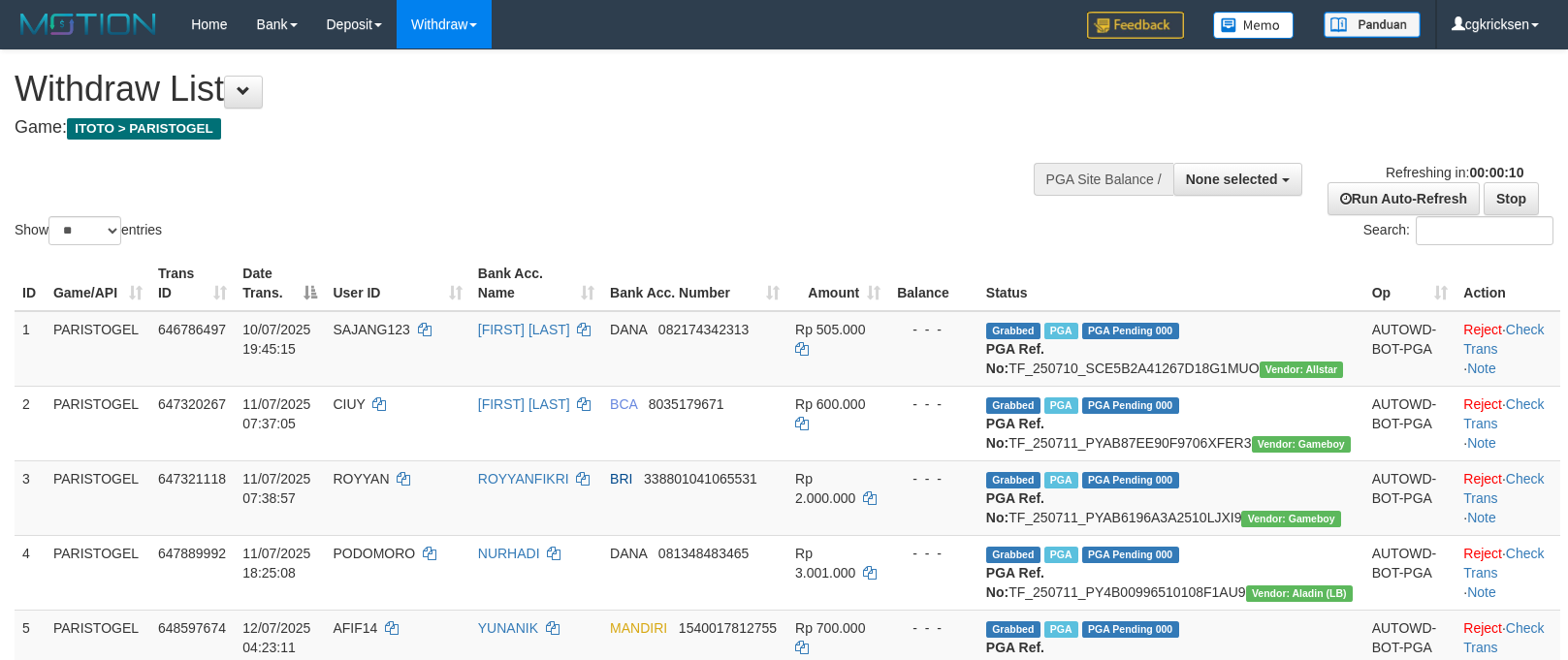 select 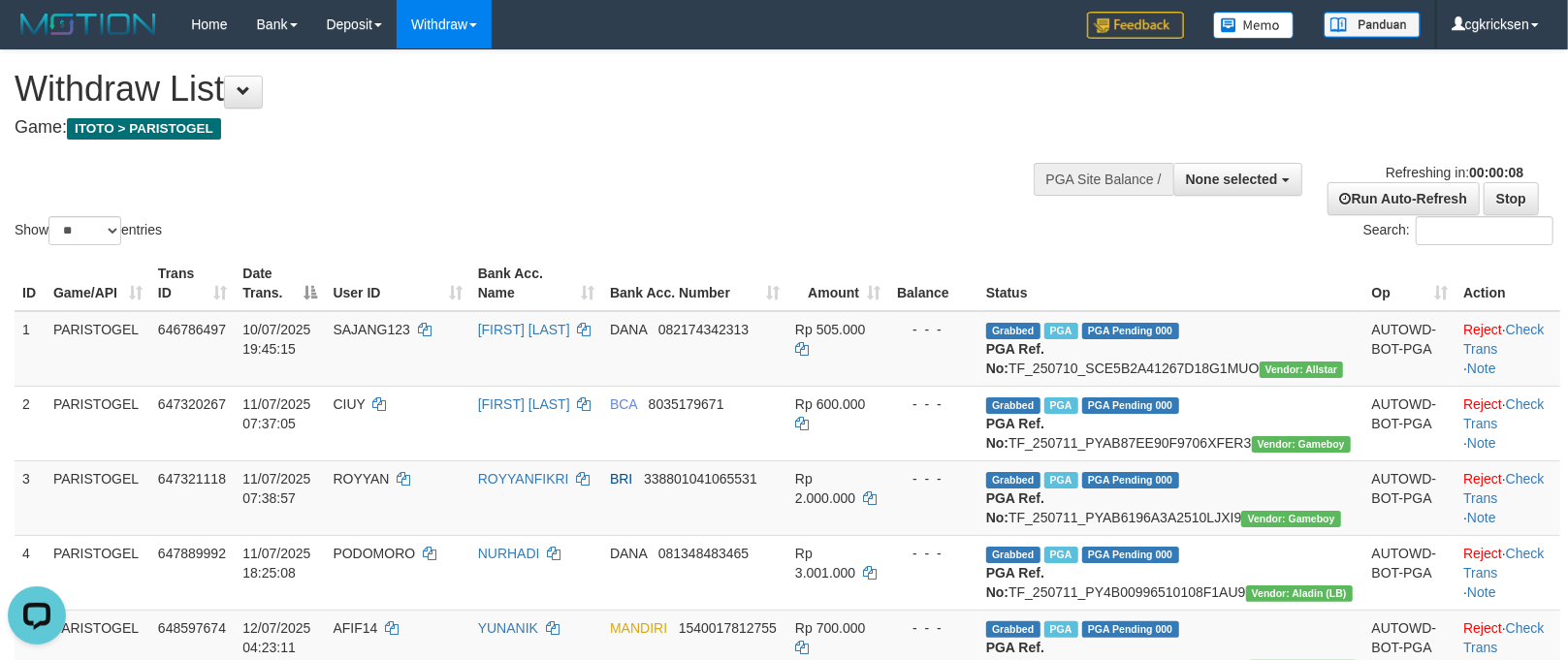 scroll, scrollTop: 0, scrollLeft: 0, axis: both 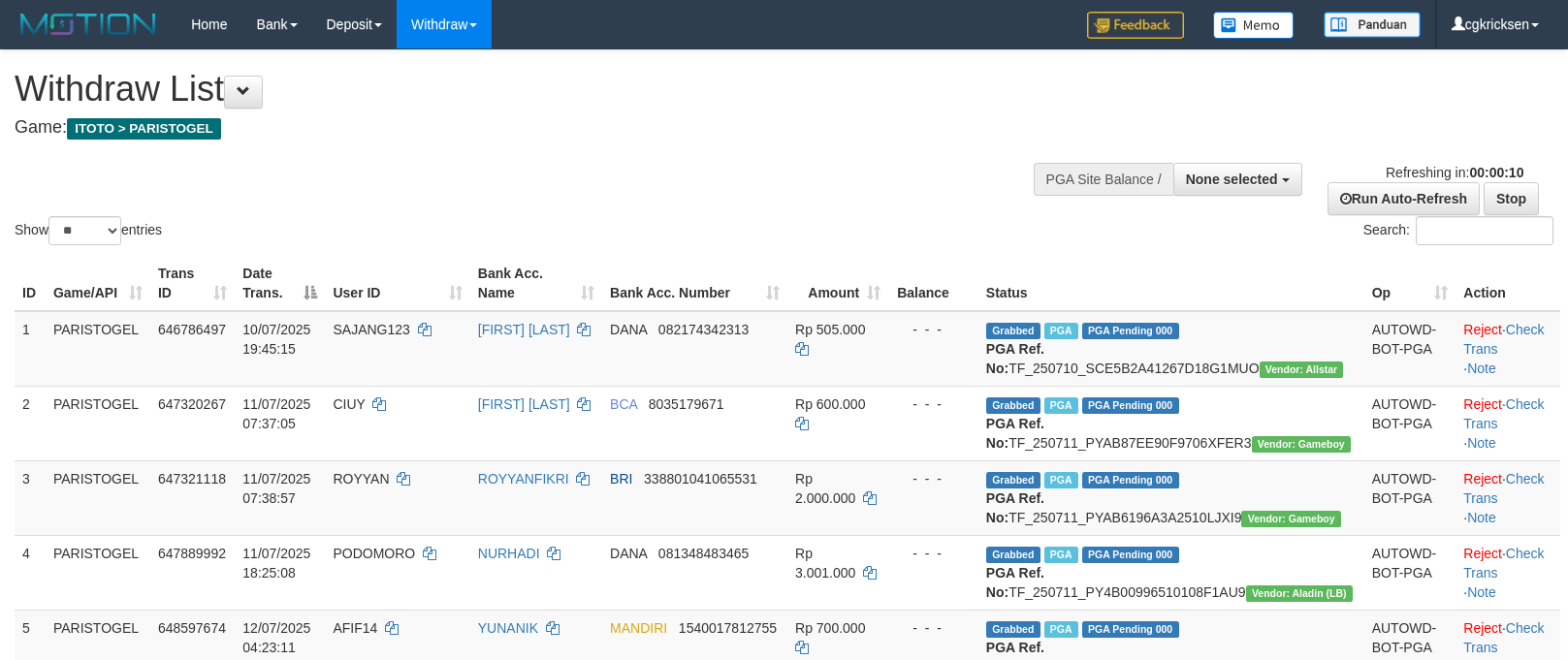 select 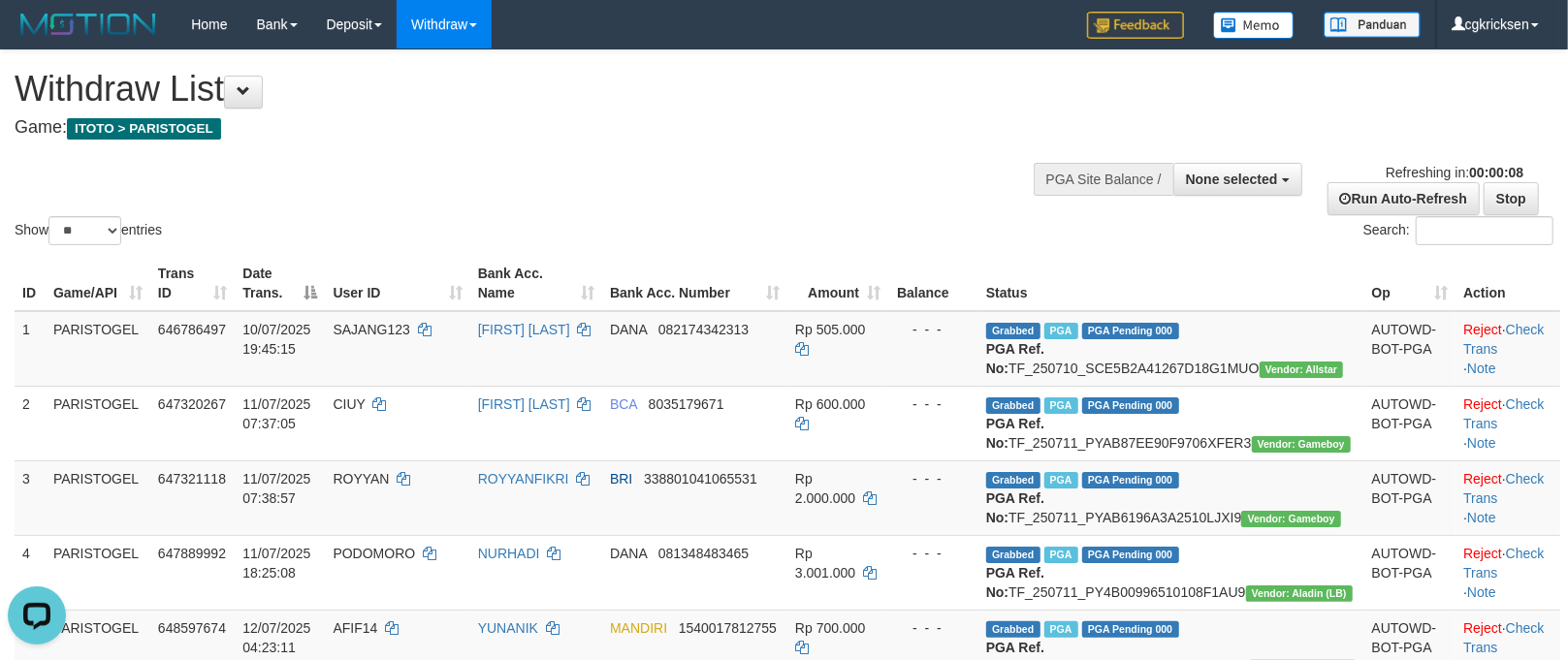 scroll, scrollTop: 0, scrollLeft: 0, axis: both 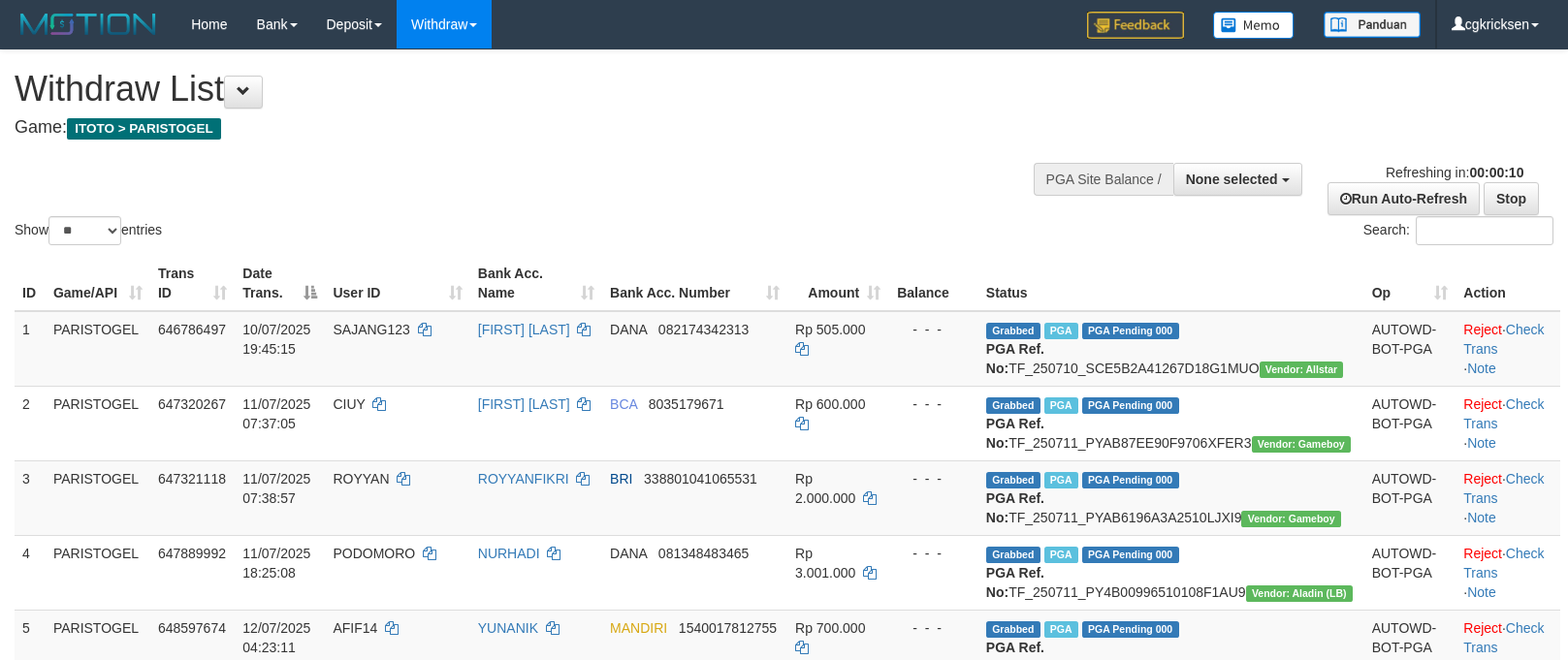 select 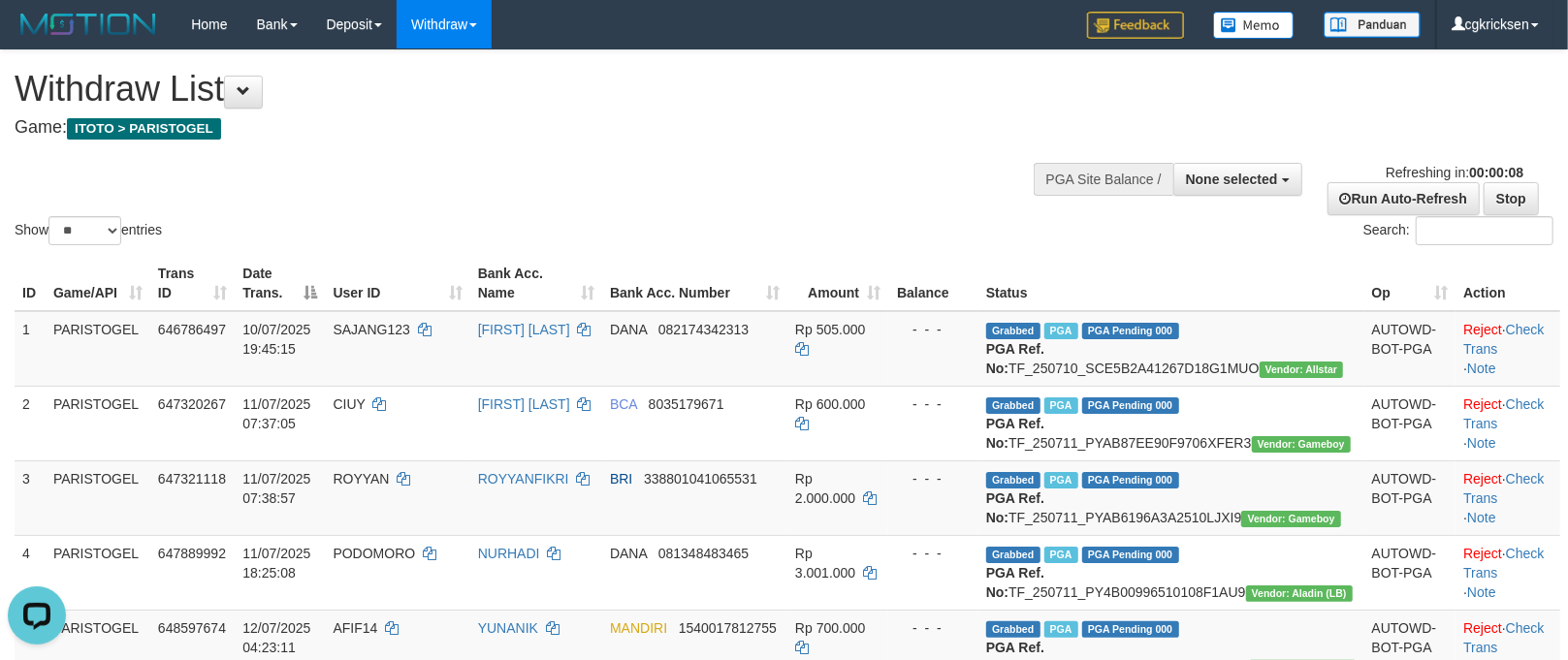 scroll, scrollTop: 0, scrollLeft: 0, axis: both 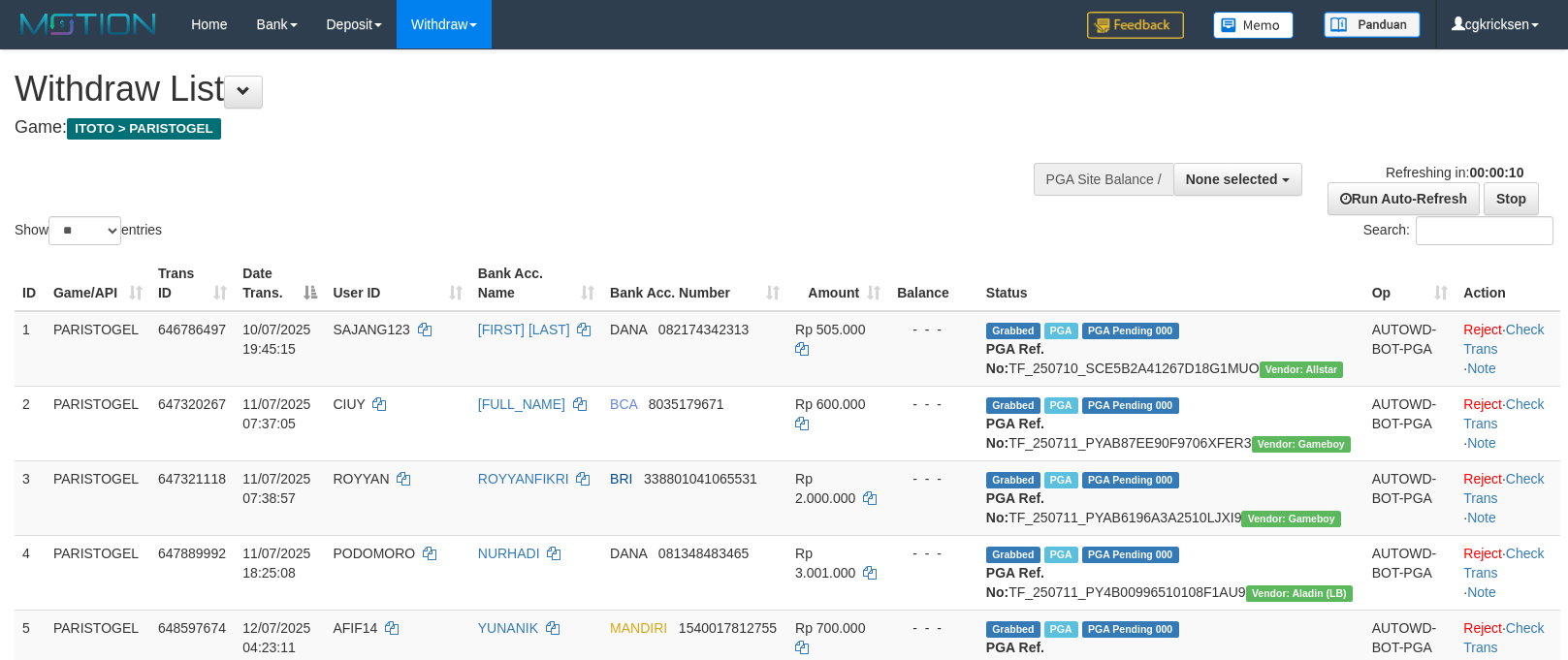 select 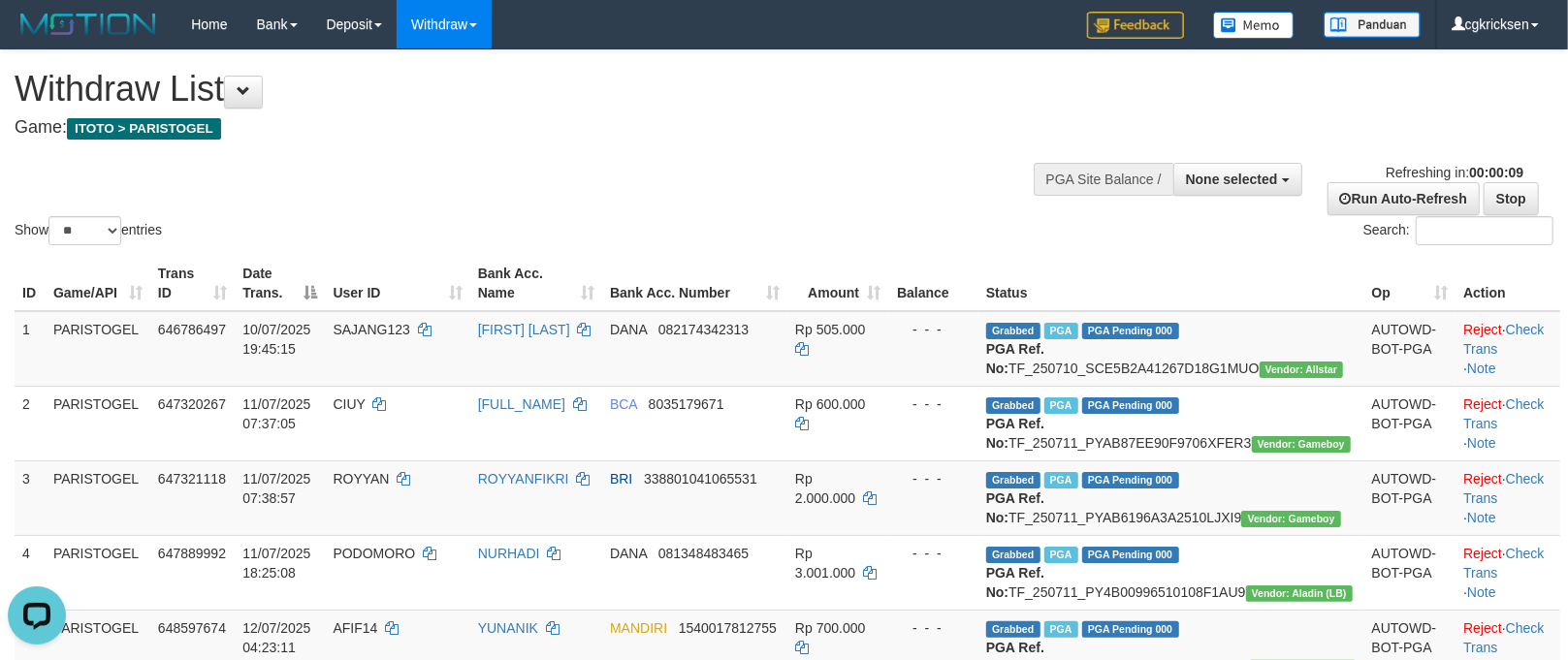 scroll, scrollTop: 0, scrollLeft: 0, axis: both 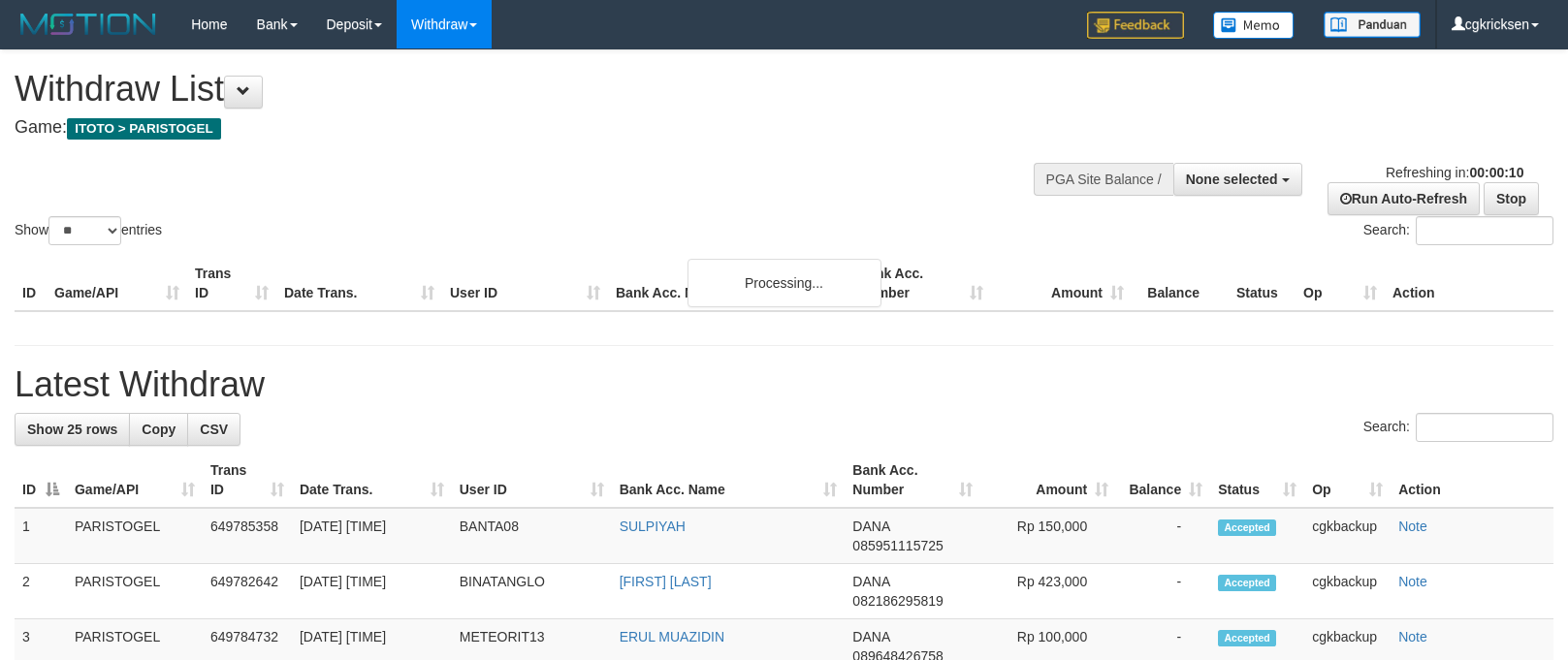 select 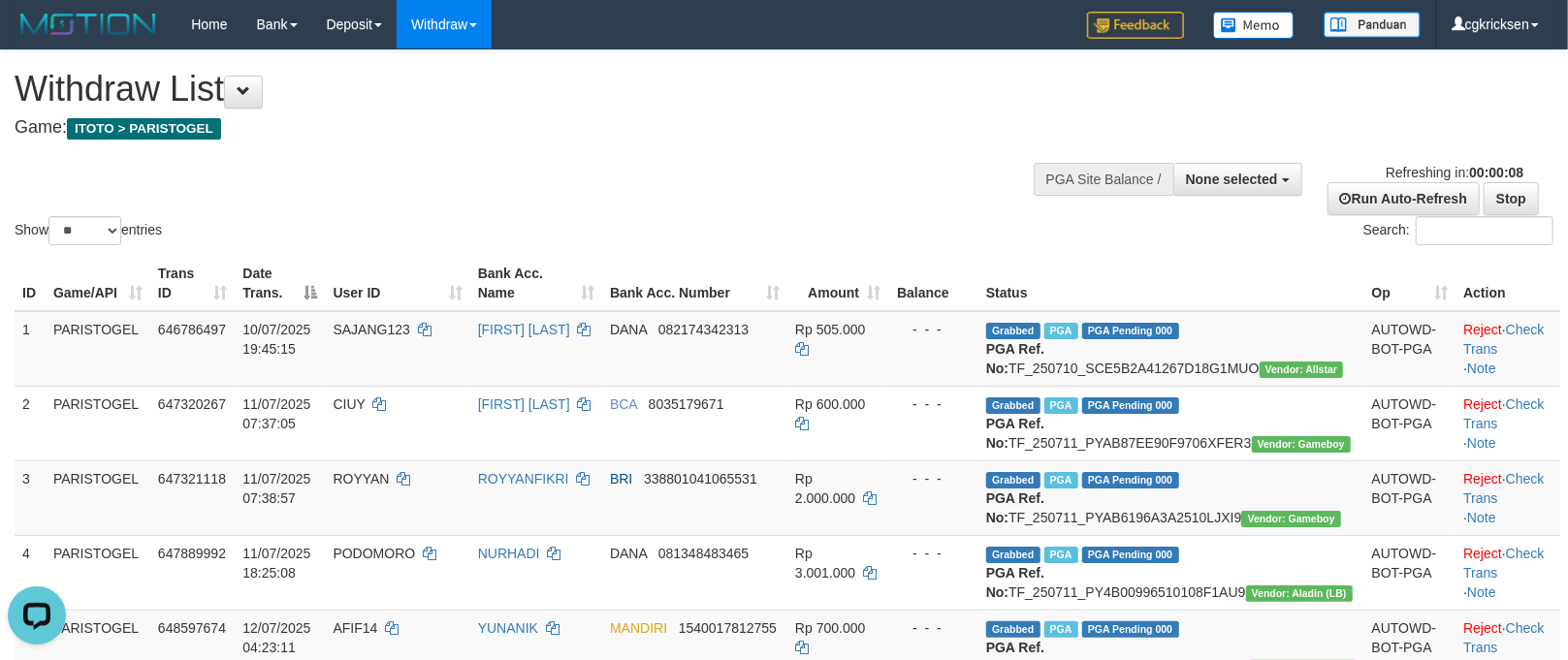 scroll, scrollTop: 0, scrollLeft: 0, axis: both 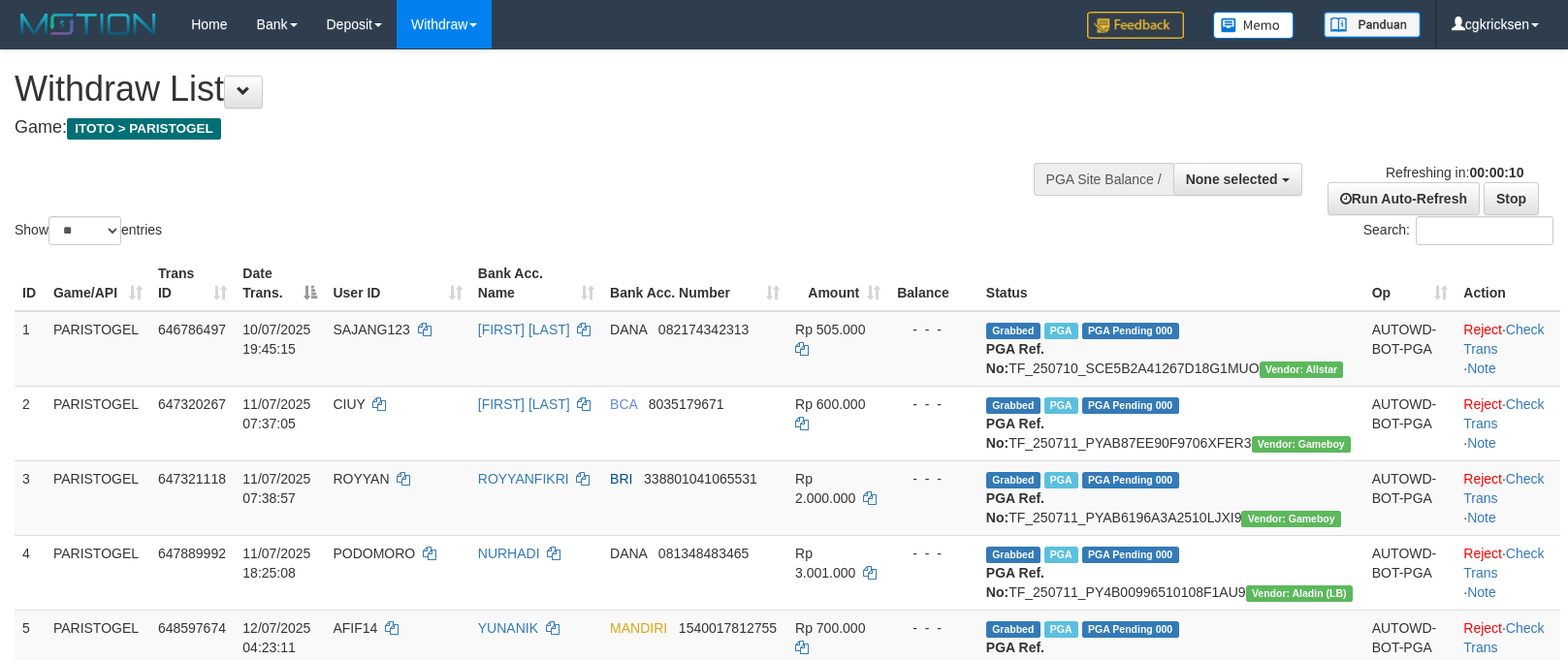 select 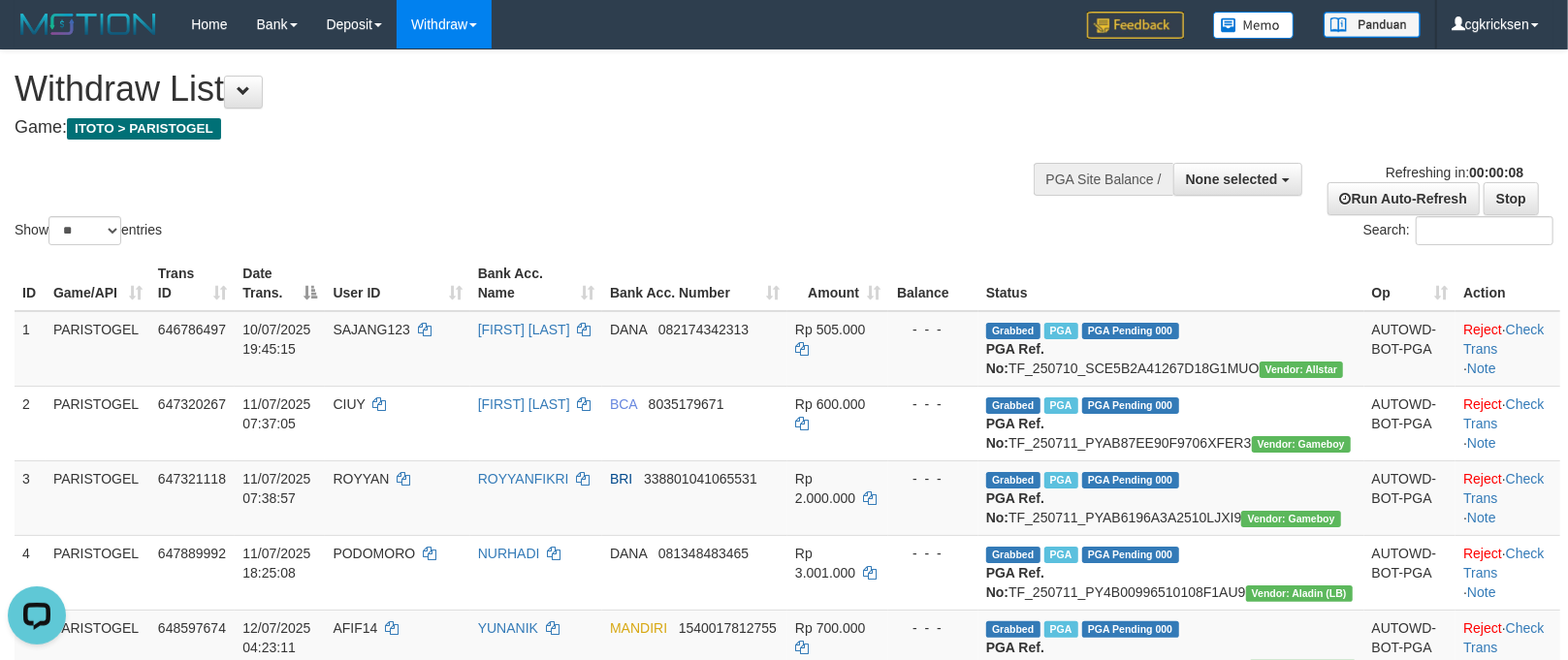 scroll, scrollTop: 0, scrollLeft: 0, axis: both 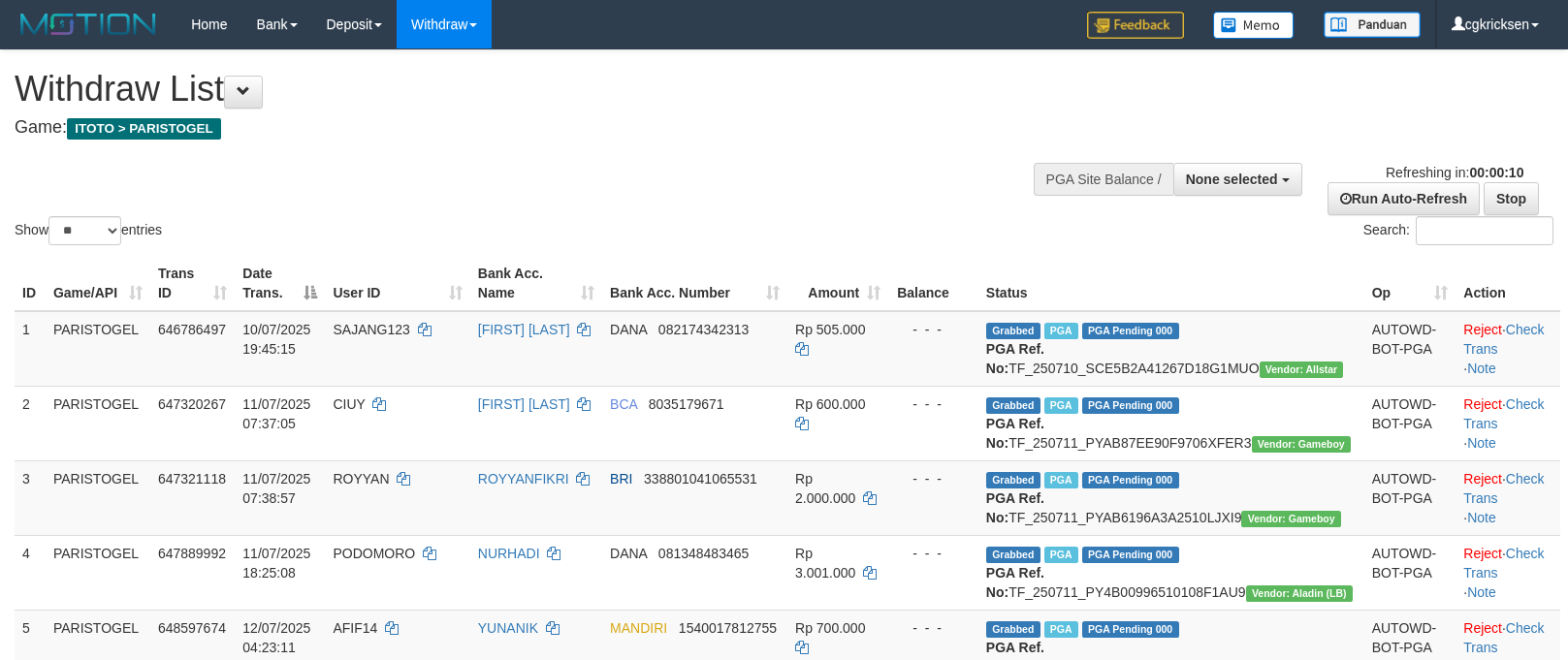 select 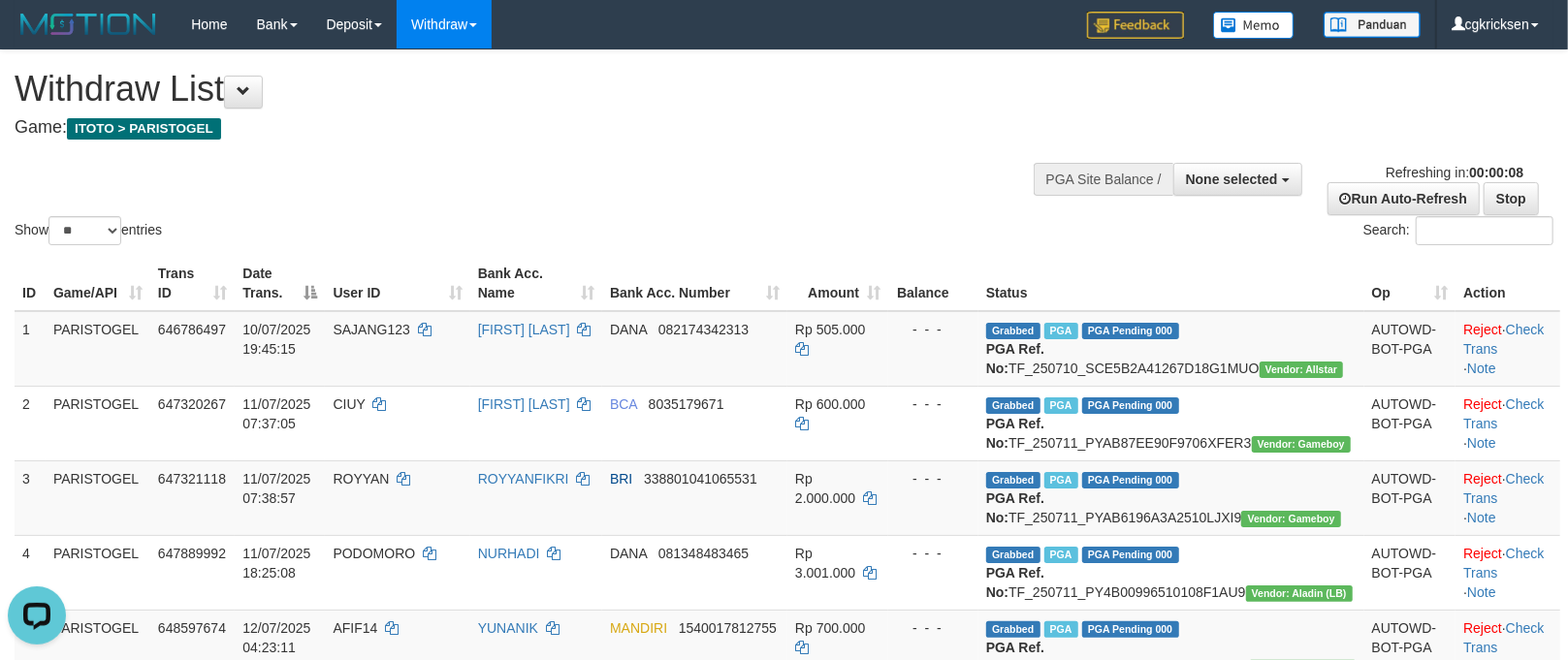 scroll, scrollTop: 0, scrollLeft: 0, axis: both 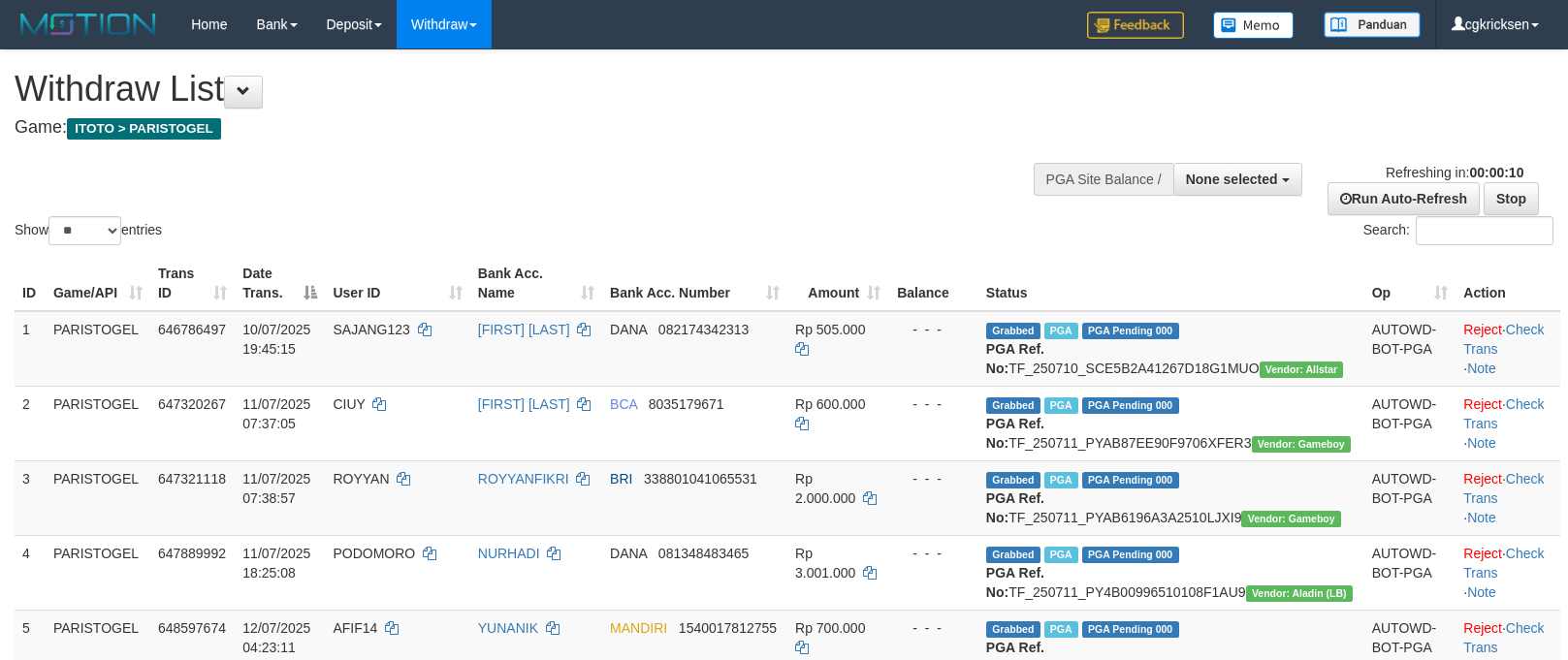 select 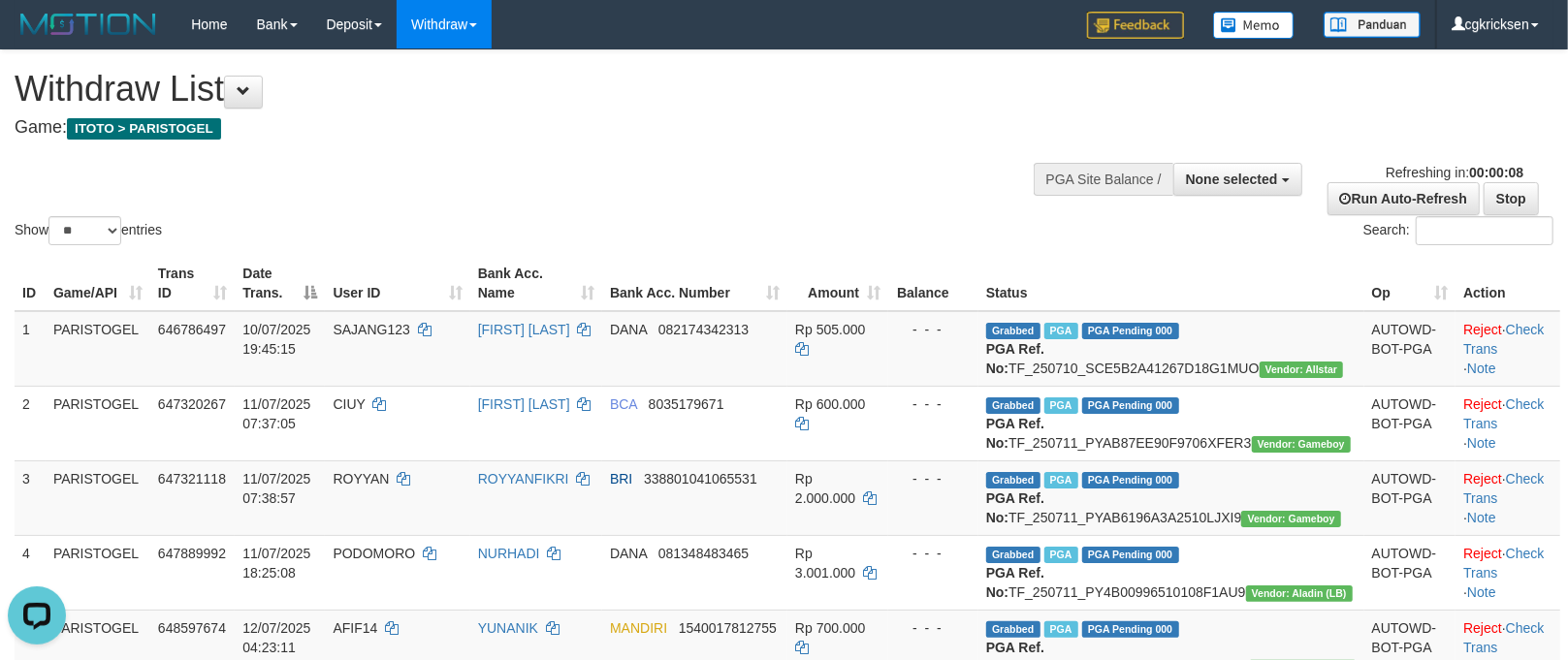 scroll, scrollTop: 0, scrollLeft: 0, axis: both 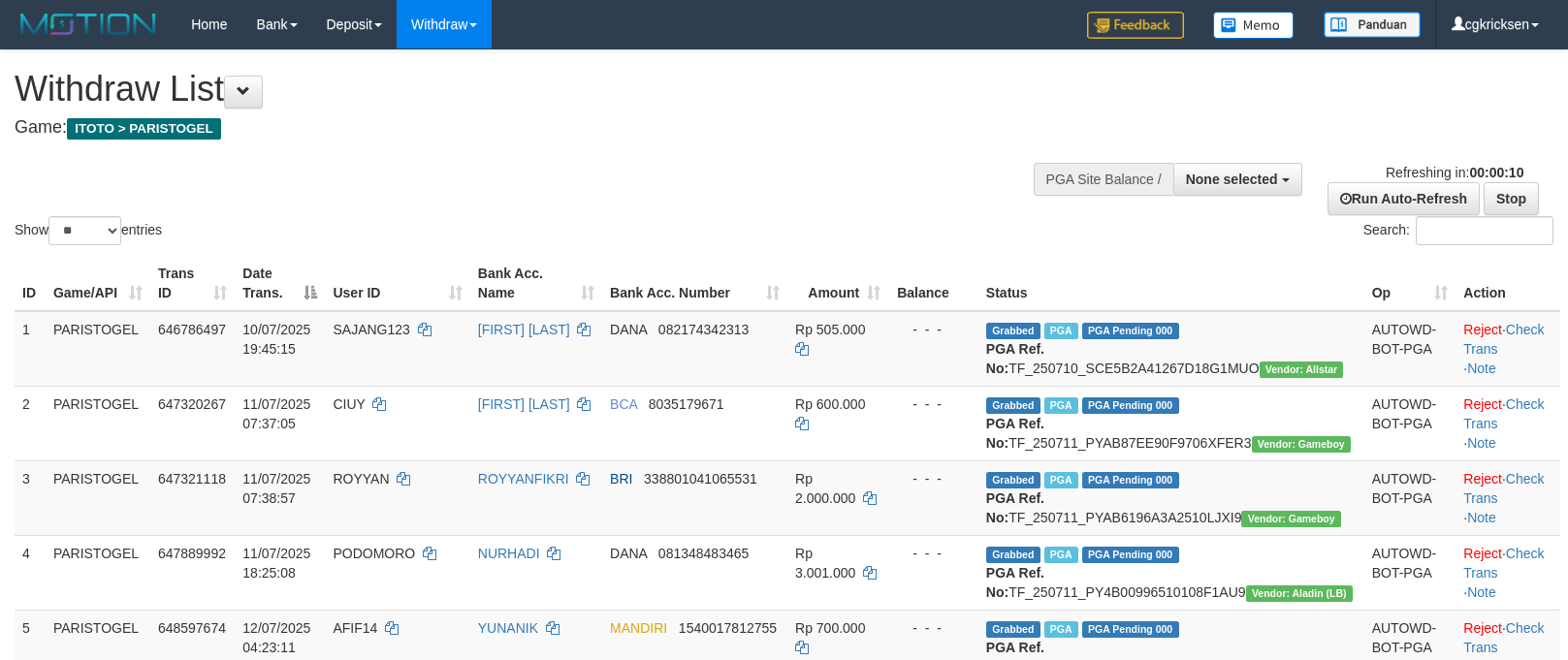 select 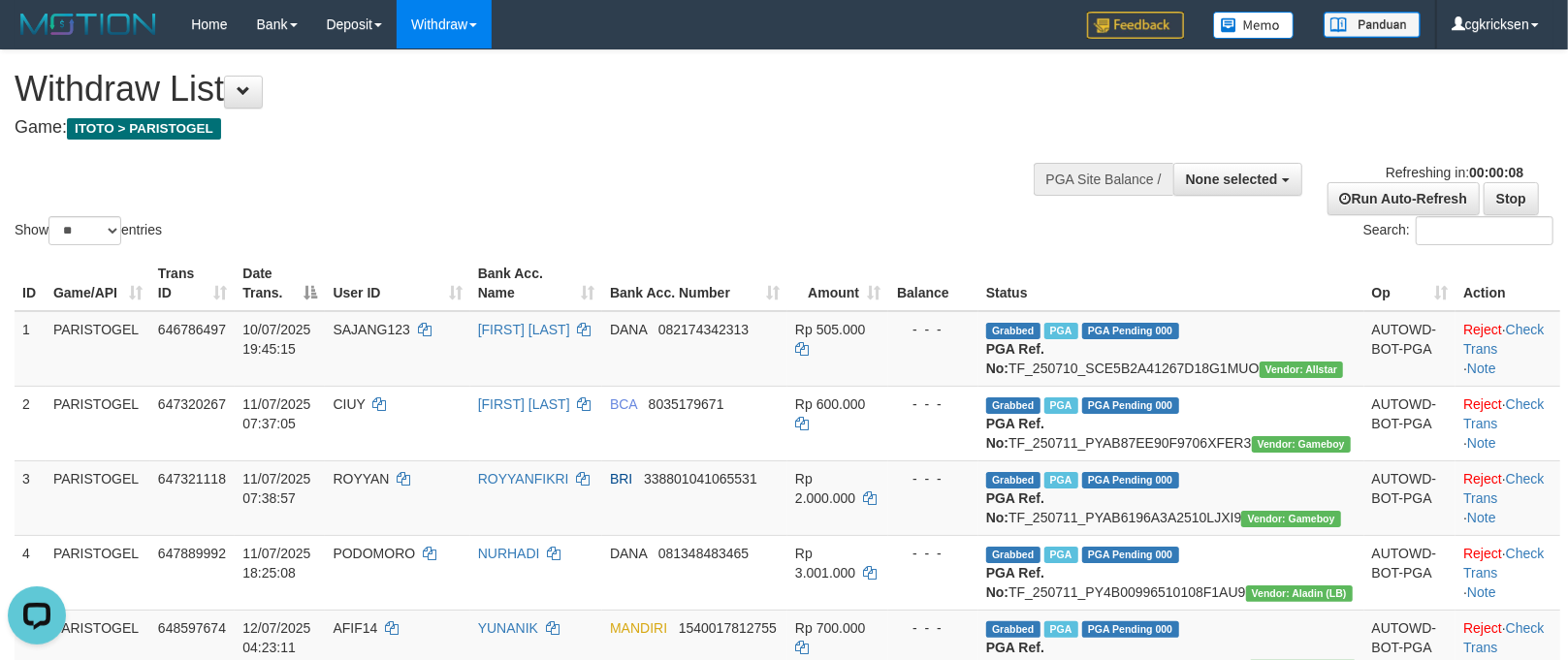 scroll, scrollTop: 0, scrollLeft: 0, axis: both 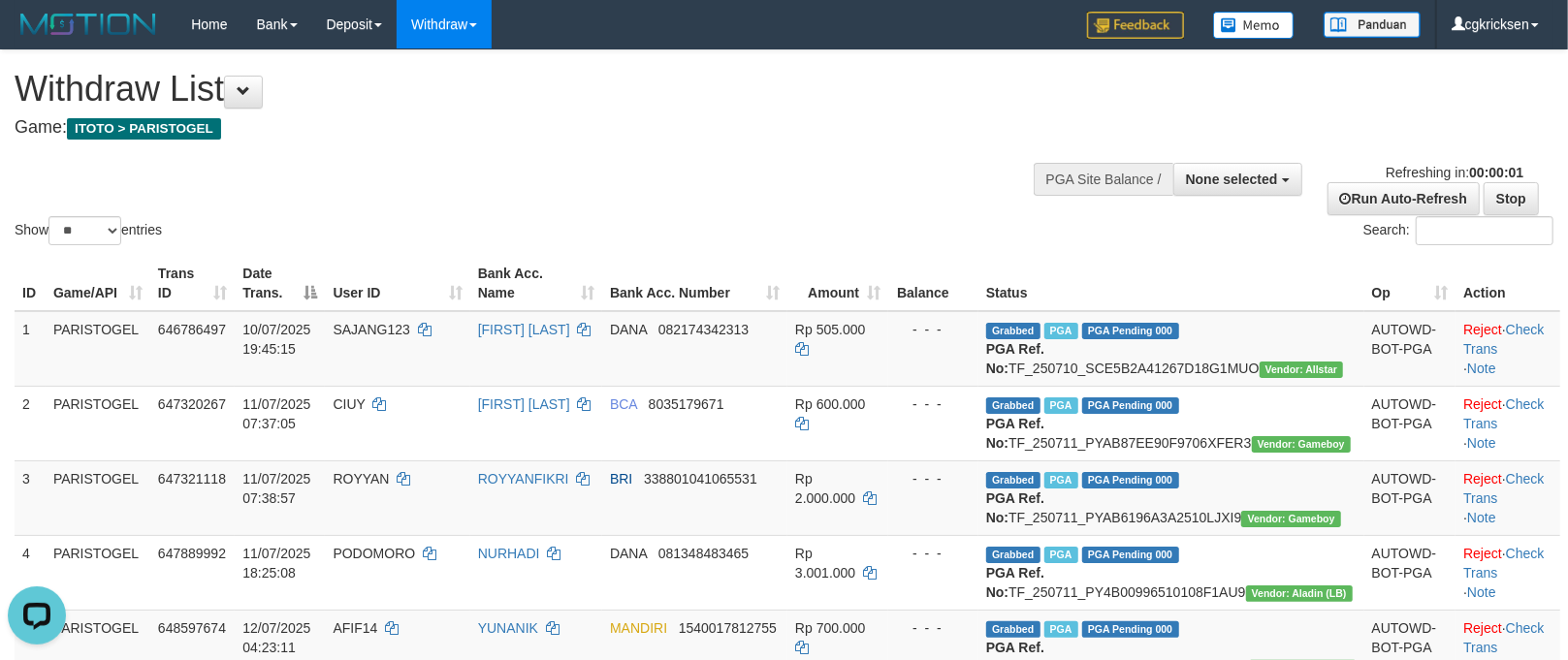 click on "Search:" at bounding box center [1176, 233] 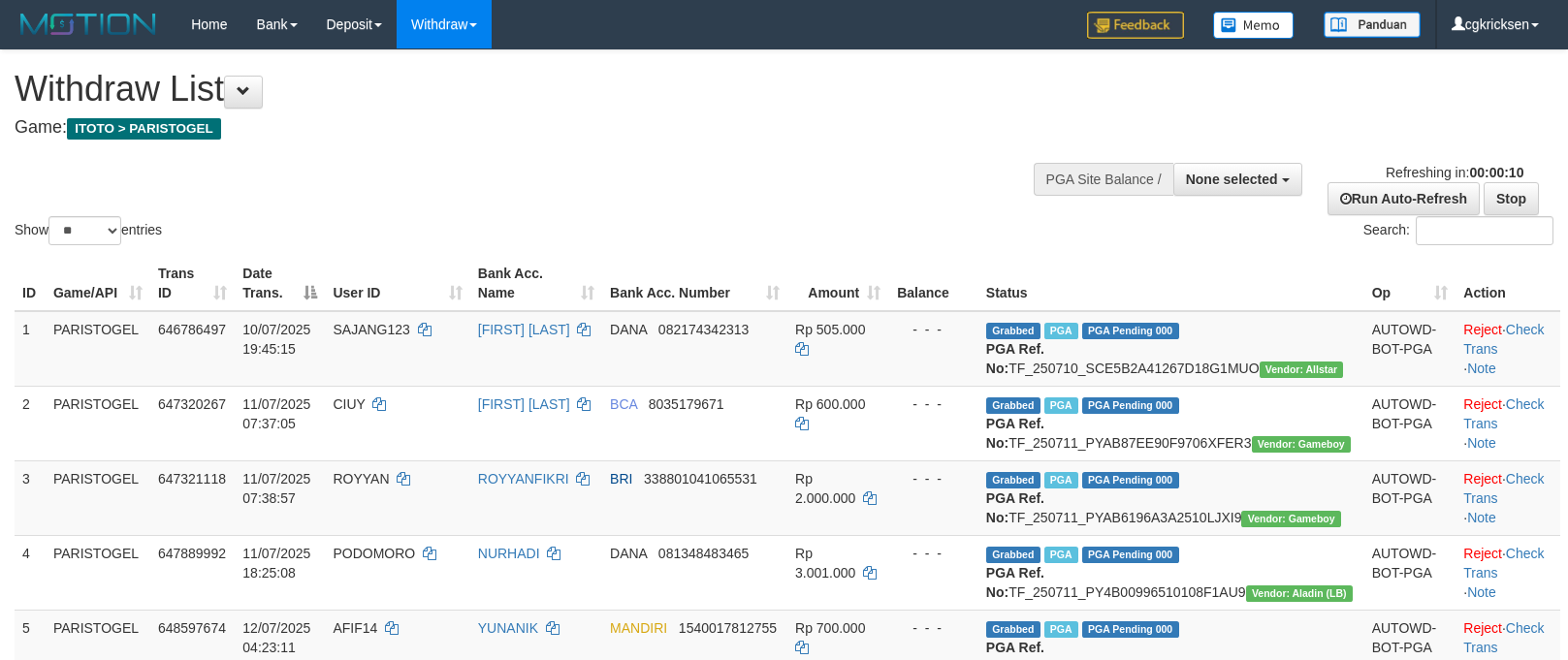 select 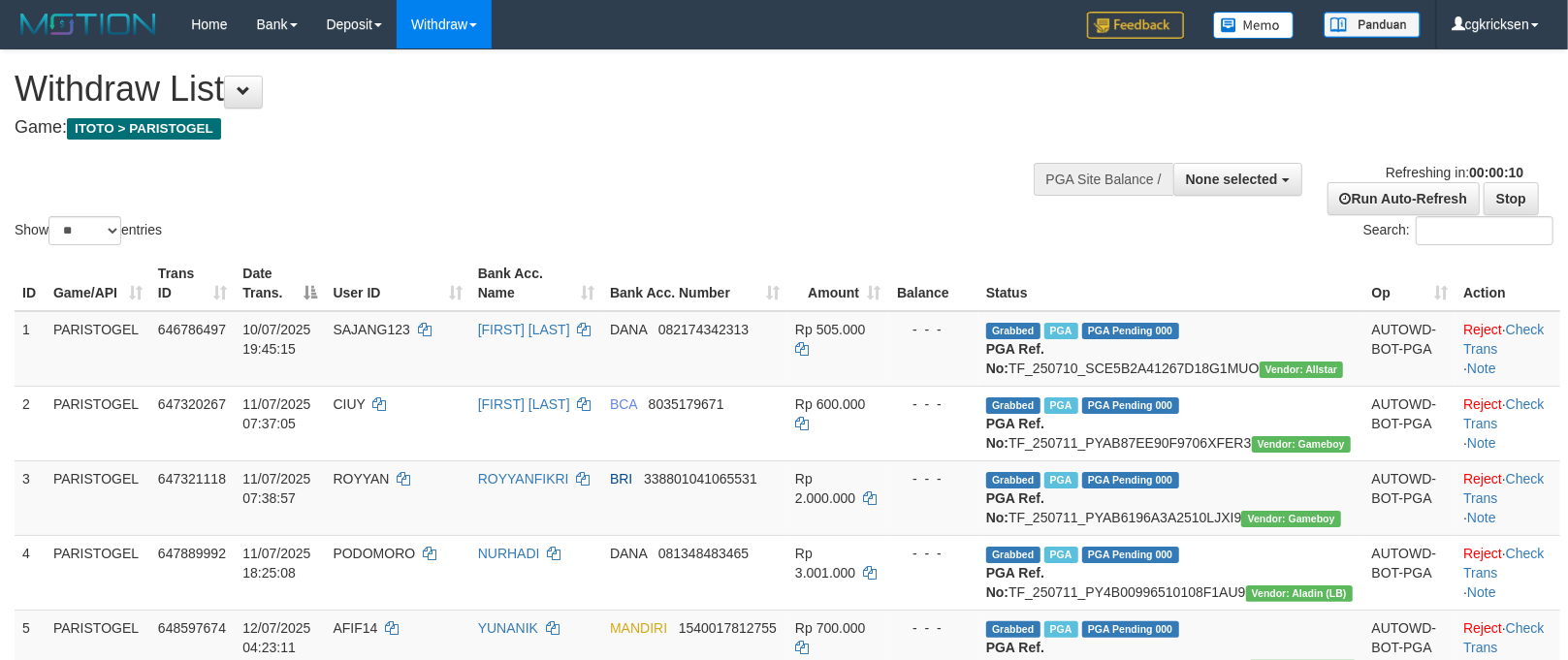 click on "Status" at bounding box center [1171, 283] 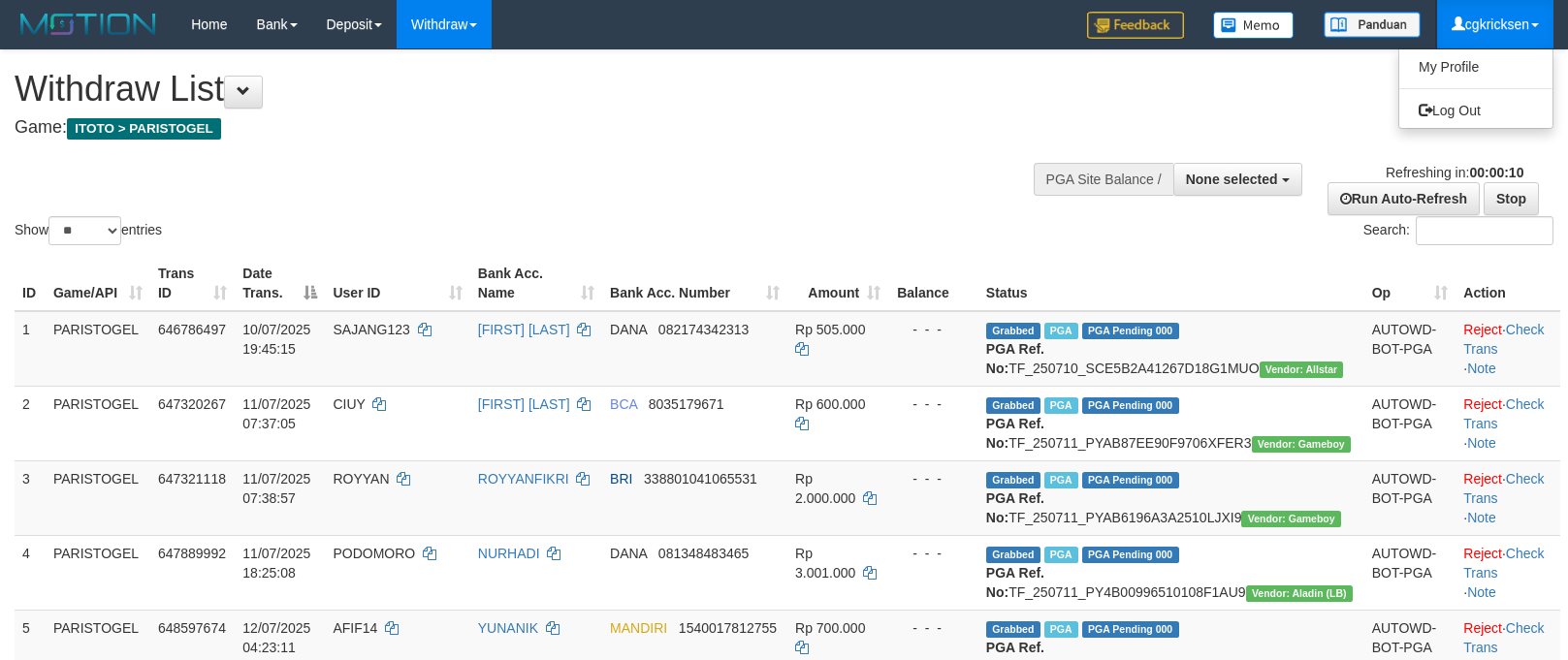select 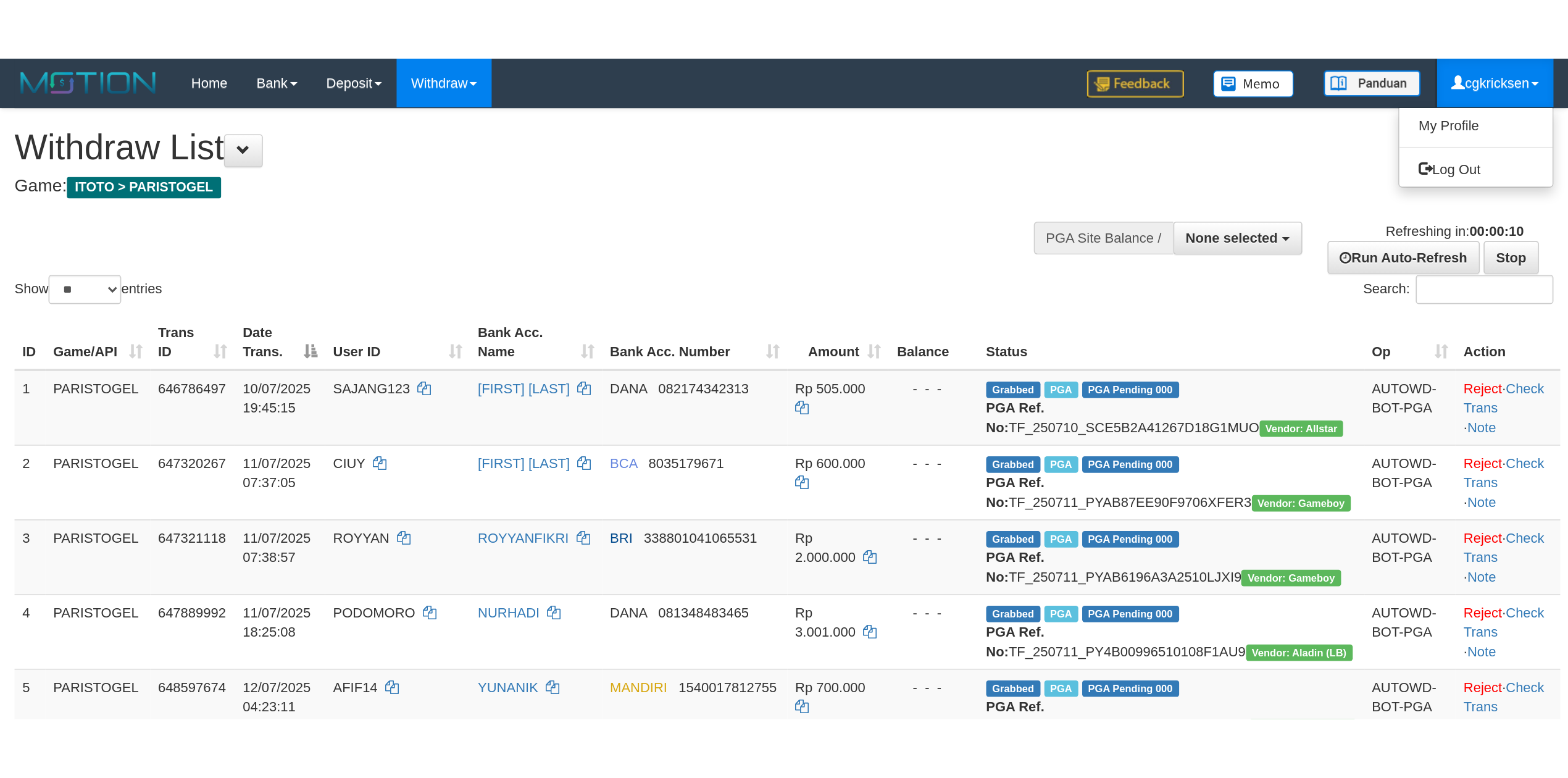 scroll, scrollTop: 0, scrollLeft: 0, axis: both 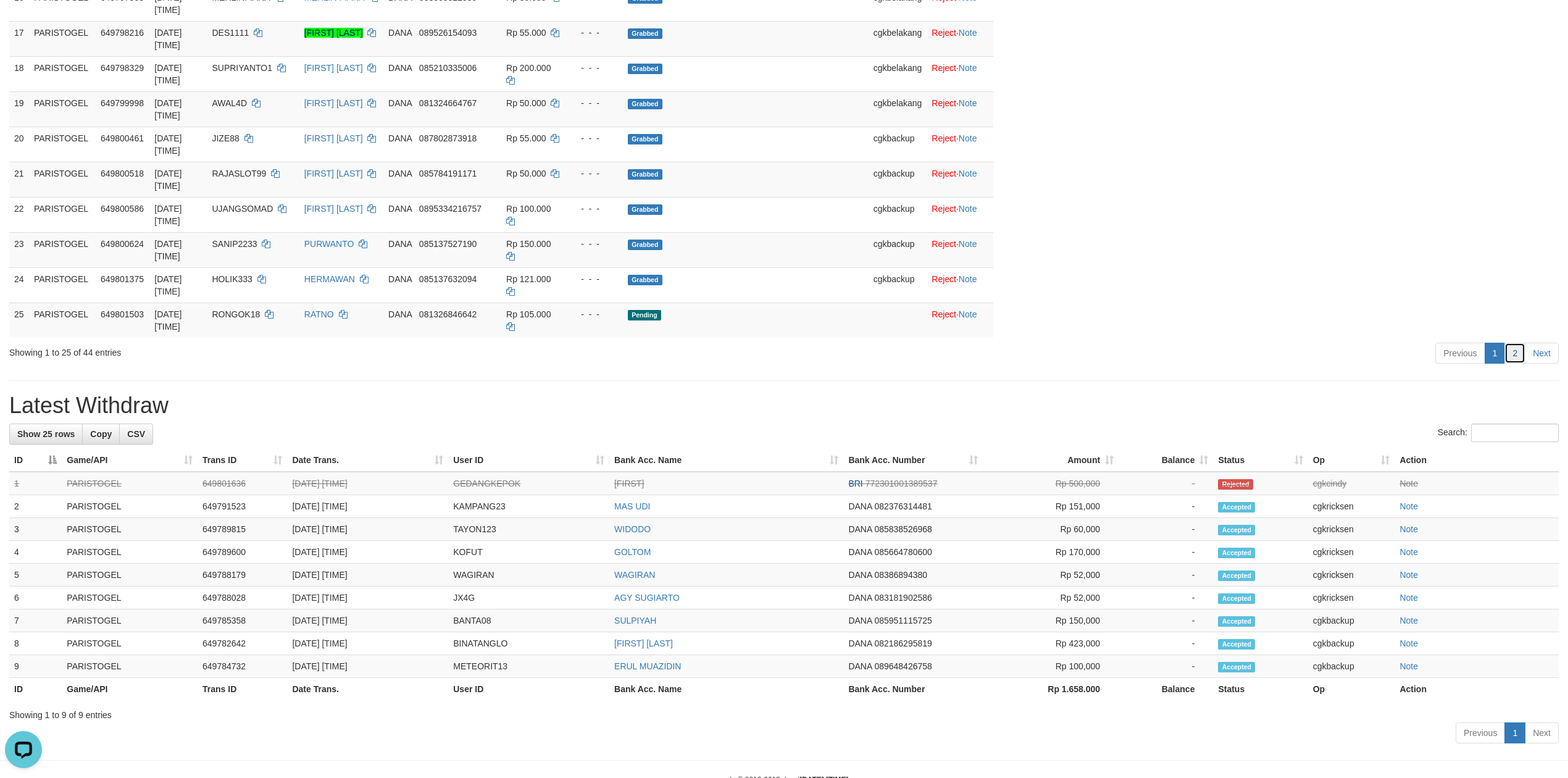 click on "2" at bounding box center [1515, 353] 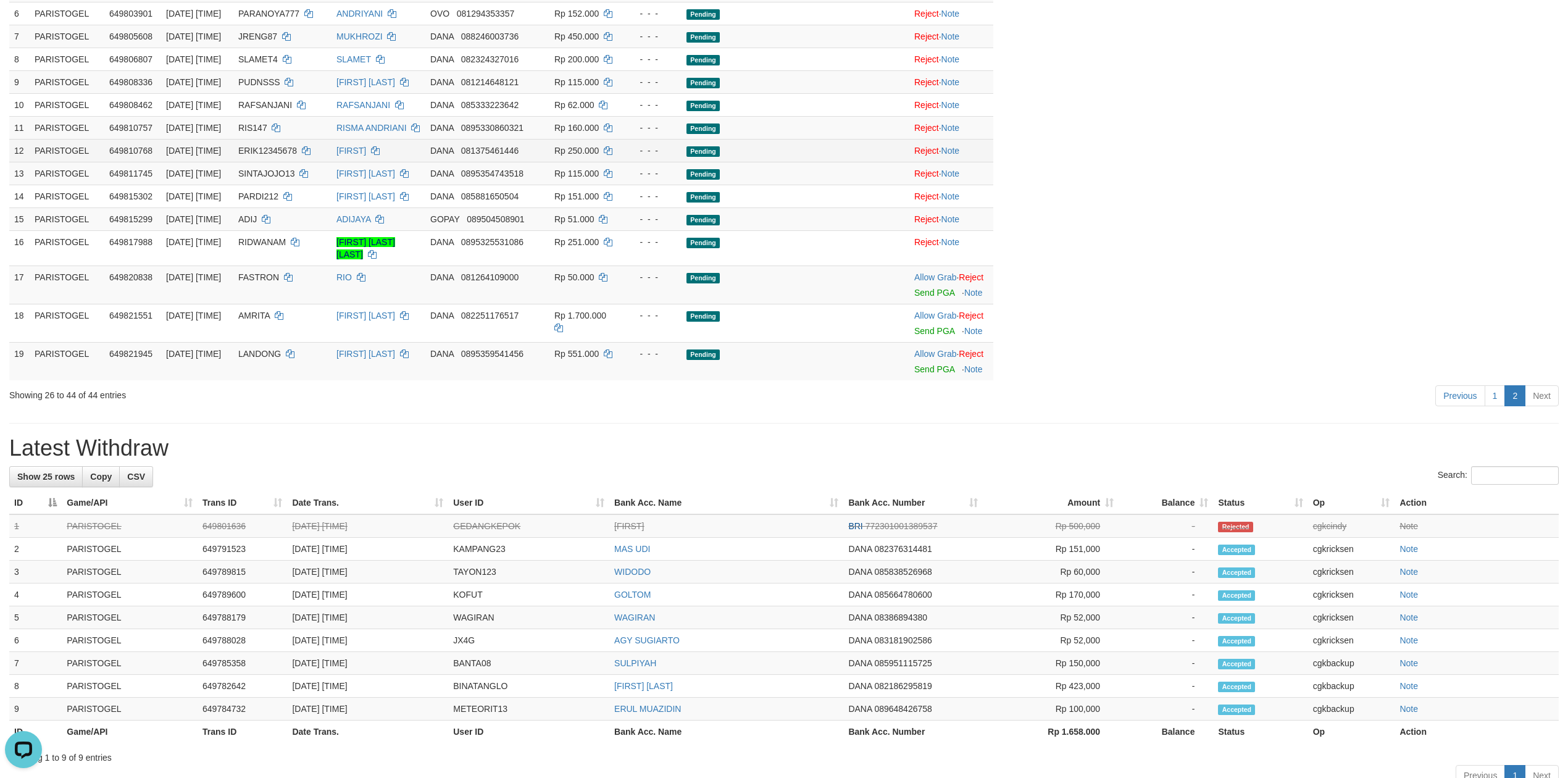 scroll, scrollTop: 393, scrollLeft: 0, axis: vertical 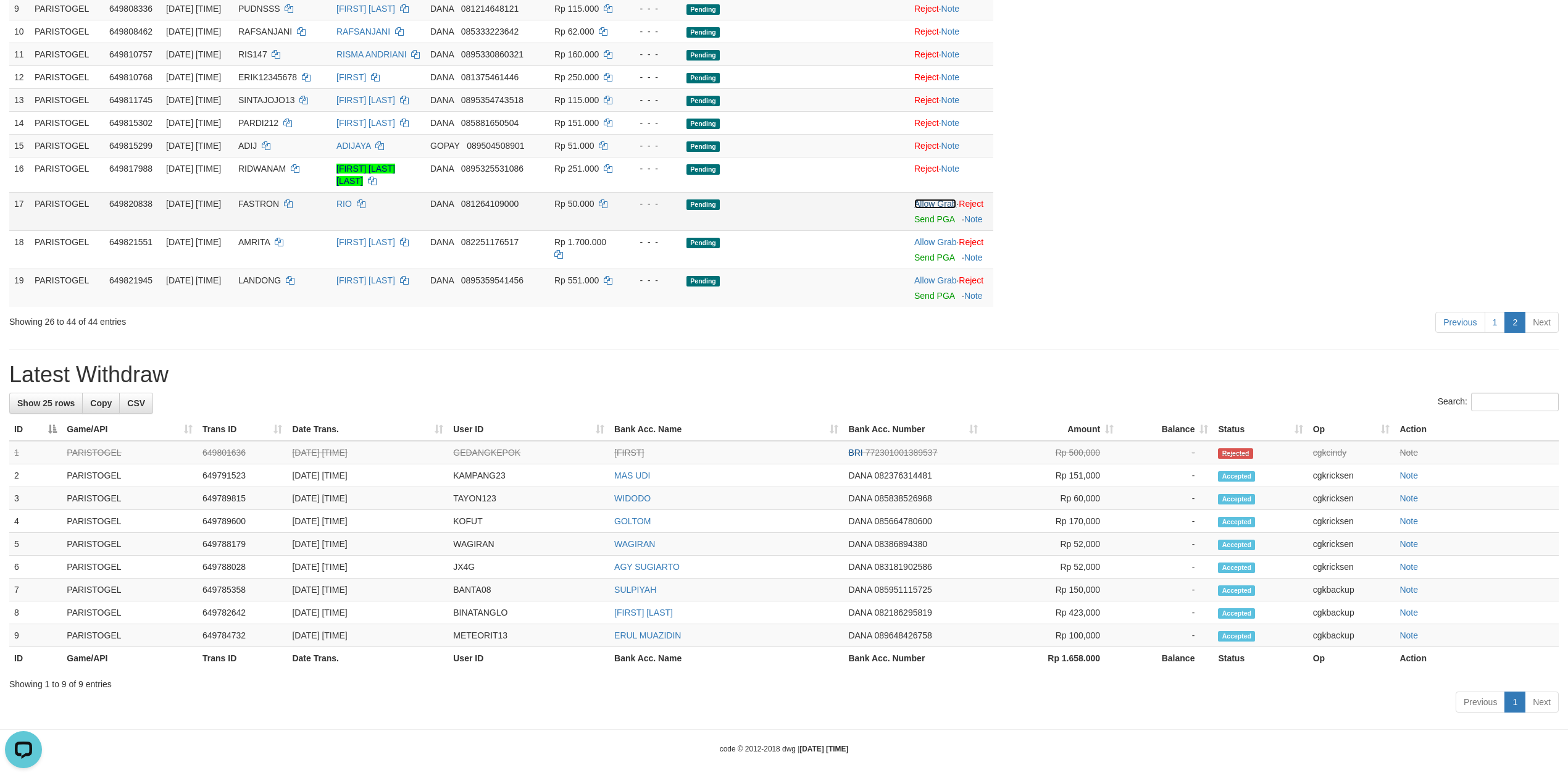 click on "Allow Grab" at bounding box center (935, 204) 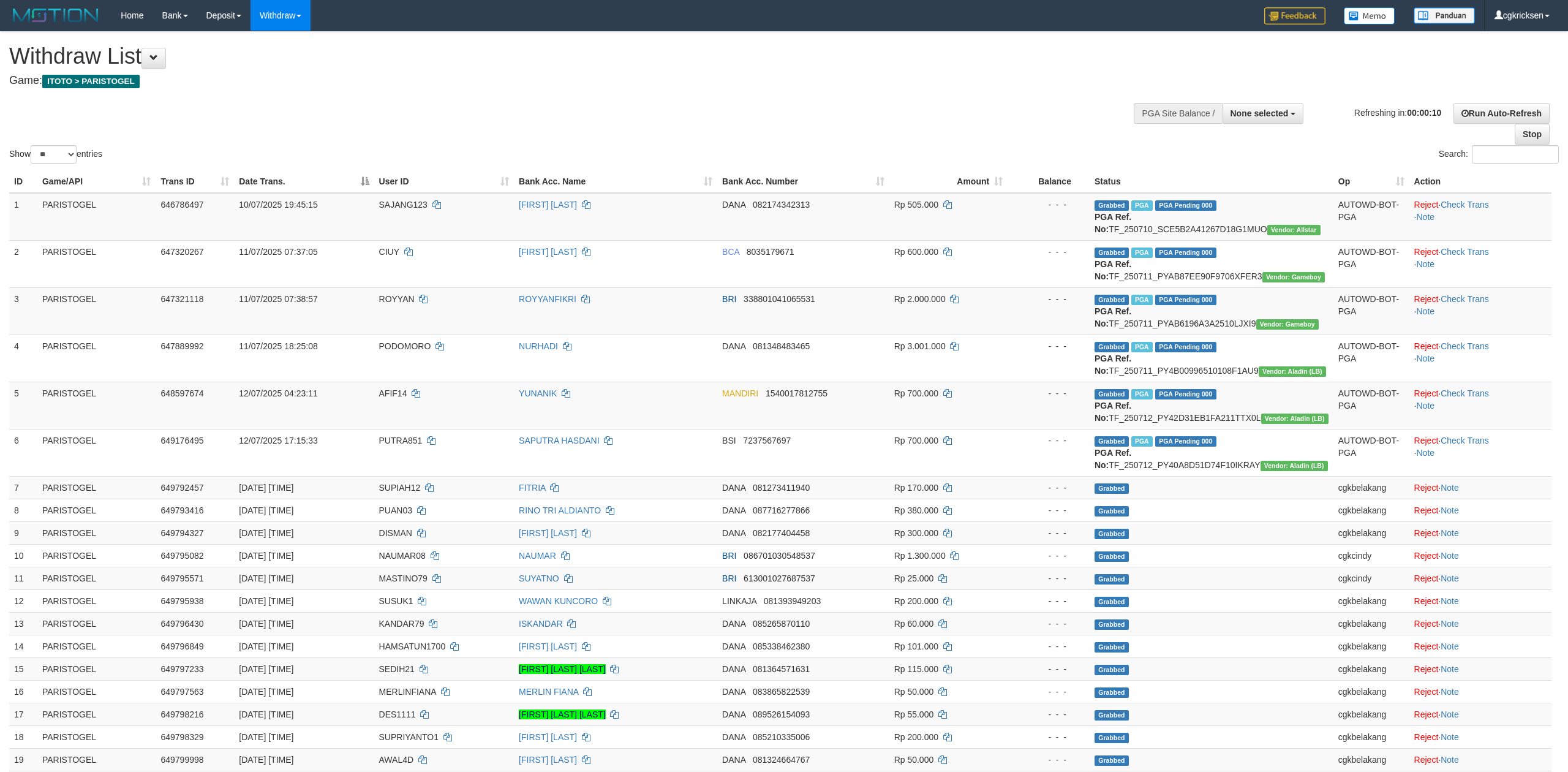 select 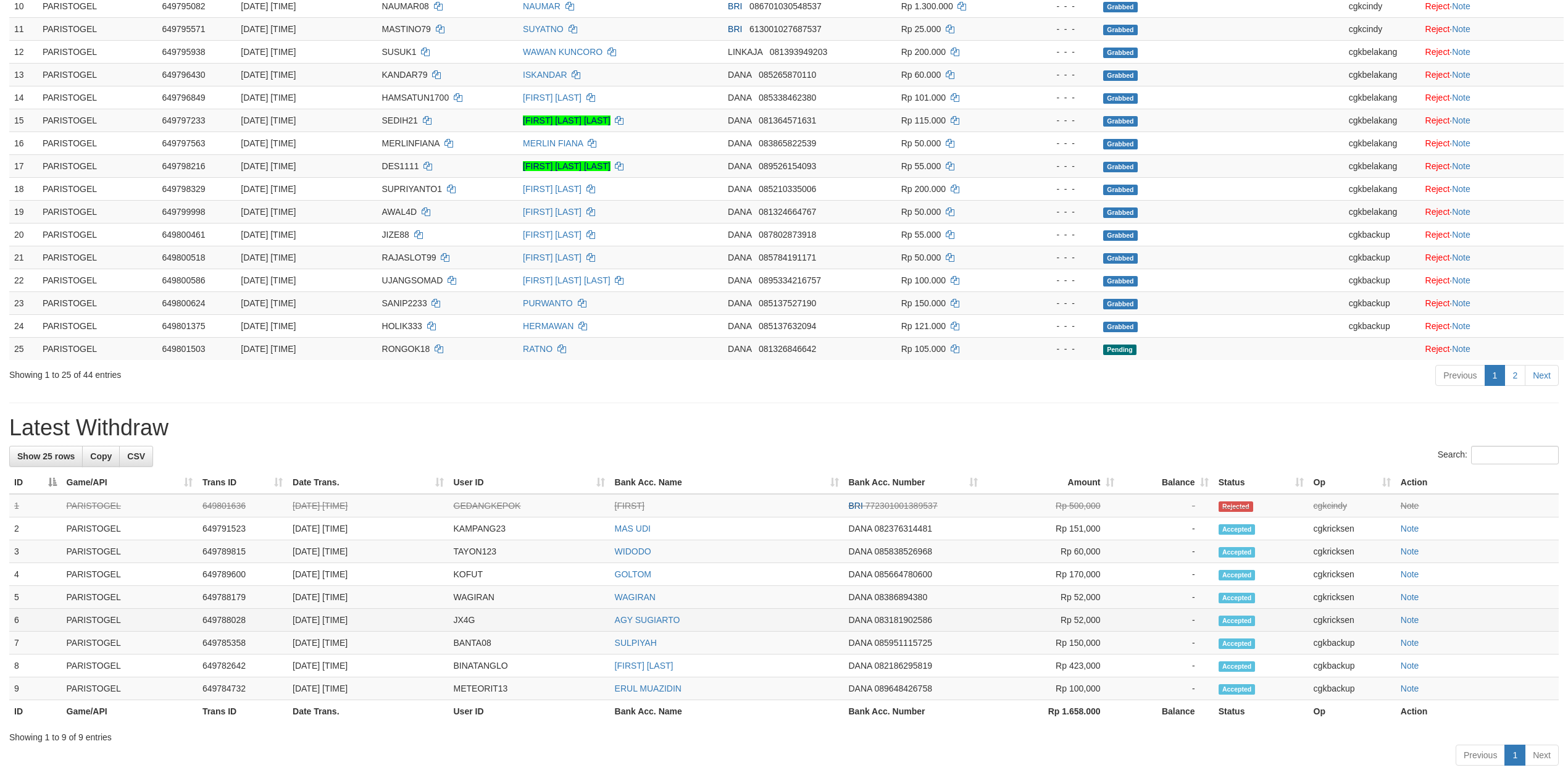scroll, scrollTop: 672, scrollLeft: 0, axis: vertical 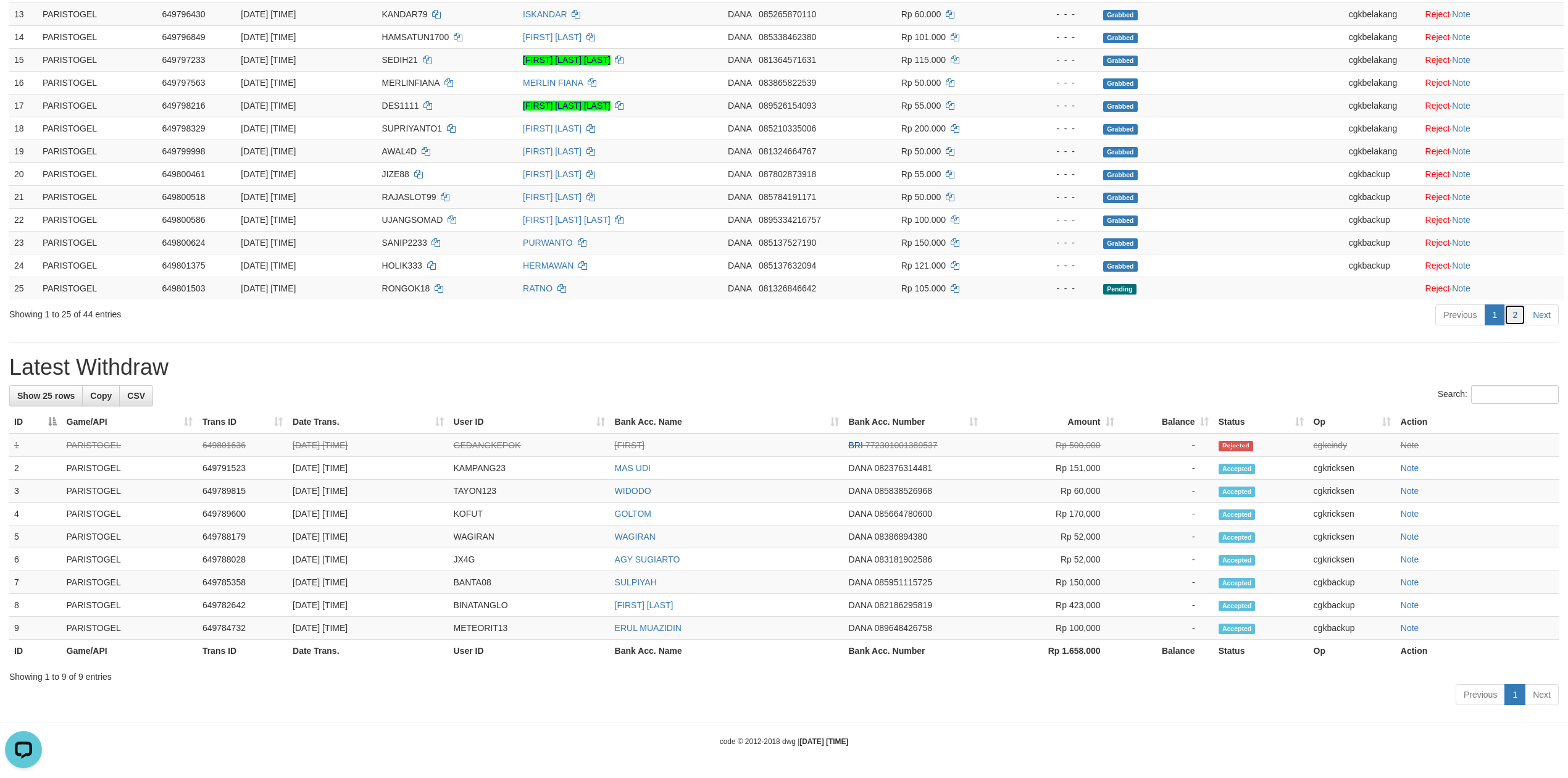click on "2" at bounding box center (1515, 315) 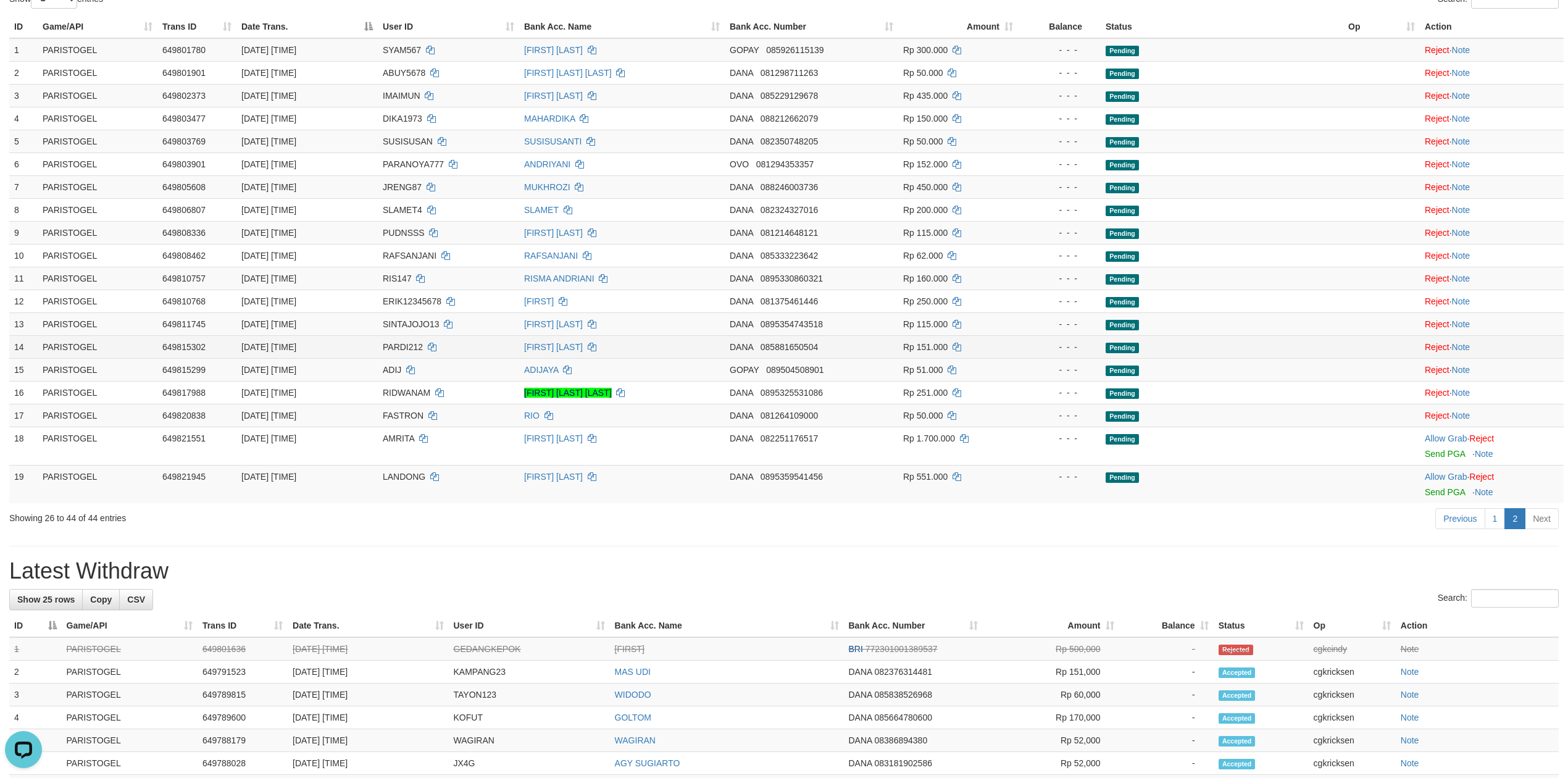 scroll, scrollTop: 154, scrollLeft: 0, axis: vertical 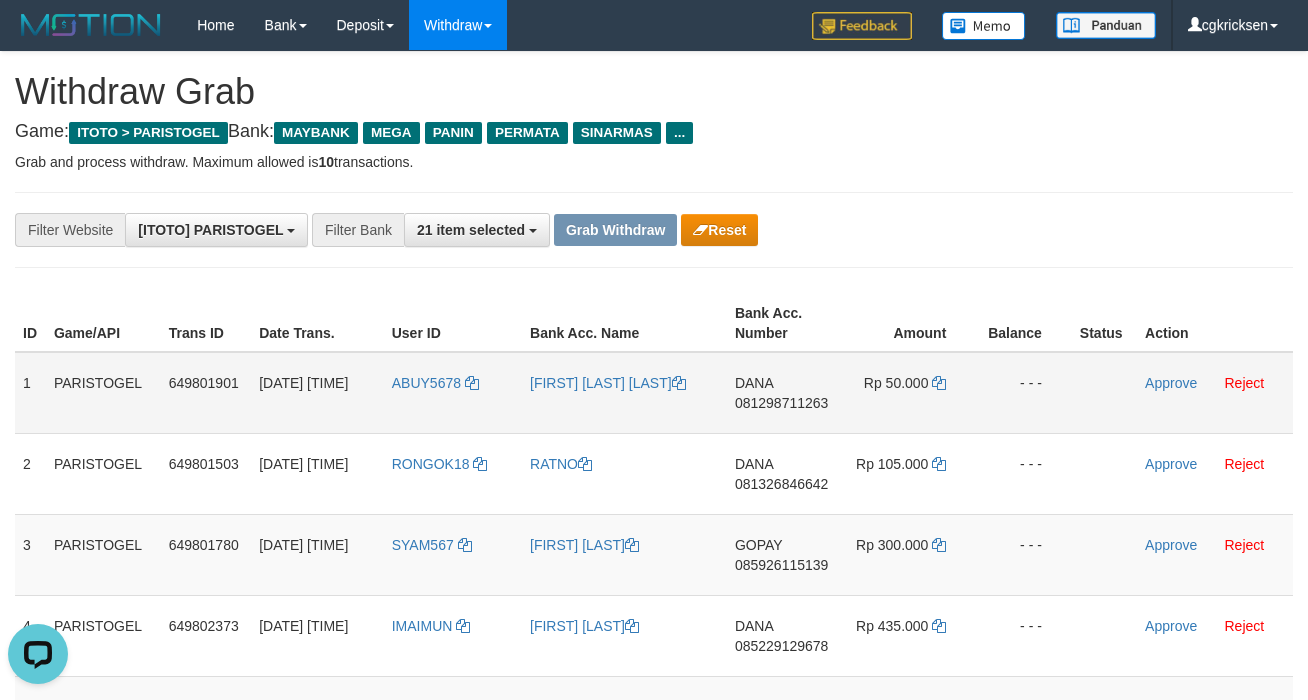 click on "ABUY5678" at bounding box center (453, 393) 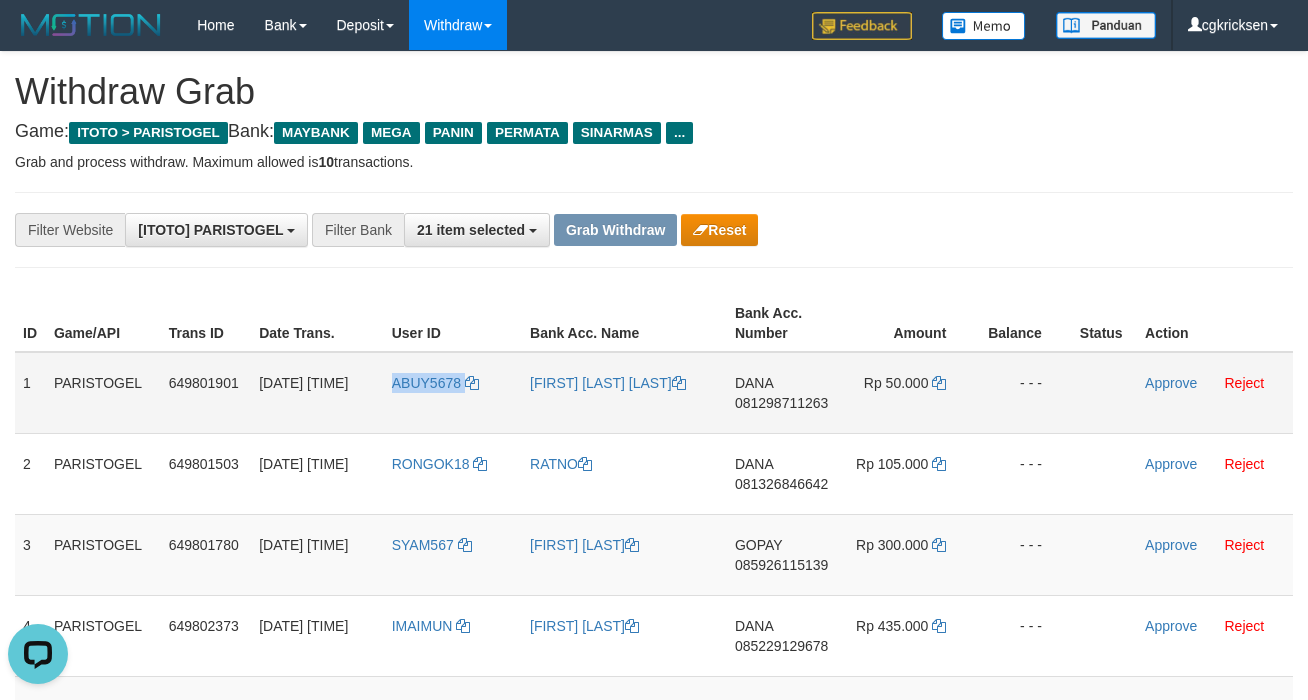 click on "ABUY5678" at bounding box center (453, 393) 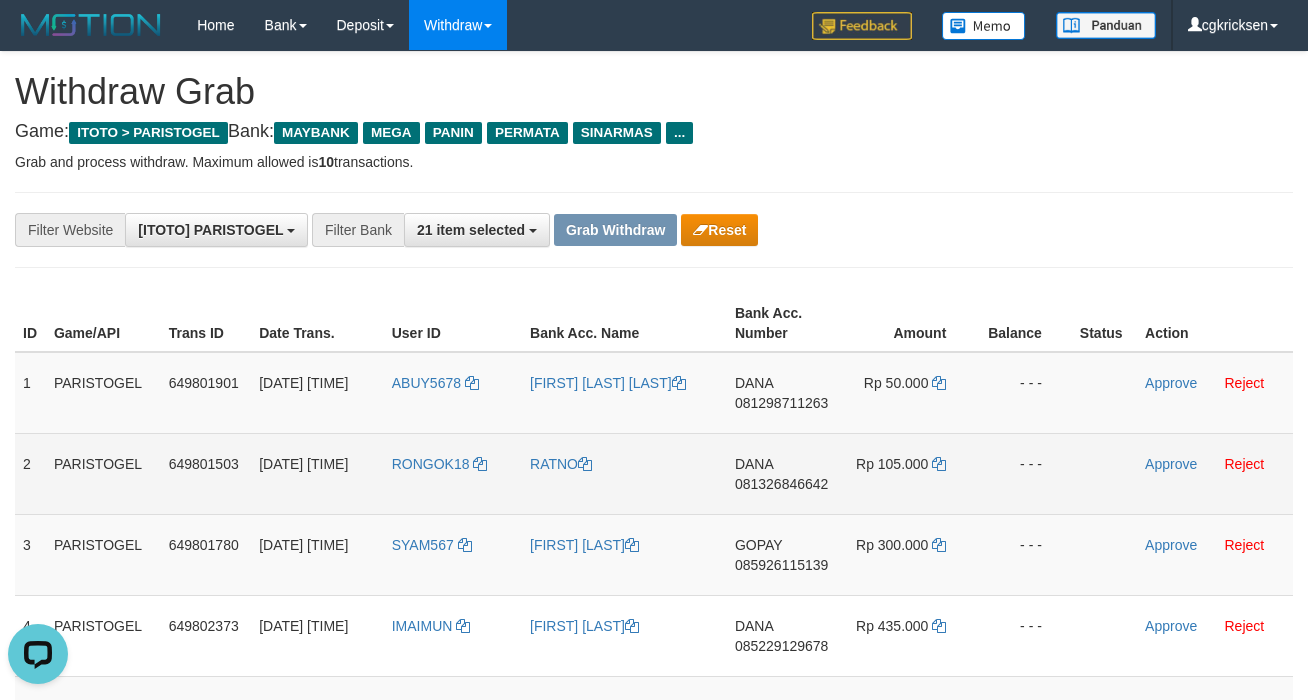 click on "RONGOK18" at bounding box center [453, 473] 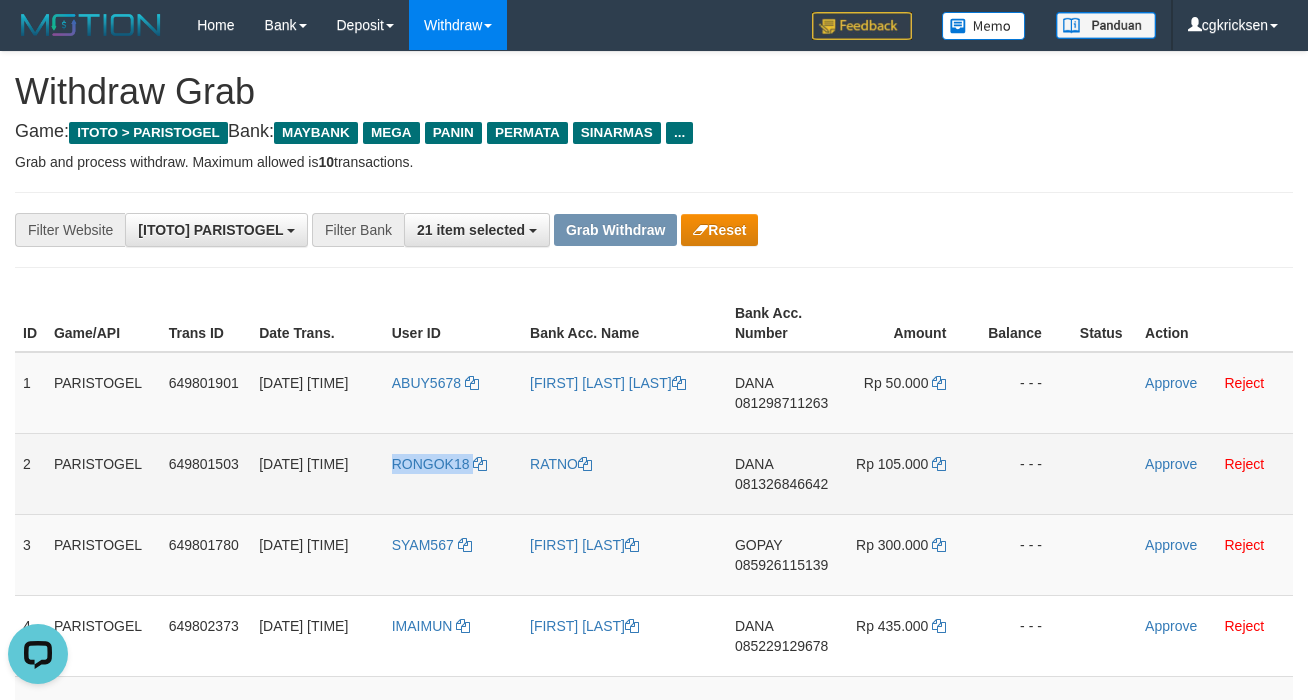 click on "RONGOK18" at bounding box center [453, 473] 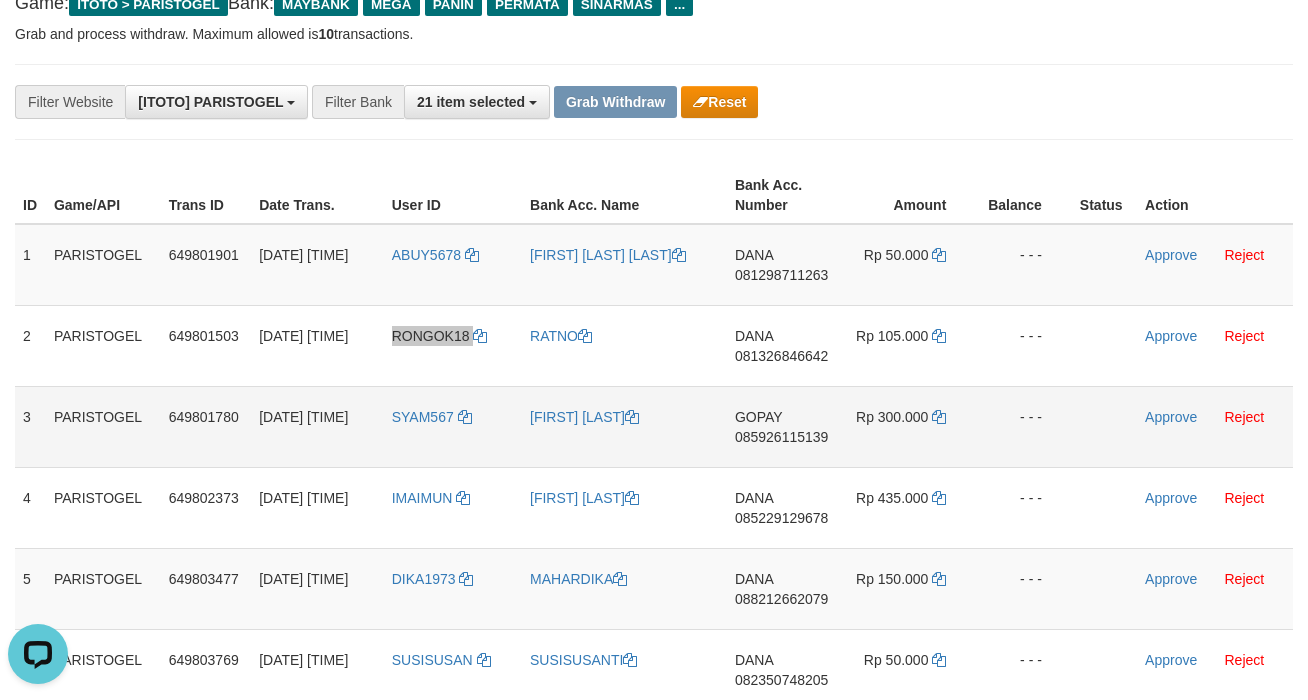 scroll, scrollTop: 133, scrollLeft: 0, axis: vertical 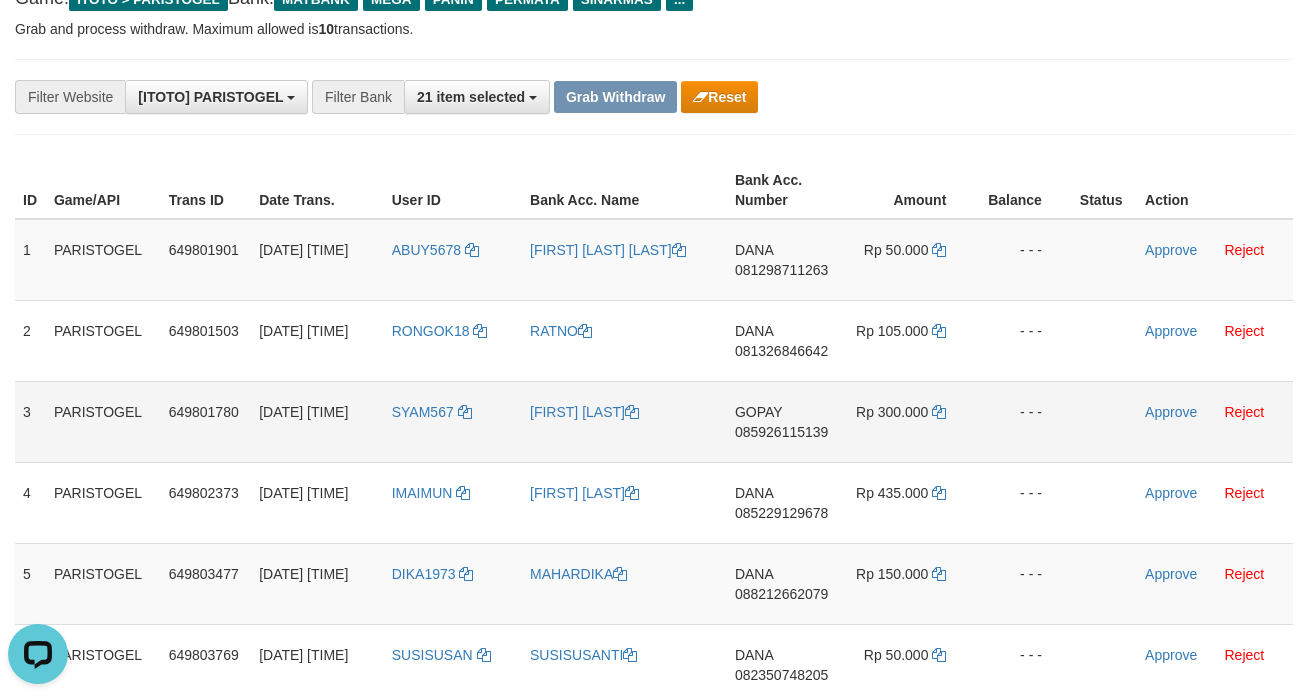 click on "SYAM567" at bounding box center [453, 421] 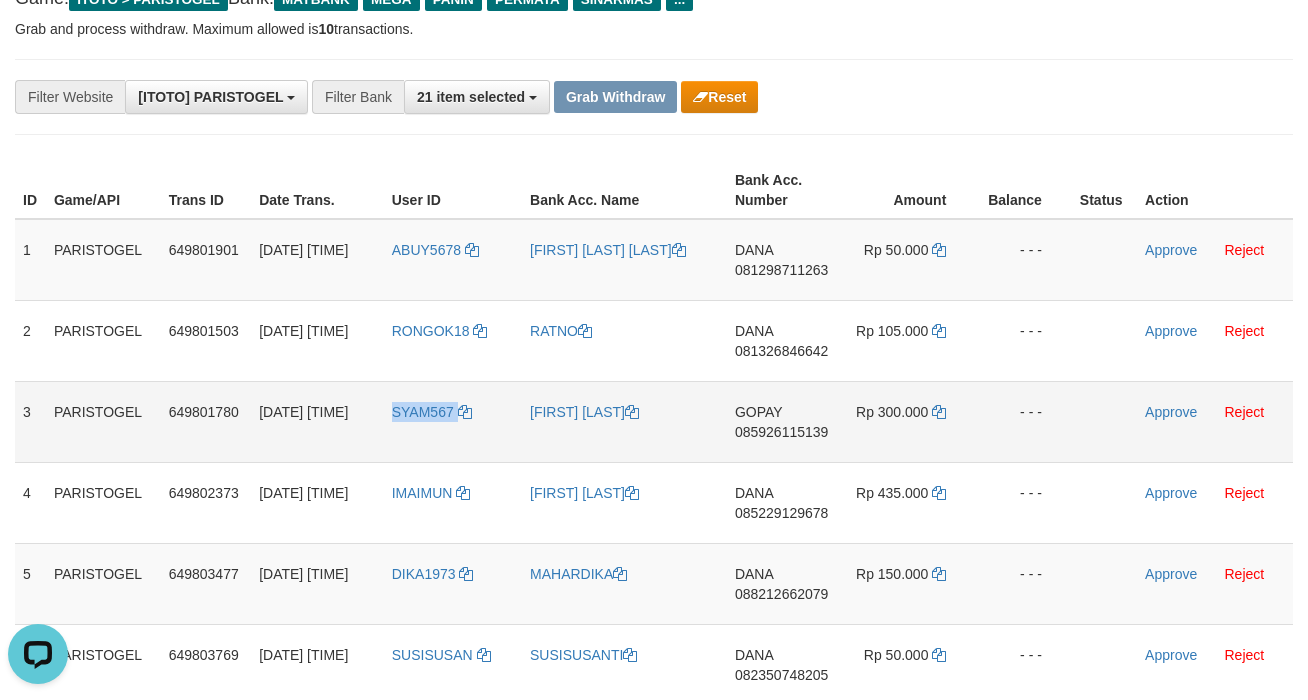 click on "SYAM567" at bounding box center (453, 421) 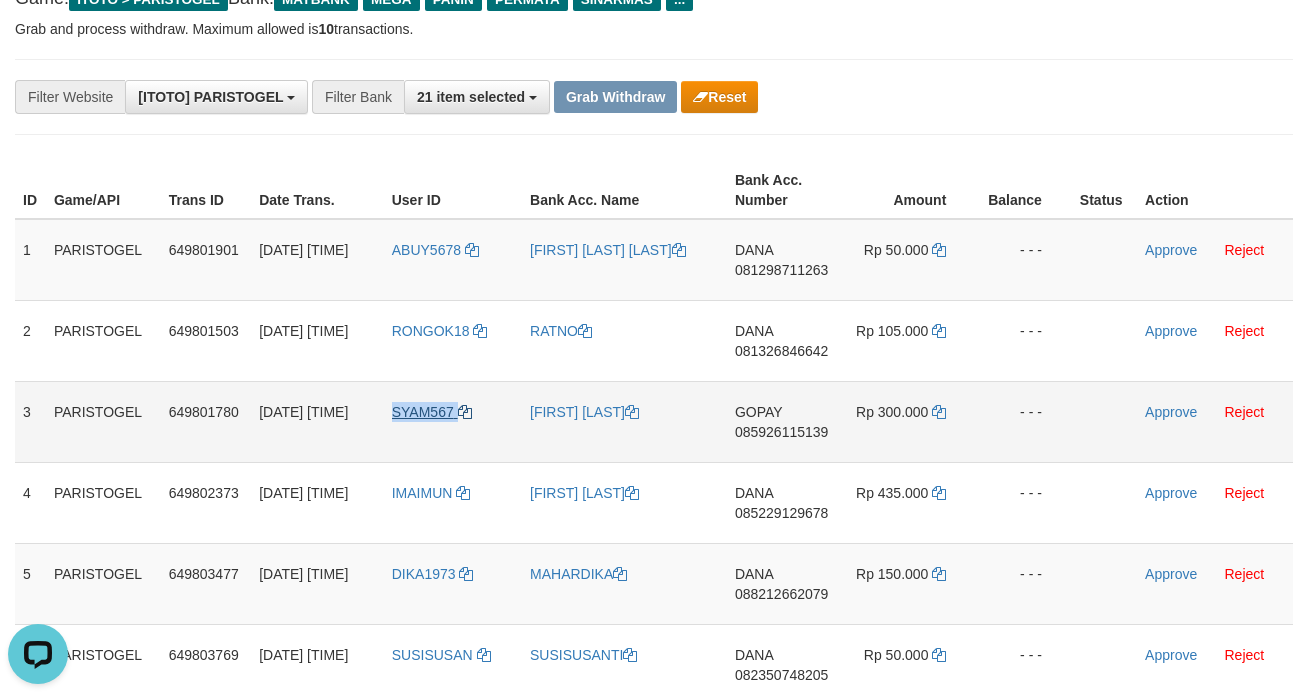 copy on "SYAM567" 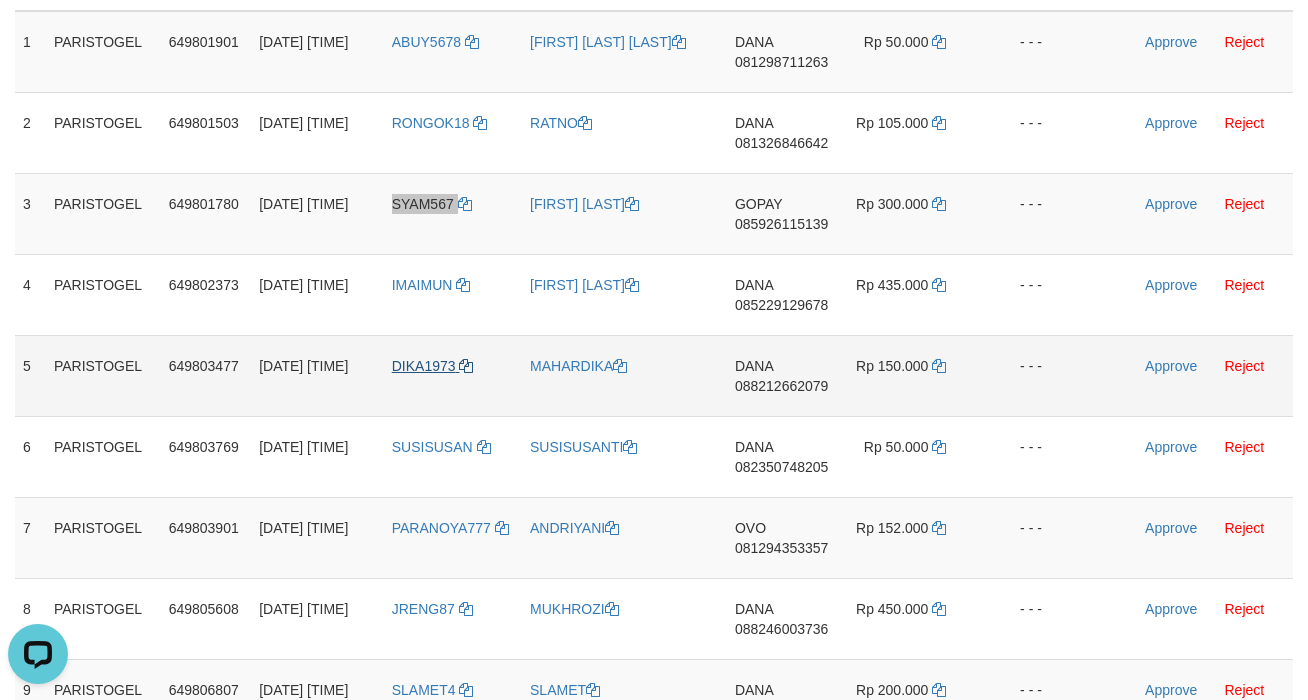 scroll, scrollTop: 400, scrollLeft: 0, axis: vertical 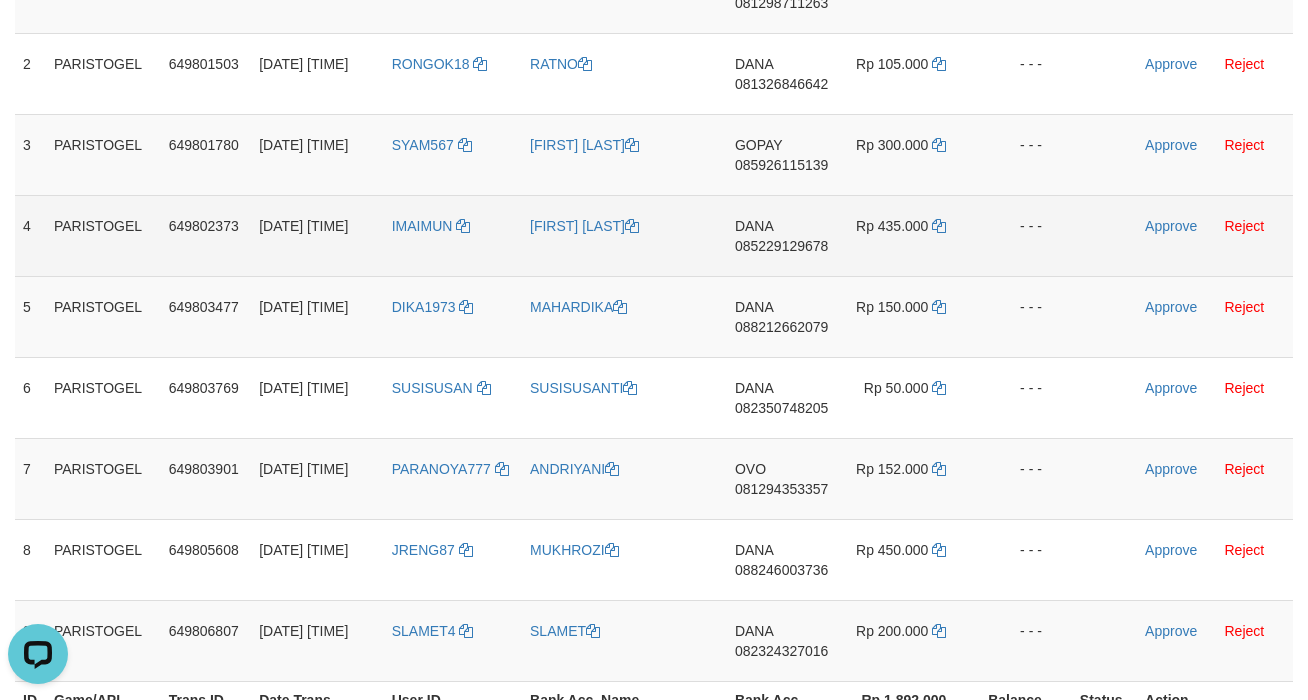 click on "IMAIMUN" at bounding box center [453, 235] 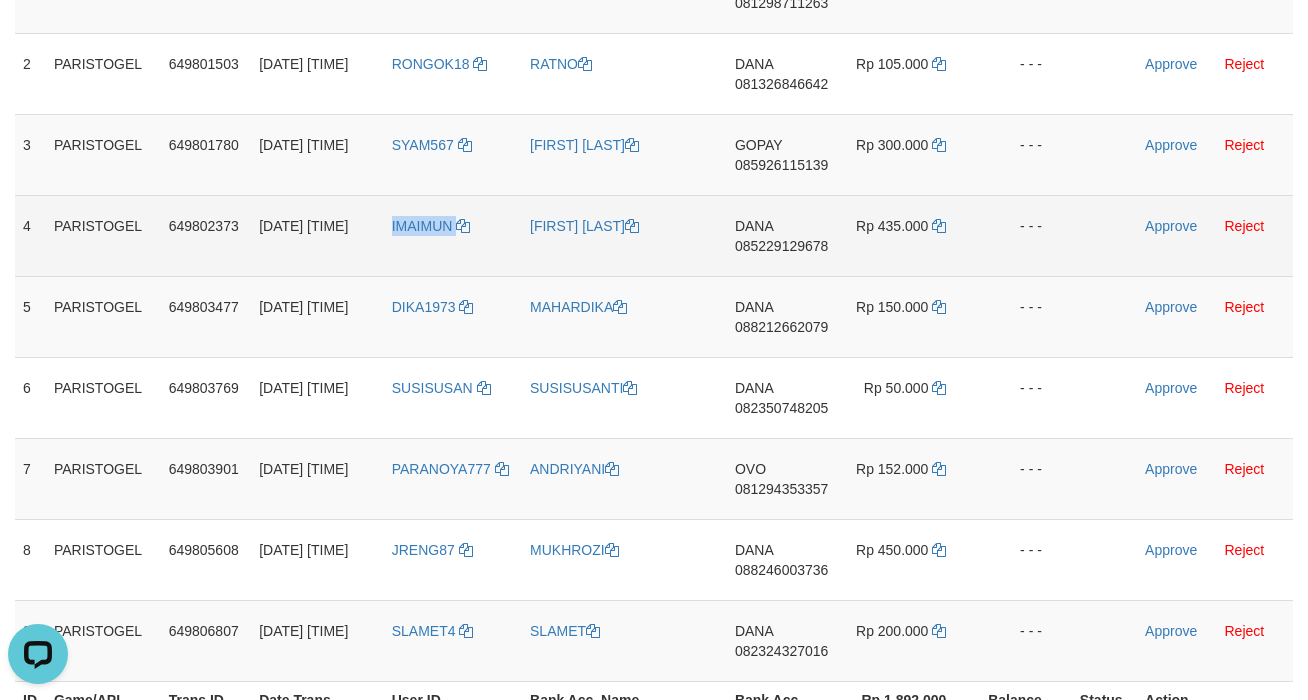 click on "IMAIMUN" at bounding box center [453, 235] 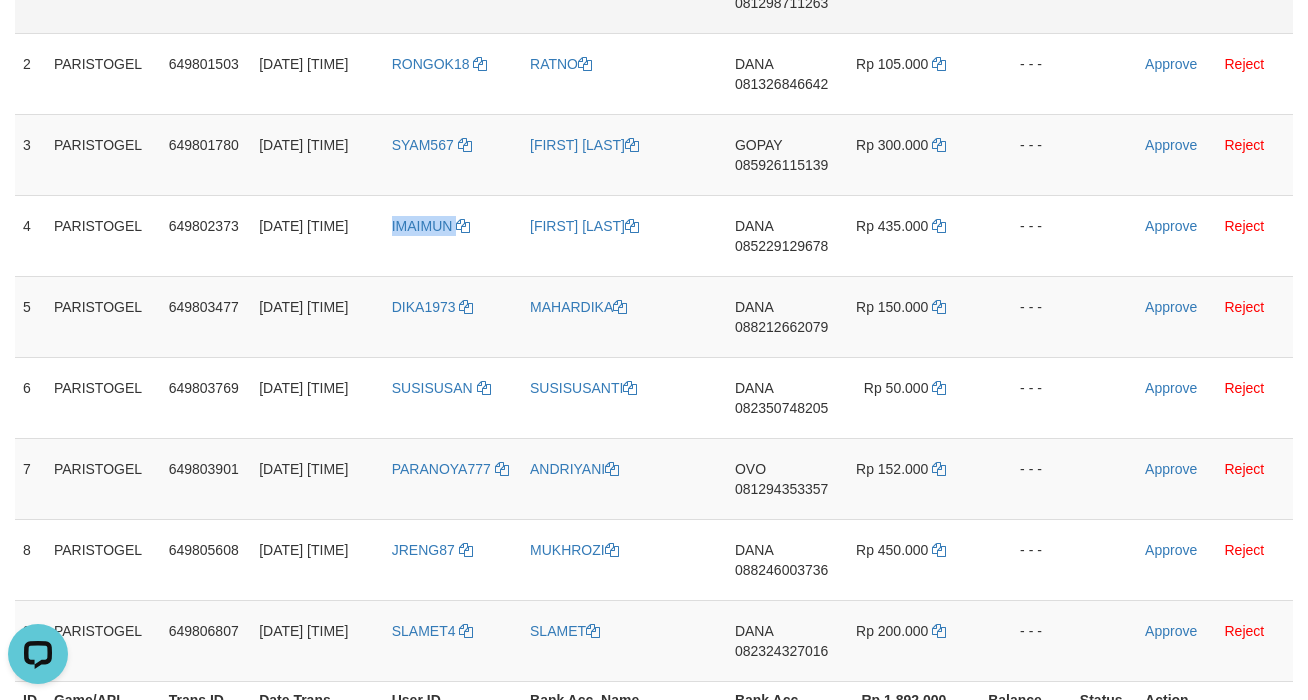 copy on "IMAIMUN" 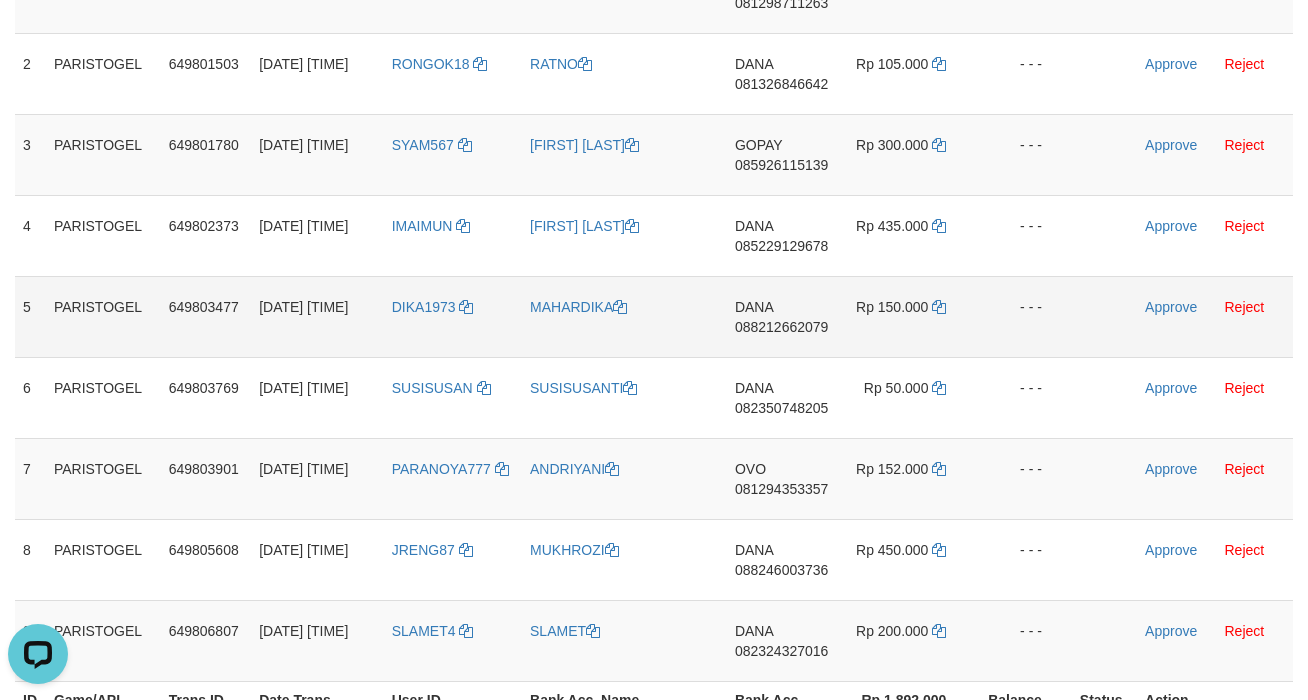 click on "DIKA1973" at bounding box center (453, 316) 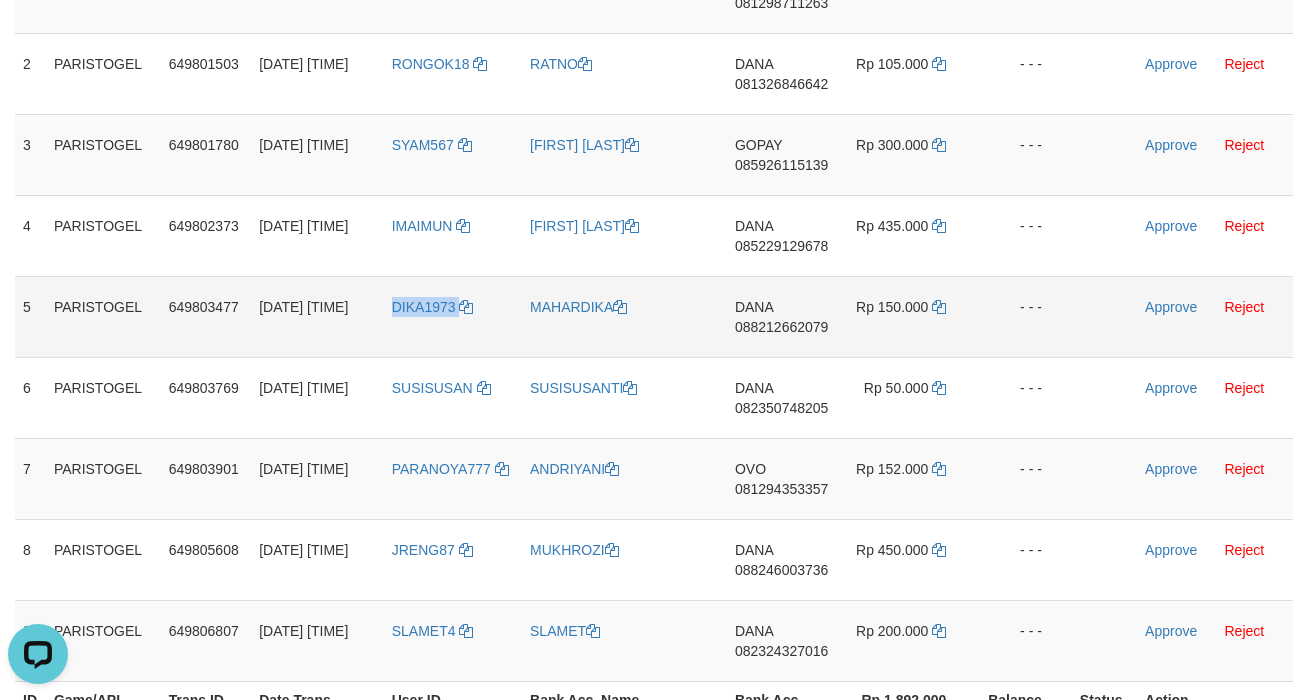 click on "DIKA1973" at bounding box center (453, 316) 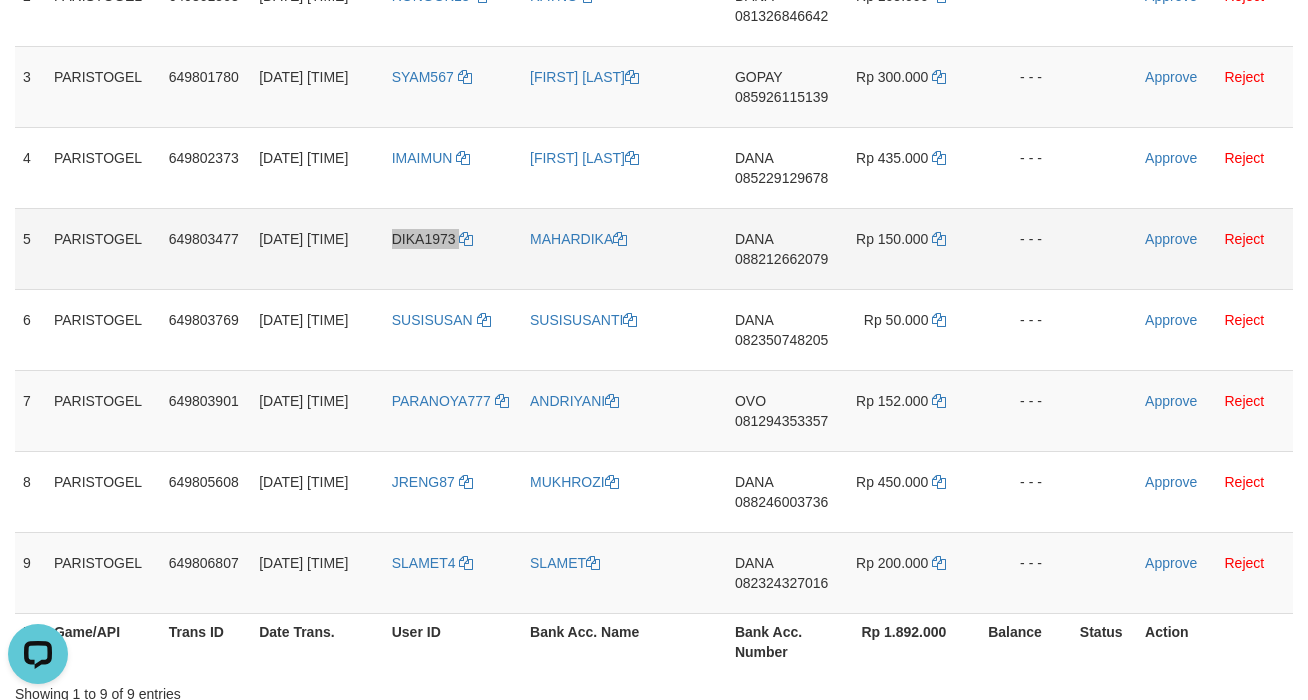 scroll, scrollTop: 533, scrollLeft: 0, axis: vertical 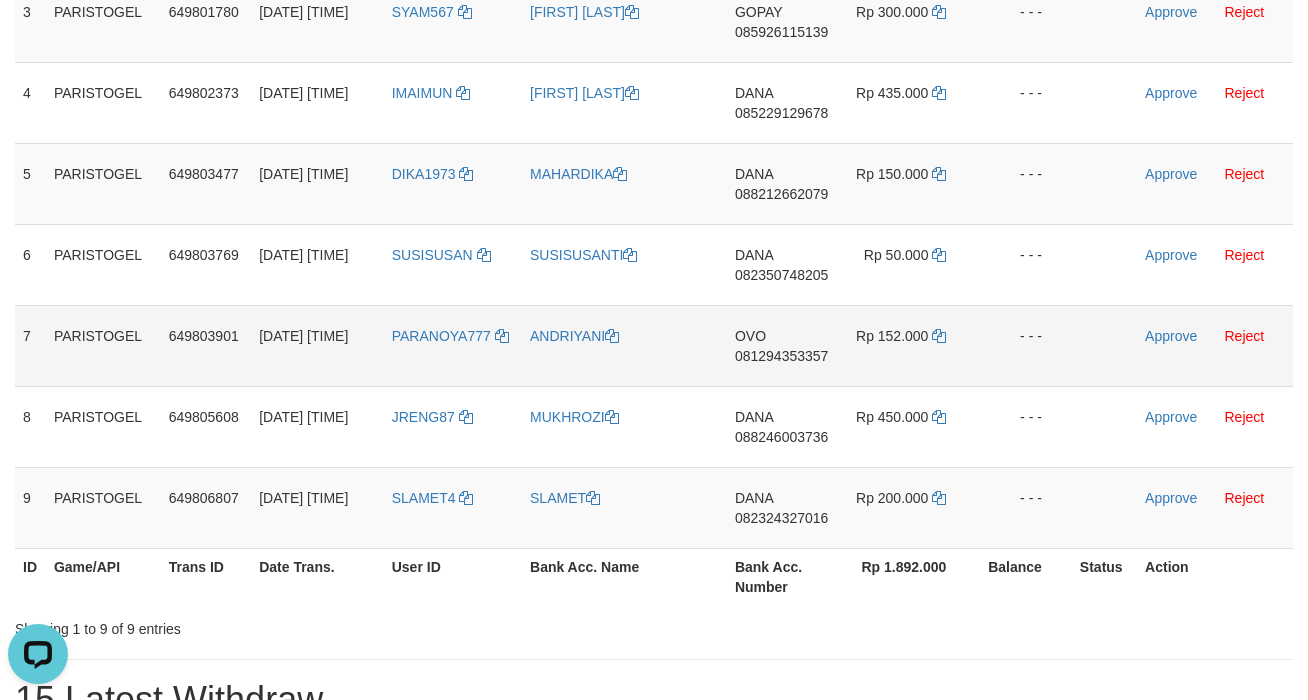 click on "PARANOYA777" at bounding box center [453, 345] 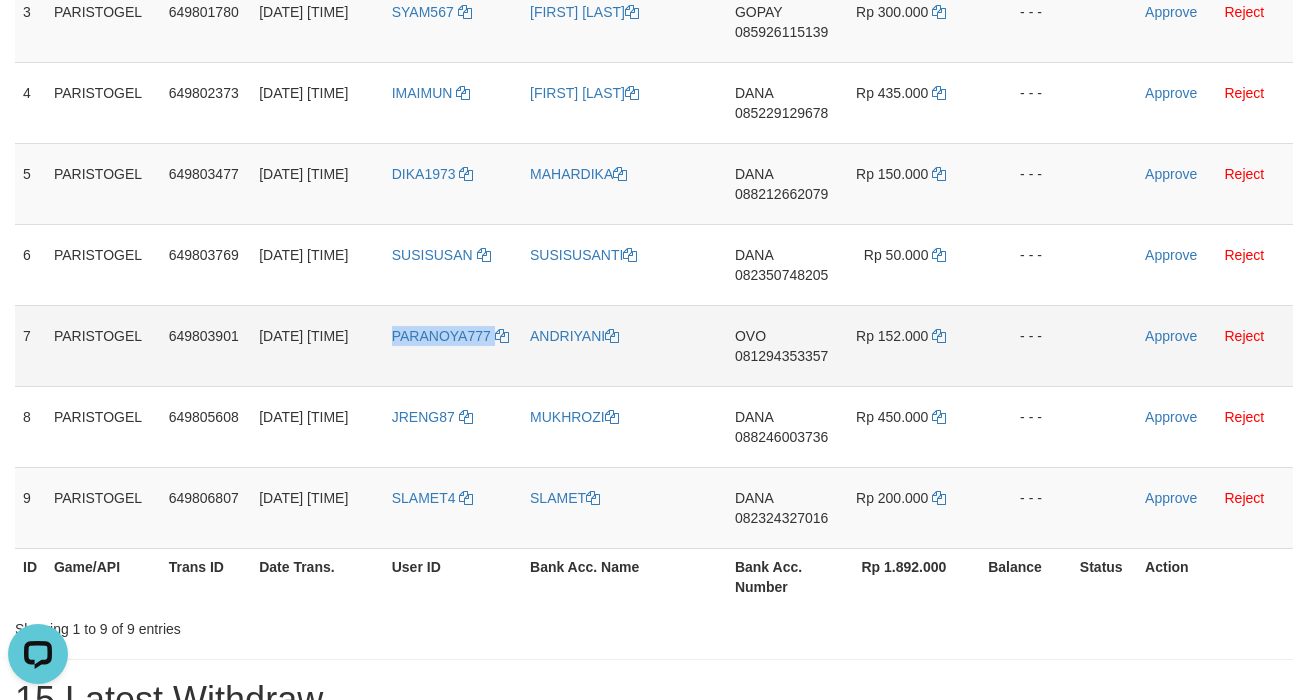 click on "PARANOYA777" at bounding box center [453, 345] 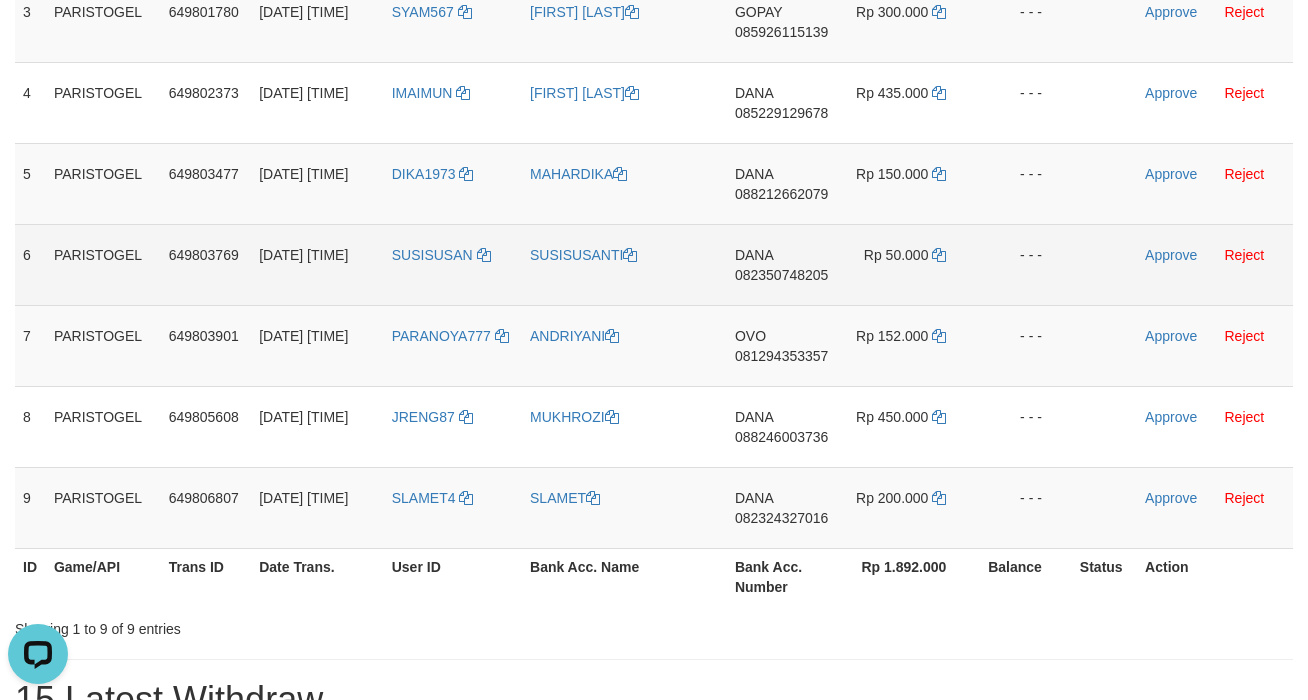 click on "SUSISUSAN" at bounding box center (453, 264) 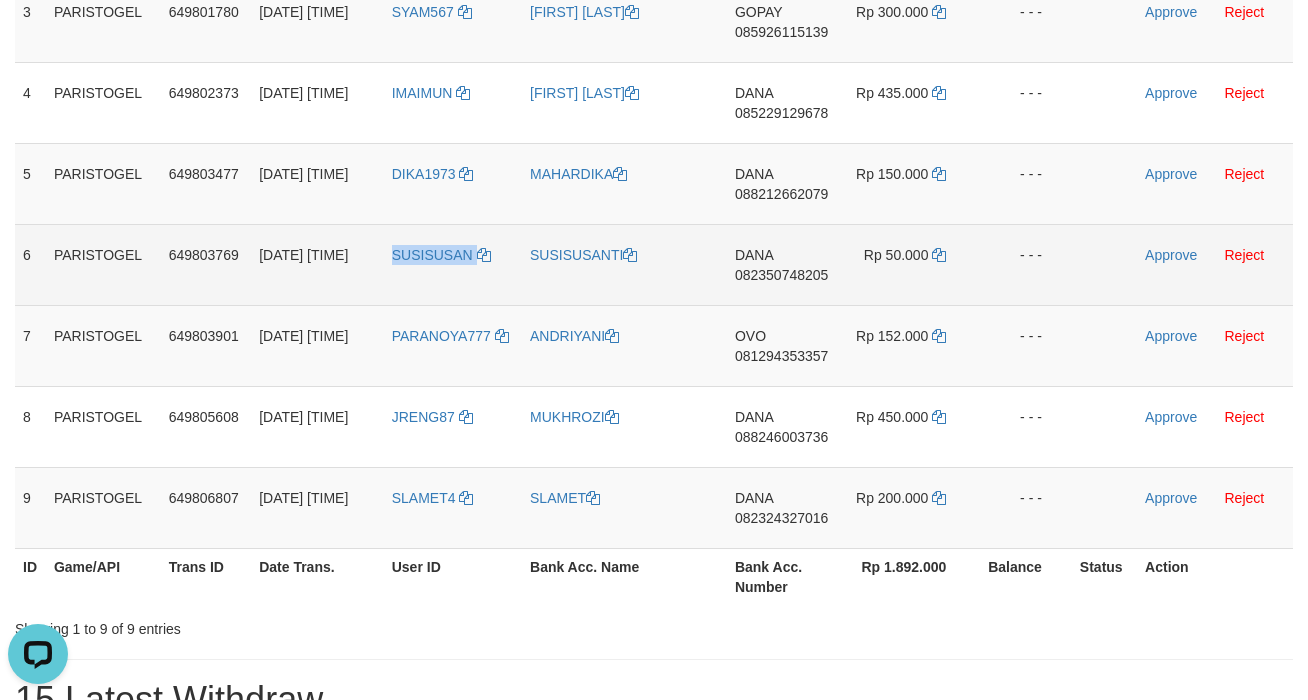 copy on "SUSISUSAN" 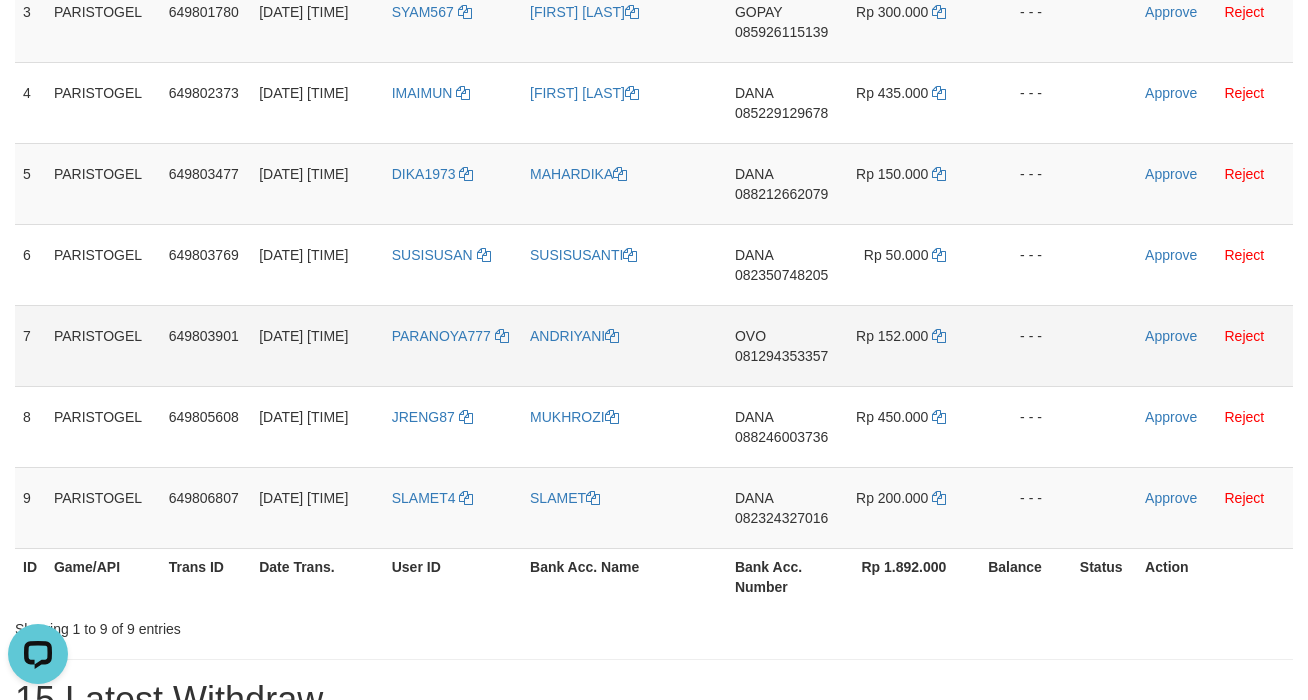 click on "PARANOYA777" at bounding box center (453, 345) 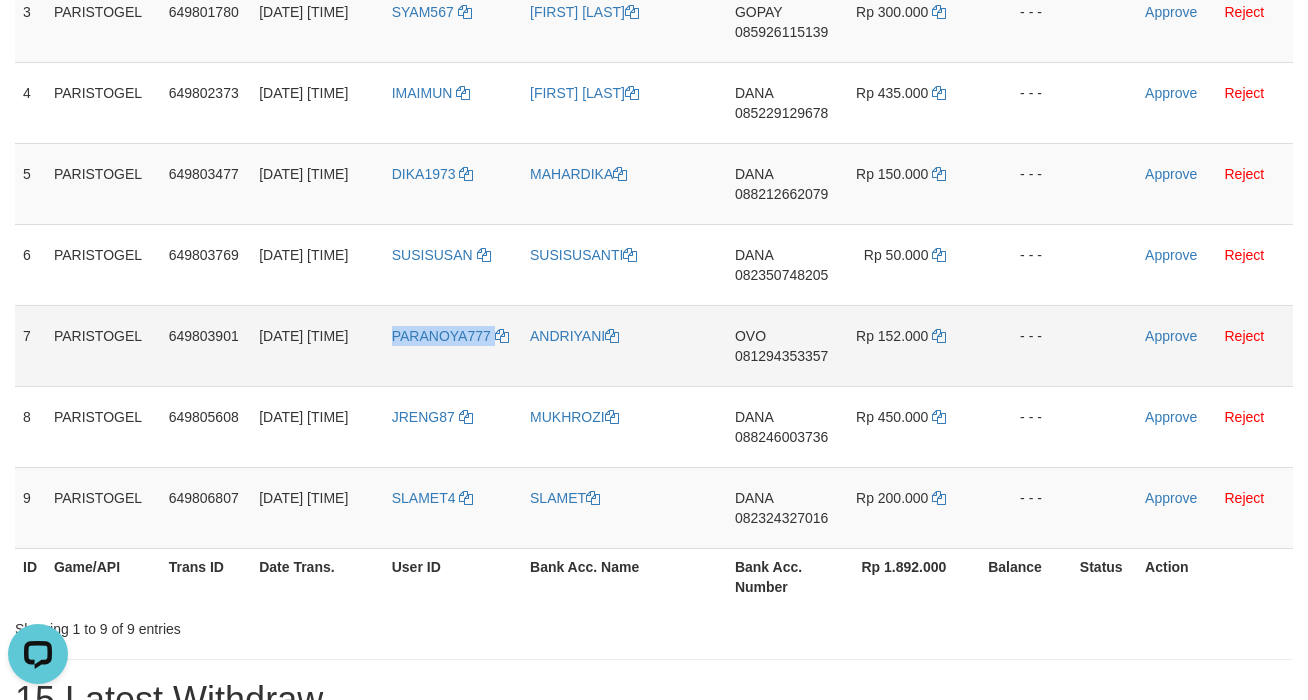 copy on "PARANOYA777" 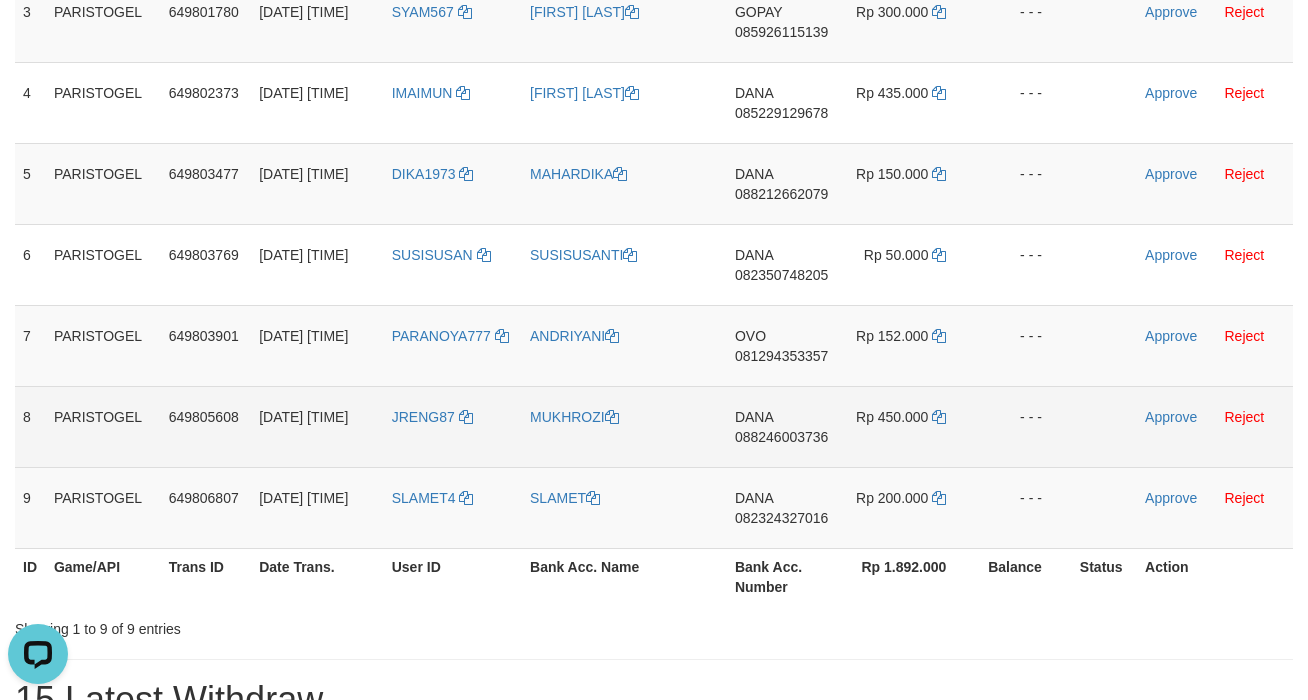 click on "JRENG87" at bounding box center (453, 426) 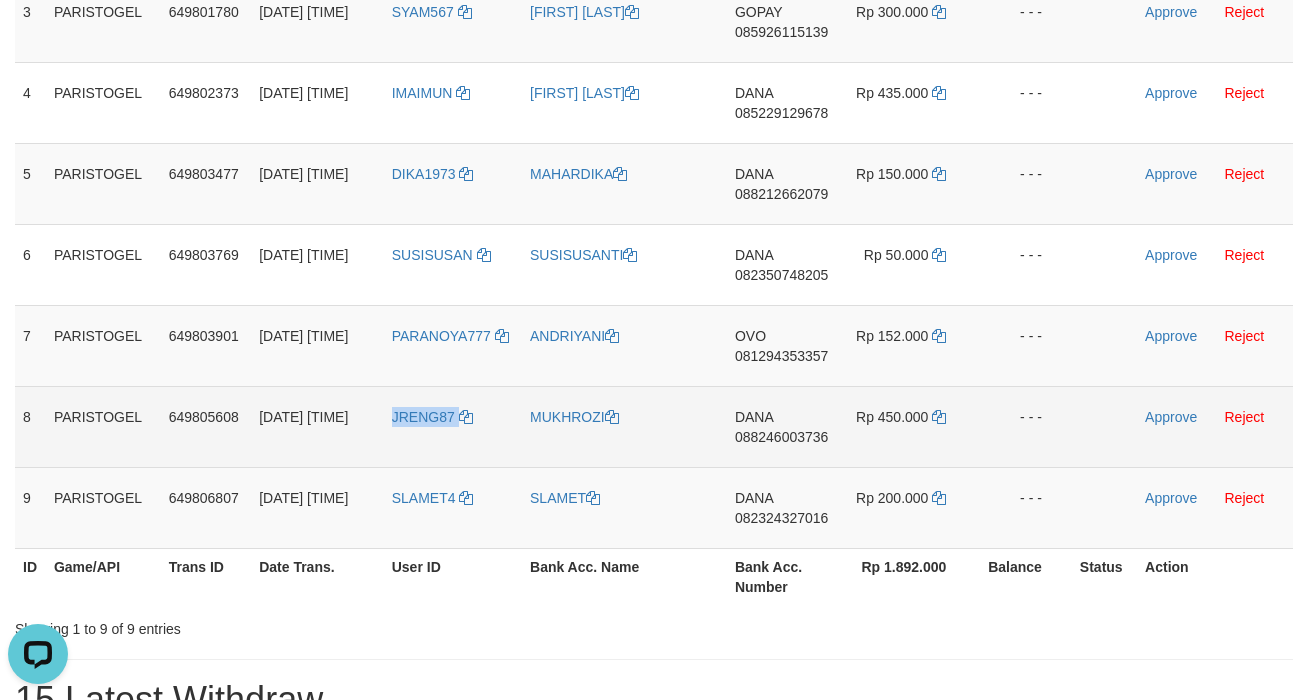 click on "JRENG87" at bounding box center [453, 426] 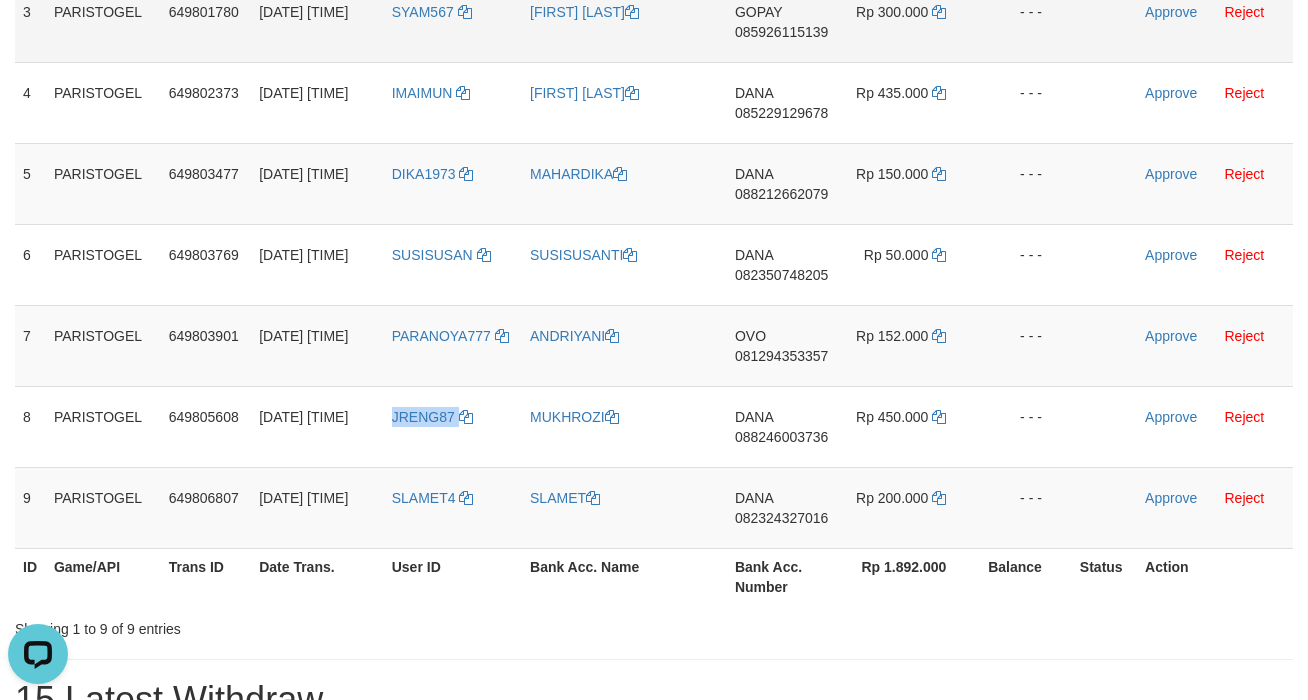 copy on "JRENG87" 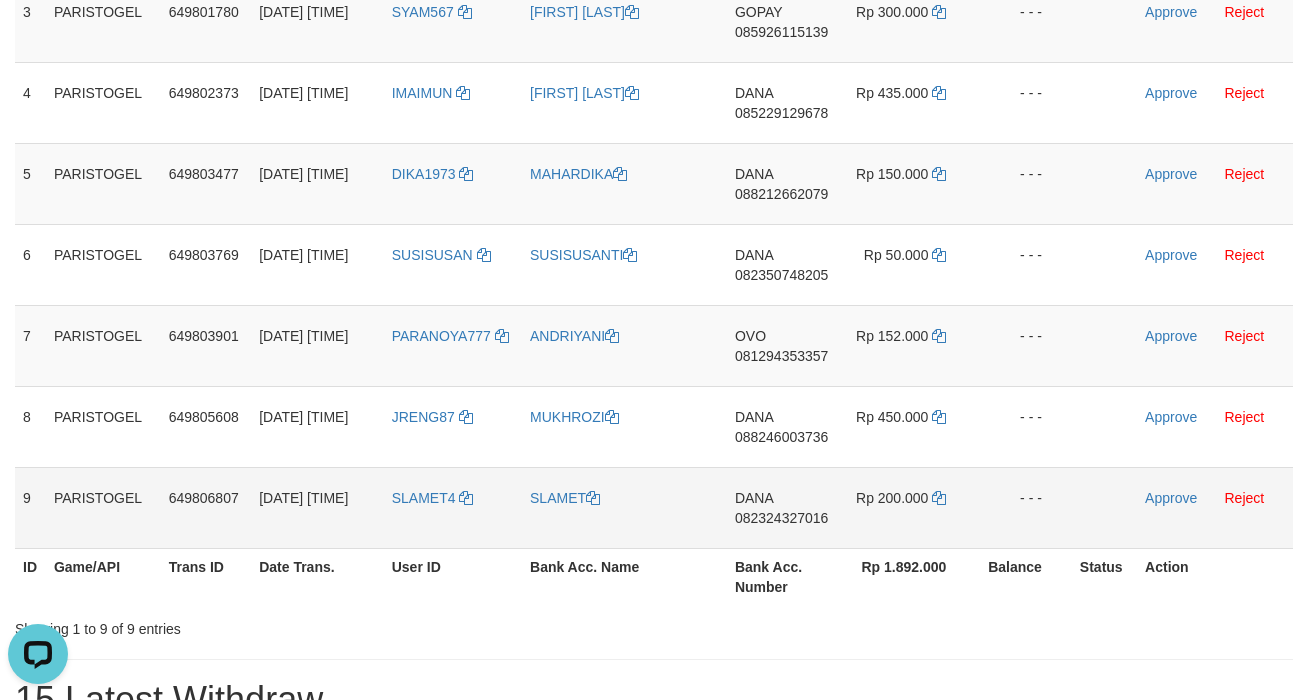 click on "SLAMET4" at bounding box center (453, 507) 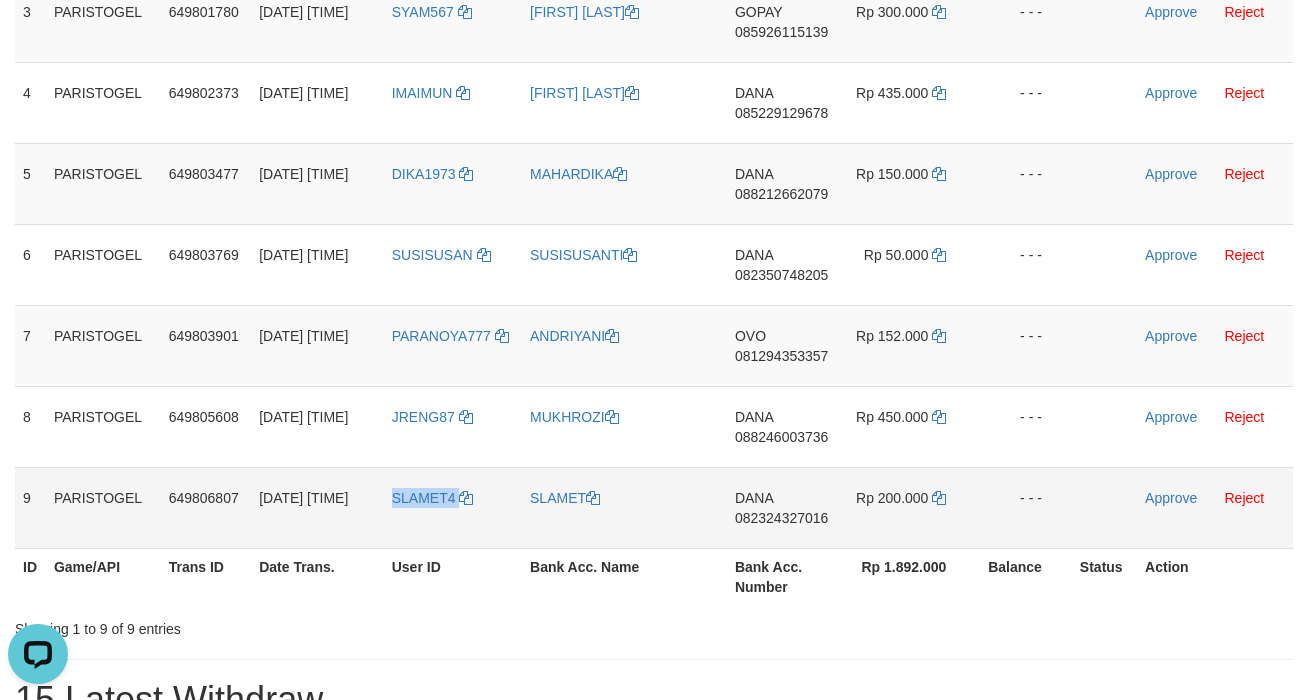 click on "SLAMET4" at bounding box center [453, 507] 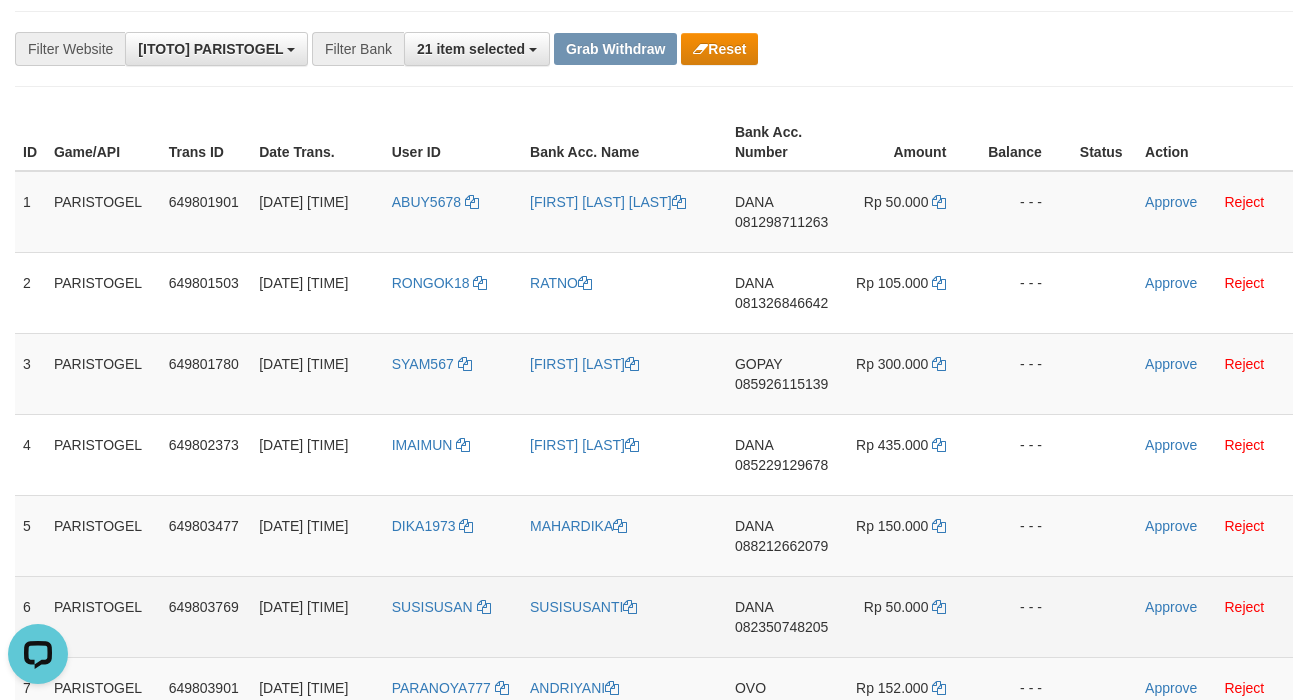 scroll, scrollTop: 133, scrollLeft: 0, axis: vertical 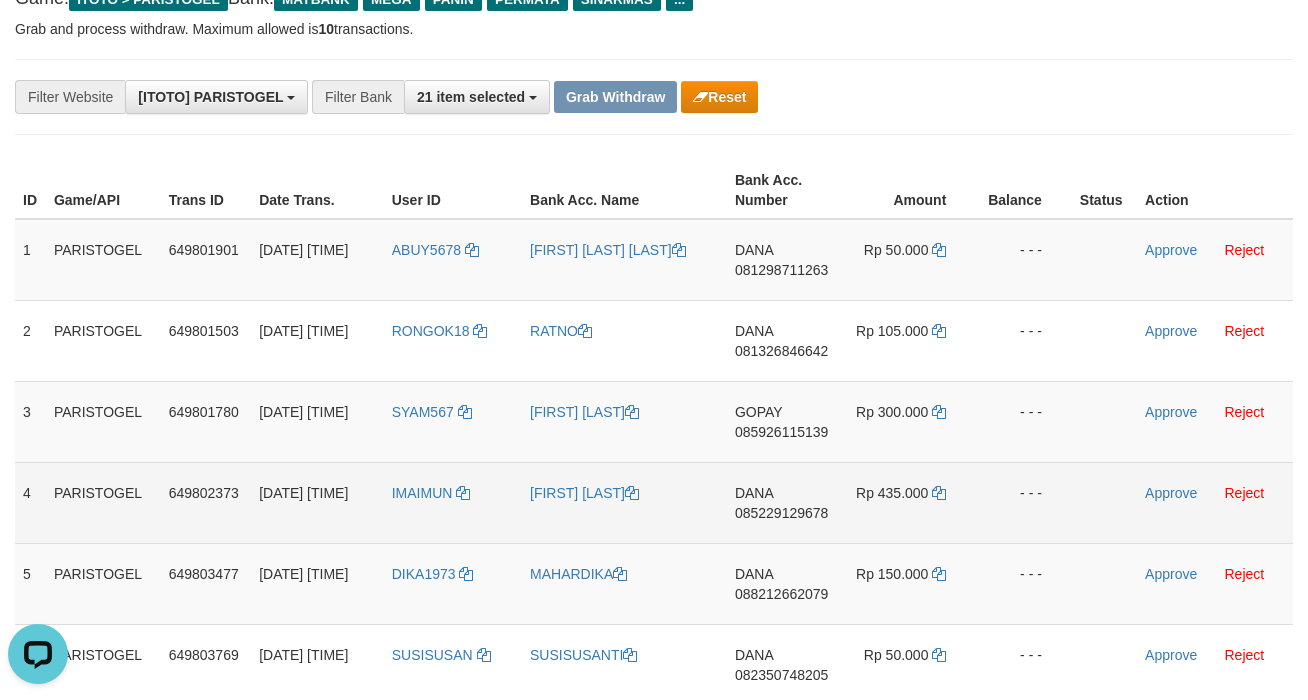click on "MUHAMMAD DARNA" at bounding box center (624, 502) 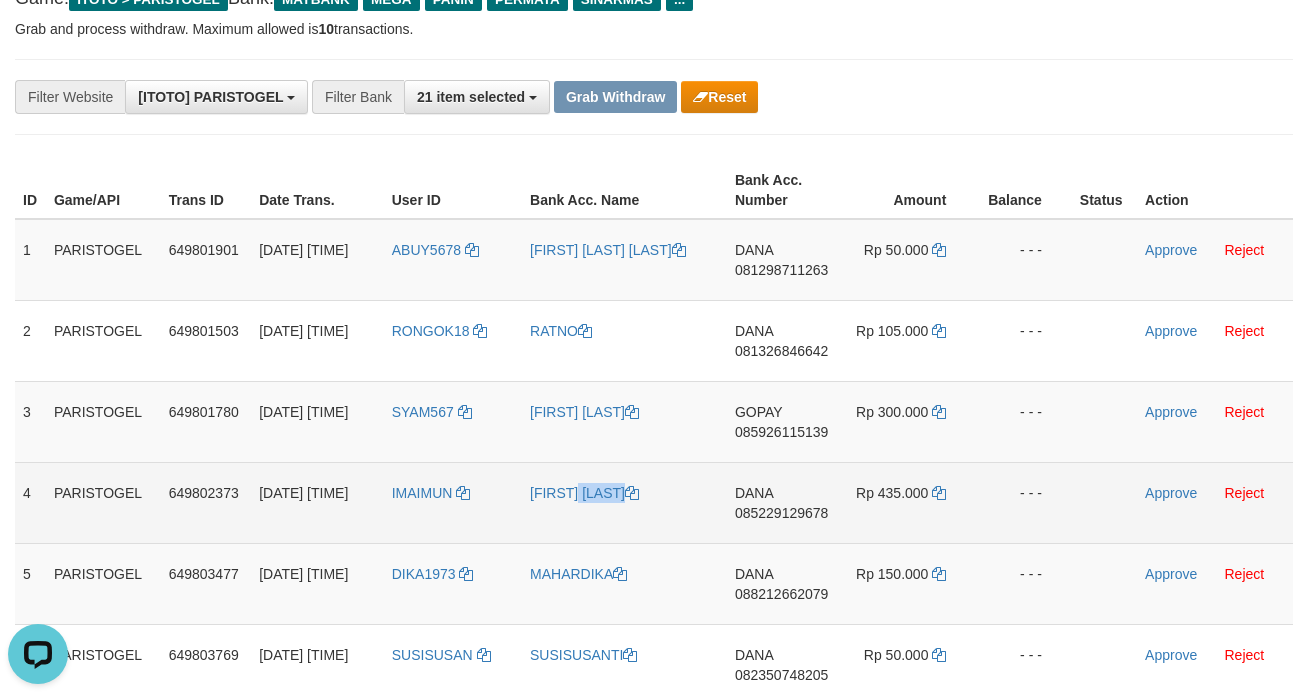 click on "MUHAMMAD DARNA" at bounding box center (624, 502) 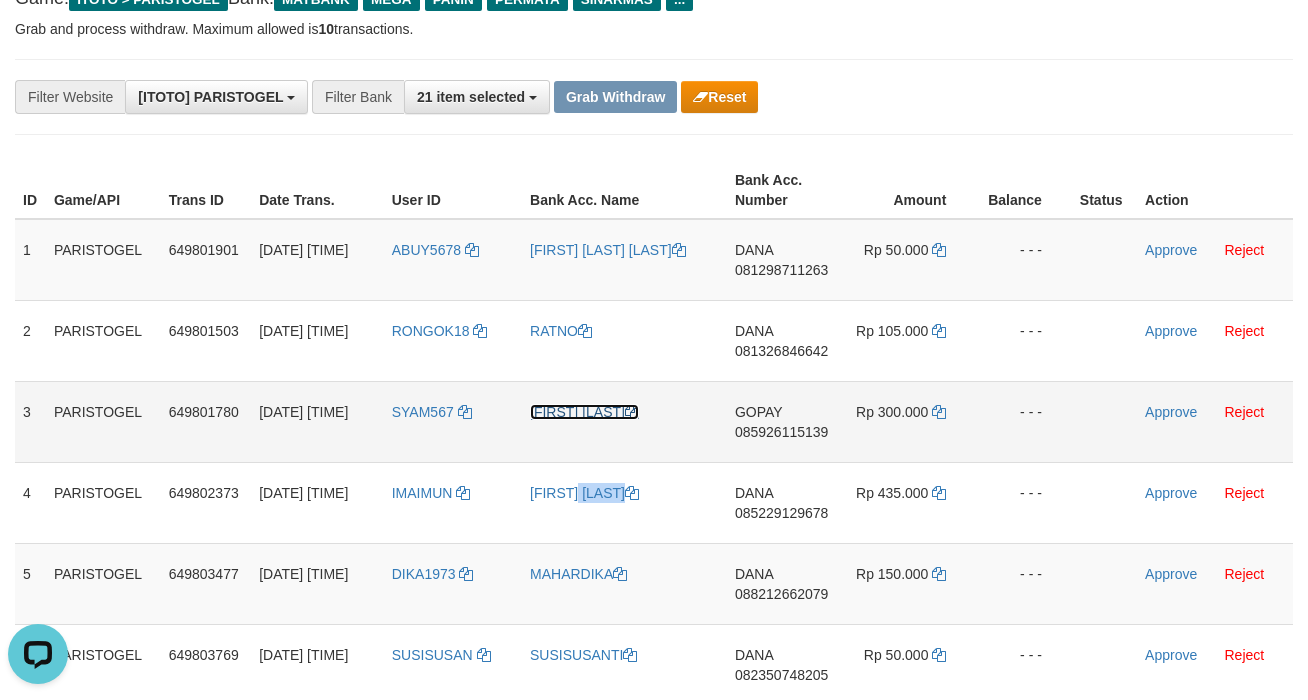 click on "BENI SAMSUDIN" at bounding box center [584, 412] 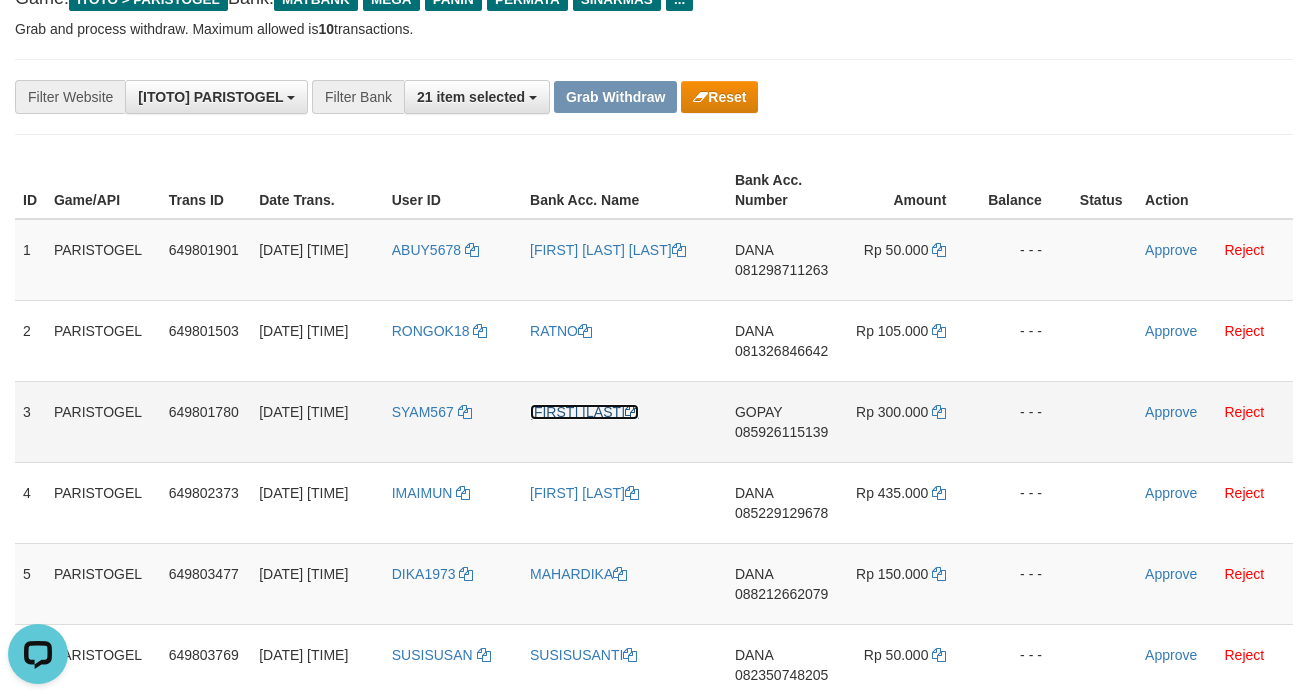 click on "BENI SAMSUDIN" at bounding box center [584, 412] 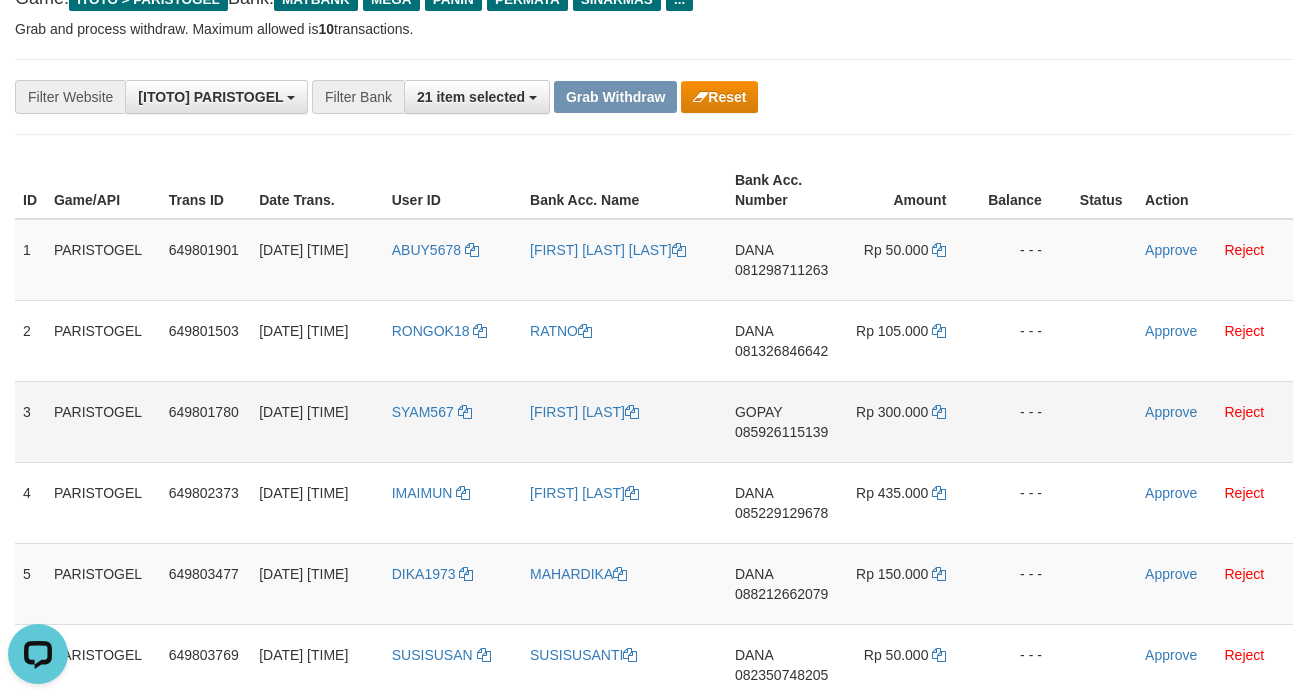 click on "BENI SAMSUDIN" at bounding box center [624, 421] 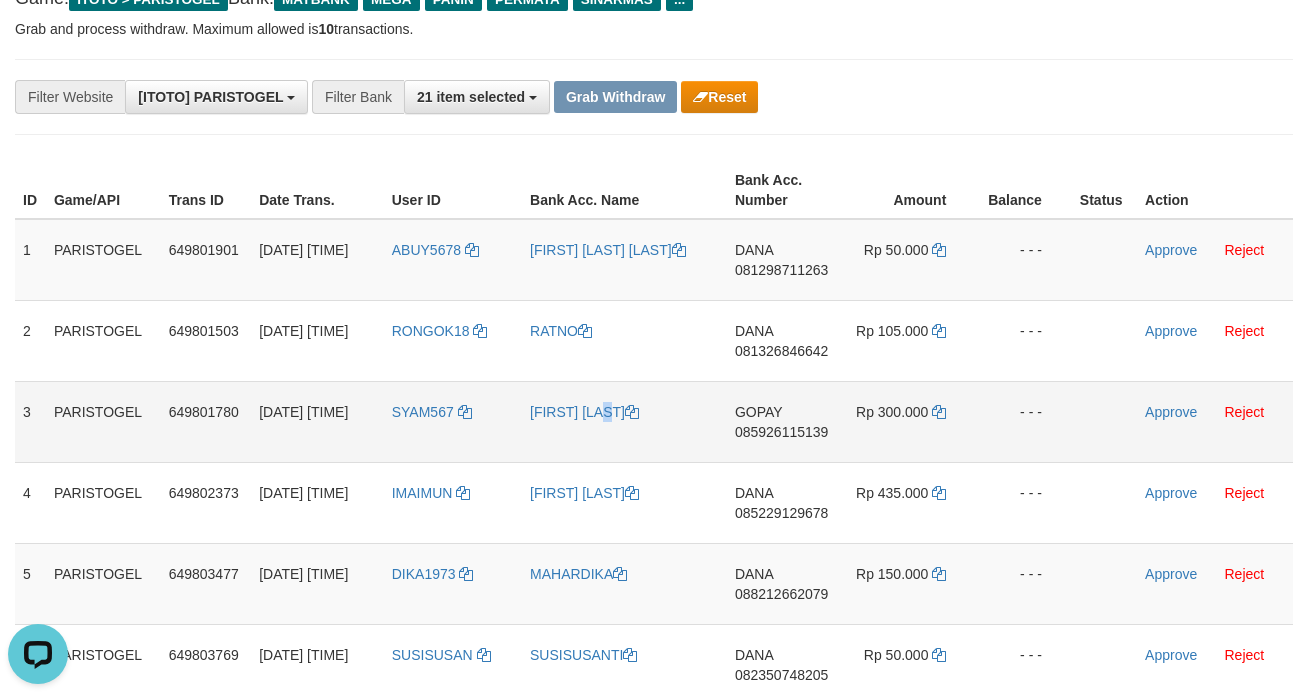 click on "BENI SAMSUDIN" at bounding box center (624, 421) 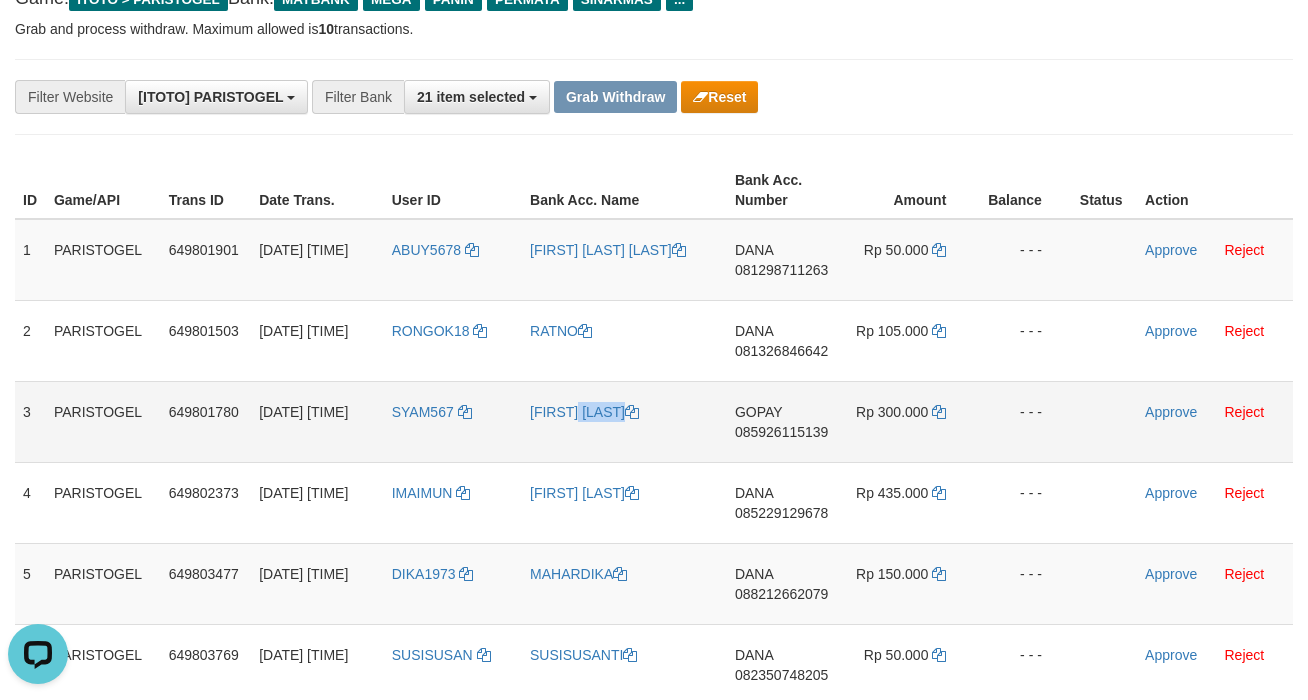 drag, startPoint x: 569, startPoint y: 442, endPoint x: 381, endPoint y: 400, distance: 192.63437 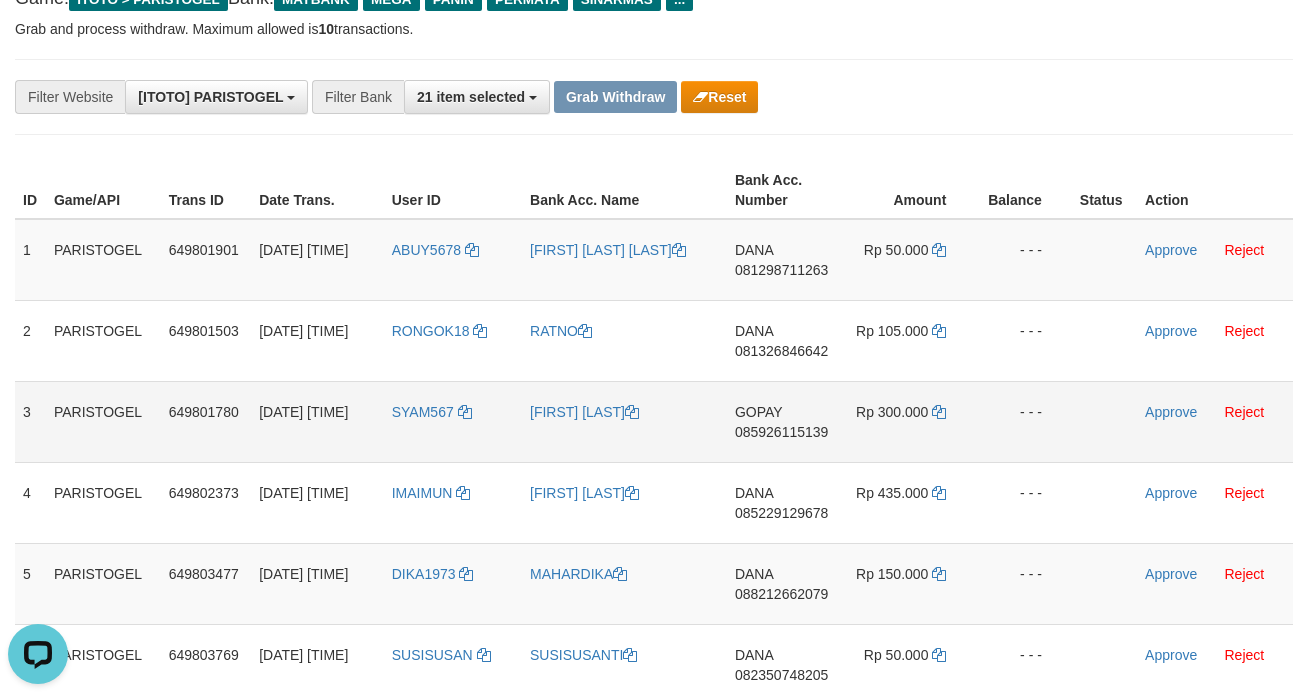 click on "SYAM567" at bounding box center [453, 421] 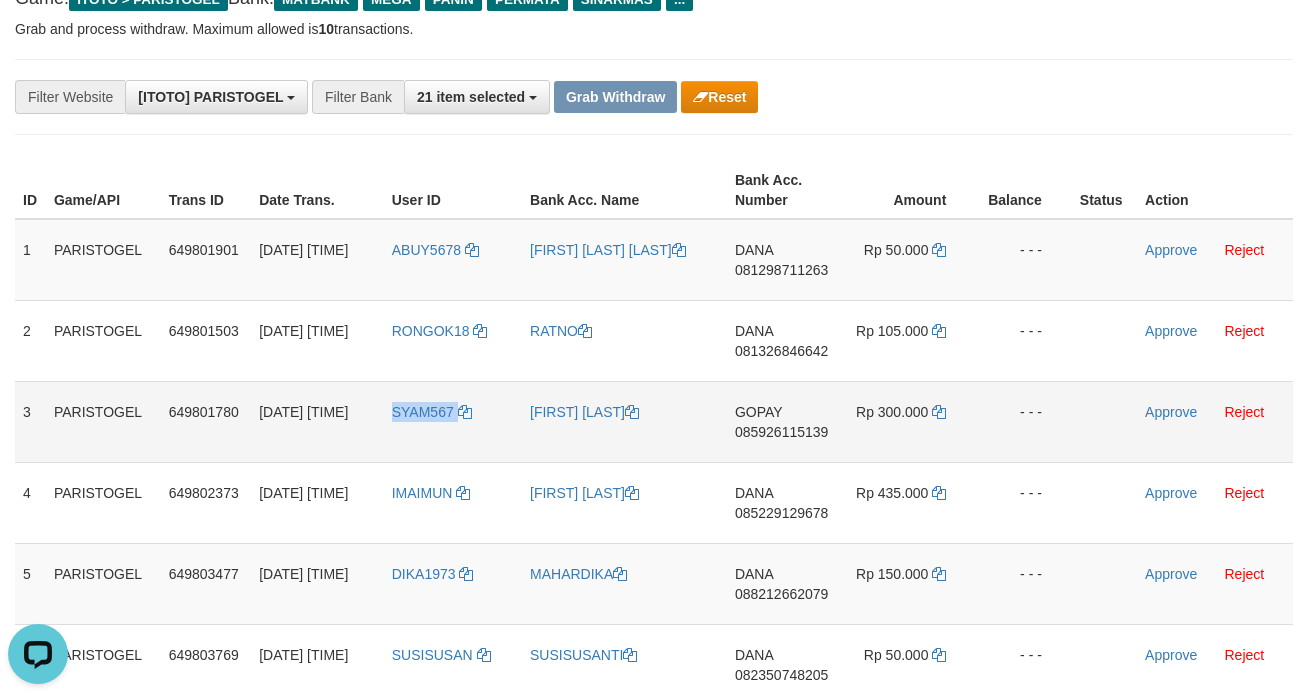 click on "SYAM567" at bounding box center (453, 421) 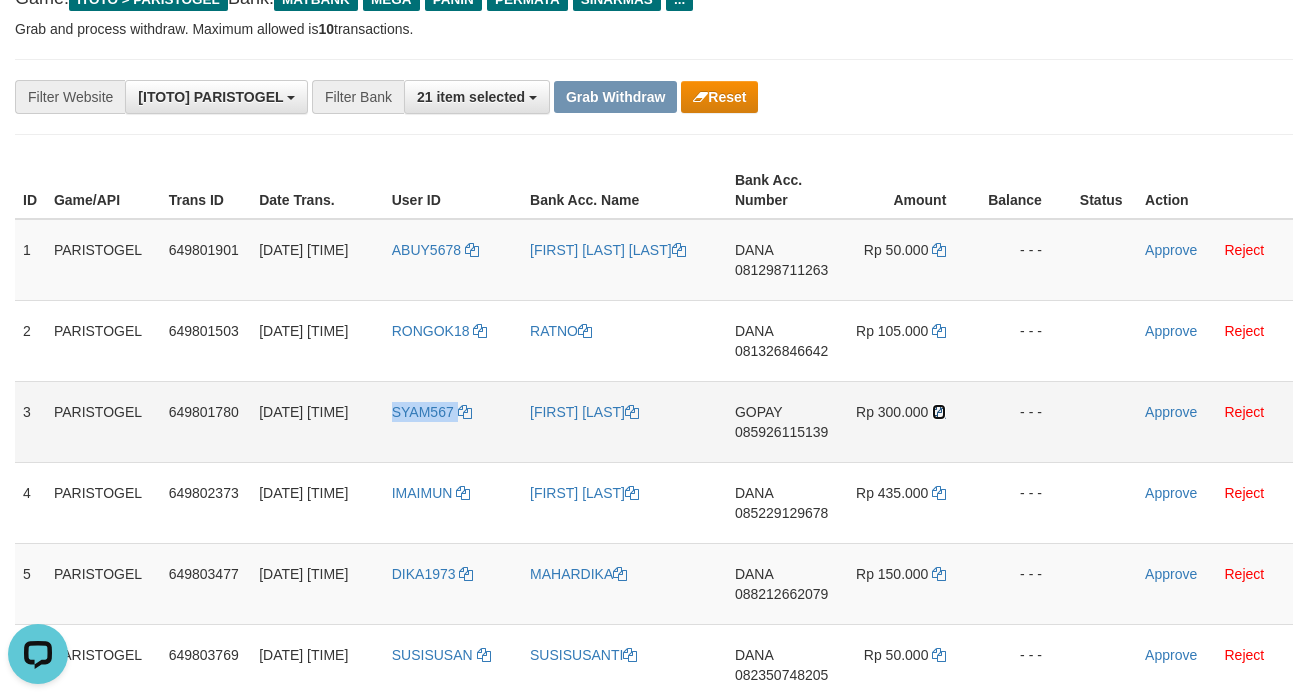 click at bounding box center (939, 412) 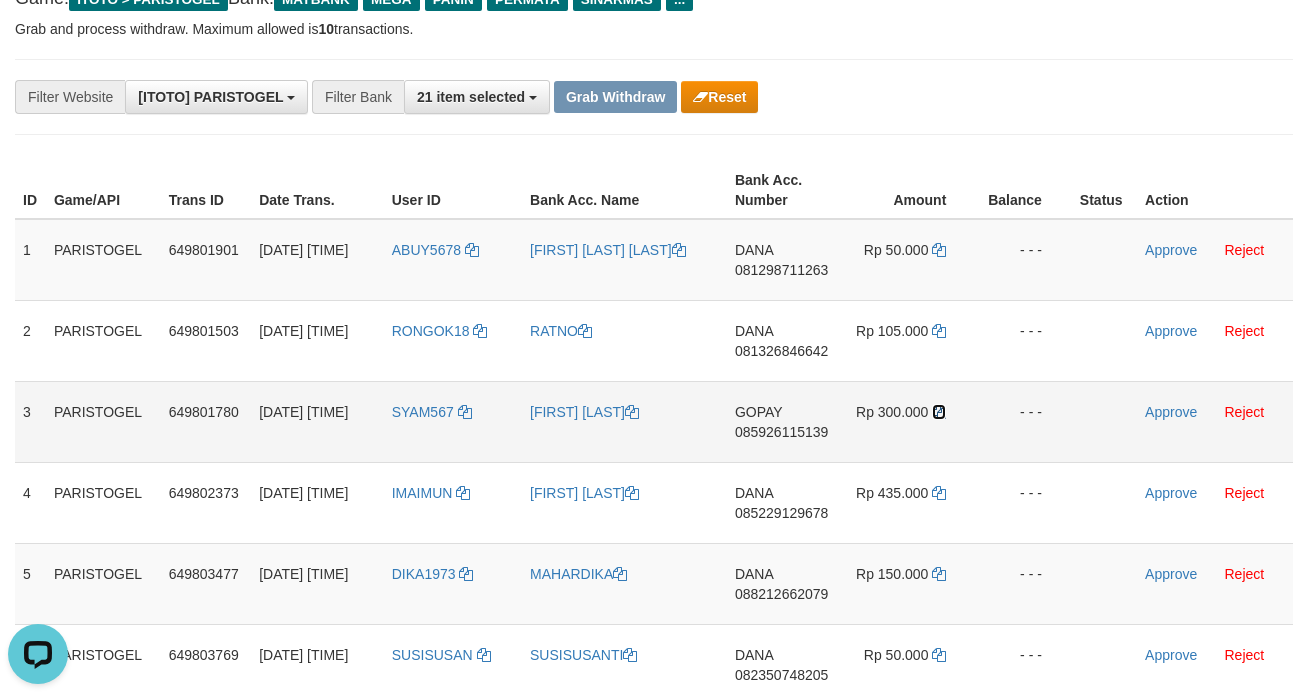 click at bounding box center [939, 412] 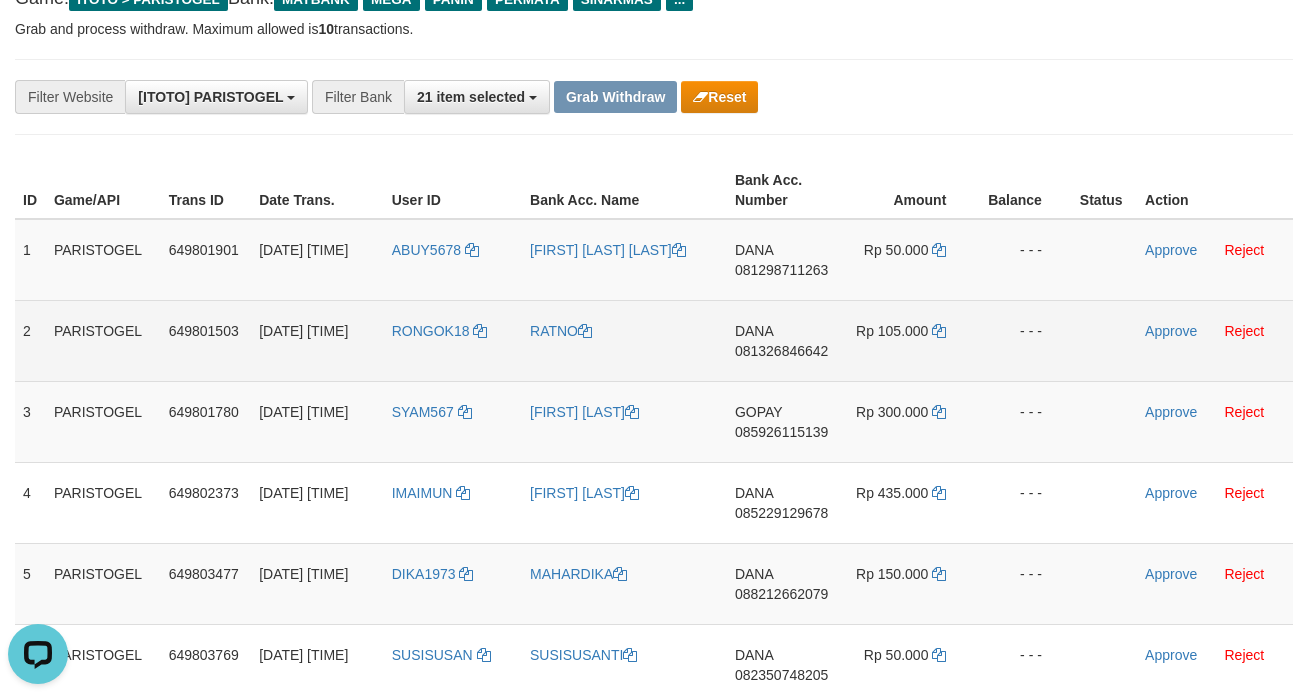 click on "DANA
081326846642" at bounding box center (784, 340) 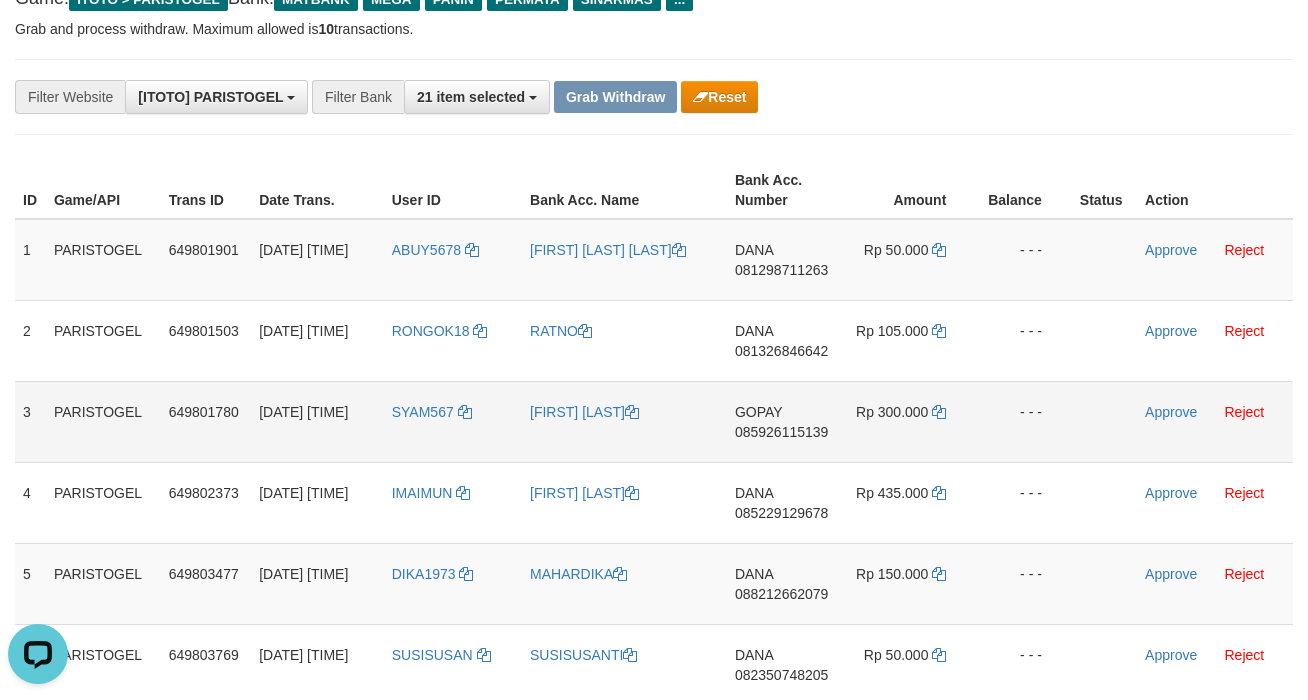 click on "GOPAY
085926115139" at bounding box center (784, 421) 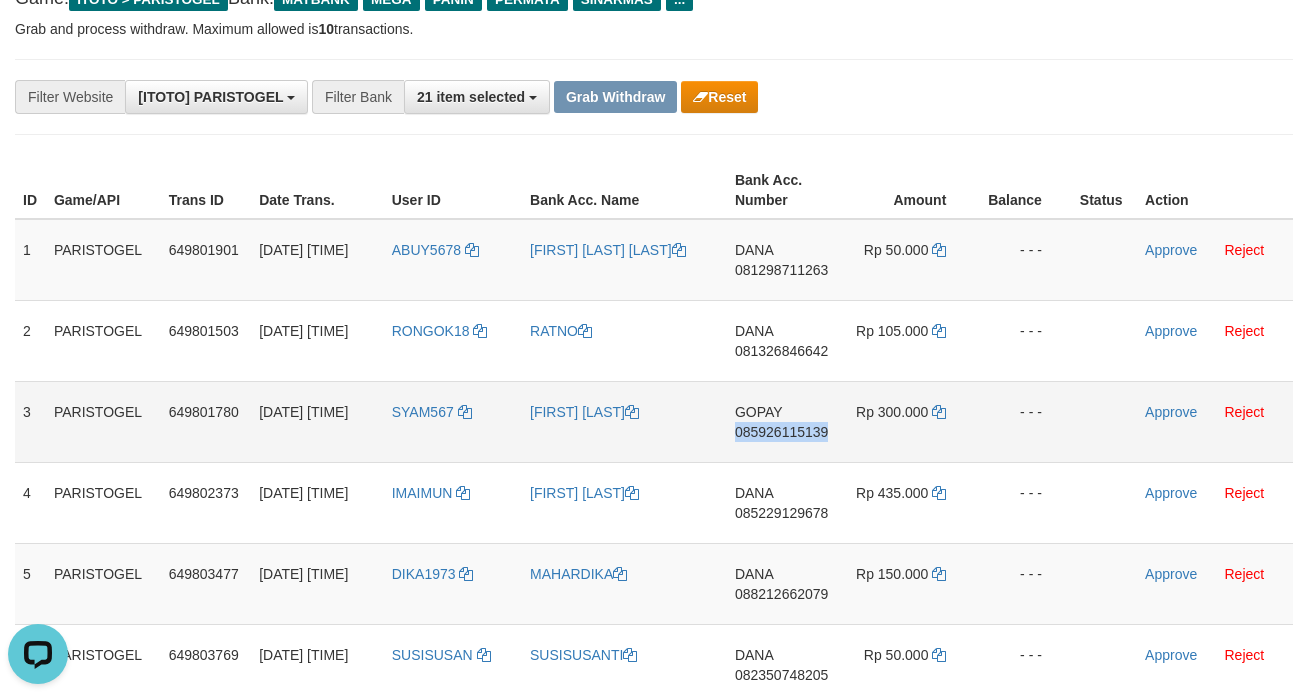 click on "GOPAY
085926115139" at bounding box center [784, 421] 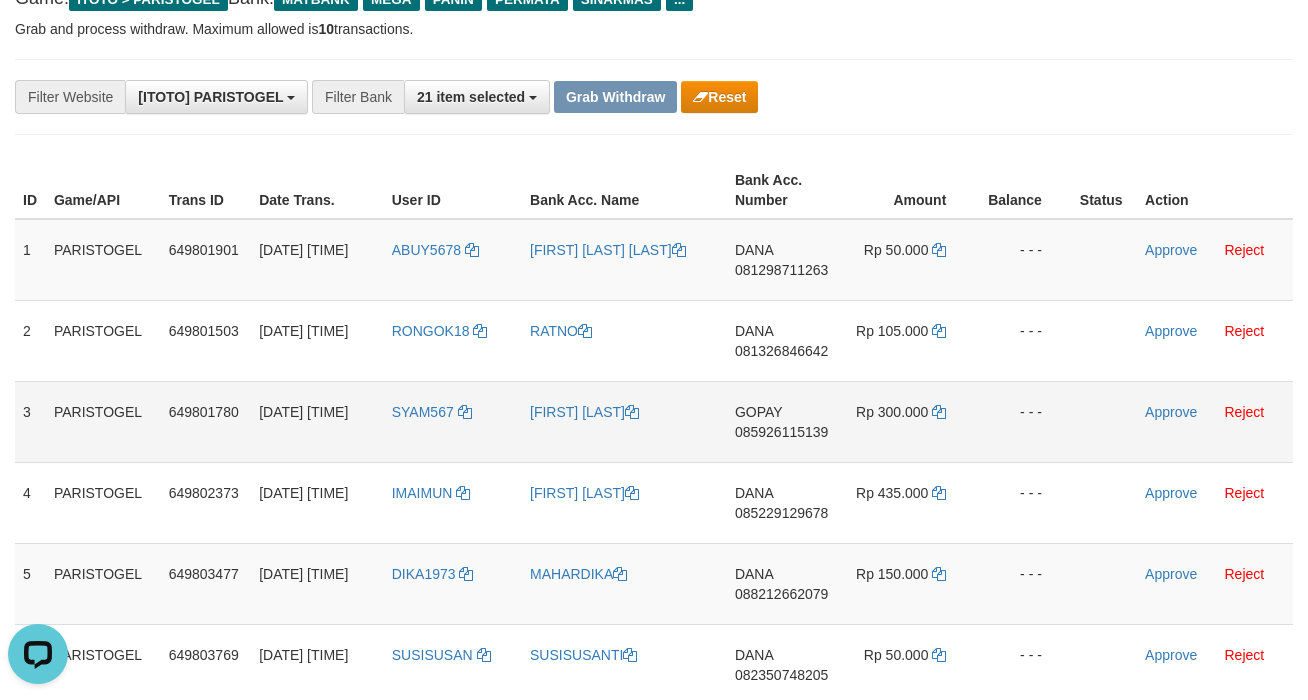 click on "GOPAY
085926115139" at bounding box center [784, 421] 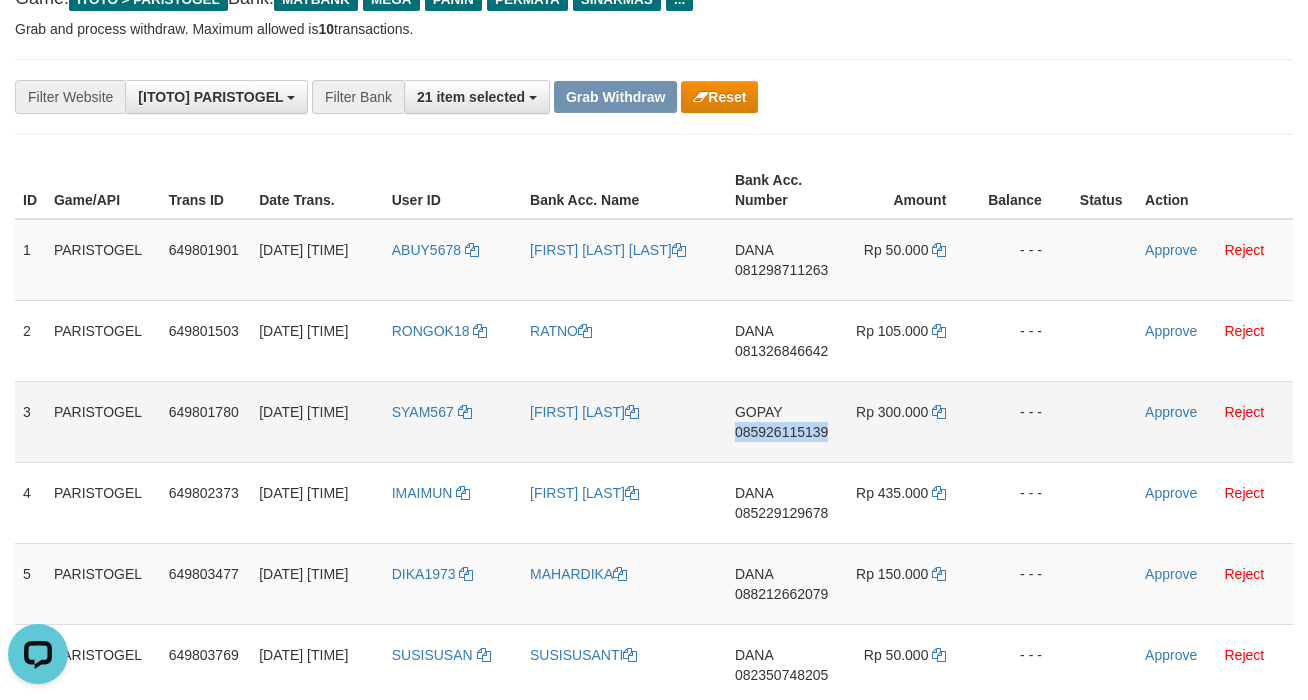 click on "GOPAY
085926115139" at bounding box center [784, 421] 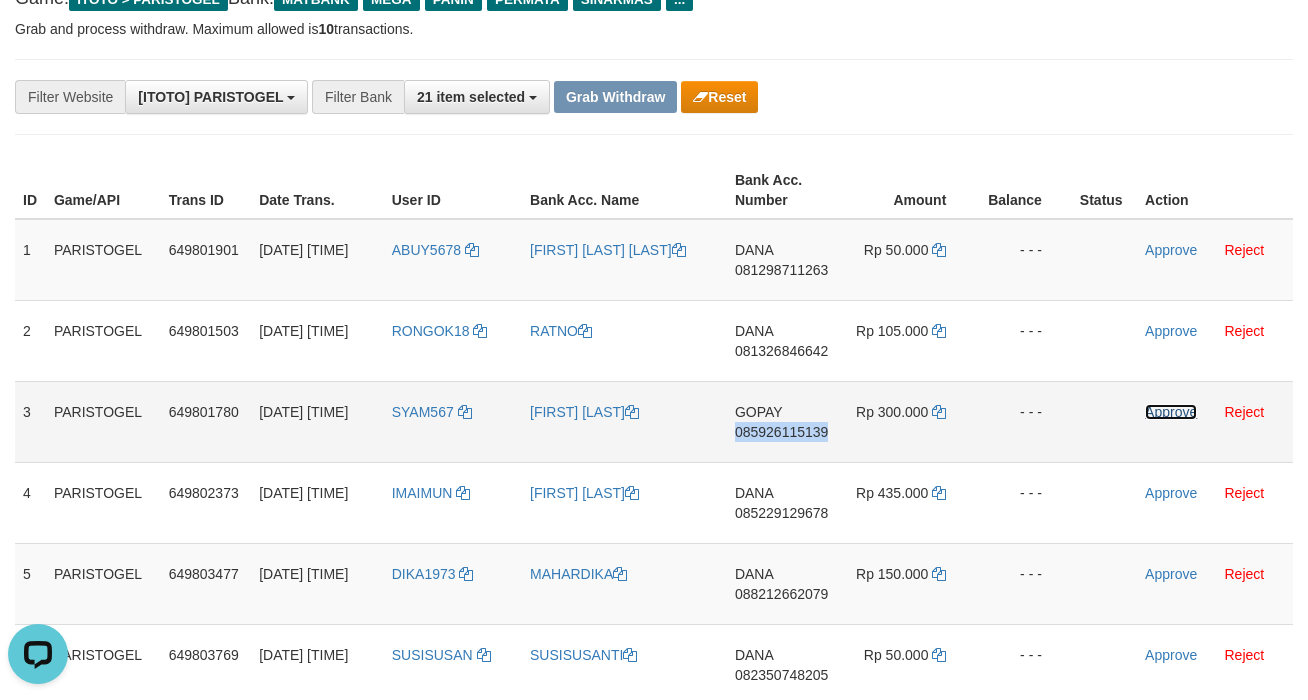 click on "Approve" at bounding box center (1171, 412) 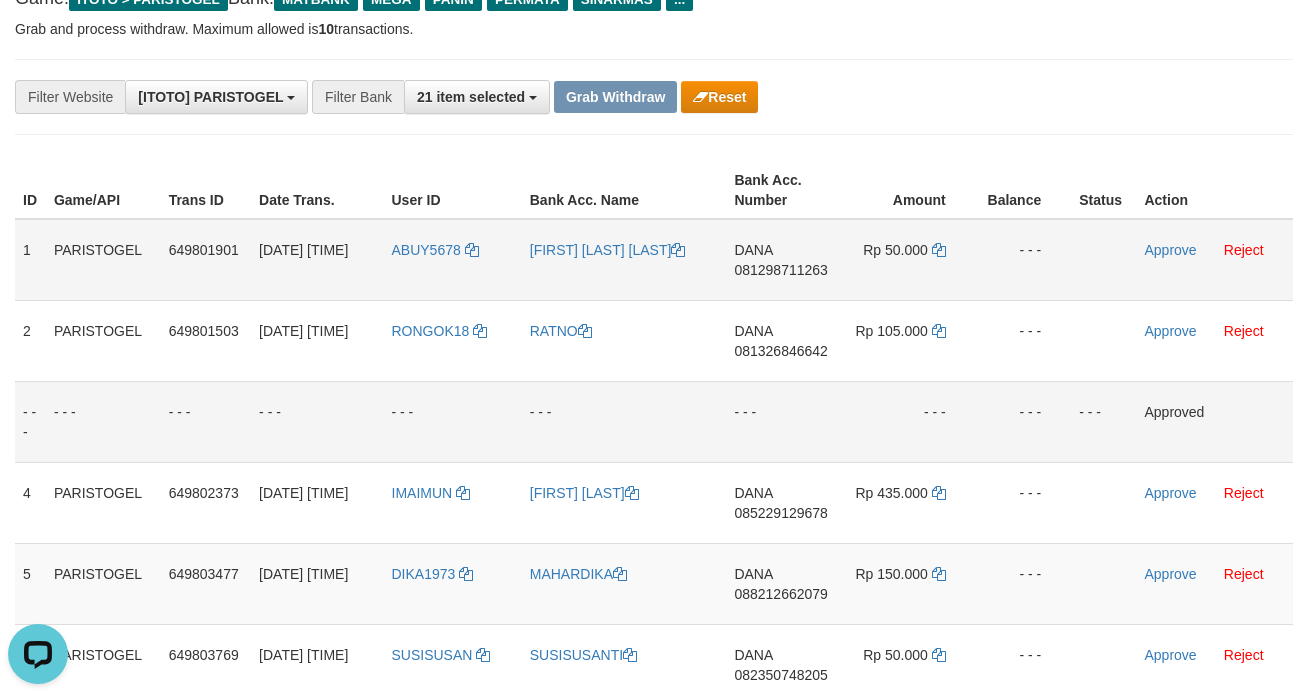 click on "DANA
081298711263" at bounding box center (783, 260) 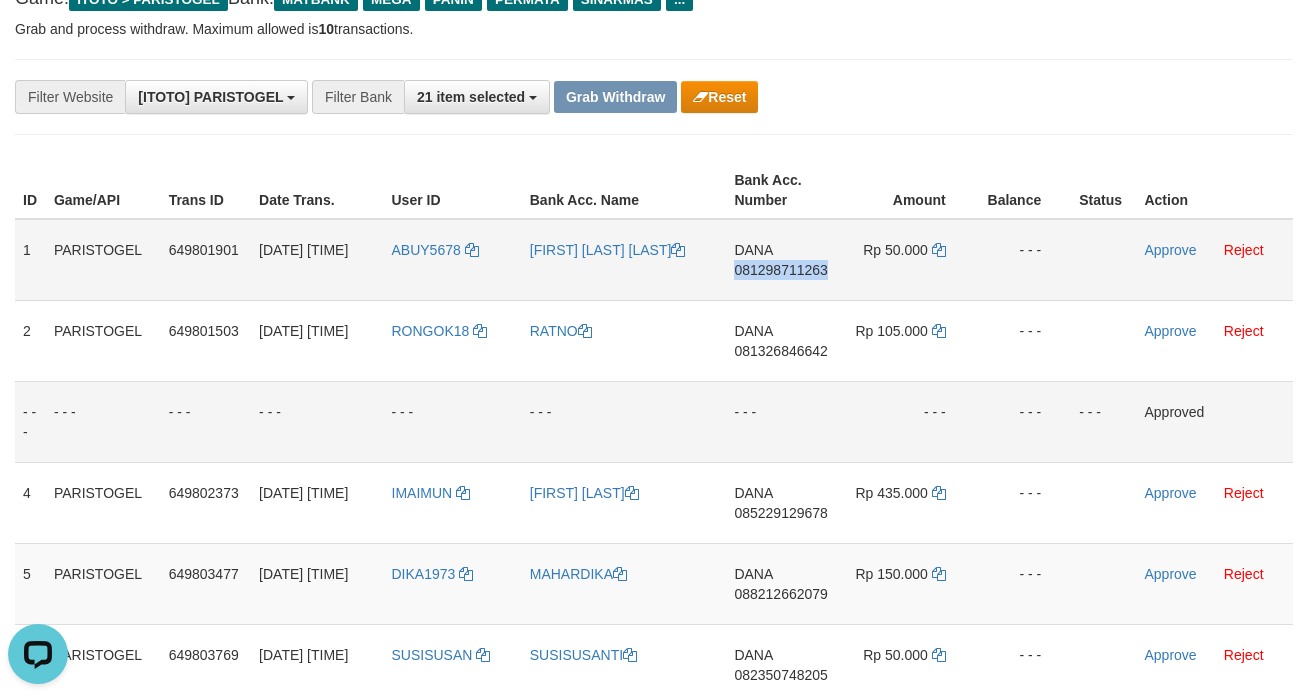 click on "DANA
081298711263" at bounding box center [783, 260] 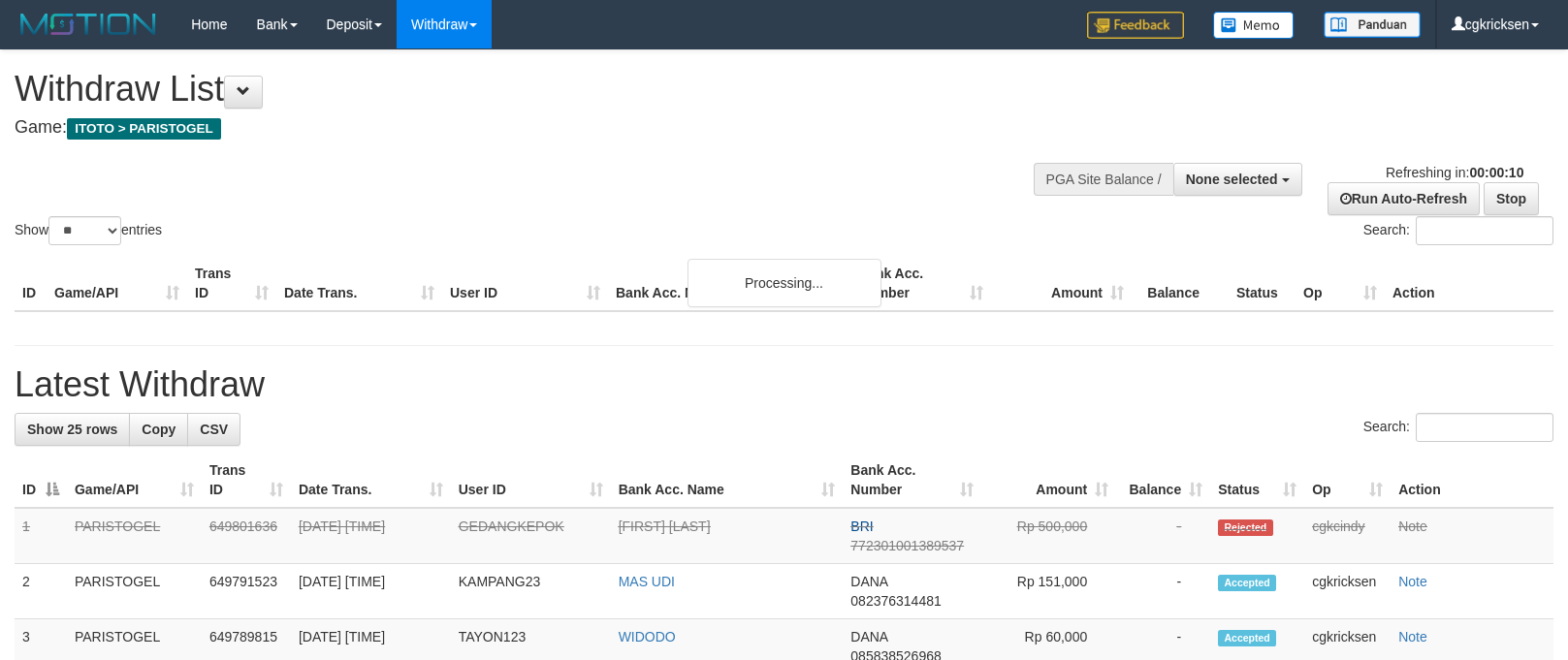 select 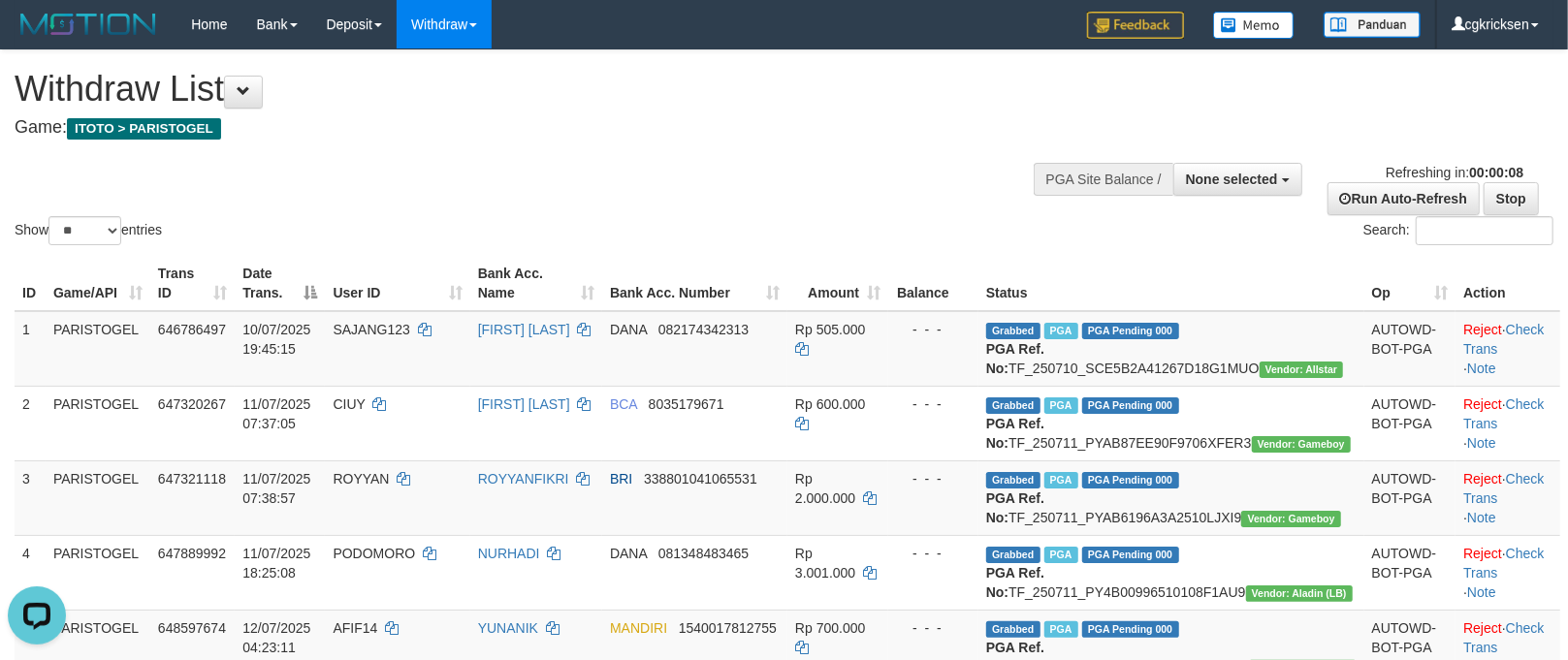 scroll, scrollTop: 0, scrollLeft: 0, axis: both 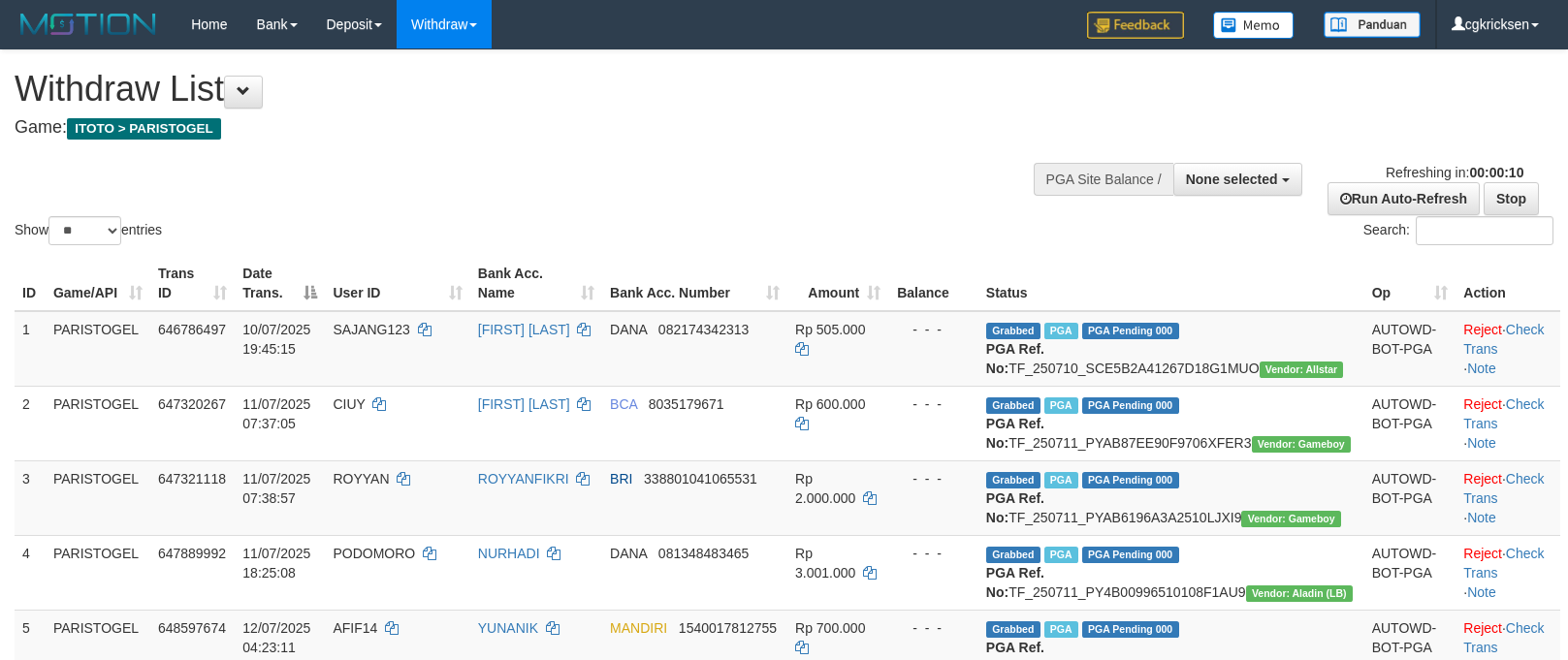 select 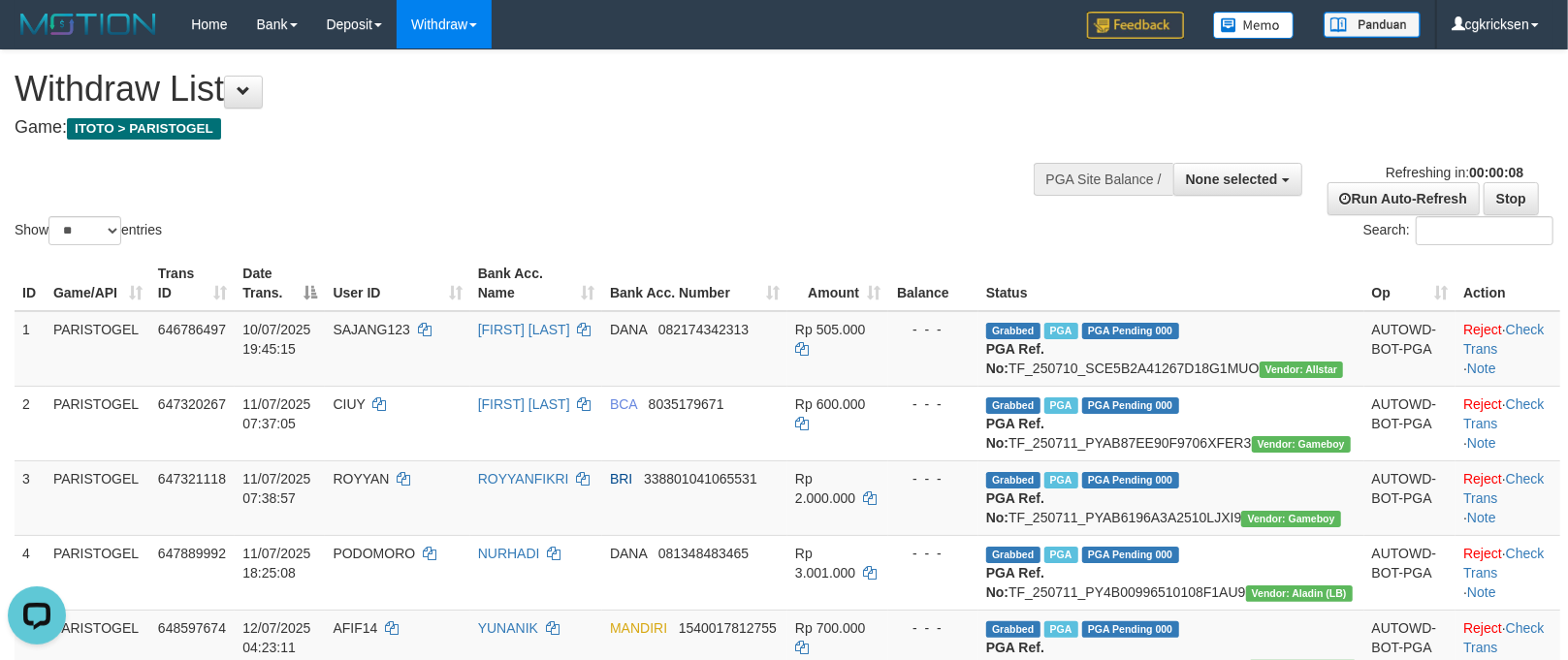 scroll, scrollTop: 0, scrollLeft: 0, axis: both 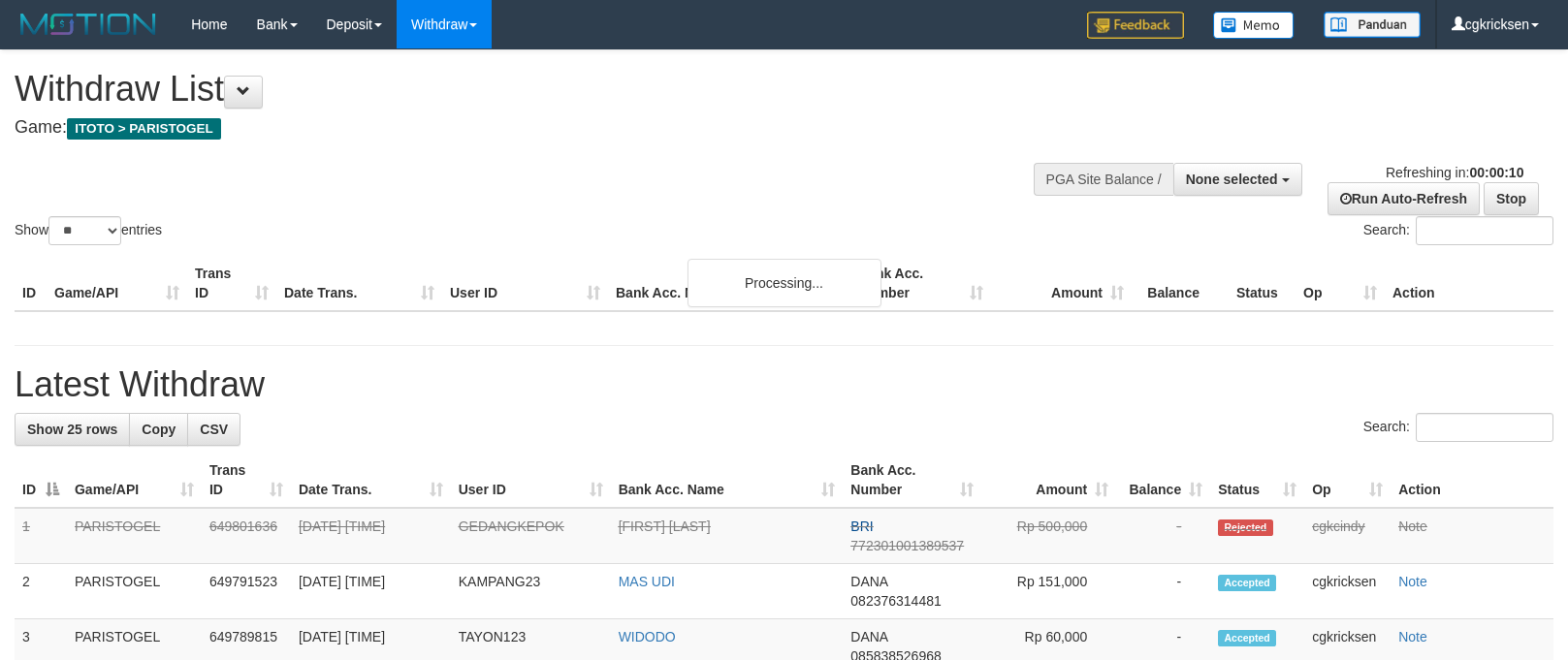 select 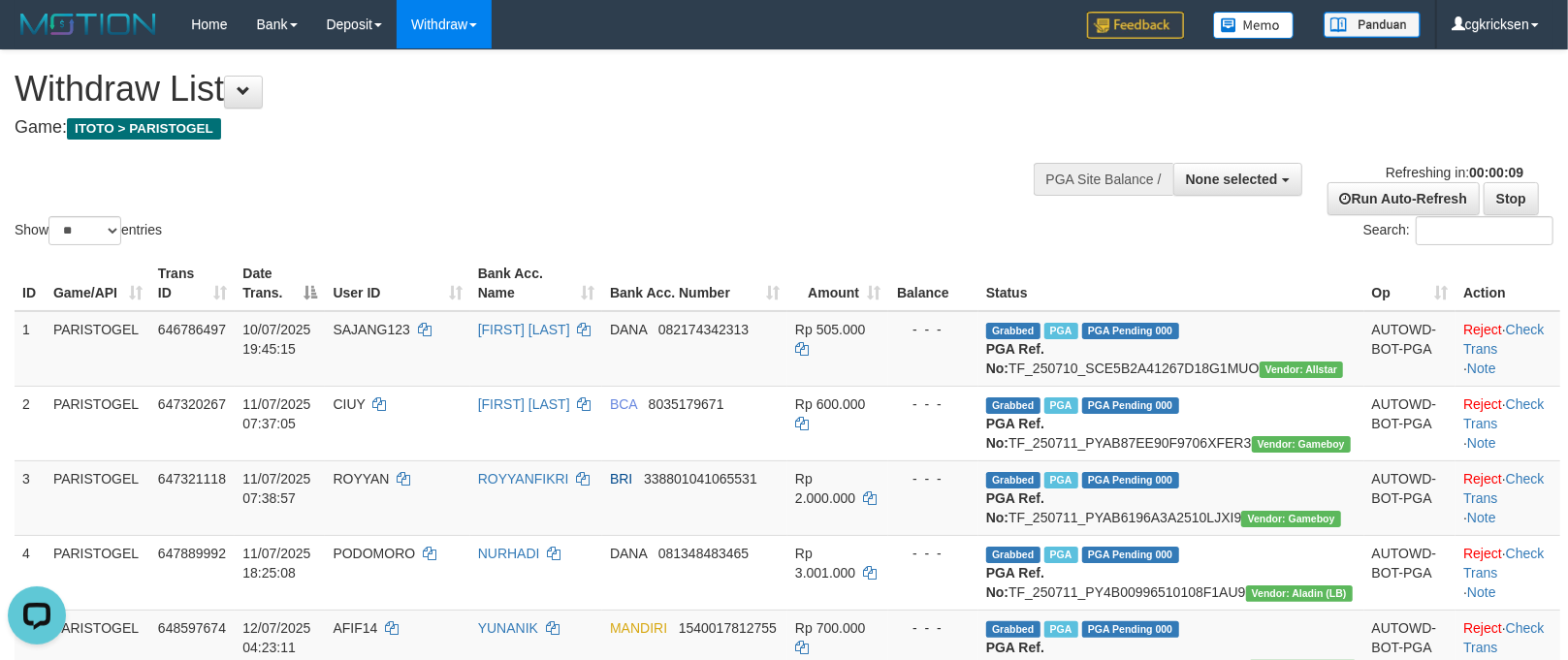 scroll, scrollTop: 0, scrollLeft: 0, axis: both 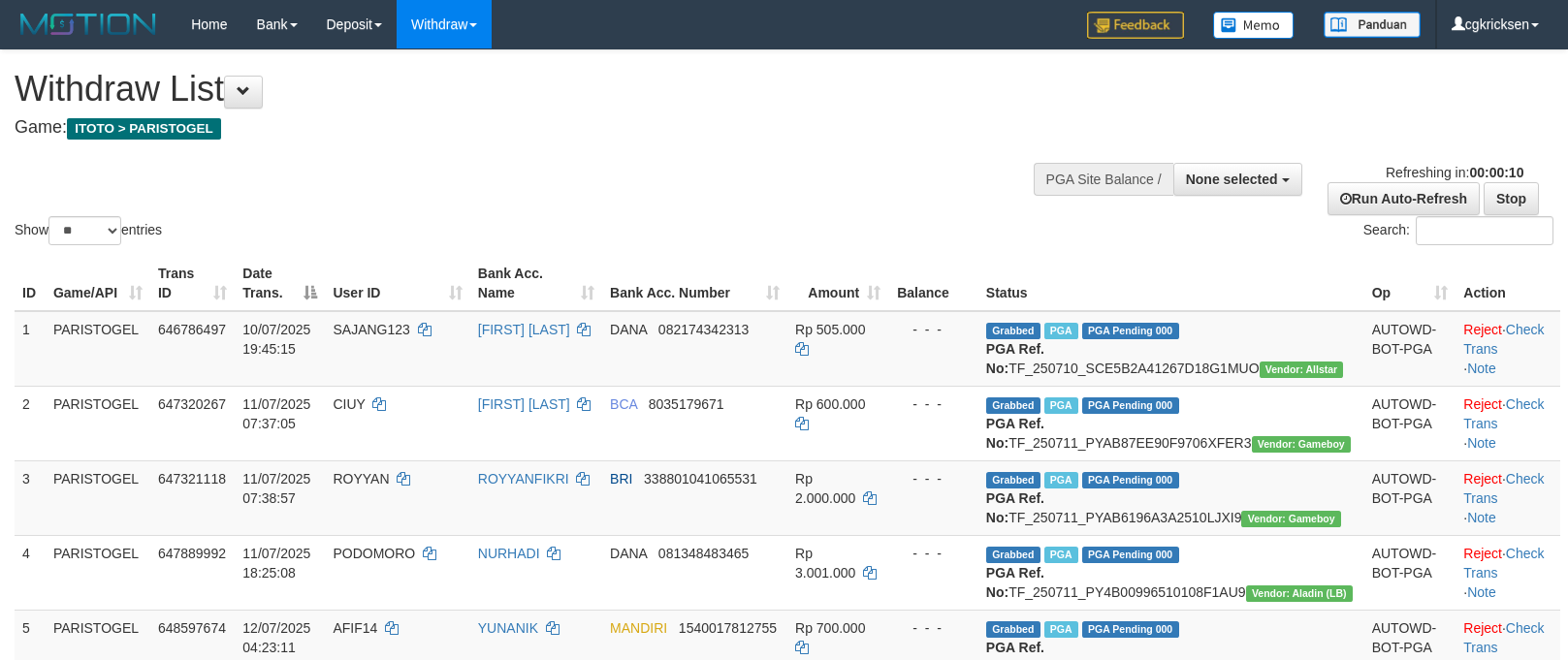 select 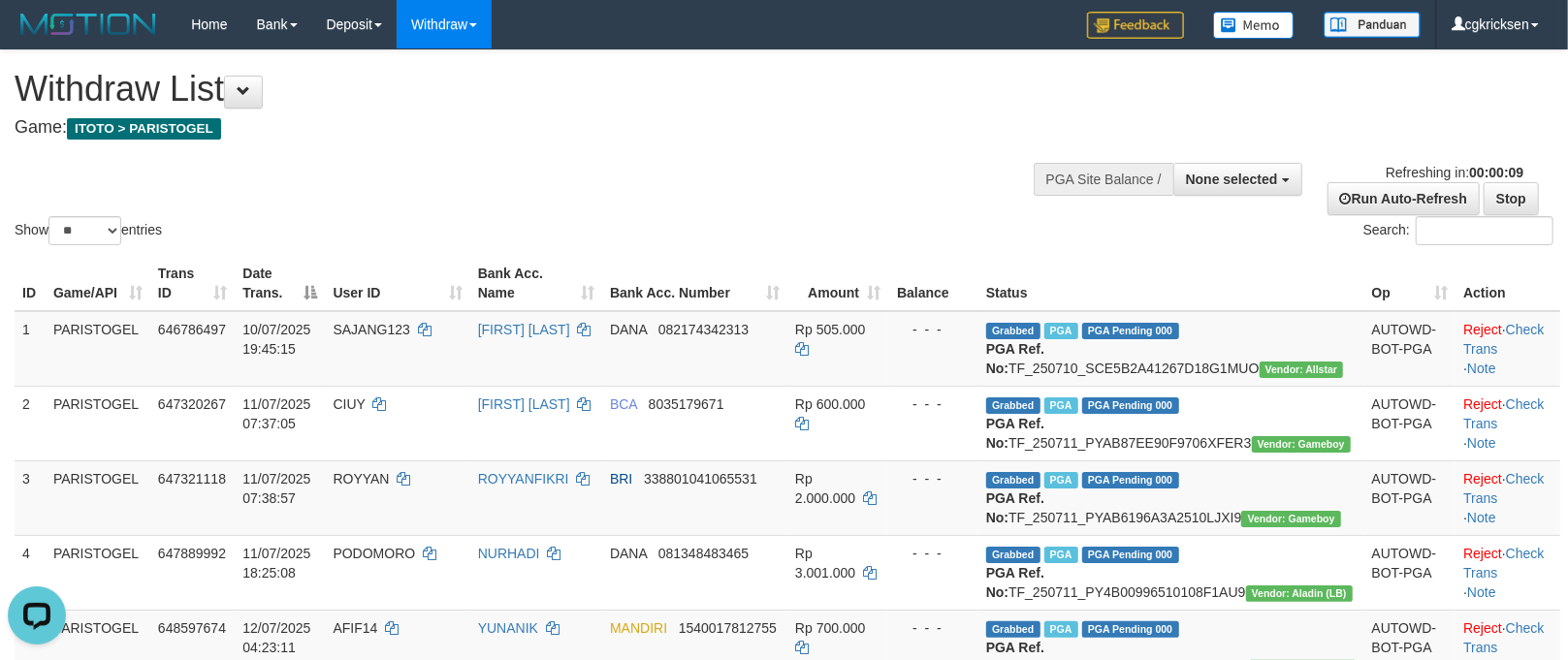 scroll, scrollTop: 0, scrollLeft: 0, axis: both 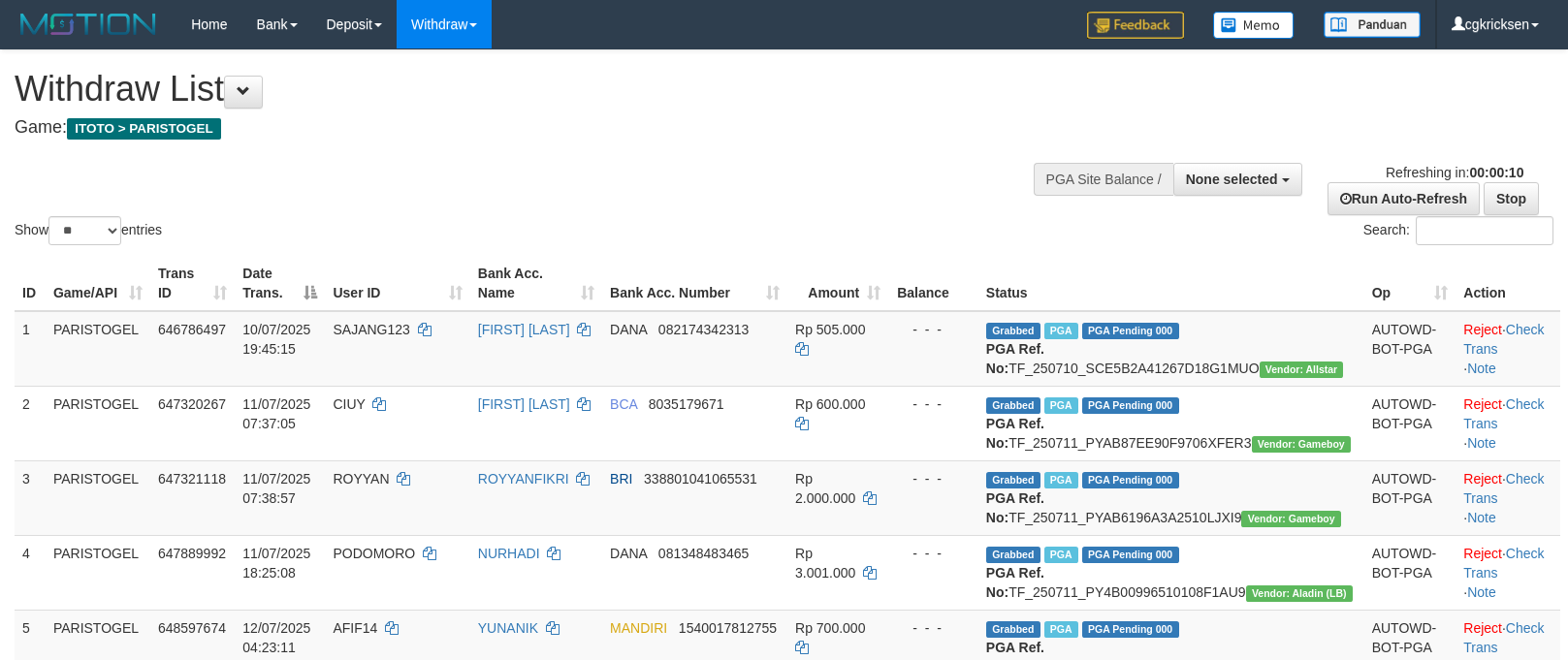 select 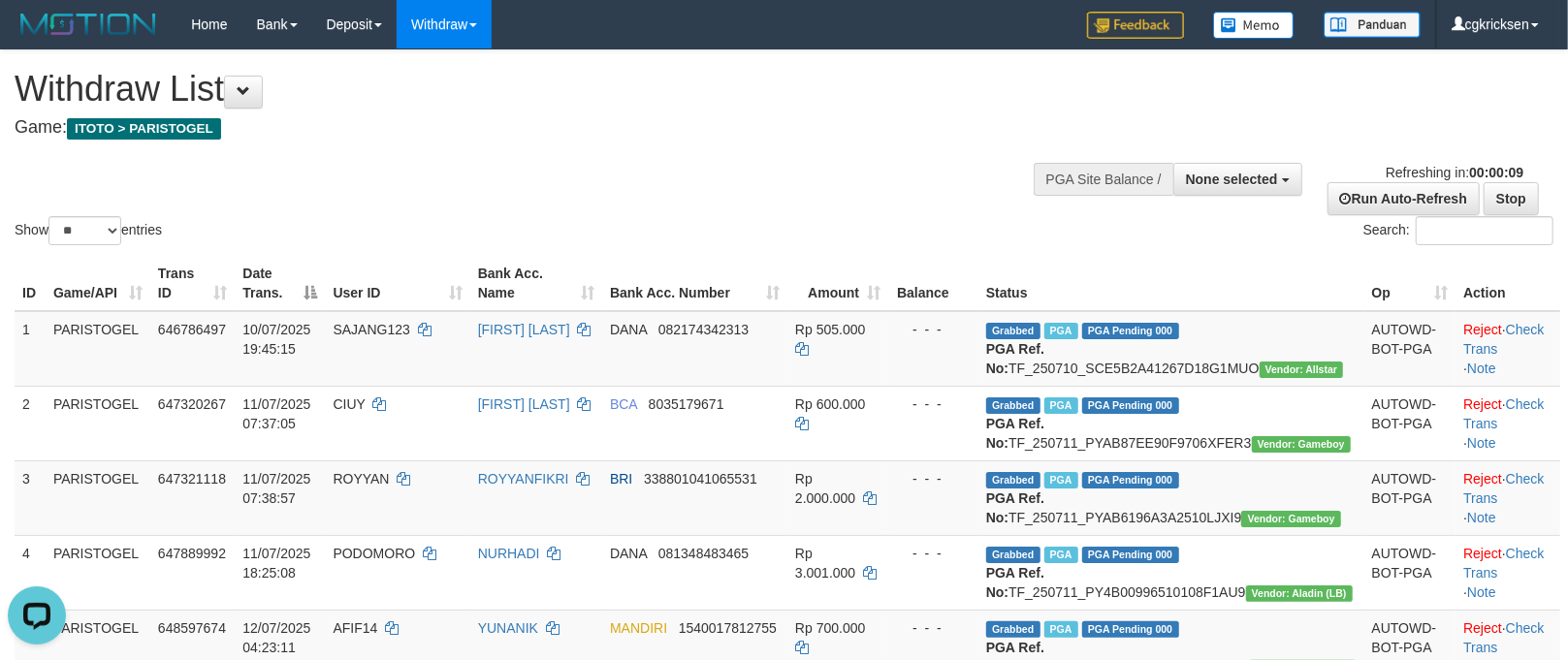scroll, scrollTop: 0, scrollLeft: 0, axis: both 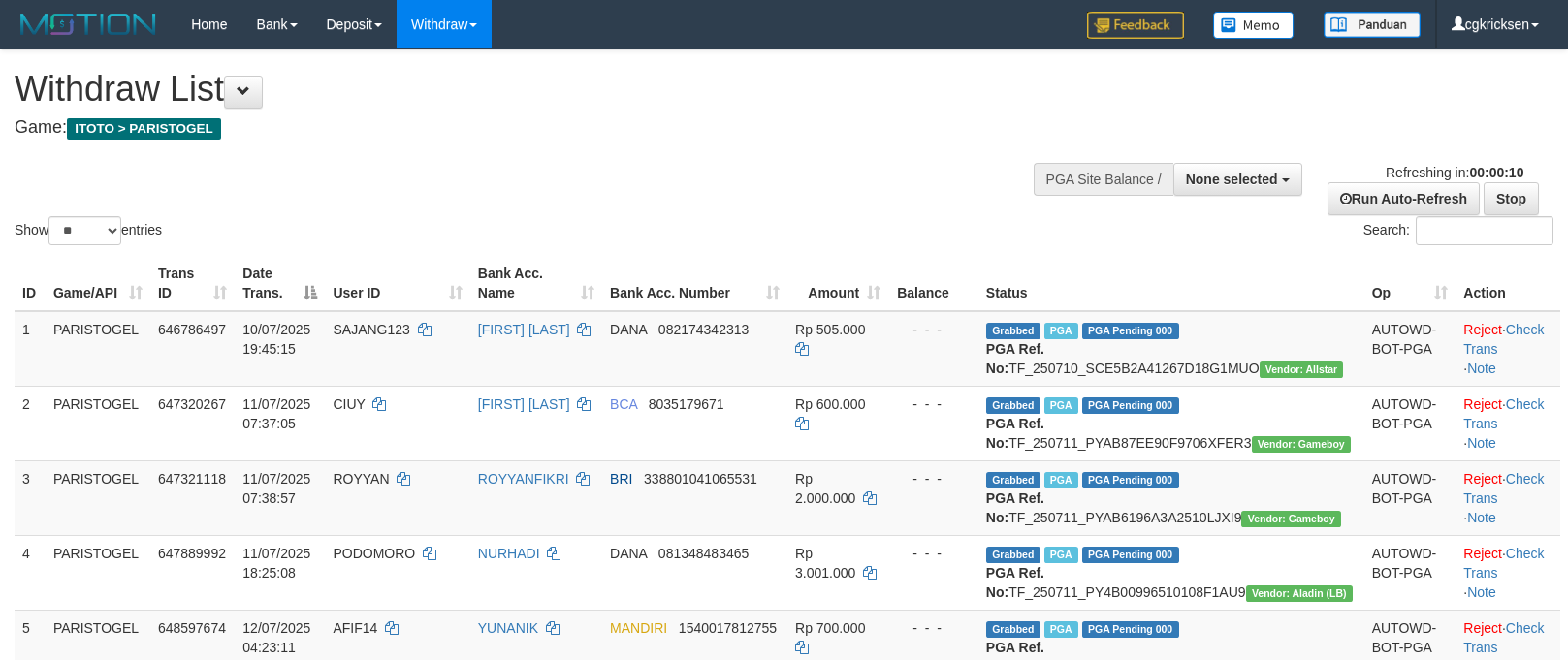 select 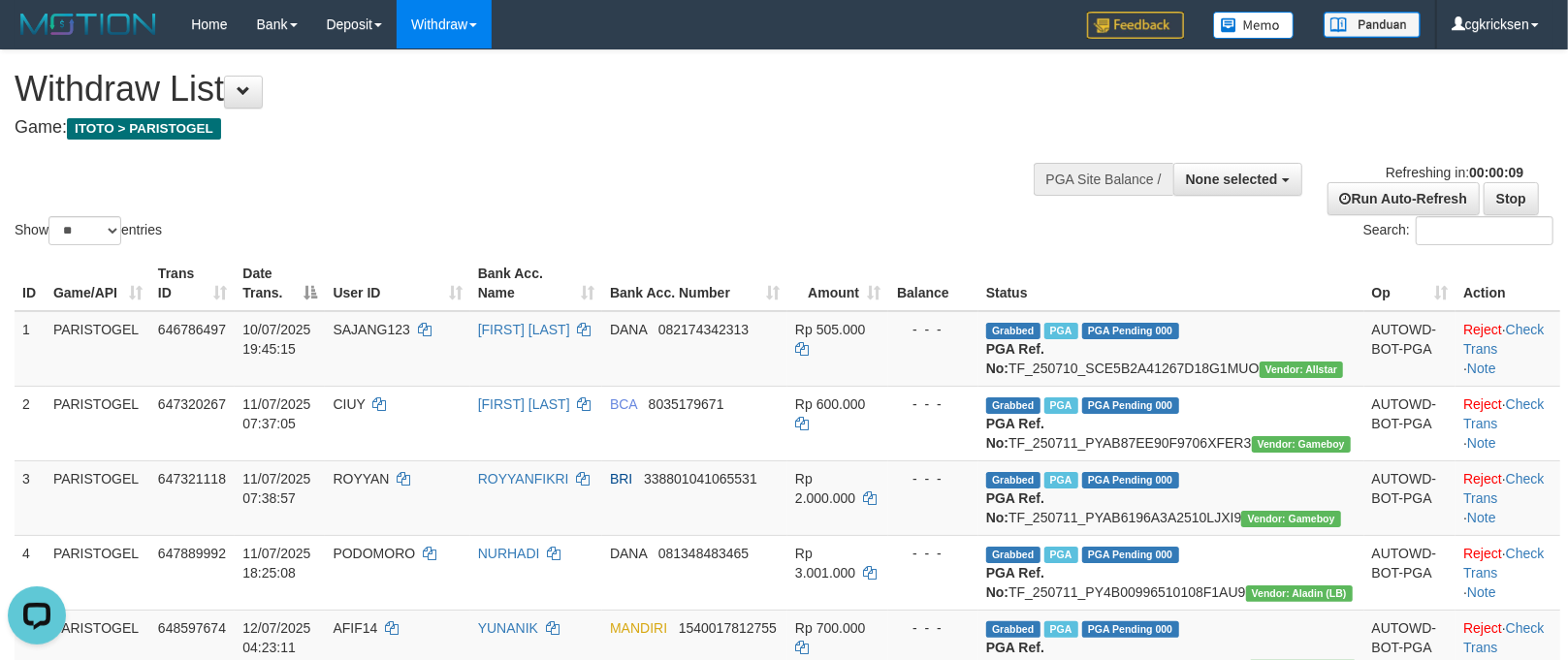 scroll, scrollTop: 0, scrollLeft: 0, axis: both 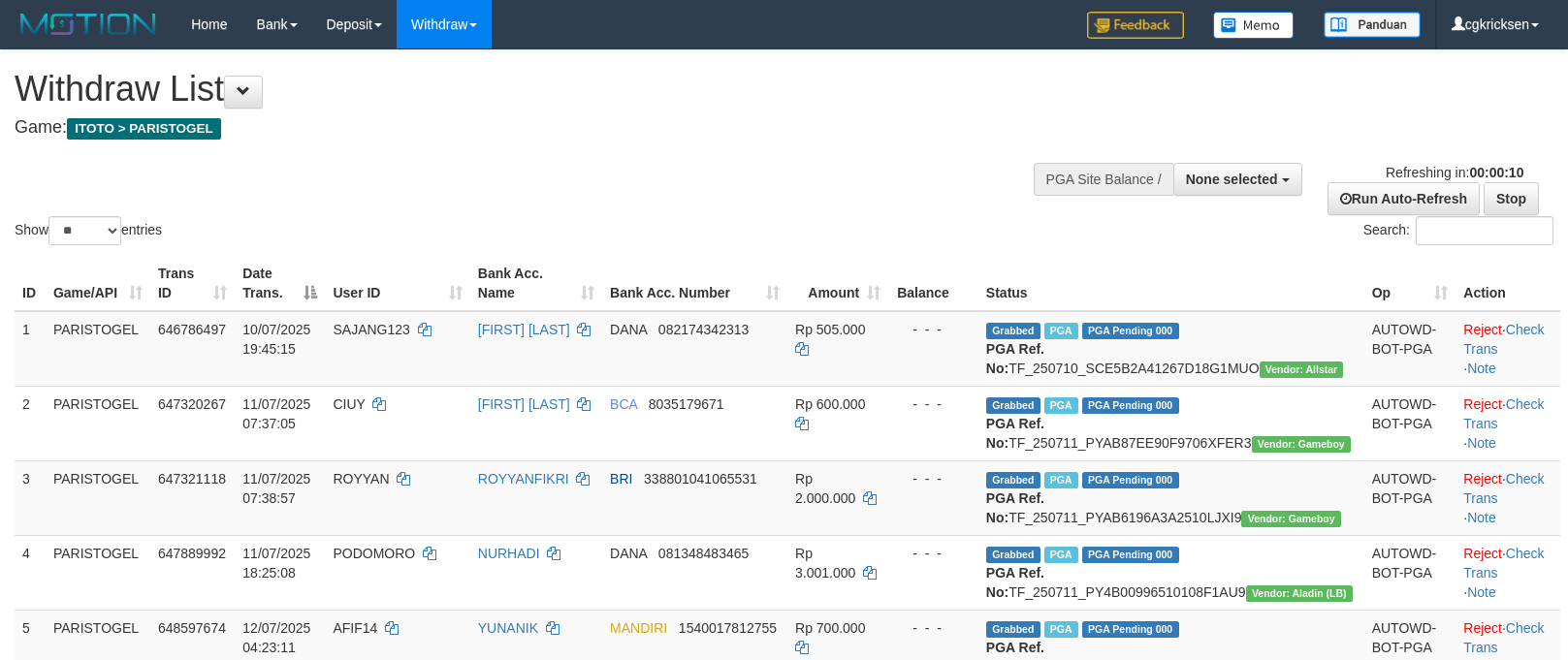 select 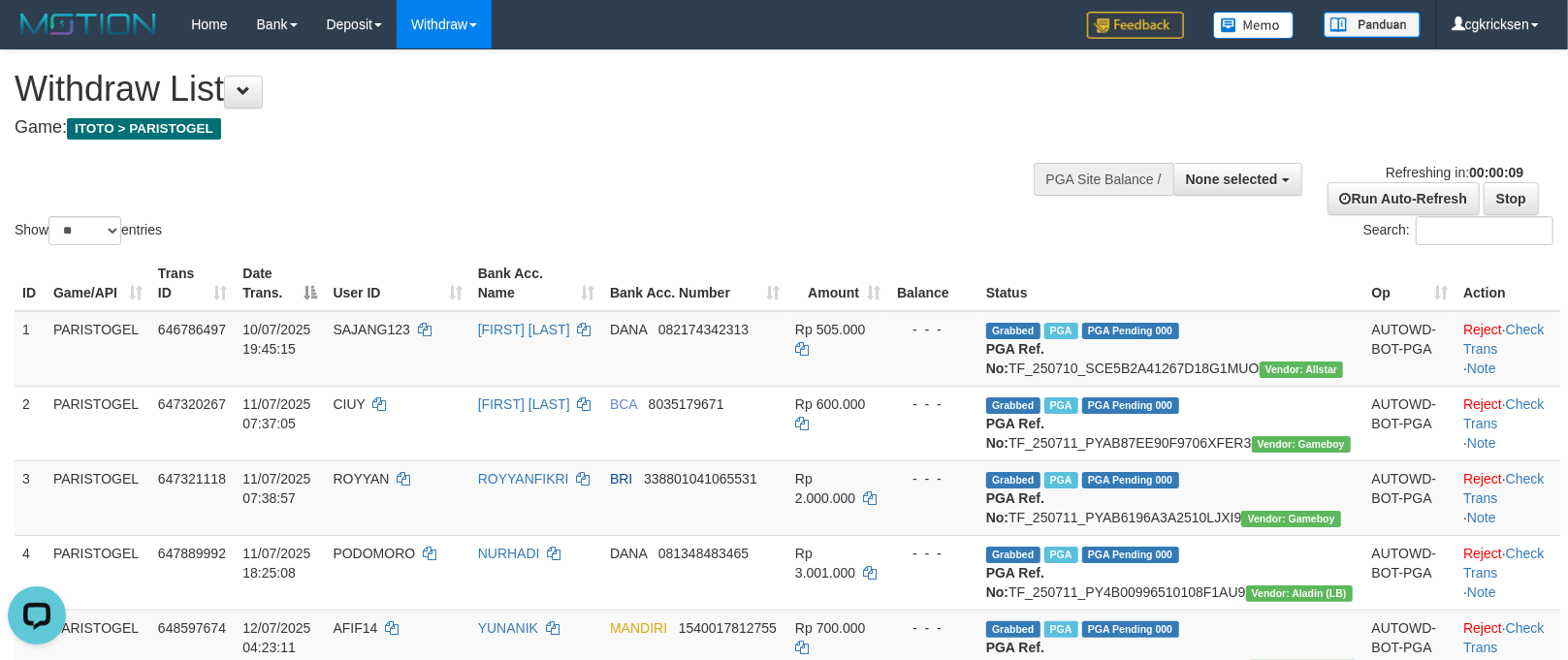 scroll, scrollTop: 0, scrollLeft: 0, axis: both 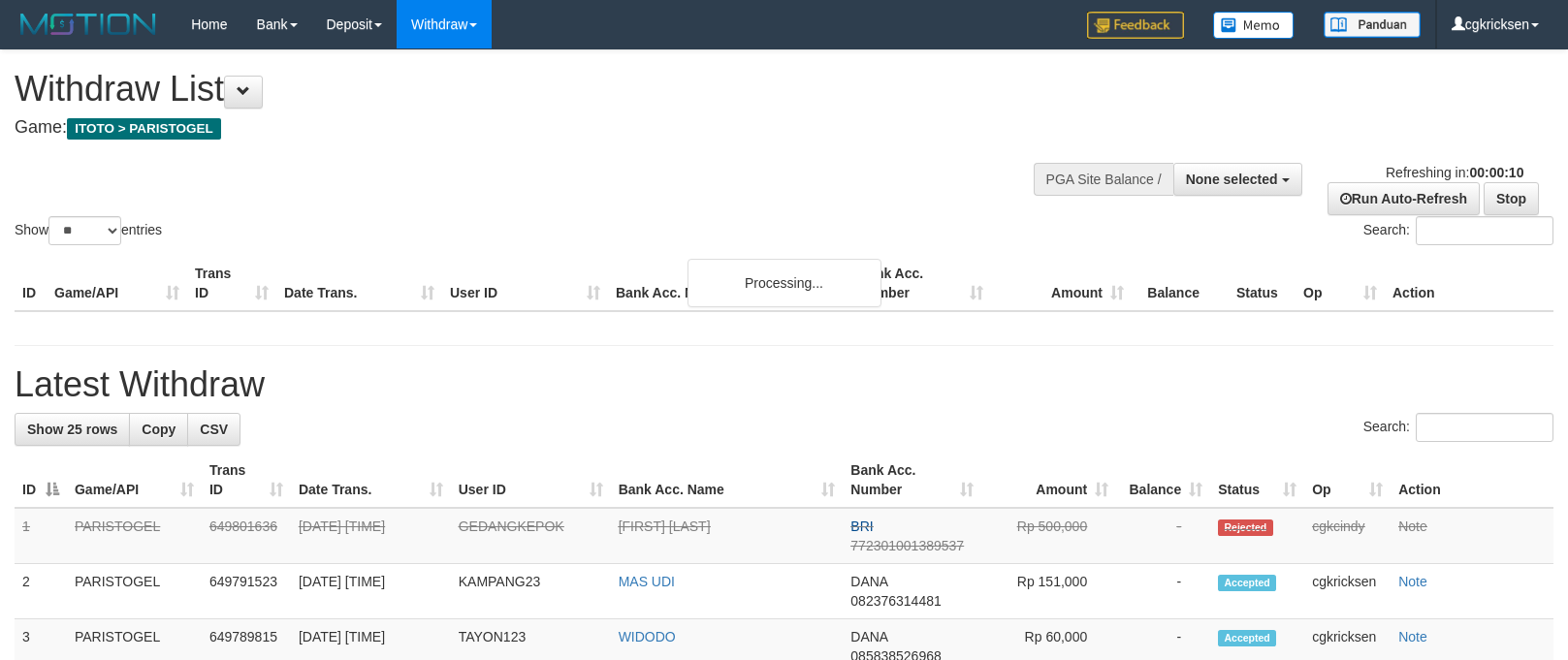 select 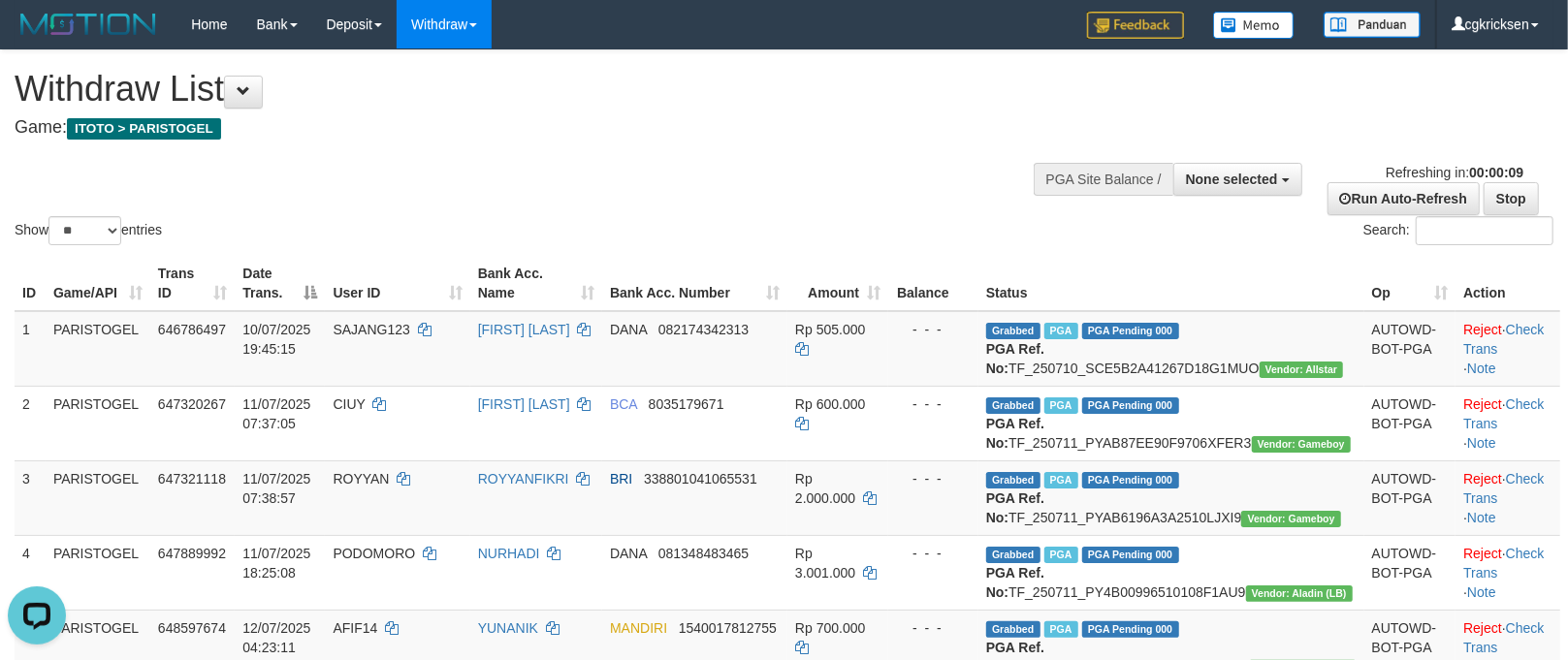 scroll, scrollTop: 0, scrollLeft: 0, axis: both 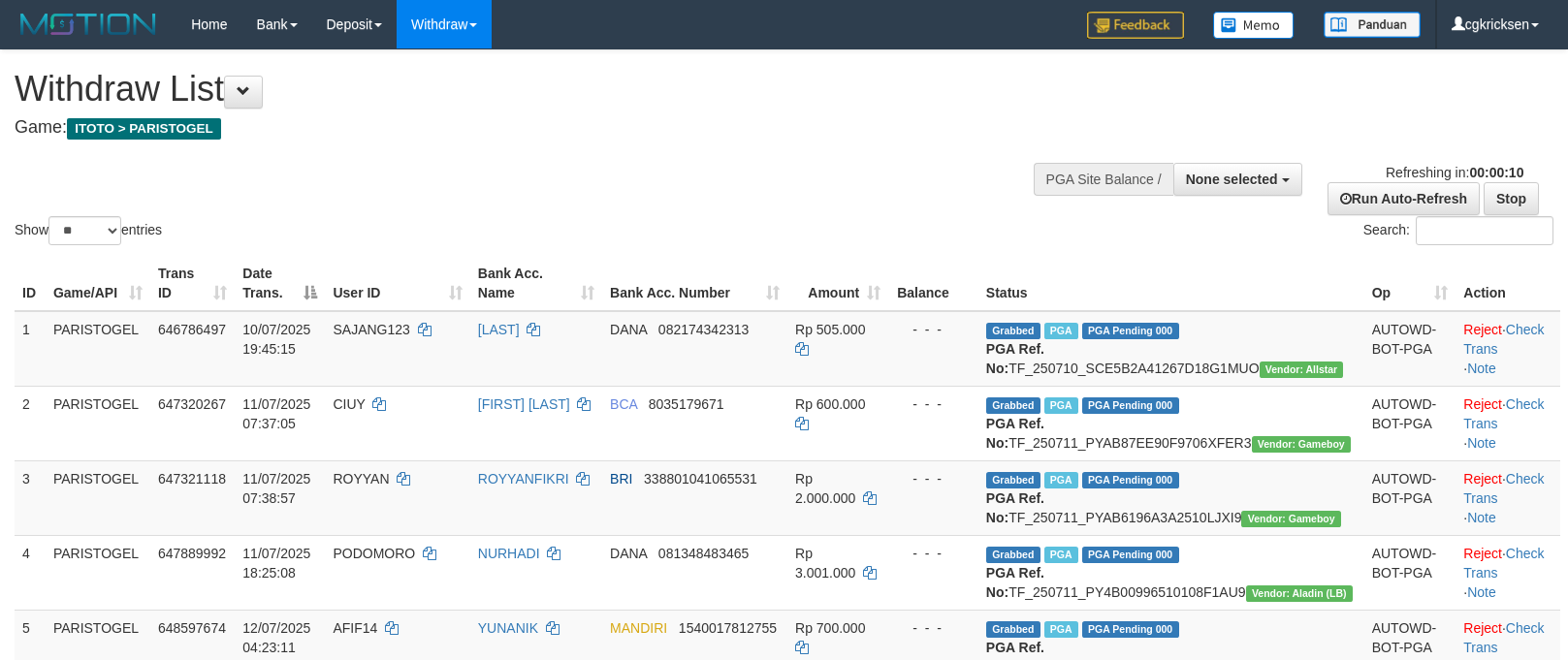 select 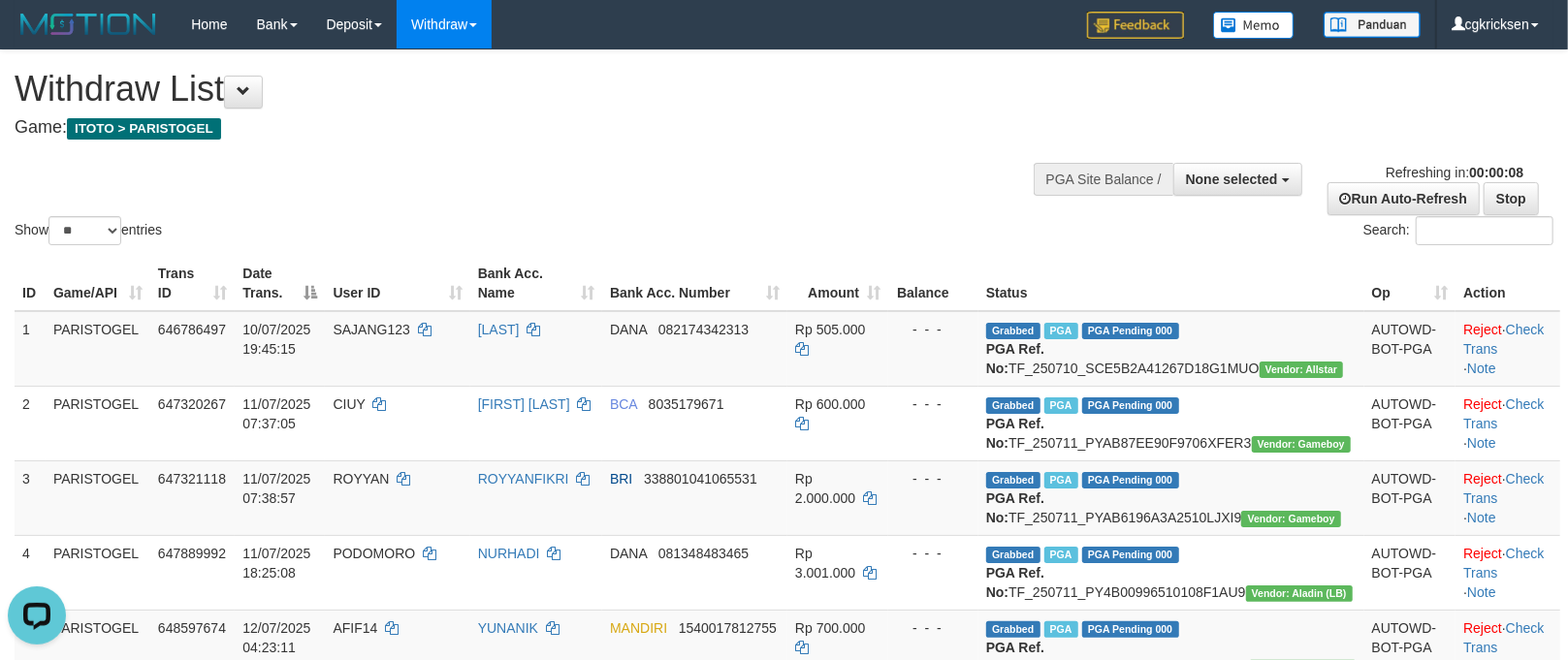 scroll, scrollTop: 0, scrollLeft: 0, axis: both 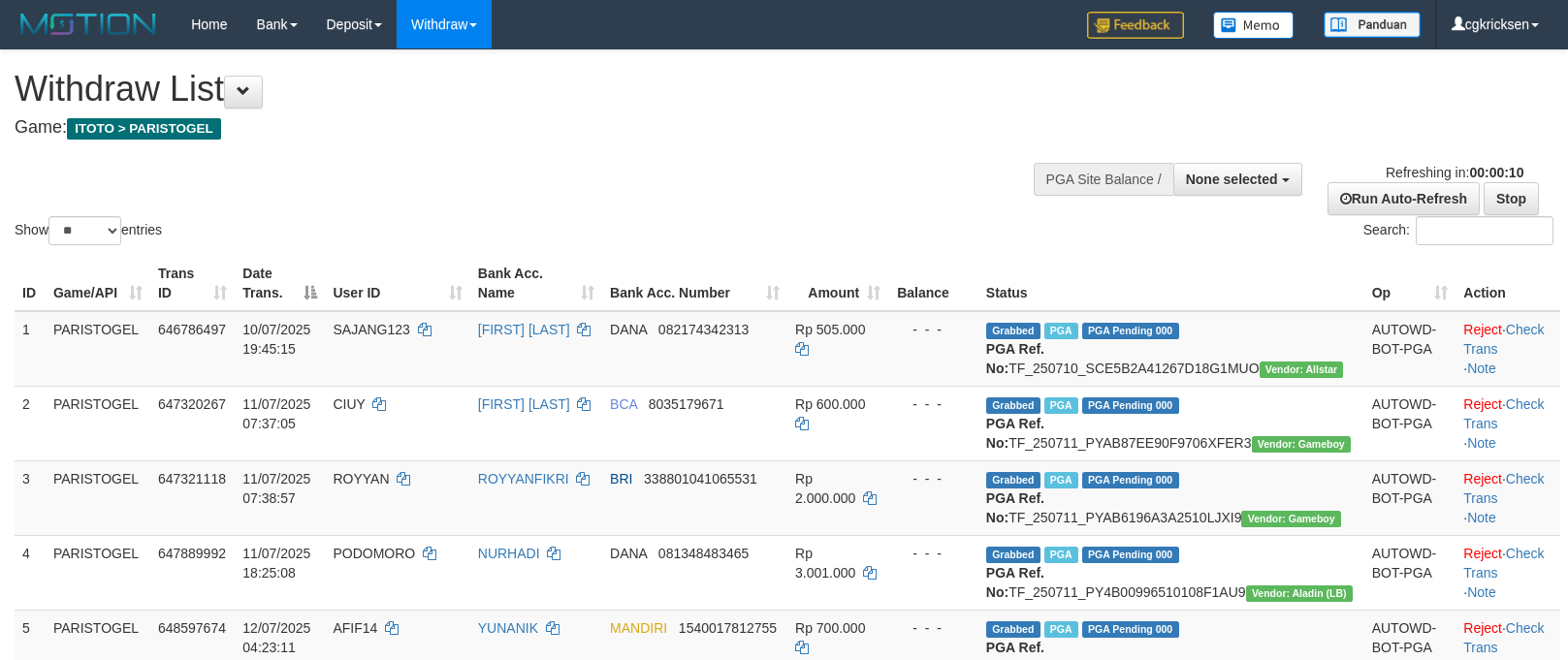 select 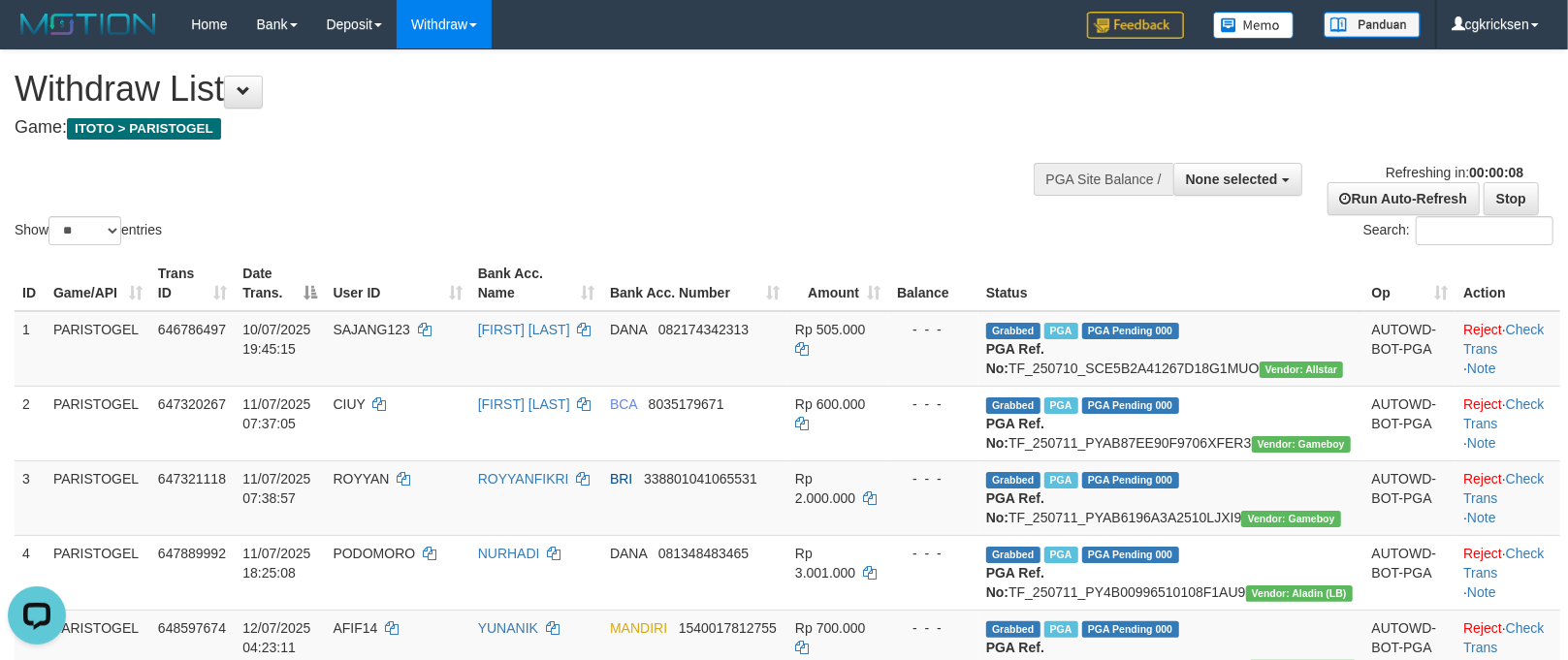 scroll, scrollTop: 0, scrollLeft: 0, axis: both 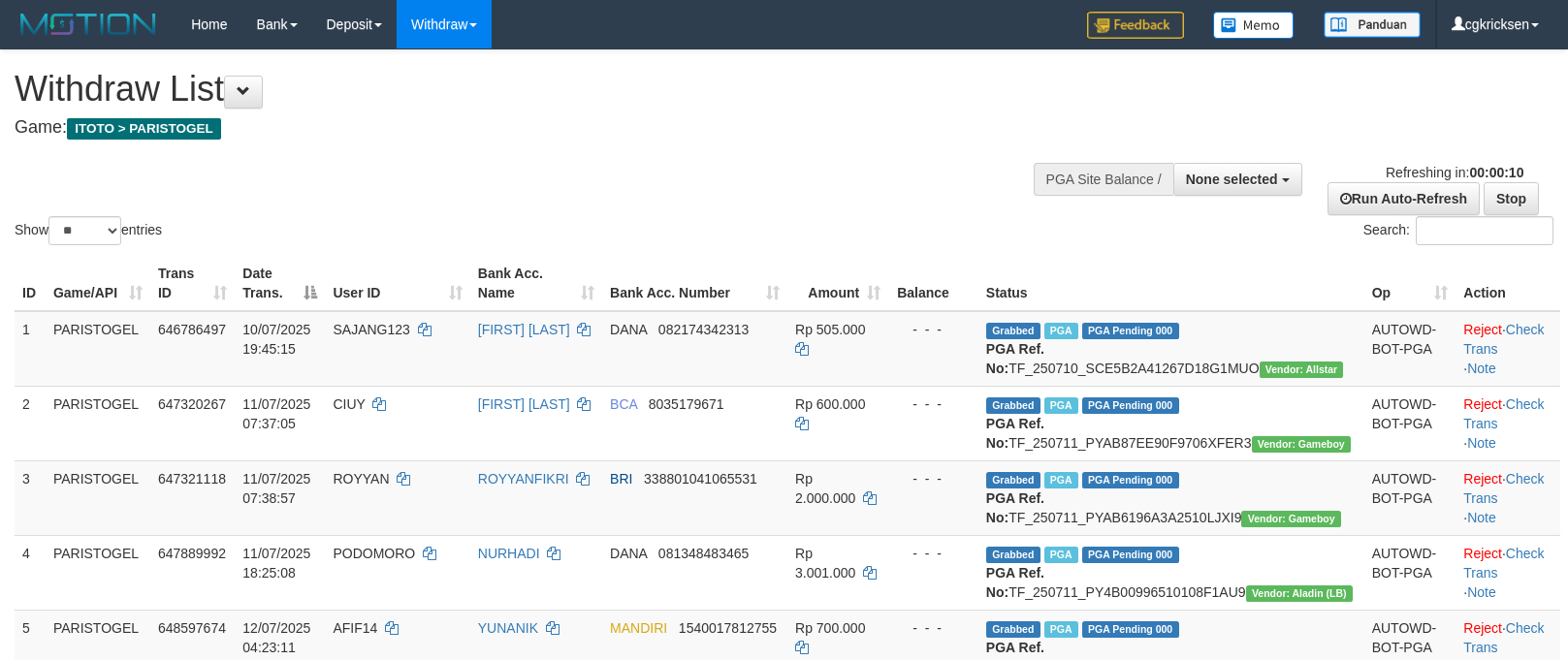 select 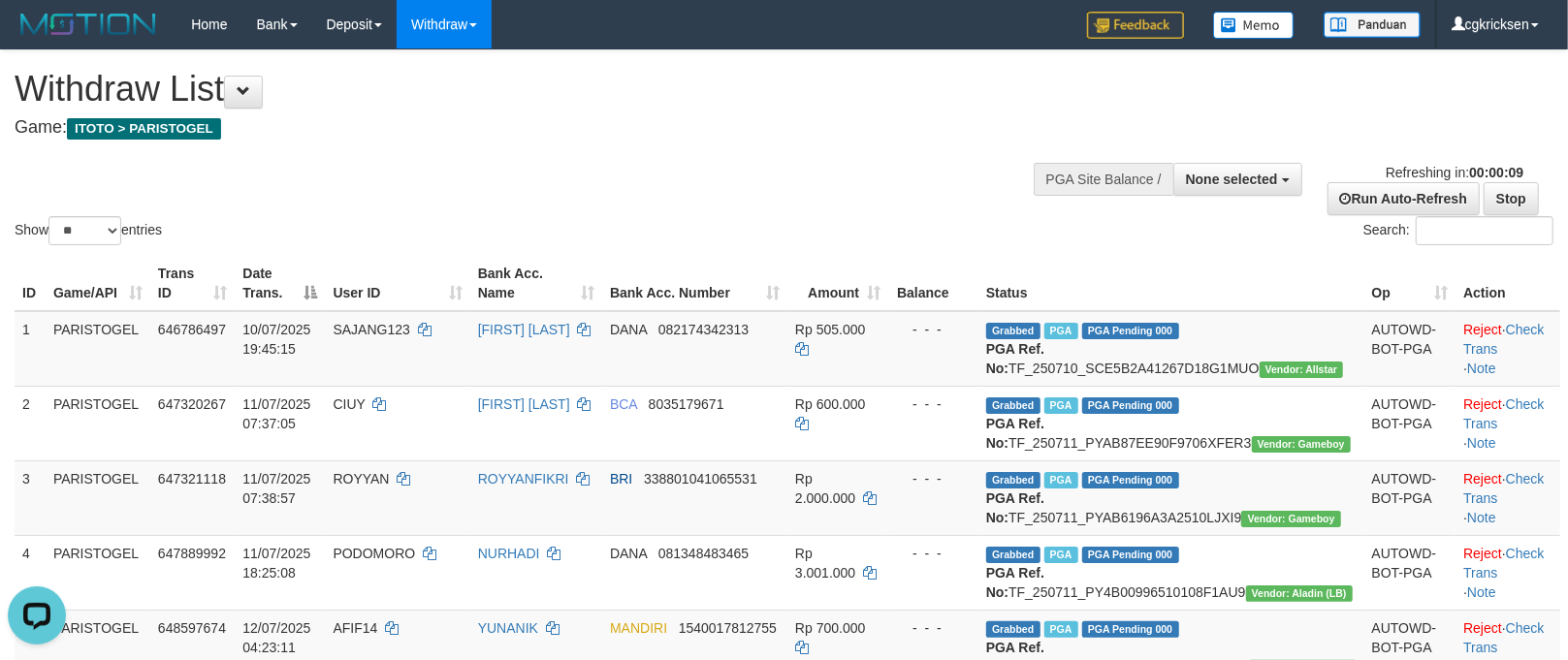 scroll, scrollTop: 0, scrollLeft: 0, axis: both 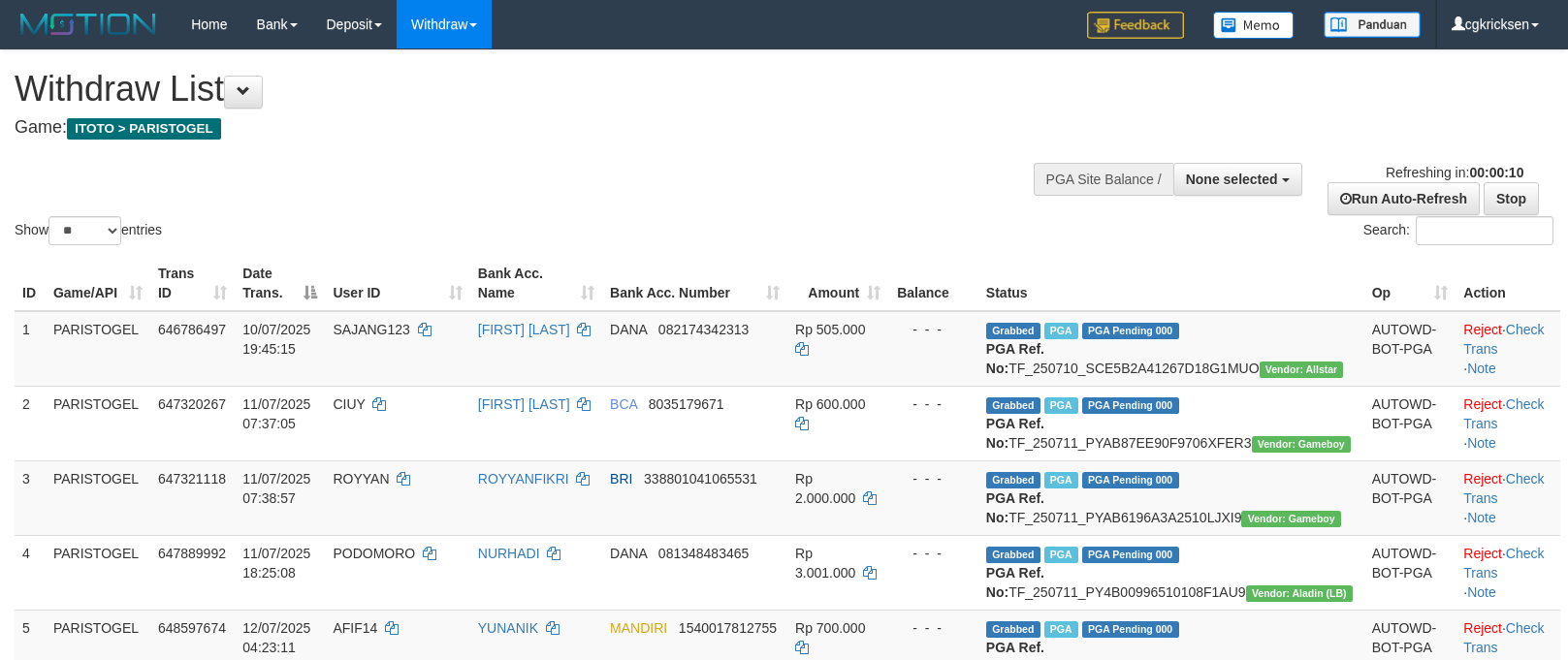 select 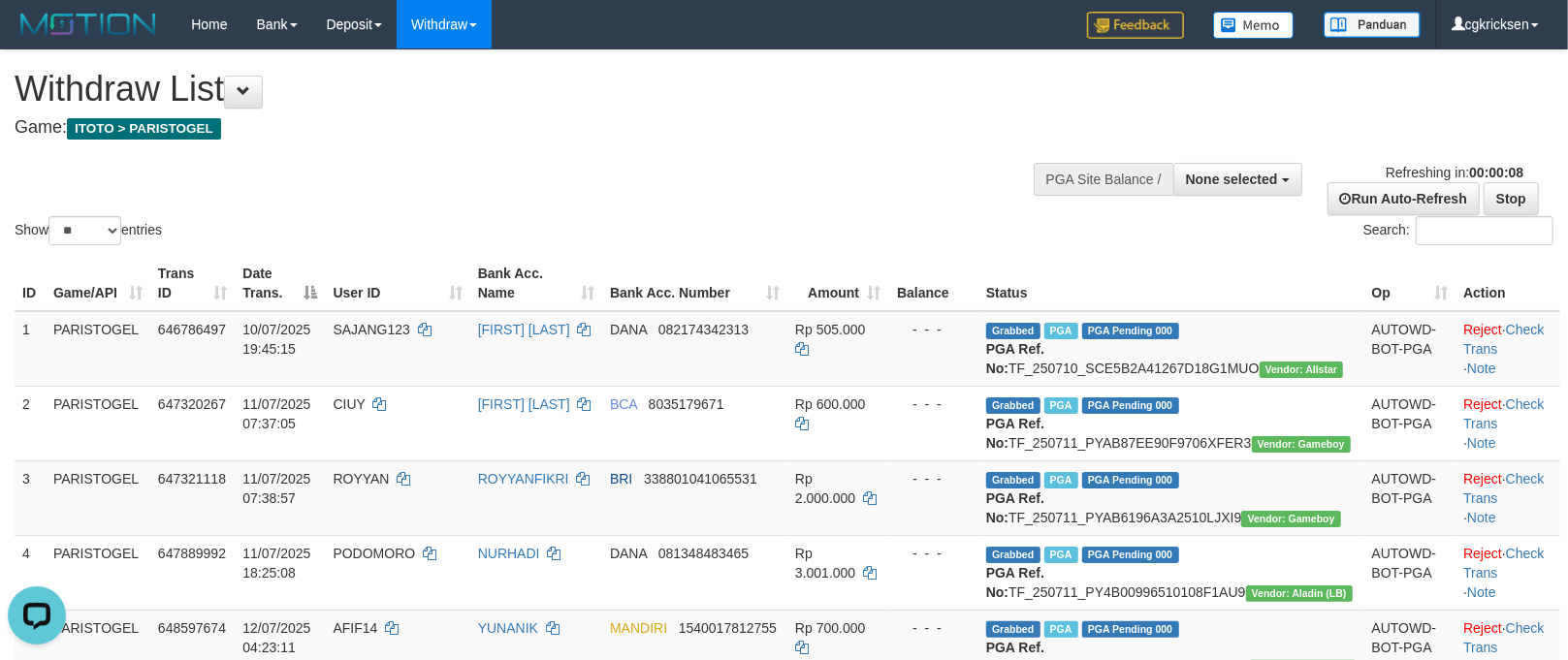 scroll, scrollTop: 0, scrollLeft: 0, axis: both 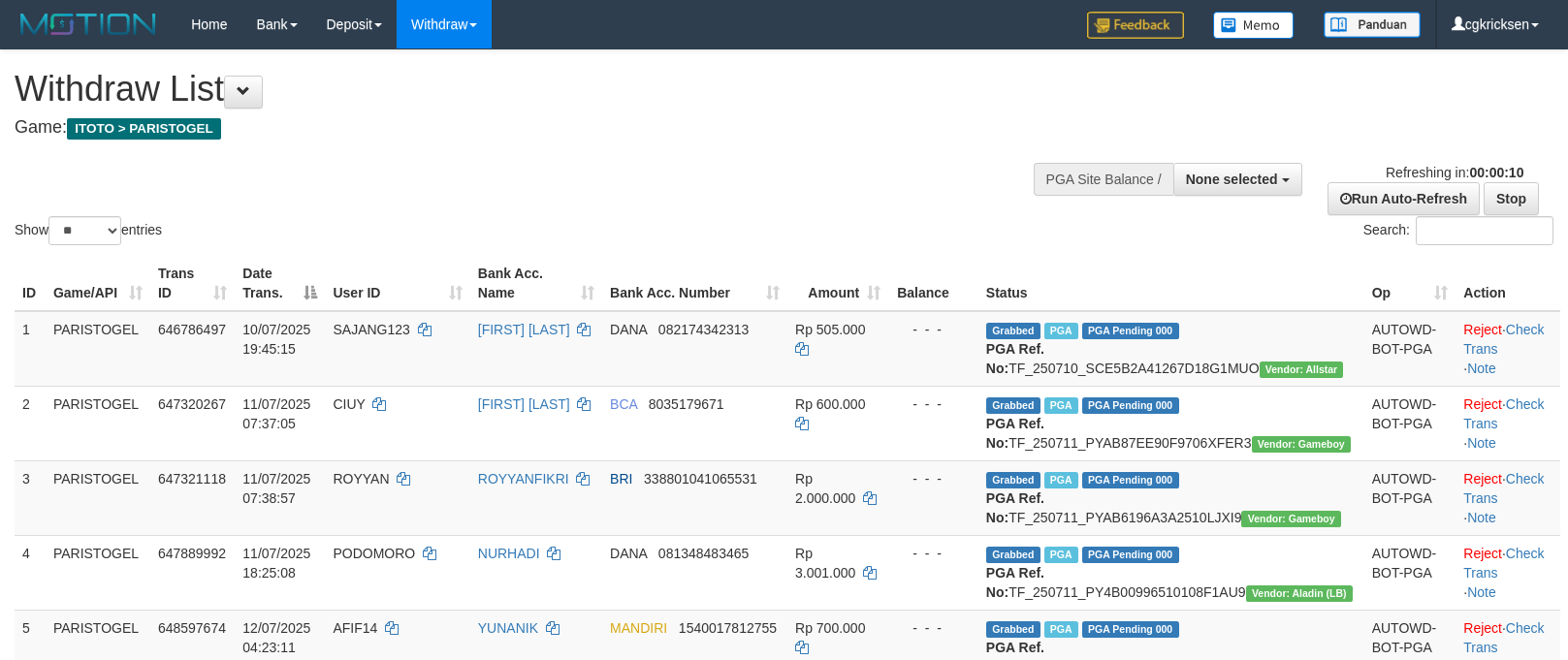 select 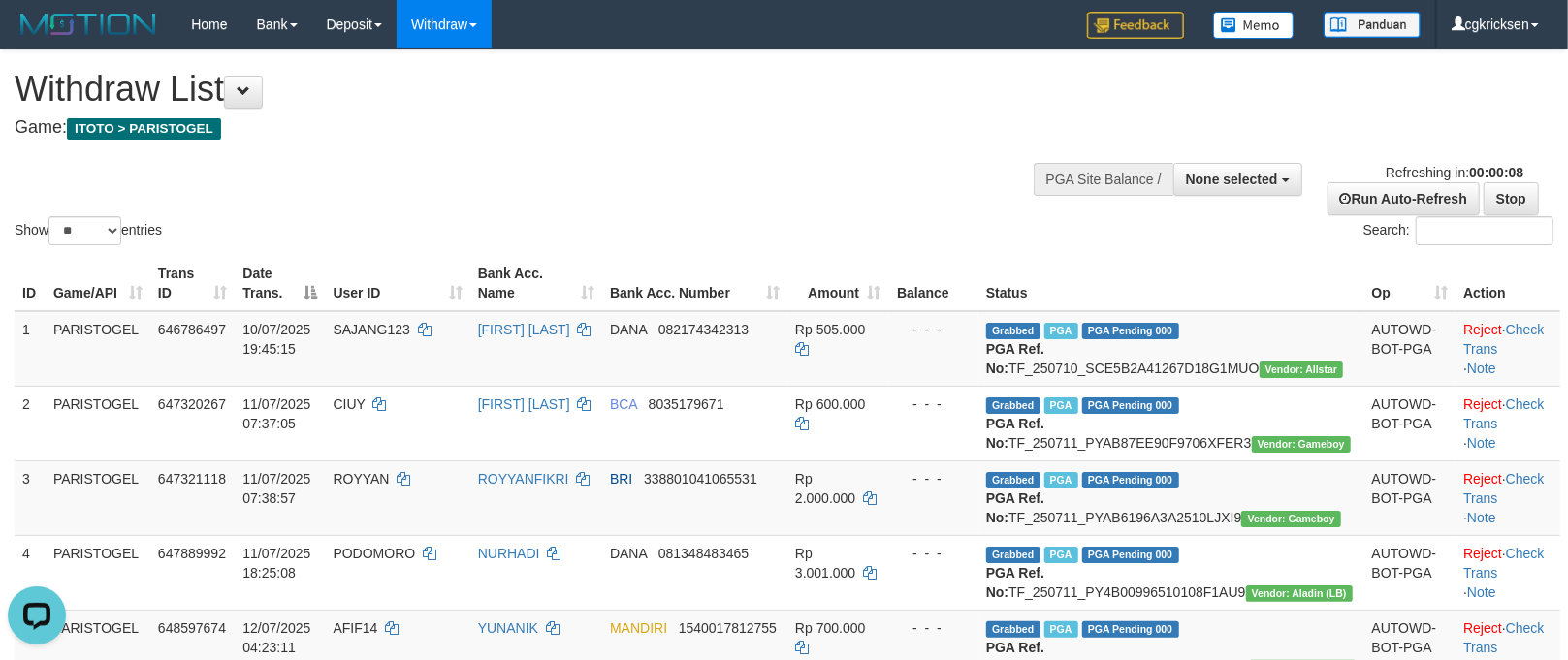 scroll, scrollTop: 0, scrollLeft: 0, axis: both 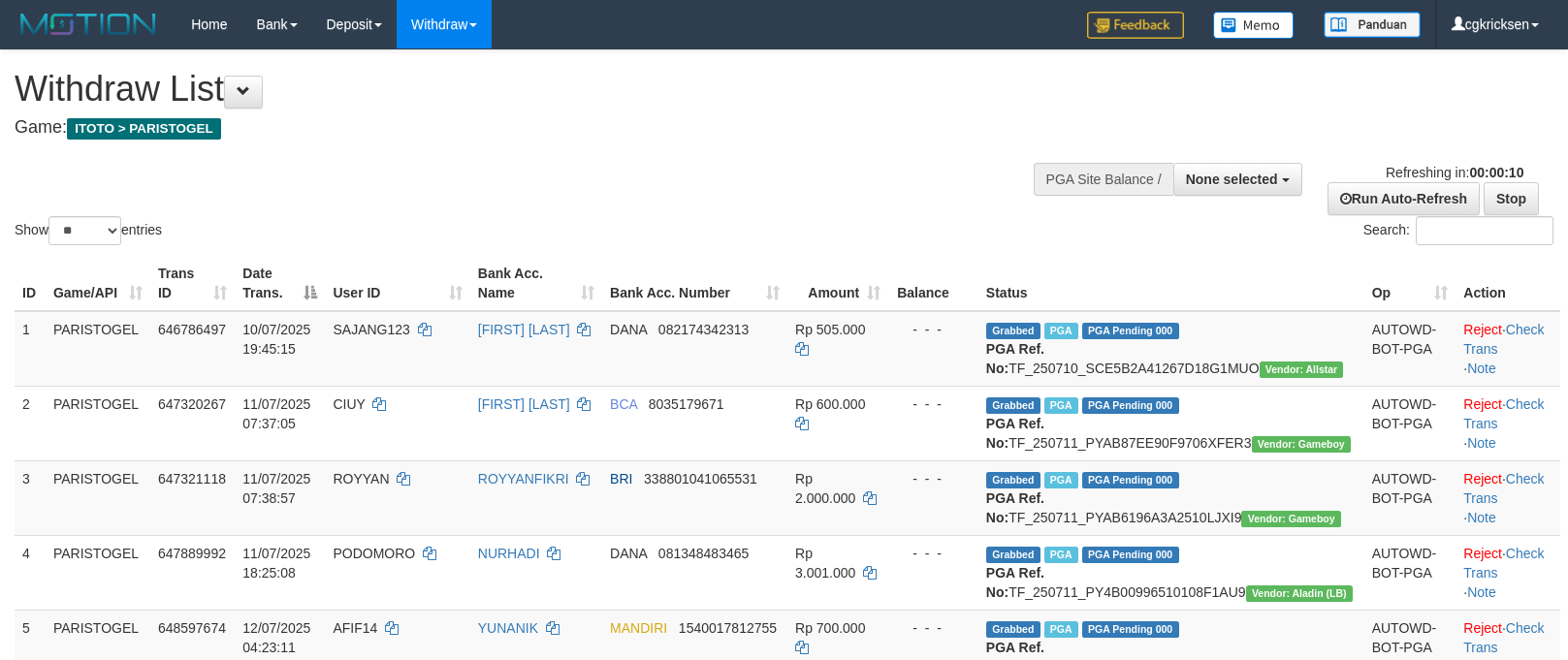 select 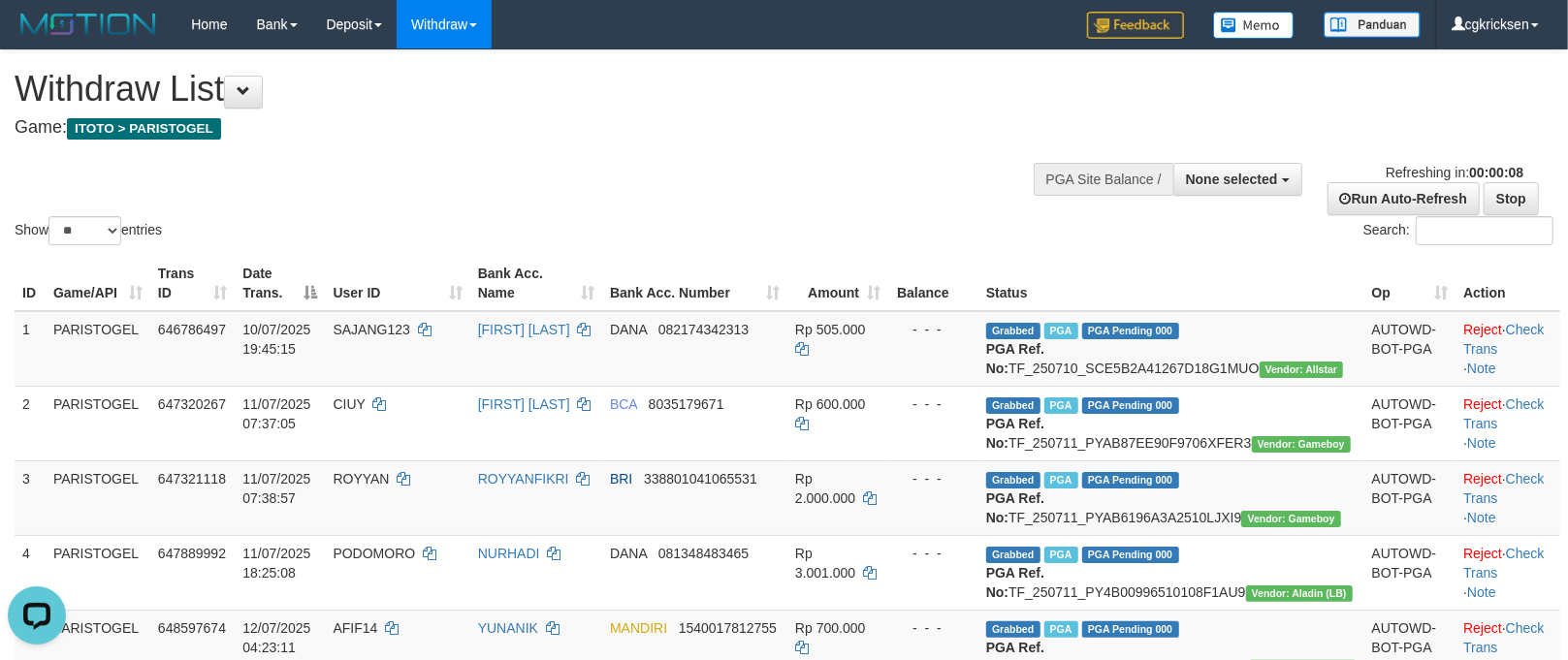 scroll, scrollTop: 0, scrollLeft: 0, axis: both 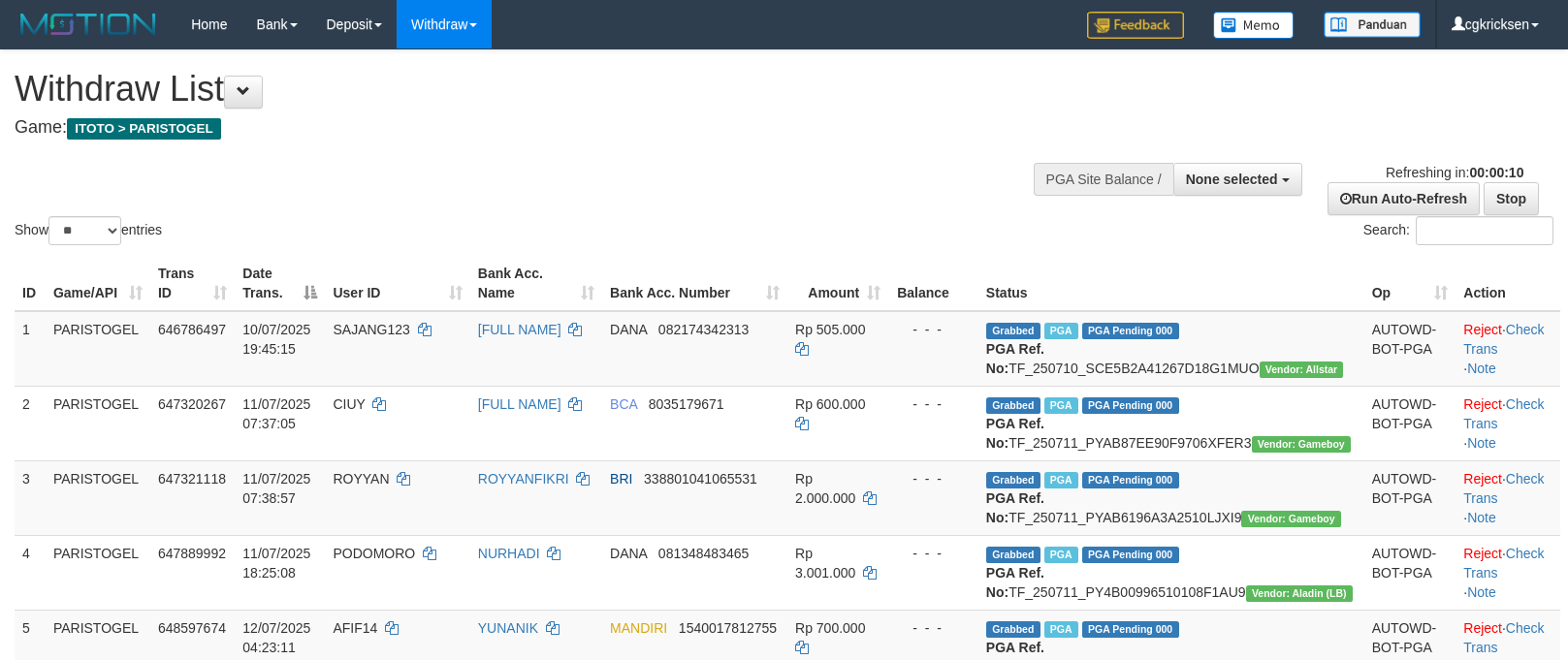 select 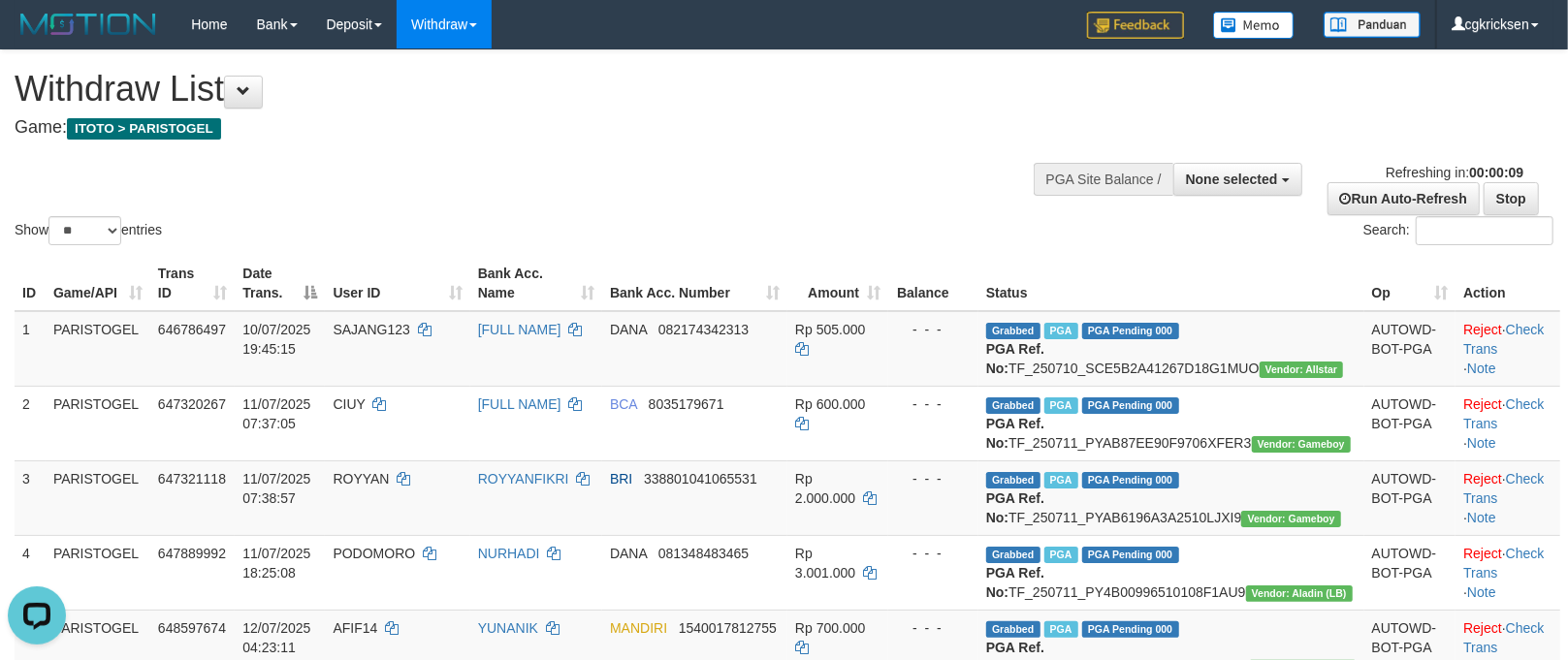 scroll, scrollTop: 0, scrollLeft: 0, axis: both 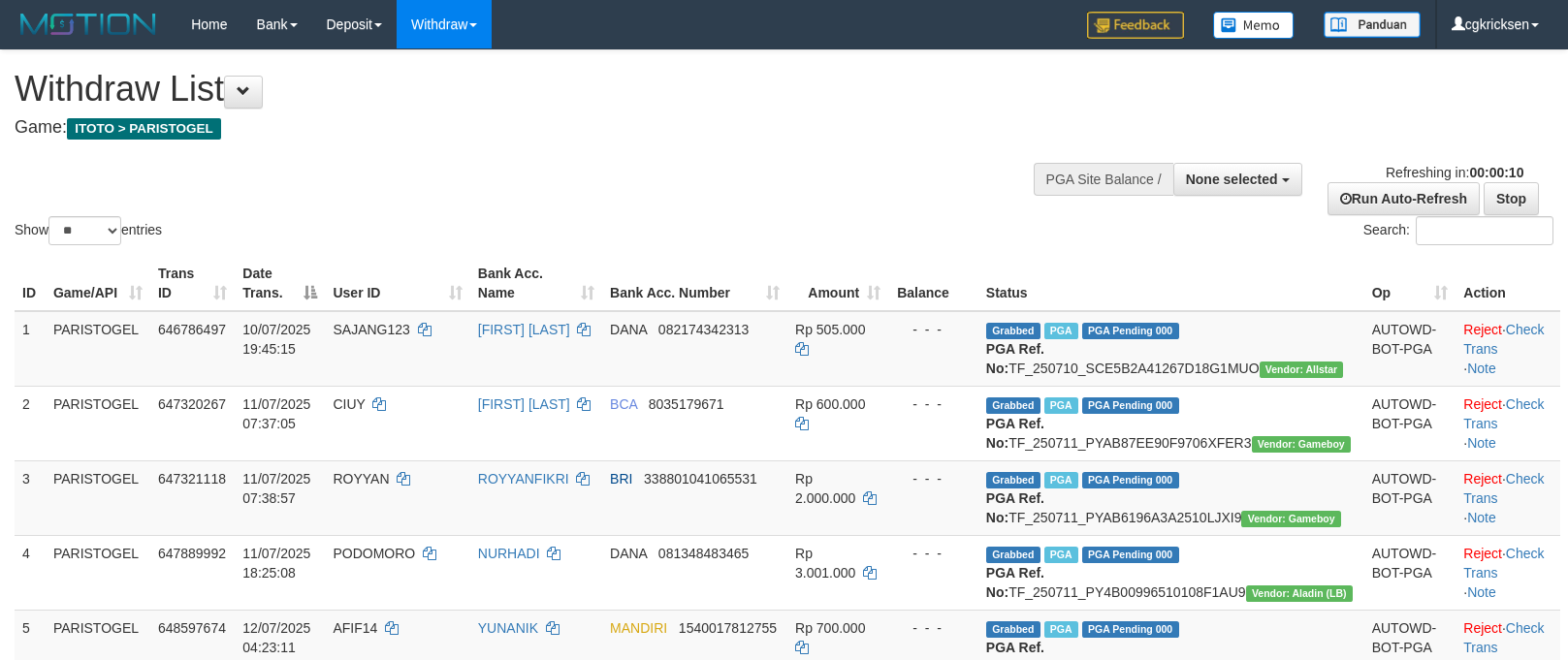 select 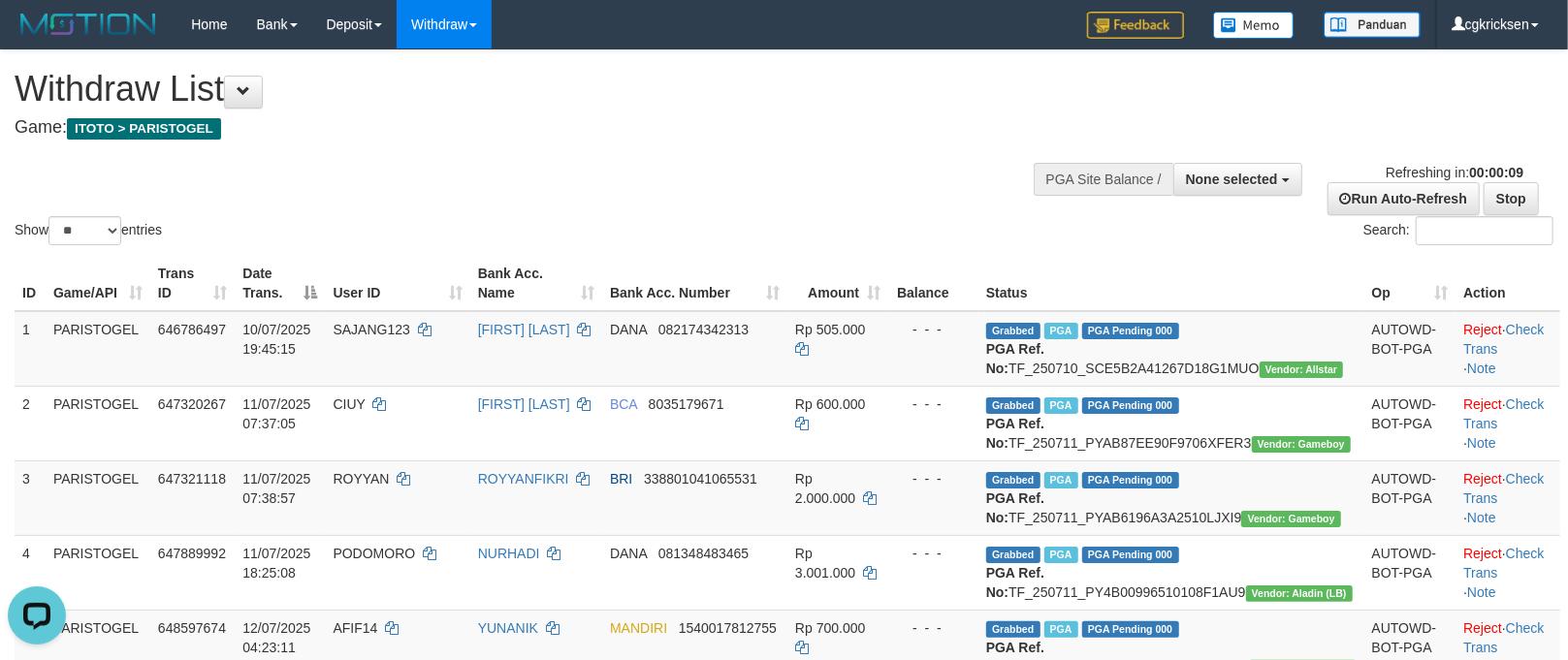 scroll, scrollTop: 0, scrollLeft: 0, axis: both 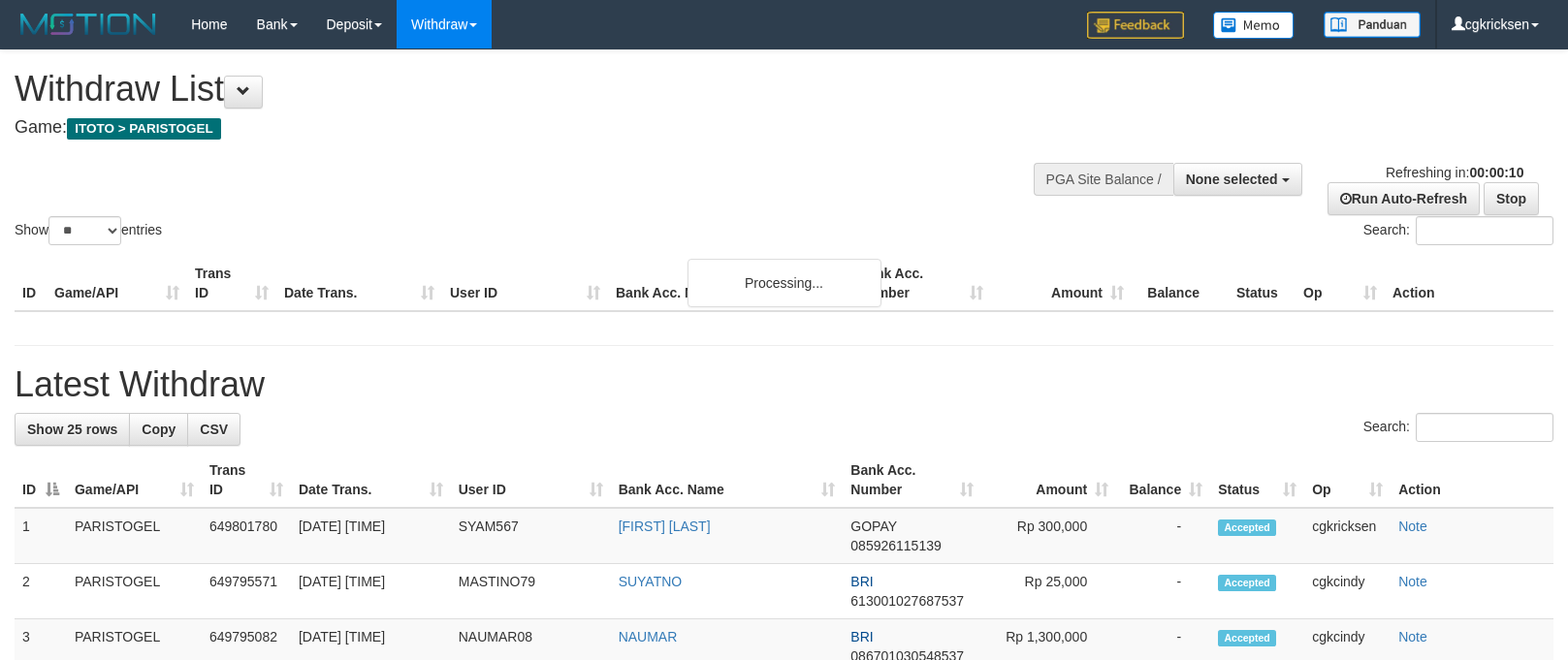 select 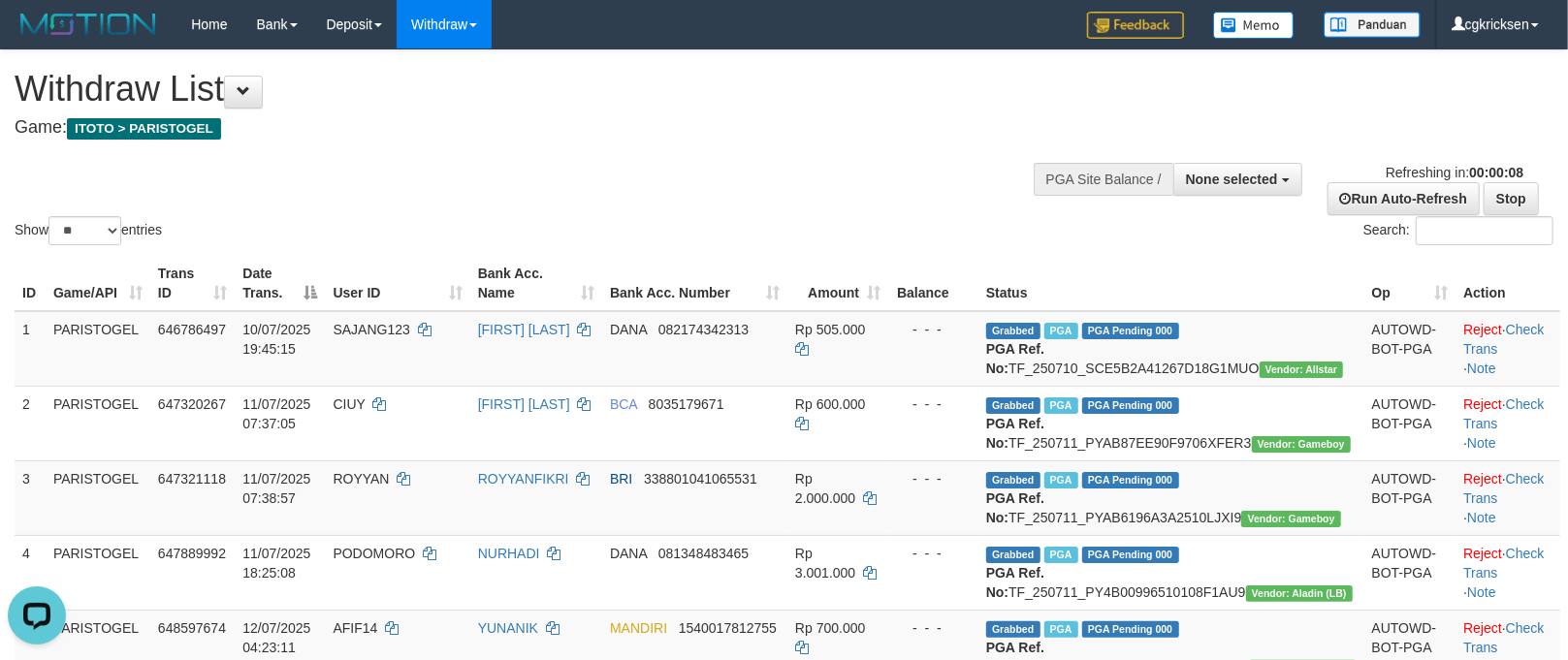 scroll, scrollTop: 0, scrollLeft: 0, axis: both 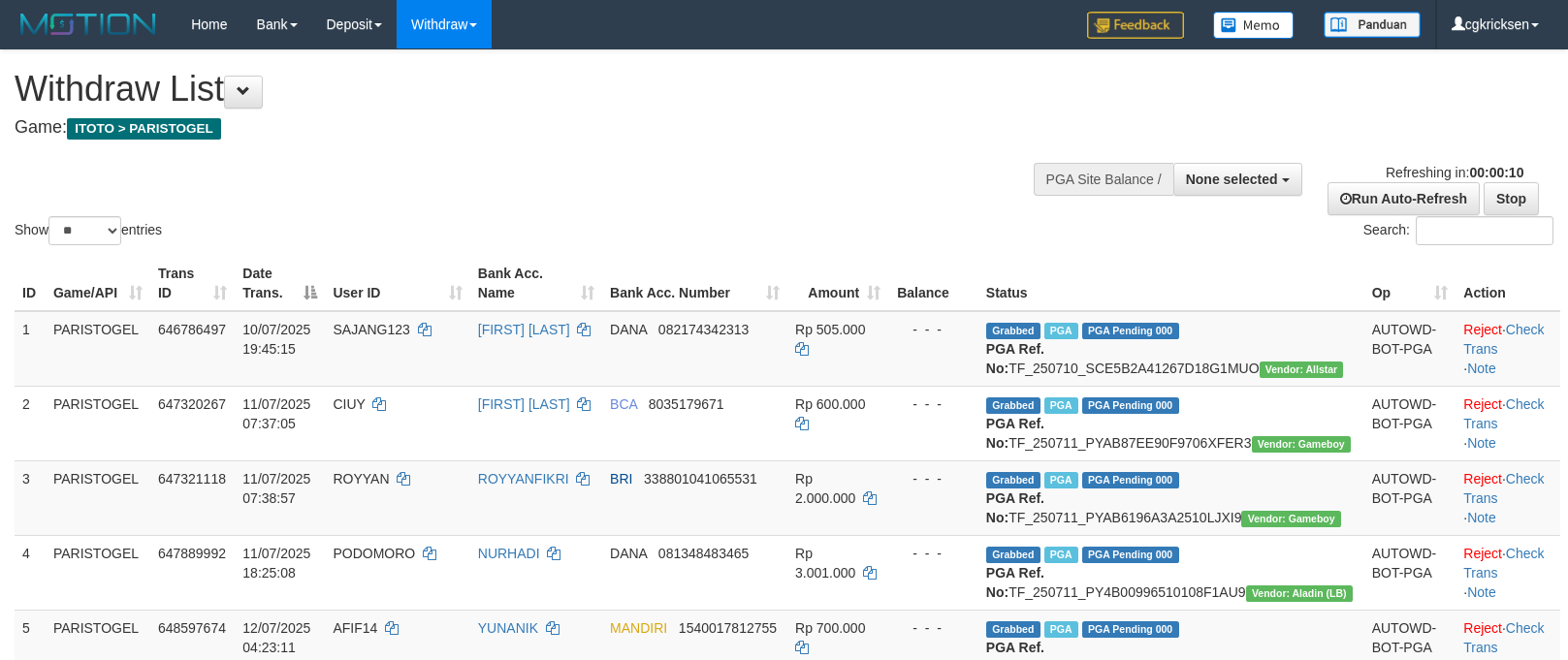 select 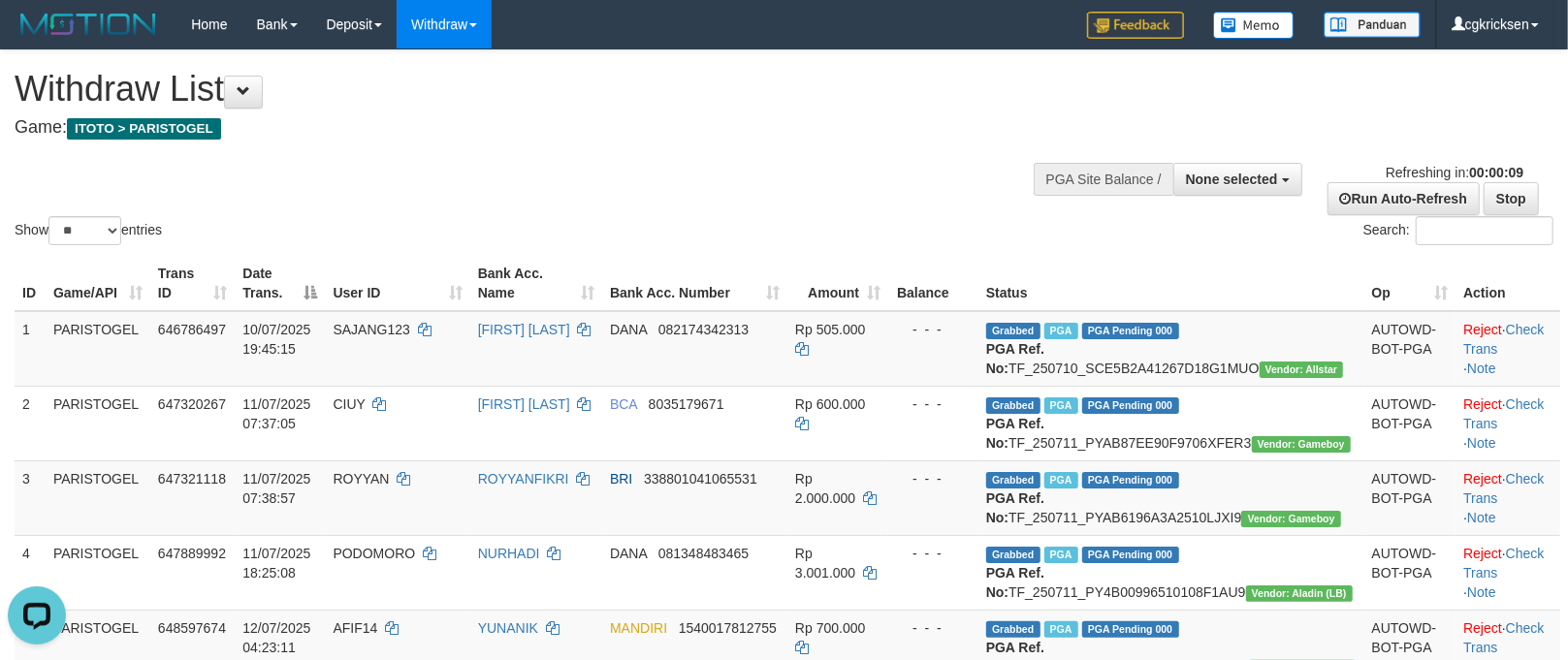 scroll, scrollTop: 0, scrollLeft: 0, axis: both 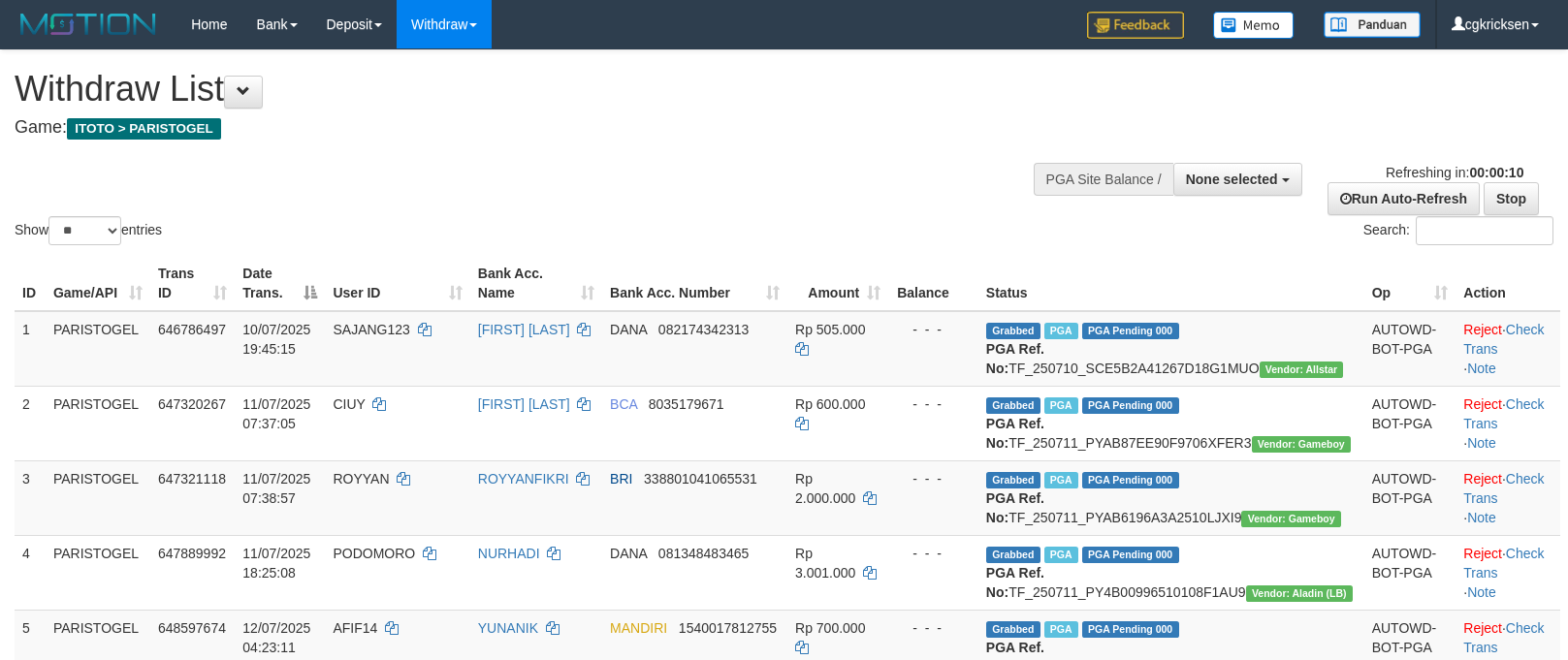 select 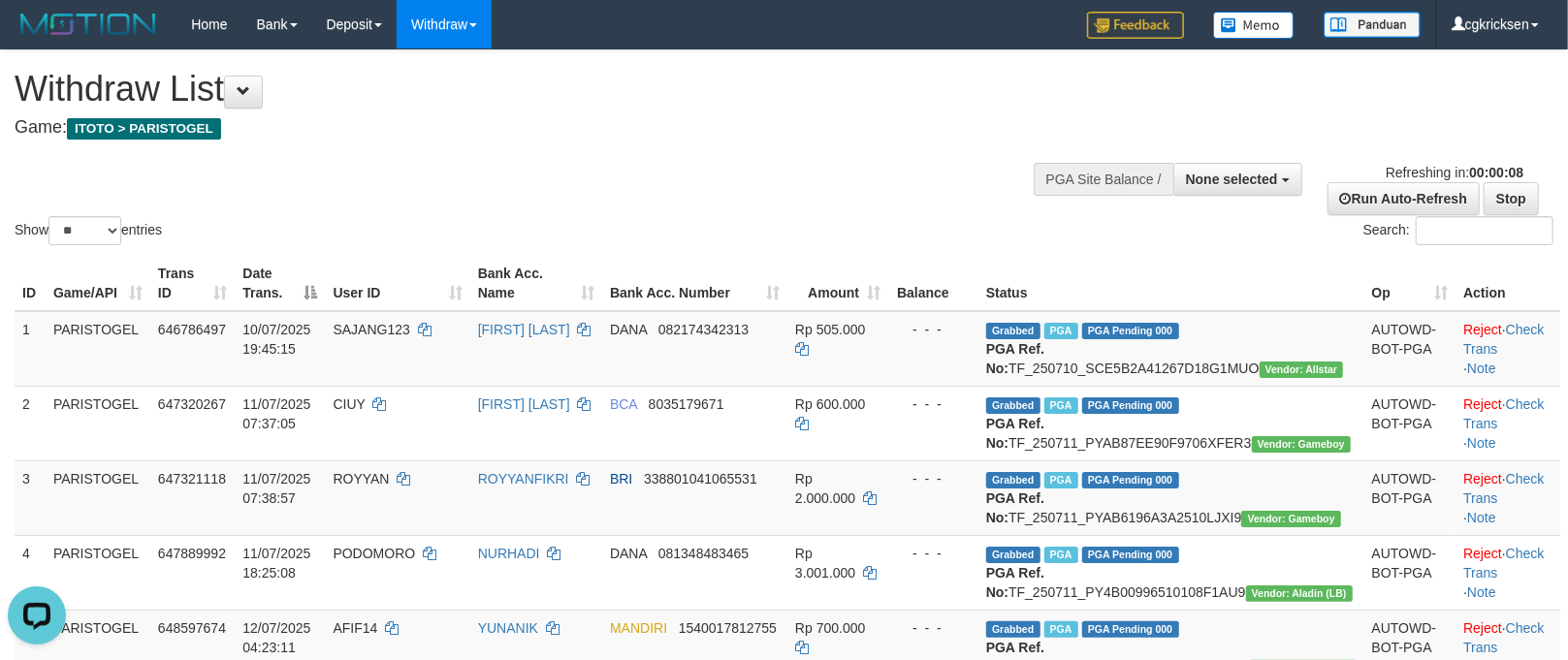 scroll, scrollTop: 0, scrollLeft: 0, axis: both 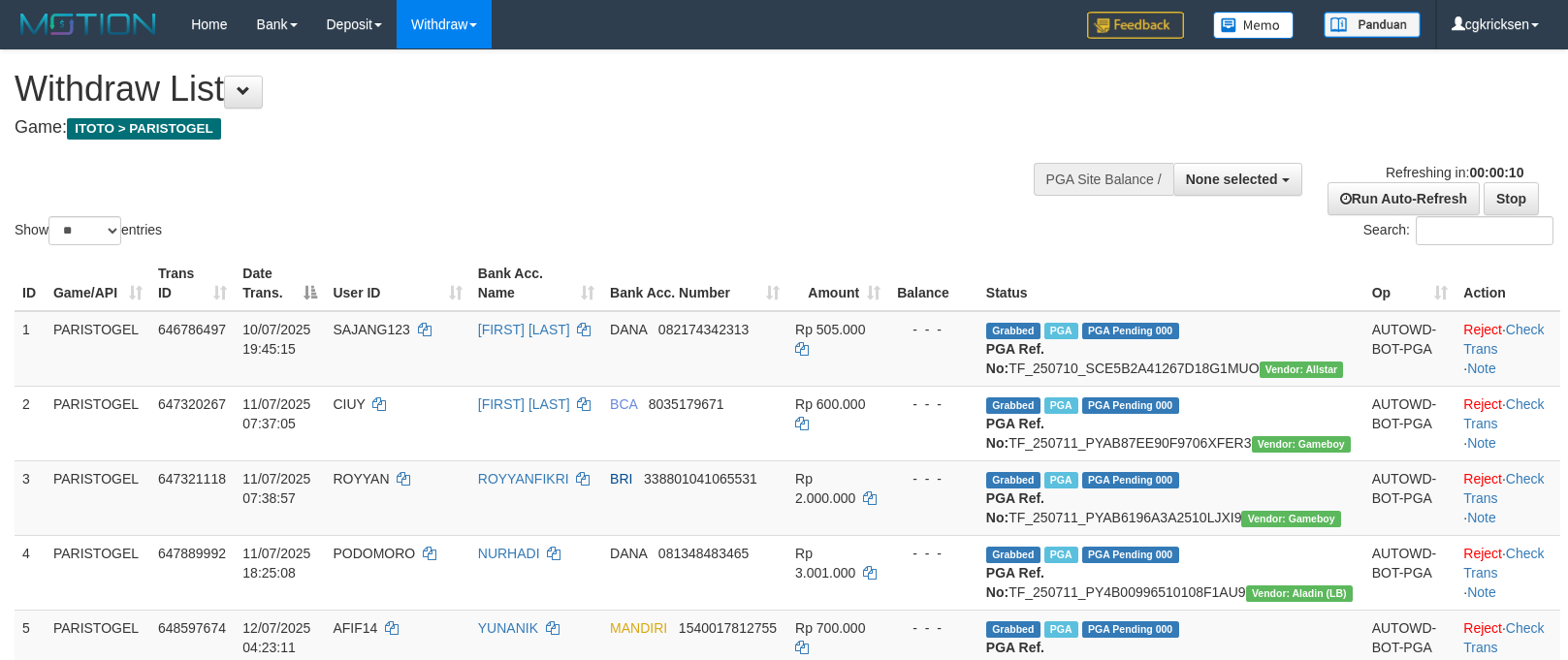 select 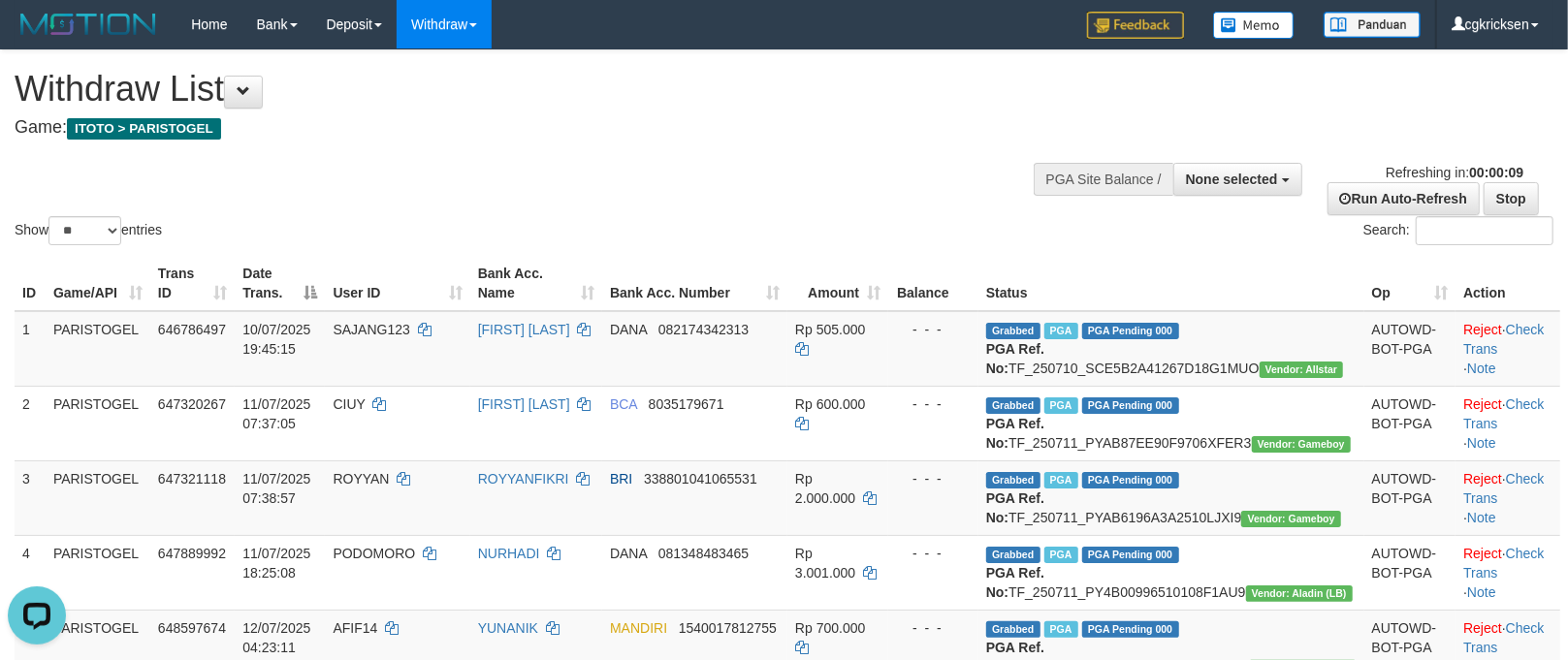 scroll, scrollTop: 0, scrollLeft: 0, axis: both 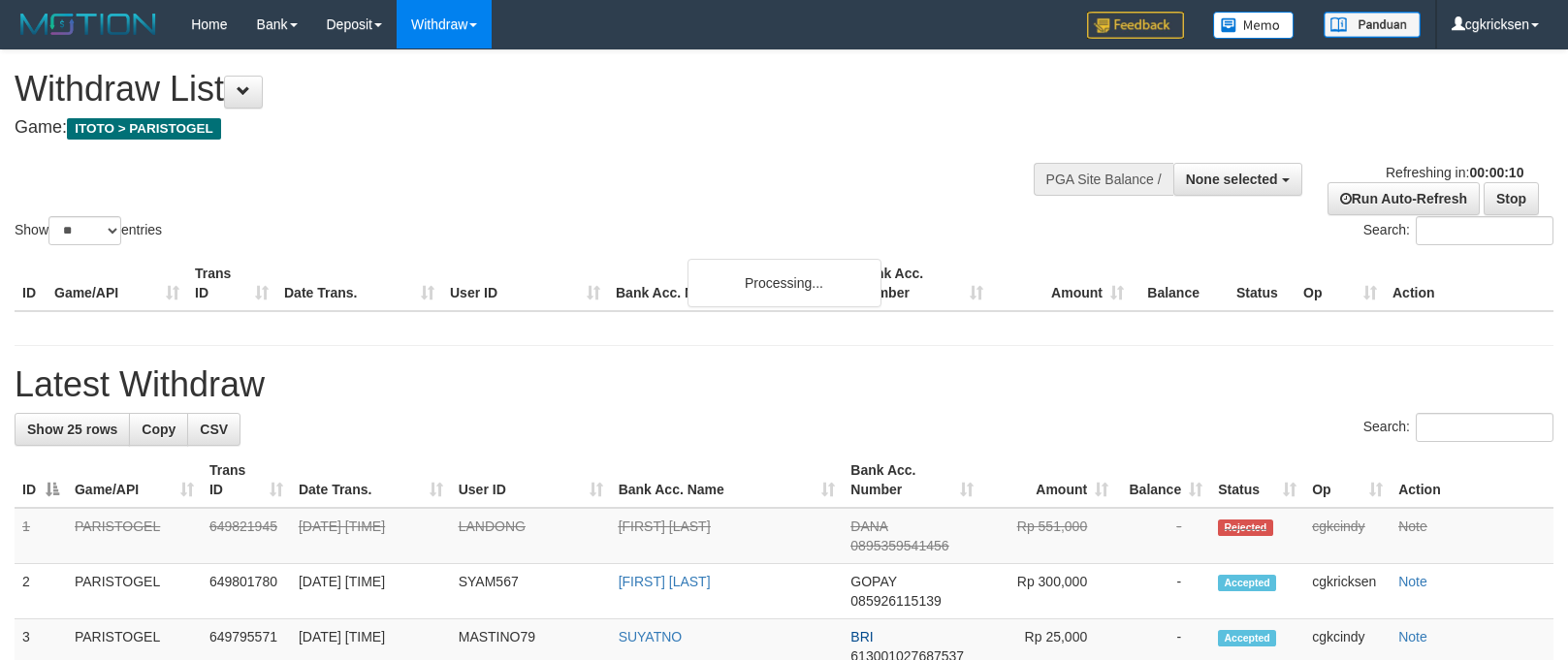 select 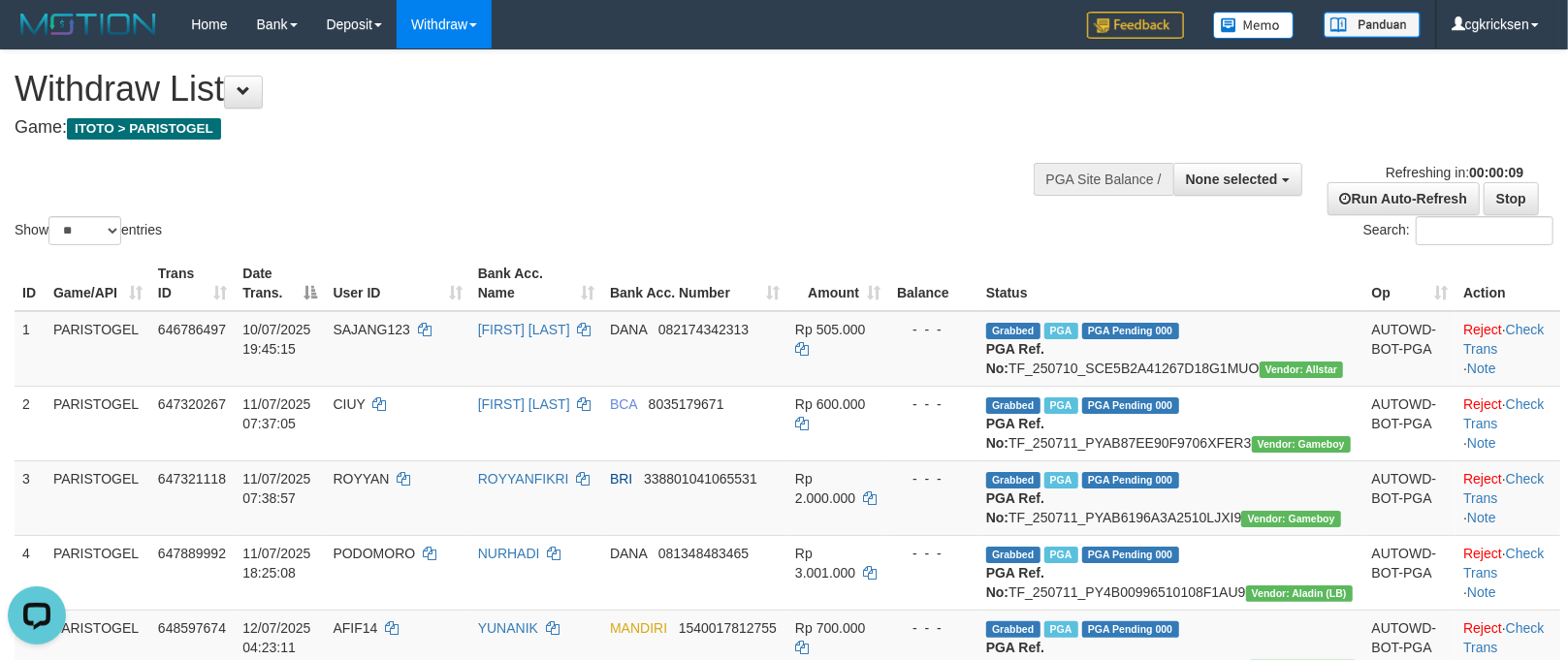 scroll, scrollTop: 0, scrollLeft: 0, axis: both 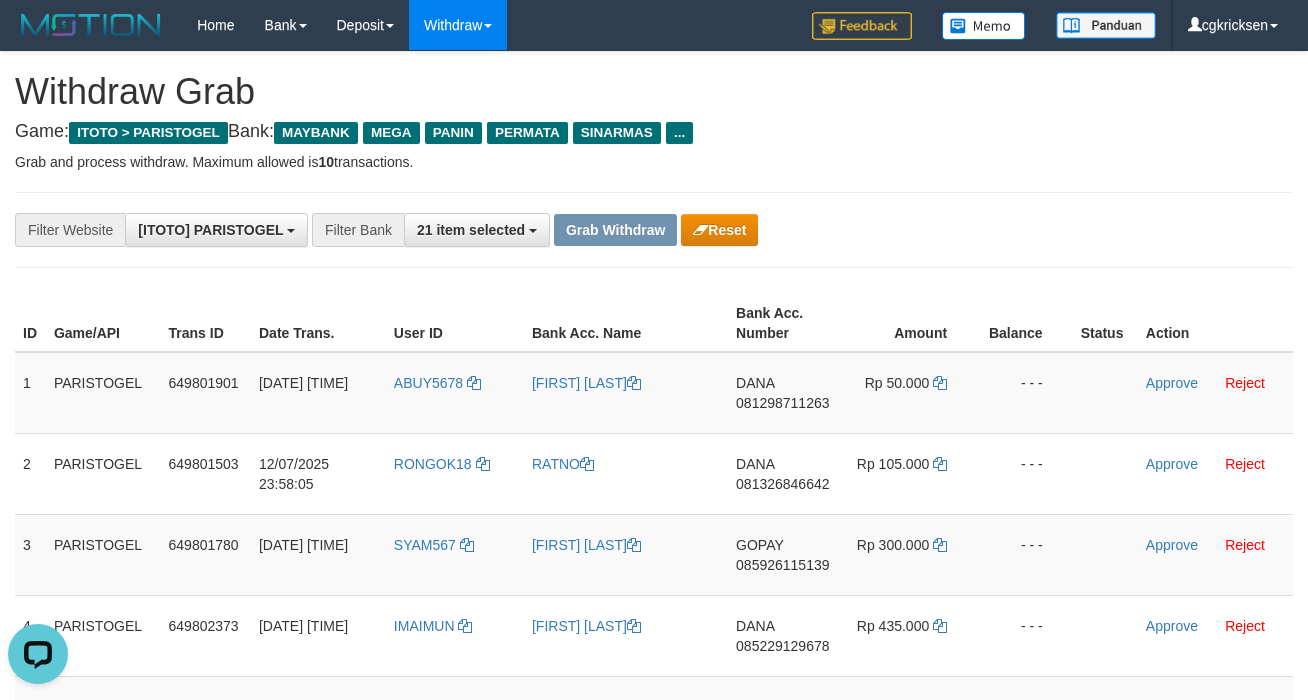 click on "**********" at bounding box center (654, 230) 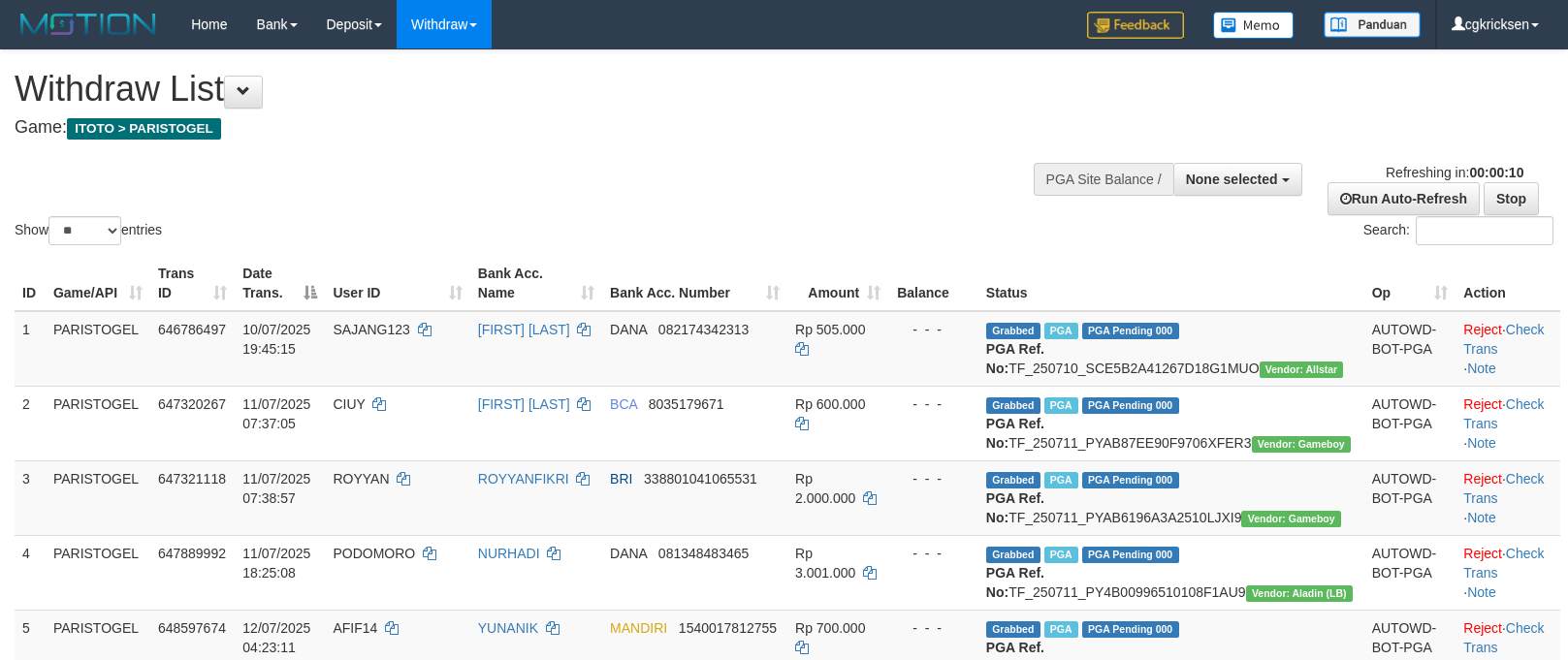 select 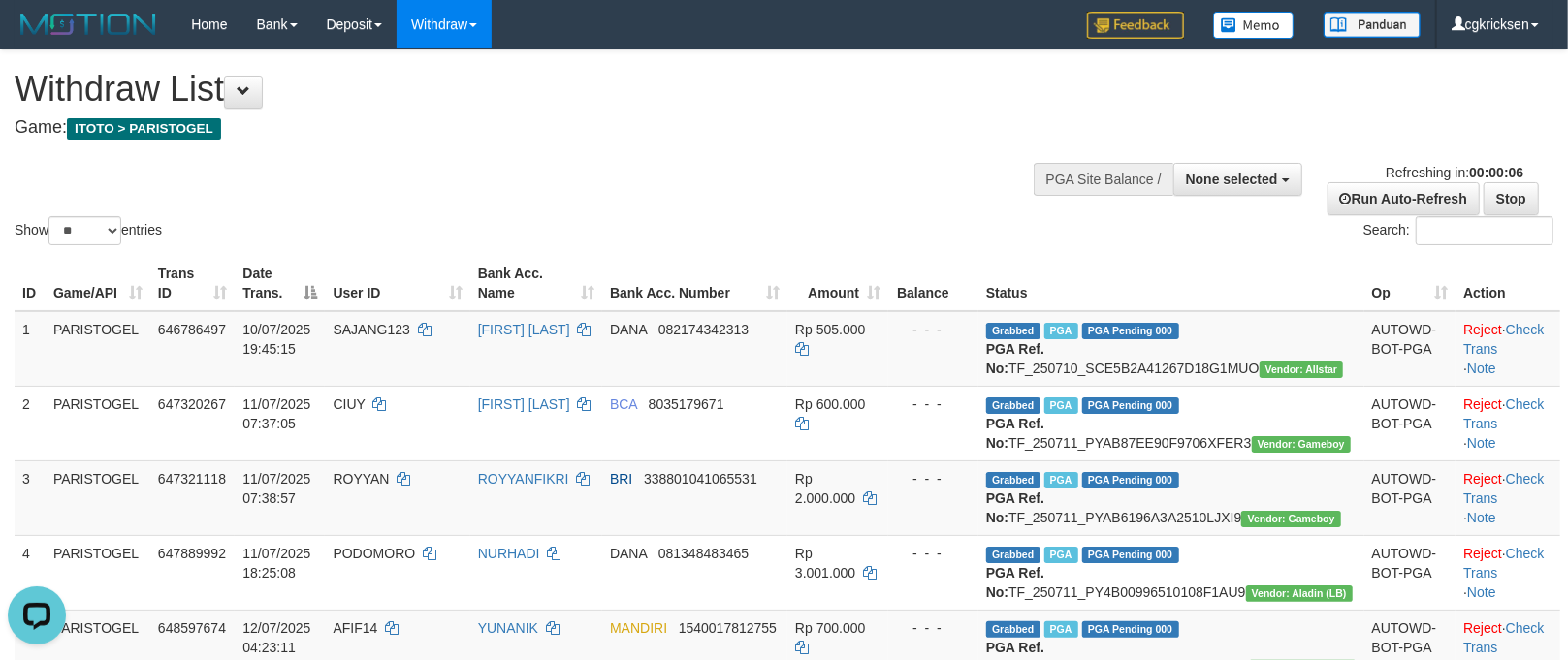 scroll, scrollTop: 0, scrollLeft: 0, axis: both 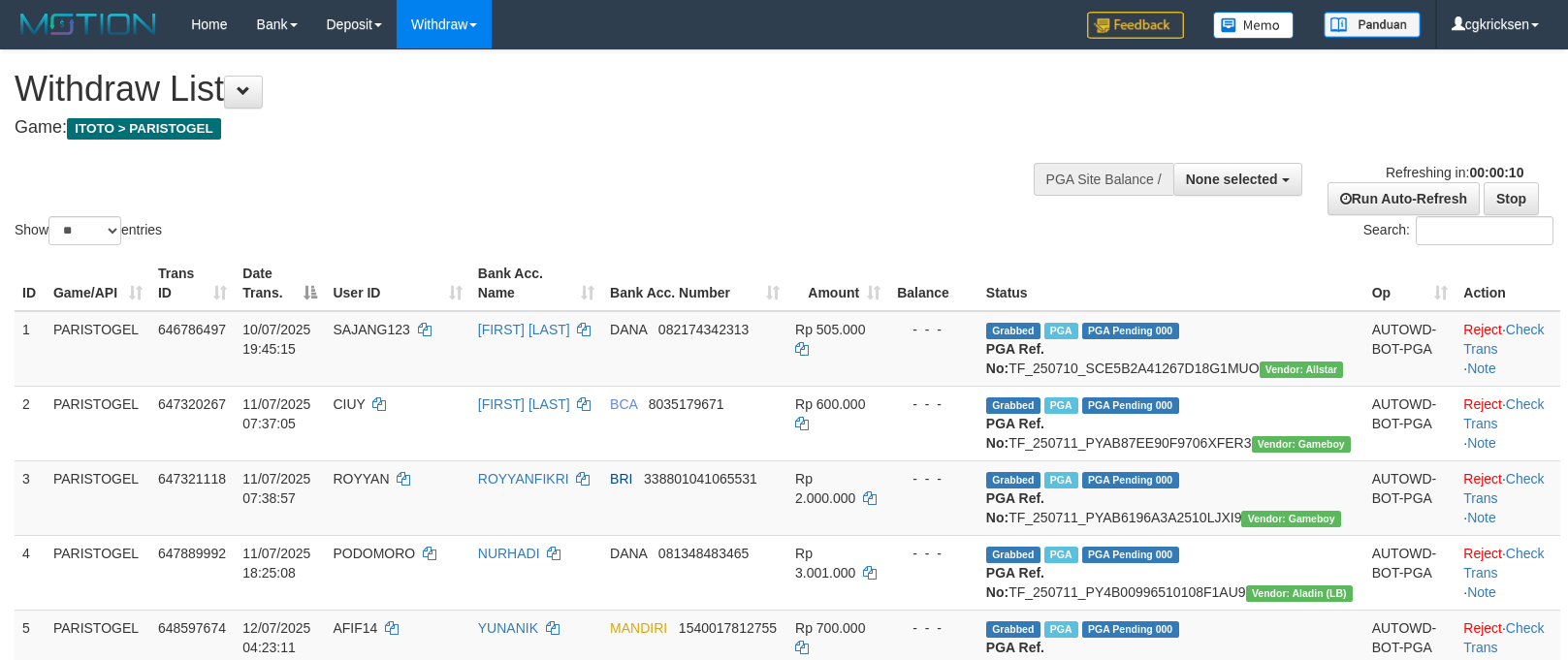 select 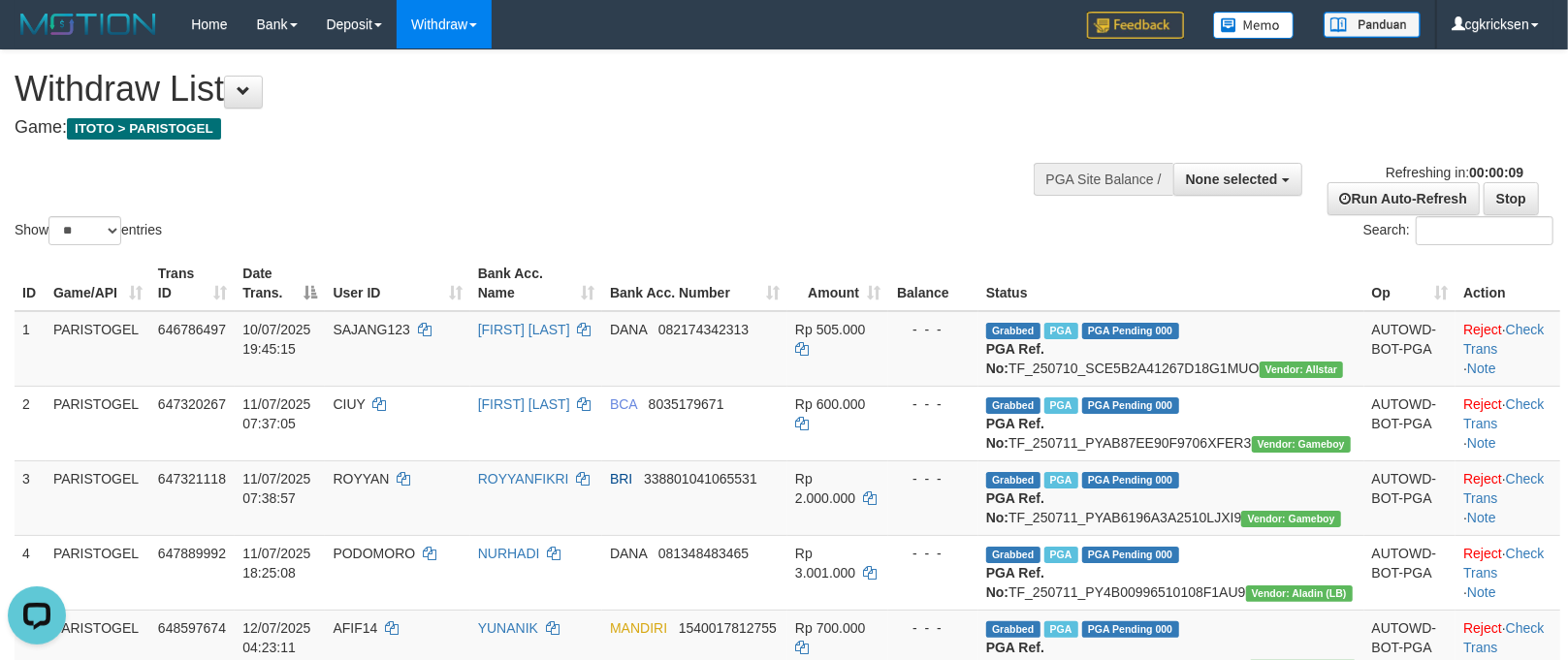scroll, scrollTop: 0, scrollLeft: 0, axis: both 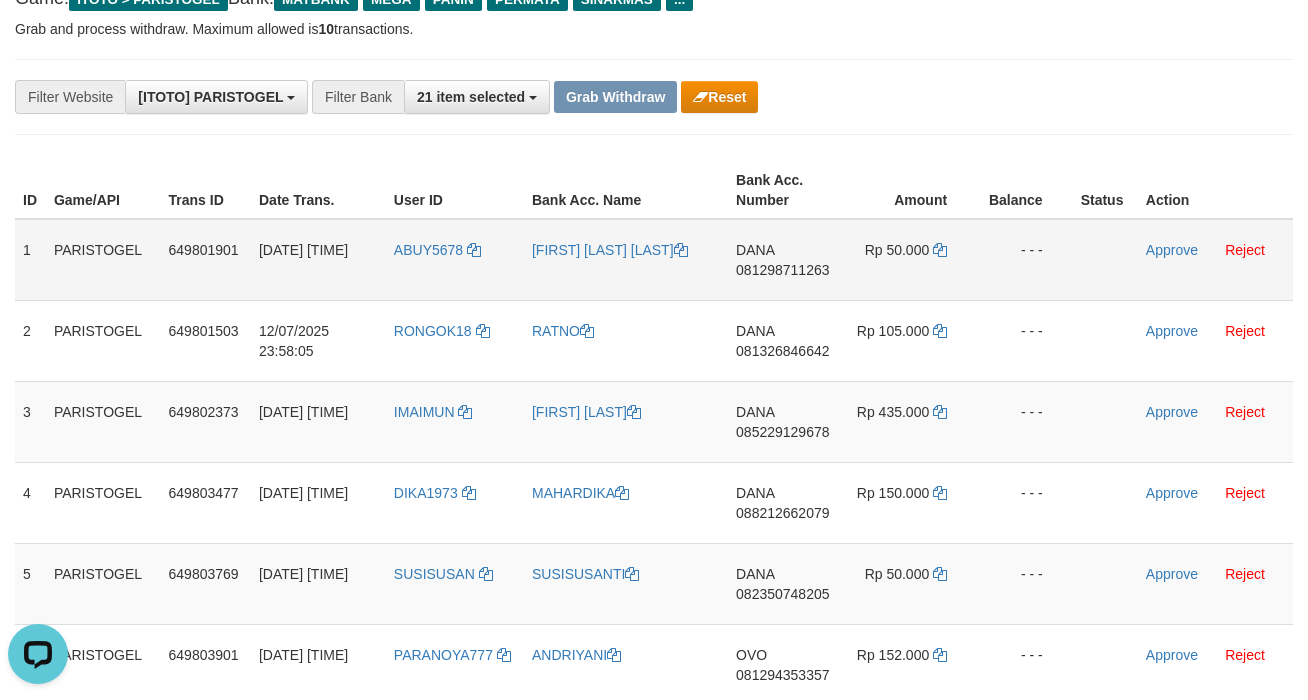 click on "[NAME]
[PHONE]" at bounding box center [785, 260] 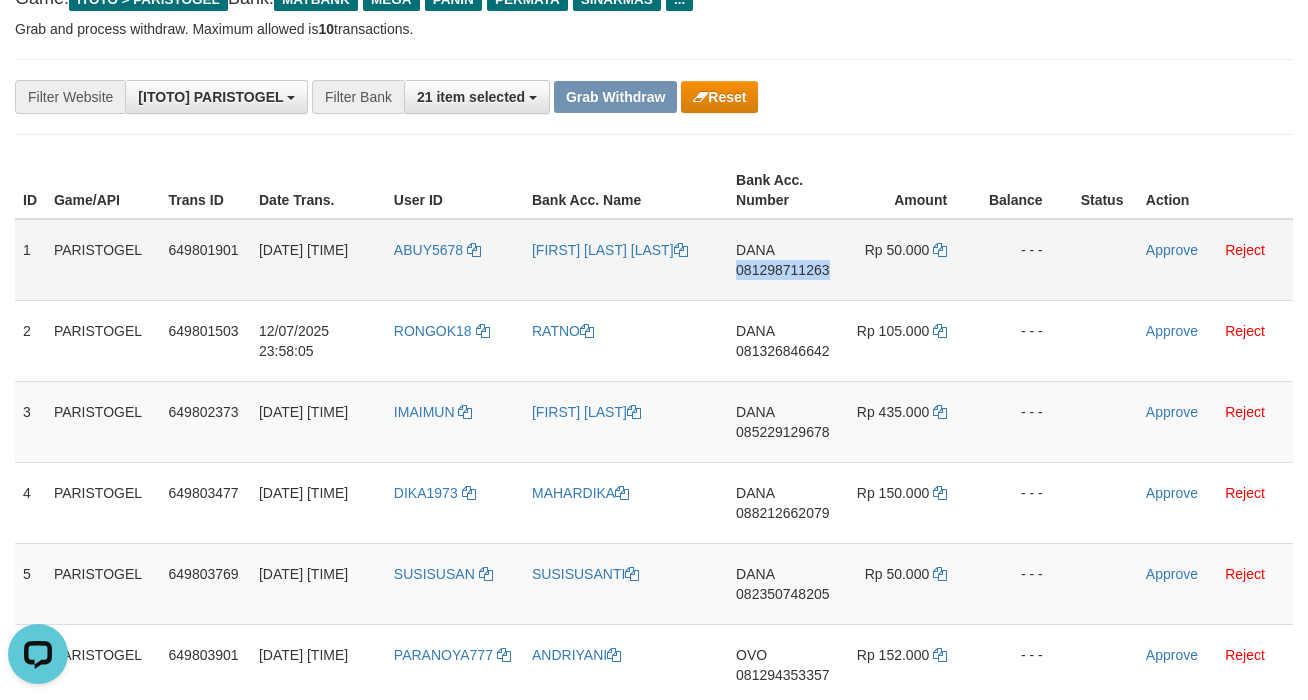click on "[NAME]
[PHONE]" at bounding box center [785, 260] 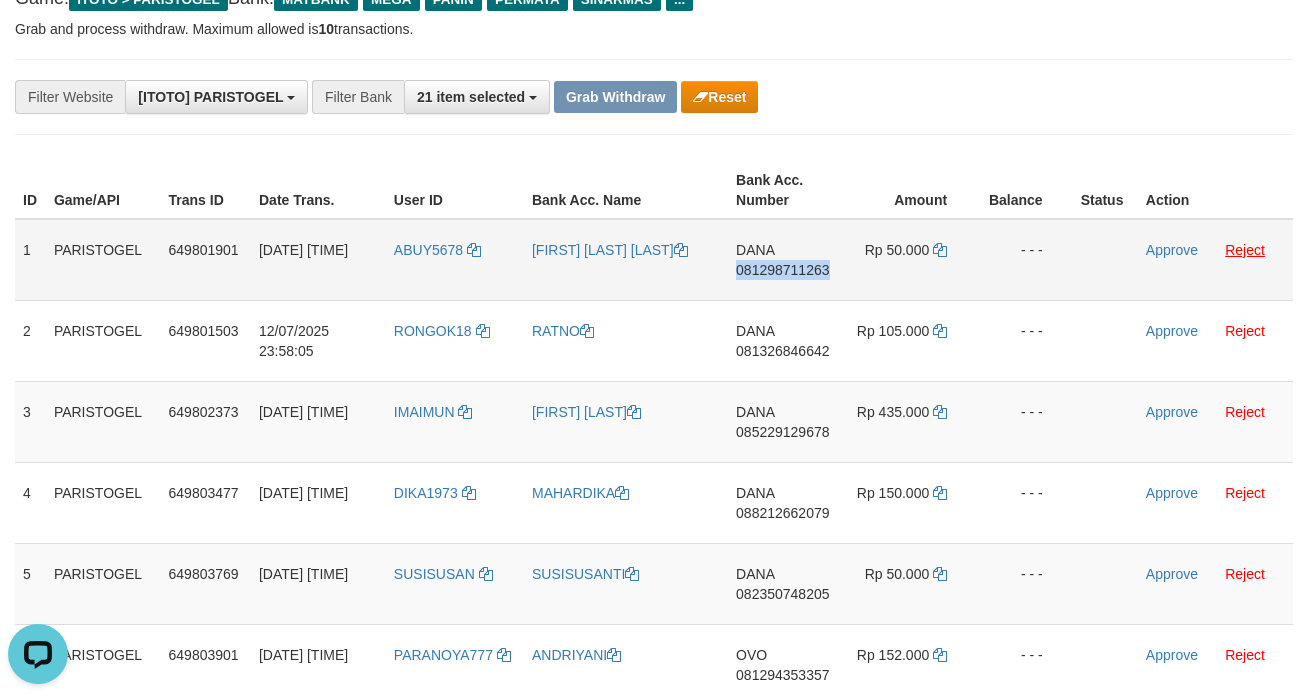 copy on "081298711263" 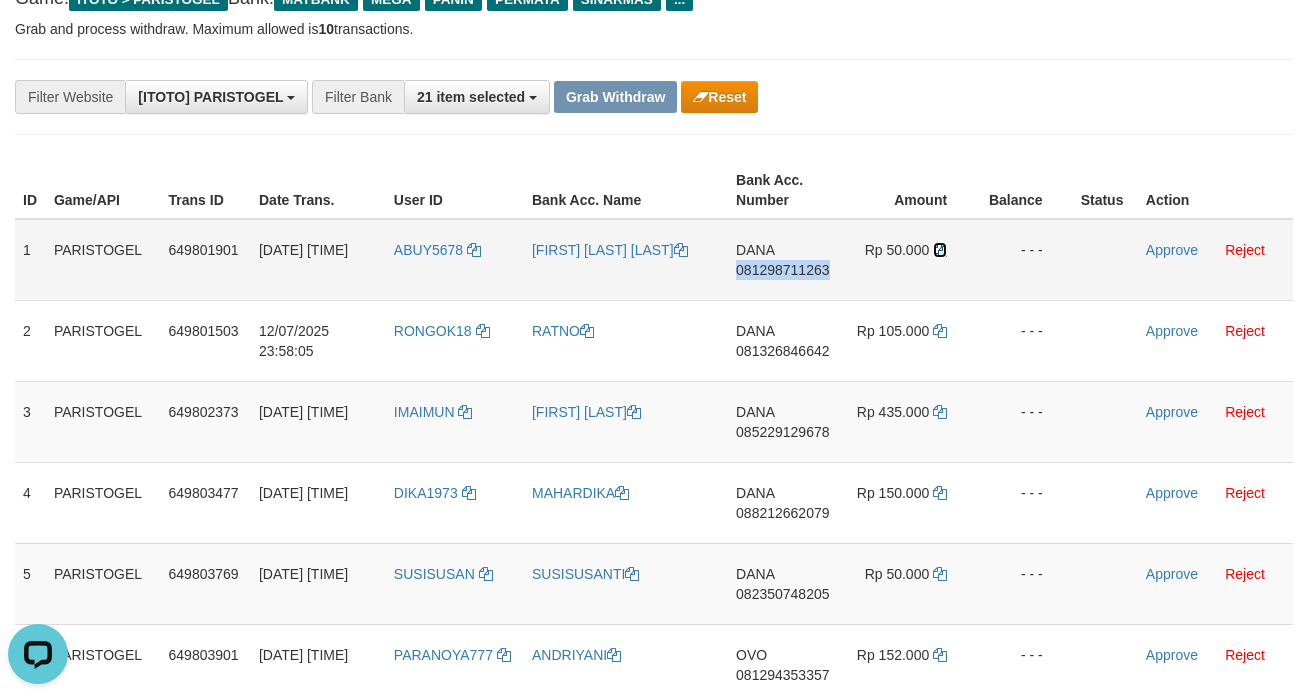 click at bounding box center [940, 250] 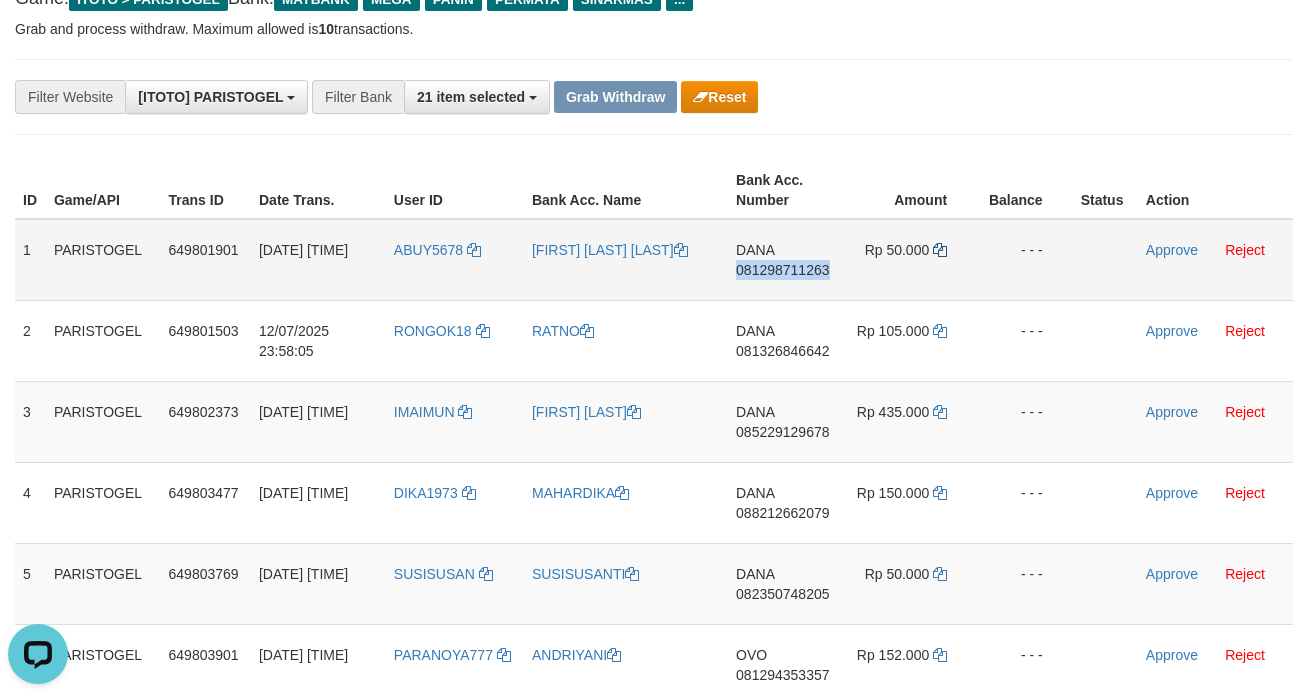 copy on "081298711263" 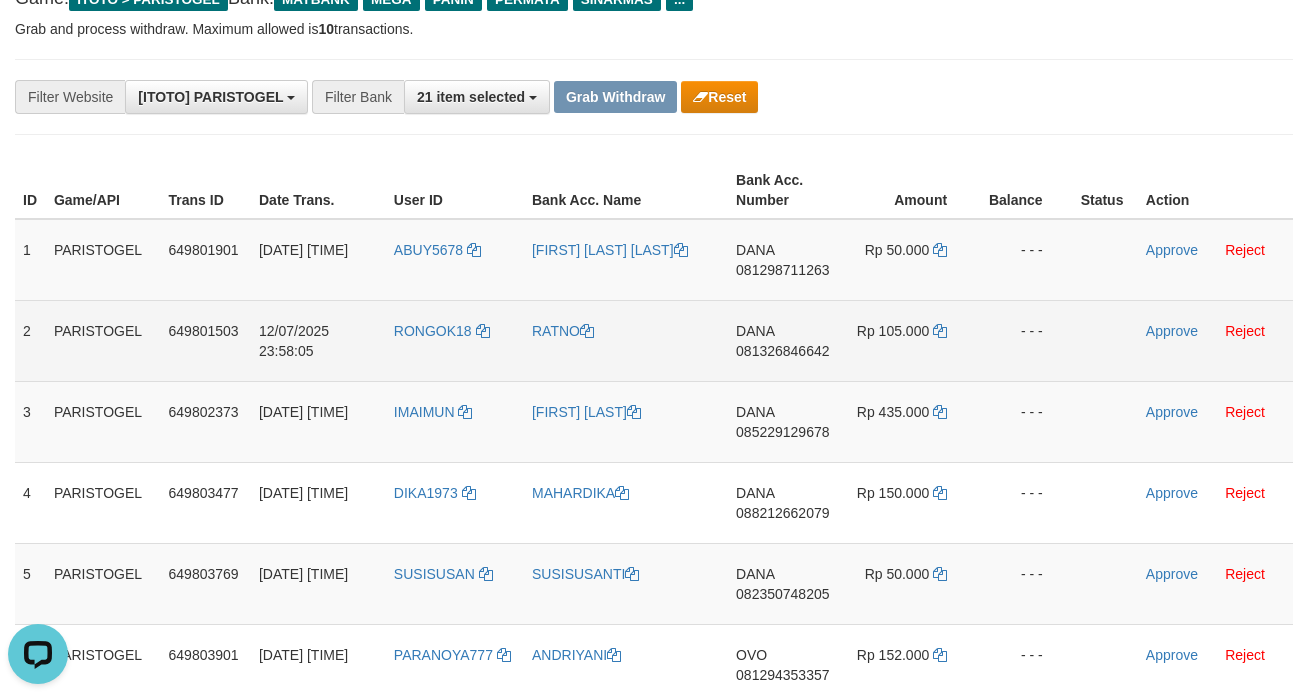 click on "DANA
081326846642" at bounding box center [785, 340] 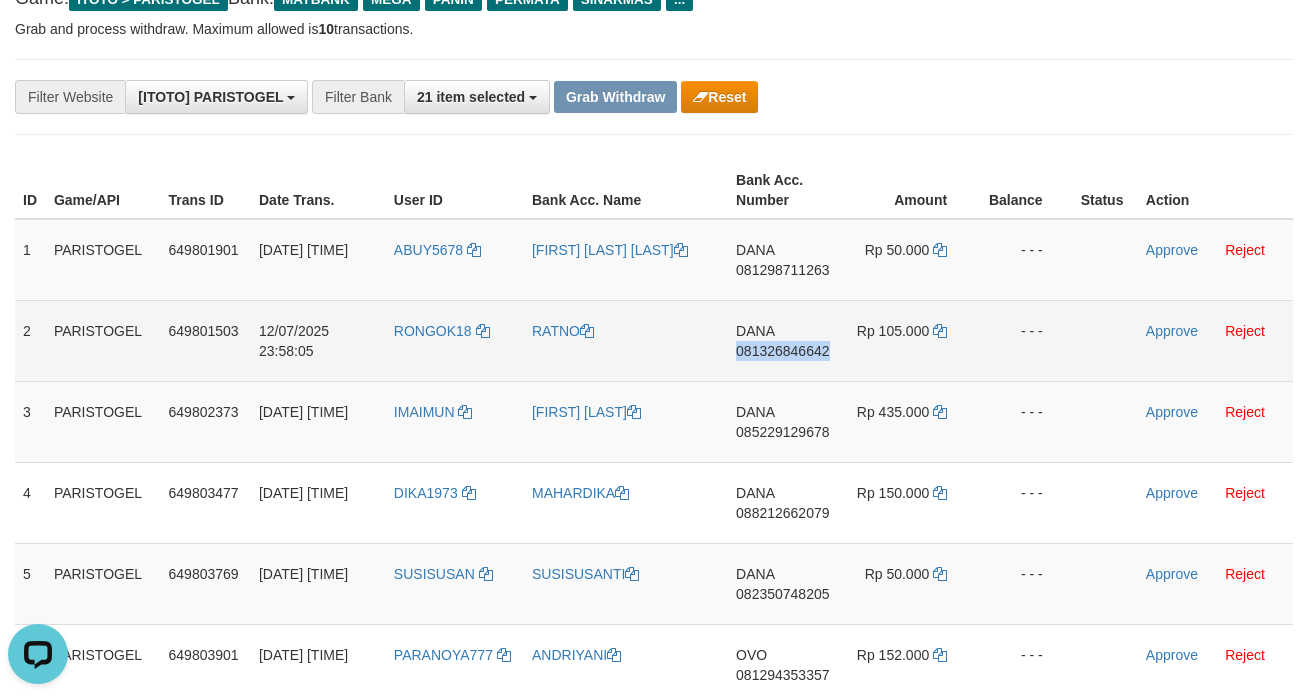 copy on "081326846642" 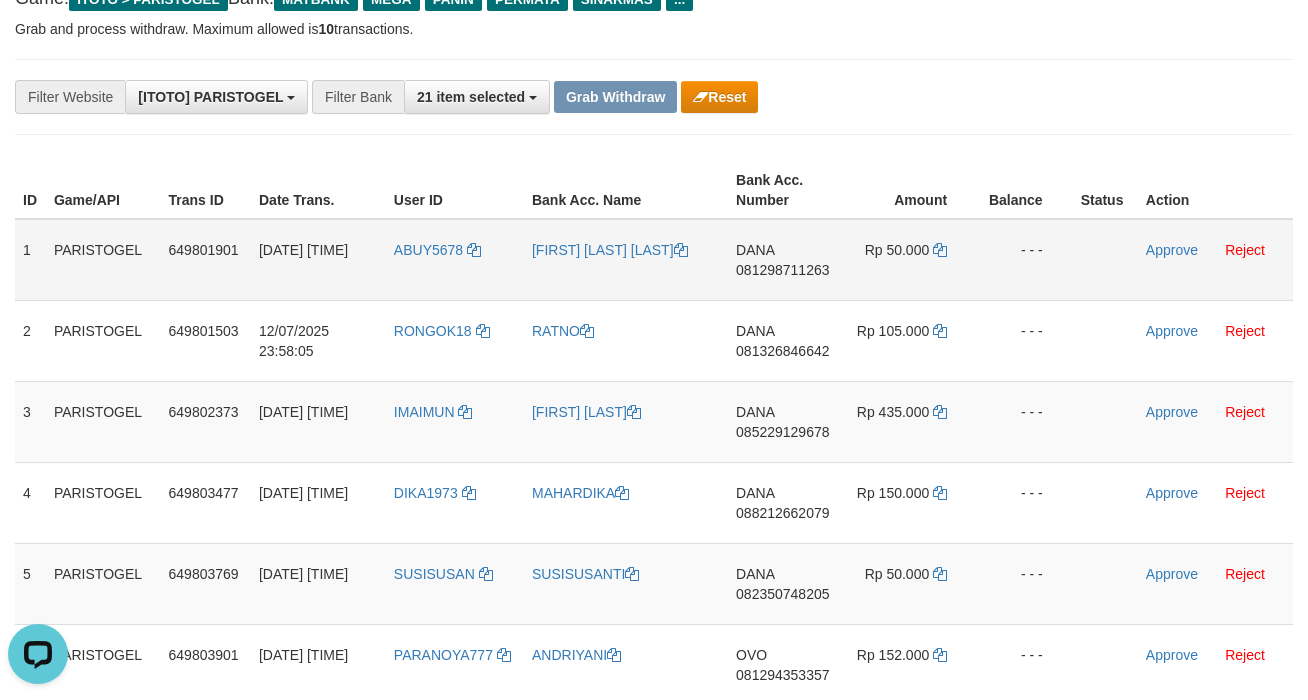 click on "IJHIN BHUI BHUI" at bounding box center (626, 260) 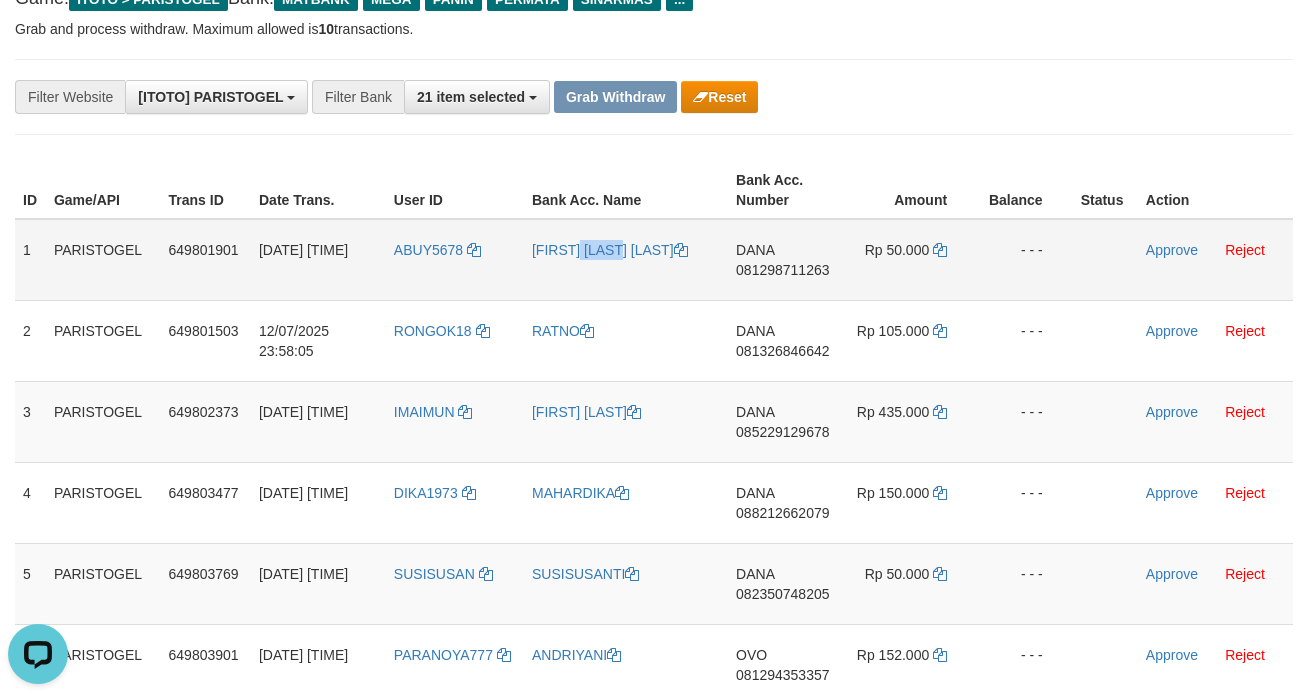 click on "[FIRST] [LAST]" at bounding box center [626, 260] 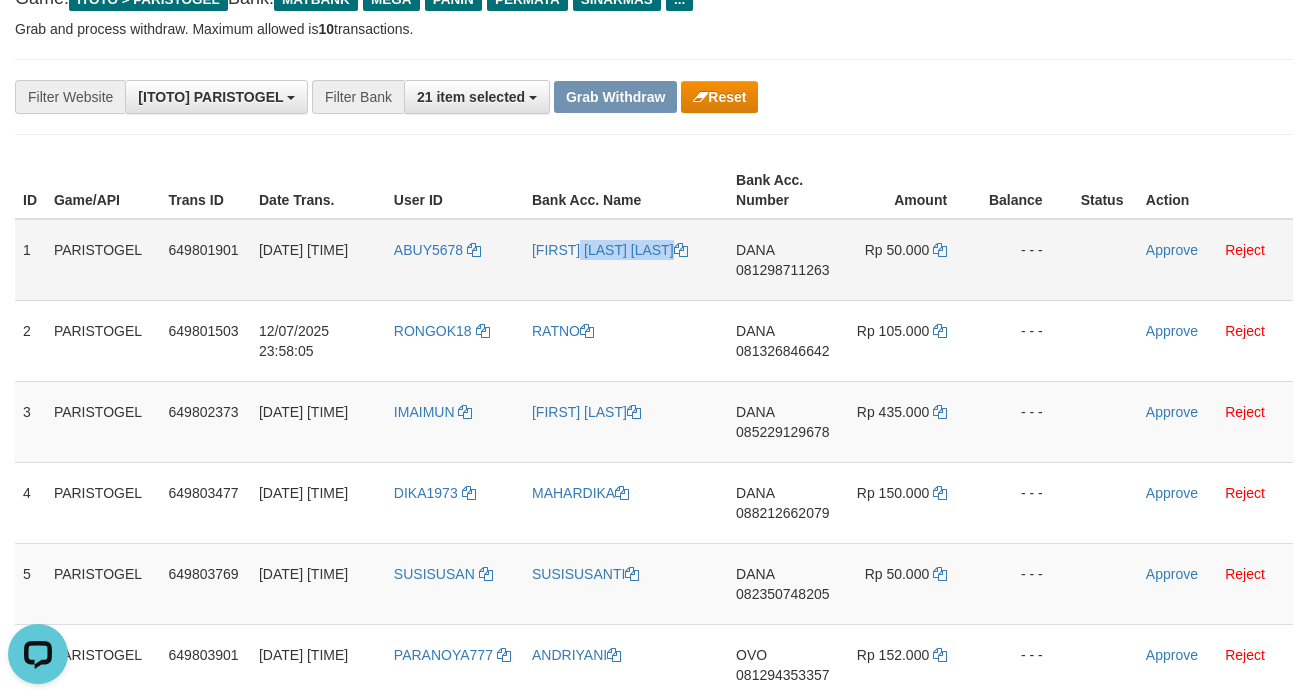 click on "[FIRST] [LAST]" at bounding box center (626, 260) 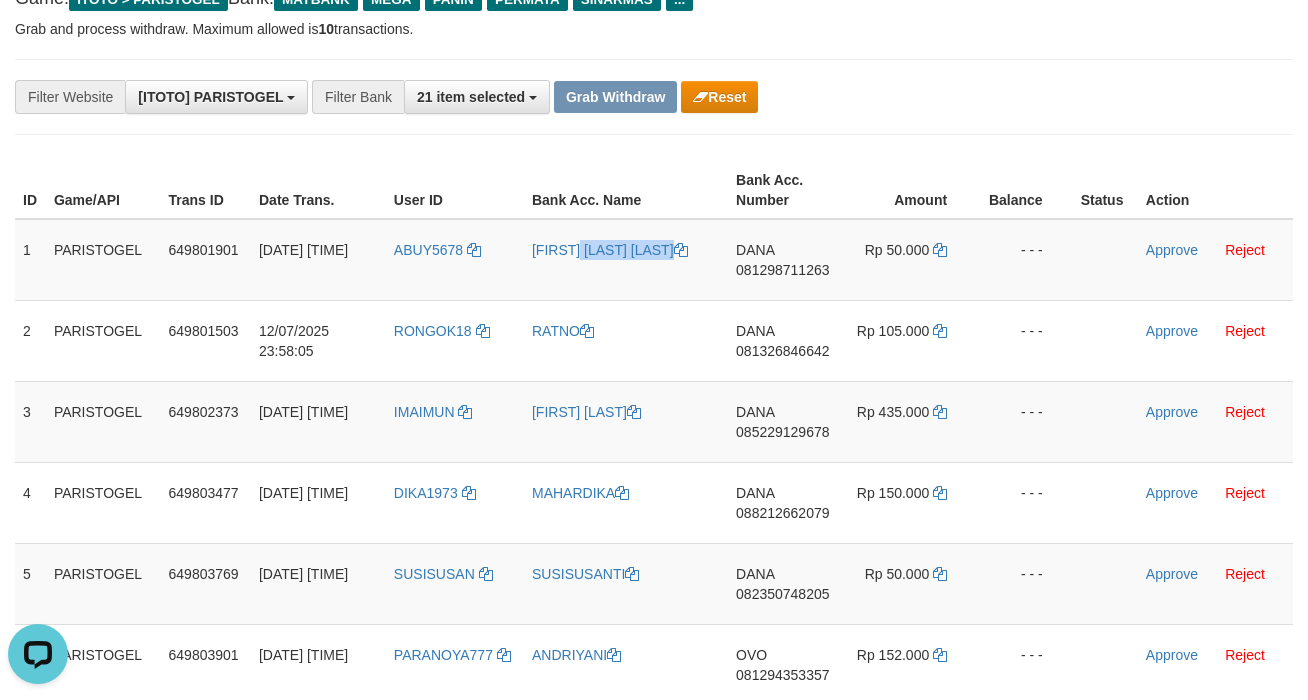 copy on "[FIRST] [LAST]" 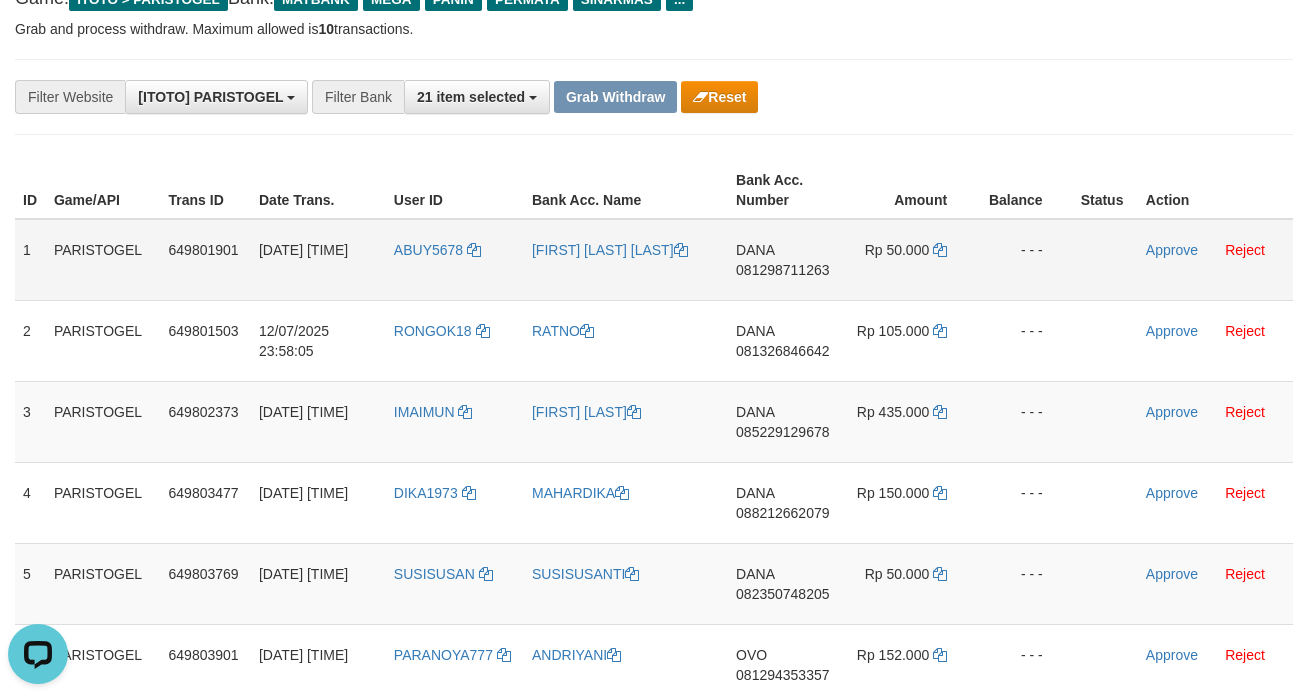 click on "ABUY5678" at bounding box center (455, 260) 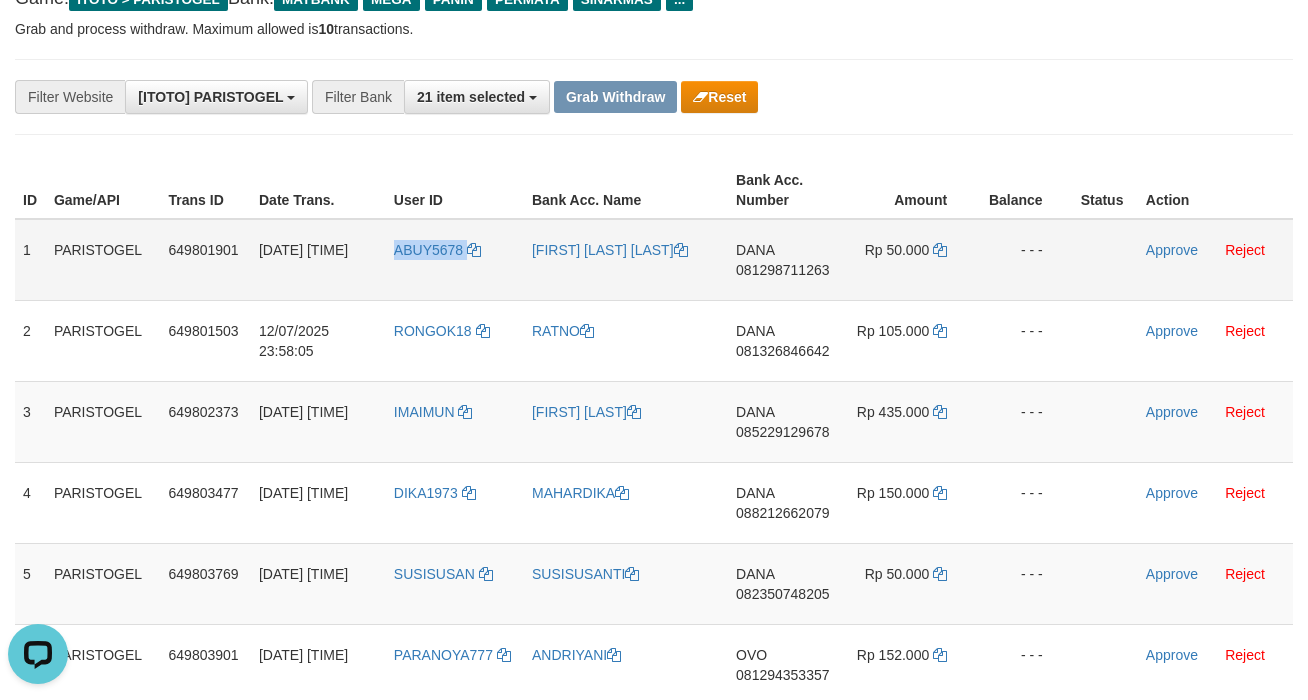 click on "ABUY5678" at bounding box center [455, 260] 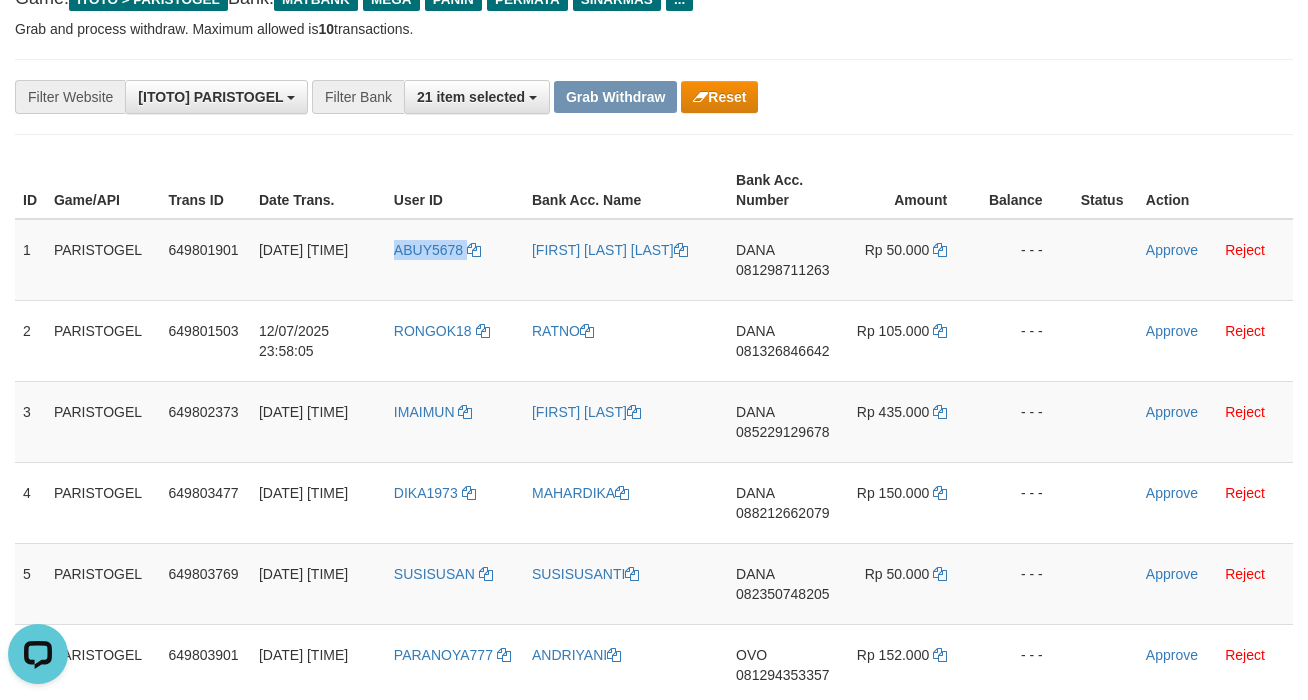 copy on "ABUY5678" 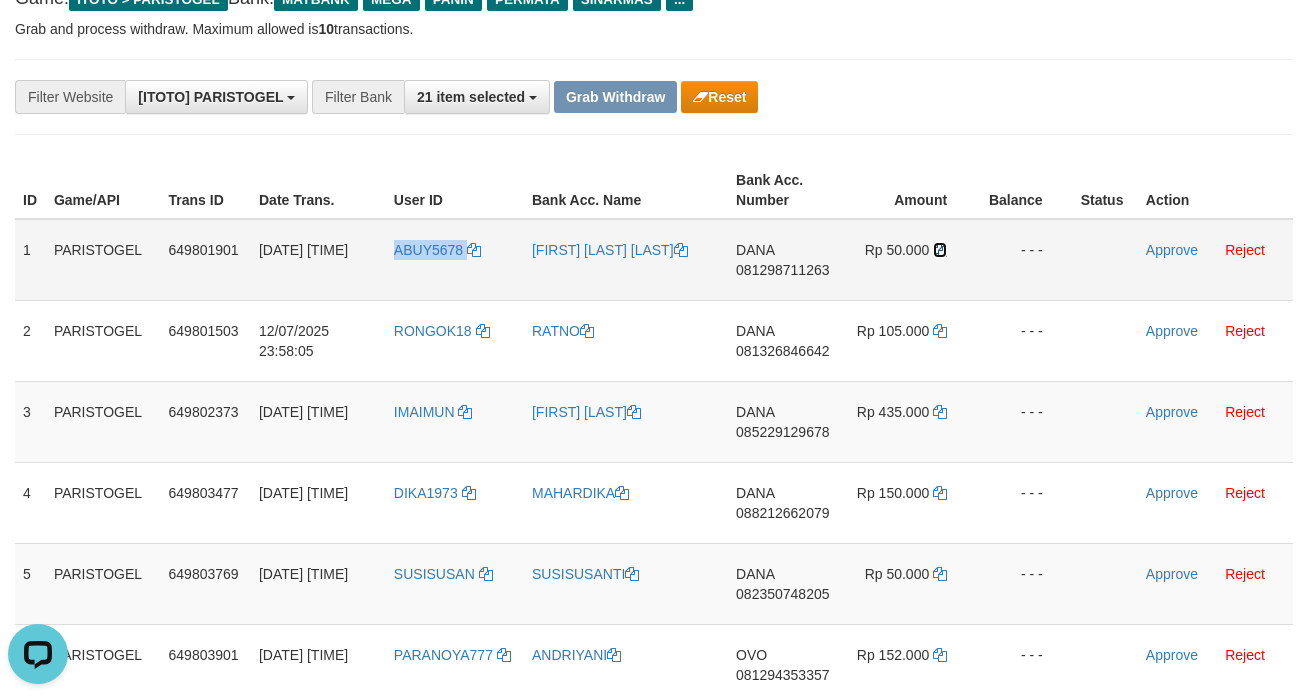 click at bounding box center (940, 250) 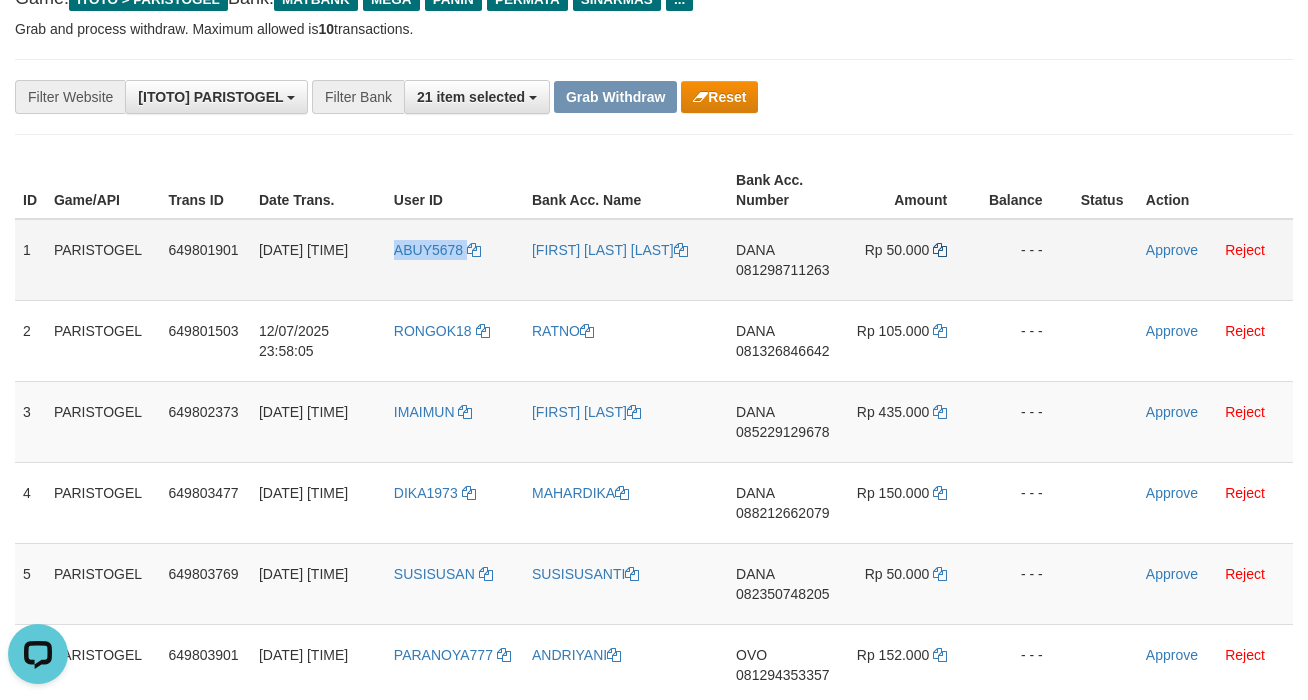 copy on "ABUY5678" 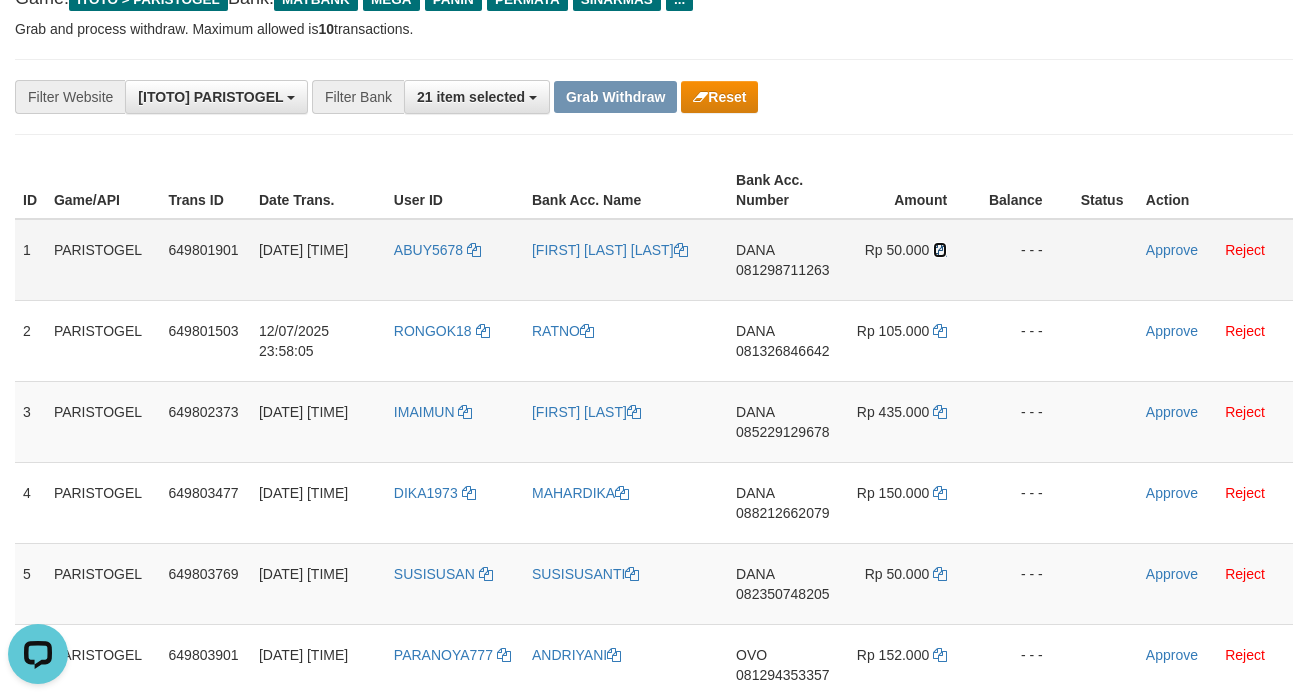 click at bounding box center [940, 250] 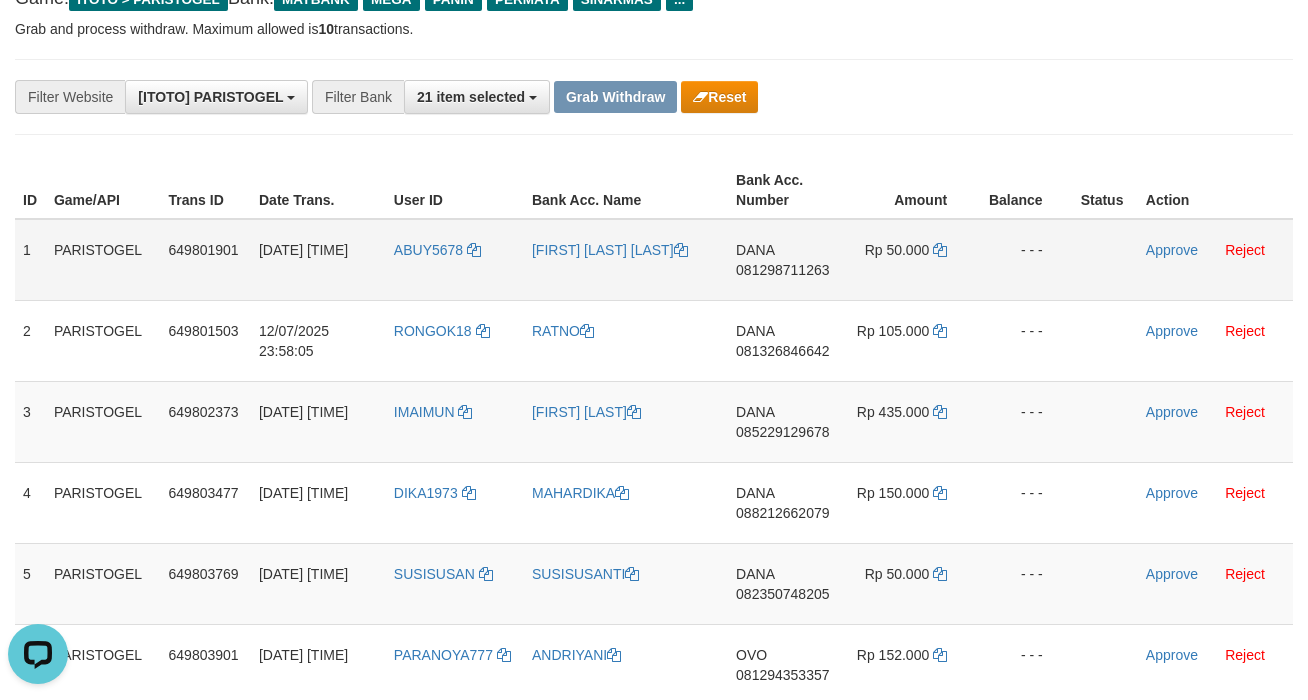 click on "DANA
081298711263" at bounding box center [785, 260] 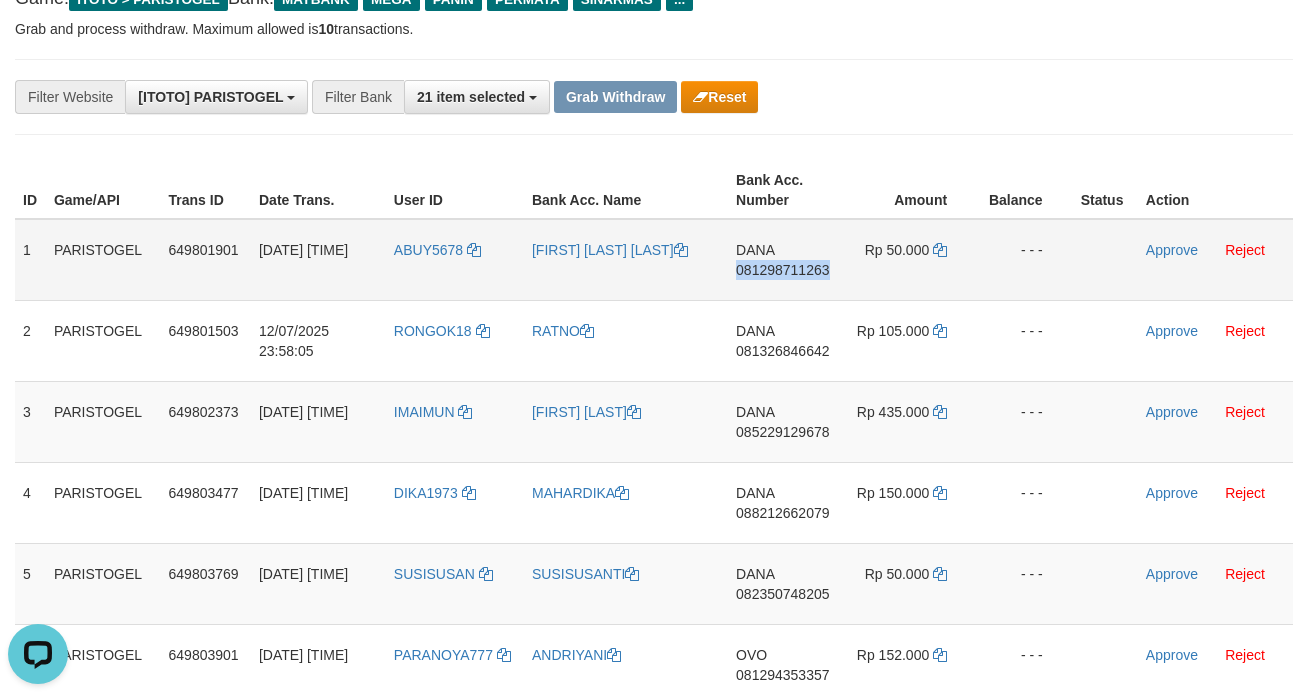 click on "DANA
081298711263" at bounding box center (785, 260) 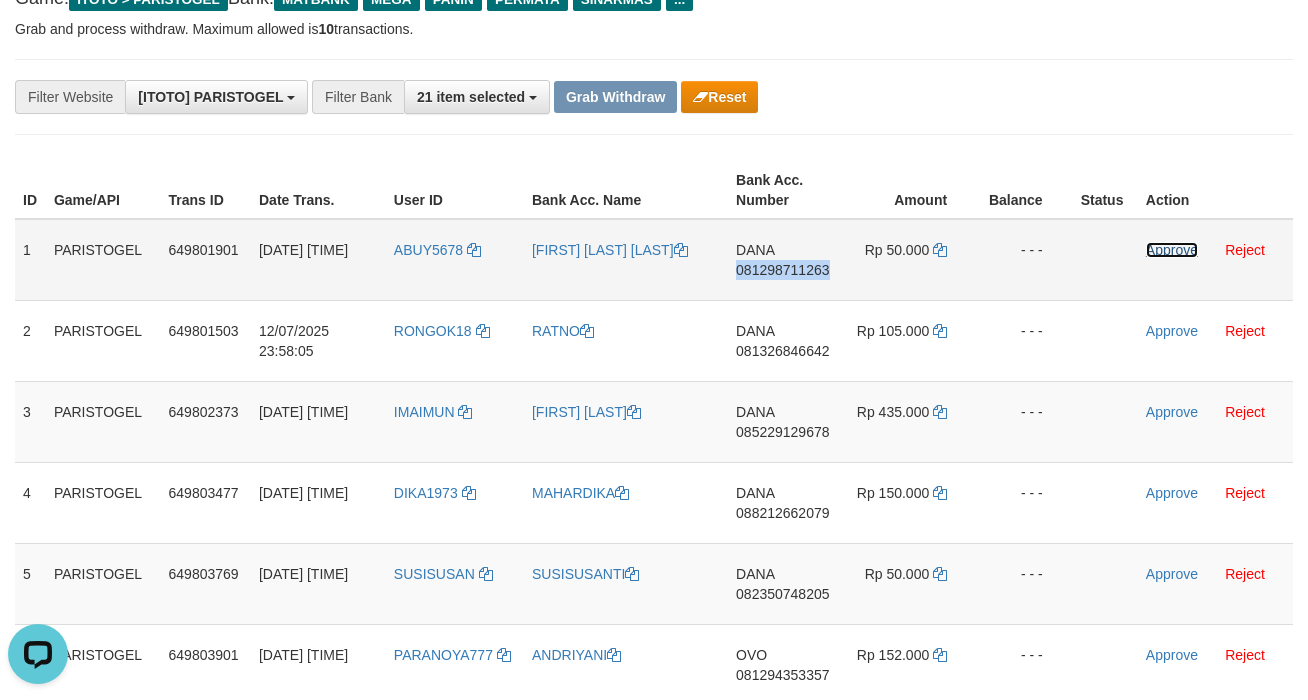 click on "Approve" at bounding box center (1172, 250) 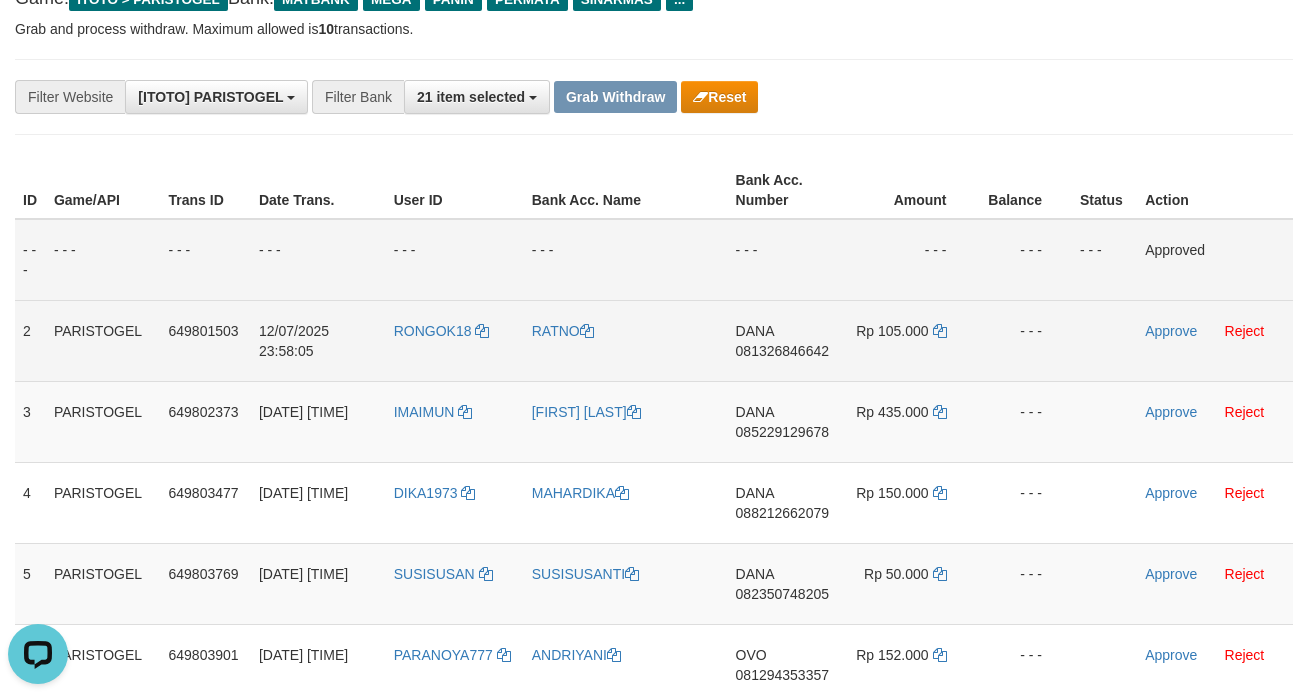 drag, startPoint x: 1038, startPoint y: 360, endPoint x: 1274, endPoint y: 328, distance: 238.1596 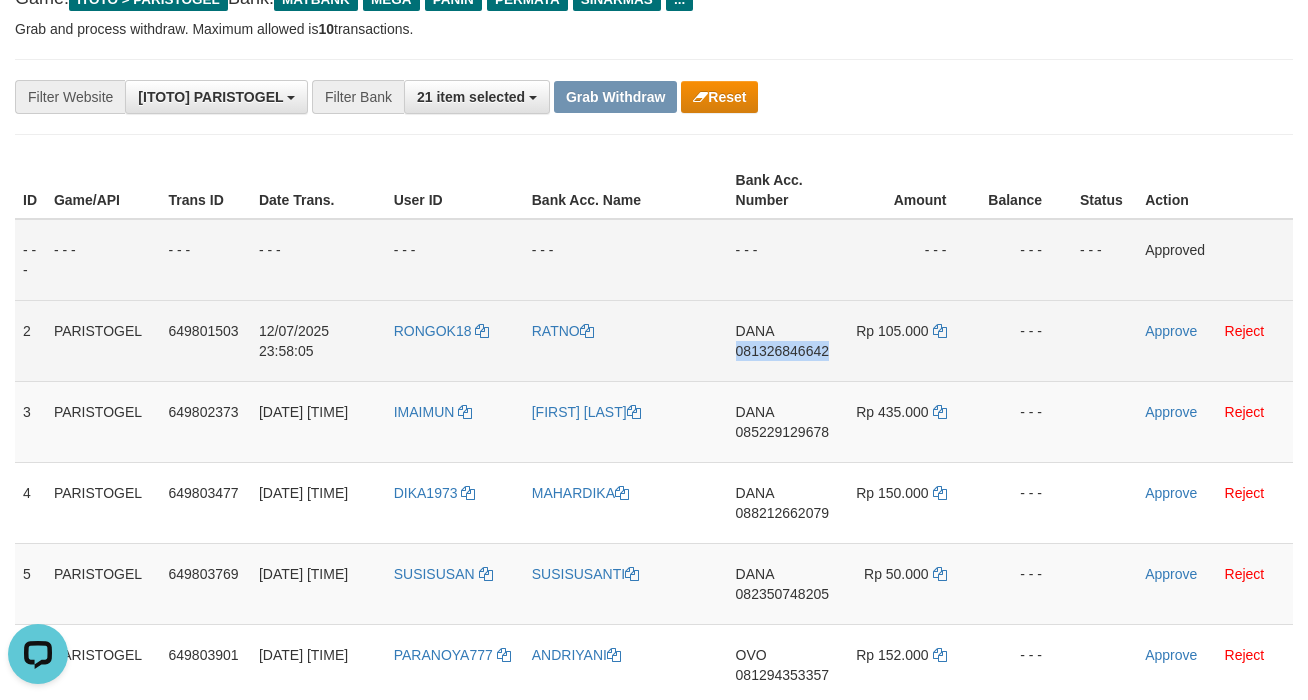 click on "DANA
081326846642" at bounding box center [785, 340] 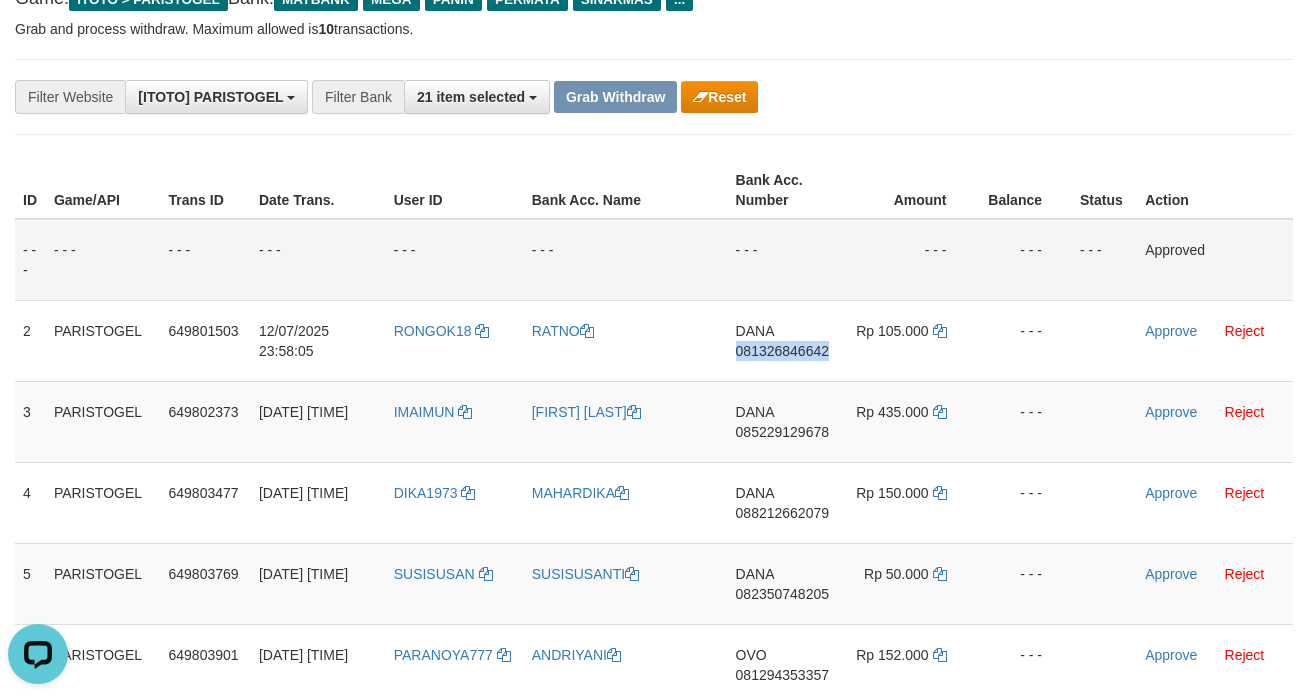 copy on "081326846642" 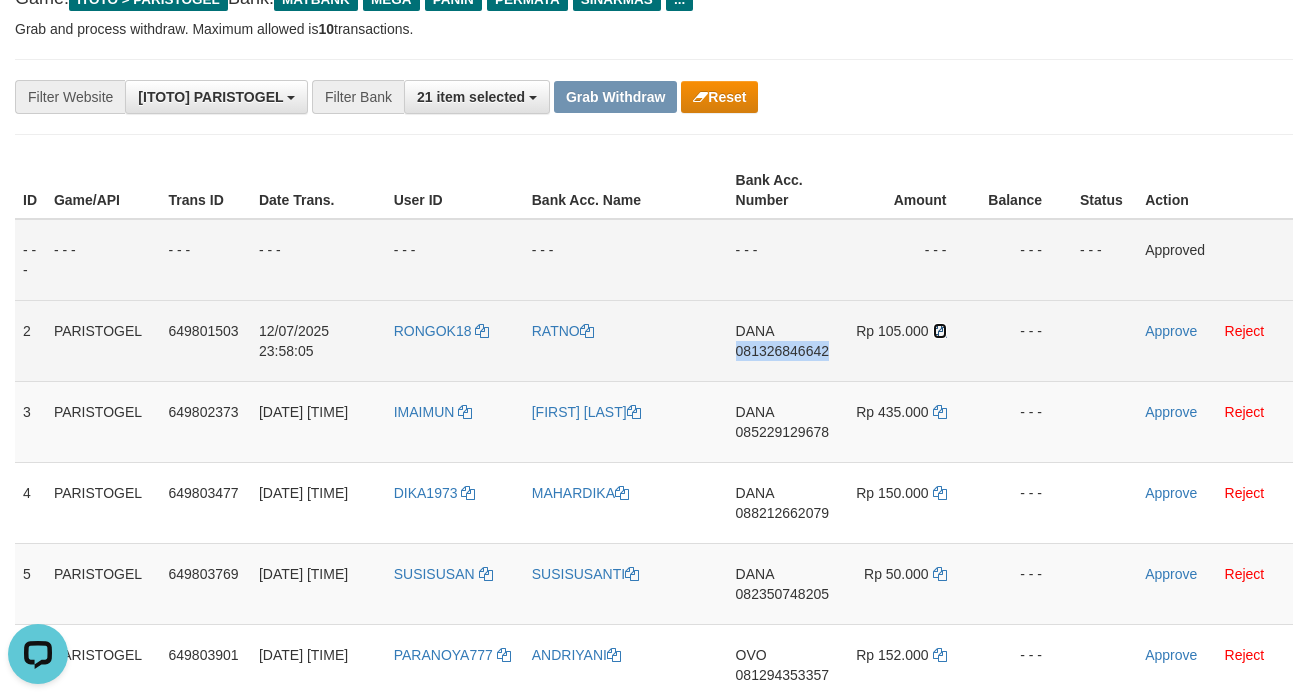 click at bounding box center [940, 331] 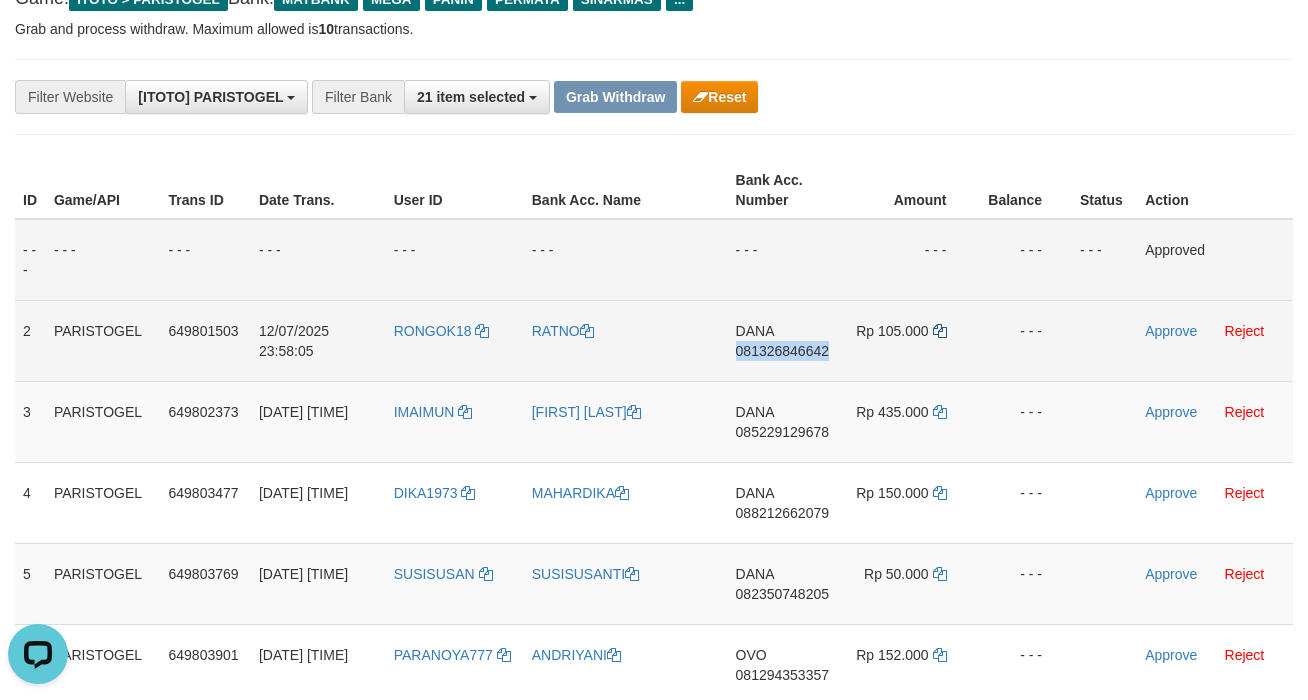 copy on "081326846642" 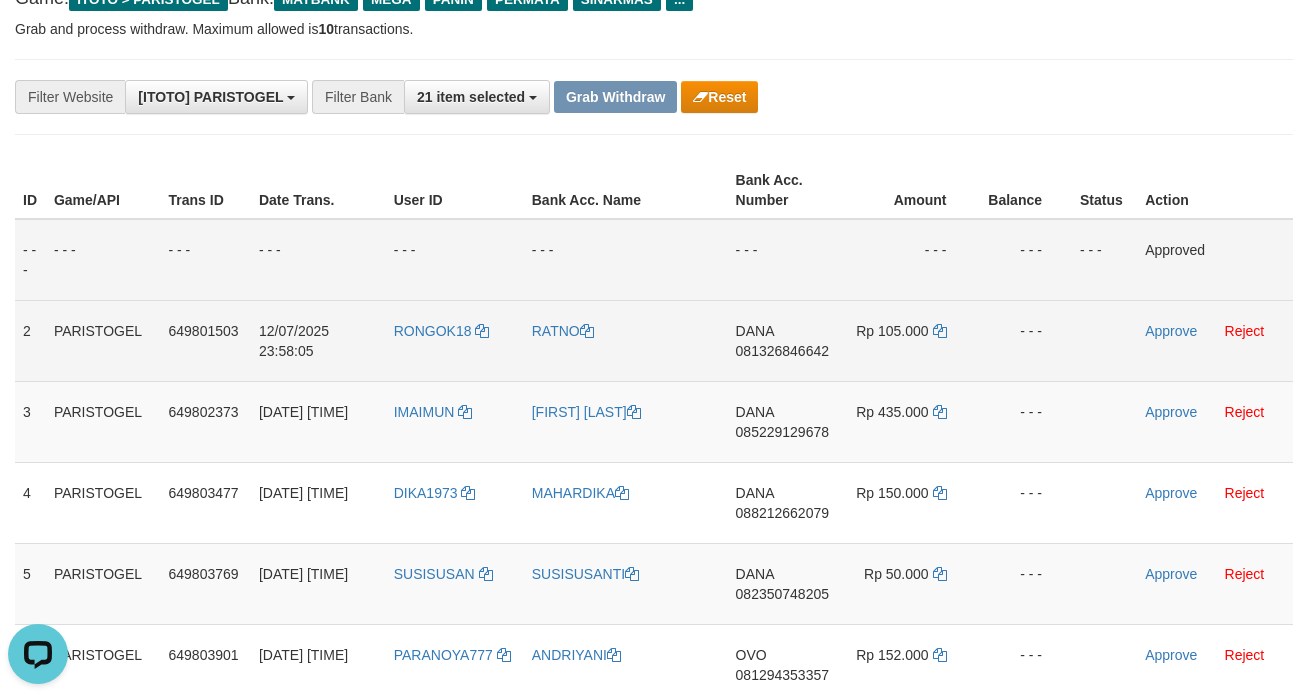 click on "DANA
081326846642" at bounding box center (785, 340) 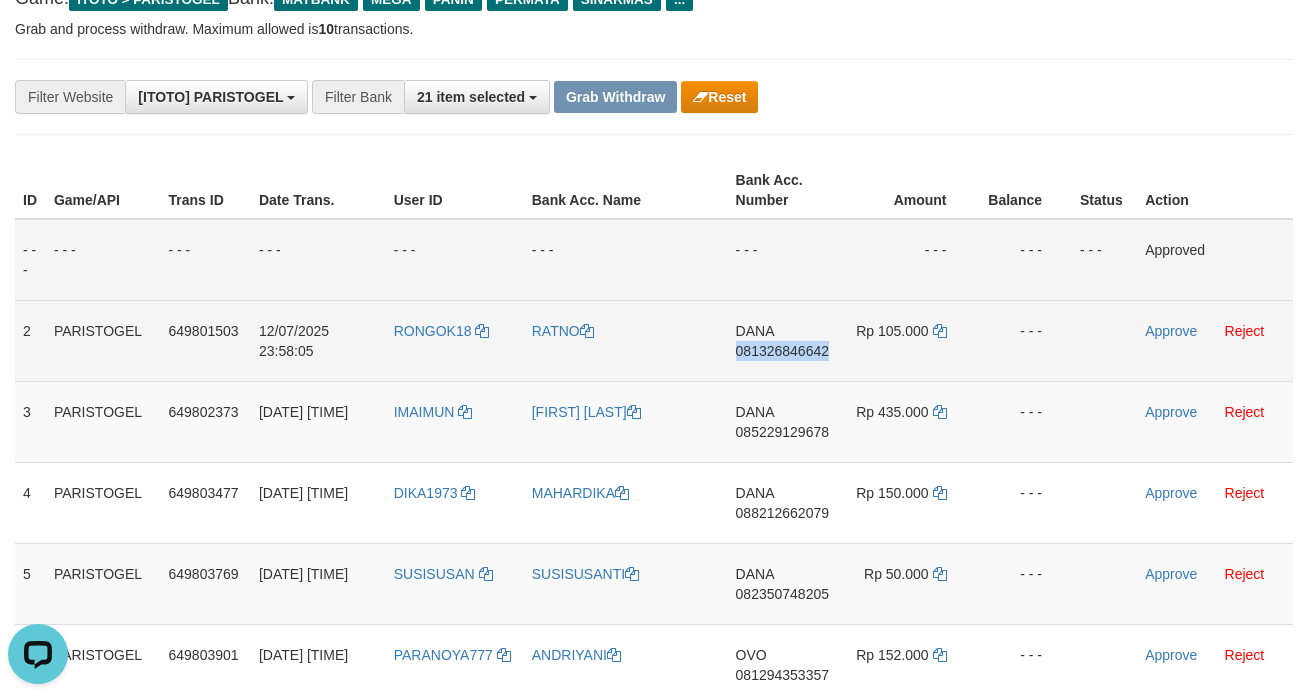 click on "DANA
081326846642" at bounding box center (785, 340) 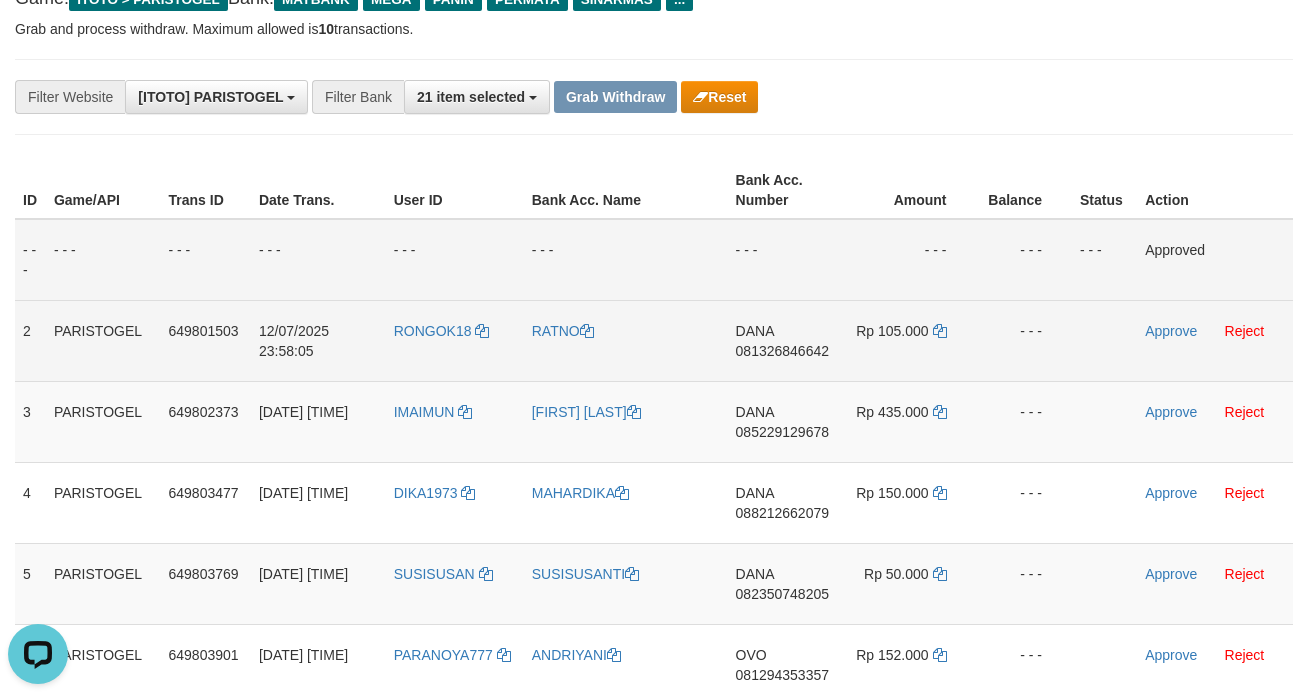 click on "RATNO" at bounding box center (626, 340) 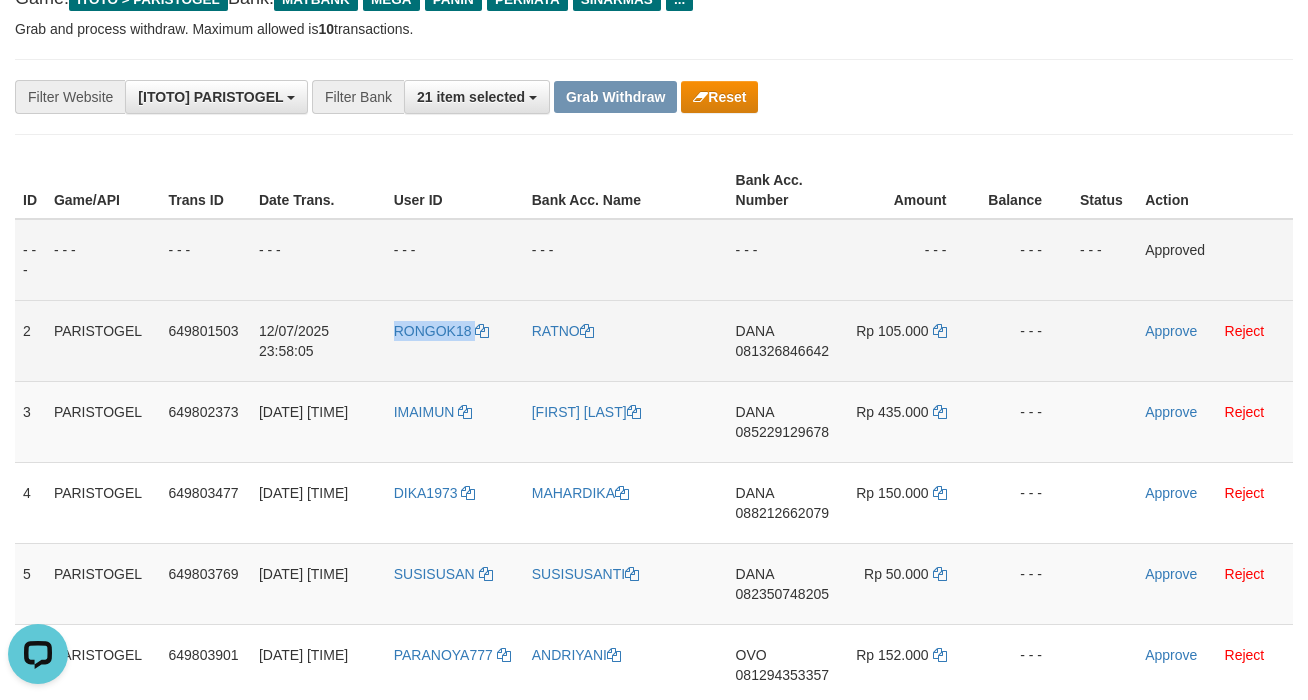 click on "RONGOK18" at bounding box center (455, 340) 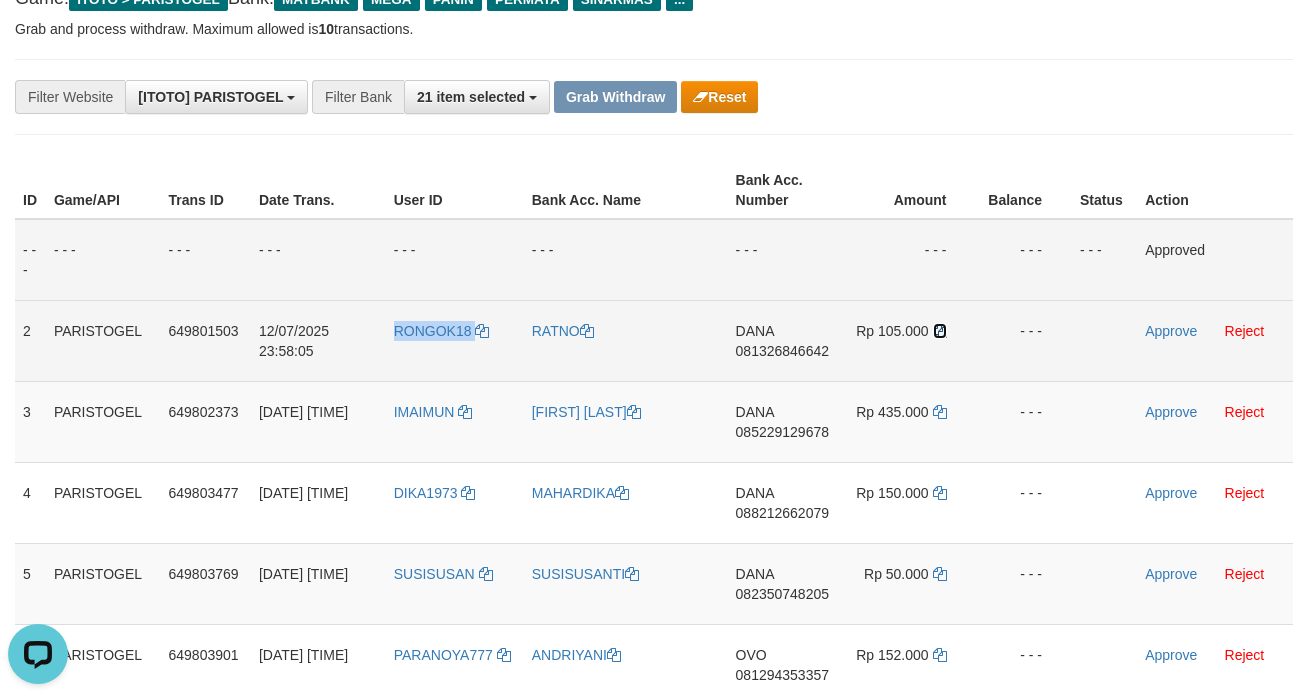 click at bounding box center (940, 331) 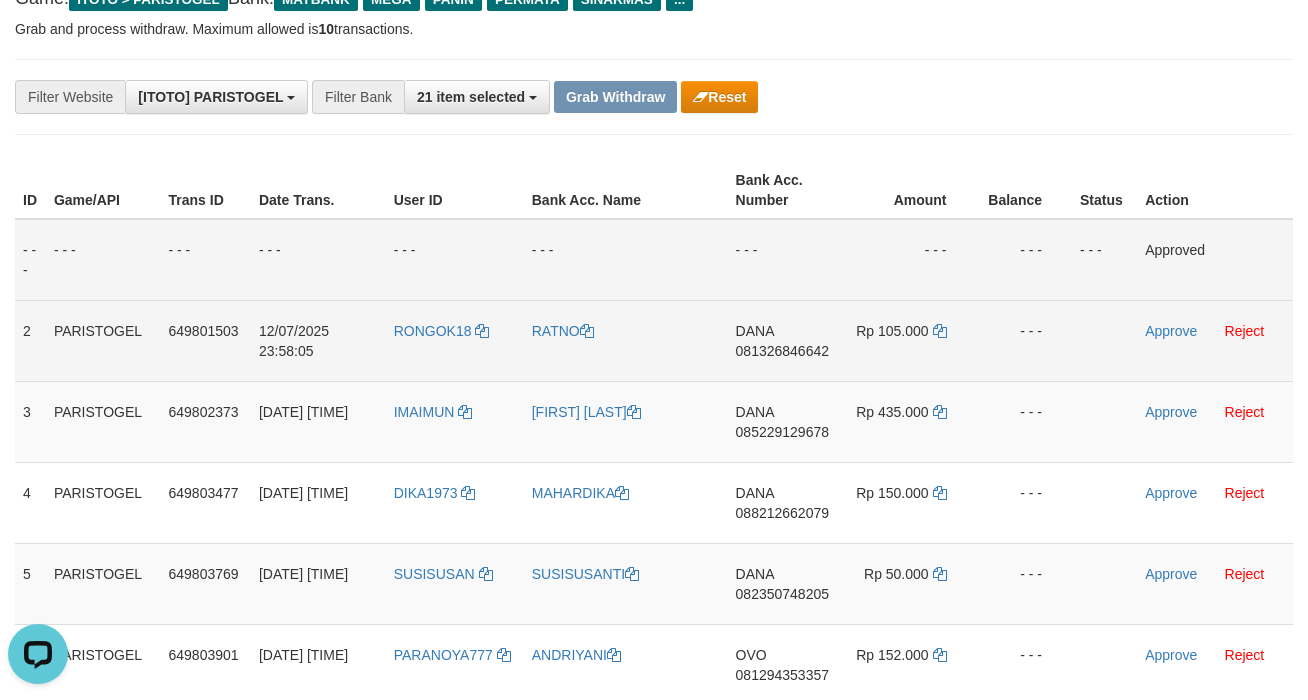 click on "DANA
081326846642" at bounding box center [785, 340] 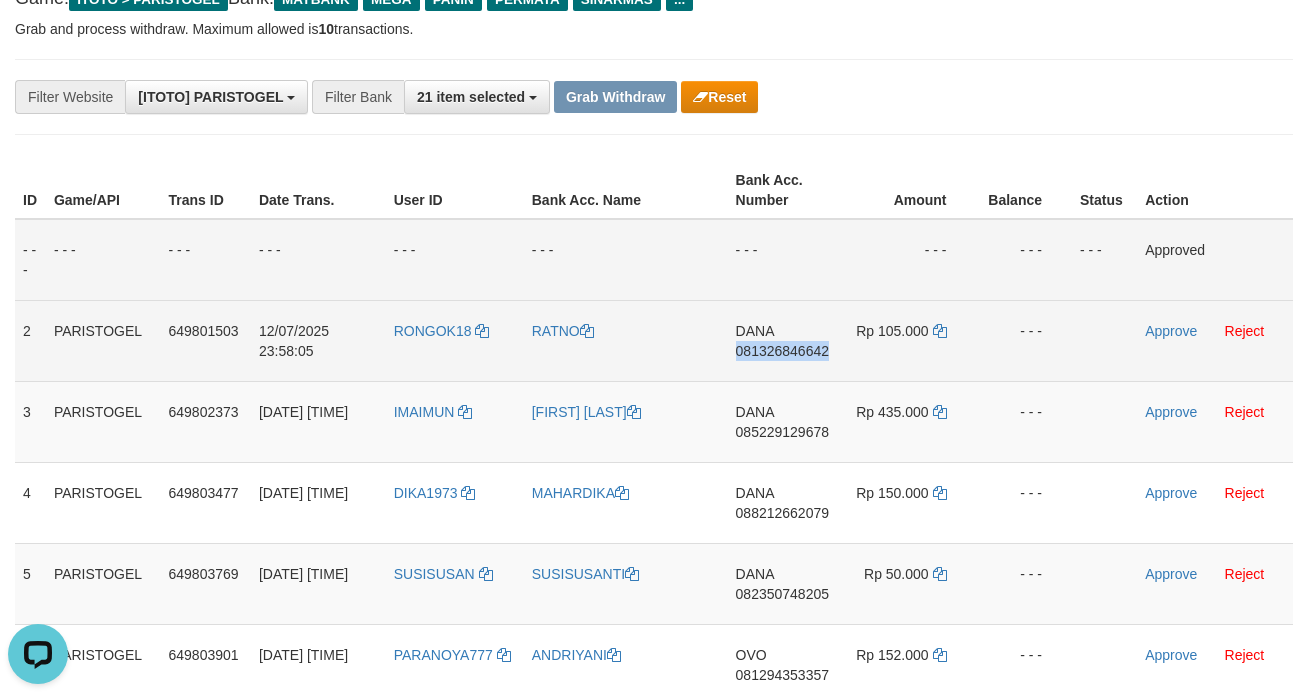 click on "DANA
081326846642" at bounding box center (785, 340) 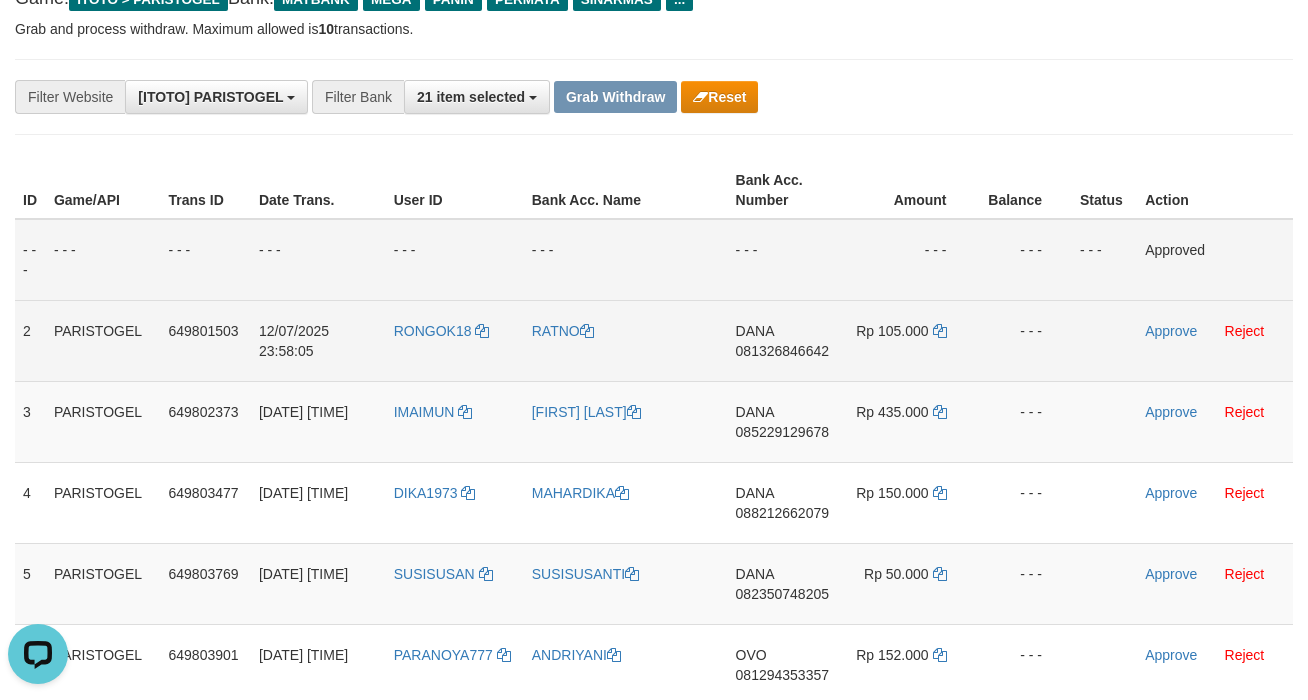 click on "Approve
Reject" at bounding box center [1215, 340] 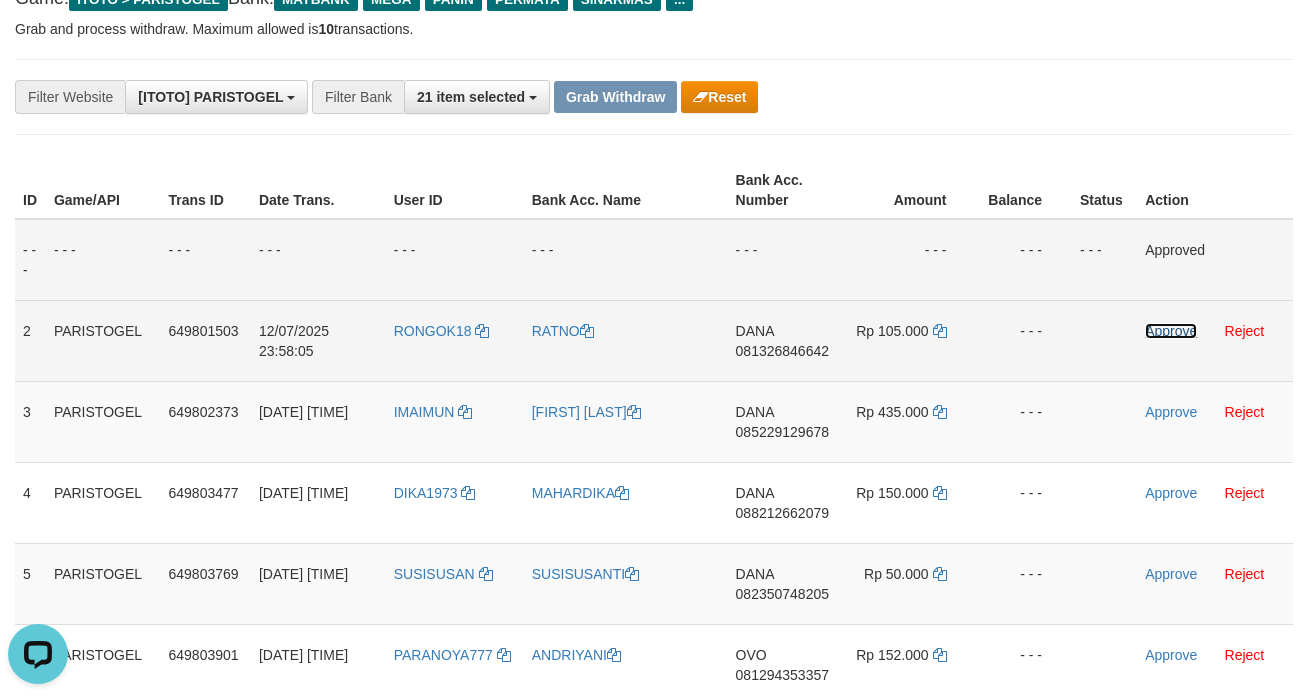 click on "Approve" at bounding box center [1171, 331] 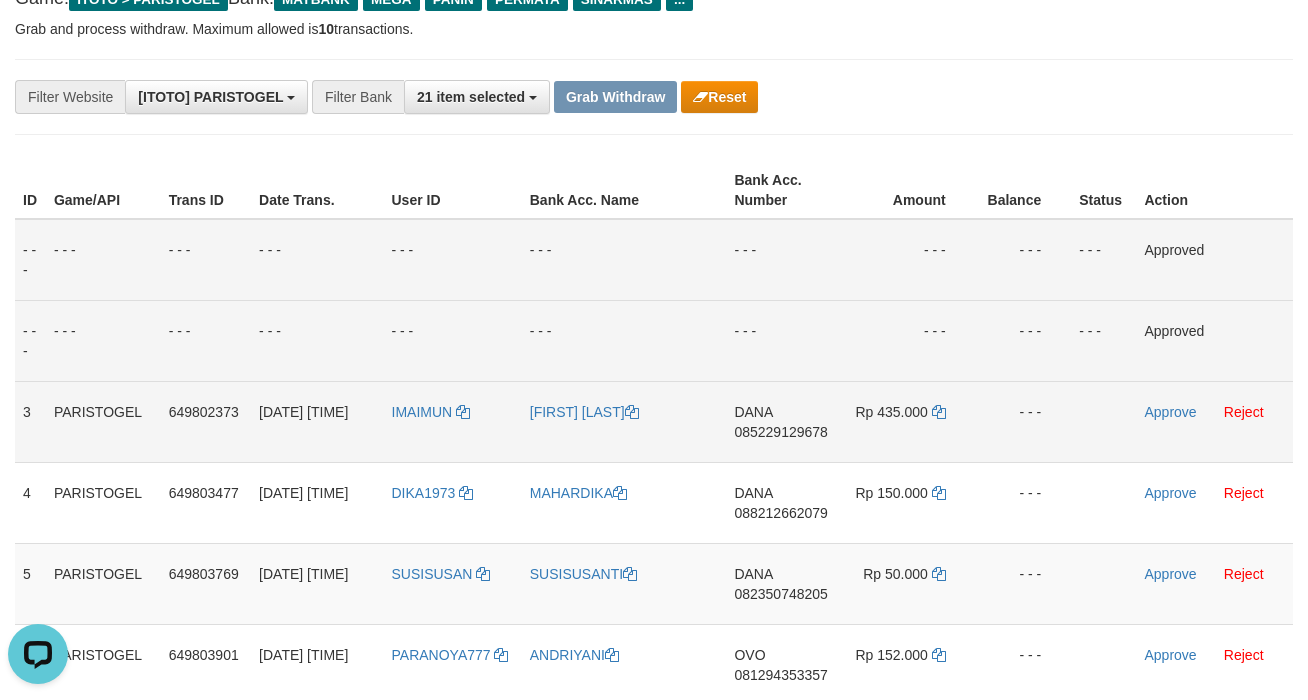 click on "DANA
085229129678" at bounding box center (783, 421) 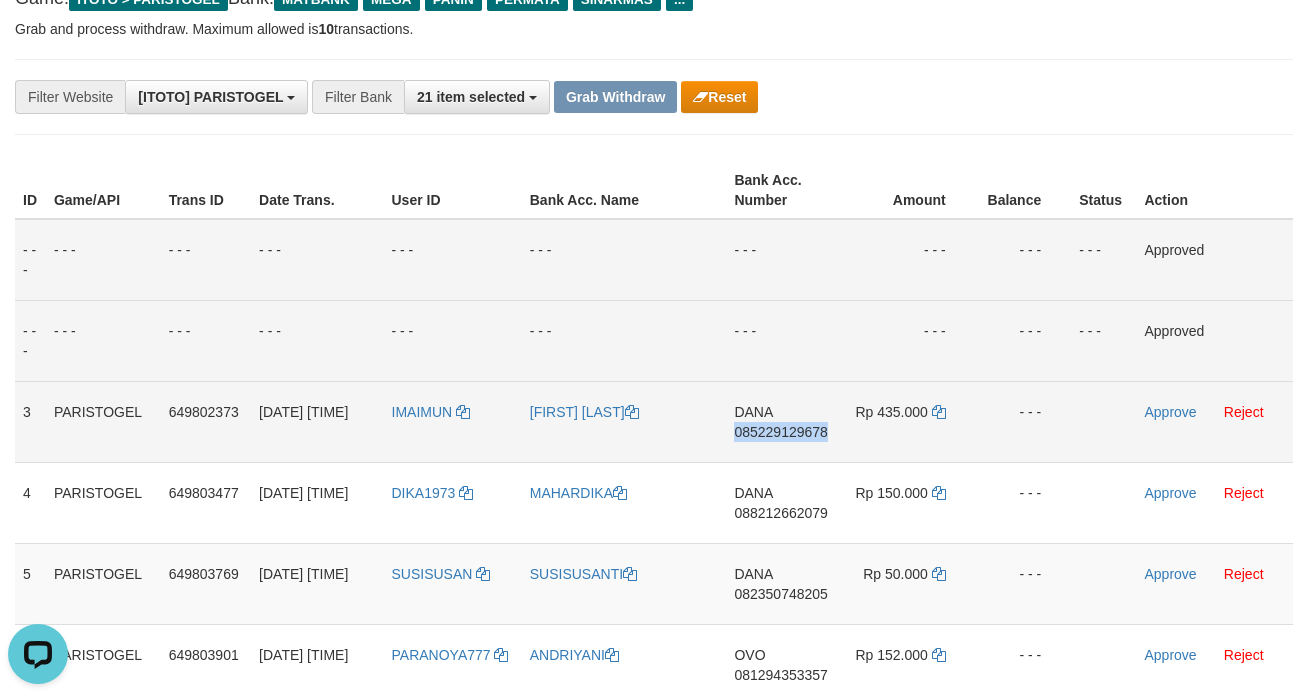 click on "DANA
085229129678" at bounding box center [783, 421] 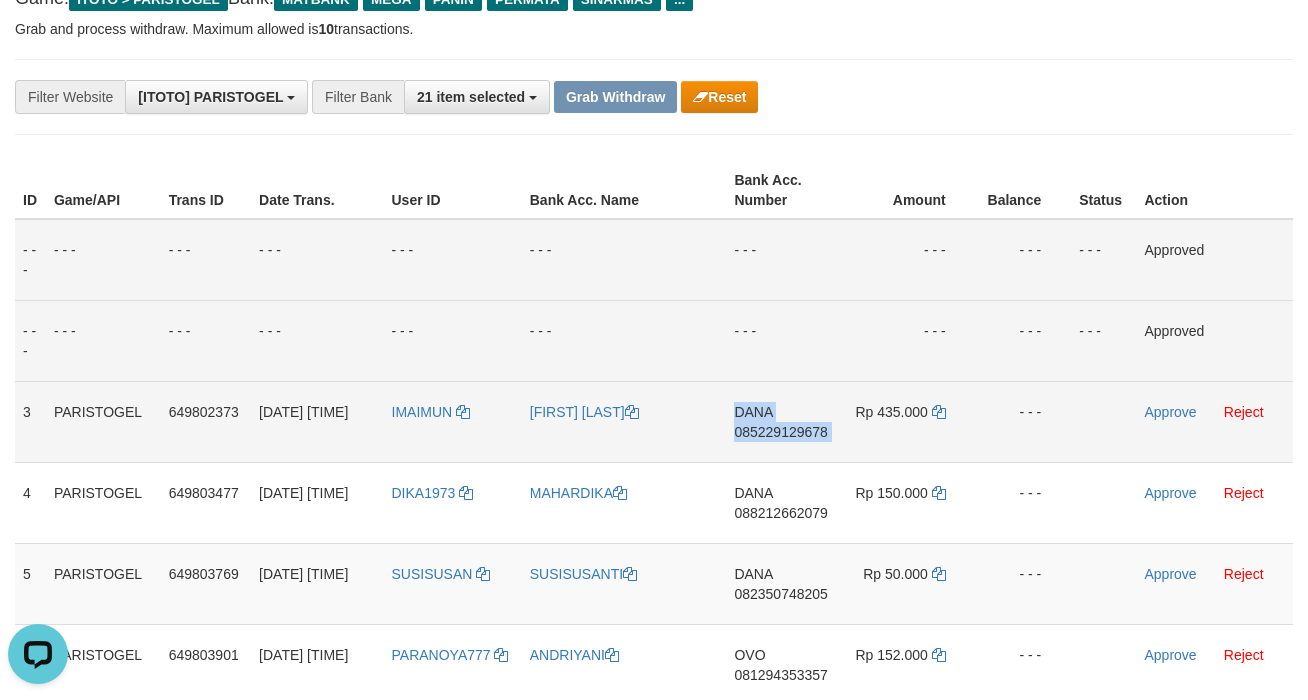 click on "DANA
085229129678" at bounding box center [783, 421] 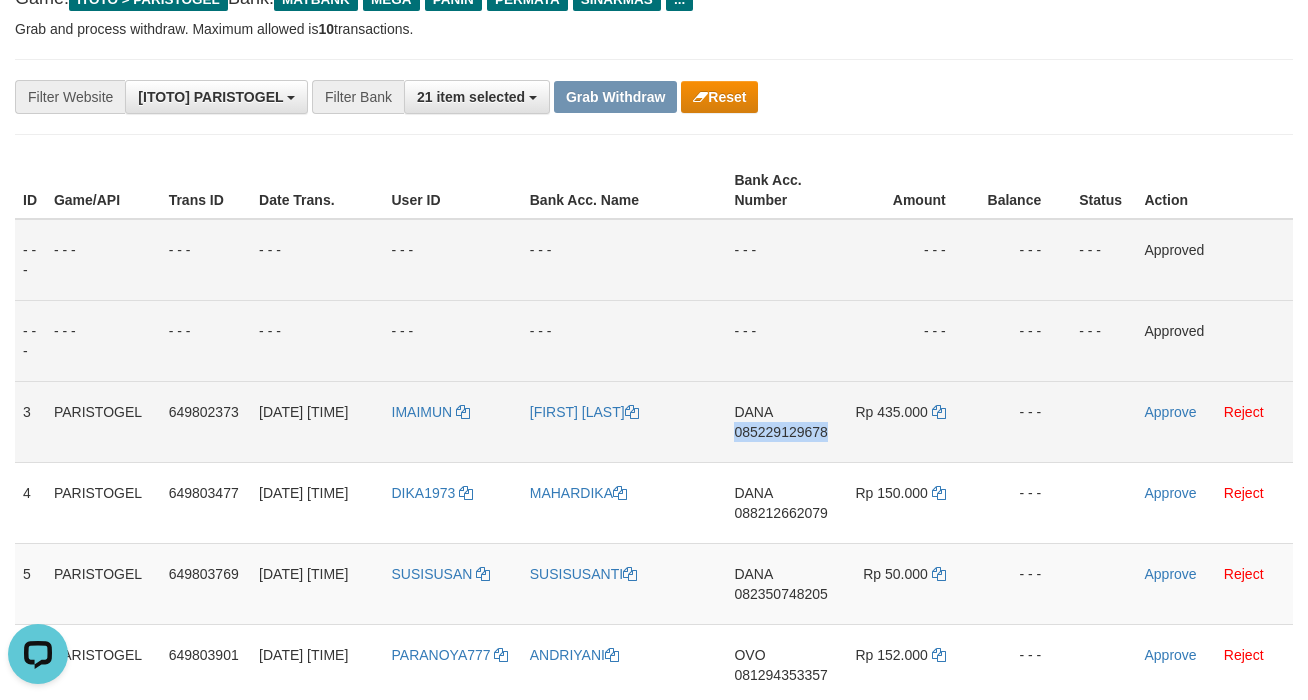 click on "DANA
085229129678" at bounding box center (783, 421) 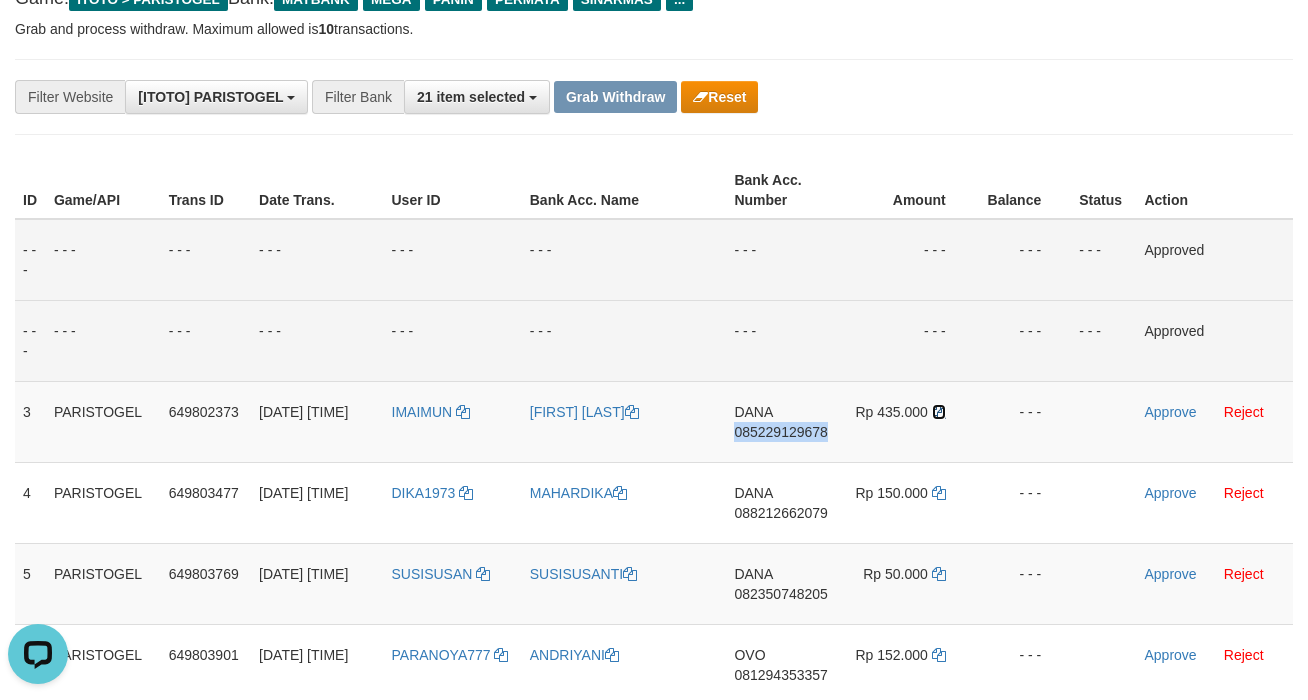 drag, startPoint x: 941, startPoint y: 450, endPoint x: 1254, endPoint y: 316, distance: 340.4776 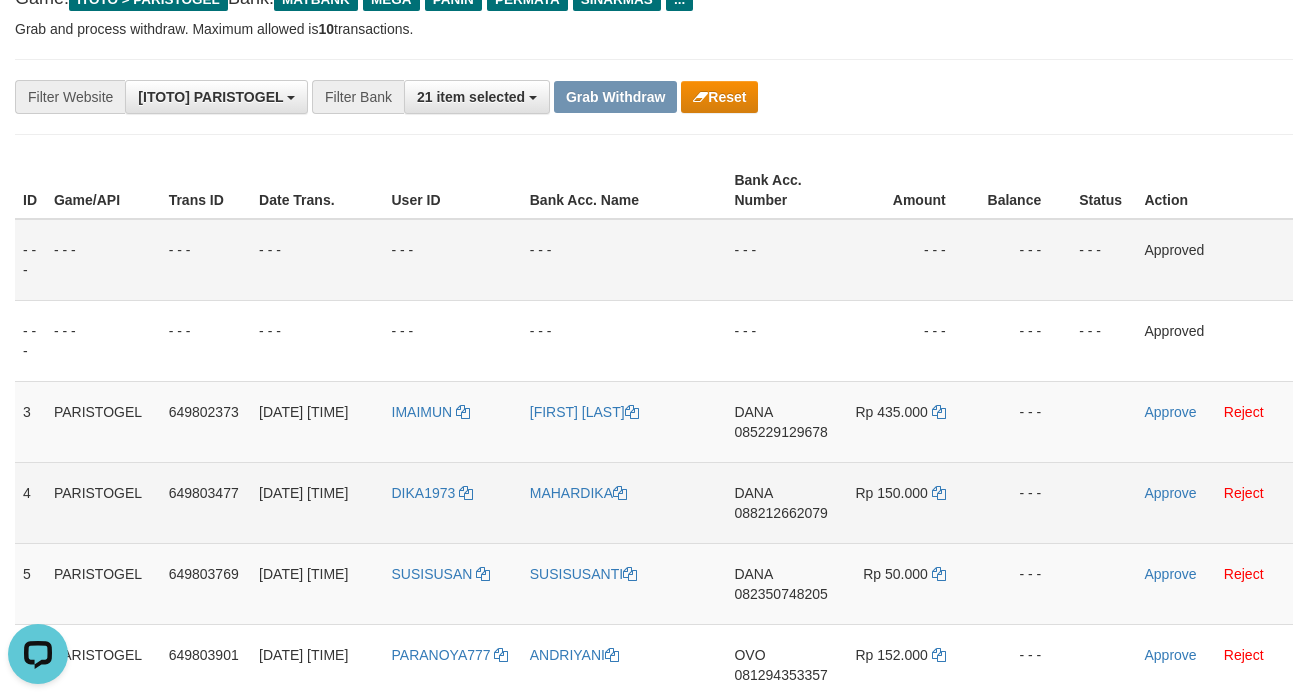 click on "DANA
088212662079" at bounding box center (783, 502) 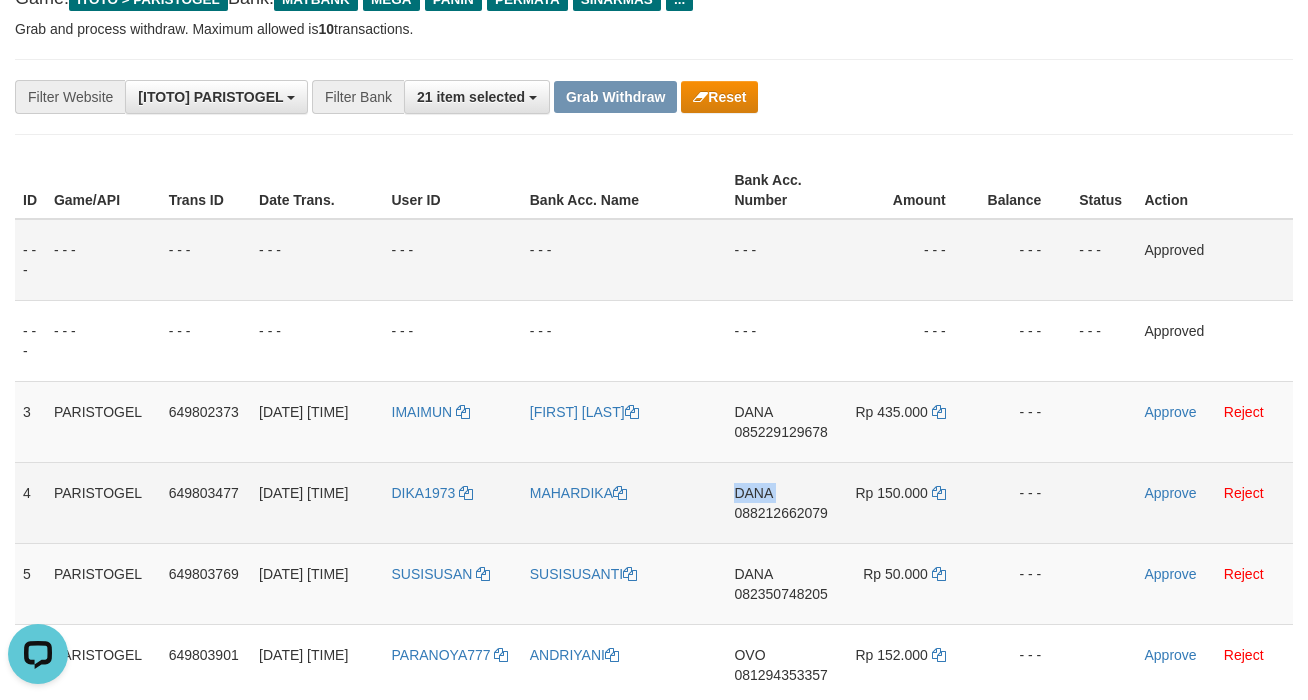 click on "DANA
088212662079" at bounding box center (783, 502) 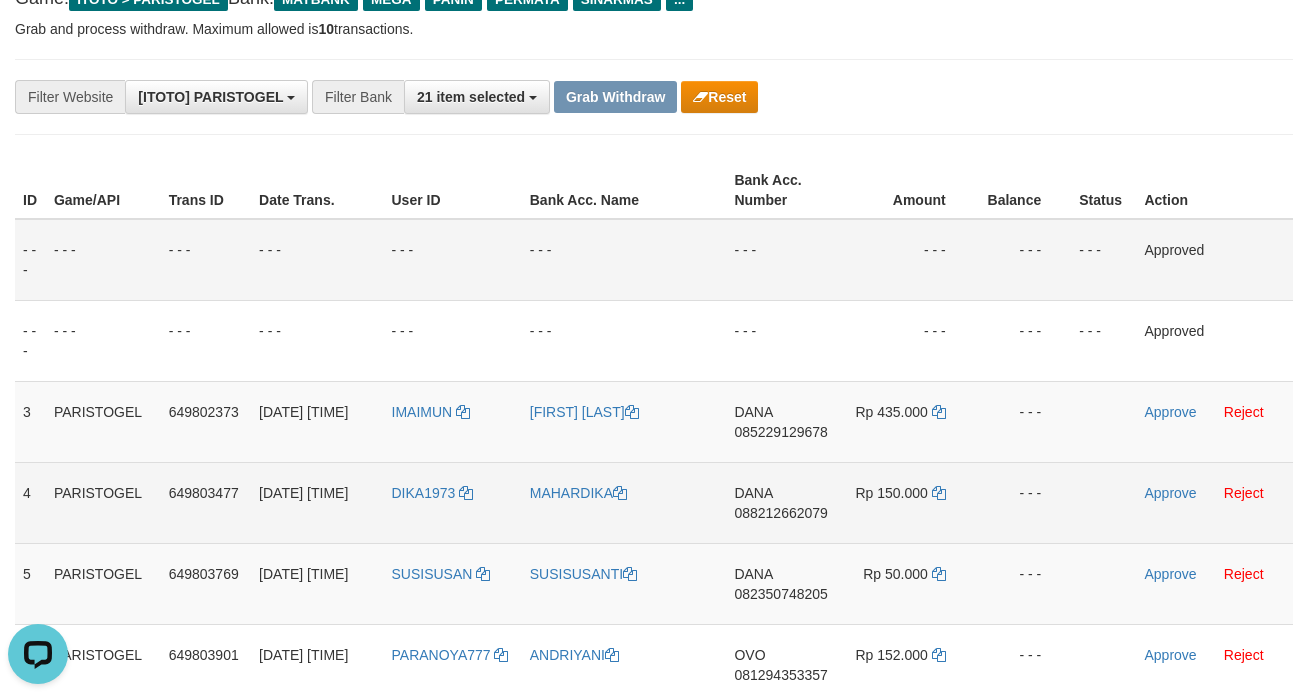 click on "DANA
088212662079" at bounding box center (783, 502) 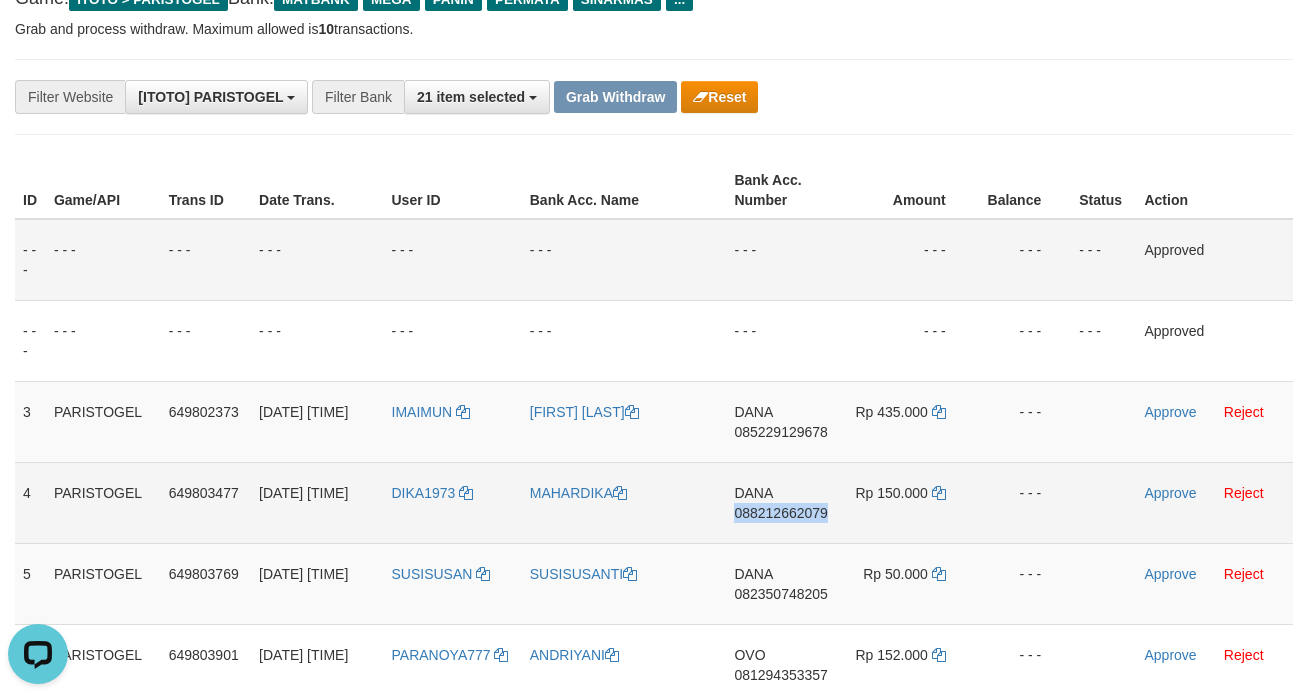 click on "DANA
088212662079" at bounding box center (783, 502) 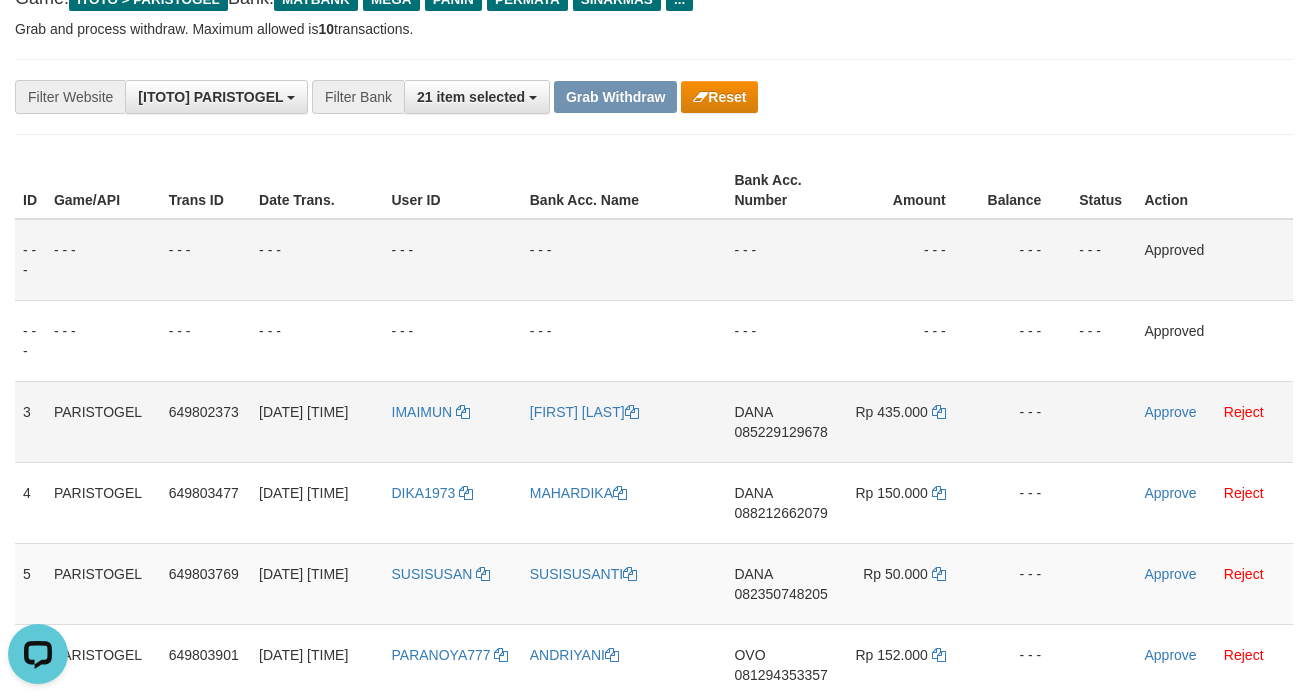 click on "DANA
085229129678" at bounding box center [783, 421] 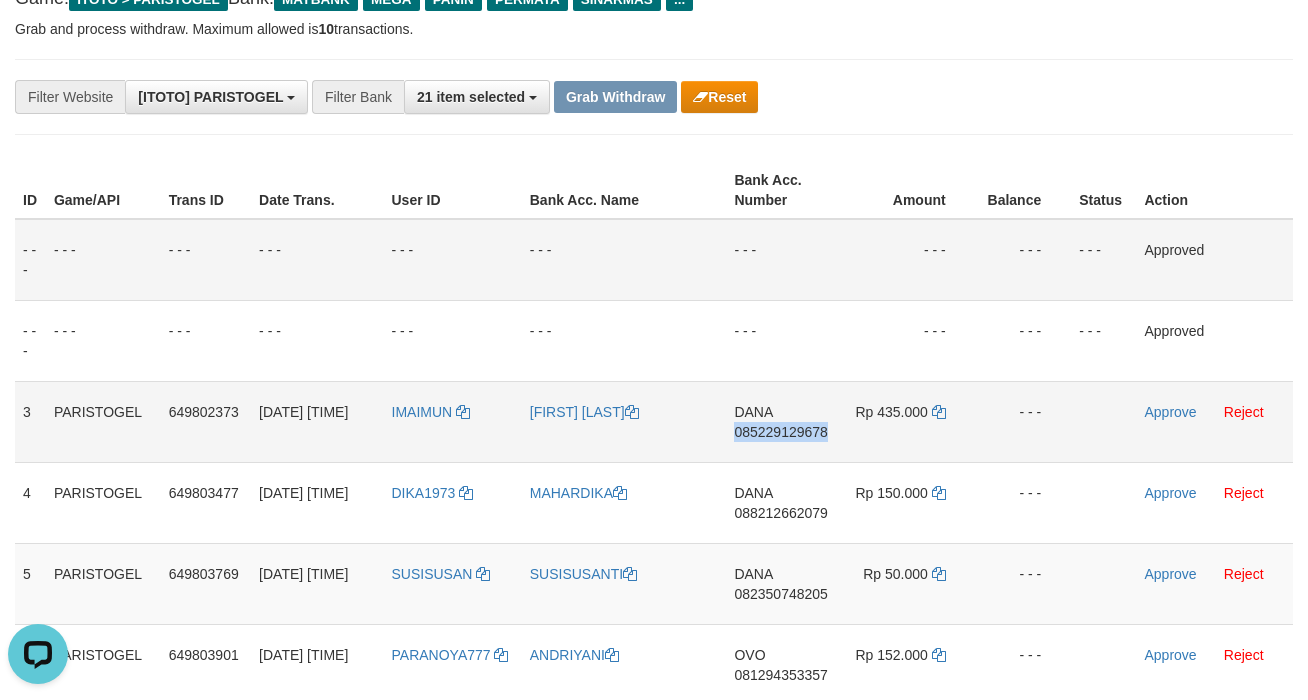 click on "DANA
085229129678" at bounding box center (783, 421) 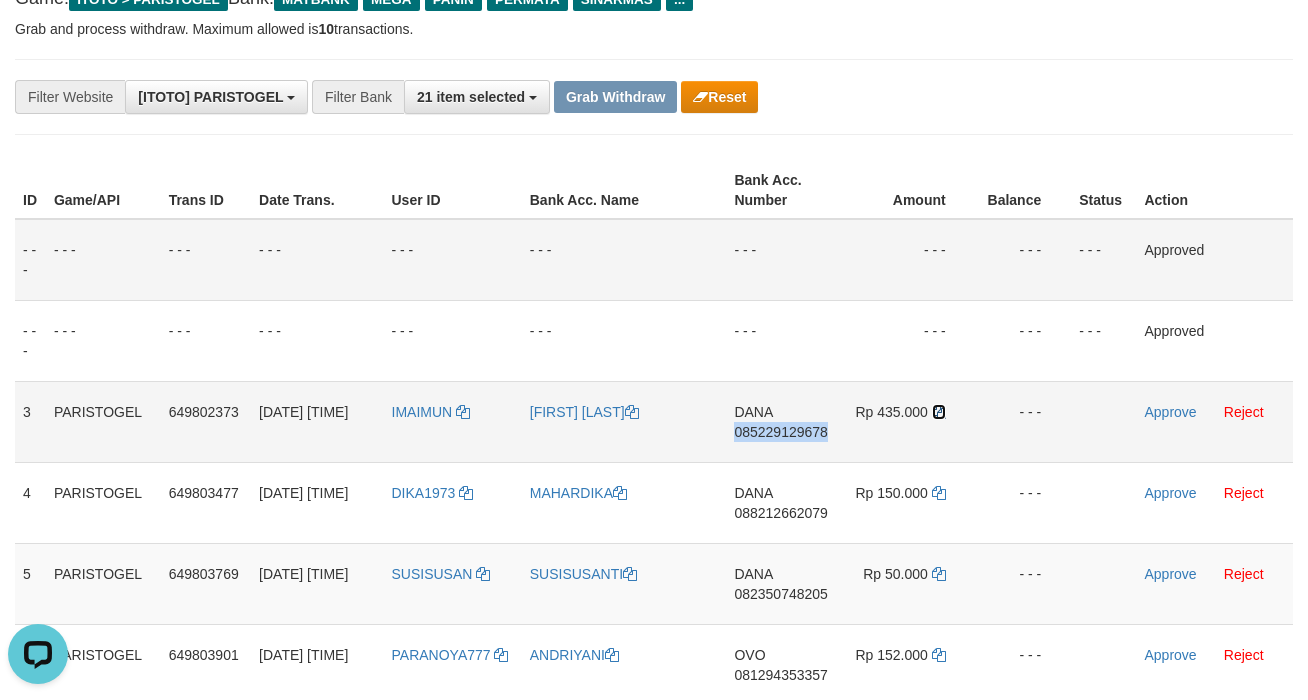 drag, startPoint x: 944, startPoint y: 445, endPoint x: 974, endPoint y: 445, distance: 30 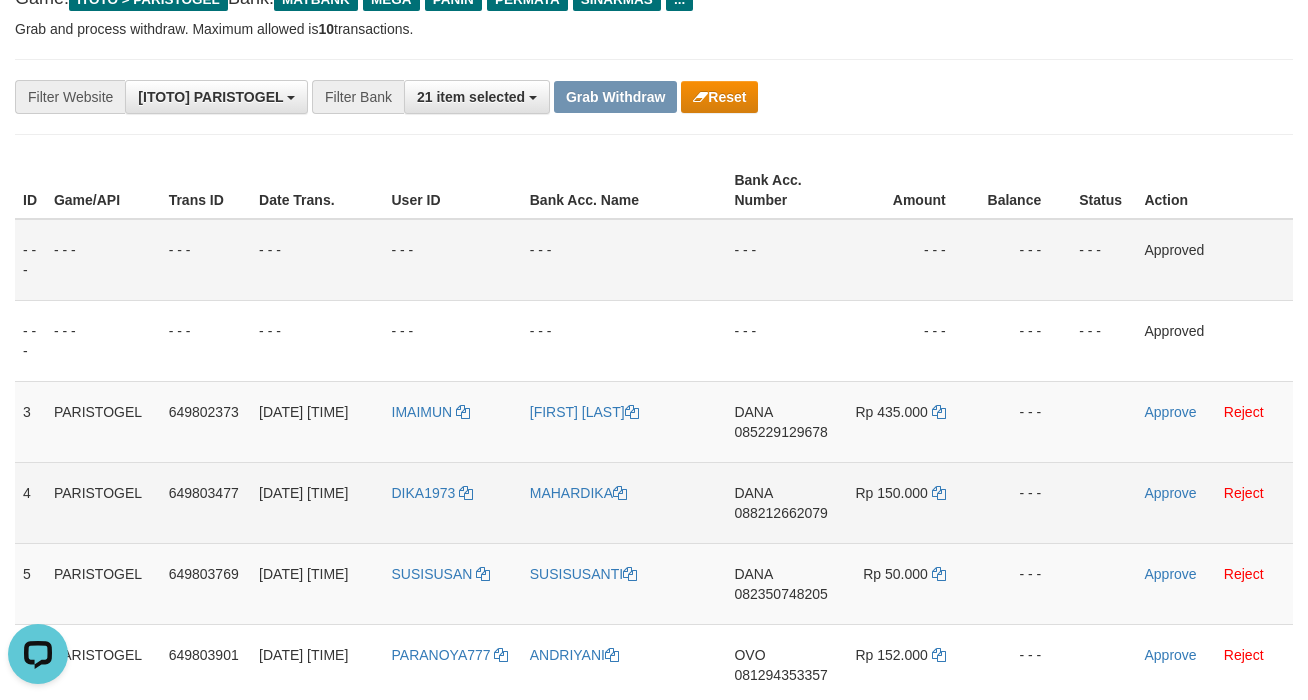 click on "088212662079" at bounding box center [780, 513] 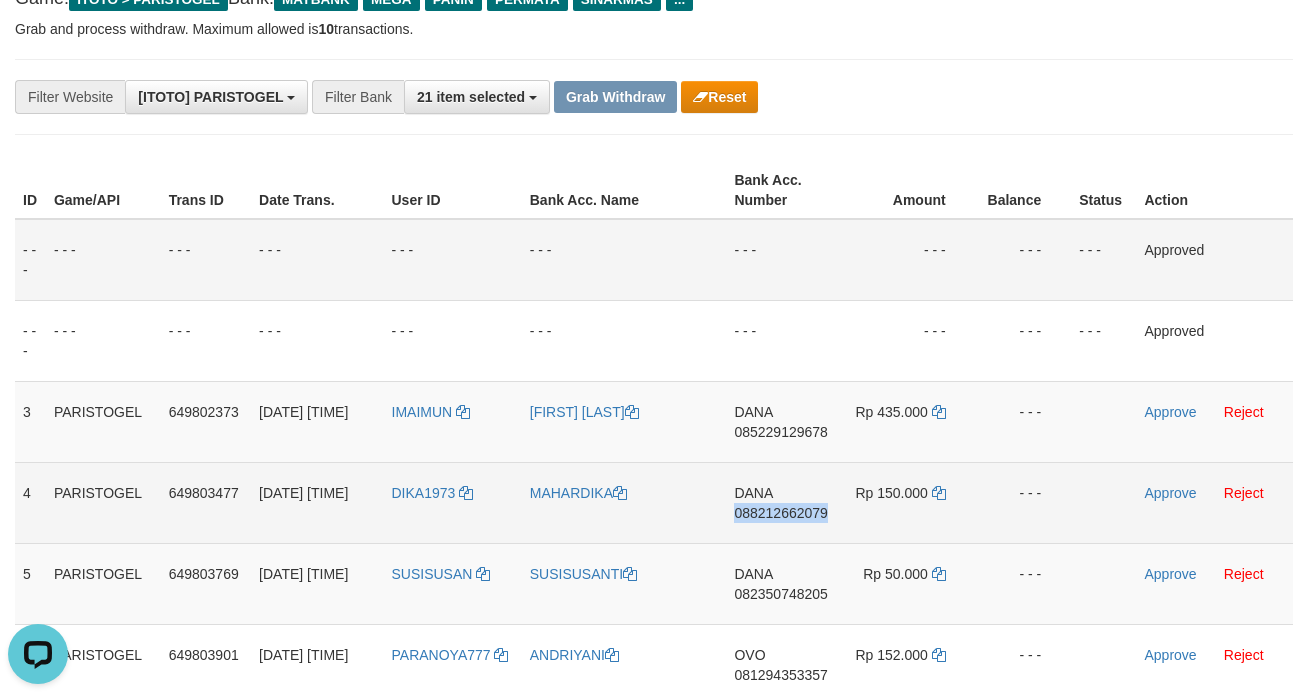 click on "DANA
088212662079" at bounding box center [783, 502] 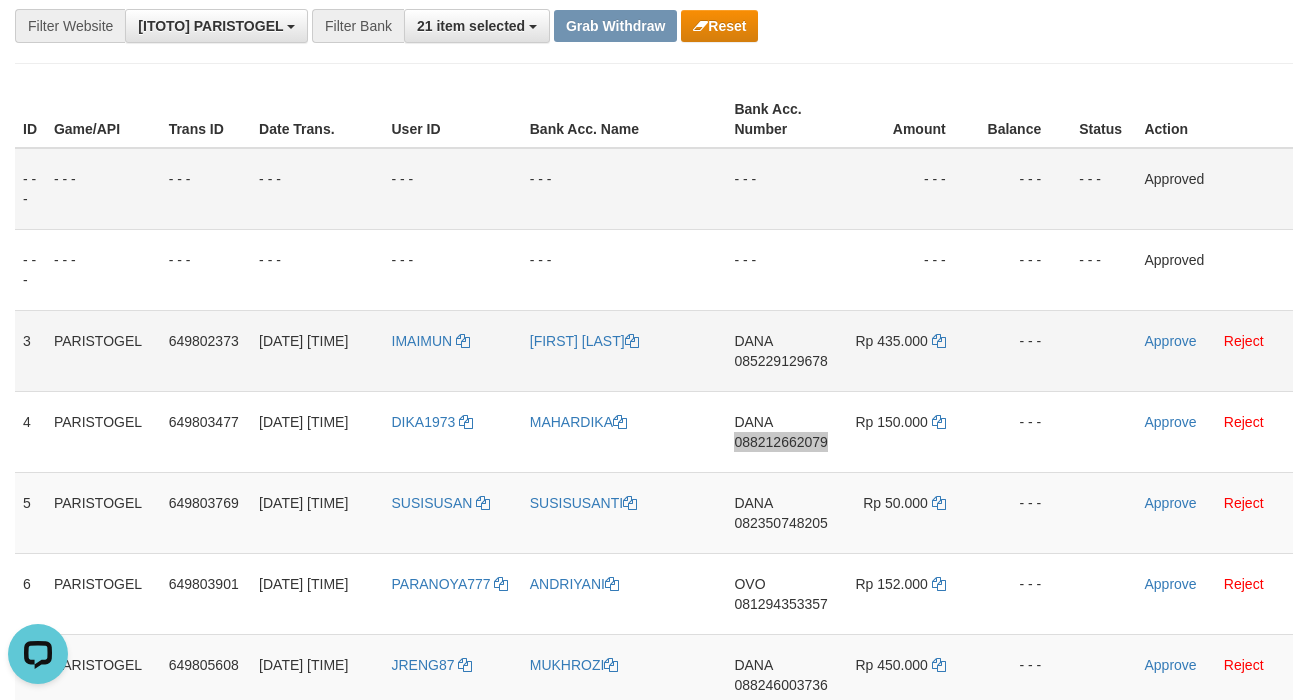 scroll, scrollTop: 400, scrollLeft: 0, axis: vertical 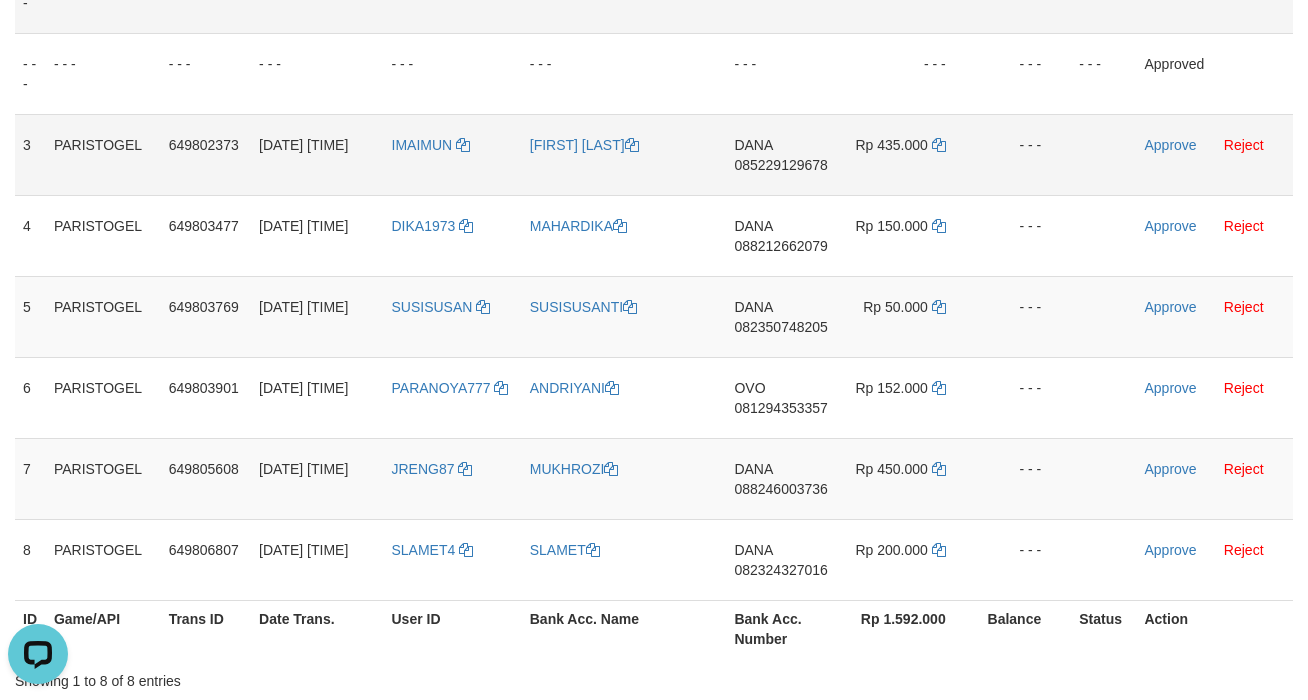 click on "[FIRST] [LAST]" at bounding box center [624, 154] 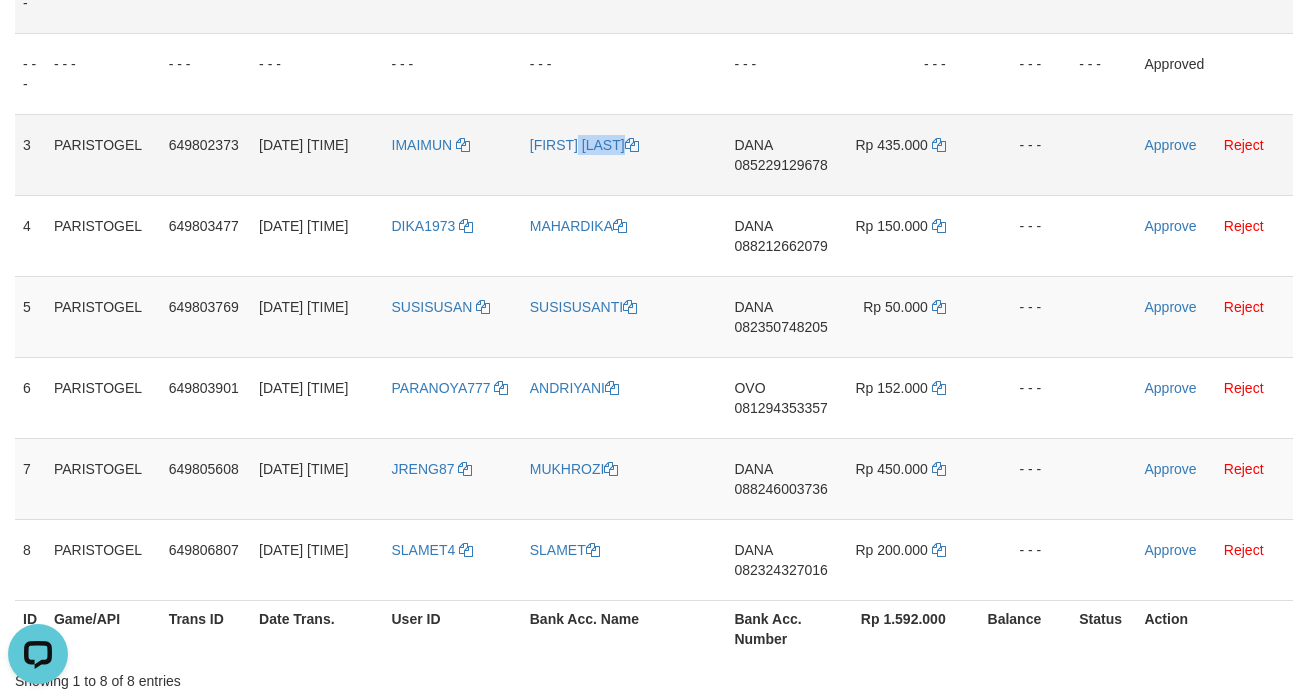 click on "[FIRST] [LAST]" at bounding box center (624, 154) 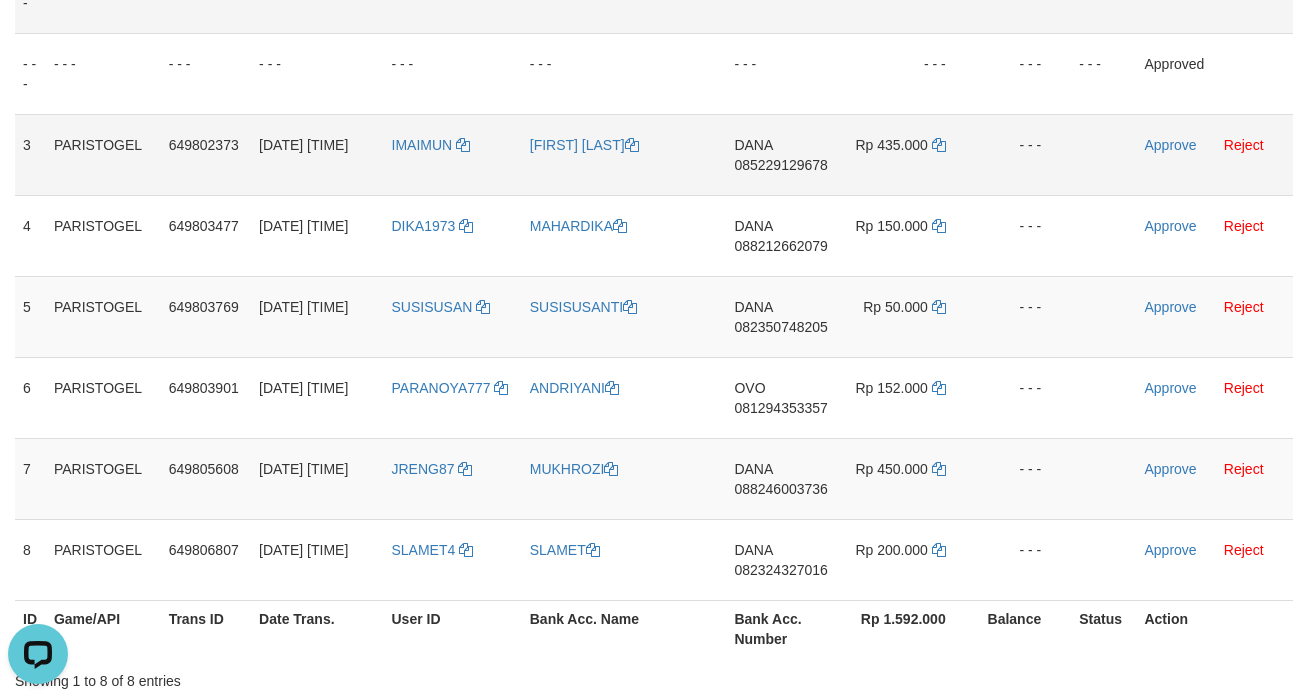 click on "[DATE] [TIME]" at bounding box center (317, 154) 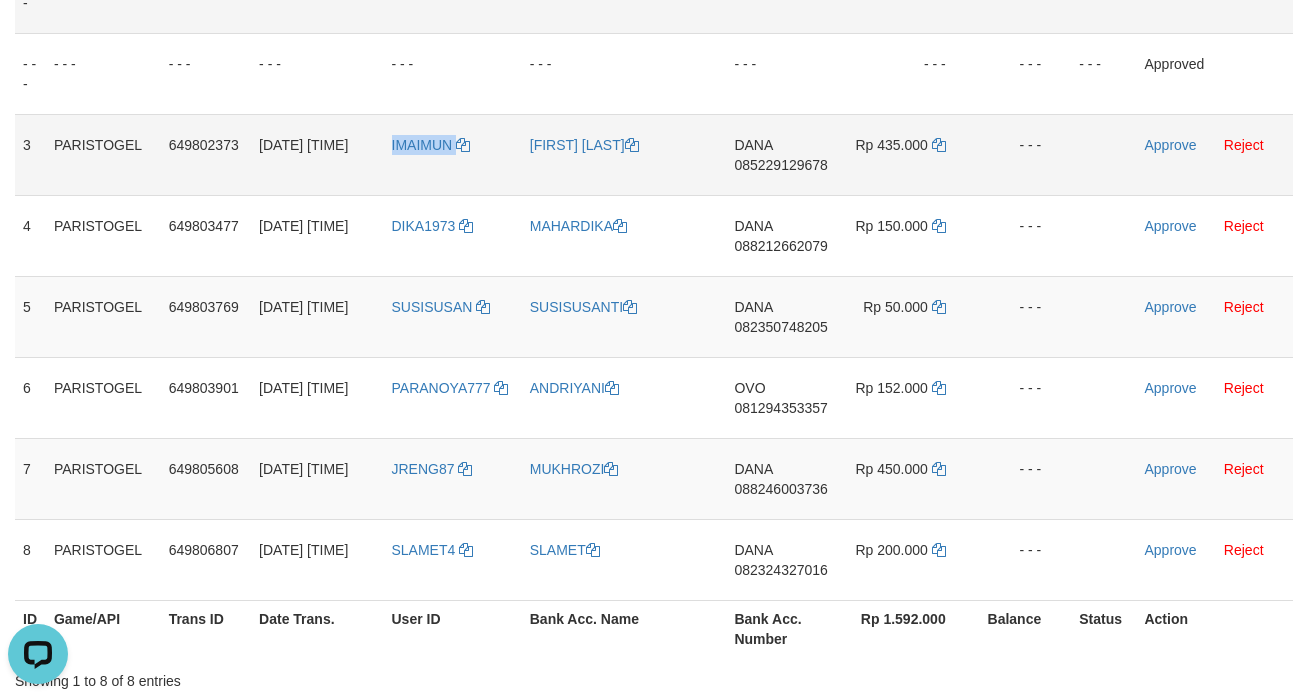 drag, startPoint x: 429, startPoint y: 170, endPoint x: 52, endPoint y: 173, distance: 377.01193 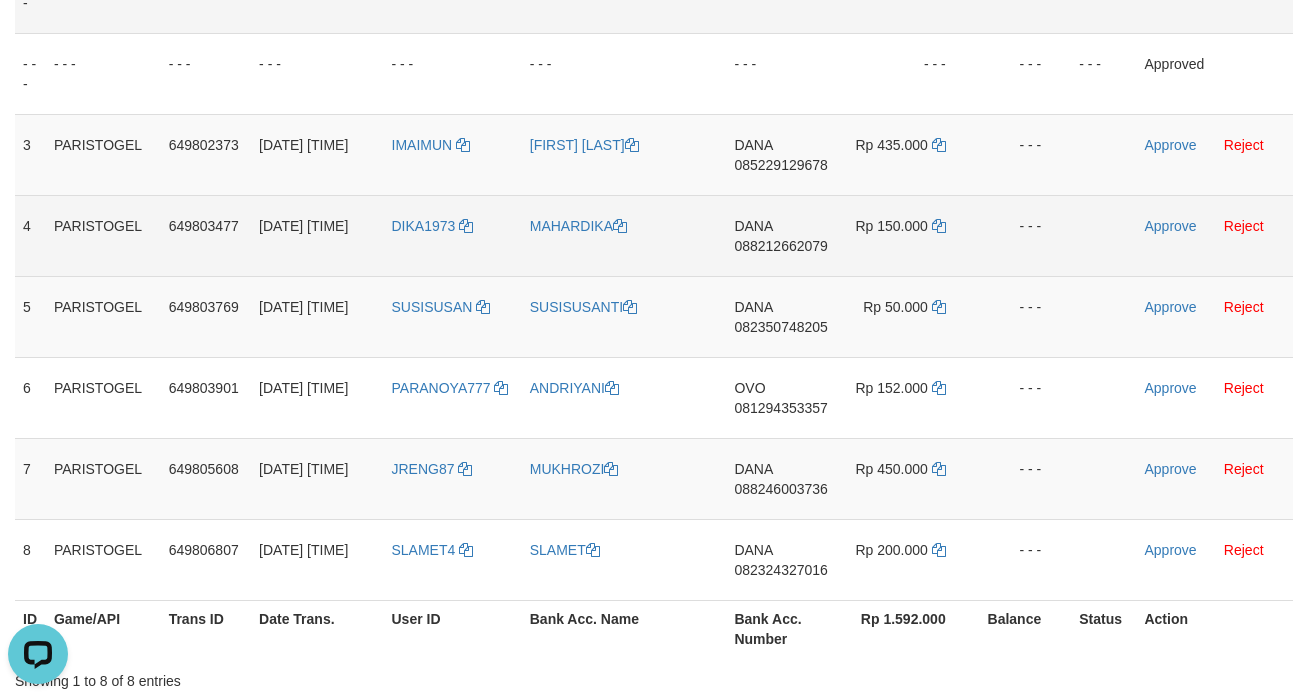 click on "DANA
088212662079" at bounding box center [783, 235] 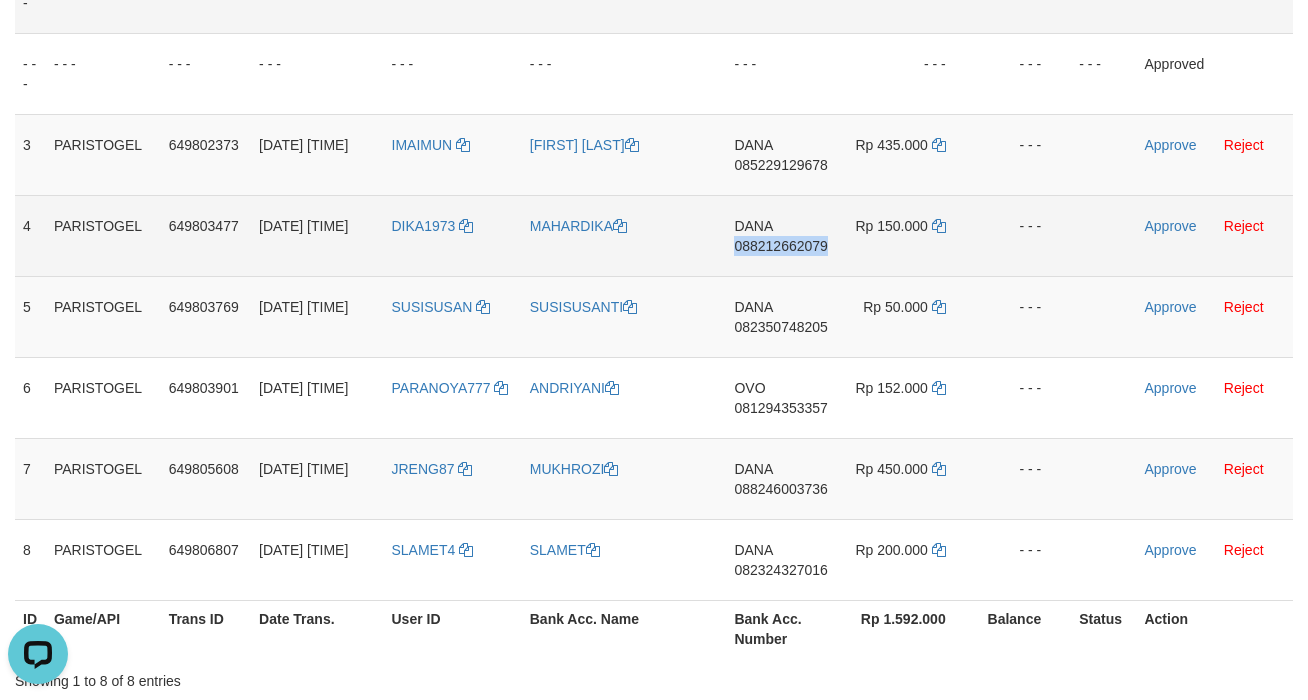 drag, startPoint x: 800, startPoint y: 284, endPoint x: 1200, endPoint y: 282, distance: 400.005 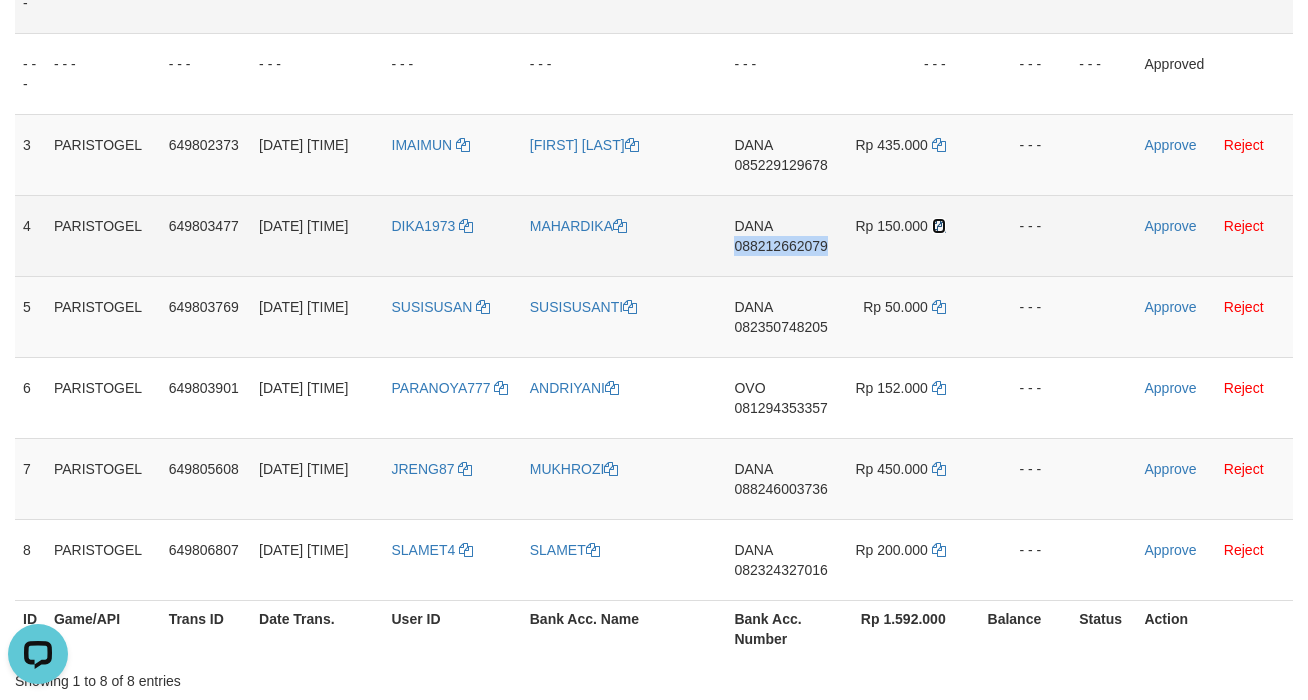 click at bounding box center [939, 226] 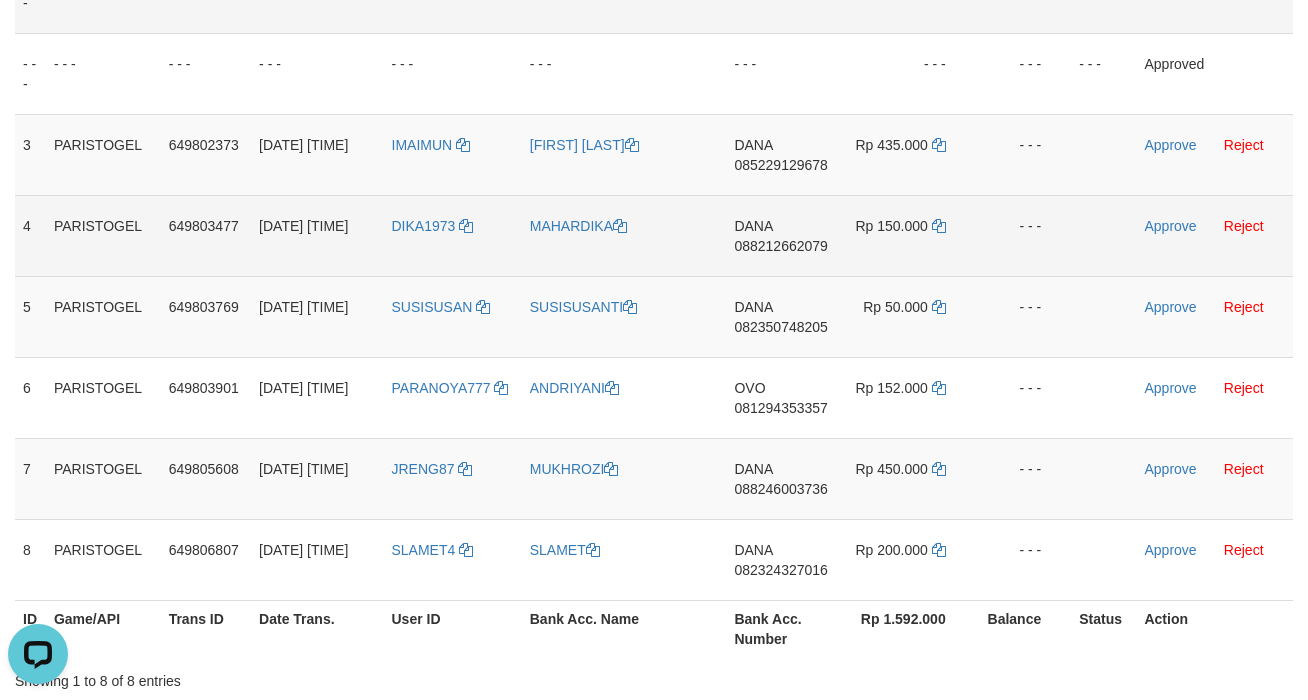 click on "MAHARDIKA" at bounding box center [624, 235] 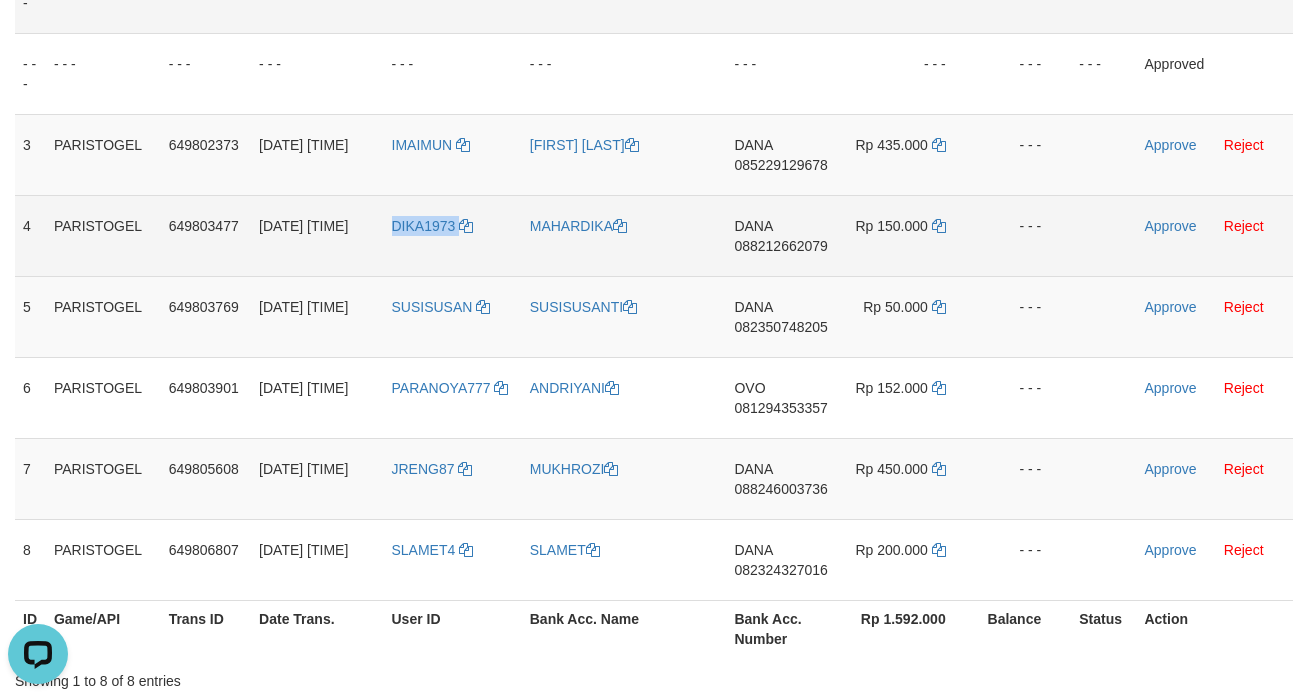 click on "DIKA1973" at bounding box center [453, 235] 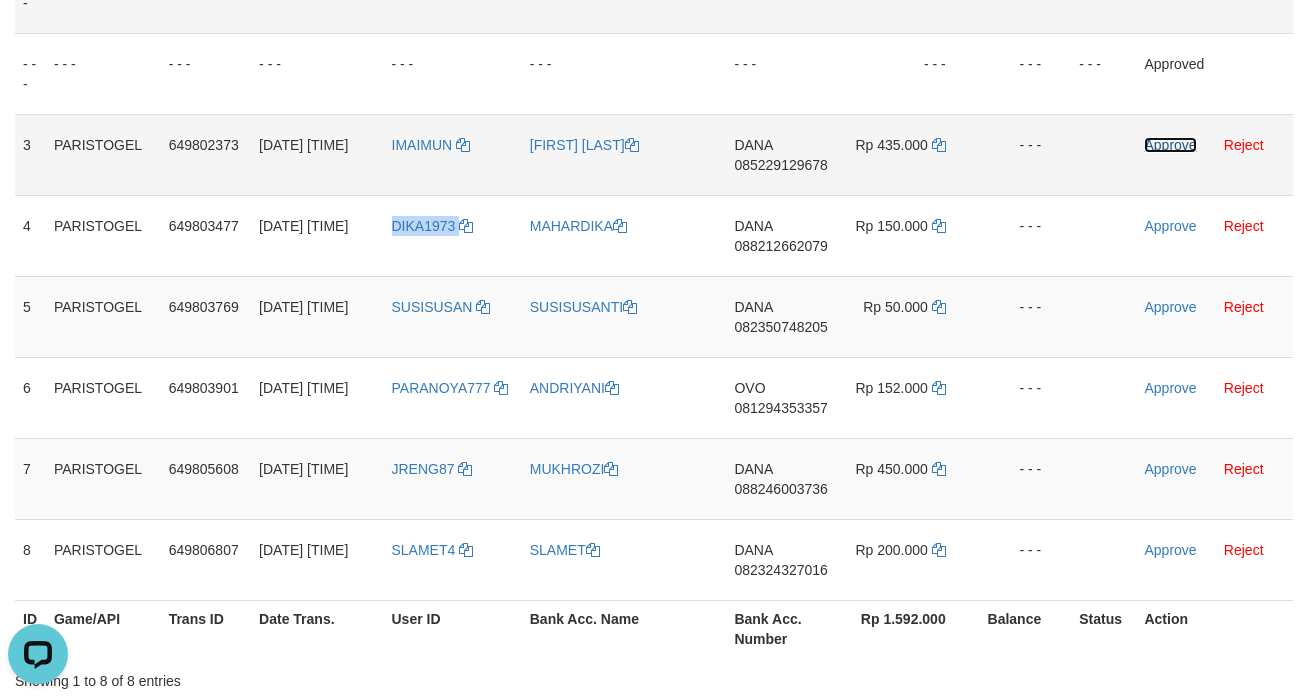 click on "Approve" at bounding box center [1170, 145] 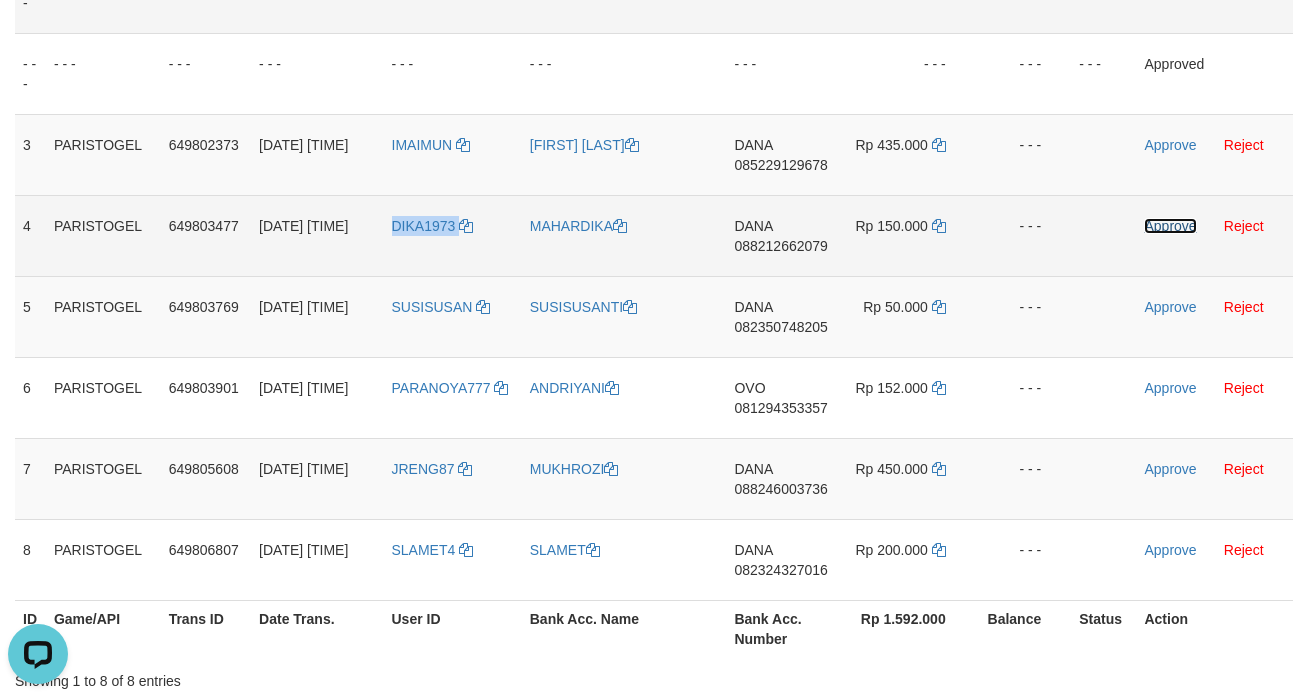 click on "Approve" at bounding box center [1170, 226] 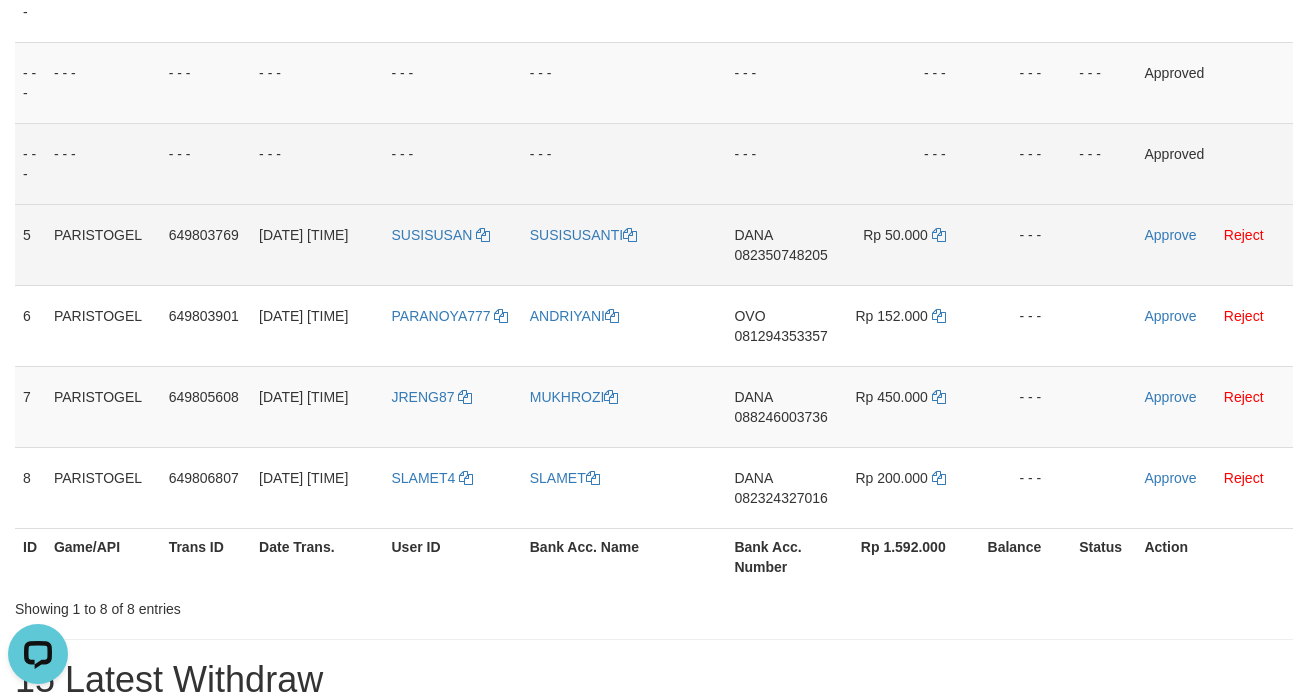 scroll, scrollTop: 533, scrollLeft: 0, axis: vertical 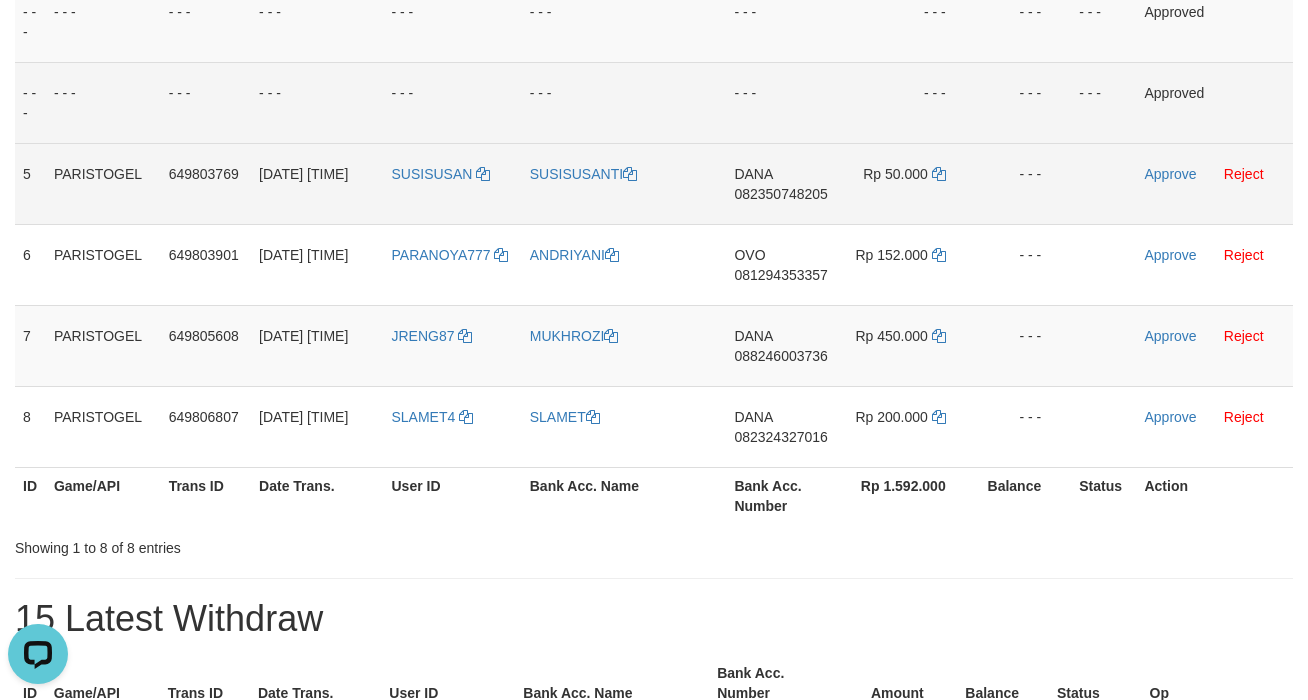 click on "DANA
082350748205" at bounding box center [783, 183] 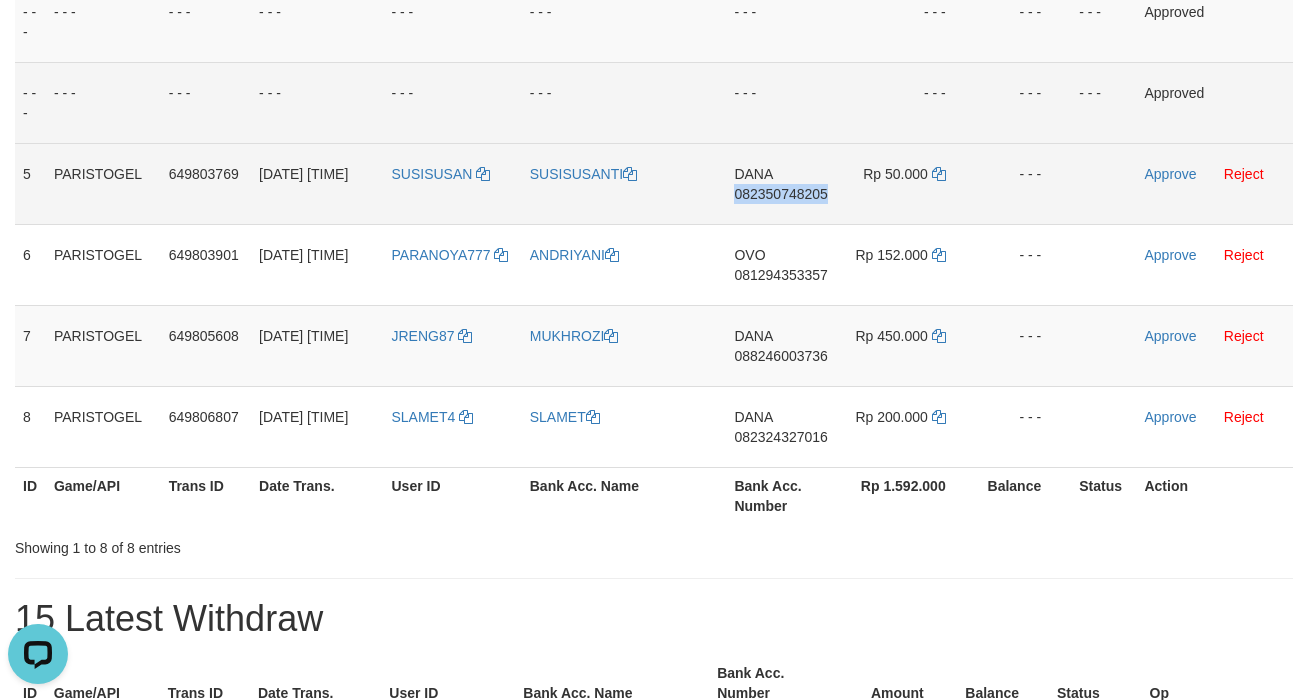 click on "DANA
082350748205" at bounding box center [783, 183] 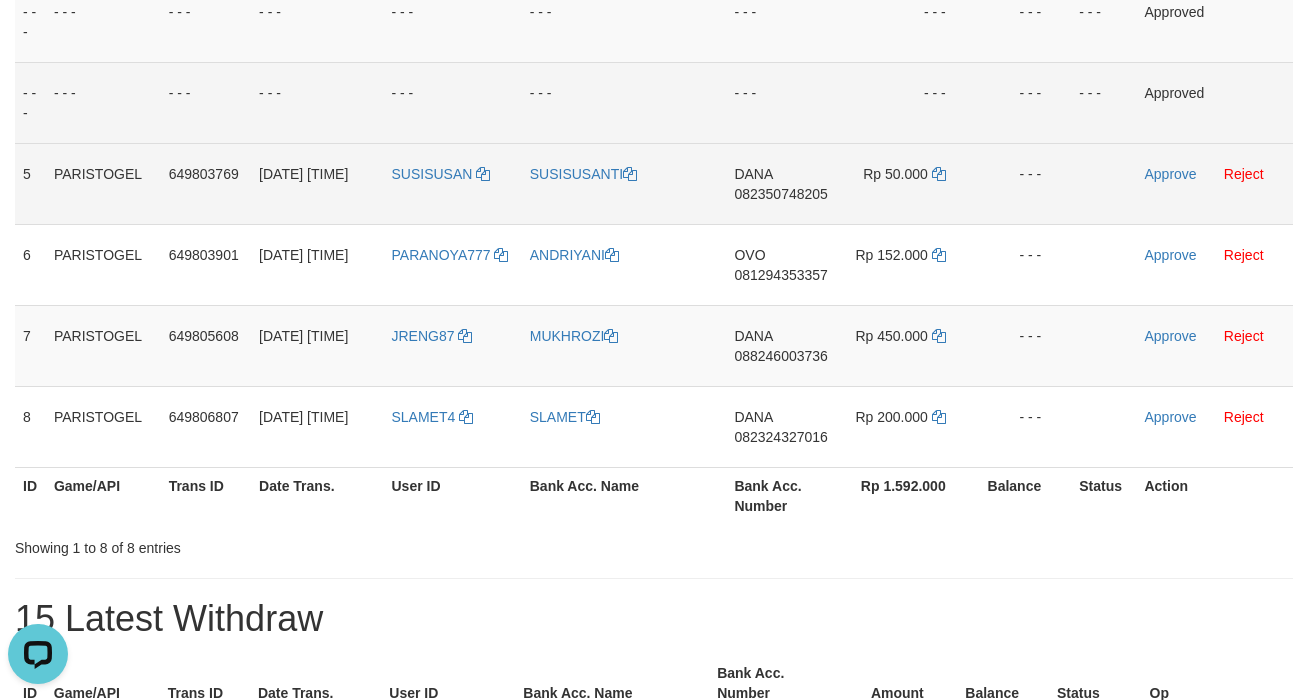 click on "SUSISUSANTI" at bounding box center [624, 183] 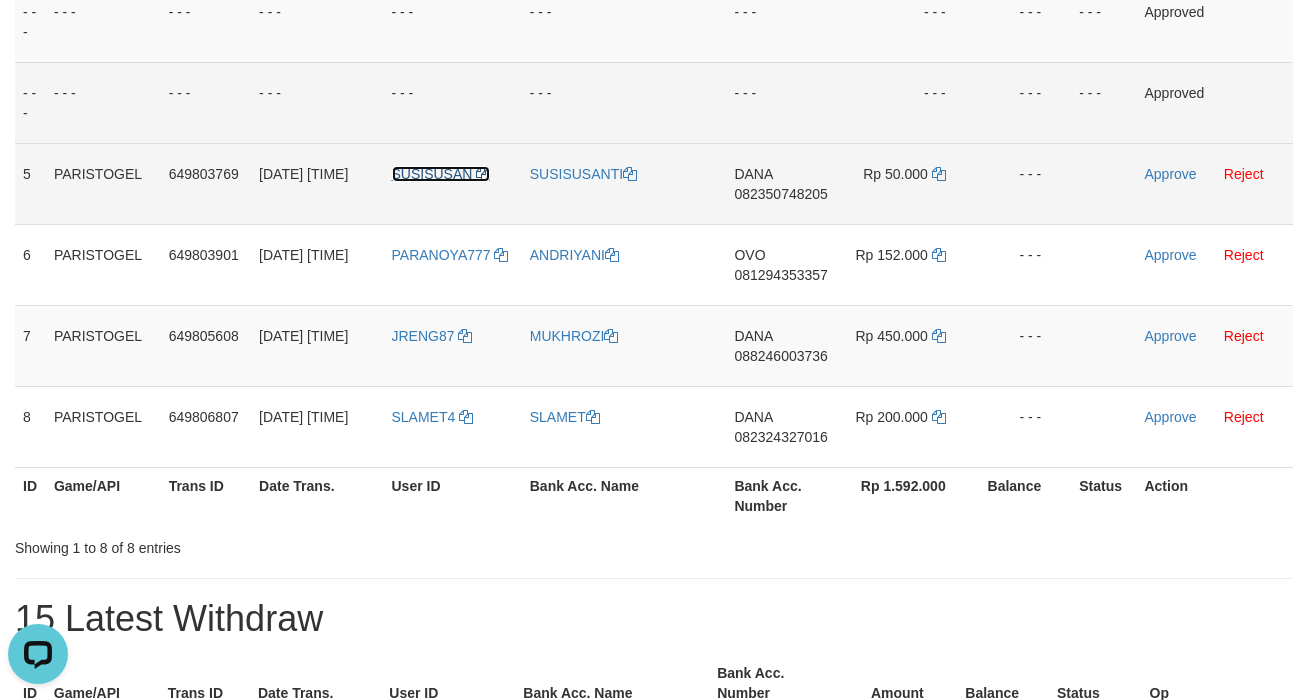 click on "SUSISUSAN" at bounding box center (432, 174) 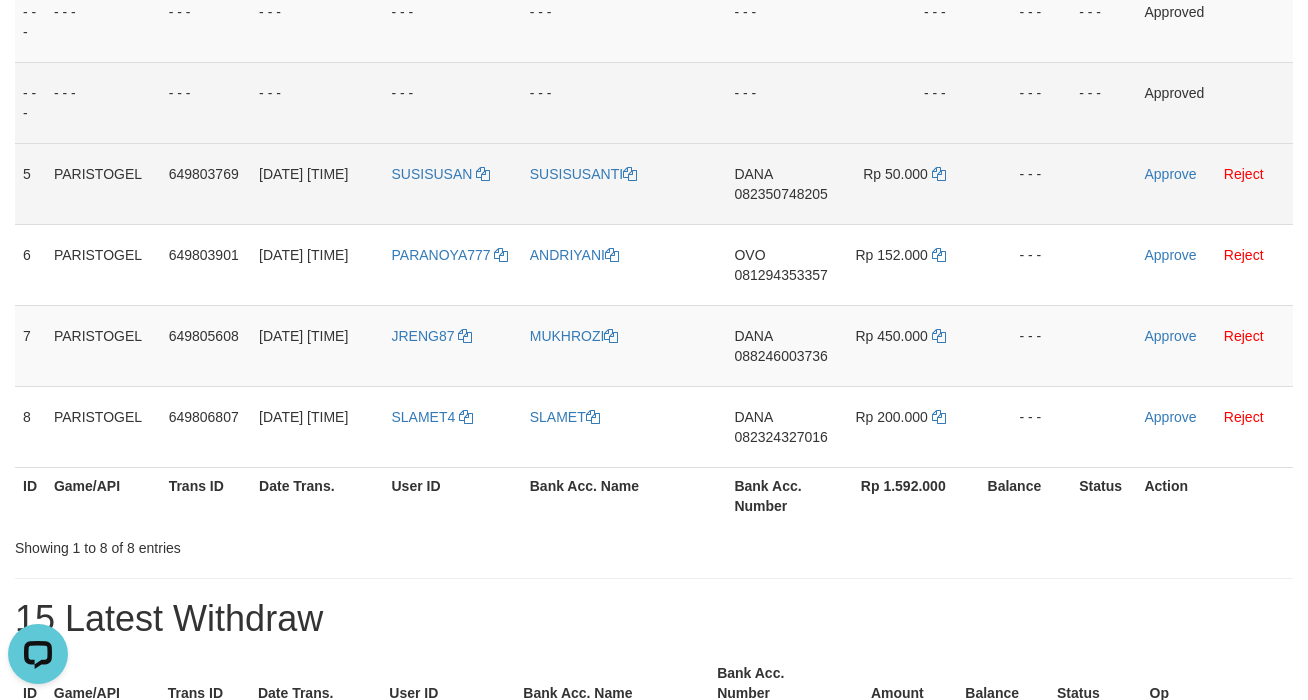 click on "SUSISUSAN" at bounding box center [453, 183] 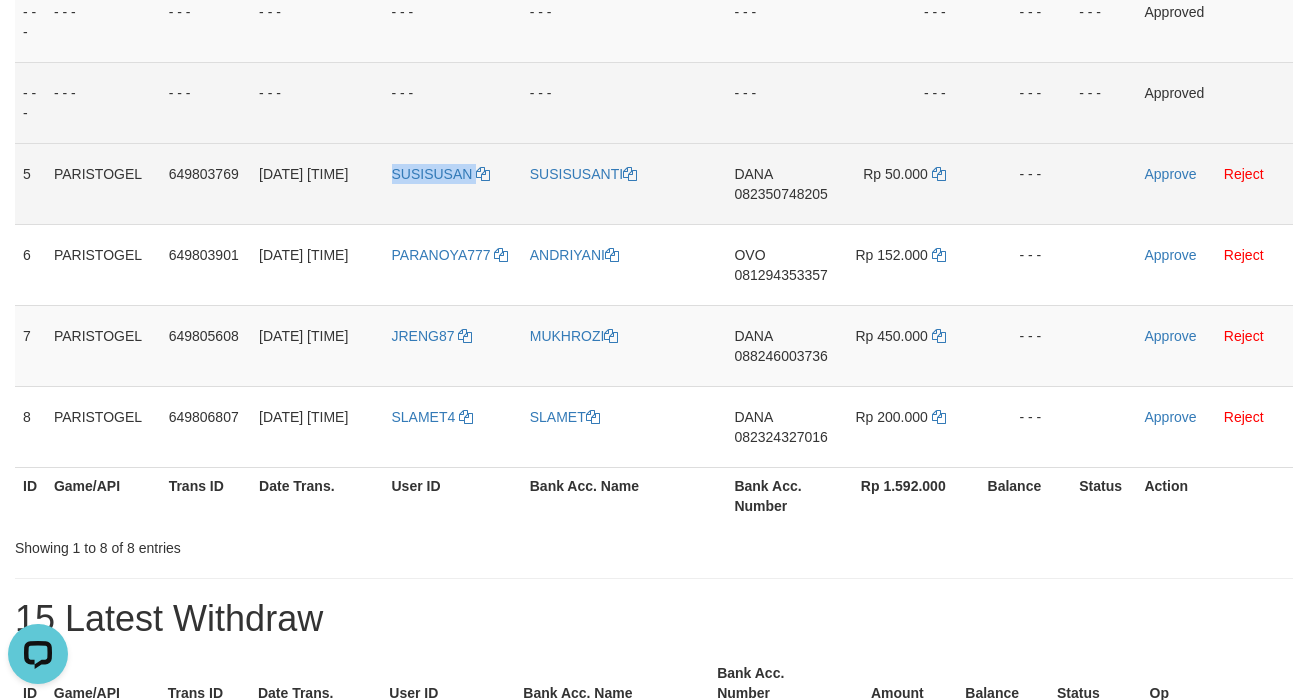 drag, startPoint x: 409, startPoint y: 210, endPoint x: 24, endPoint y: 193, distance: 385.37515 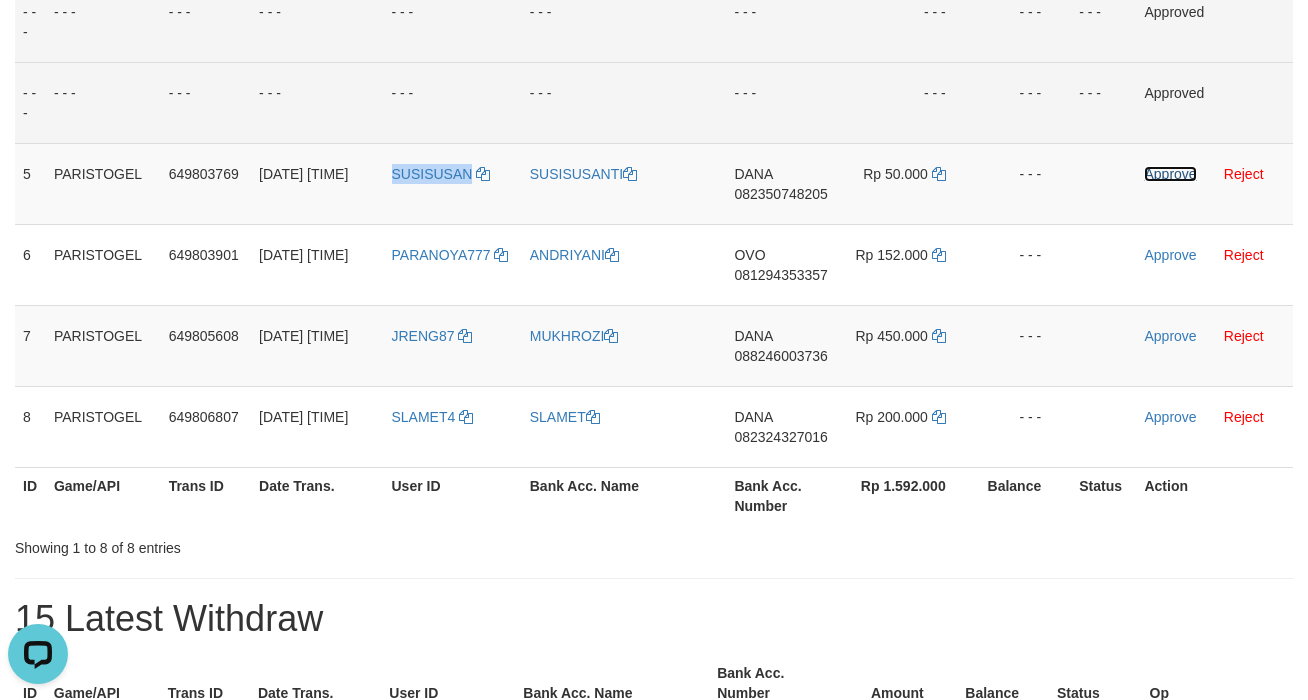 drag, startPoint x: 1177, startPoint y: 196, endPoint x: 434, endPoint y: 52, distance: 756.8256 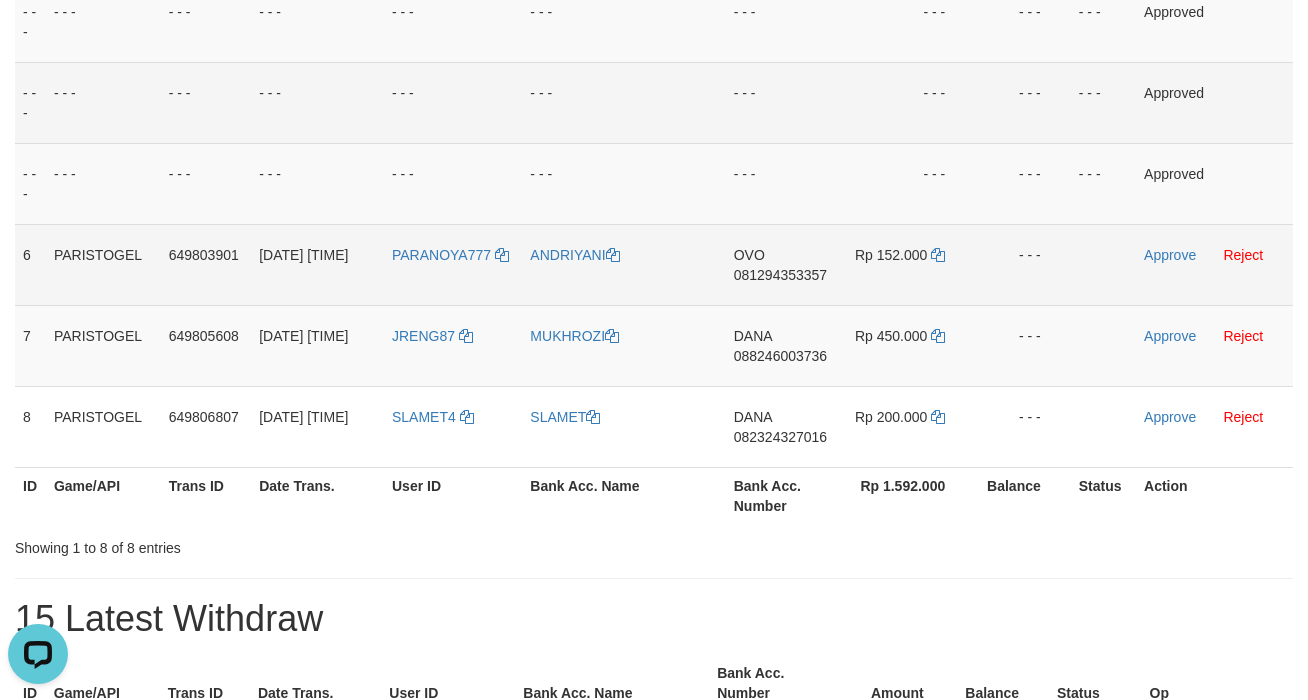 click on "ANDRIYANI" at bounding box center [623, 264] 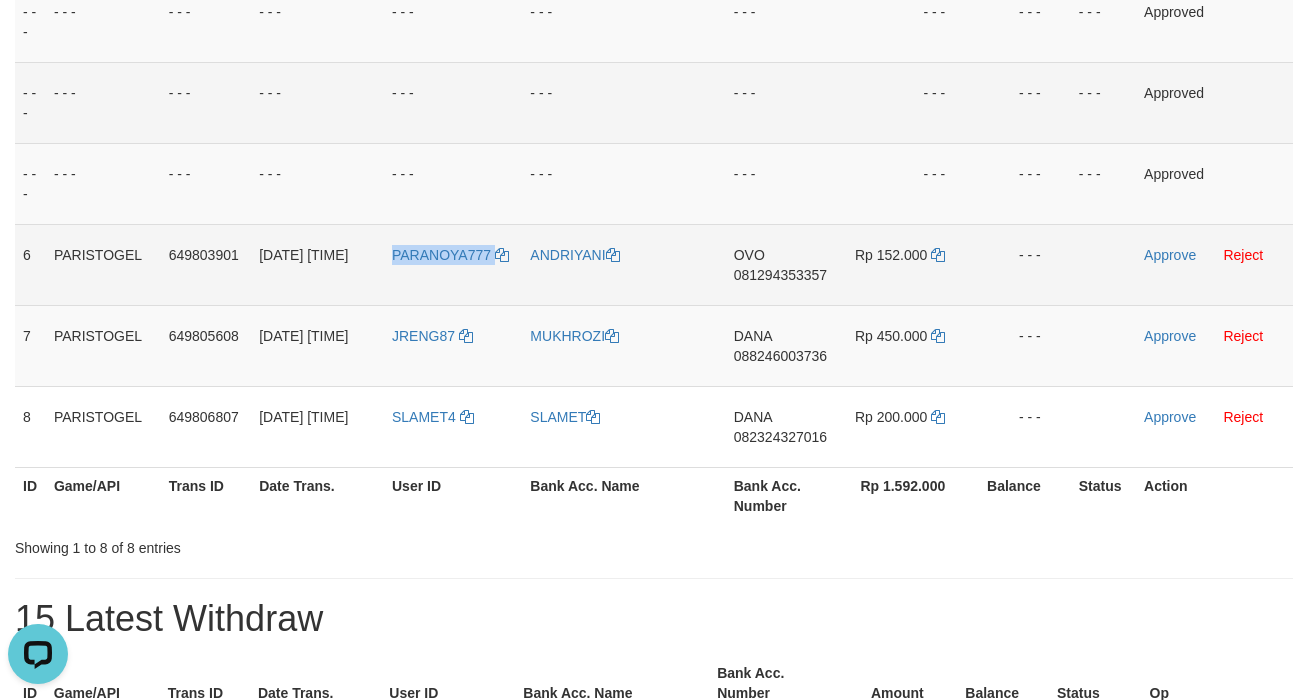 click on "PARANOYA777" at bounding box center [453, 264] 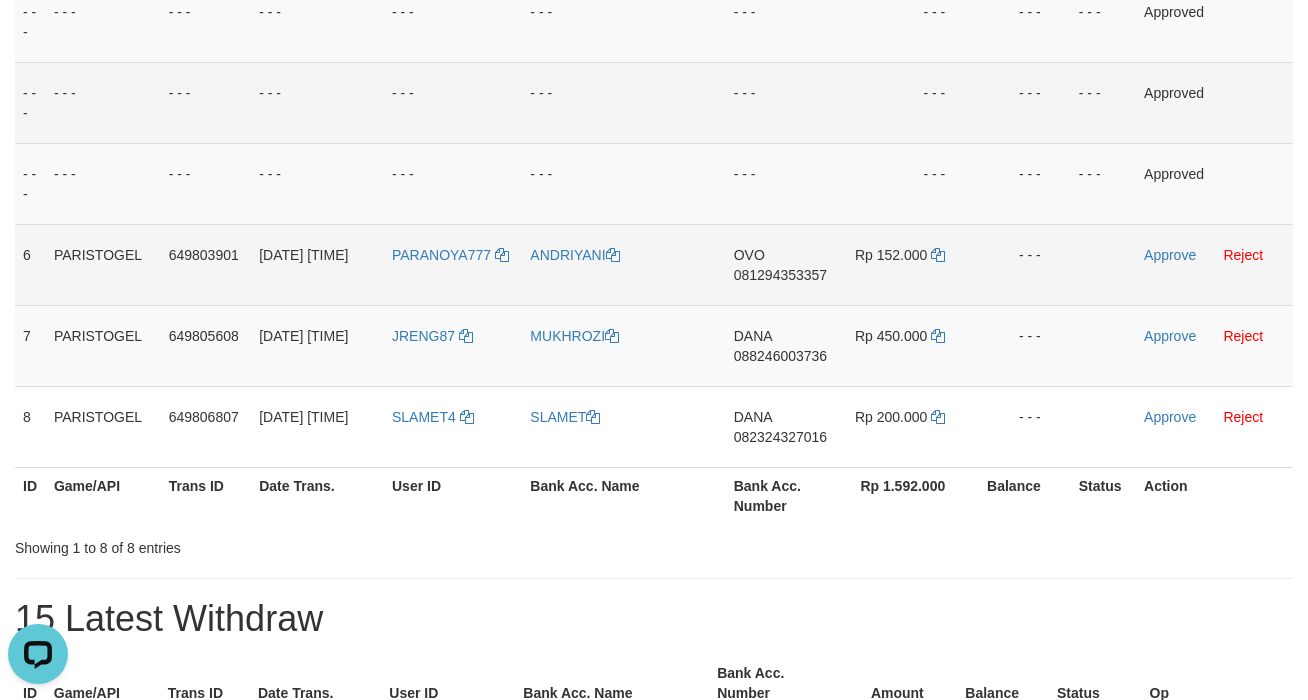 click on "ANDRIYANI" at bounding box center (623, 264) 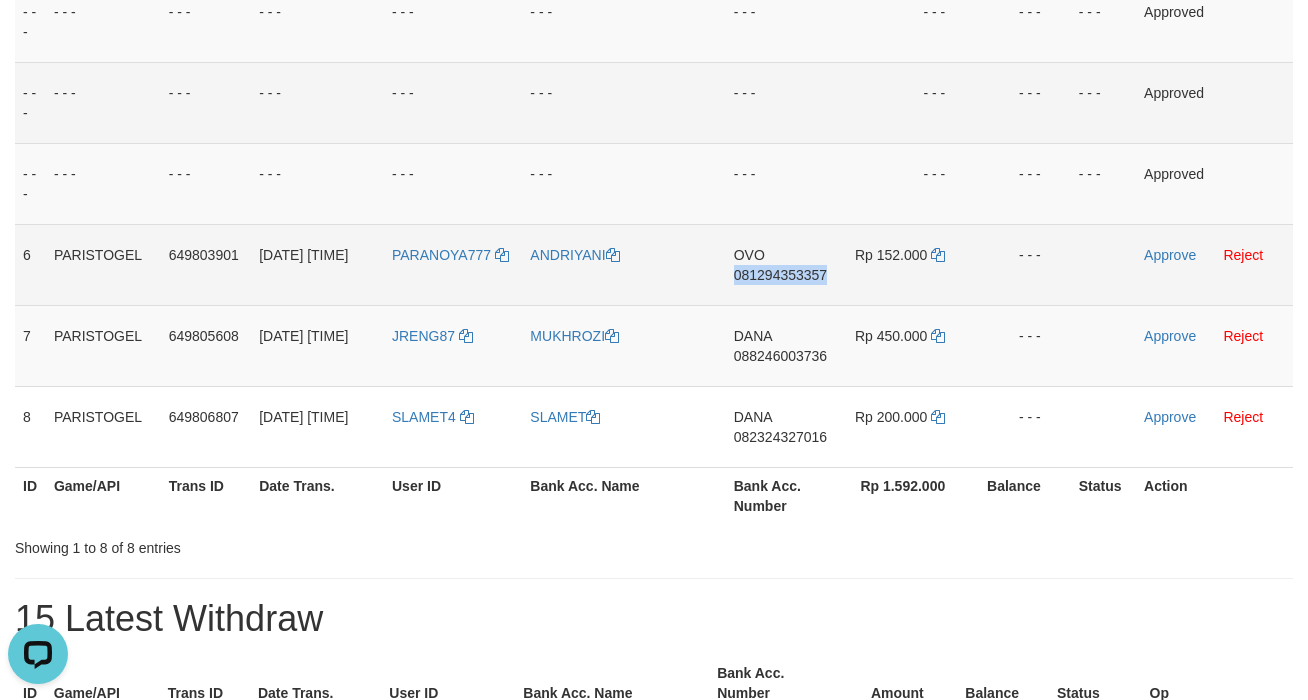 drag, startPoint x: 766, startPoint y: 316, endPoint x: 1258, endPoint y: 316, distance: 492 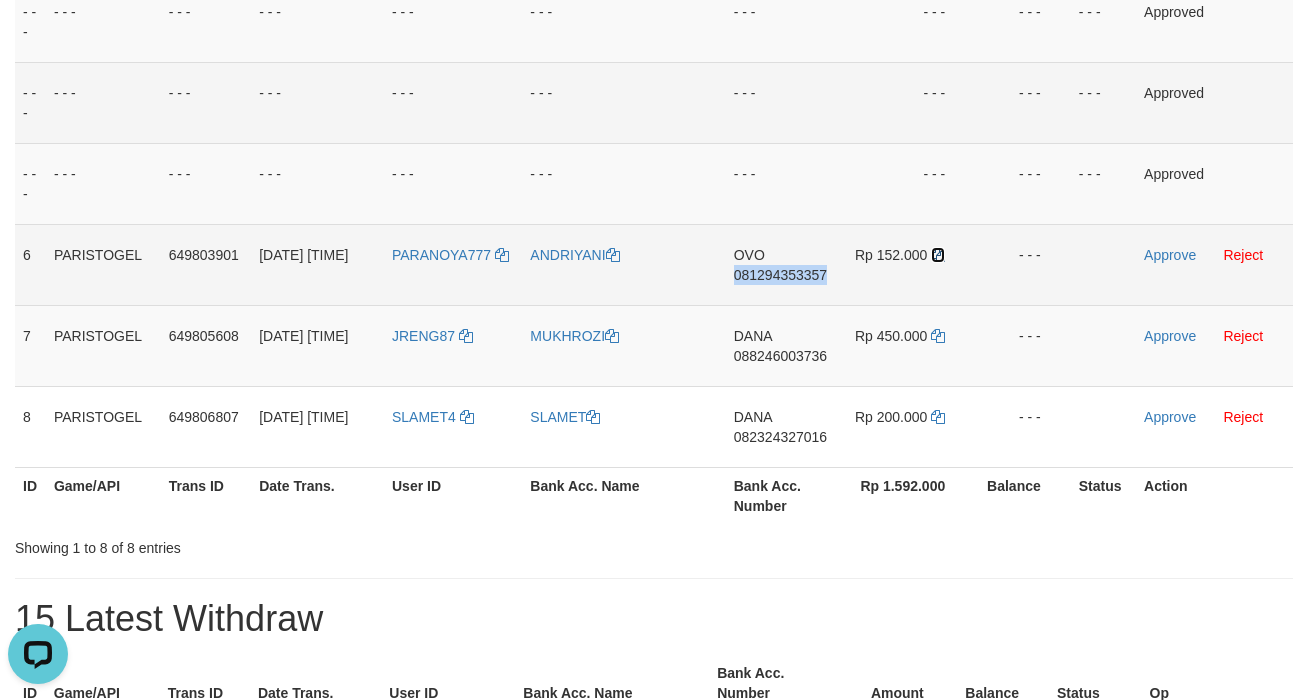 click at bounding box center [938, 255] 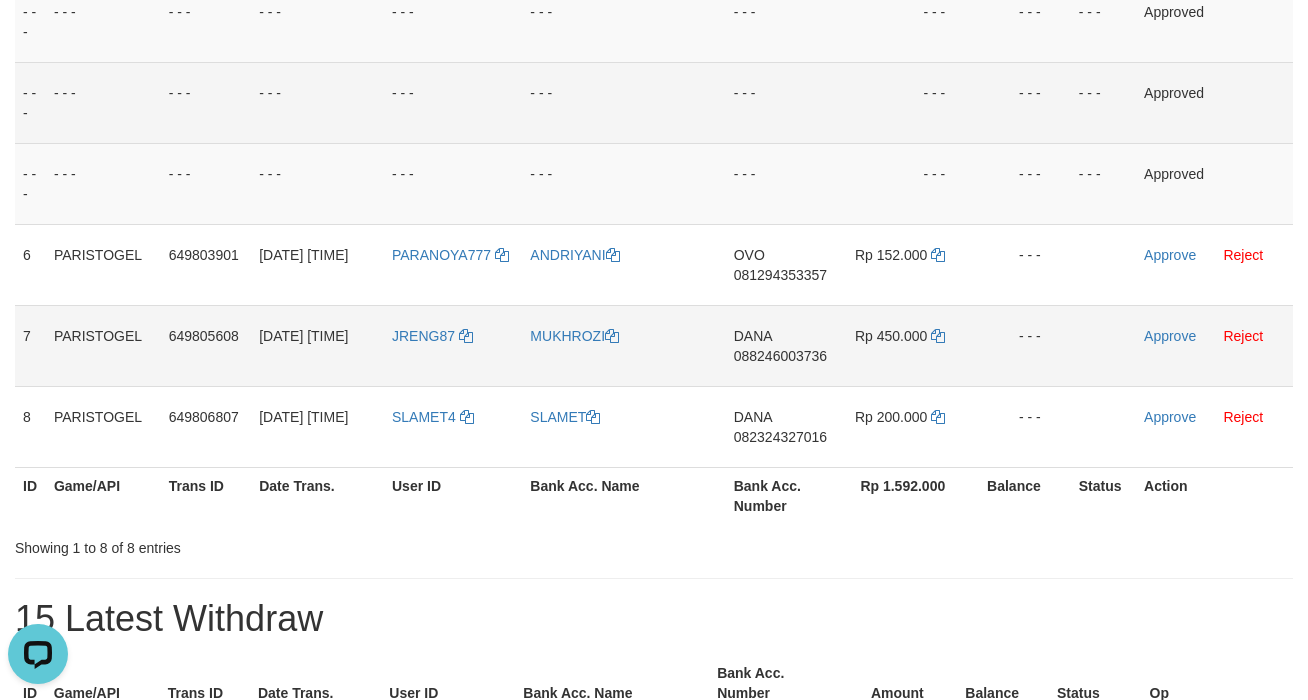 click on "088246003736" at bounding box center [780, 356] 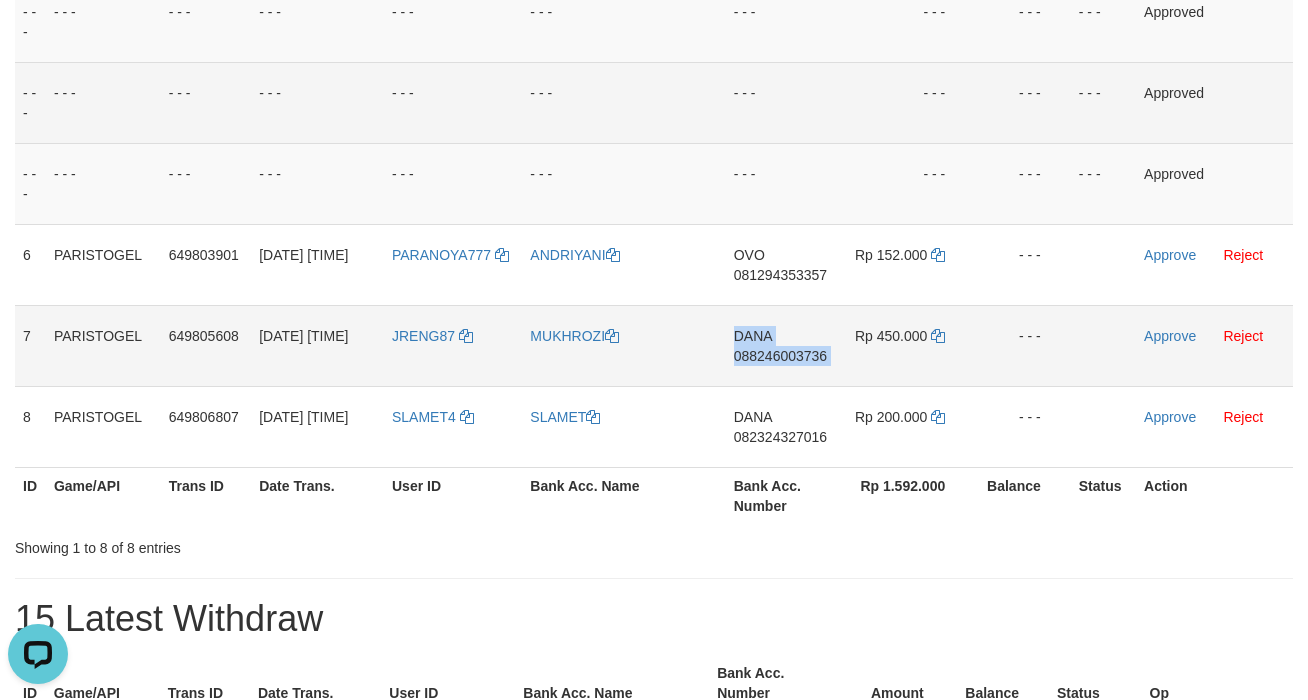 click on "088246003736" at bounding box center [780, 356] 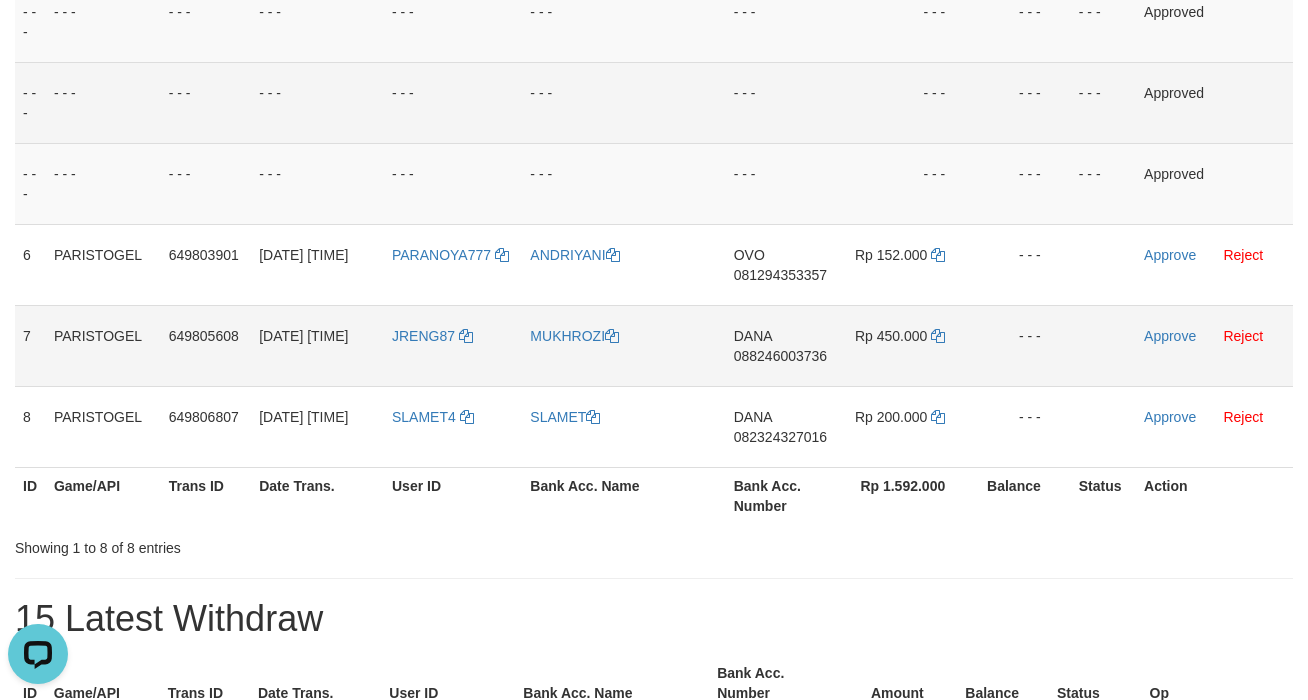 click on "DANA
088246003736" at bounding box center [783, 345] 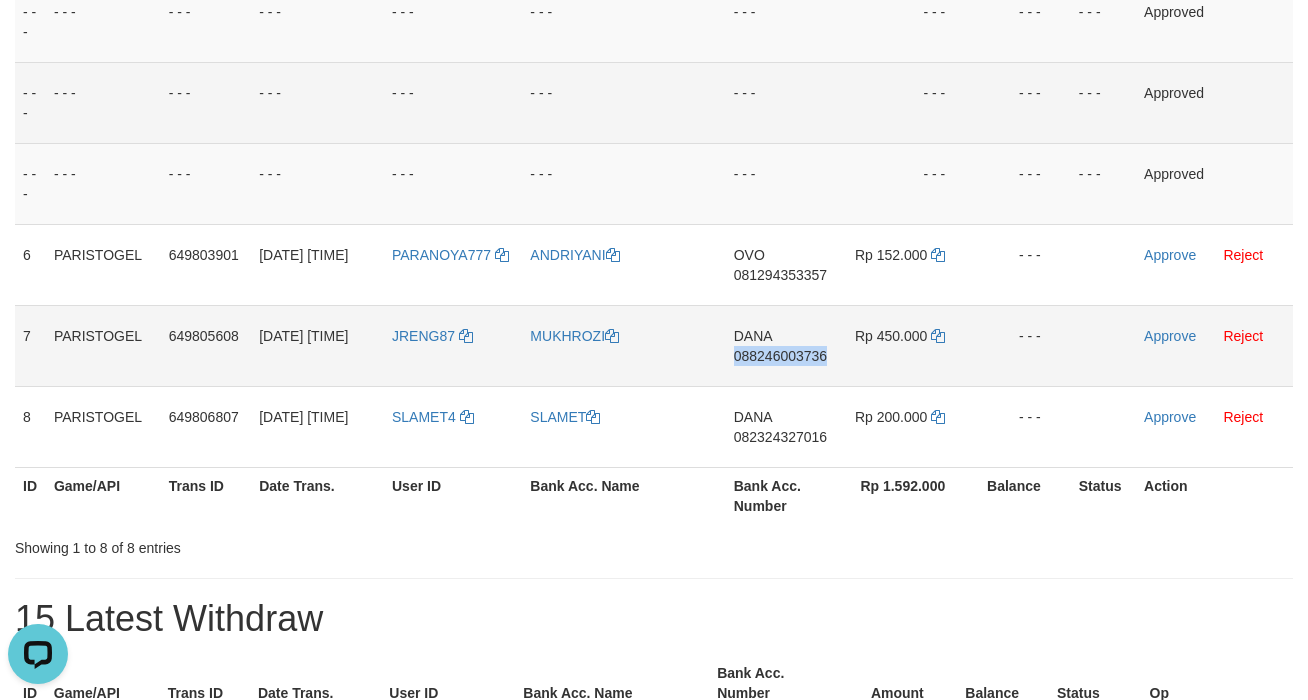 click on "DANA
088246003736" at bounding box center (783, 345) 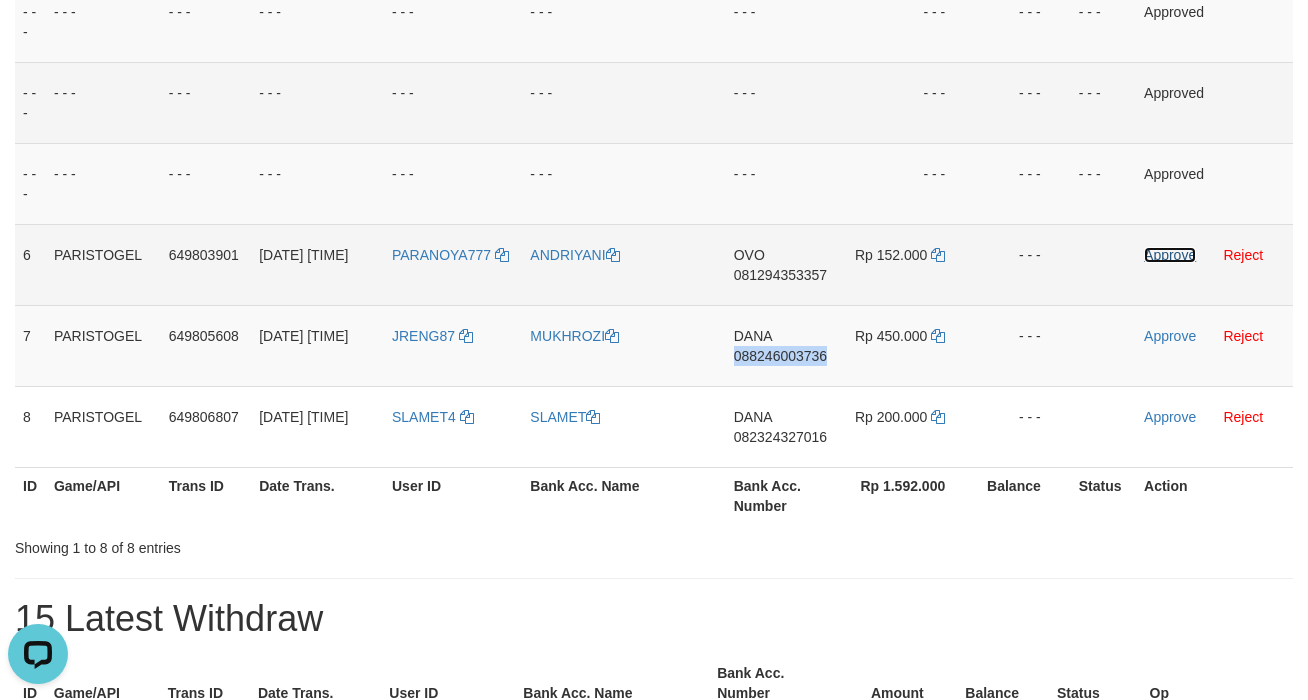 click on "Approve" at bounding box center (1170, 255) 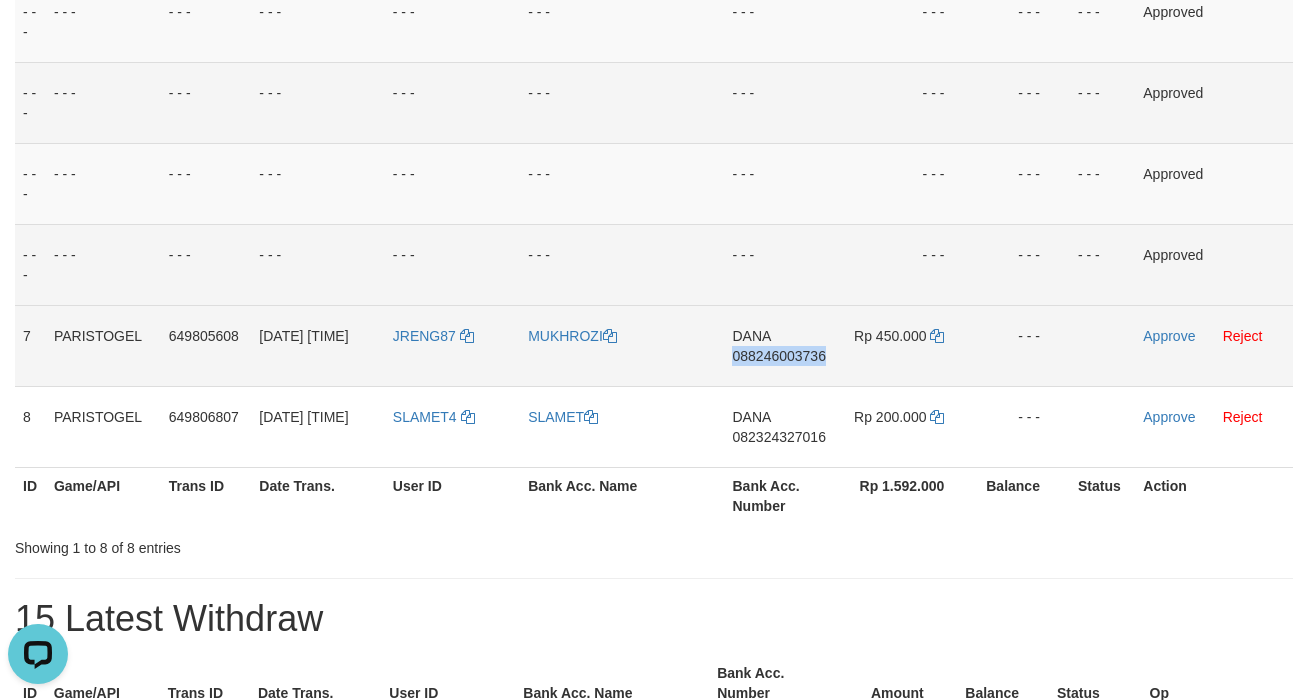 click on "088246003736" at bounding box center [778, 356] 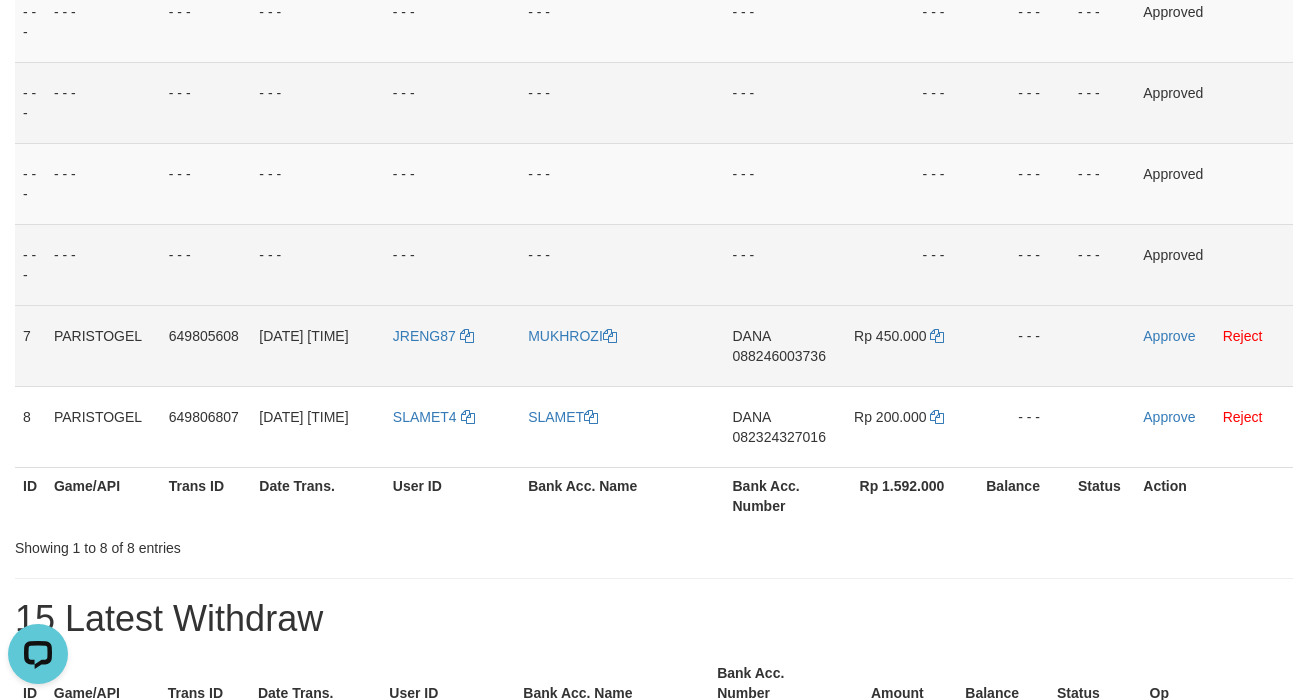 click on "DANA
088246003736" at bounding box center (781, 345) 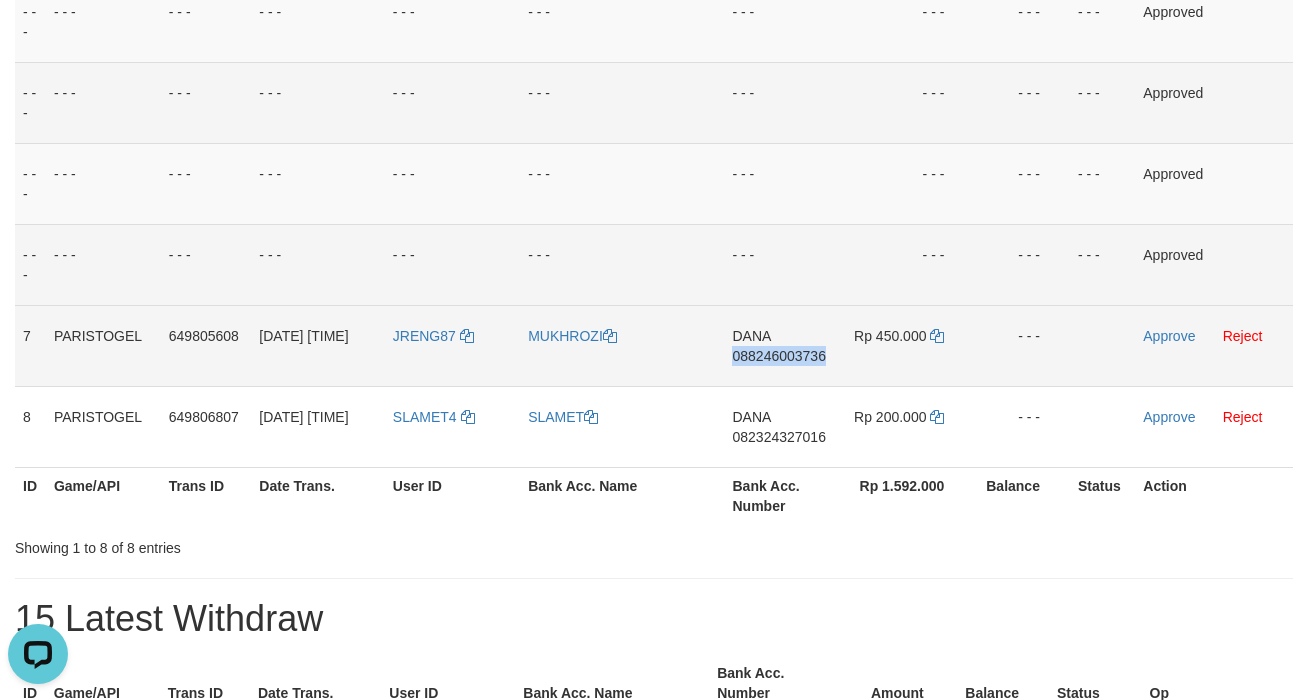 click on "DANA
088246003736" at bounding box center (781, 345) 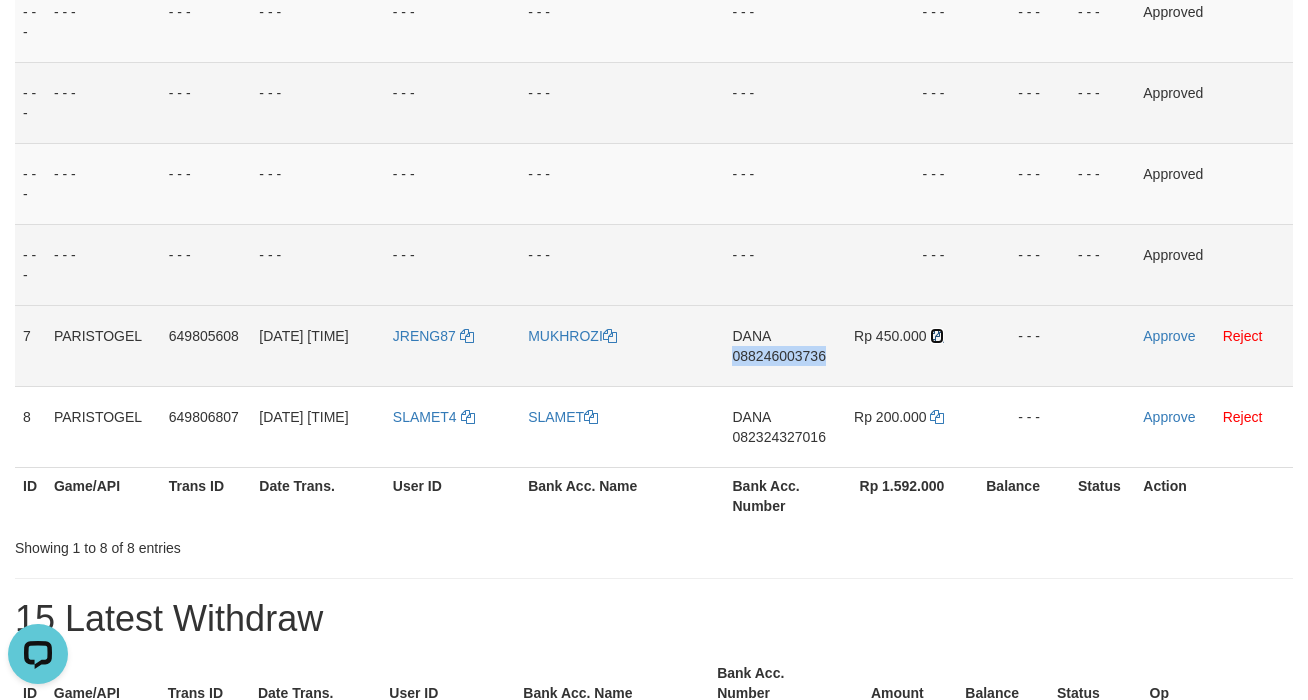 click at bounding box center (937, 336) 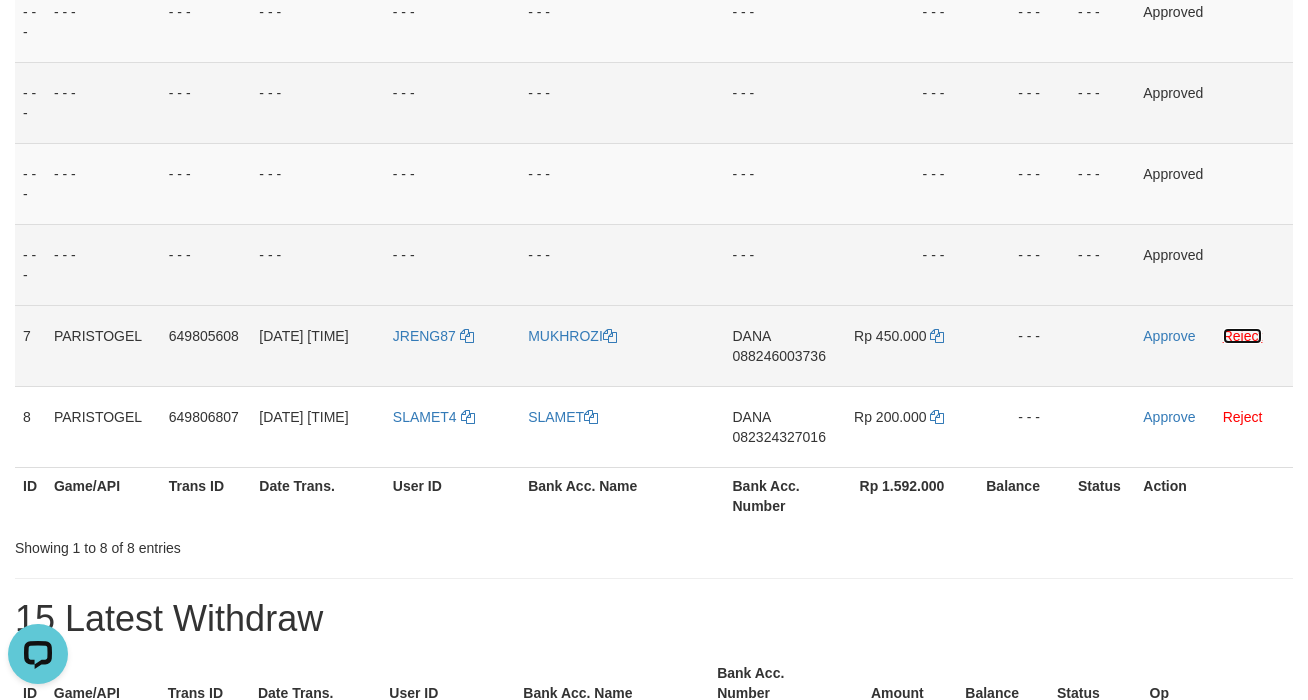 click on "Reject" at bounding box center (1243, 336) 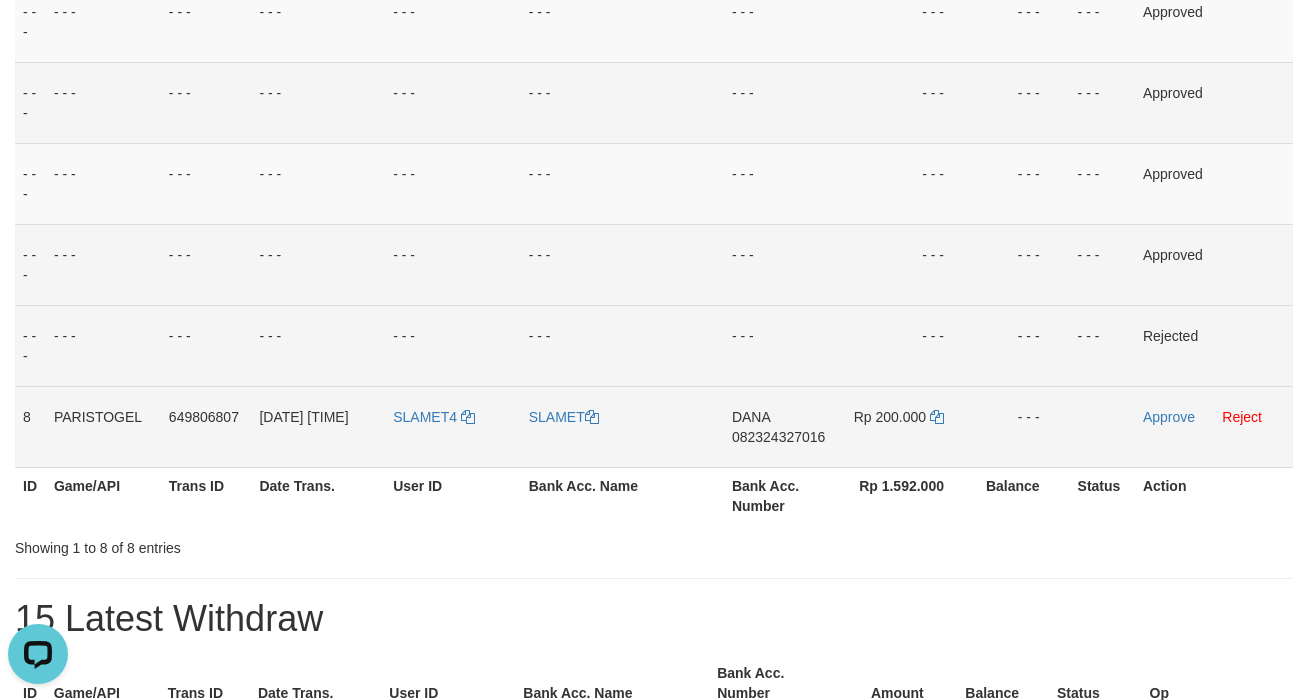 click on "DANA
082324327016" at bounding box center [781, 426] 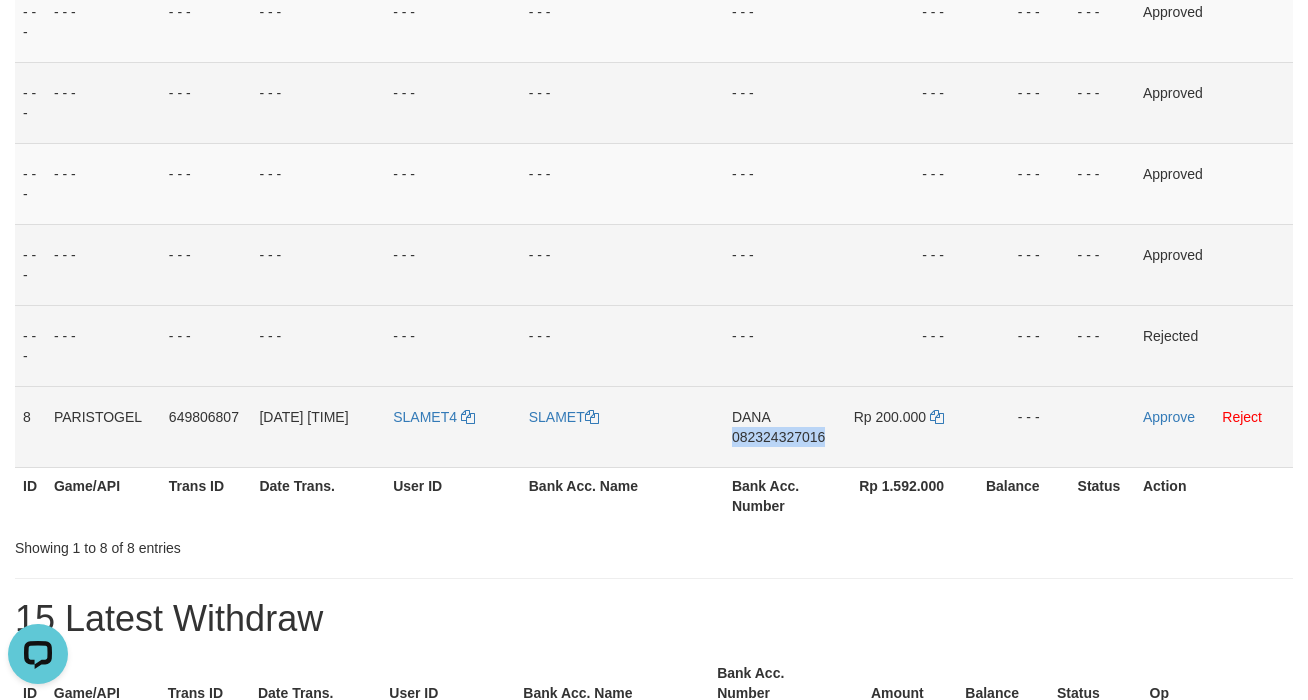 click on "DANA
082324327016" at bounding box center [781, 426] 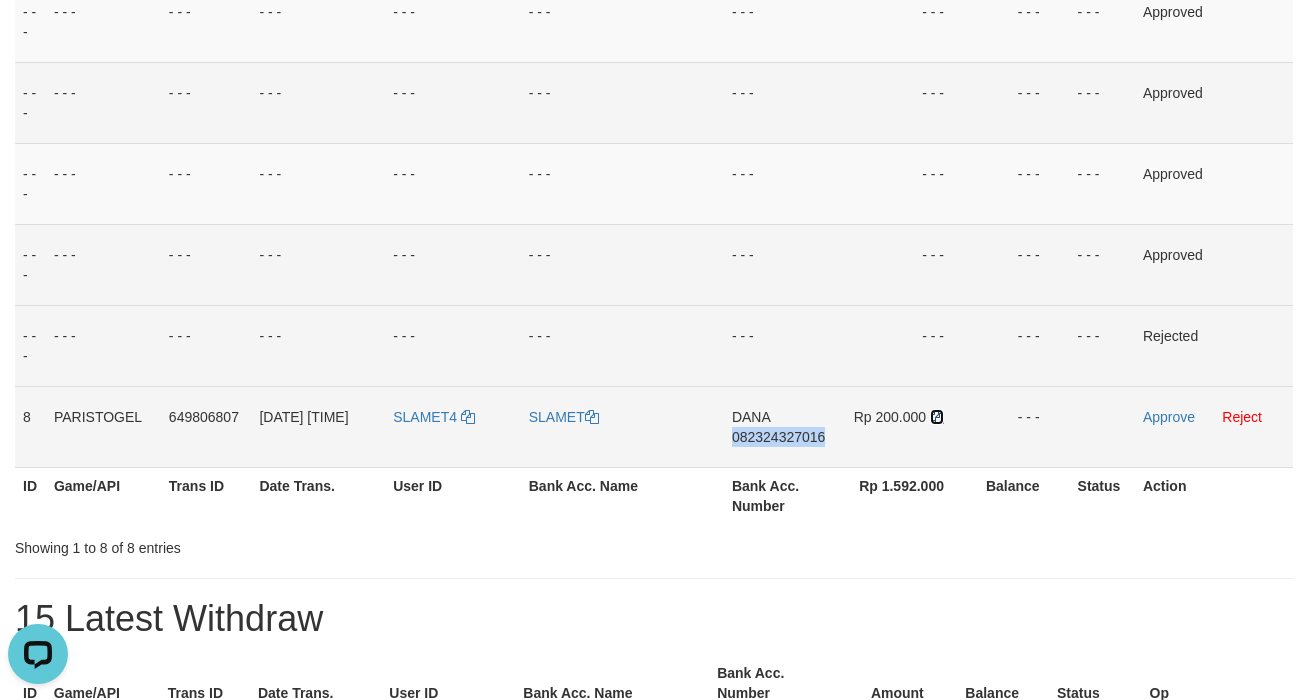 click at bounding box center (937, 417) 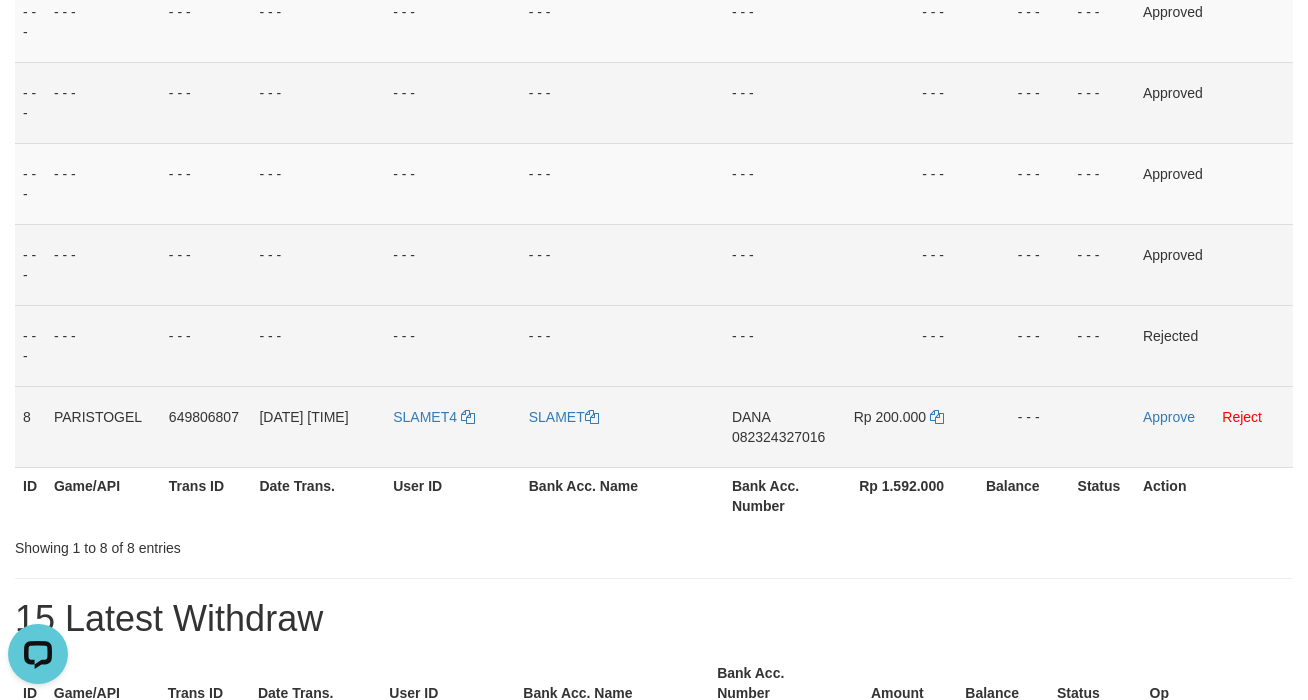 click on "SLAMET" at bounding box center [622, 426] 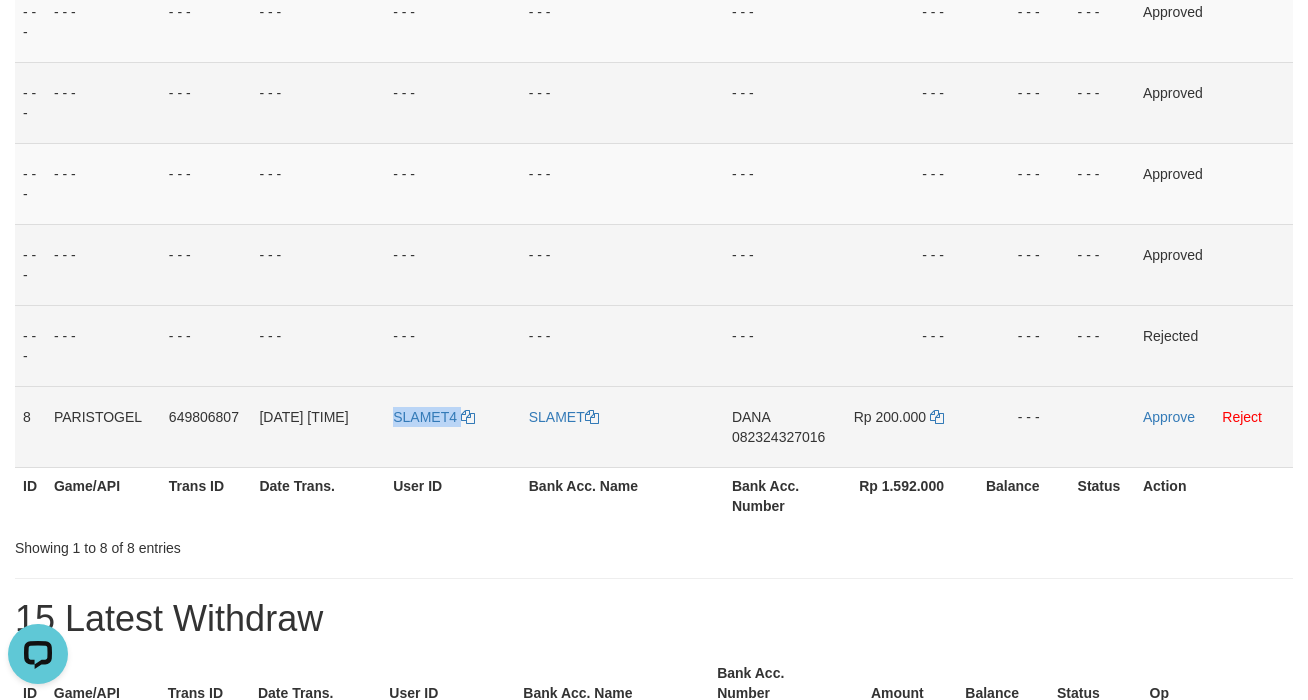 click on "SLAMET4" at bounding box center [453, 426] 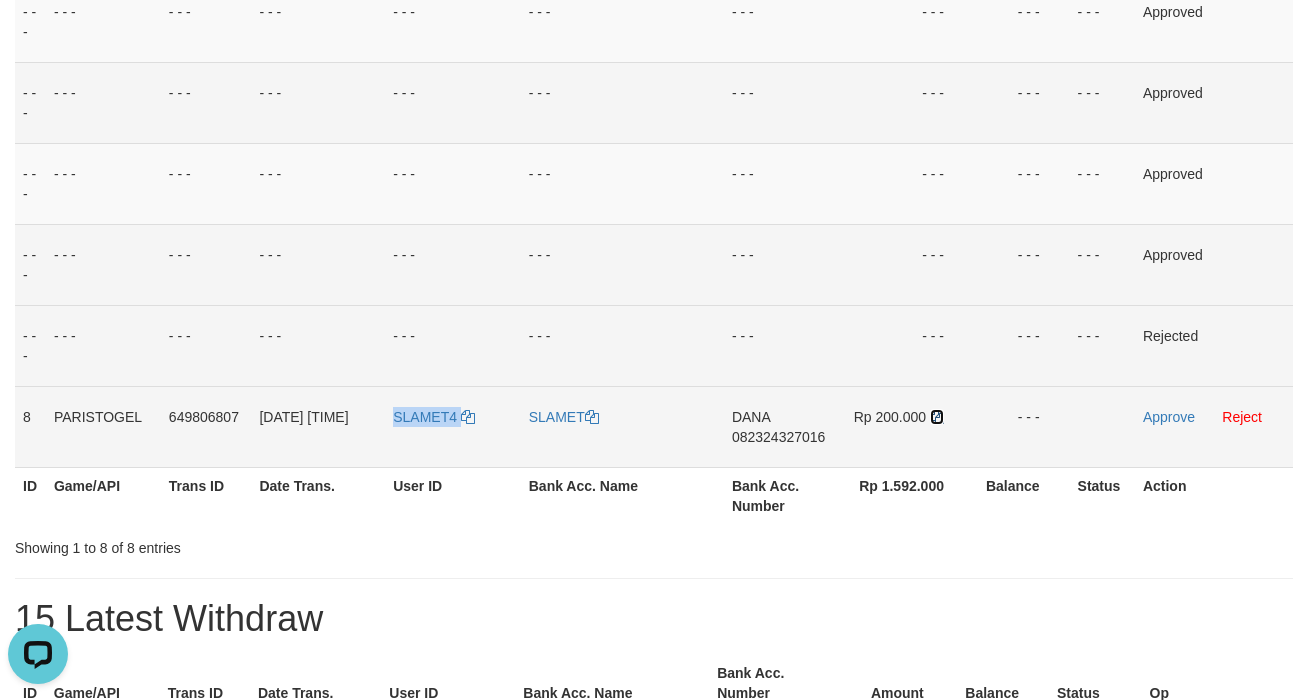 drag, startPoint x: 932, startPoint y: 466, endPoint x: 882, endPoint y: 440, distance: 56.35601 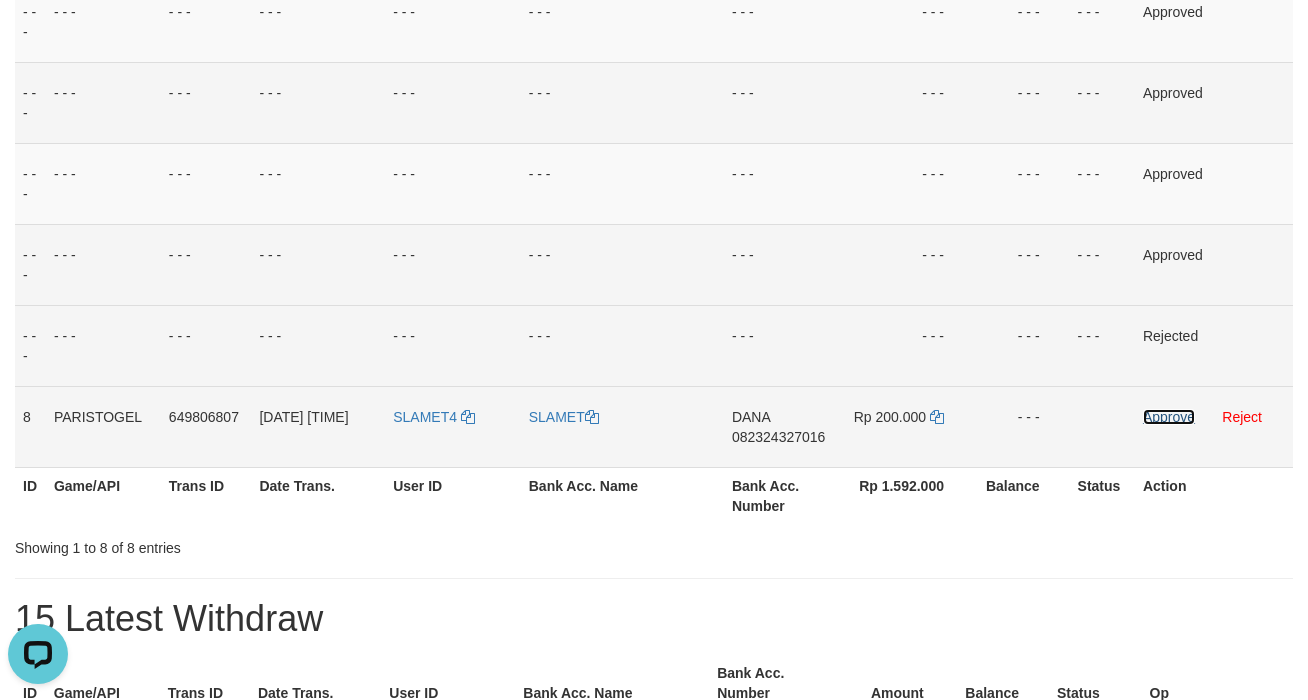 click on "Approve" at bounding box center (1169, 417) 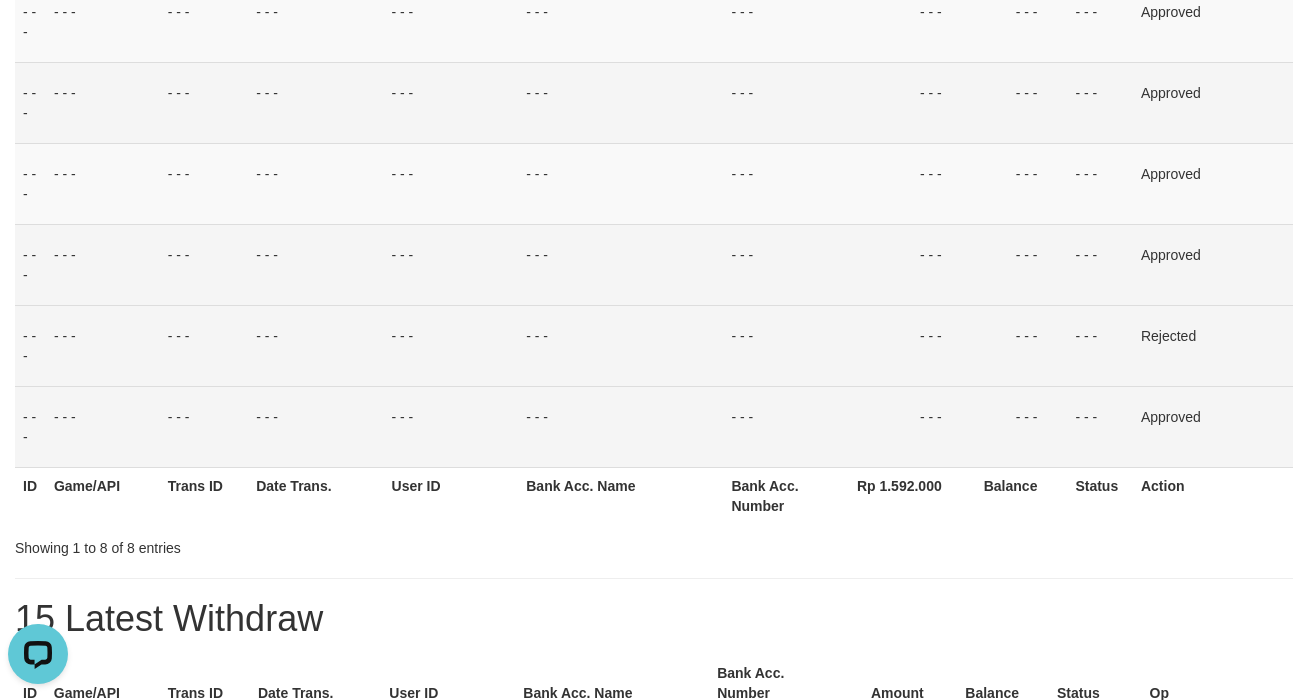 drag, startPoint x: 545, startPoint y: 262, endPoint x: 537, endPoint y: 250, distance: 14.422205 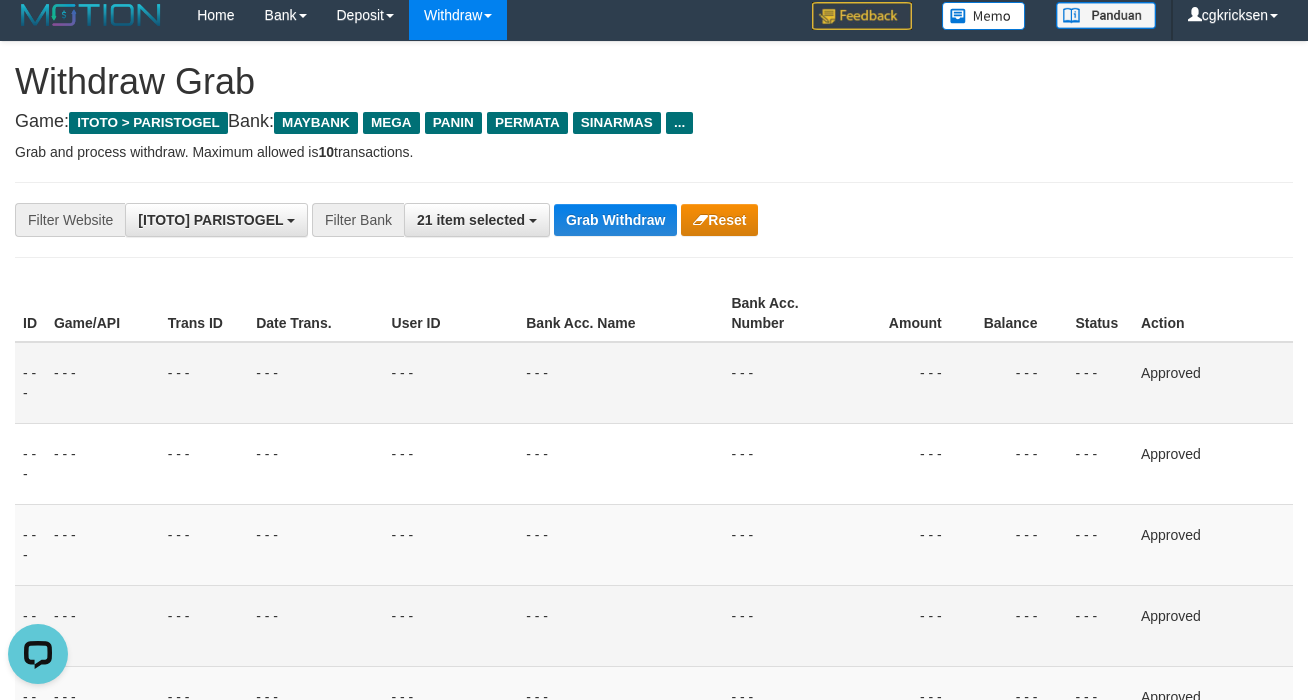 scroll, scrollTop: 0, scrollLeft: 0, axis: both 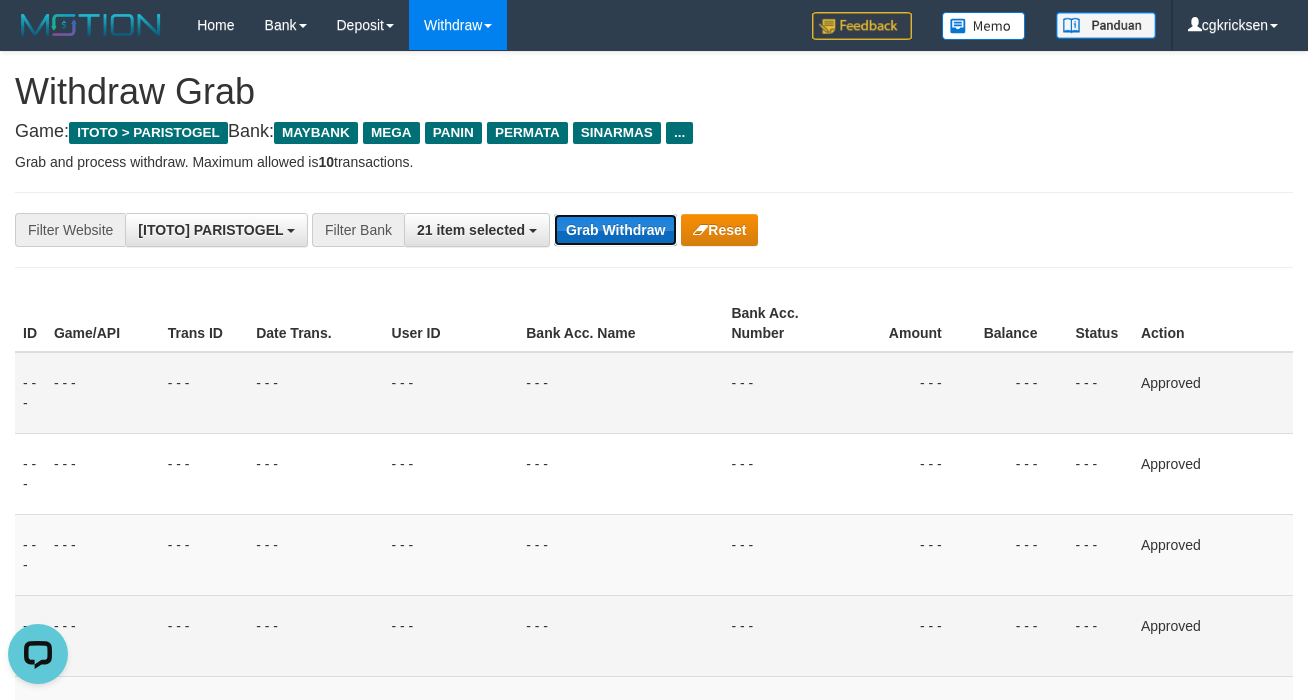 click on "Grab Withdraw" at bounding box center (615, 230) 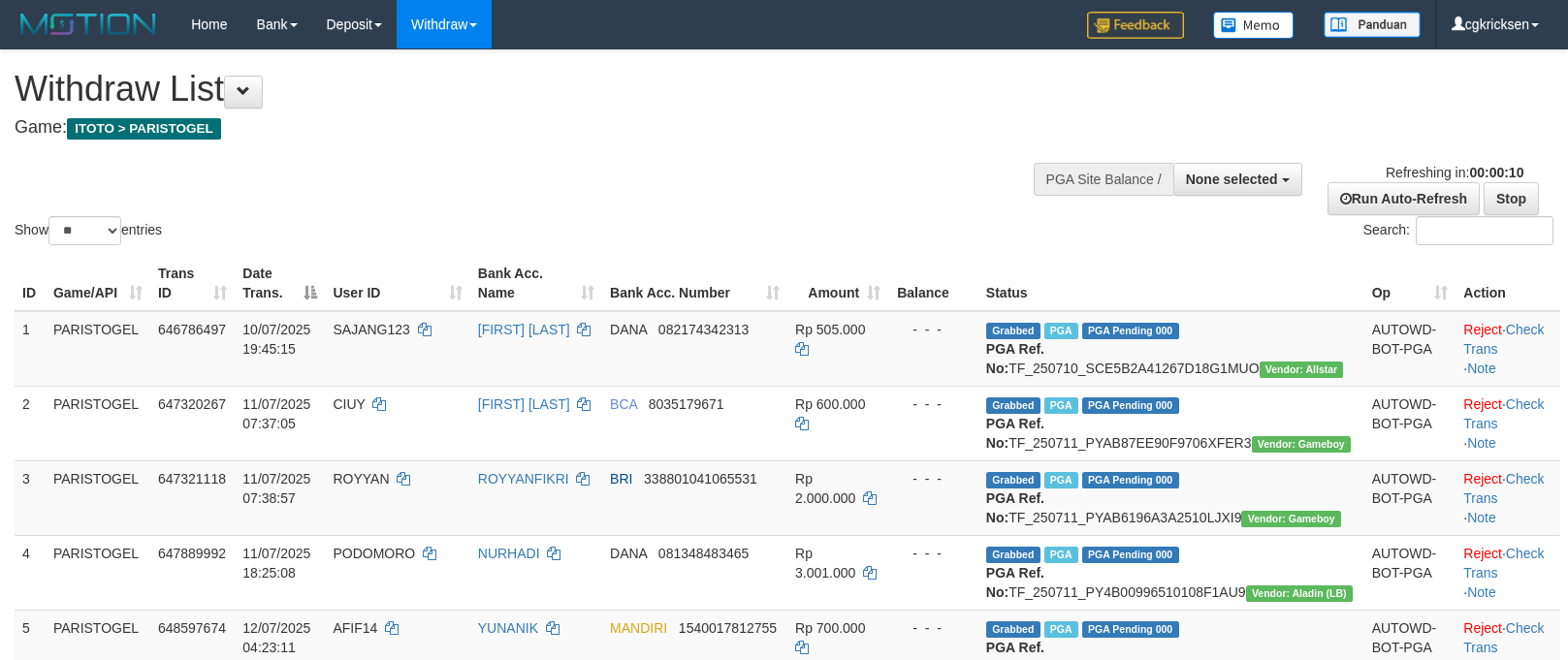 select 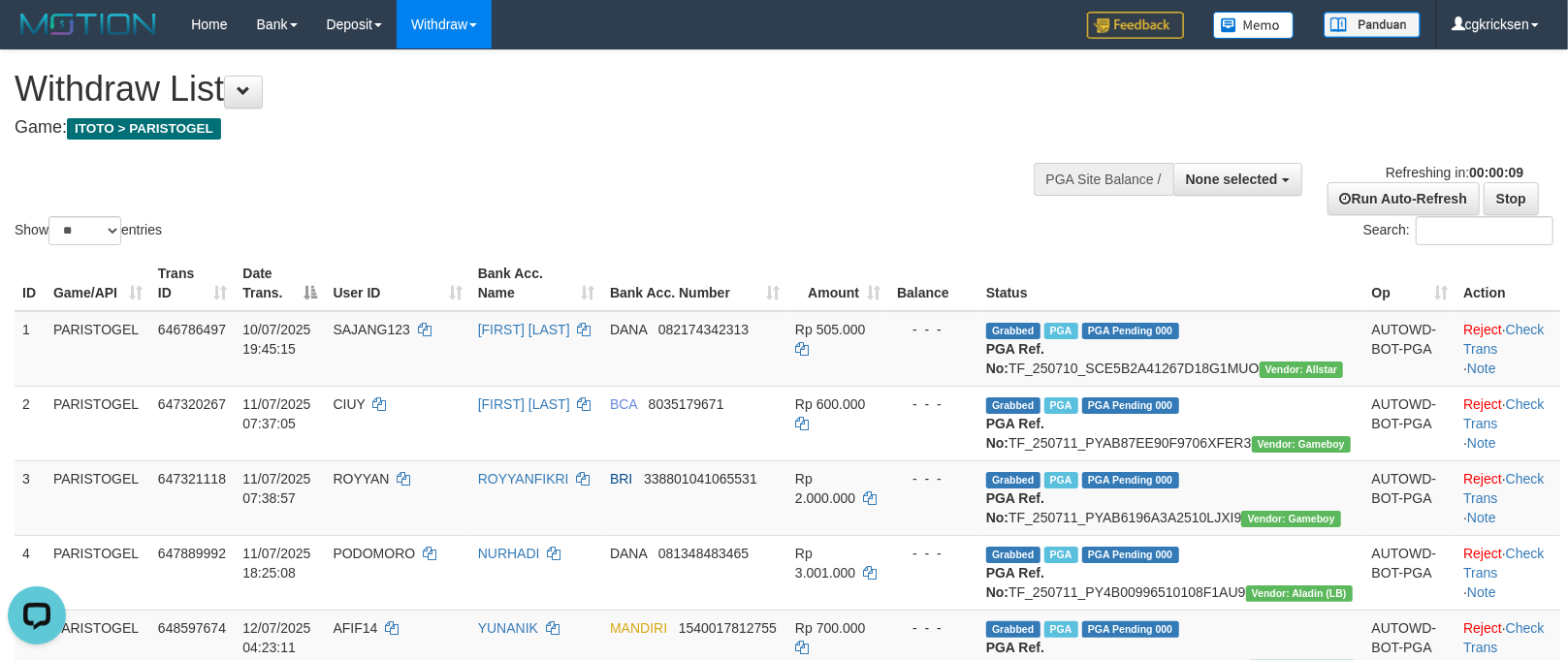scroll, scrollTop: 0, scrollLeft: 0, axis: both 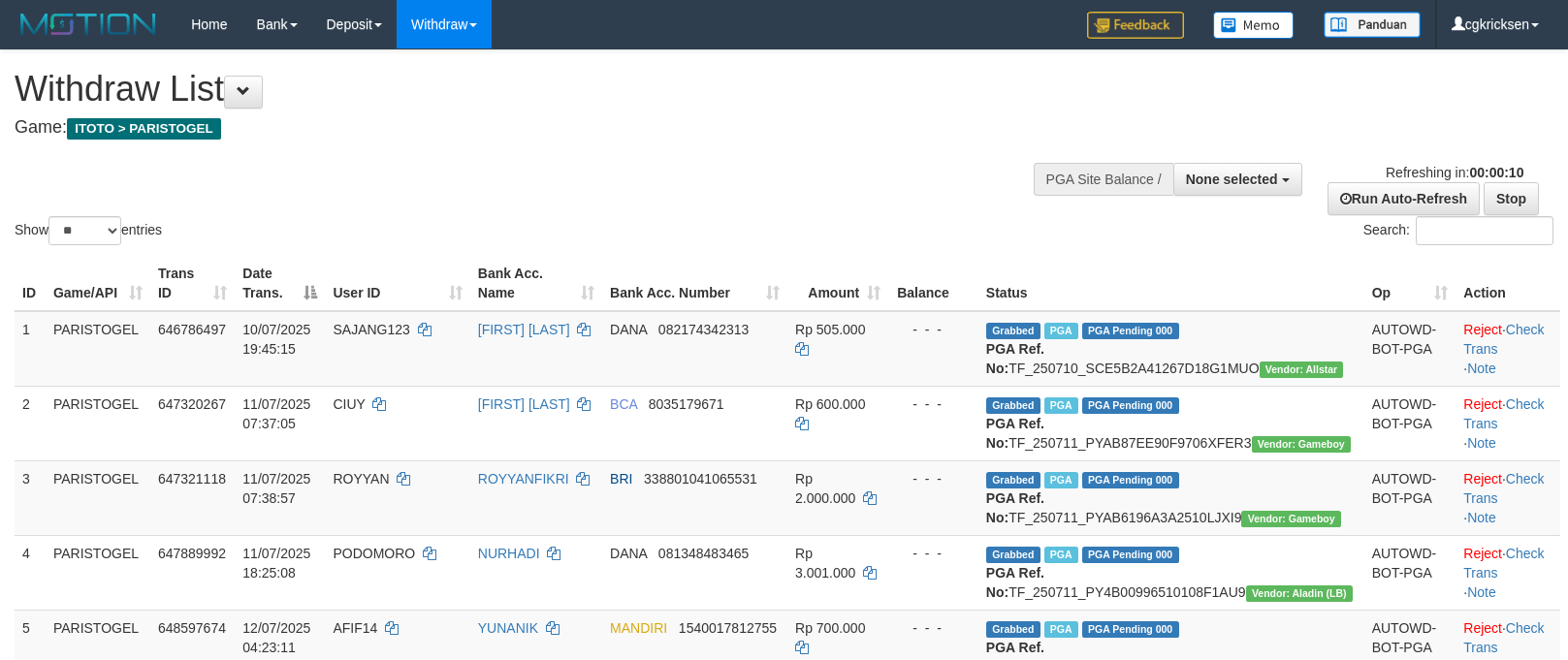 select 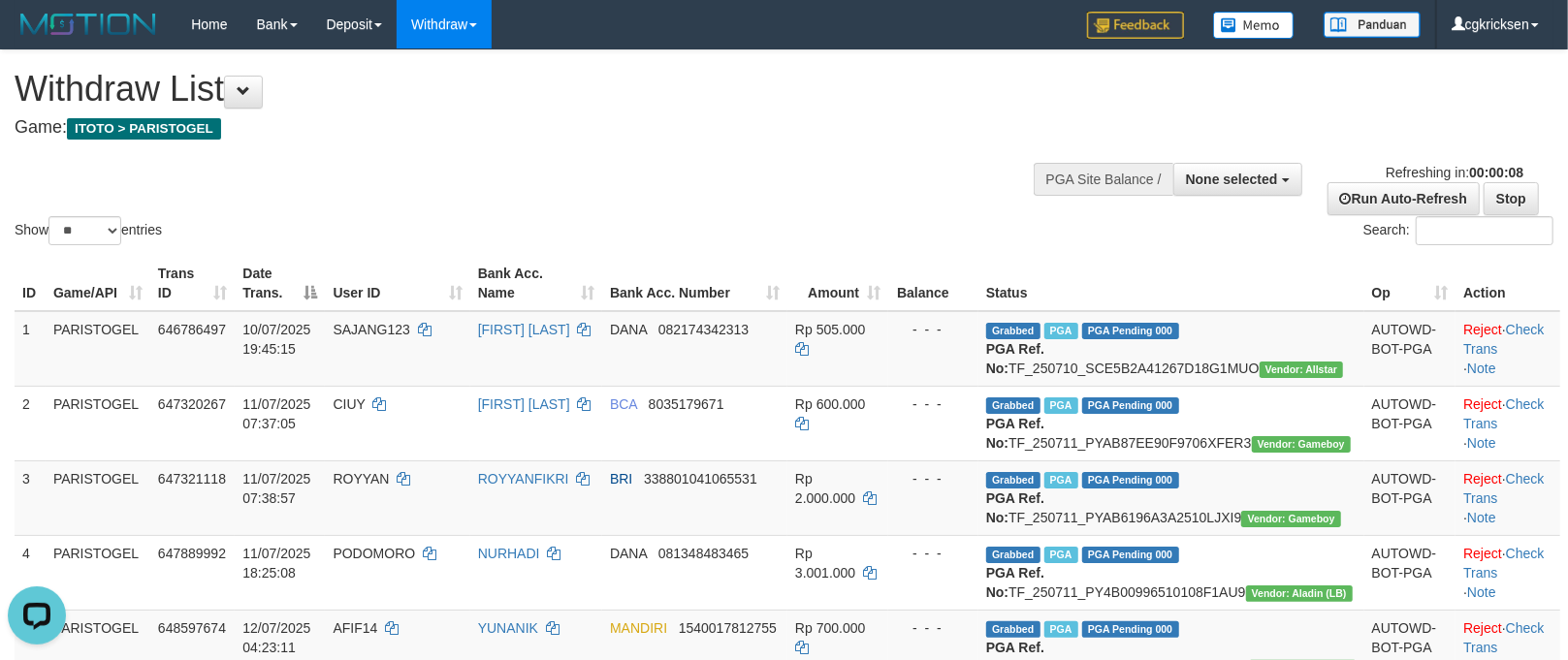 scroll, scrollTop: 0, scrollLeft: 0, axis: both 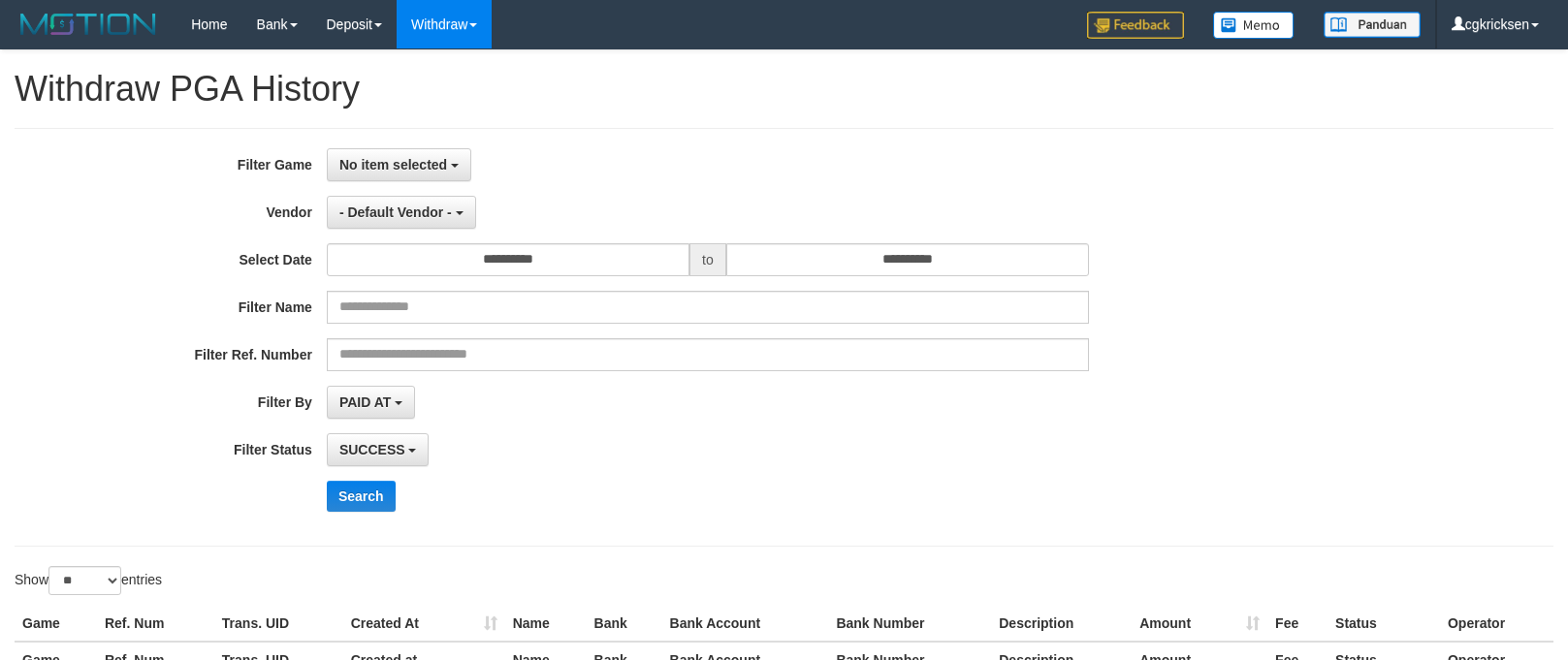 select on "**********" 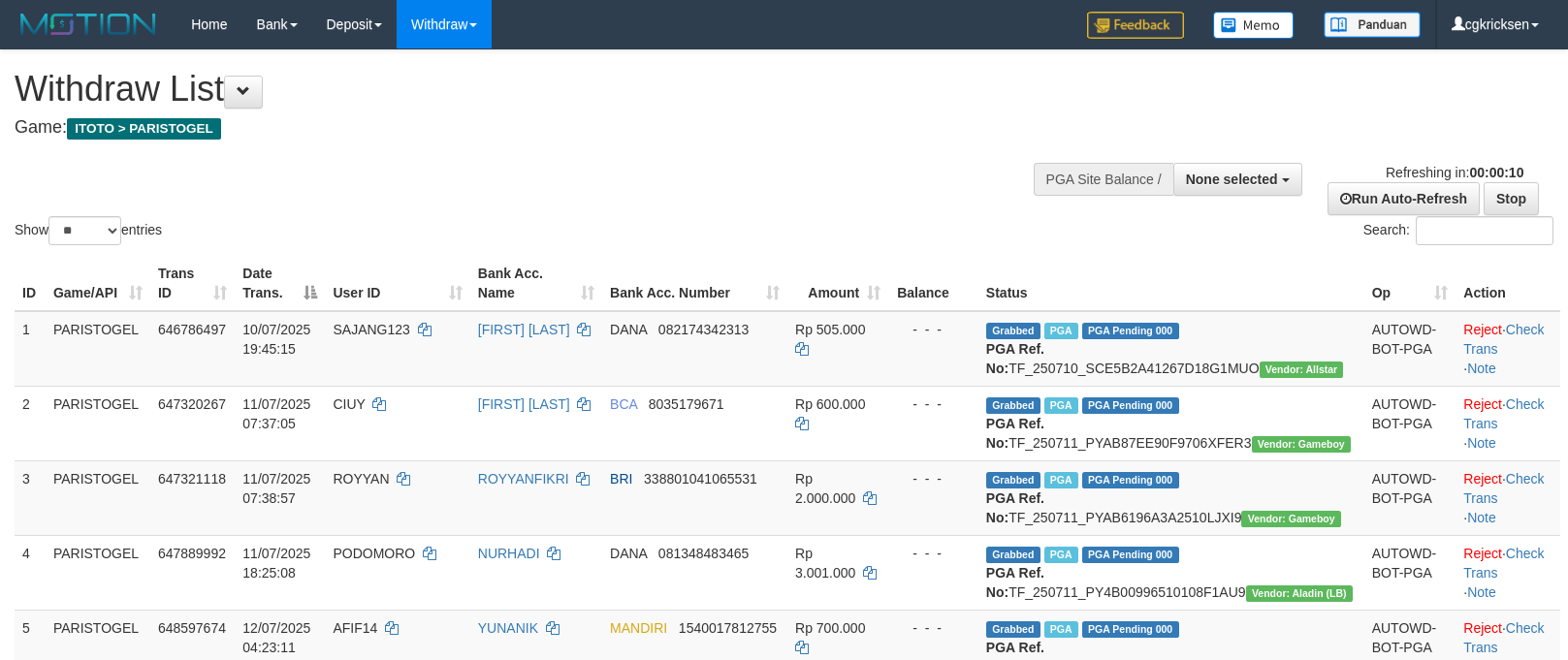 select 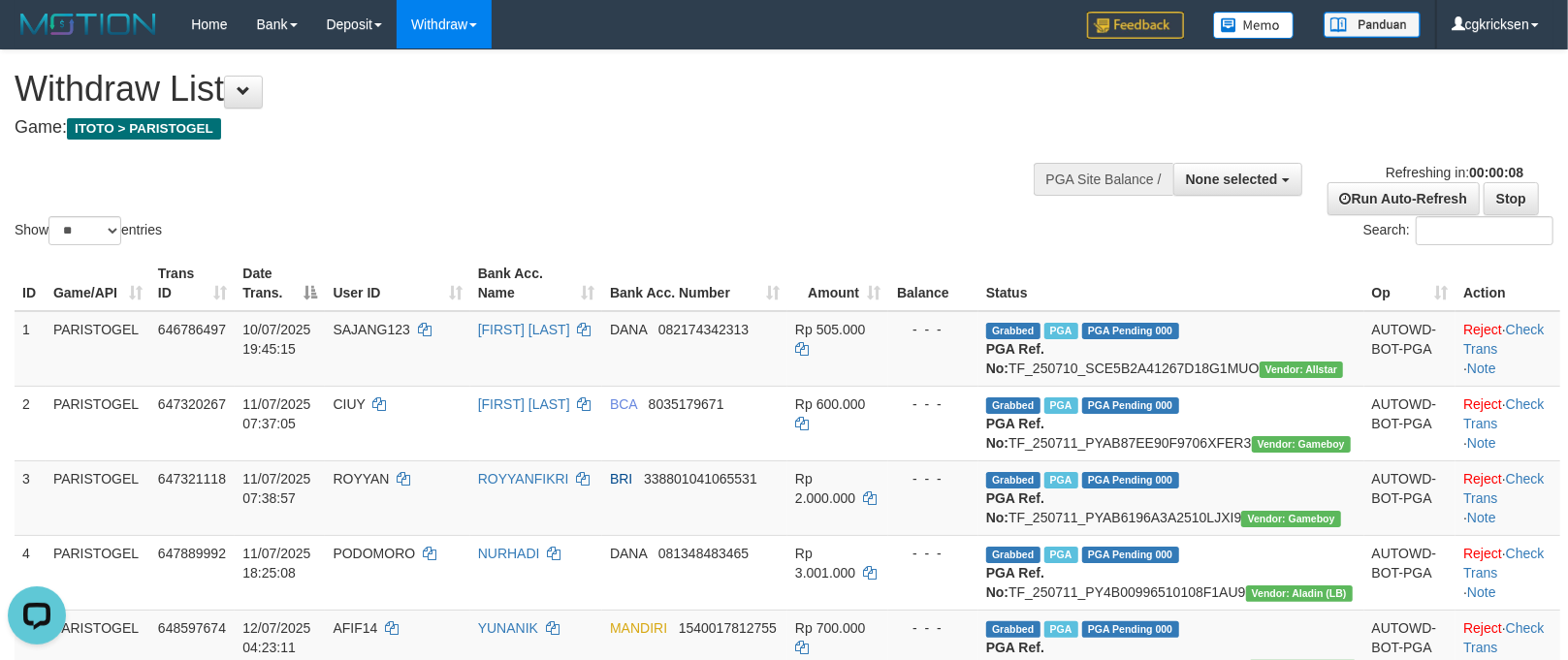 scroll, scrollTop: 0, scrollLeft: 0, axis: both 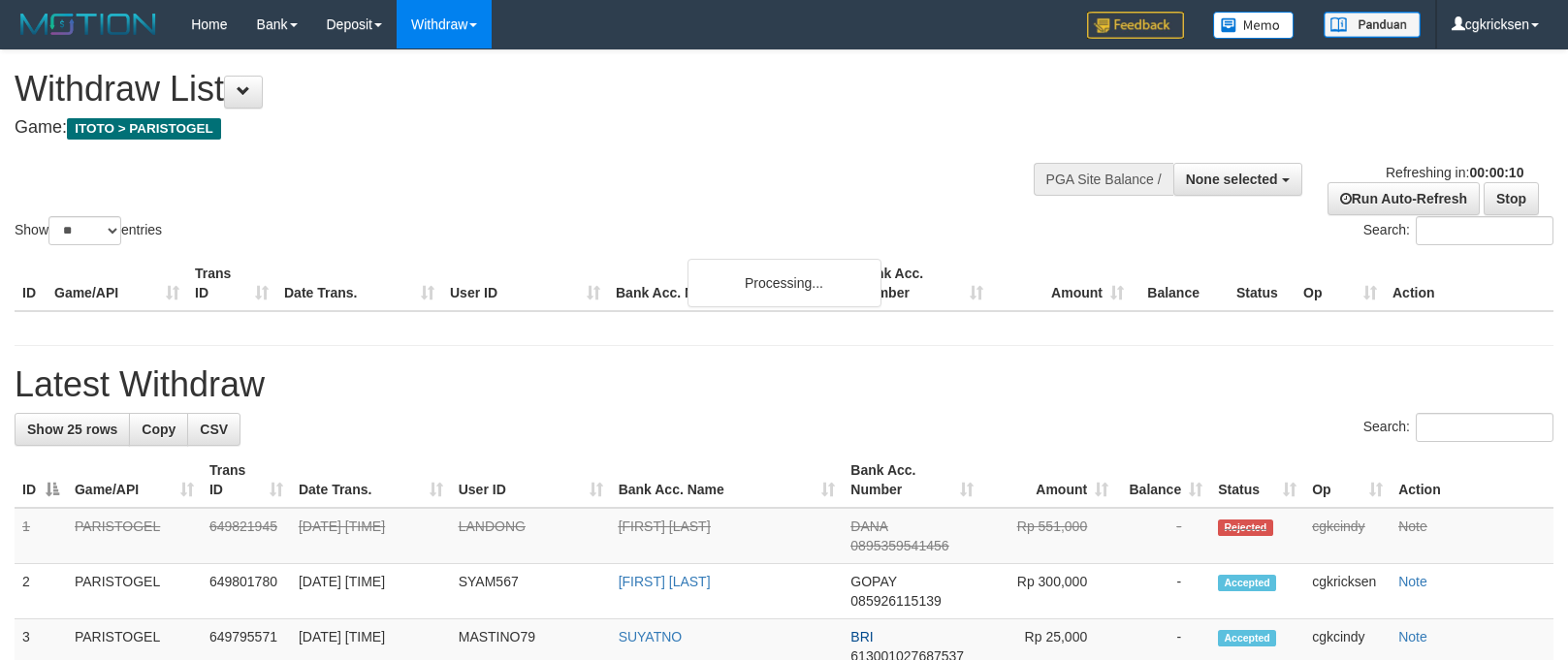 select 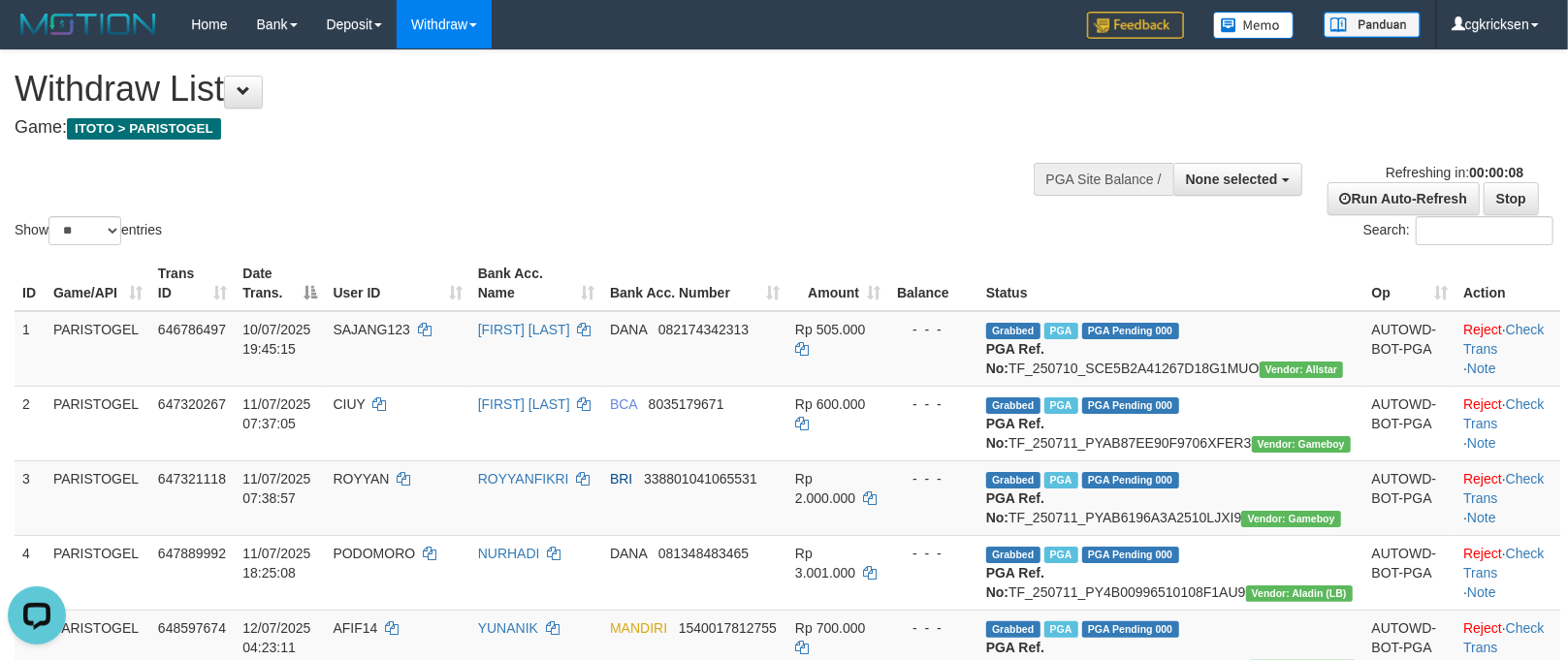 scroll, scrollTop: 0, scrollLeft: 0, axis: both 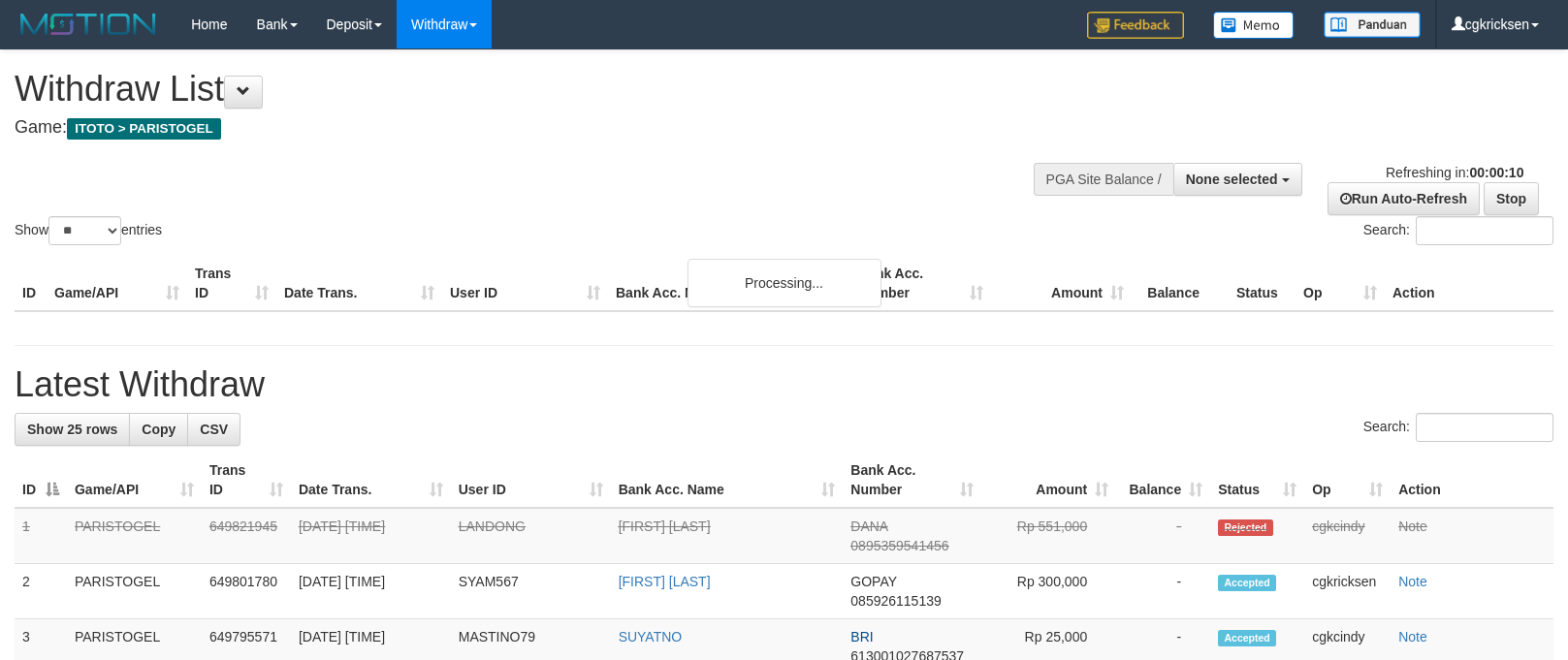 select 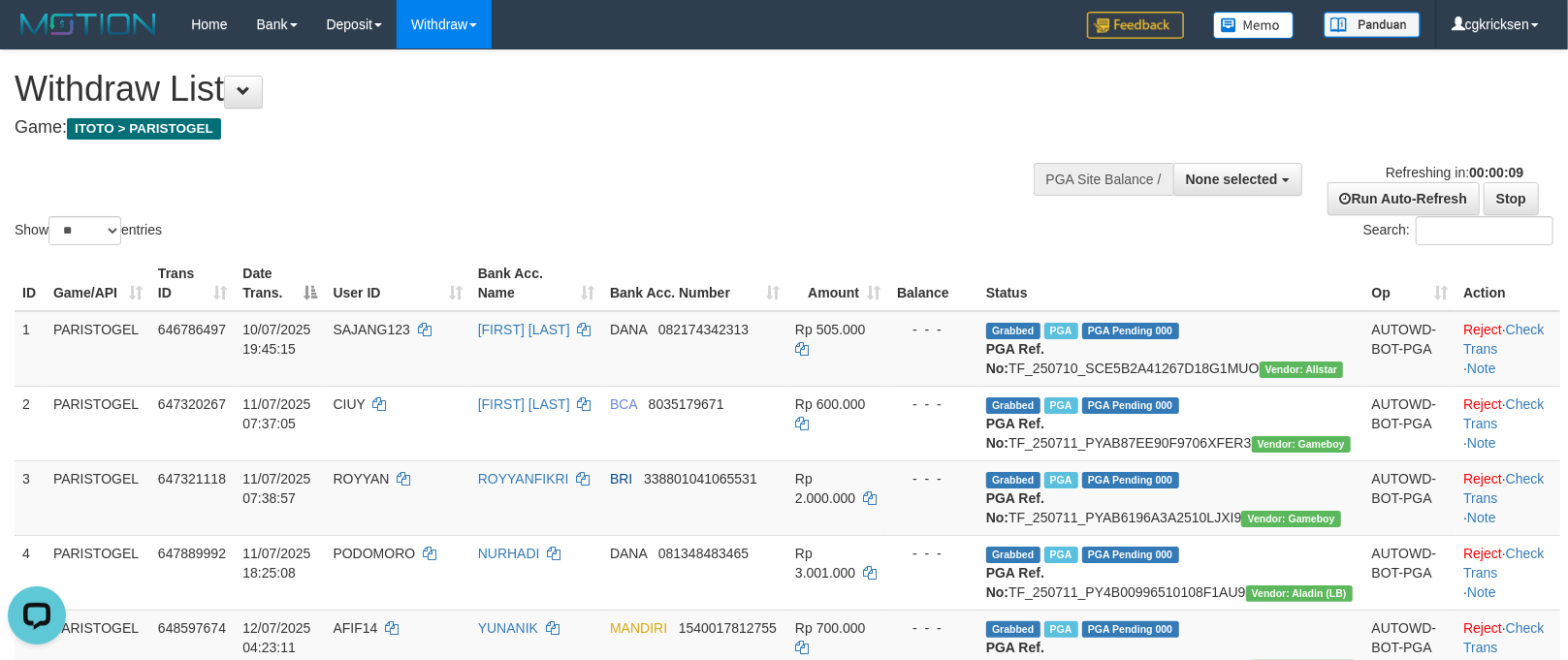 scroll, scrollTop: 0, scrollLeft: 0, axis: both 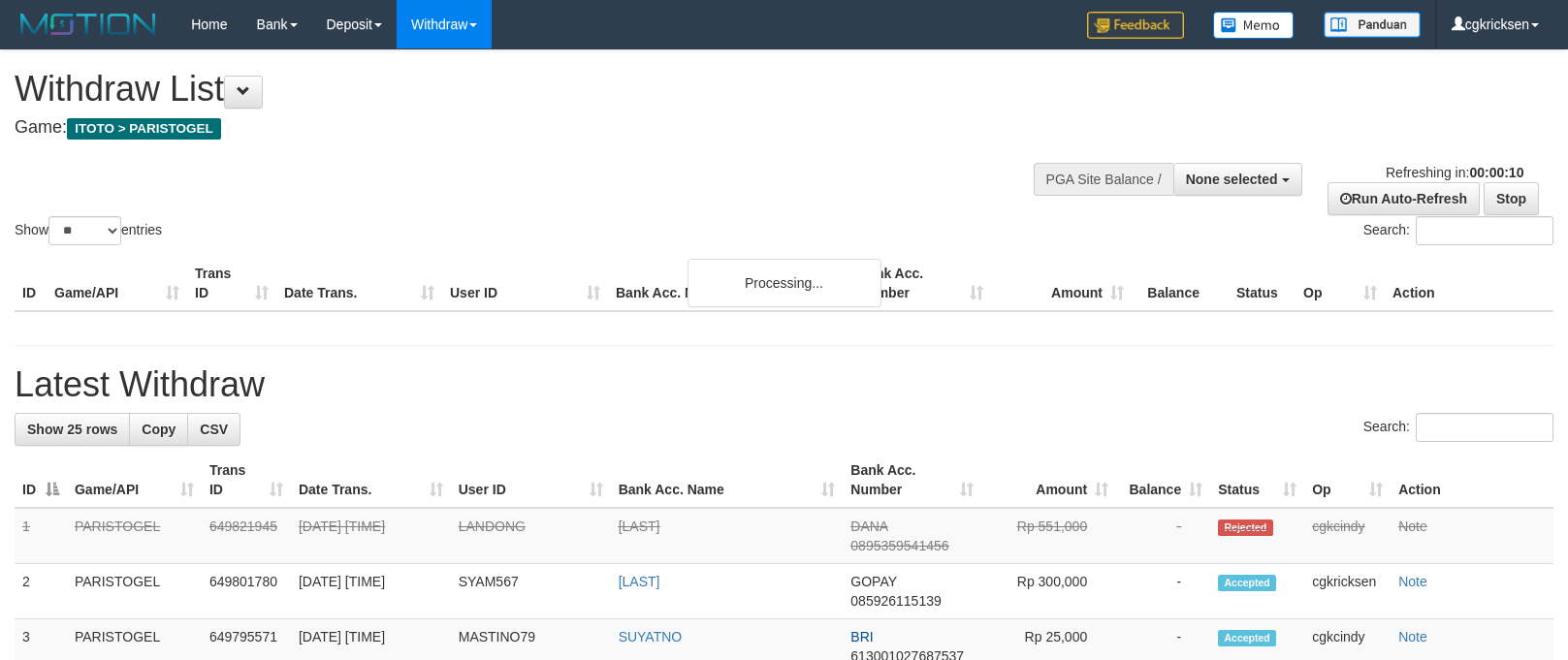 select 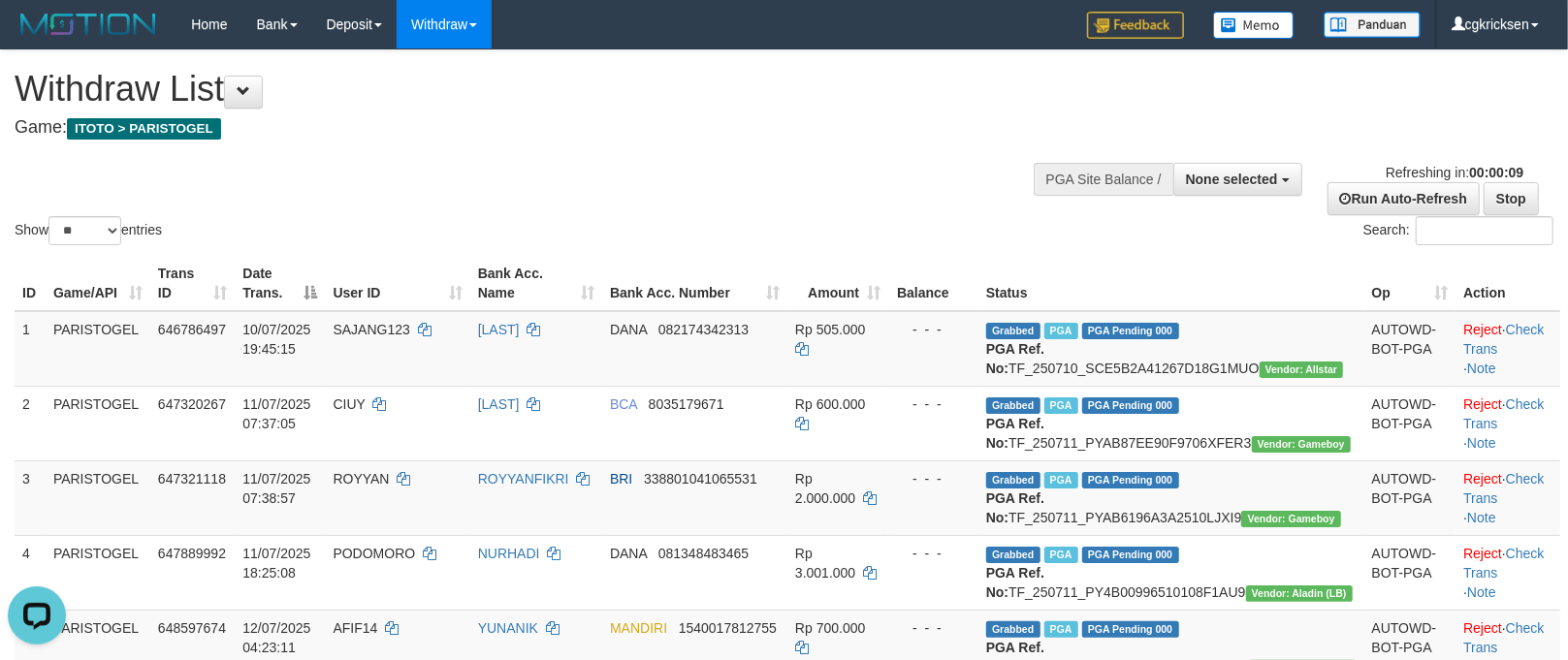 scroll, scrollTop: 0, scrollLeft: 0, axis: both 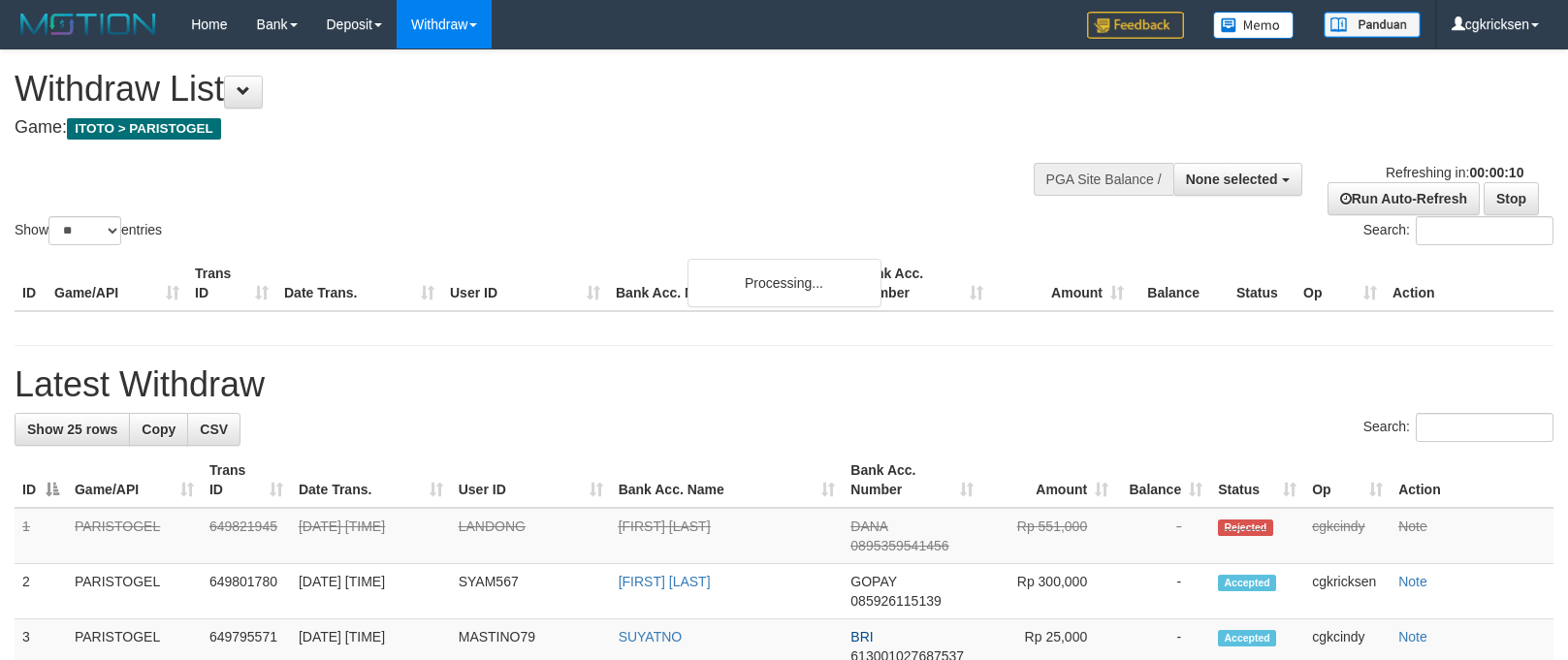 select 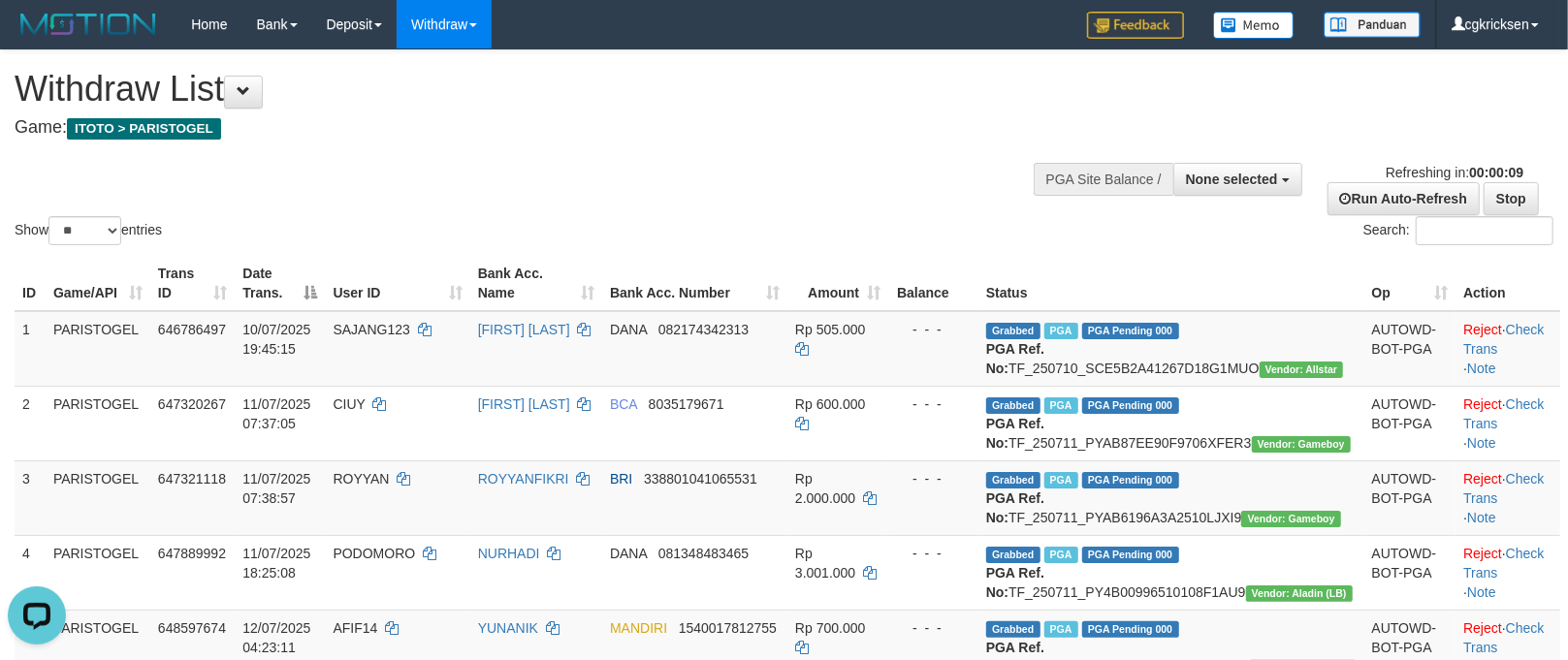 scroll, scrollTop: 0, scrollLeft: 0, axis: both 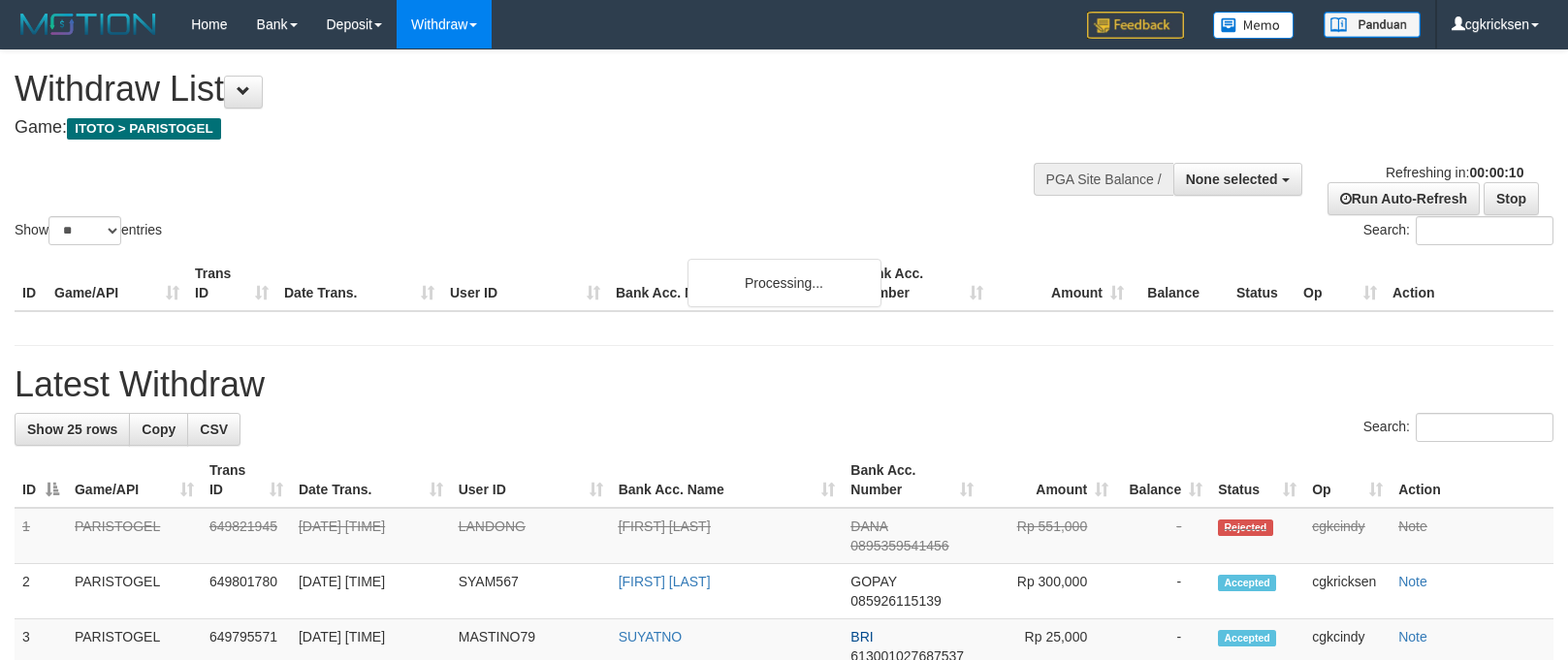 select 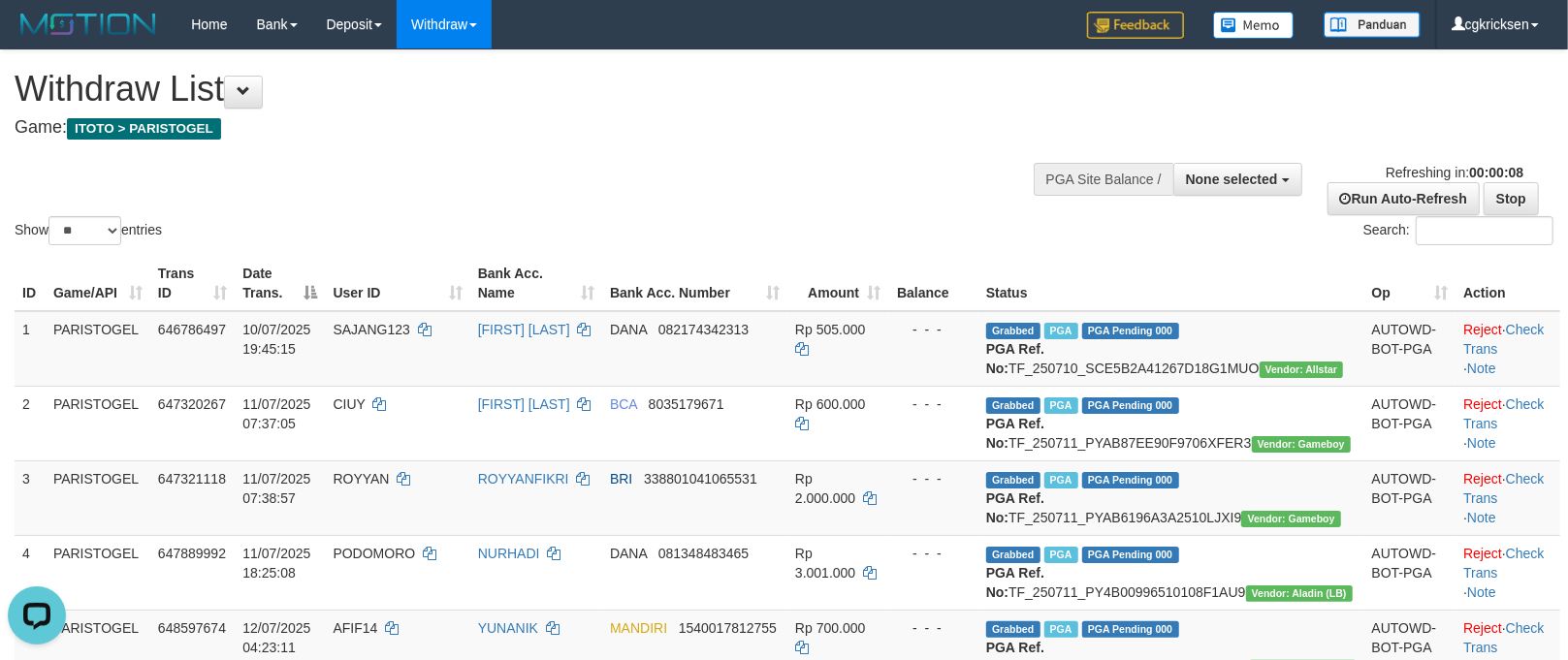 scroll, scrollTop: 0, scrollLeft: 0, axis: both 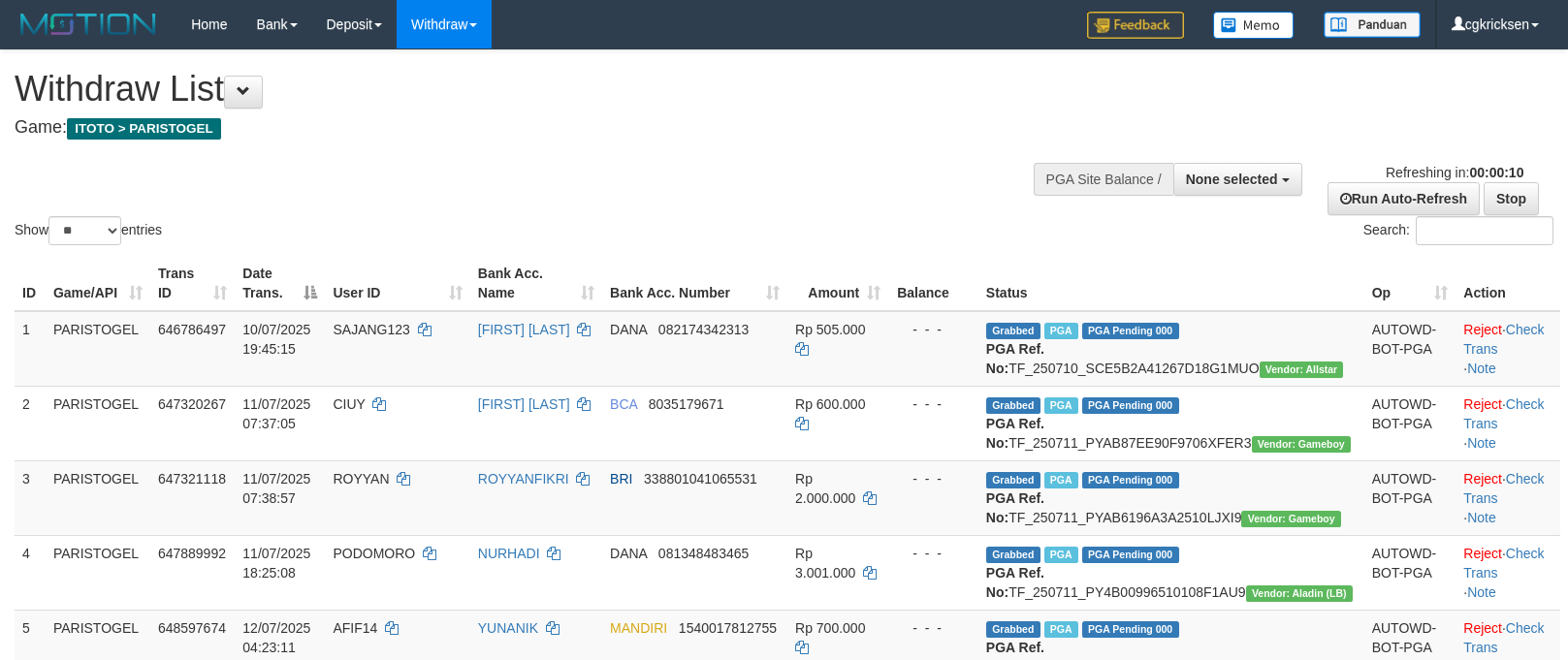 select 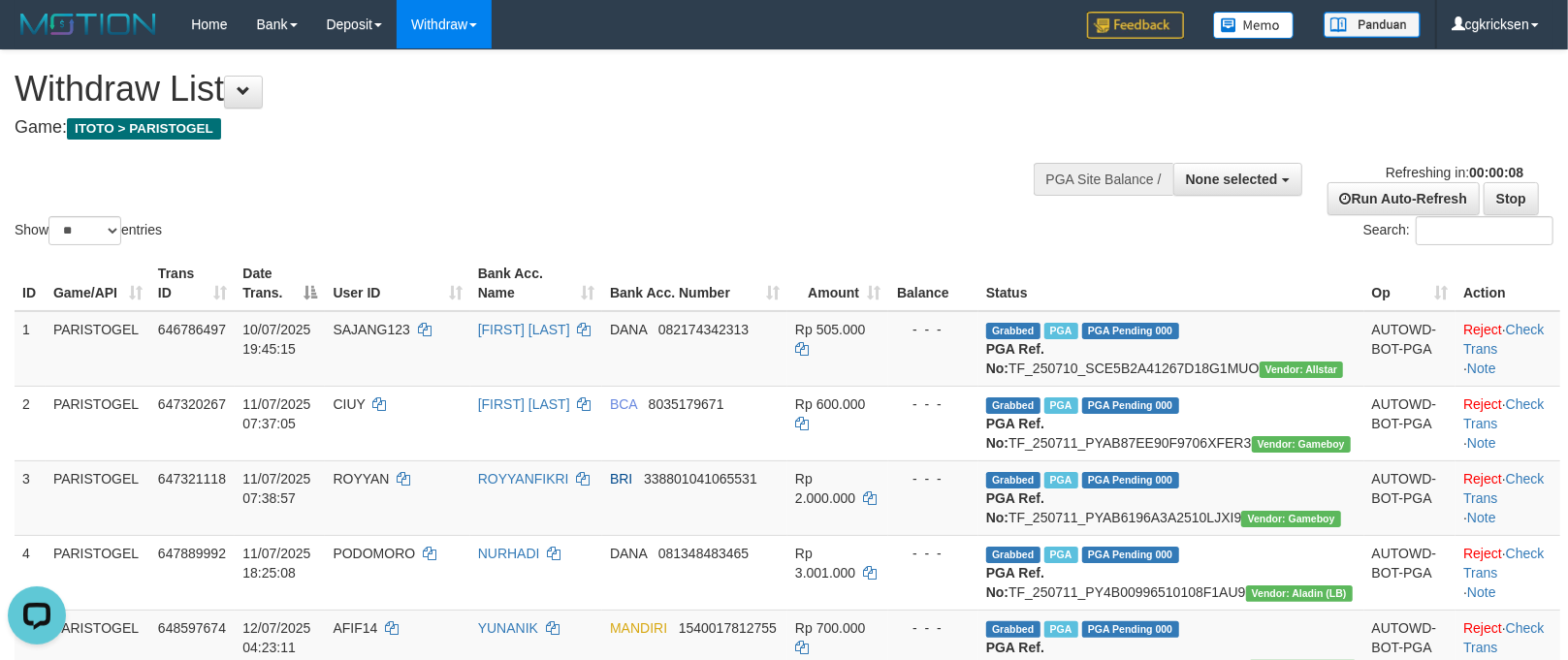 scroll, scrollTop: 0, scrollLeft: 0, axis: both 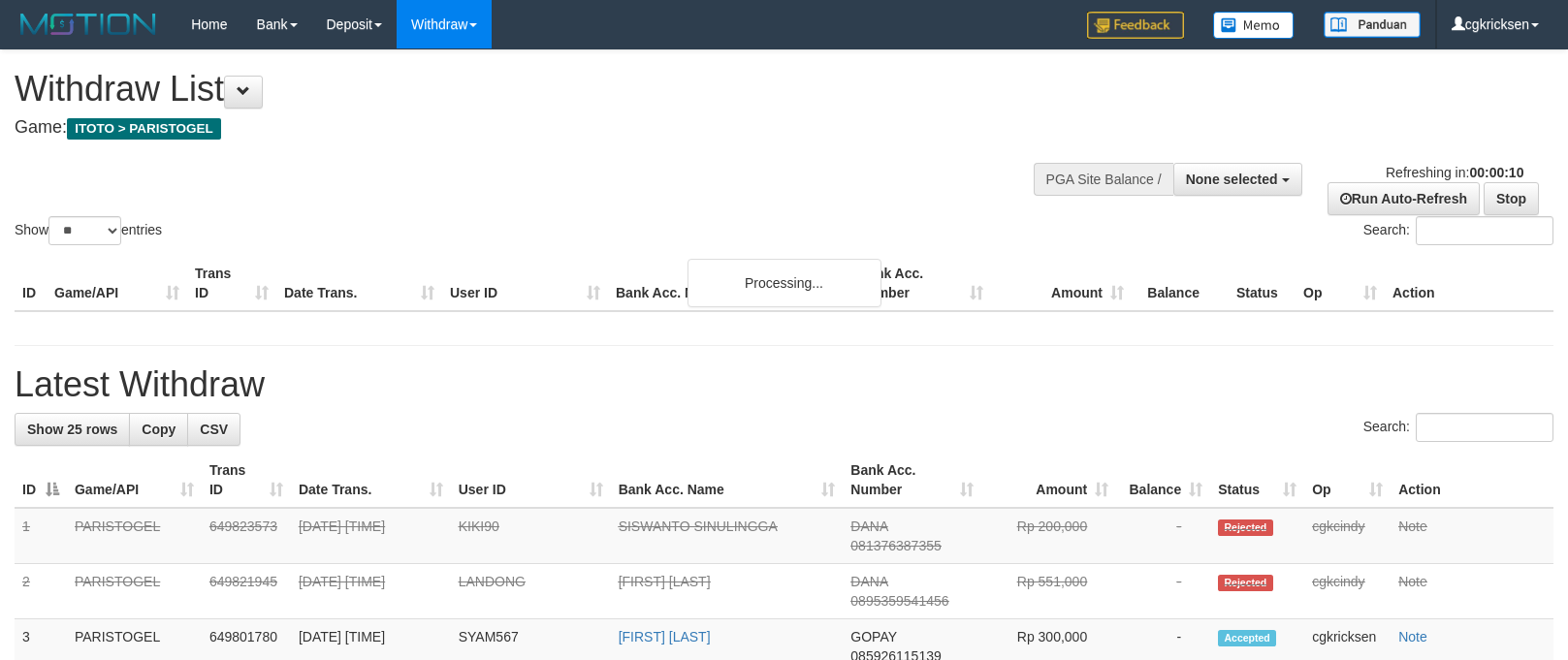 select 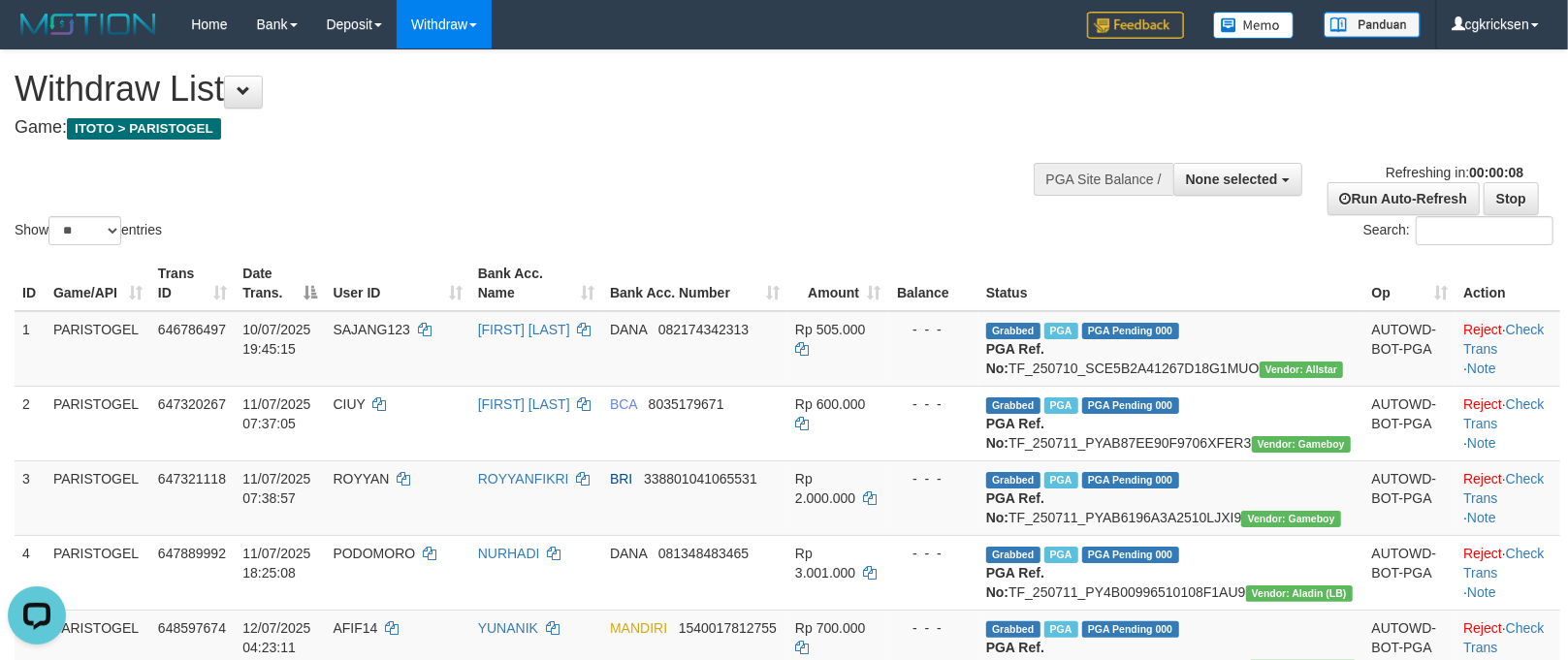 scroll, scrollTop: 0, scrollLeft: 0, axis: both 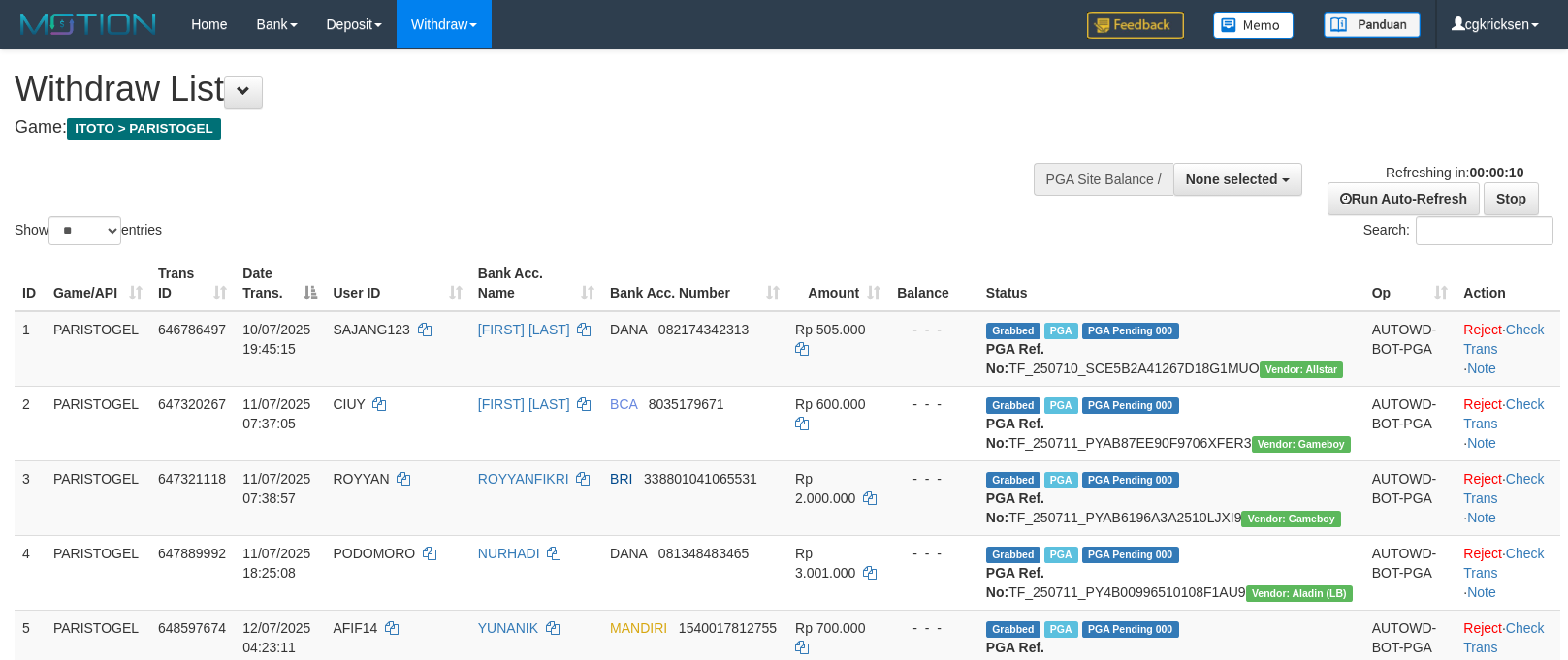 select 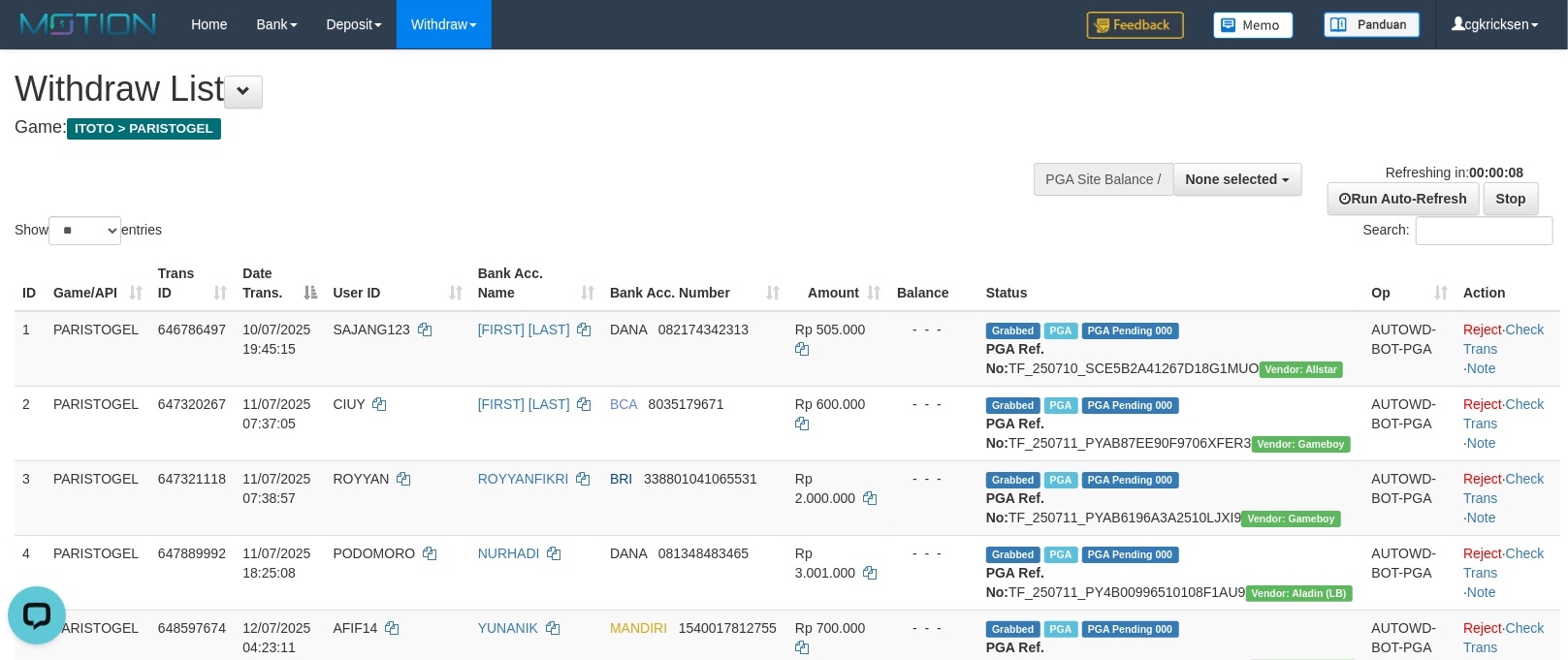 scroll, scrollTop: 0, scrollLeft: 0, axis: both 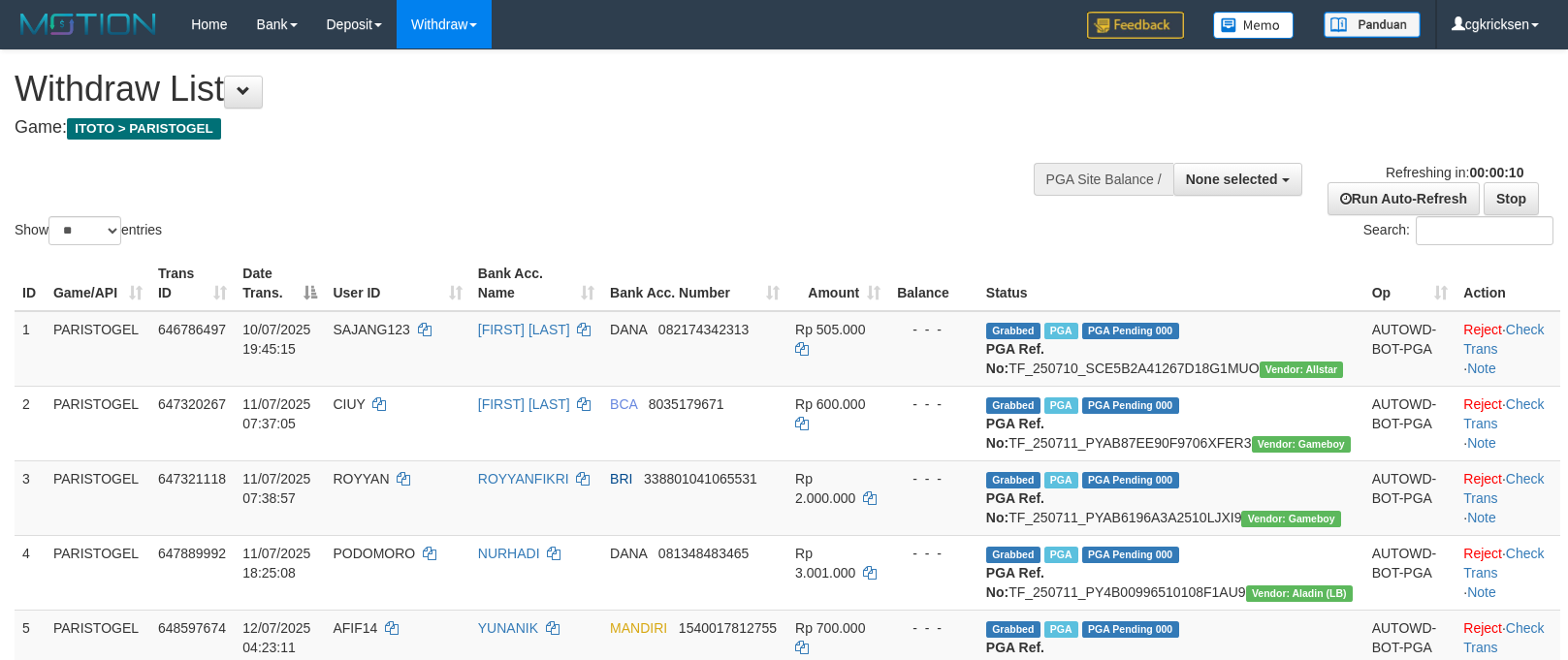 select 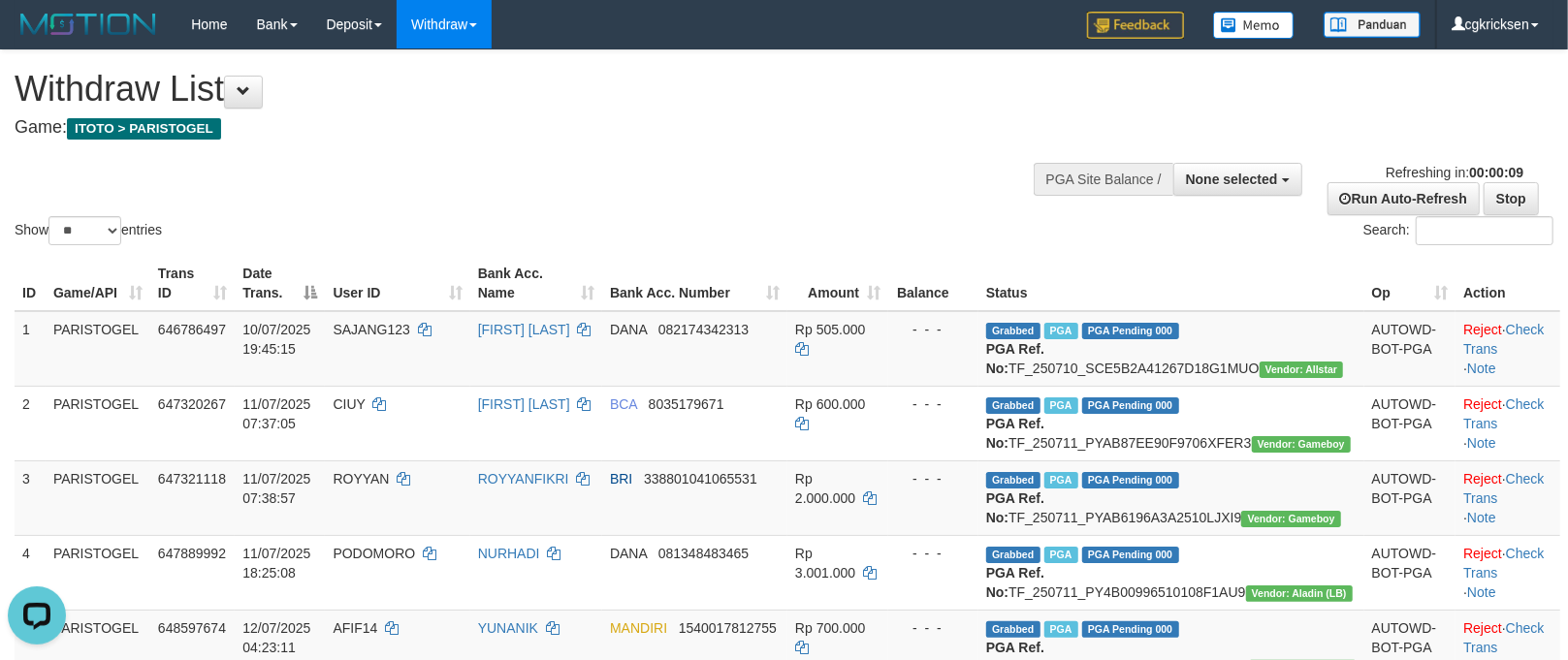 scroll, scrollTop: 0, scrollLeft: 0, axis: both 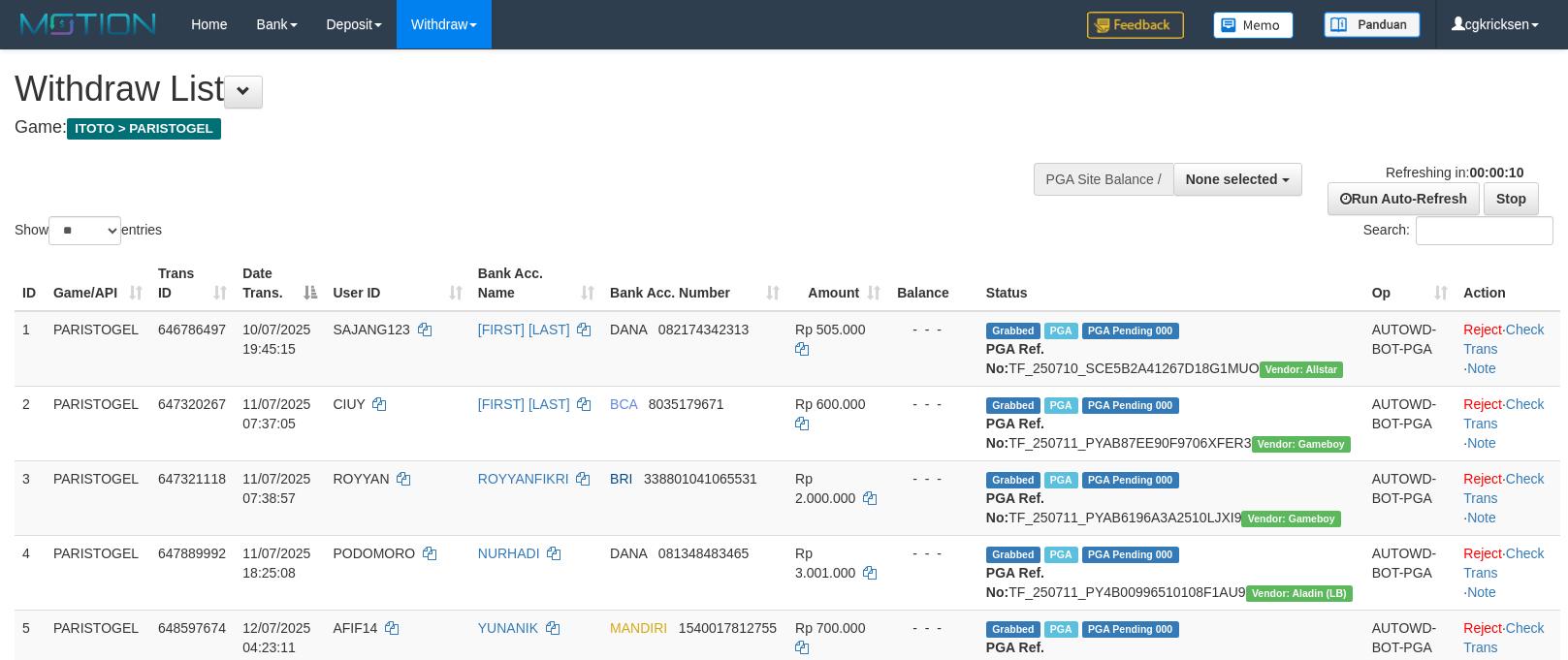 select 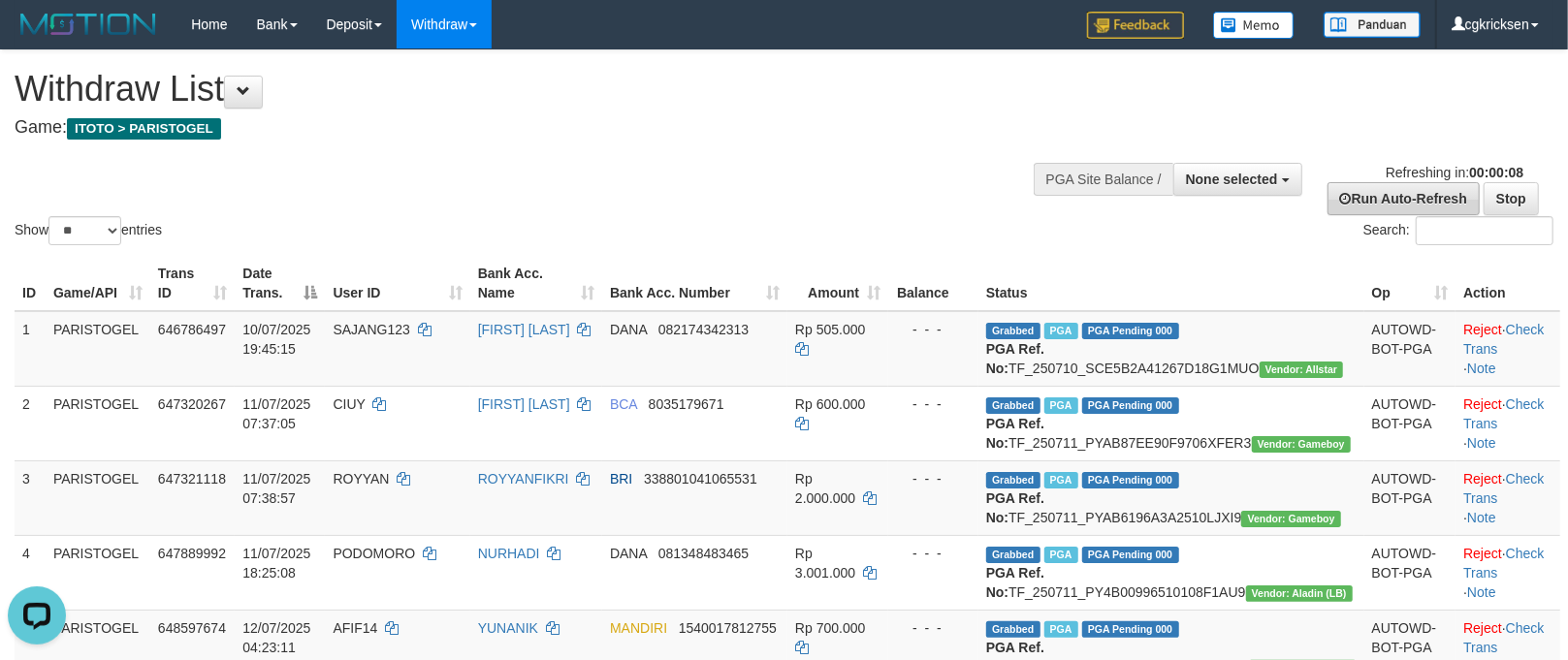 scroll, scrollTop: 0, scrollLeft: 0, axis: both 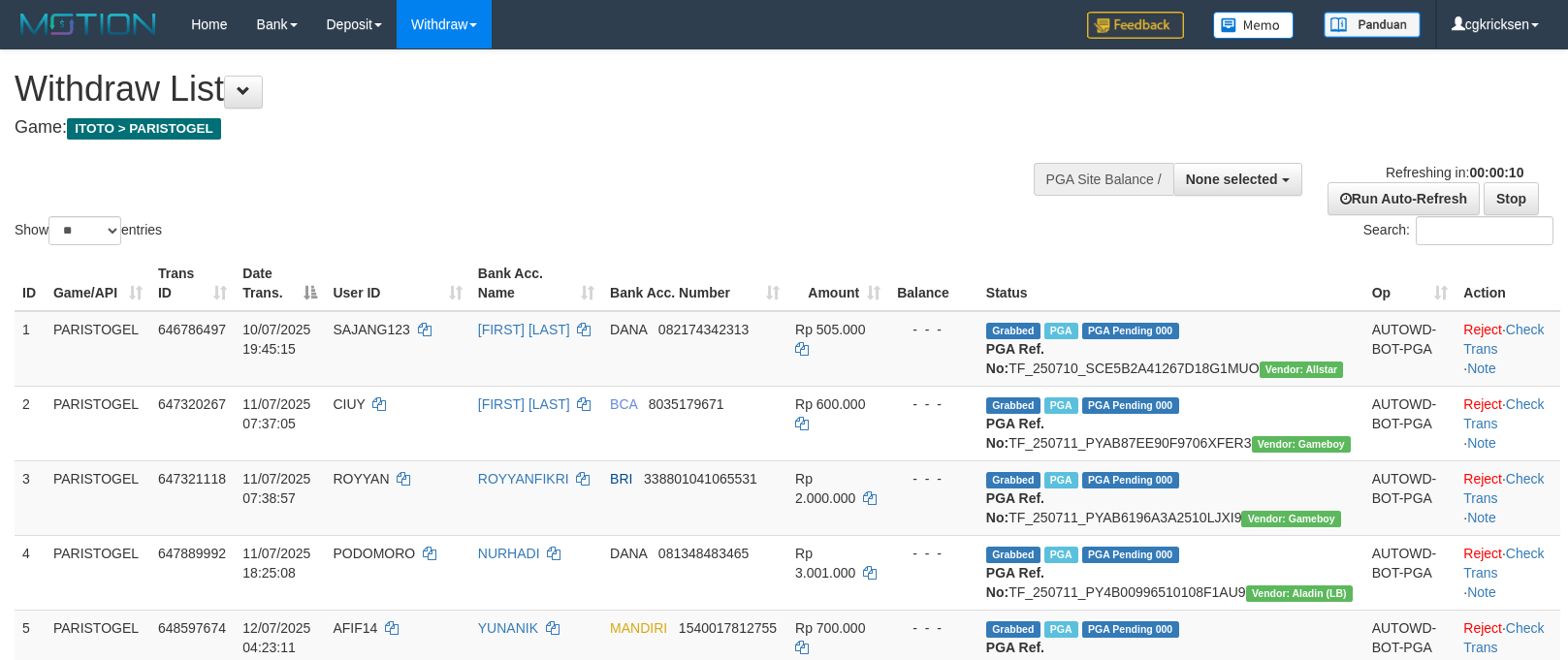 select 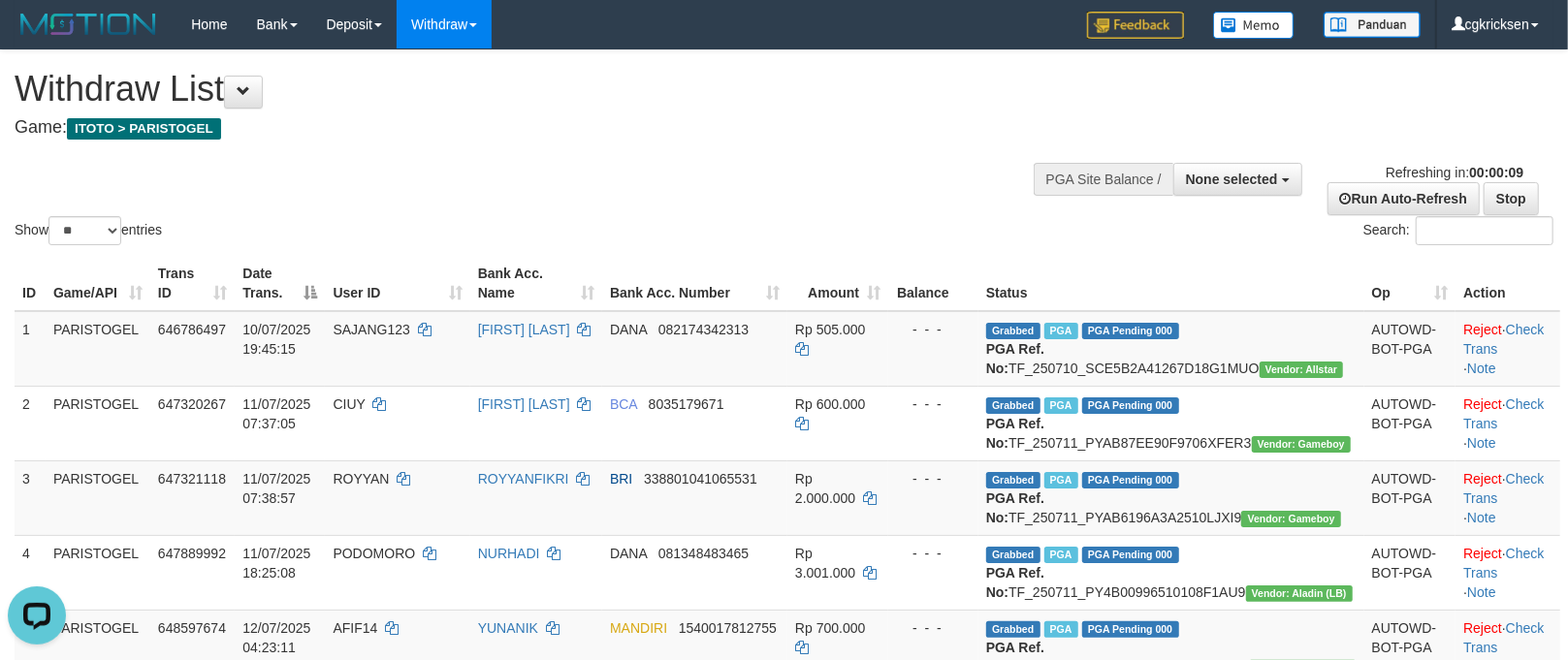scroll, scrollTop: 0, scrollLeft: 0, axis: both 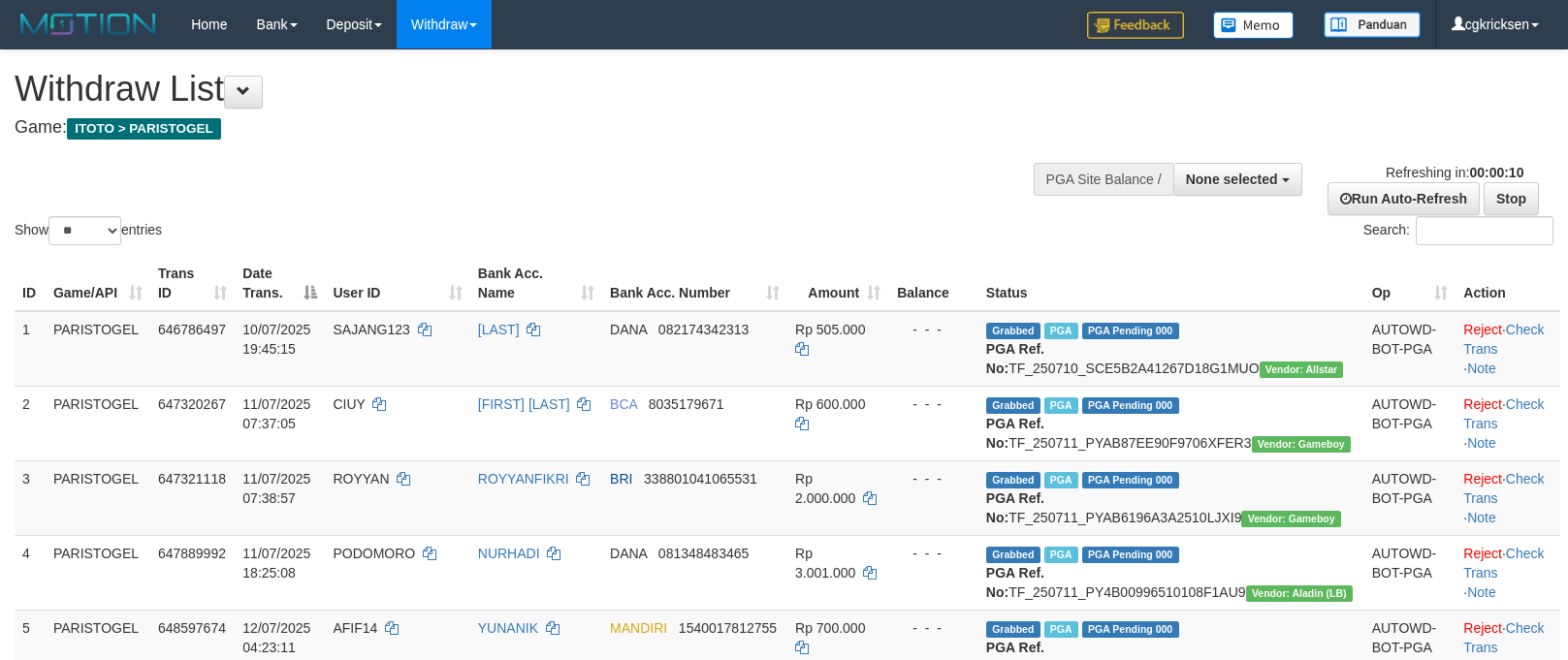 select 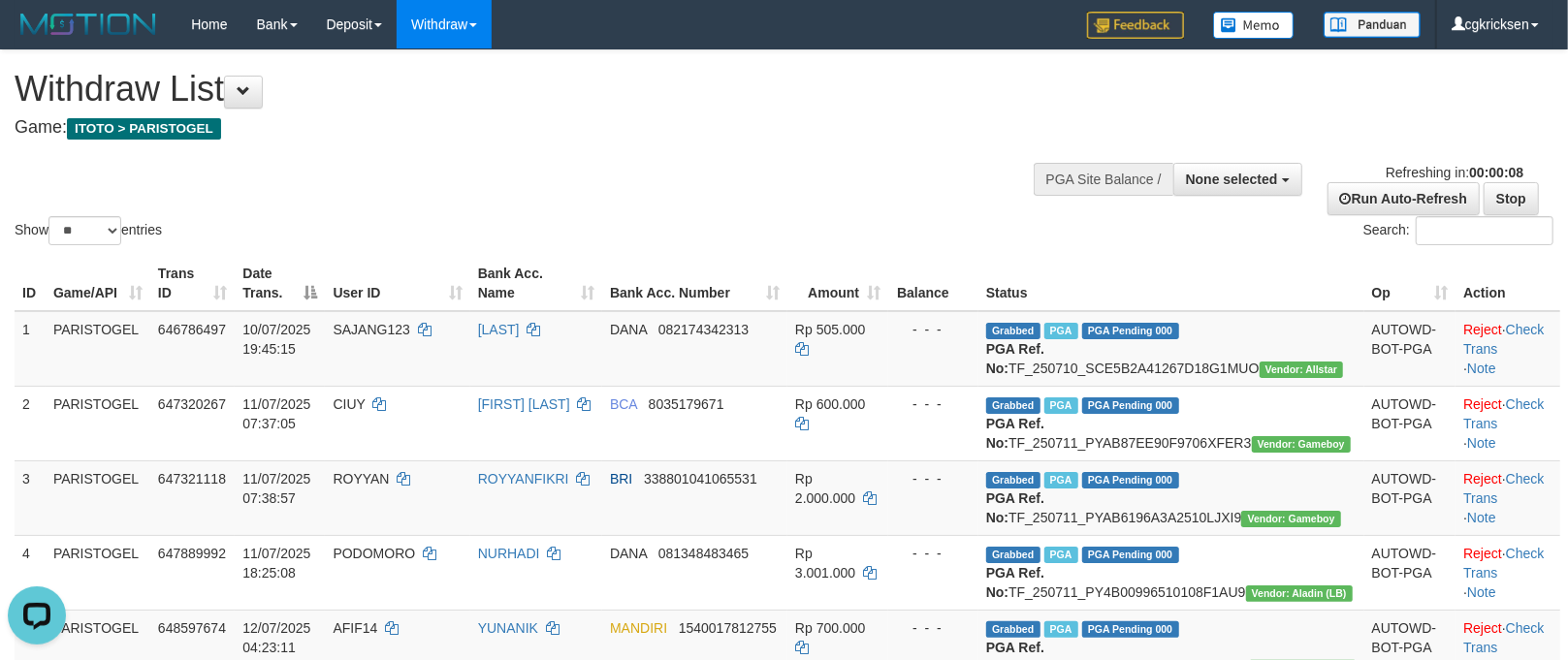 scroll, scrollTop: 0, scrollLeft: 0, axis: both 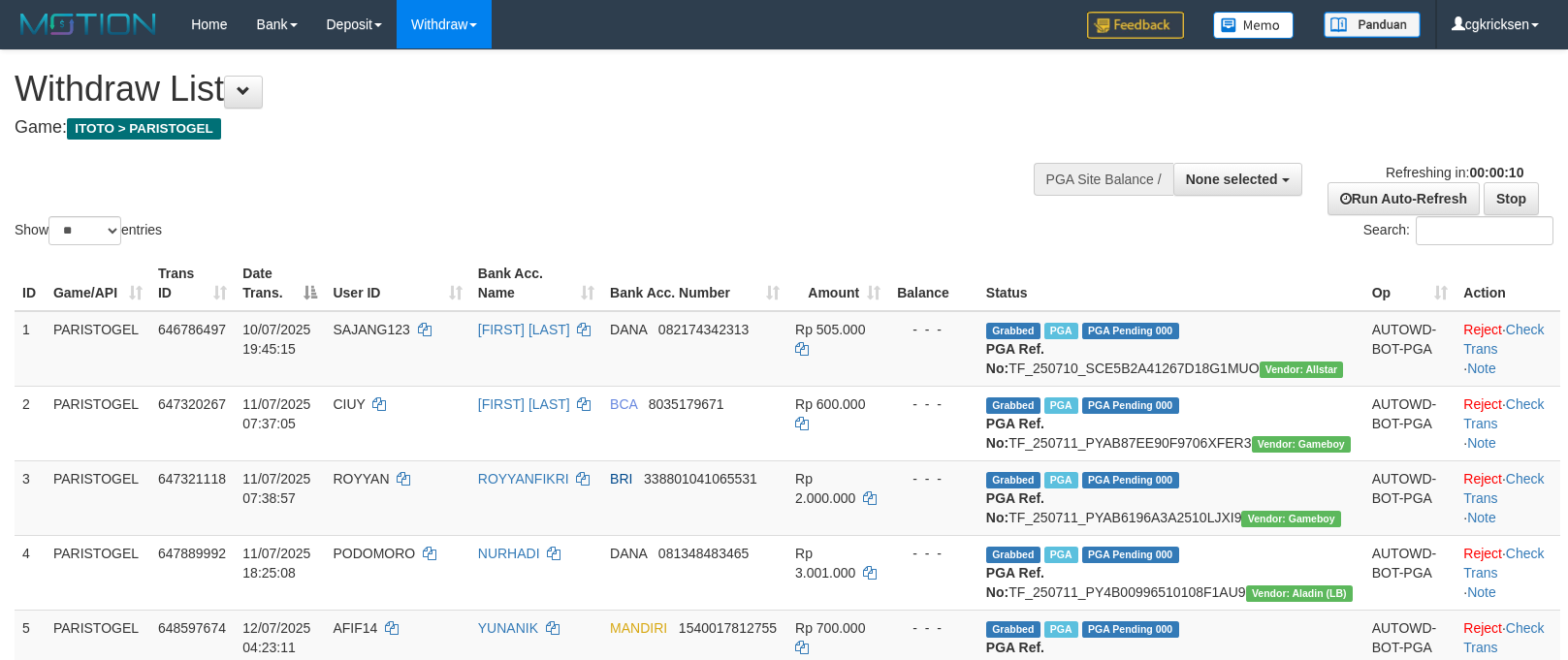 select 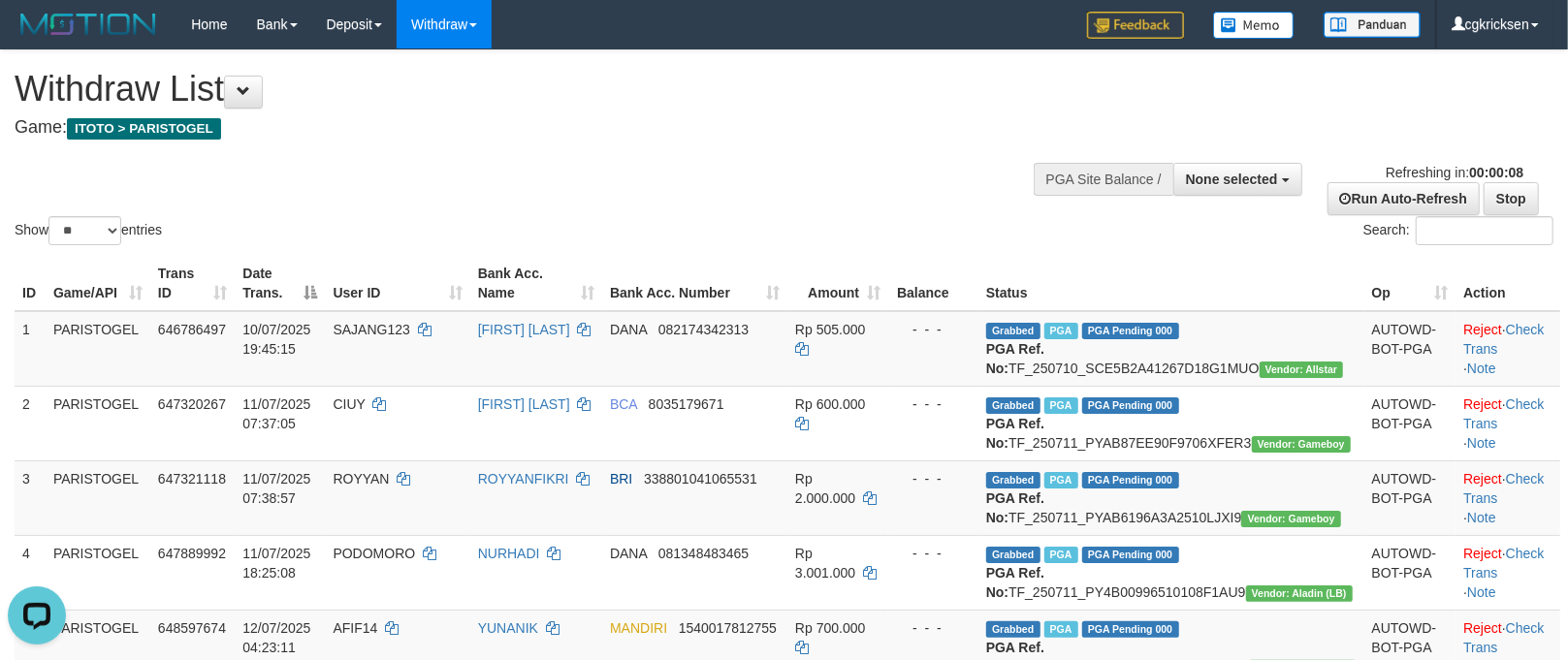 scroll, scrollTop: 0, scrollLeft: 0, axis: both 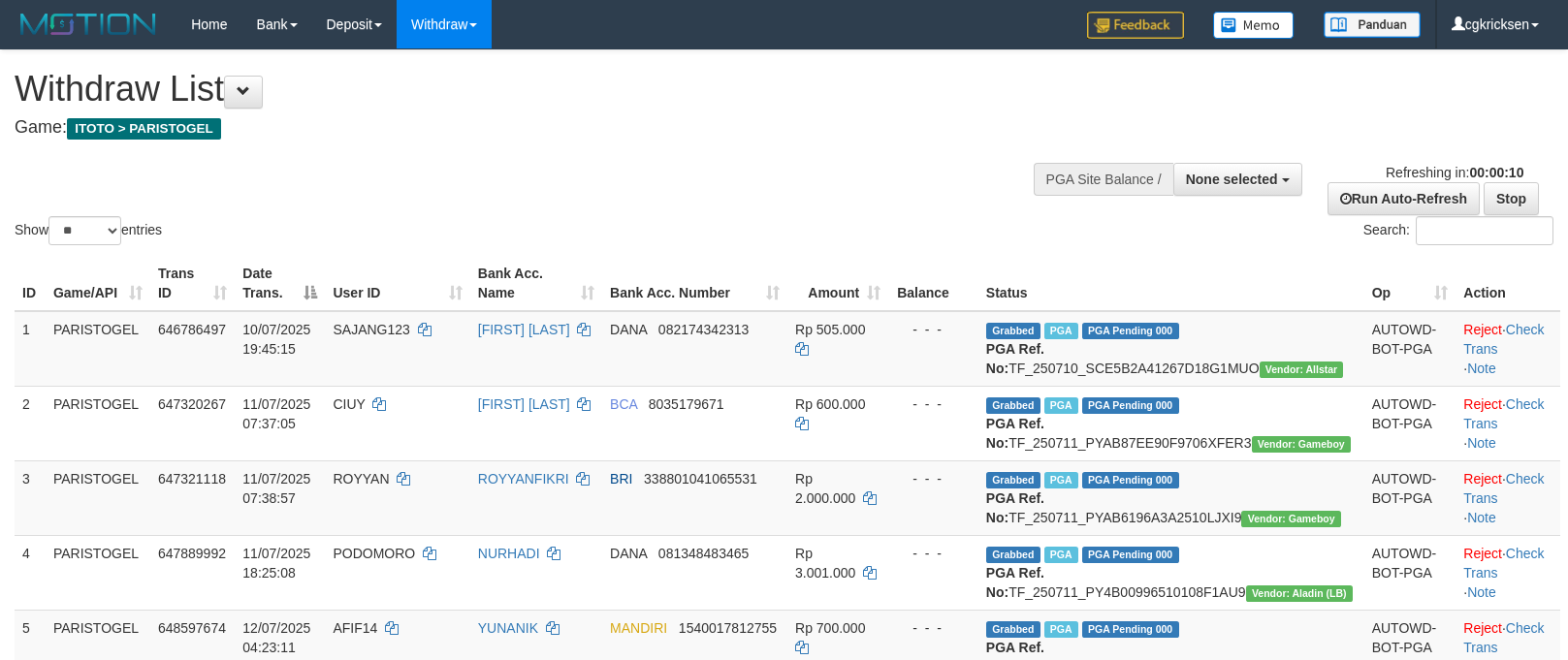select 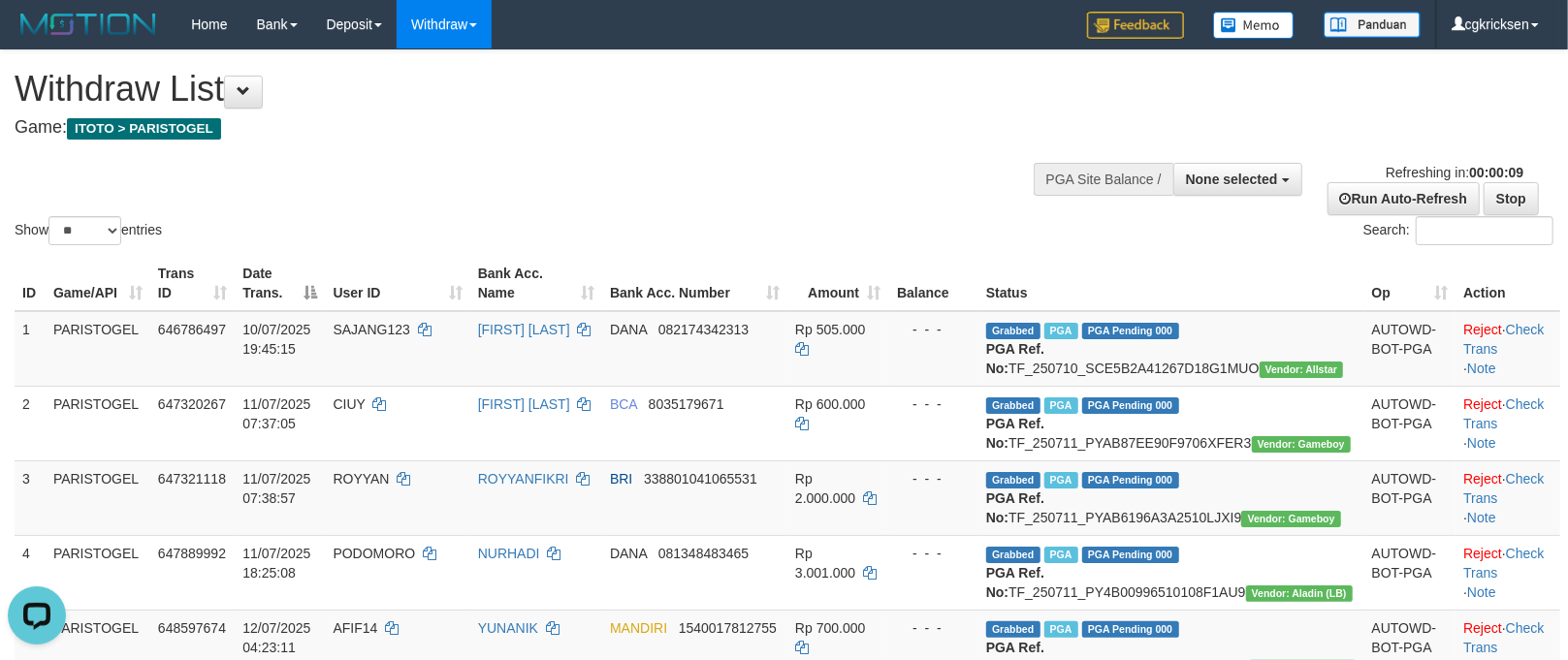 scroll, scrollTop: 0, scrollLeft: 0, axis: both 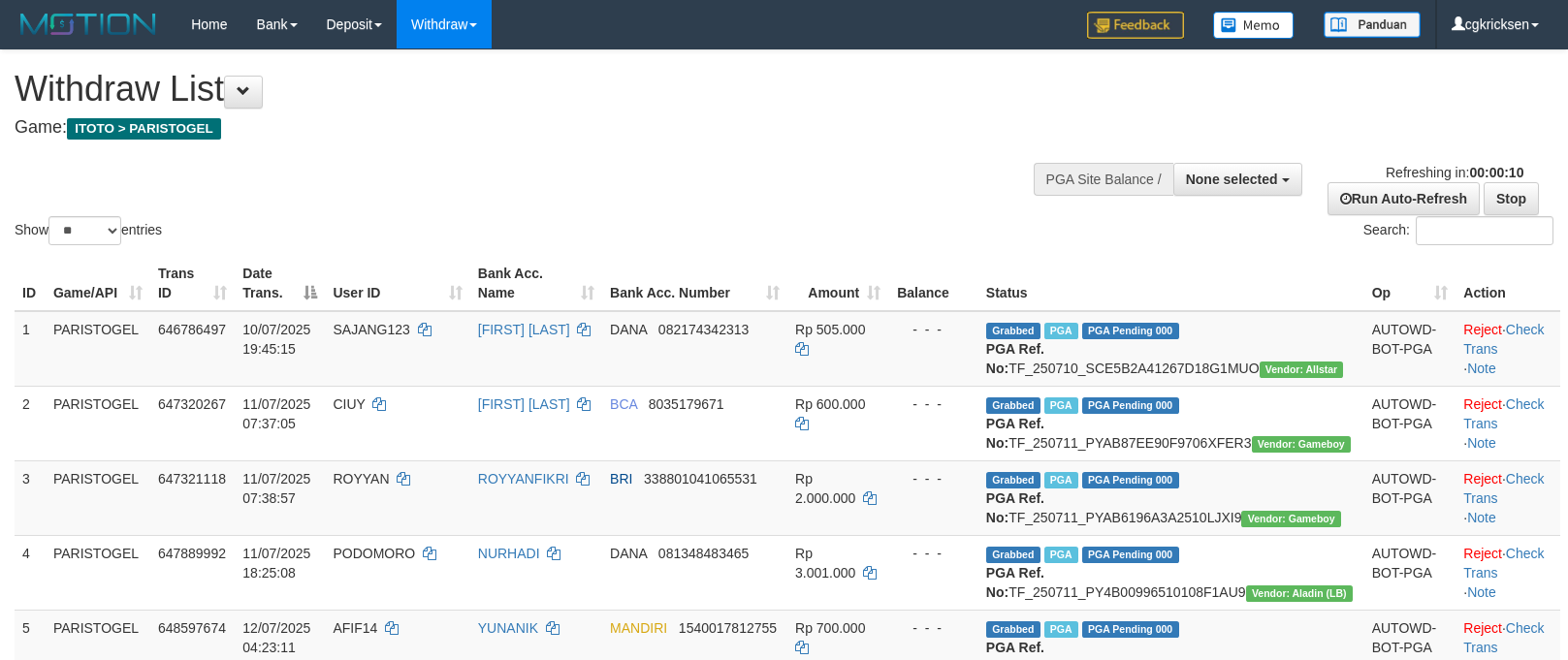 select 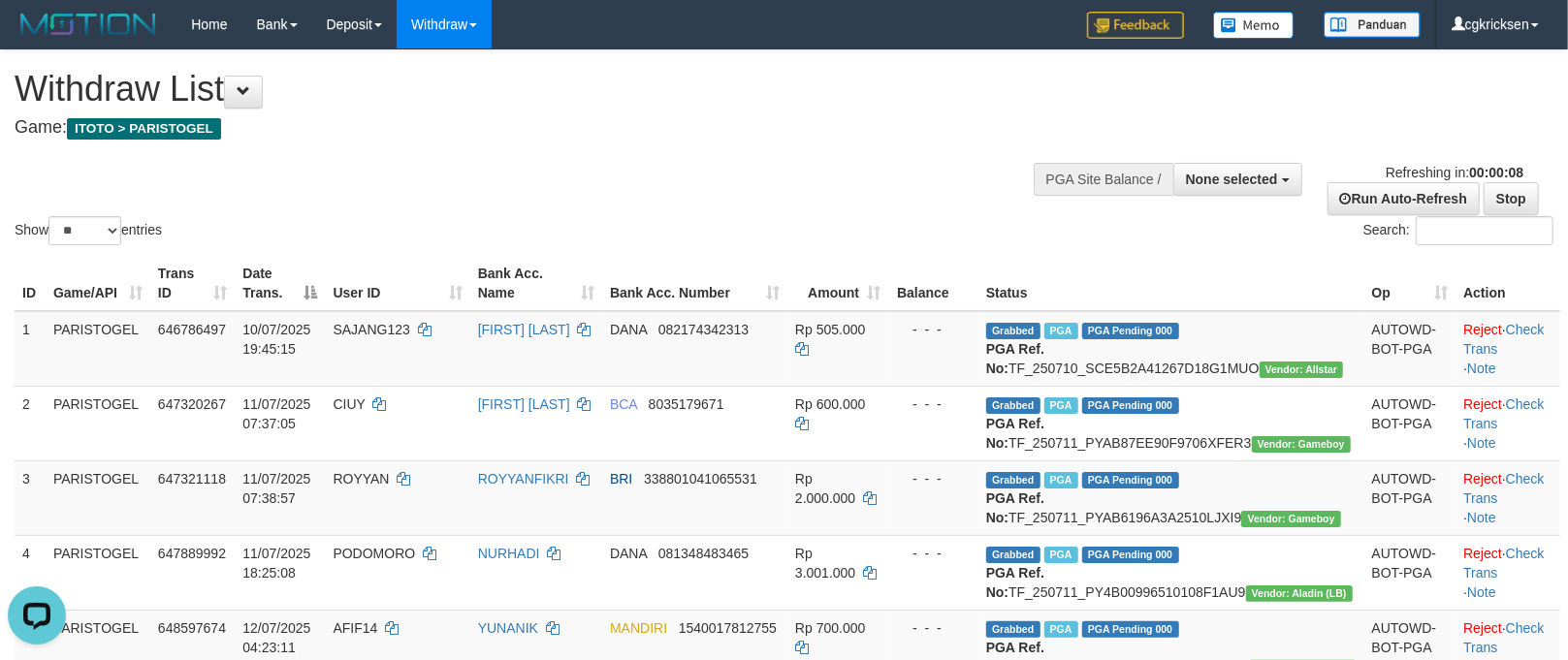 scroll, scrollTop: 0, scrollLeft: 0, axis: both 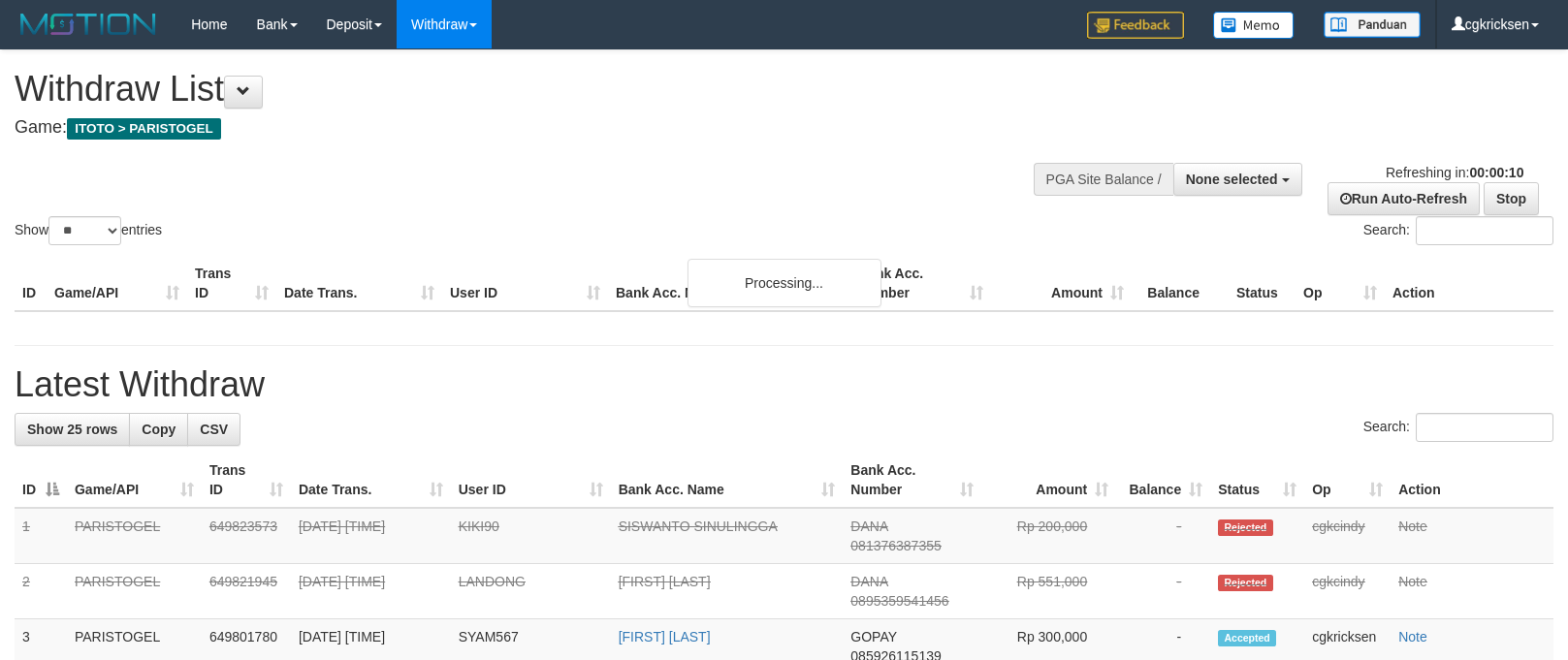 select 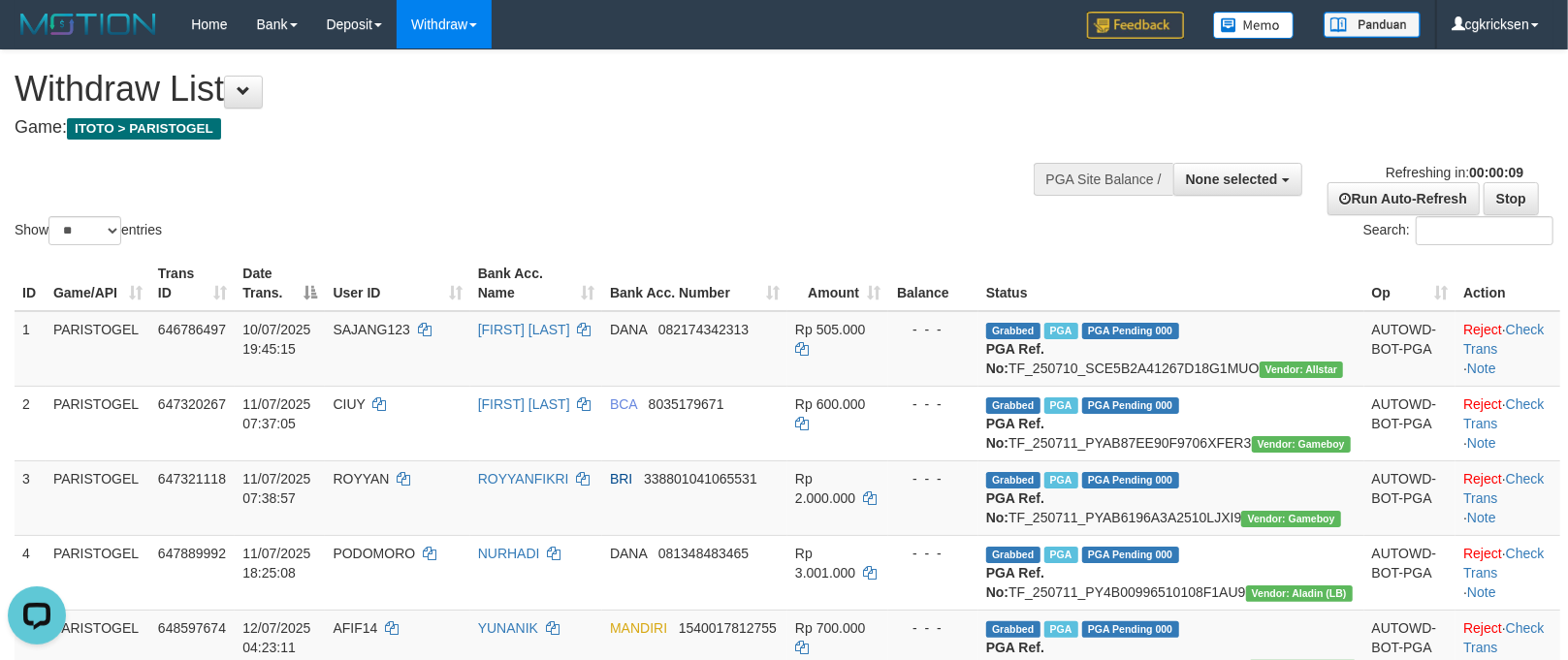 scroll, scrollTop: 0, scrollLeft: 0, axis: both 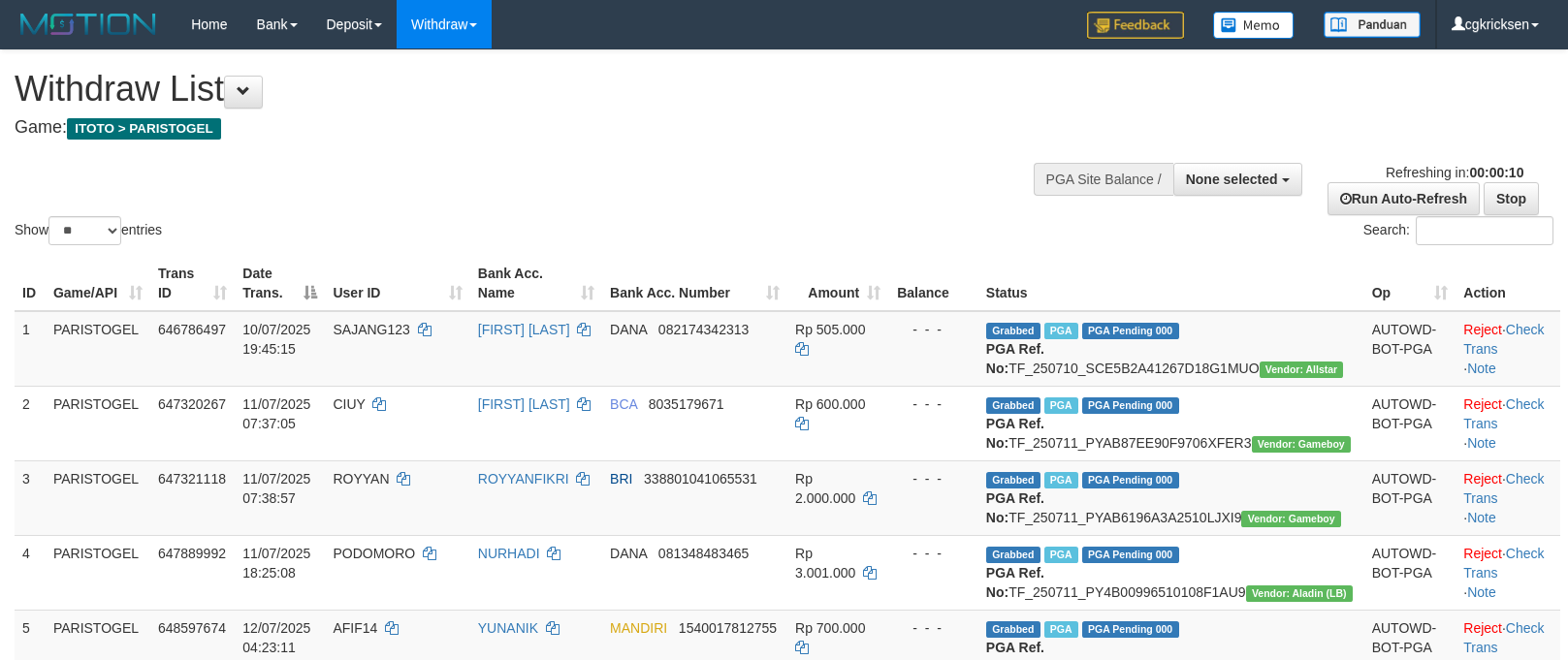 select 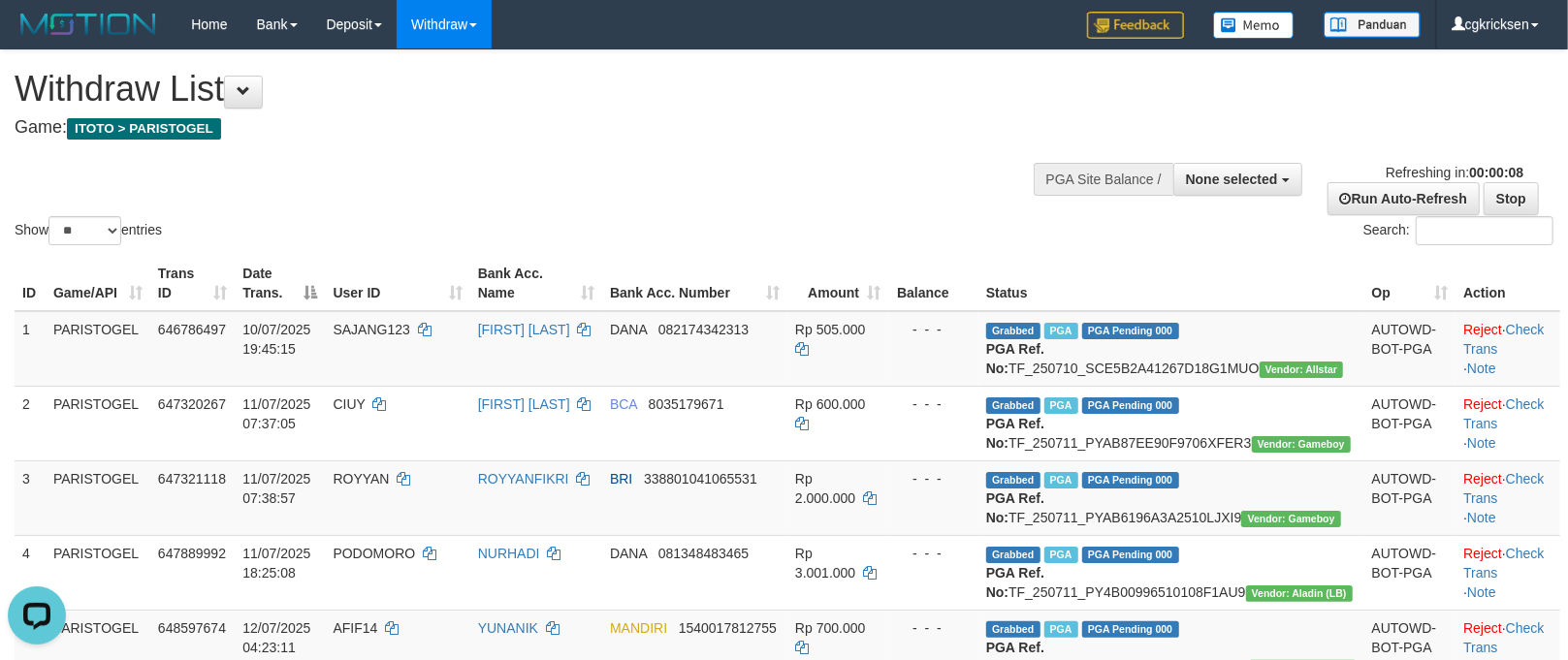 scroll, scrollTop: 0, scrollLeft: 0, axis: both 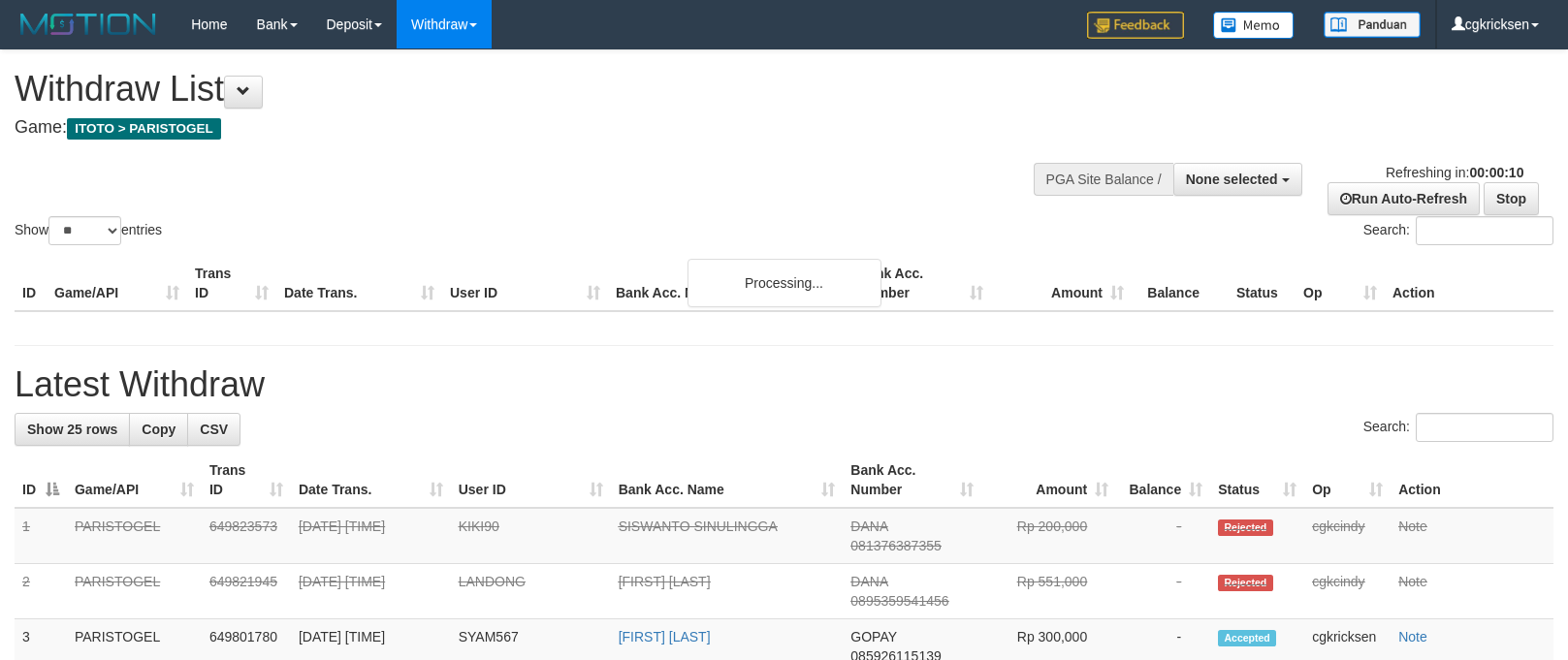 select 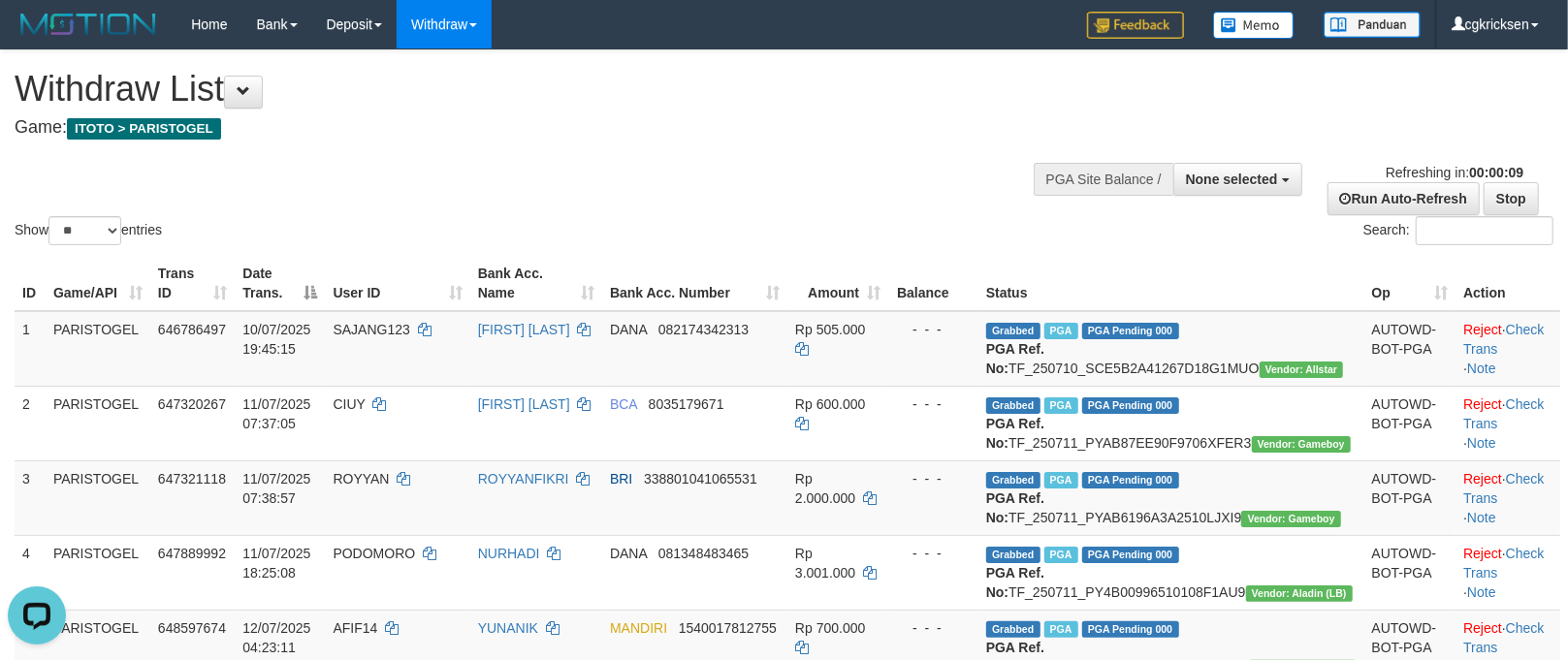 scroll, scrollTop: 0, scrollLeft: 0, axis: both 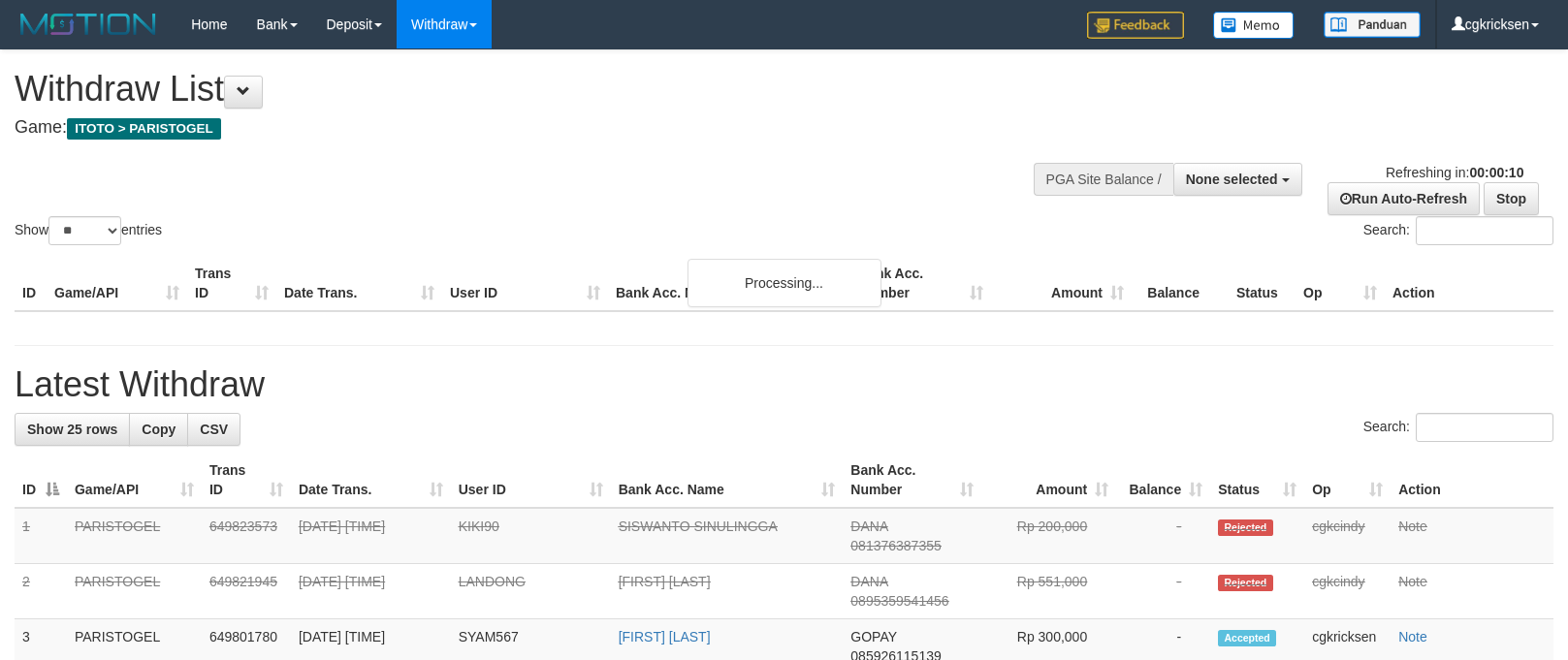 select 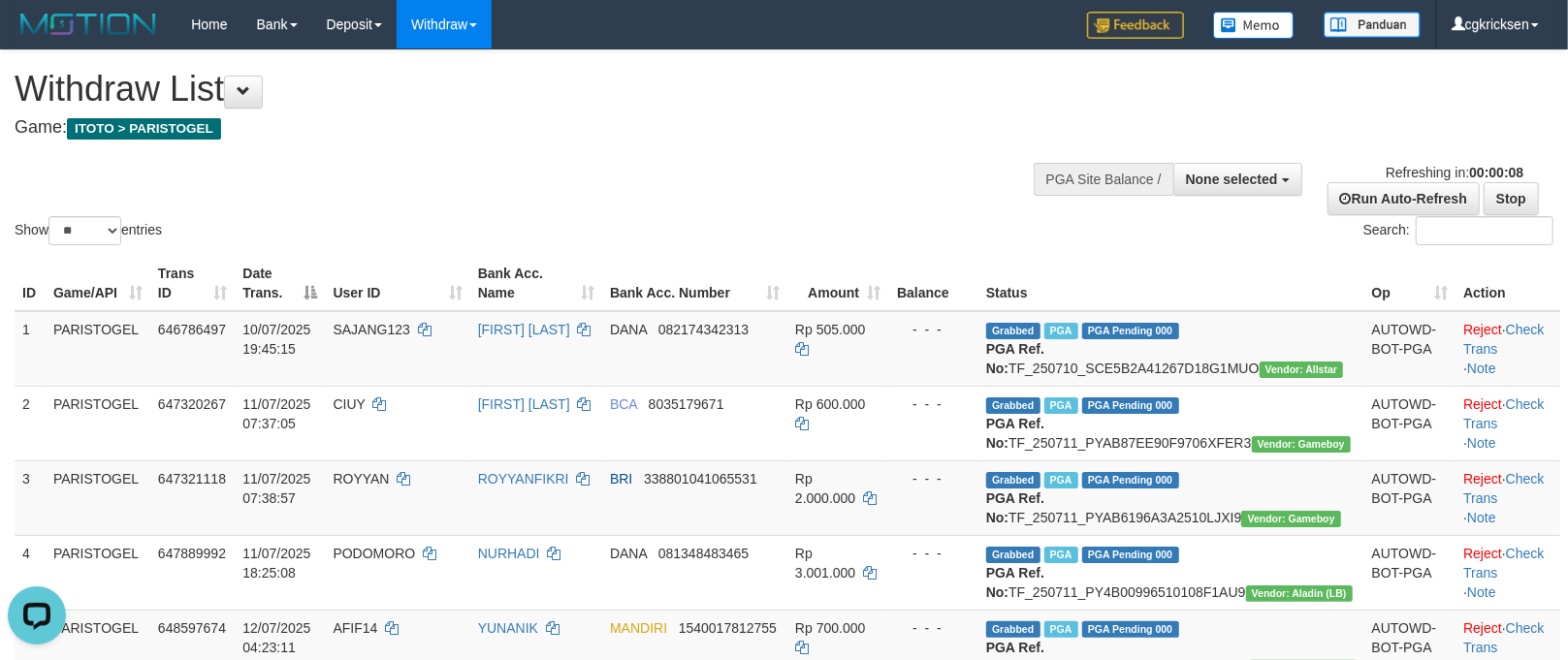 scroll, scrollTop: 0, scrollLeft: 0, axis: both 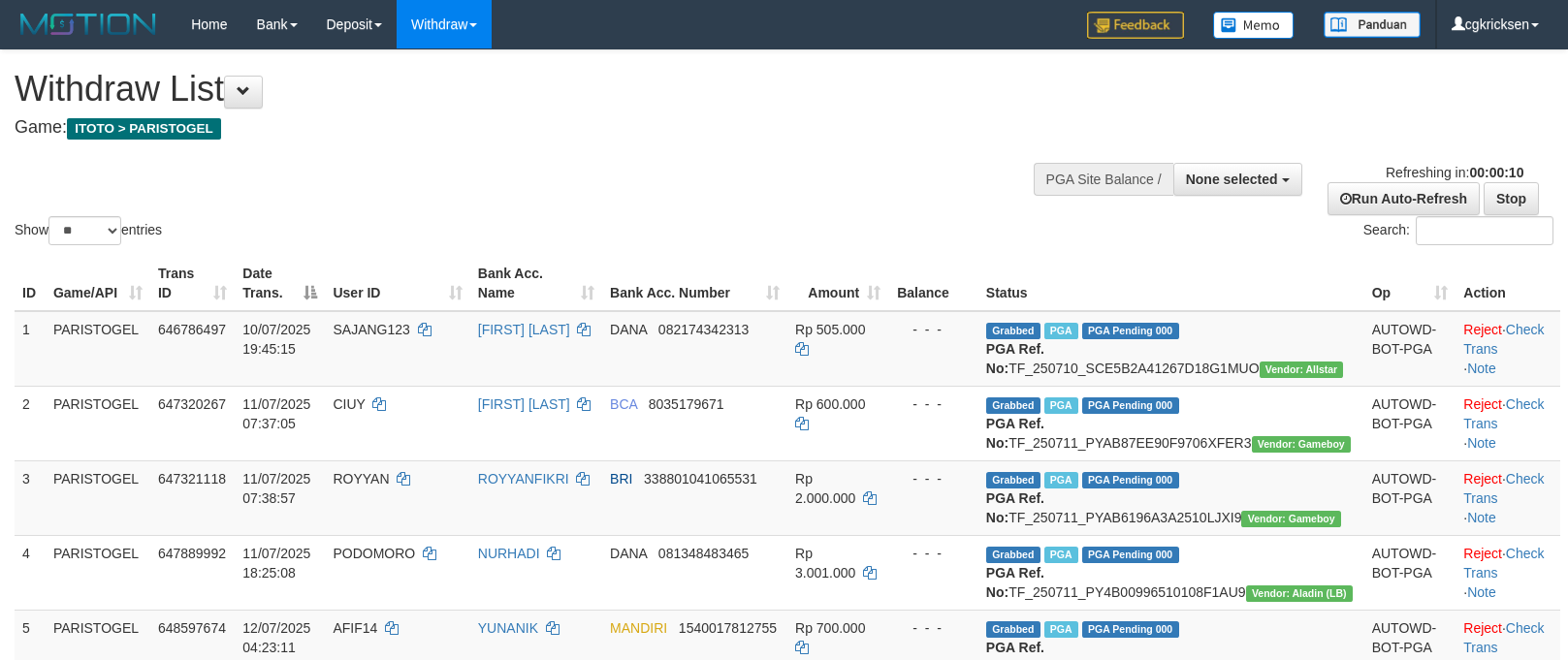 select 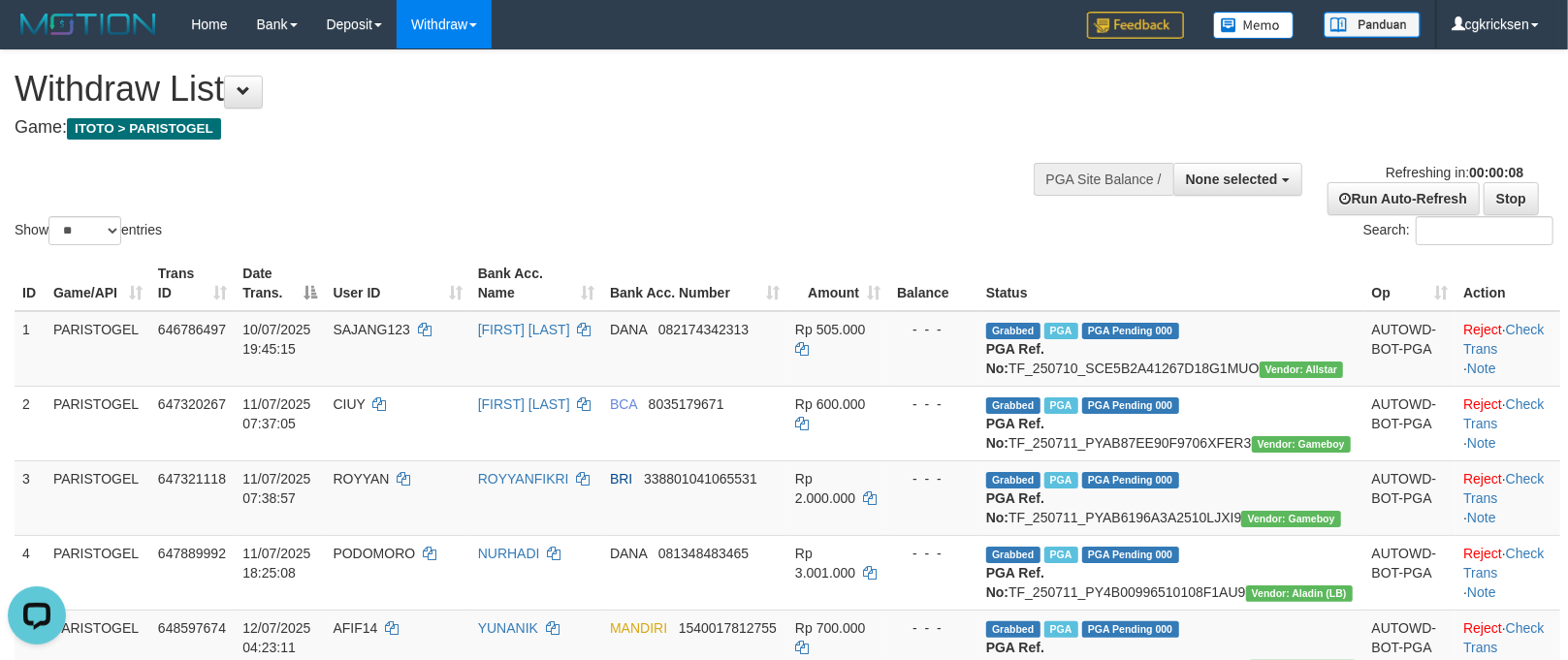 scroll, scrollTop: 0, scrollLeft: 0, axis: both 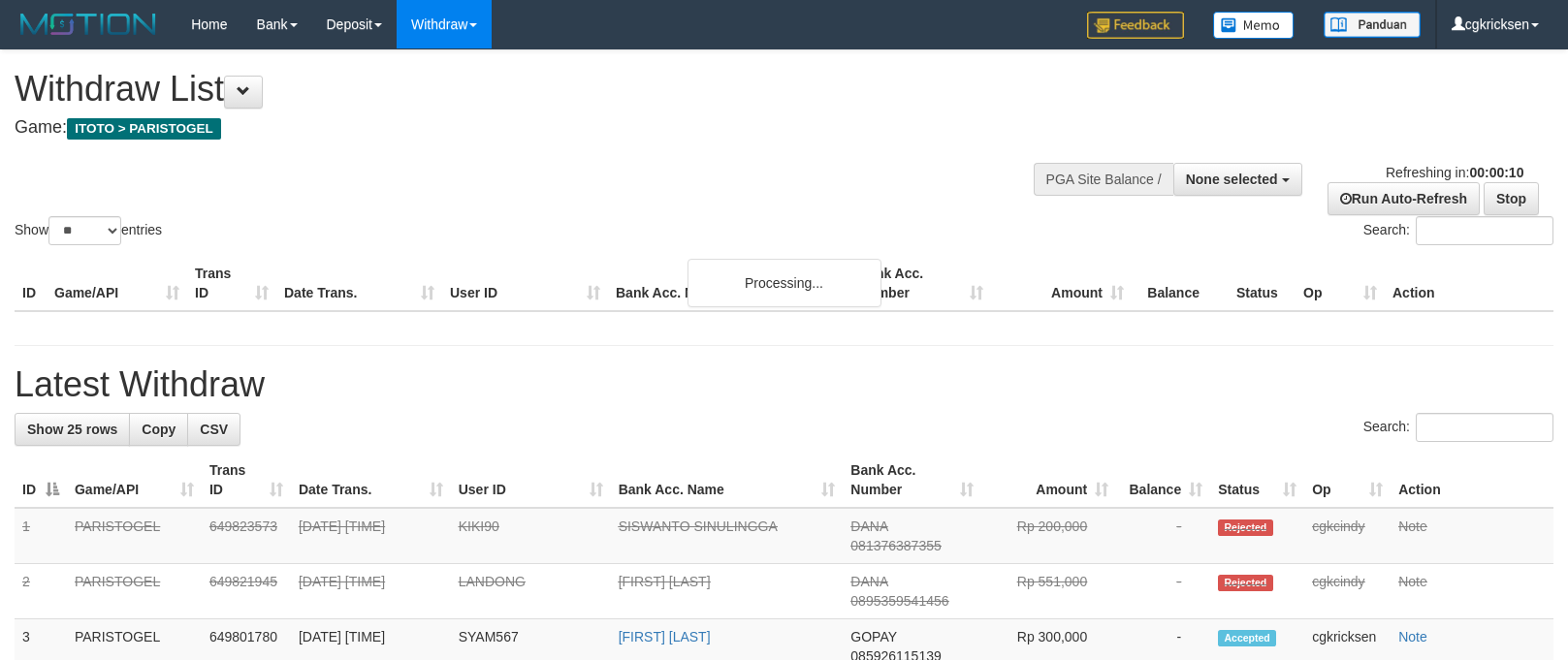 select 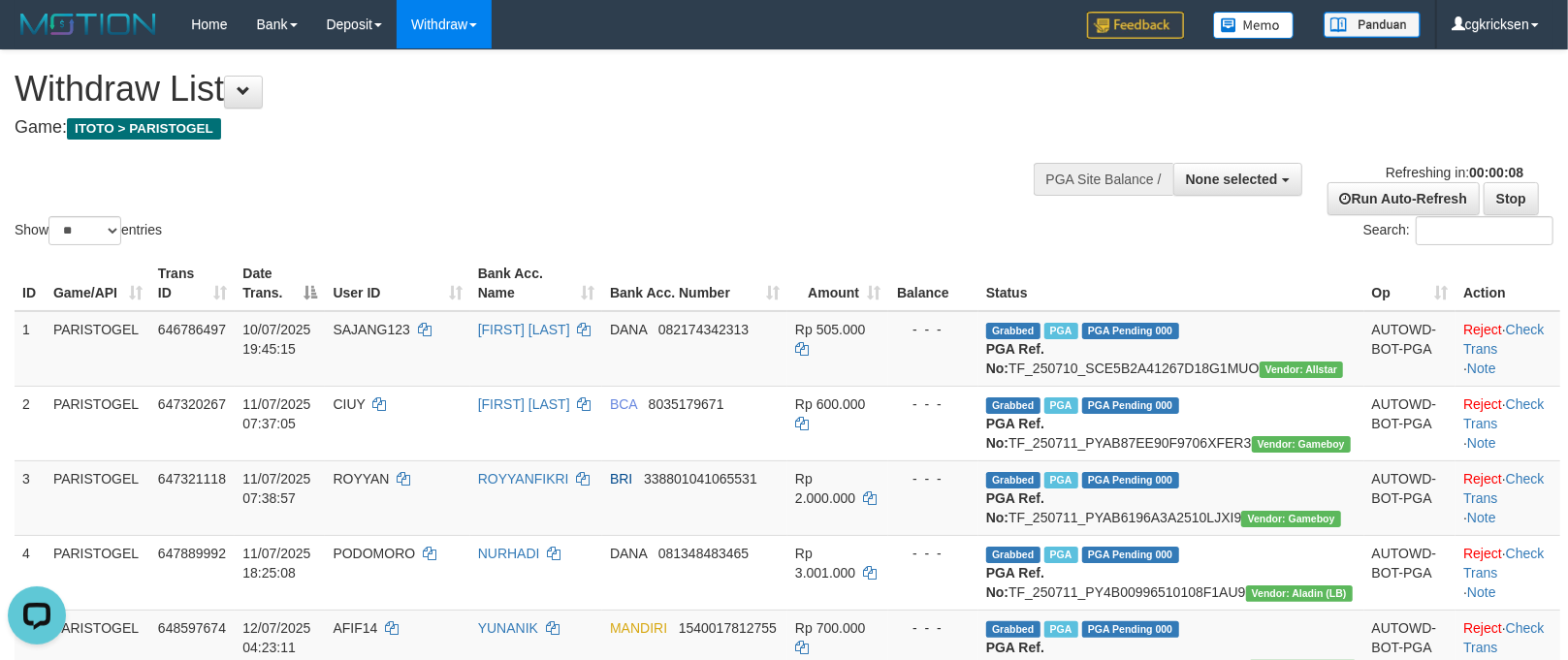 scroll, scrollTop: 0, scrollLeft: 0, axis: both 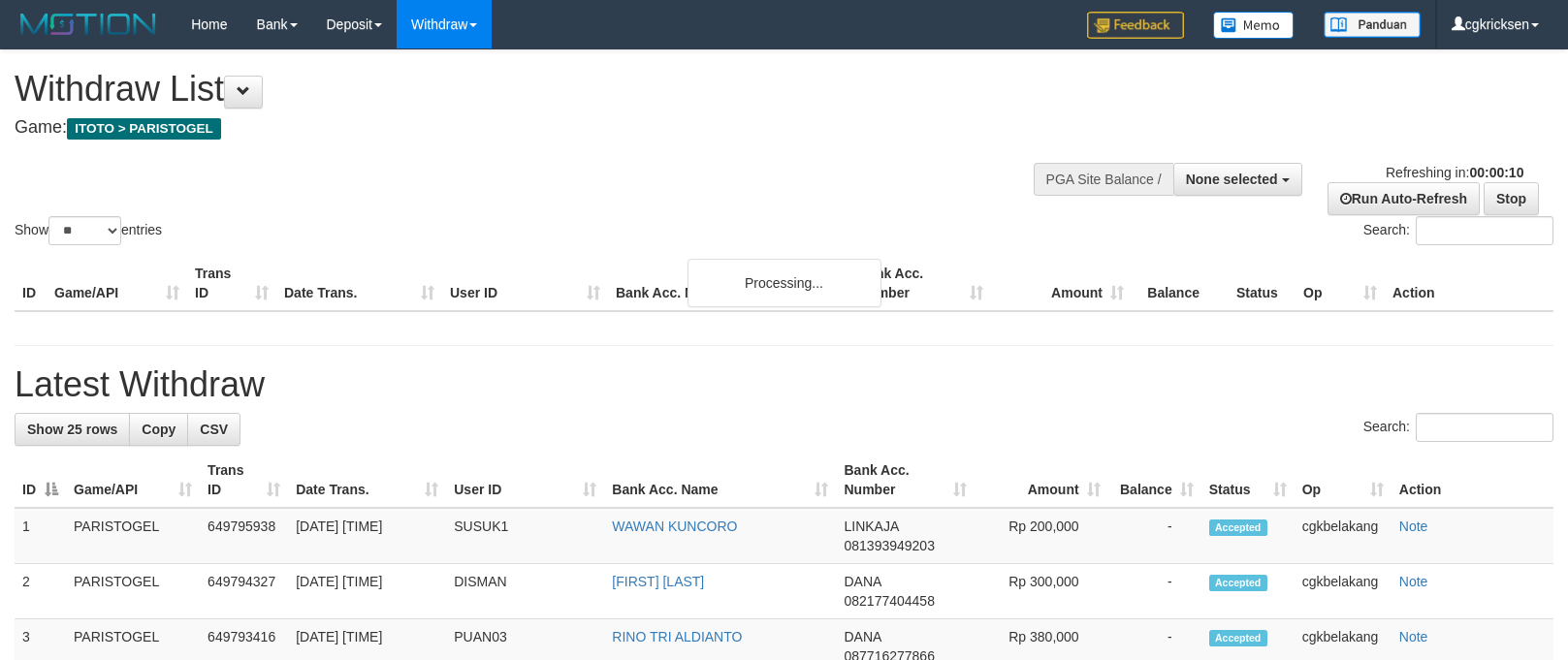 select 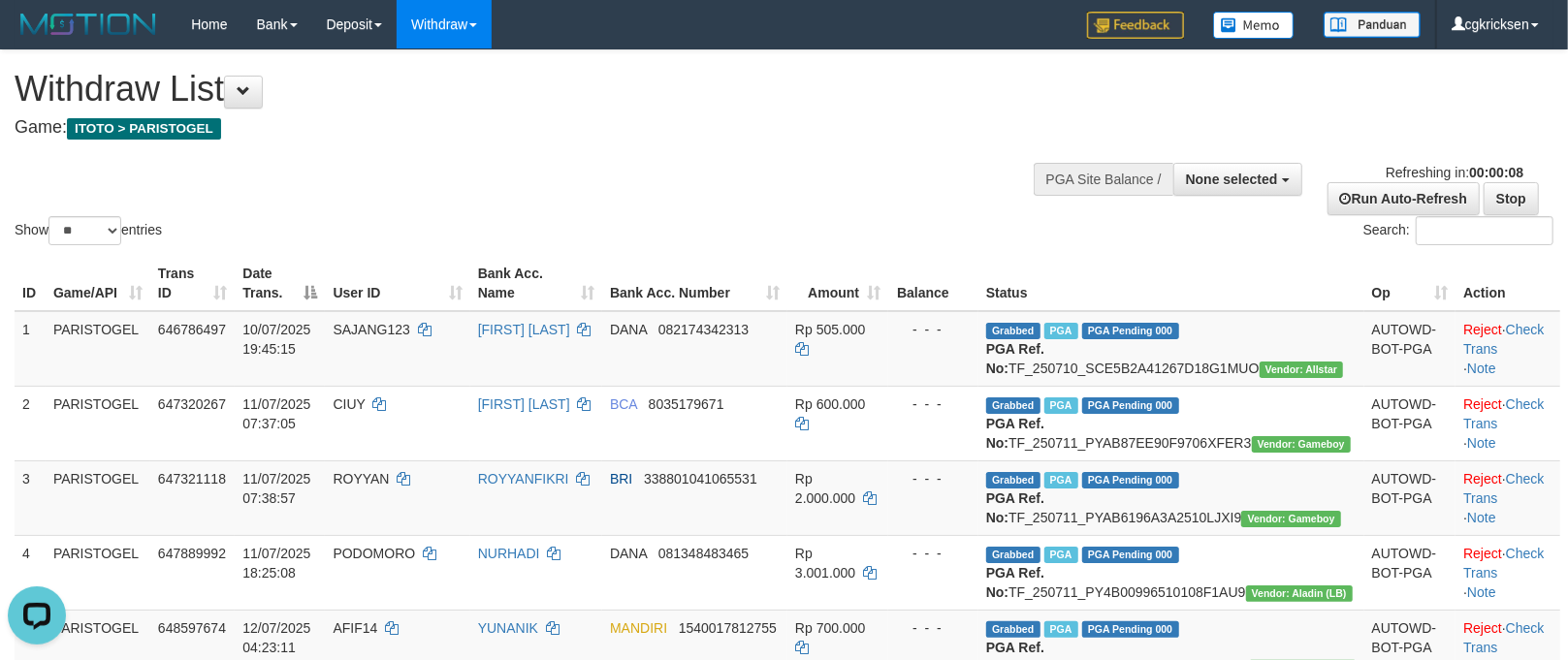 scroll, scrollTop: 0, scrollLeft: 0, axis: both 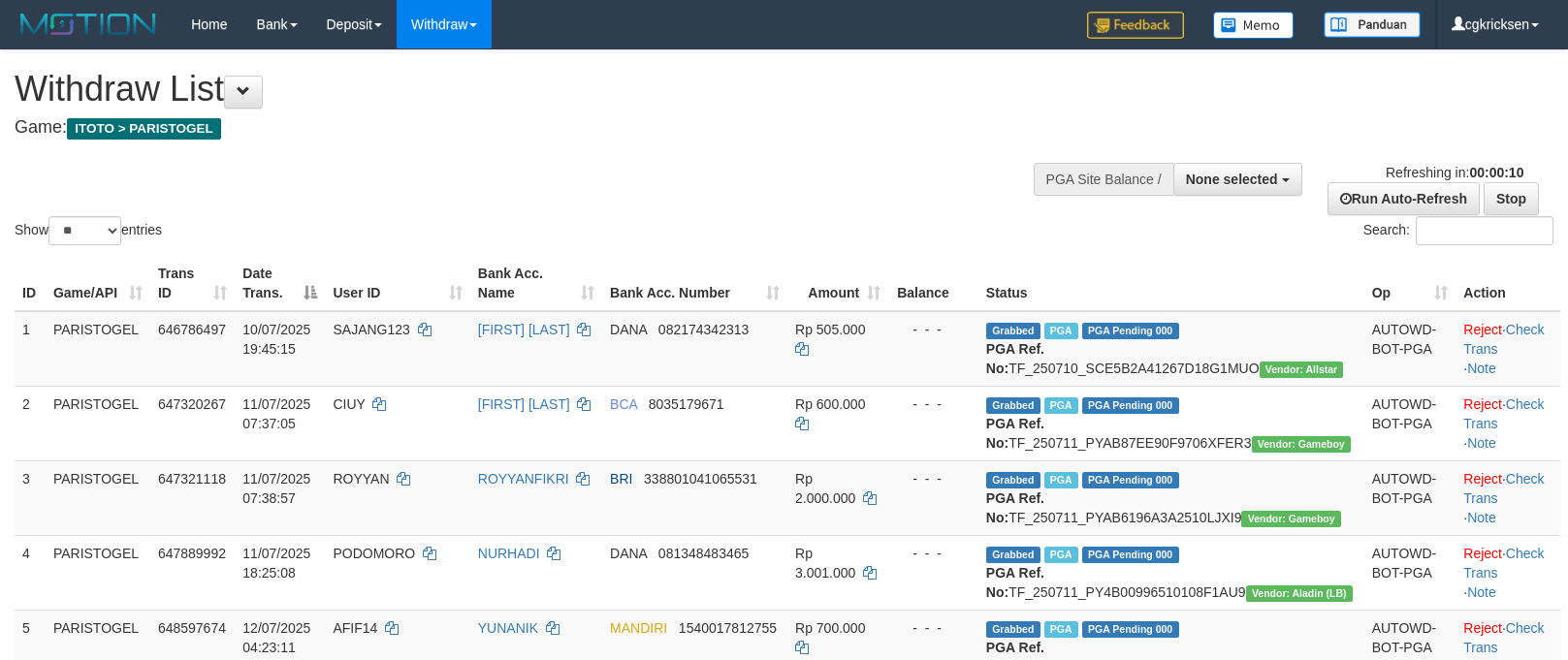 select 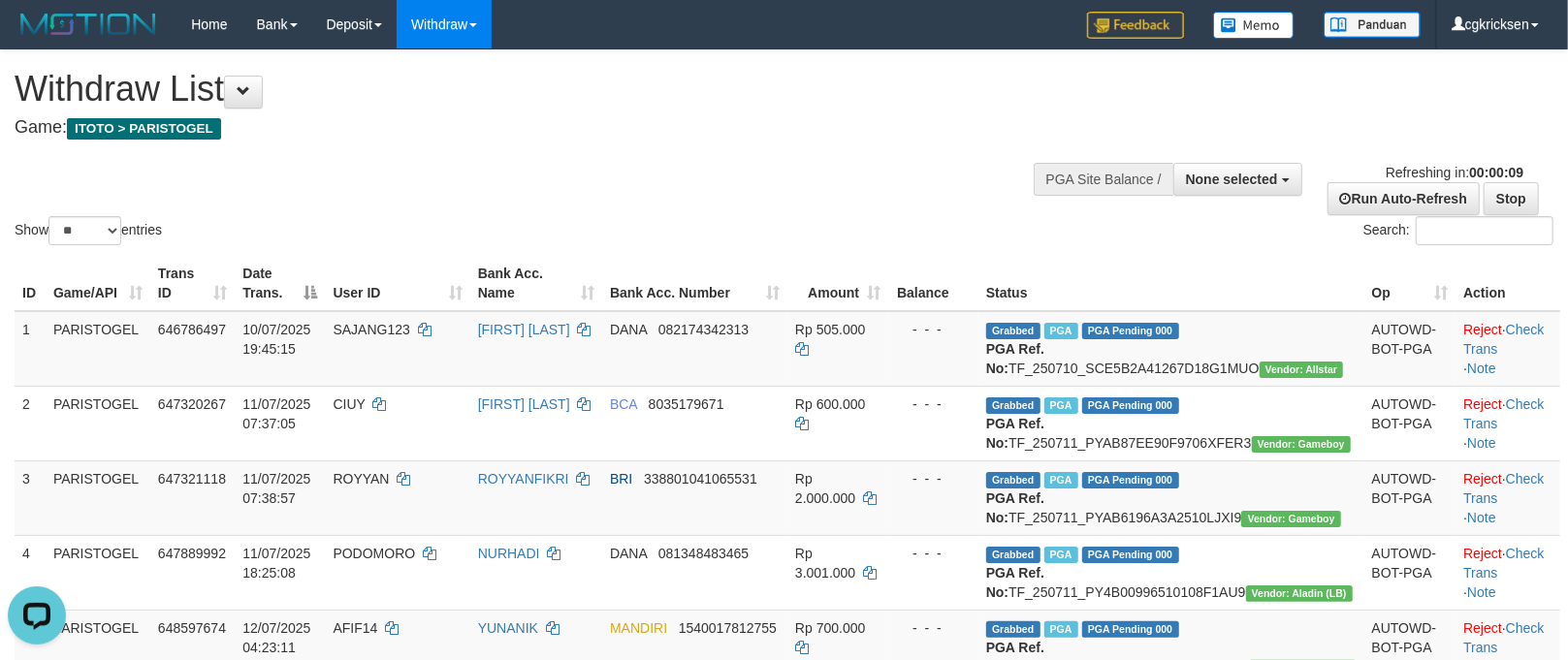 scroll, scrollTop: 0, scrollLeft: 0, axis: both 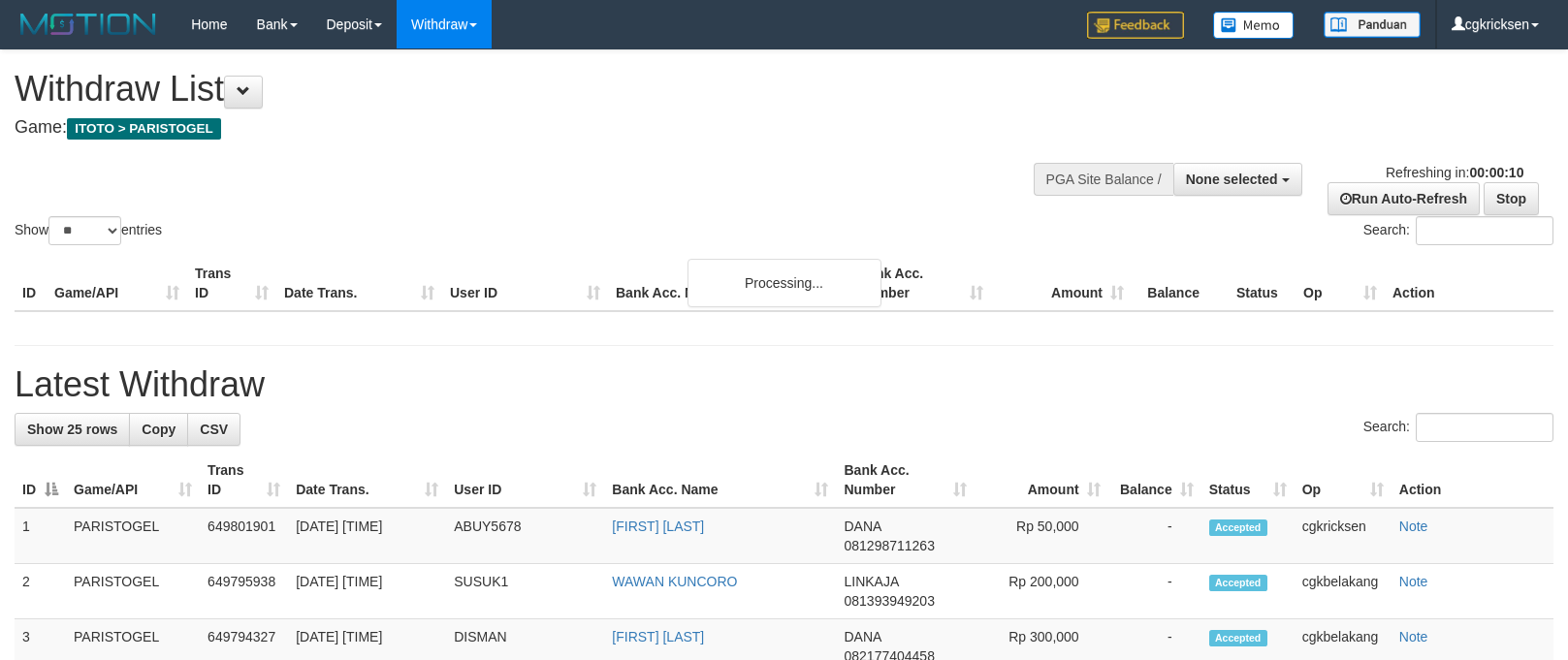 select 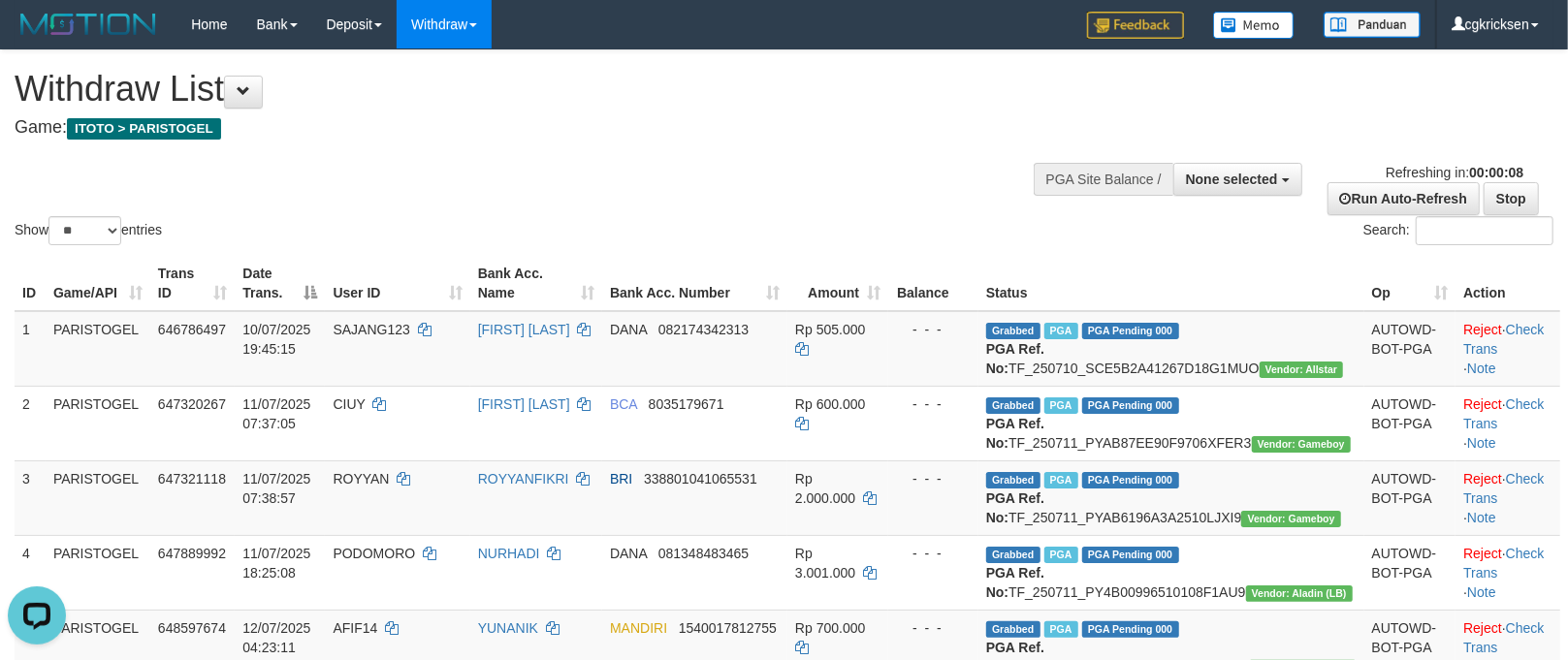 scroll, scrollTop: 0, scrollLeft: 0, axis: both 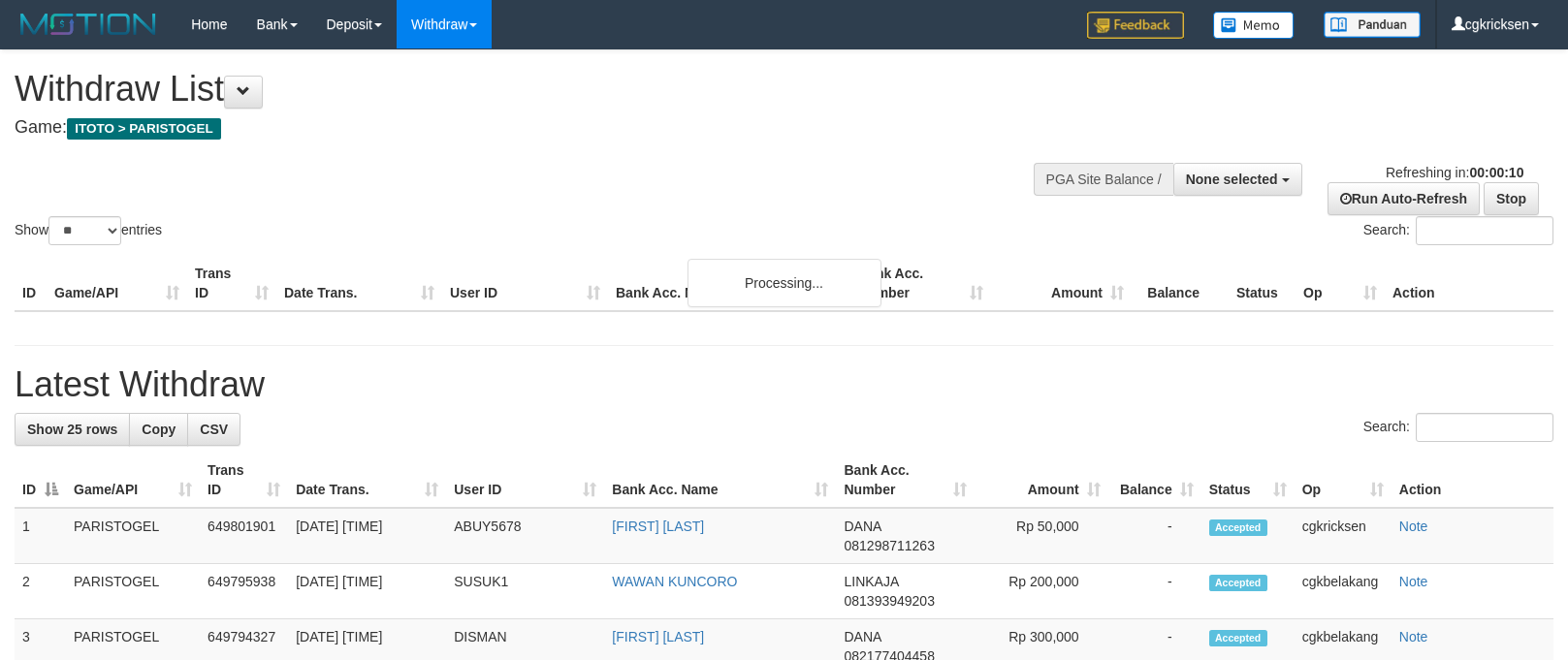select 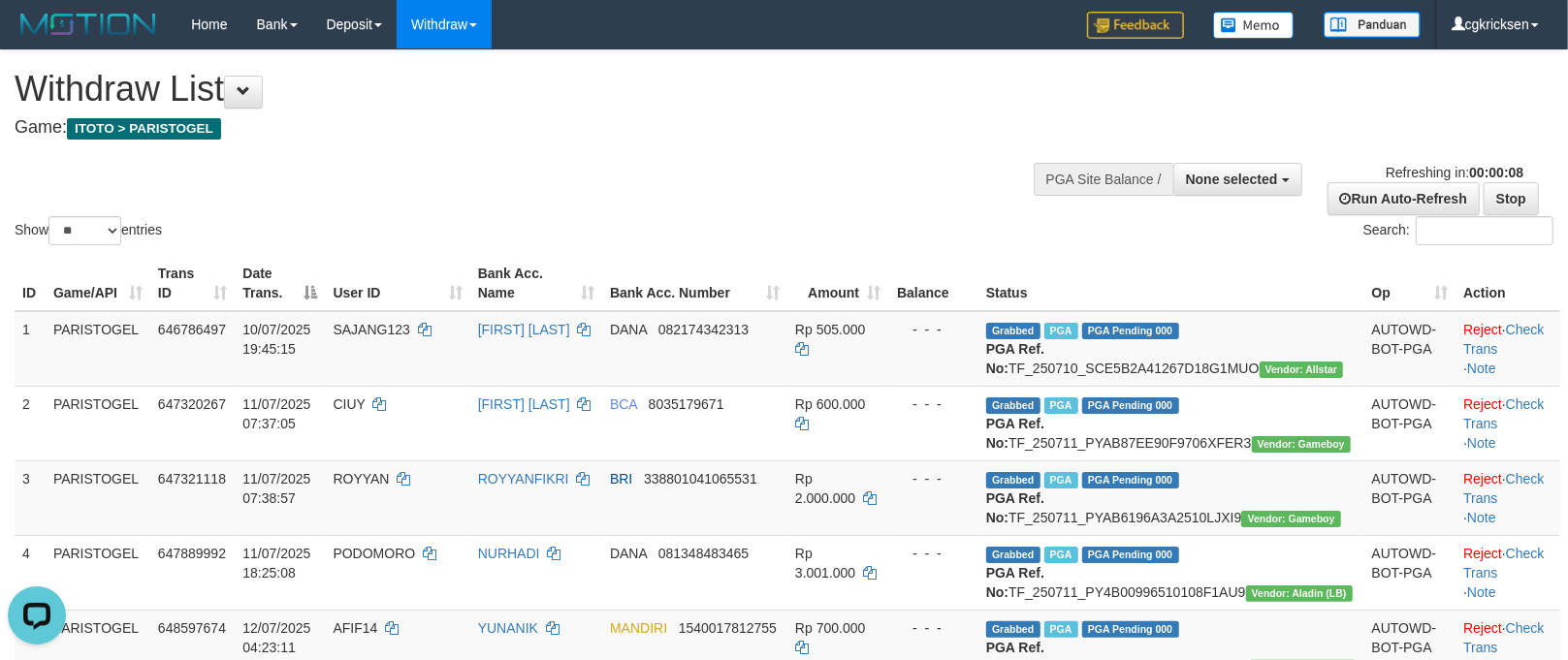 scroll, scrollTop: 0, scrollLeft: 0, axis: both 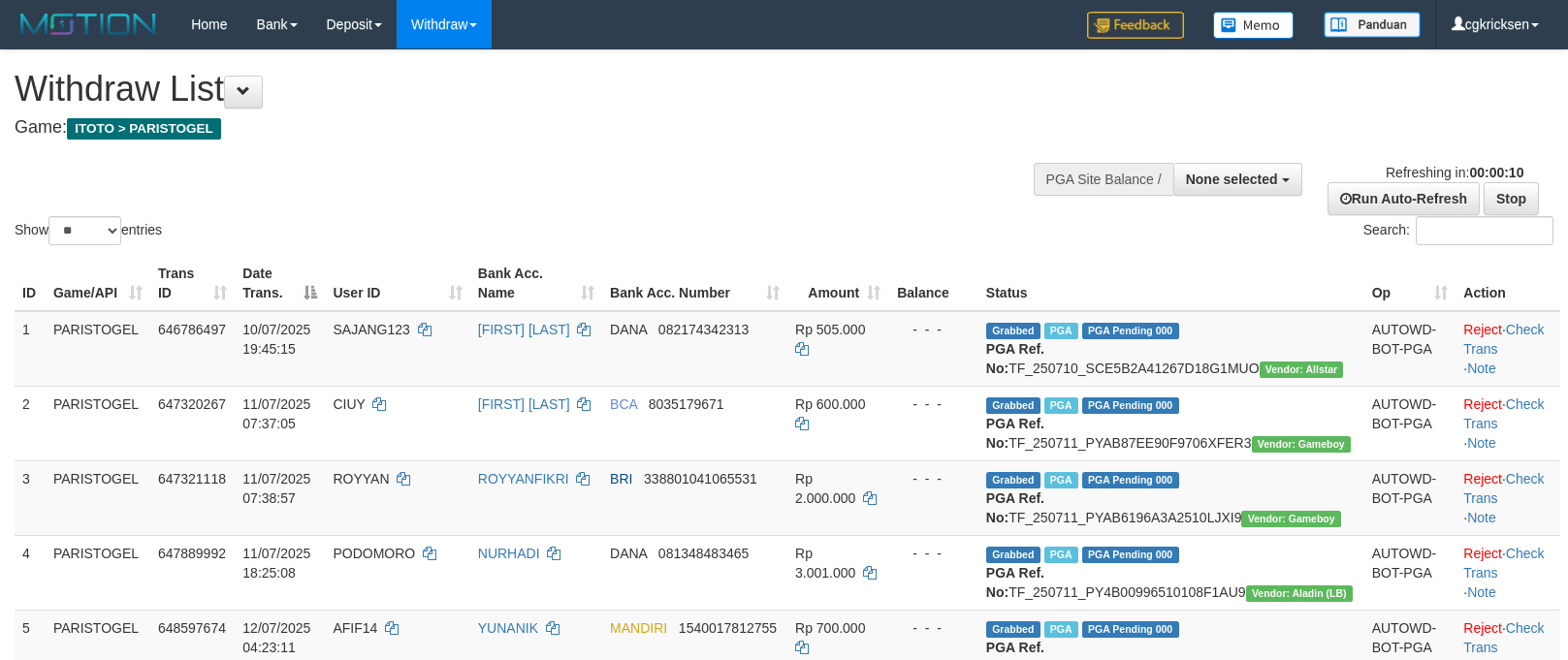 select 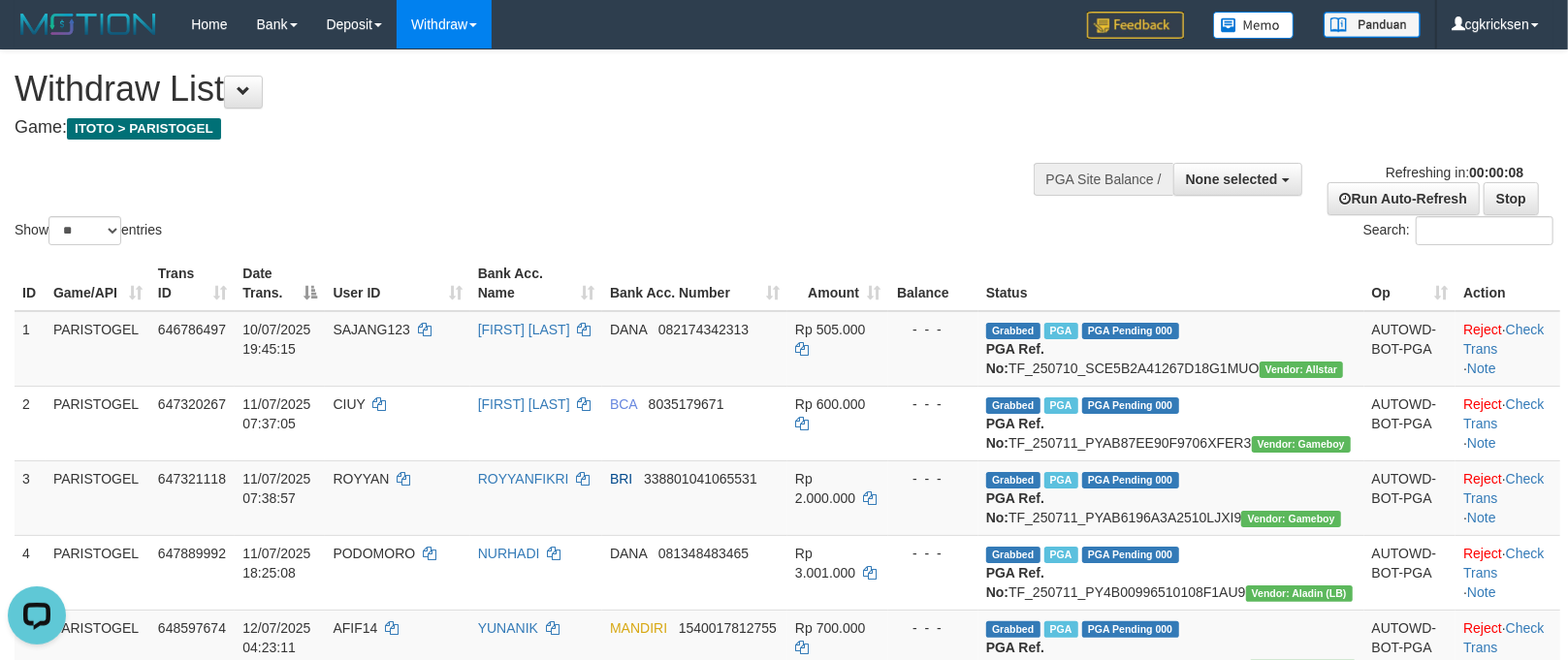 scroll, scrollTop: 0, scrollLeft: 0, axis: both 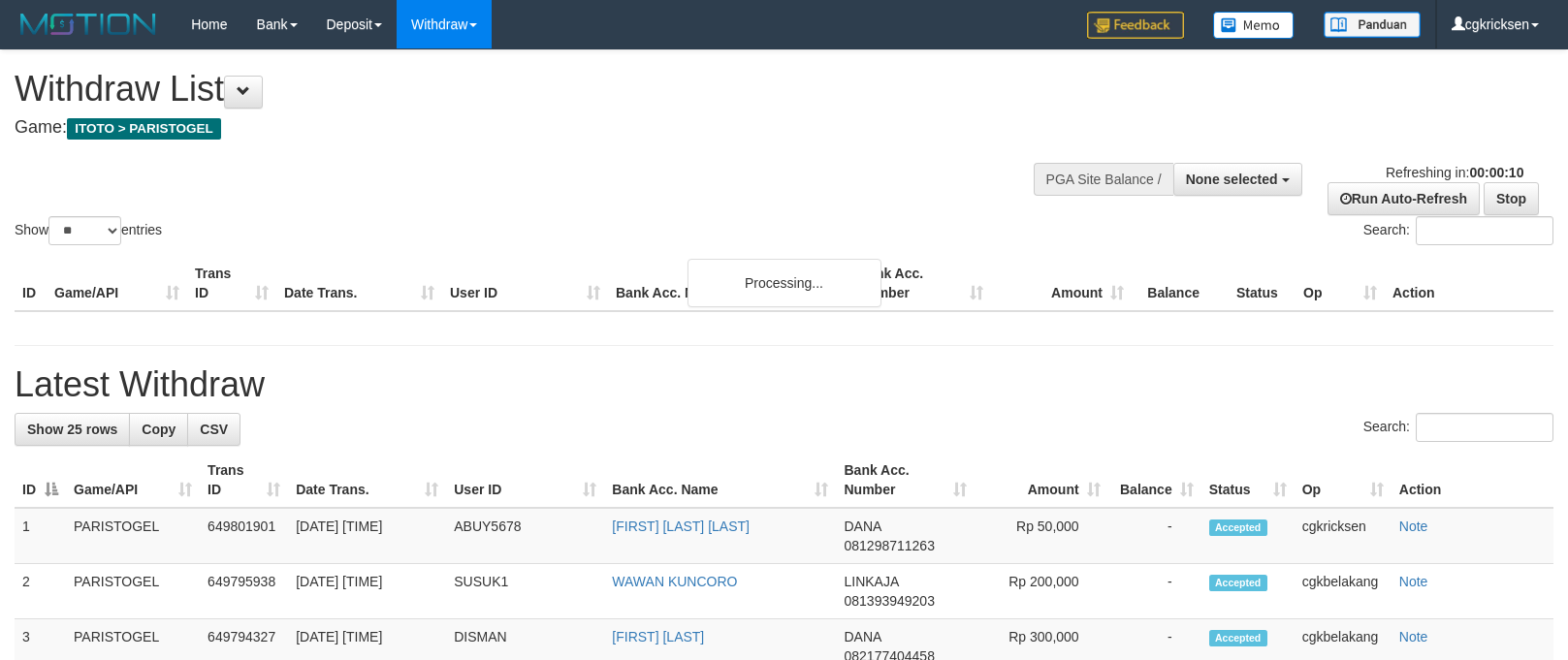 select 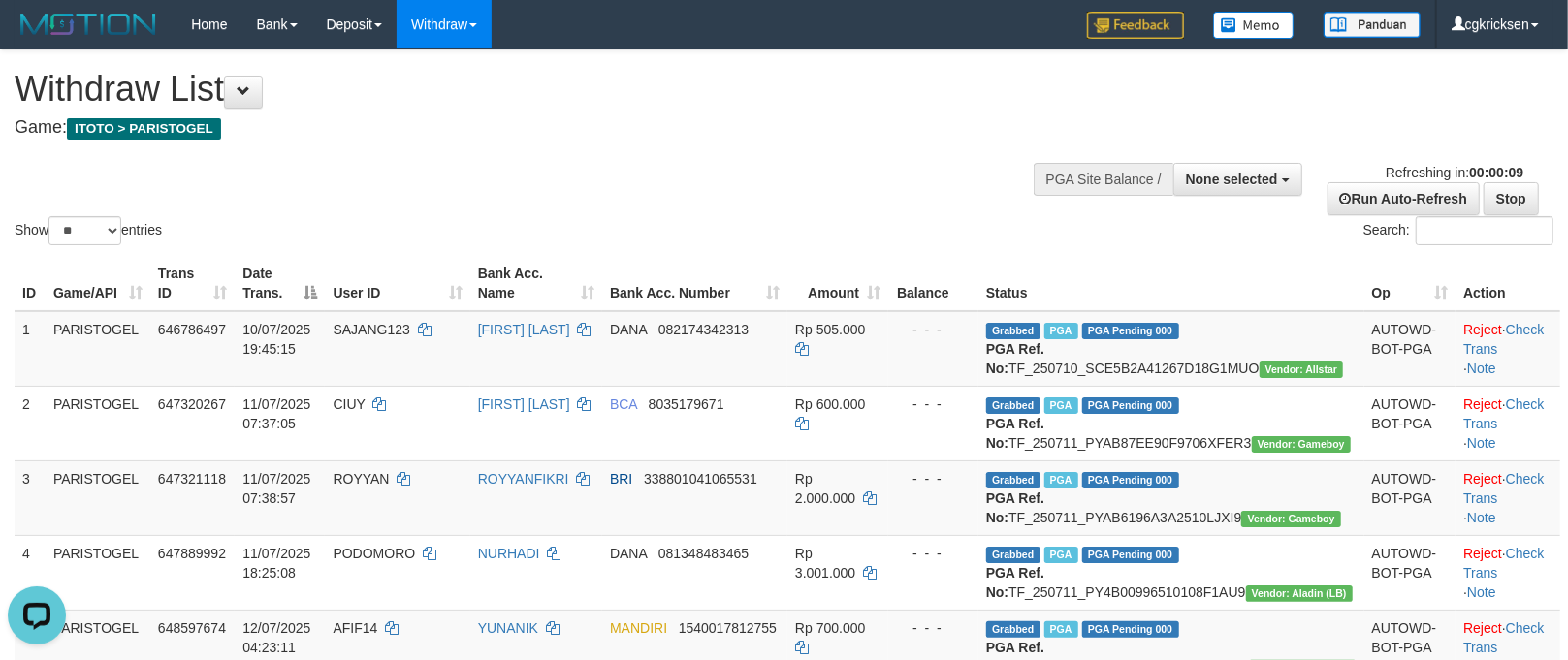 scroll, scrollTop: 0, scrollLeft: 0, axis: both 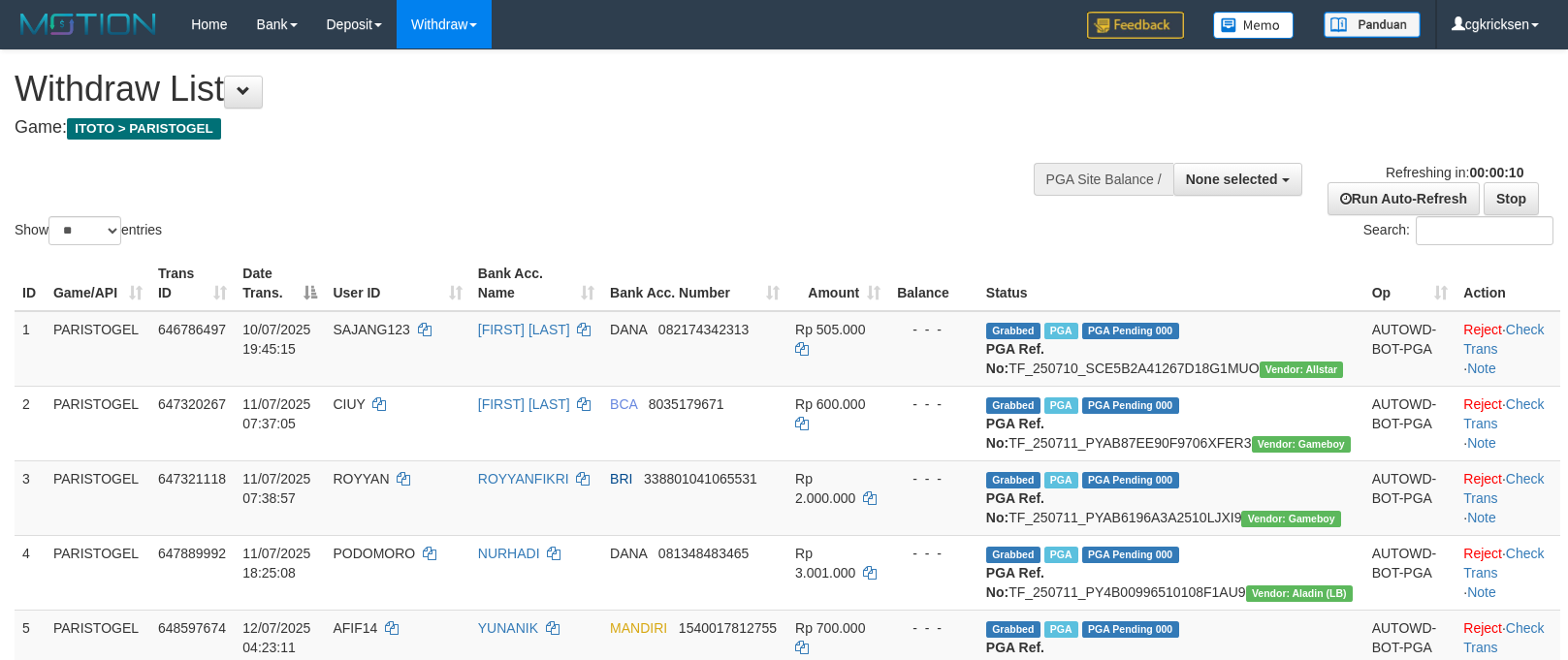 select 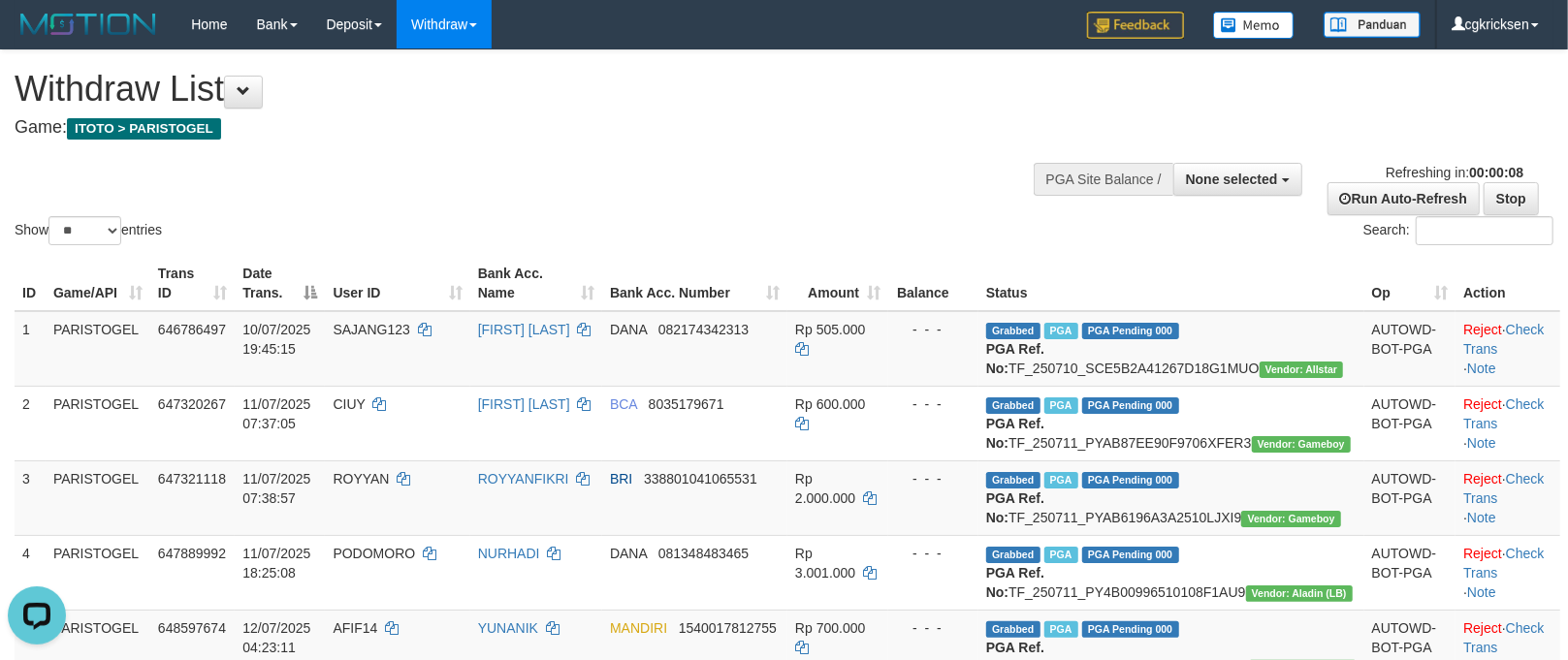 scroll, scrollTop: 0, scrollLeft: 0, axis: both 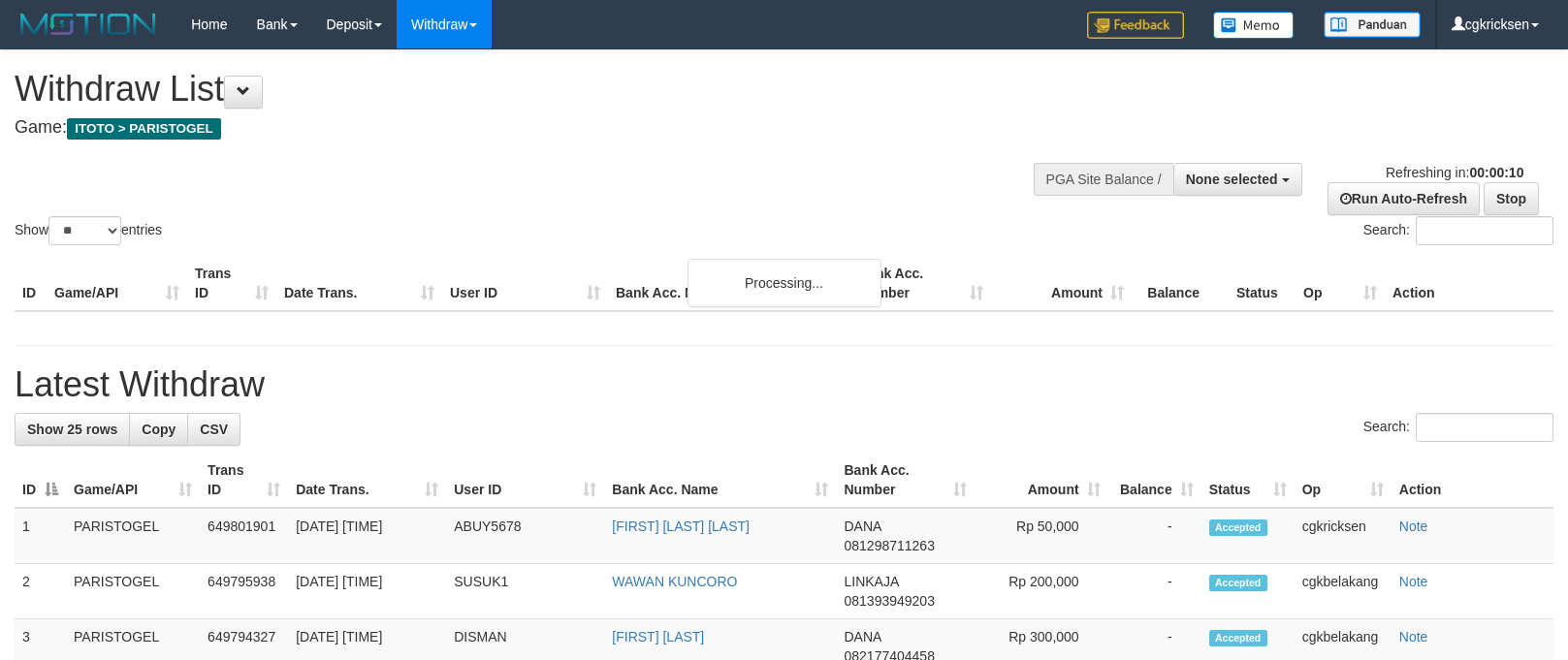 select 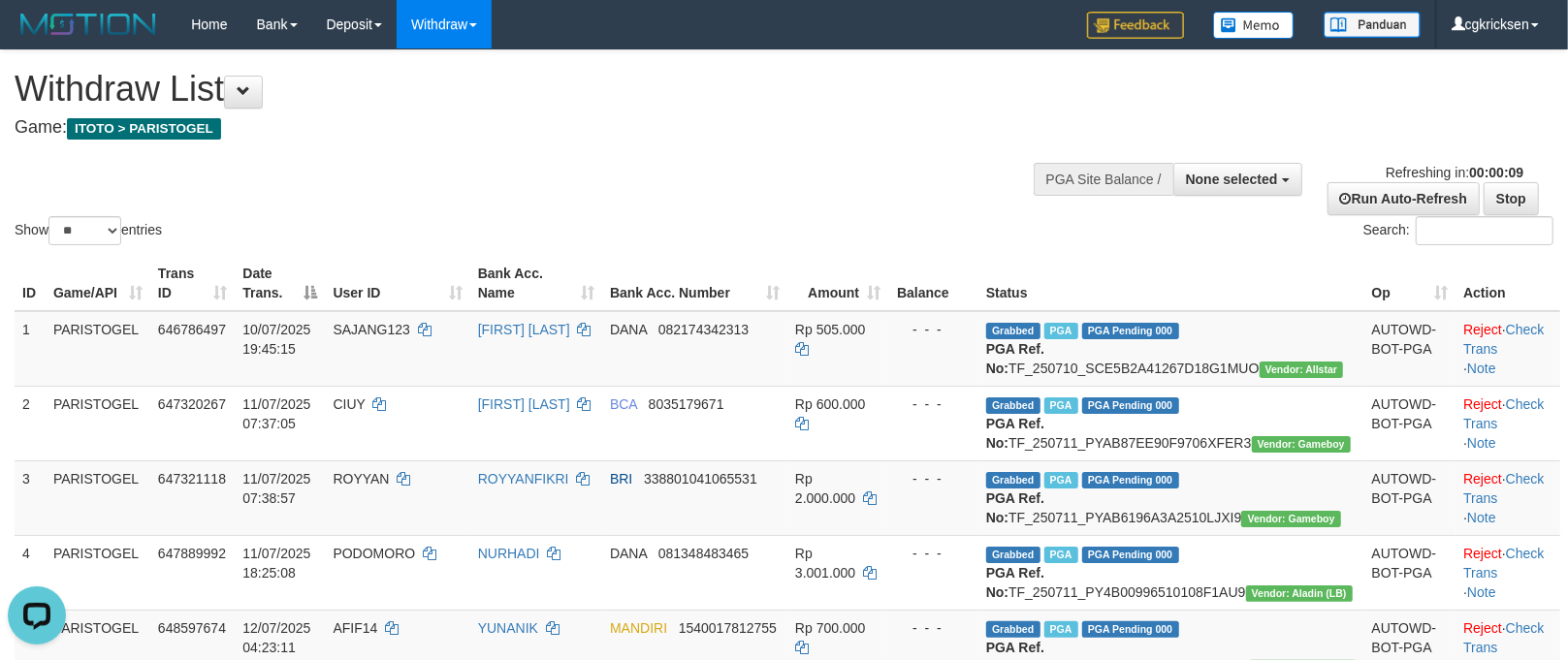 scroll, scrollTop: 0, scrollLeft: 0, axis: both 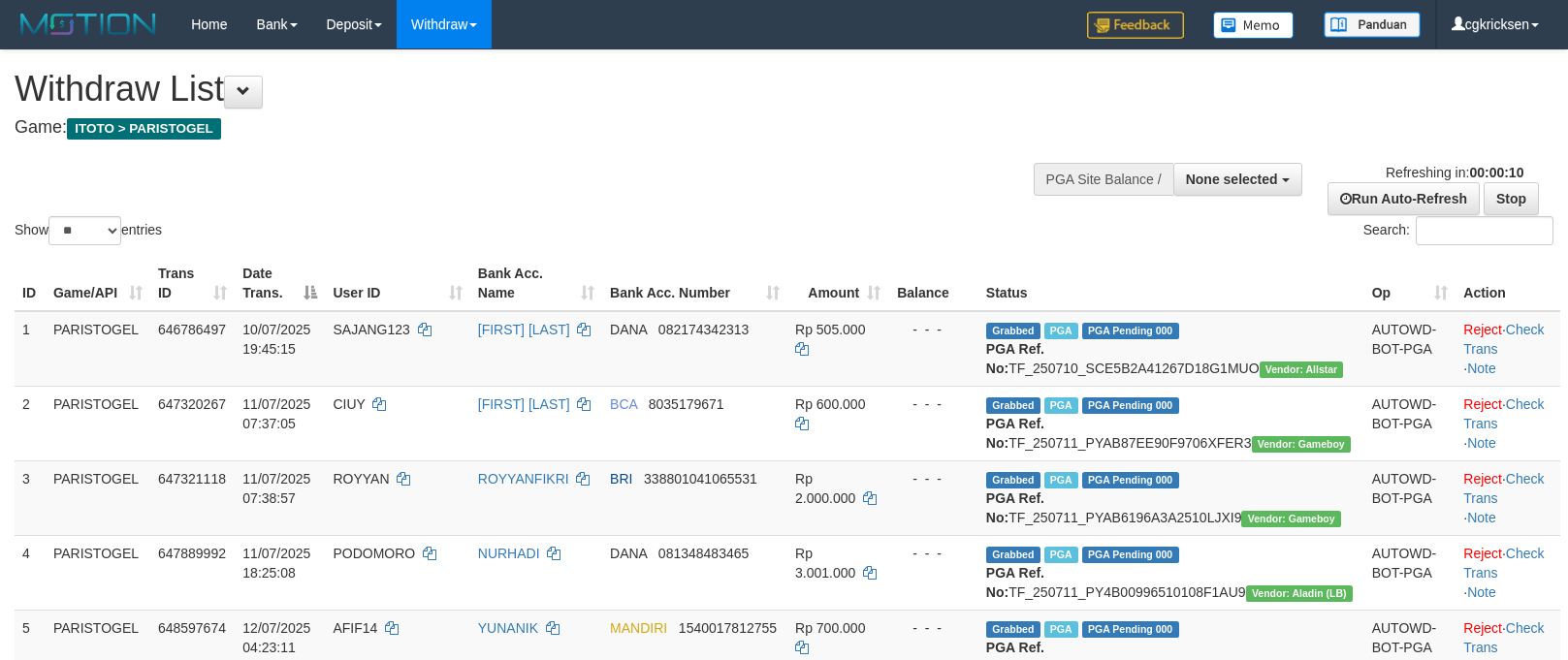 select 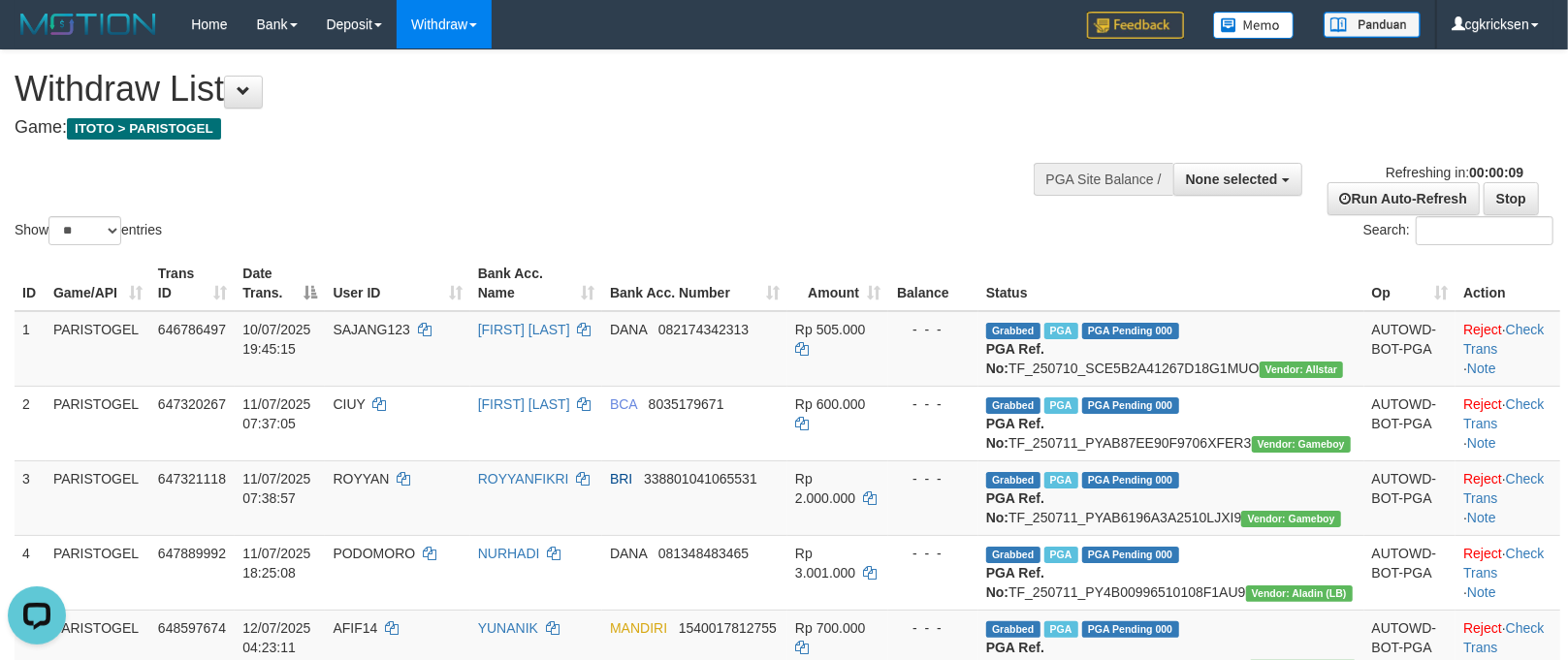 scroll, scrollTop: 0, scrollLeft: 0, axis: both 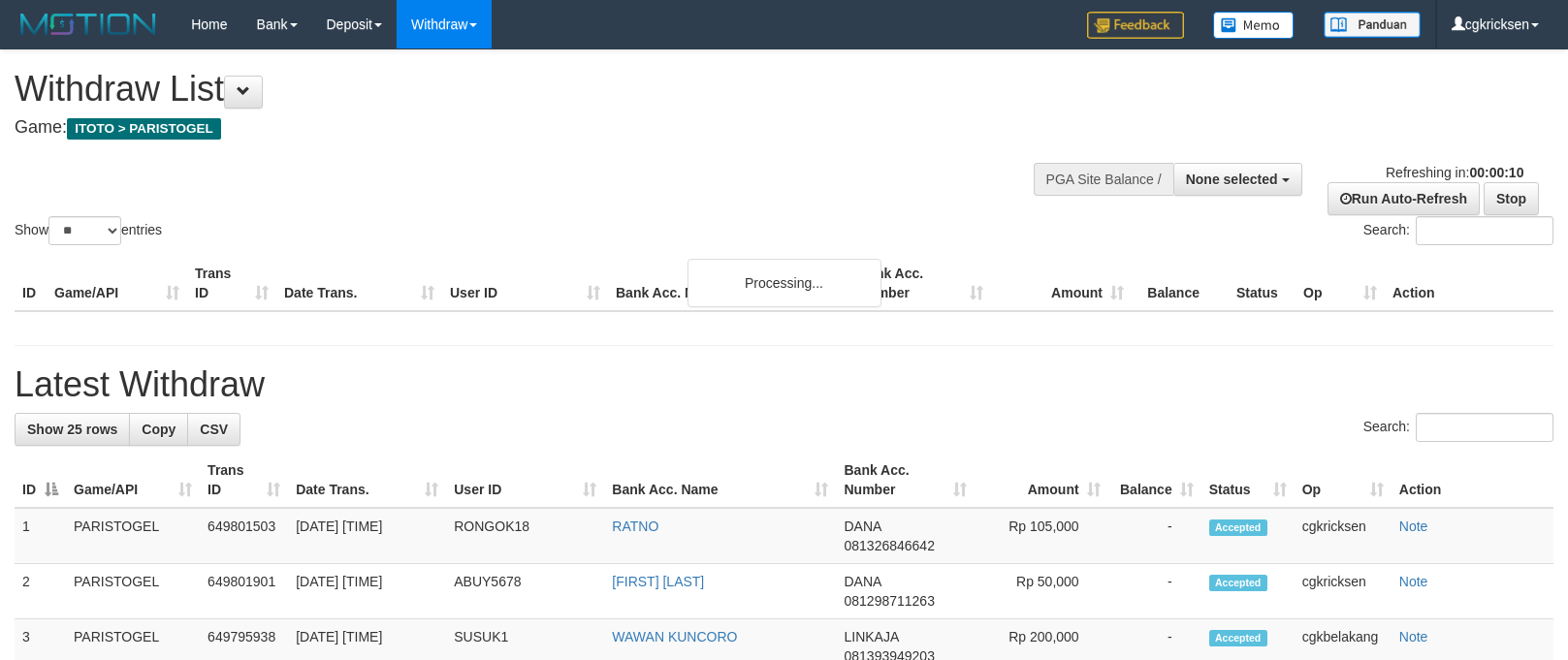 select 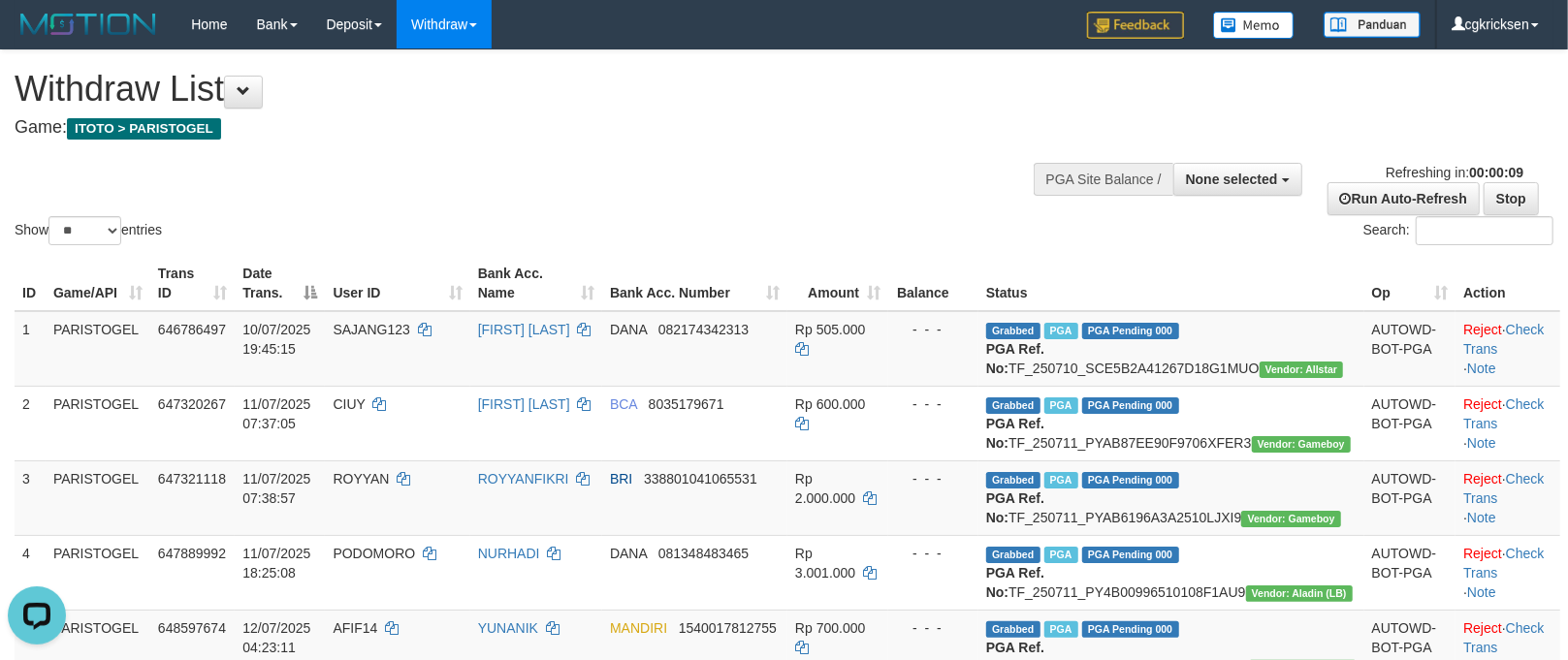 scroll, scrollTop: 0, scrollLeft: 0, axis: both 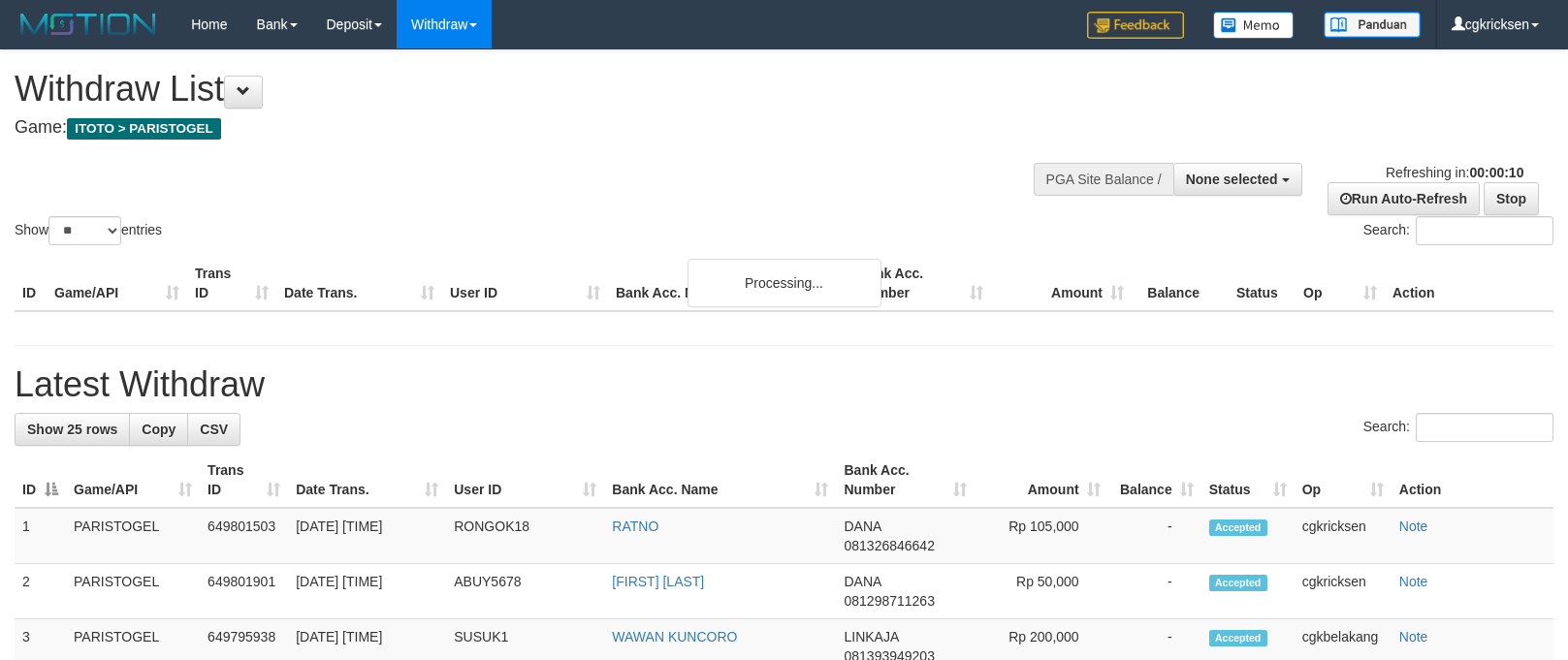 select 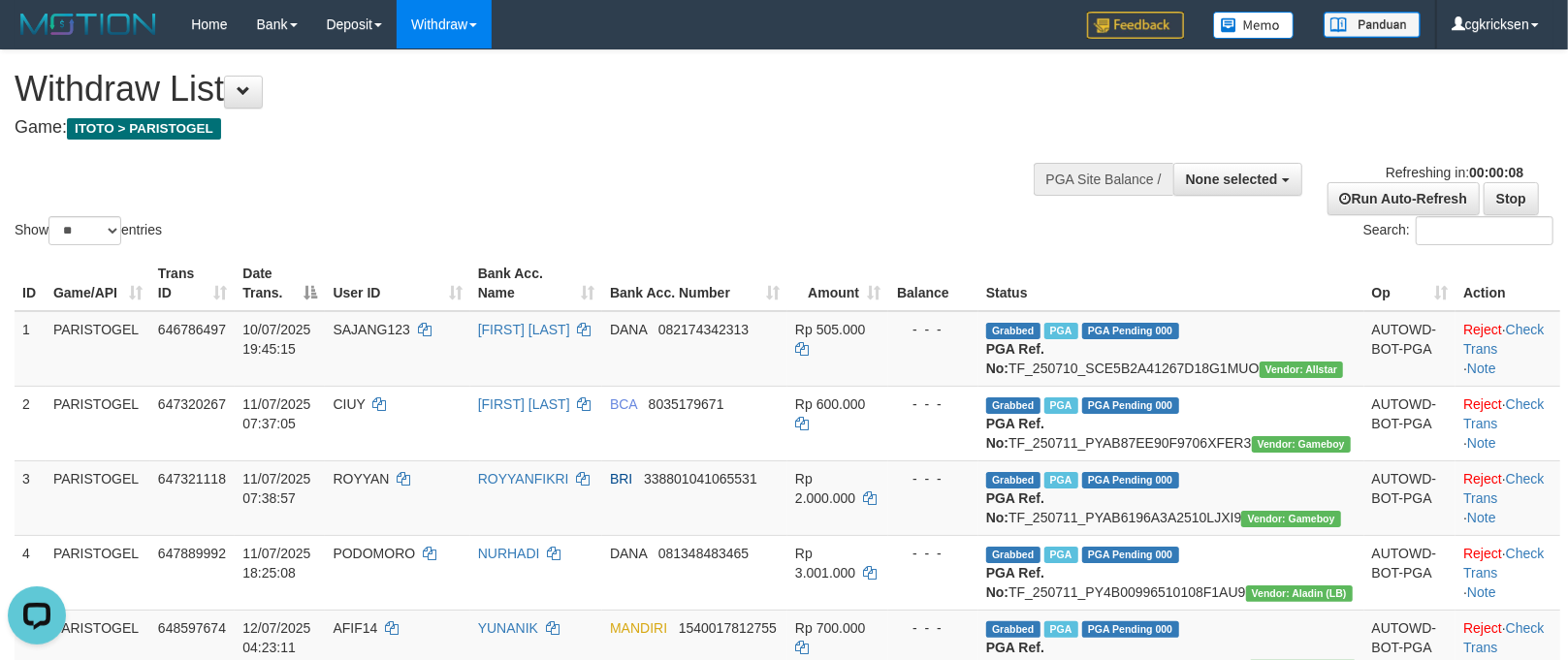 scroll, scrollTop: 0, scrollLeft: 0, axis: both 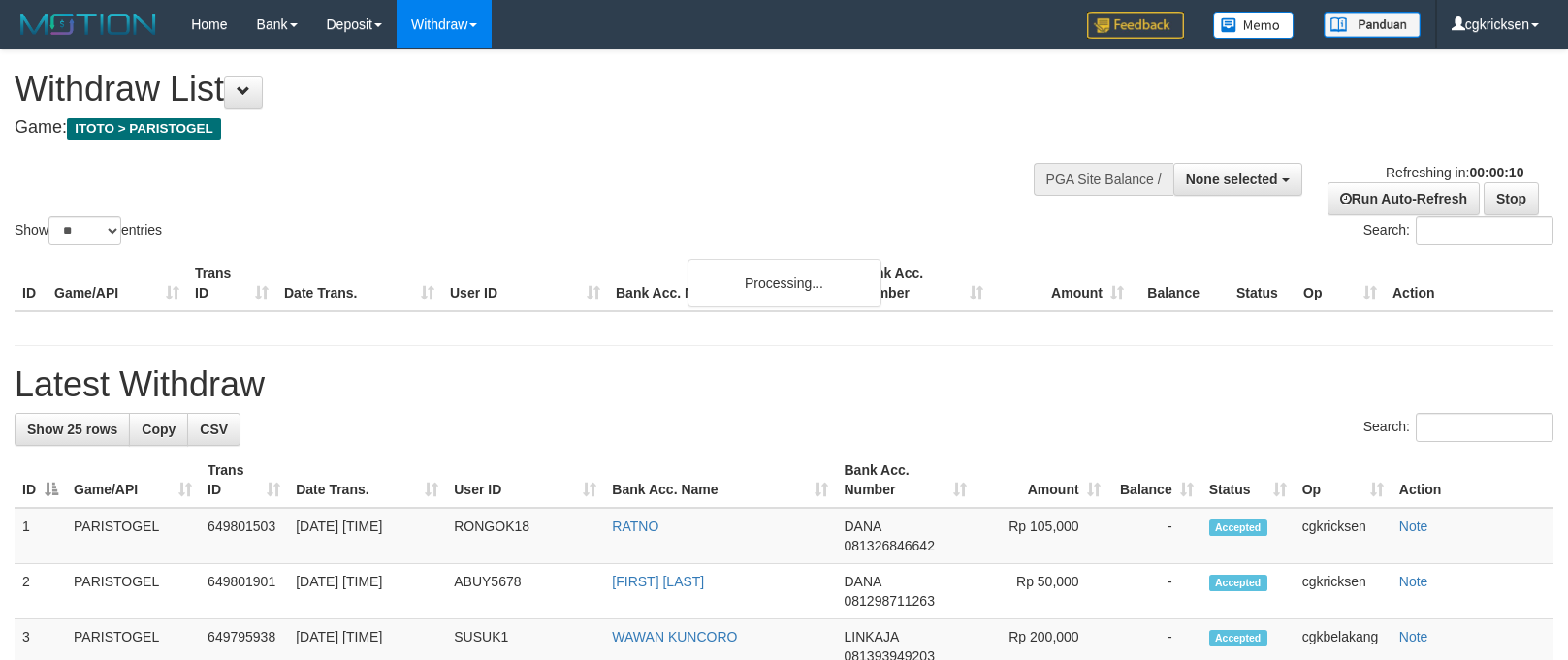 select 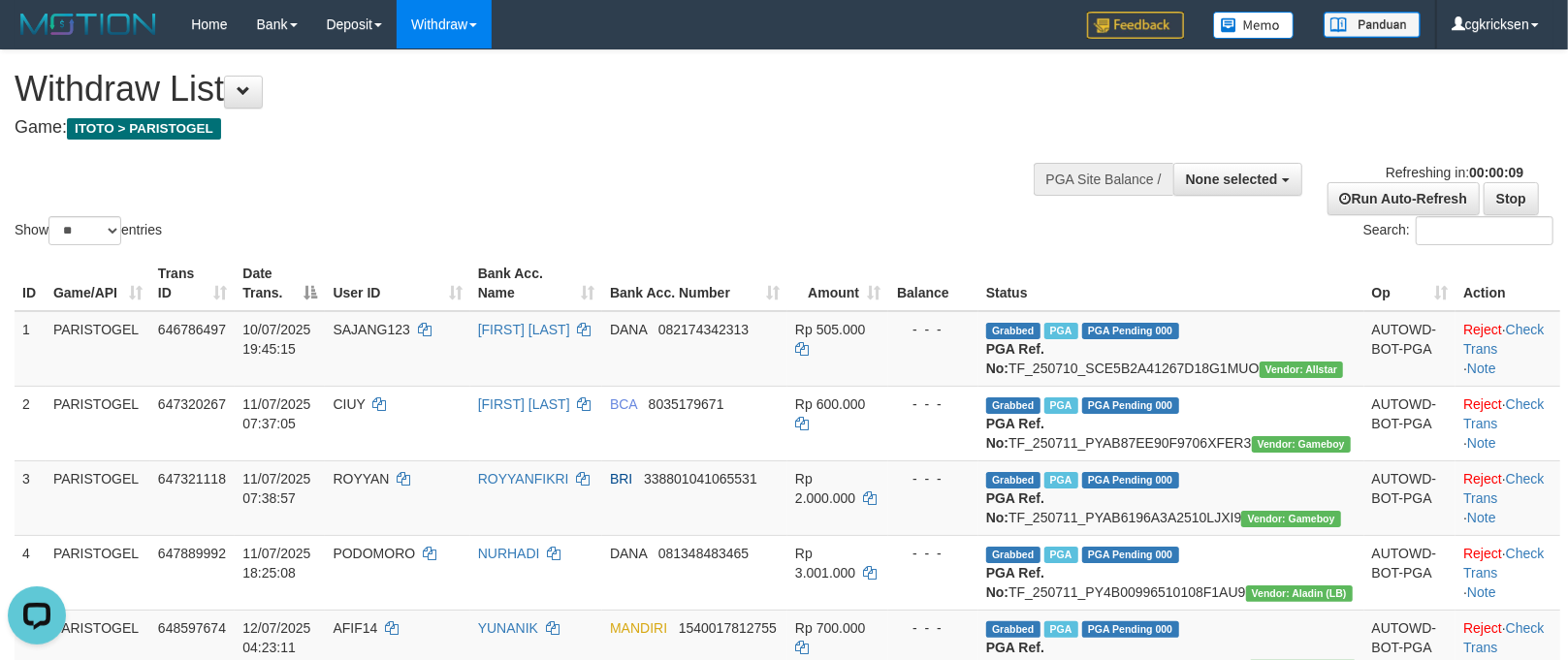 scroll, scrollTop: 0, scrollLeft: 0, axis: both 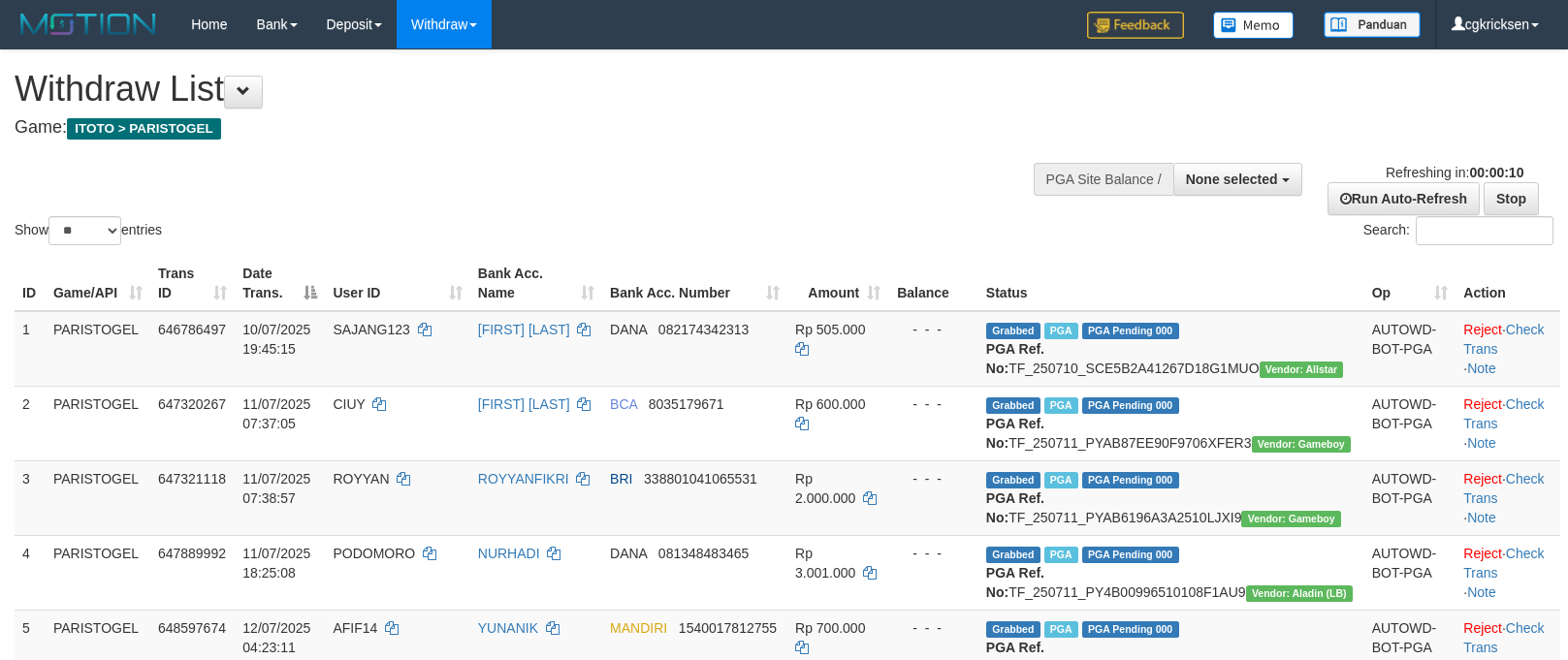 select 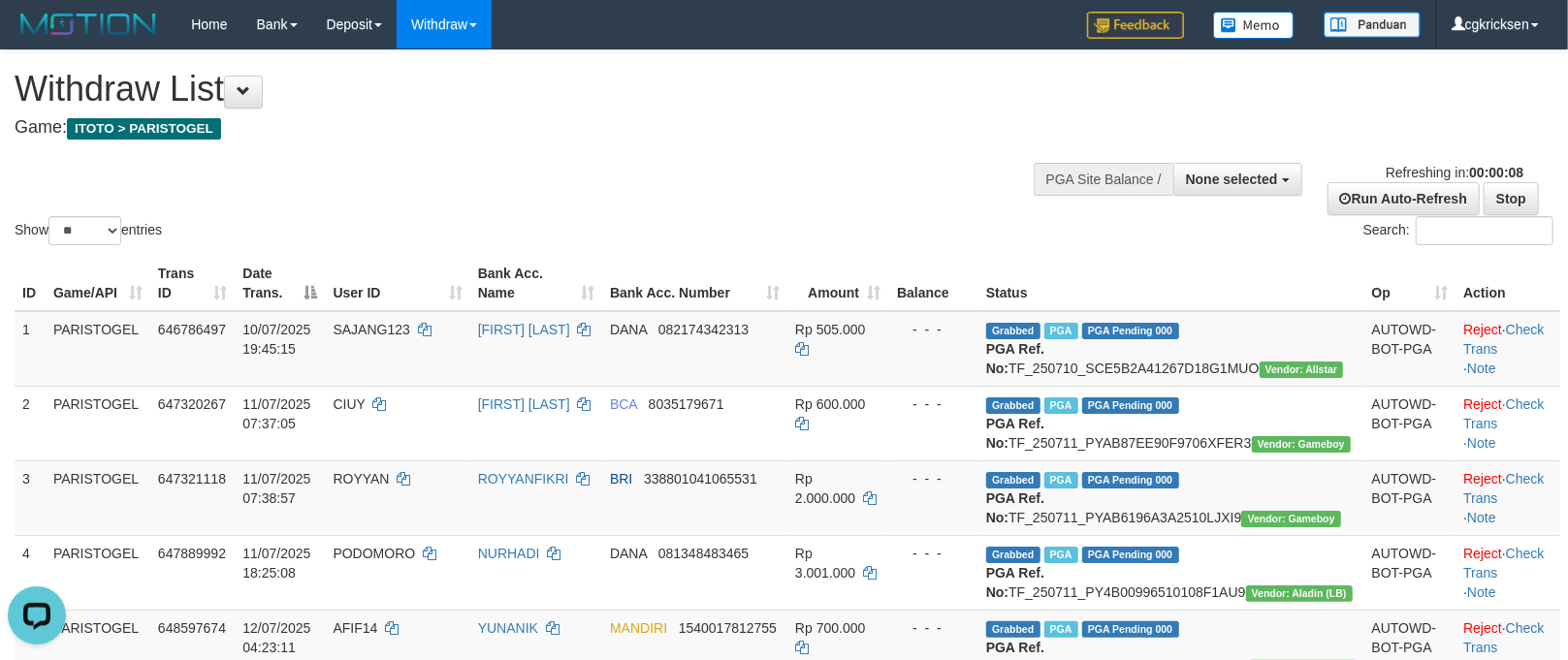 scroll, scrollTop: 0, scrollLeft: 0, axis: both 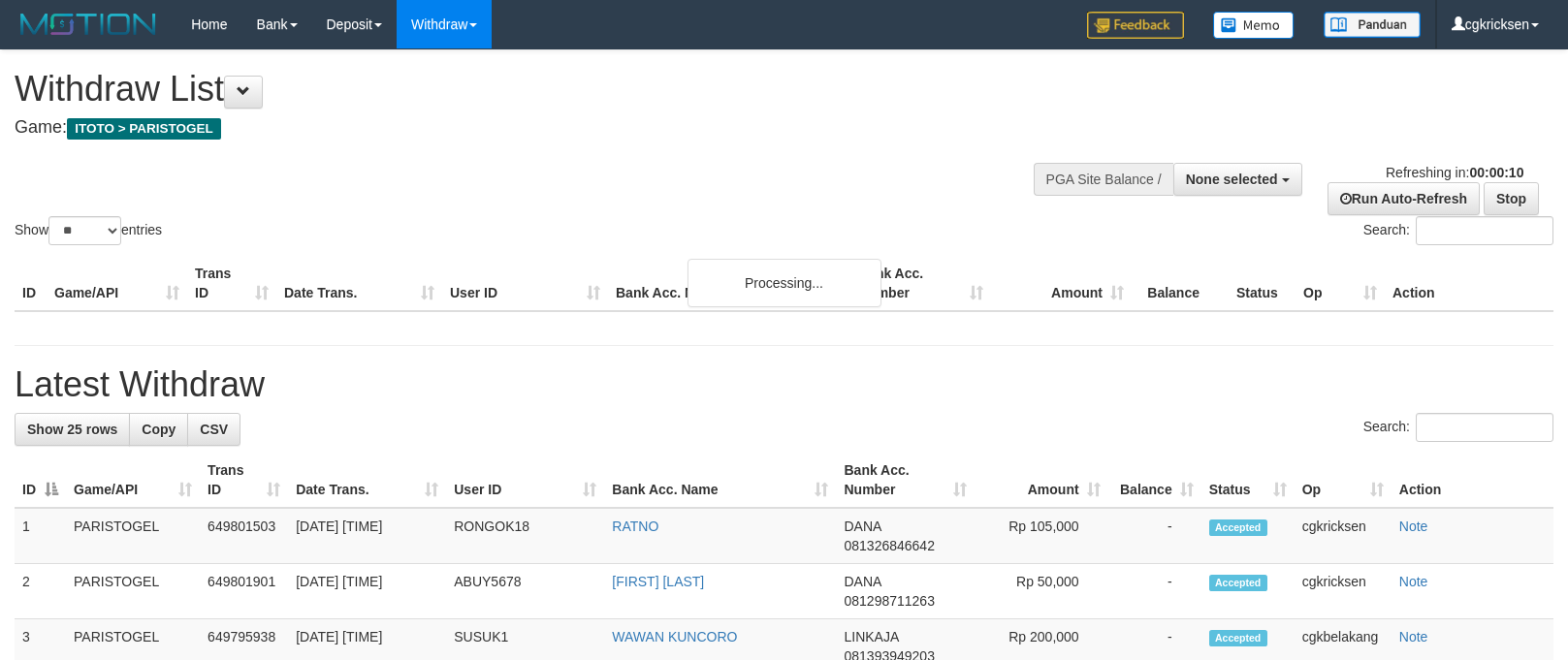 select 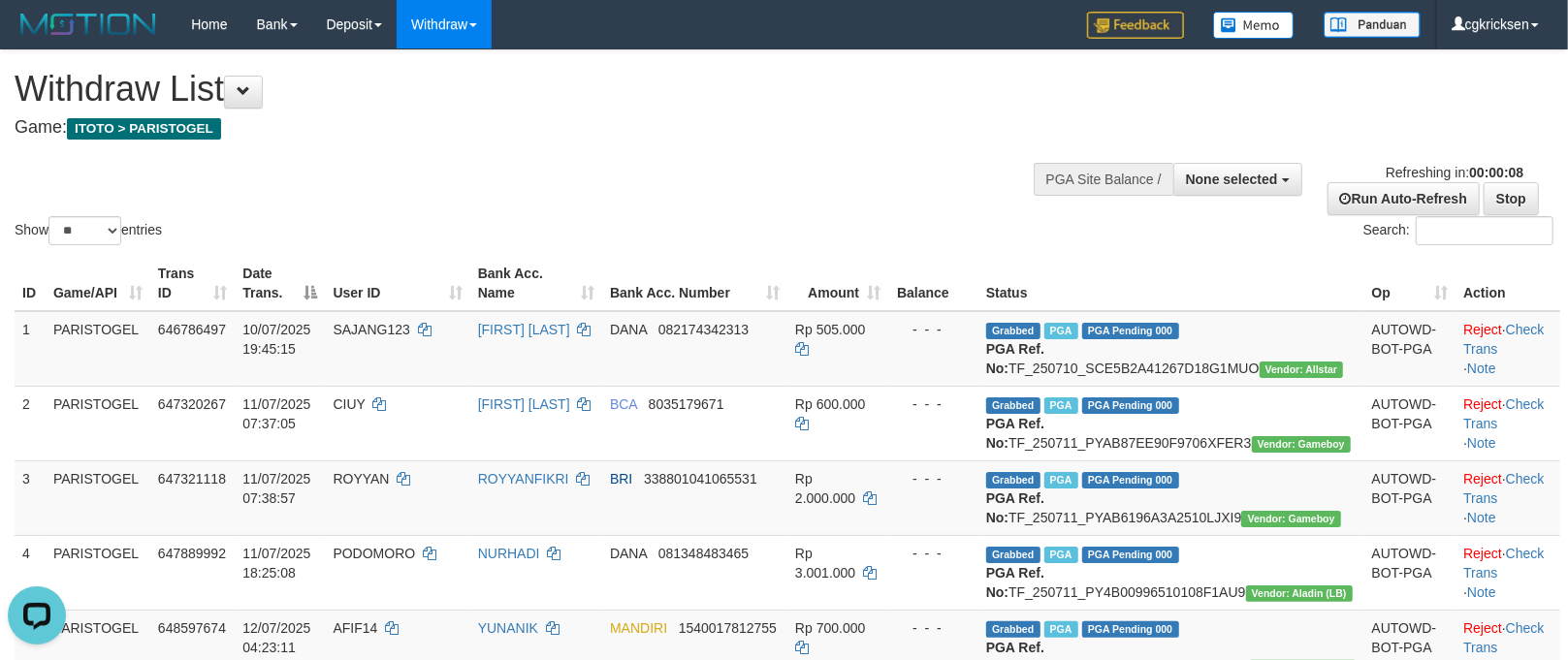 scroll, scrollTop: 0, scrollLeft: 0, axis: both 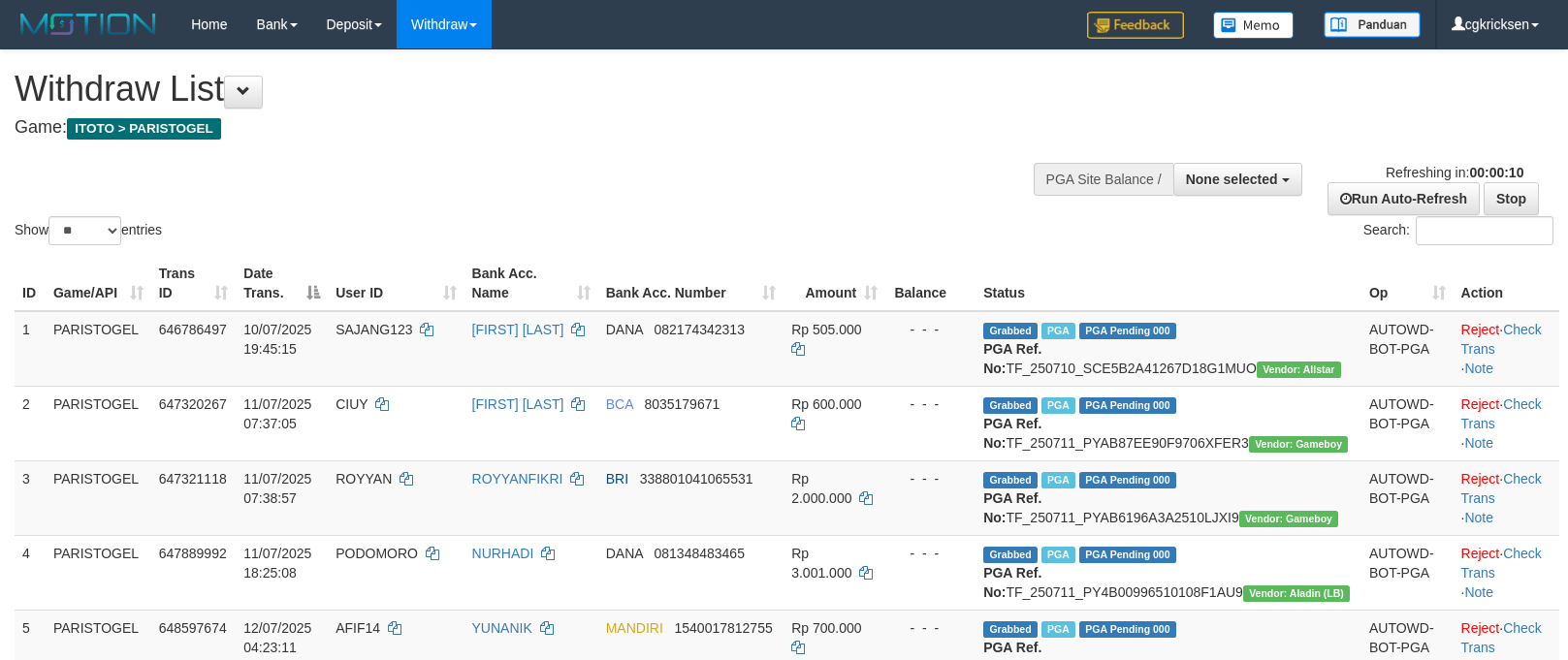 select 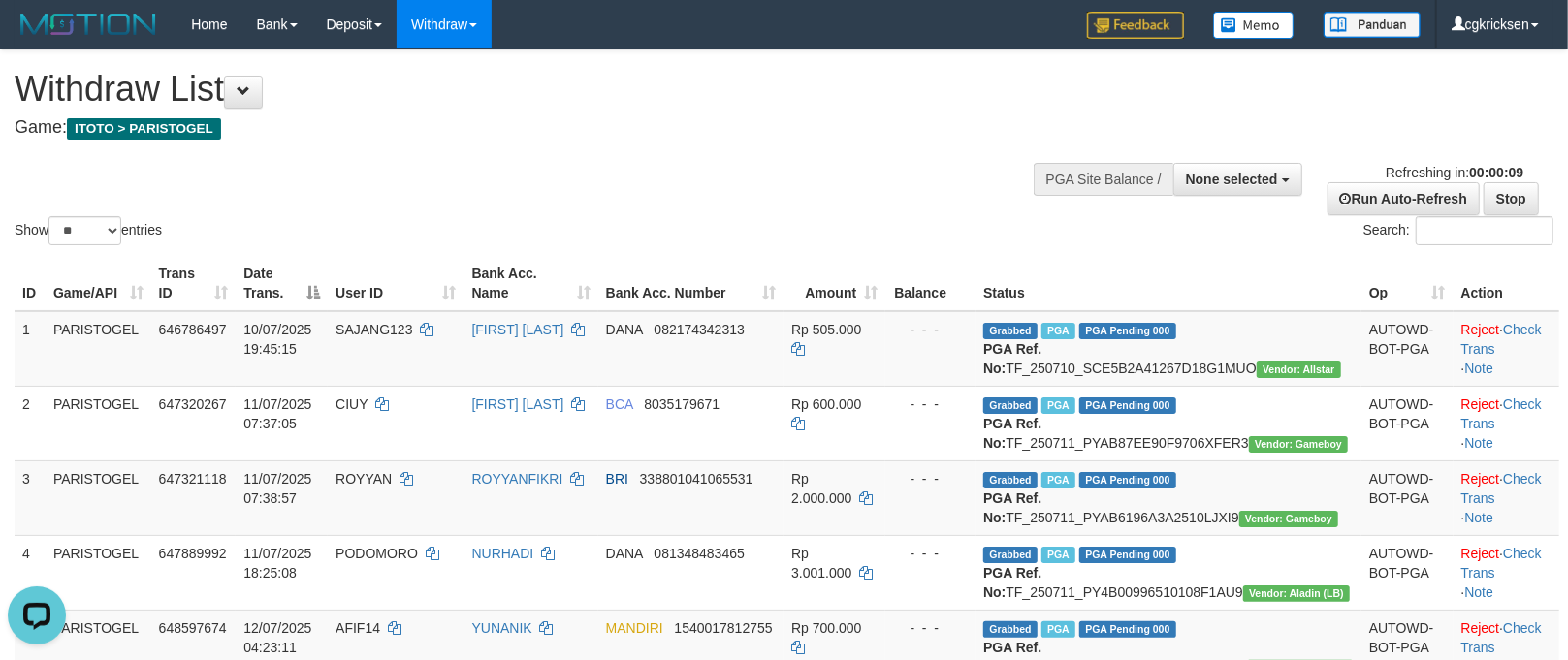 scroll, scrollTop: 0, scrollLeft: 0, axis: both 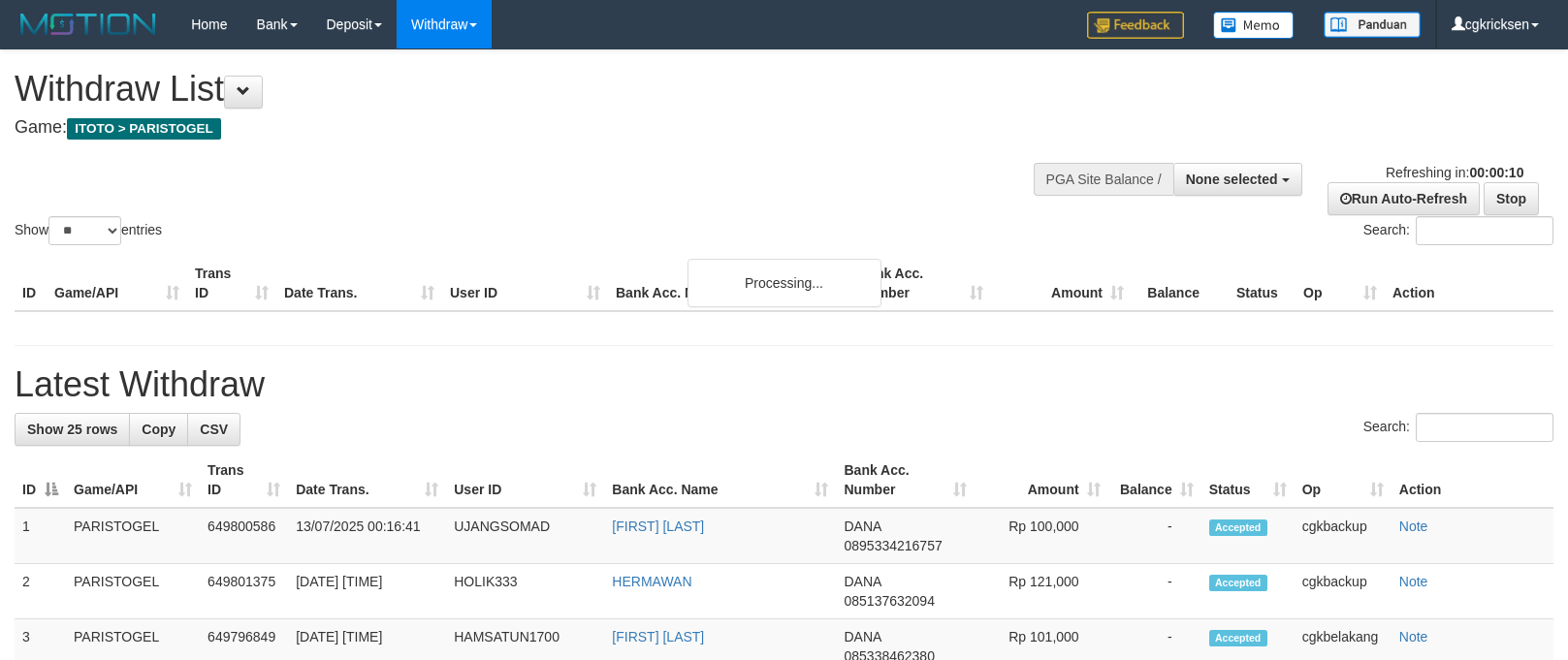 select 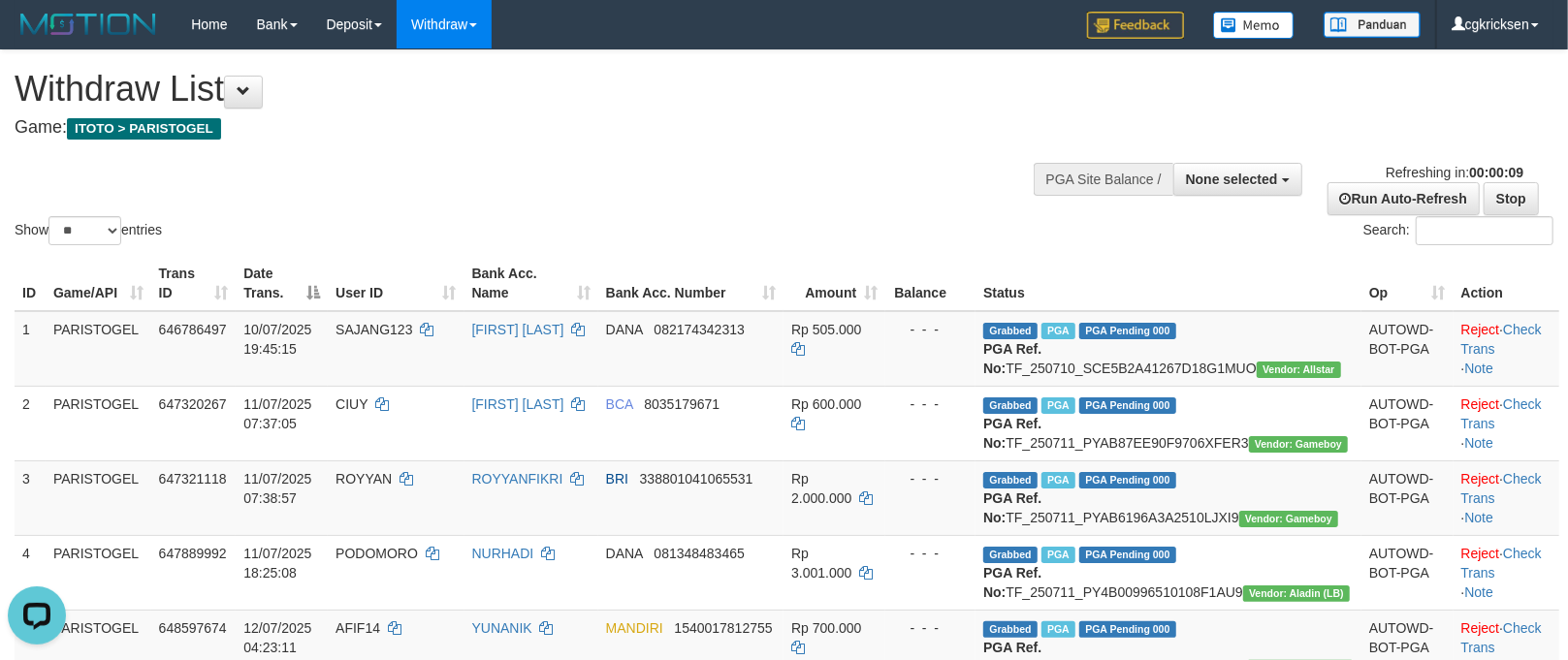 scroll, scrollTop: 0, scrollLeft: 0, axis: both 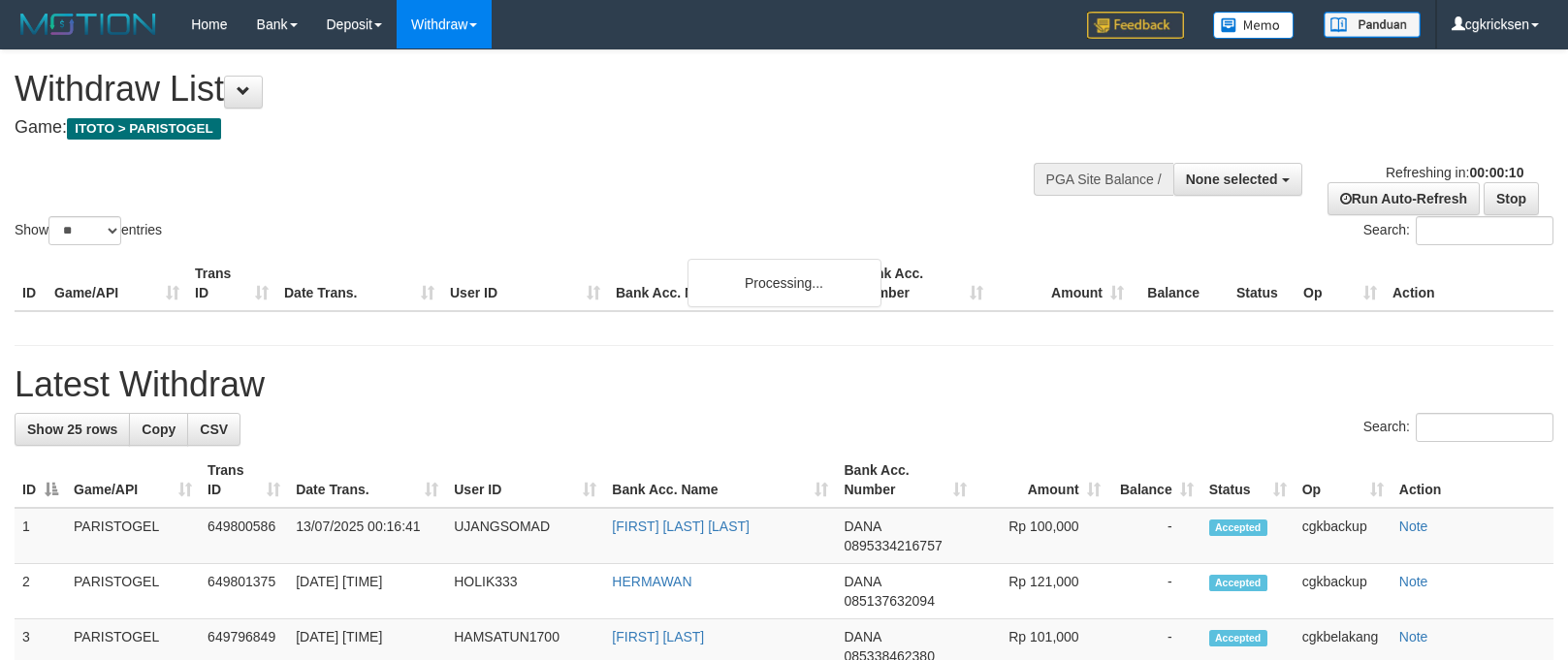 select 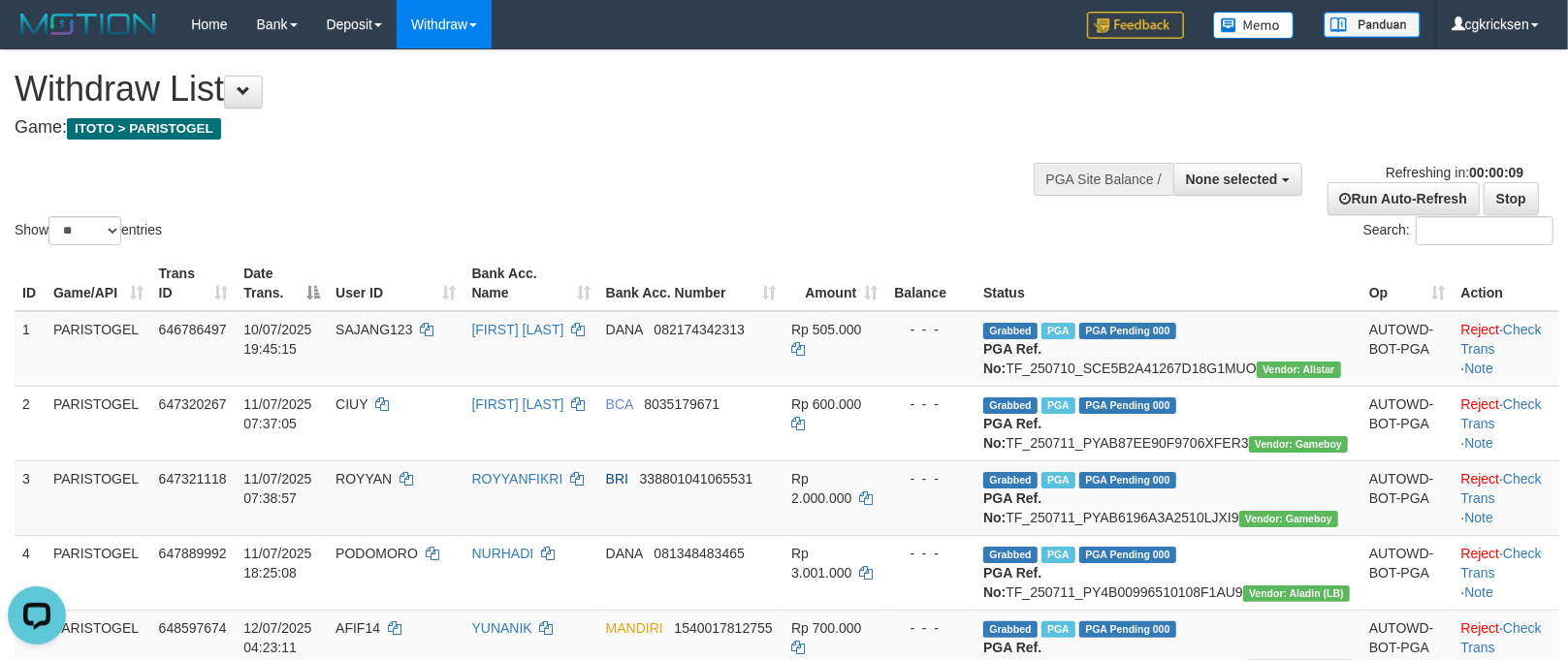 scroll, scrollTop: 0, scrollLeft: 0, axis: both 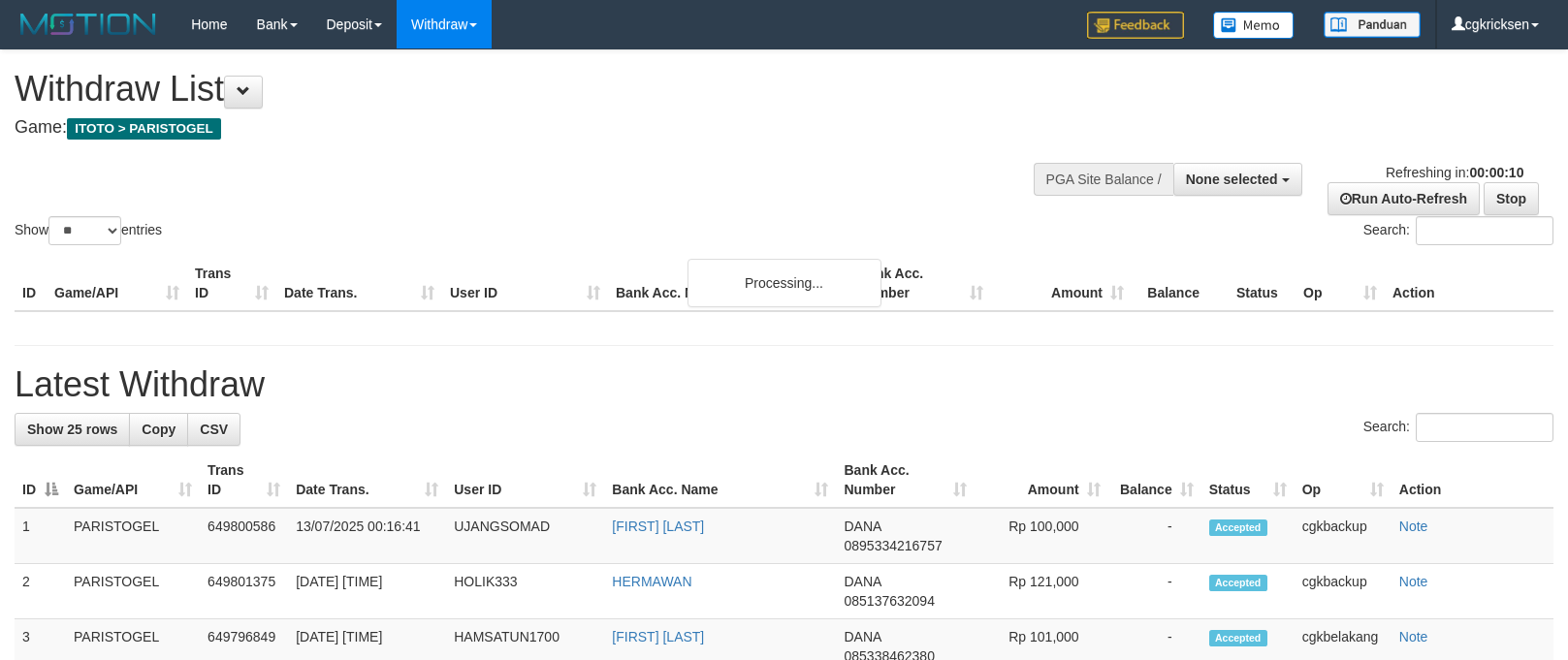 select 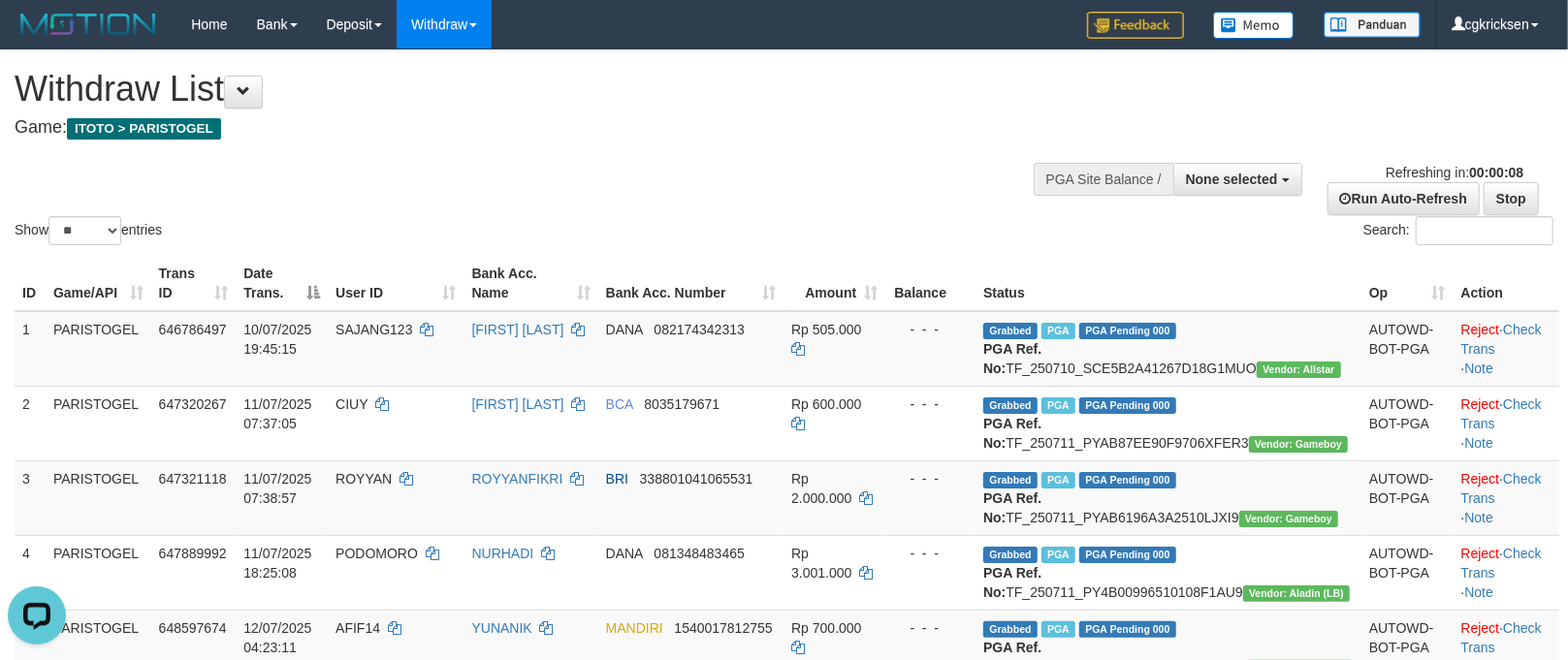 scroll, scrollTop: 0, scrollLeft: 0, axis: both 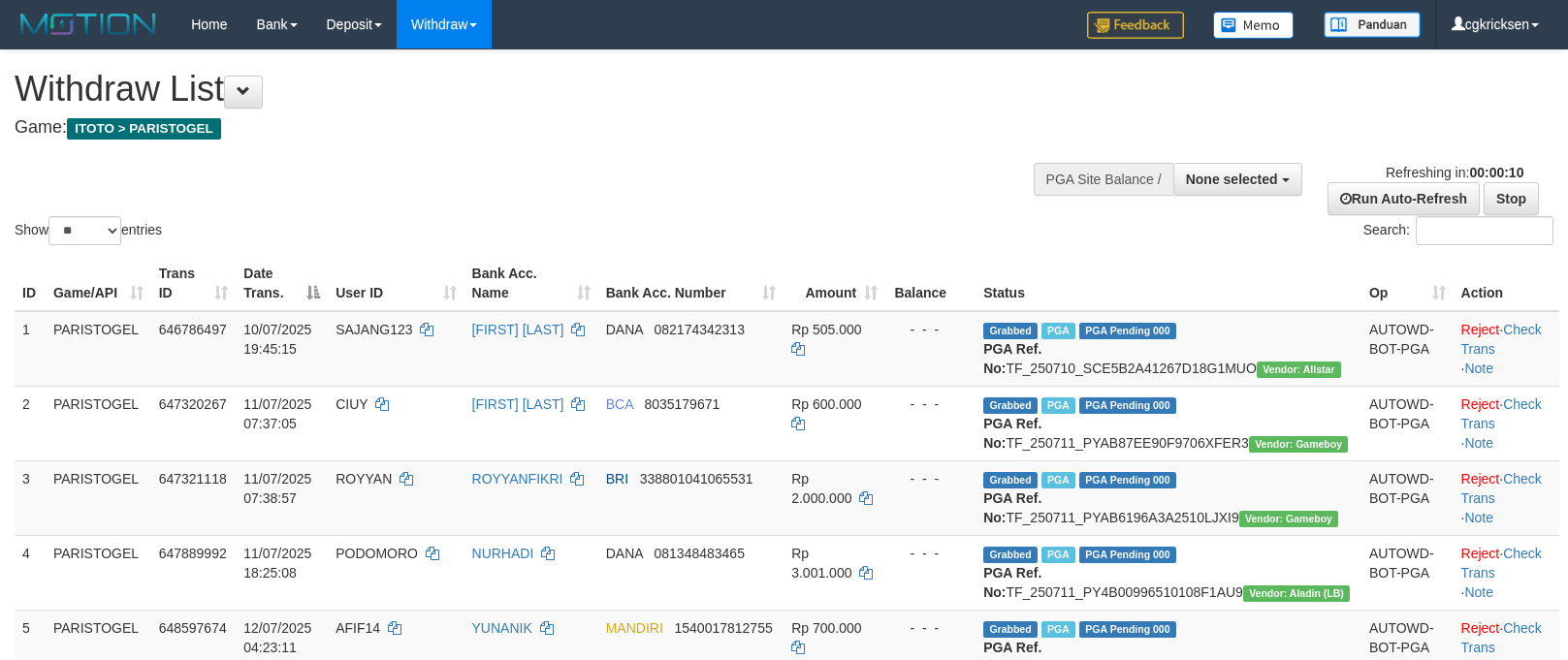 select 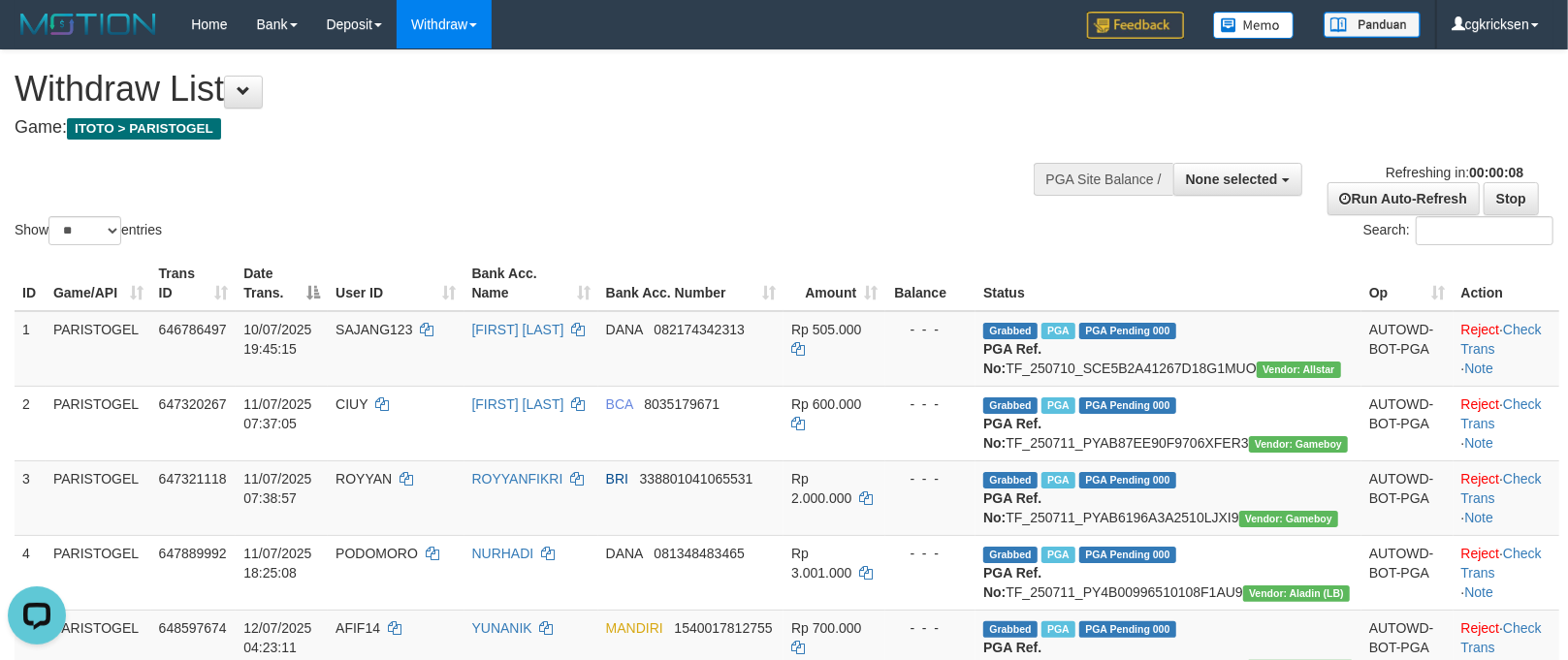 scroll, scrollTop: 0, scrollLeft: 0, axis: both 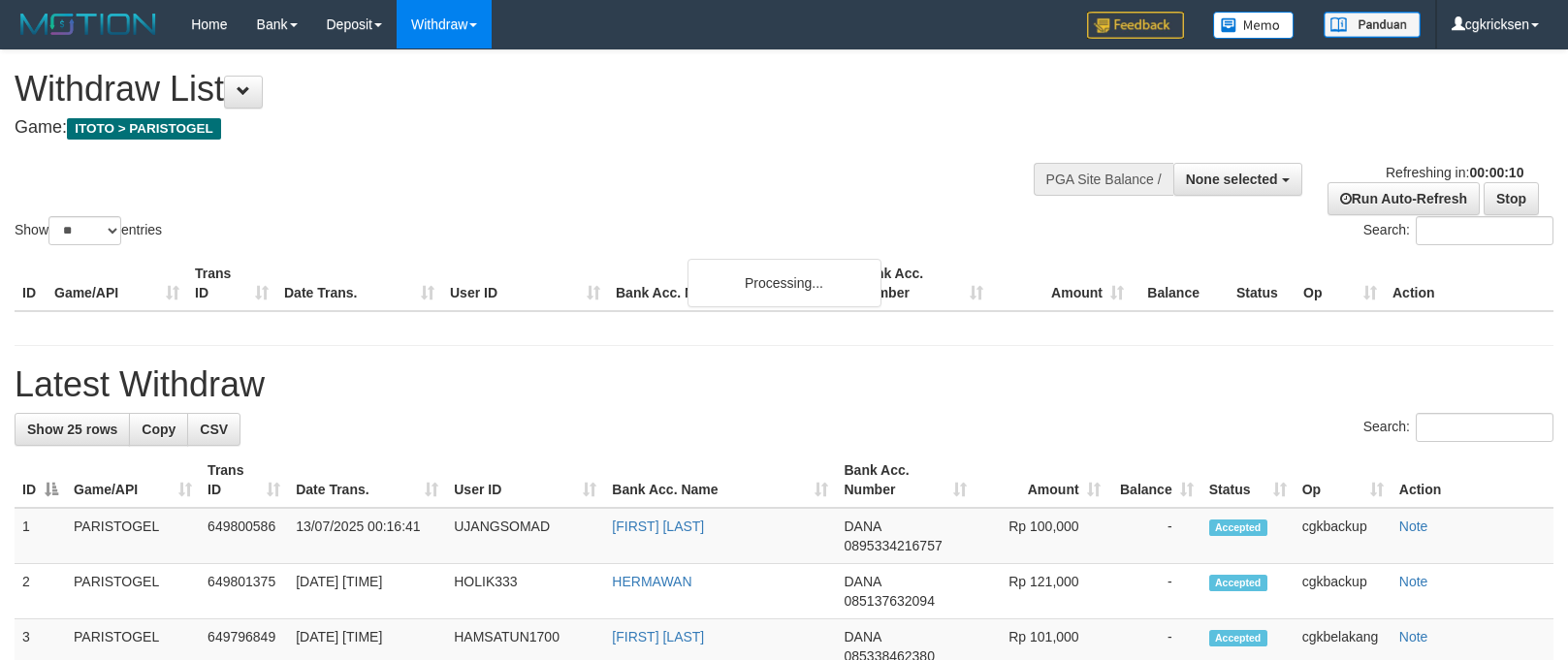 select 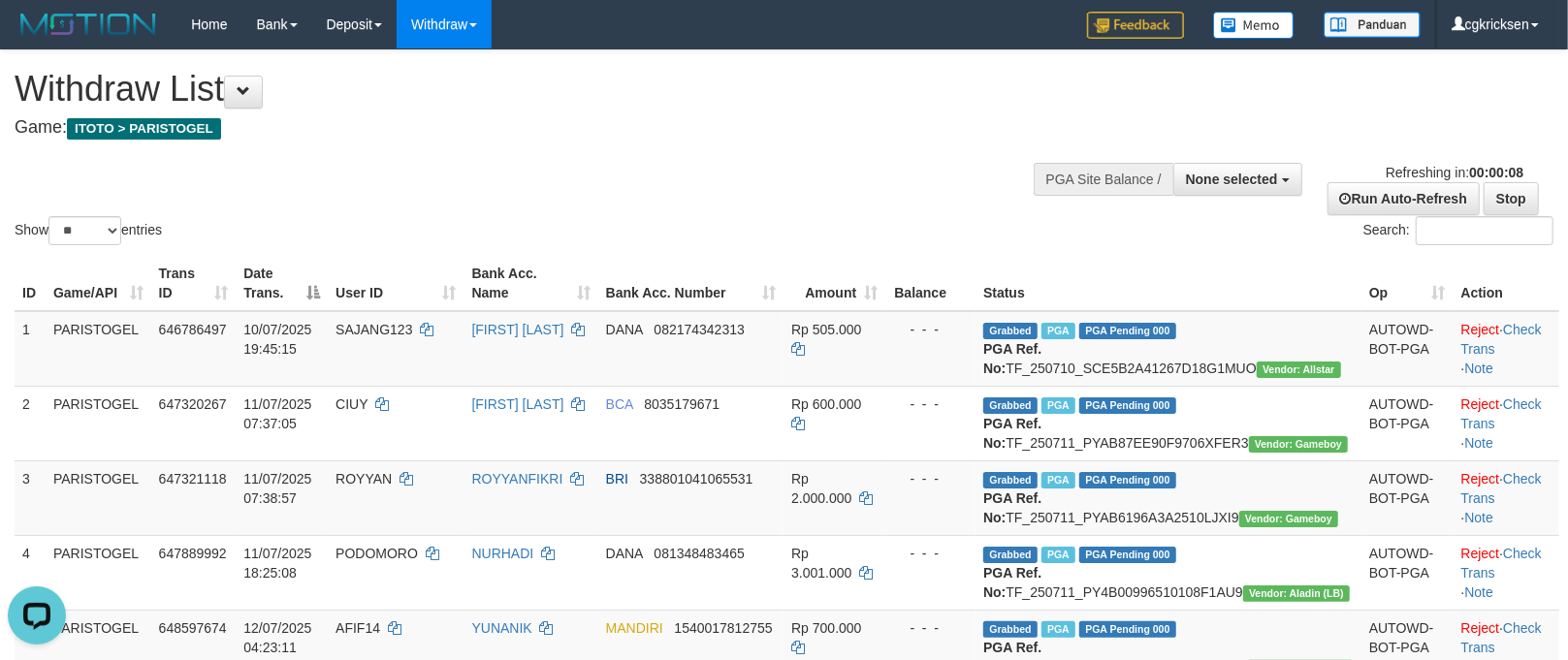 scroll, scrollTop: 0, scrollLeft: 0, axis: both 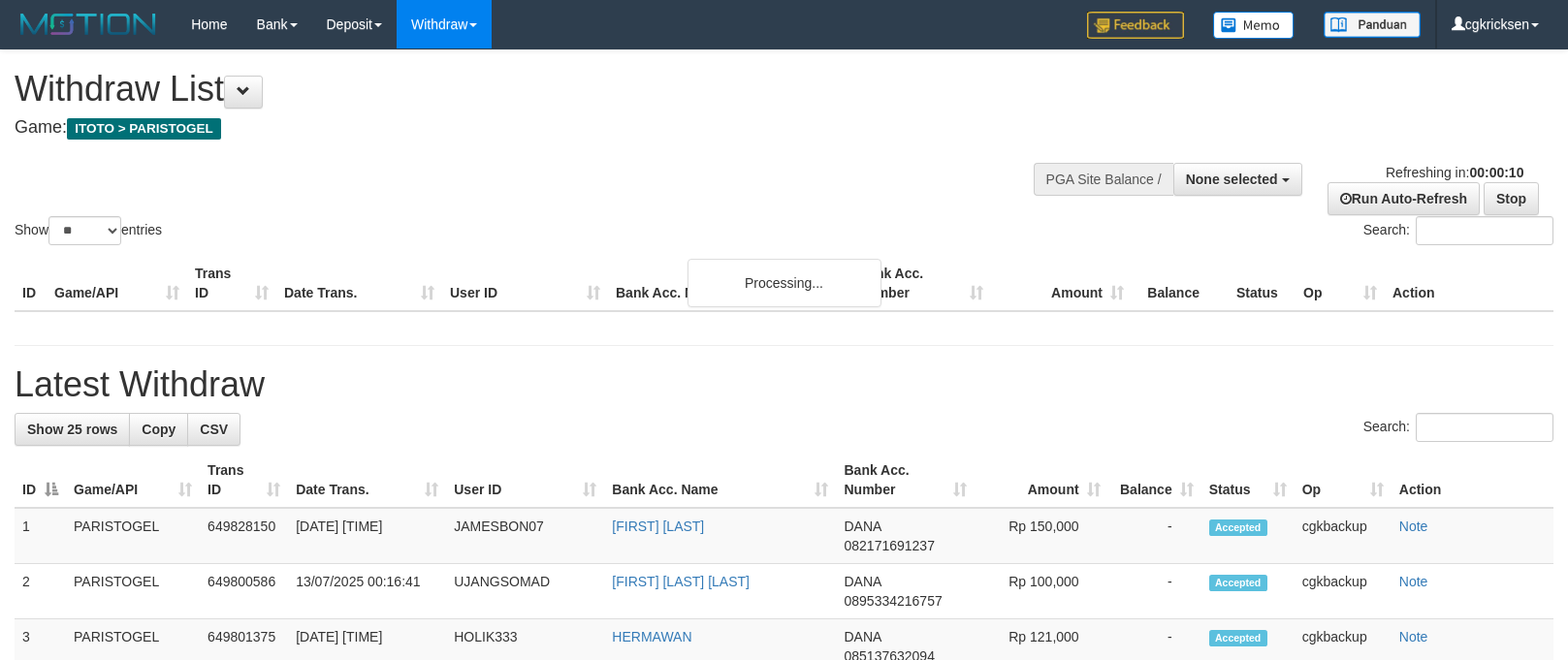 select 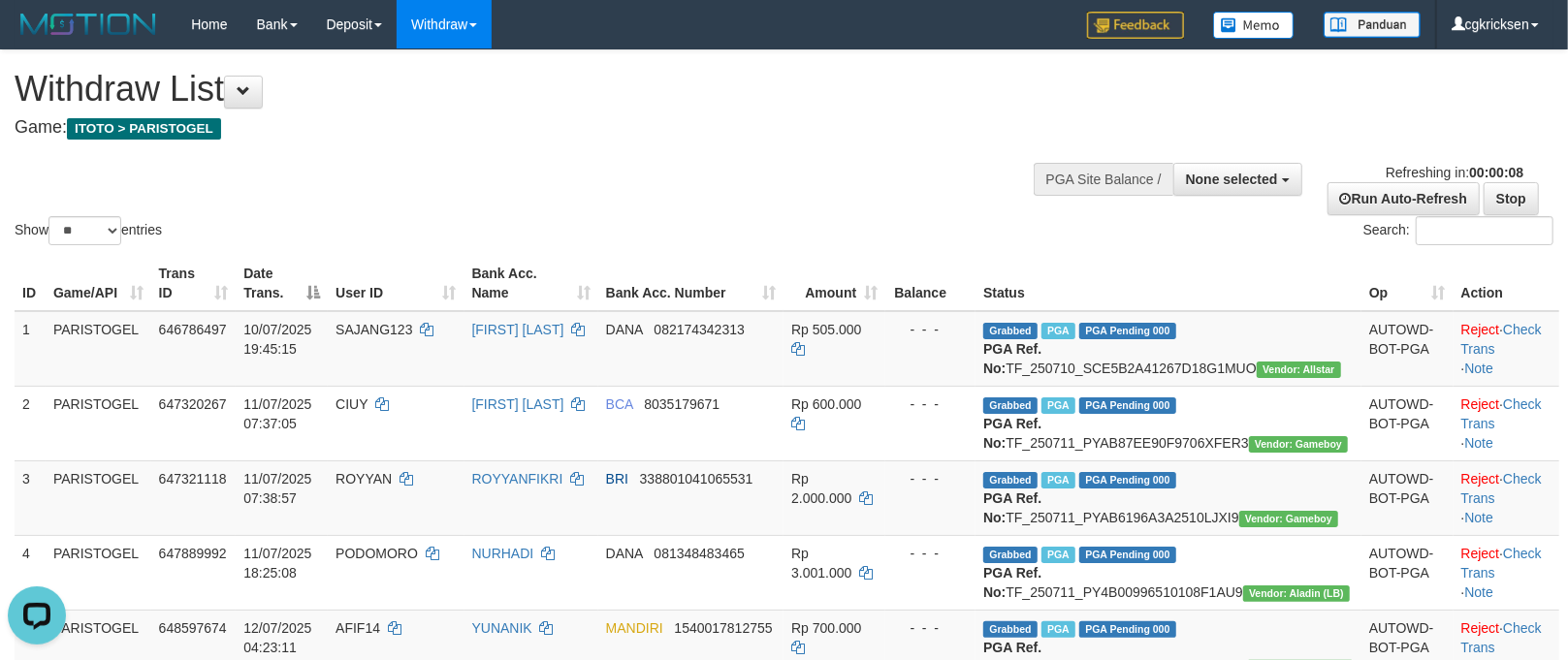 scroll, scrollTop: 0, scrollLeft: 0, axis: both 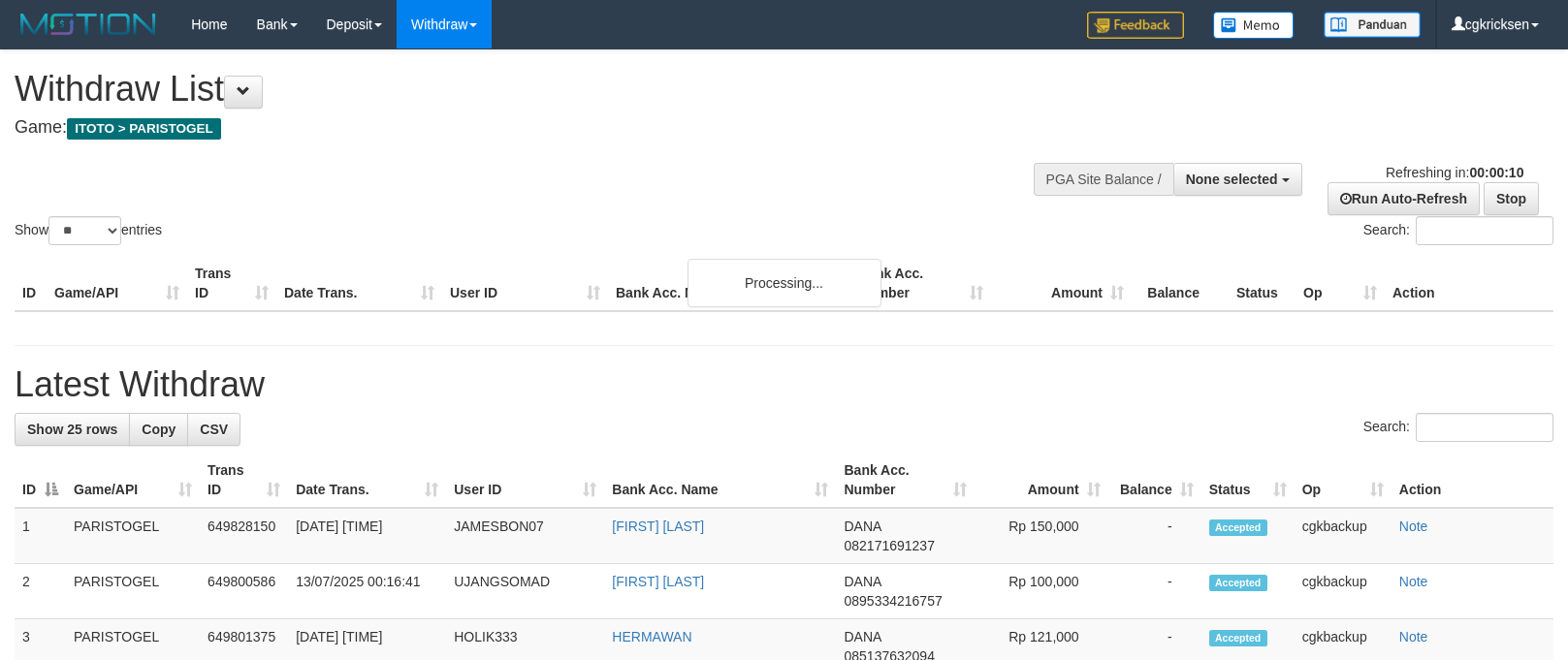 select 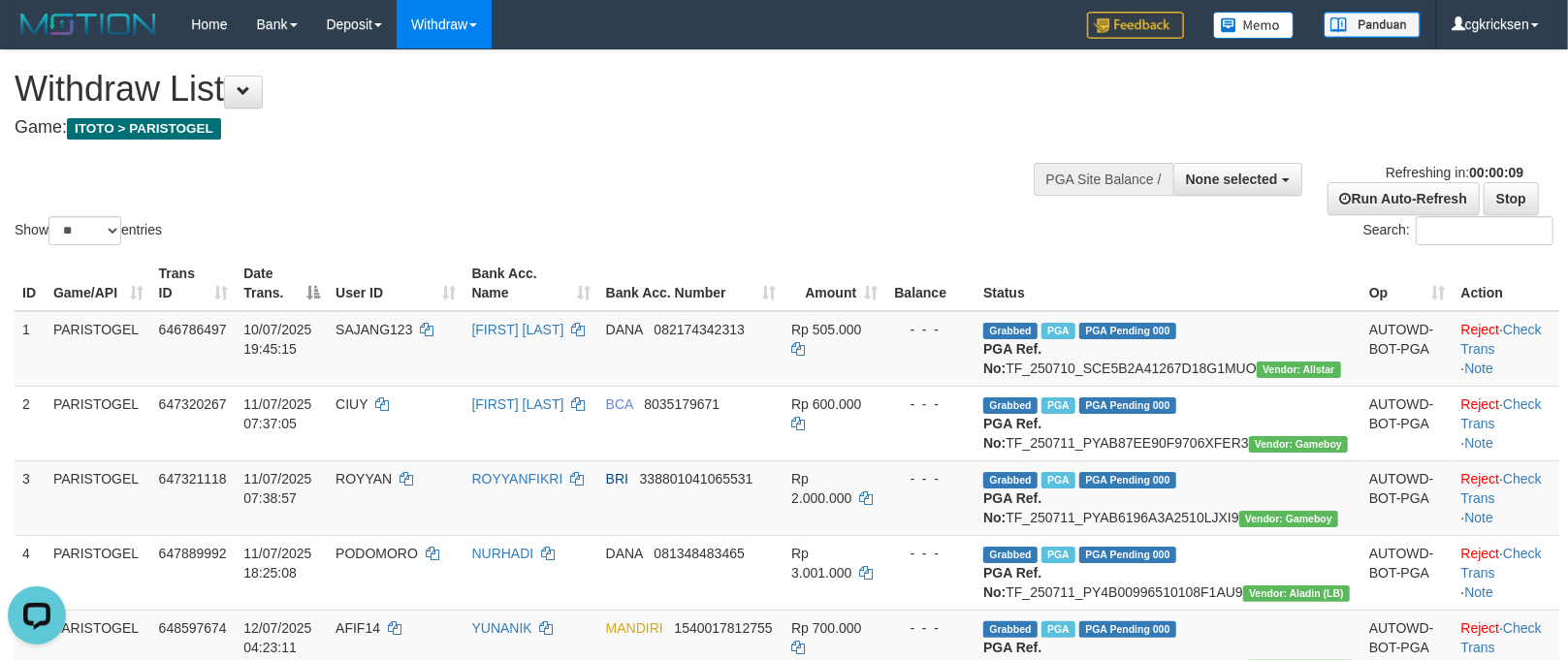 scroll, scrollTop: 0, scrollLeft: 0, axis: both 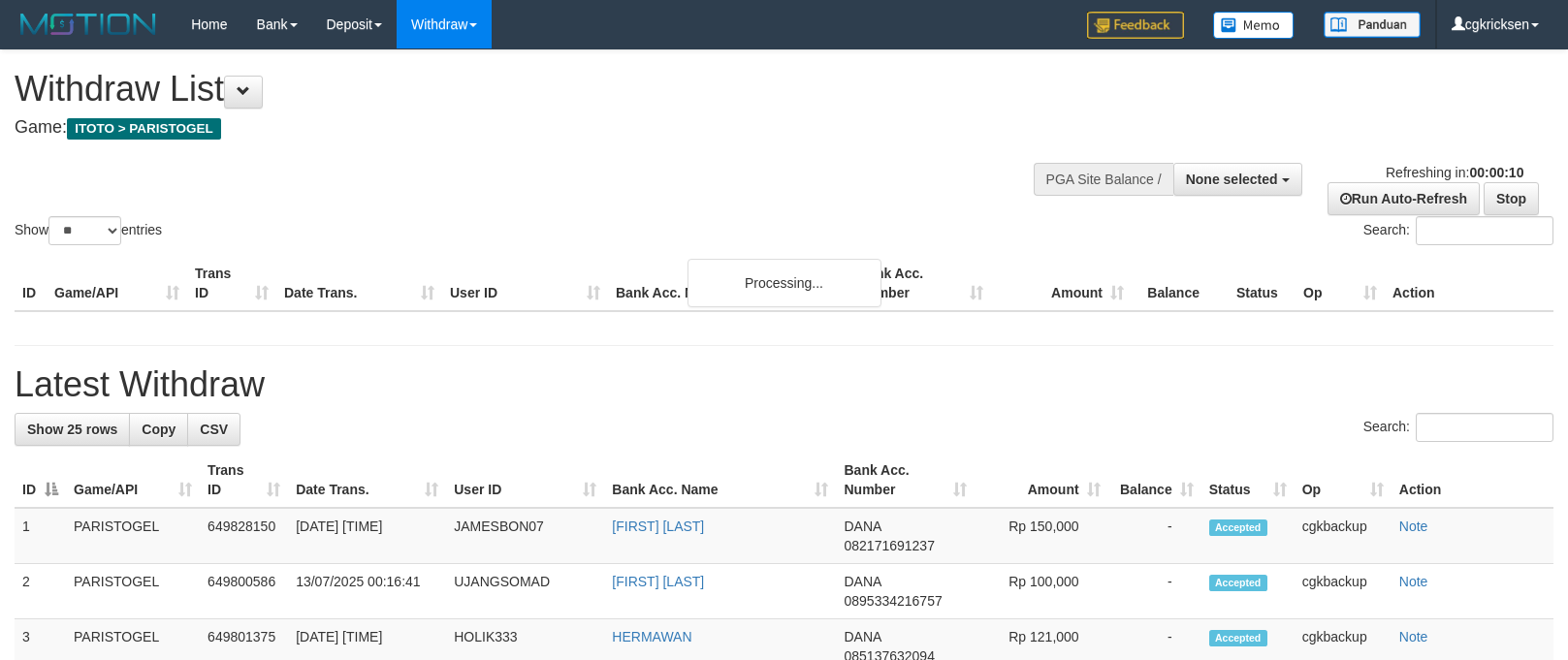 select 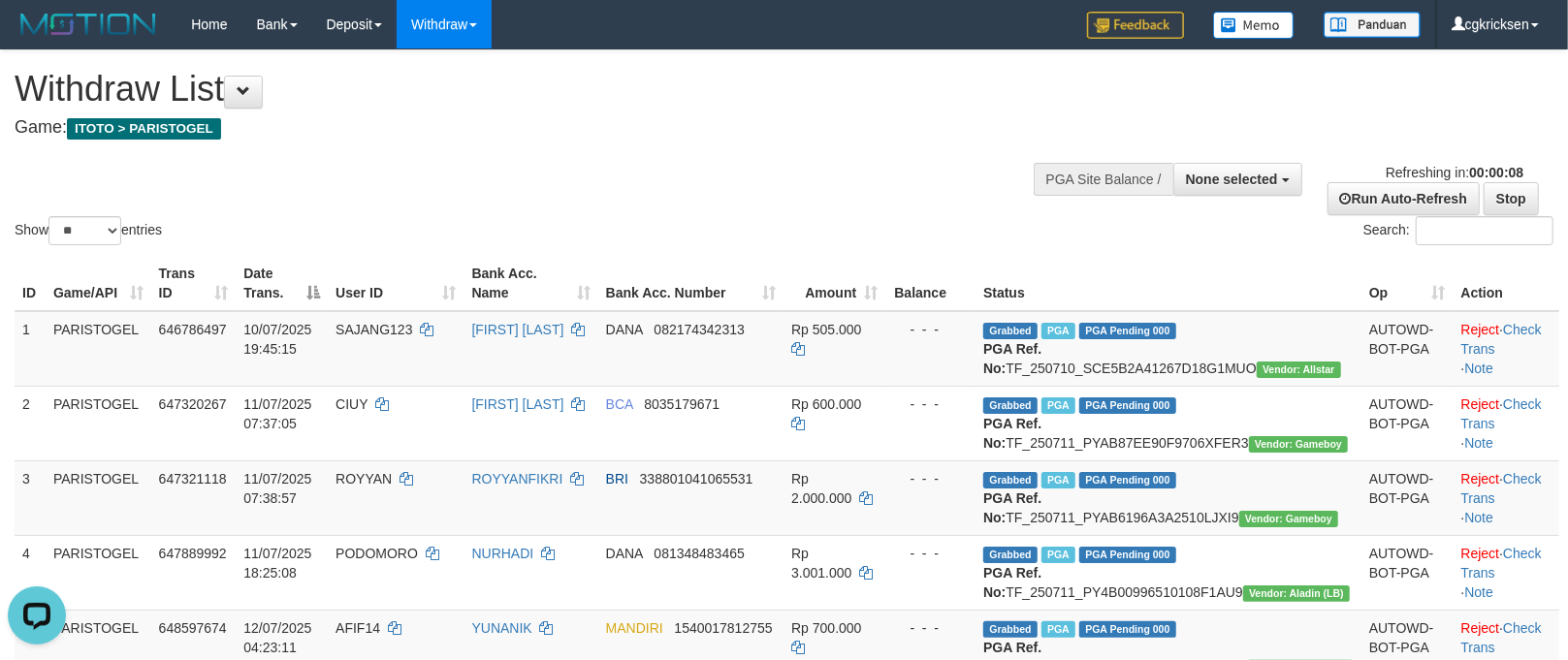 scroll, scrollTop: 0, scrollLeft: 0, axis: both 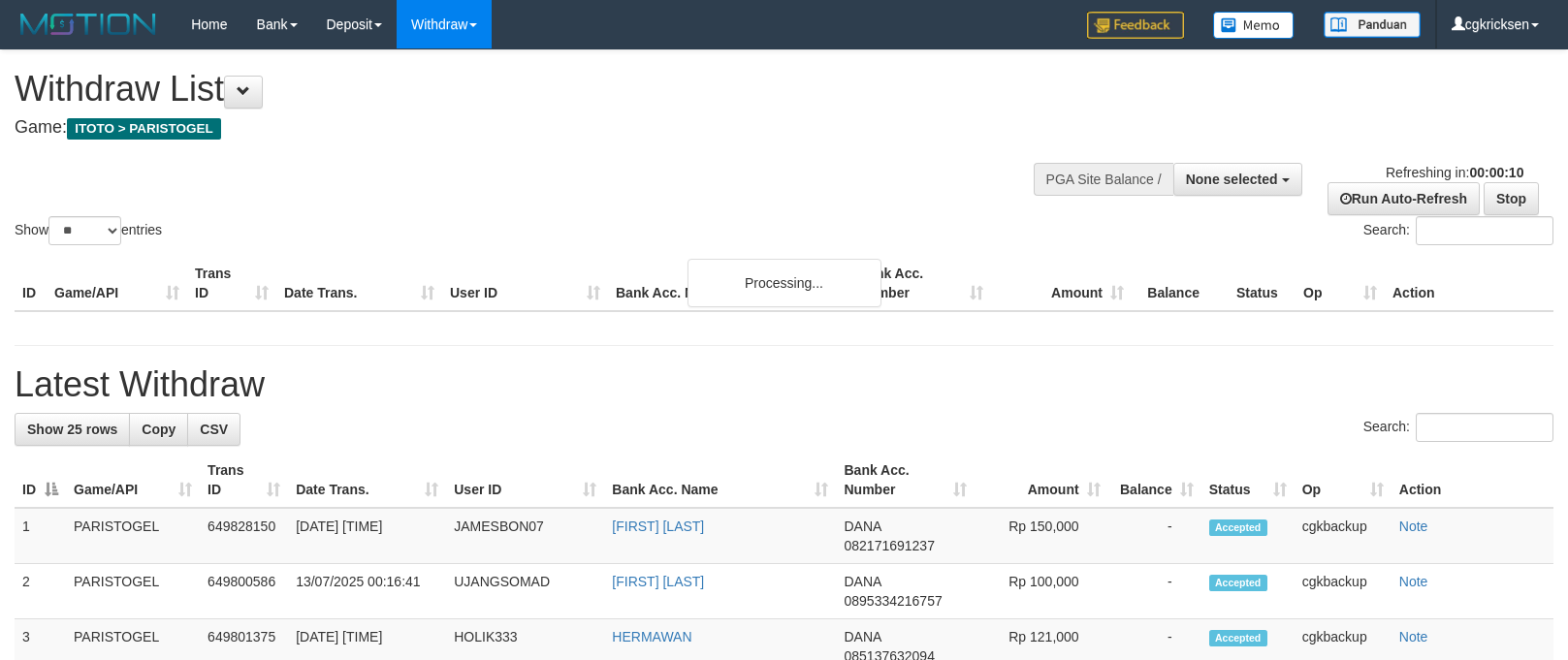 select 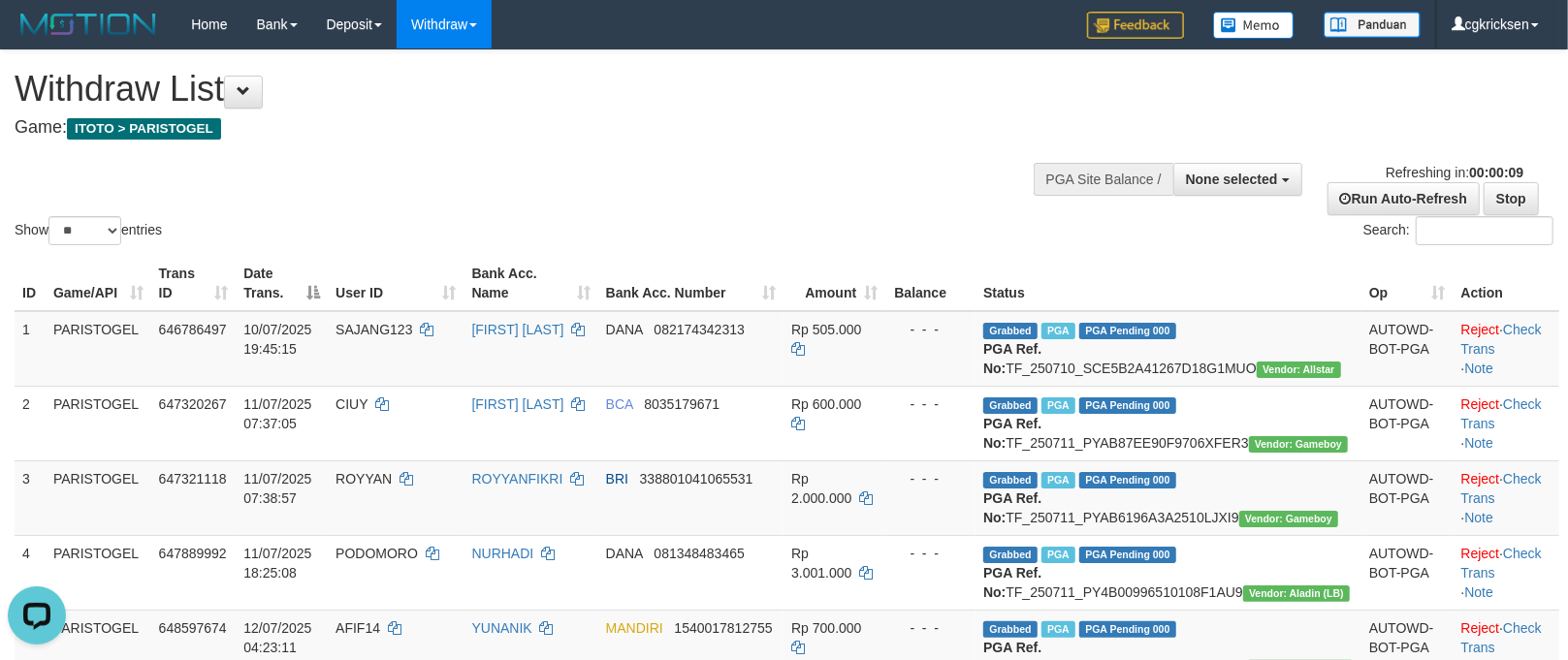 scroll, scrollTop: 0, scrollLeft: 0, axis: both 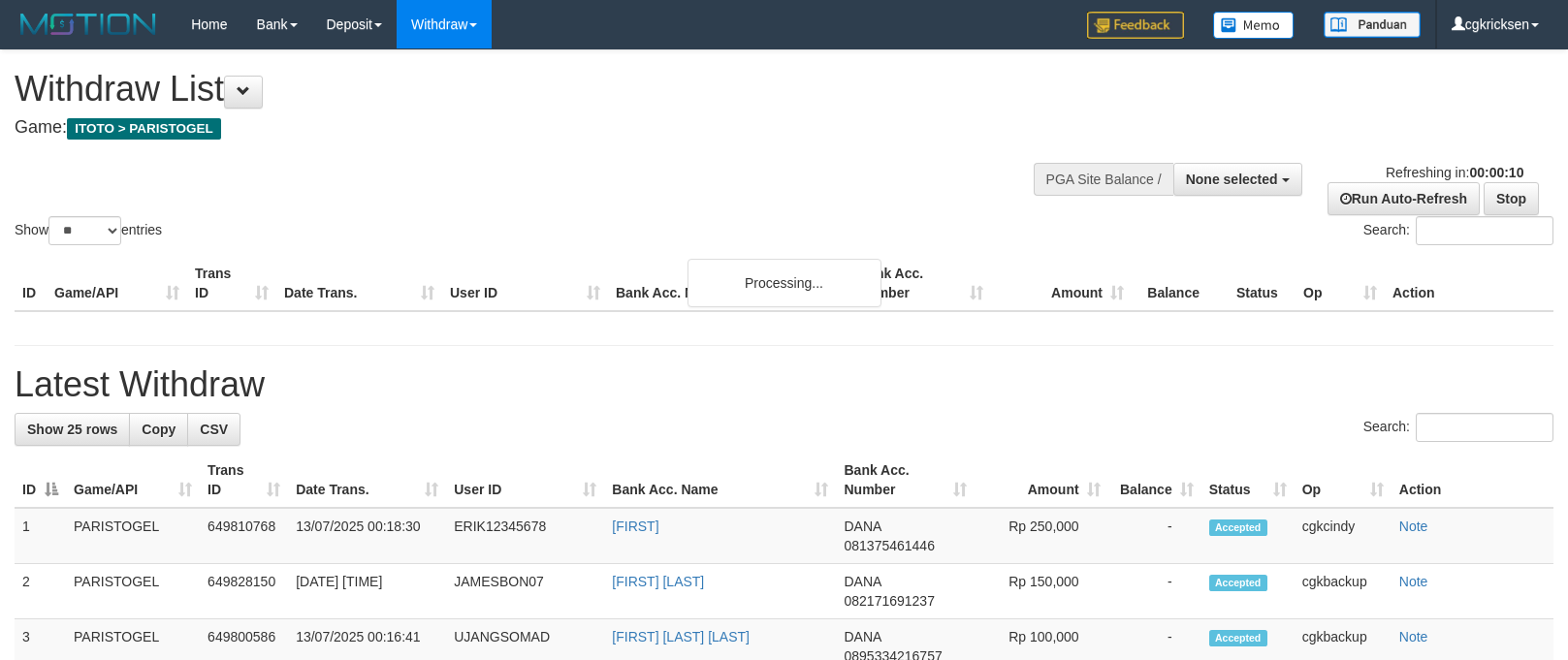 select 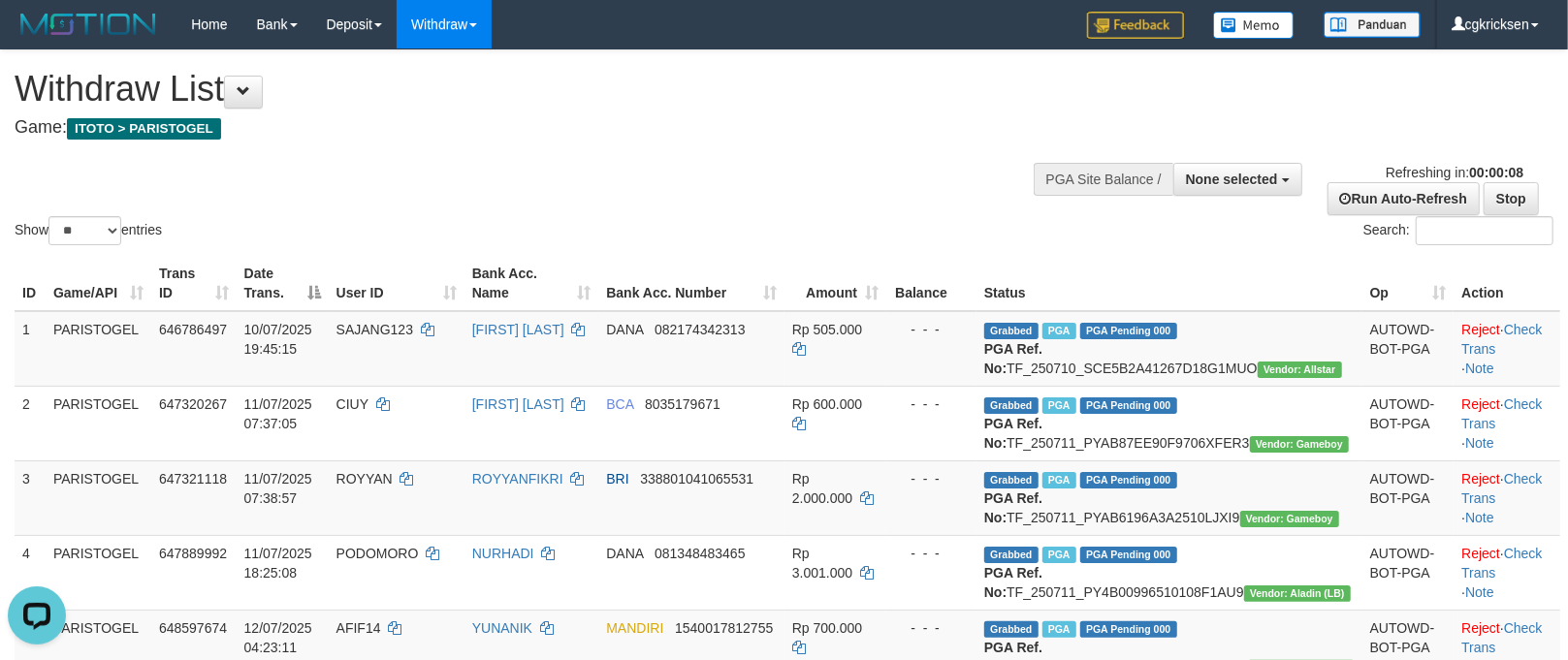 scroll, scrollTop: 0, scrollLeft: 0, axis: both 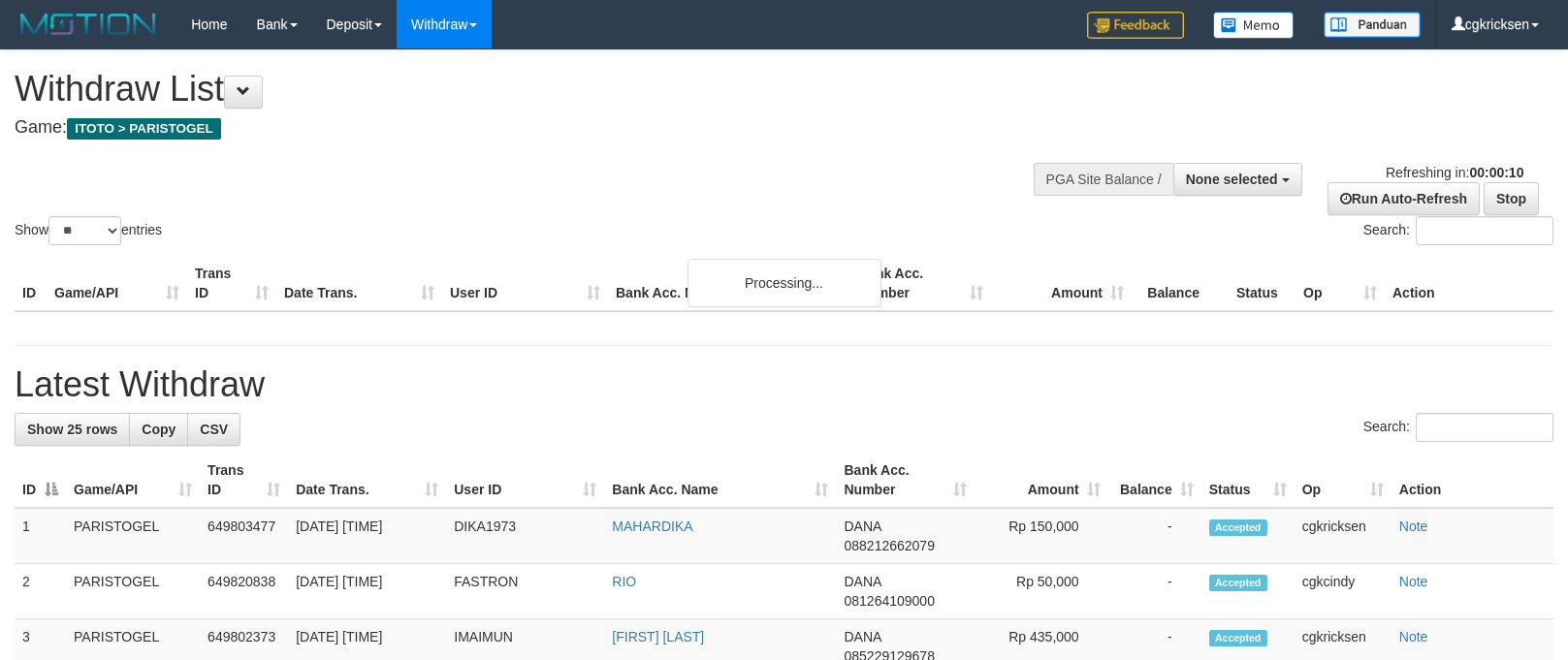 select 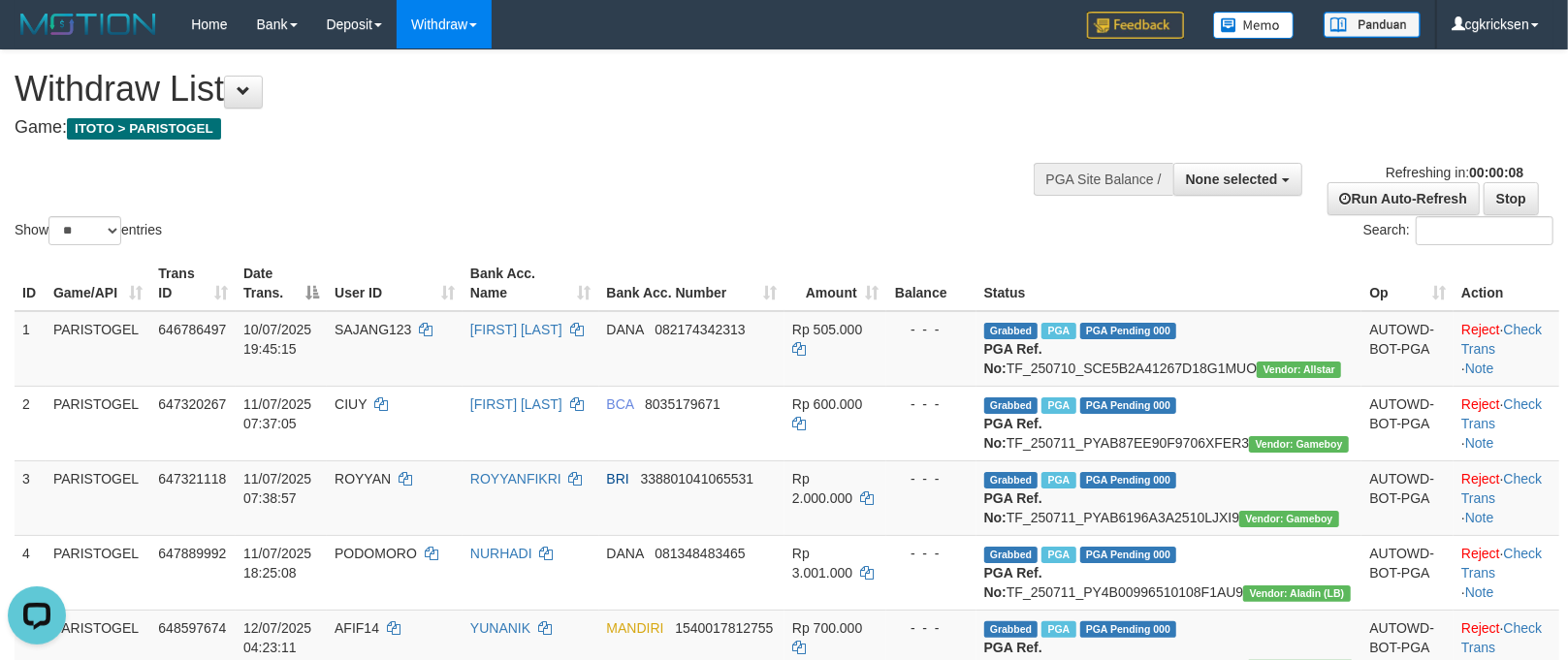 scroll, scrollTop: 0, scrollLeft: 0, axis: both 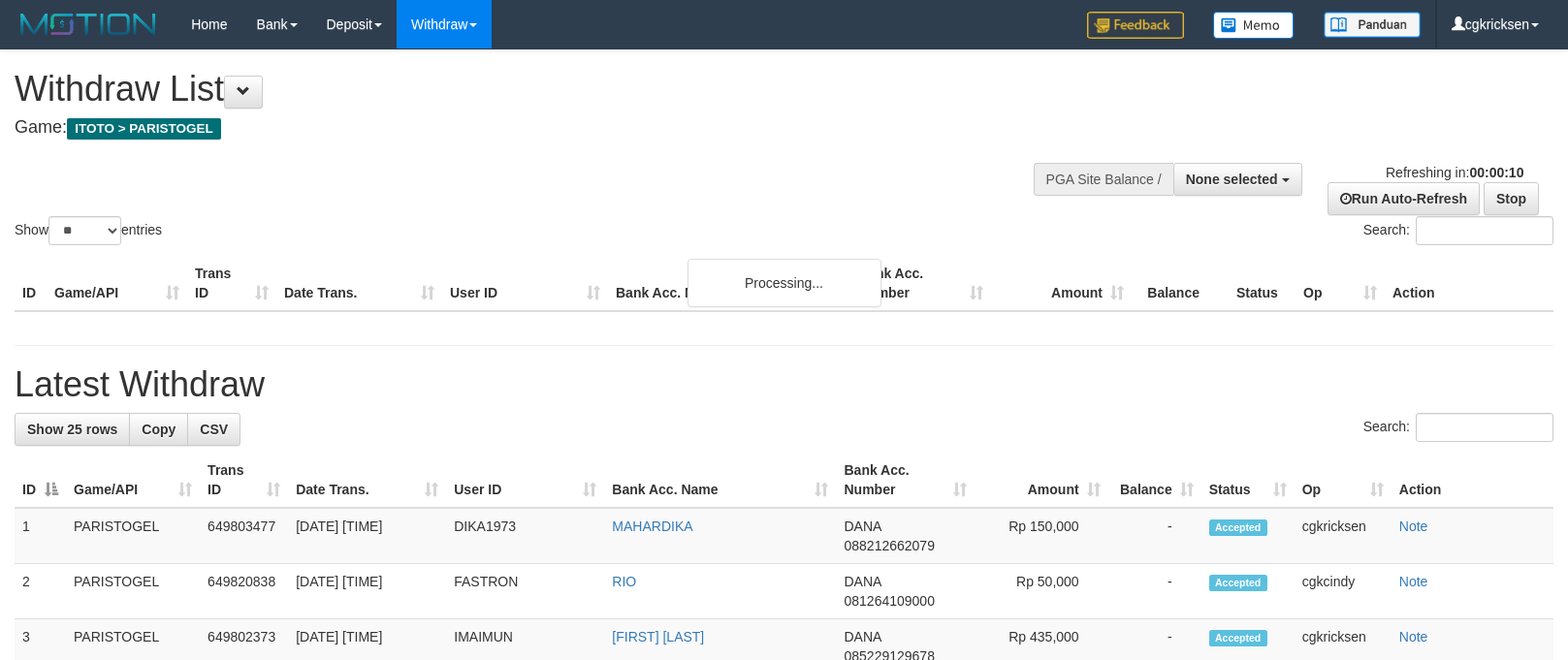select 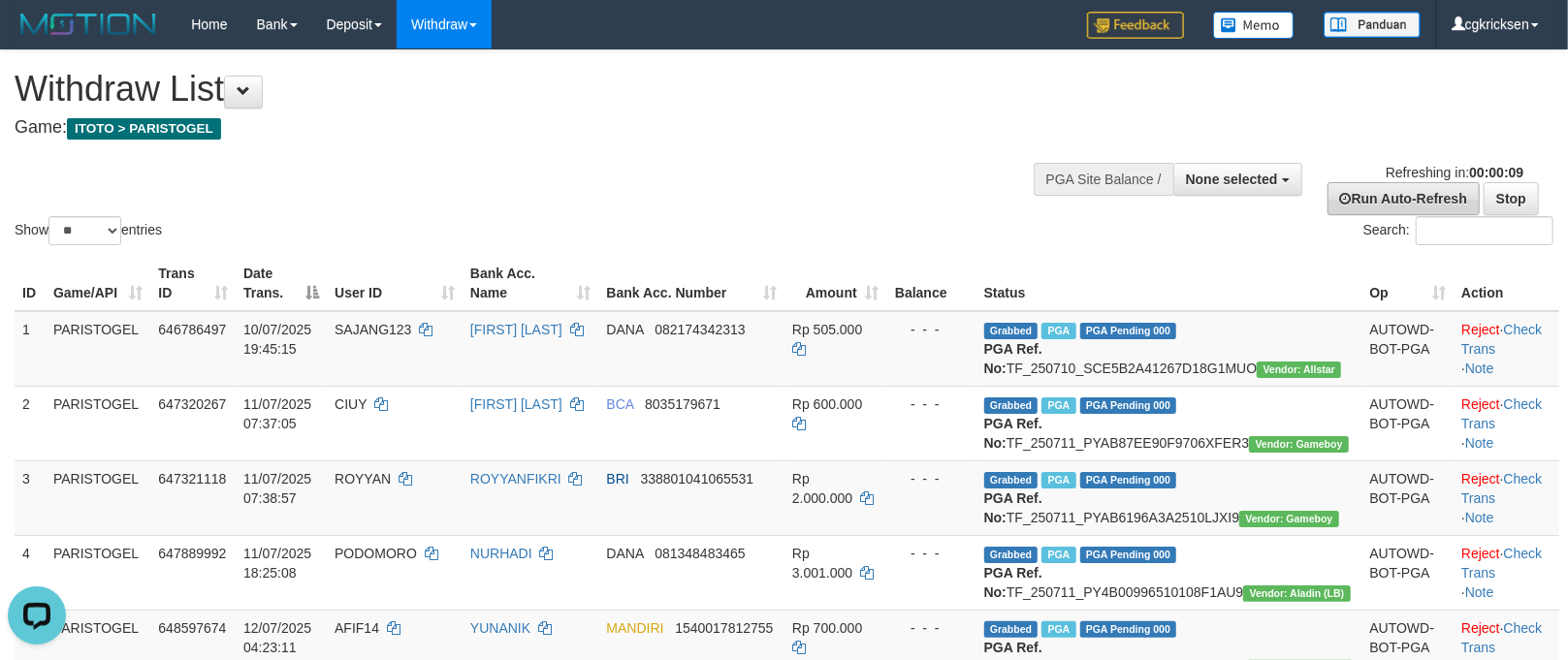 scroll, scrollTop: 0, scrollLeft: 0, axis: both 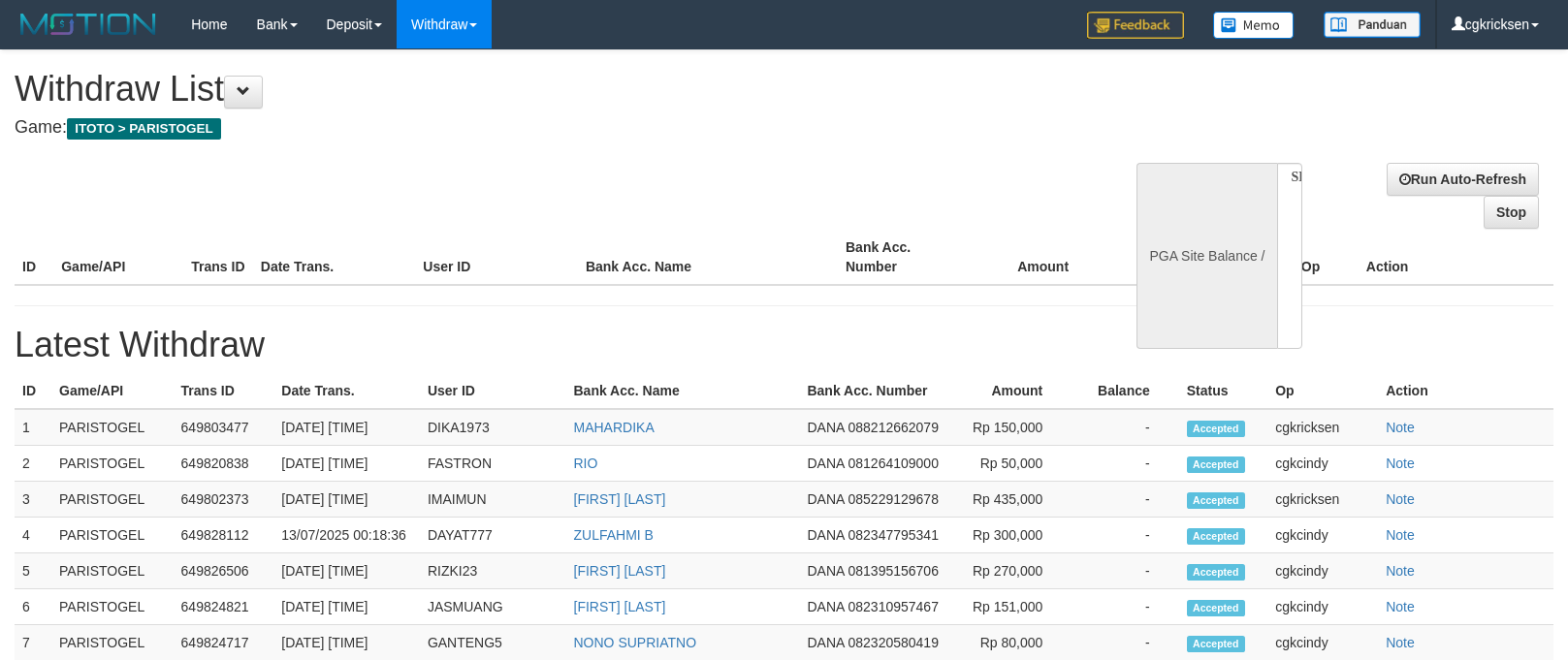 select 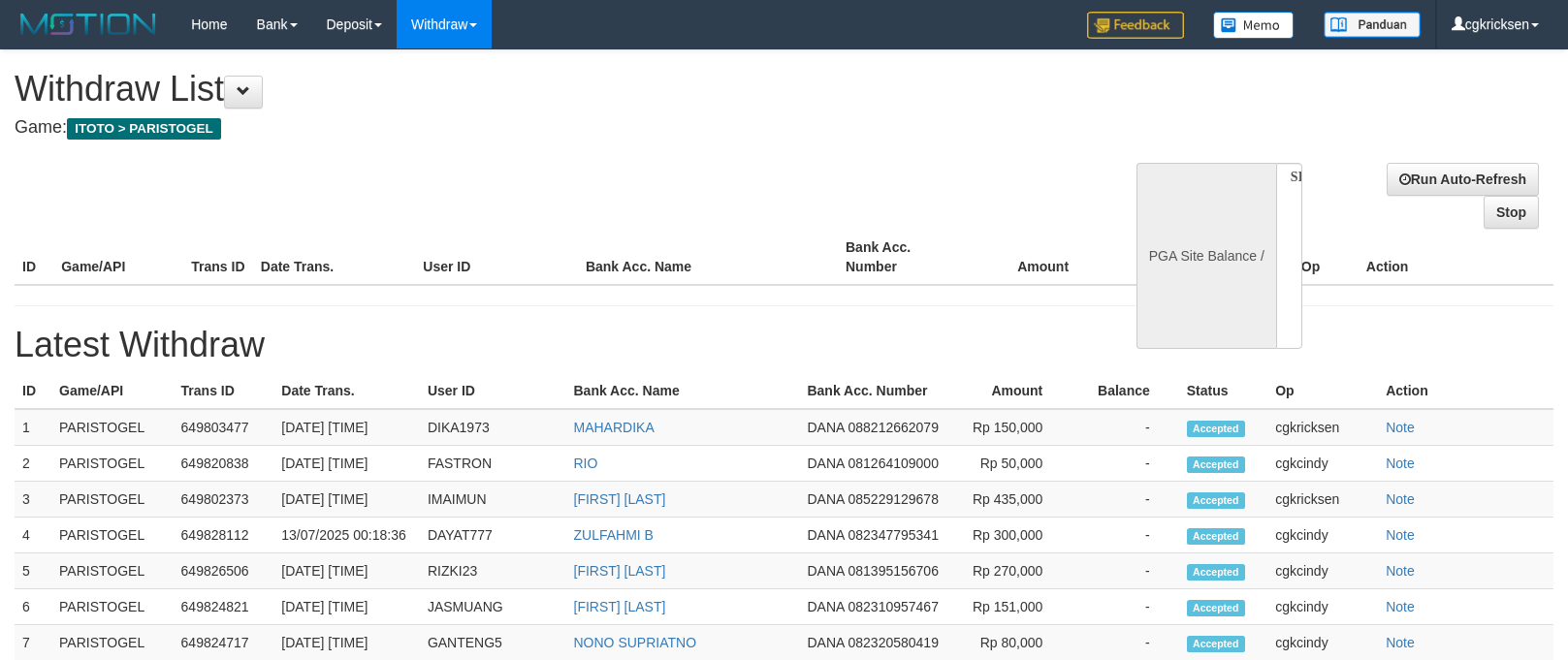 scroll, scrollTop: 0, scrollLeft: 0, axis: both 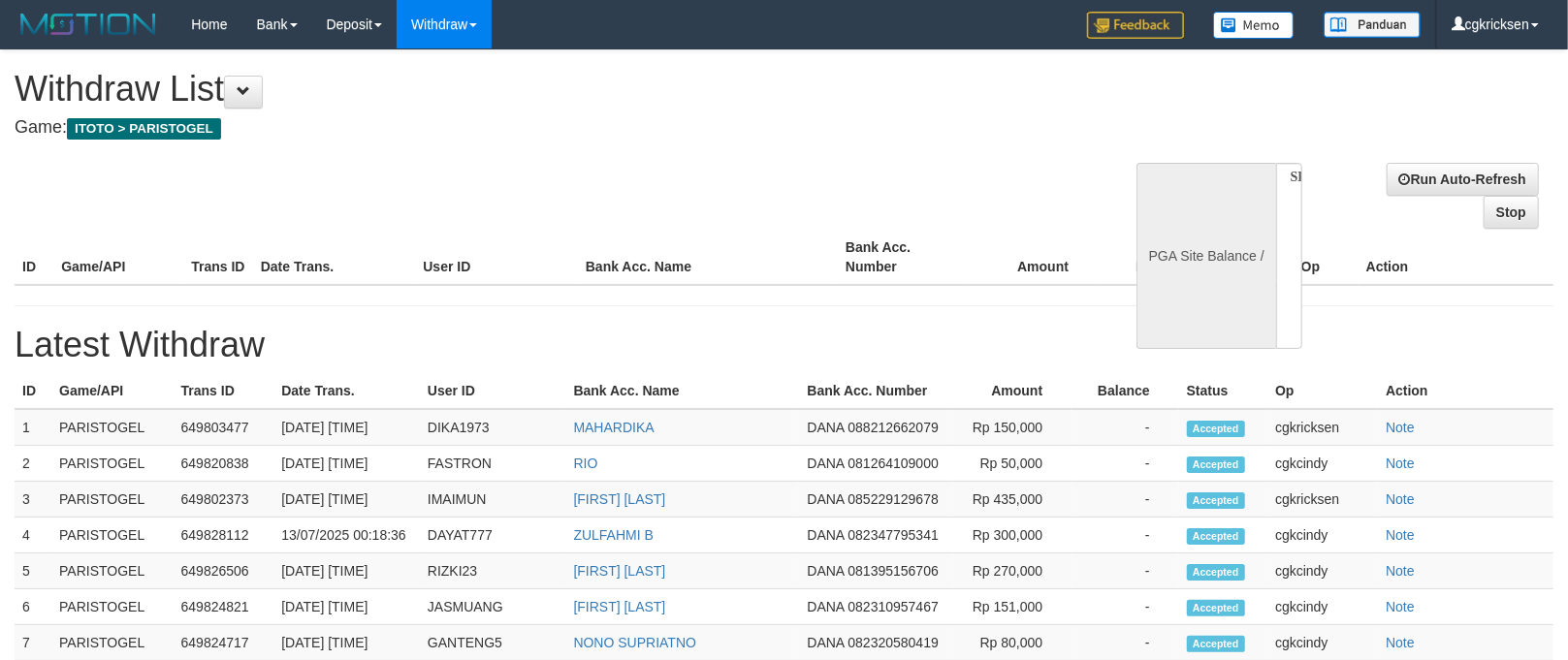 select on "**" 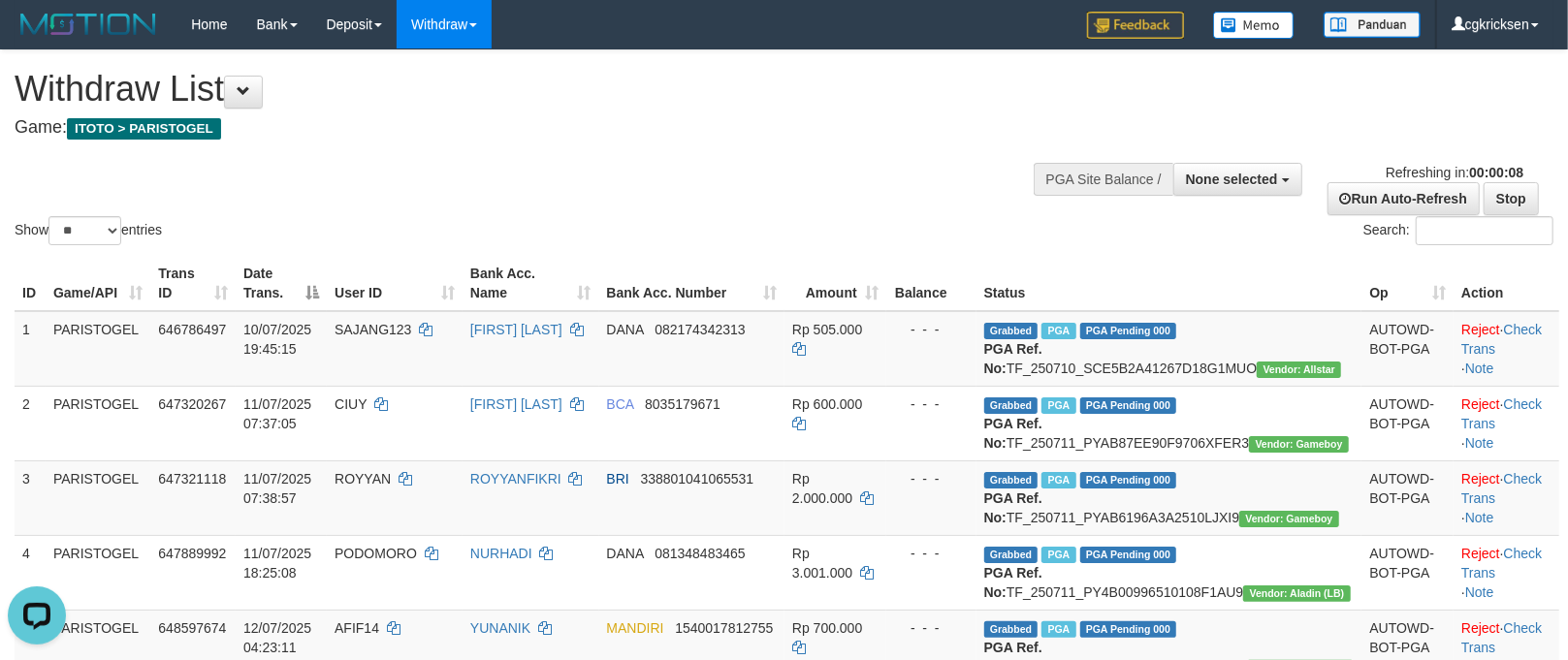 scroll, scrollTop: 0, scrollLeft: 0, axis: both 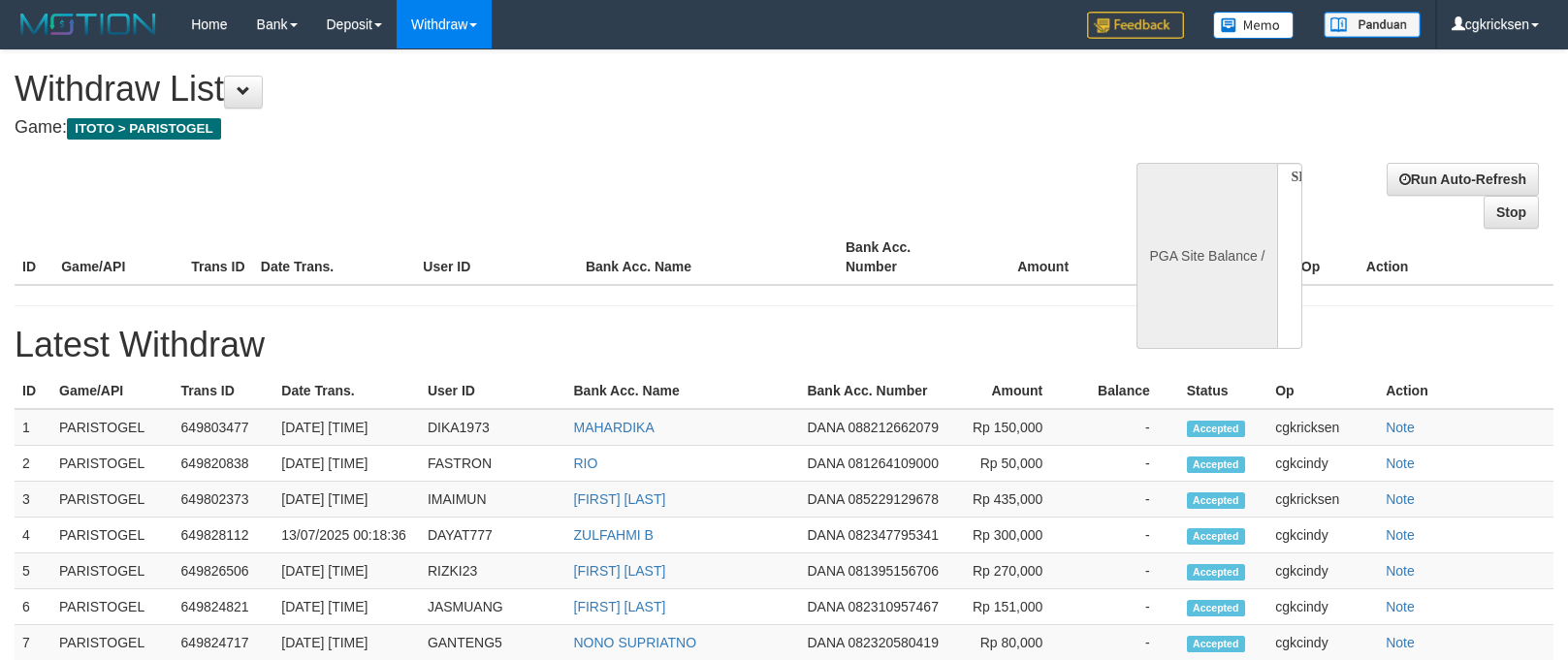 select 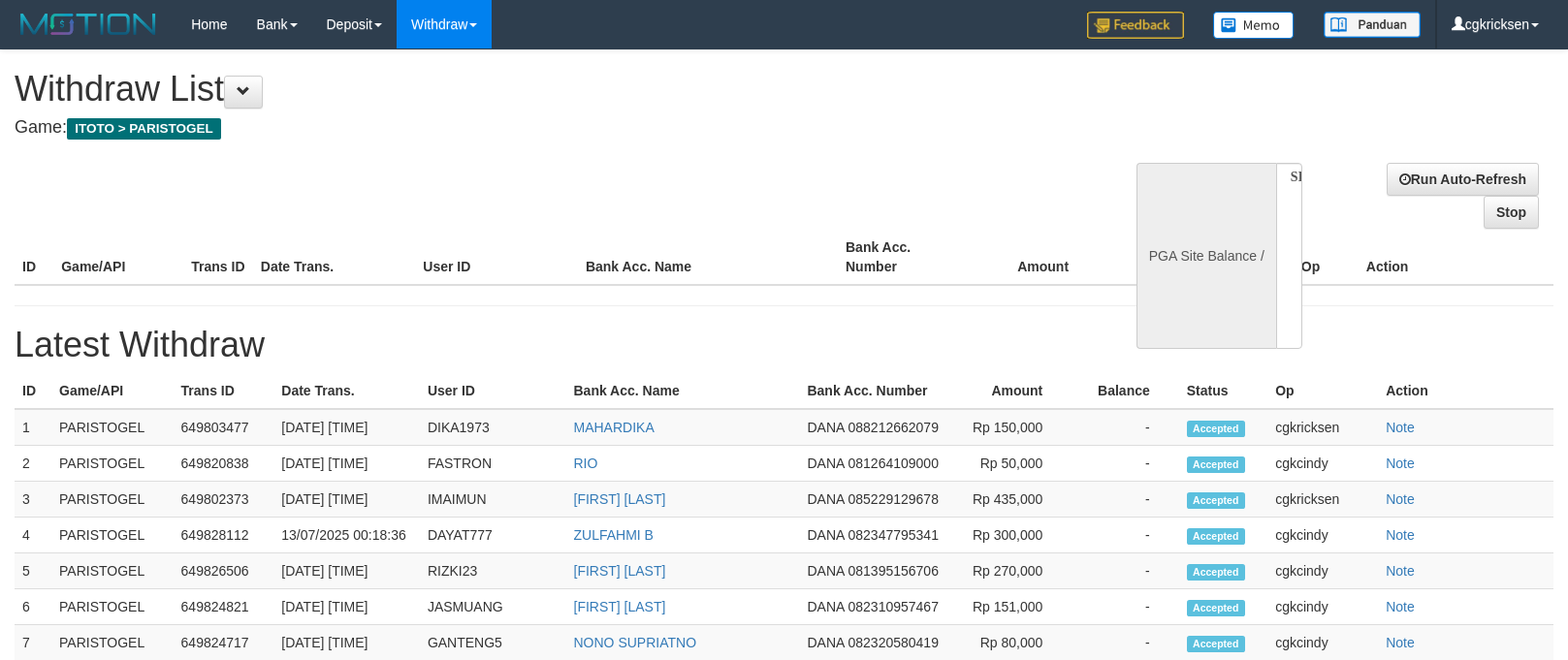 scroll, scrollTop: 0, scrollLeft: 0, axis: both 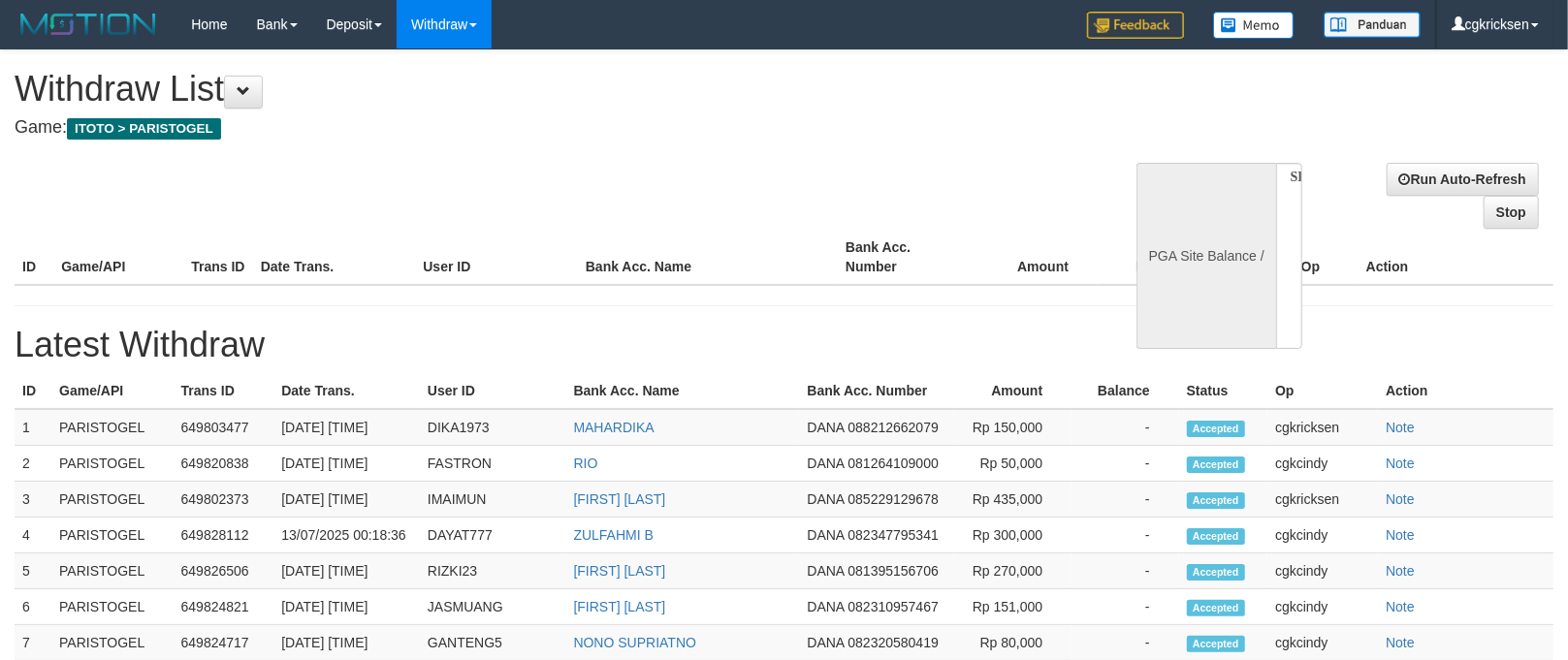 select on "**" 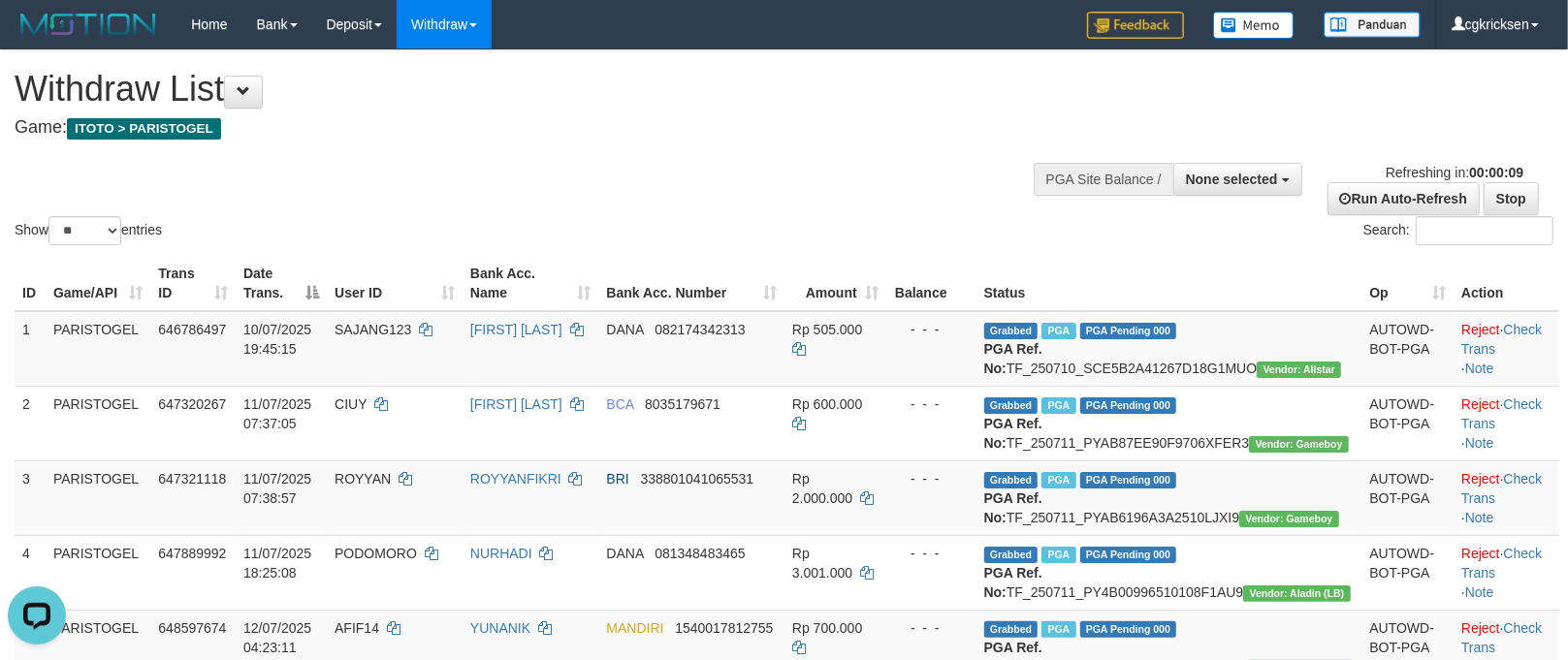 scroll, scrollTop: 0, scrollLeft: 0, axis: both 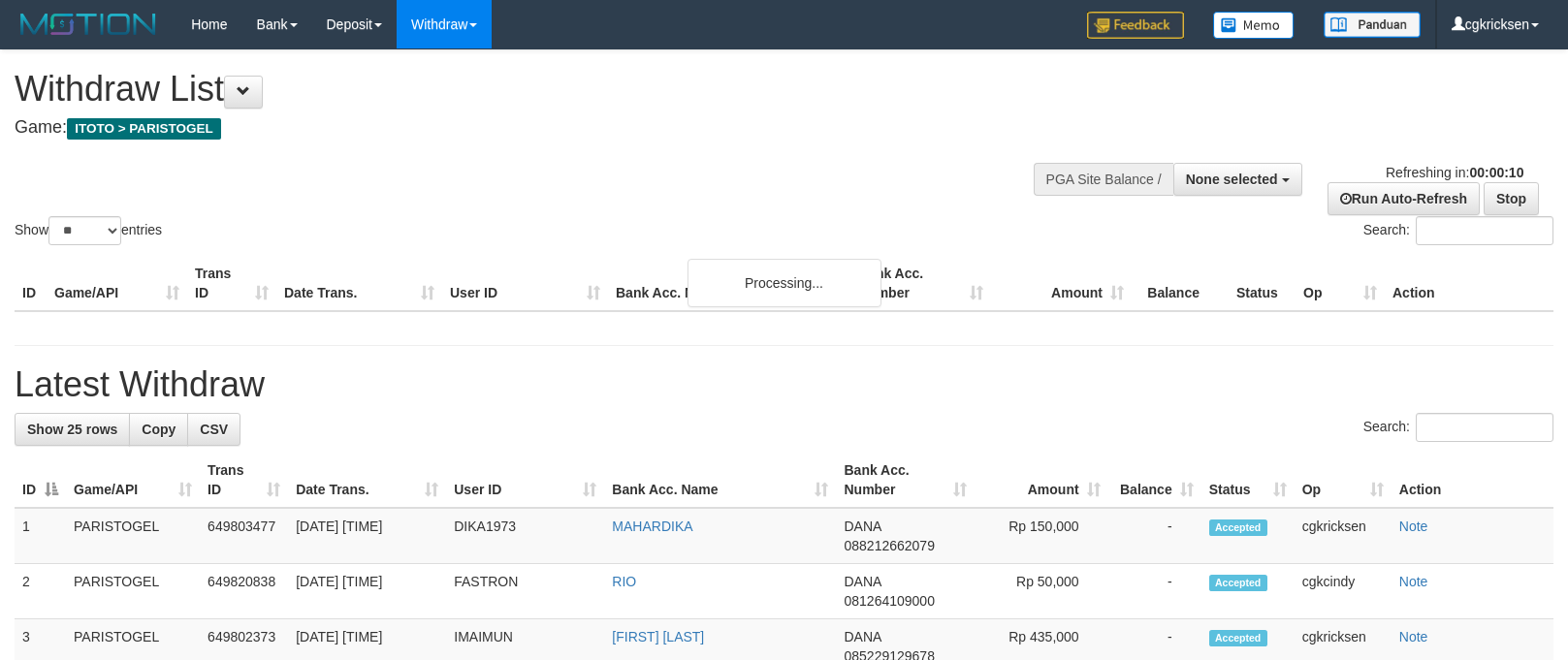 select 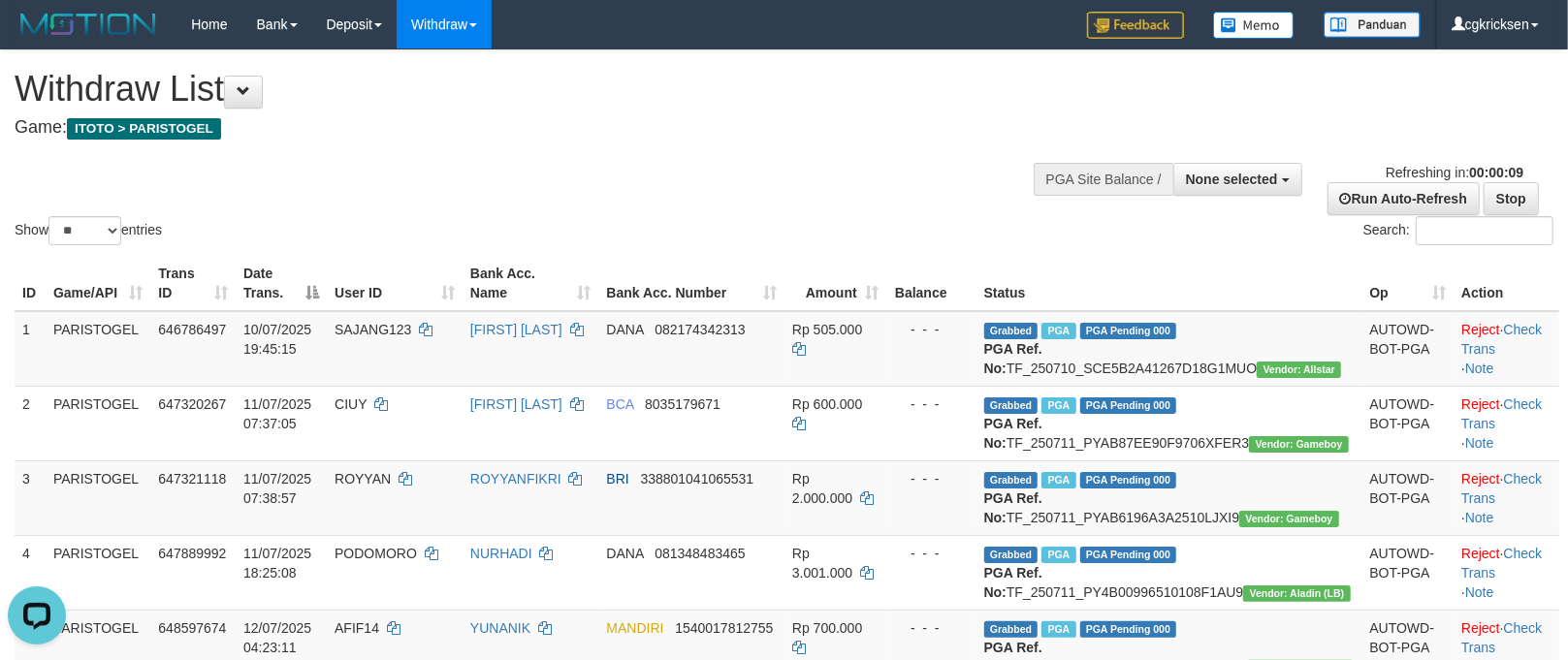 scroll, scrollTop: 0, scrollLeft: 0, axis: both 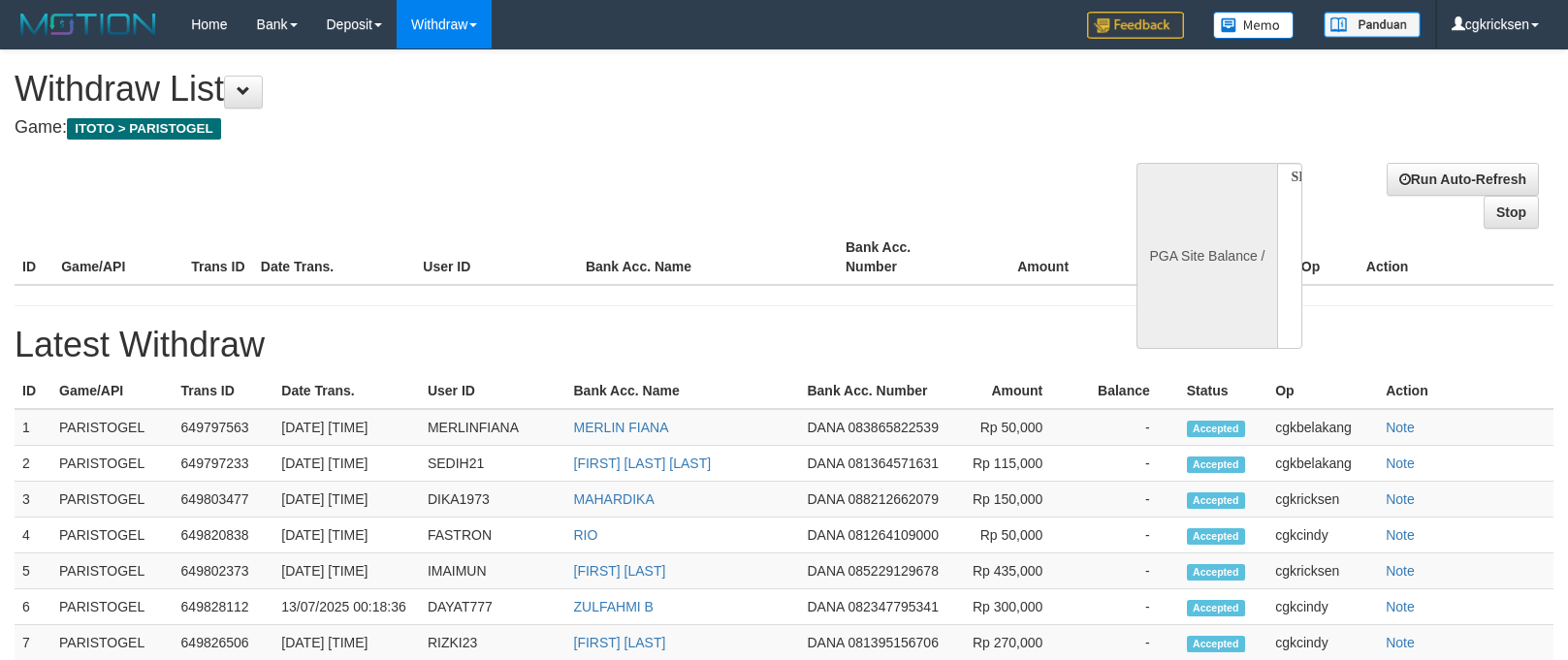 select 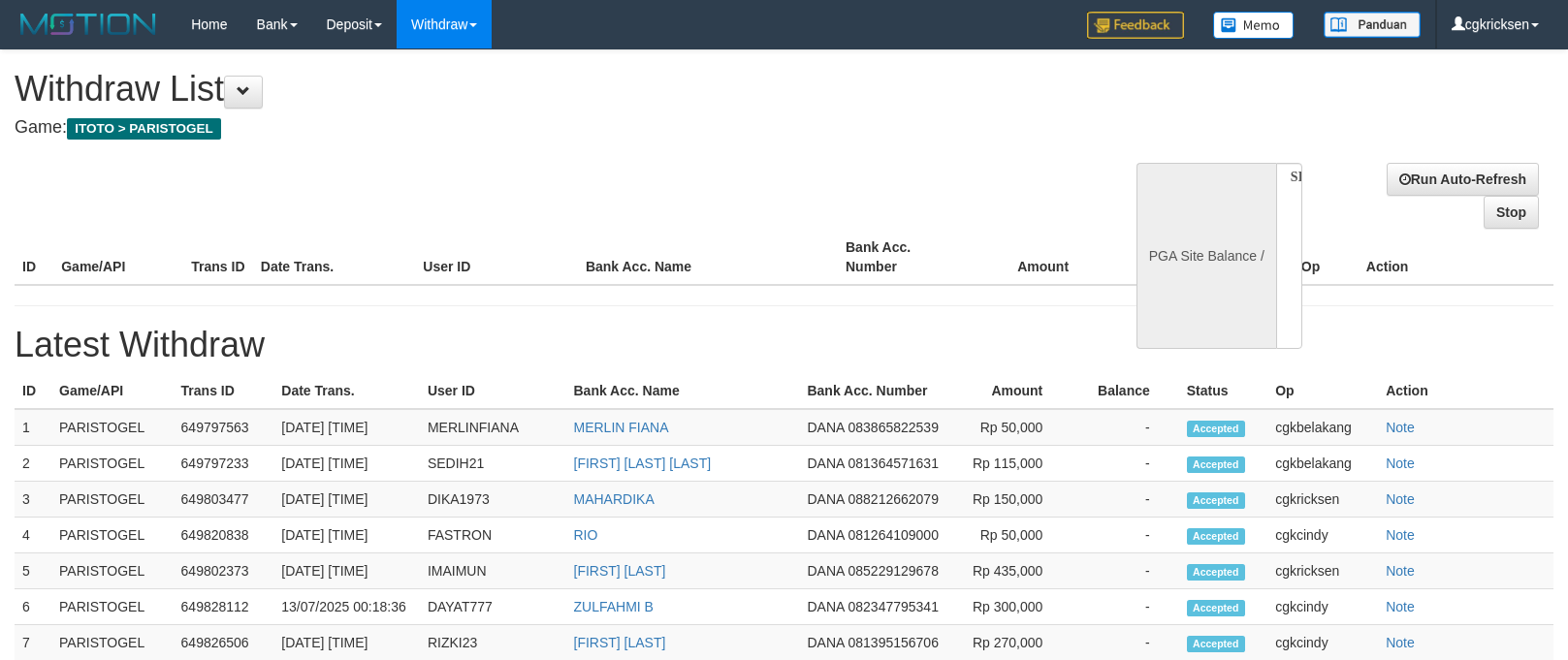 scroll, scrollTop: 0, scrollLeft: 0, axis: both 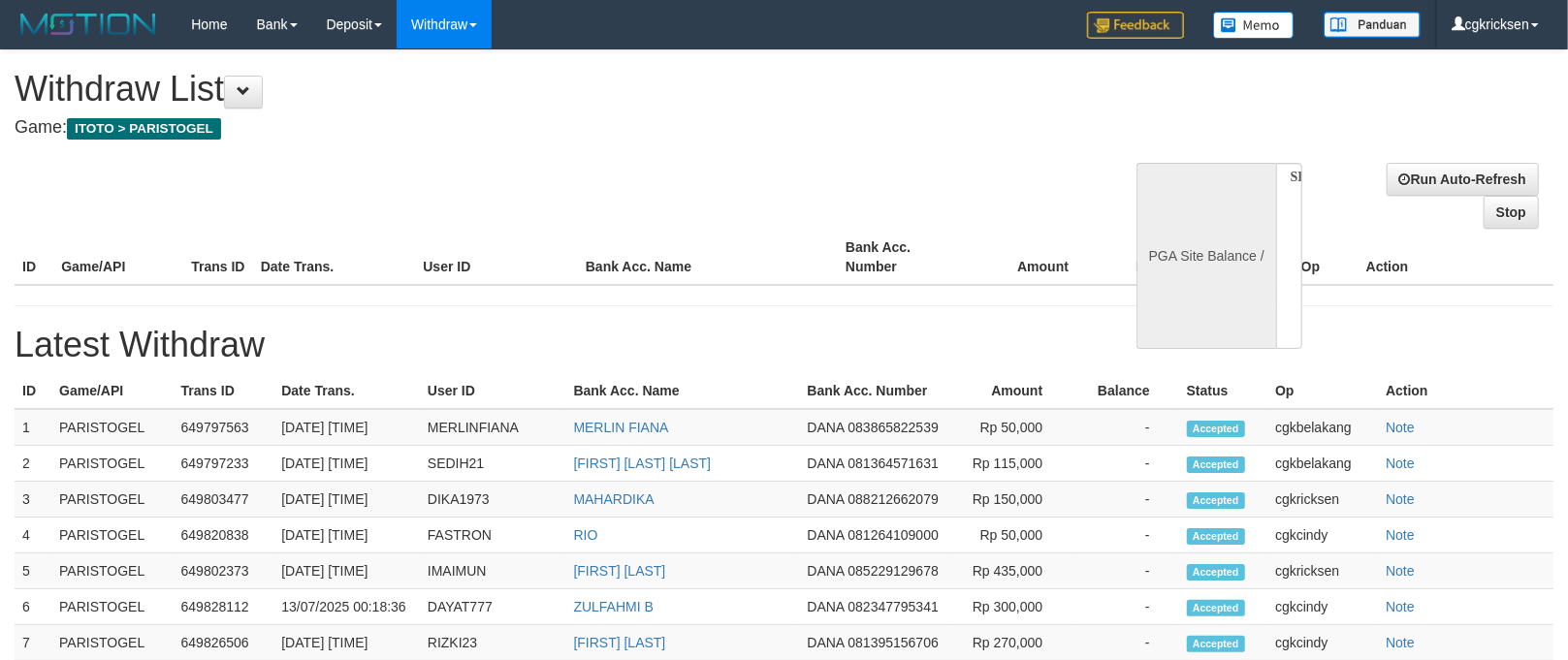 select on "**" 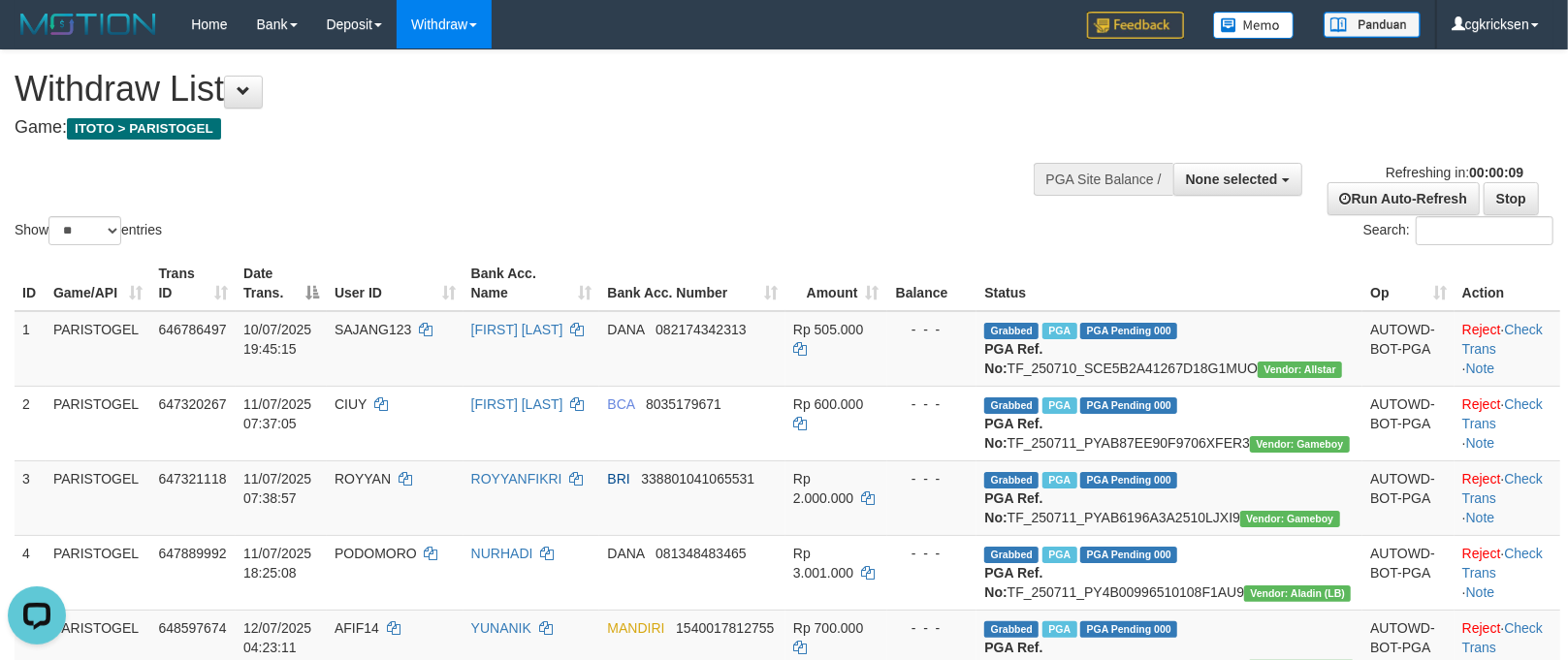 scroll, scrollTop: 0, scrollLeft: 0, axis: both 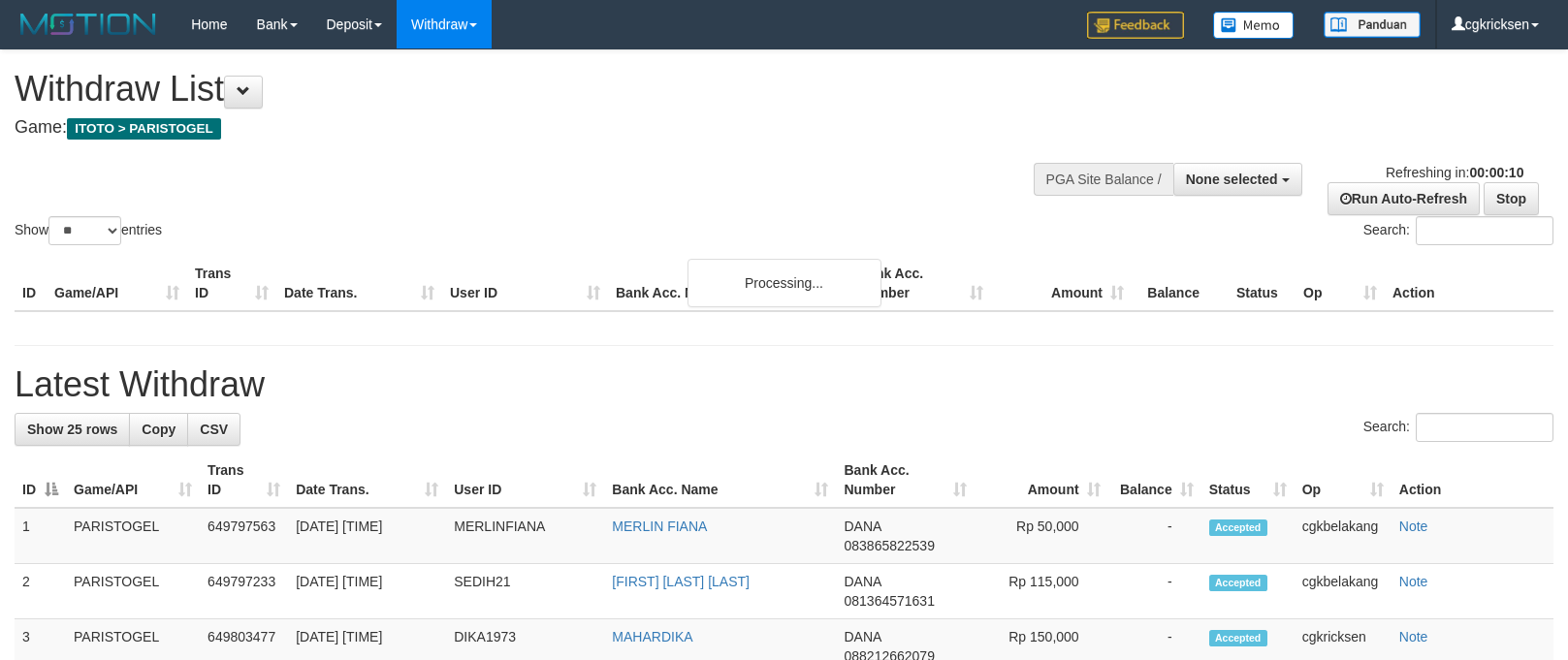 select 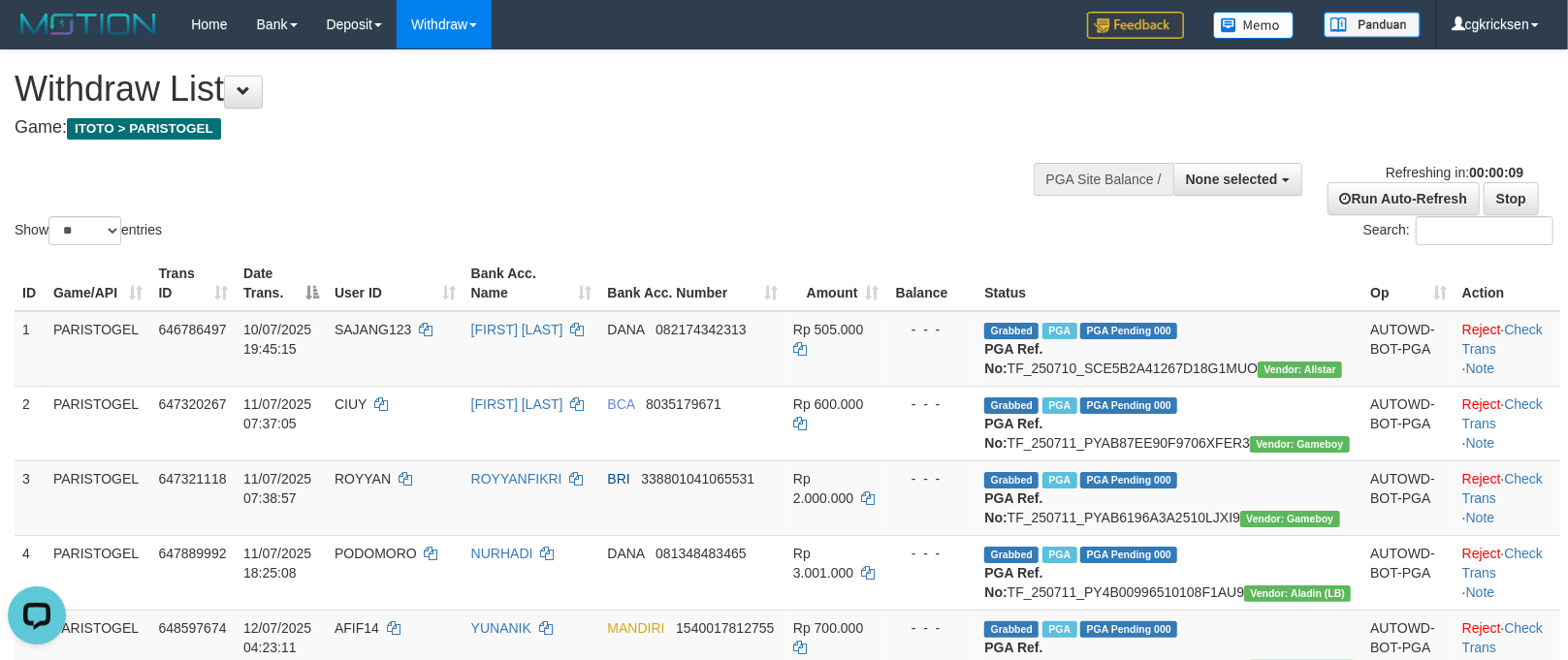 scroll, scrollTop: 0, scrollLeft: 0, axis: both 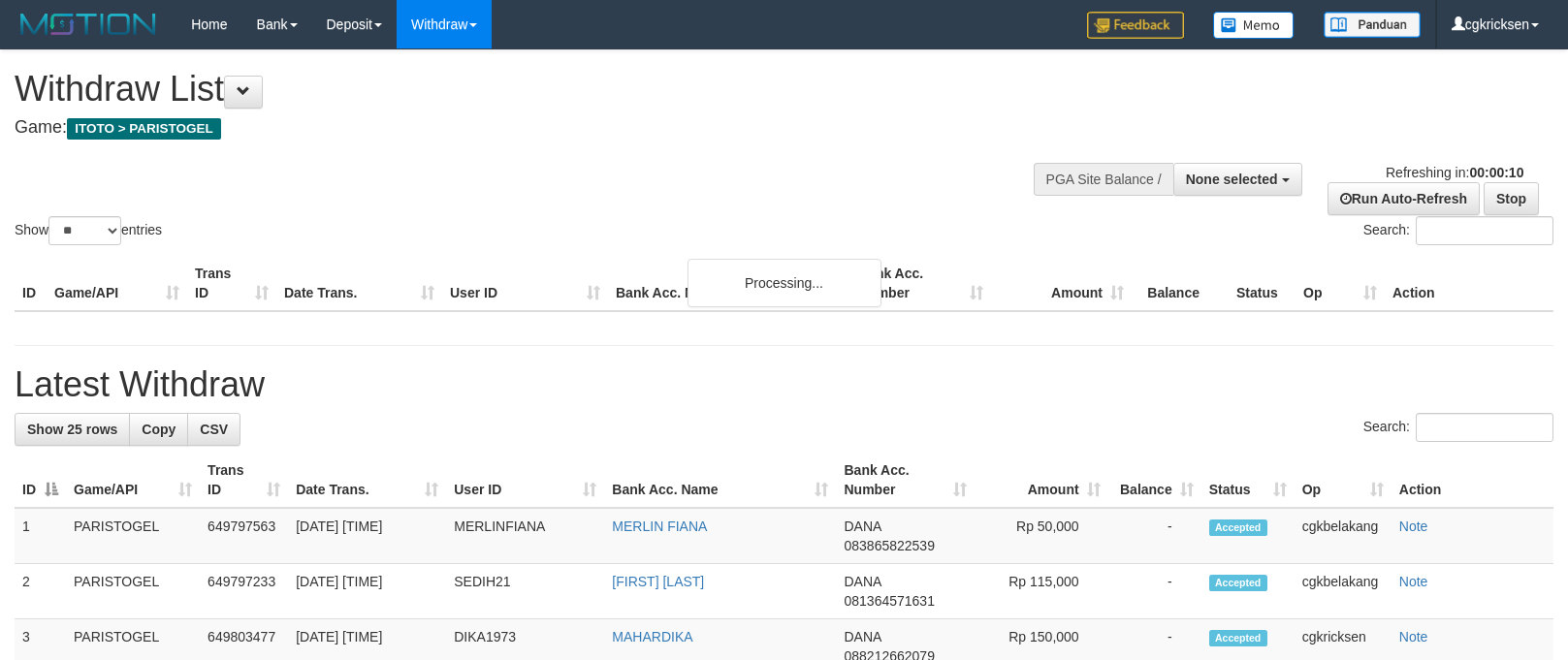 select 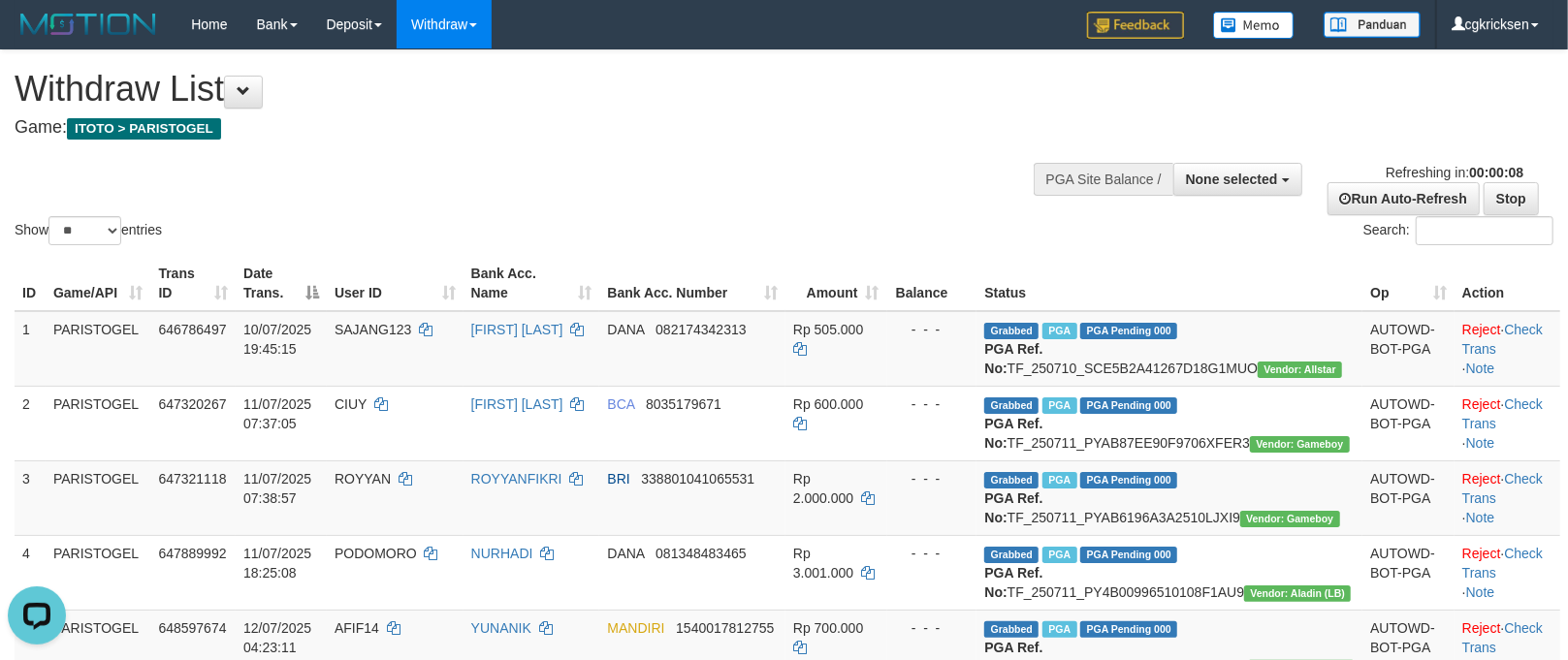scroll, scrollTop: 0, scrollLeft: 0, axis: both 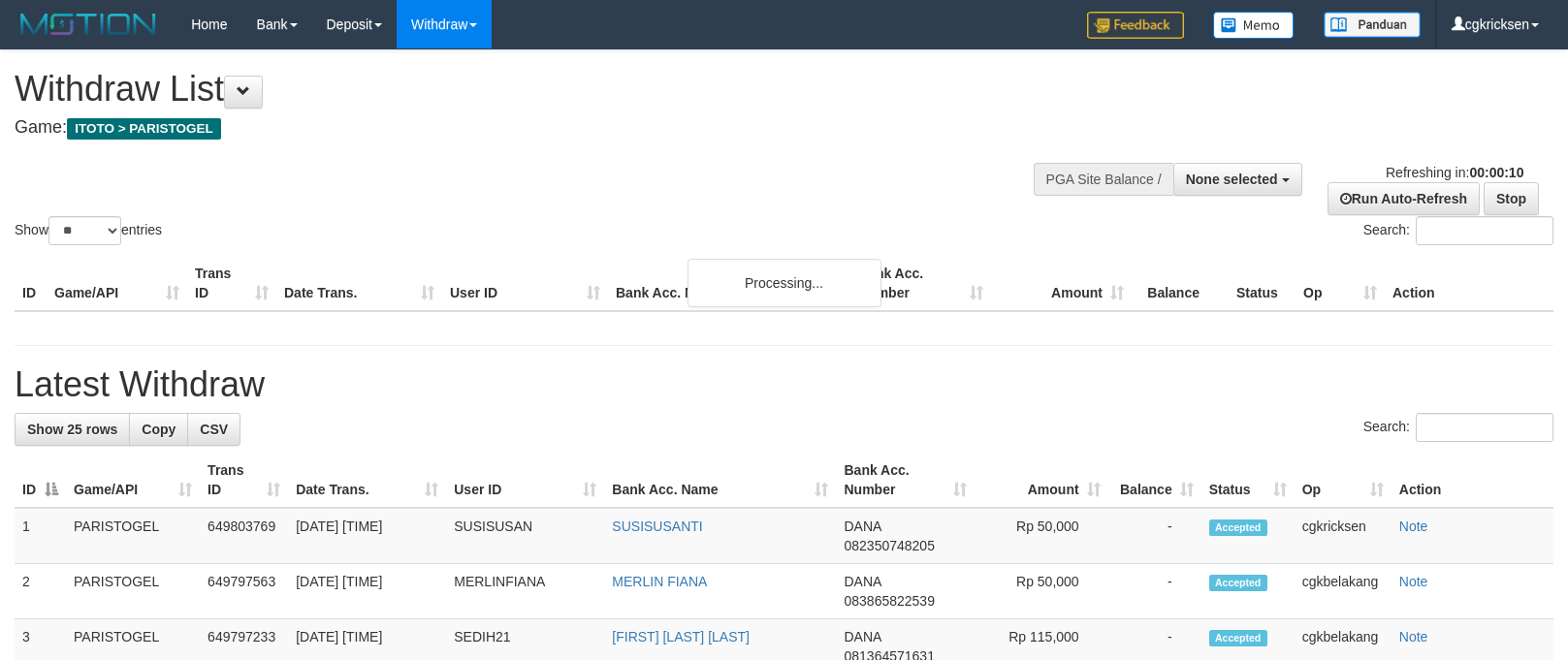 select 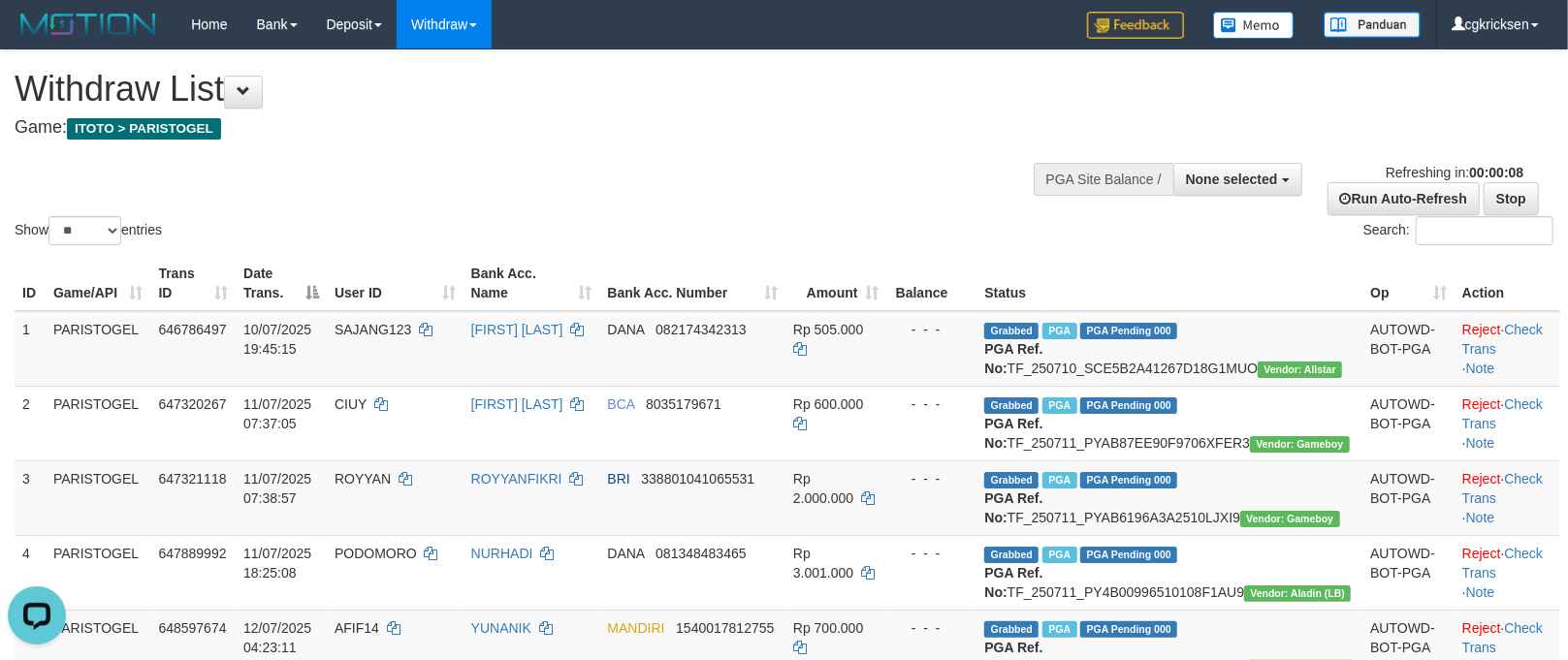 scroll, scrollTop: 0, scrollLeft: 0, axis: both 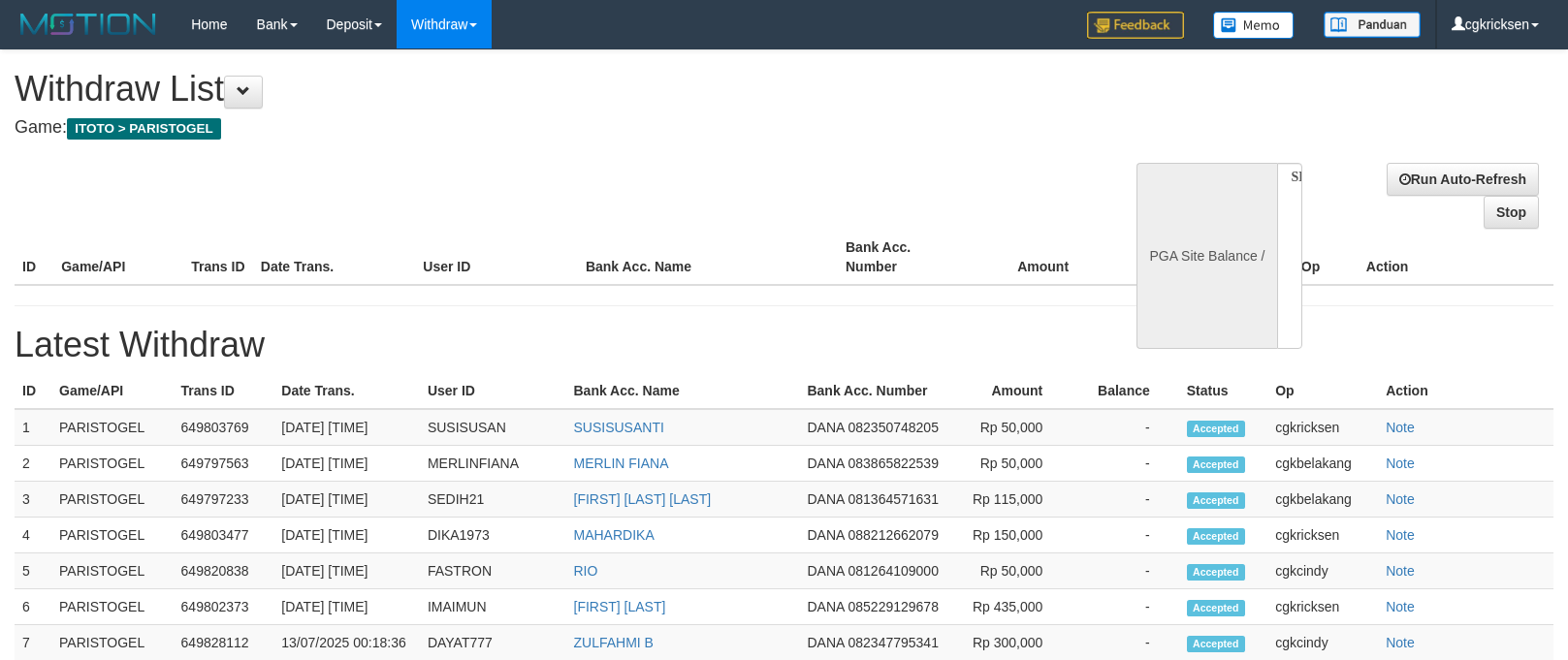 select 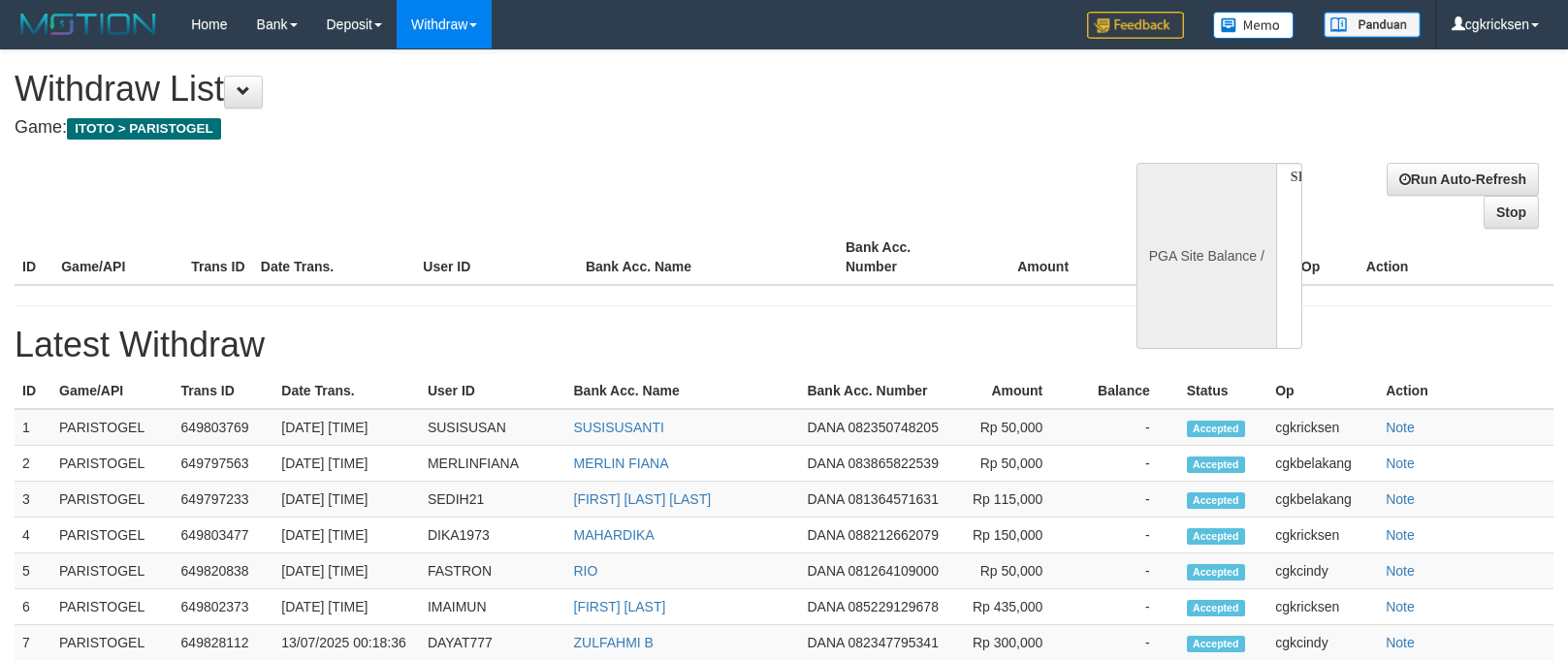 scroll, scrollTop: 0, scrollLeft: 0, axis: both 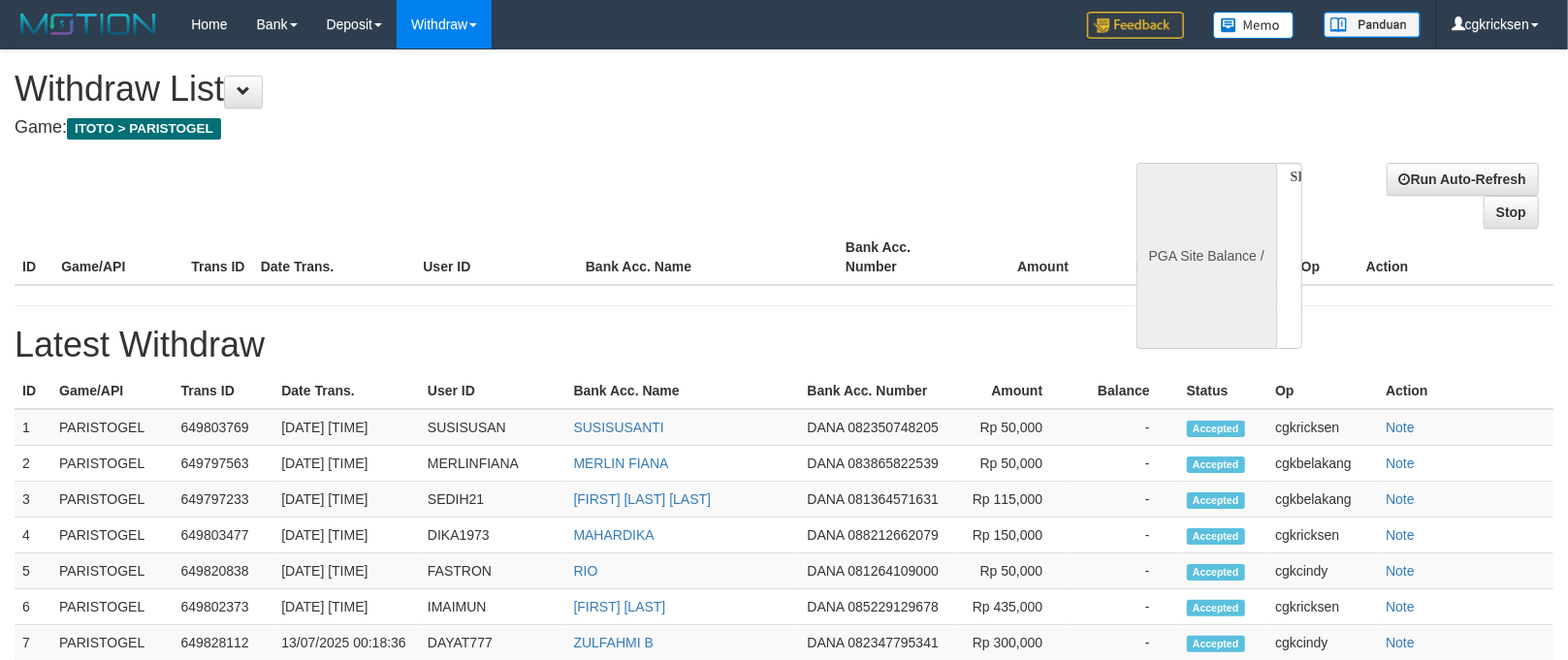 select on "**" 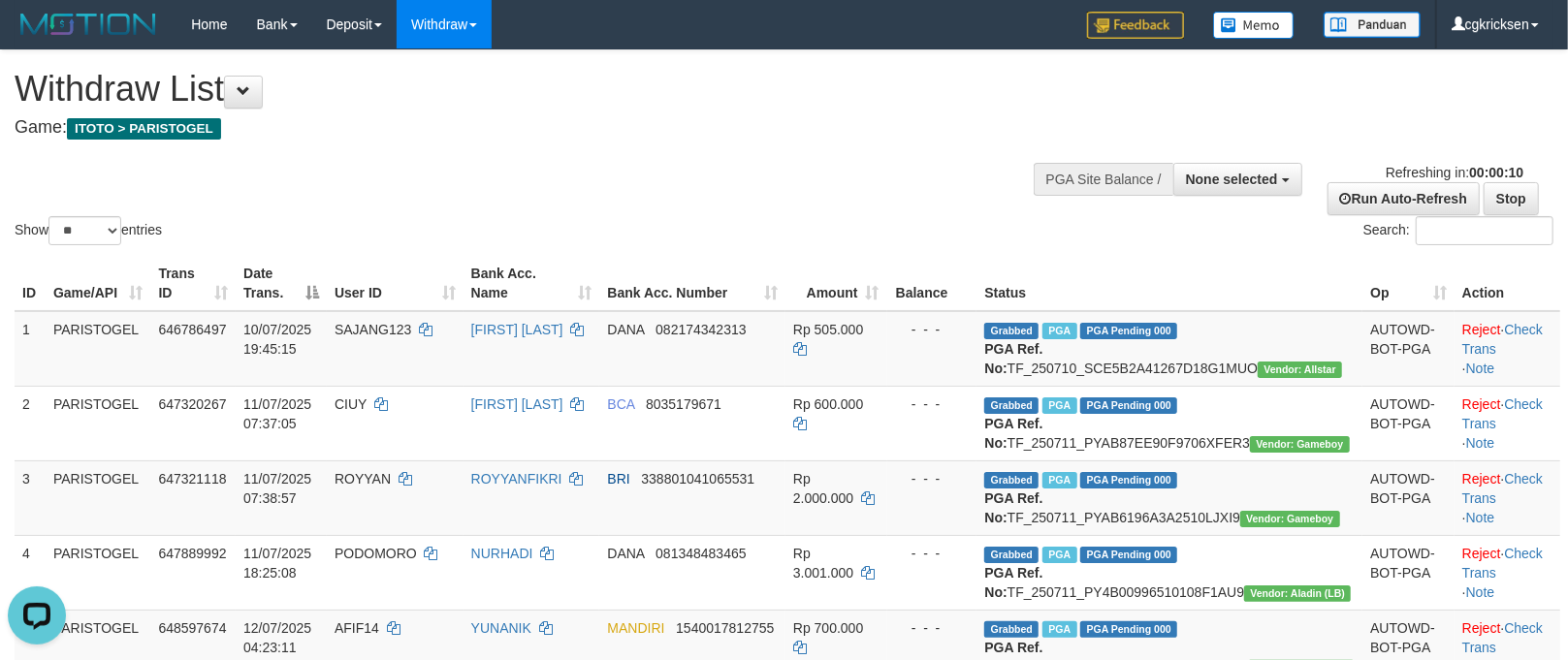 scroll, scrollTop: 0, scrollLeft: 0, axis: both 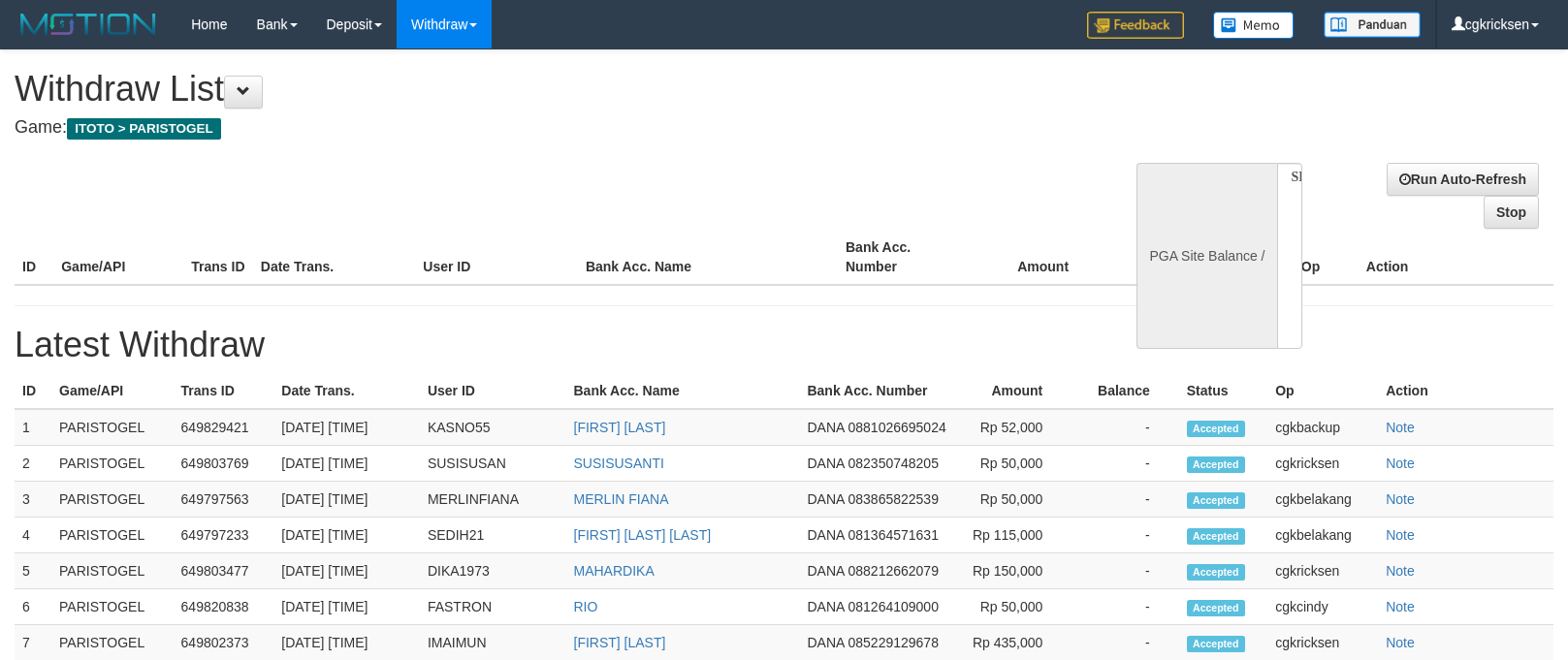 select 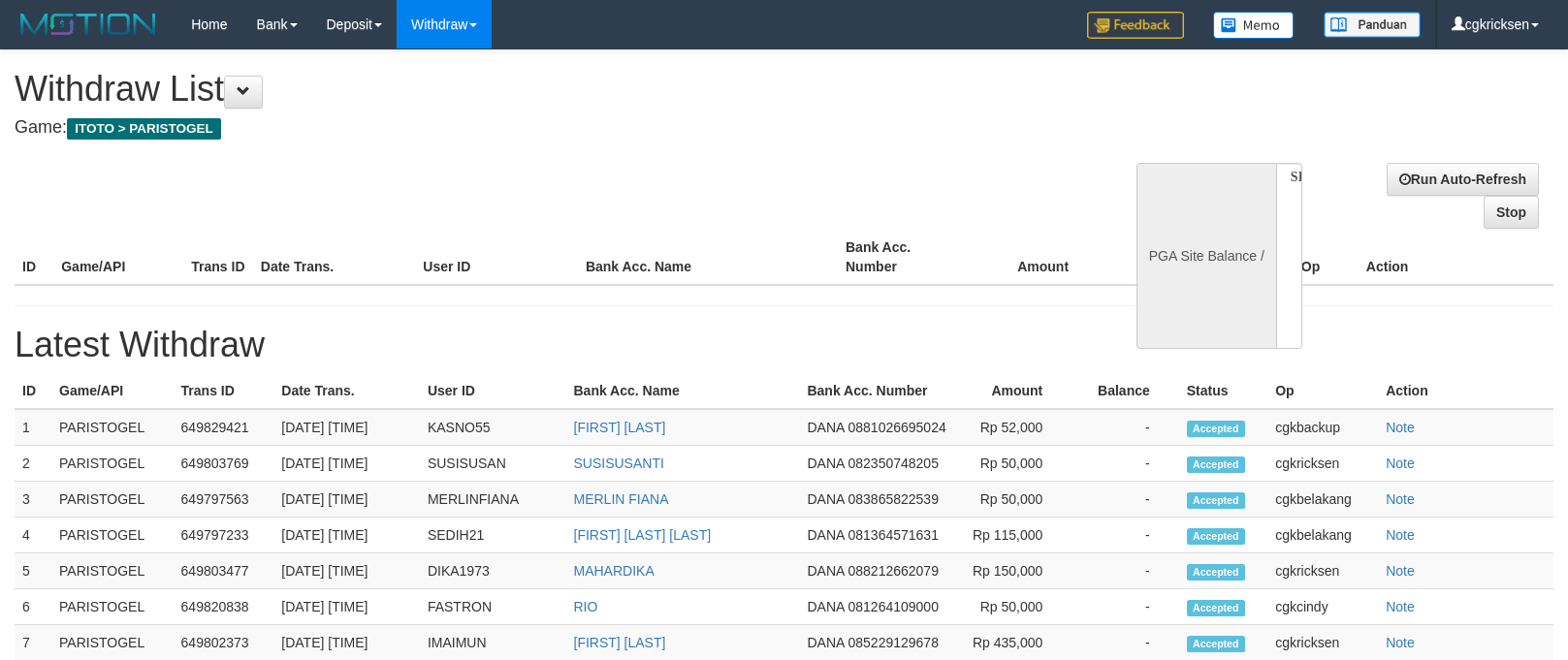 scroll, scrollTop: 0, scrollLeft: 0, axis: both 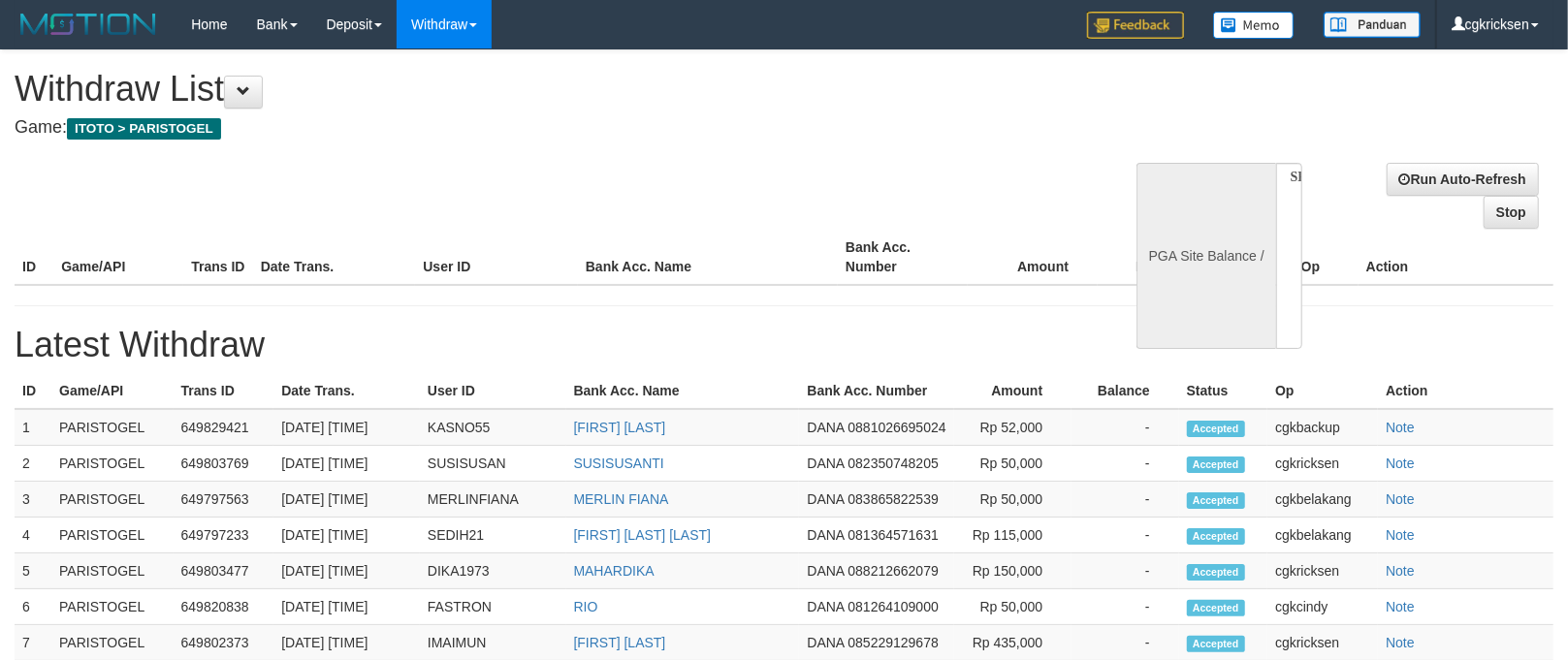 select on "**" 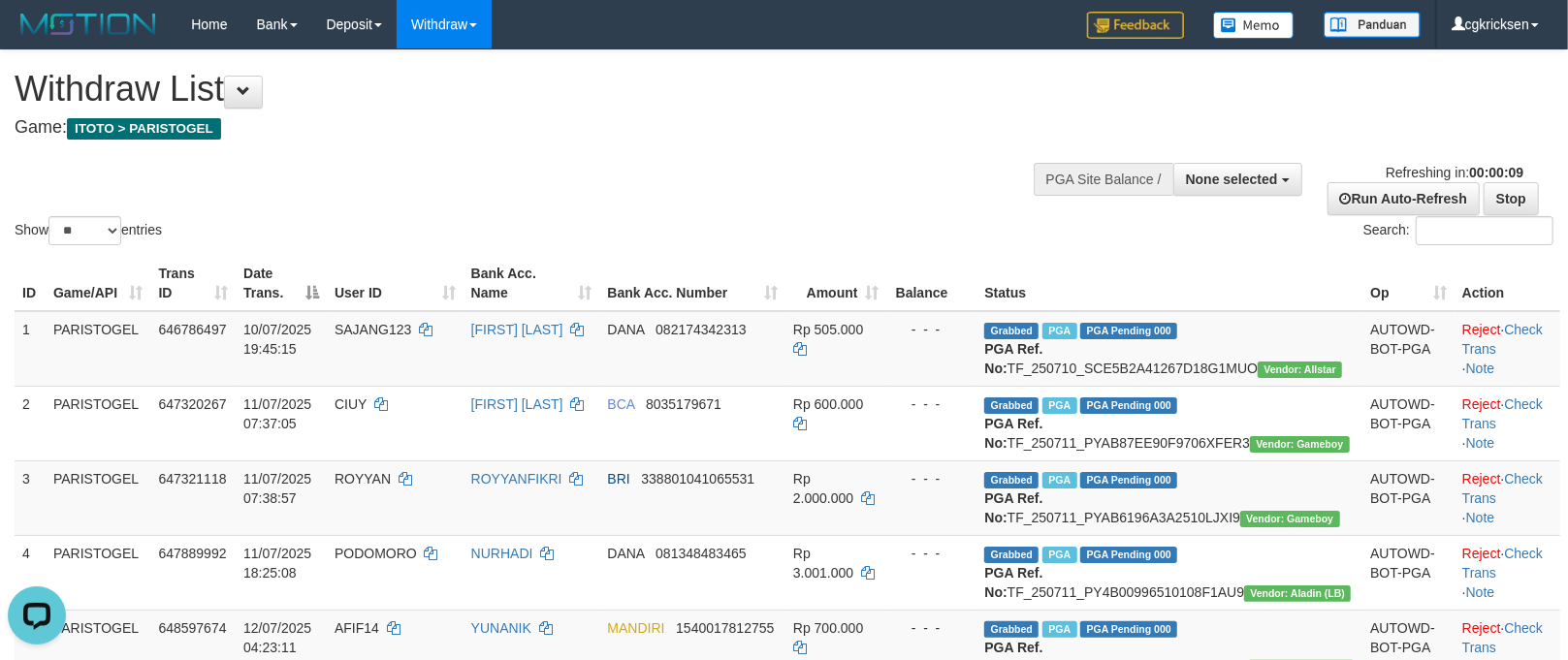 scroll, scrollTop: 0, scrollLeft: 0, axis: both 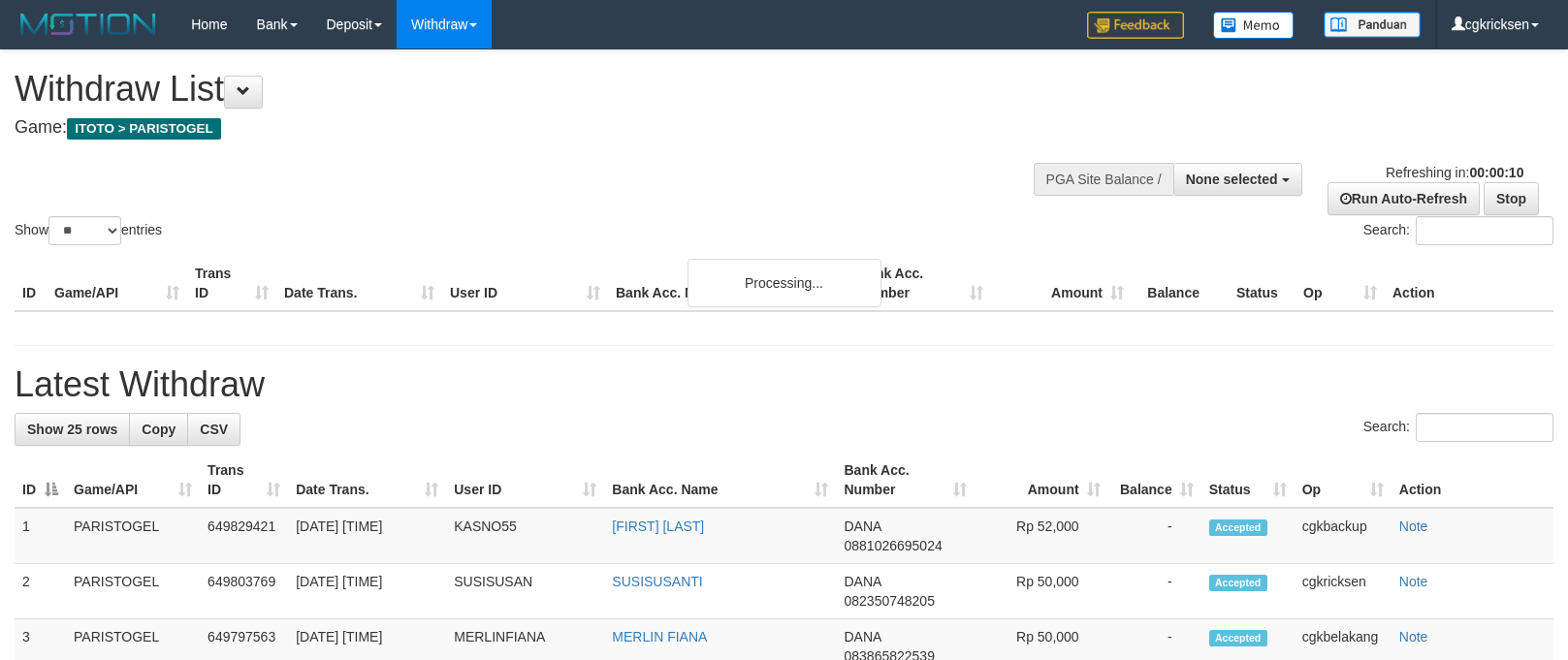 select 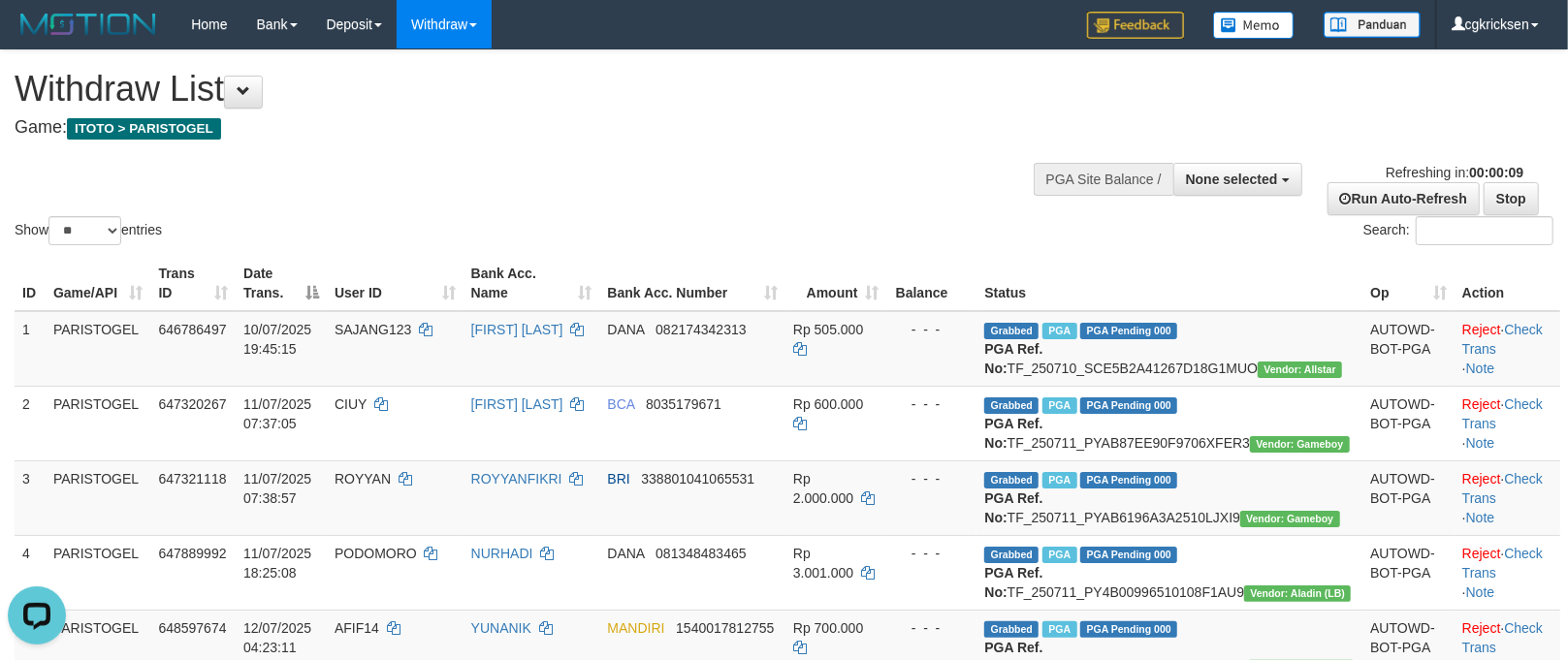 scroll, scrollTop: 0, scrollLeft: 0, axis: both 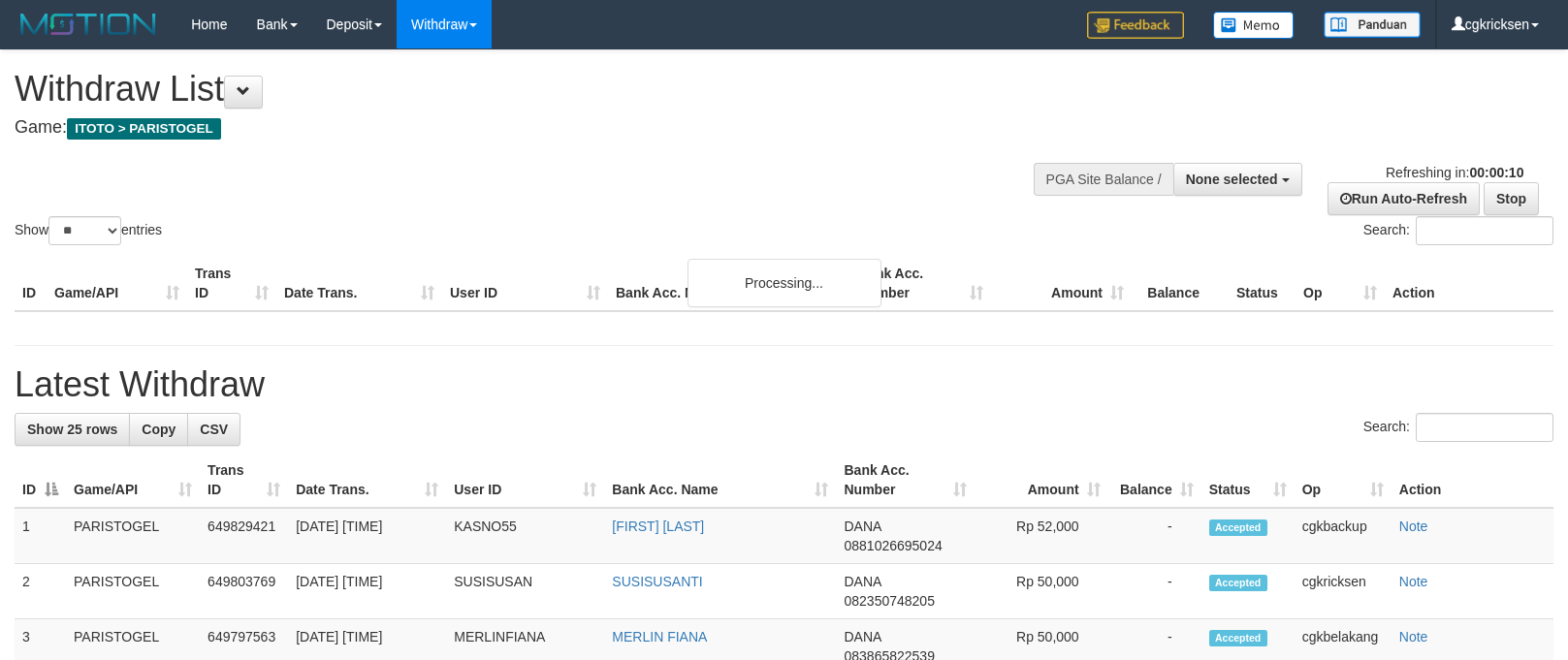select 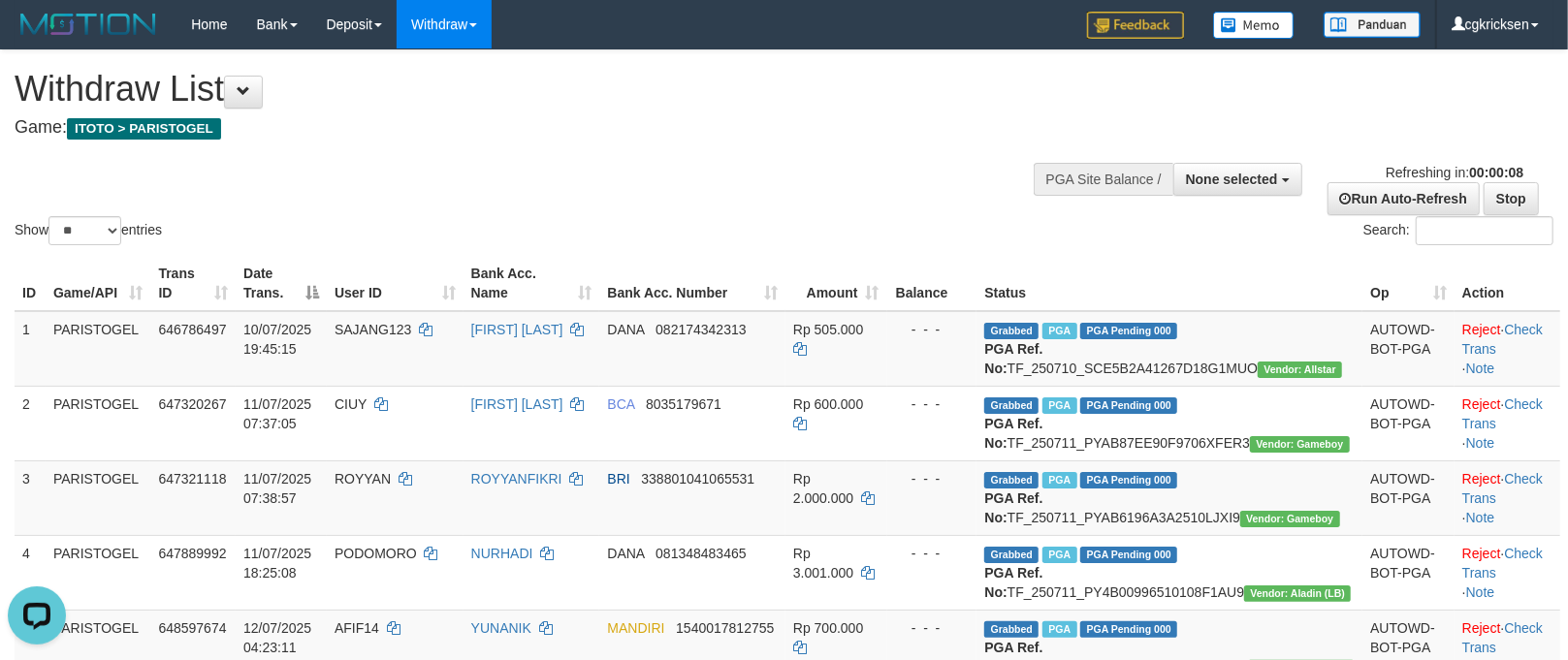 scroll, scrollTop: 0, scrollLeft: 0, axis: both 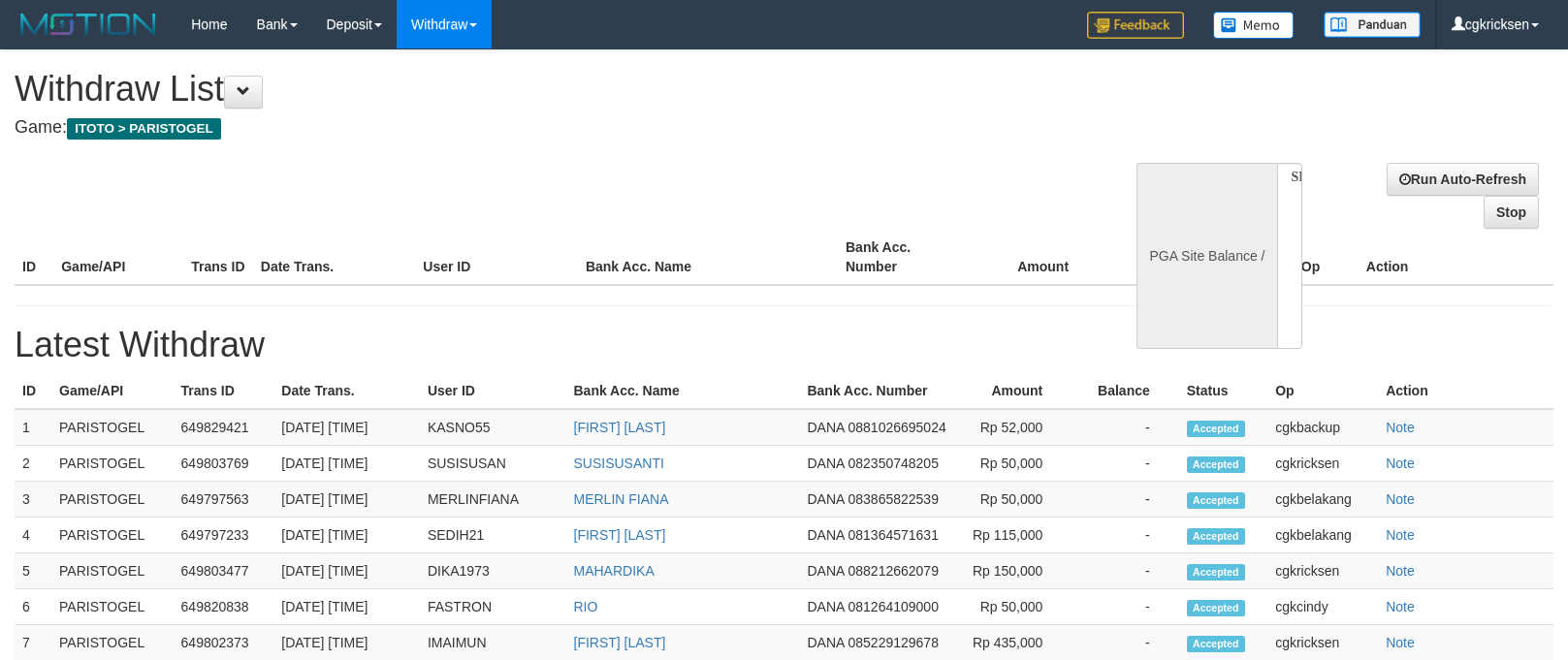 select 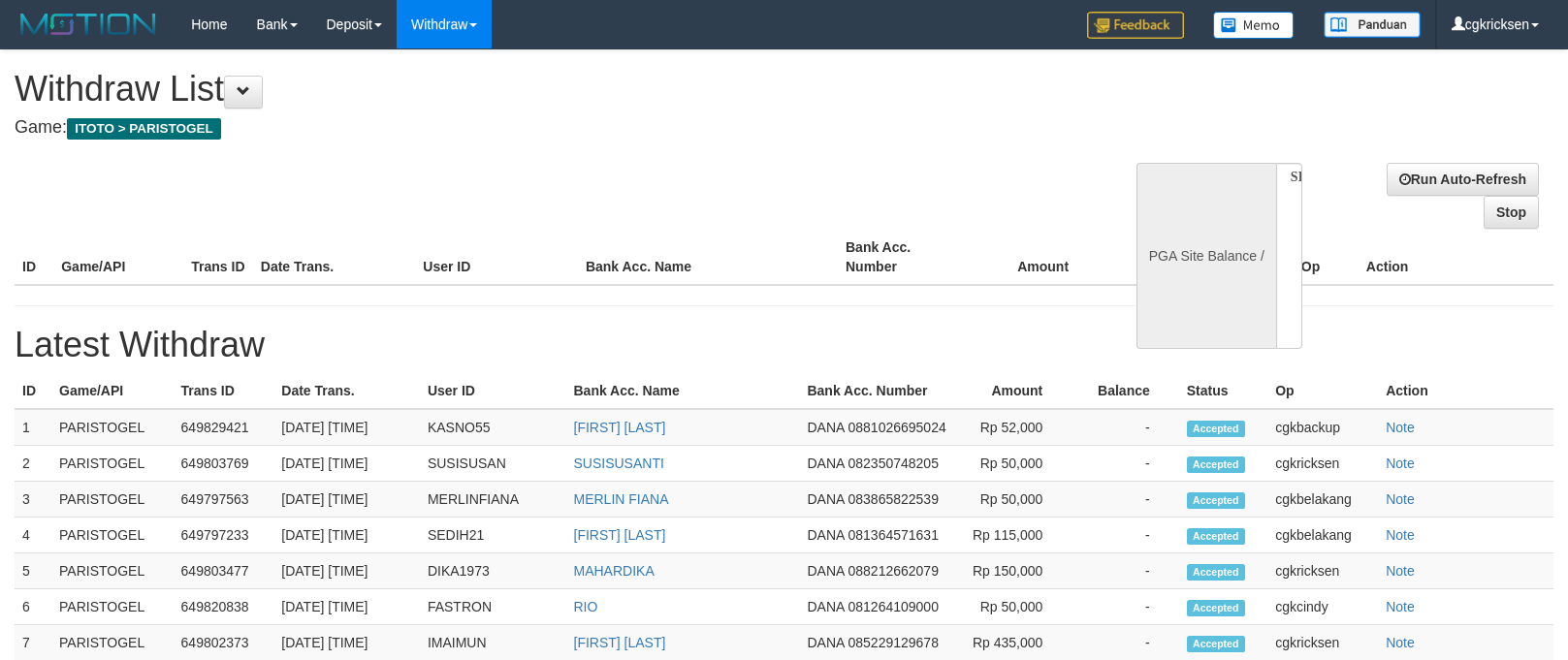 scroll, scrollTop: 0, scrollLeft: 0, axis: both 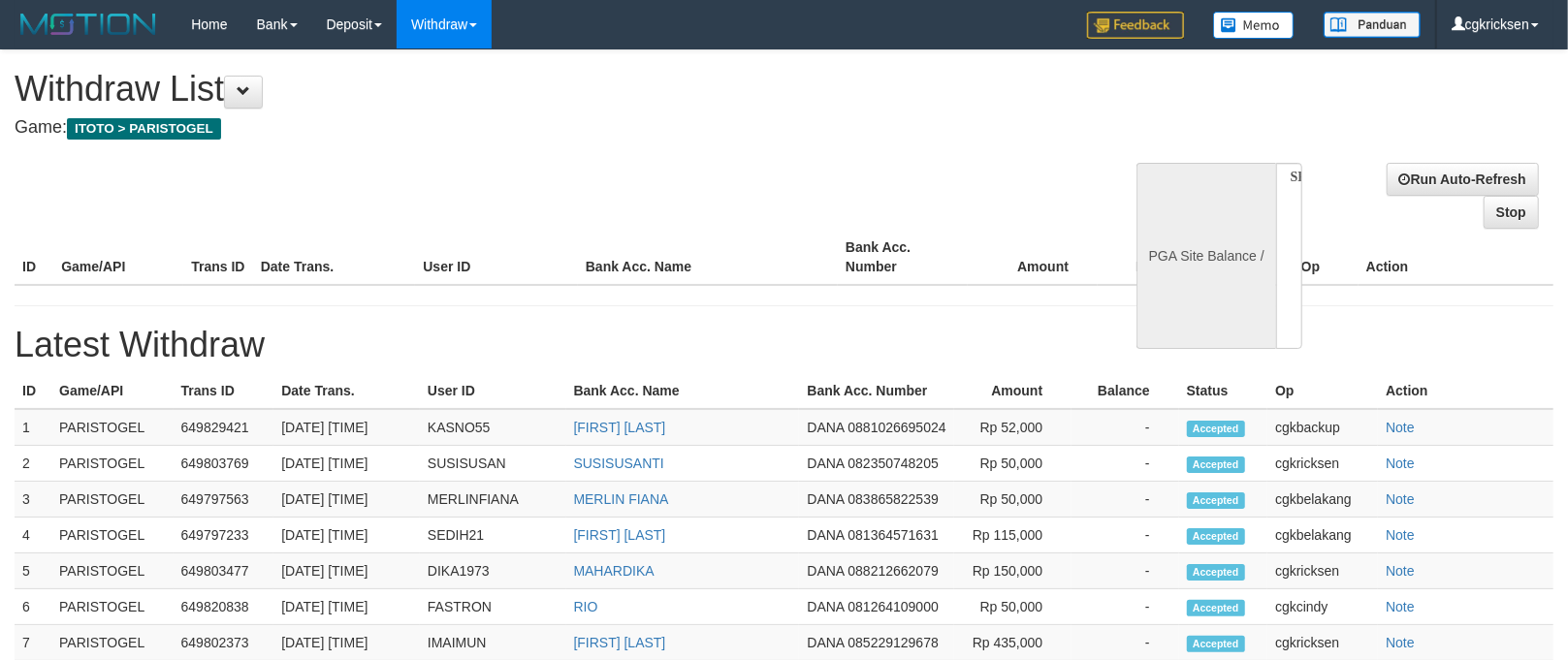 select on "**" 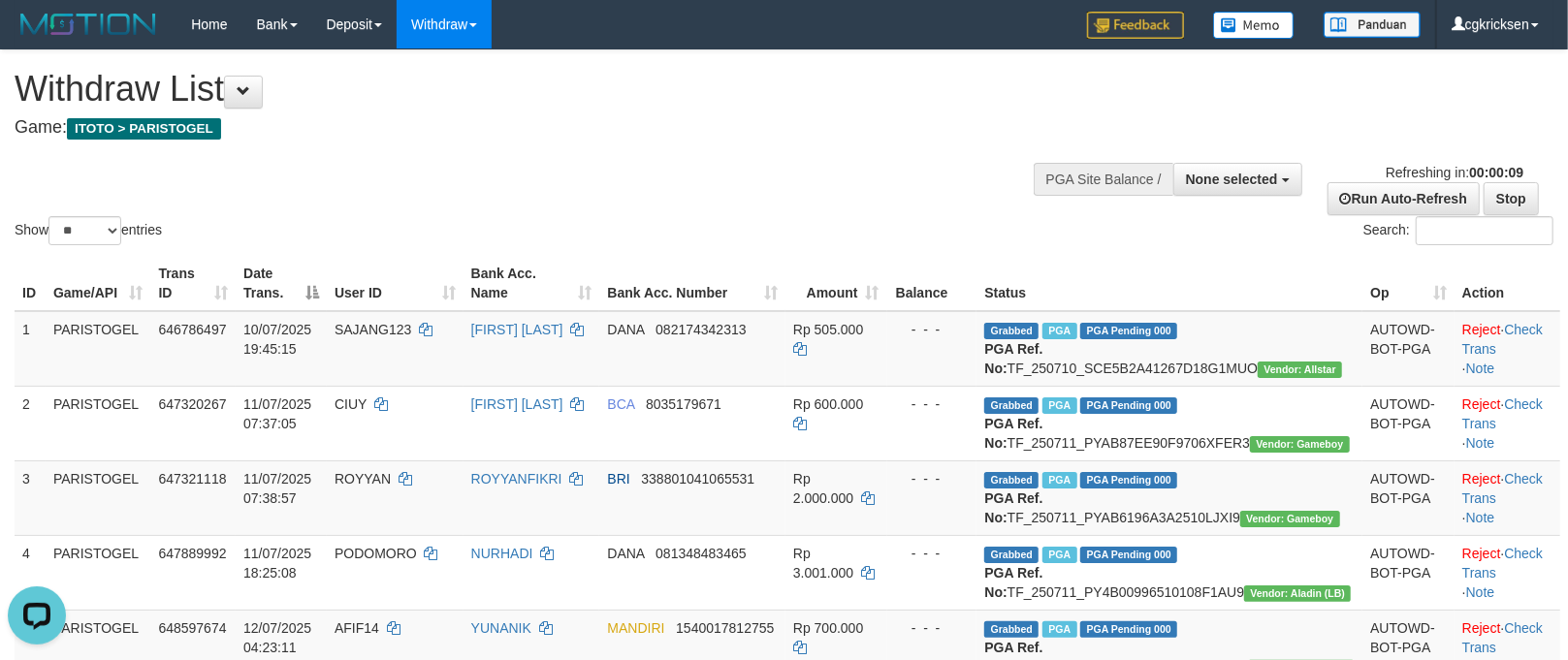 scroll, scrollTop: 0, scrollLeft: 0, axis: both 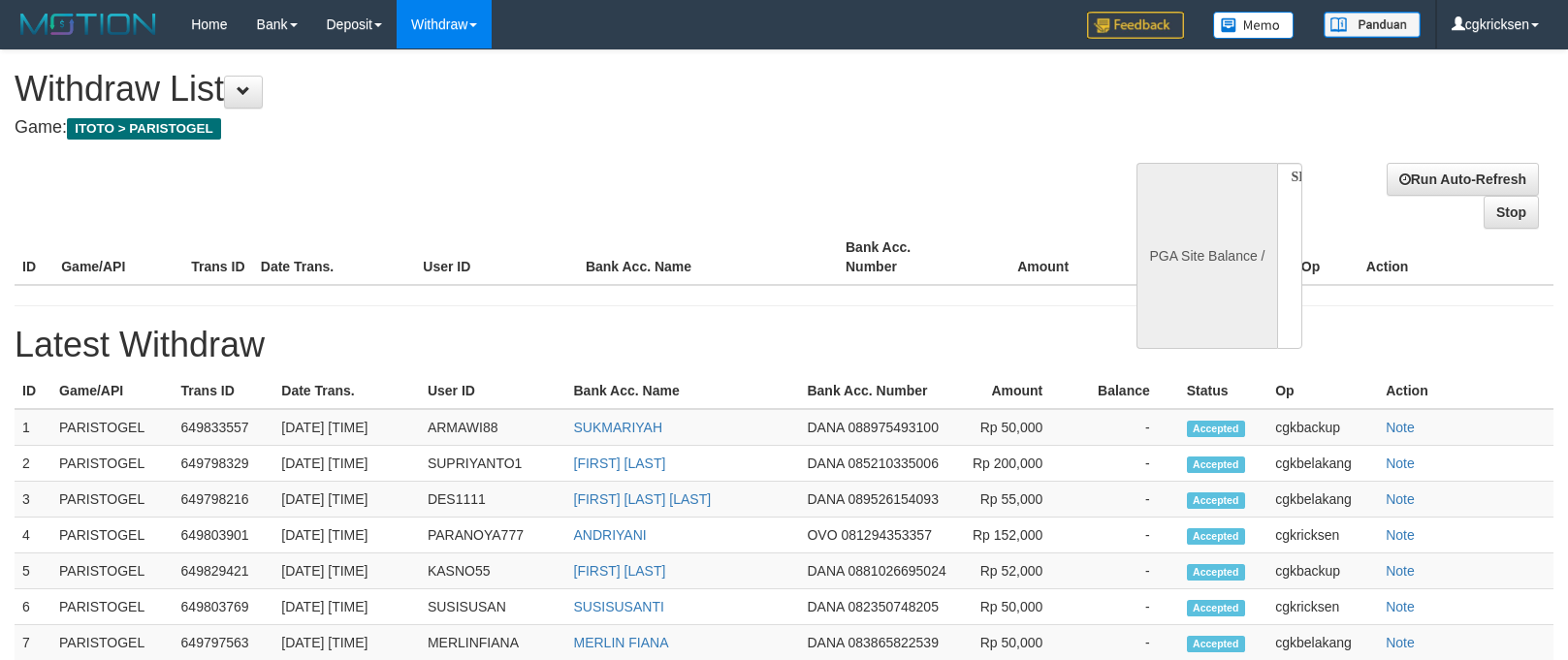 select 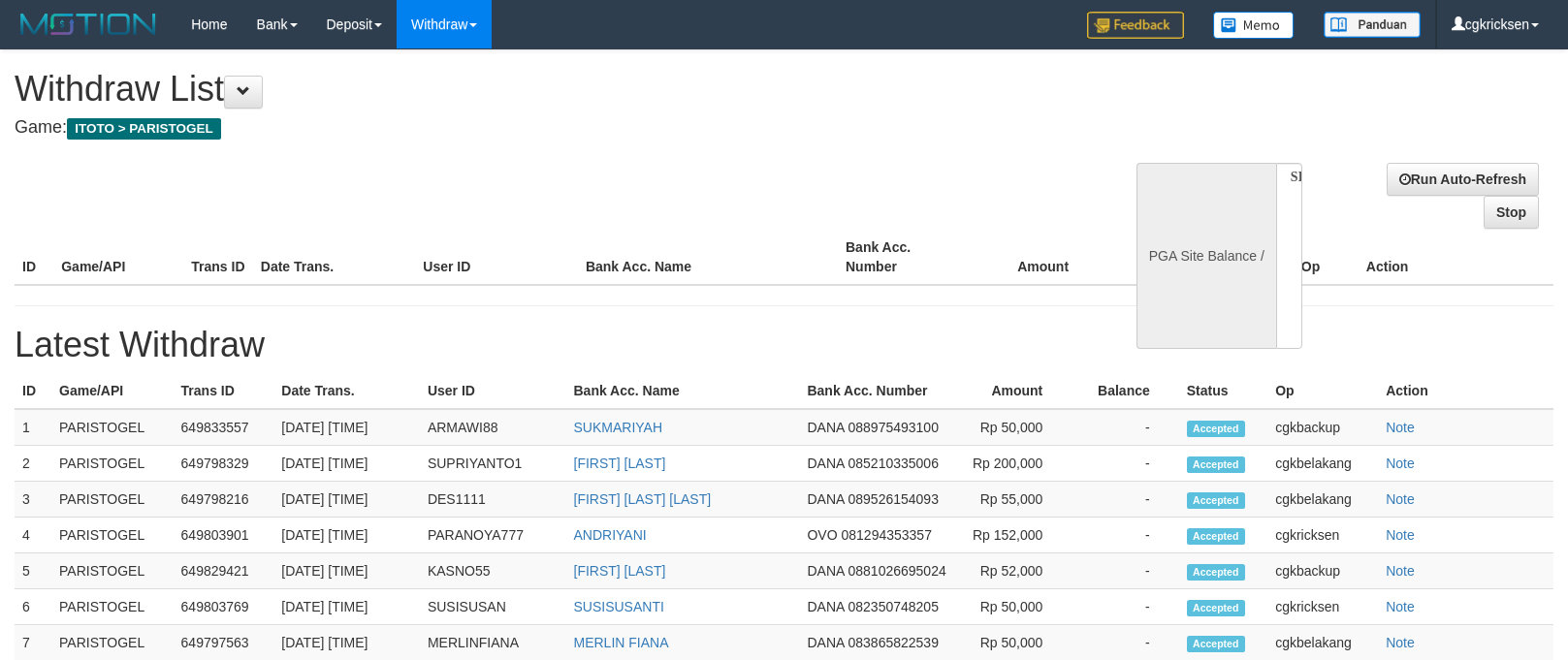 scroll, scrollTop: 0, scrollLeft: 0, axis: both 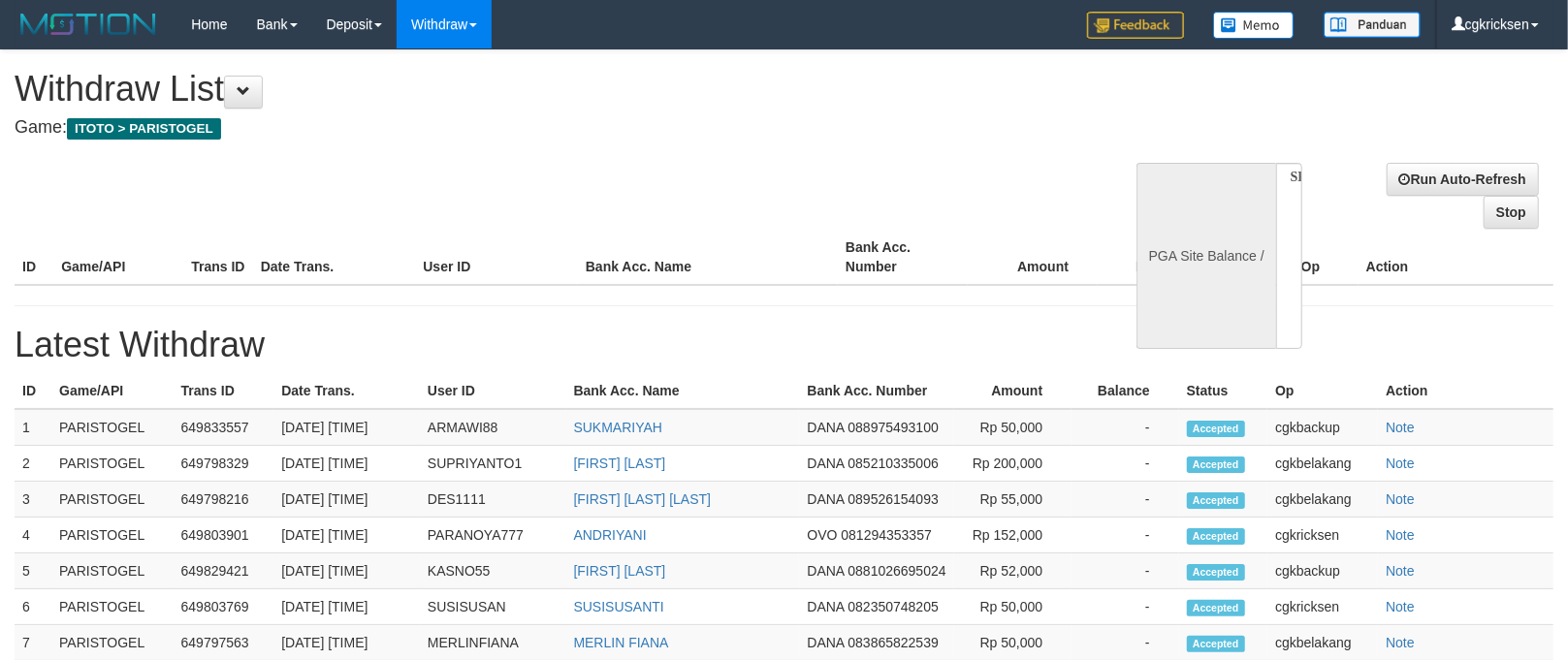 select on "**" 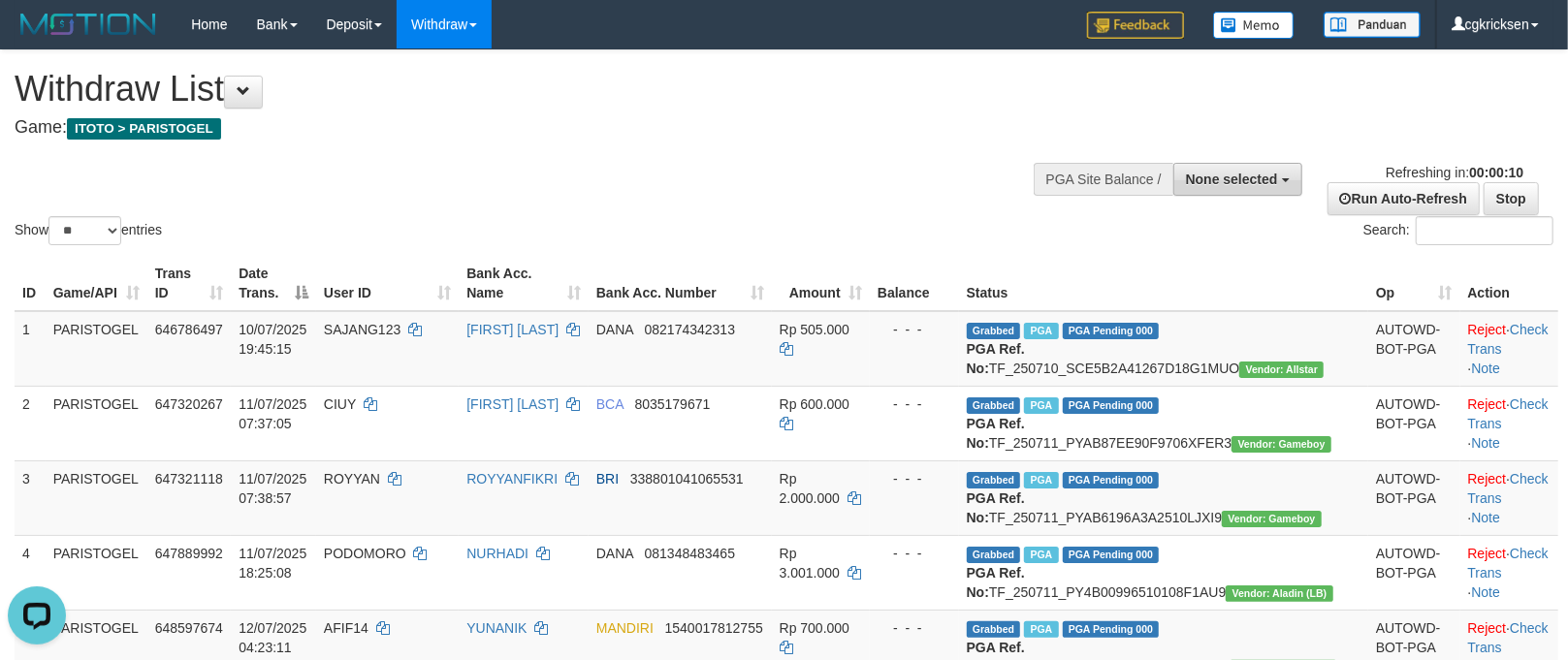 scroll, scrollTop: 0, scrollLeft: 0, axis: both 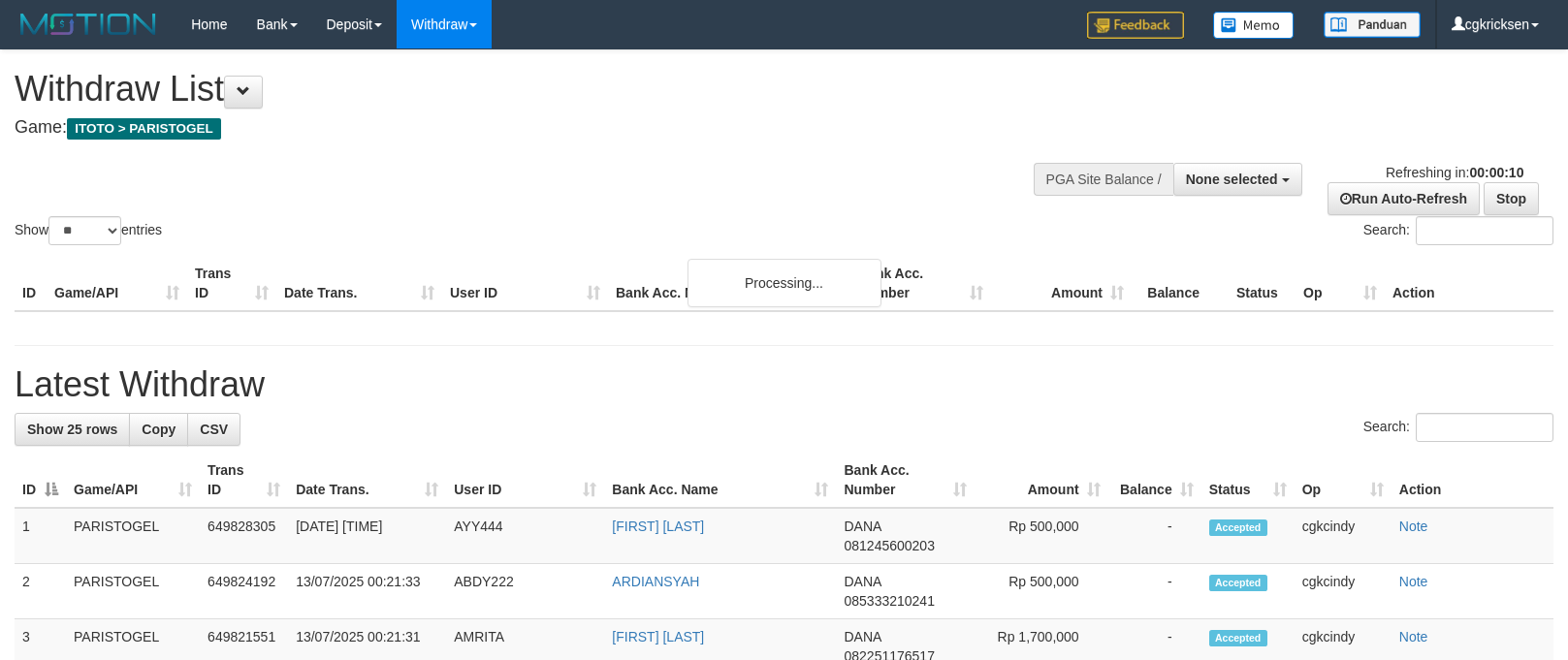 select 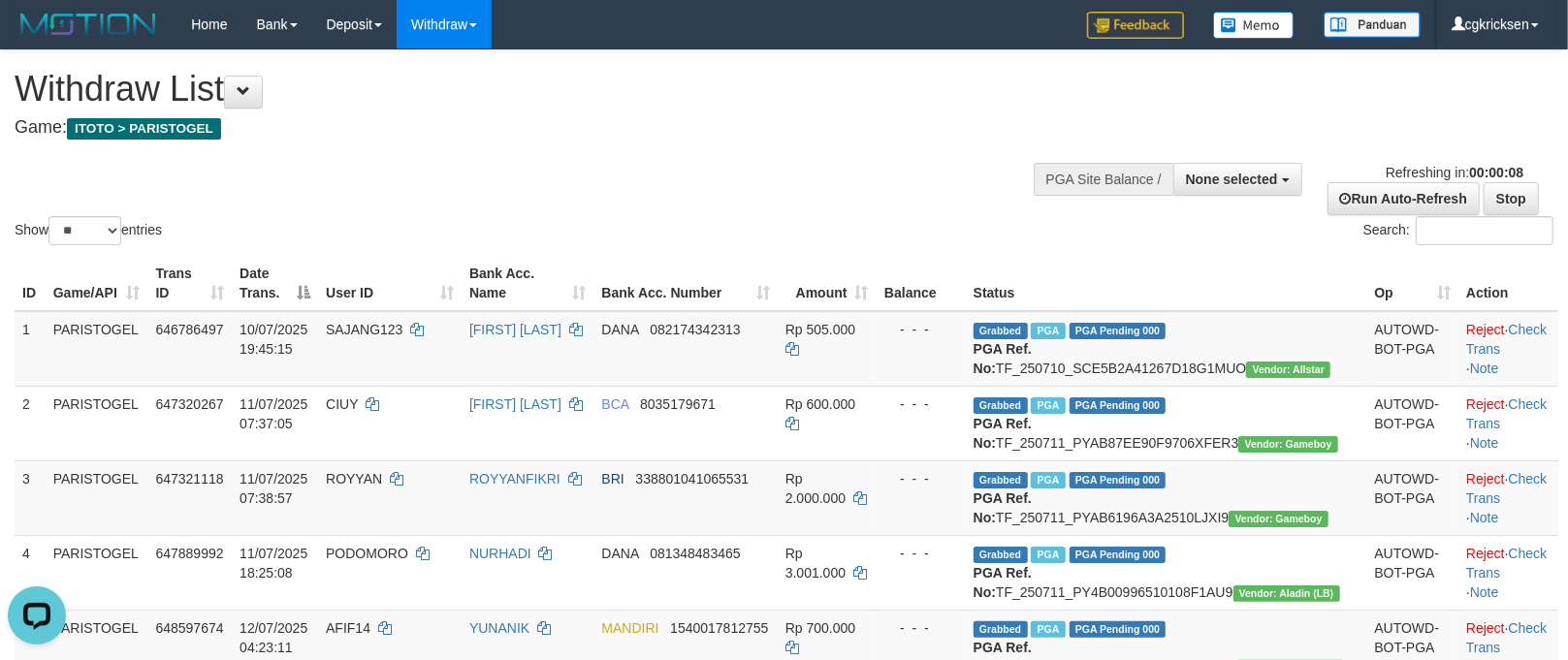 scroll, scrollTop: 0, scrollLeft: 0, axis: both 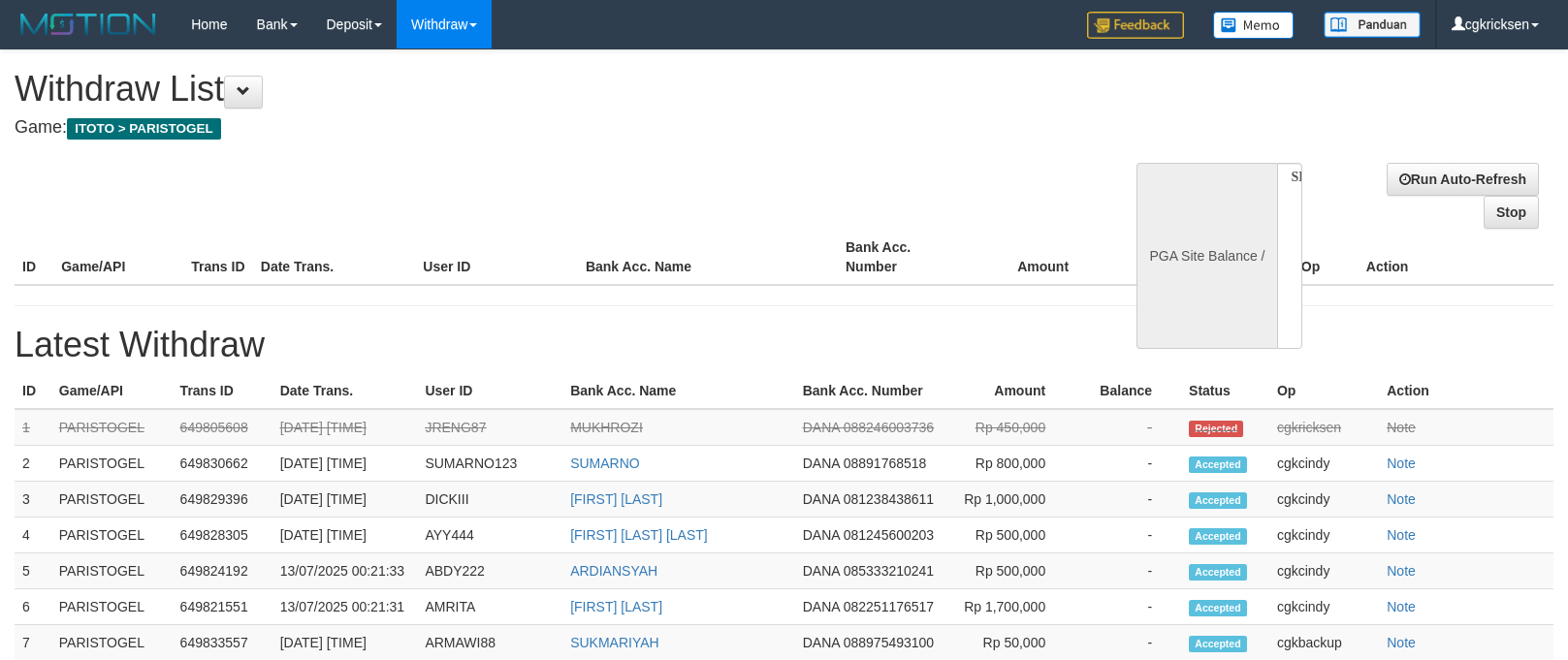 select 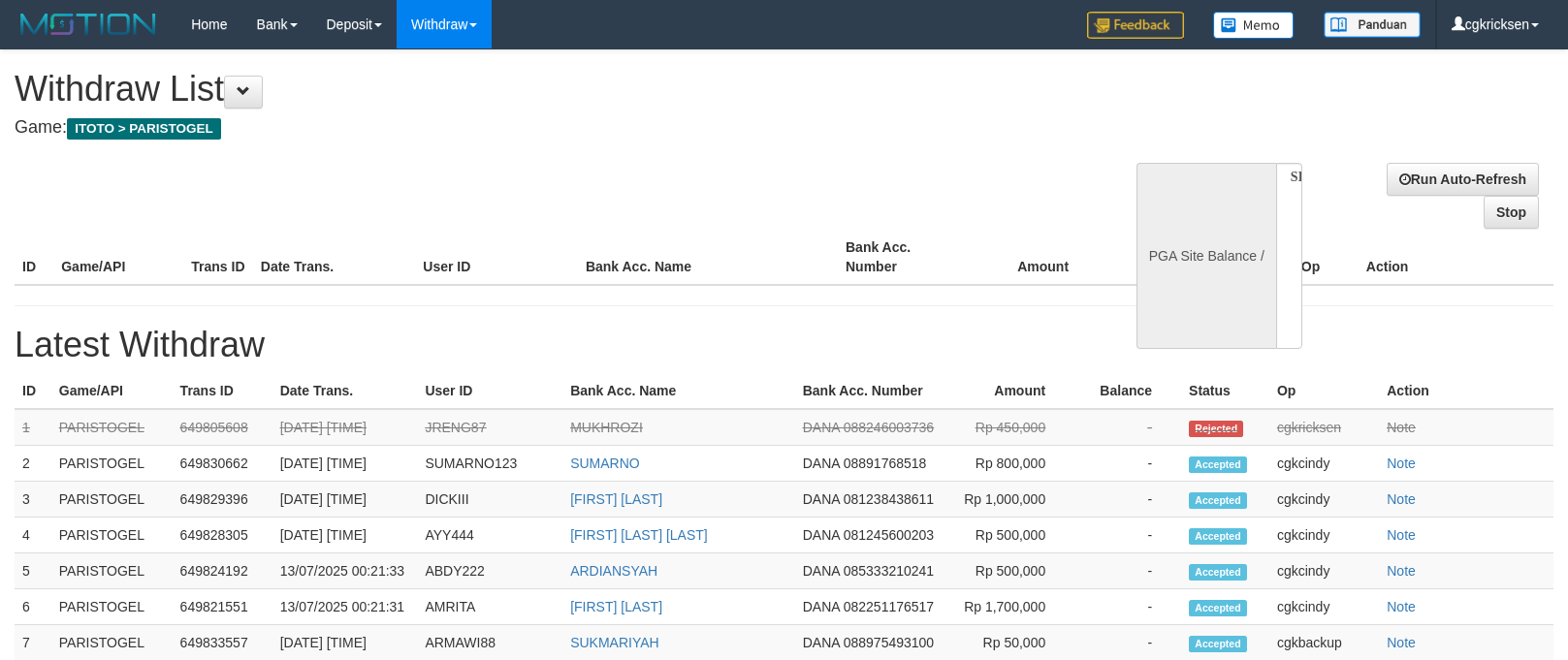 scroll, scrollTop: 0, scrollLeft: 0, axis: both 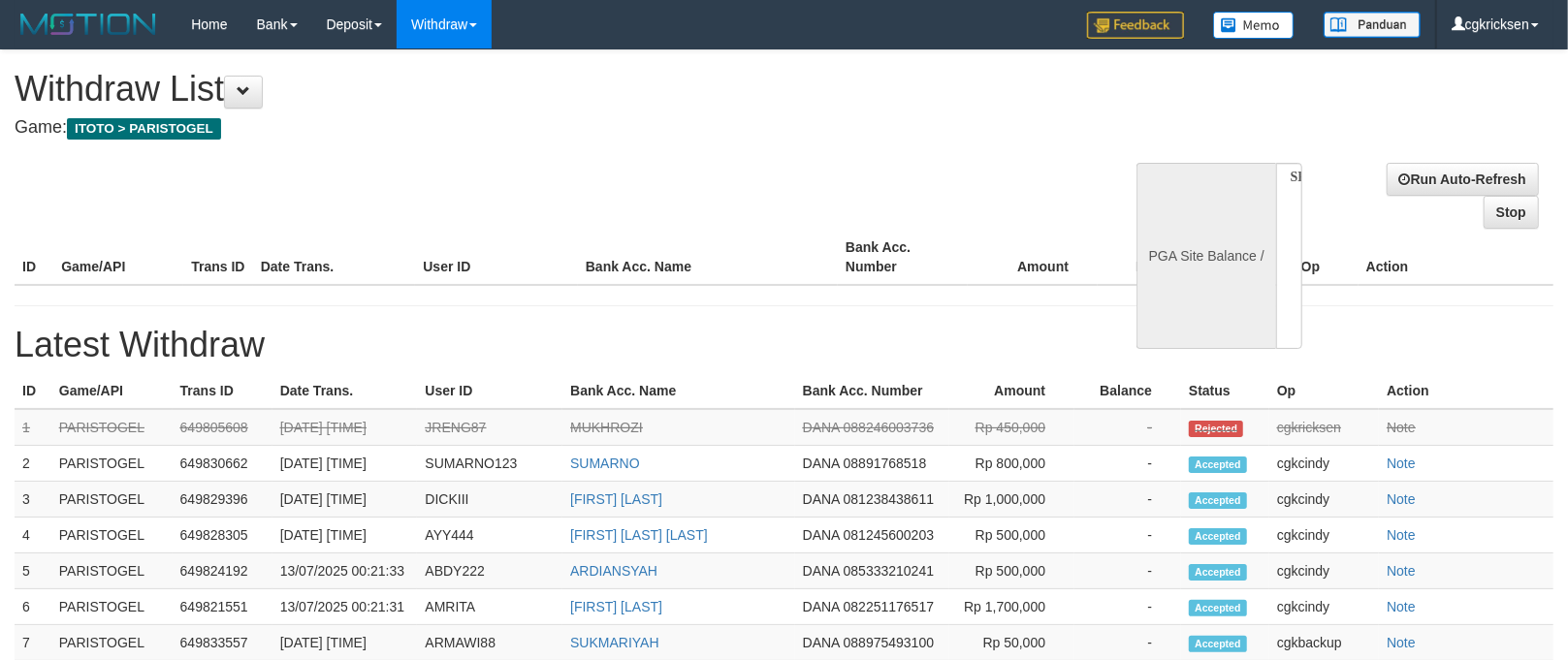select on "**" 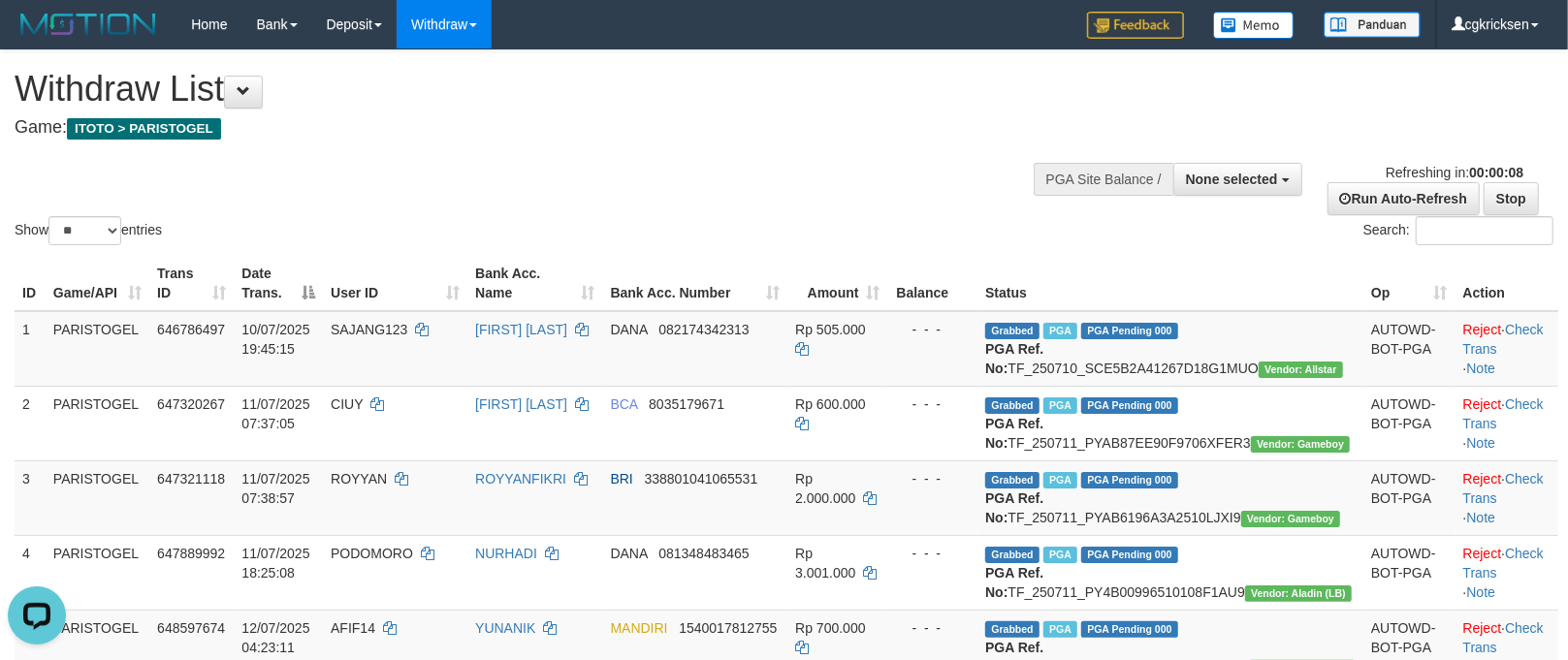 scroll, scrollTop: 0, scrollLeft: 0, axis: both 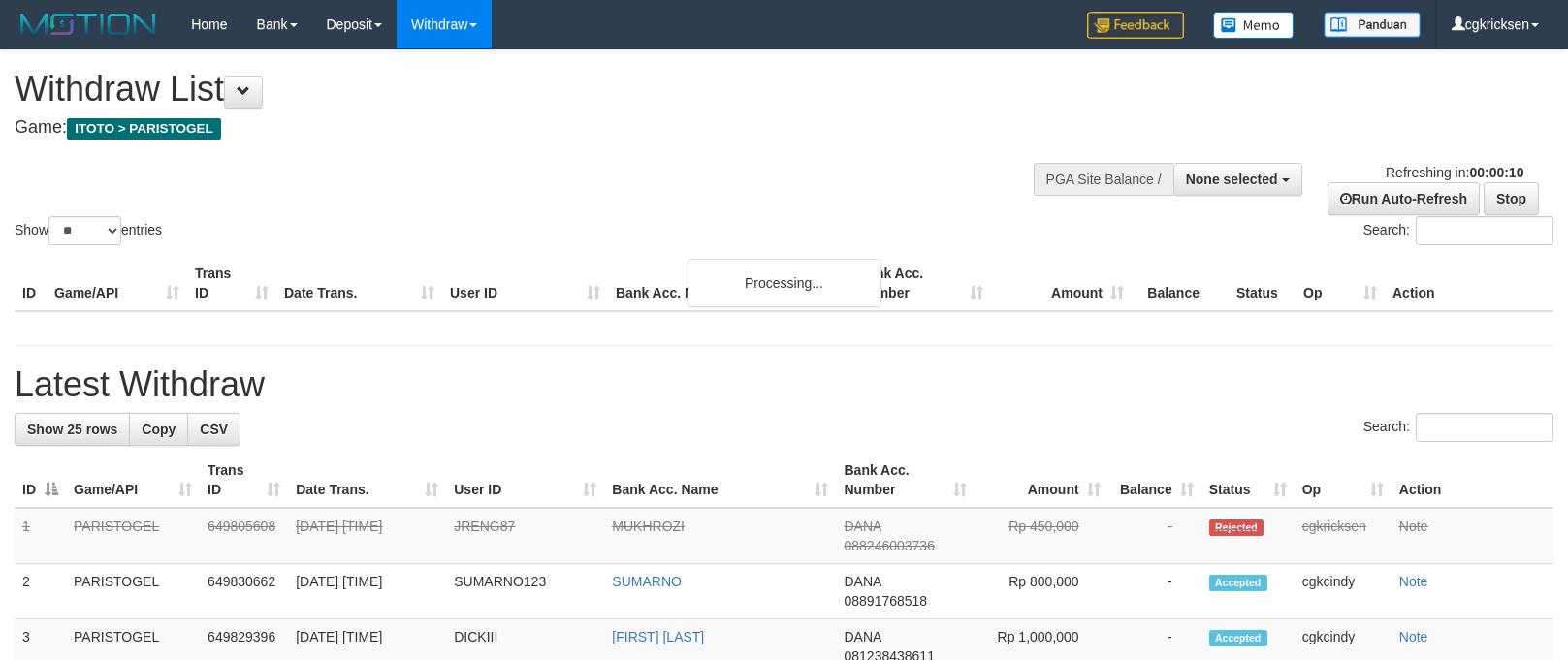 select 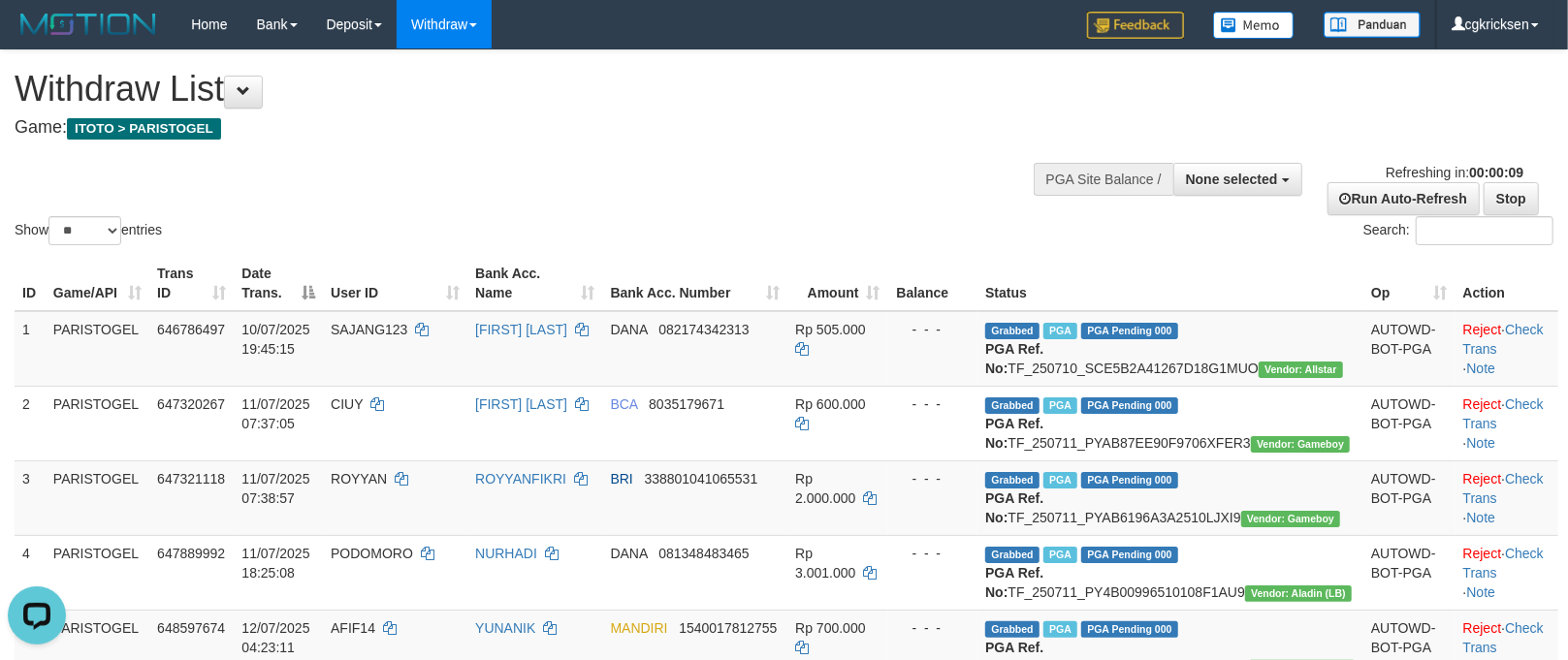 scroll, scrollTop: 0, scrollLeft: 0, axis: both 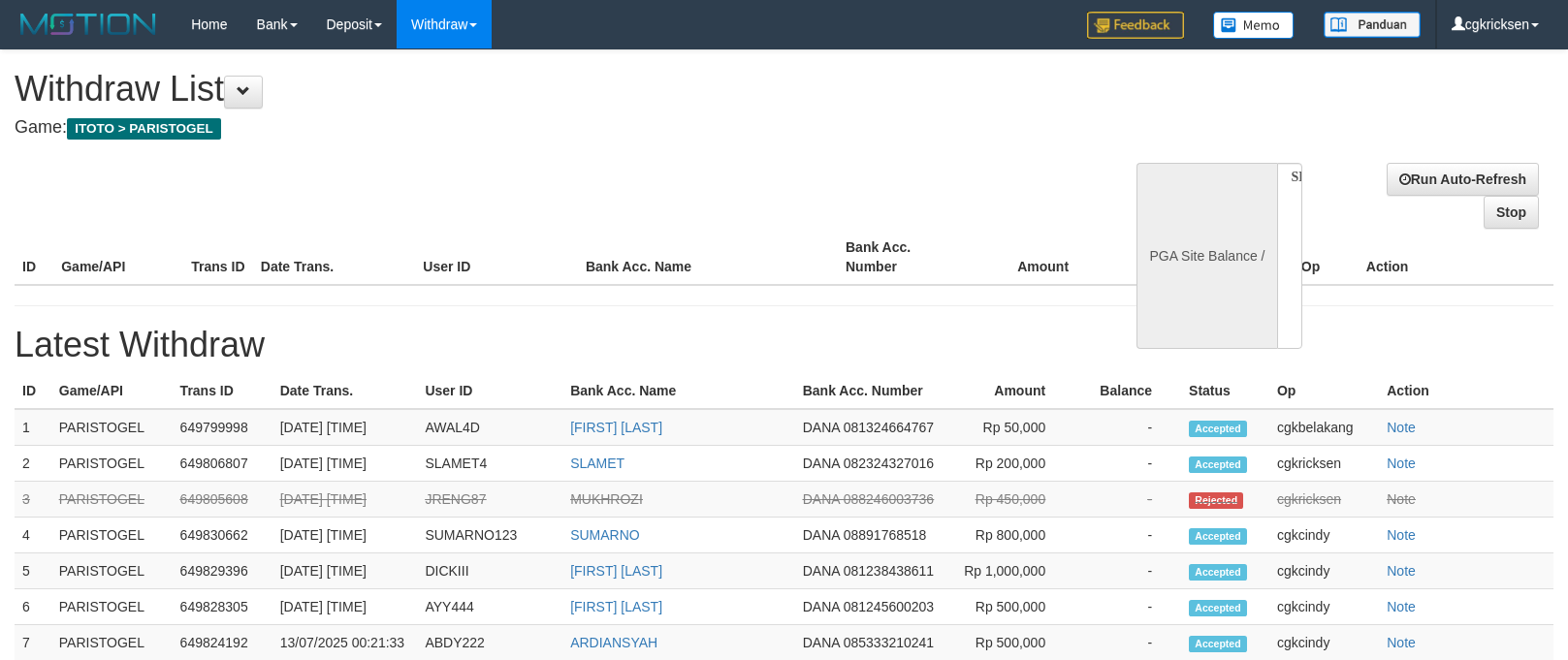select 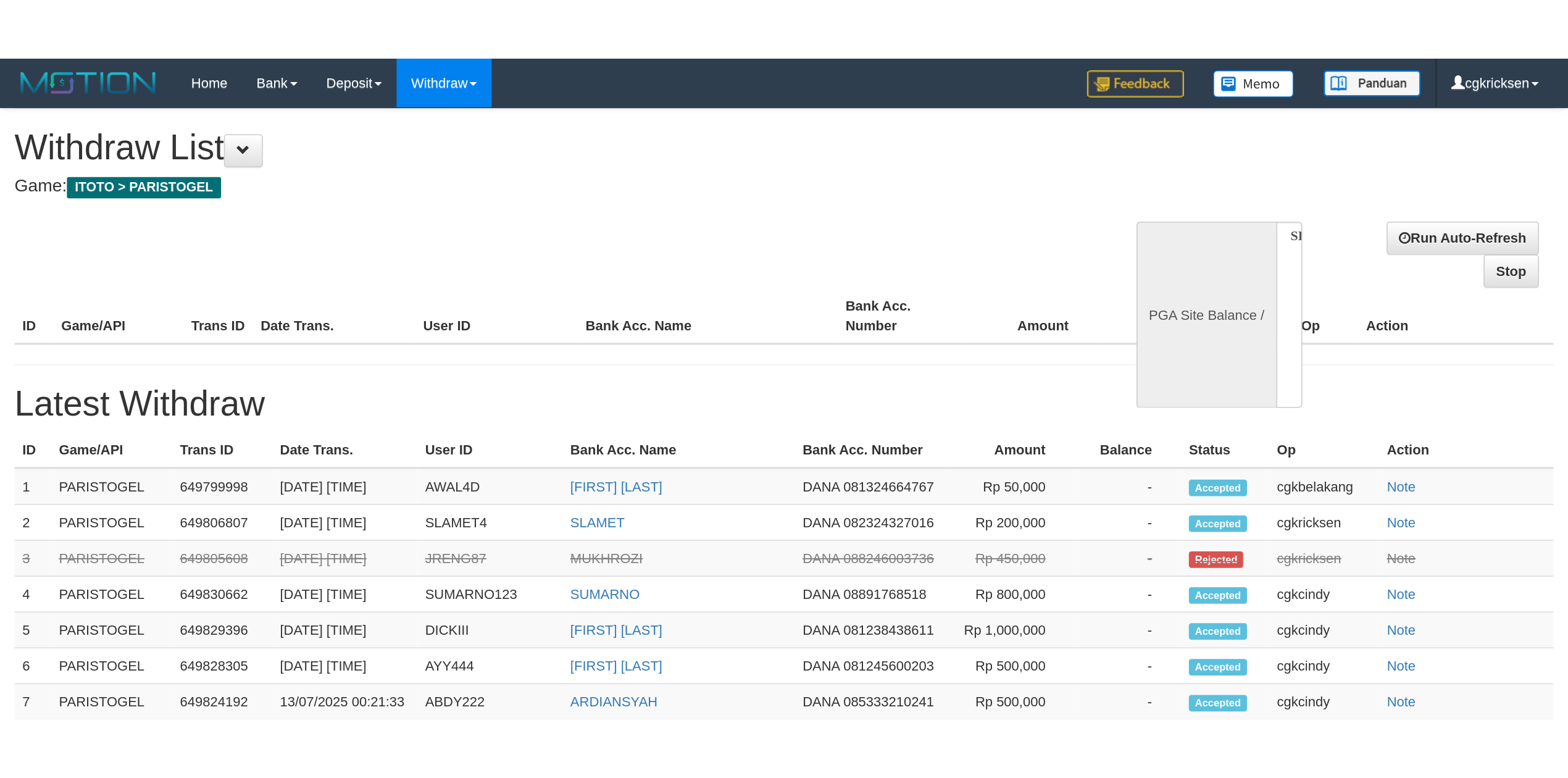scroll, scrollTop: 0, scrollLeft: 0, axis: both 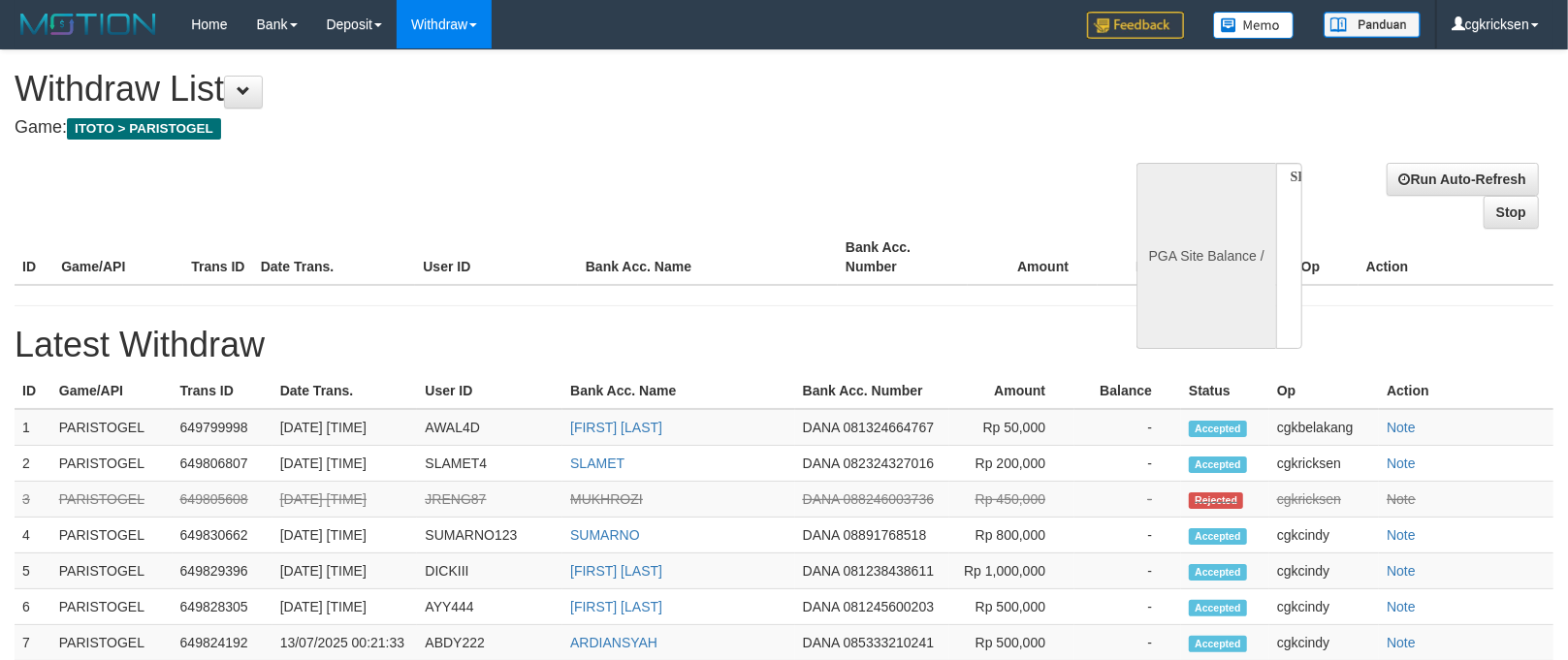 select on "**" 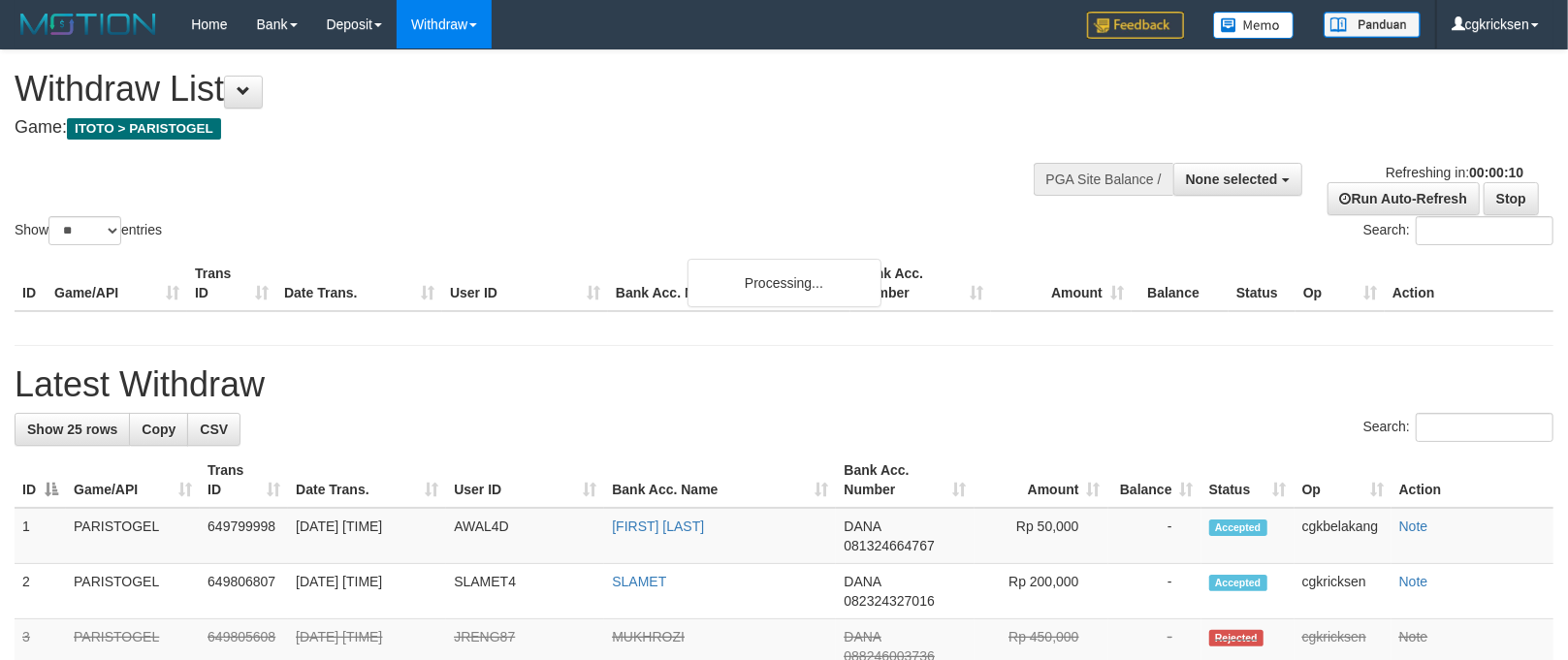 drag, startPoint x: 1218, startPoint y: 273, endPoint x: 1296, endPoint y: 229, distance: 89.55445 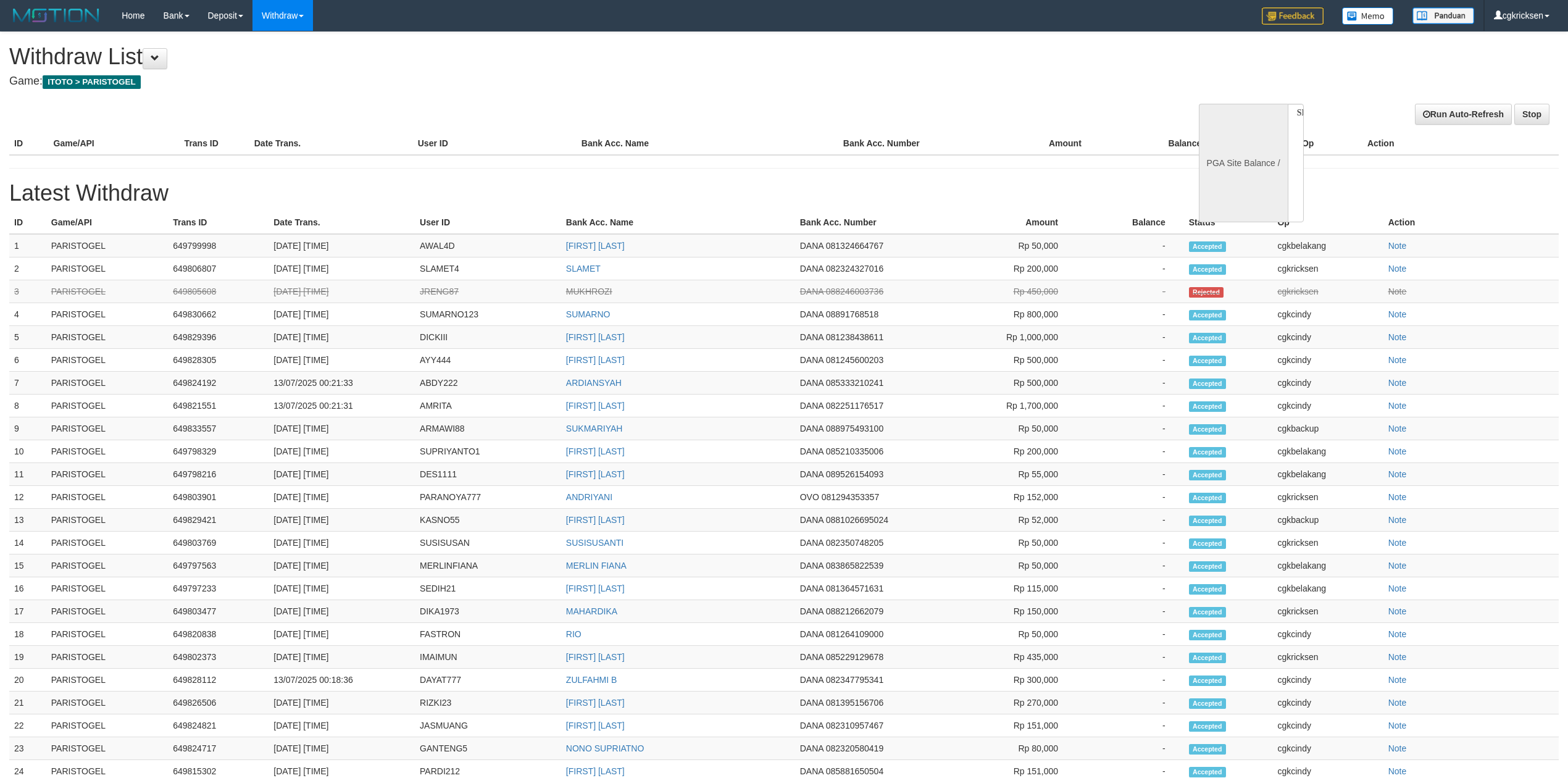 select 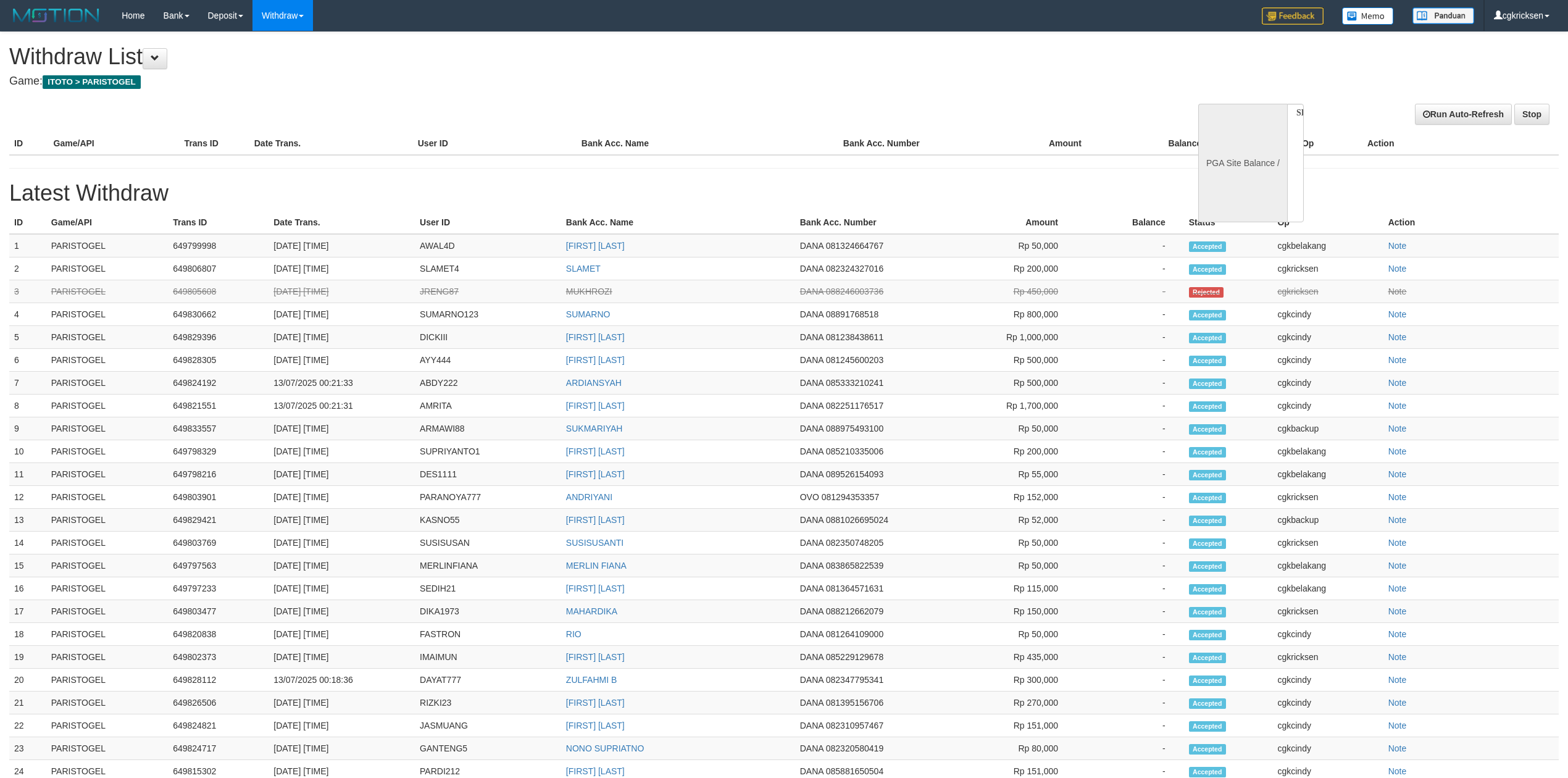 scroll, scrollTop: 0, scrollLeft: 0, axis: both 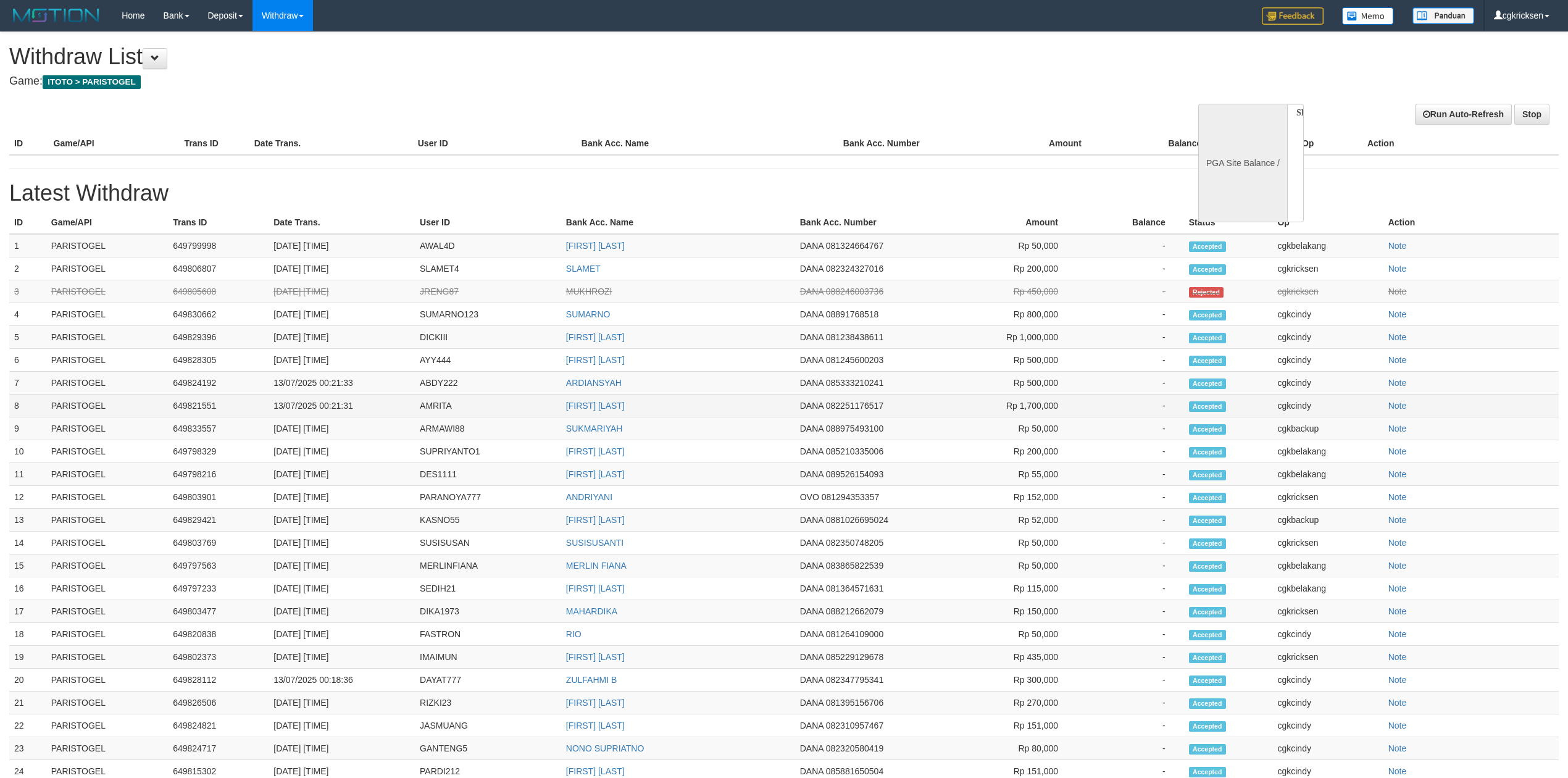 select on "**" 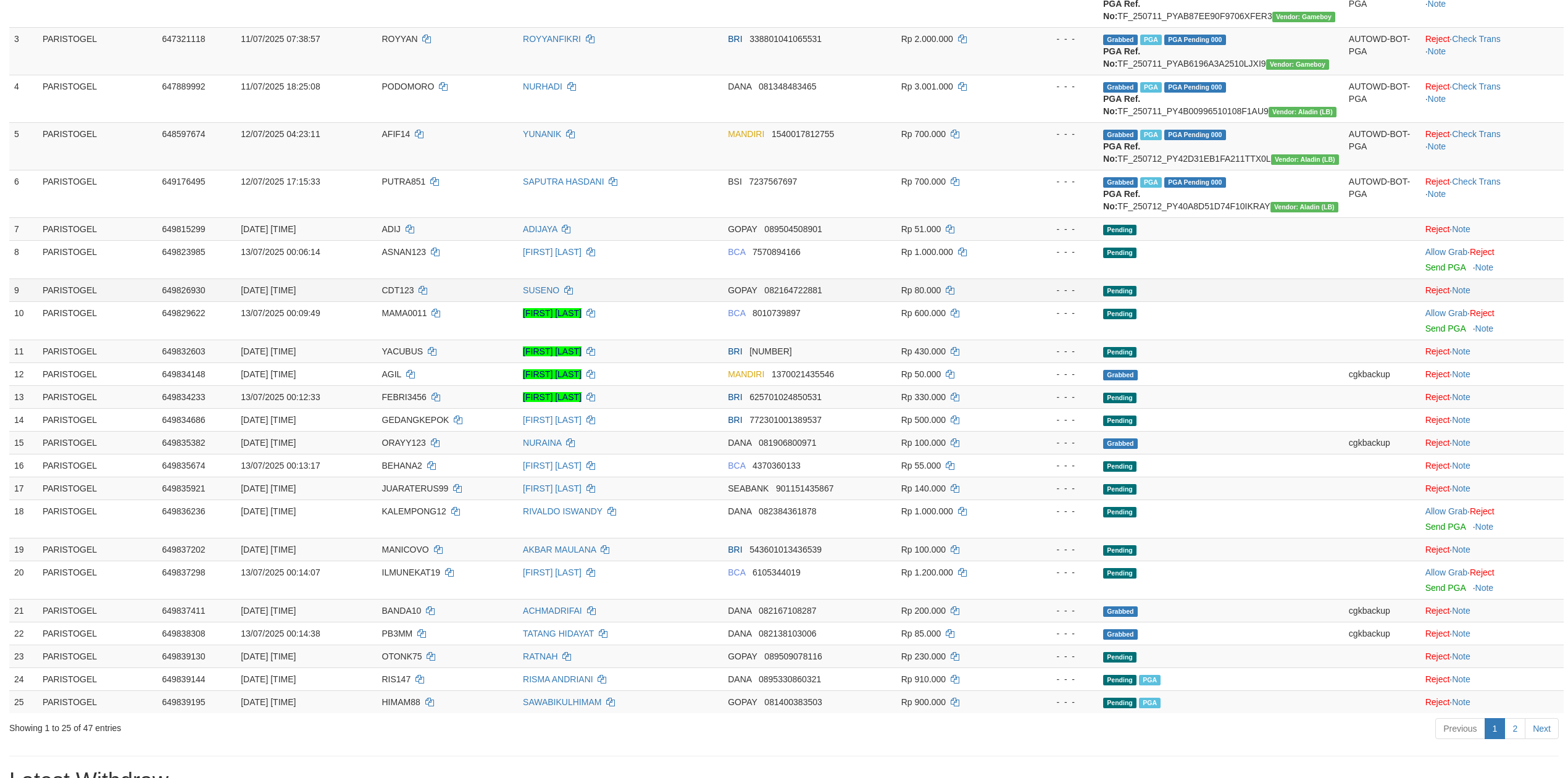 scroll, scrollTop: 494, scrollLeft: 0, axis: vertical 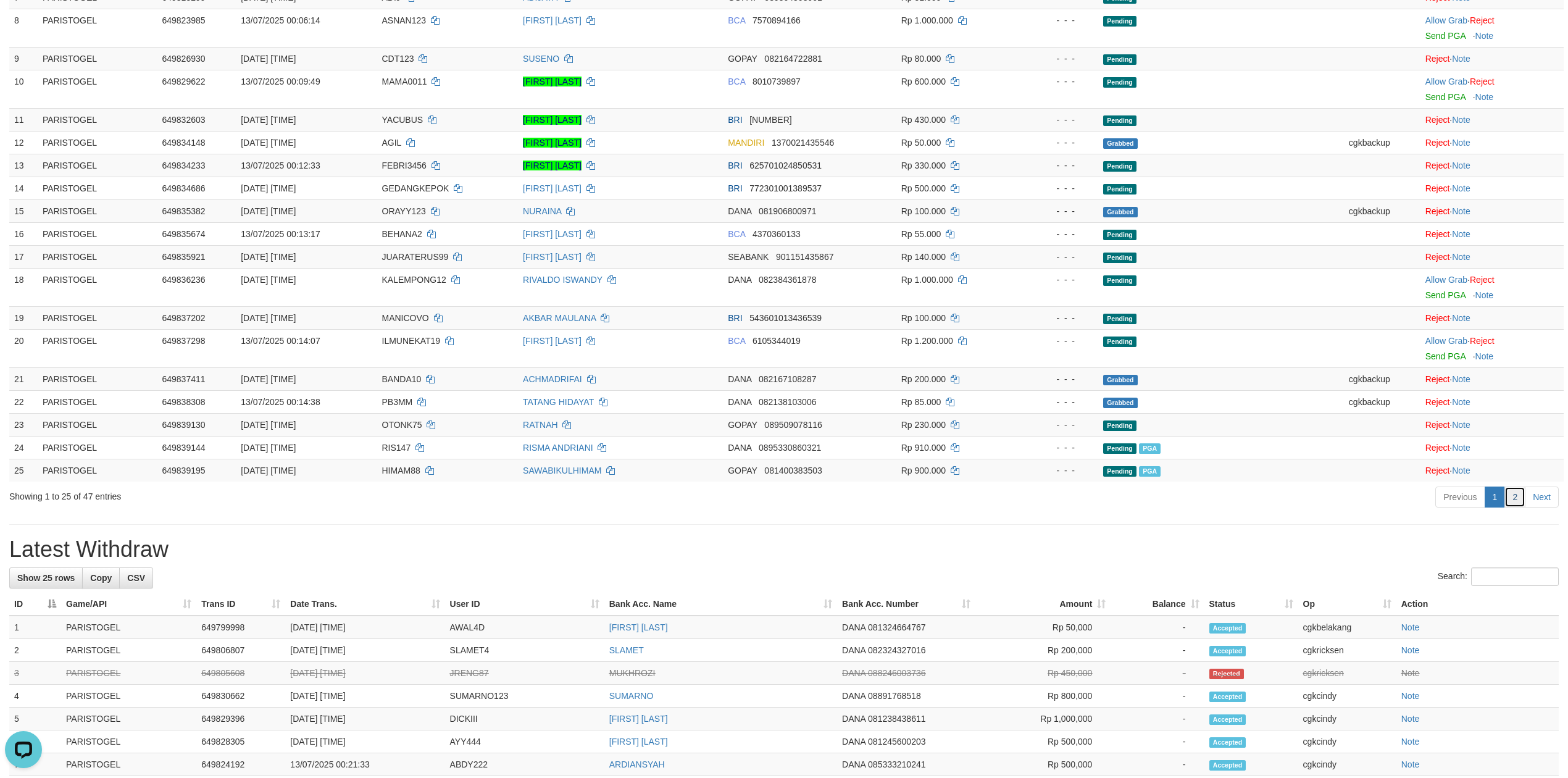 click on "2" at bounding box center [1515, 497] 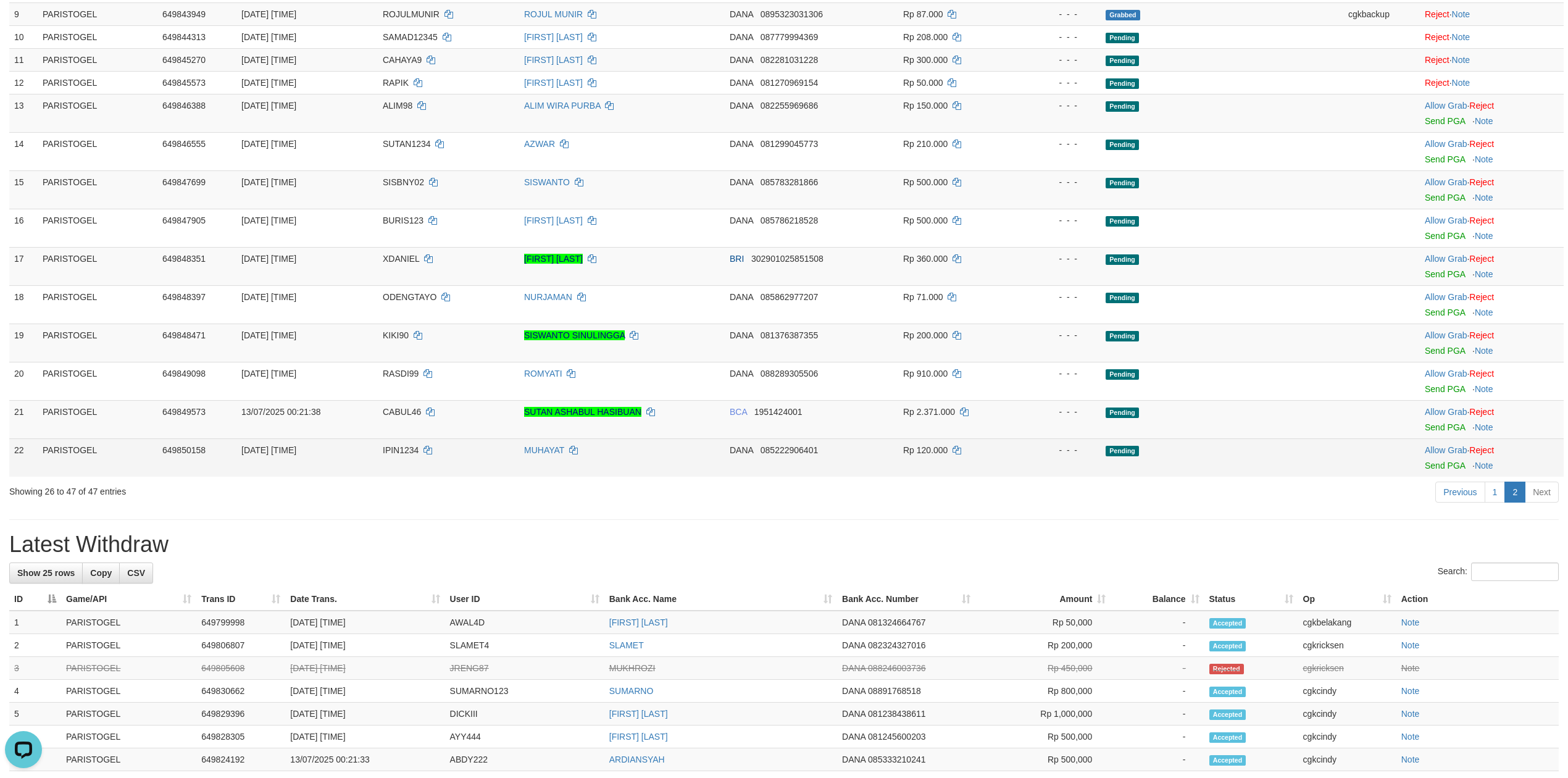 scroll, scrollTop: 411, scrollLeft: 0, axis: vertical 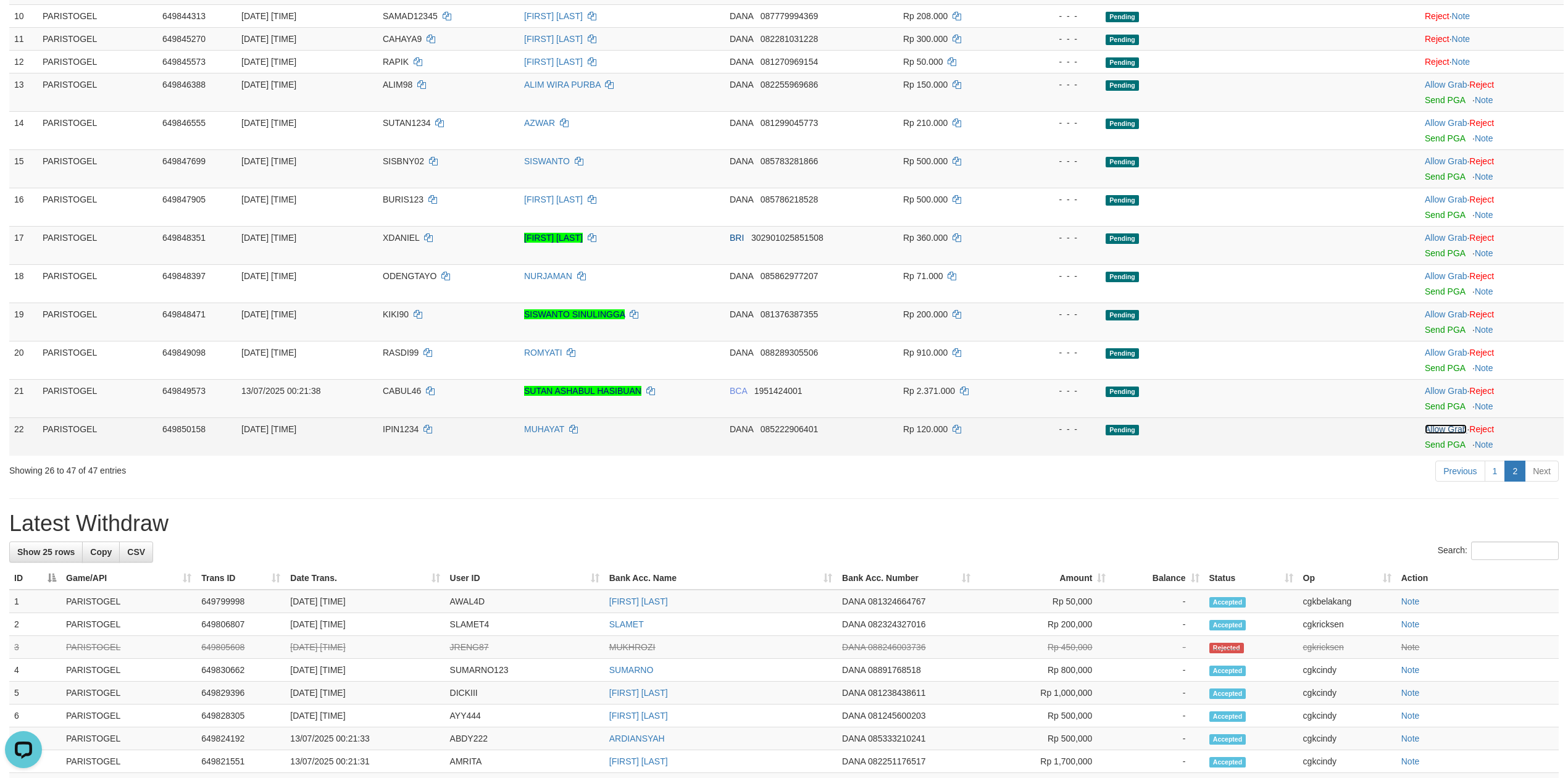click on "Allow Grab" at bounding box center (1446, 429) 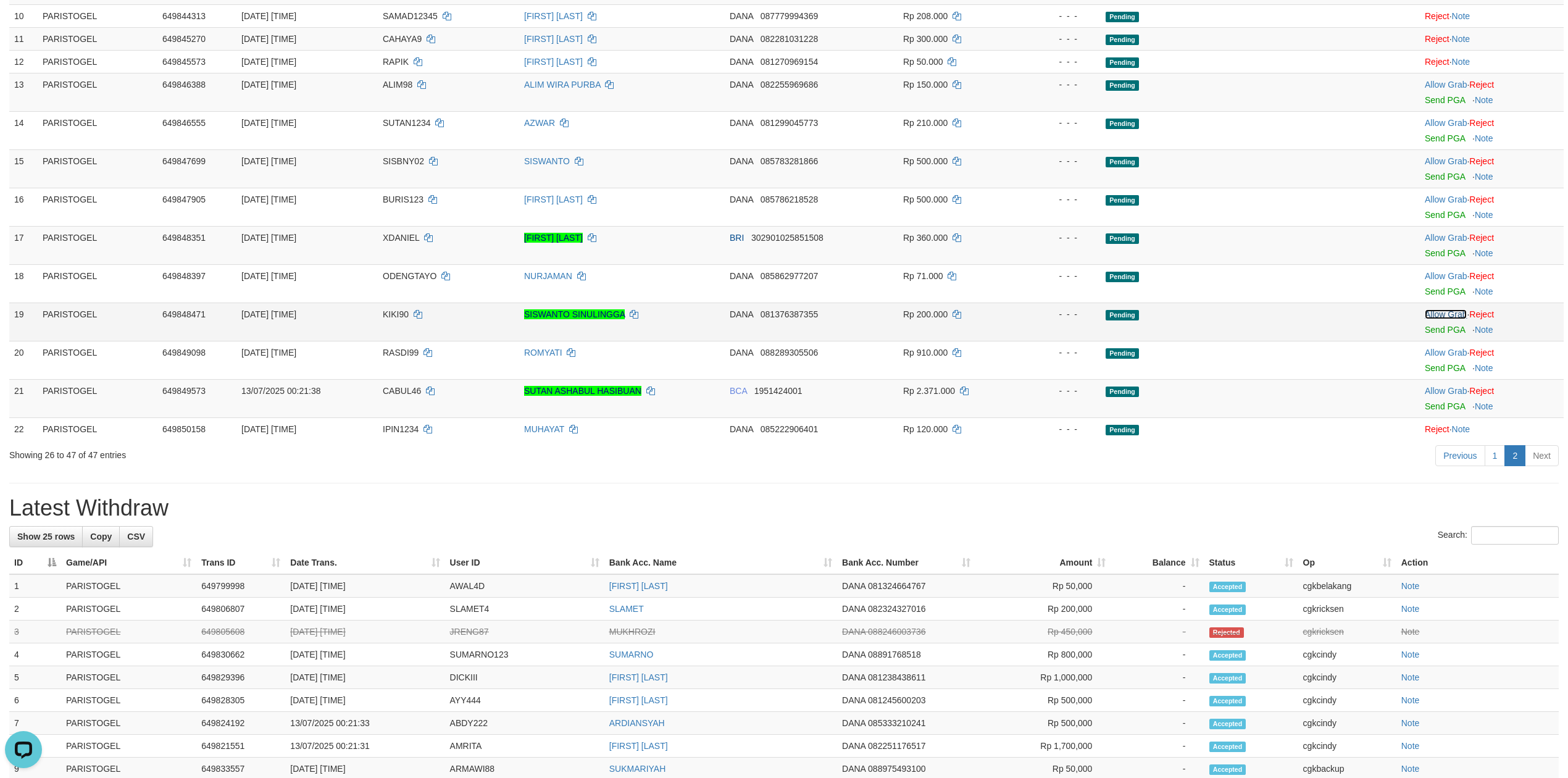click on "Allow Grab" at bounding box center [1446, 314] 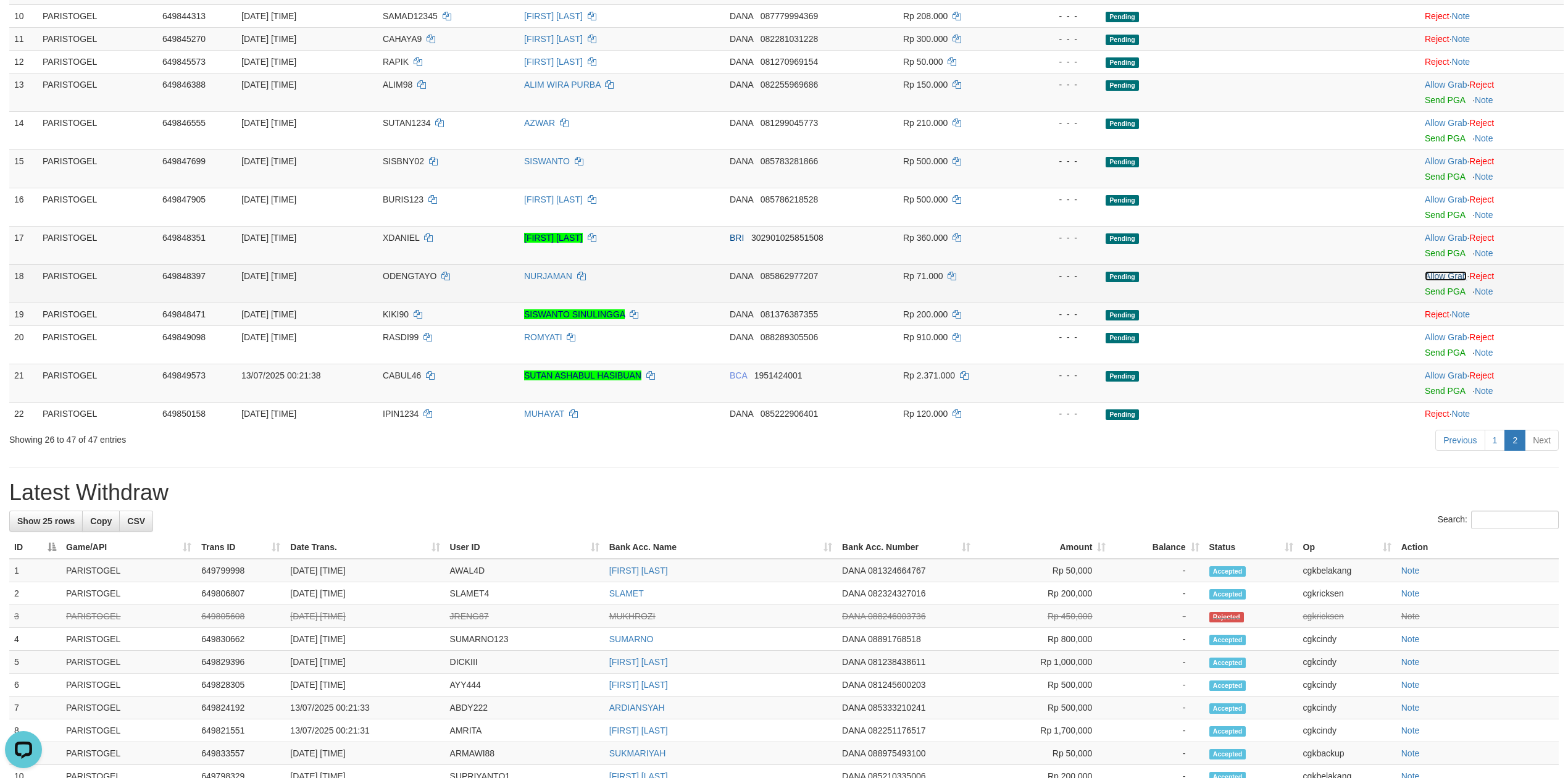 click on "Allow Grab" at bounding box center [1446, 276] 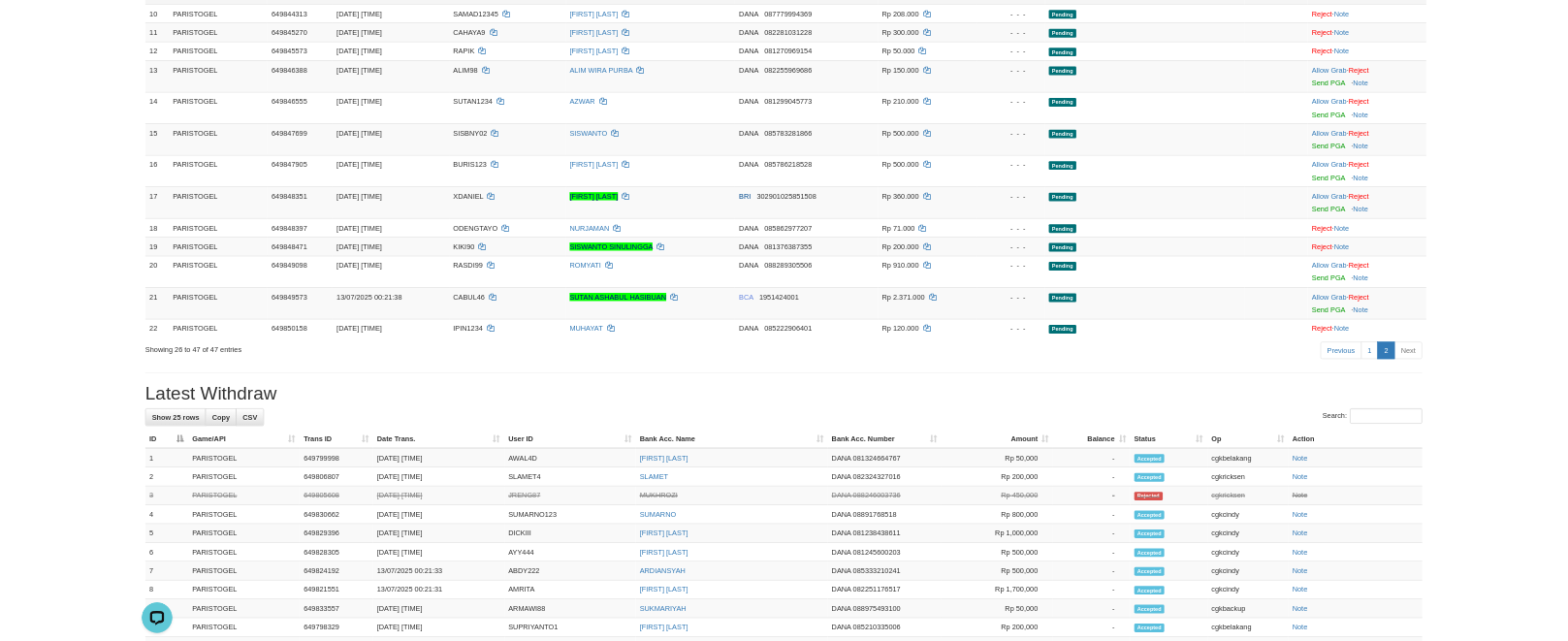 scroll, scrollTop: 667, scrollLeft: 0, axis: vertical 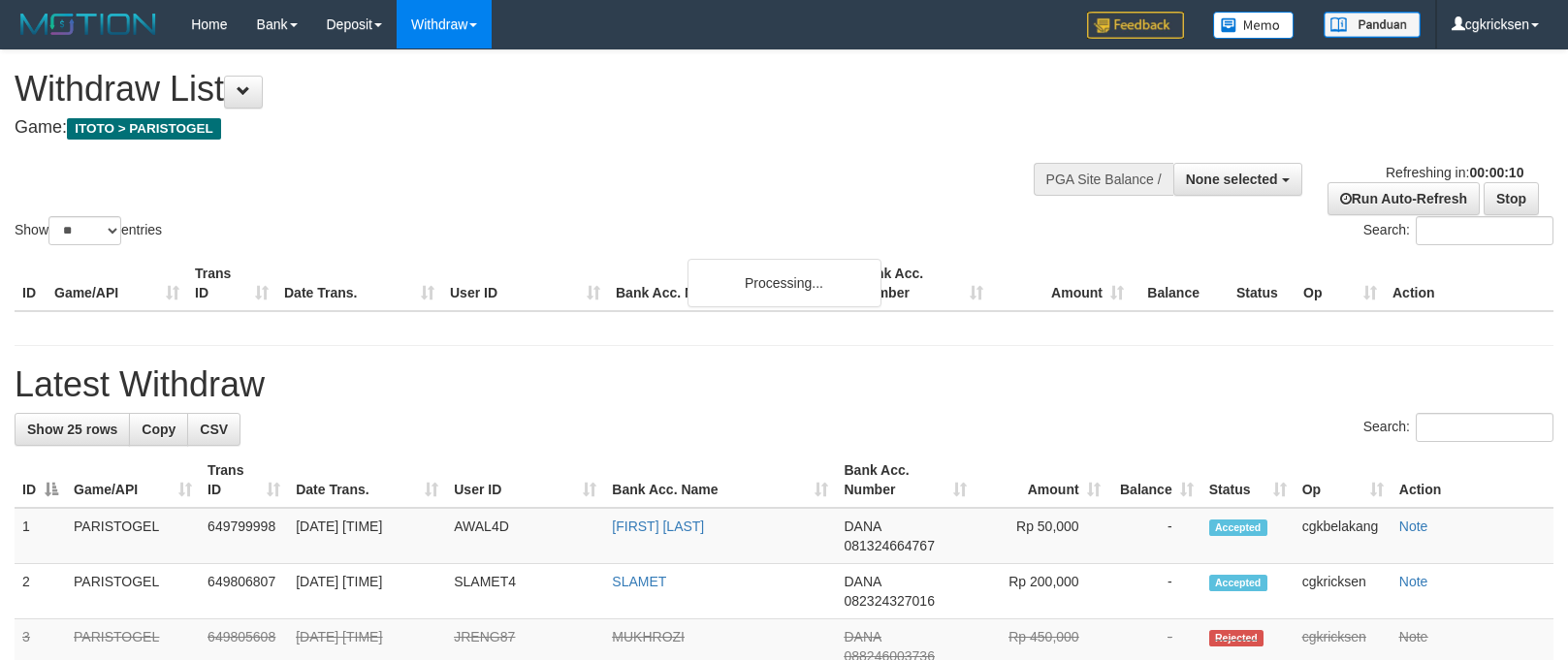 select 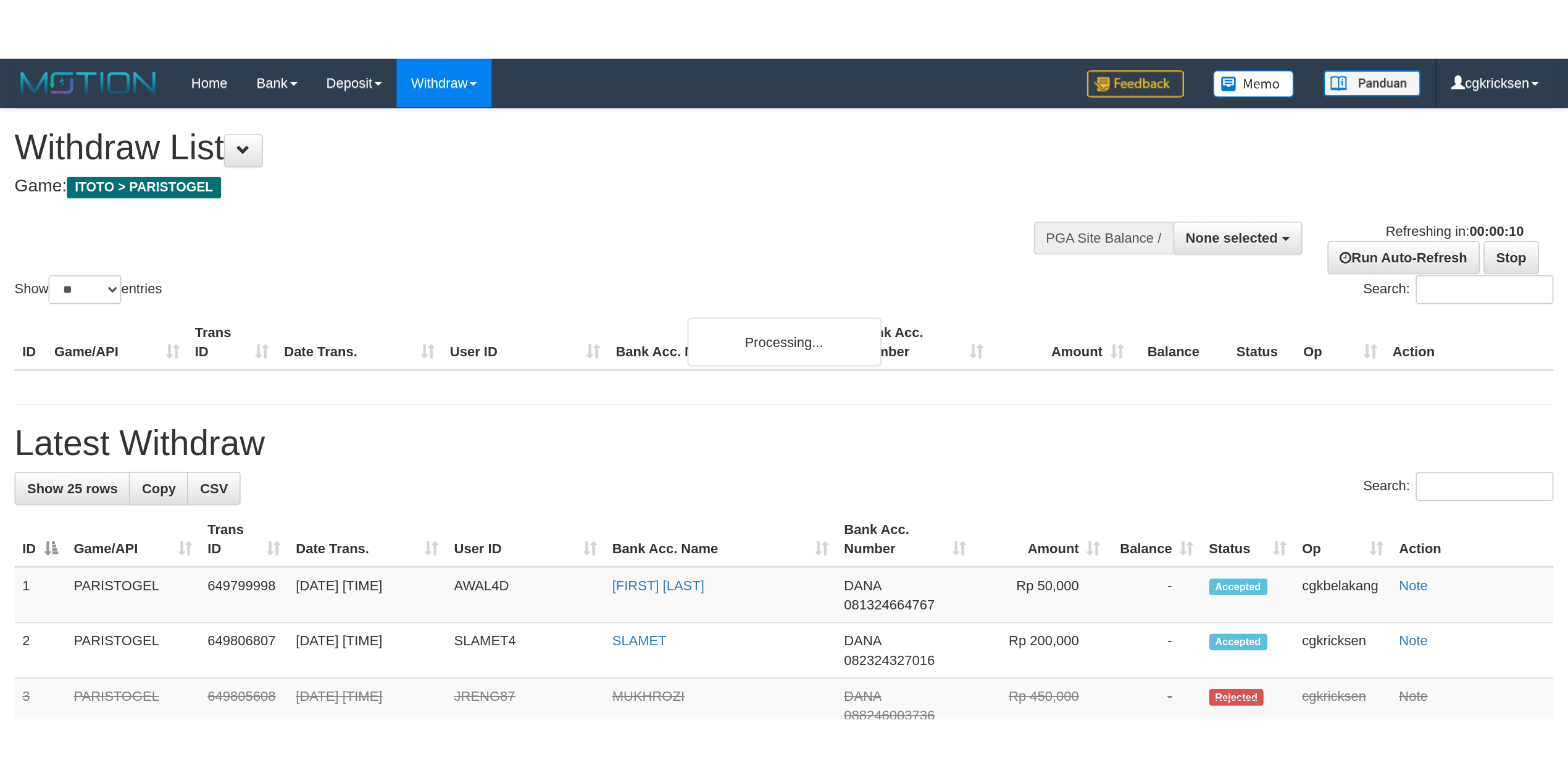 scroll, scrollTop: 0, scrollLeft: 0, axis: both 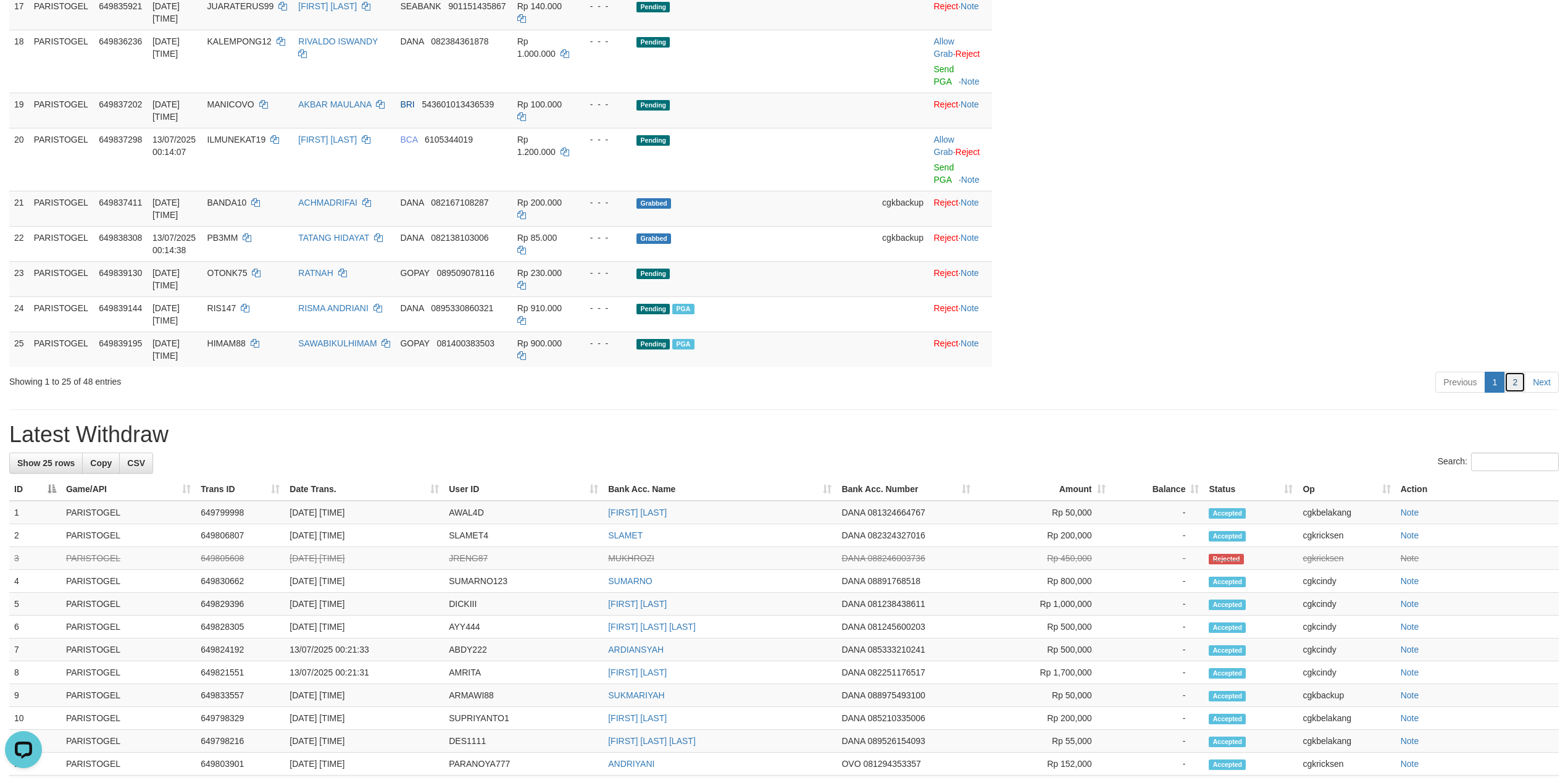 click on "2" at bounding box center (1515, 382) 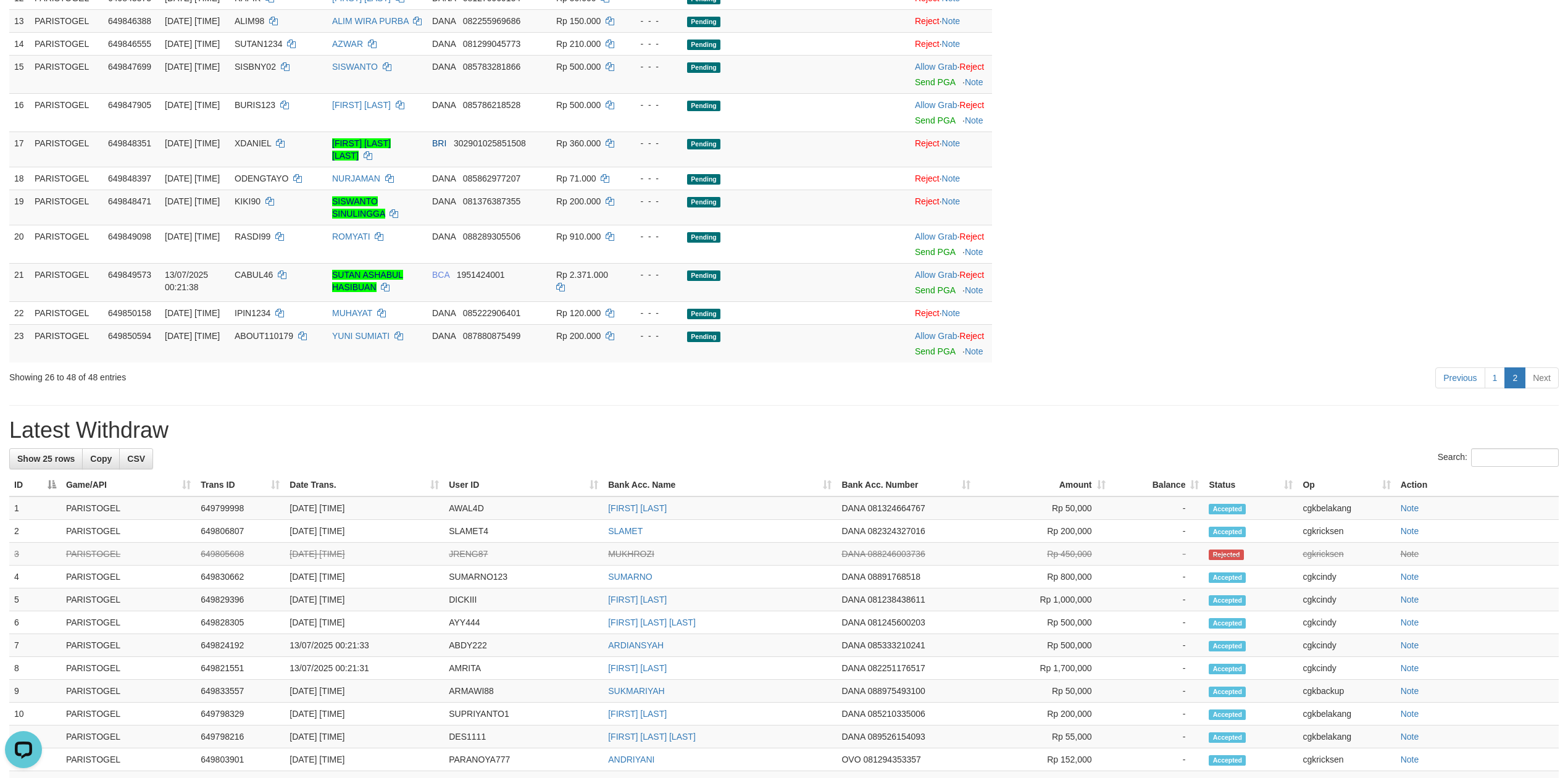 scroll, scrollTop: 494, scrollLeft: 0, axis: vertical 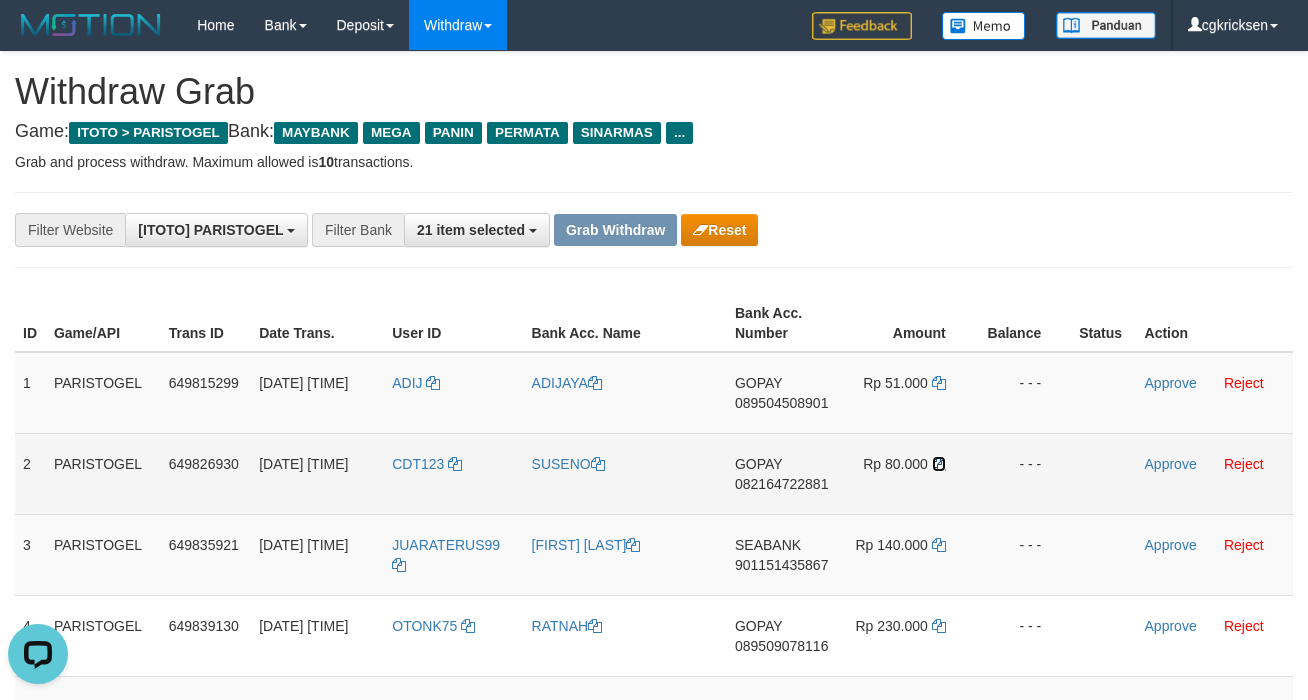 click at bounding box center [939, 464] 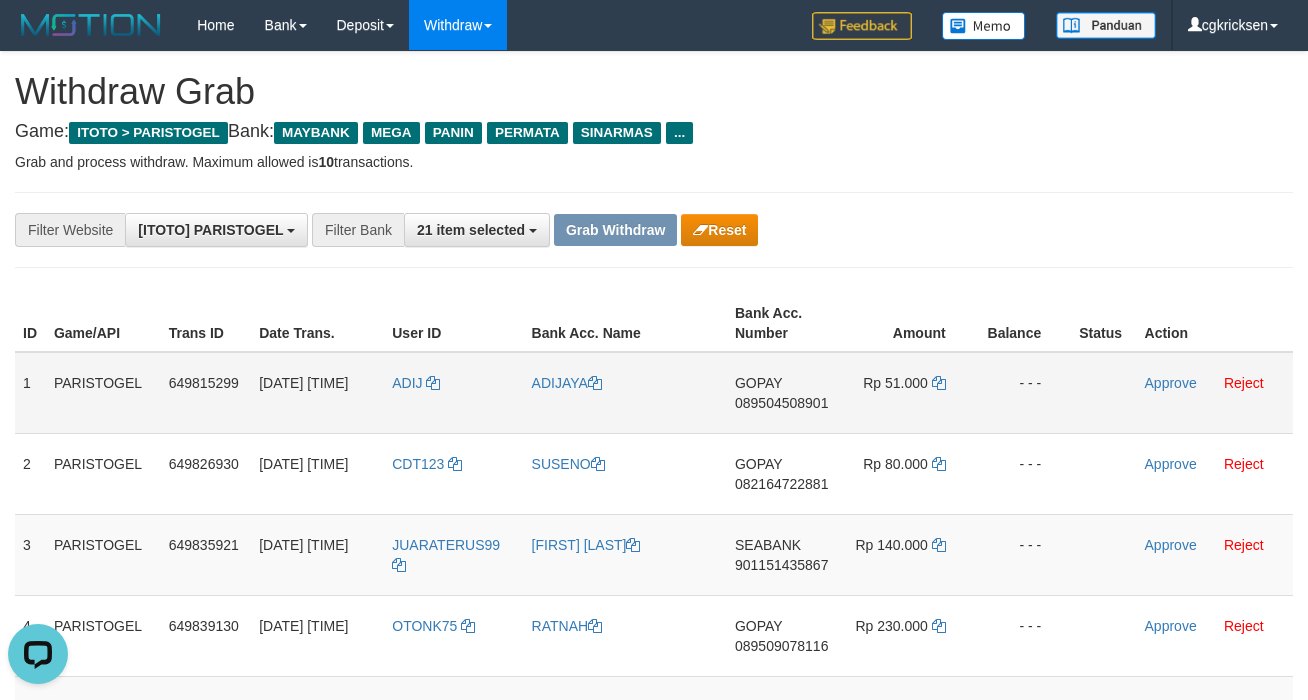 click on "GOPAY
089504508901" at bounding box center (784, 393) 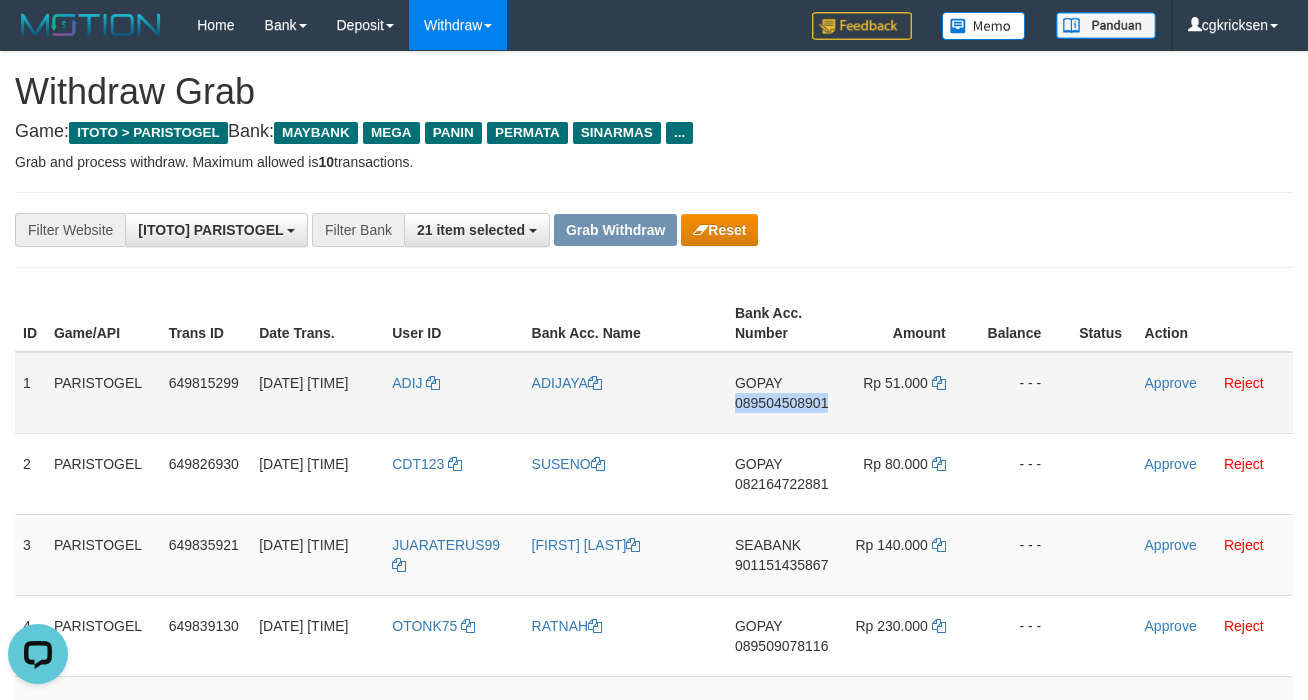 click on "GOPAY
089504508901" at bounding box center [784, 393] 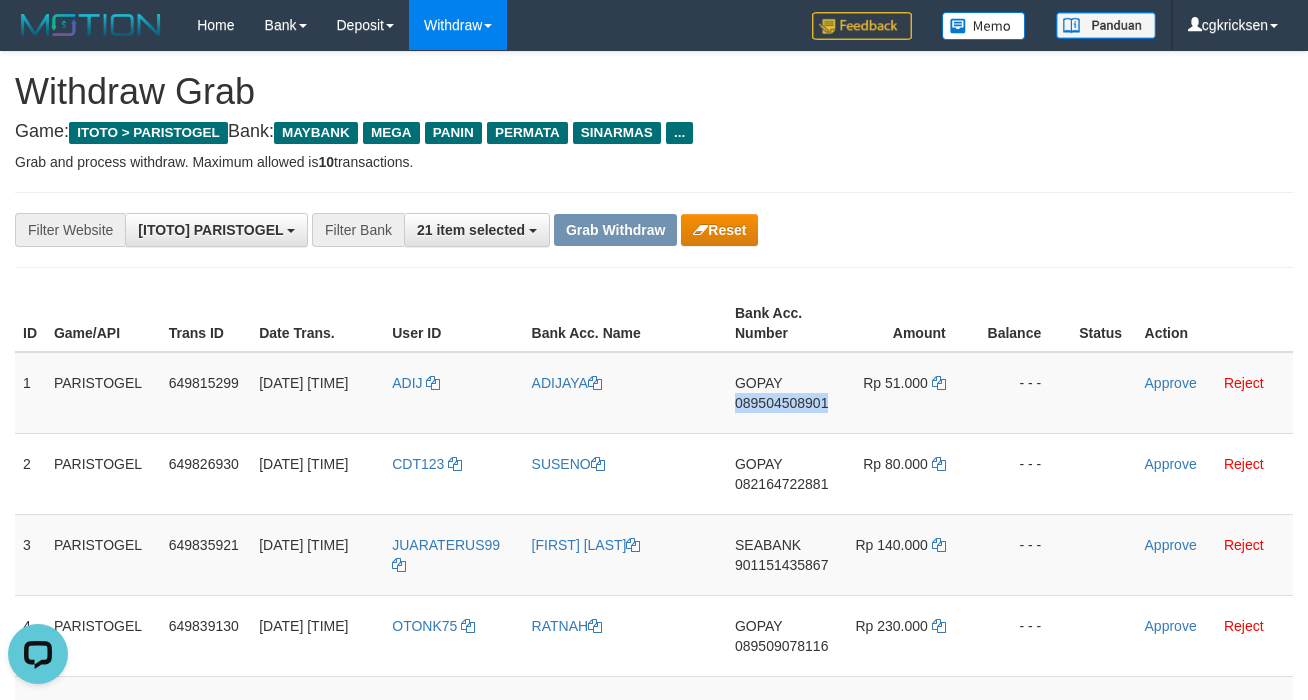 copy on "089504508901" 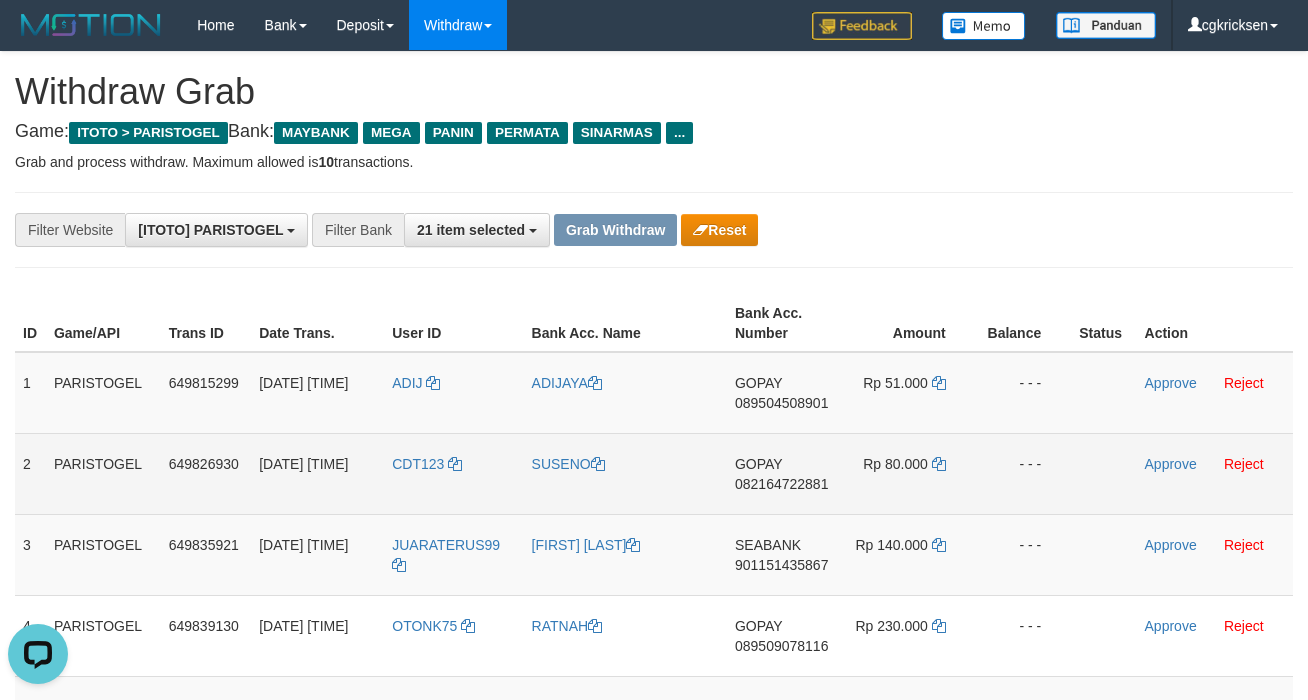 click on "GOPAY
082164722881" at bounding box center (784, 473) 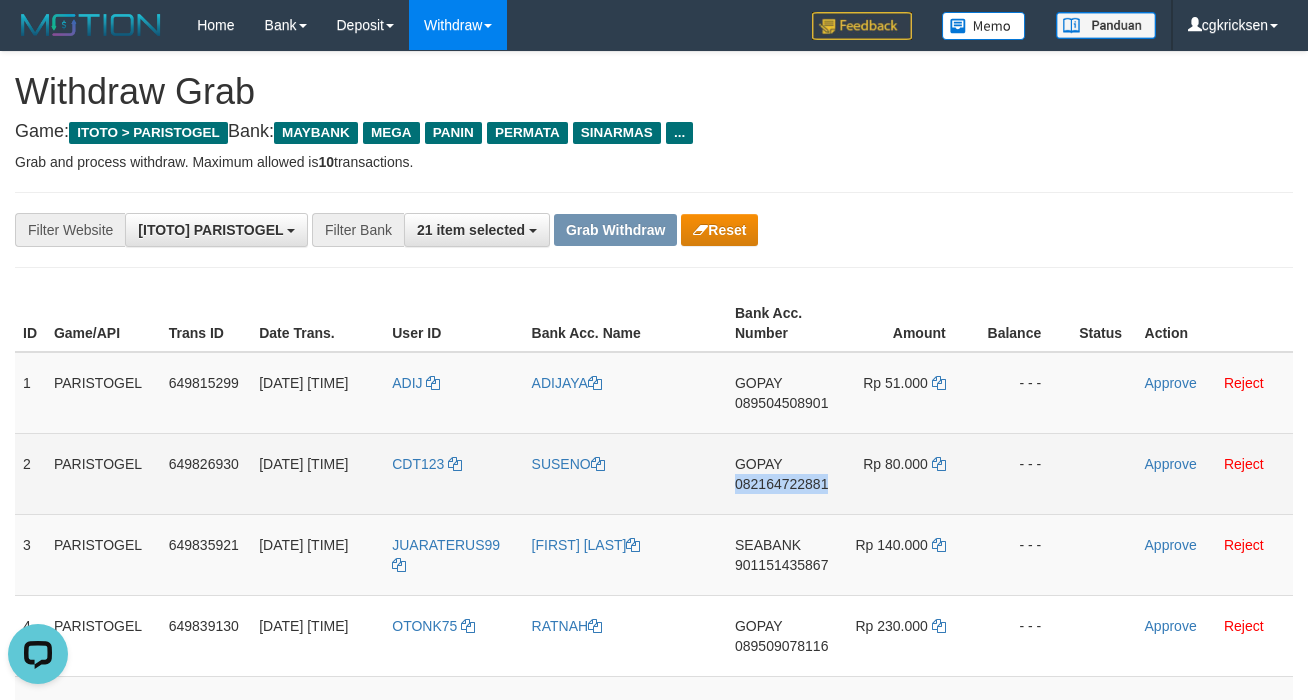 click on "GOPAY
082164722881" at bounding box center [784, 473] 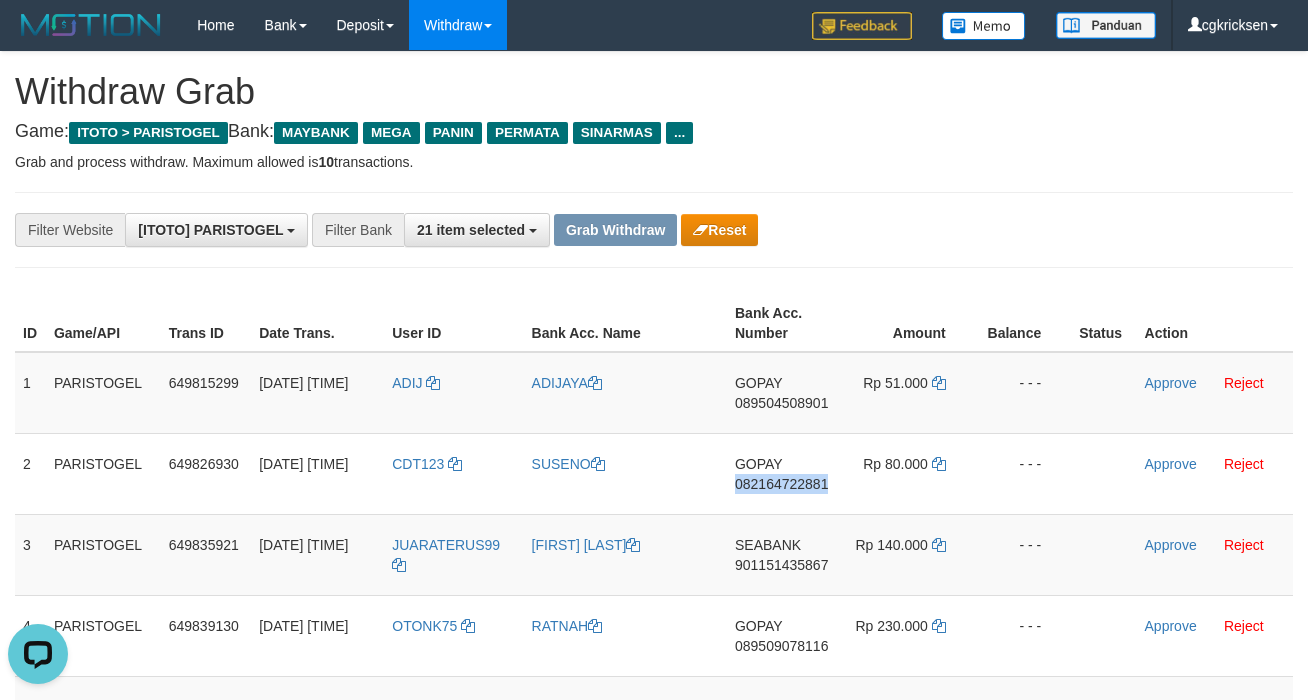 copy on "082164722881" 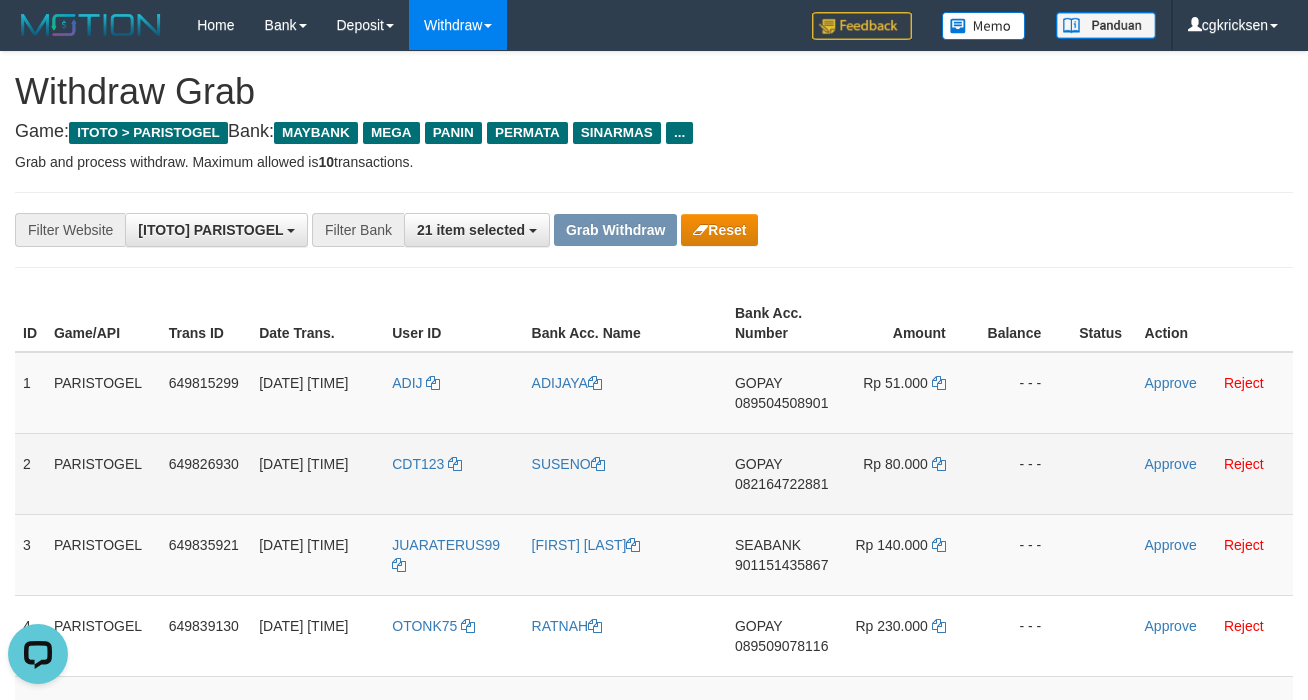 click on "CDT123" at bounding box center [453, 473] 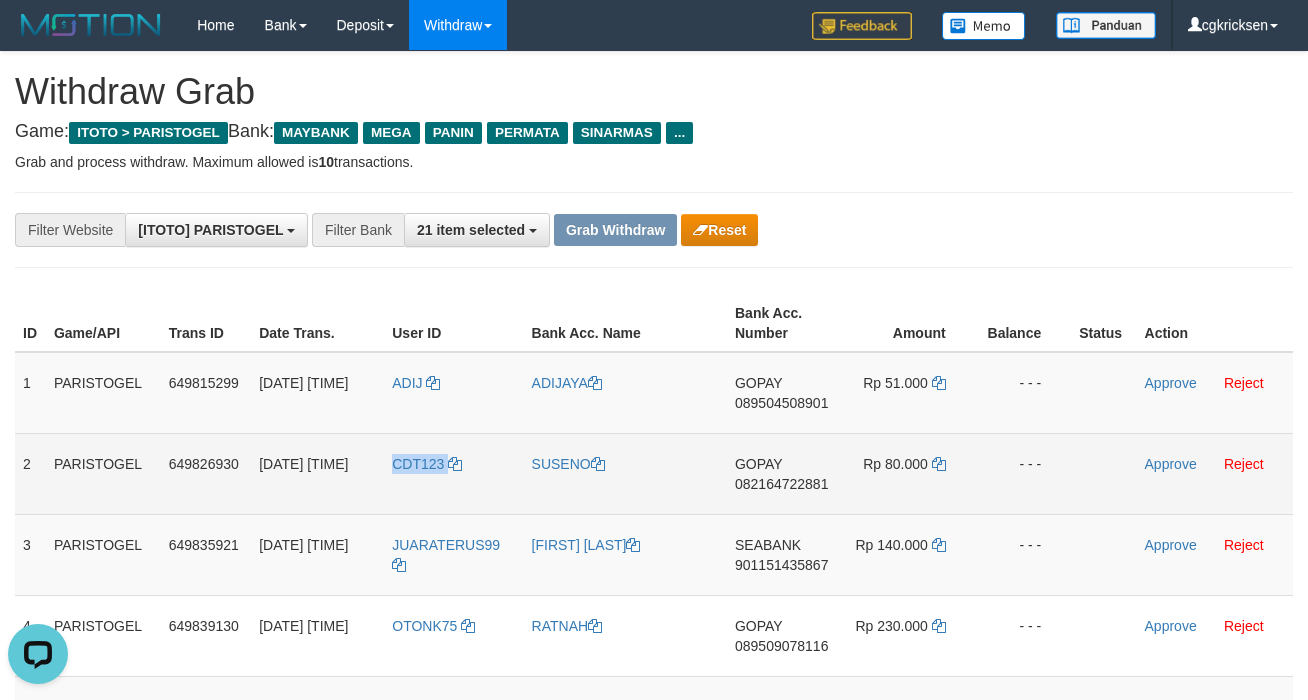click on "CDT123" at bounding box center [453, 473] 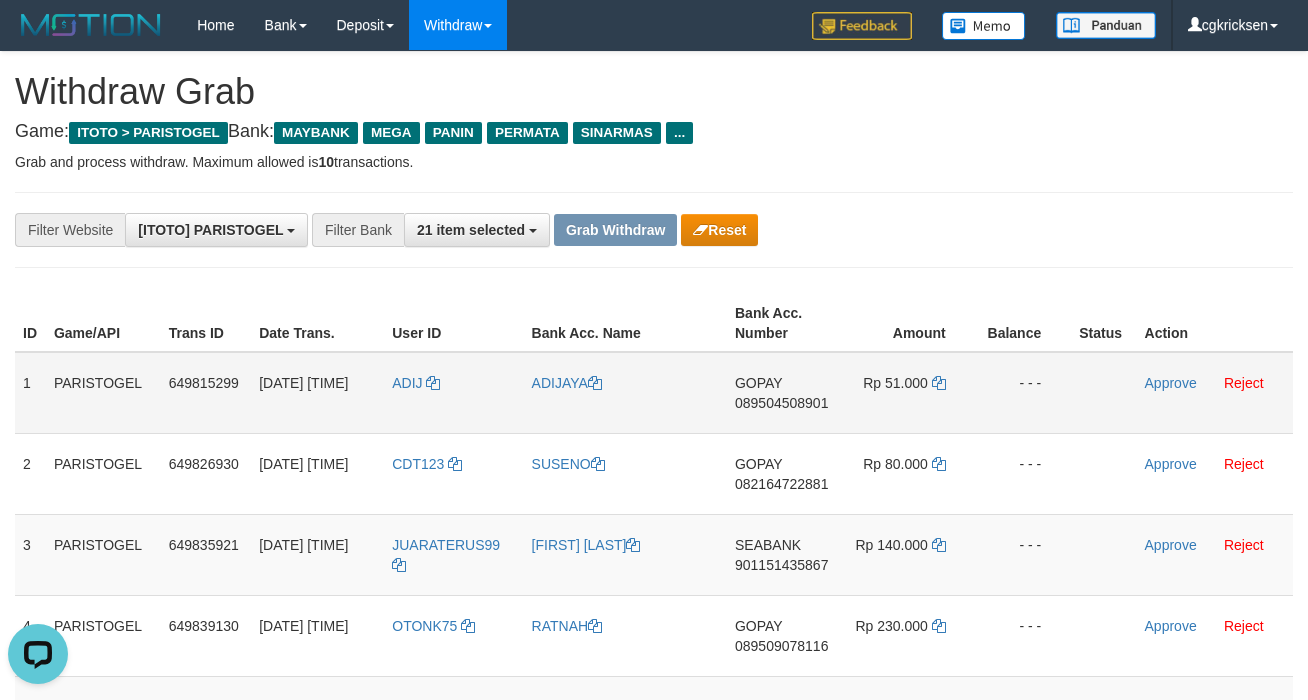 click on "ADIJ" at bounding box center (453, 393) 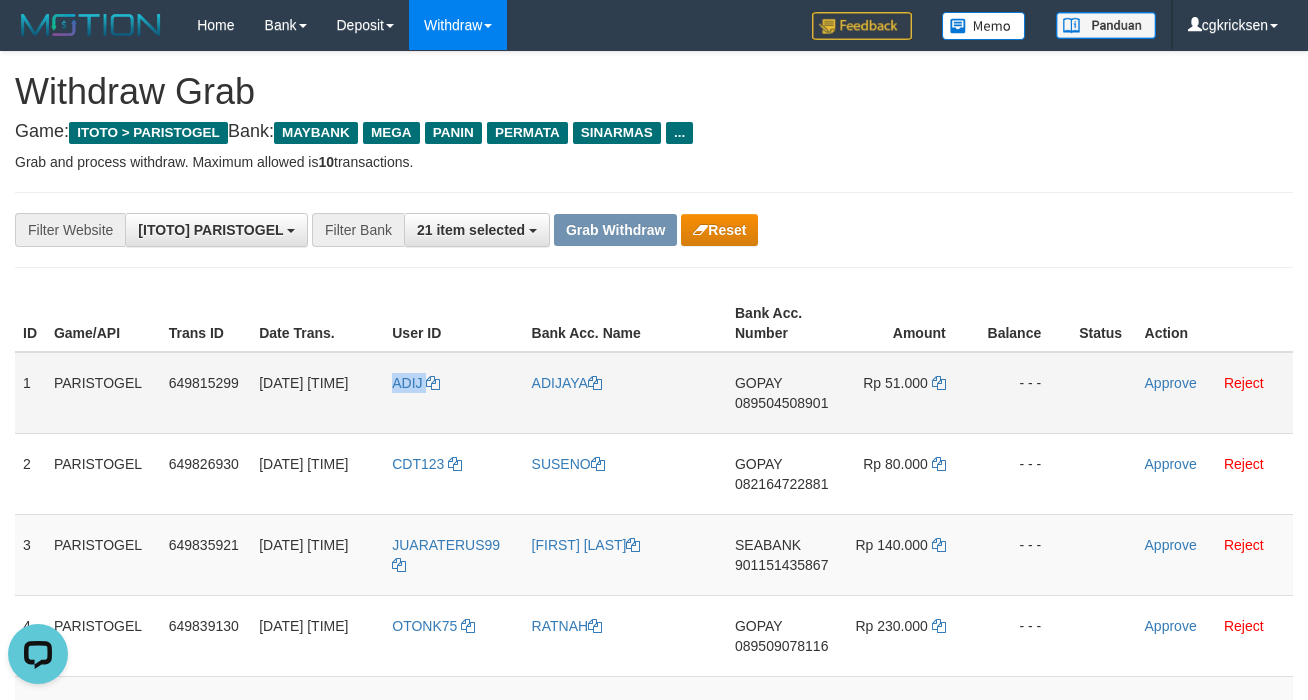 click on "ADIJ" at bounding box center [453, 393] 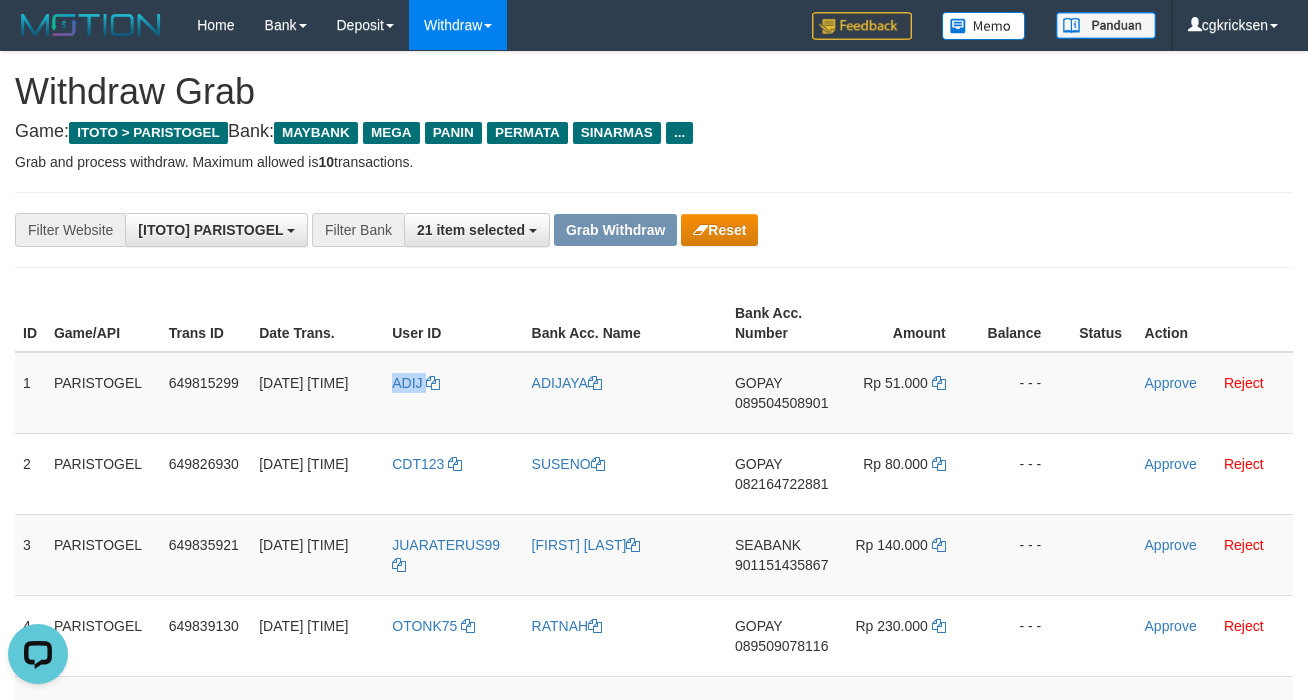 copy on "ADIJ" 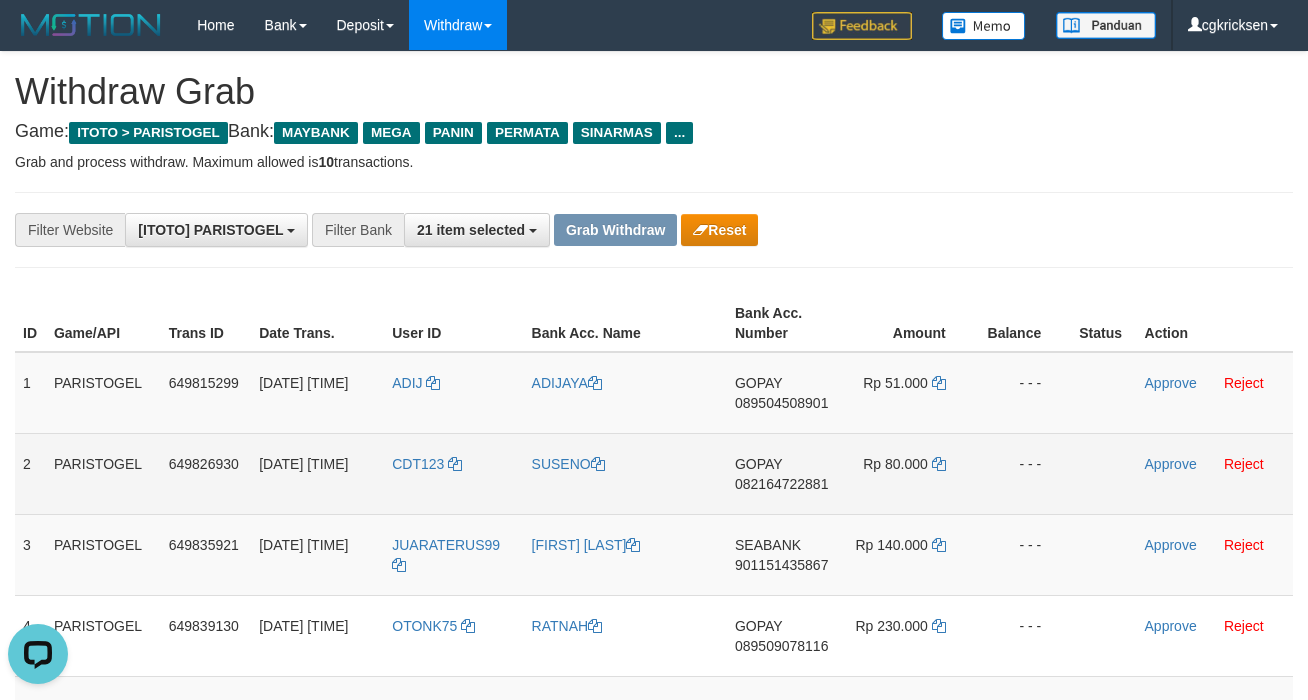 click on "CDT123" at bounding box center (453, 473) 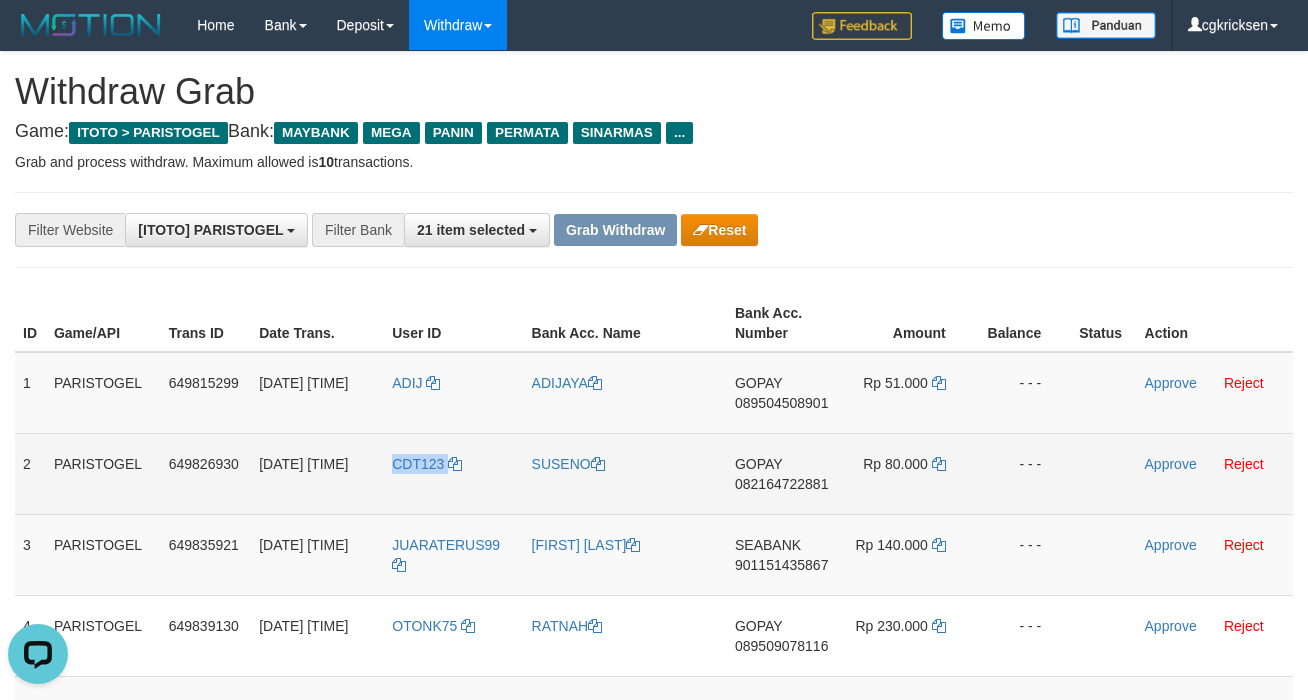 click on "CDT123" at bounding box center [453, 473] 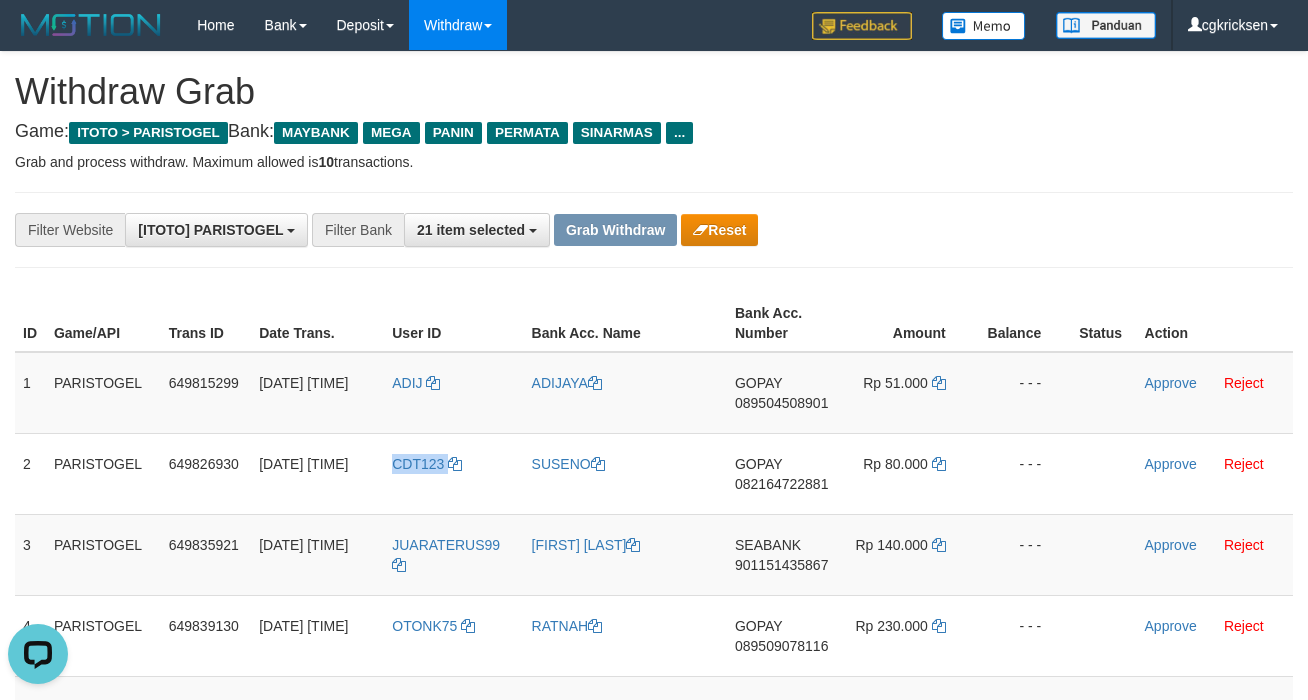 copy on "CDT123" 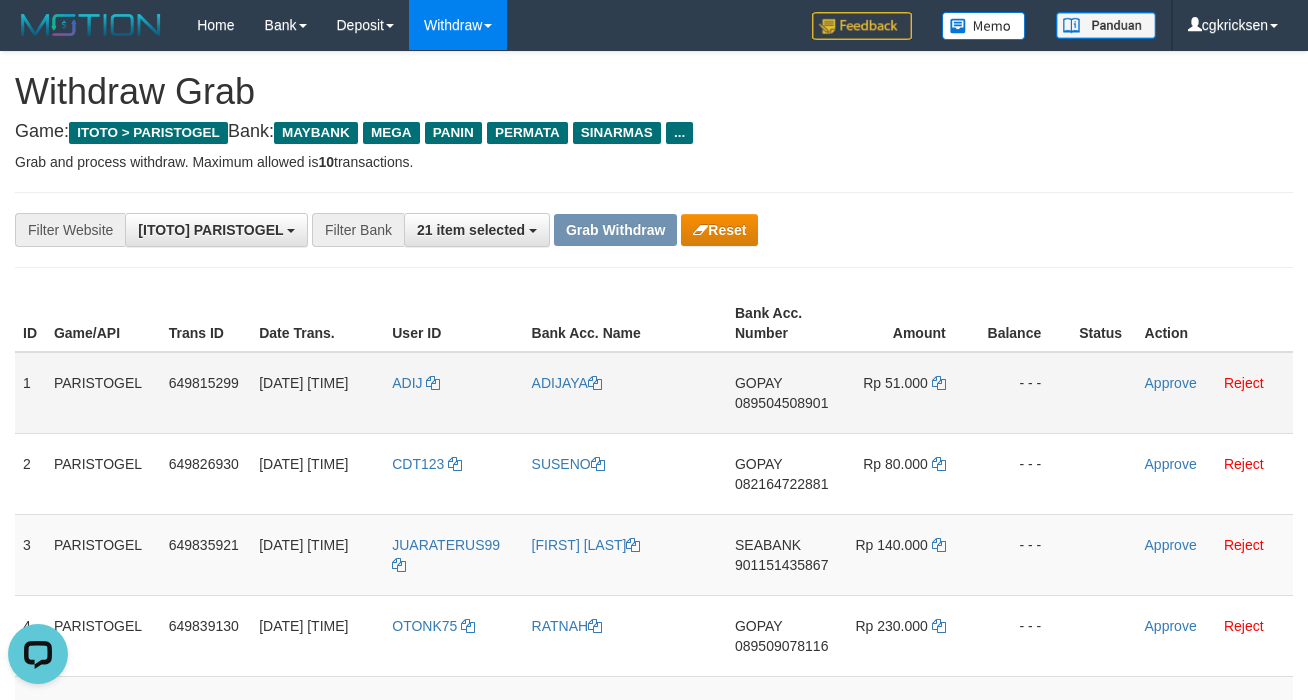 click on "ADIJAYA" at bounding box center [625, 393] 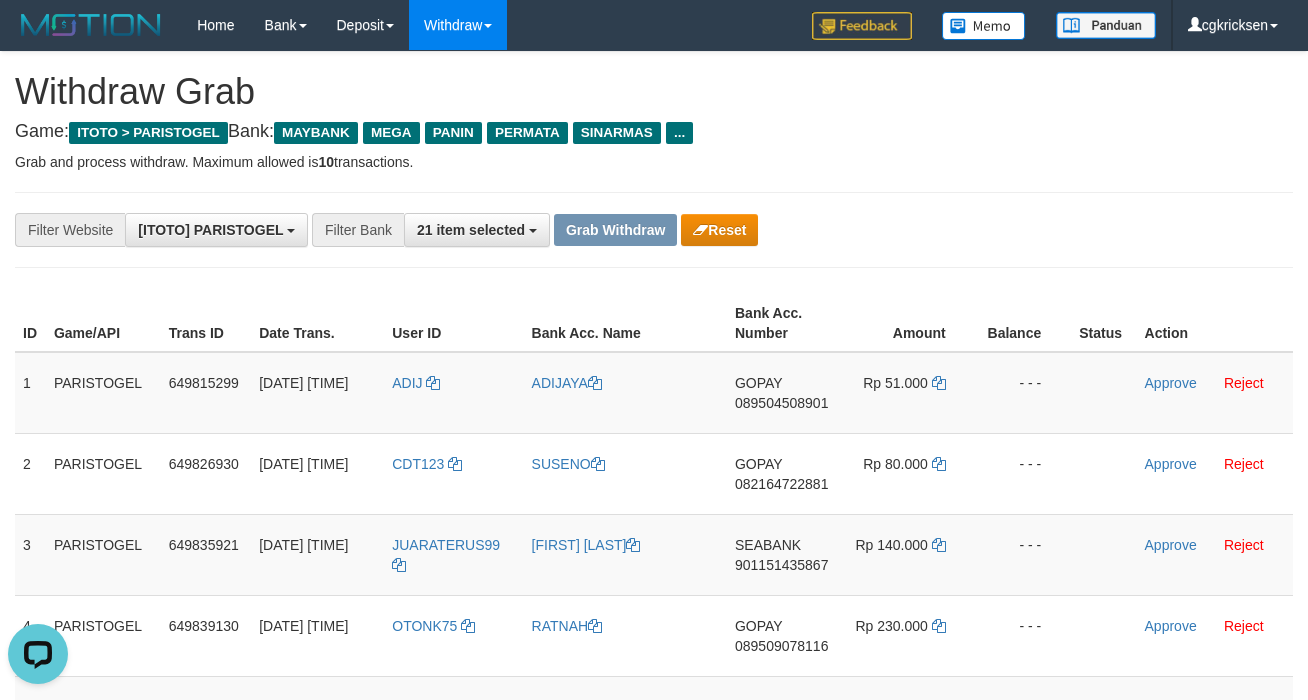 copy on "ADIJAYA" 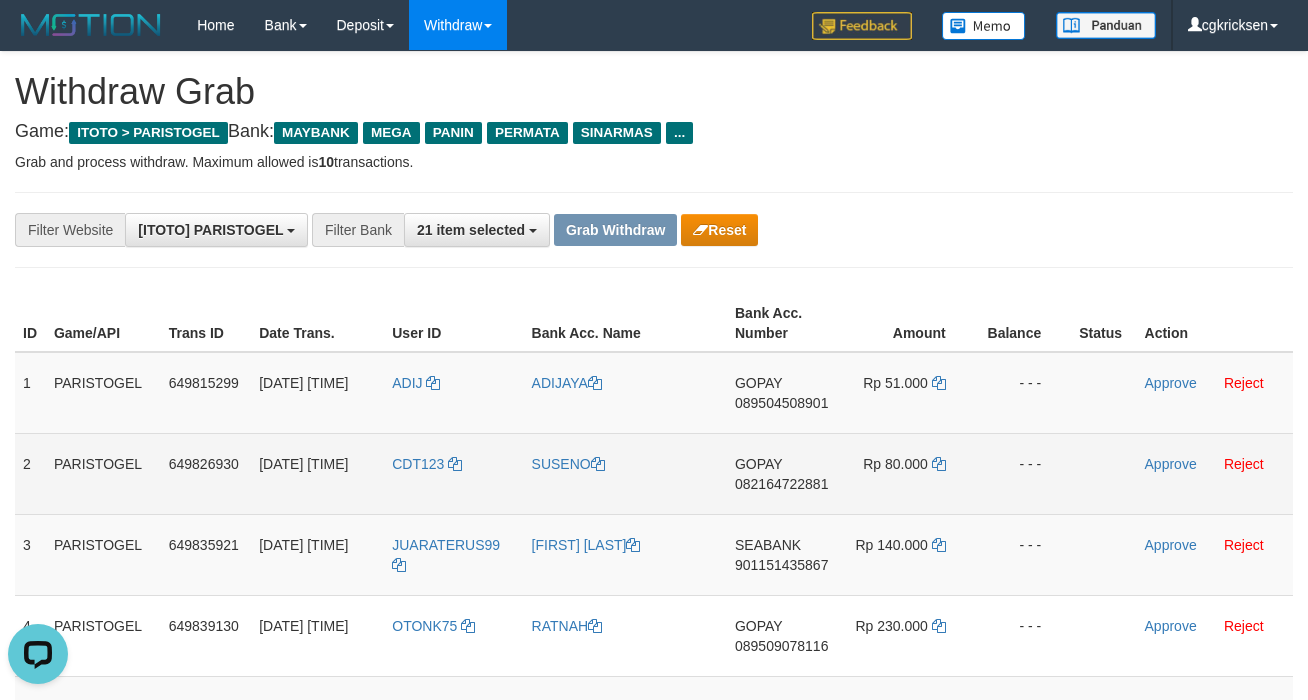 click on "SUSENO" at bounding box center [625, 473] 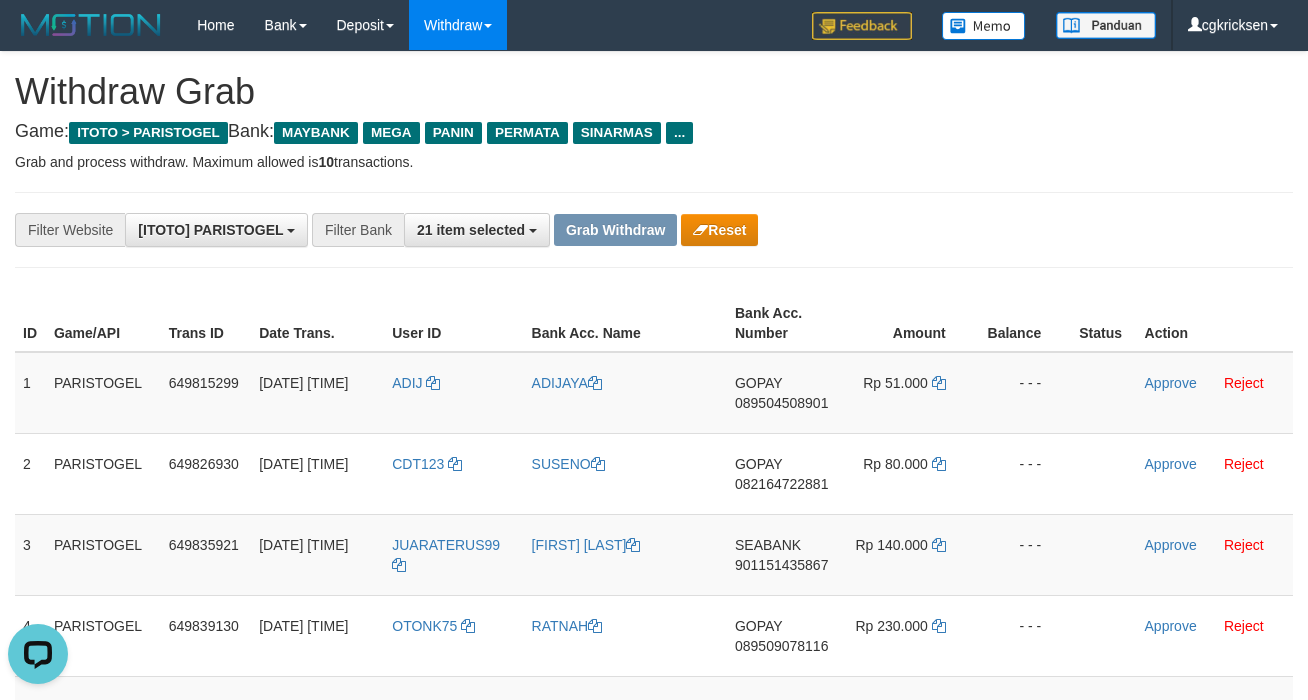copy on "SUSENO" 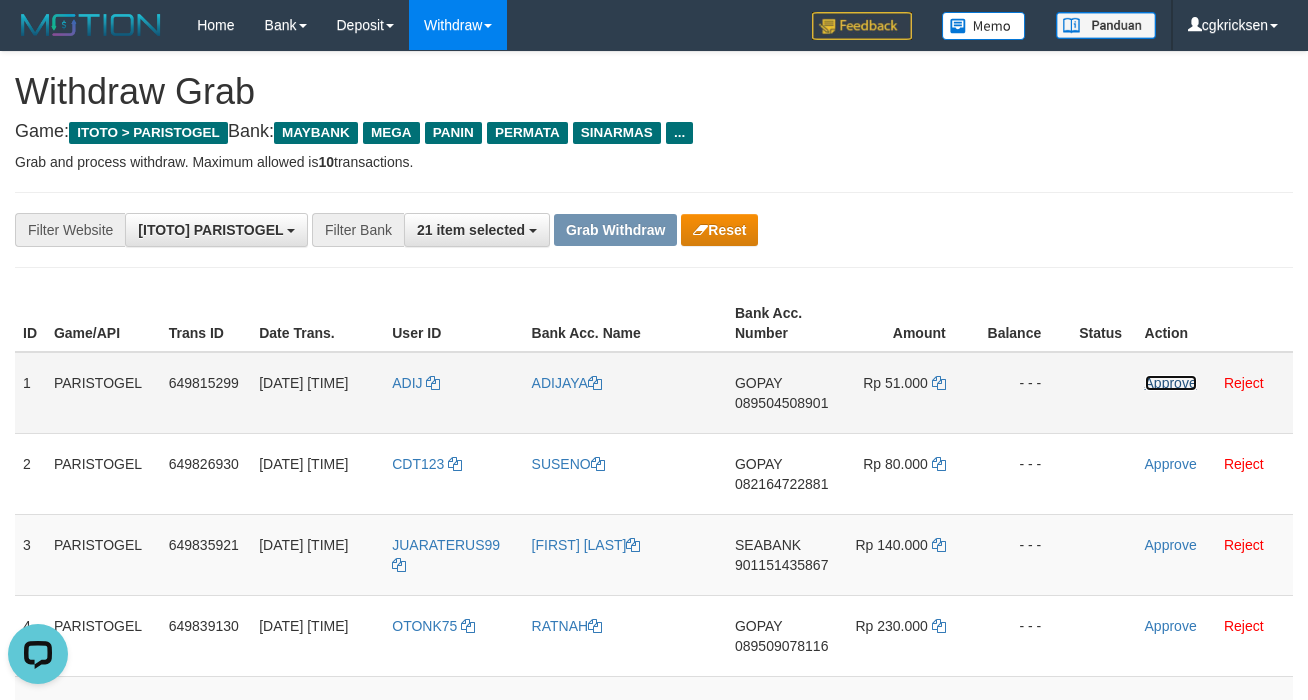 click on "Approve" at bounding box center (1171, 383) 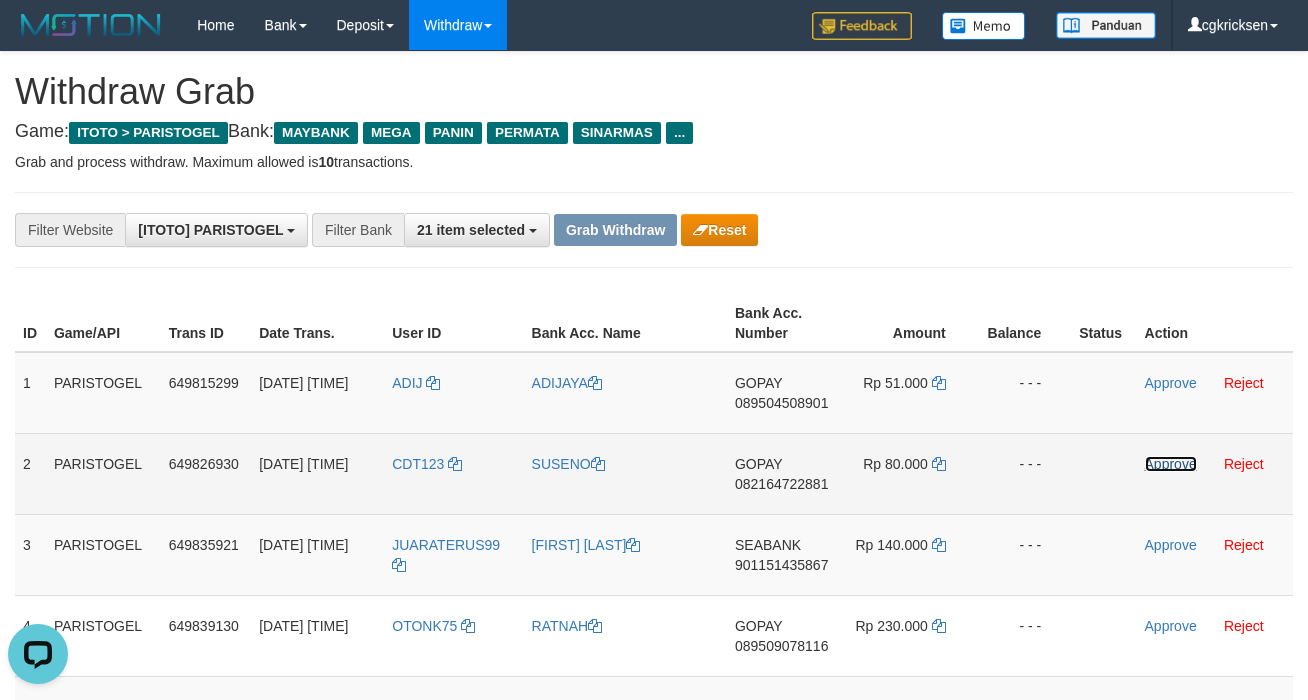 click on "Approve" at bounding box center (1171, 464) 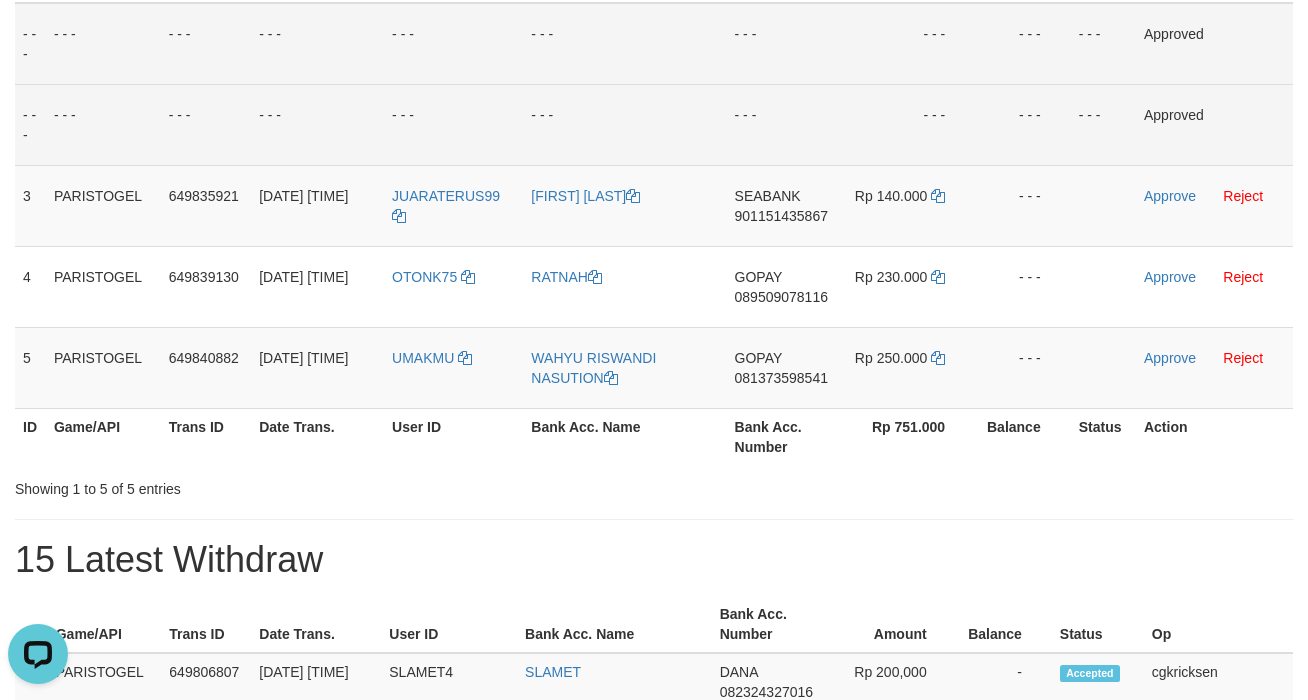 scroll, scrollTop: 400, scrollLeft: 0, axis: vertical 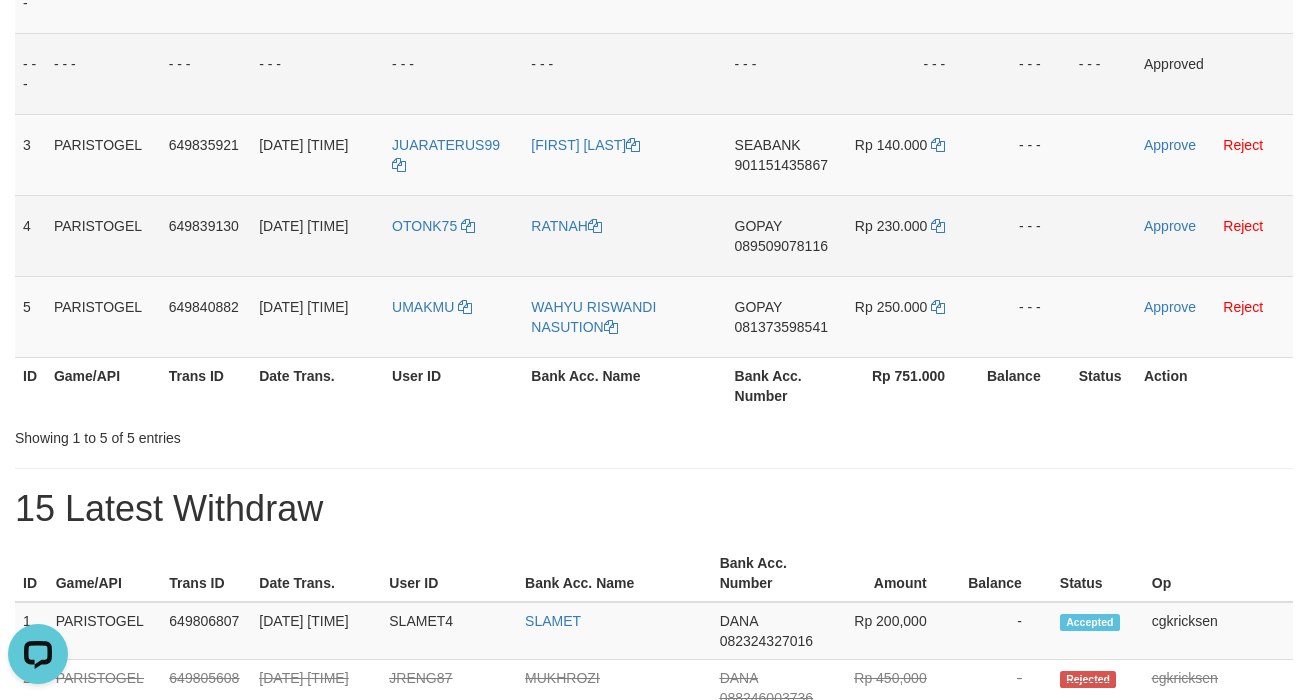 click on "GOPAY
089509078116" at bounding box center [784, 235] 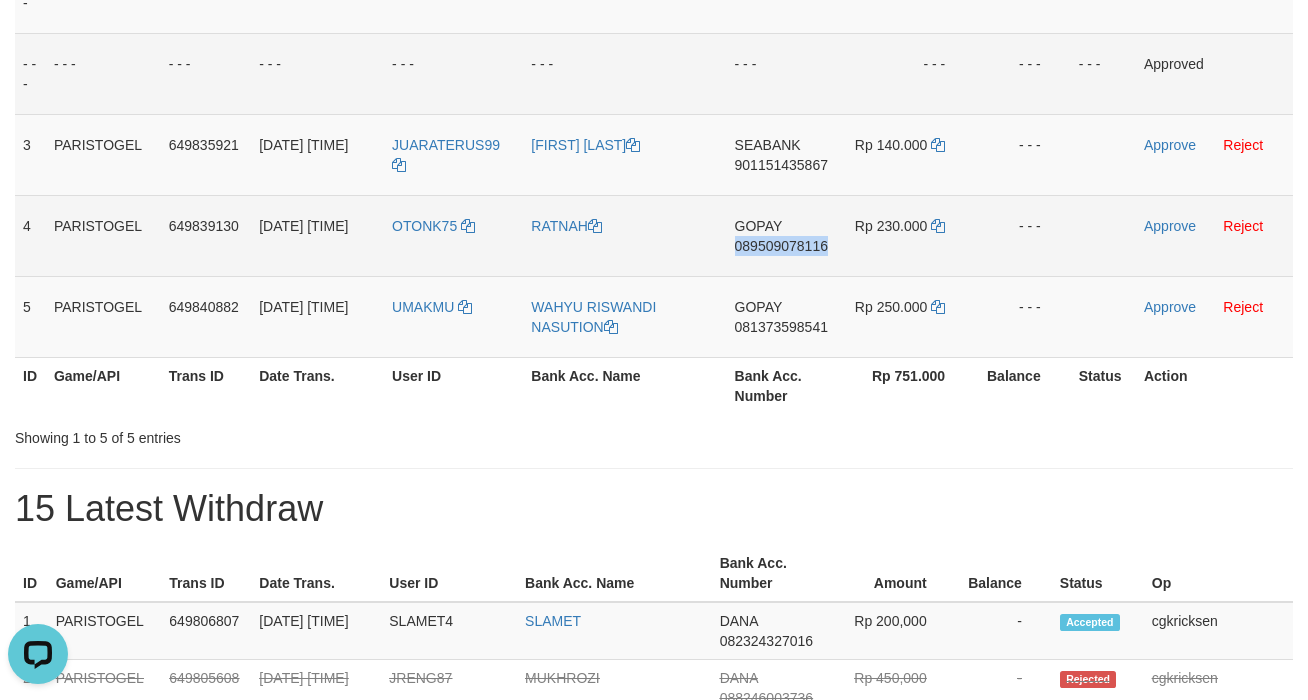 click on "GOPAY
089509078116" at bounding box center (784, 235) 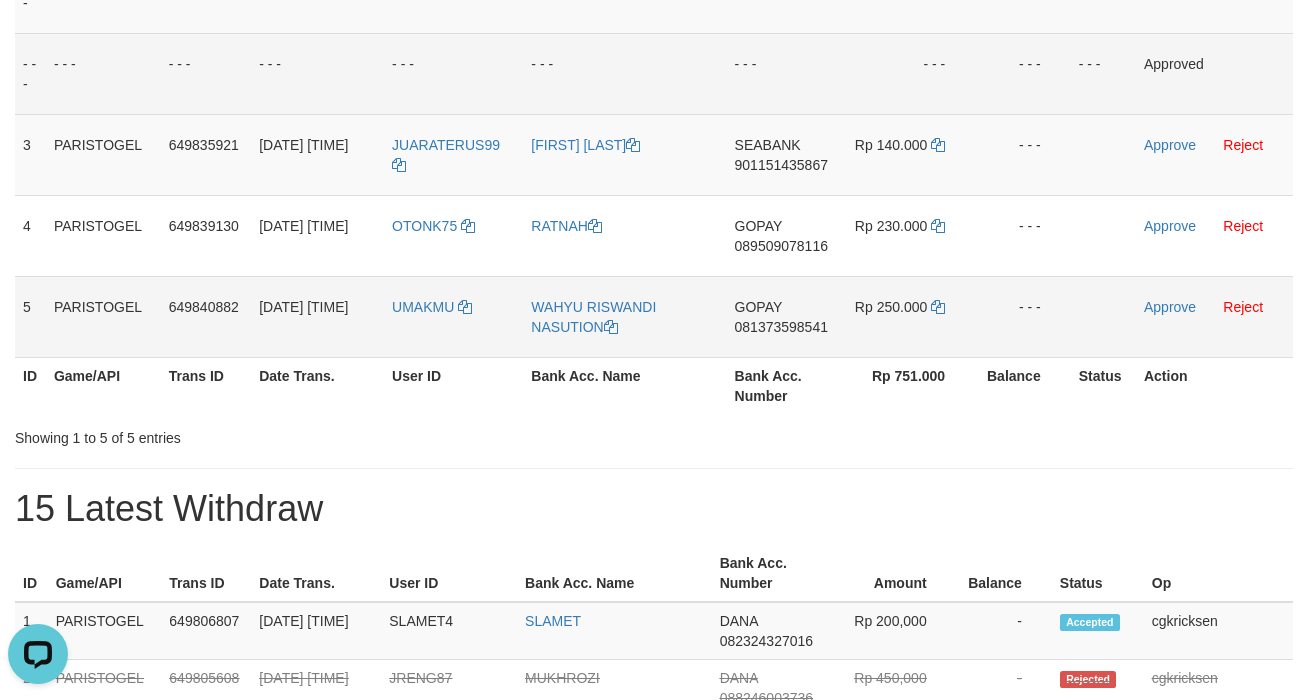 click on "081373598541" at bounding box center (781, 327) 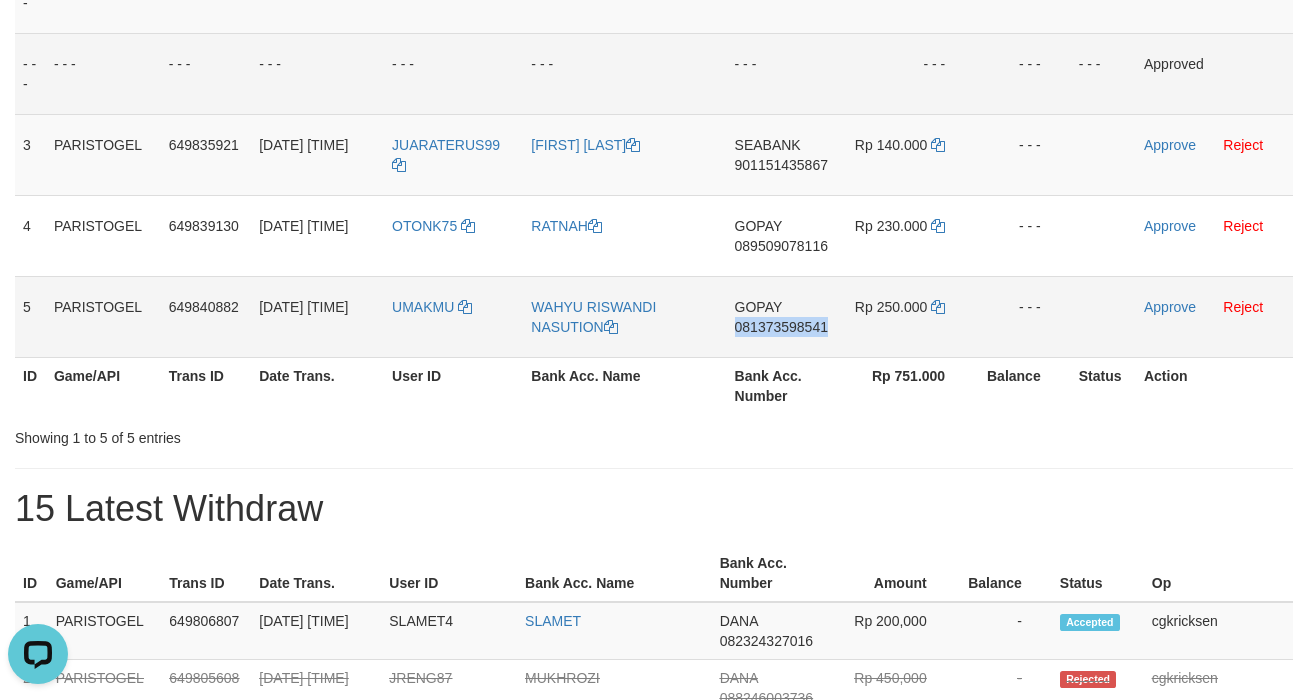 click on "GOPAY
081373598541" at bounding box center [784, 316] 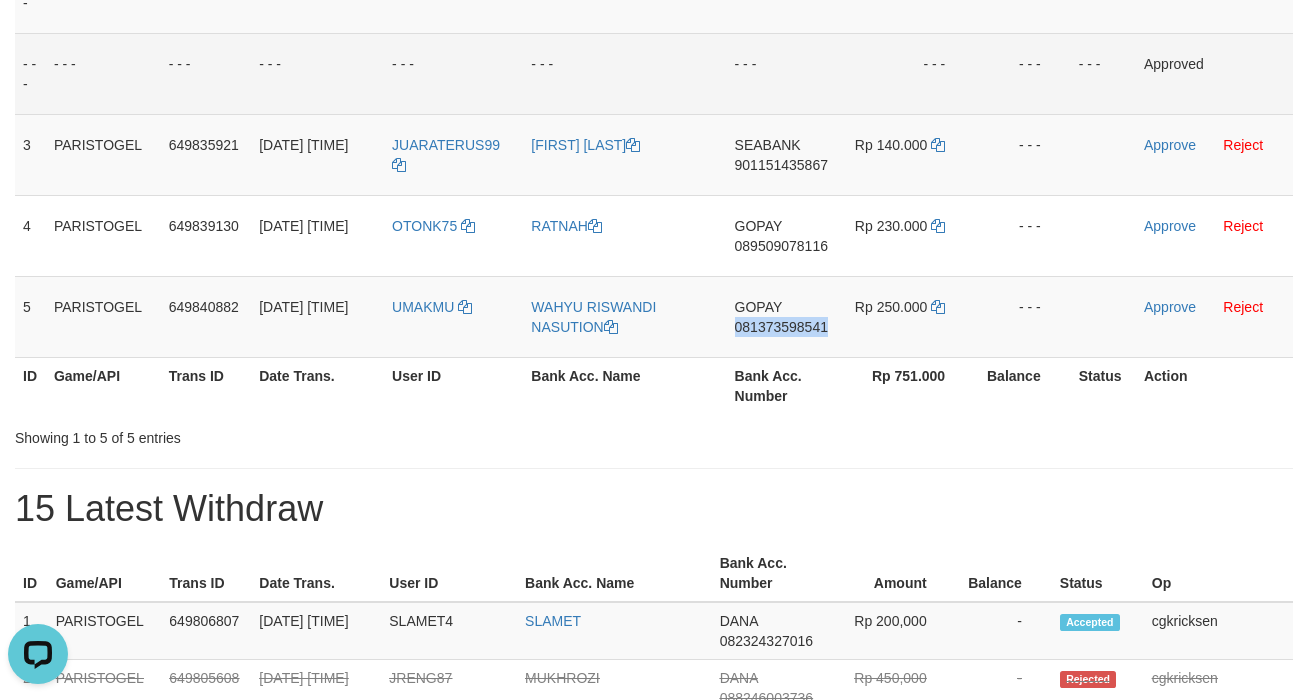 copy on "081373598541" 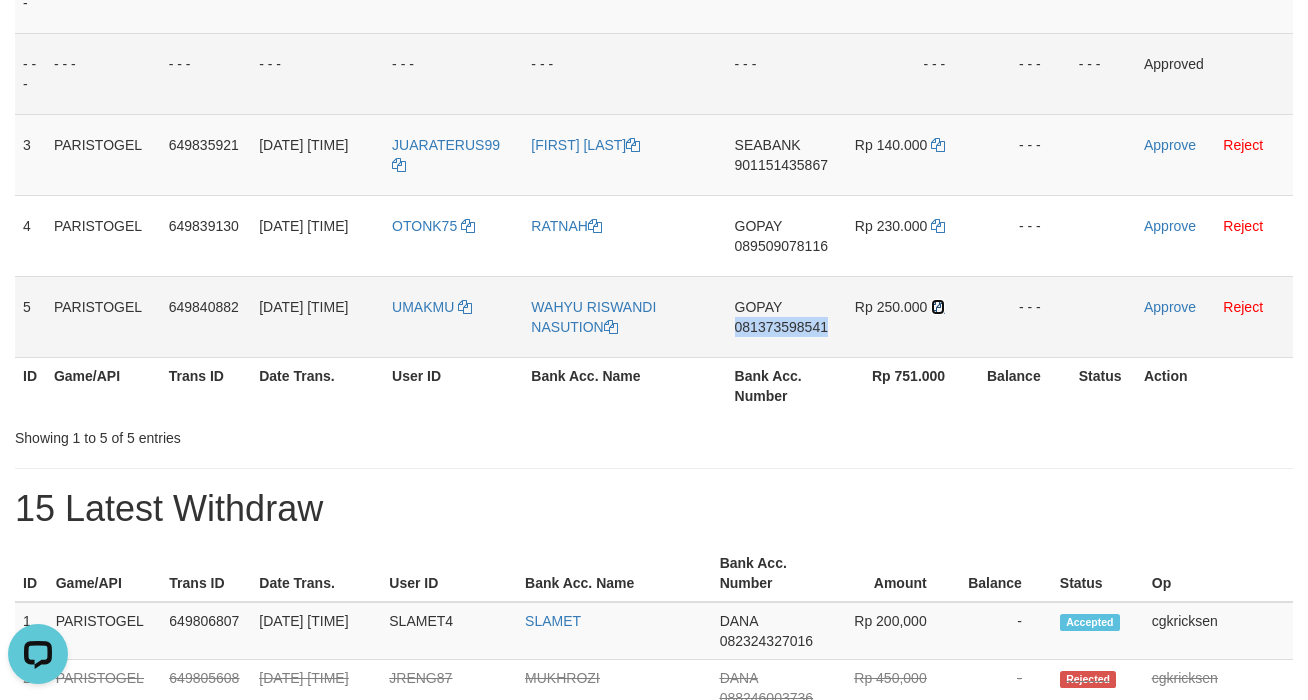 drag, startPoint x: 942, startPoint y: 342, endPoint x: 1002, endPoint y: 332, distance: 60.827625 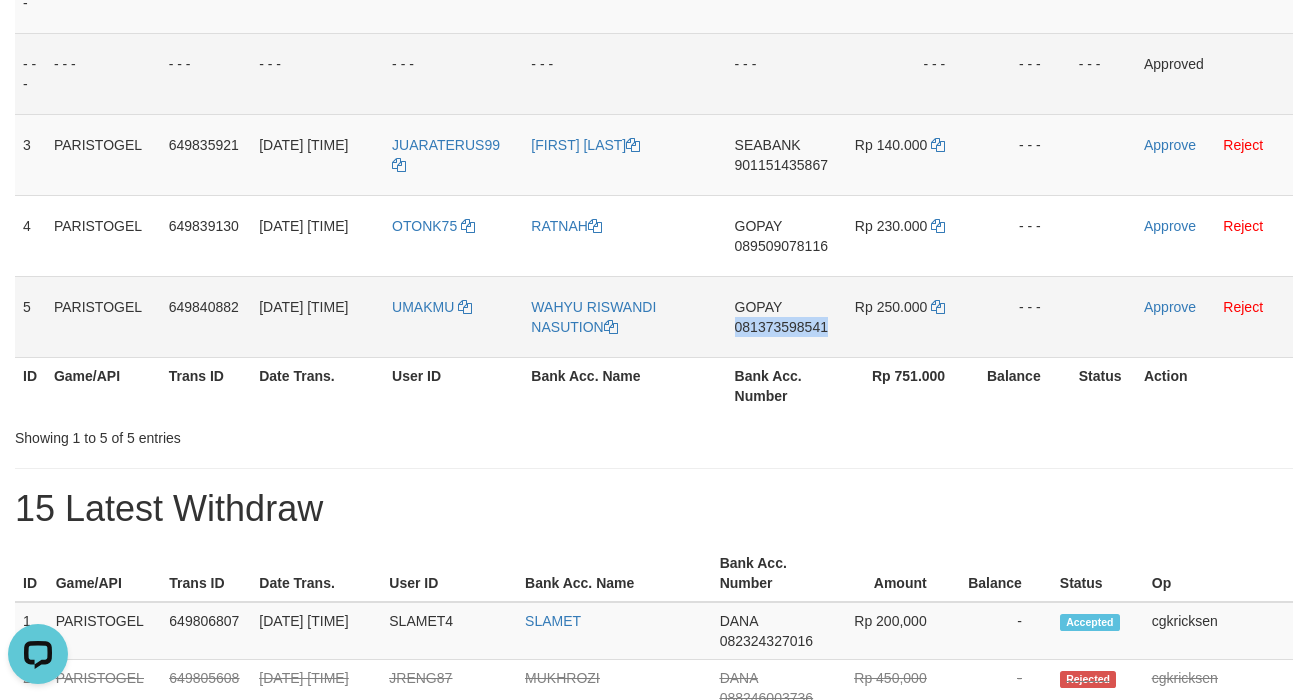 copy on "081373598541" 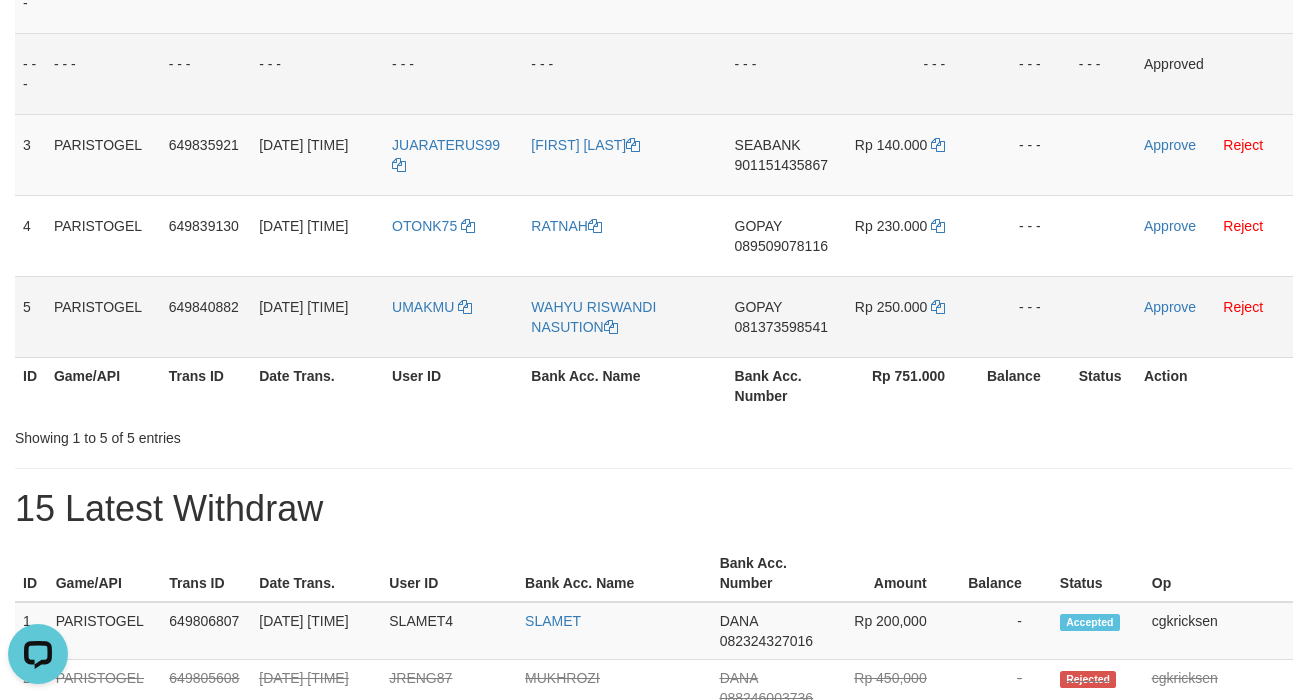 click on "WAHYU RISWANDI NASUTION" at bounding box center (624, 316) 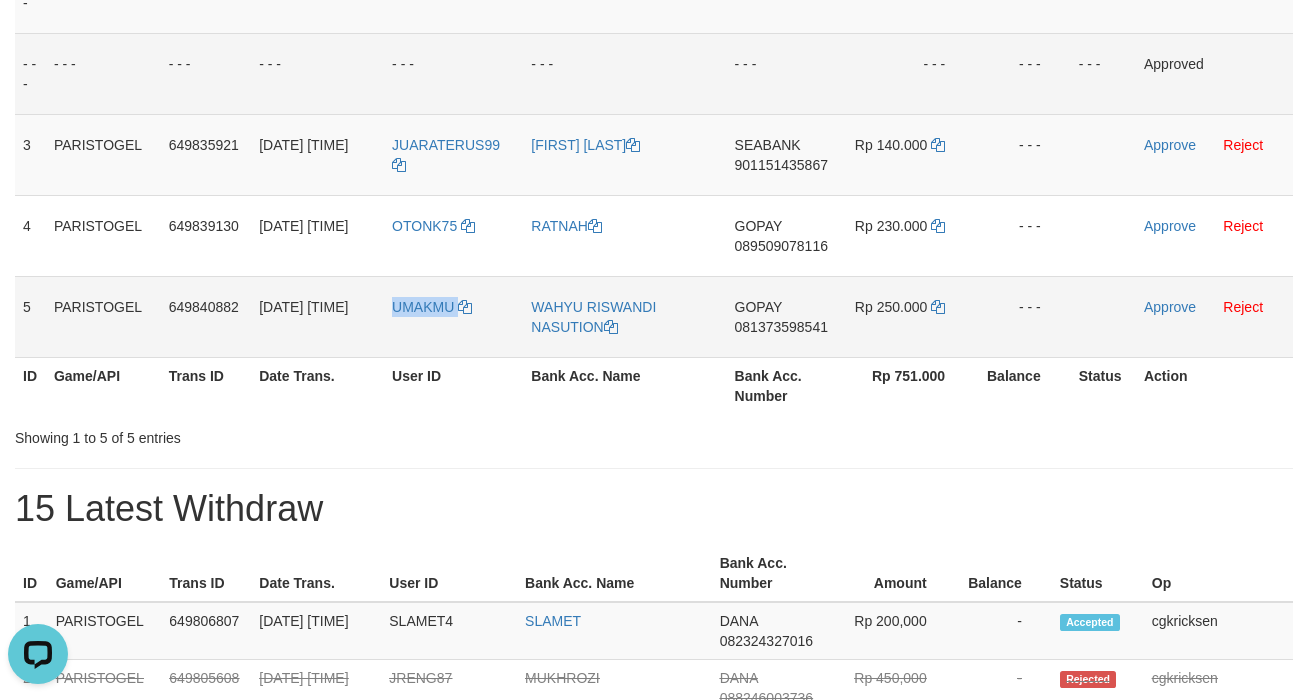 click on "UMAKMU" at bounding box center [453, 316] 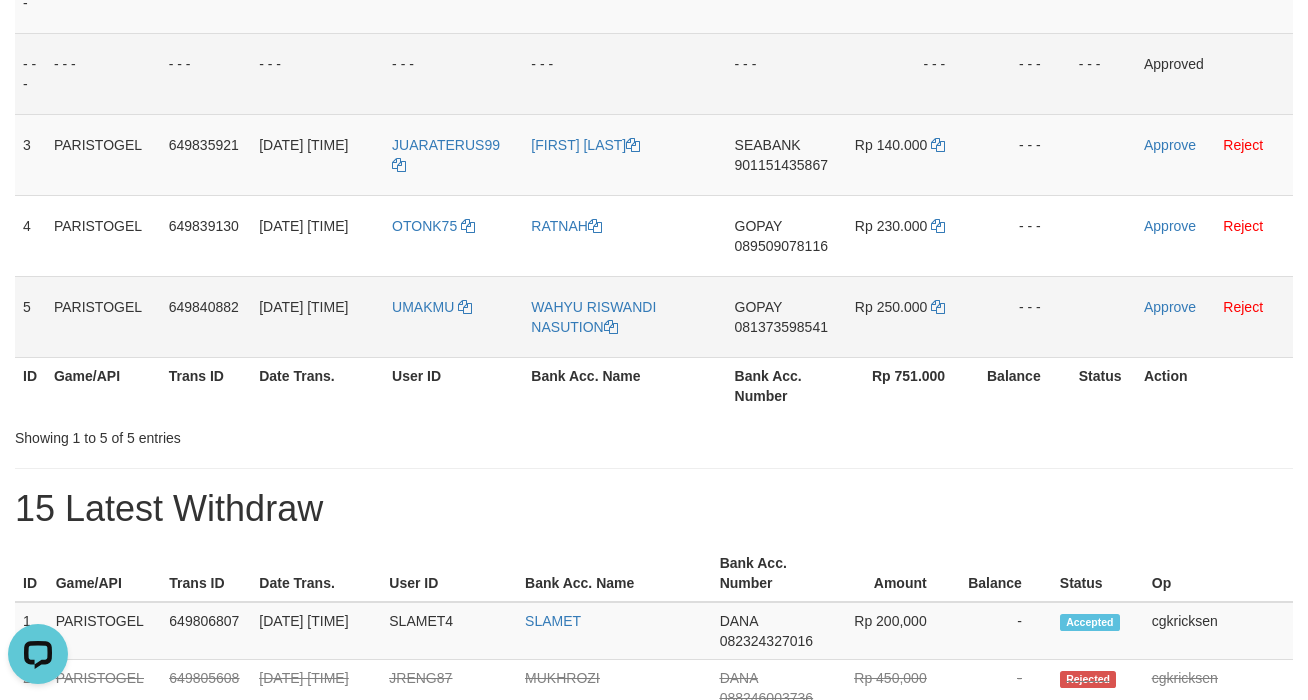 click on "WAHYU RISWANDI NASUTION" at bounding box center [624, 316] 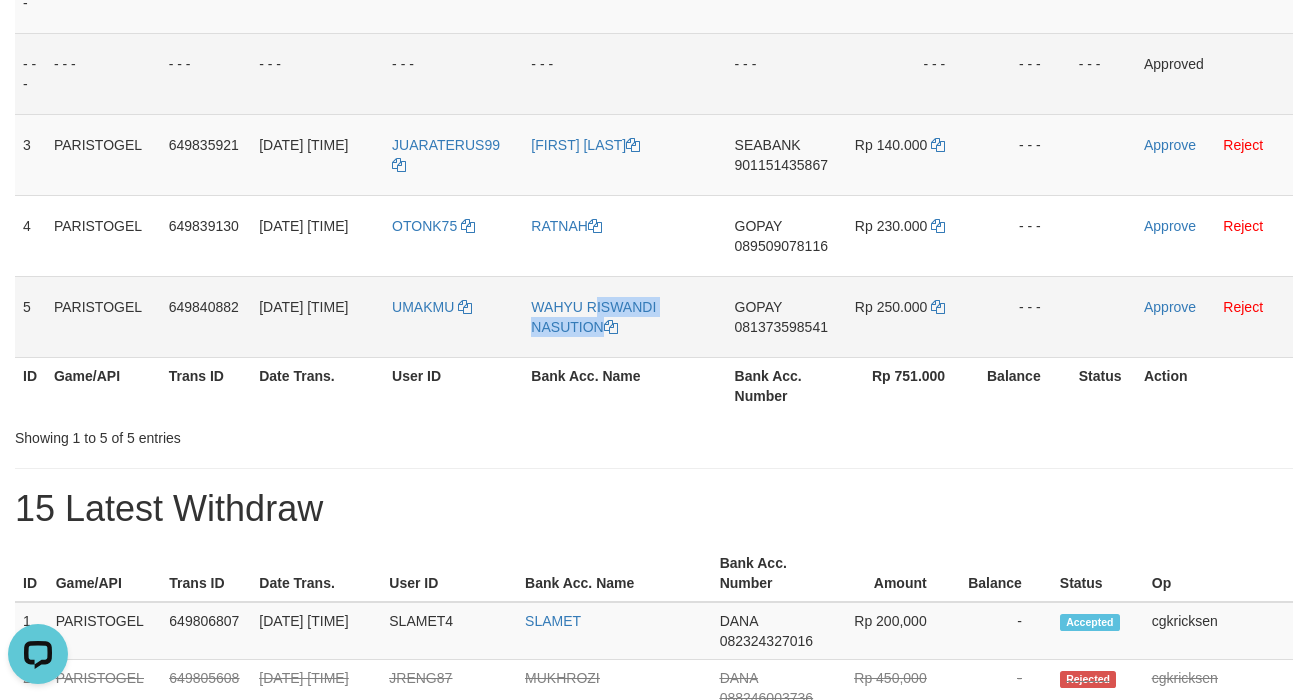 click on "WAHYU RISWANDI NASUTION" at bounding box center [624, 316] 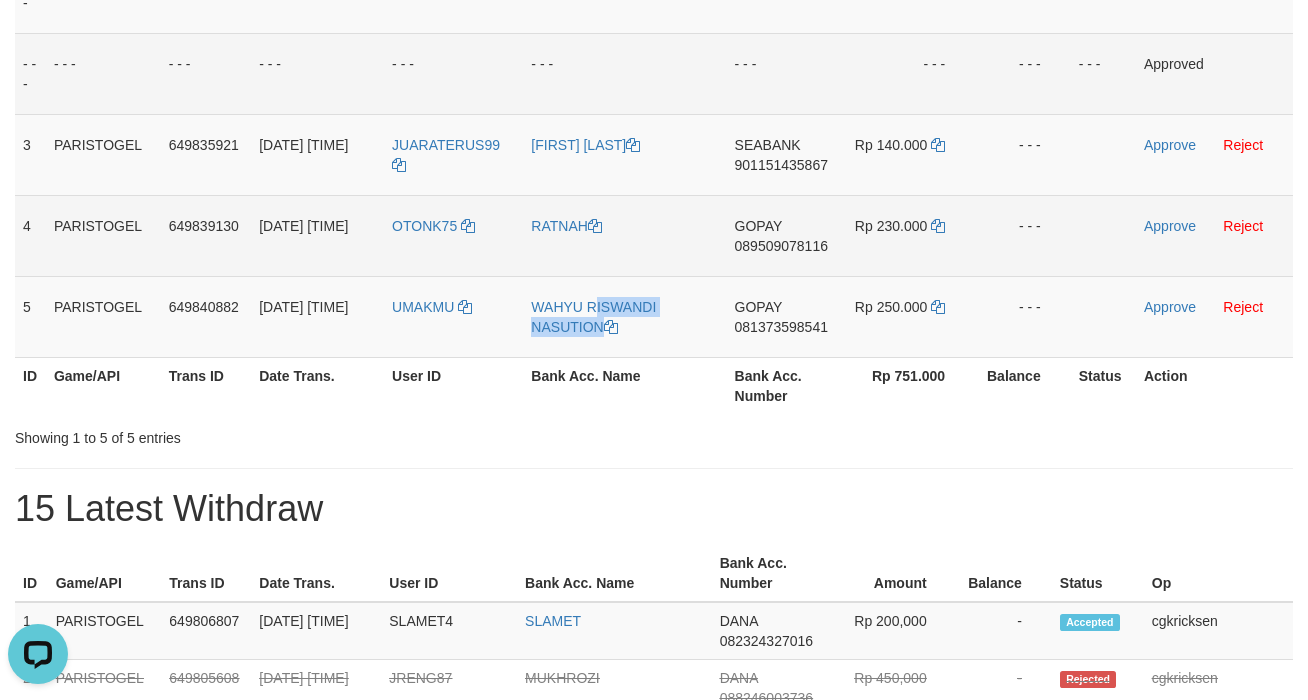 drag, startPoint x: 510, startPoint y: 265, endPoint x: 577, endPoint y: 257, distance: 67.47592 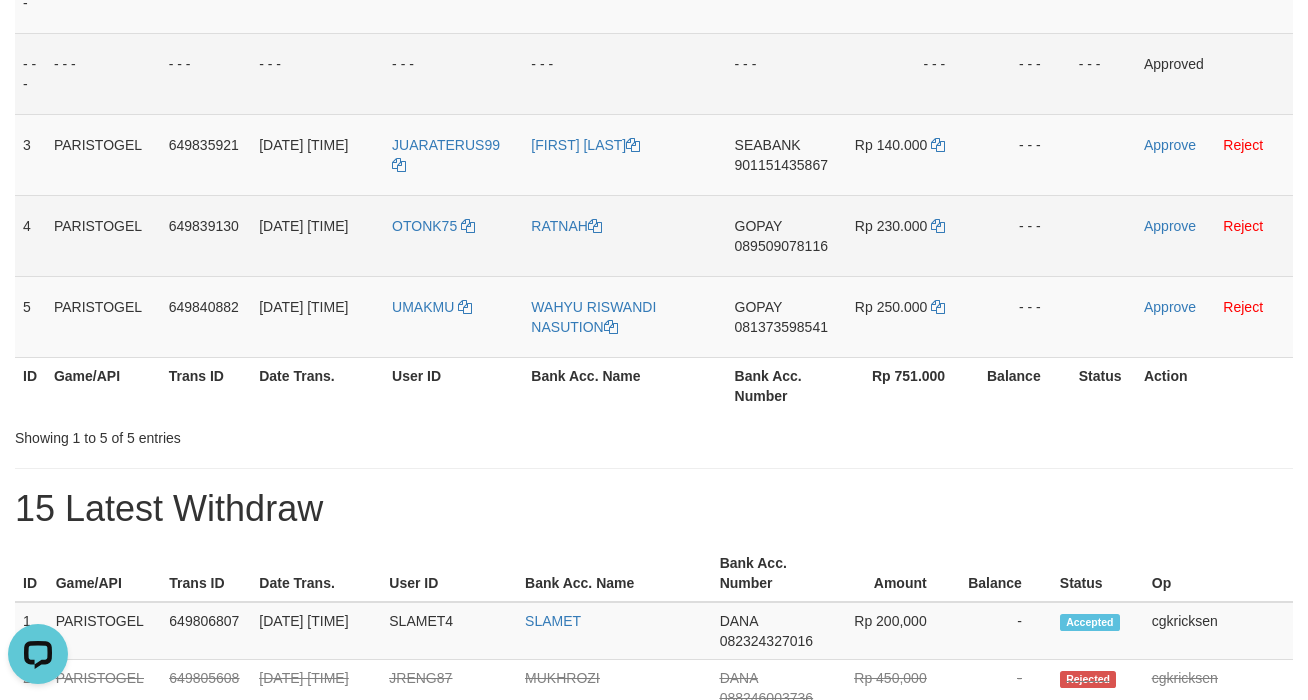 click on "RATNAH" at bounding box center [624, 235] 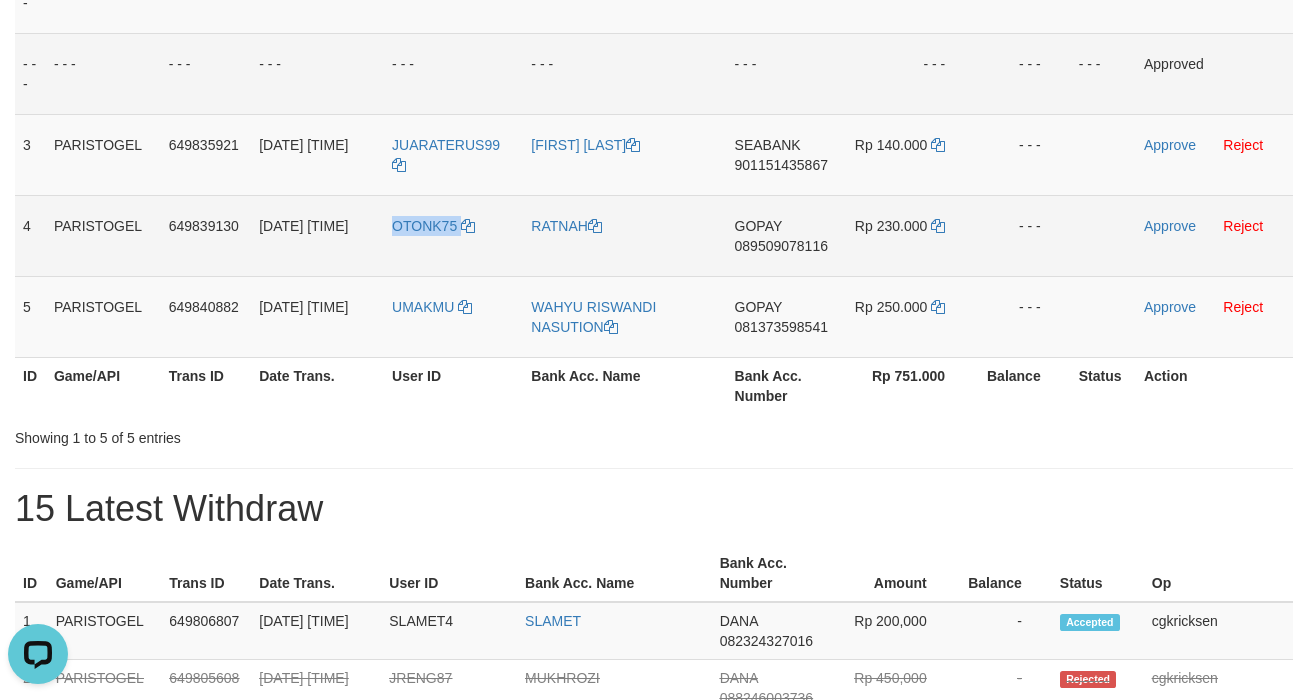 click on "OTONK75" at bounding box center (453, 235) 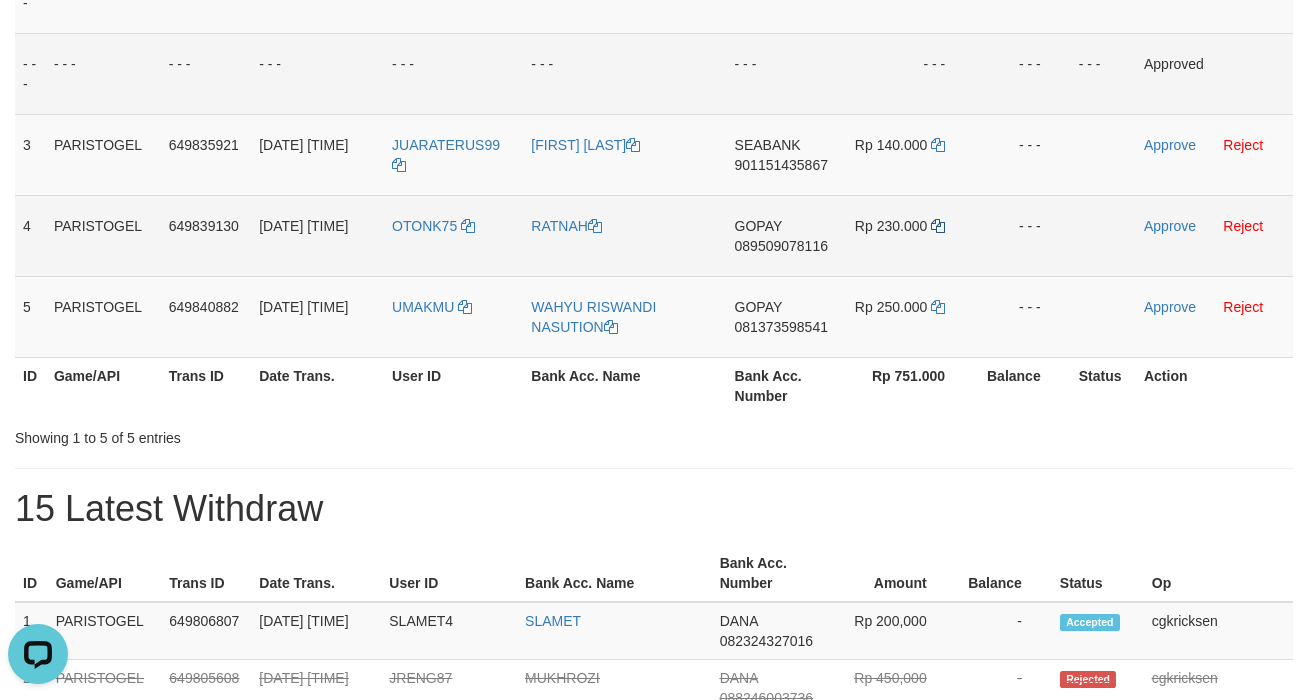 click on "Rp 230.000" at bounding box center [908, 235] 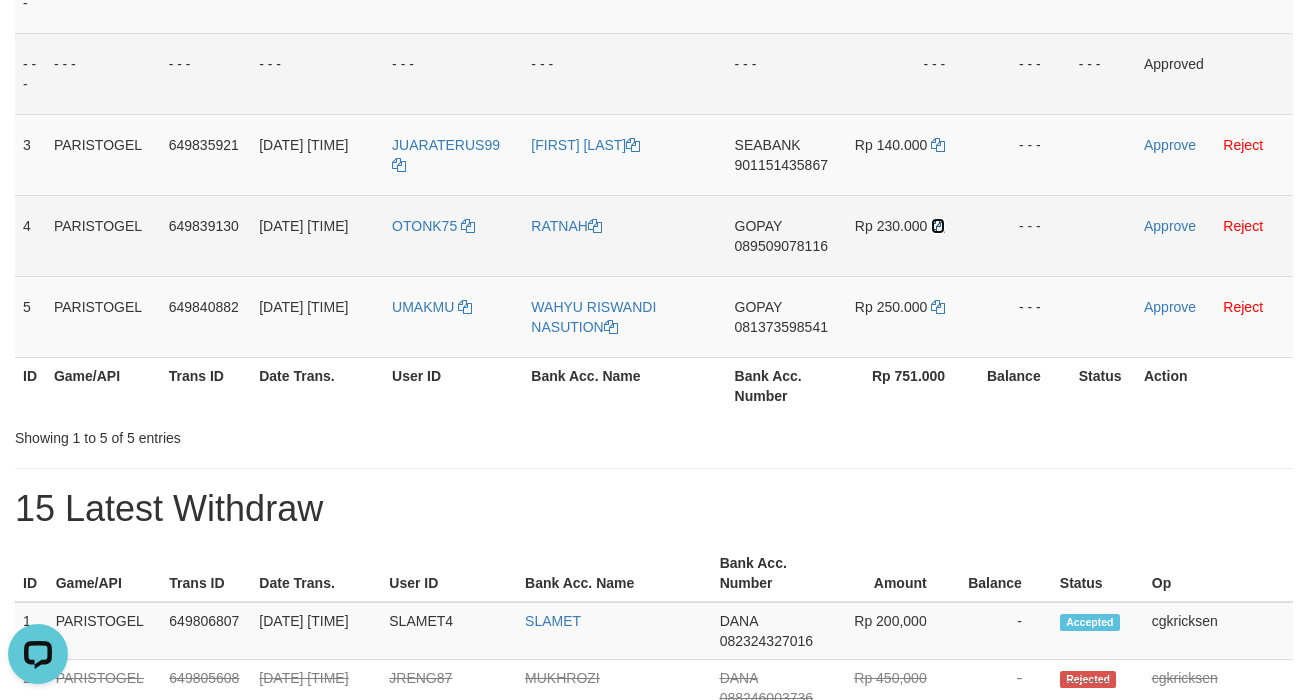 click at bounding box center [938, 226] 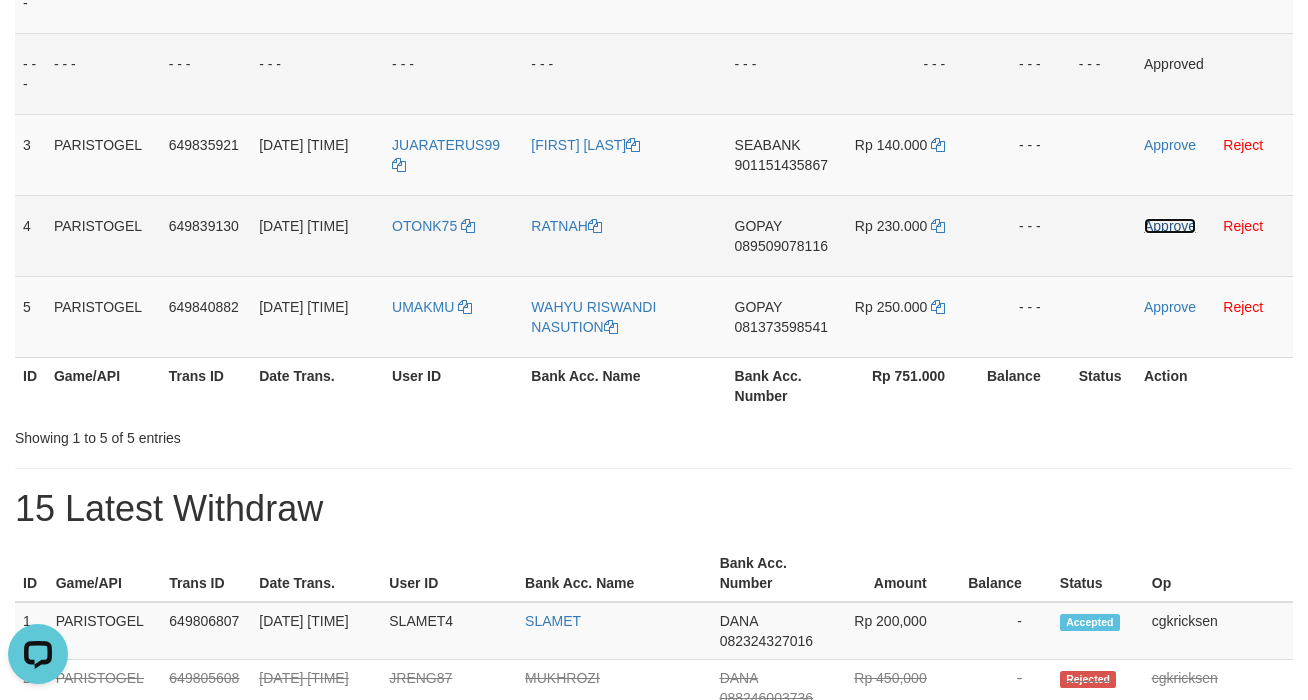 click on "Approve" at bounding box center (1170, 226) 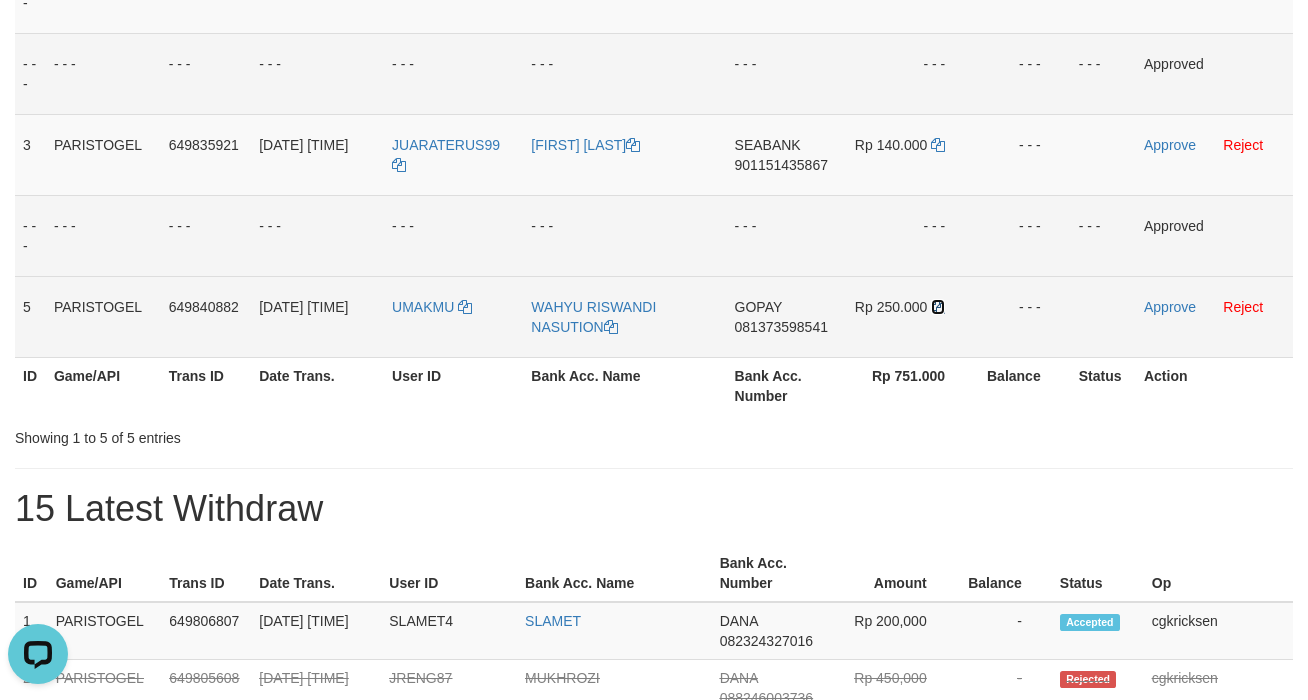 click at bounding box center [938, 307] 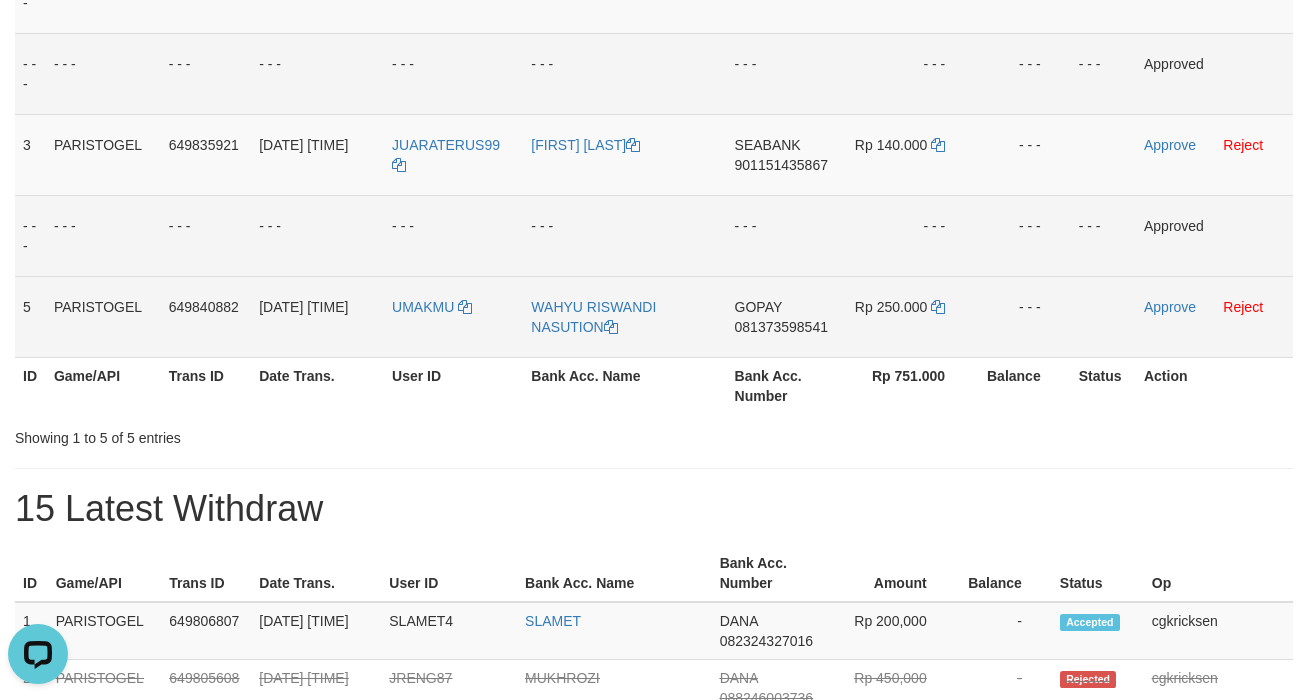 click on "GOPAY
081373598541" at bounding box center [784, 316] 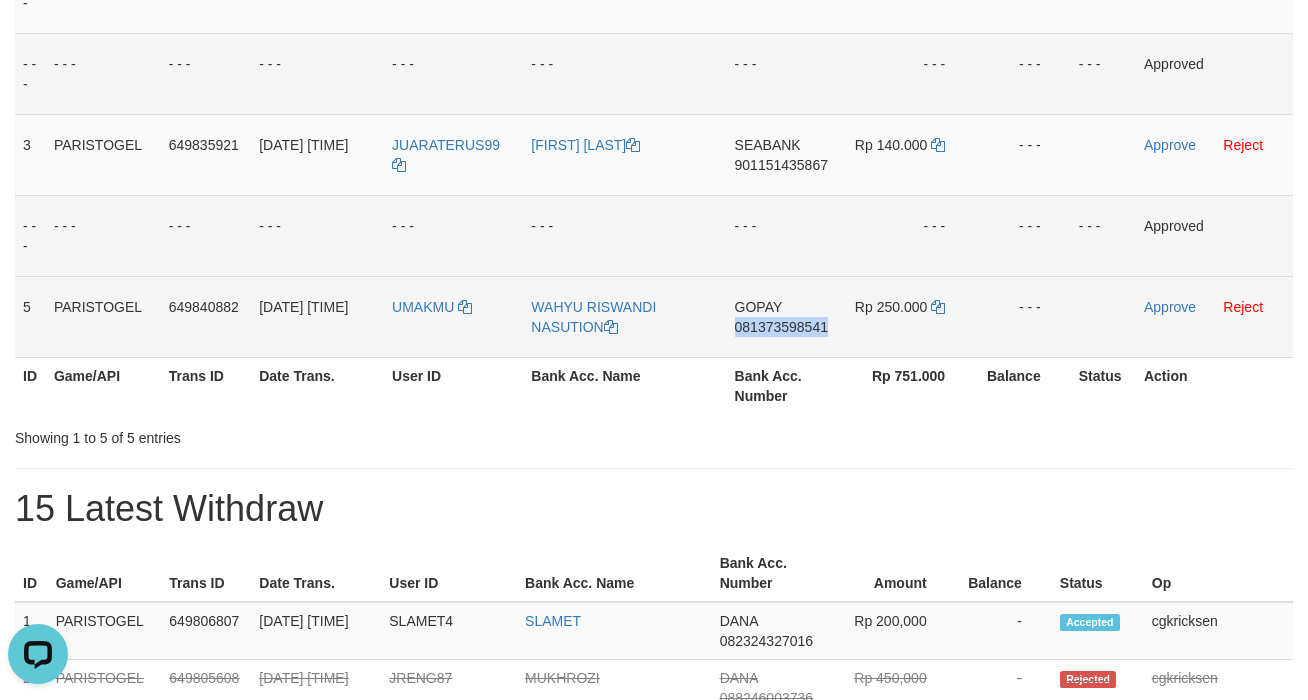 click on "GOPAY
081373598541" at bounding box center [784, 316] 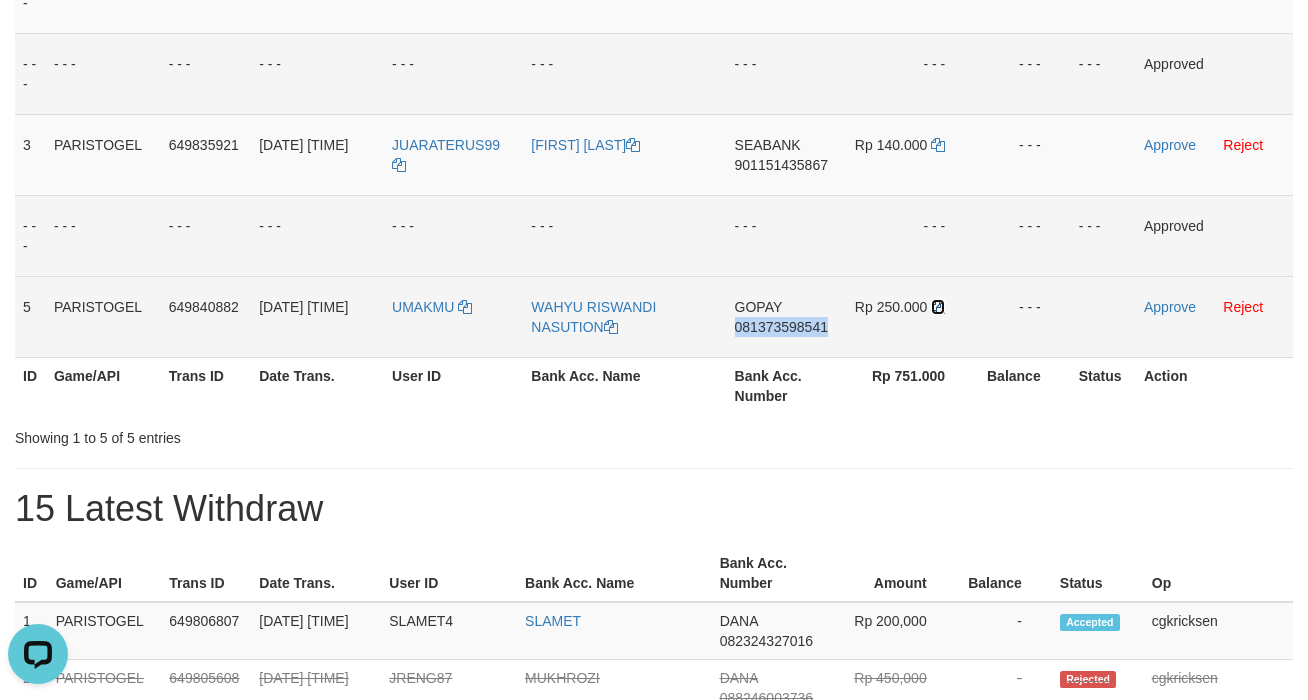 click at bounding box center (938, 307) 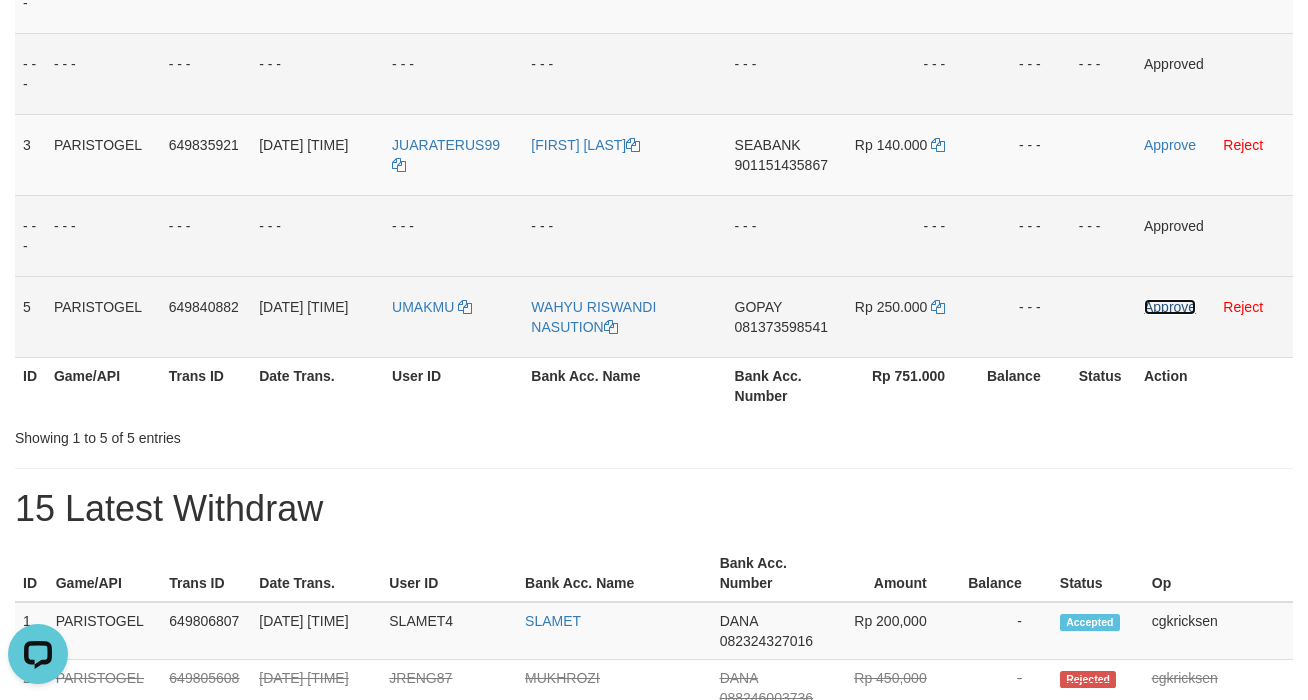 click on "Approve" at bounding box center (1170, 307) 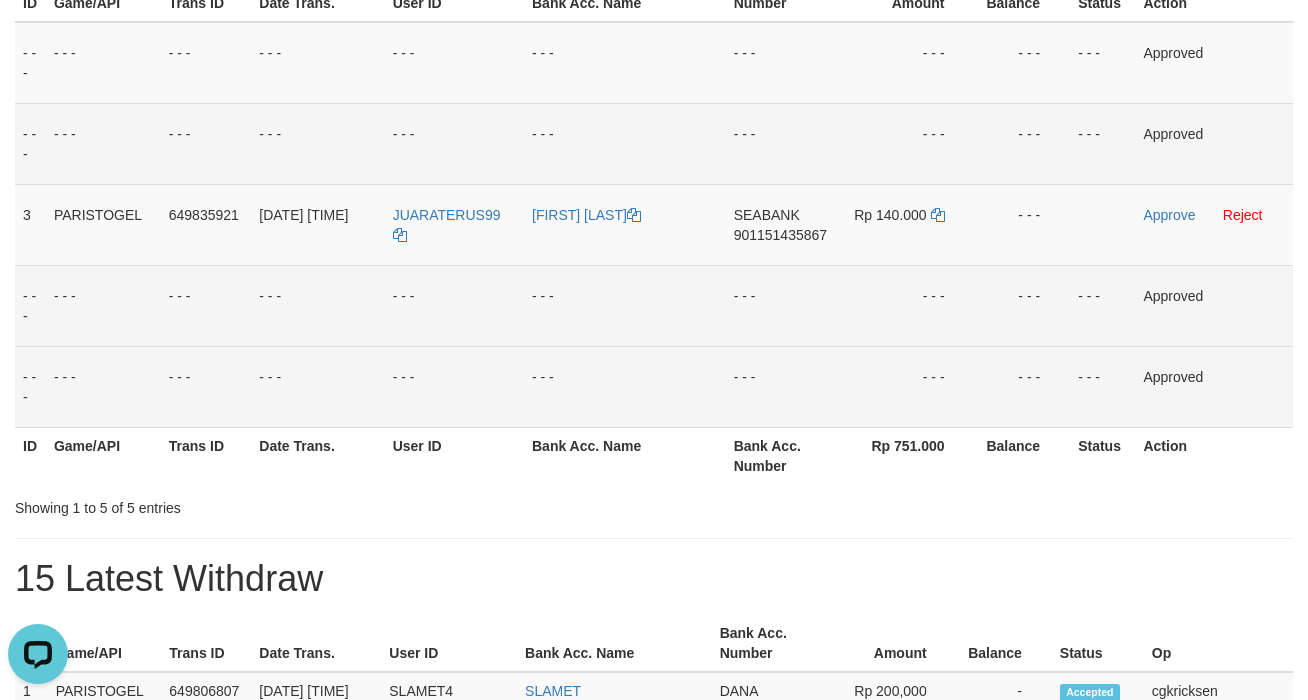 scroll, scrollTop: 266, scrollLeft: 0, axis: vertical 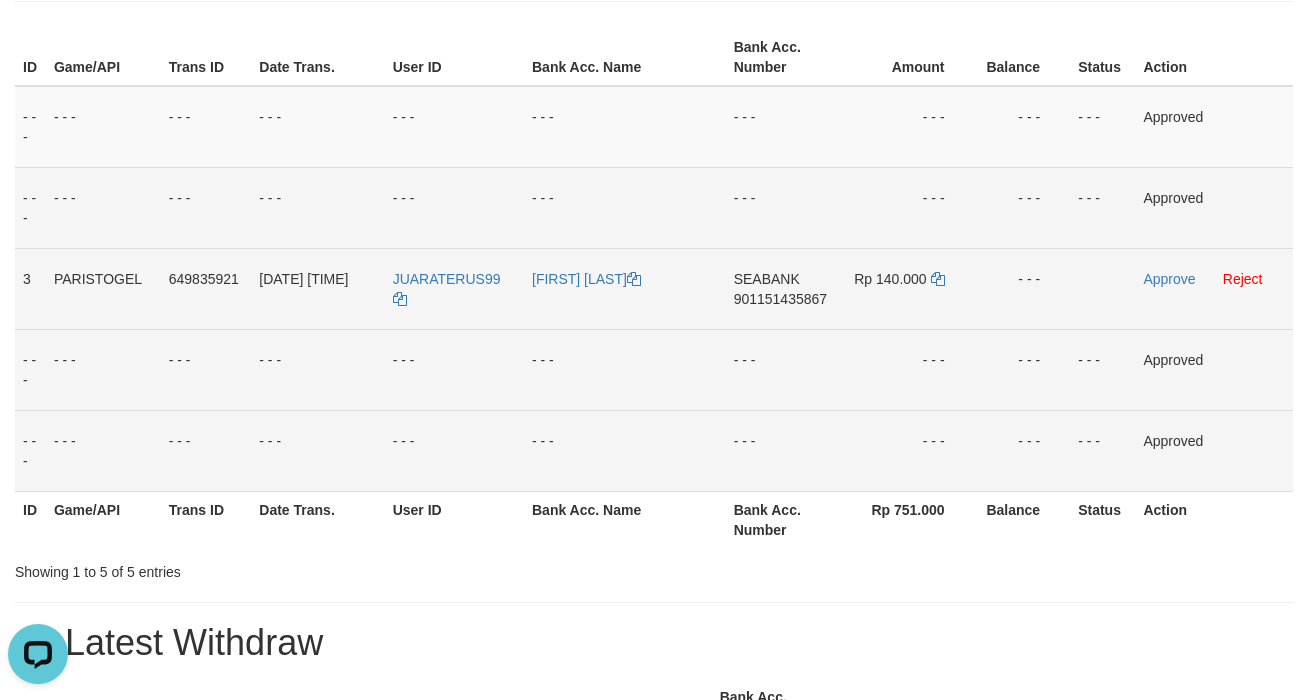 click on "SEABANK
901151435867" at bounding box center (783, 288) 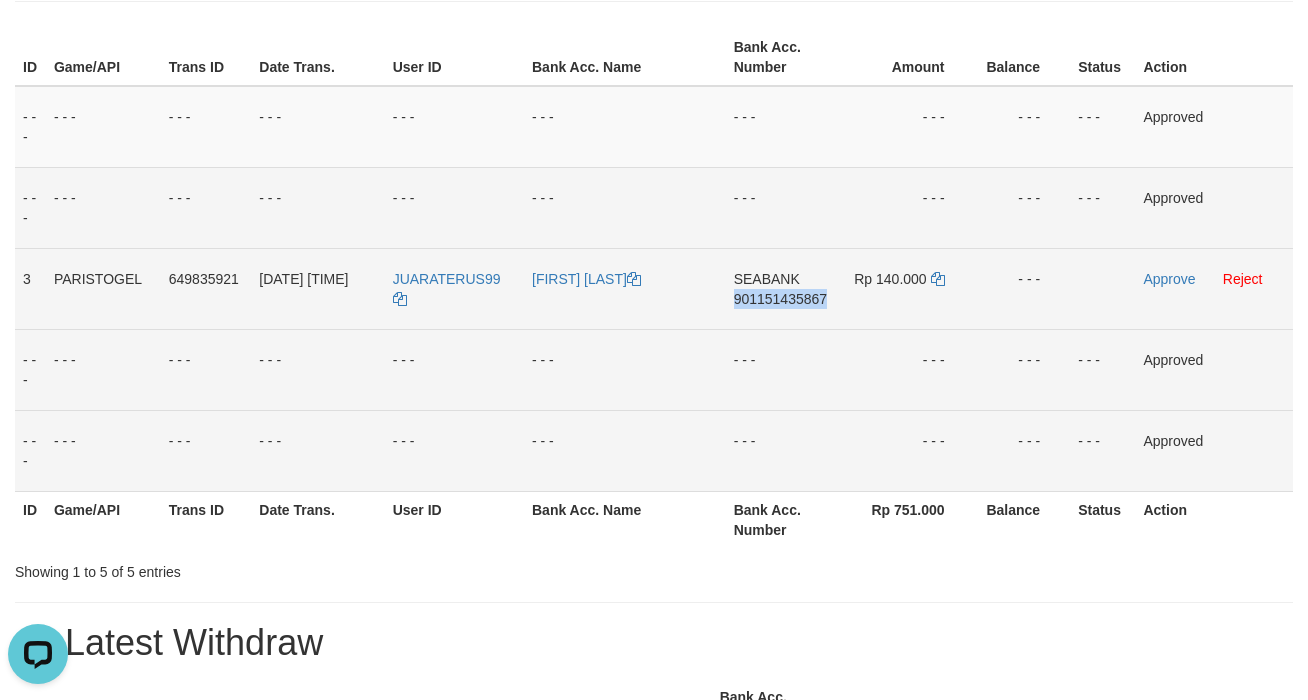 click on "SEABANK
901151435867" at bounding box center [783, 288] 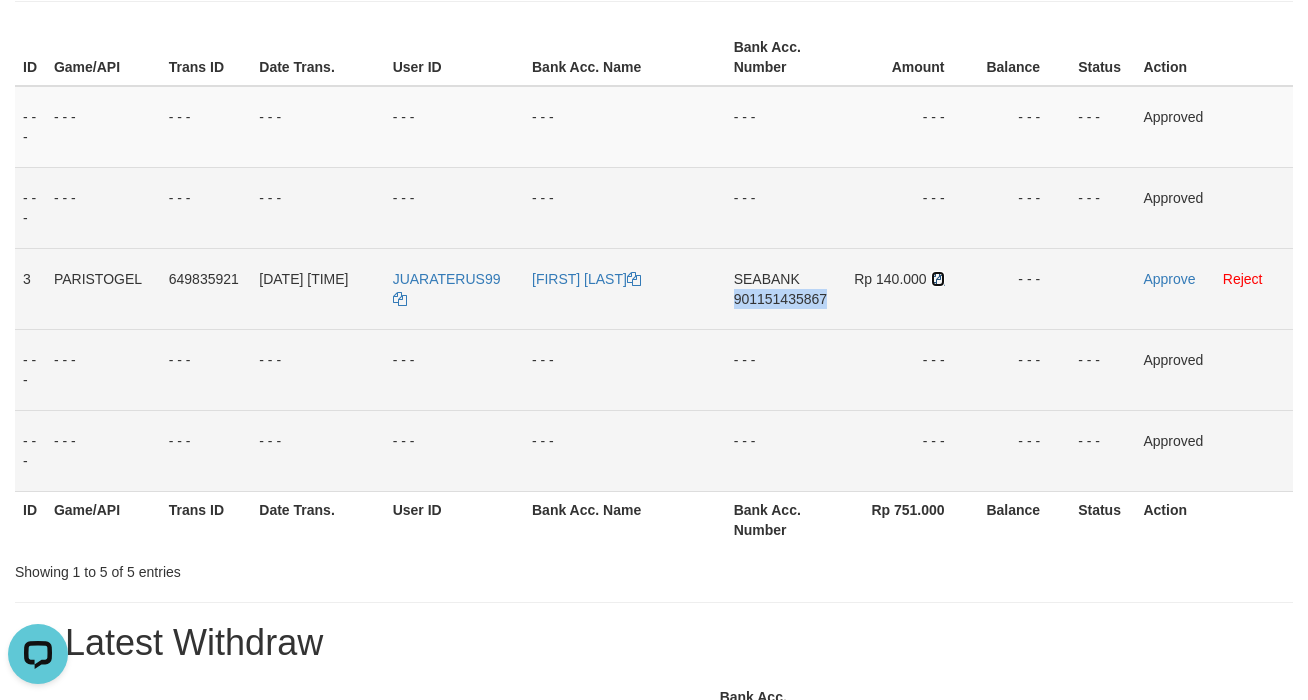 click at bounding box center (938, 279) 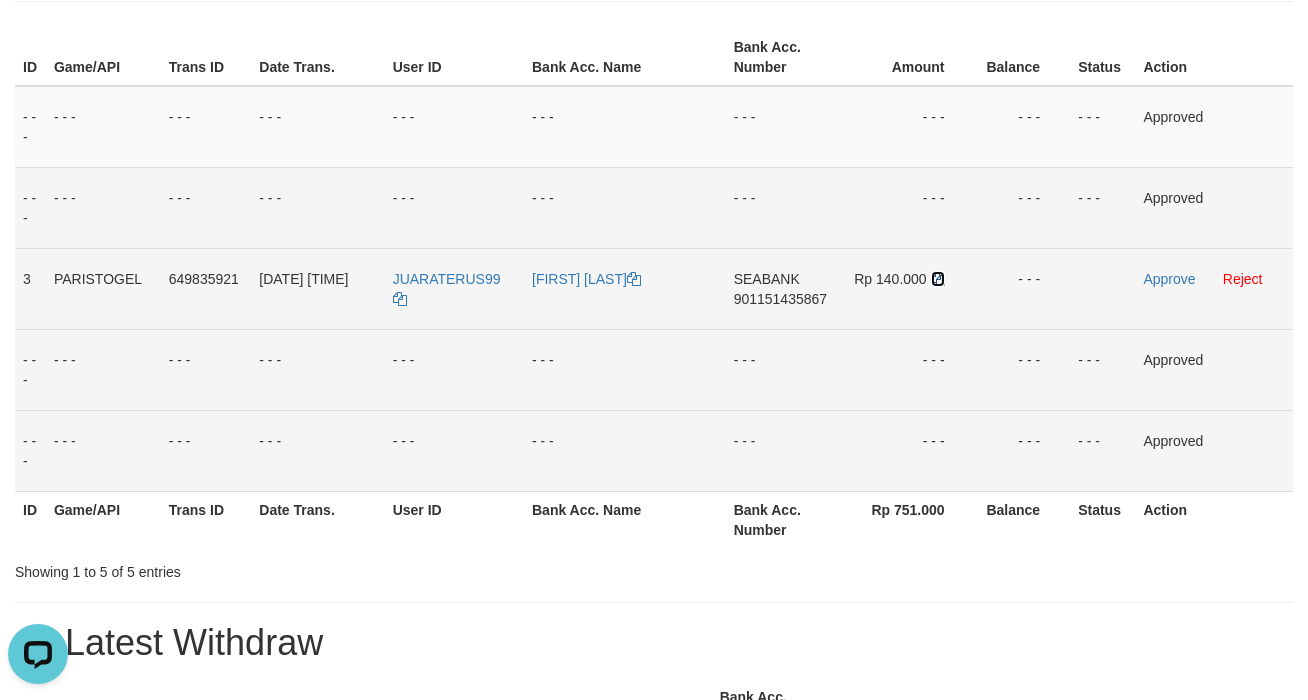 drag, startPoint x: 934, startPoint y: 310, endPoint x: 893, endPoint y: 294, distance: 44.011364 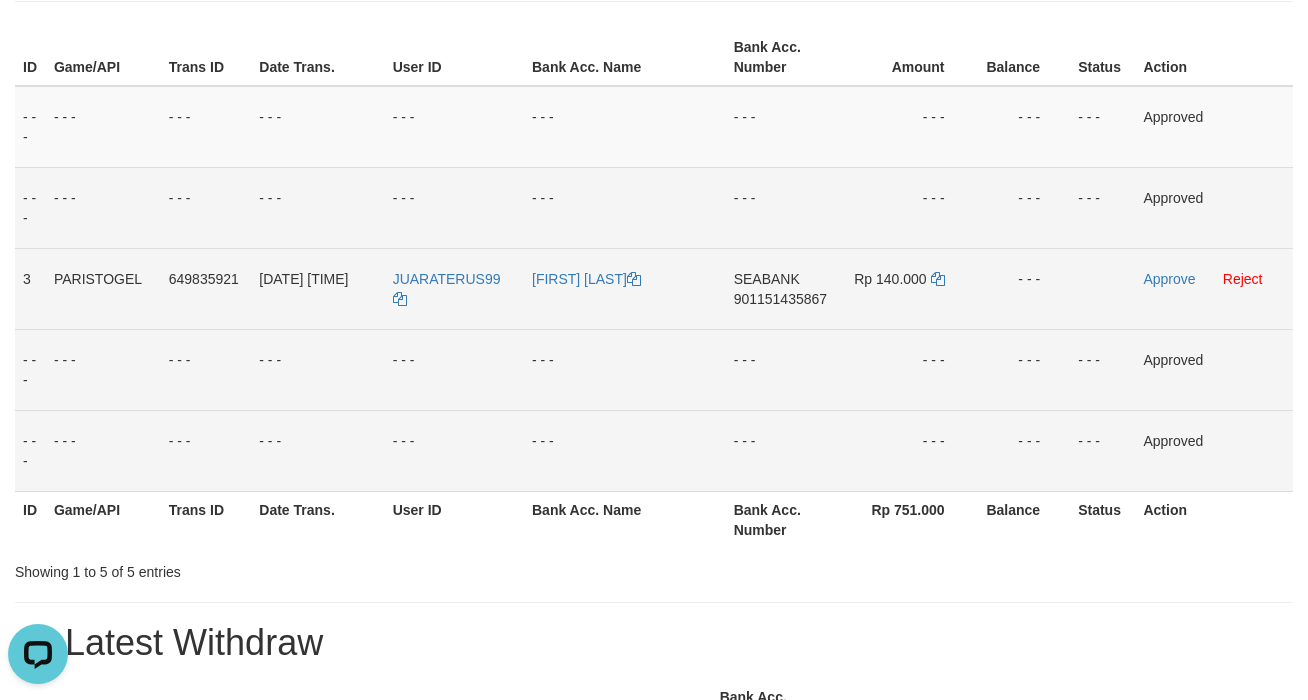 click on "JUARATERUS99" at bounding box center [454, 288] 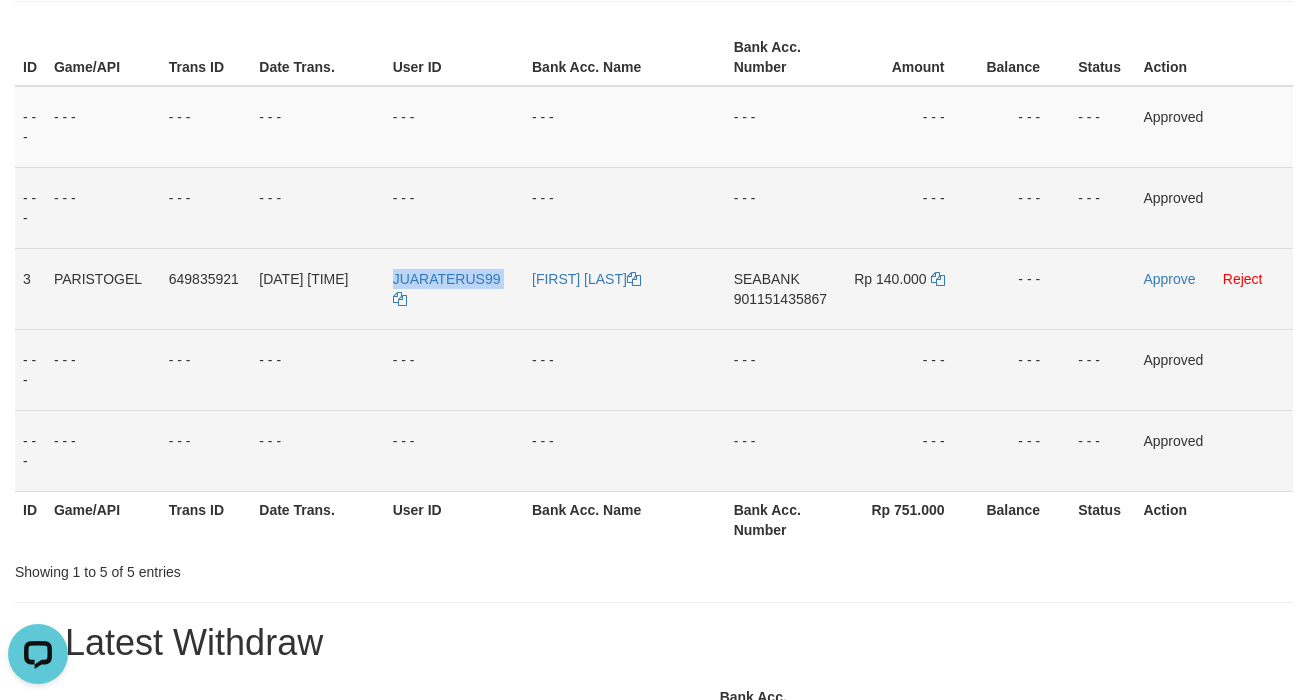 click on "JUARATERUS99" at bounding box center (454, 288) 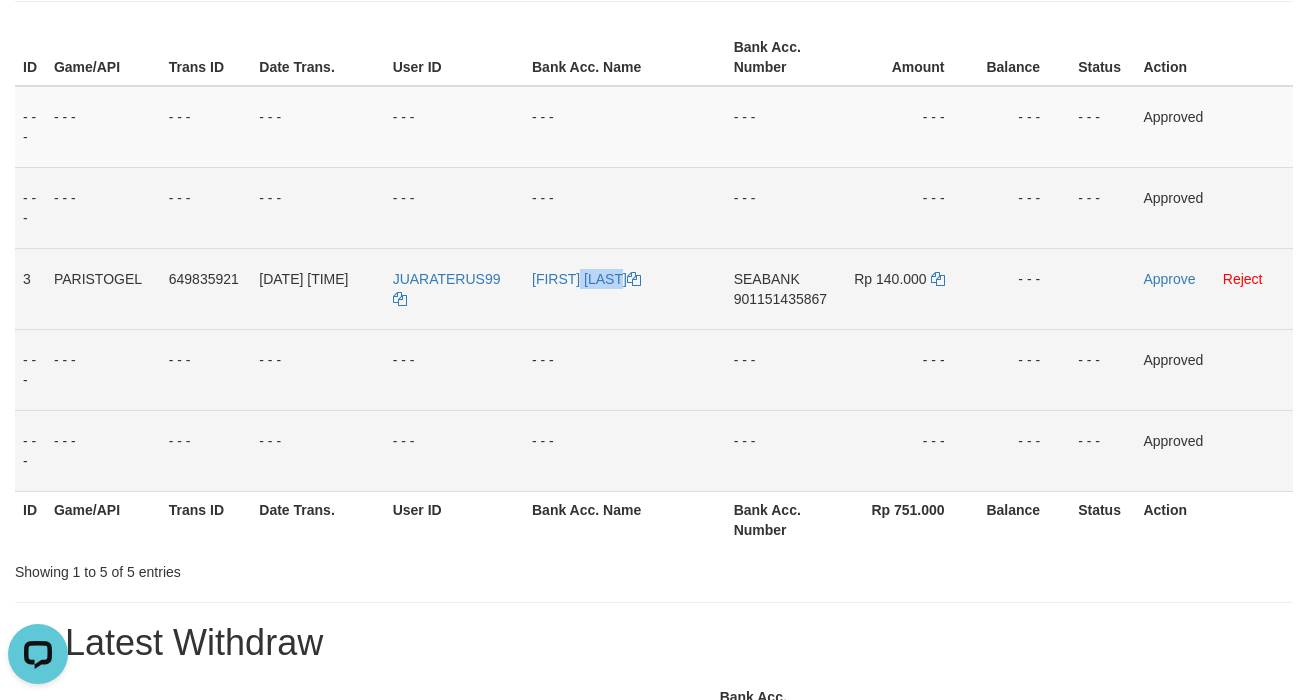 click on "[FIRST] [LAST]" at bounding box center (625, 288) 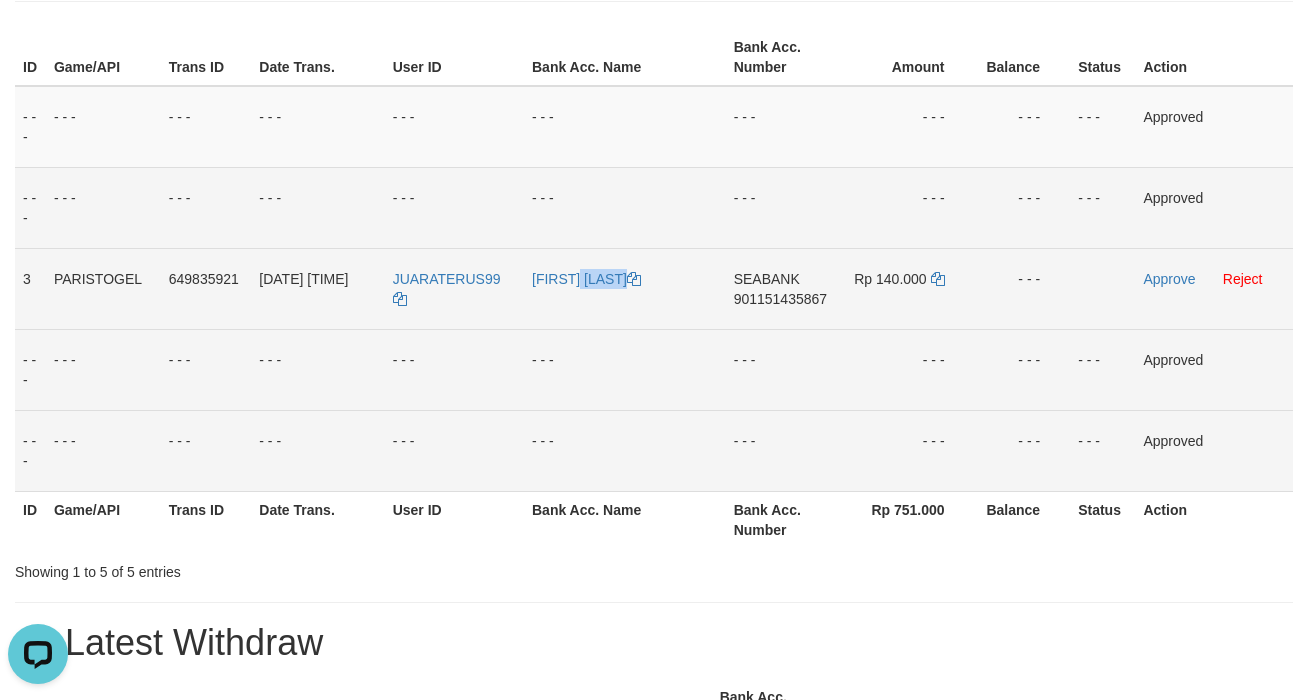 click on "[FIRST] [LAST]" at bounding box center [625, 288] 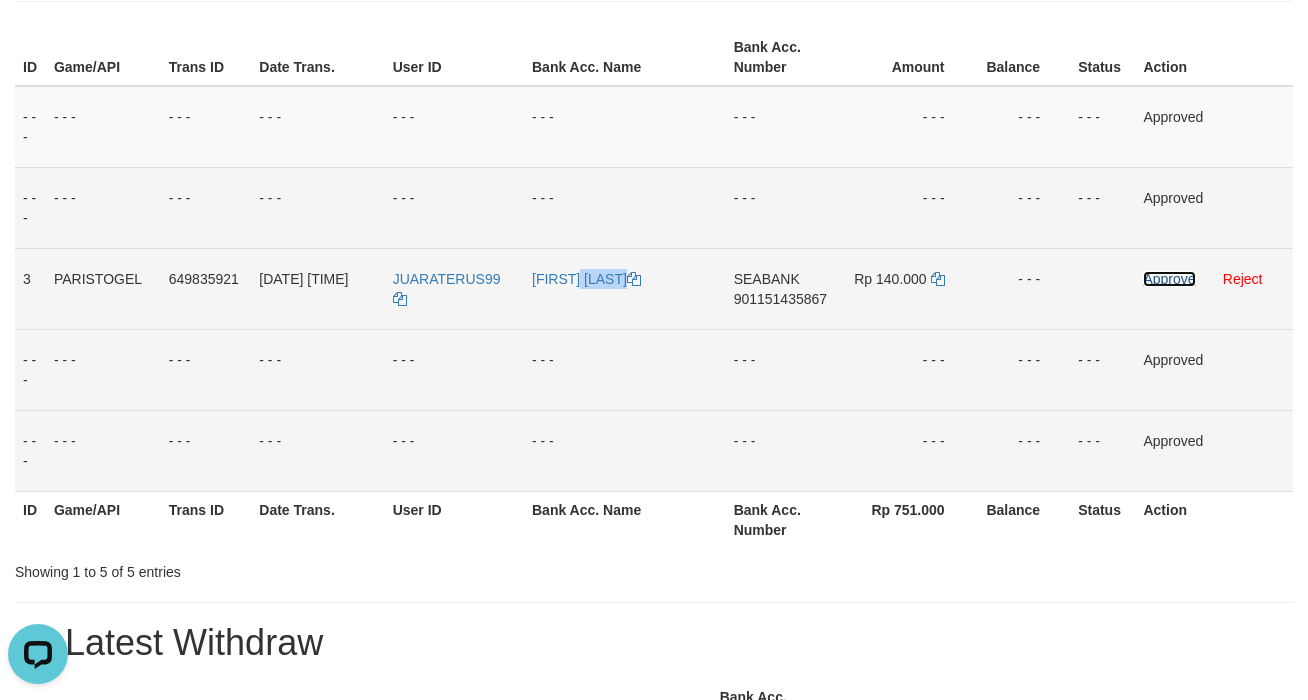 click on "Approve" at bounding box center (1169, 279) 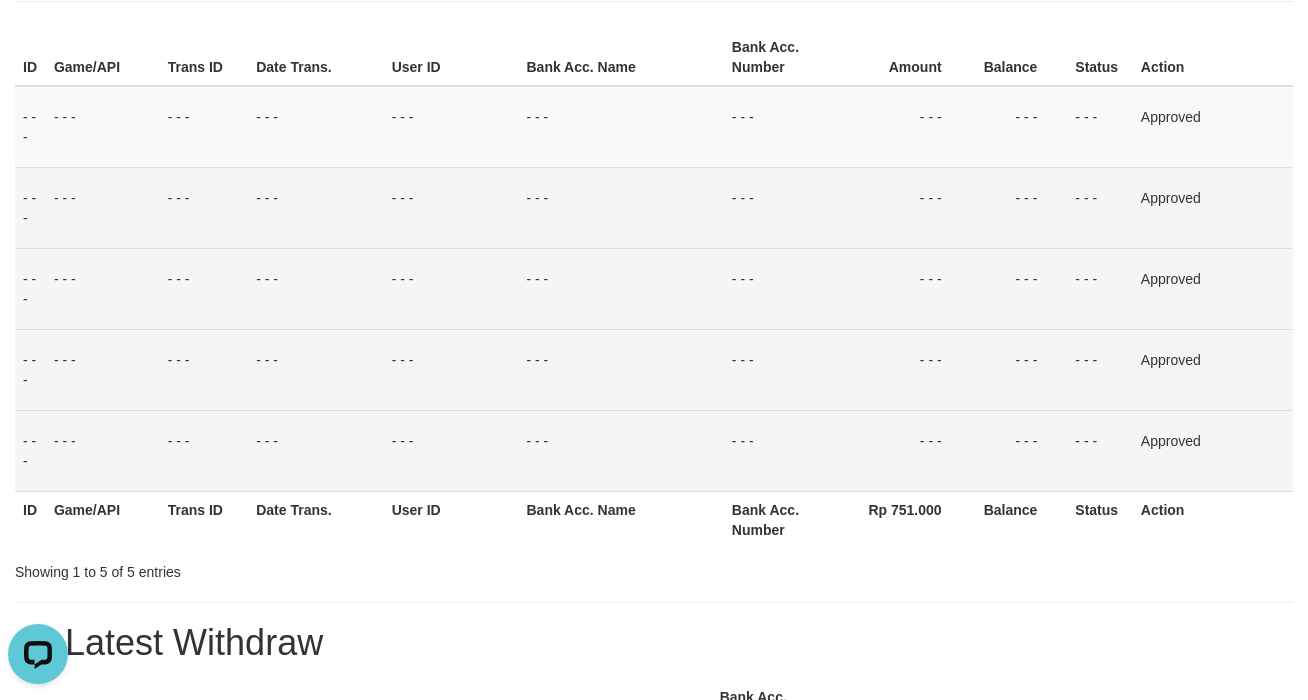 click on "- - -" at bounding box center [780, 207] 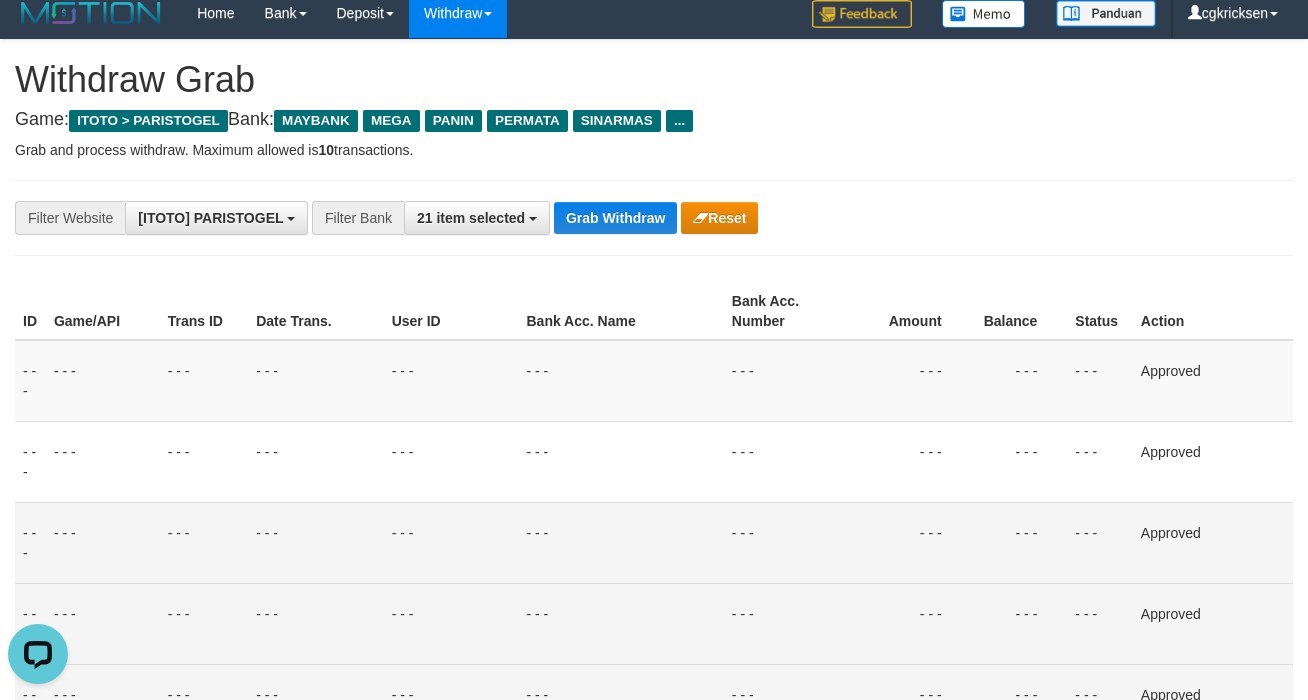 scroll, scrollTop: 0, scrollLeft: 0, axis: both 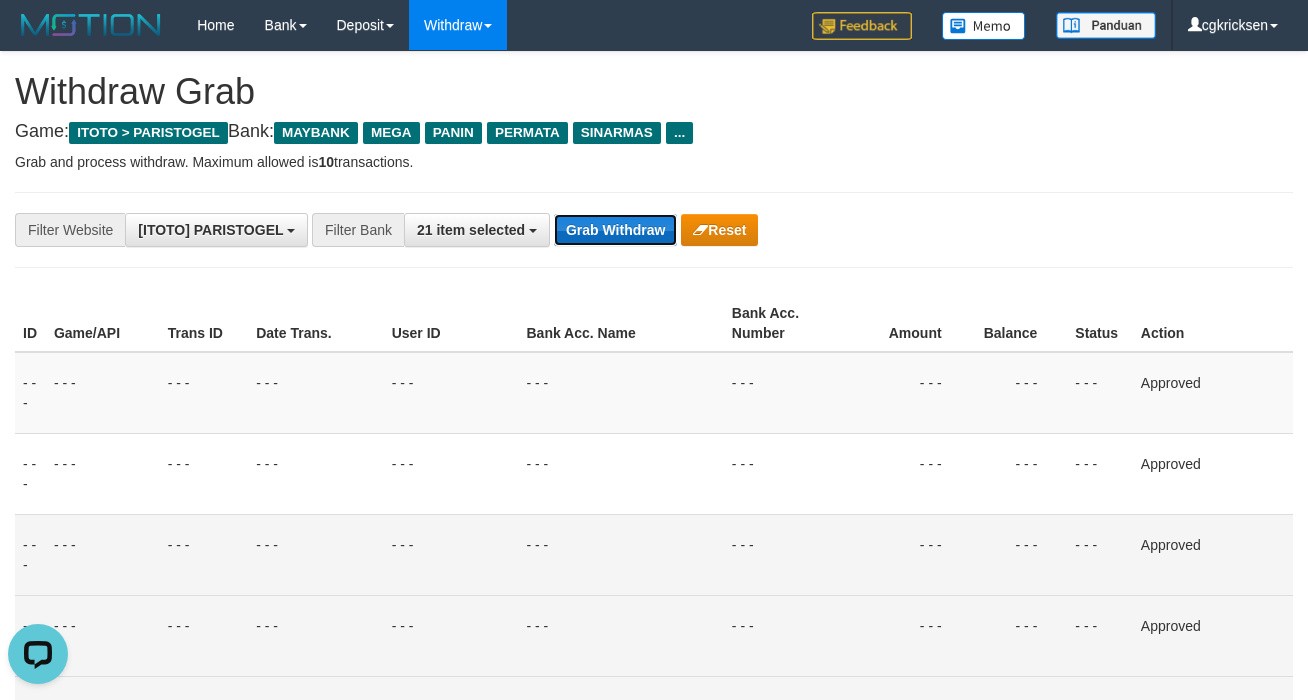 click on "Grab Withdraw" at bounding box center (615, 230) 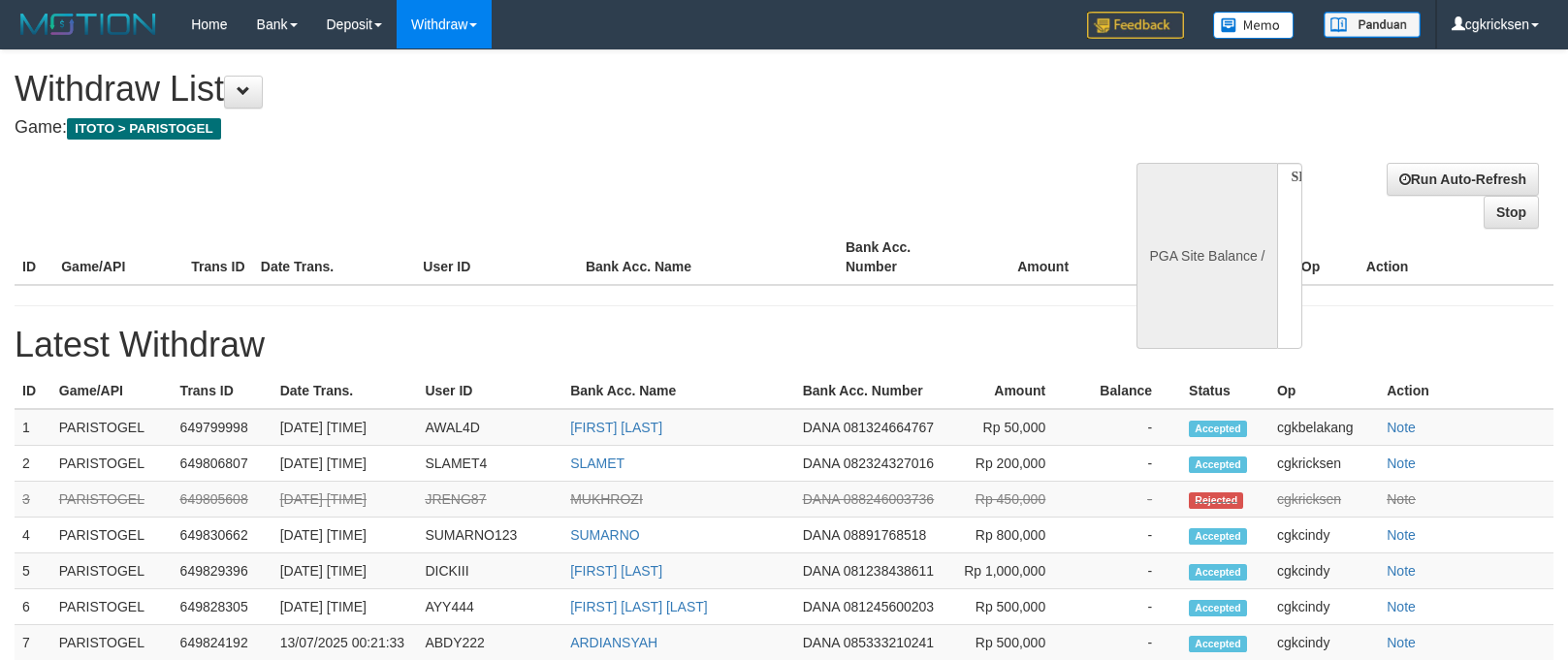 select 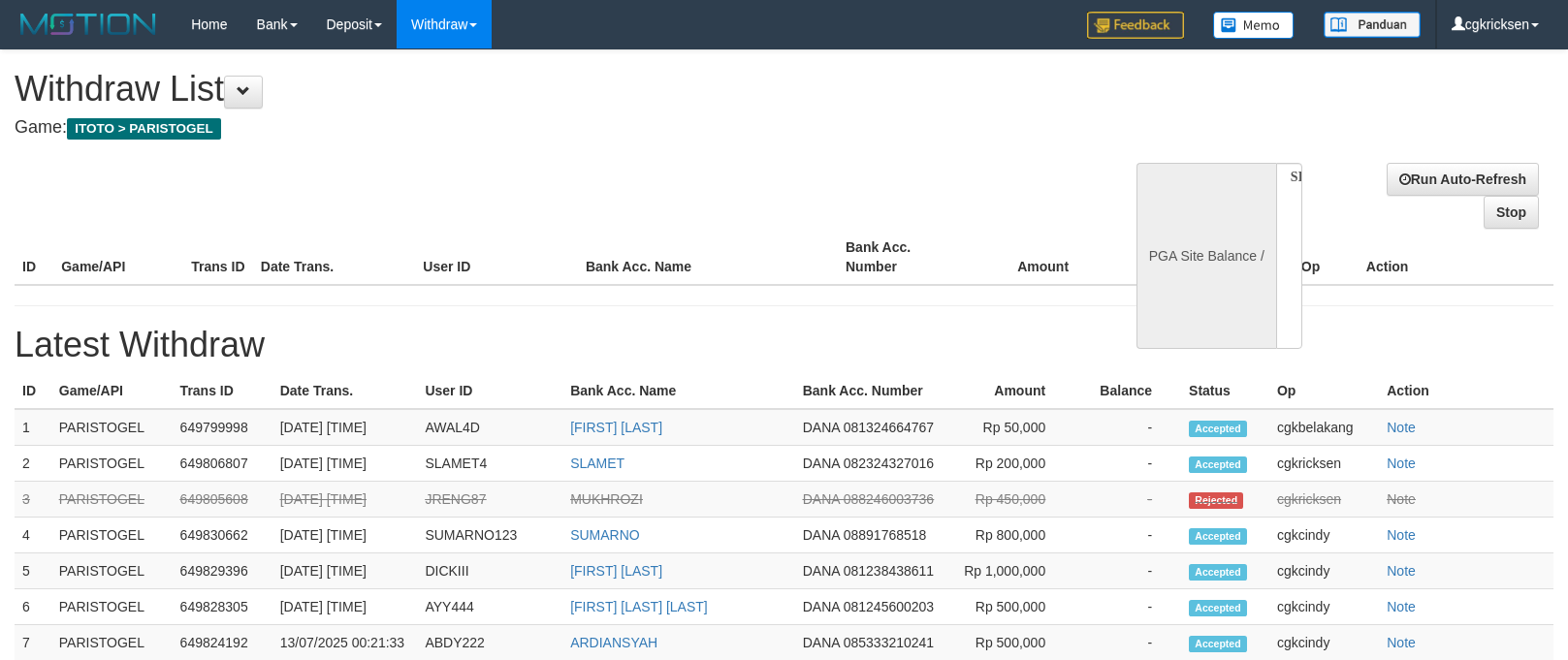 scroll, scrollTop: 0, scrollLeft: 0, axis: both 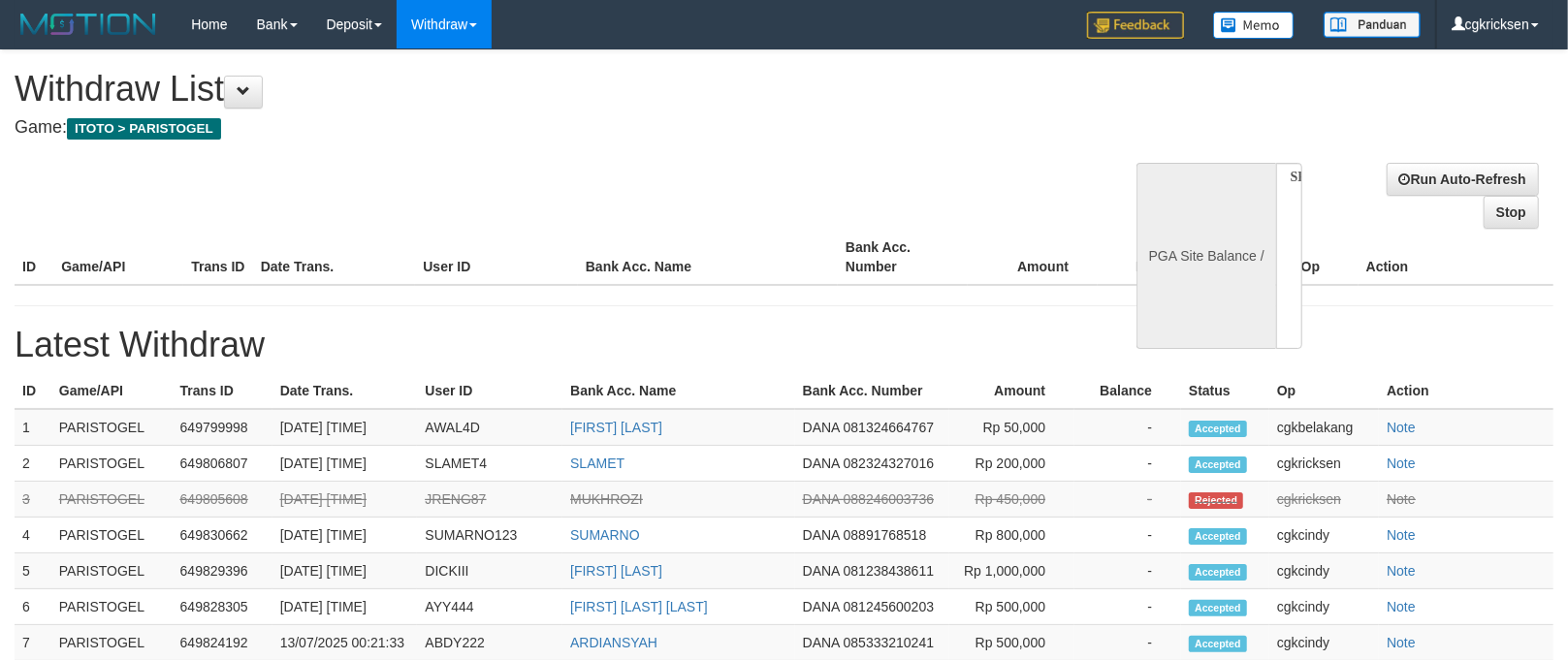 select on "**" 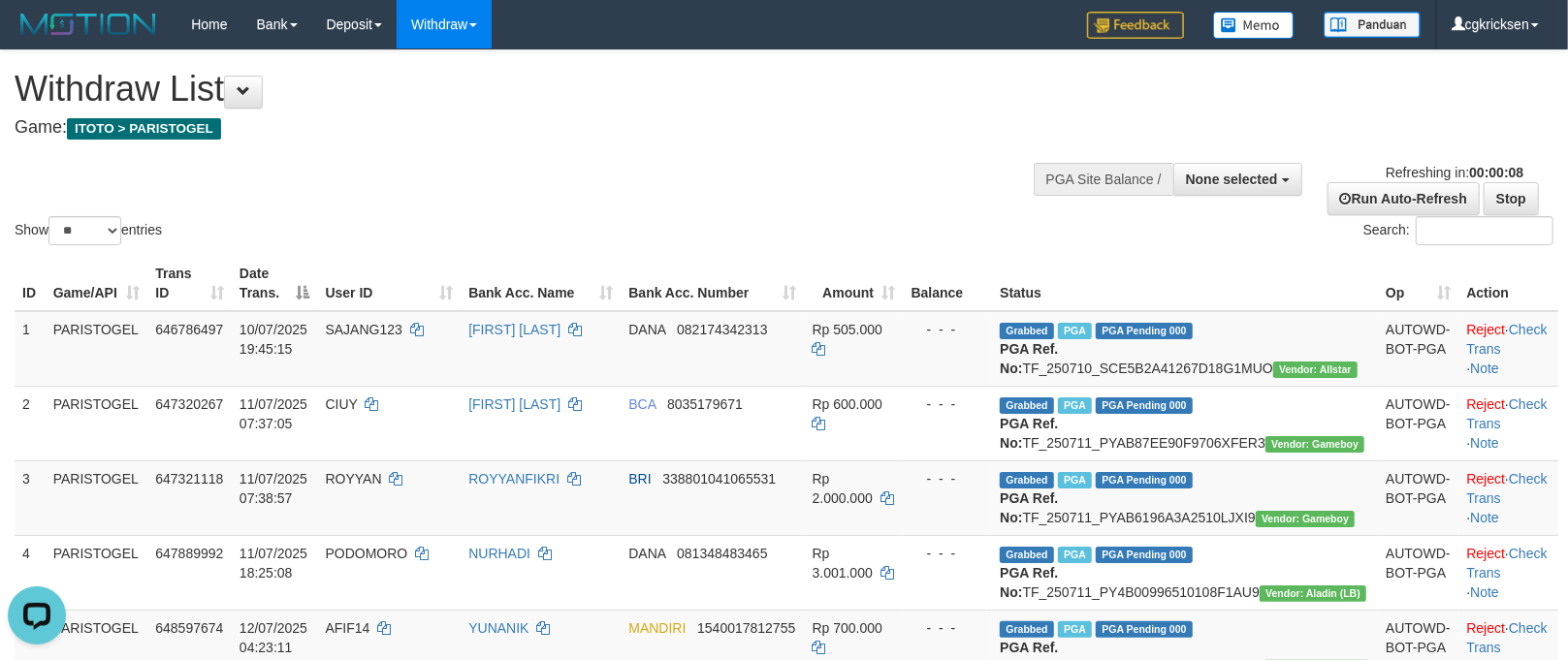 scroll, scrollTop: 0, scrollLeft: 0, axis: both 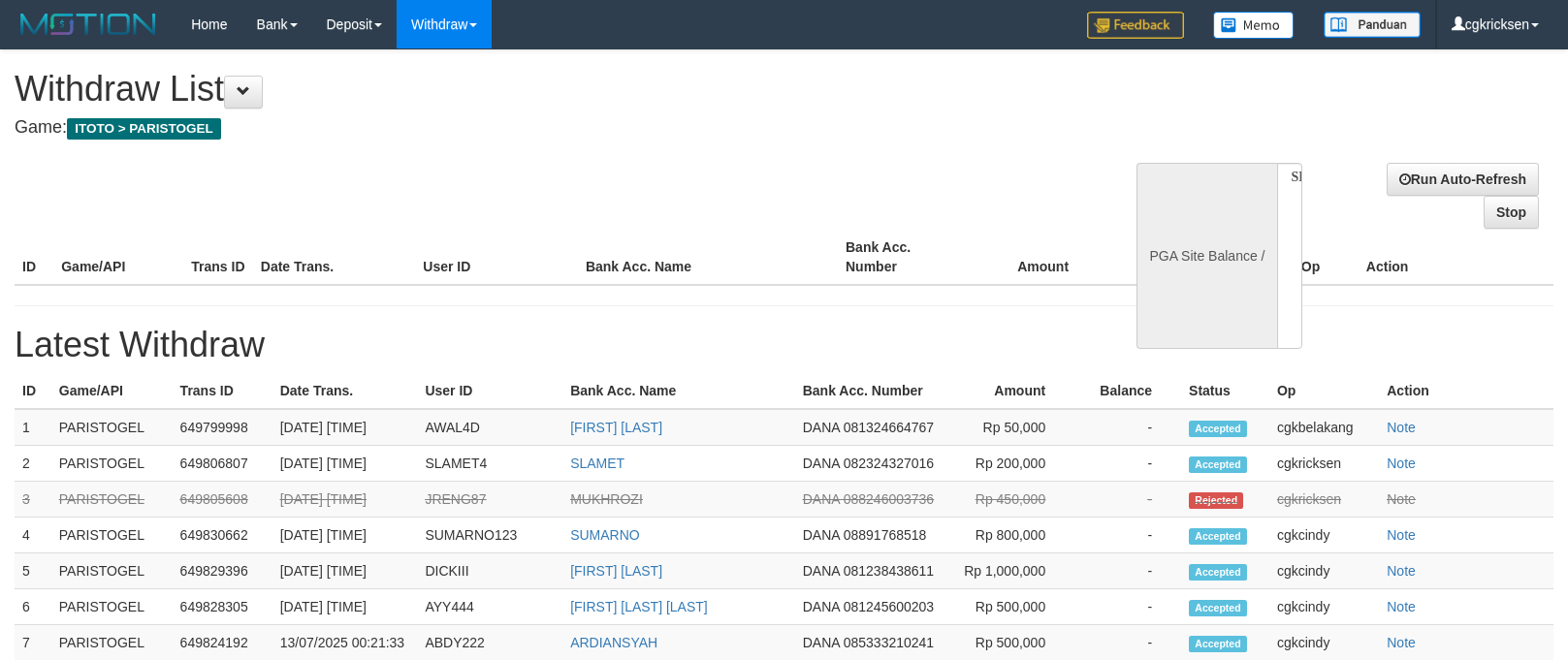 select 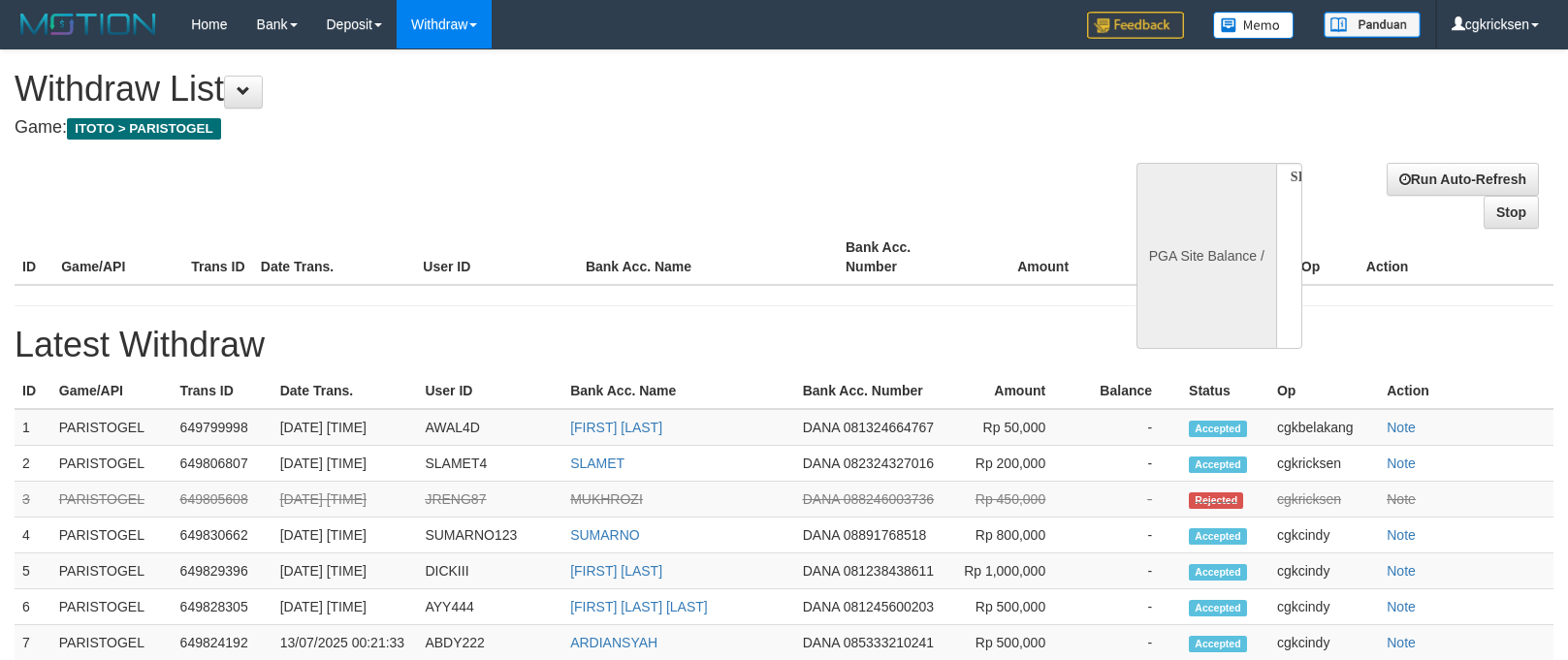 scroll, scrollTop: 0, scrollLeft: 0, axis: both 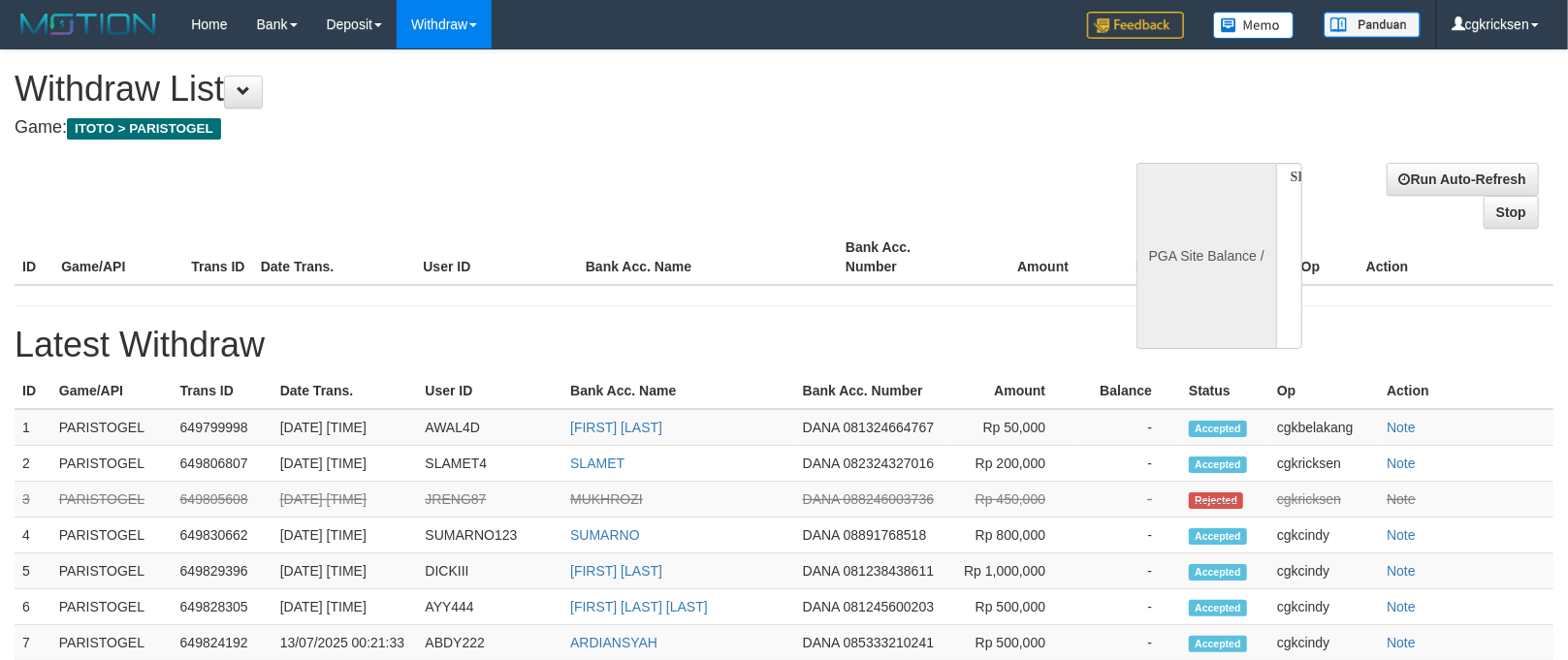 select on "**" 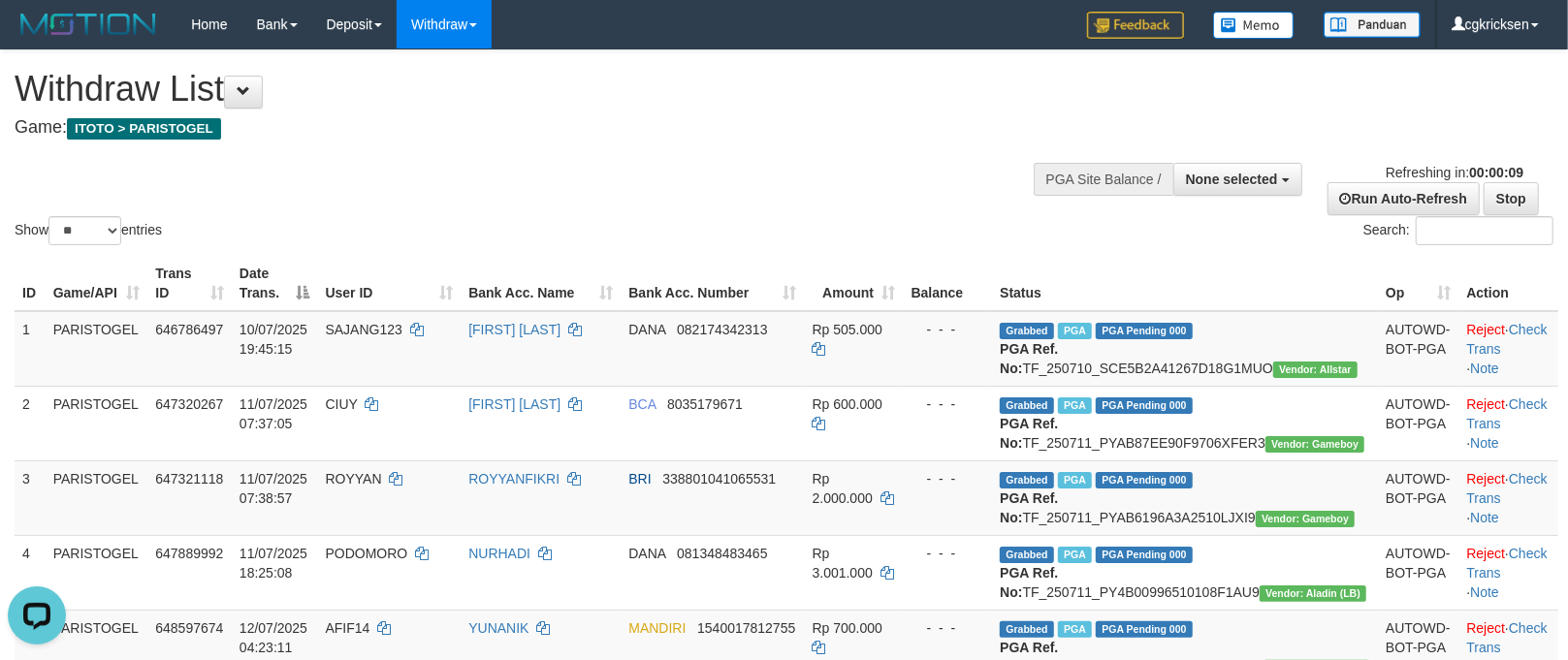 scroll, scrollTop: 0, scrollLeft: 0, axis: both 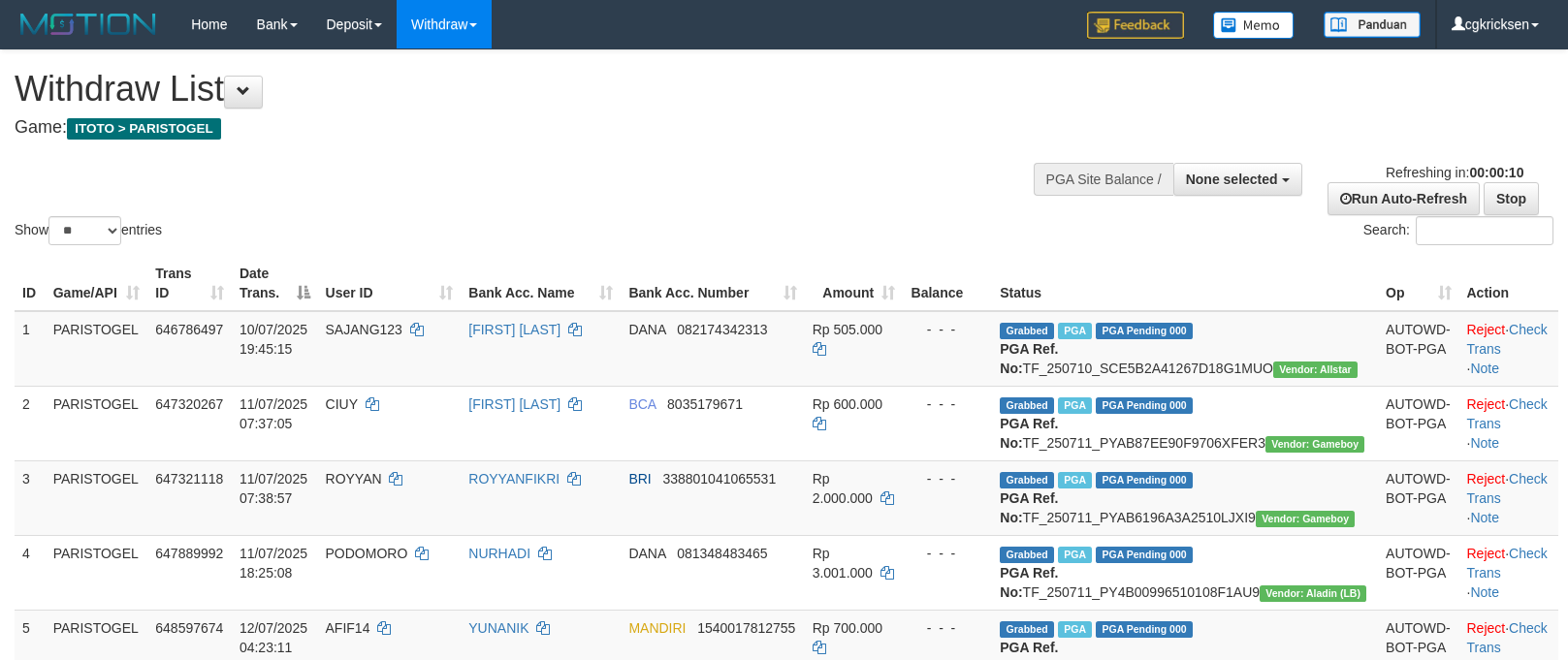 select 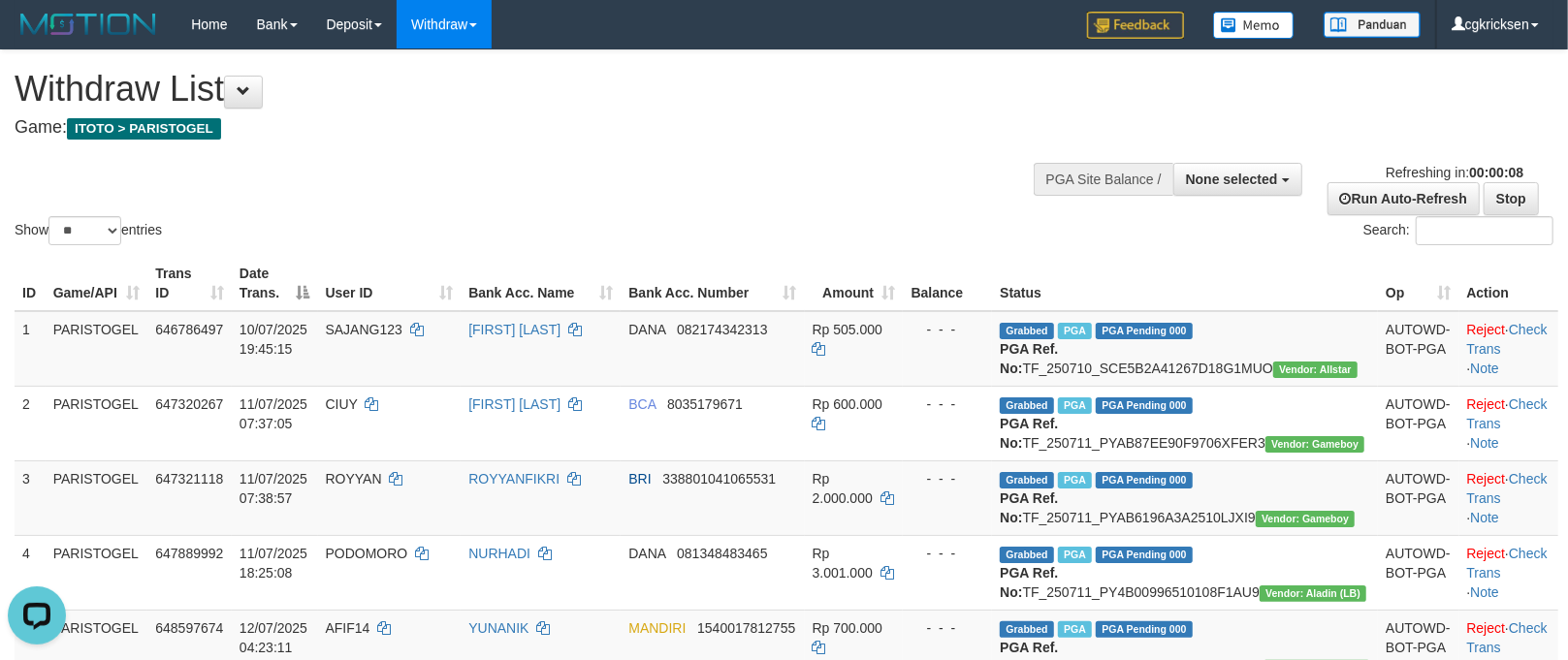 scroll, scrollTop: 0, scrollLeft: 0, axis: both 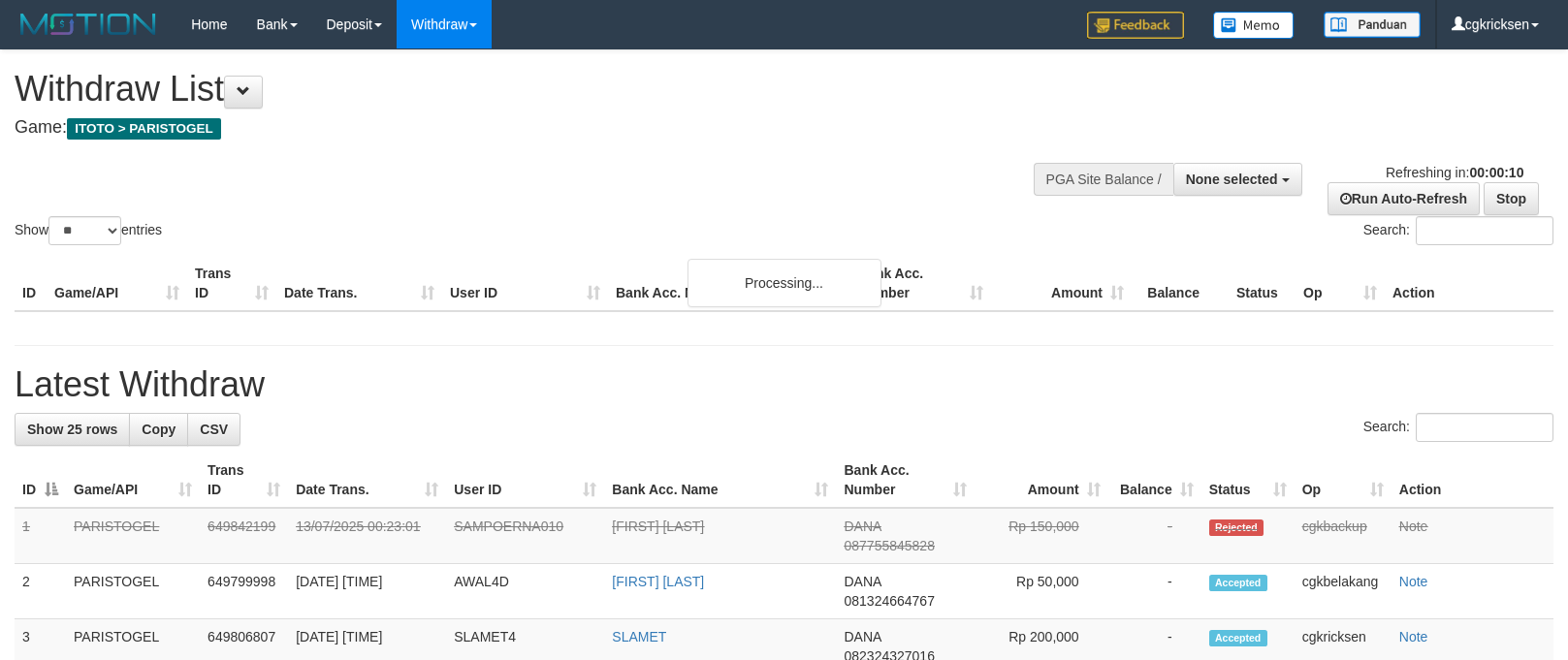 select 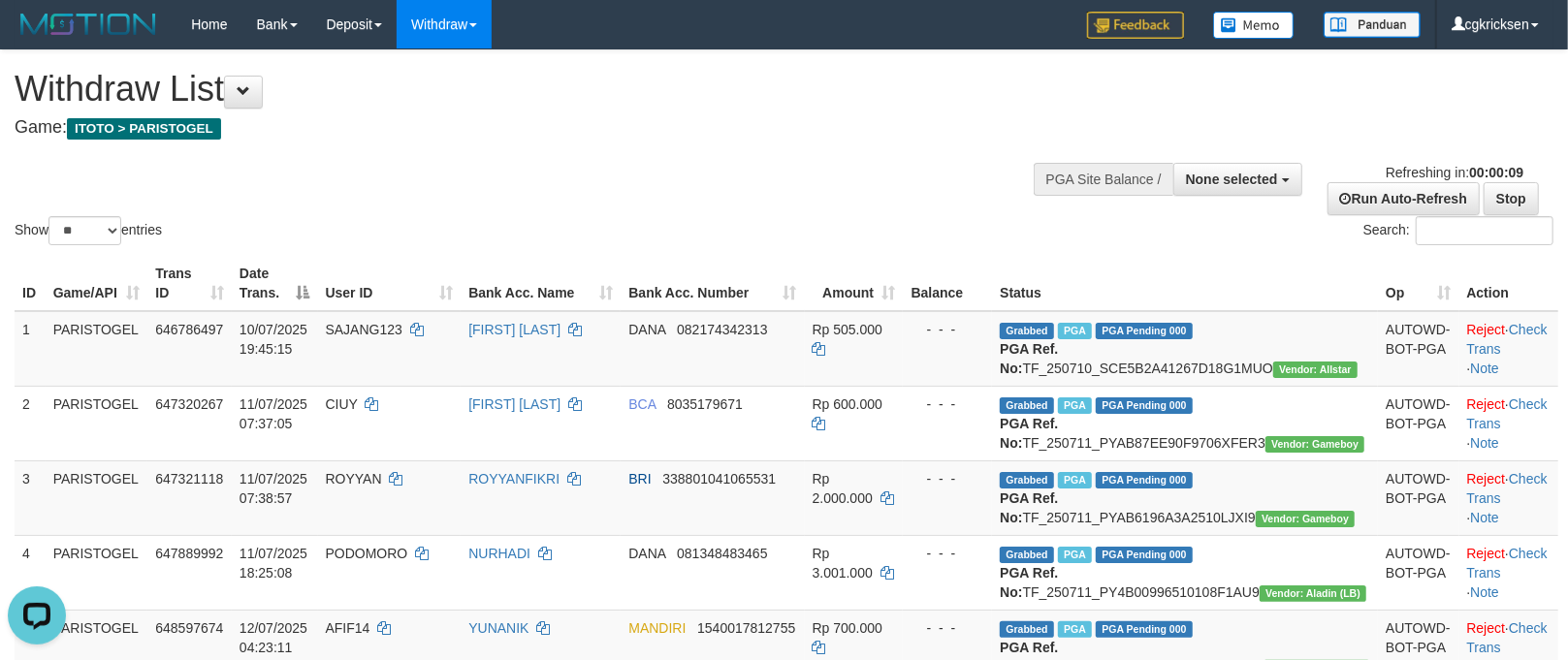 scroll, scrollTop: 0, scrollLeft: 0, axis: both 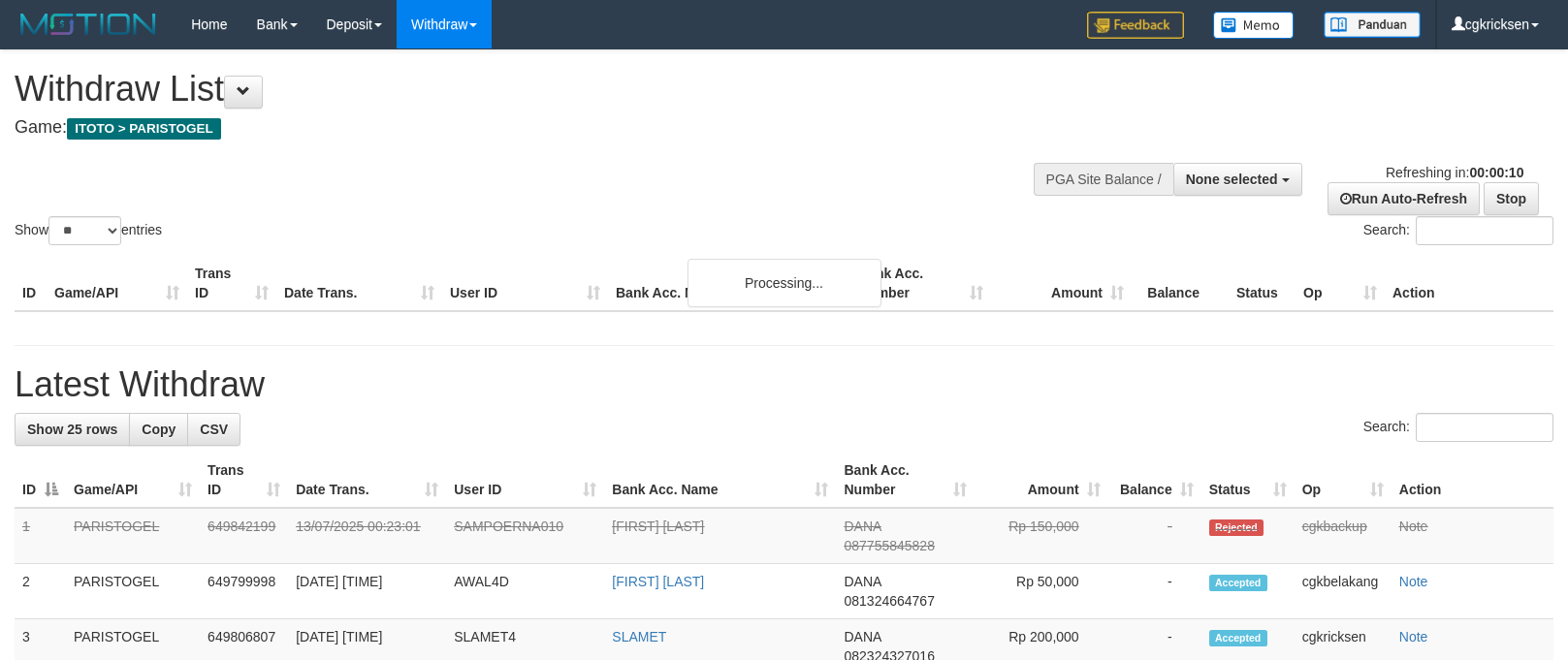 select 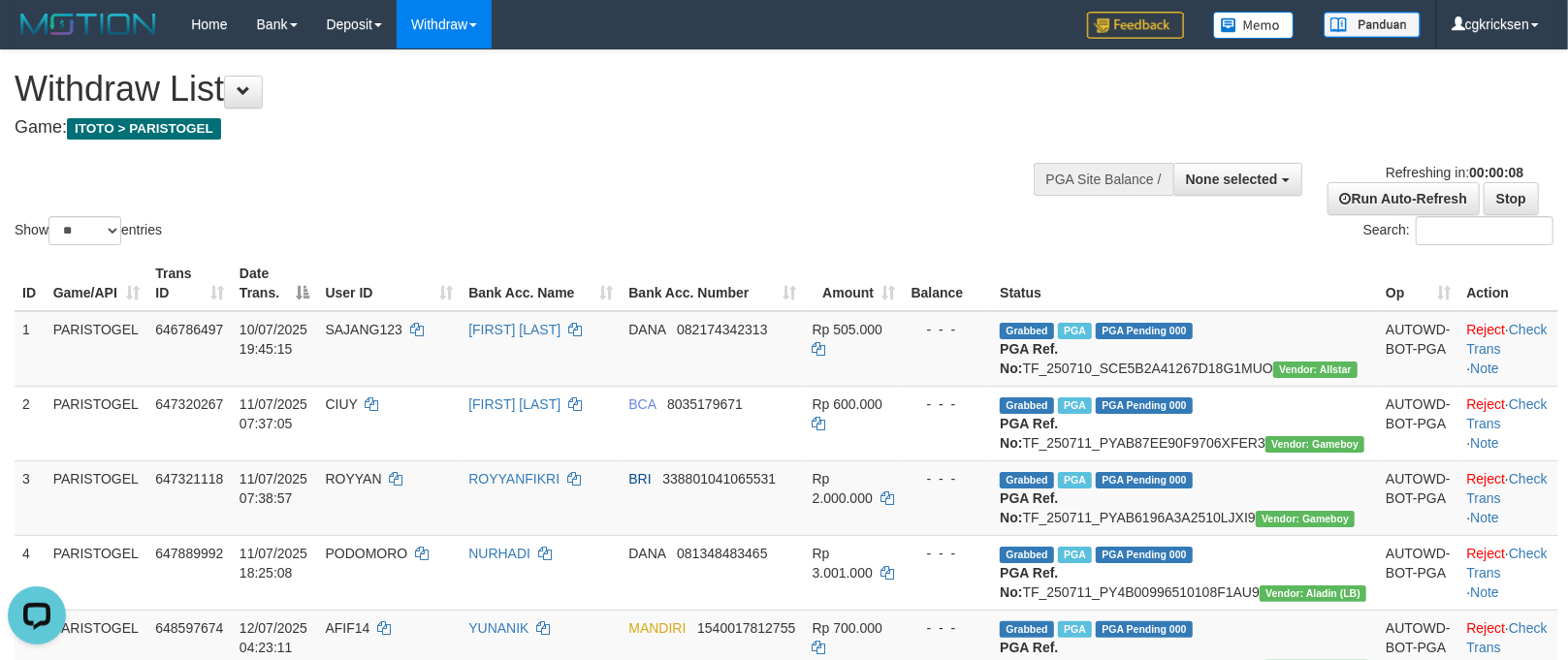 scroll, scrollTop: 0, scrollLeft: 0, axis: both 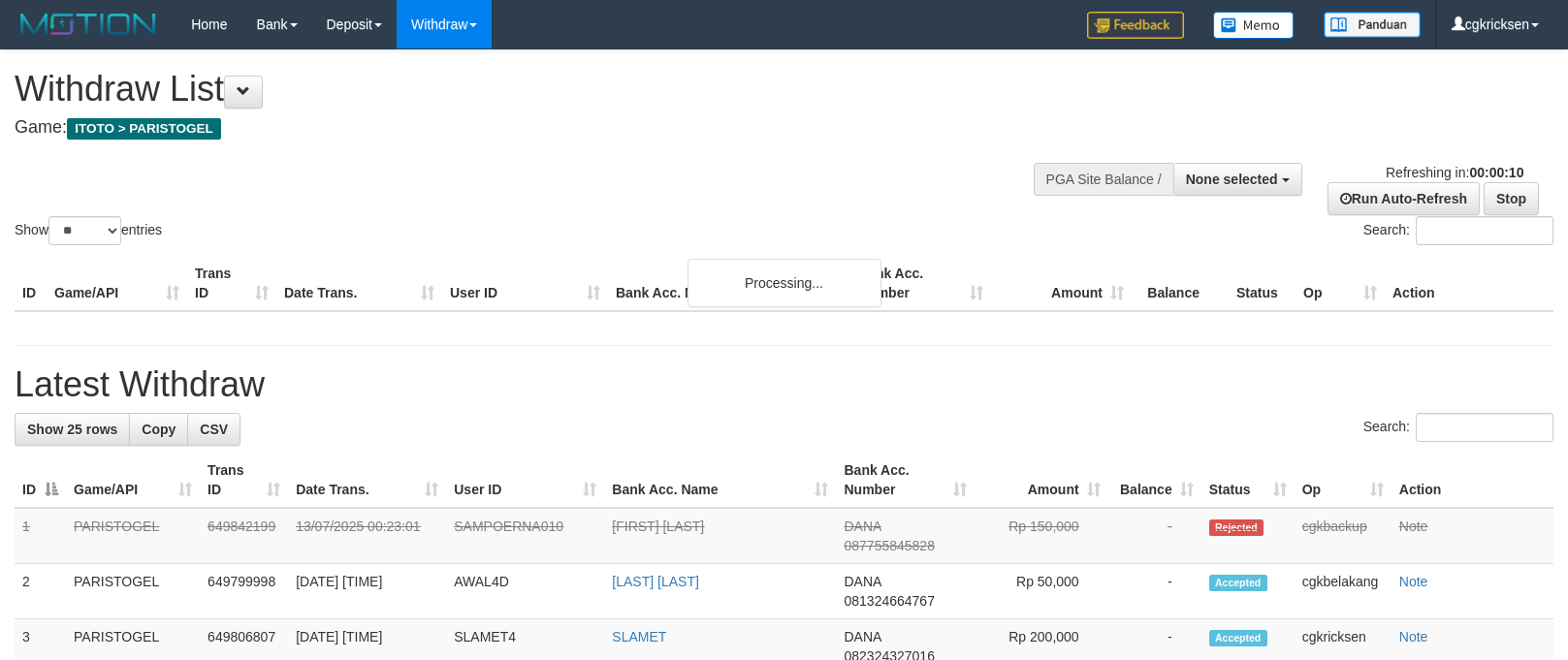 select 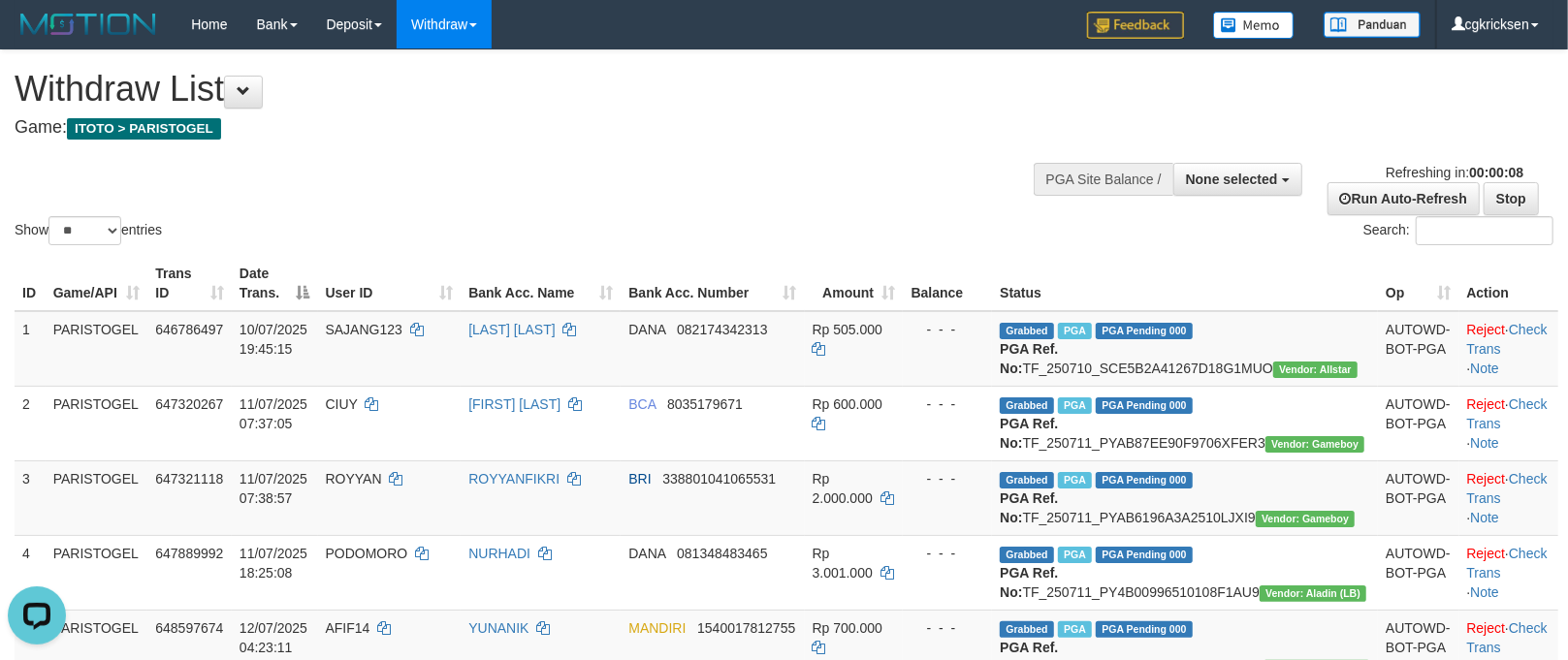 scroll, scrollTop: 0, scrollLeft: 0, axis: both 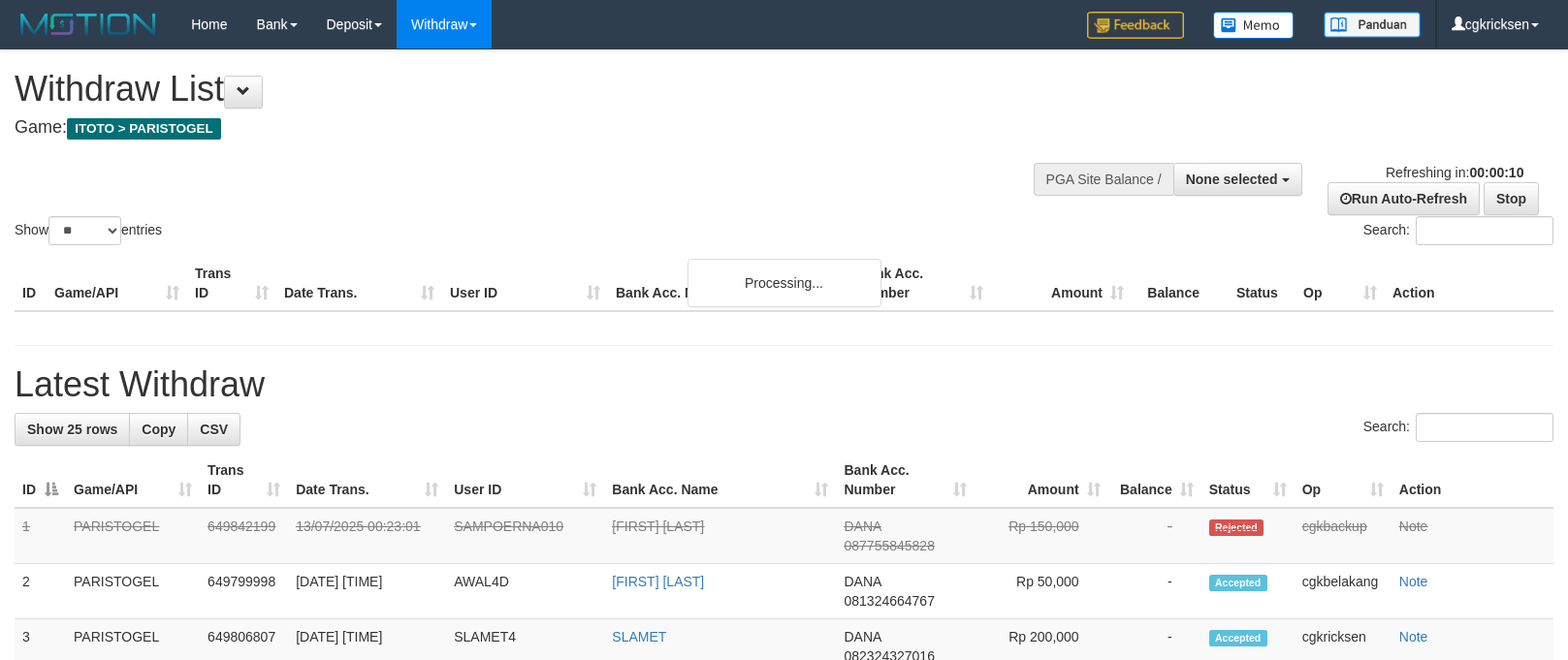 select 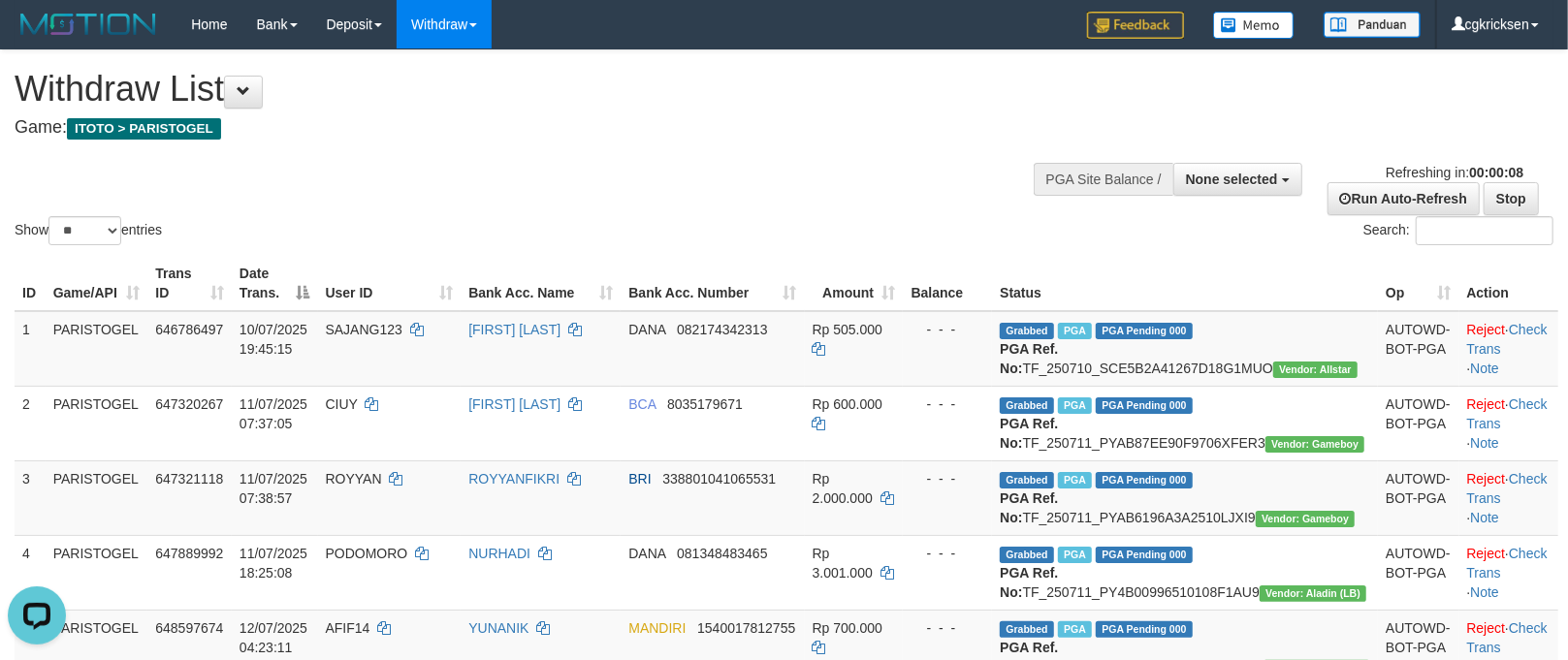 scroll, scrollTop: 0, scrollLeft: 0, axis: both 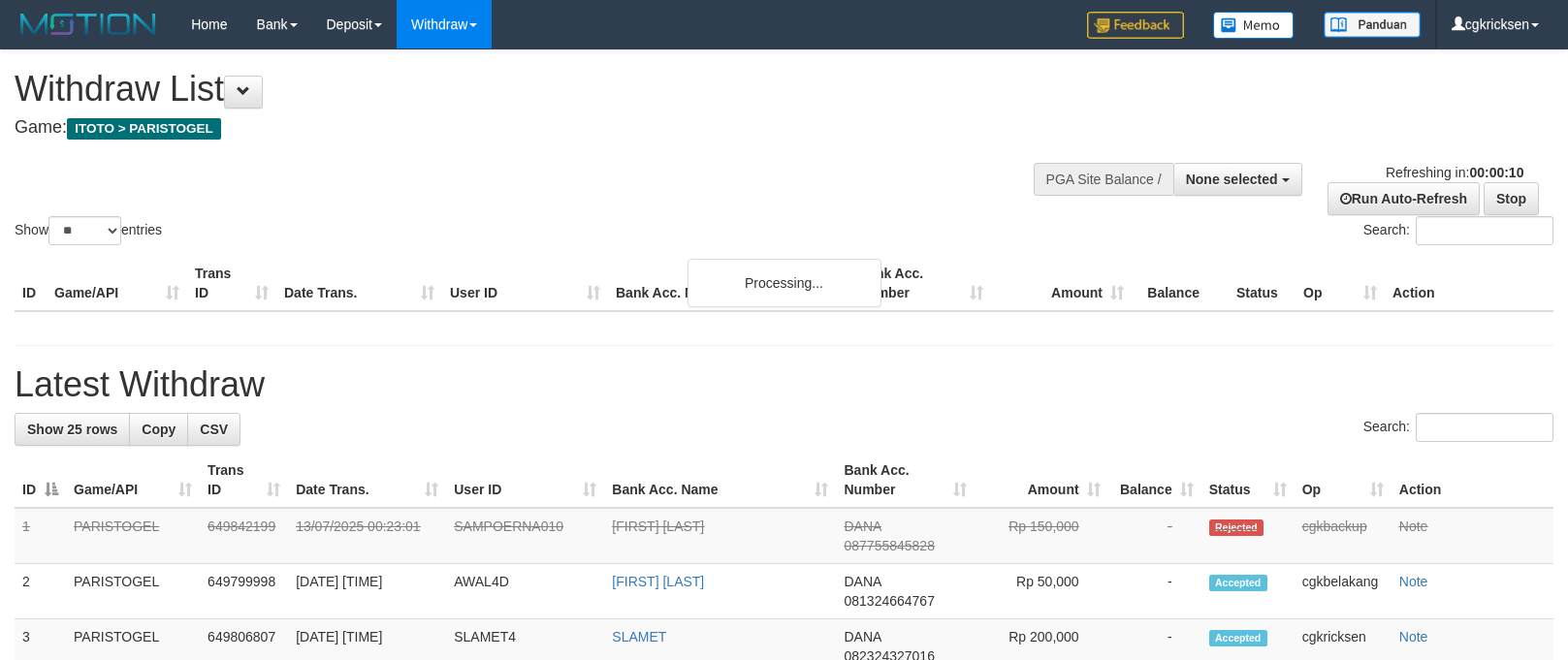 select 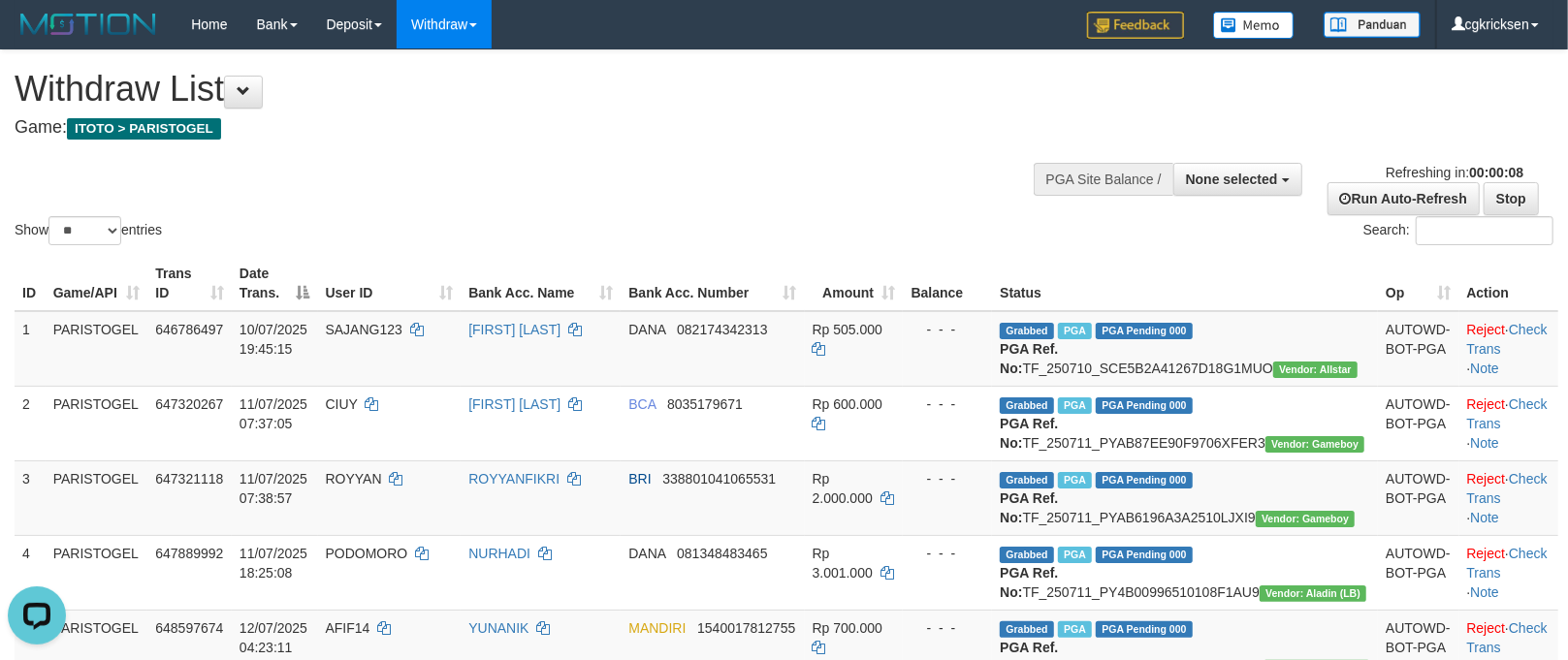 scroll, scrollTop: 0, scrollLeft: 0, axis: both 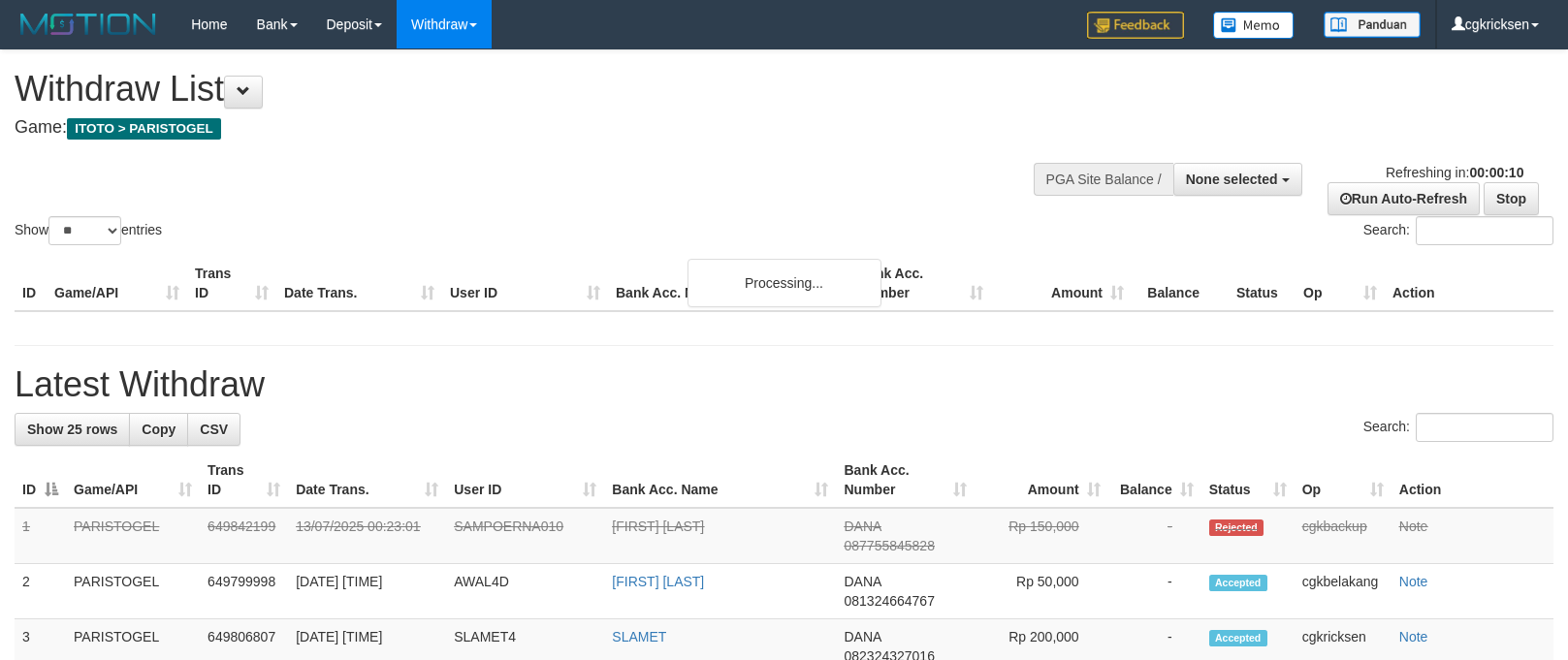 select 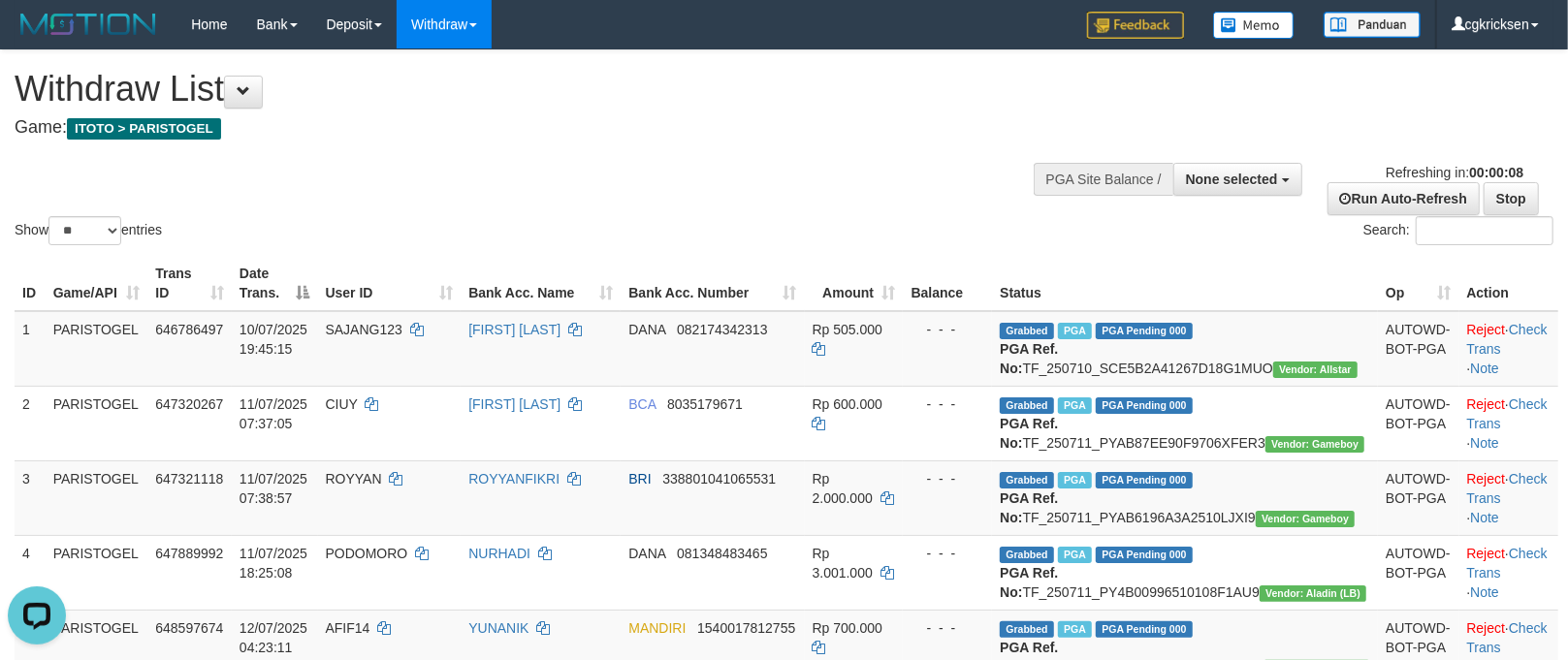 scroll, scrollTop: 0, scrollLeft: 0, axis: both 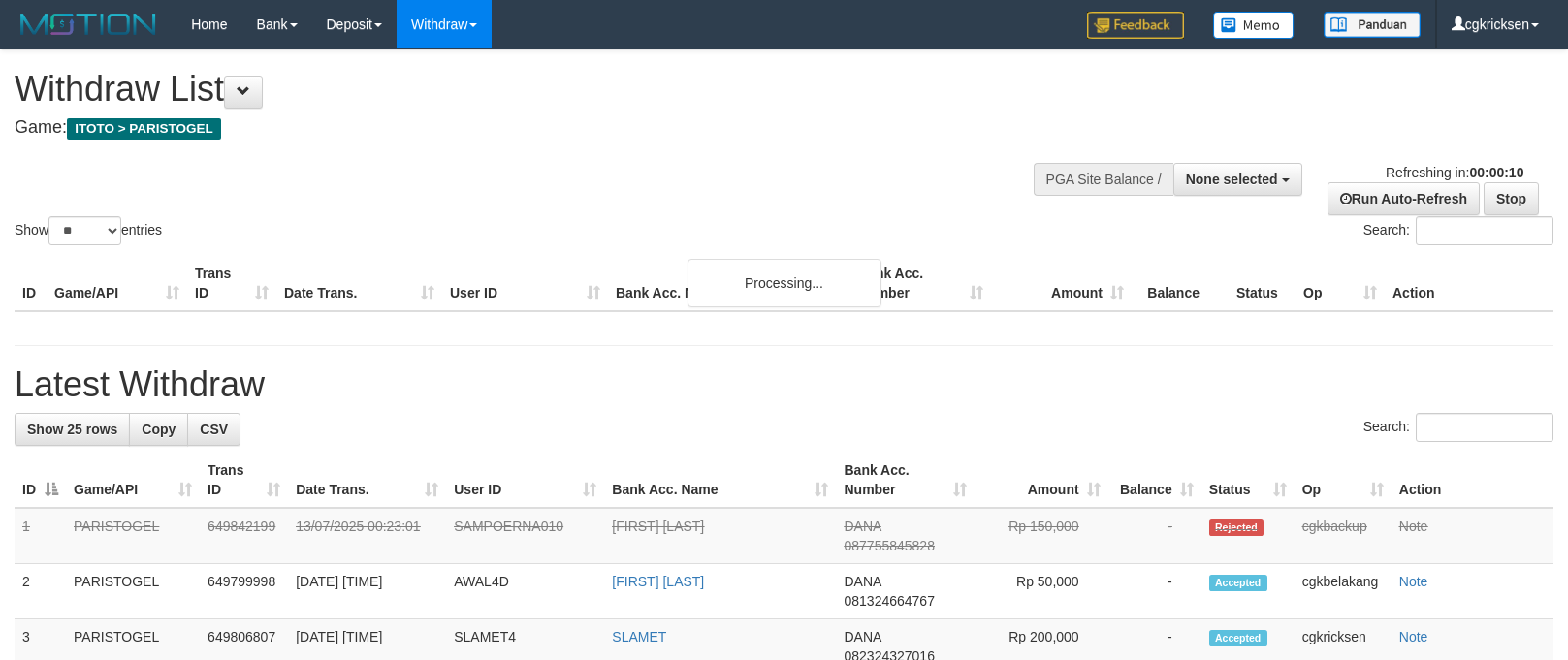 select 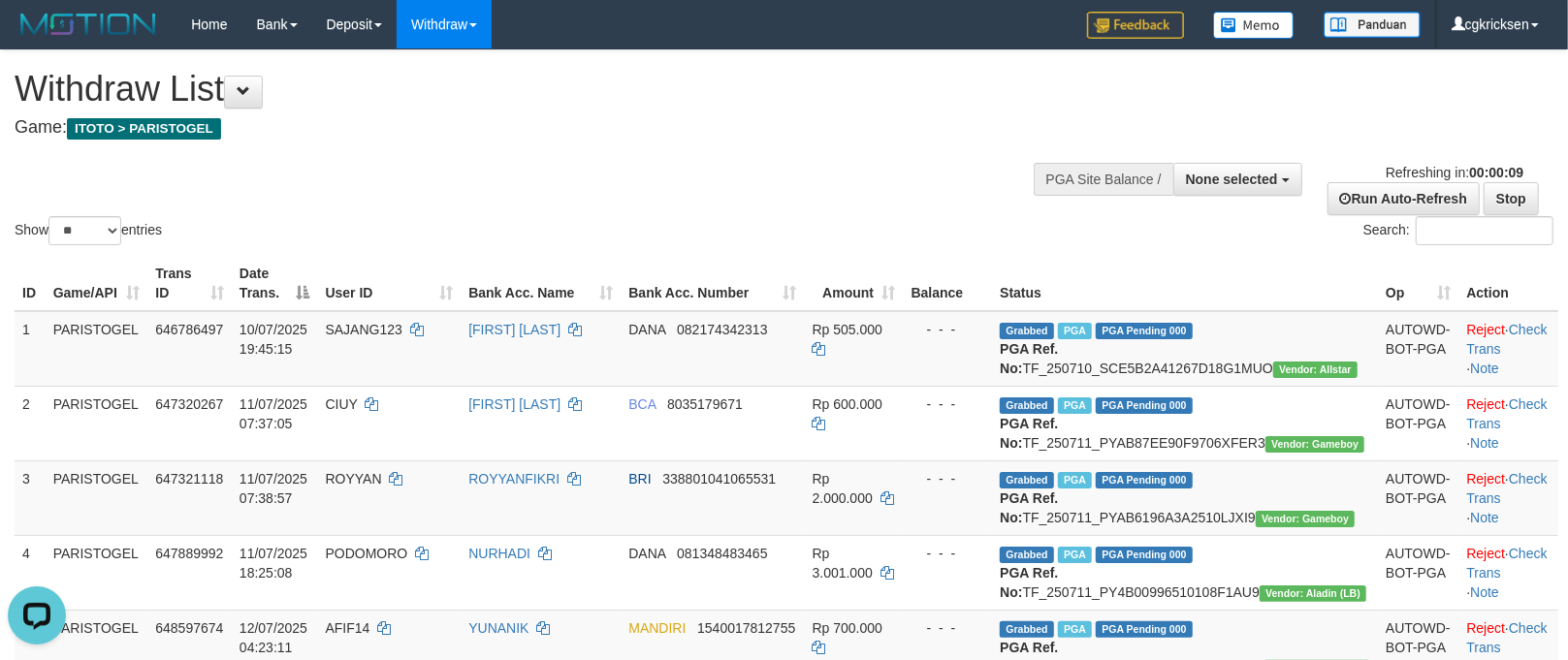 scroll, scrollTop: 0, scrollLeft: 0, axis: both 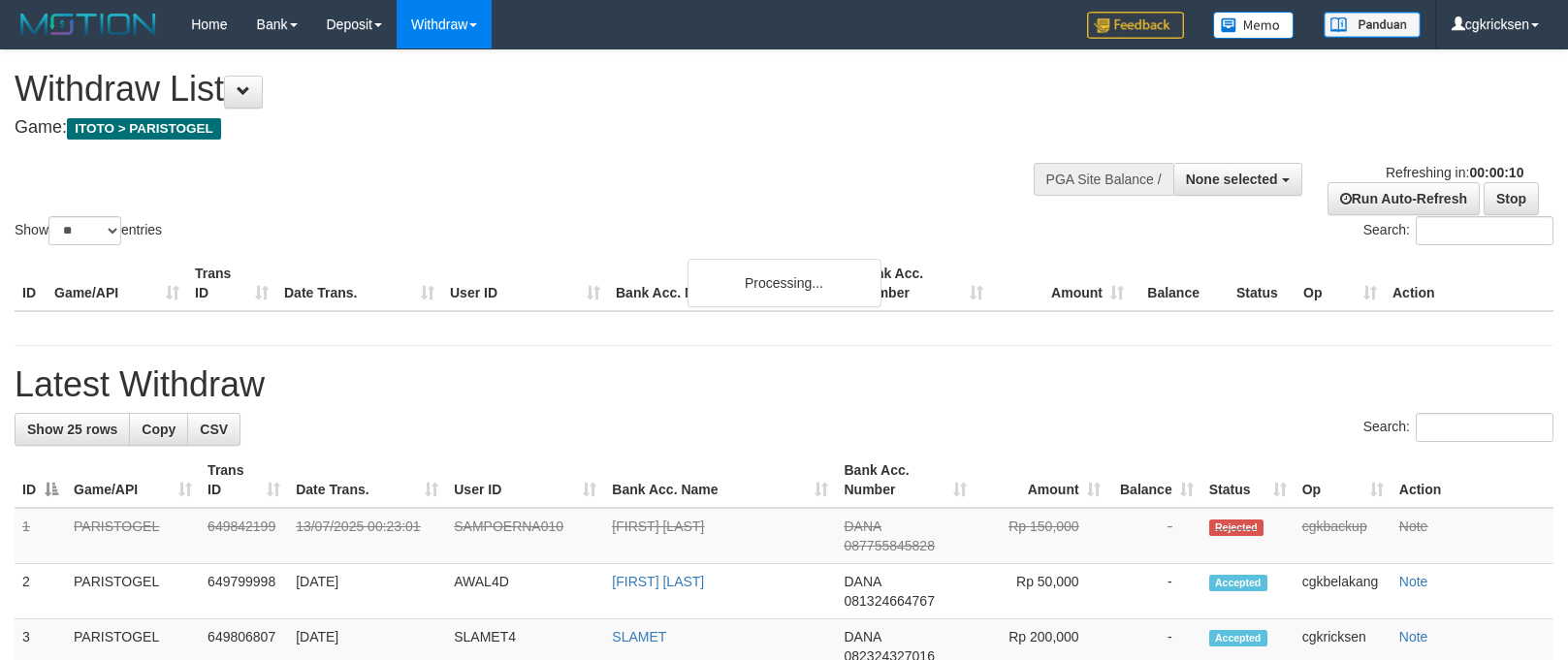 select 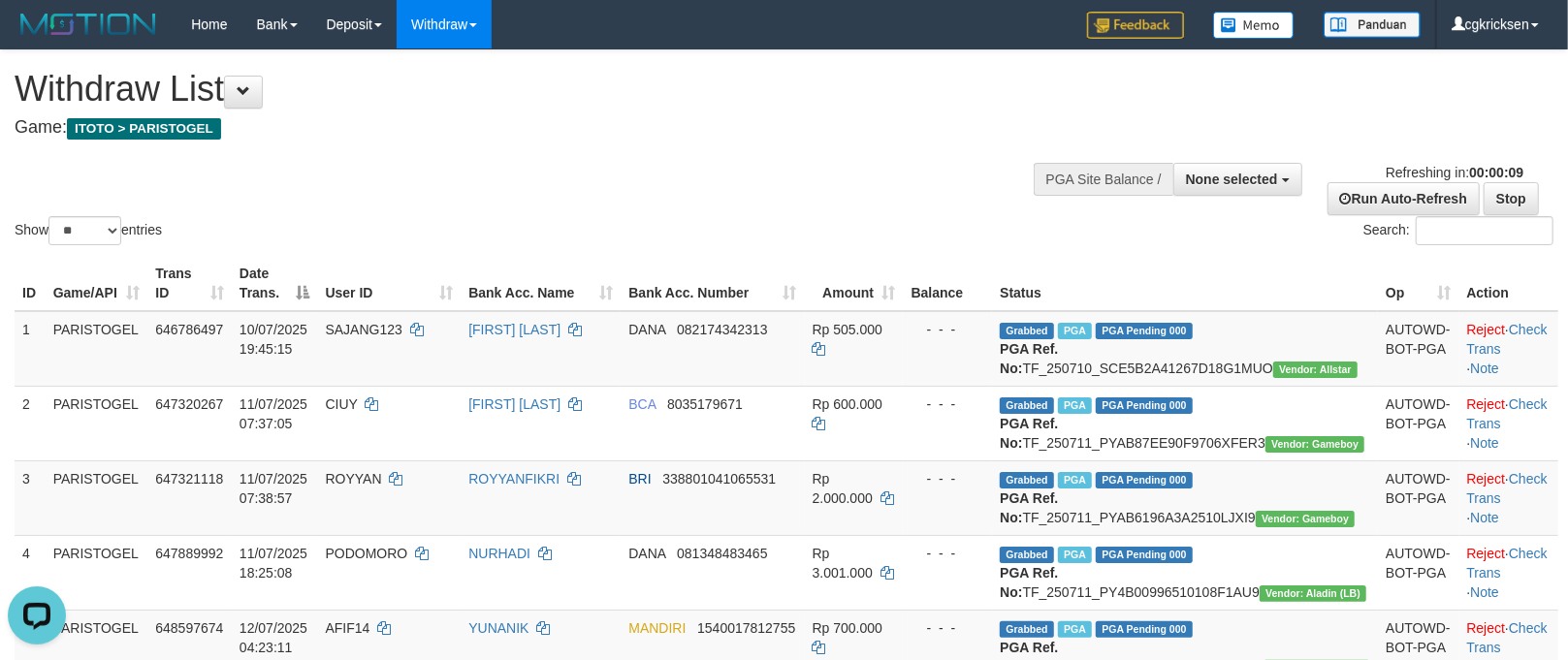 scroll, scrollTop: 0, scrollLeft: 0, axis: both 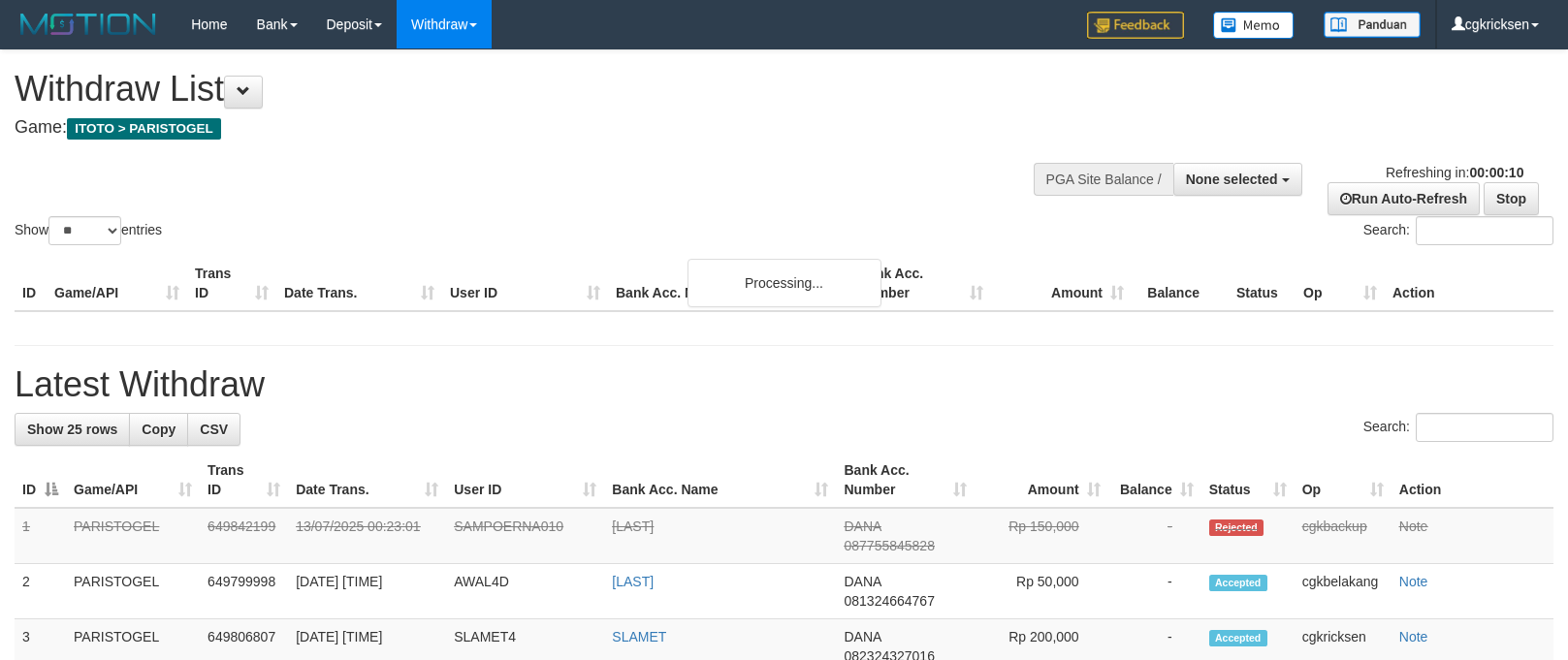 select 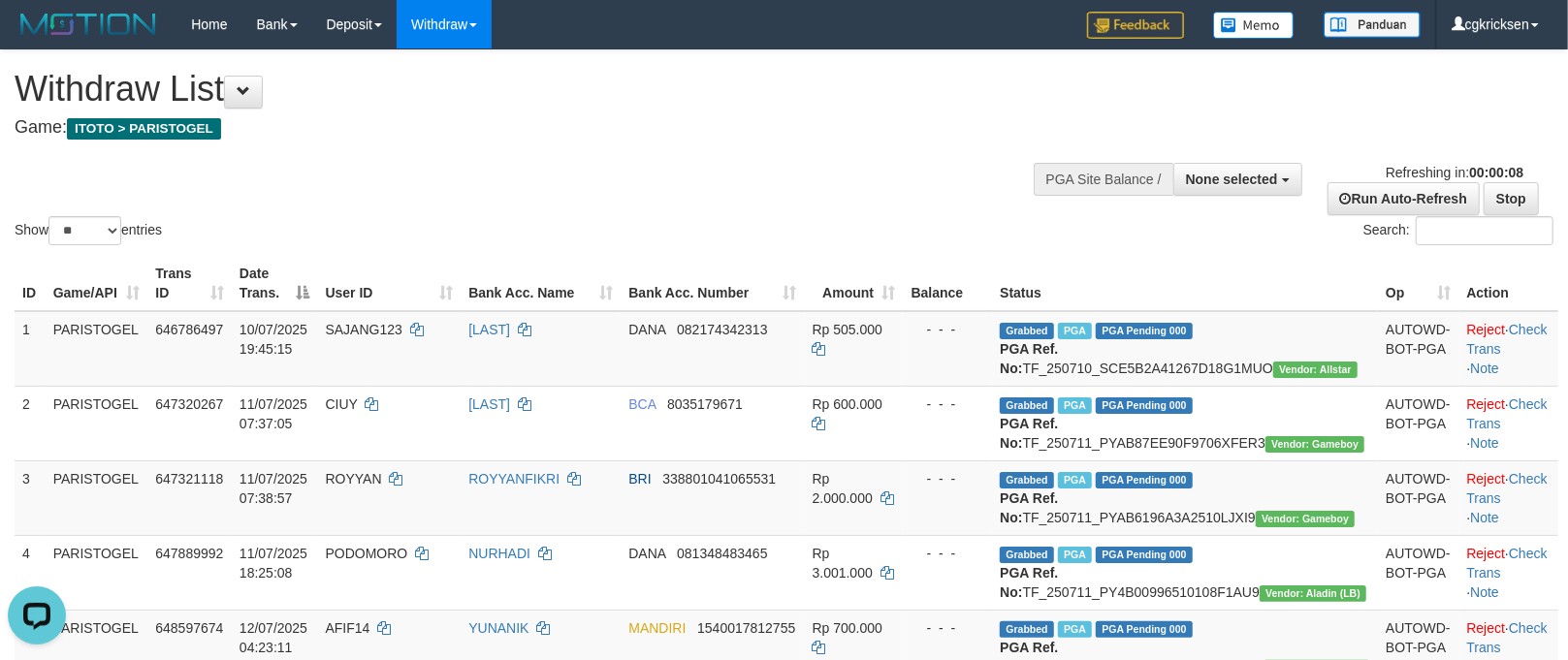 scroll, scrollTop: 0, scrollLeft: 0, axis: both 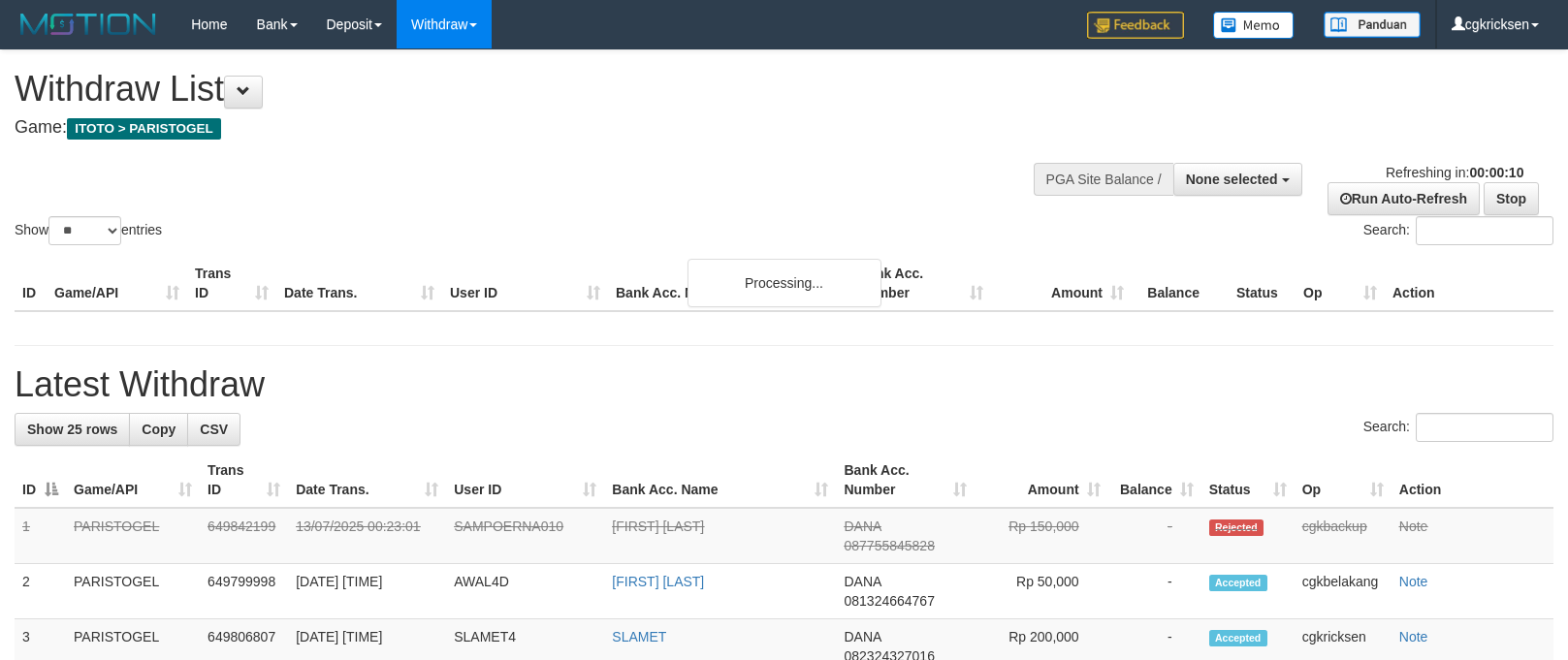 select 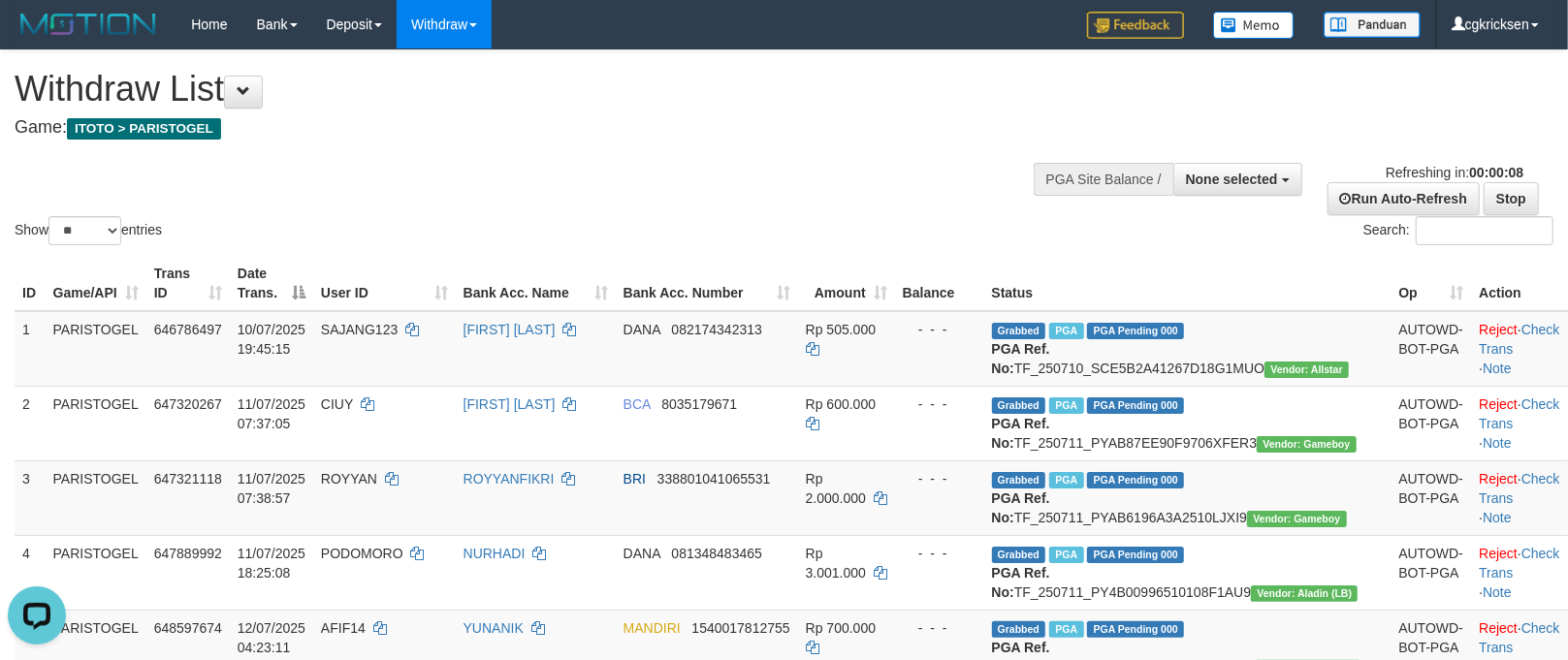 scroll, scrollTop: 0, scrollLeft: 0, axis: both 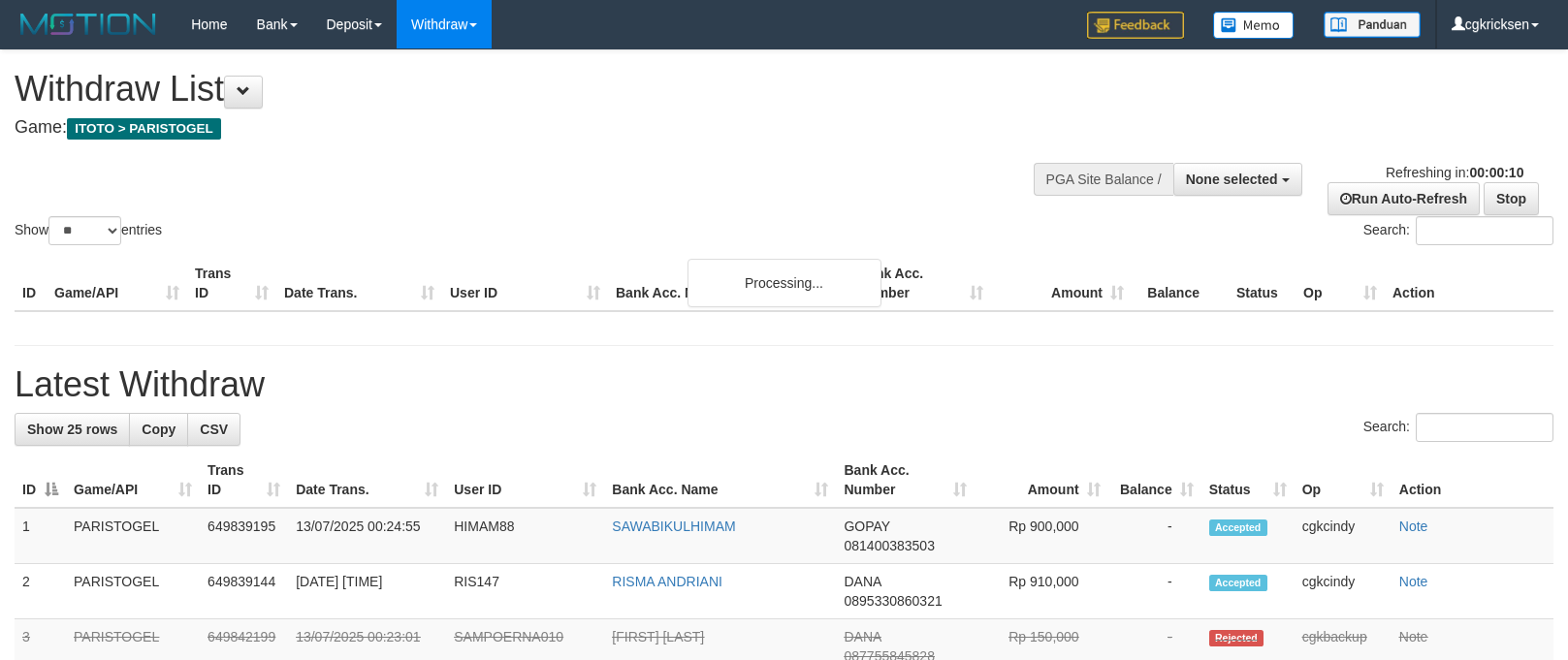 select 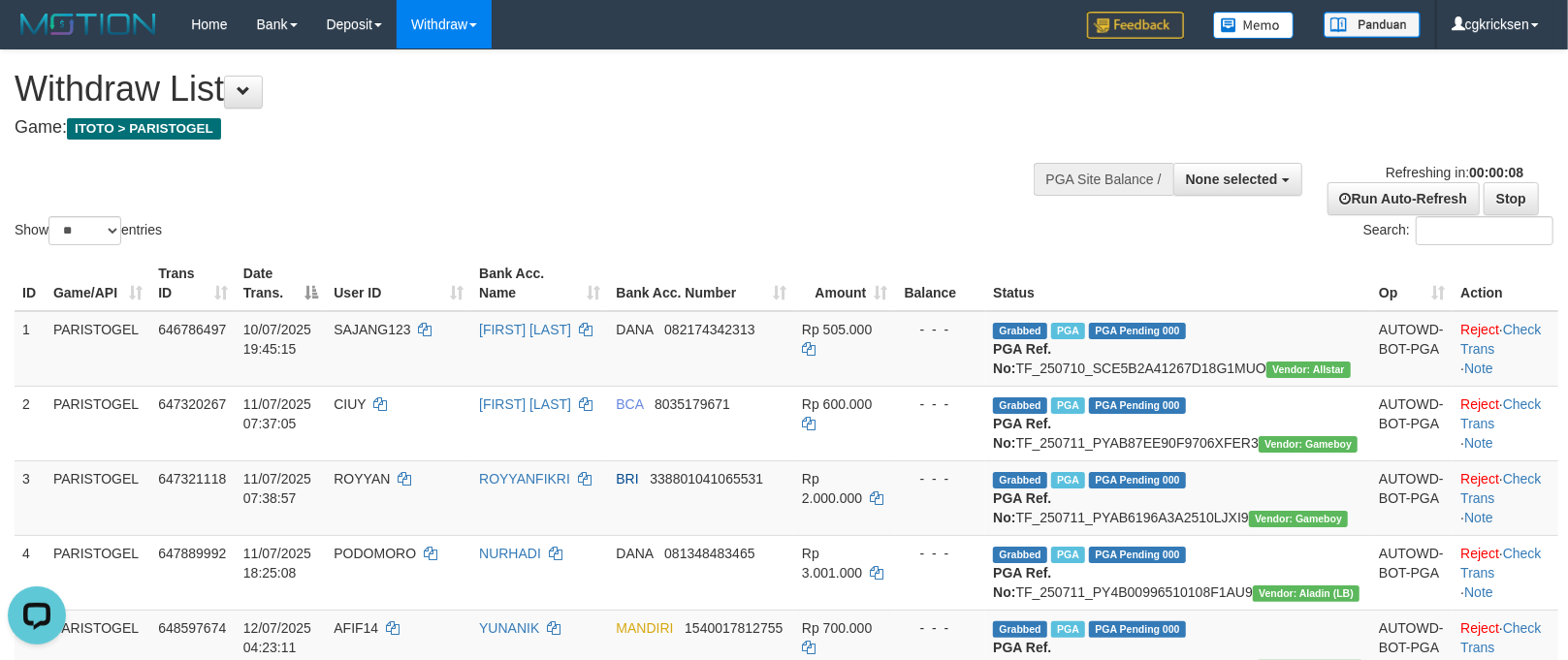 scroll, scrollTop: 0, scrollLeft: 0, axis: both 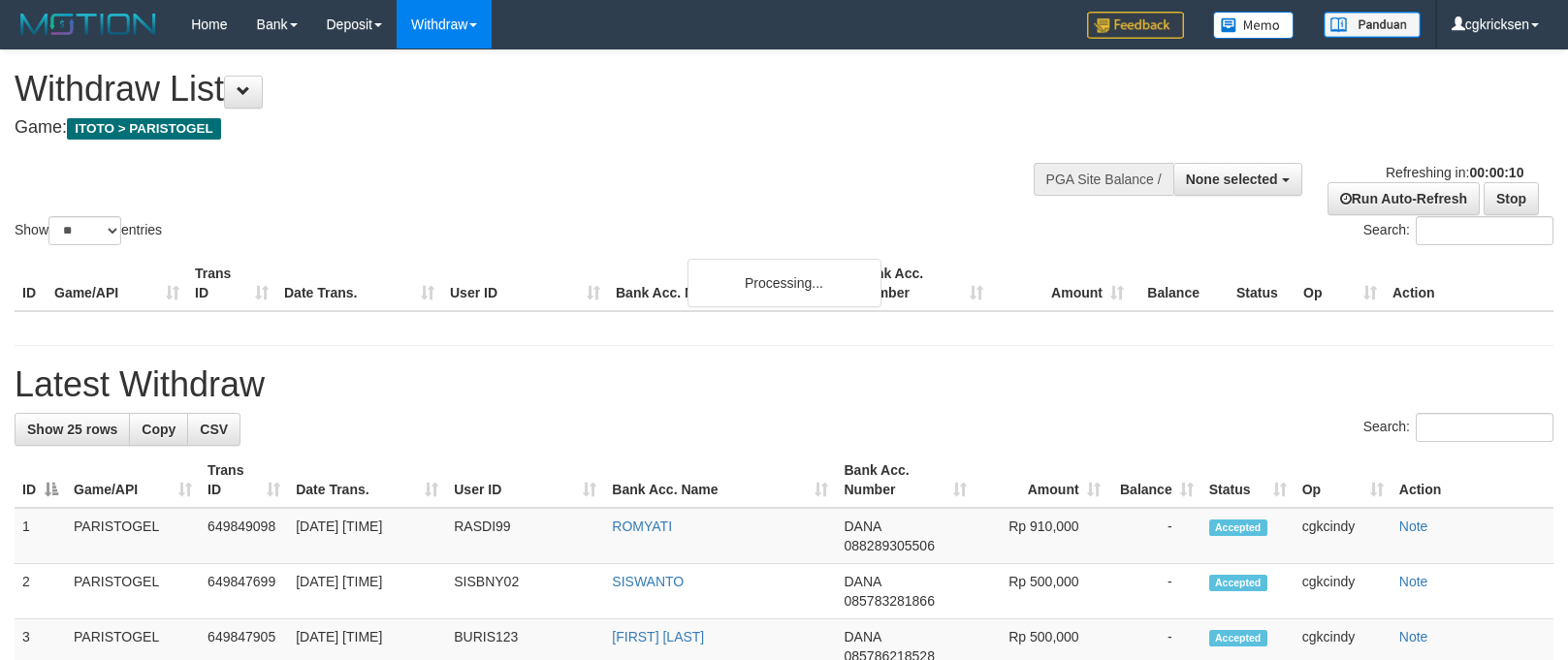 select 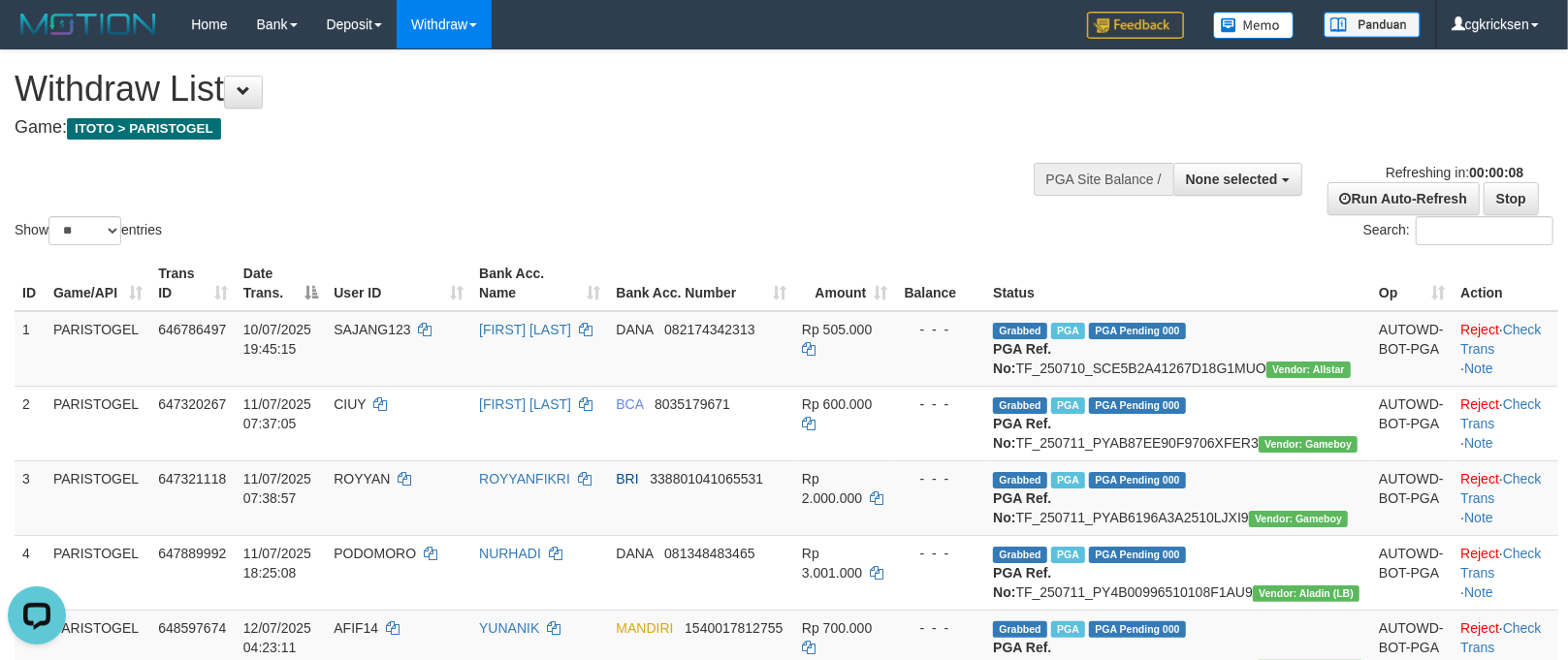 scroll, scrollTop: 0, scrollLeft: 0, axis: both 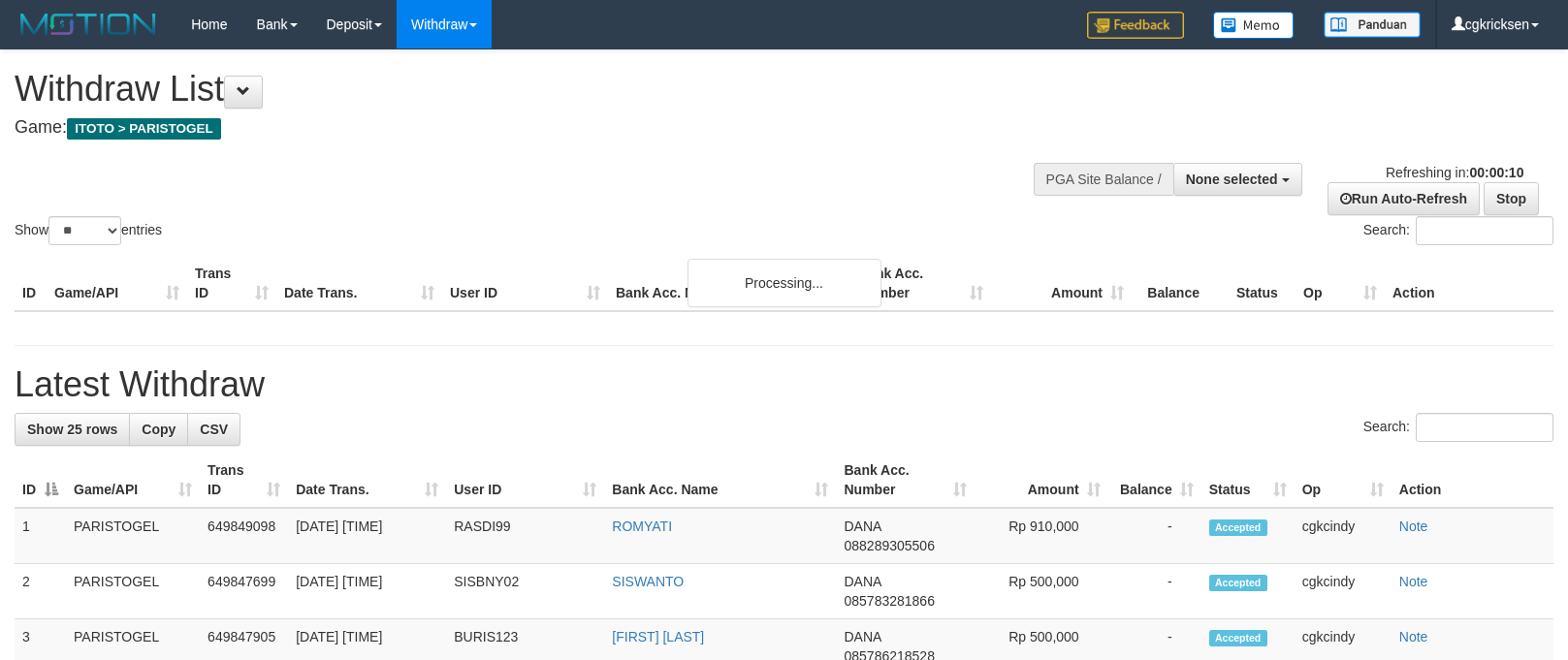 select 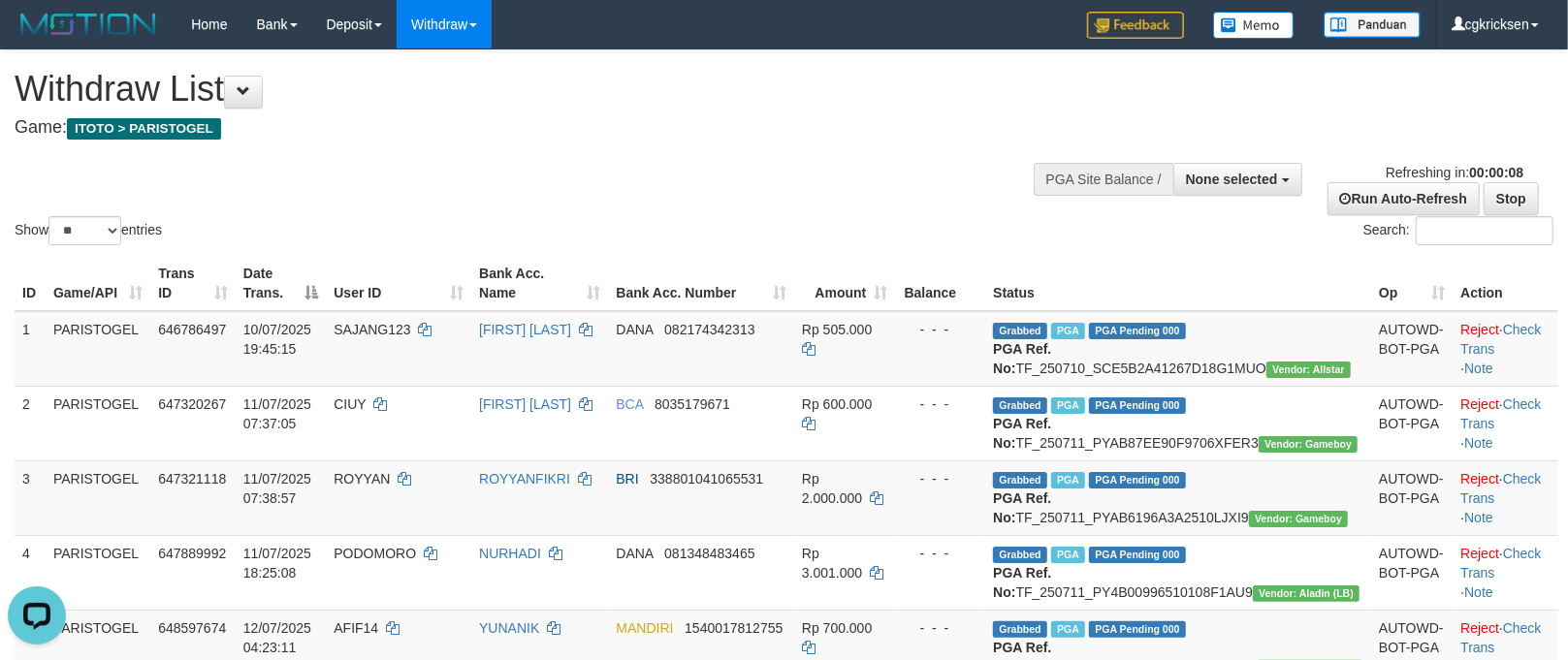 scroll, scrollTop: 0, scrollLeft: 0, axis: both 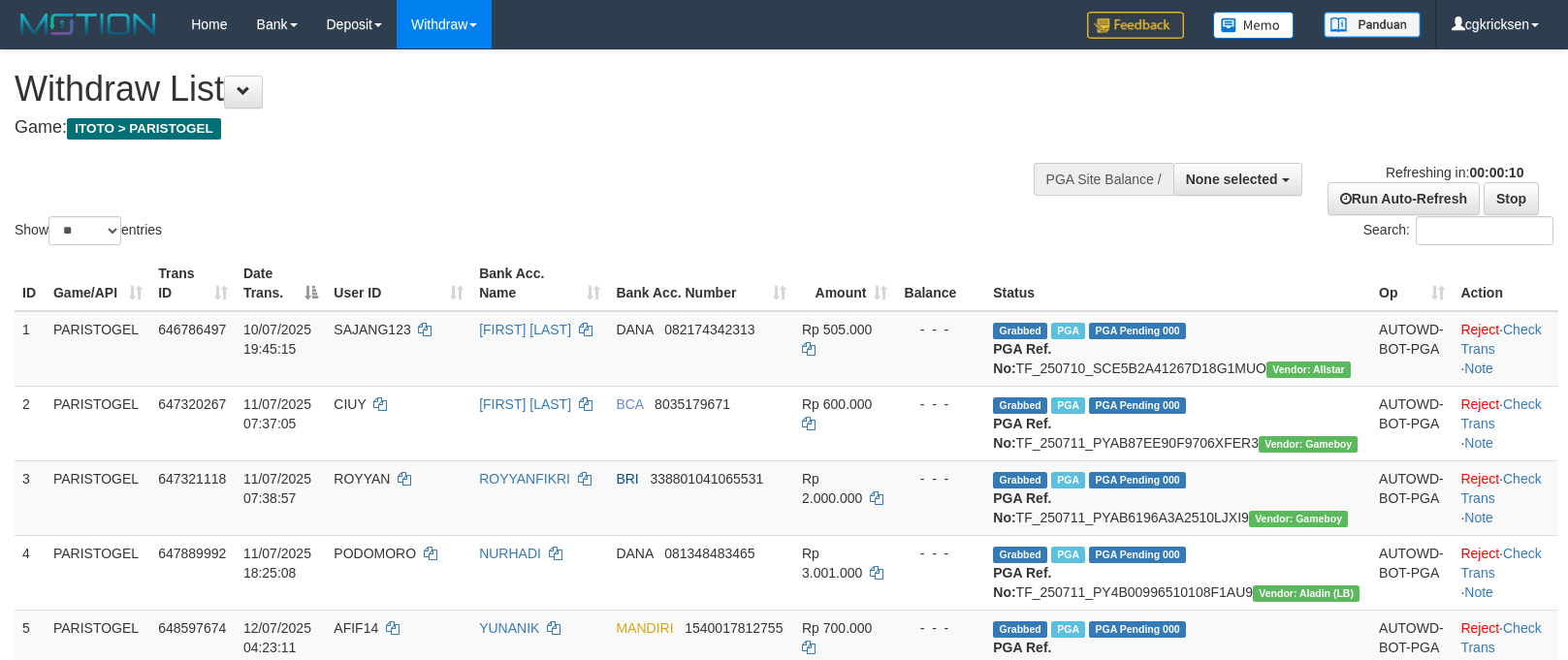 select 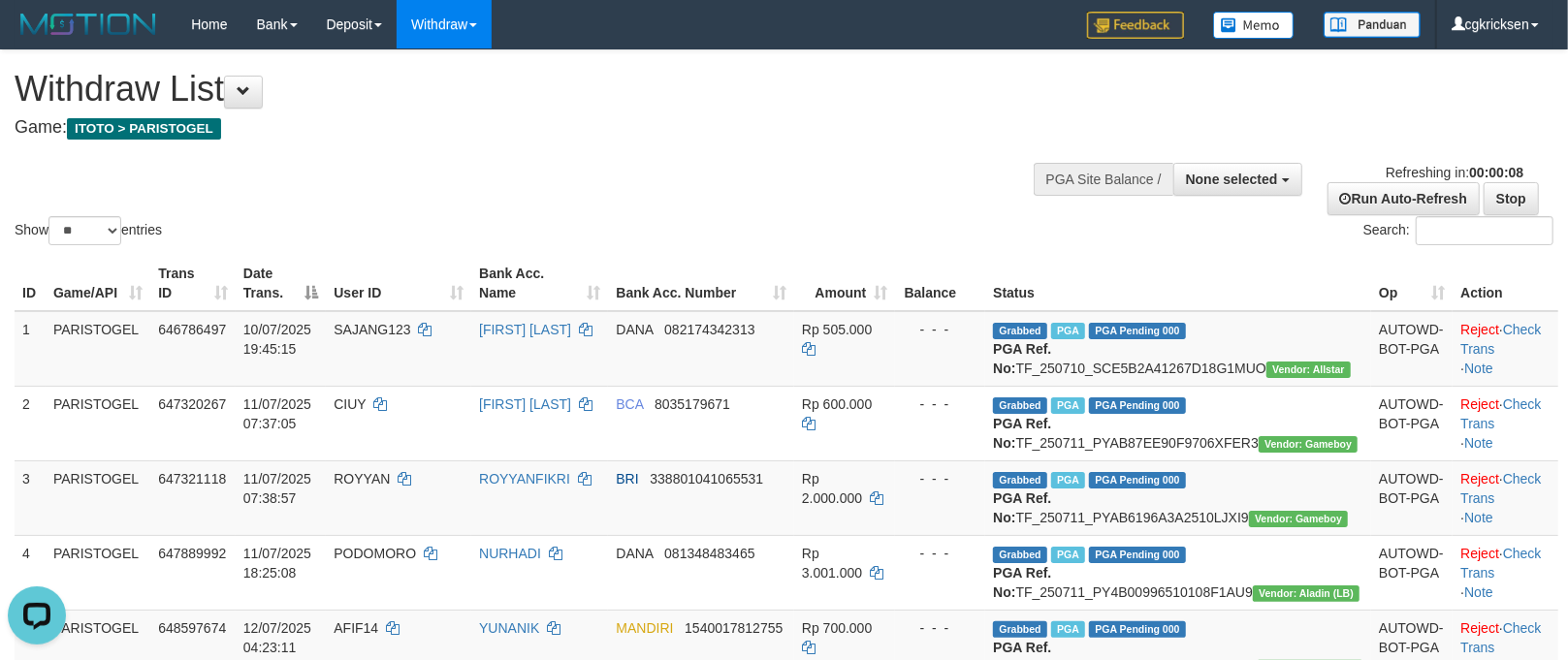 scroll, scrollTop: 0, scrollLeft: 0, axis: both 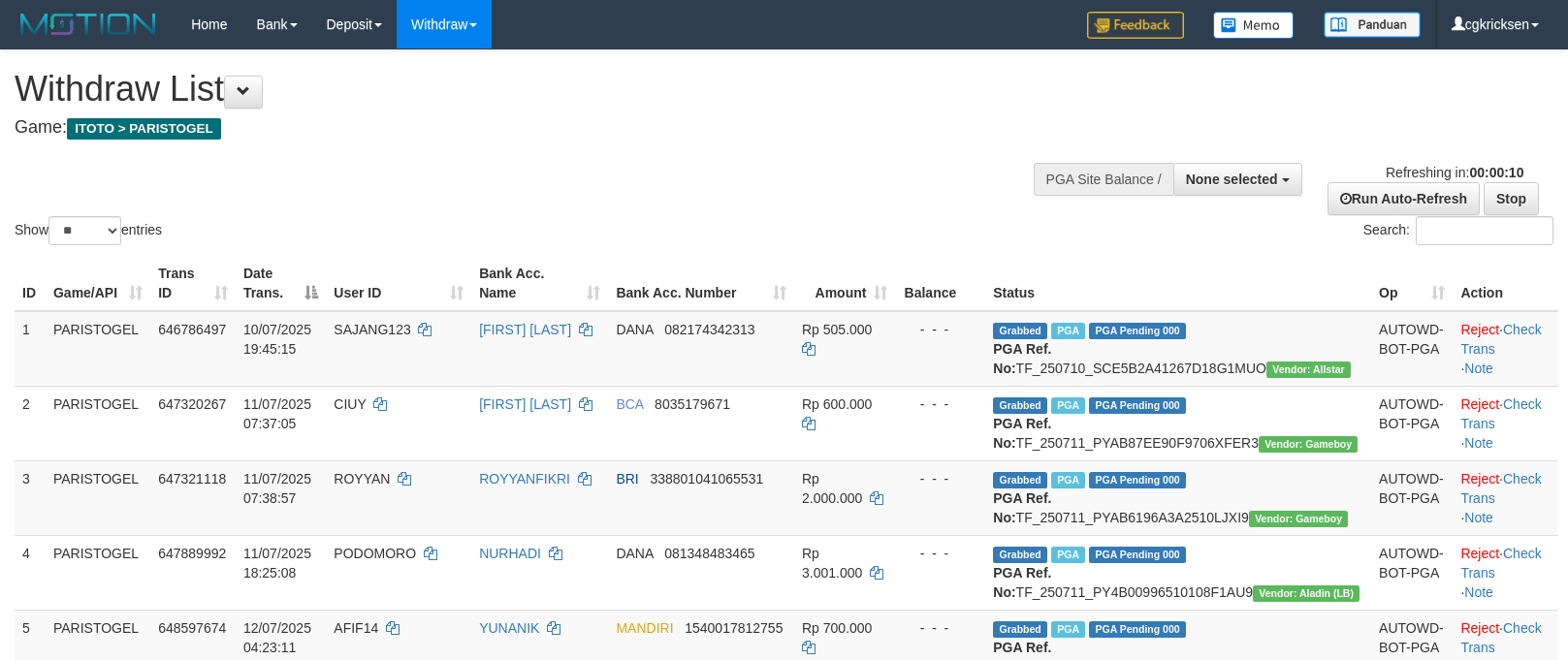 select 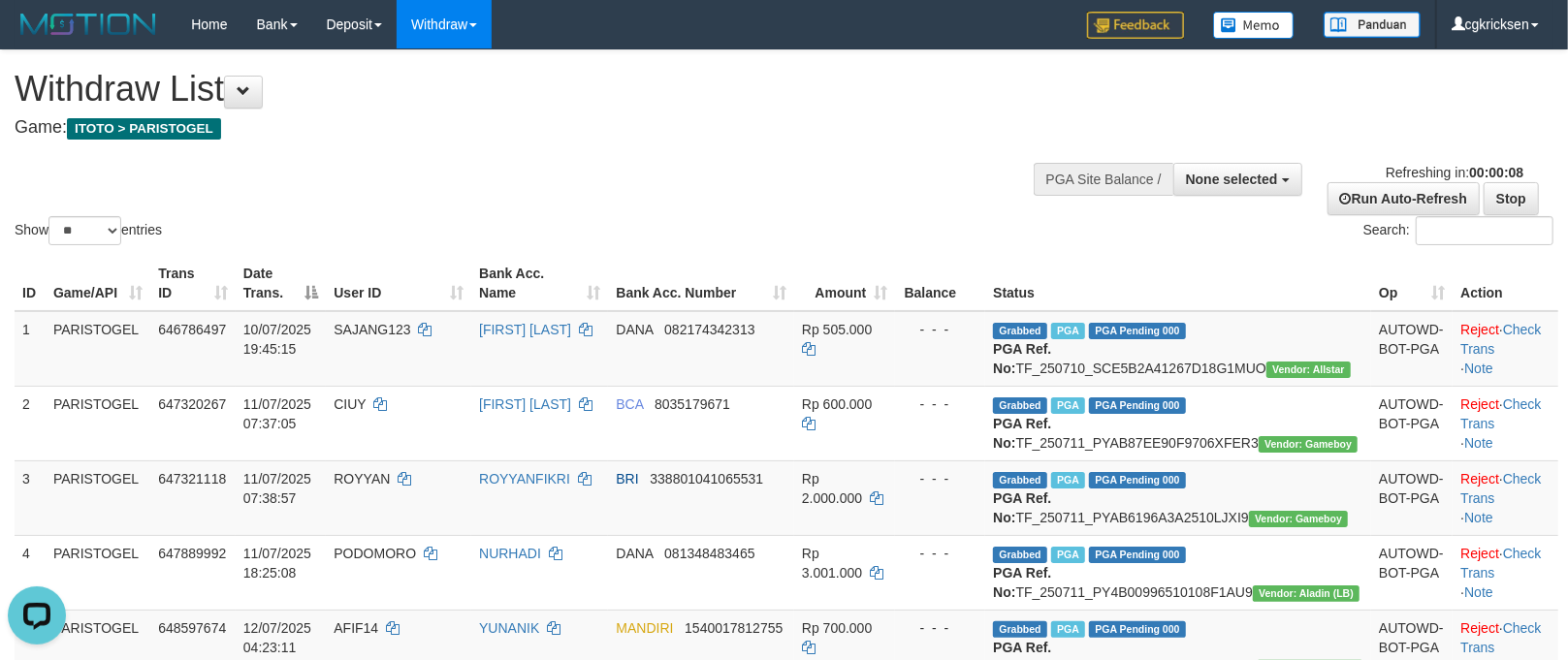 scroll, scrollTop: 0, scrollLeft: 0, axis: both 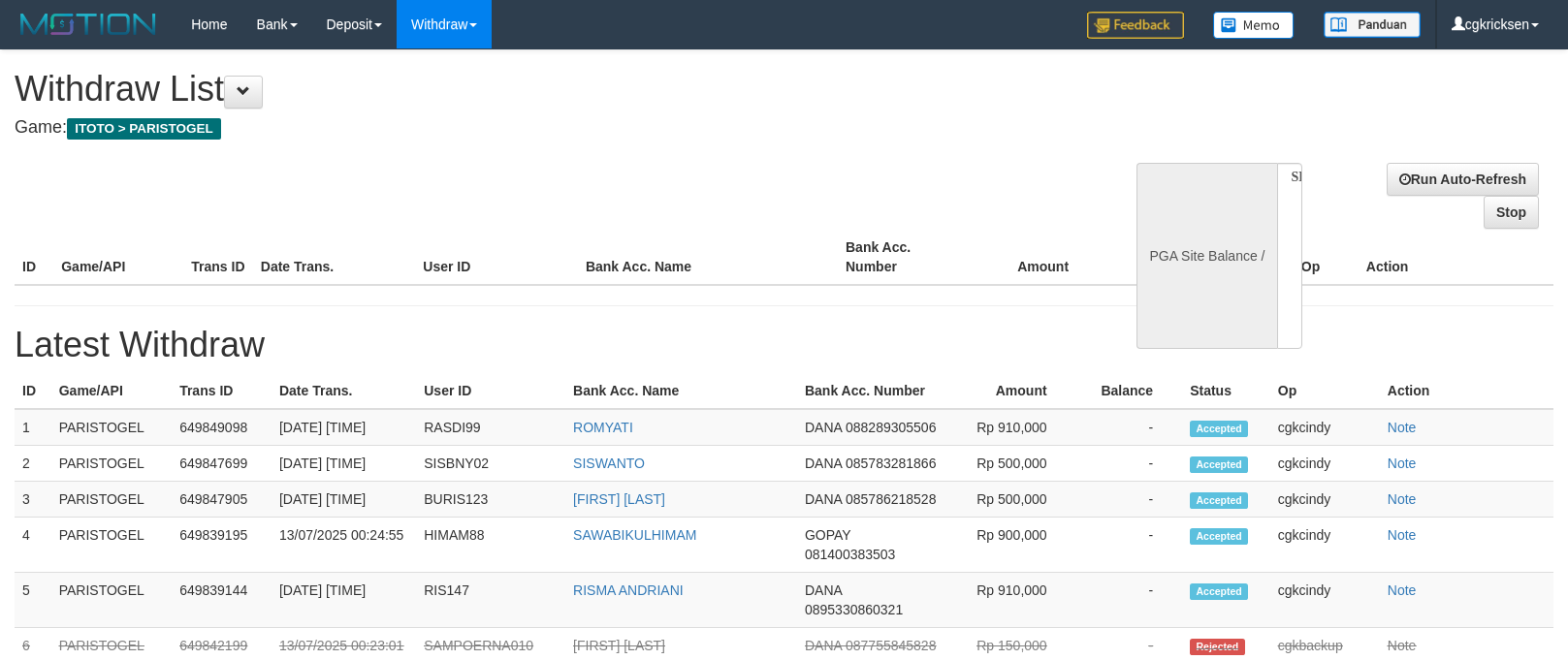 select 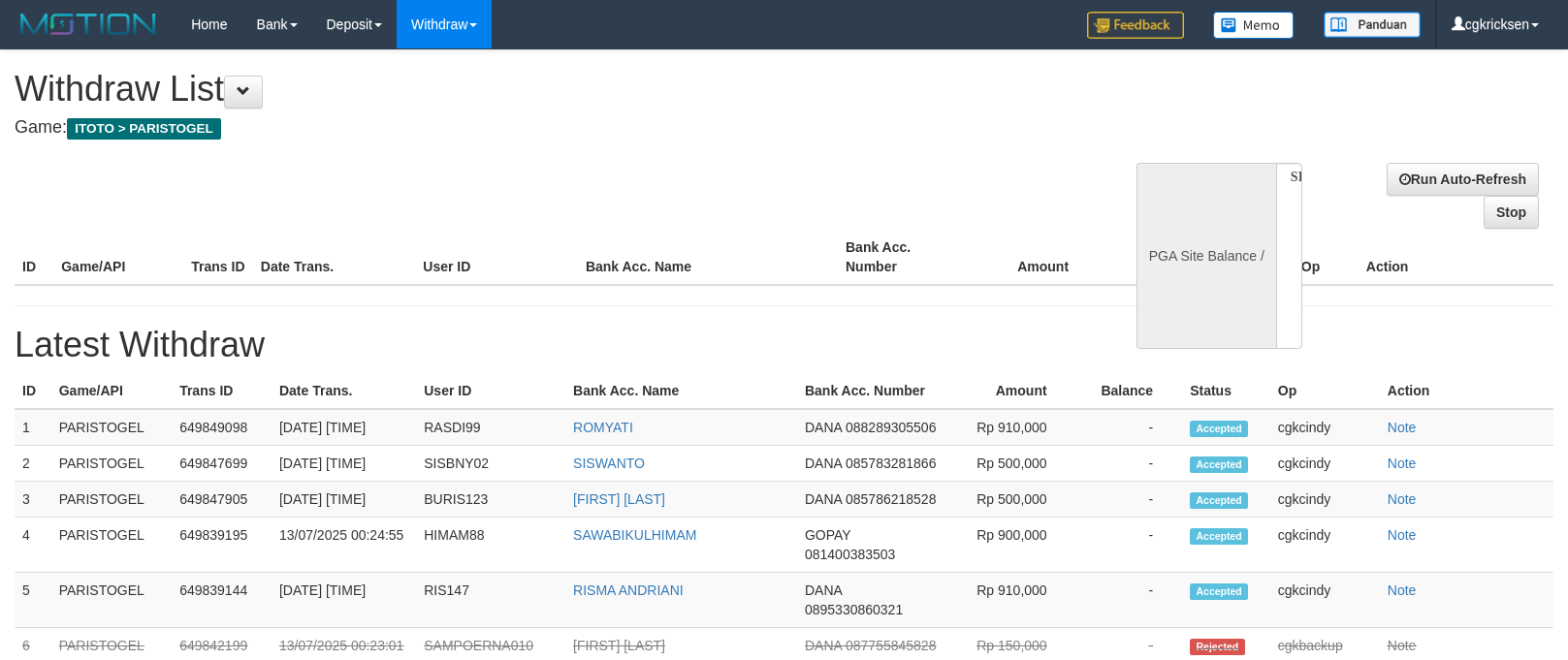 scroll, scrollTop: 0, scrollLeft: 0, axis: both 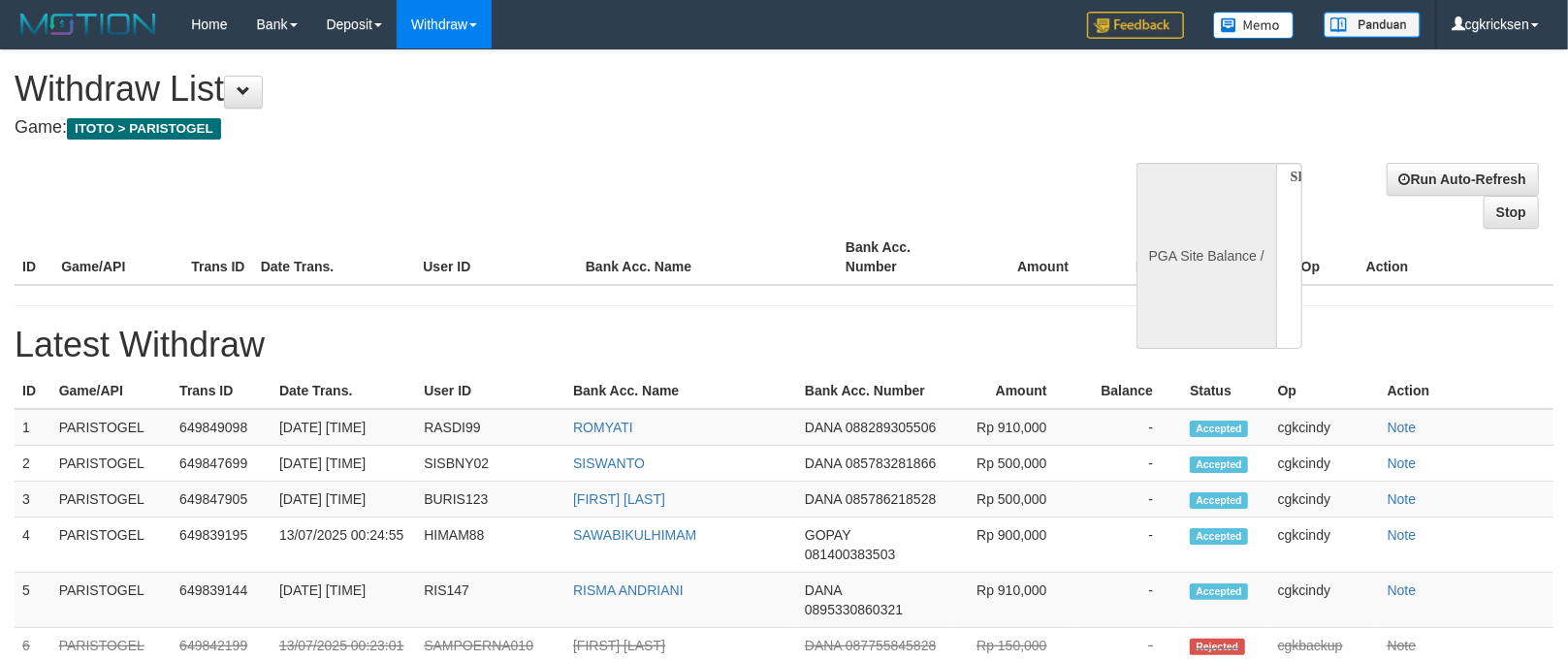 select on "**" 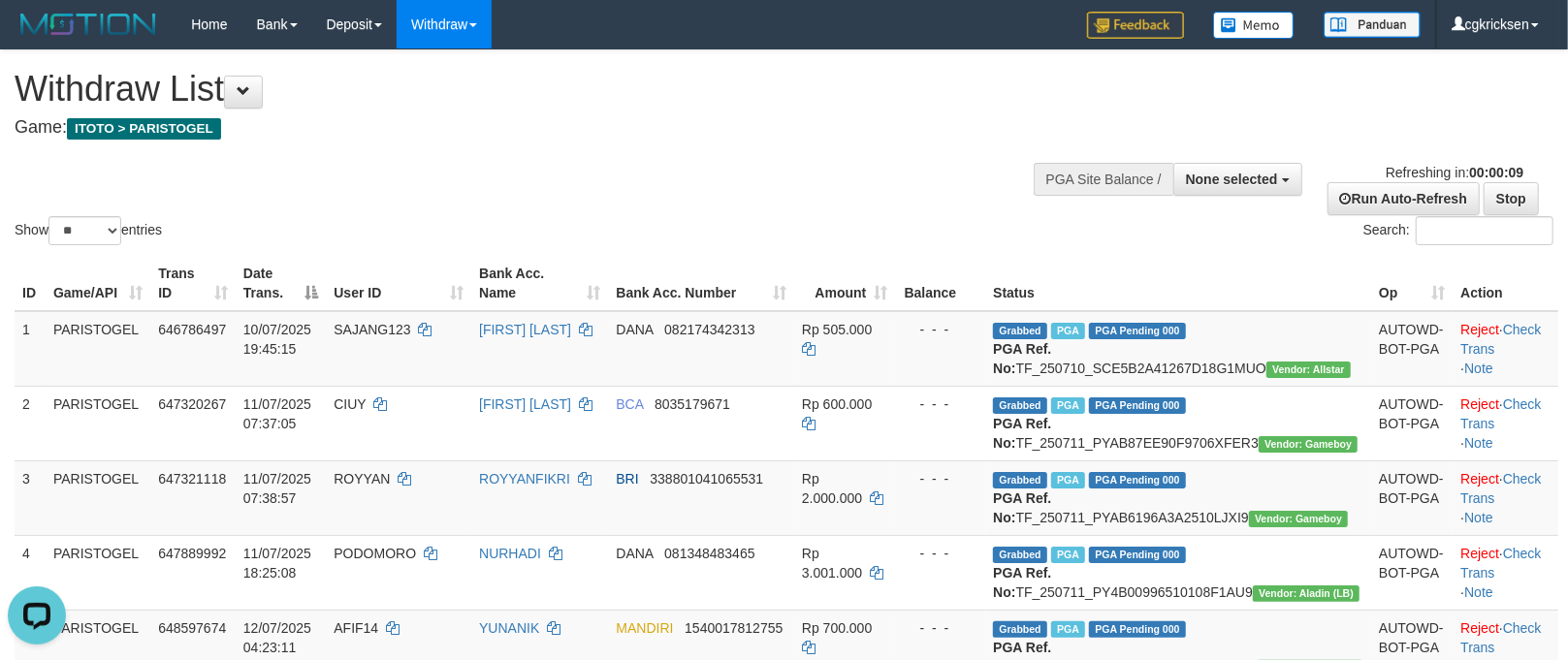 scroll, scrollTop: 0, scrollLeft: 0, axis: both 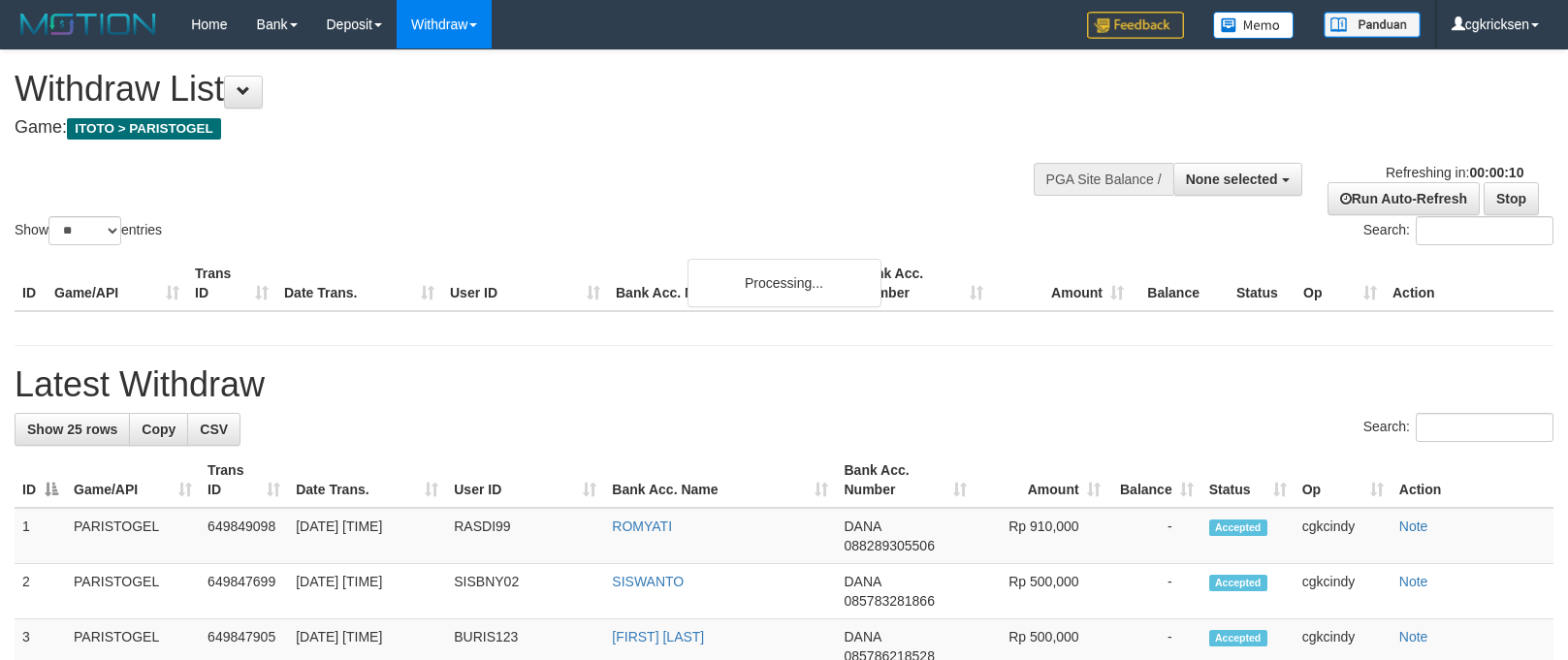 select 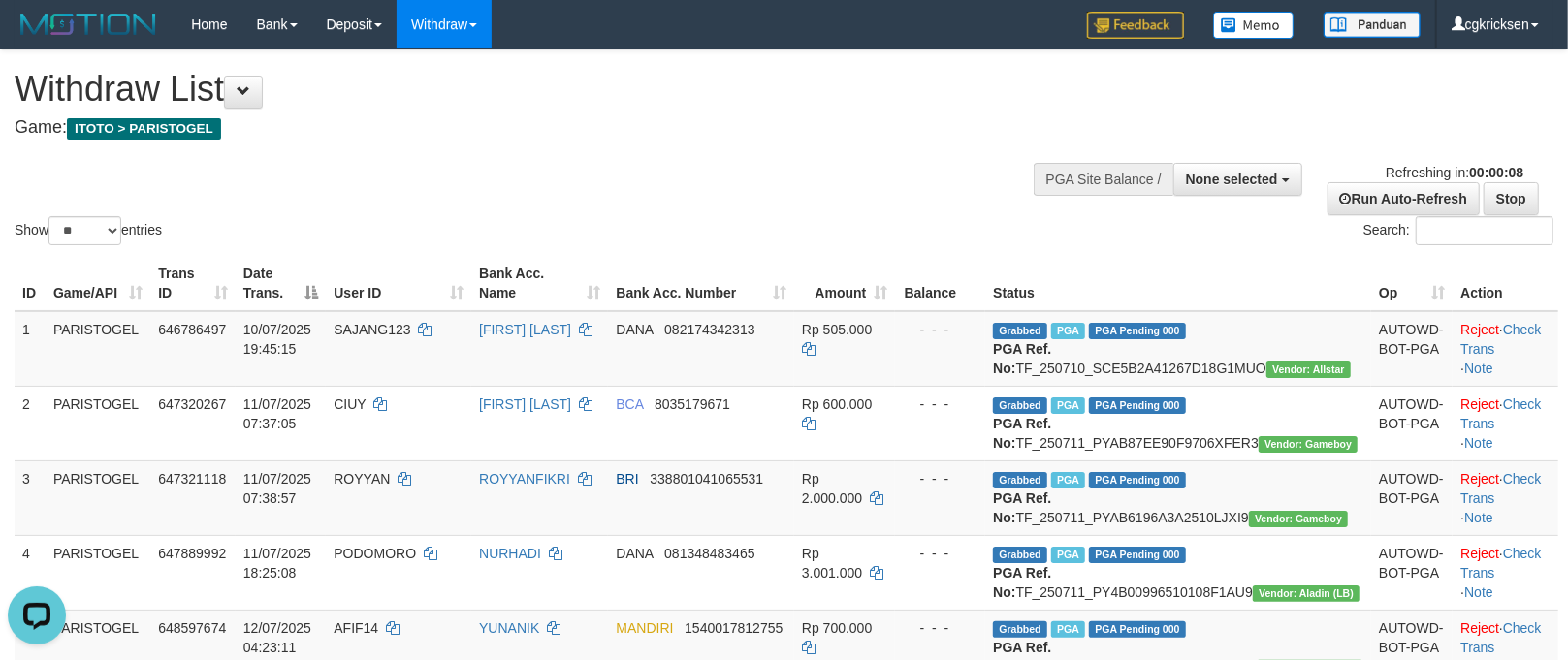 scroll, scrollTop: 0, scrollLeft: 0, axis: both 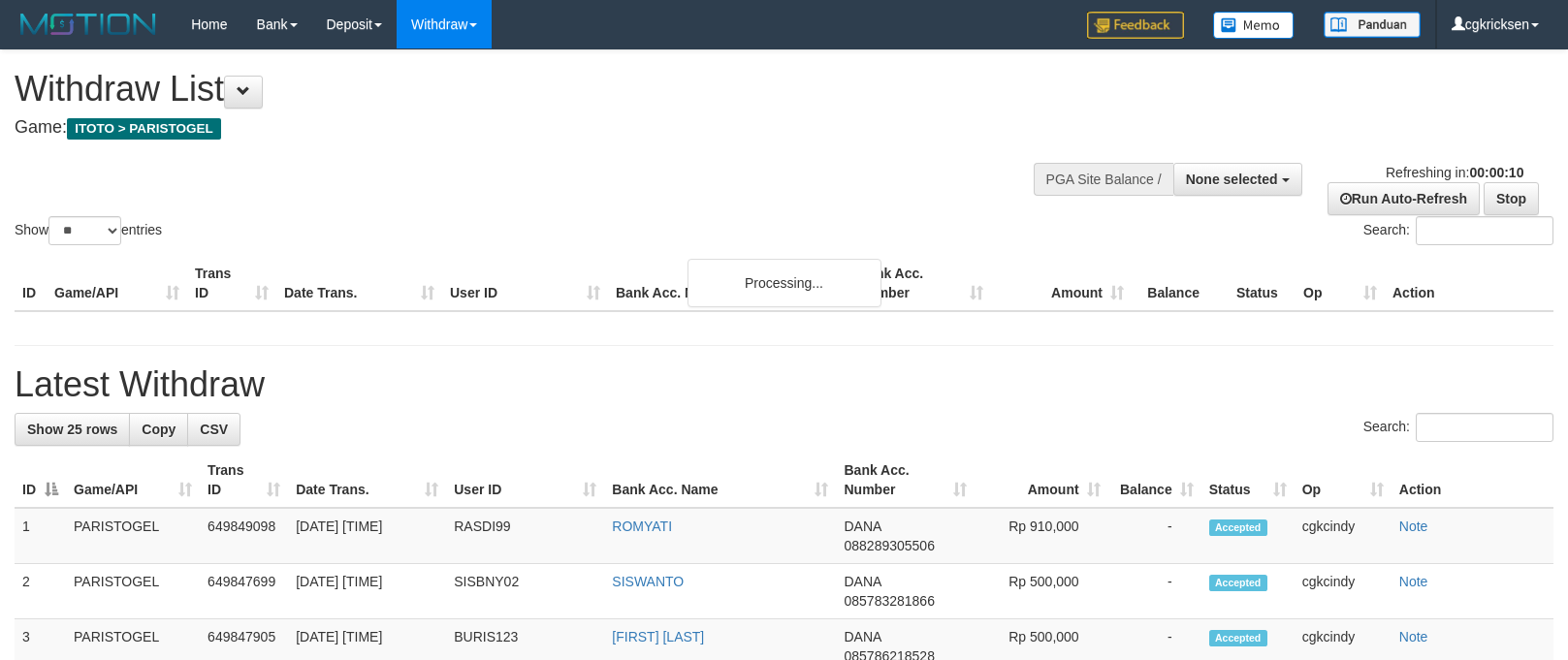 select 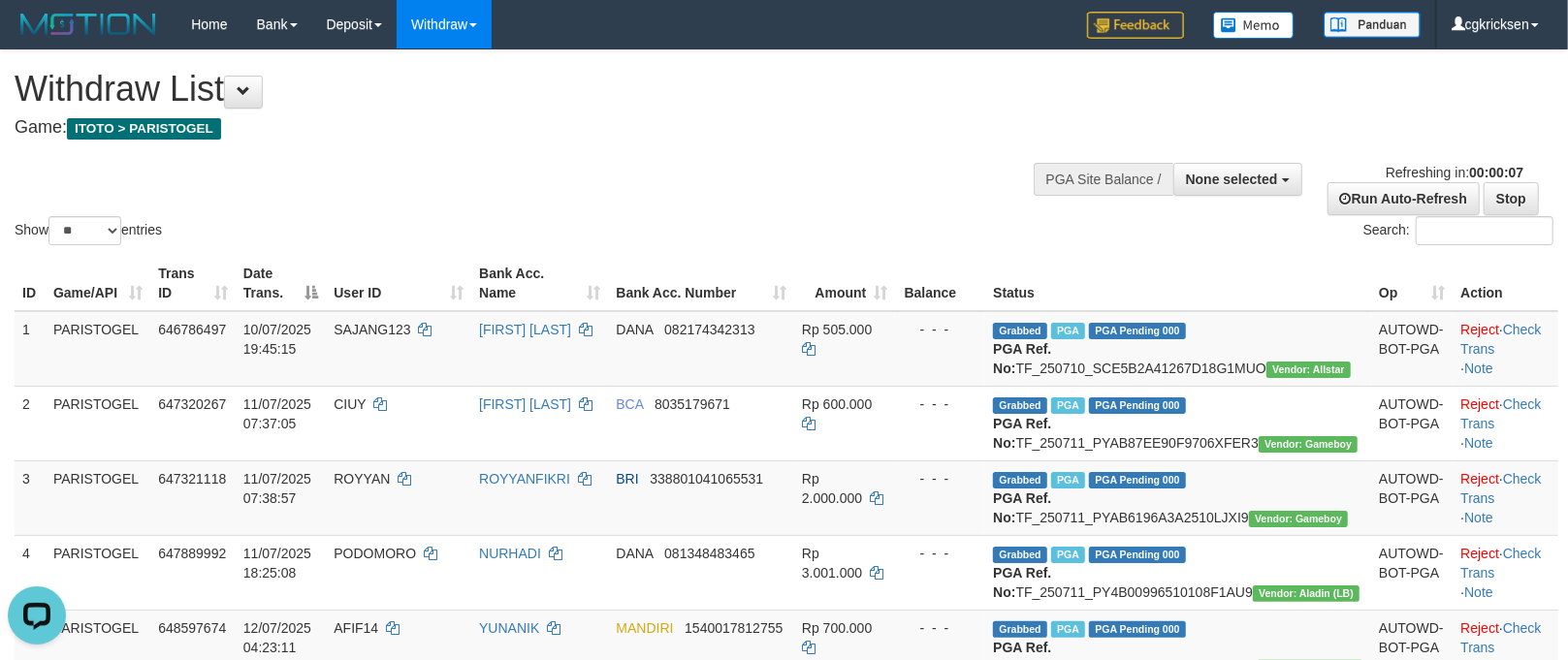 scroll, scrollTop: 0, scrollLeft: 0, axis: both 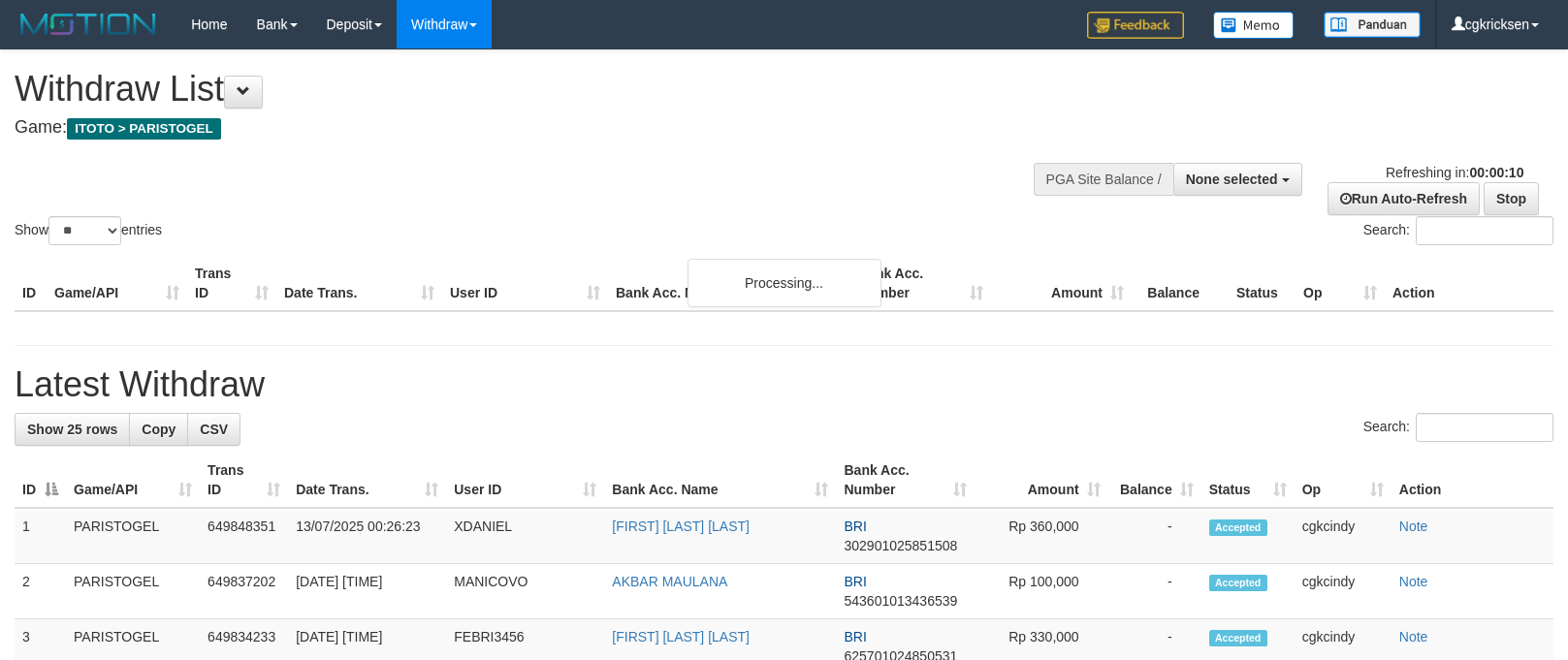select 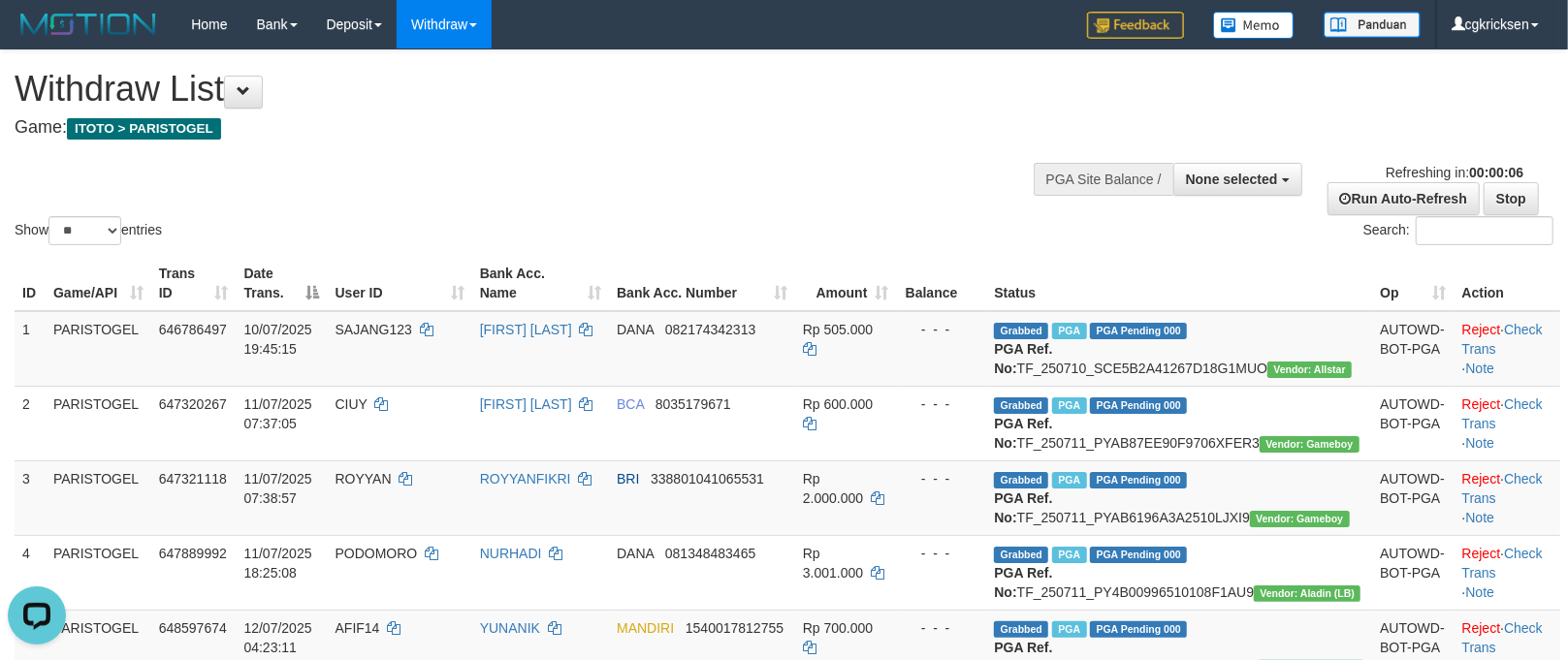 scroll, scrollTop: 0, scrollLeft: 0, axis: both 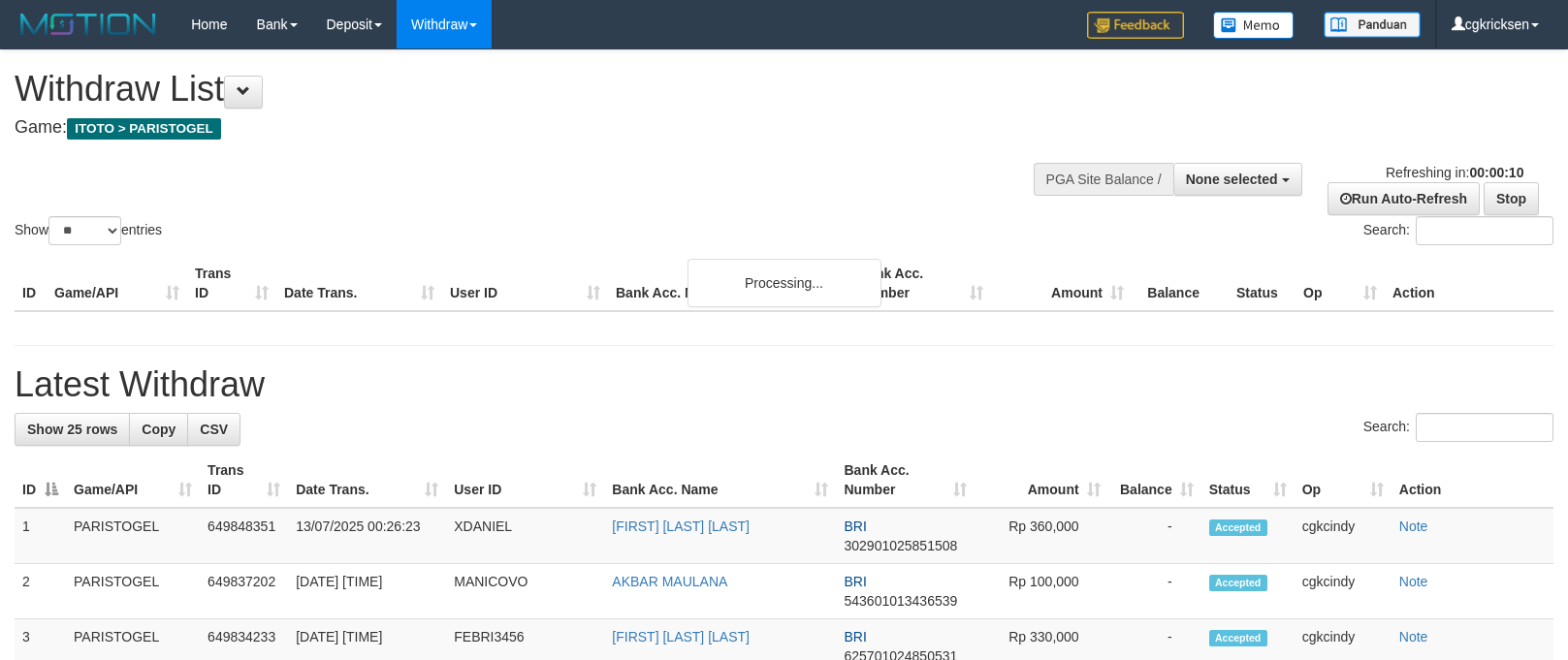 select 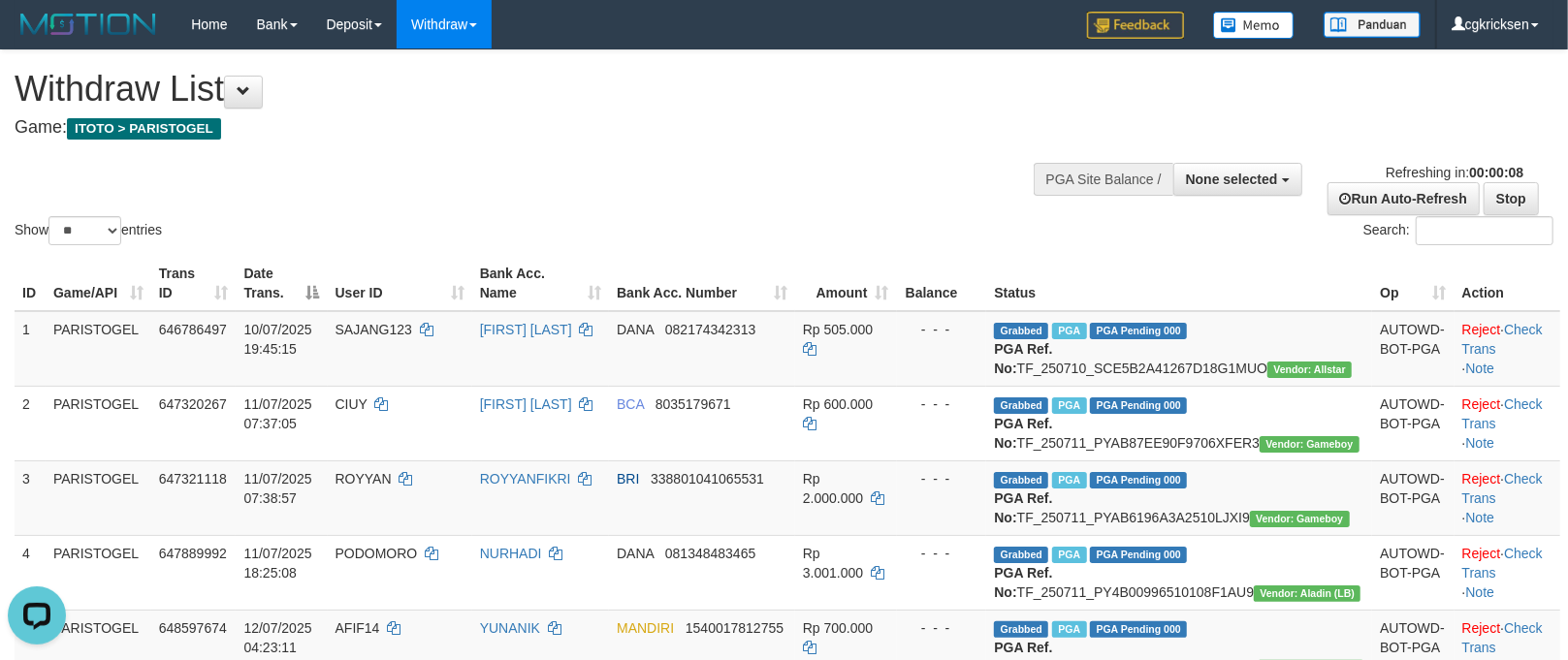 scroll, scrollTop: 0, scrollLeft: 0, axis: both 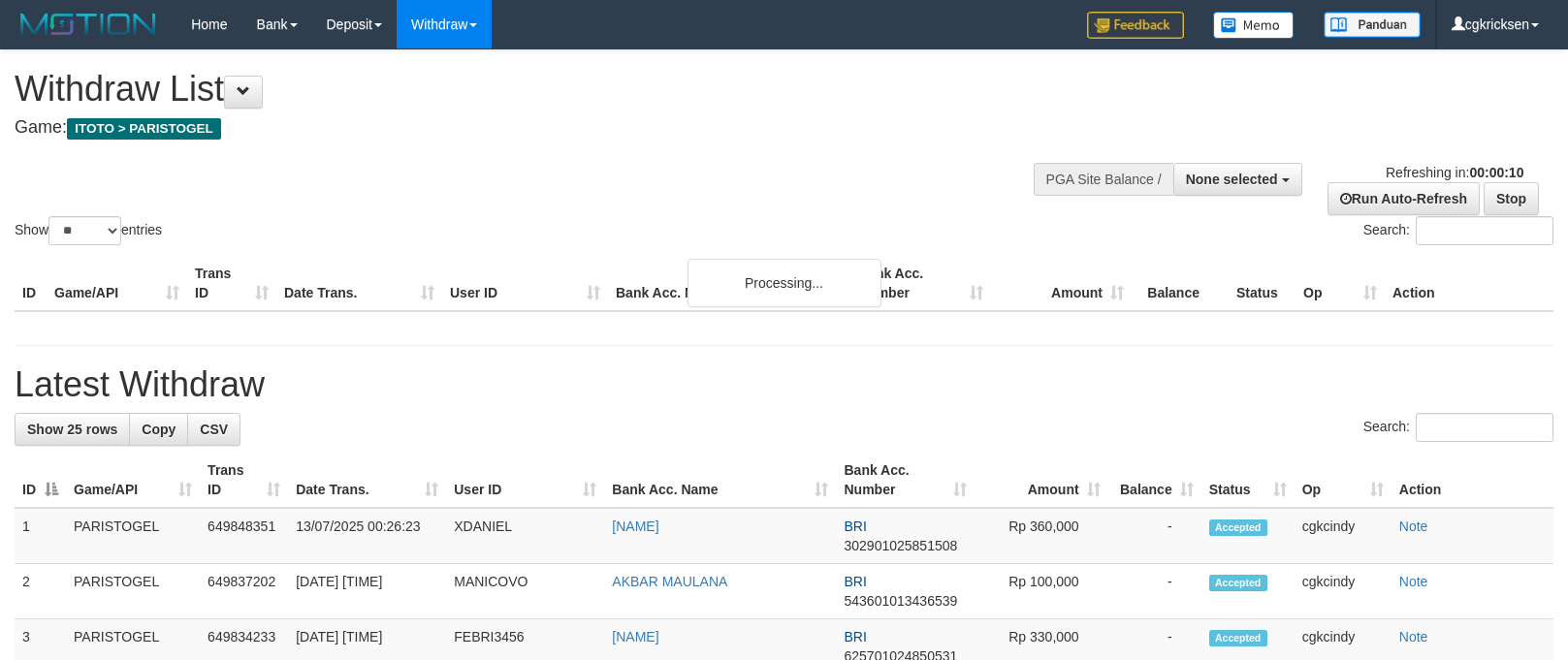 select 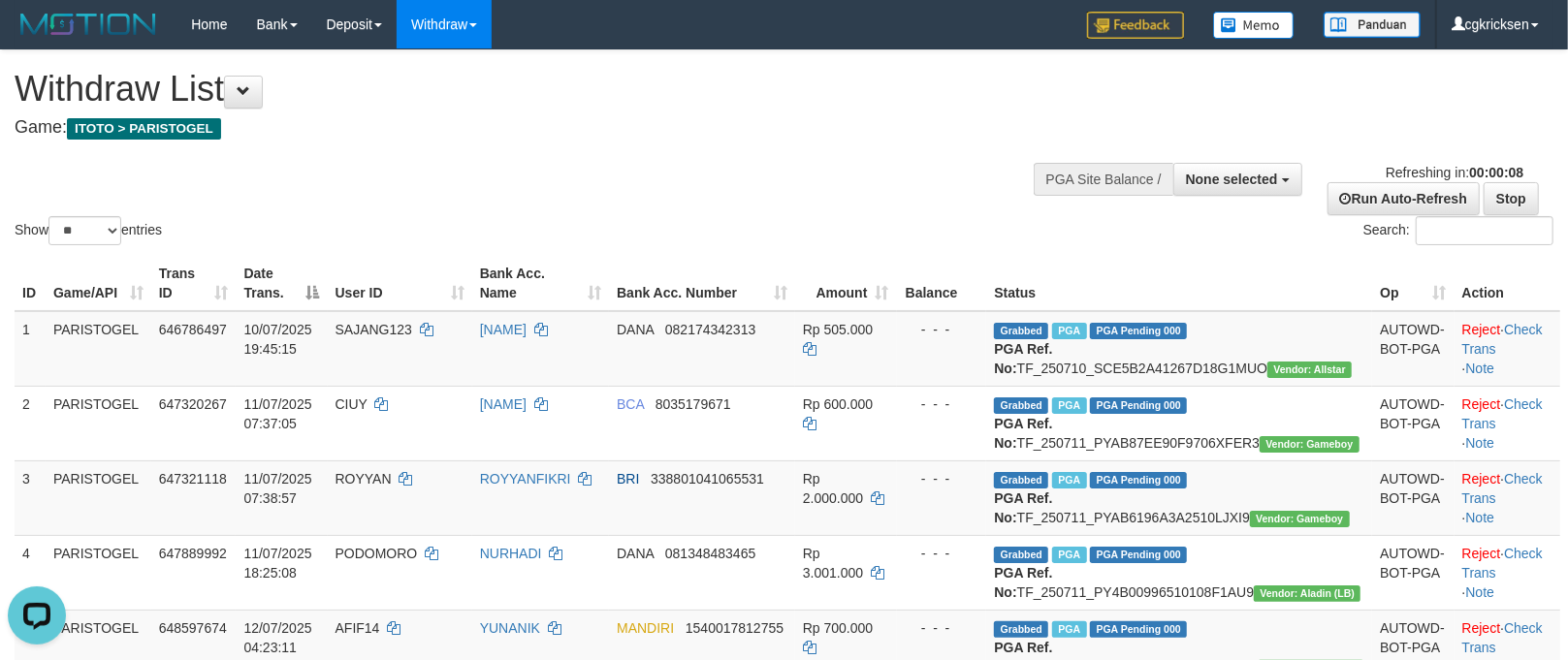 scroll, scrollTop: 0, scrollLeft: 0, axis: both 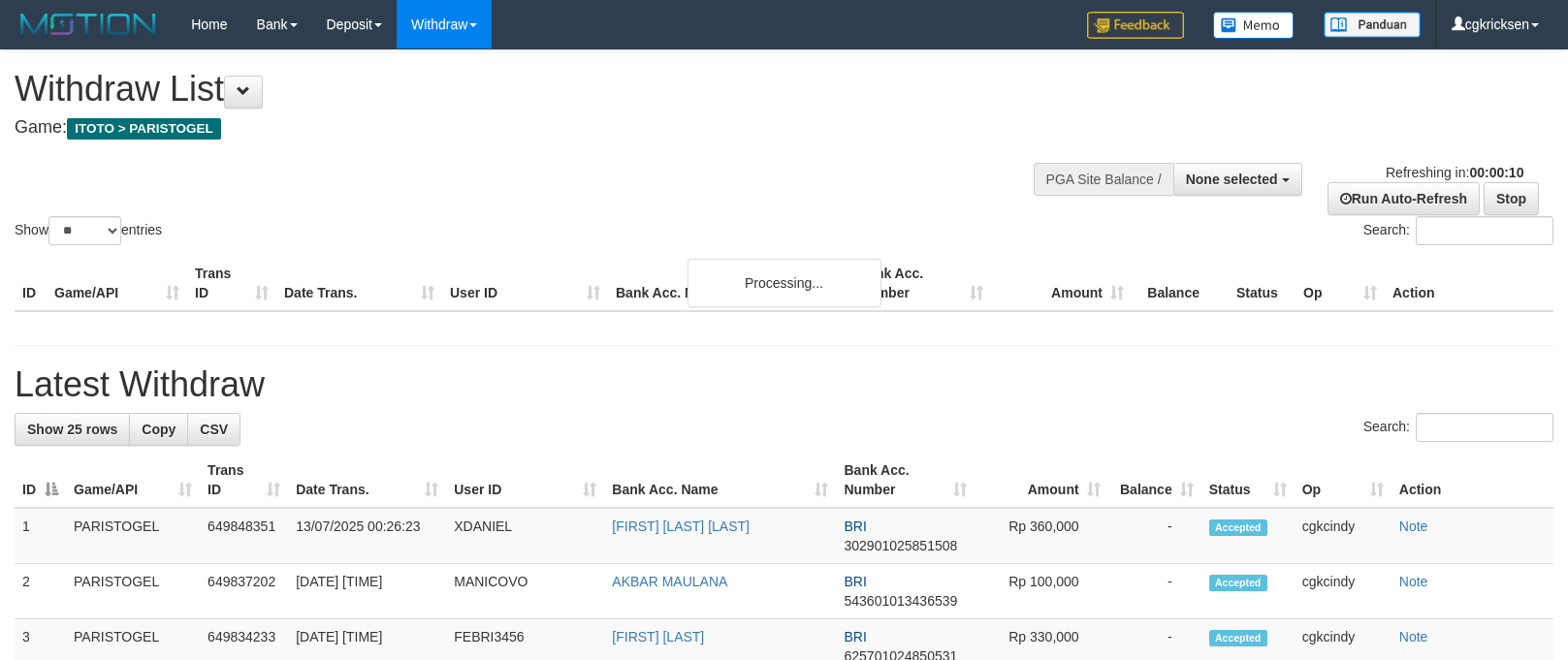 select 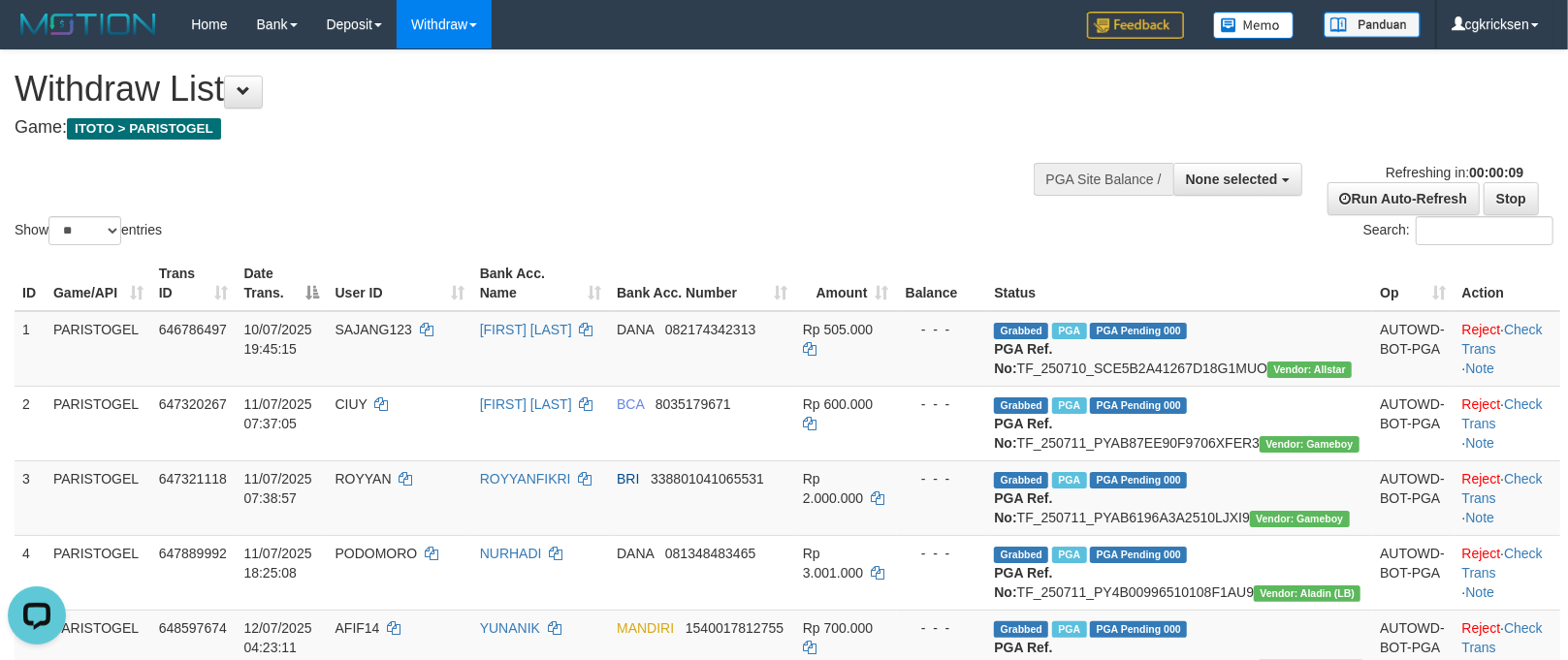 scroll, scrollTop: 0, scrollLeft: 0, axis: both 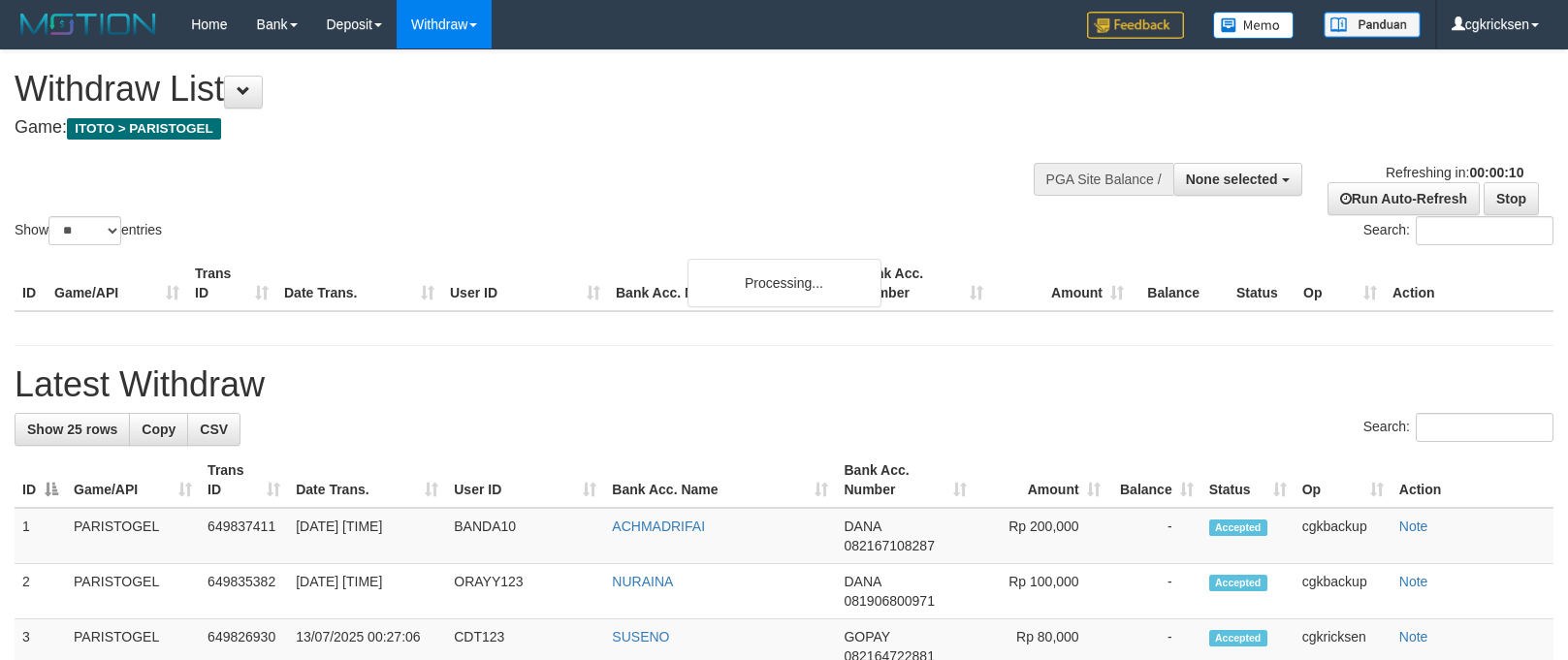 select 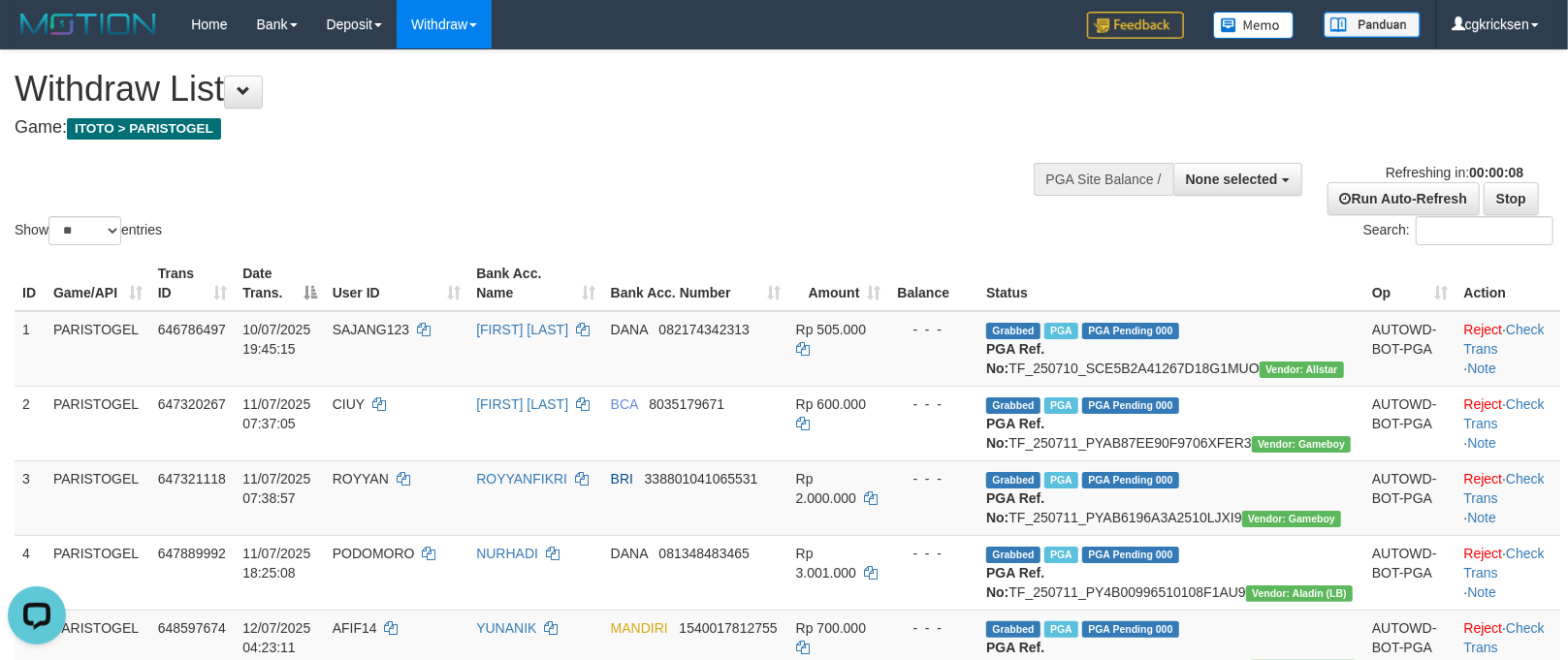 scroll, scrollTop: 0, scrollLeft: 0, axis: both 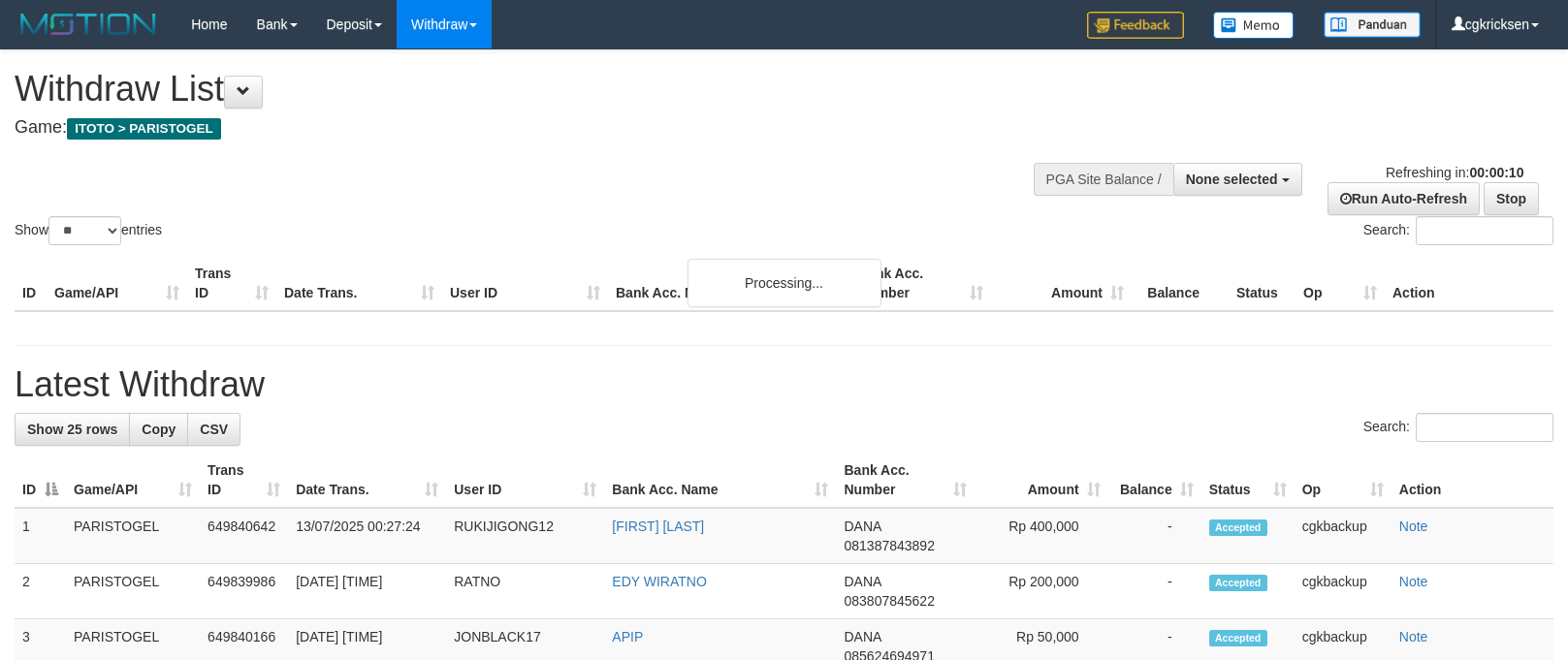 select 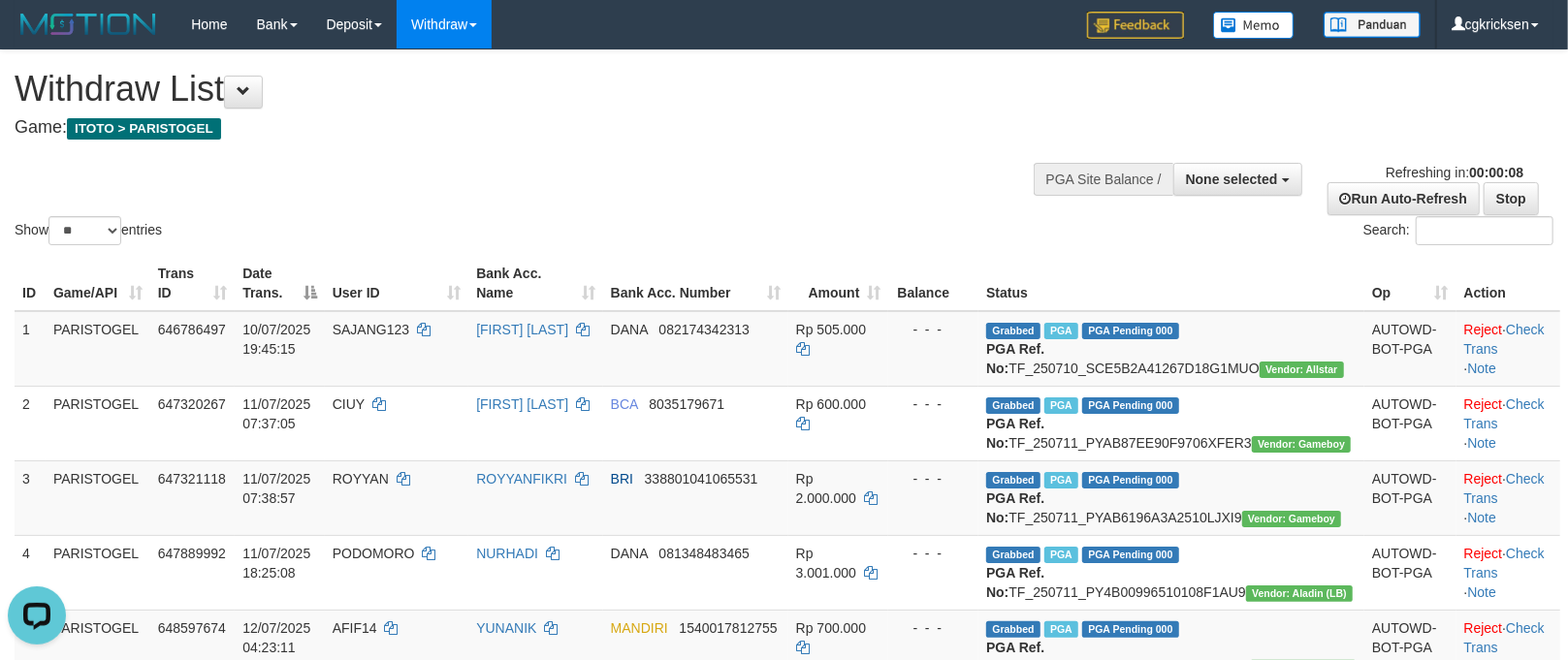 scroll, scrollTop: 0, scrollLeft: 0, axis: both 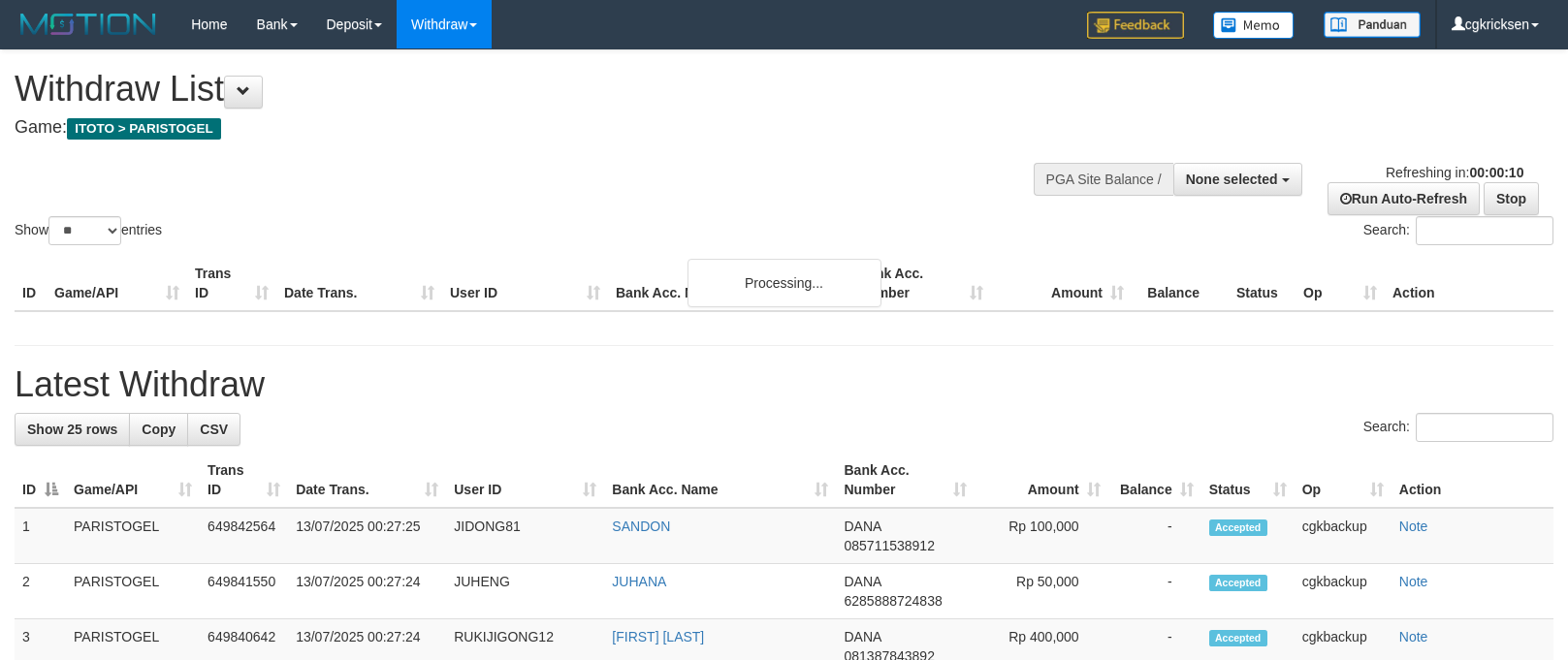 select 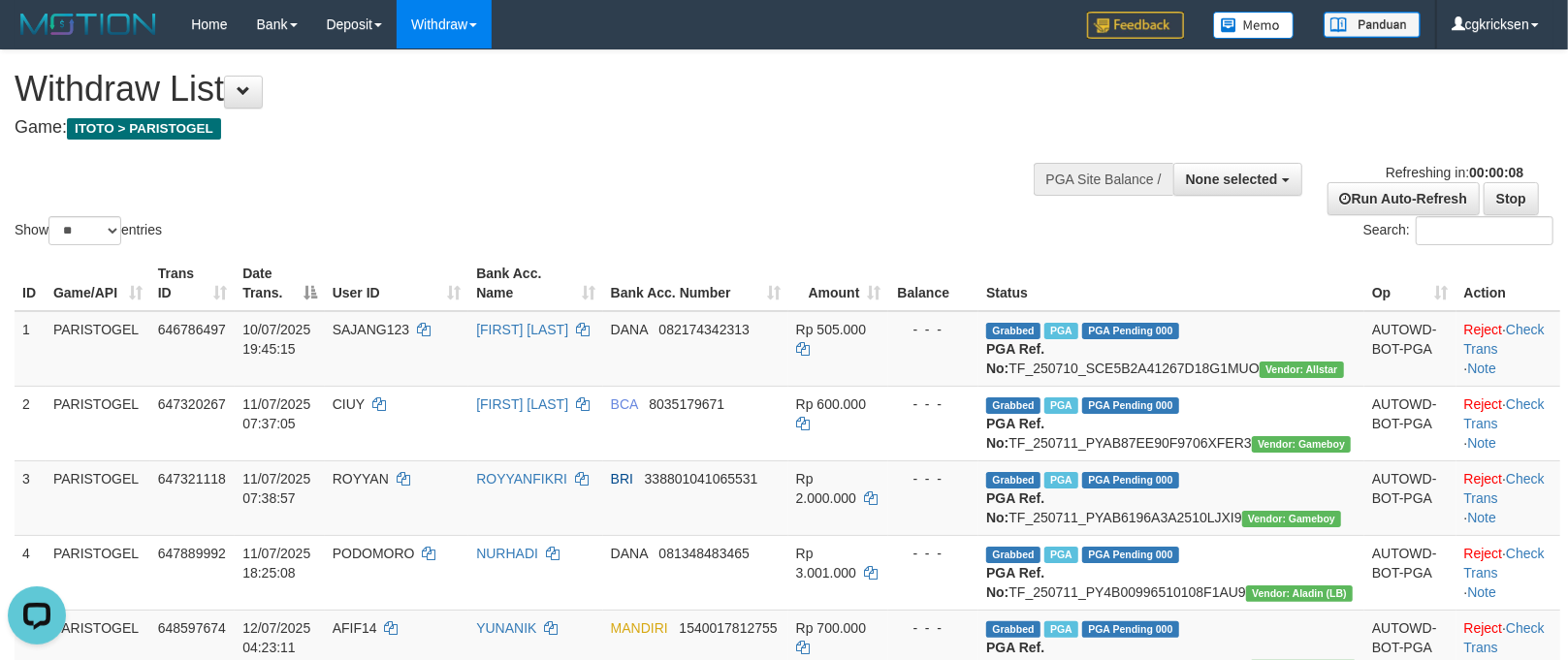 scroll, scrollTop: 0, scrollLeft: 0, axis: both 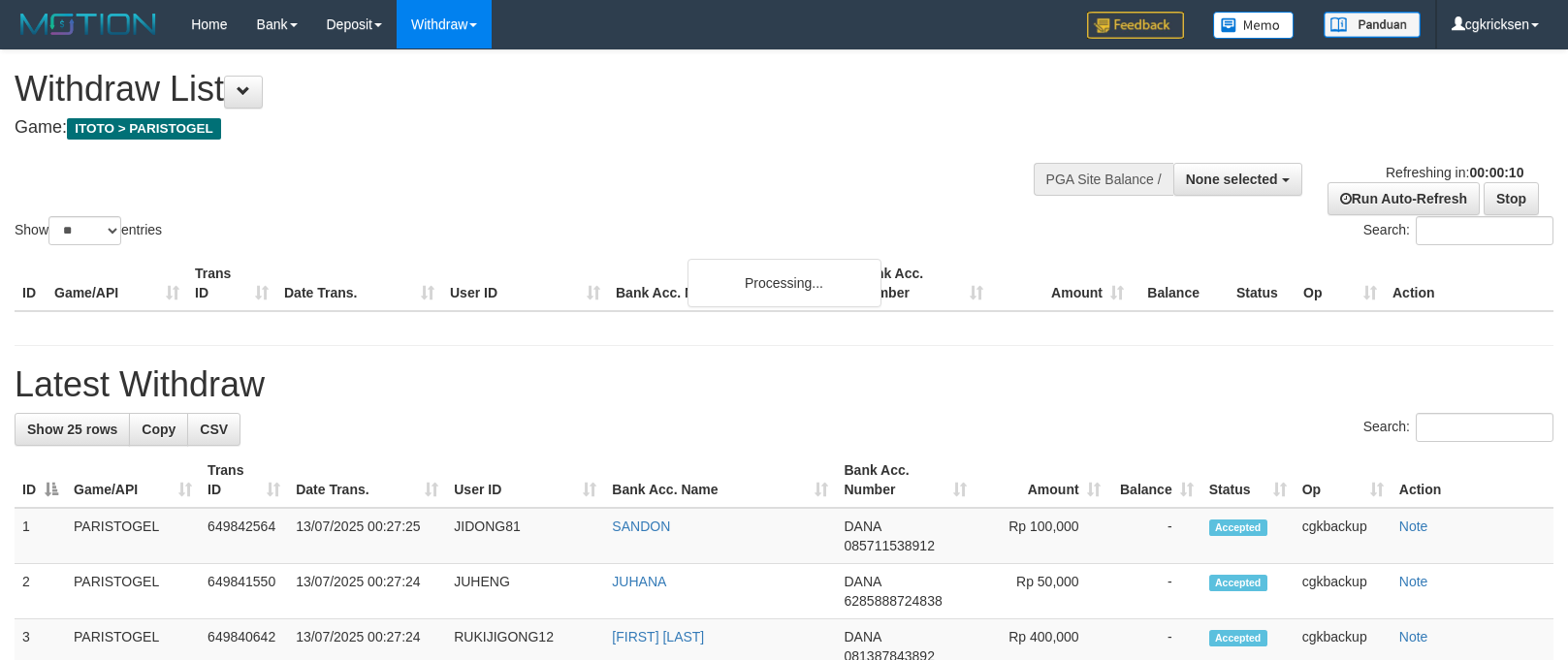 select 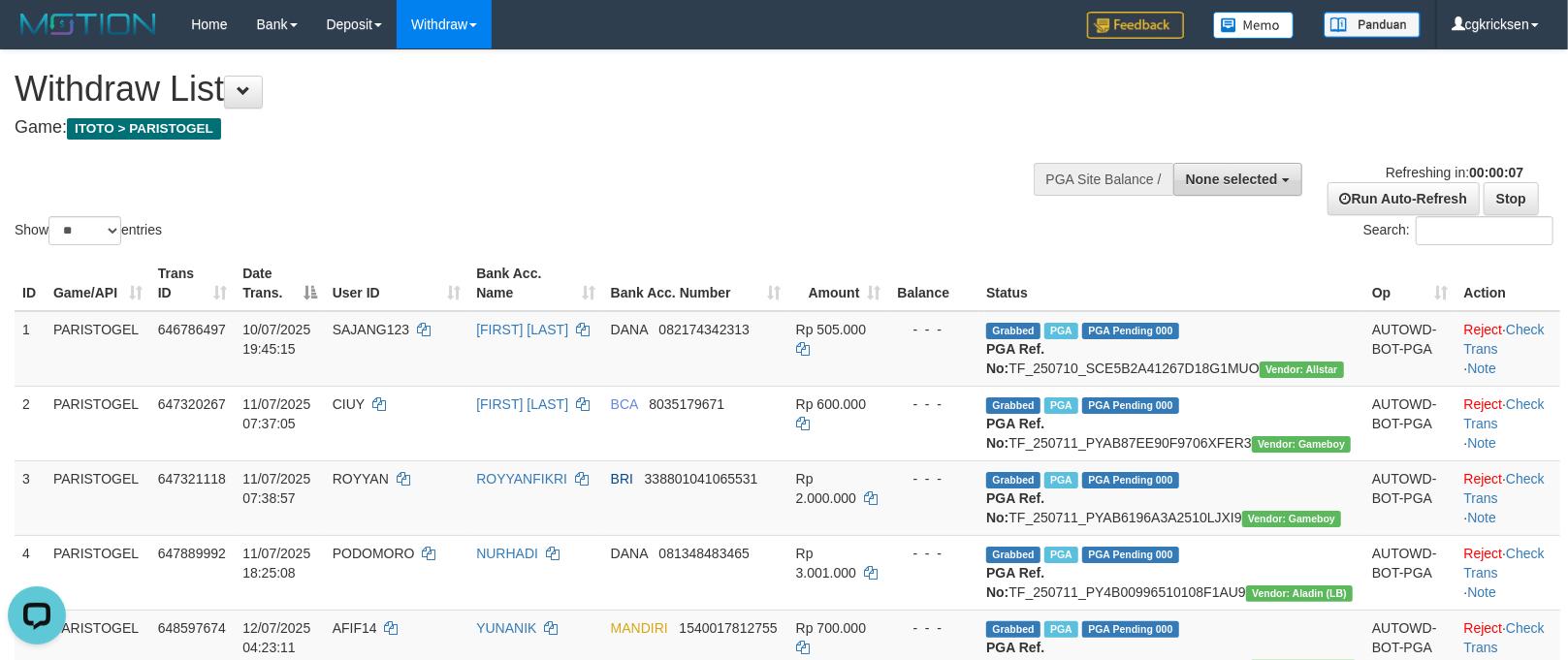 scroll, scrollTop: 0, scrollLeft: 0, axis: both 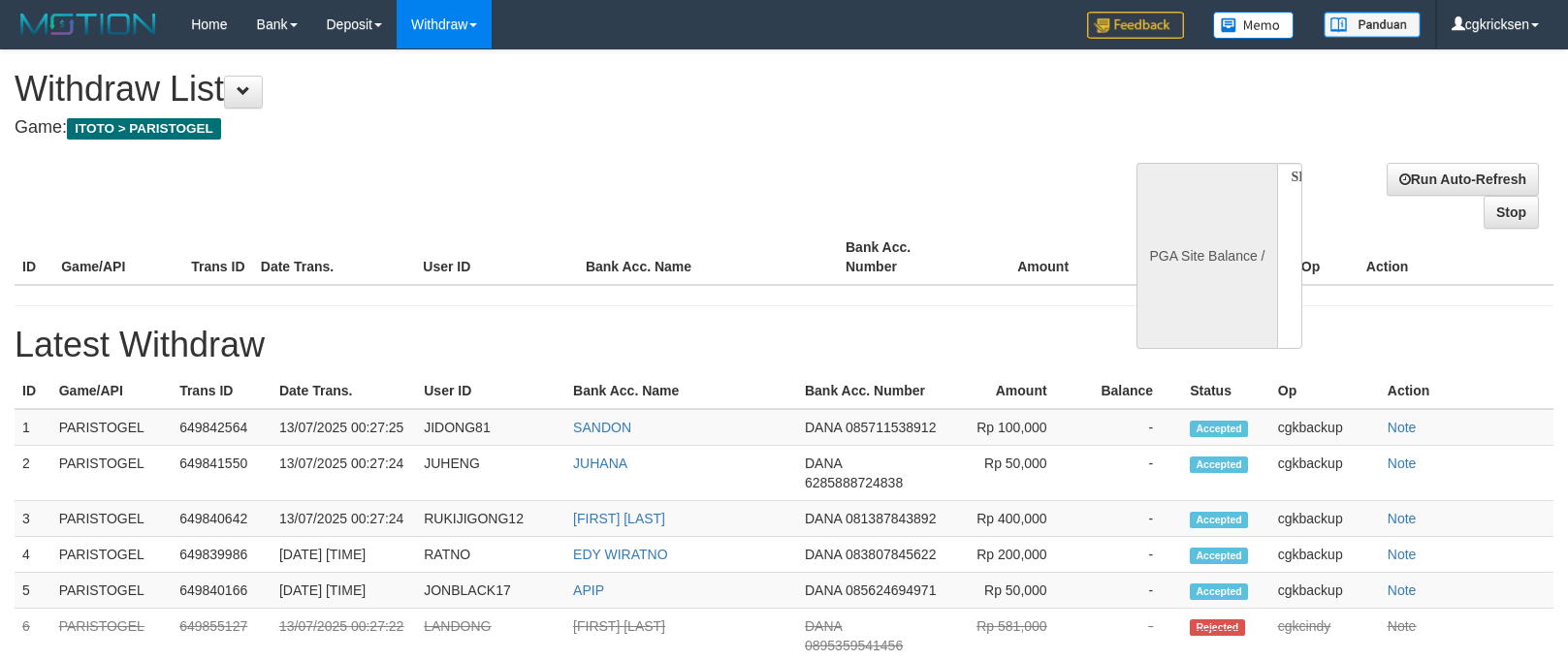 select 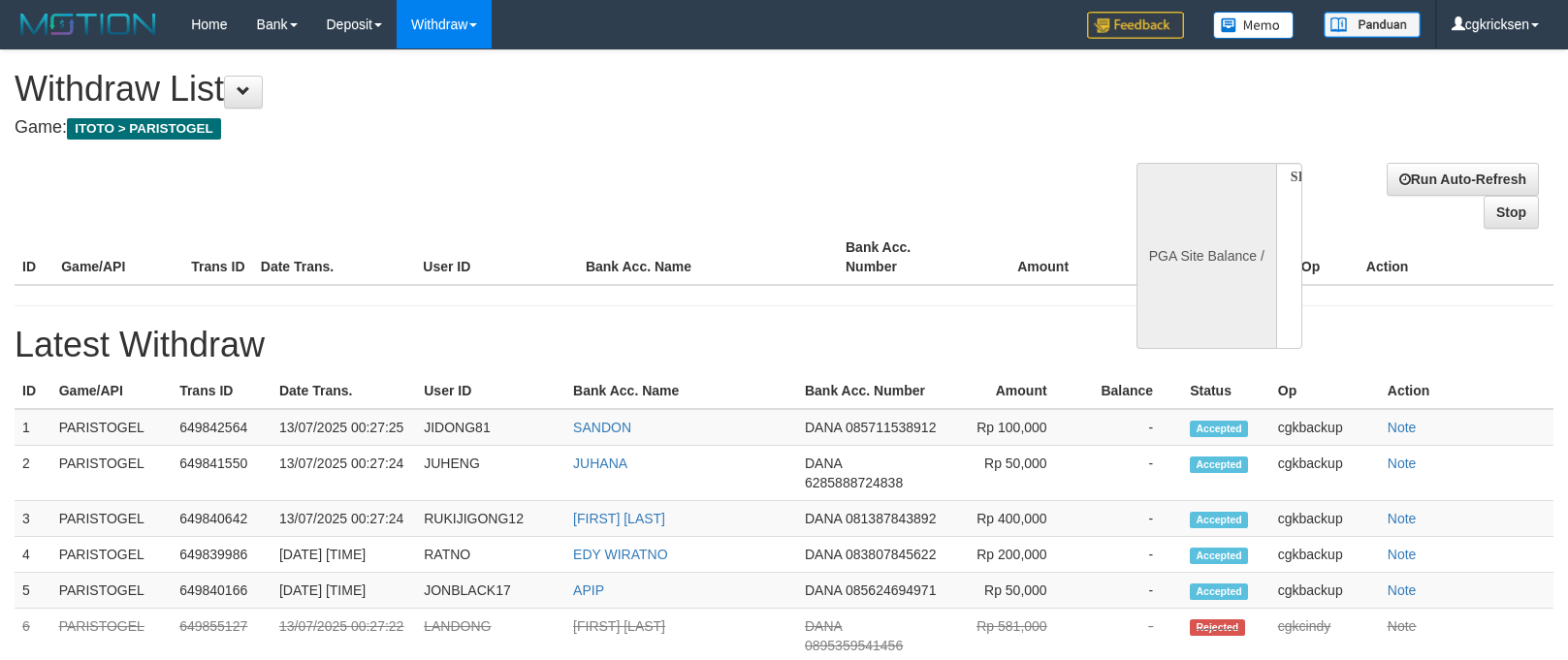 scroll, scrollTop: 0, scrollLeft: 0, axis: both 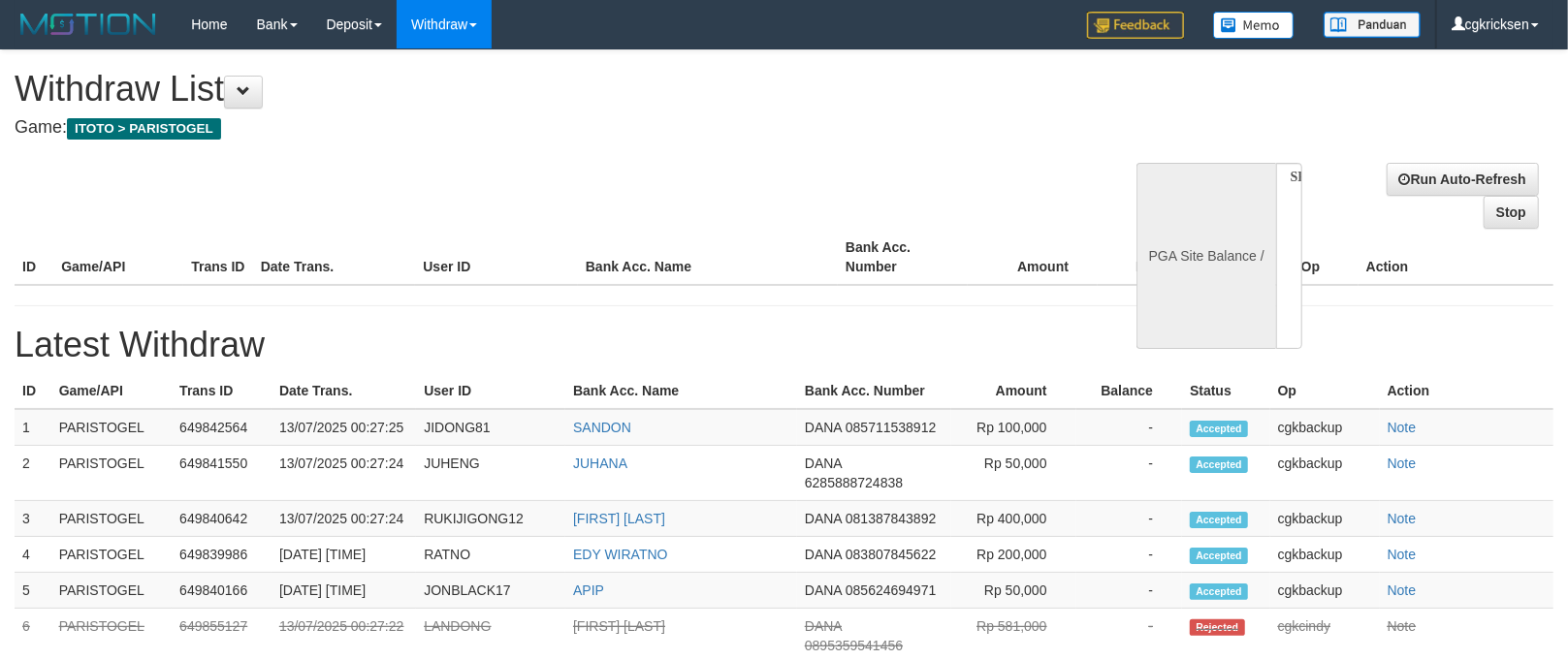 select on "**" 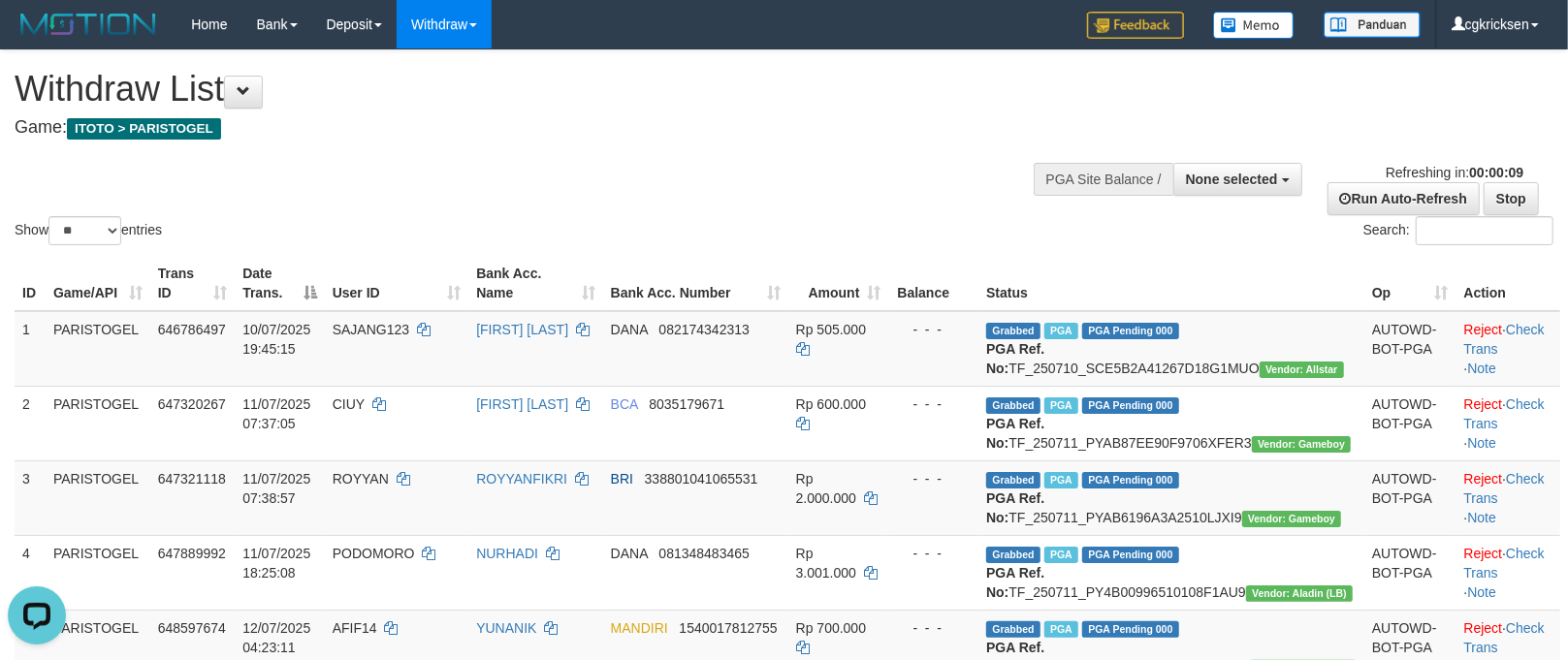 scroll, scrollTop: 0, scrollLeft: 0, axis: both 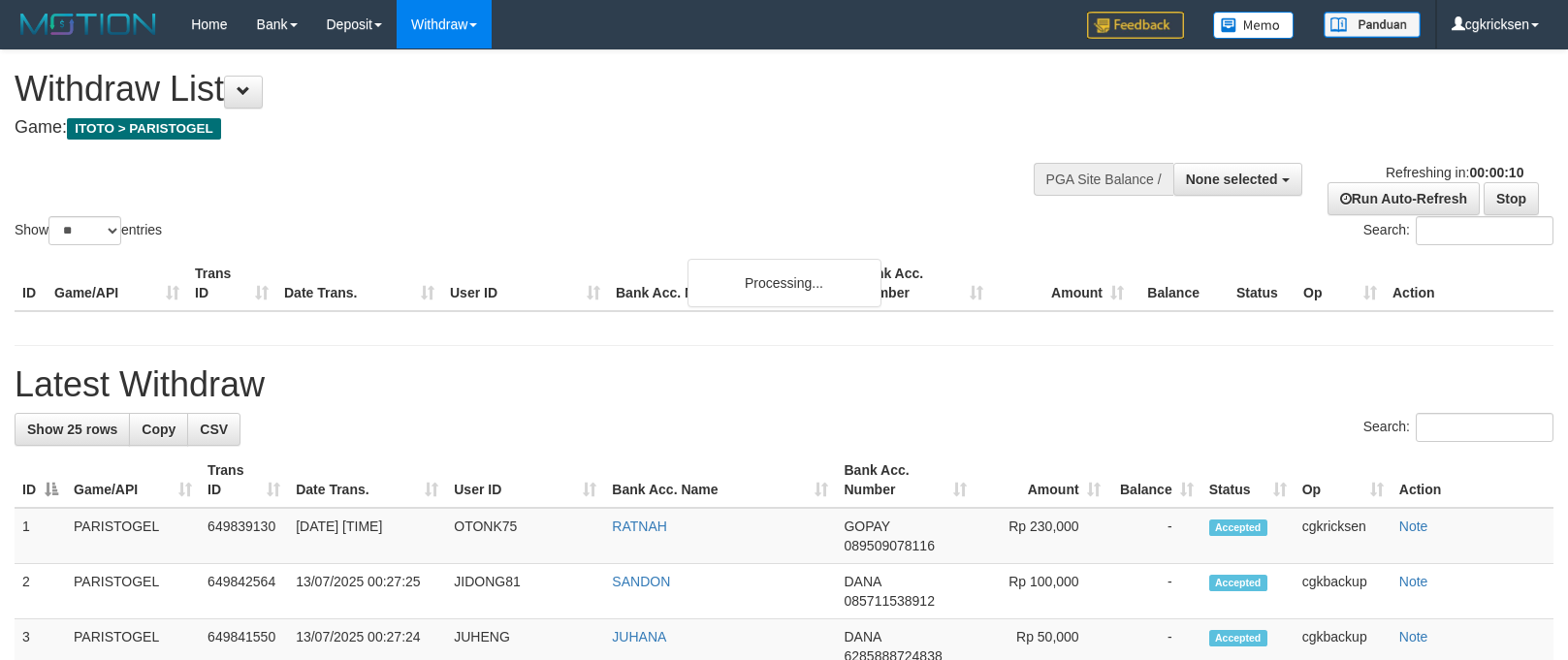 select 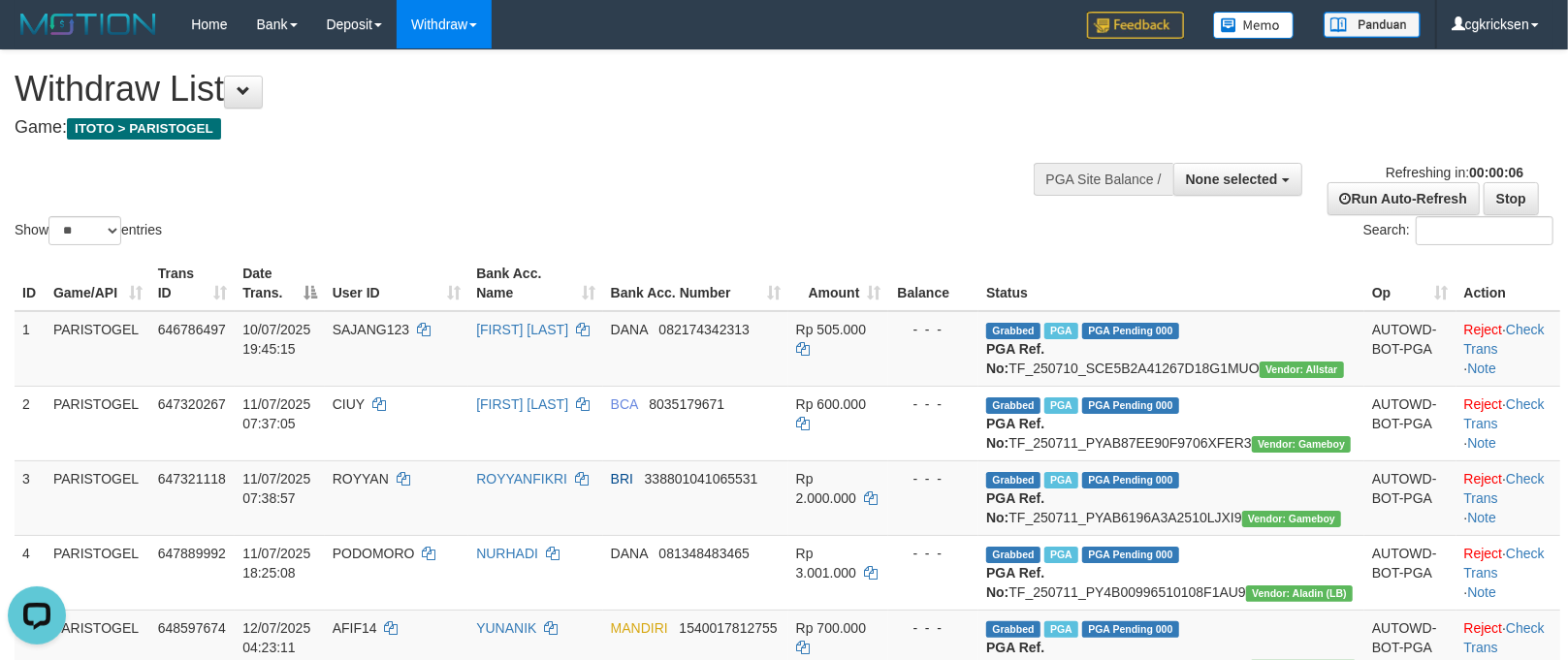 scroll, scrollTop: 0, scrollLeft: 0, axis: both 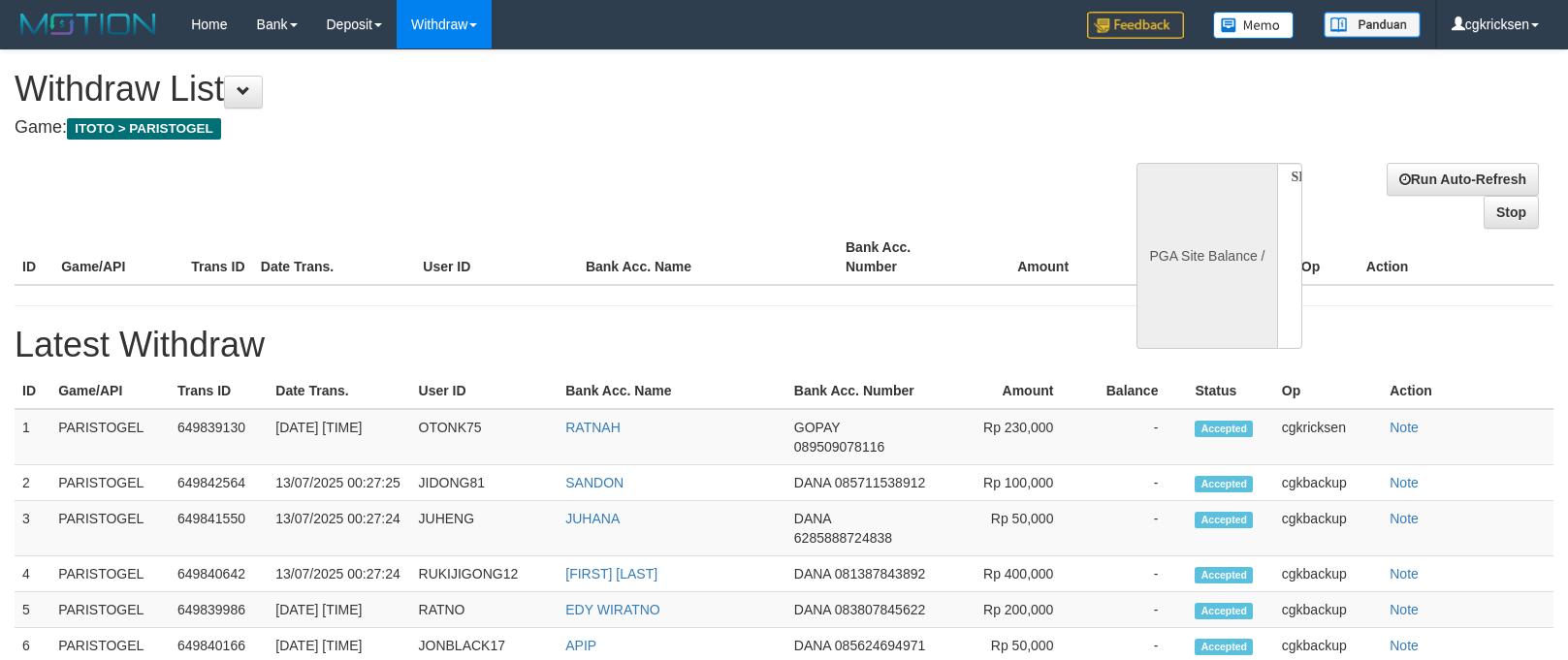 select 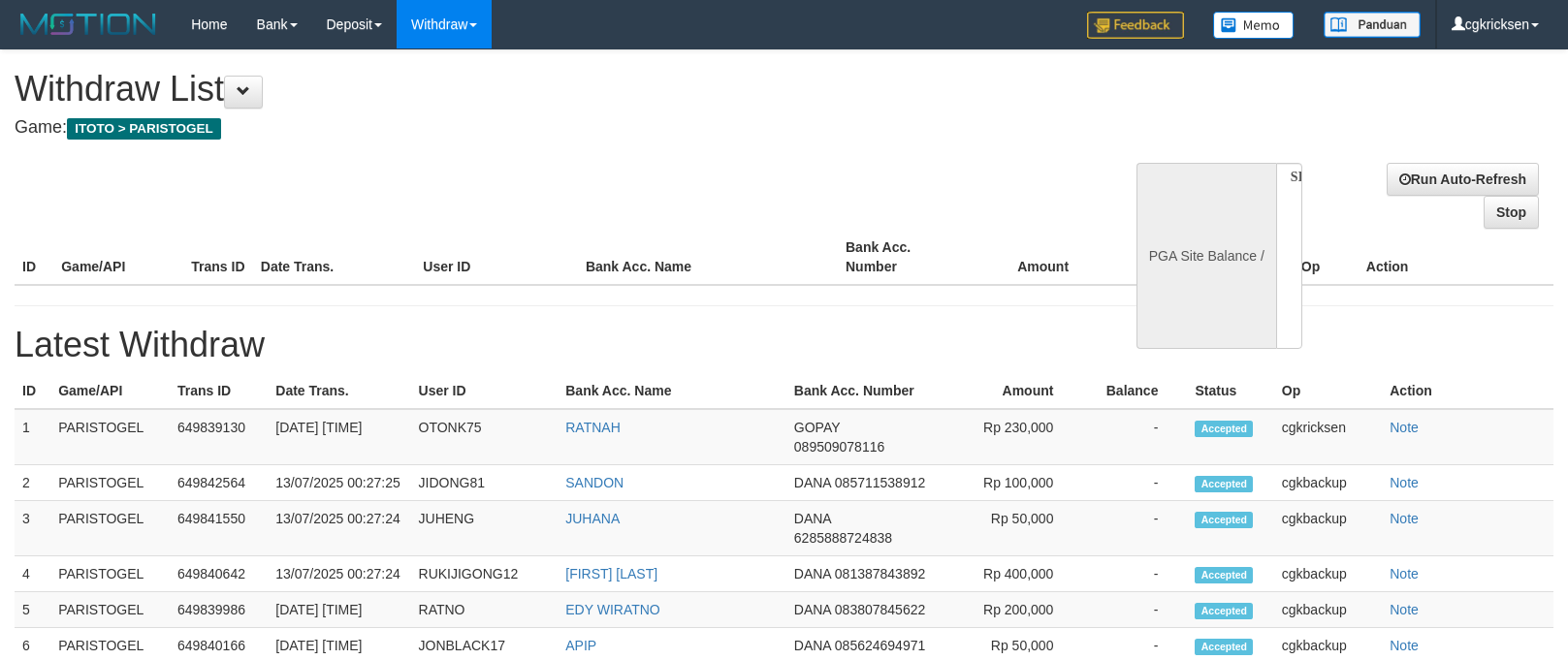 scroll, scrollTop: 0, scrollLeft: 0, axis: both 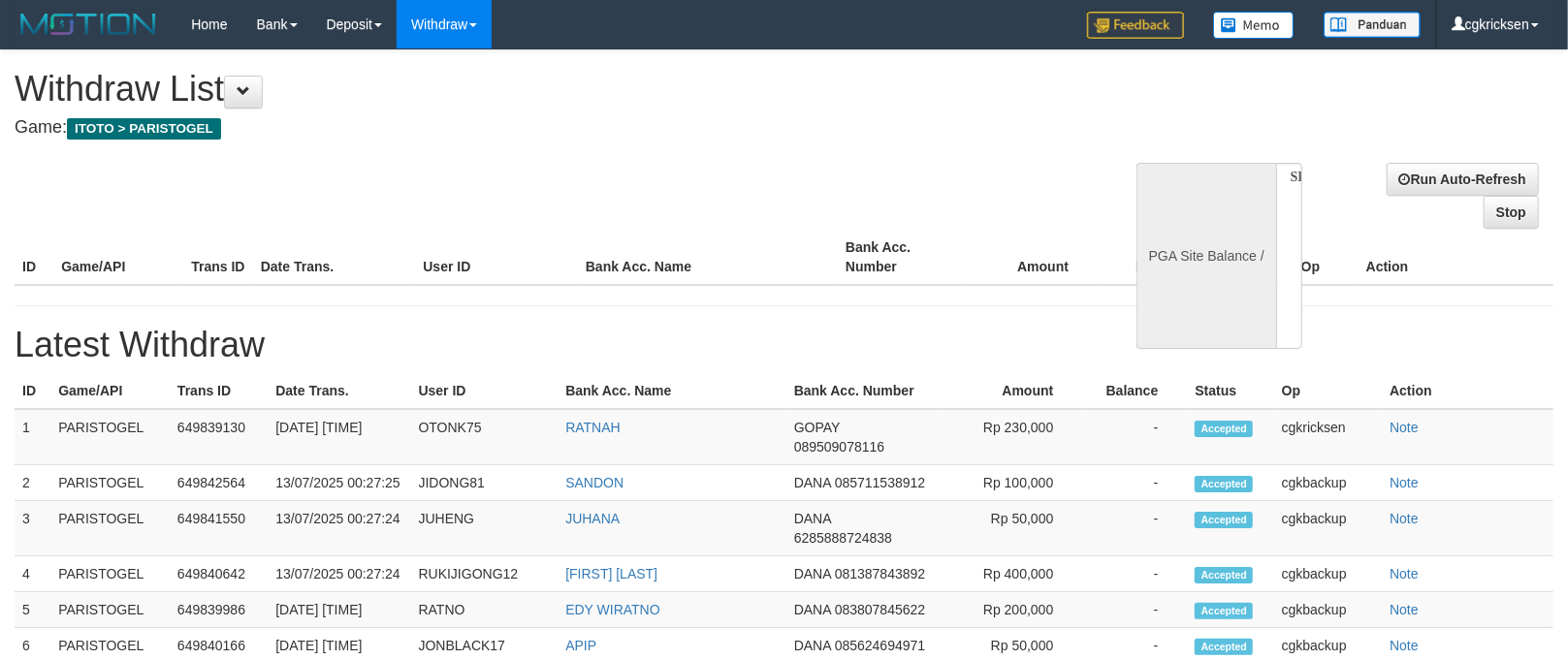 select on "**" 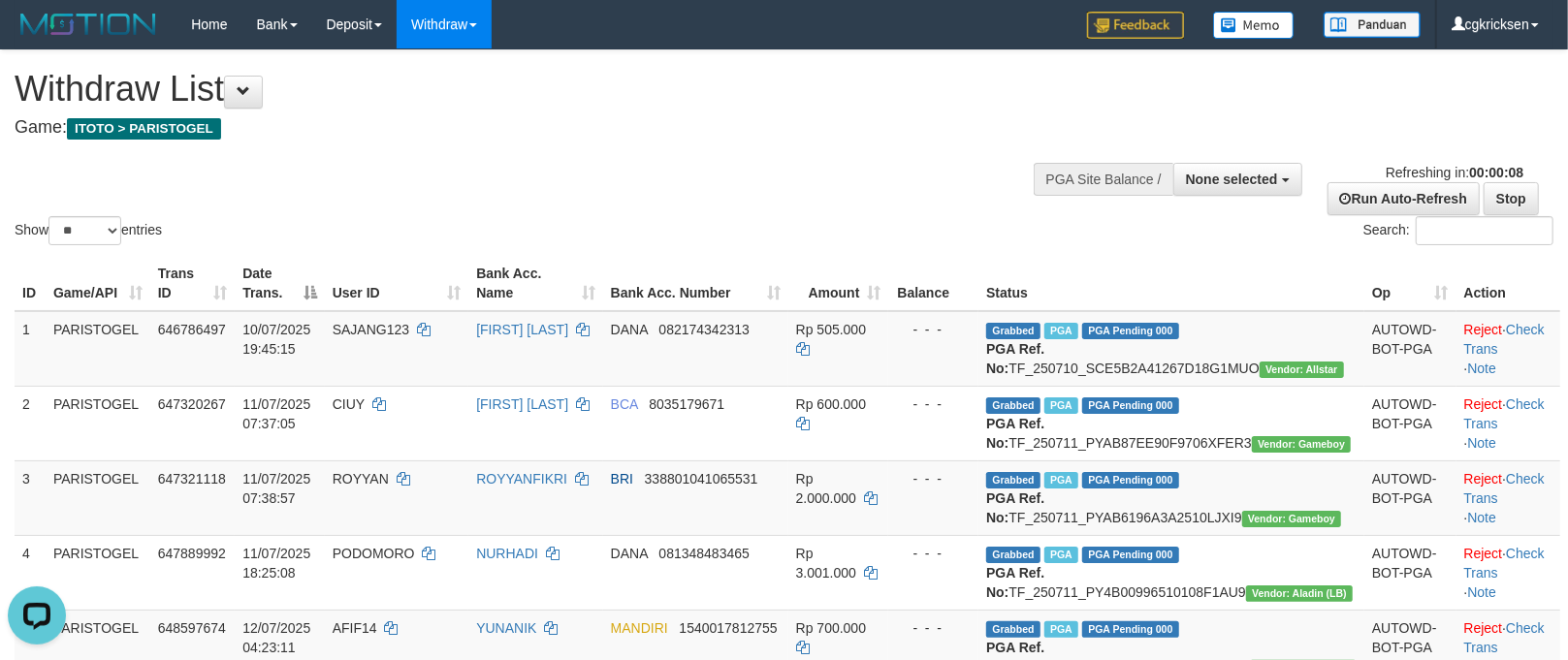 scroll, scrollTop: 0, scrollLeft: 0, axis: both 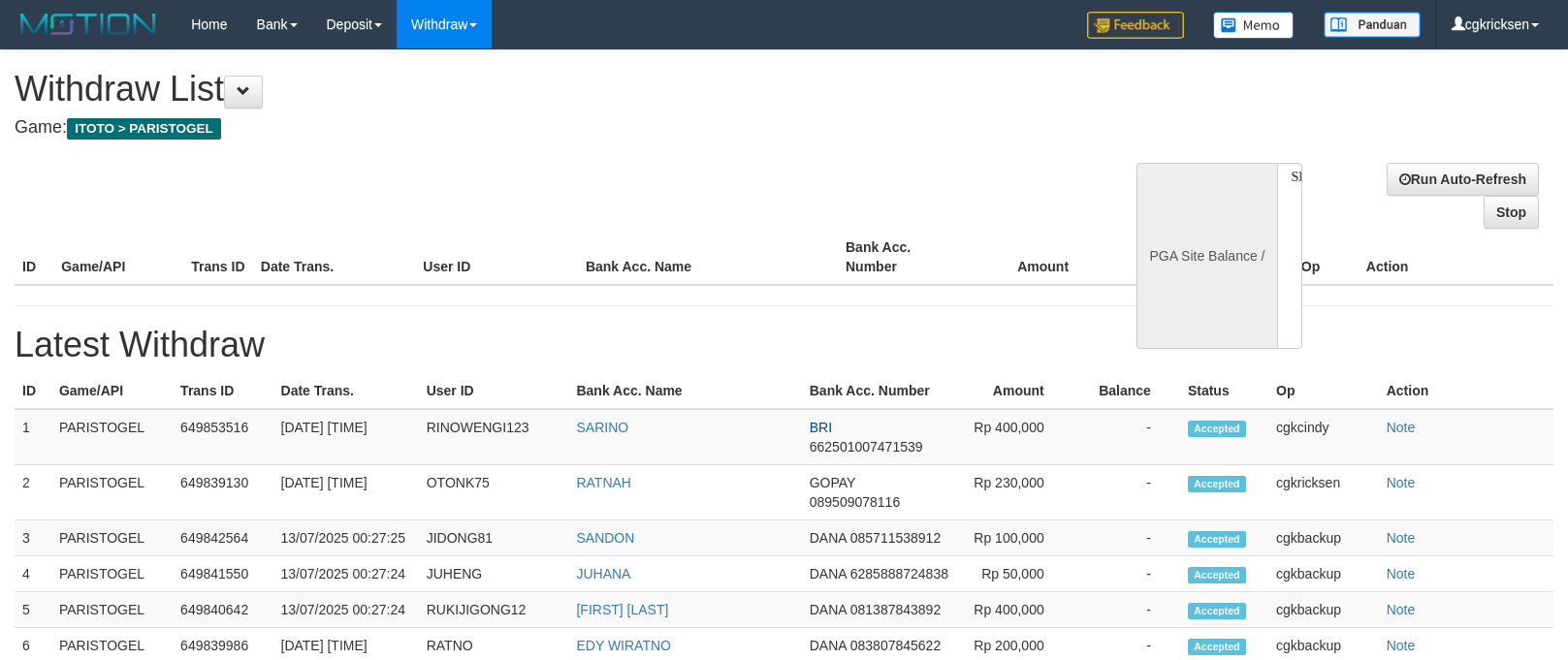 select 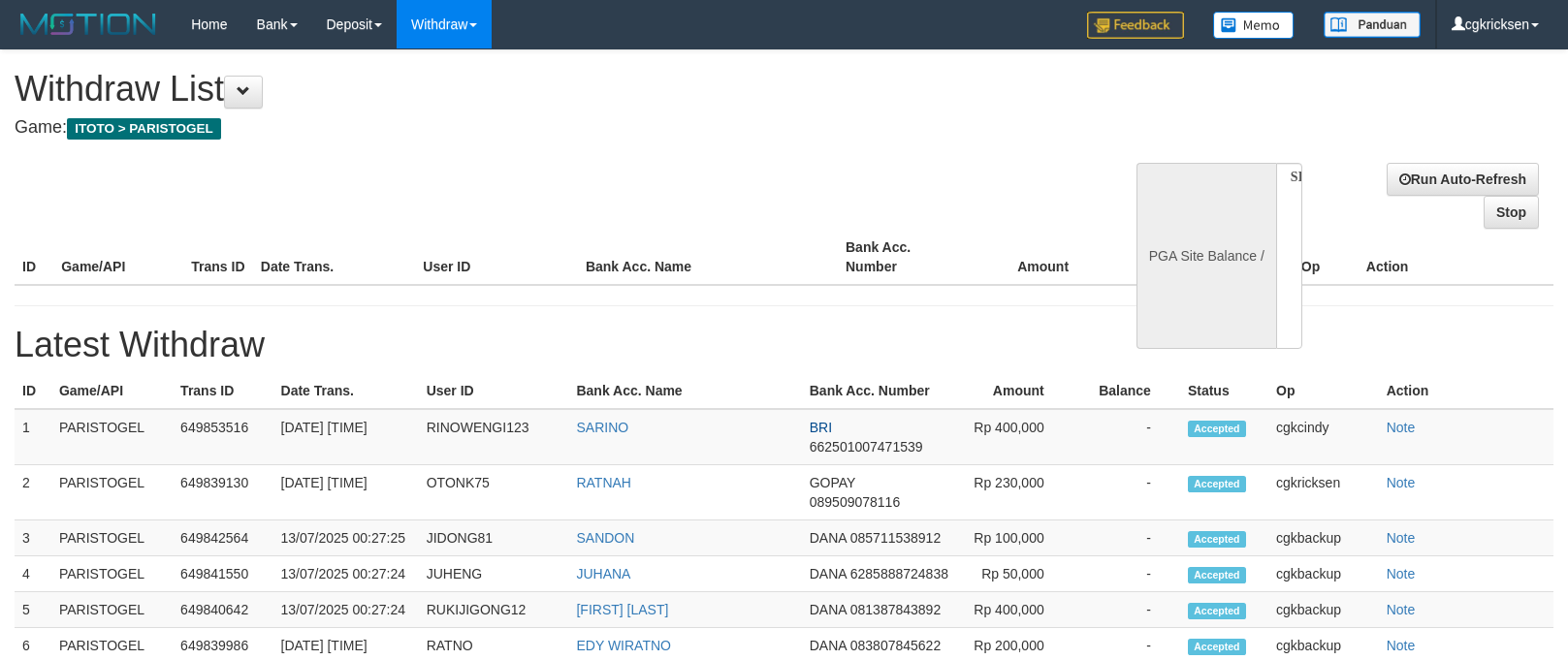 scroll, scrollTop: 0, scrollLeft: 0, axis: both 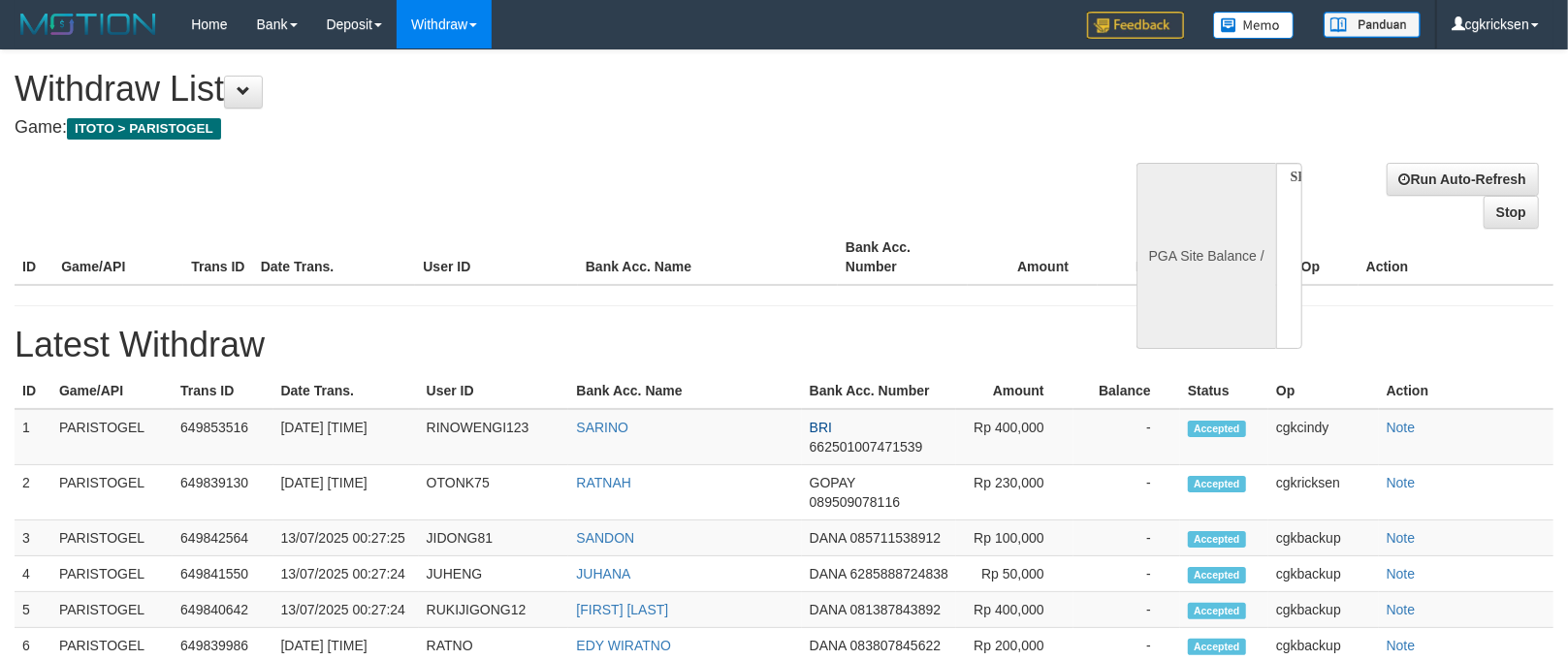 select on "**" 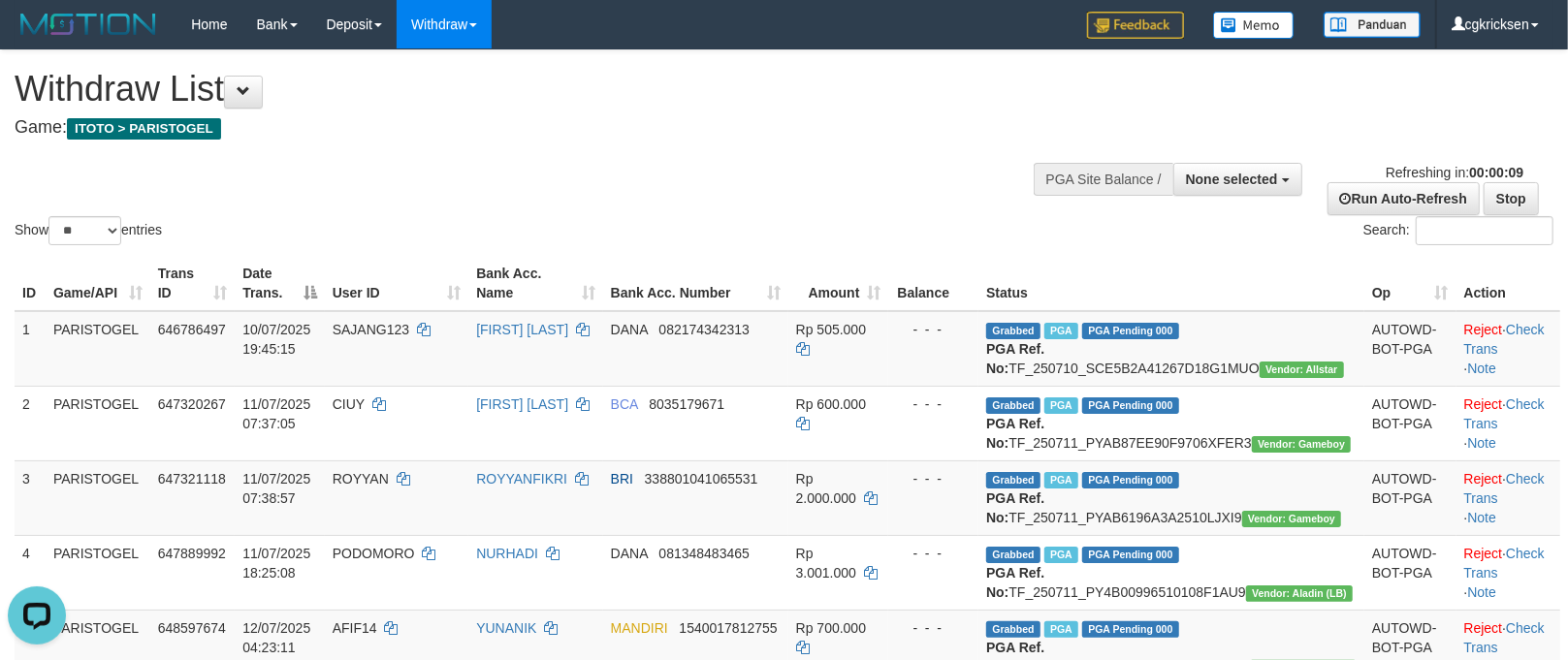 scroll, scrollTop: 0, scrollLeft: 0, axis: both 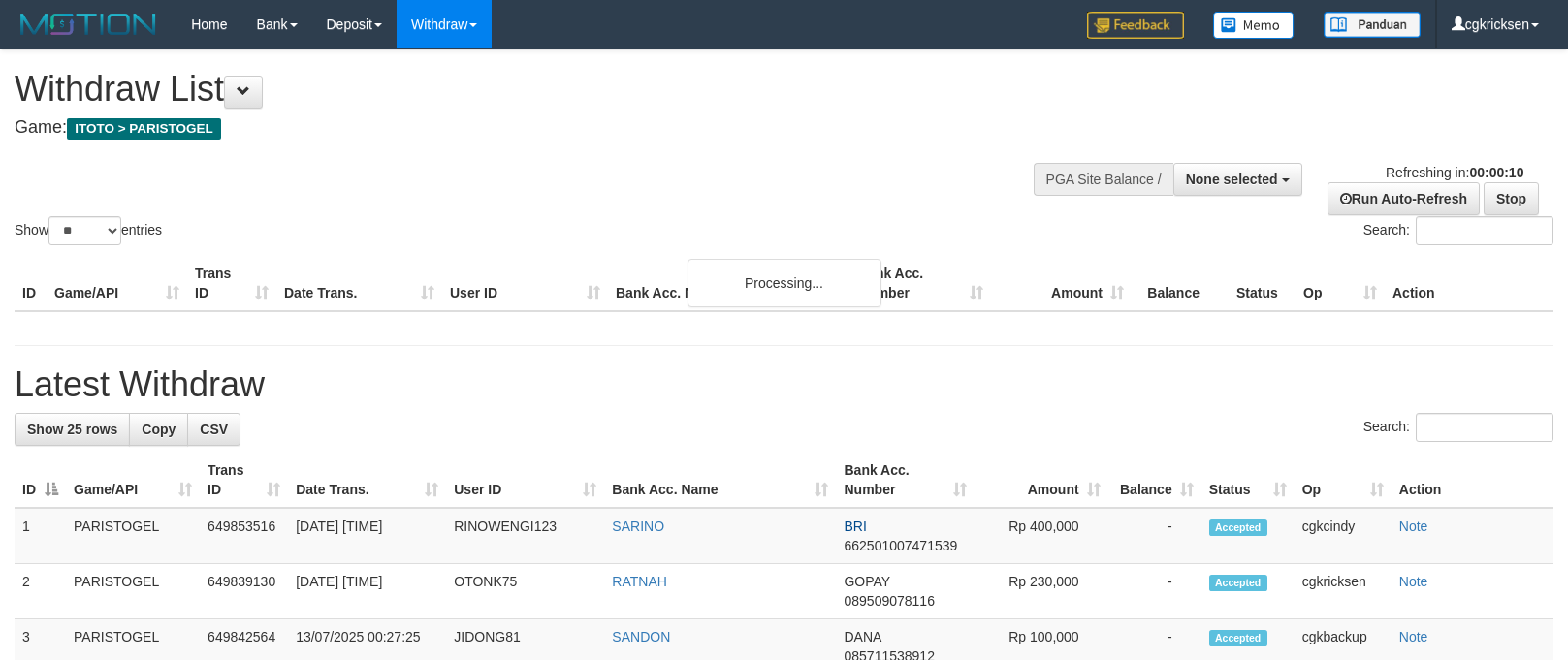 select 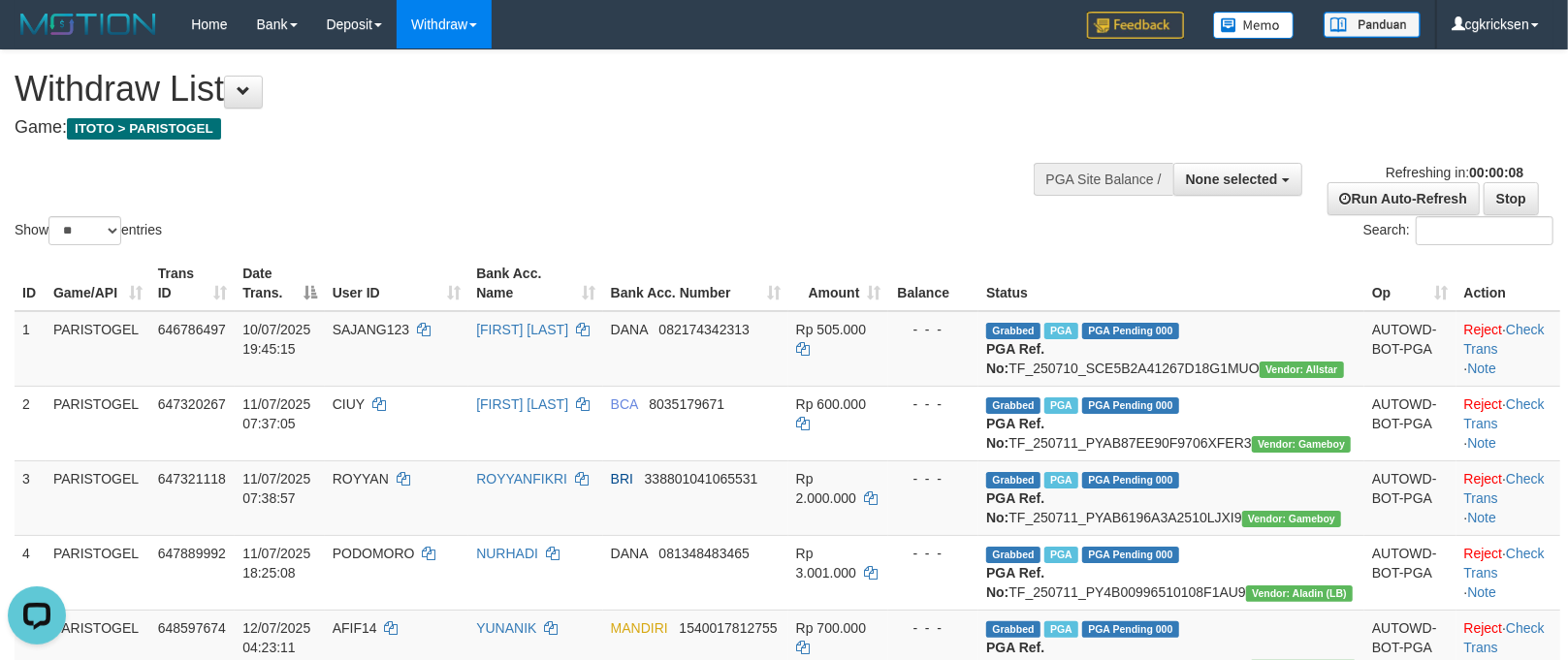 scroll, scrollTop: 0, scrollLeft: 0, axis: both 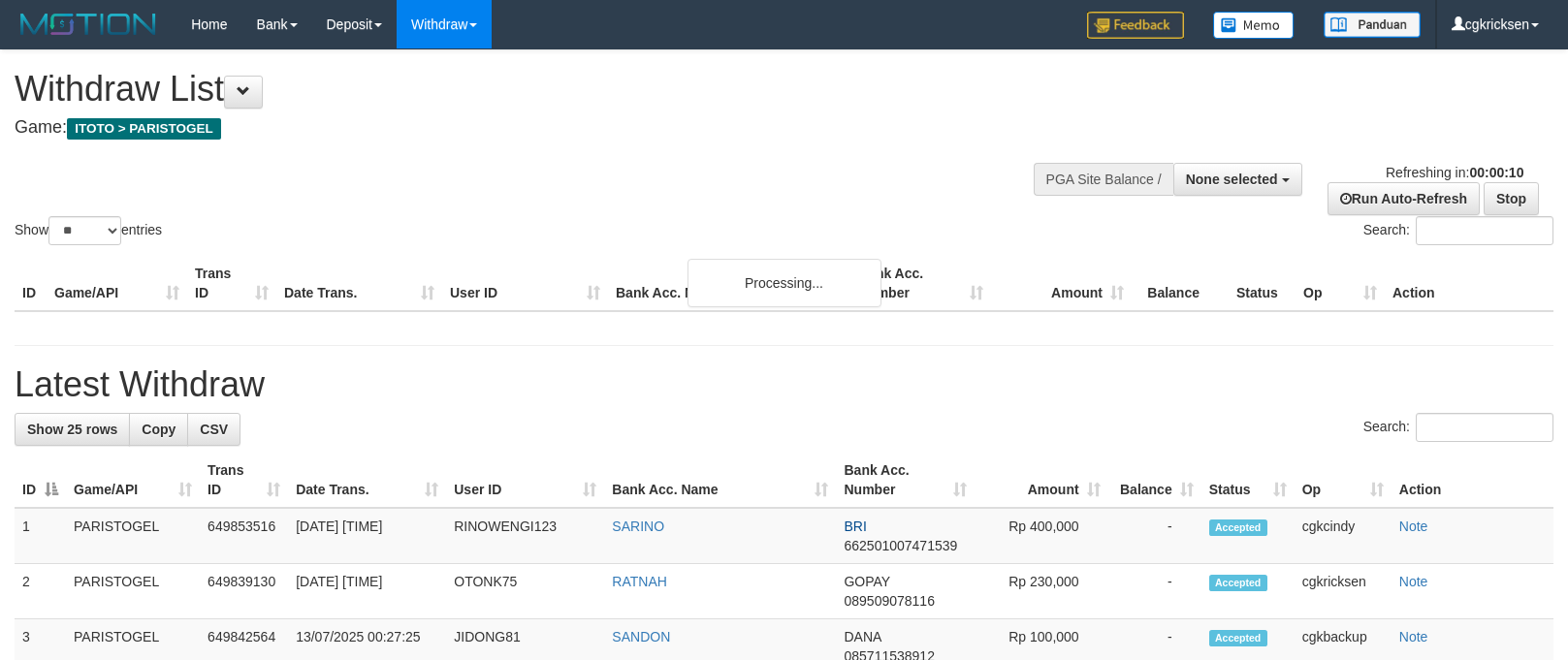 select 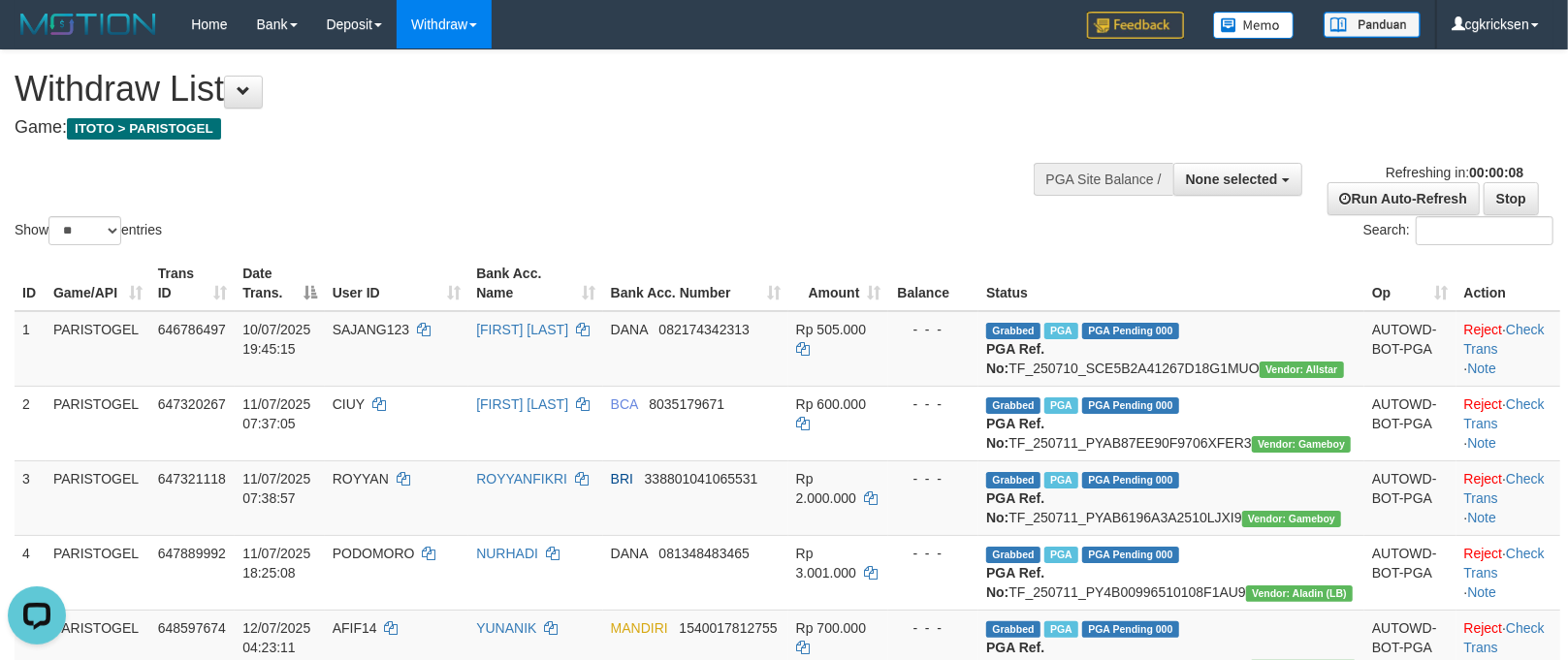 scroll, scrollTop: 0, scrollLeft: 0, axis: both 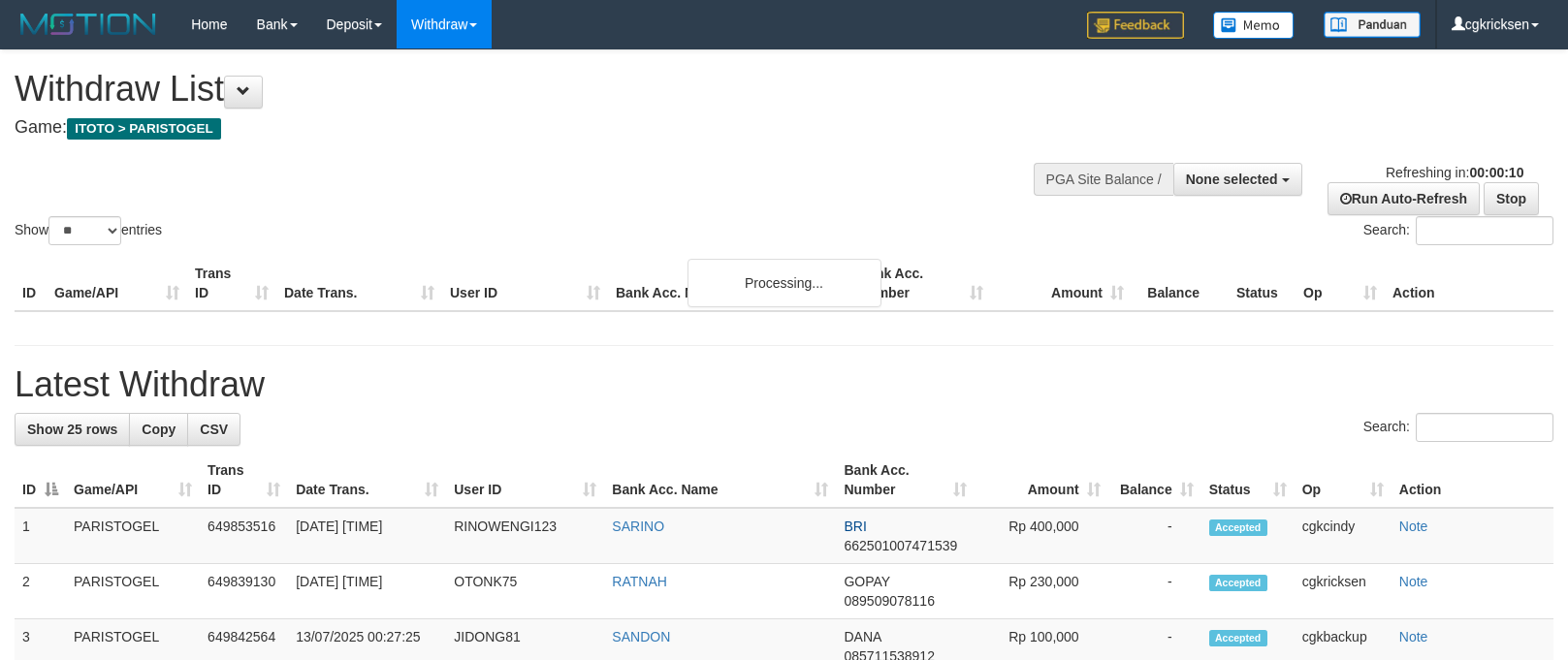 select 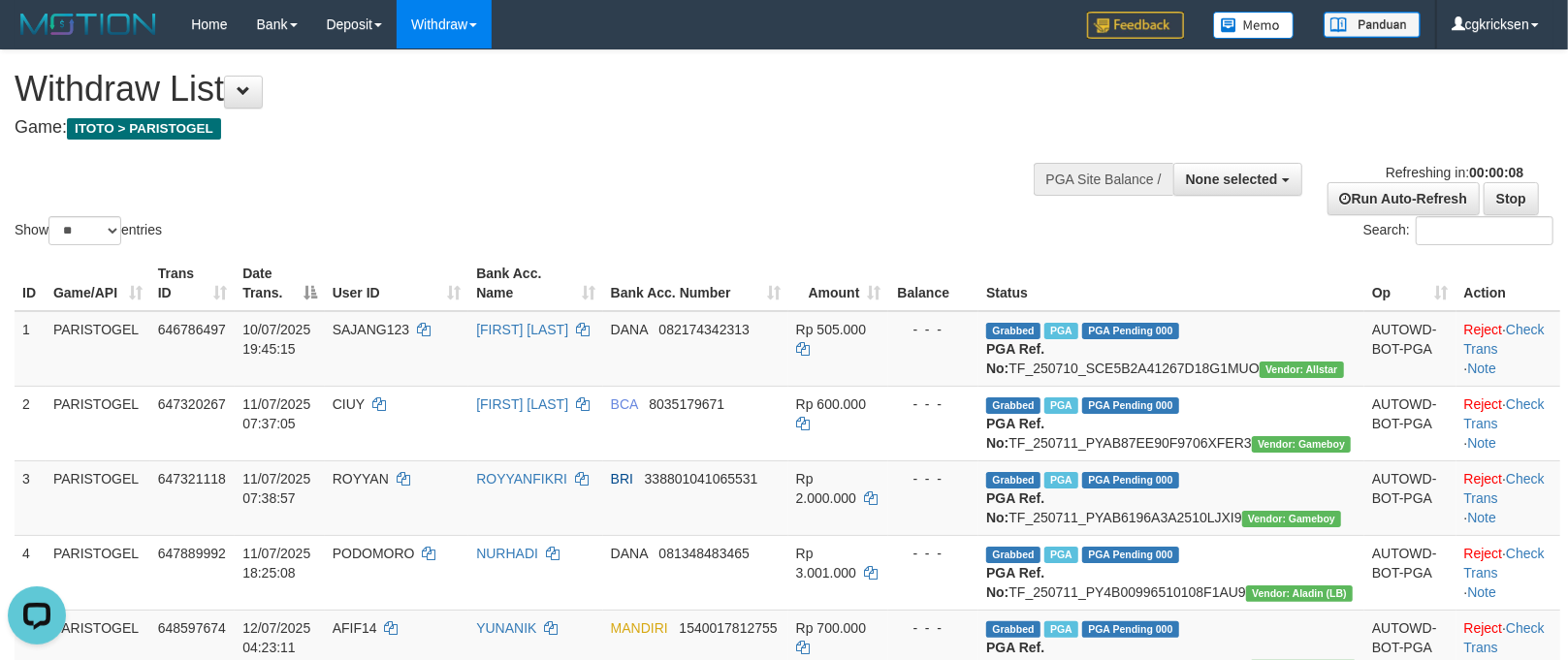 scroll, scrollTop: 0, scrollLeft: 0, axis: both 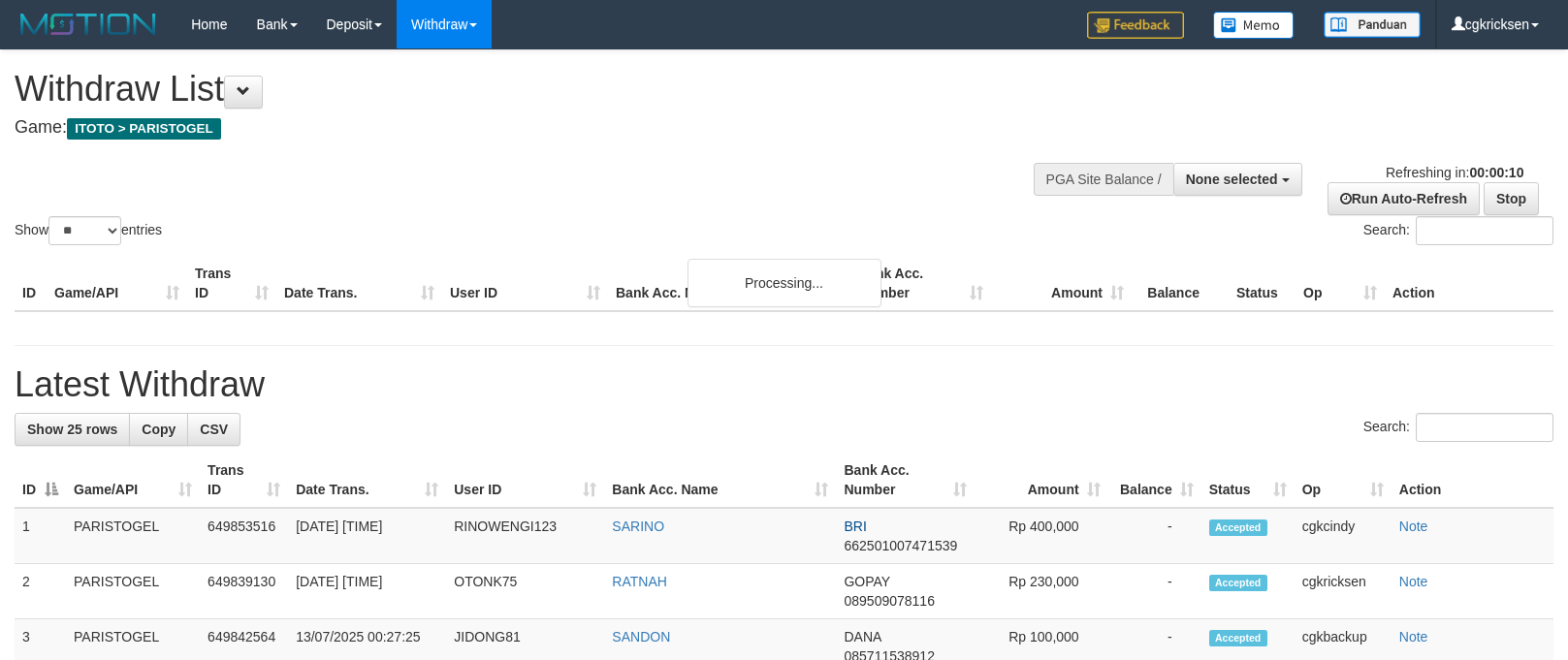 select 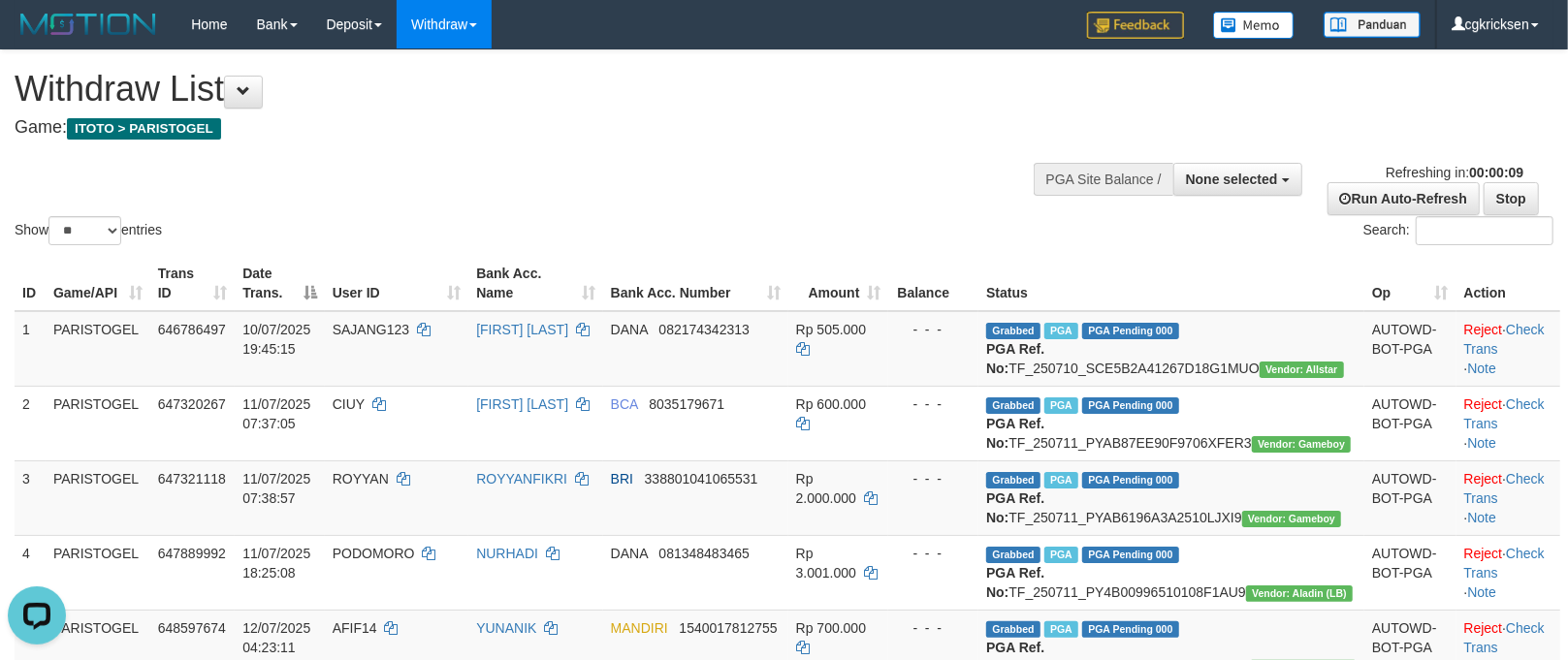 scroll, scrollTop: 0, scrollLeft: 0, axis: both 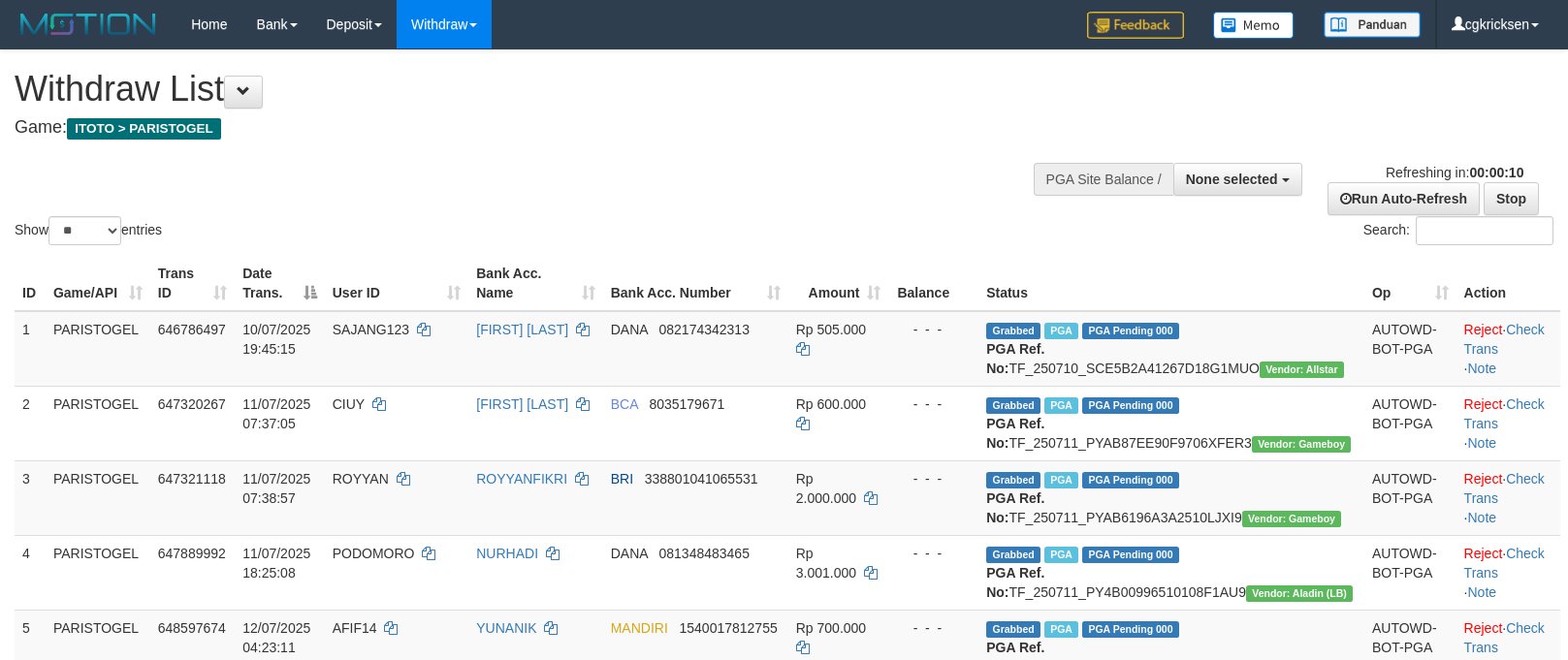 select 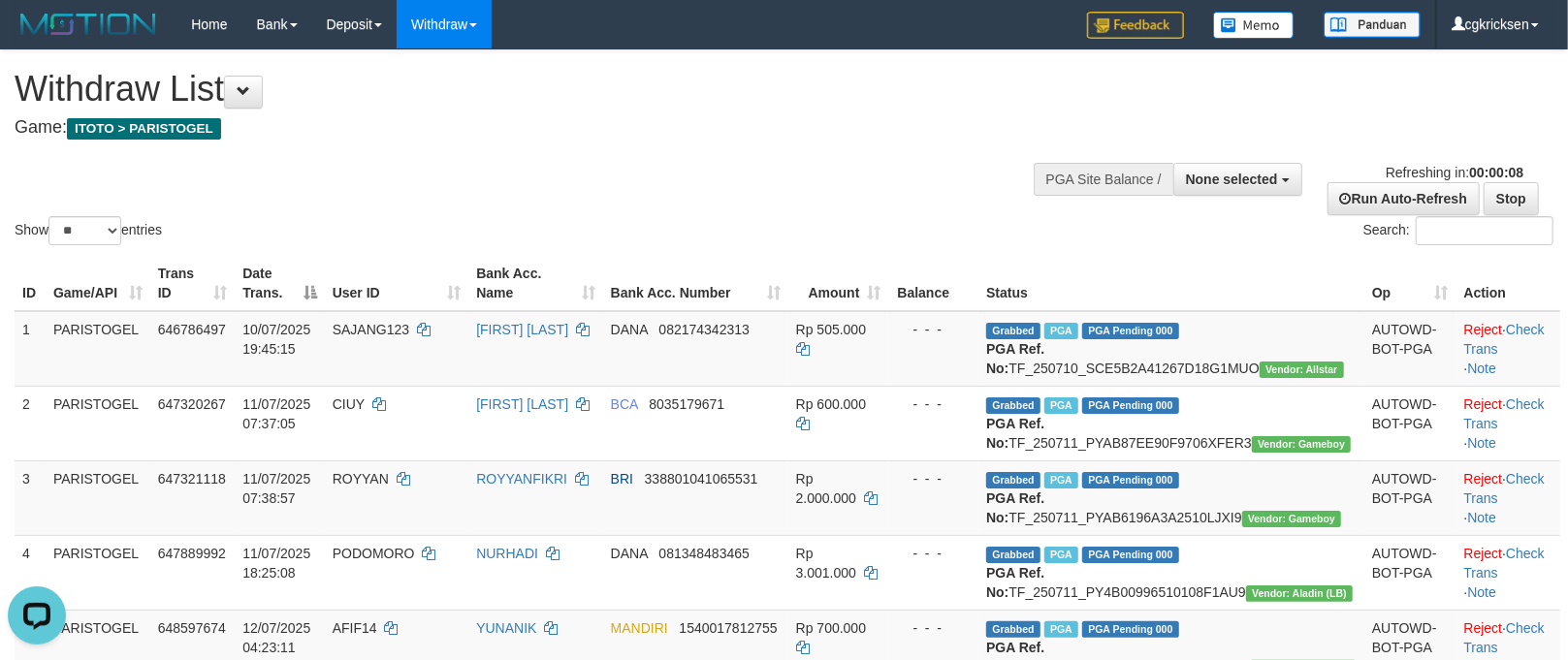scroll, scrollTop: 0, scrollLeft: 0, axis: both 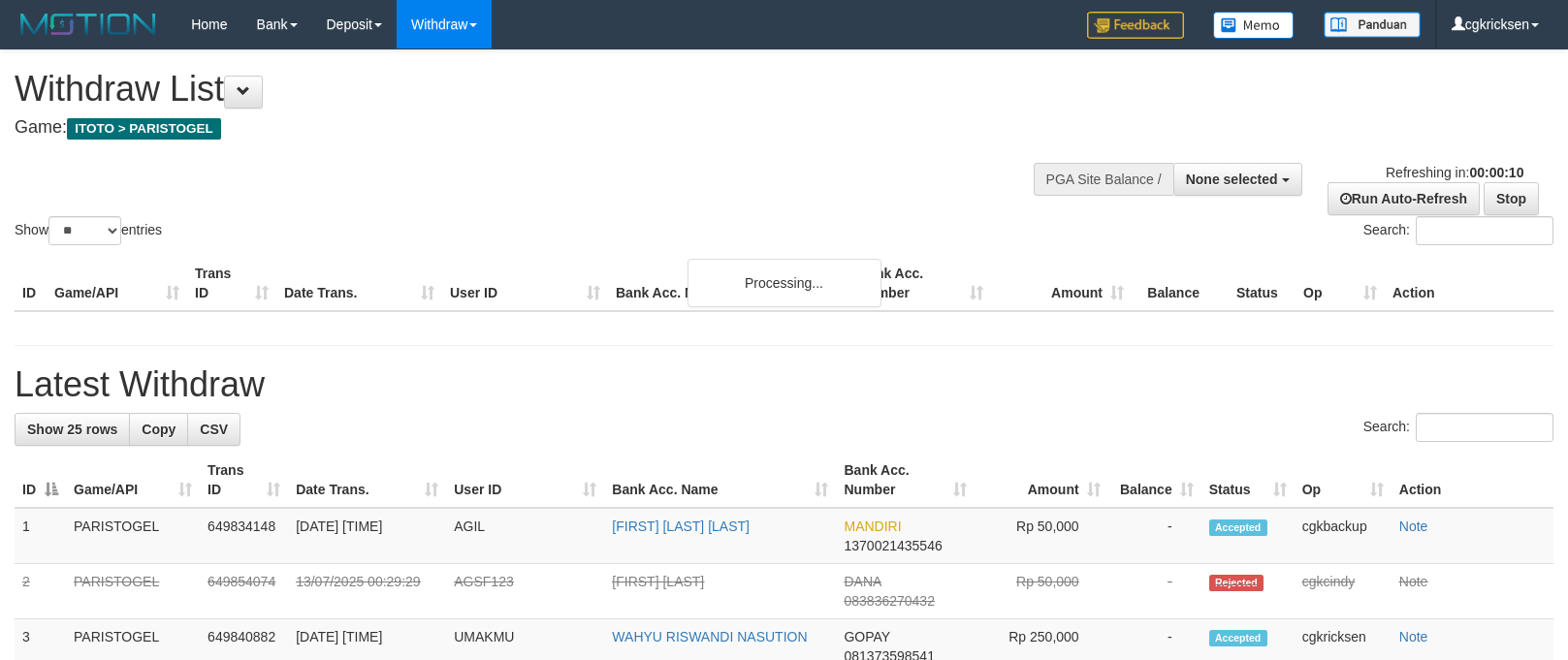 select 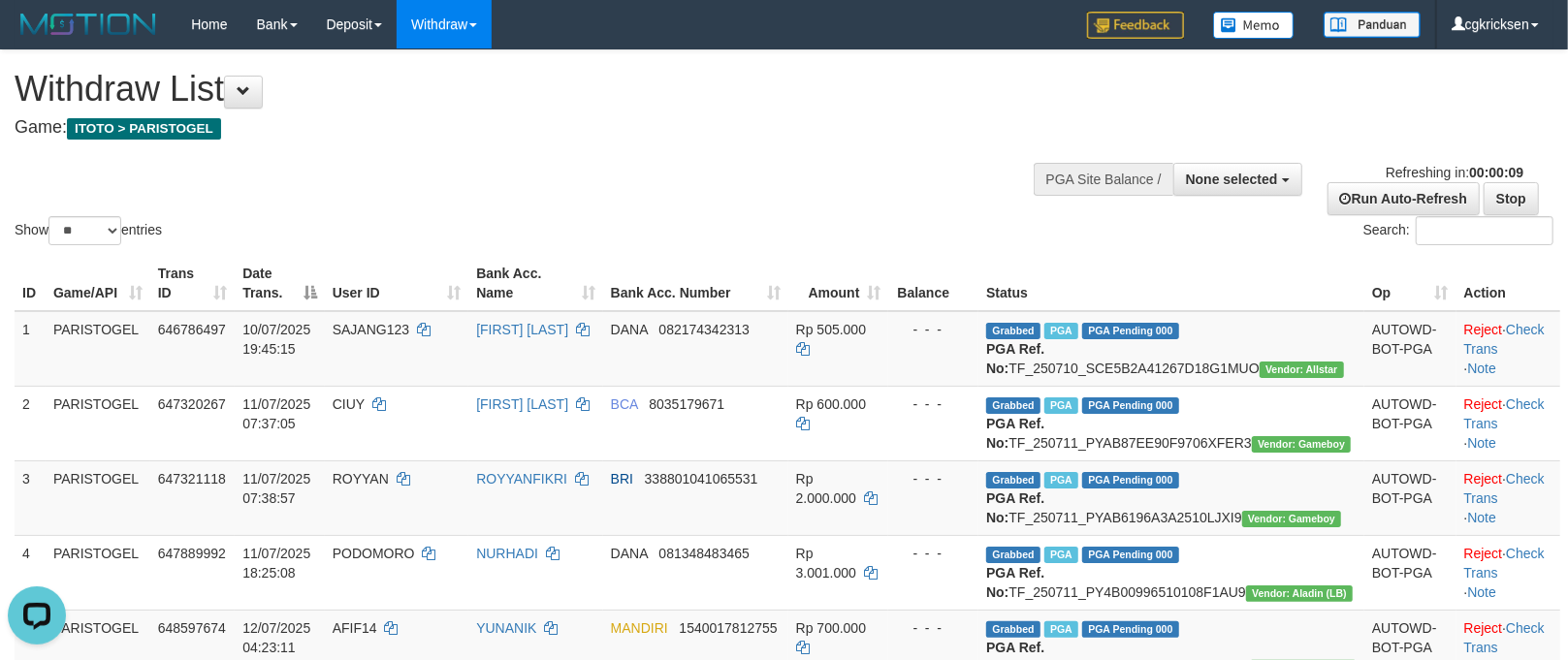 scroll, scrollTop: 0, scrollLeft: 0, axis: both 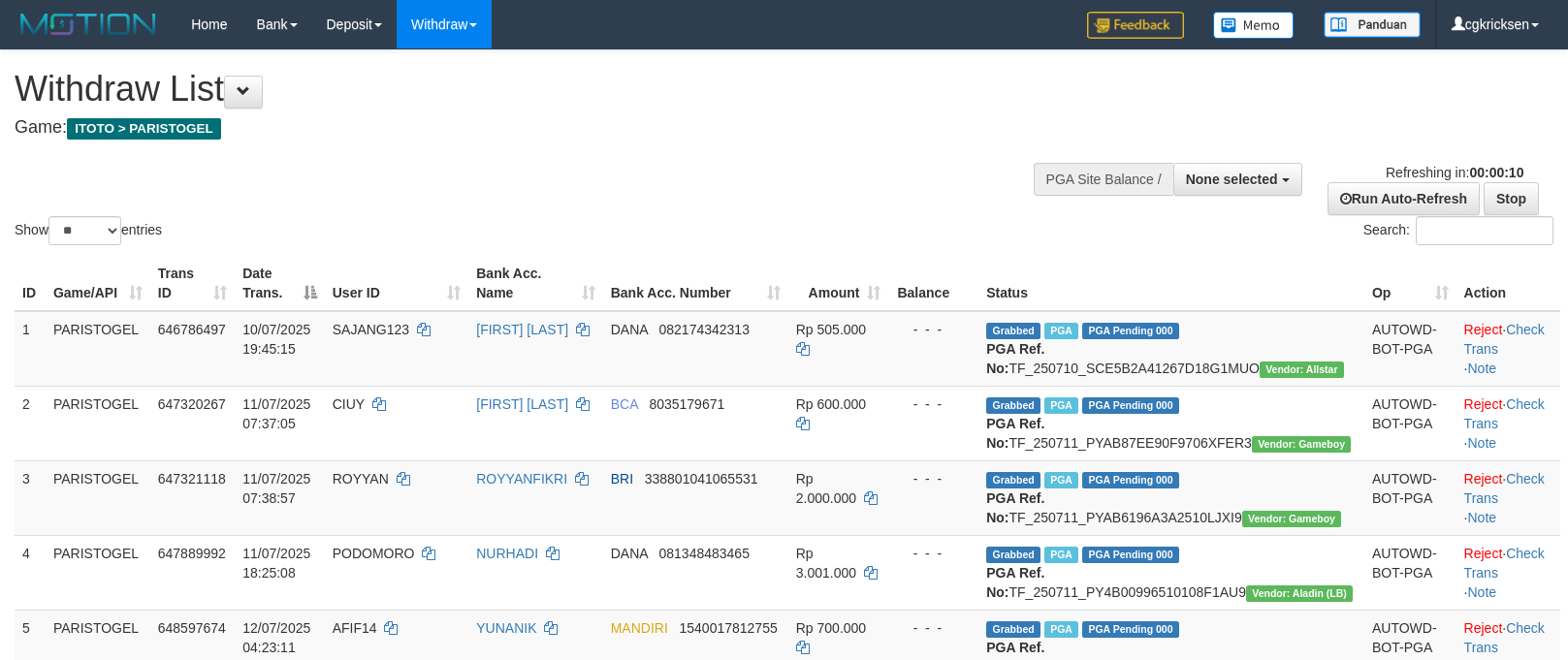 select 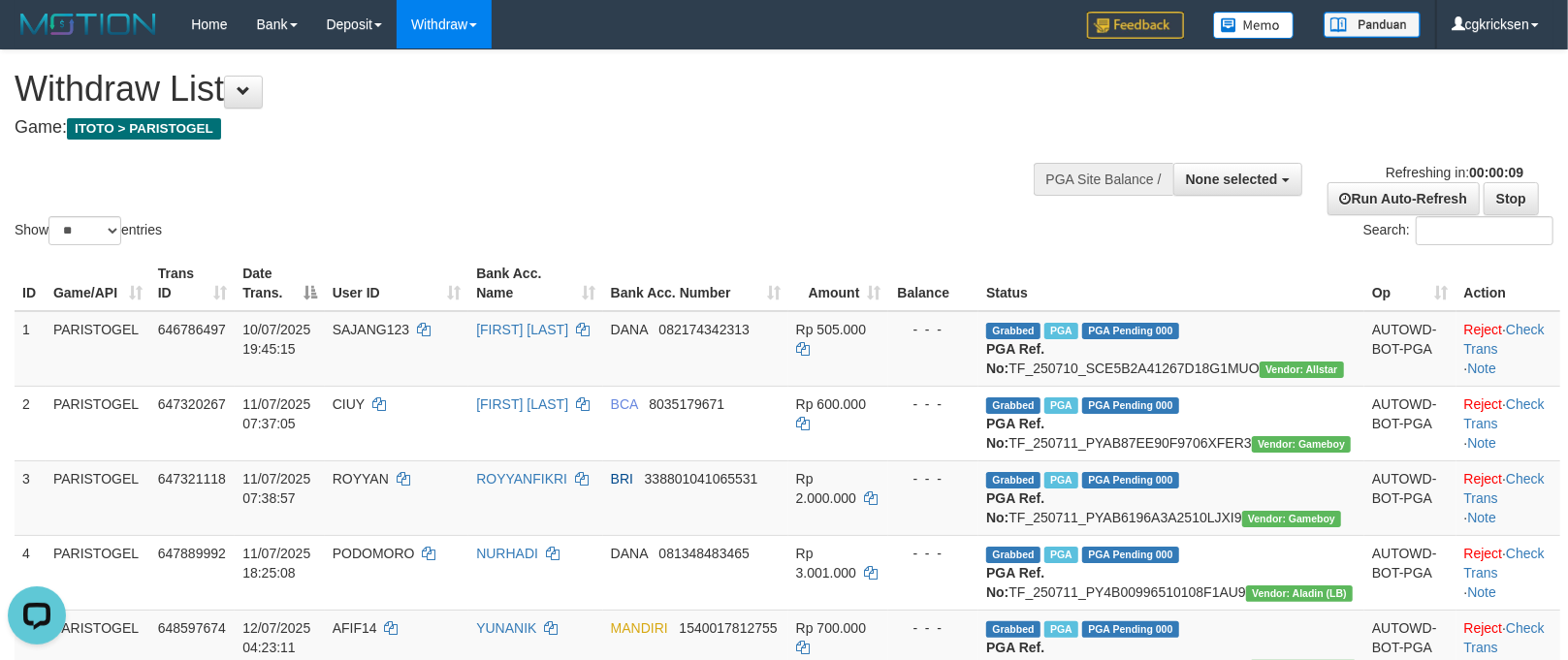 scroll, scrollTop: 0, scrollLeft: 0, axis: both 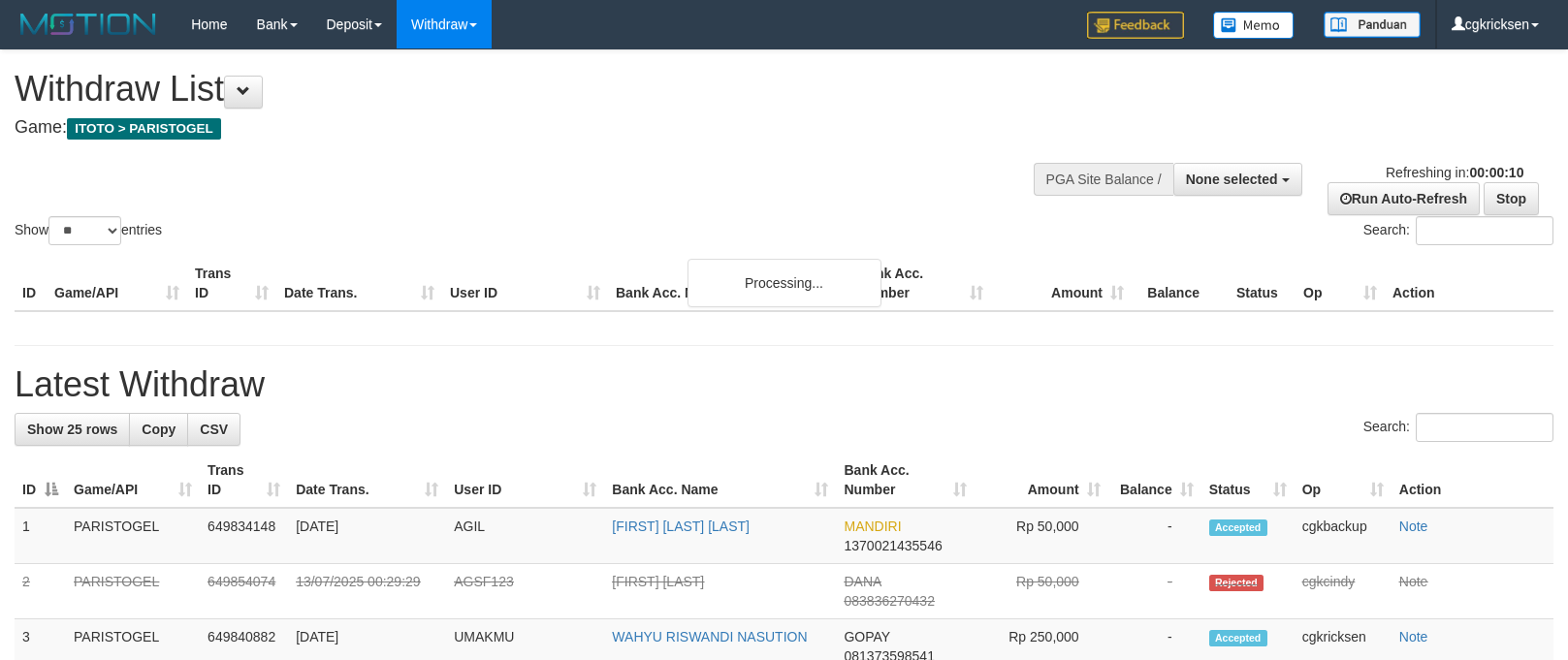 select 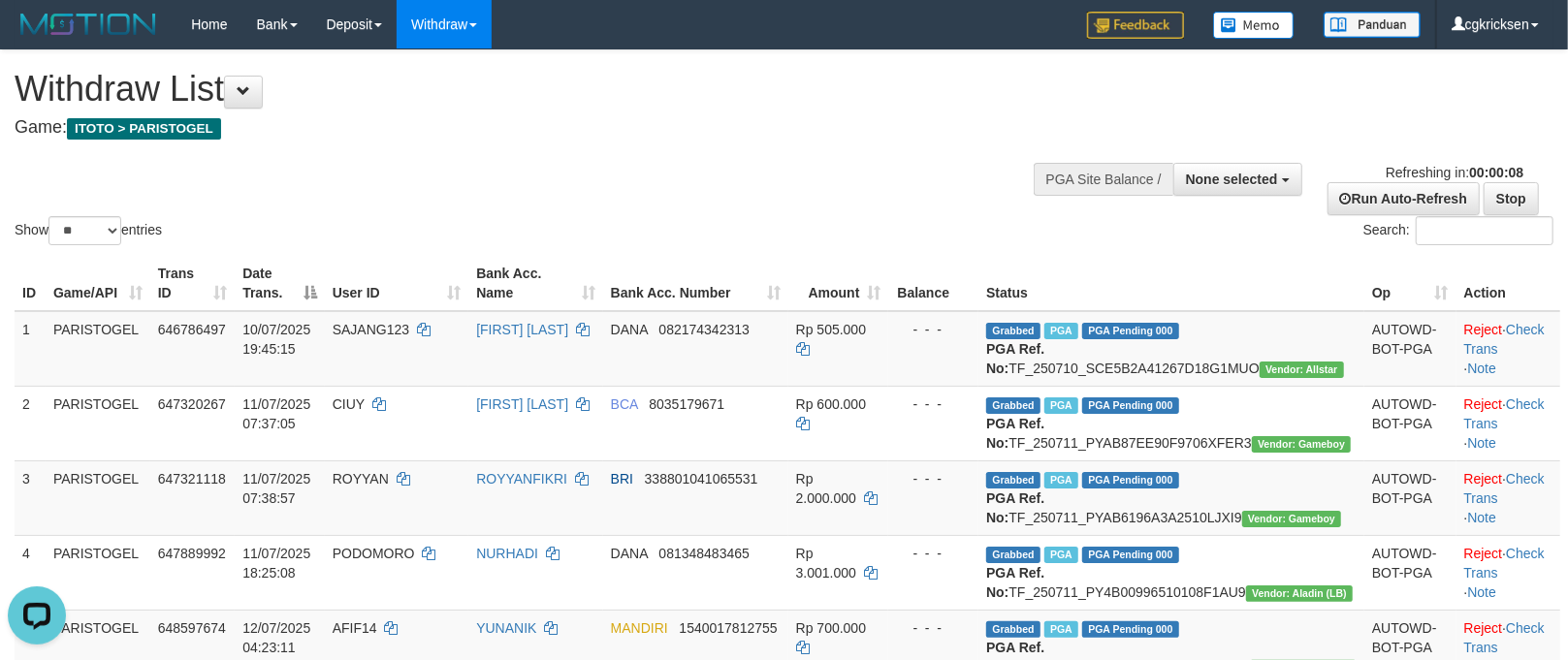 scroll, scrollTop: 0, scrollLeft: 0, axis: both 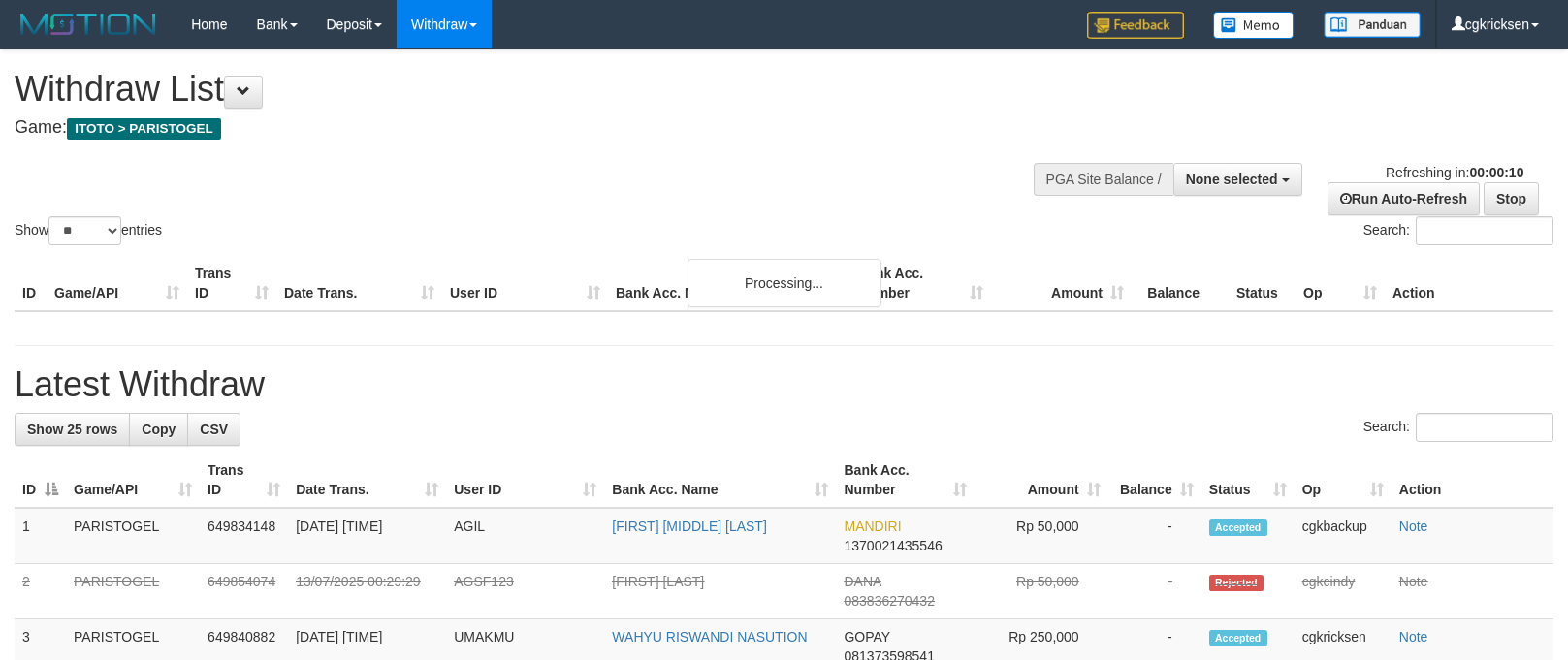 select 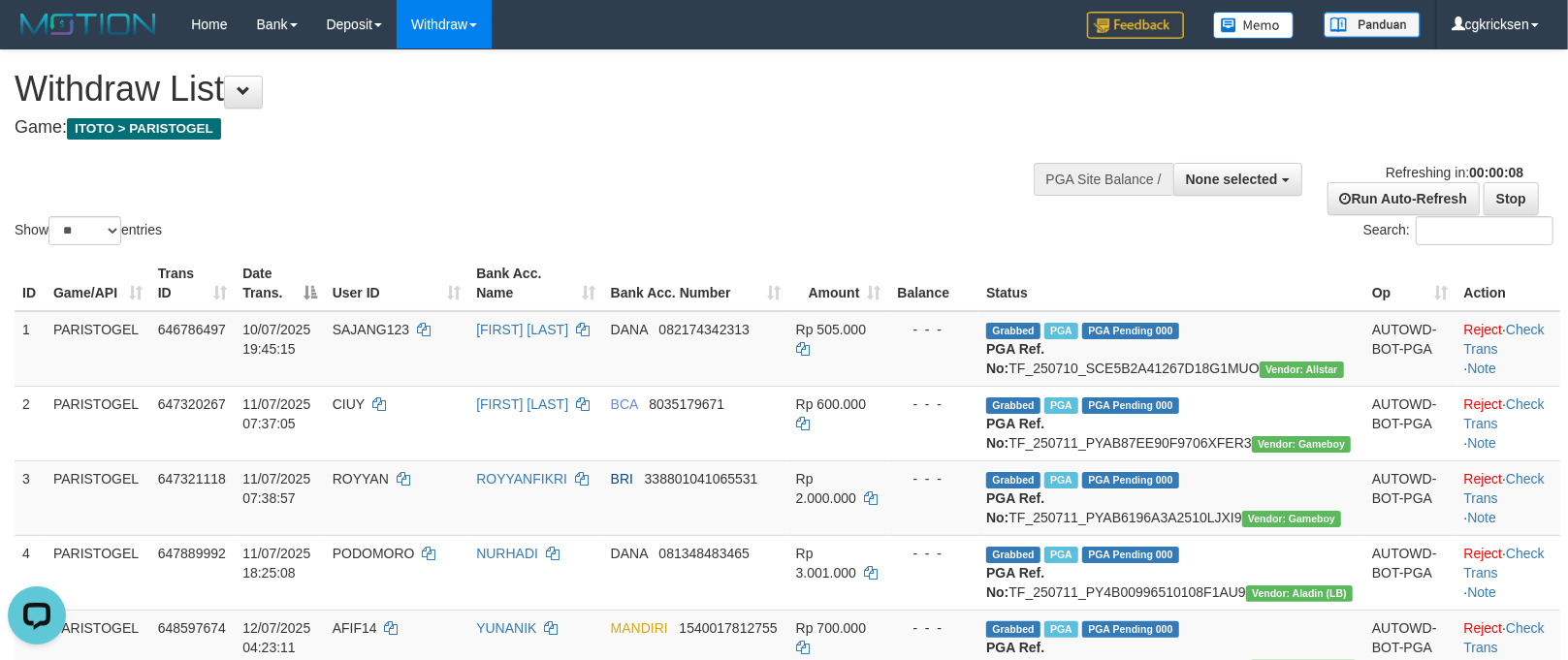 scroll, scrollTop: 0, scrollLeft: 0, axis: both 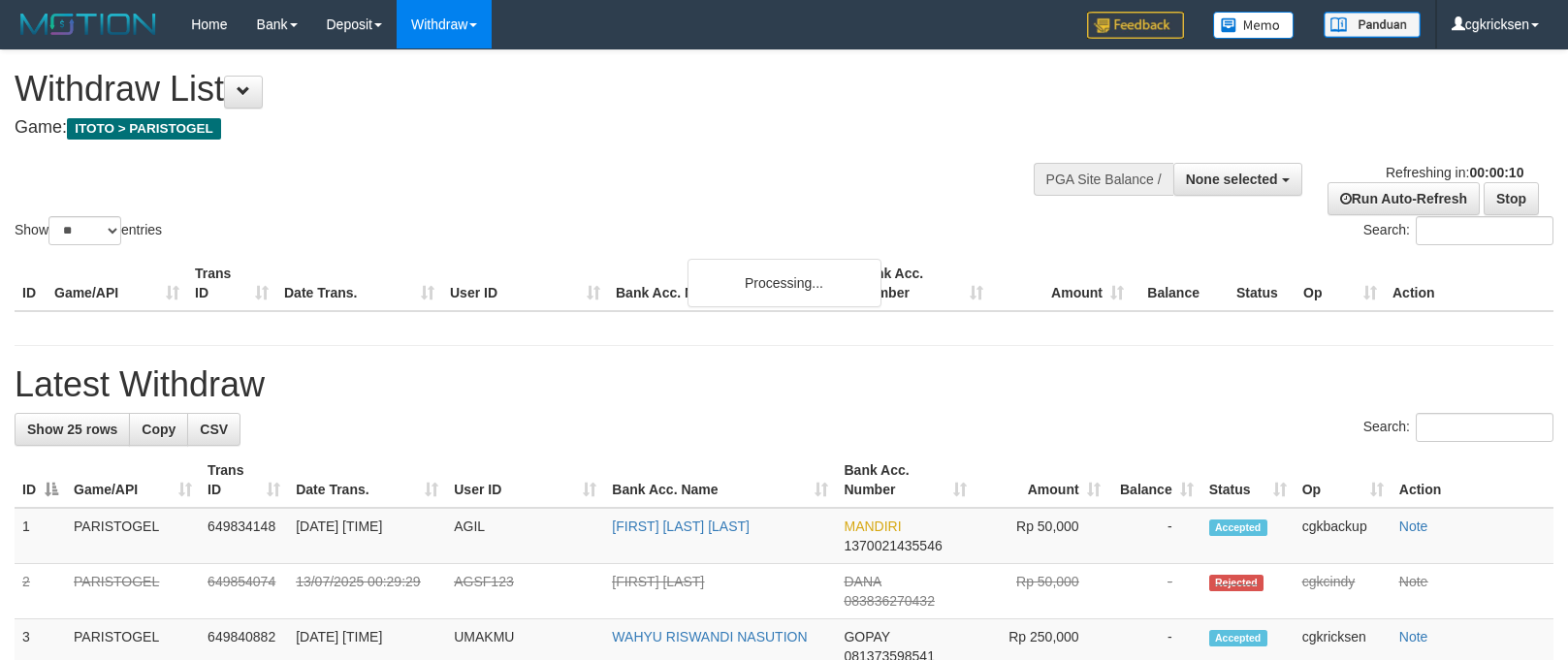 select 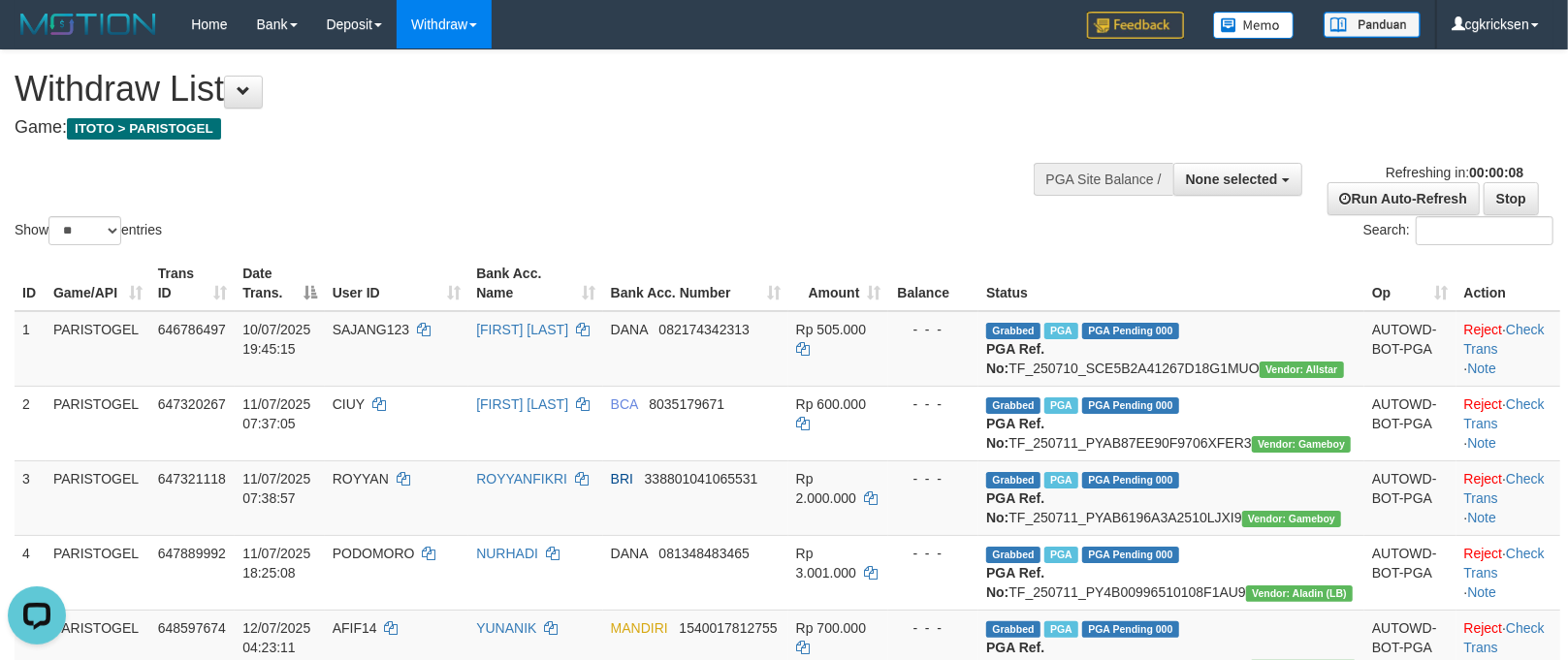 scroll, scrollTop: 0, scrollLeft: 0, axis: both 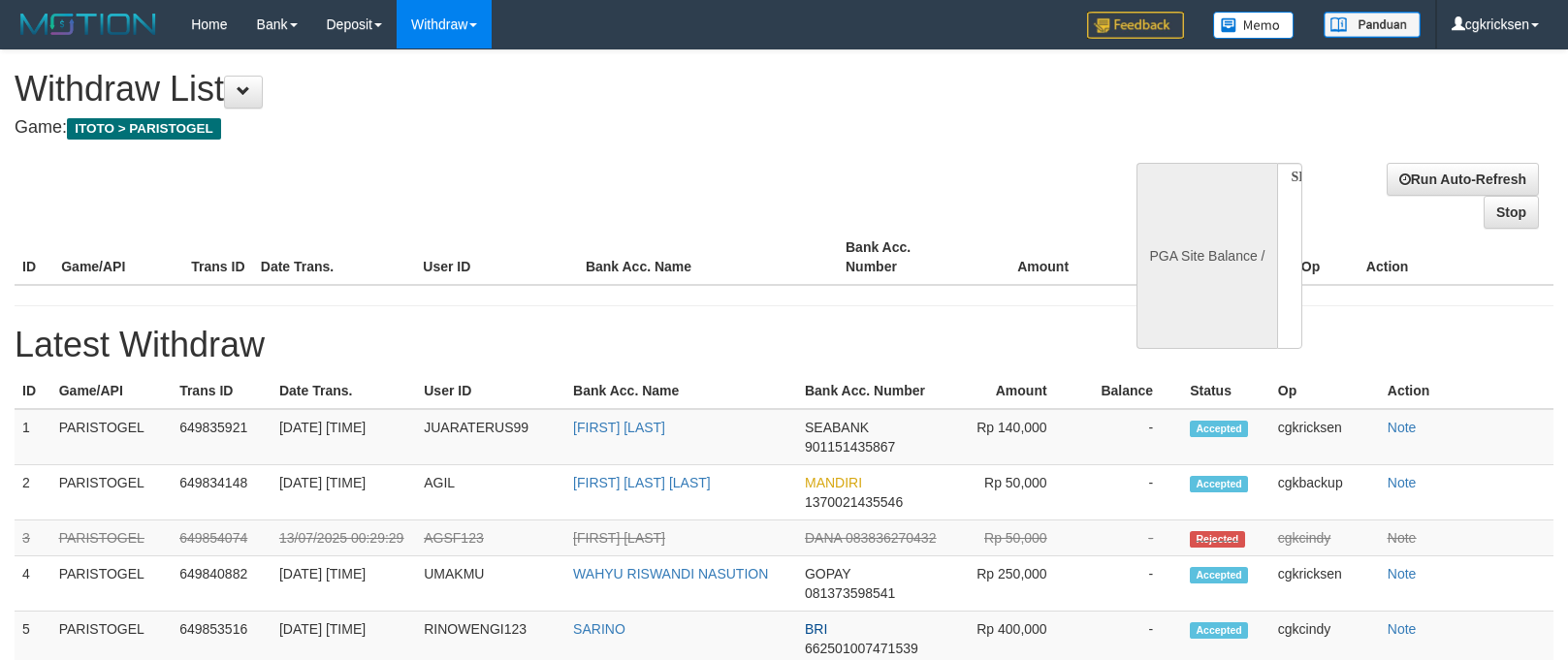 select 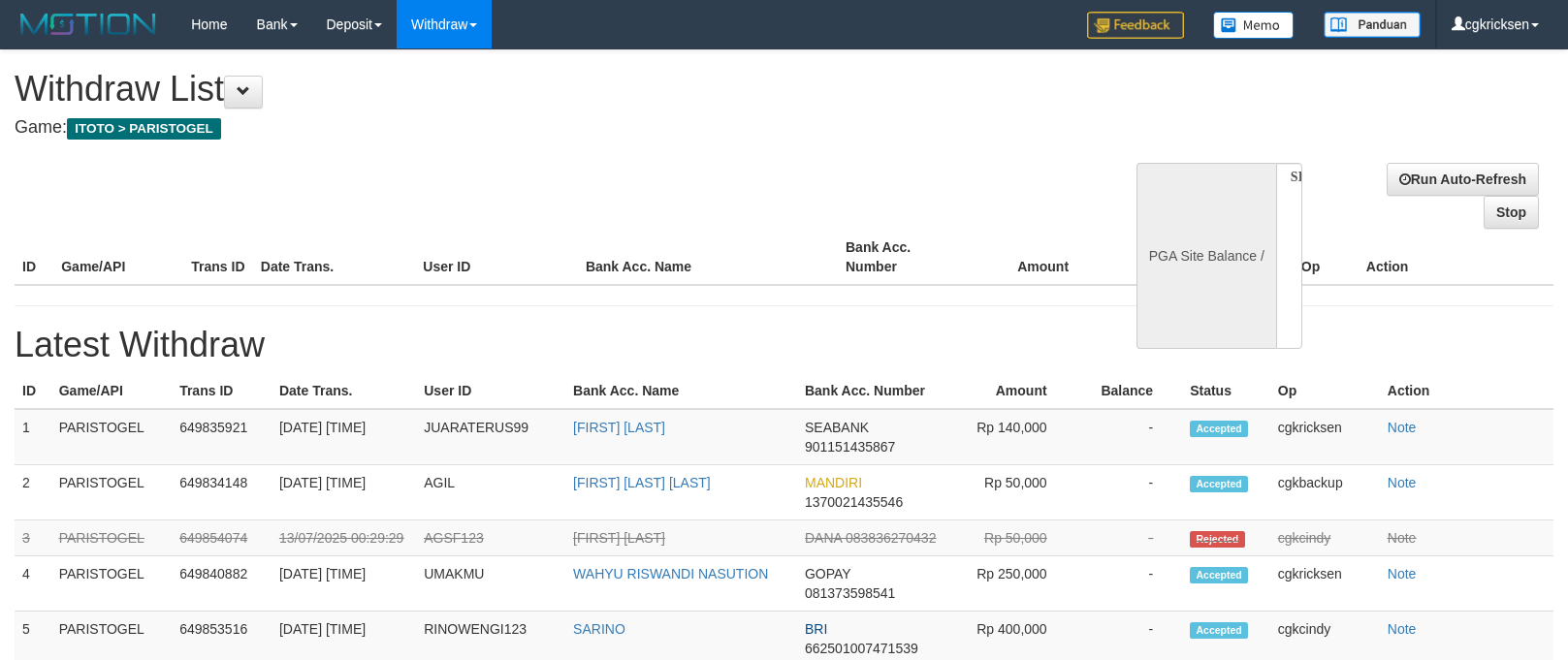scroll, scrollTop: 0, scrollLeft: 0, axis: both 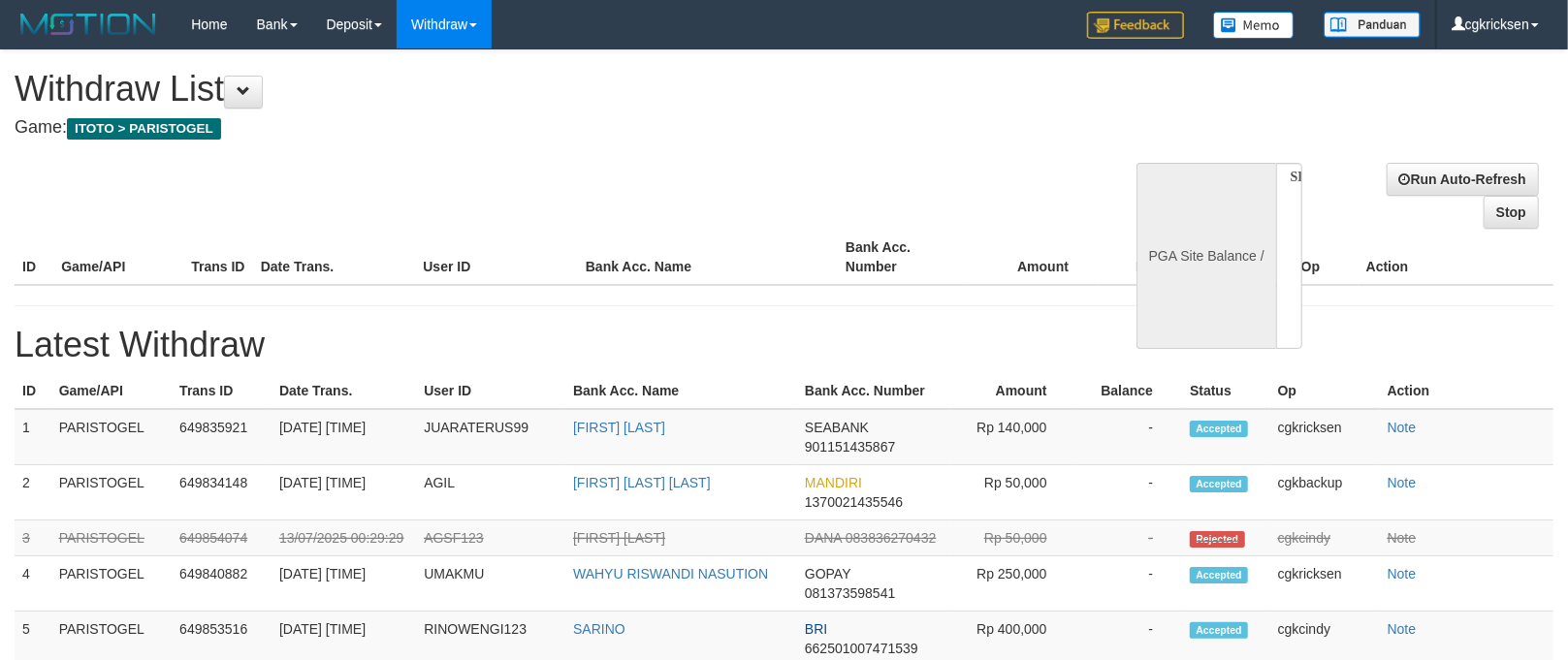 select on "**" 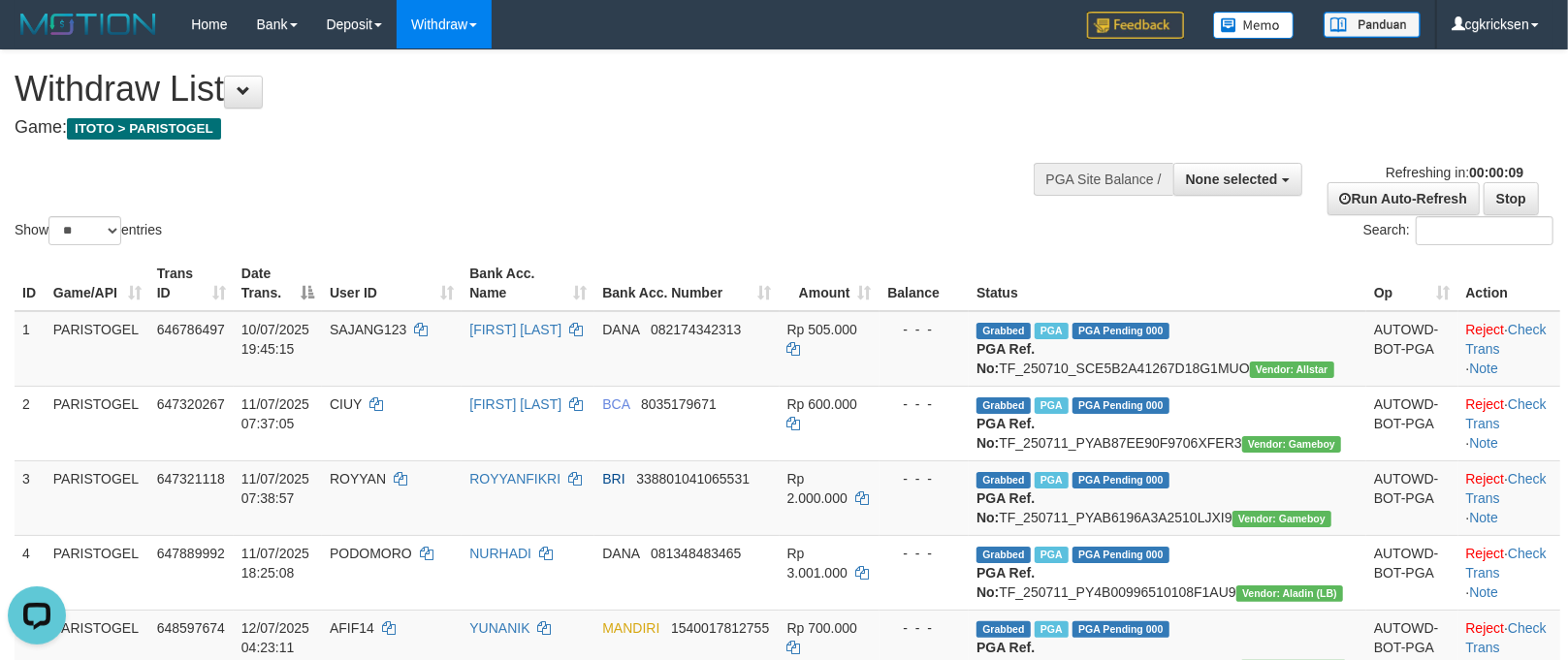 scroll, scrollTop: 0, scrollLeft: 0, axis: both 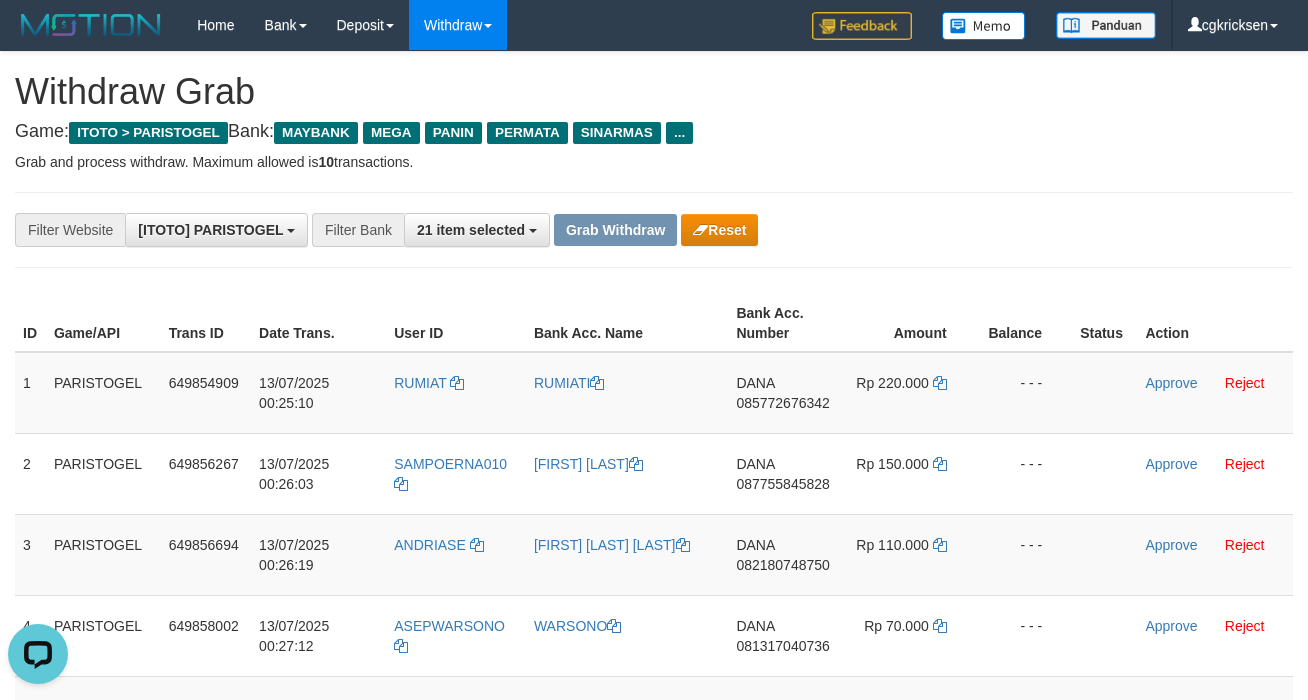 click on "**********" at bounding box center (654, 230) 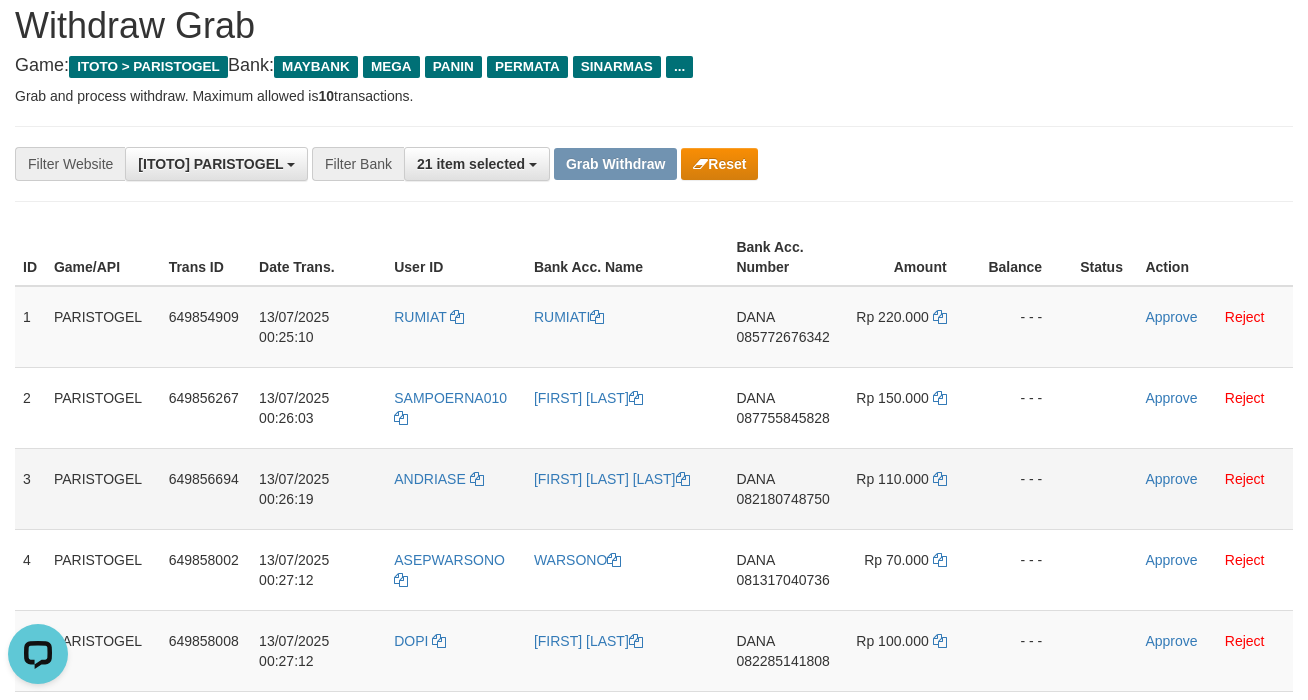 scroll, scrollTop: 133, scrollLeft: 0, axis: vertical 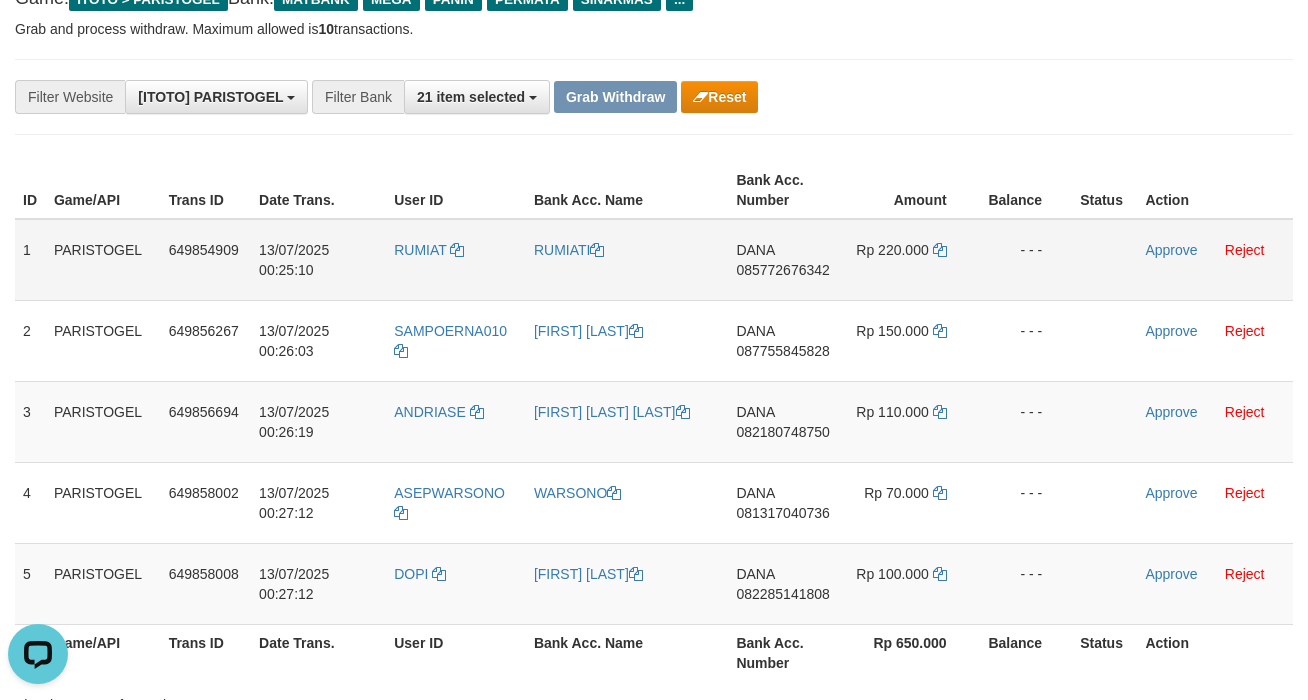 click on "- - -" at bounding box center (1025, 260) 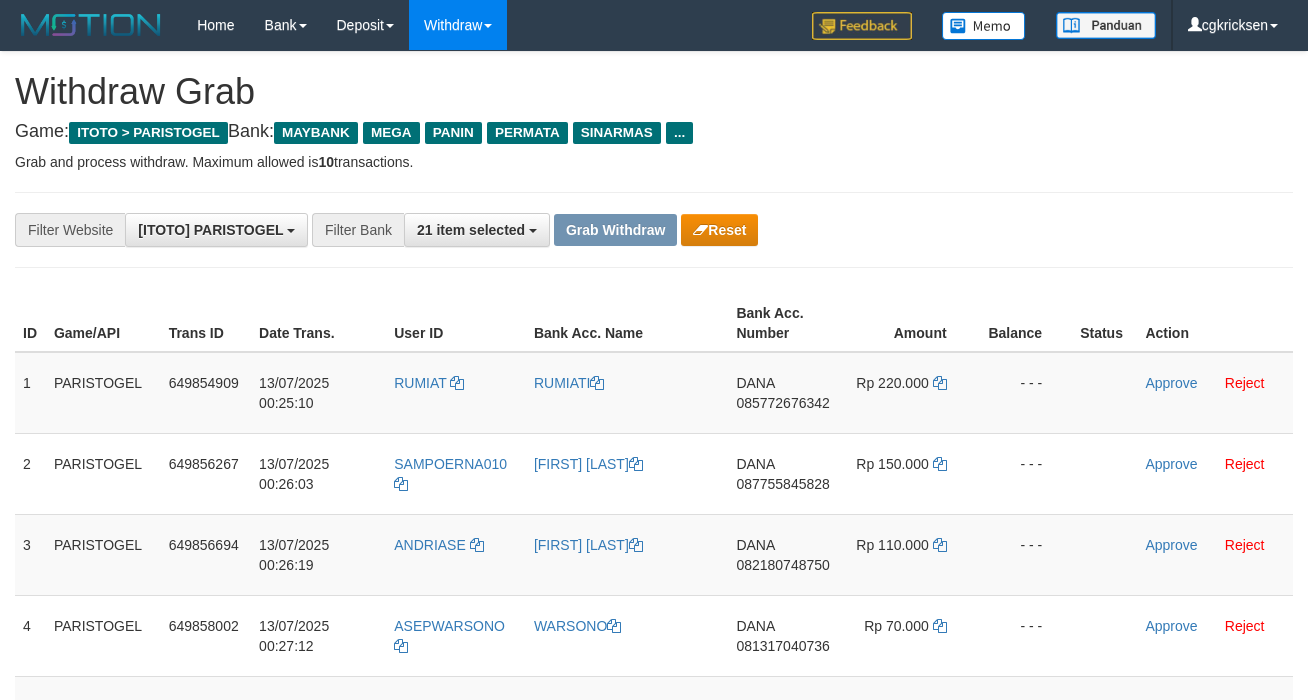 scroll, scrollTop: 134, scrollLeft: 0, axis: vertical 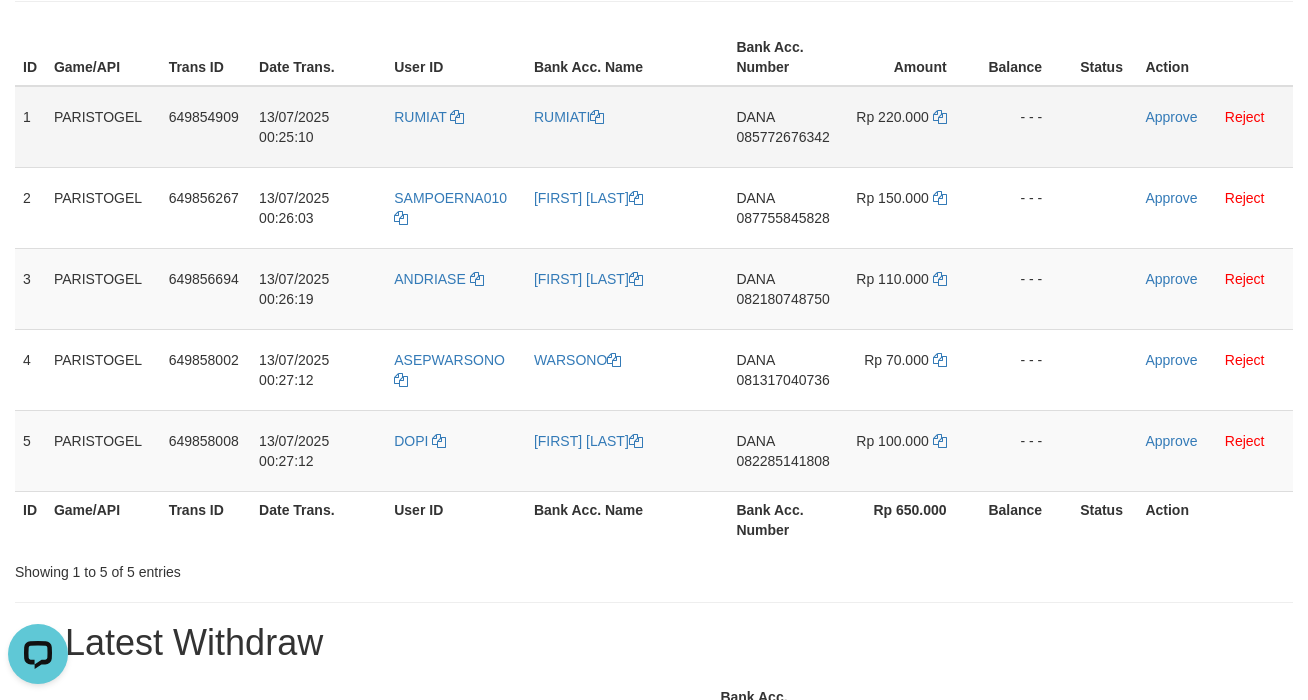 click on "RUMIAT" at bounding box center (456, 127) 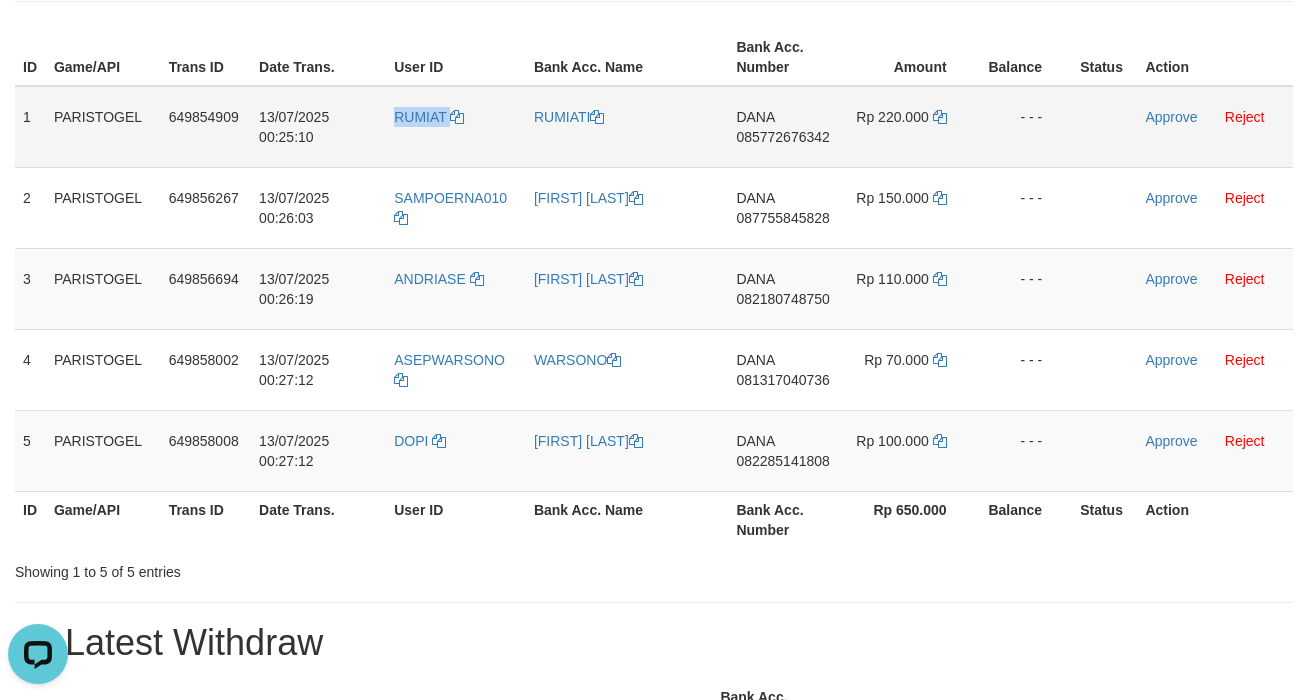 click on "RUMIAT" at bounding box center (456, 127) 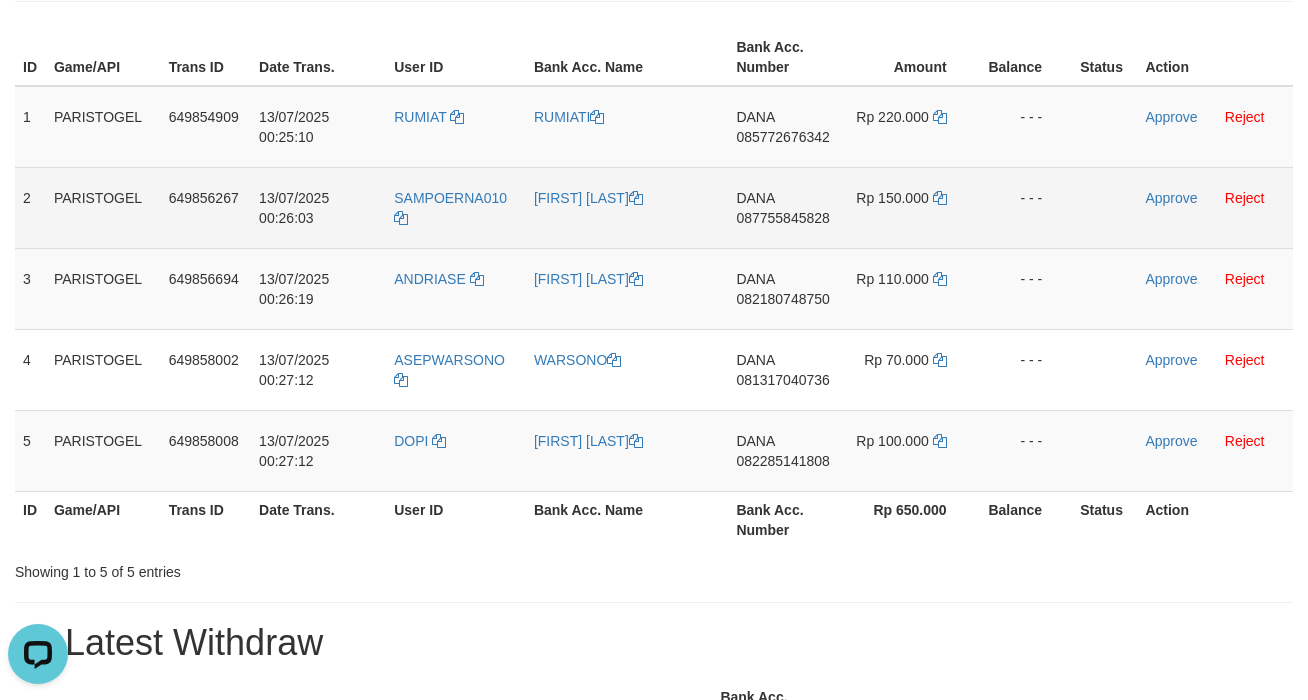 click on "SAMPOERNA010" at bounding box center (456, 207) 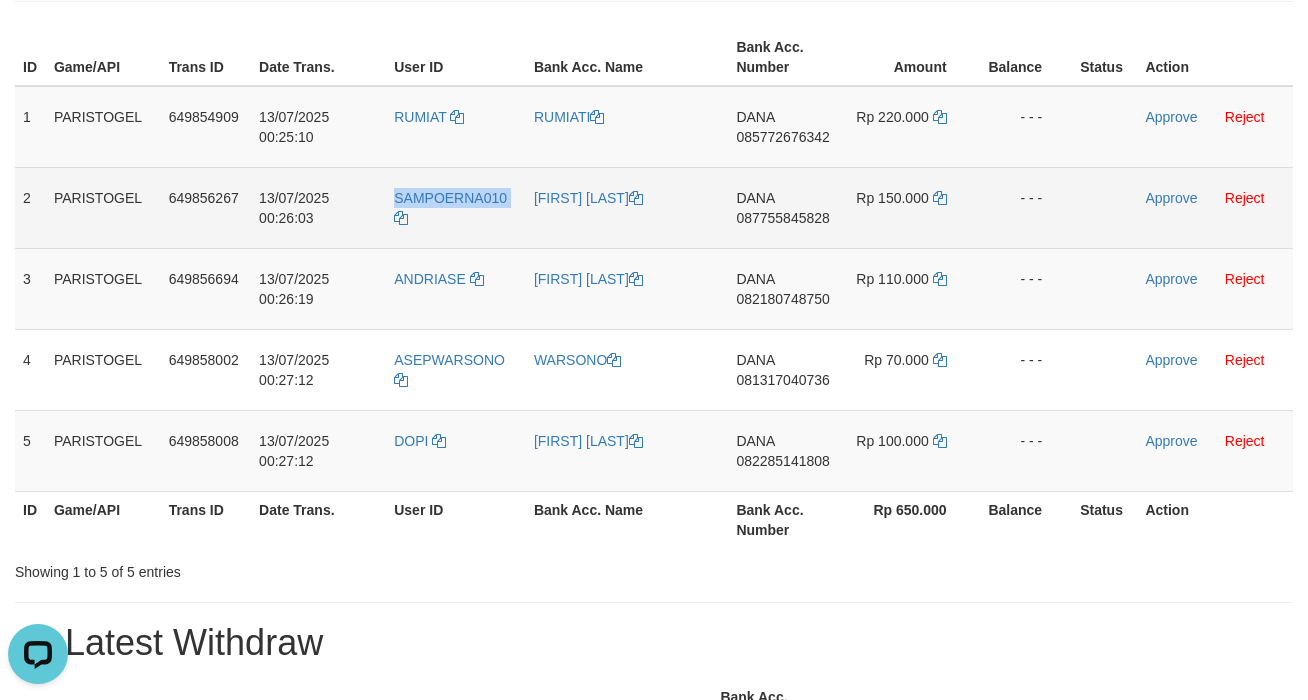 copy on "SAMPOERNA010" 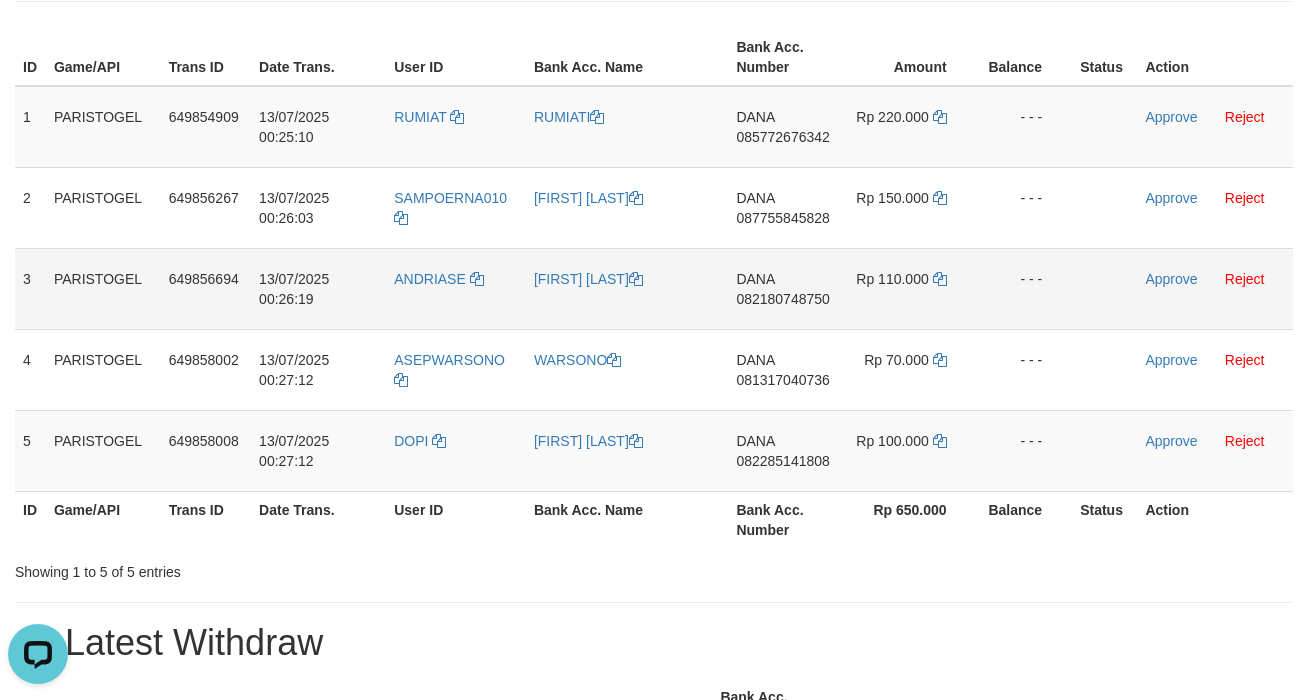 click on "ANDRIASE" at bounding box center (456, 288) 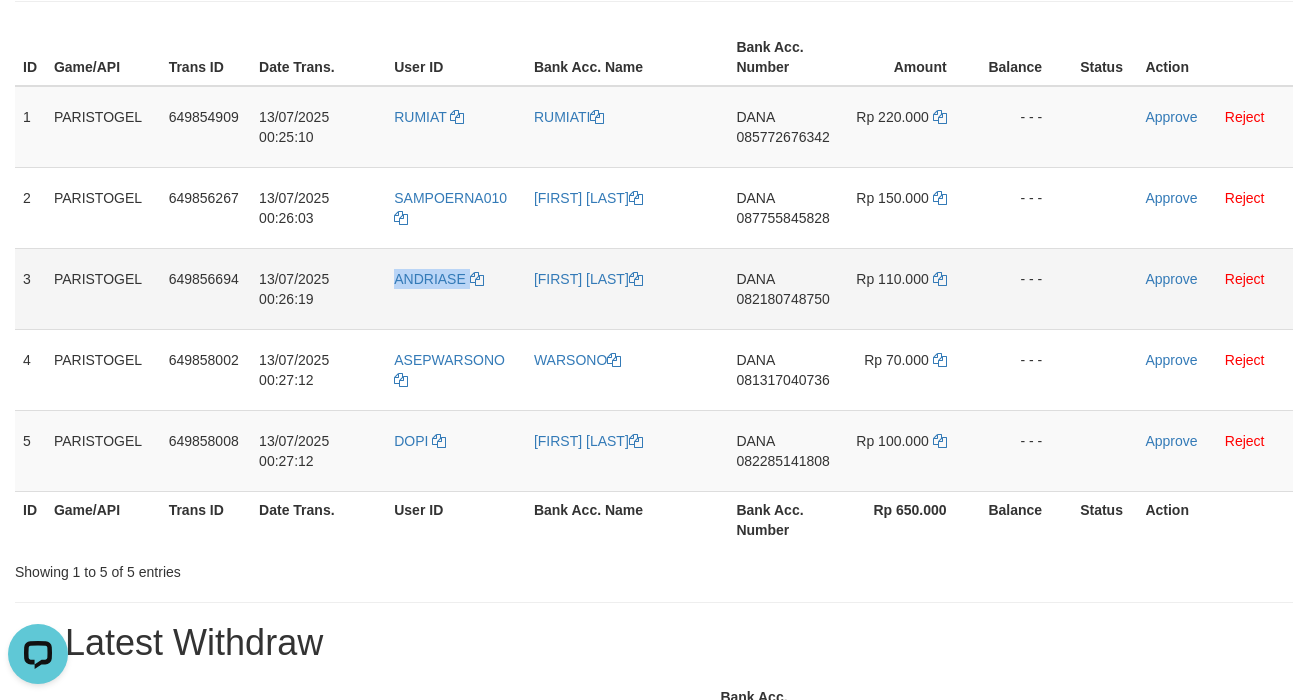 click on "ANDRIASE" at bounding box center (456, 288) 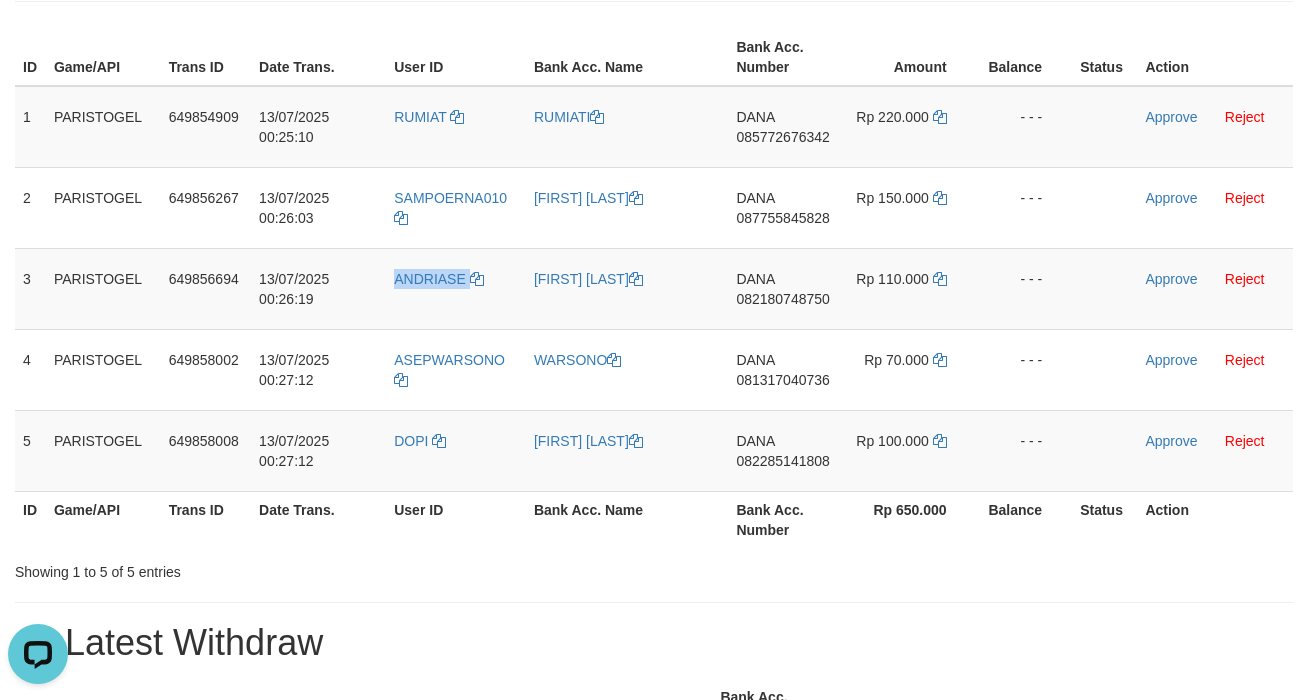 copy on "ANDRIASE" 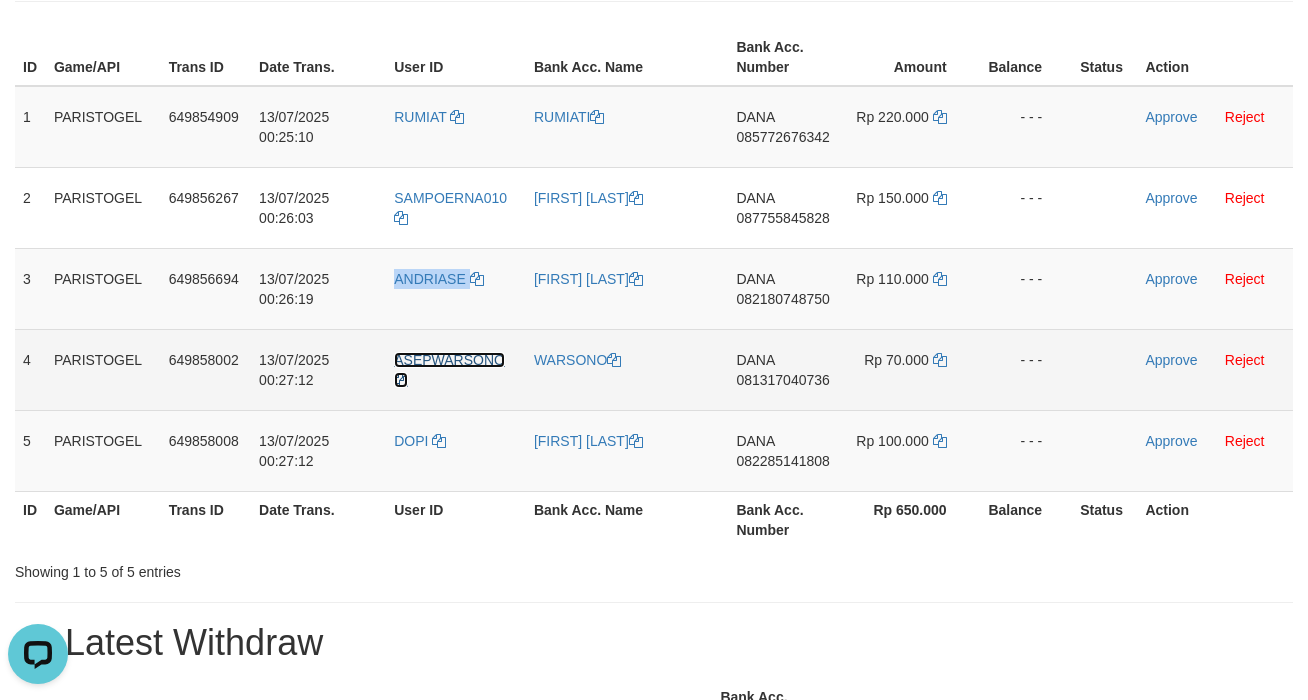 click on "ASEPWARSONO" at bounding box center [449, 360] 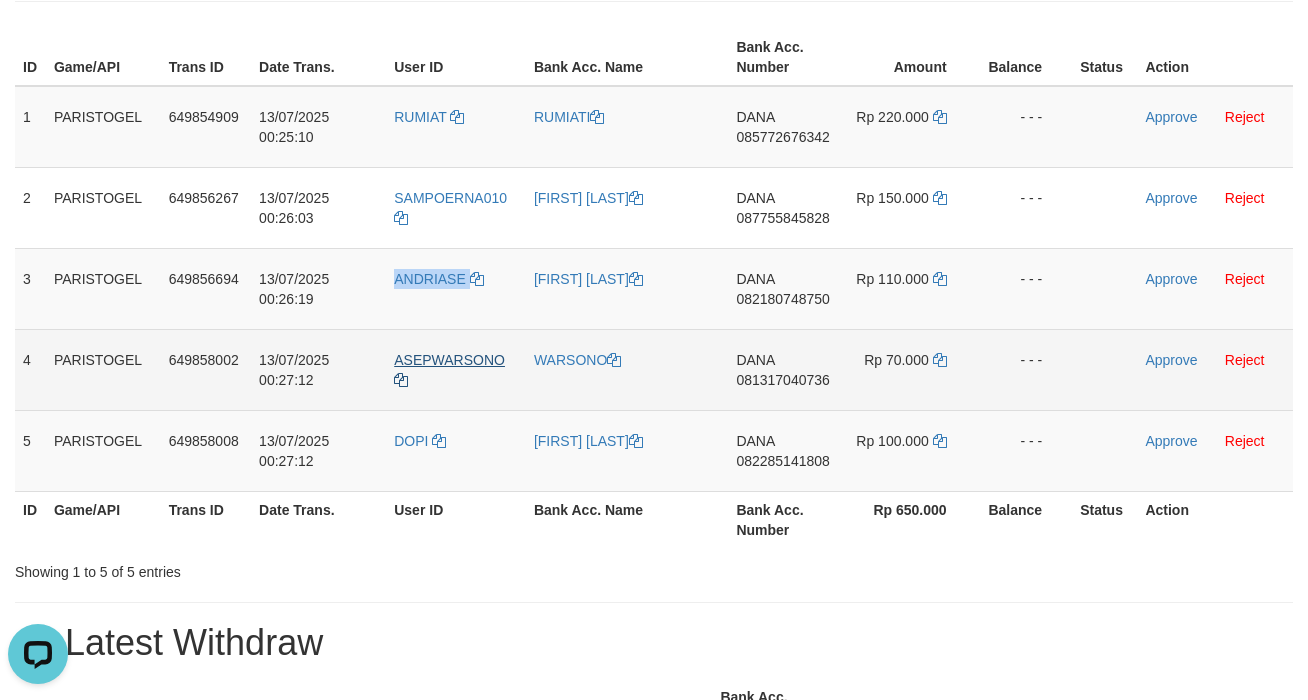 copy on "ANDRIASE" 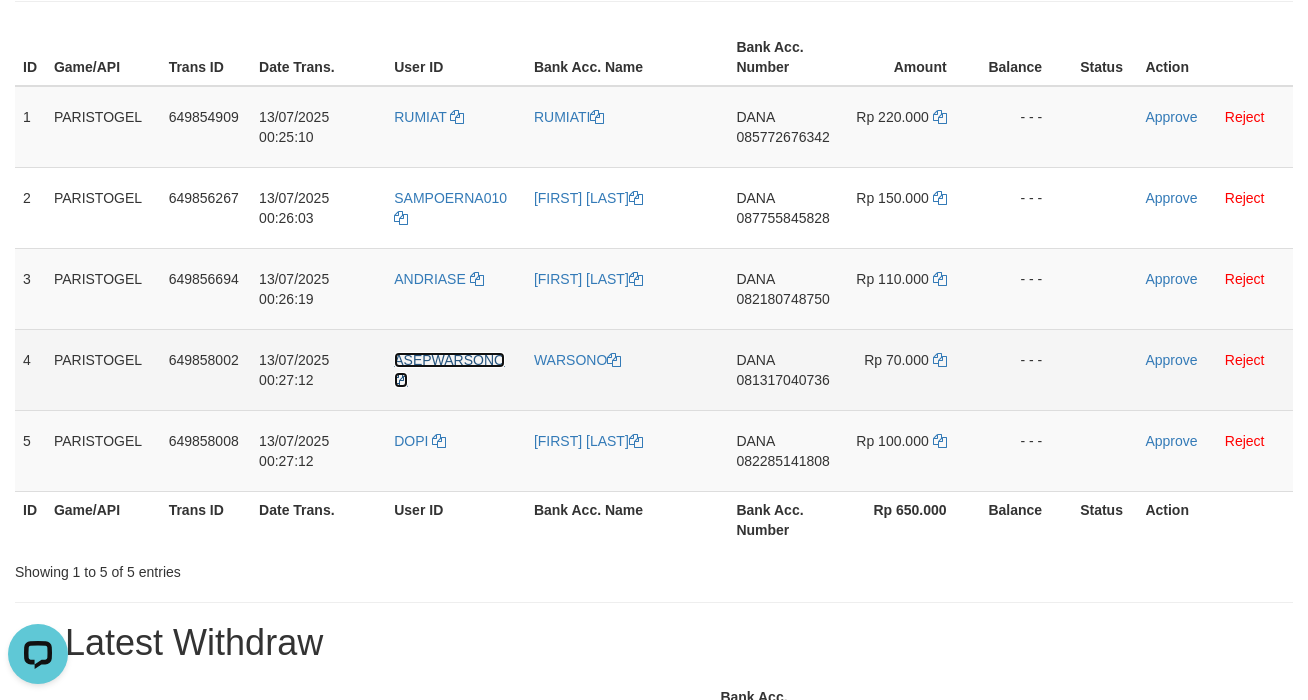 click on "ASEPWARSONO" at bounding box center (449, 360) 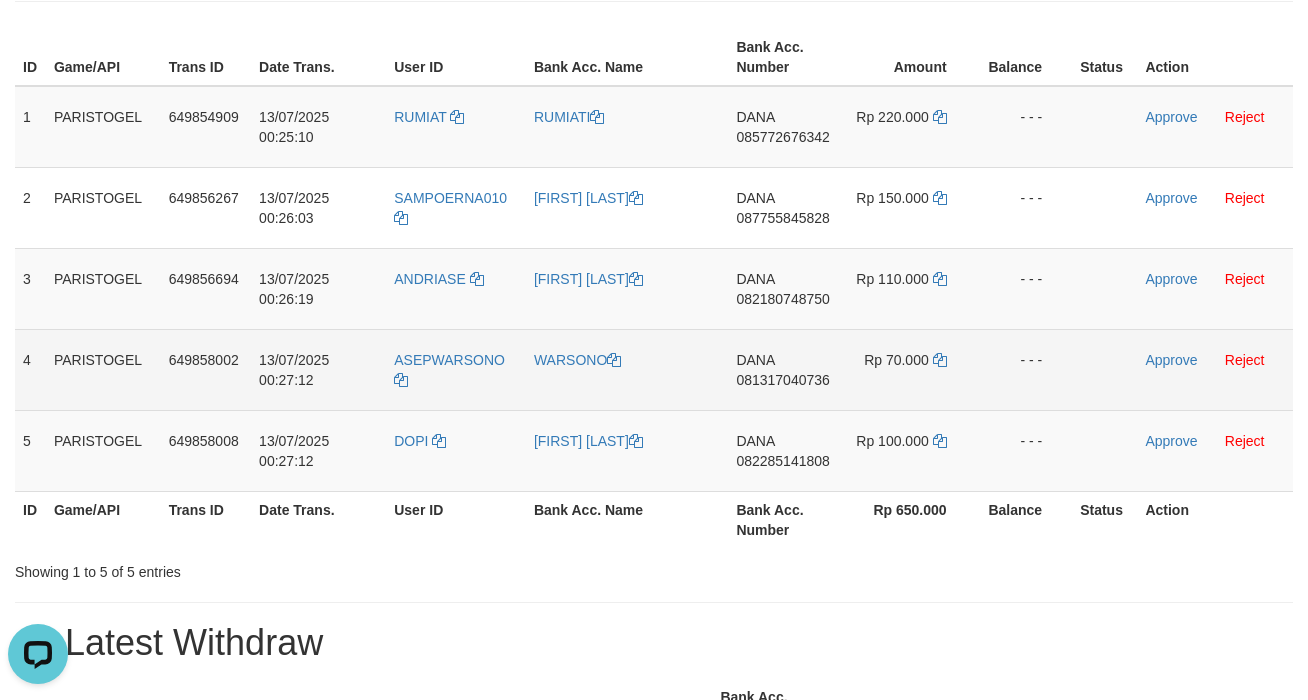 click on "ASEPWARSONO" at bounding box center (456, 369) 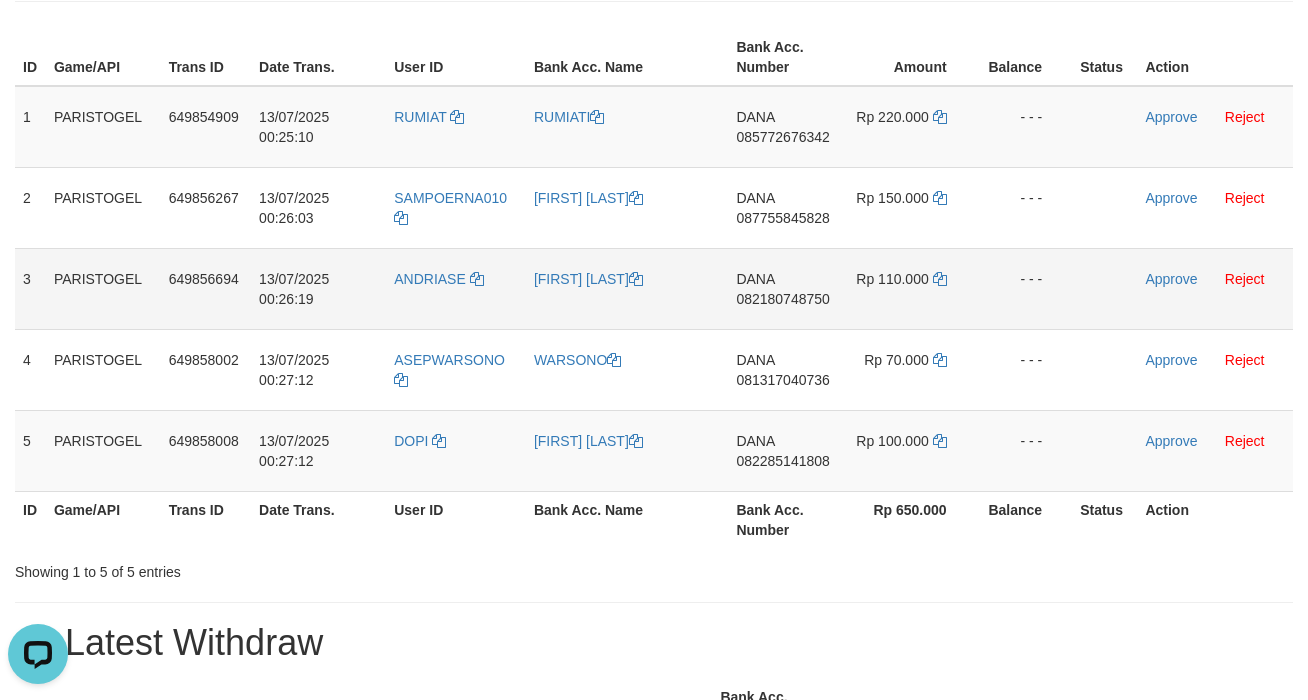 drag, startPoint x: 454, startPoint y: 386, endPoint x: 454, endPoint y: 328, distance: 58 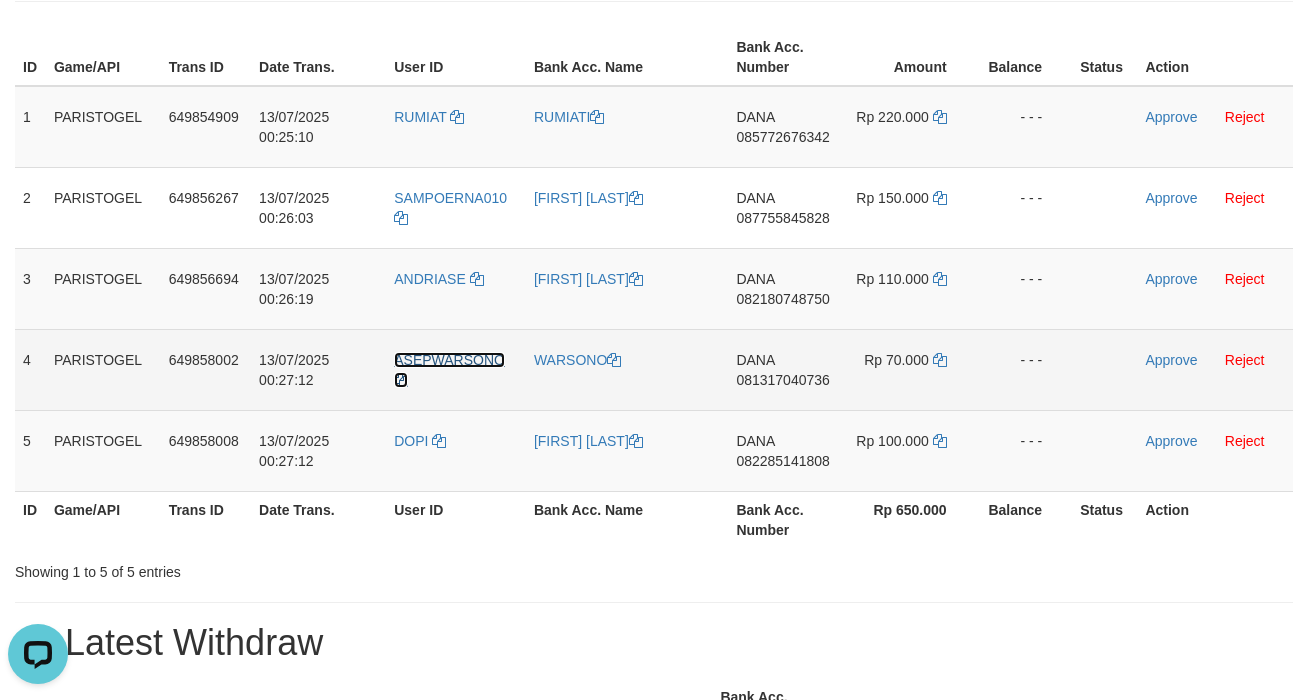 drag, startPoint x: 456, startPoint y: 374, endPoint x: 456, endPoint y: 398, distance: 24 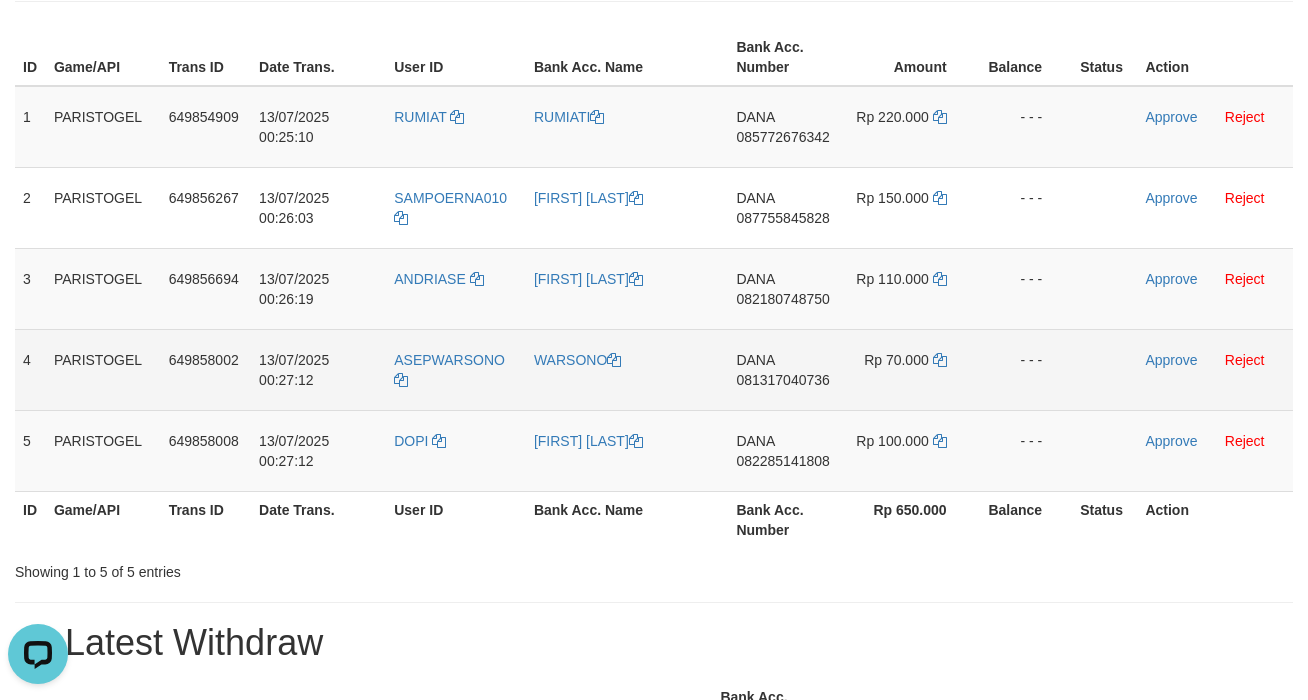 click on "ASEPWARSONO" at bounding box center [456, 369] 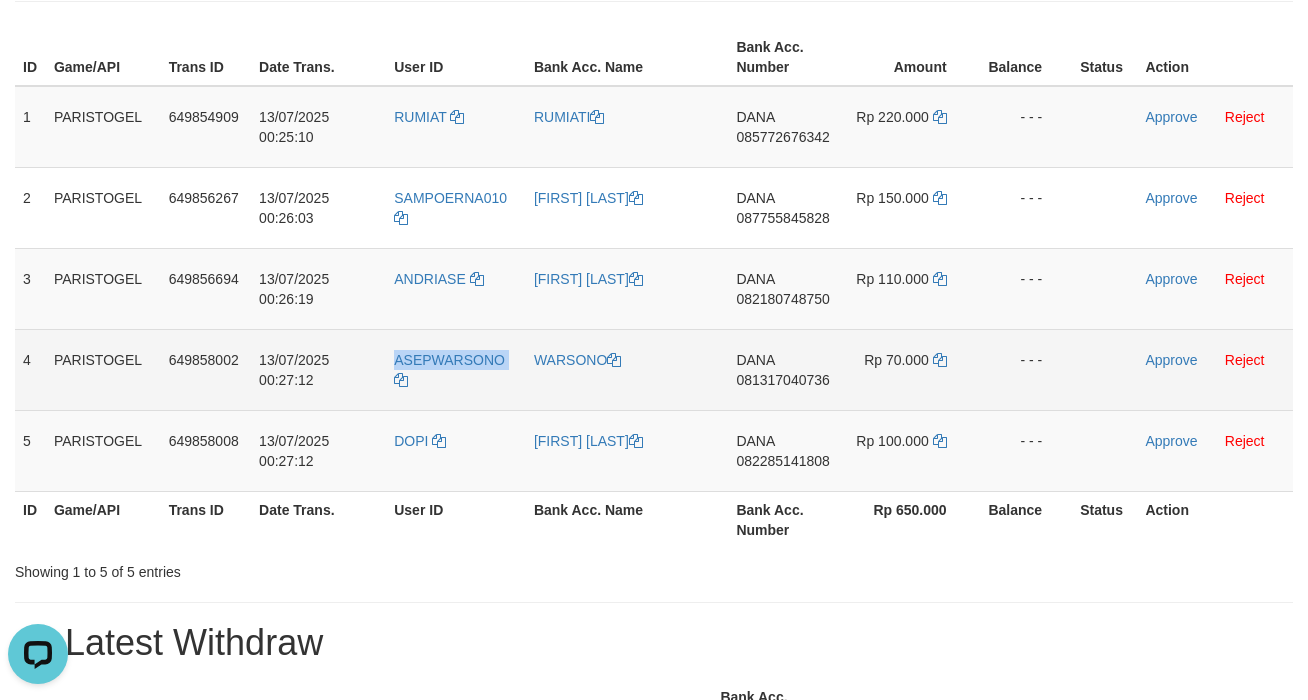 copy on "ASEPWARSONO" 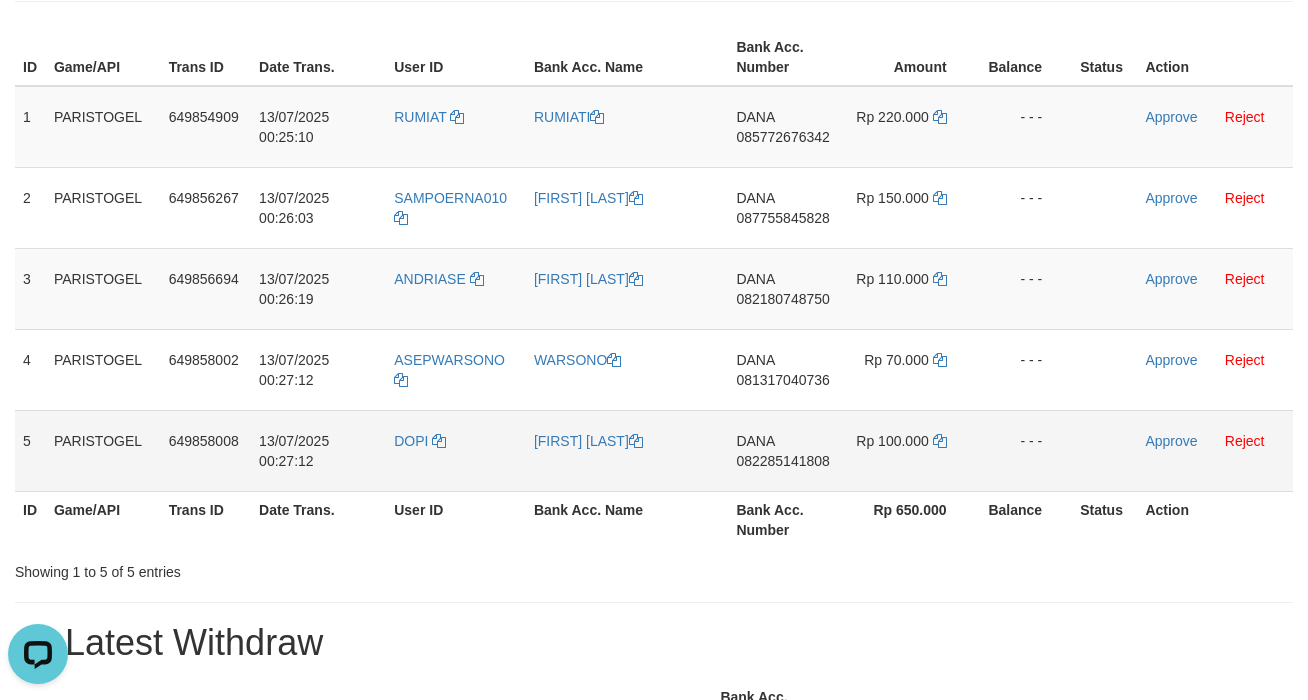 click on "DOPI" at bounding box center [456, 450] 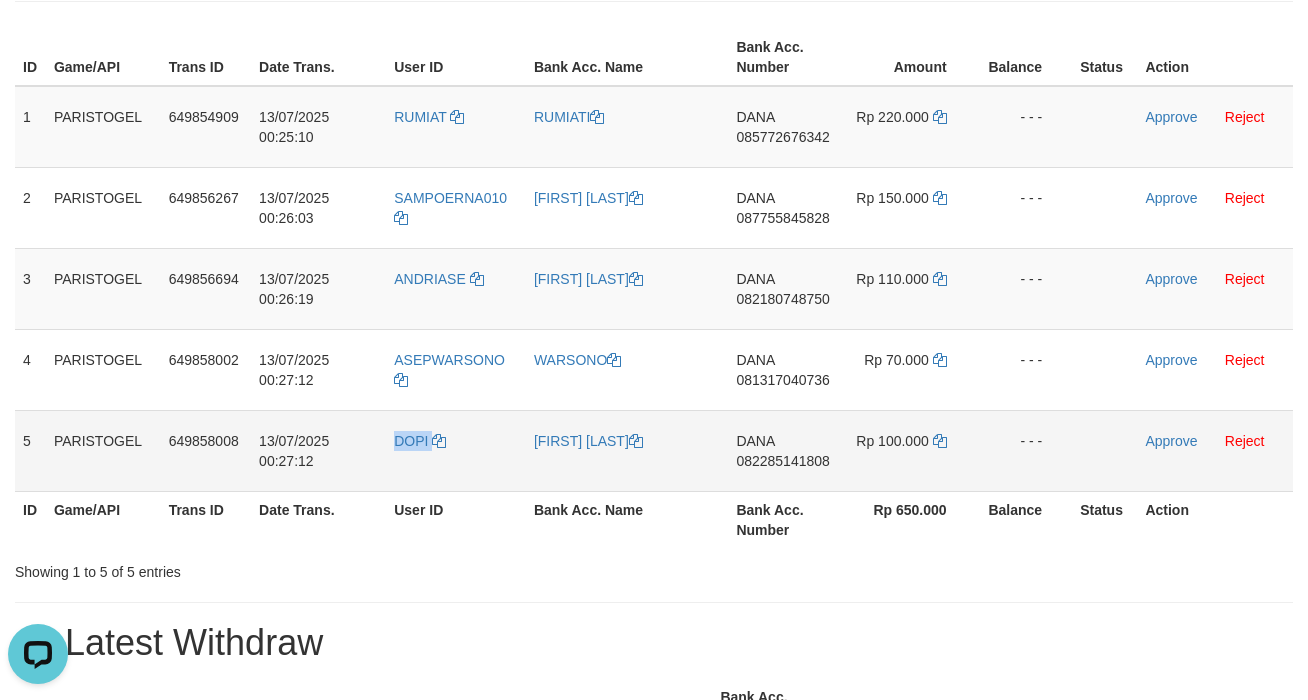 click on "DOPI" at bounding box center (456, 450) 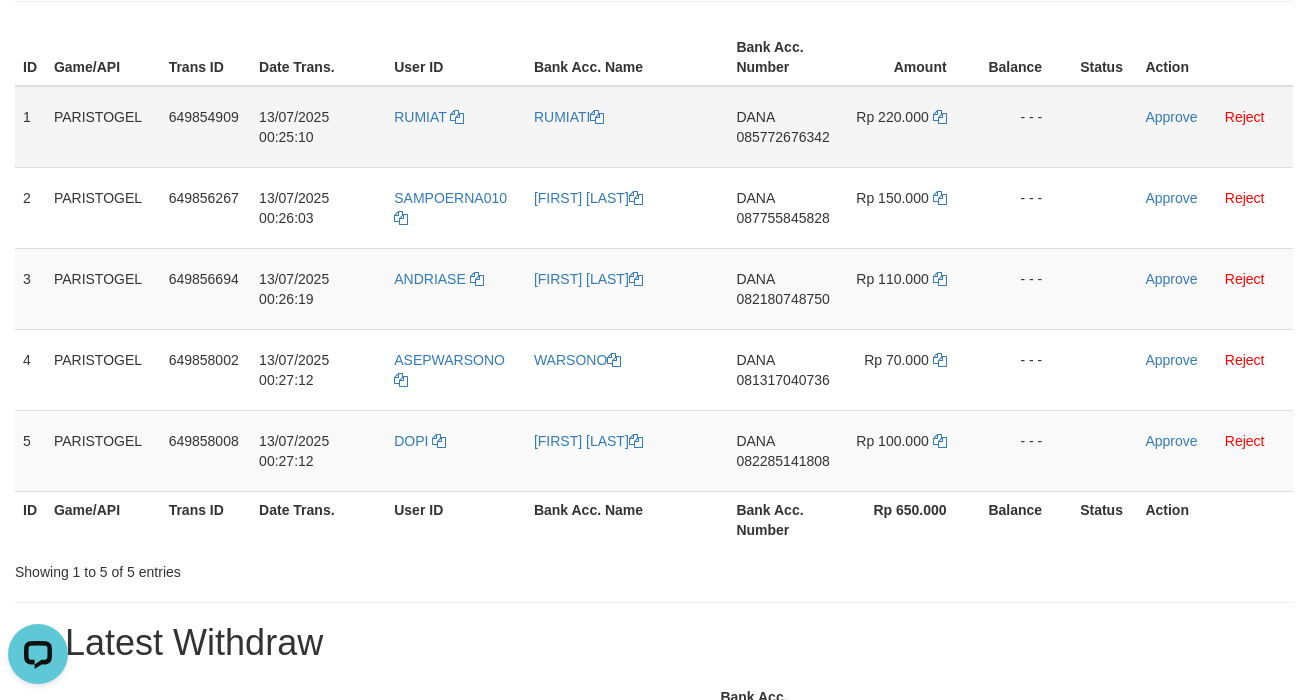 click on "DANA
085772676342" at bounding box center [785, 127] 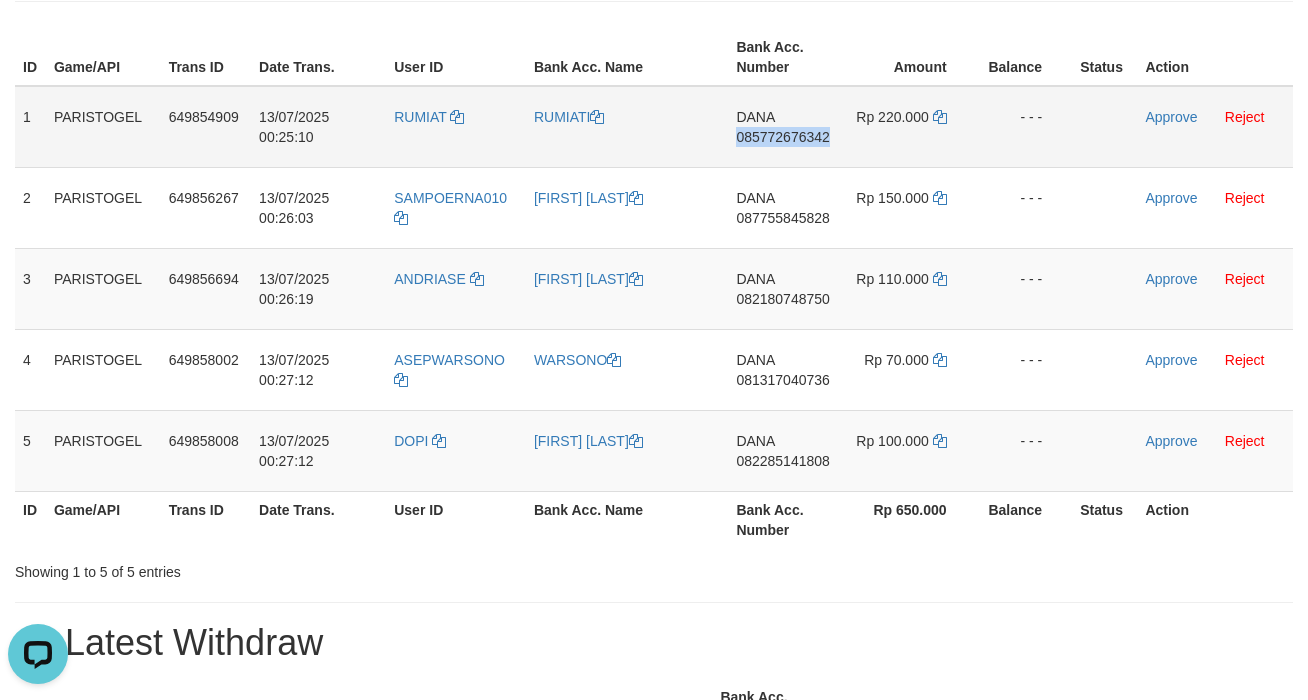 click on "DANA
085772676342" at bounding box center [785, 127] 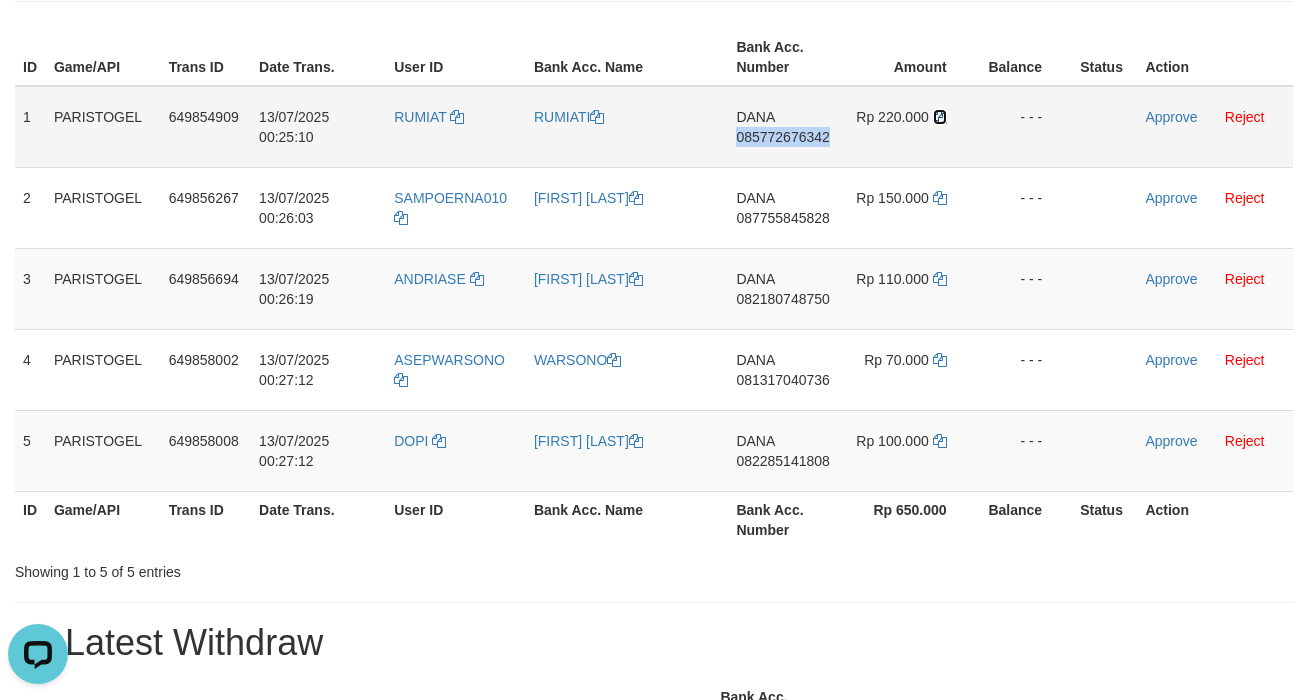 click at bounding box center (940, 117) 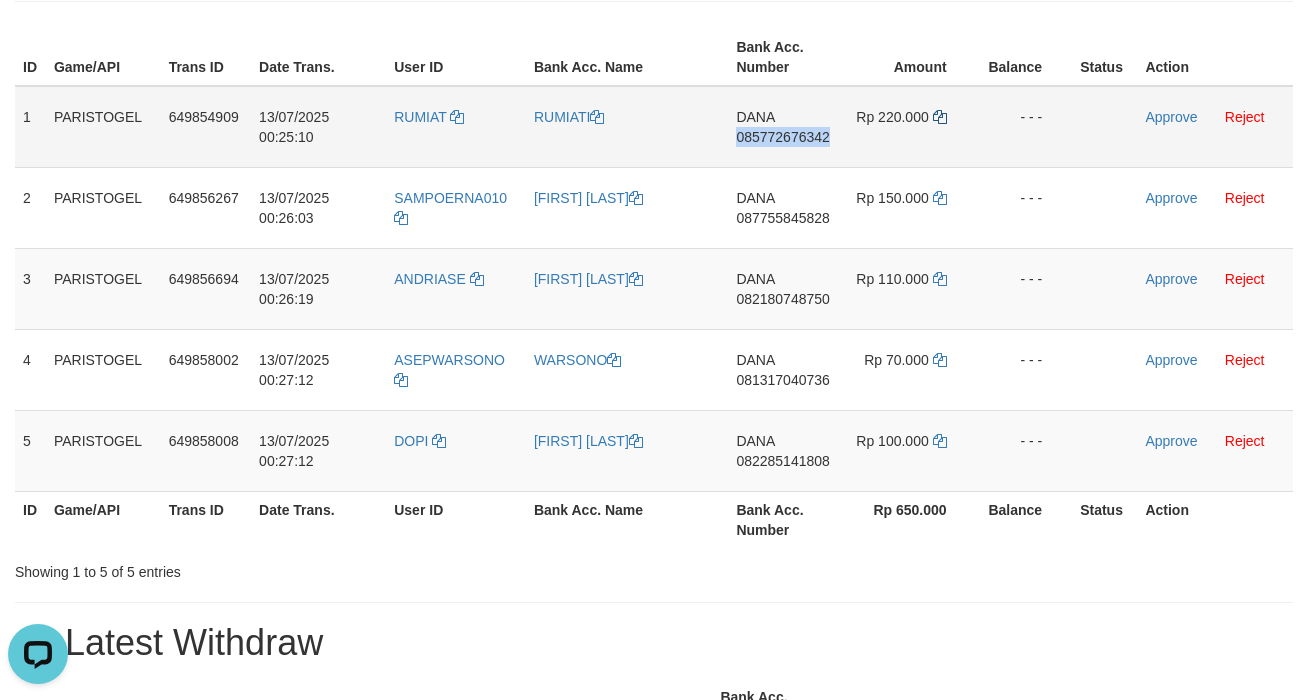 copy on "085772676342" 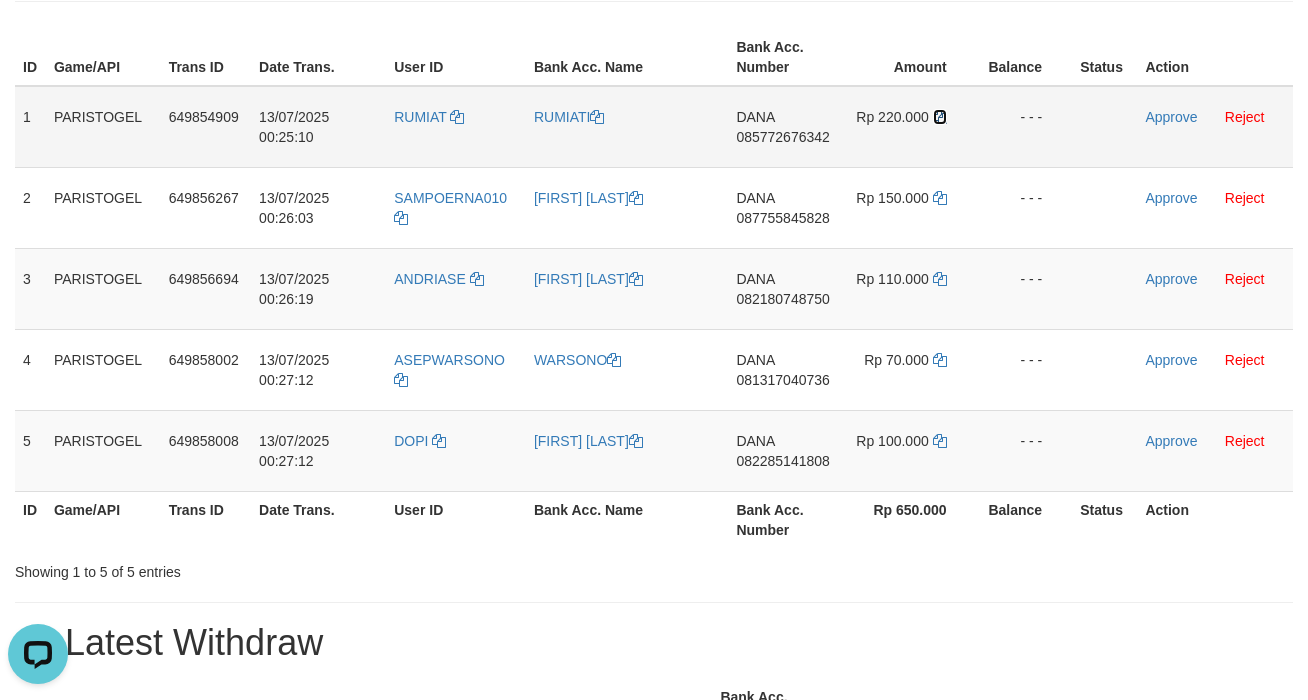 click at bounding box center [940, 117] 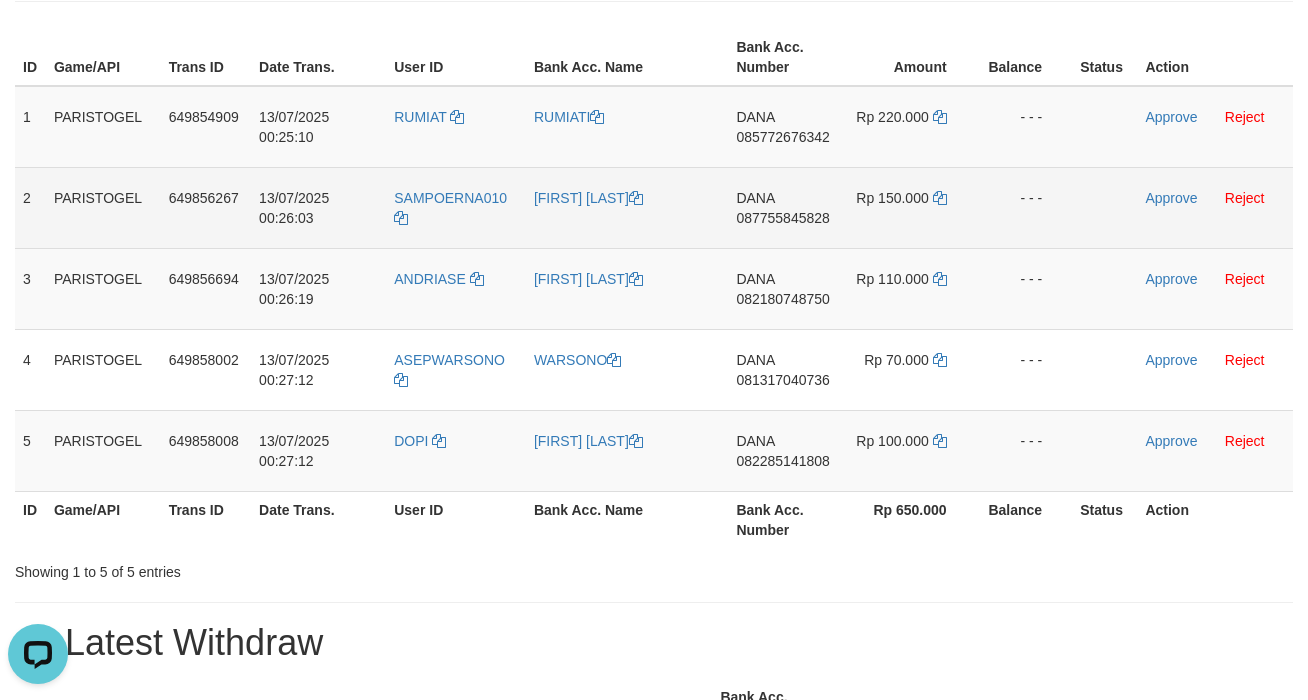 click on "DANA
087755845828" at bounding box center (785, 207) 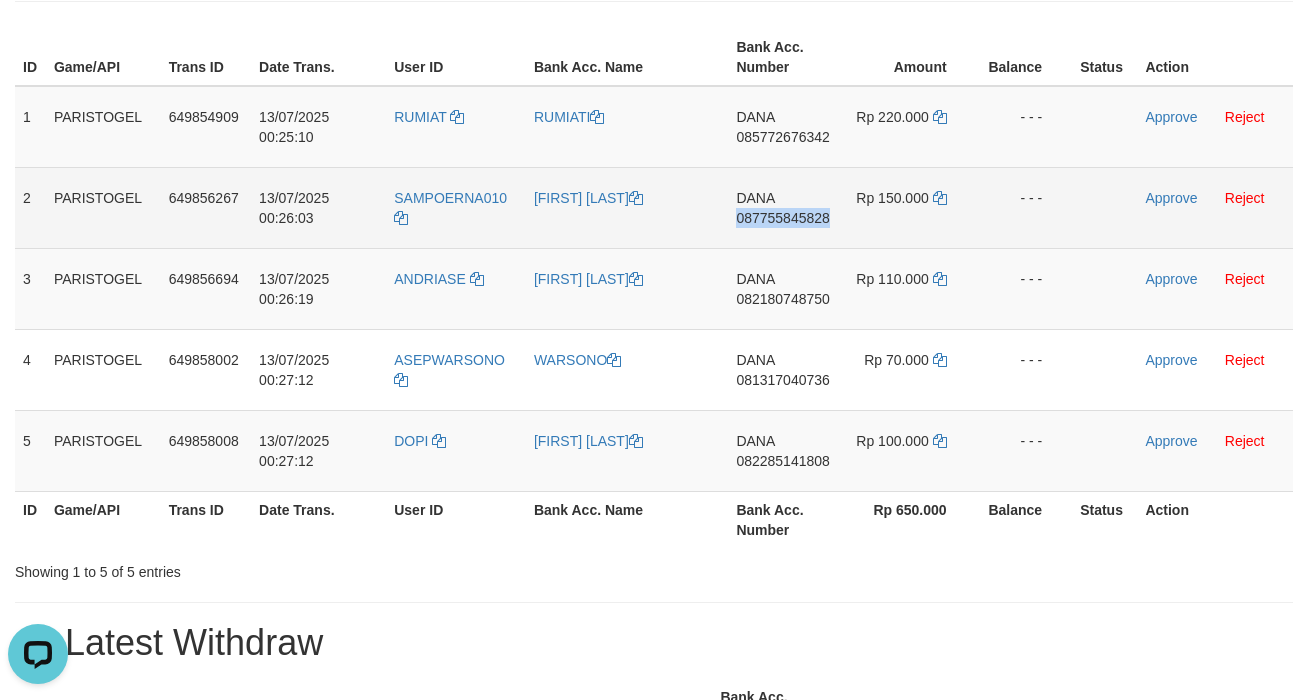 click on "DANA
087755845828" at bounding box center [785, 207] 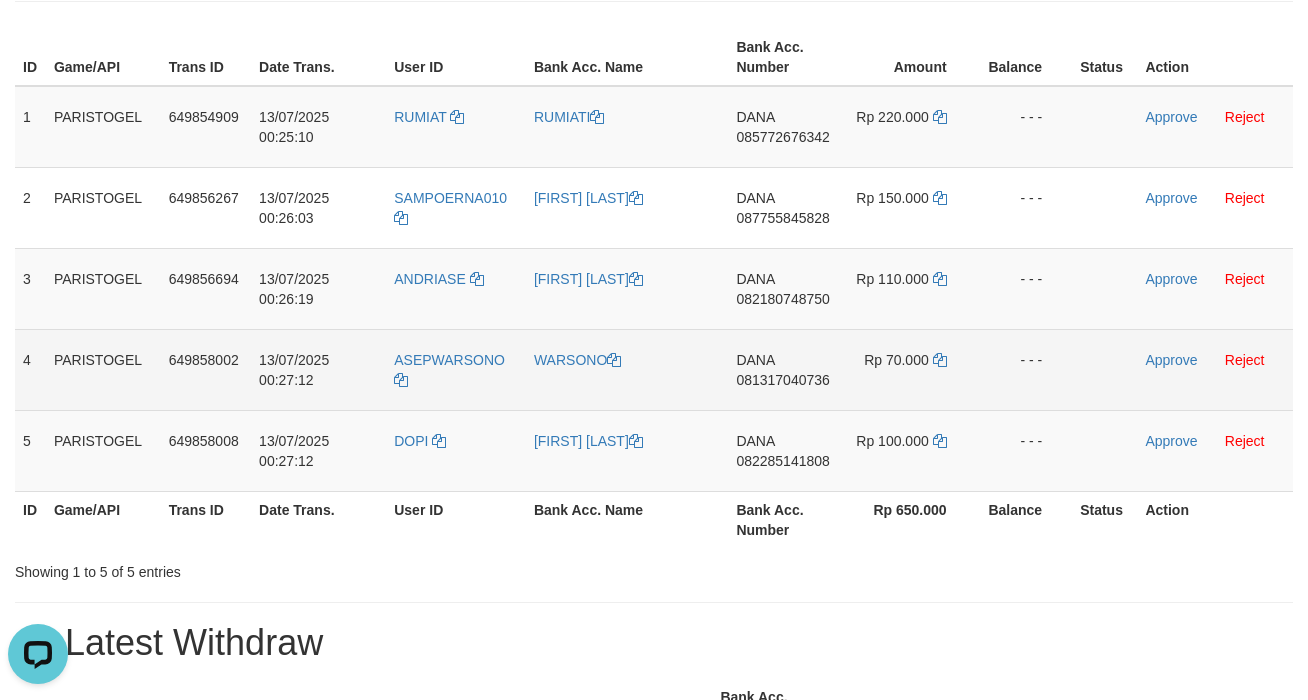 click on "DANA
081317040736" at bounding box center [785, 369] 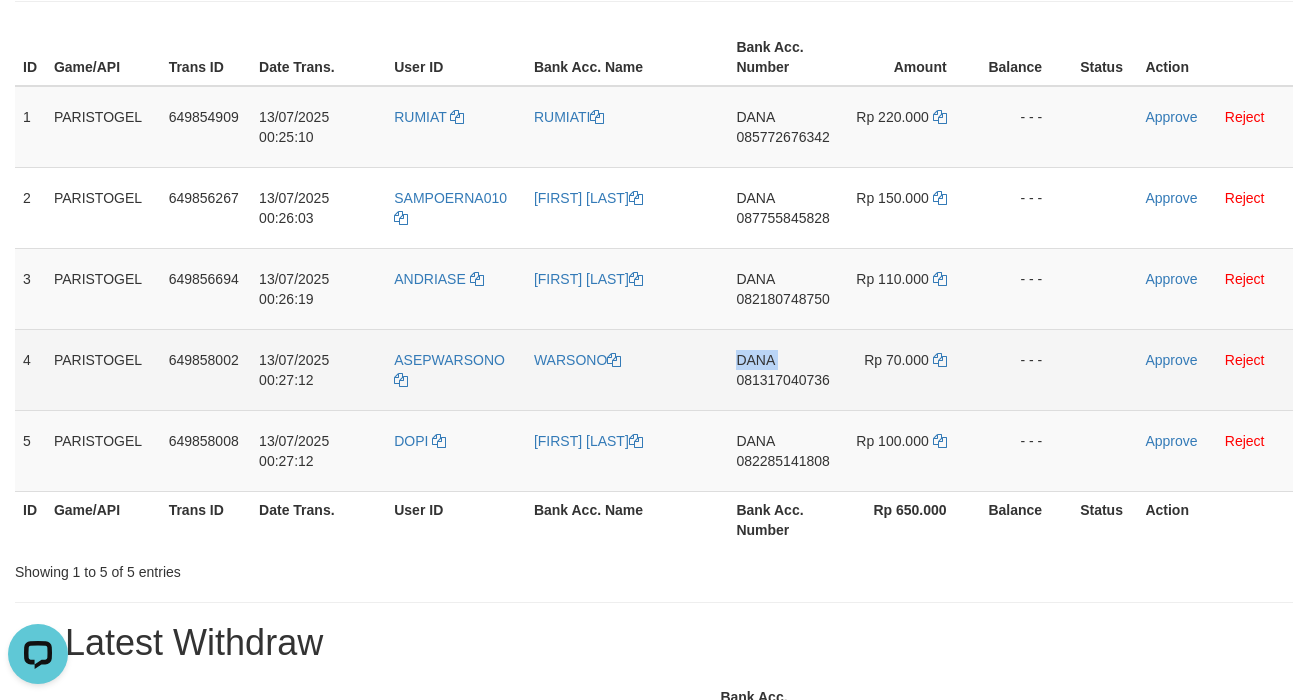 click on "DANA
081317040736" at bounding box center (785, 369) 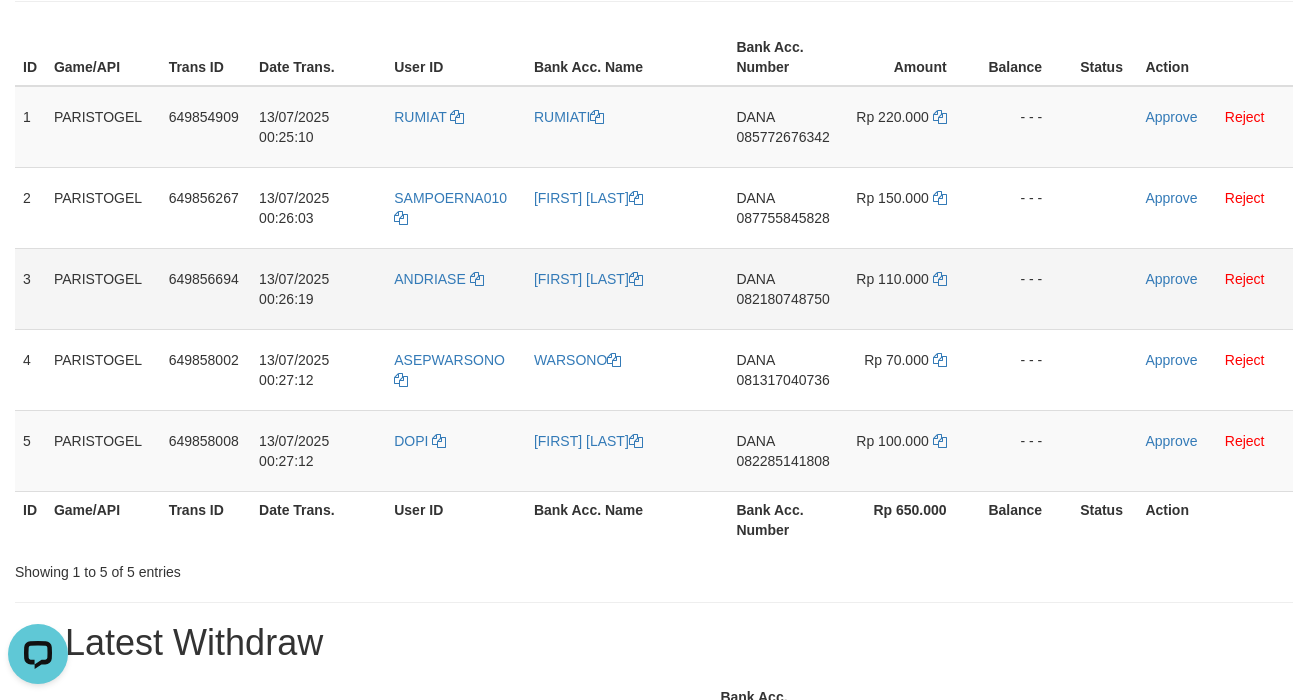 click on "DANA
082180748750" at bounding box center [785, 288] 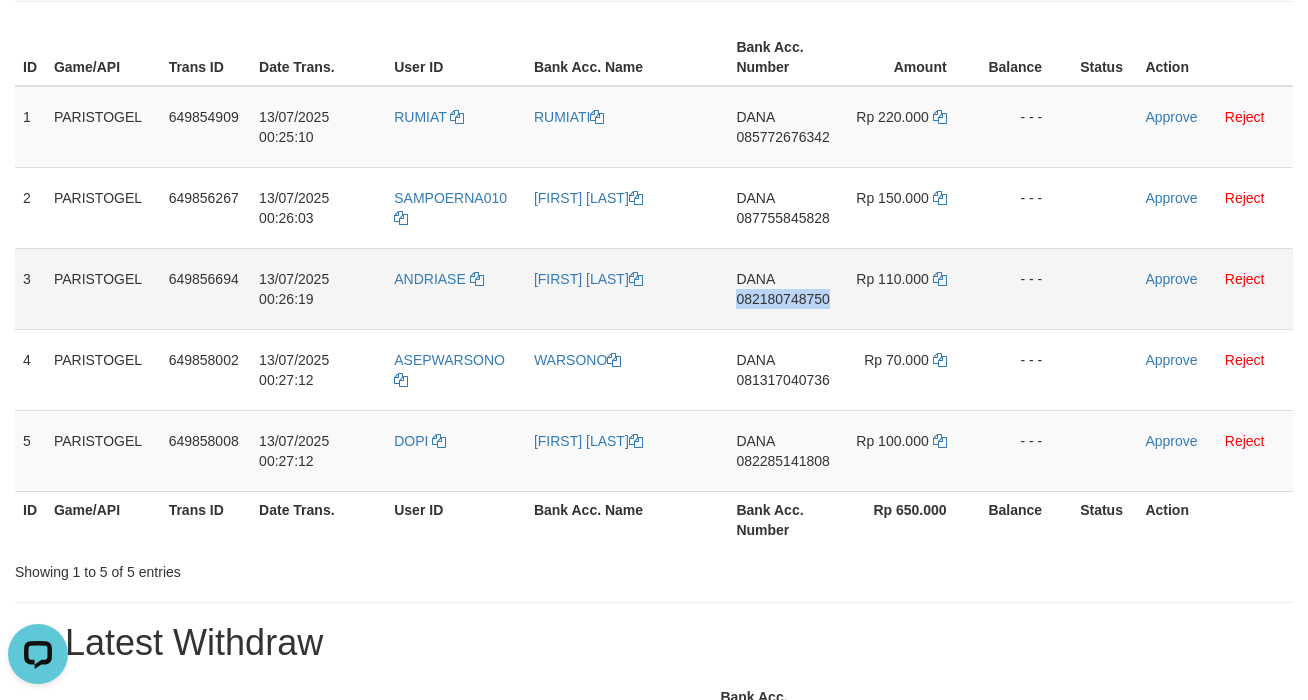 copy on "082180748750" 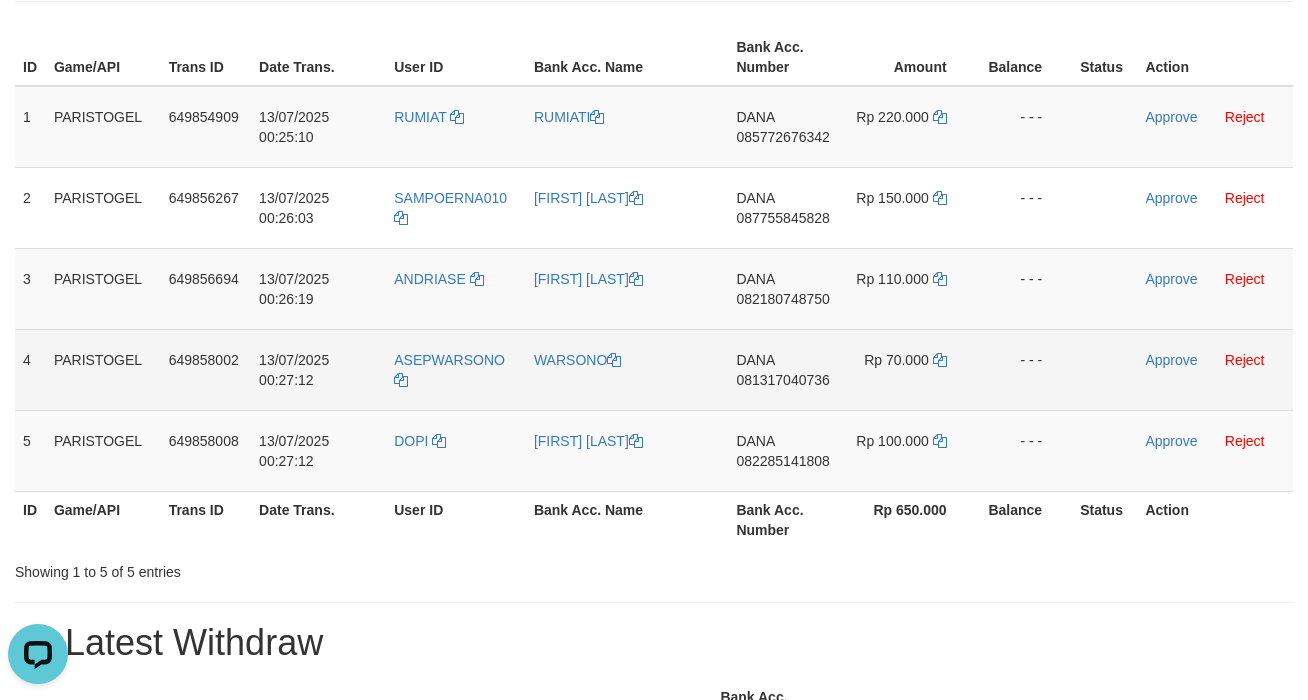 click on "DANA
081317040736" at bounding box center [785, 369] 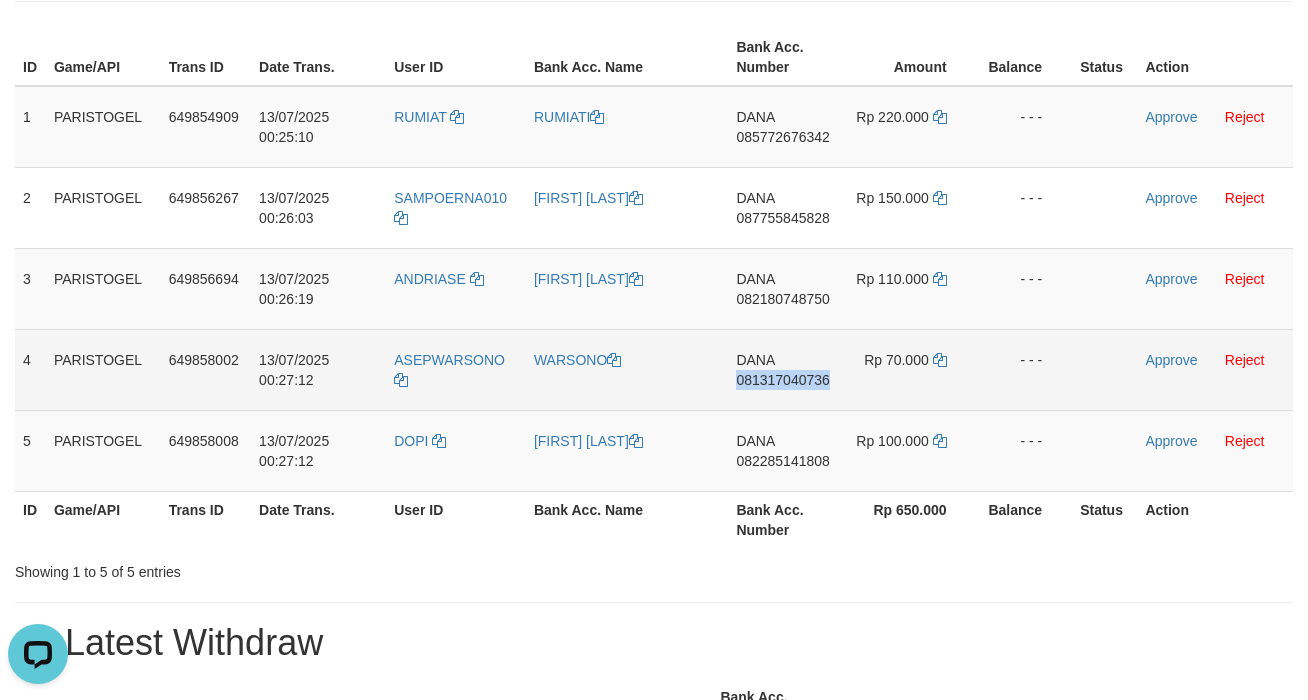 click on "DANA
081317040736" at bounding box center [785, 369] 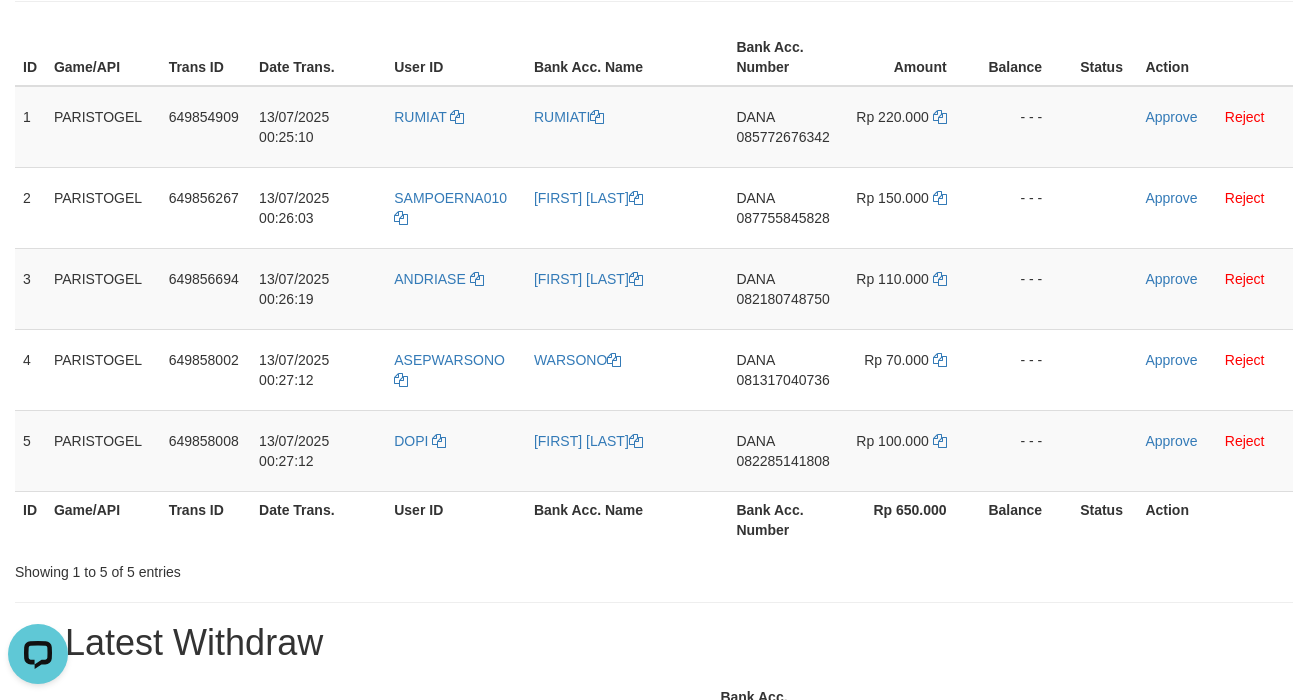 click on "Bank Acc. Number" at bounding box center [785, 519] 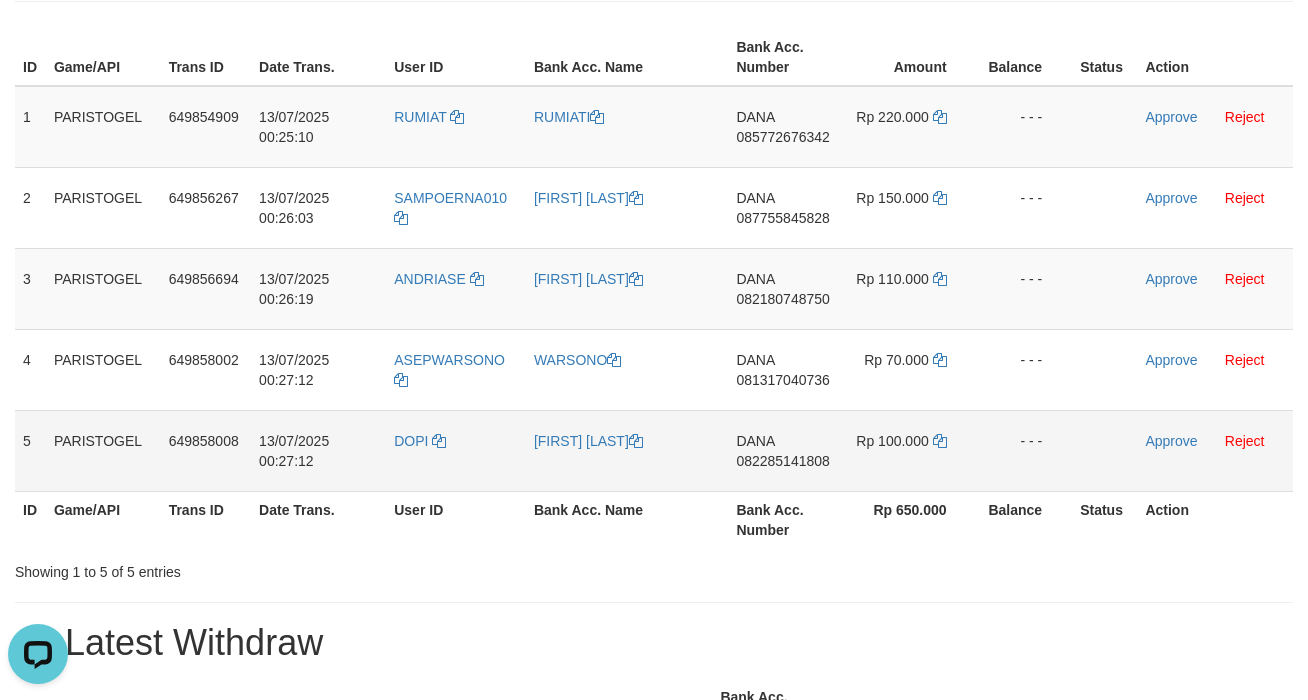 click on "DANA
082285141808" at bounding box center (785, 450) 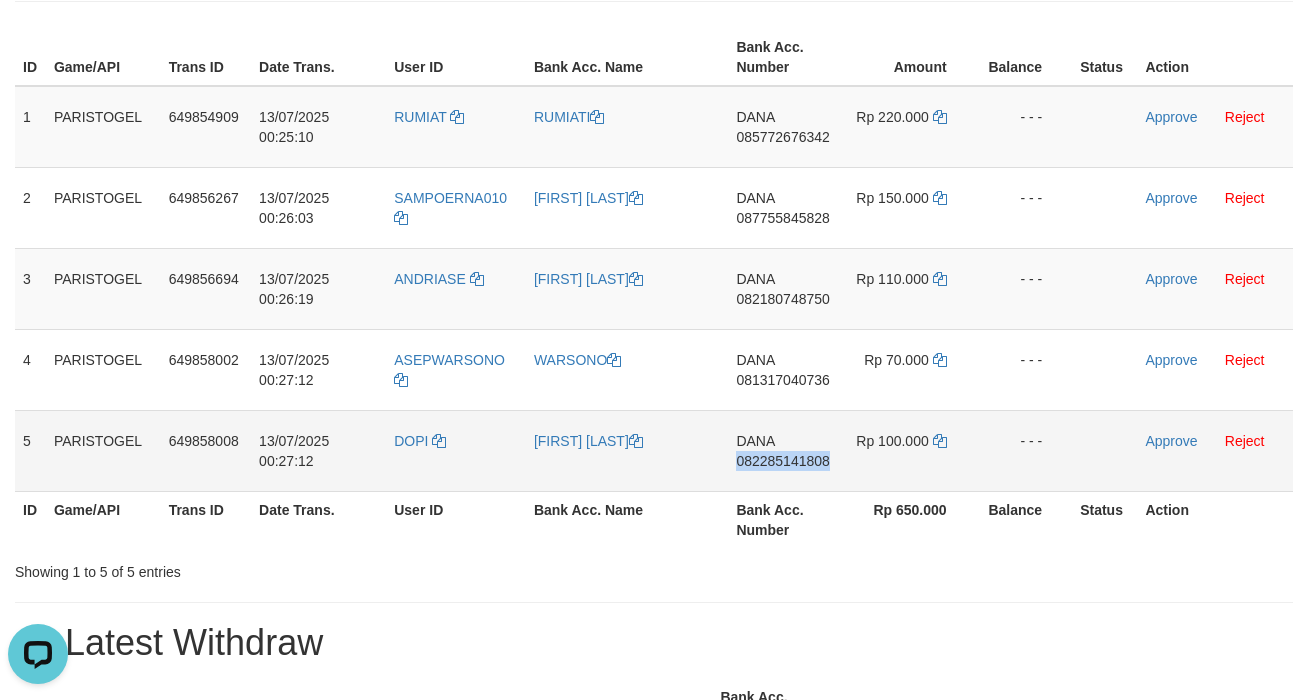 click on "DANA
082285141808" at bounding box center (785, 450) 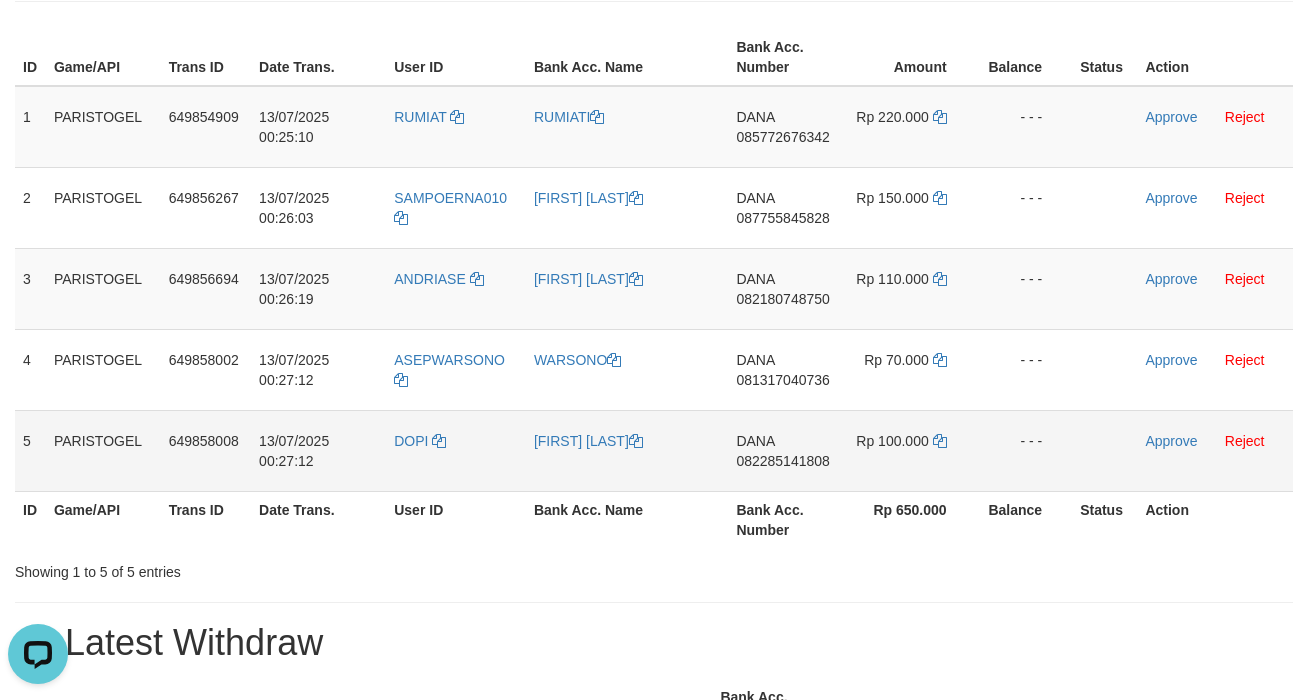 click on "[FIRST] [LAST]" at bounding box center (627, 450) 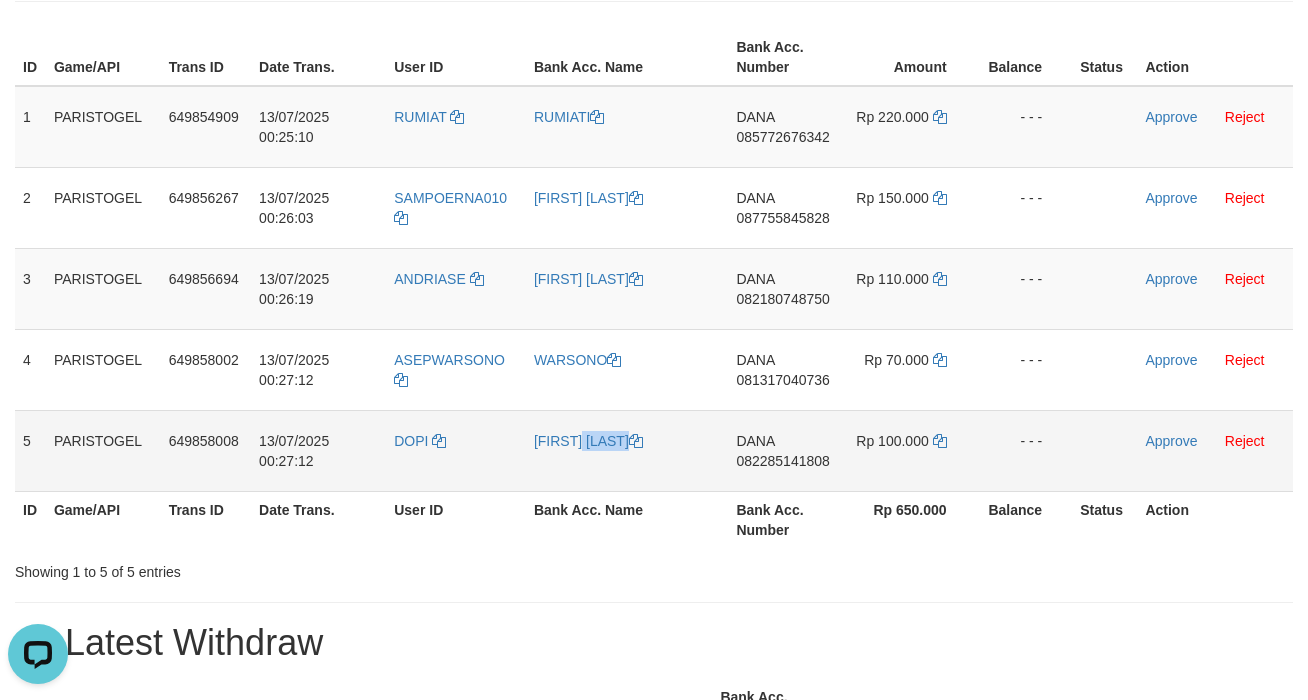 click on "[FIRST] [LAST]" at bounding box center [627, 450] 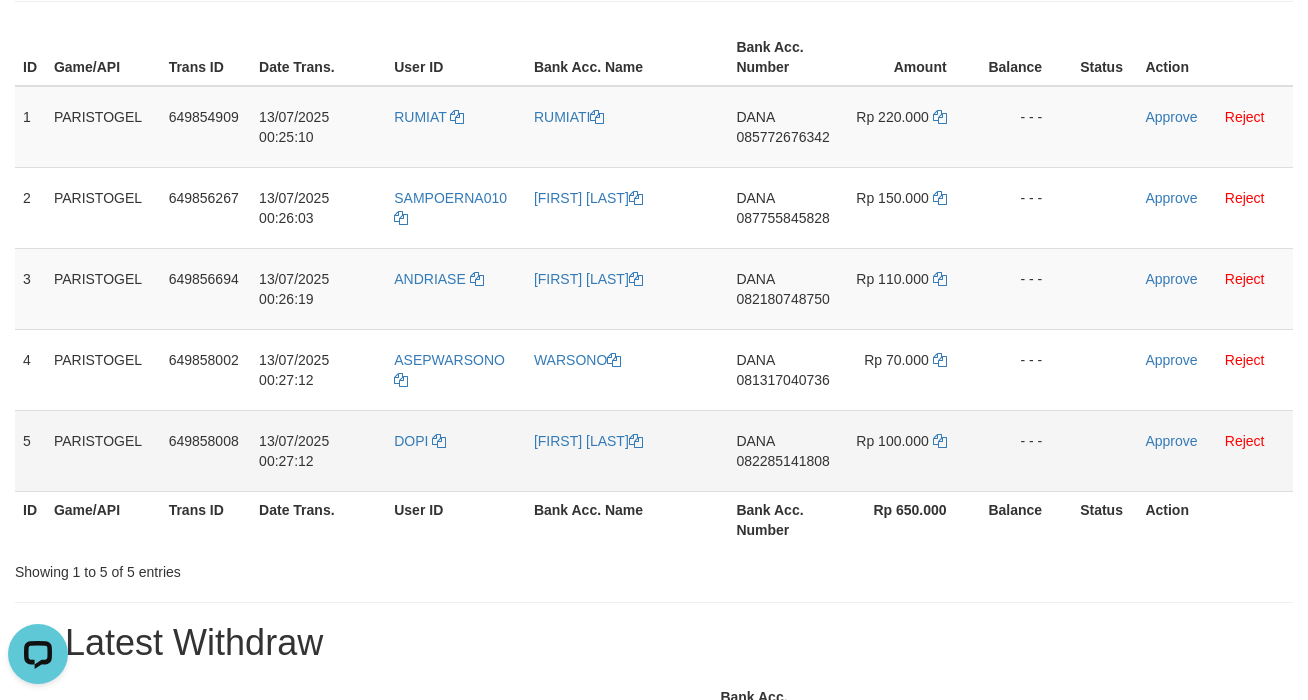 click on "[FIRST] [LAST]" at bounding box center [627, 450] 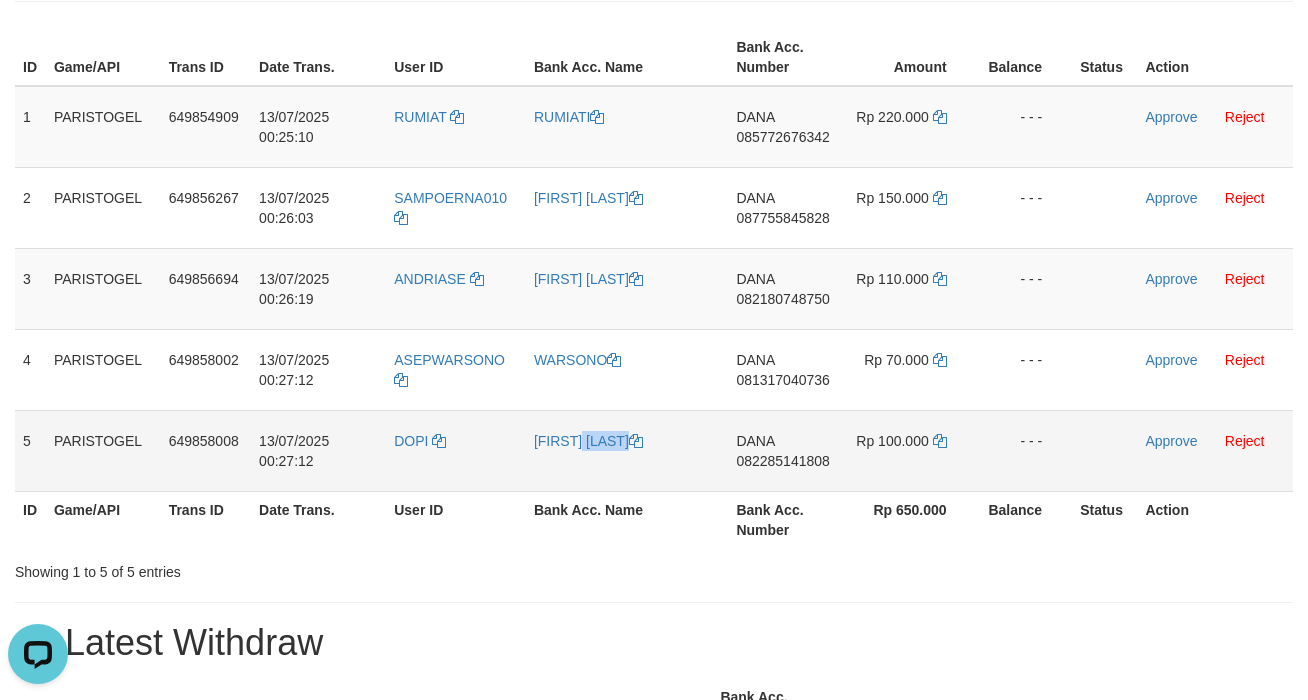 click on "[FIRST] [LAST]" at bounding box center [627, 450] 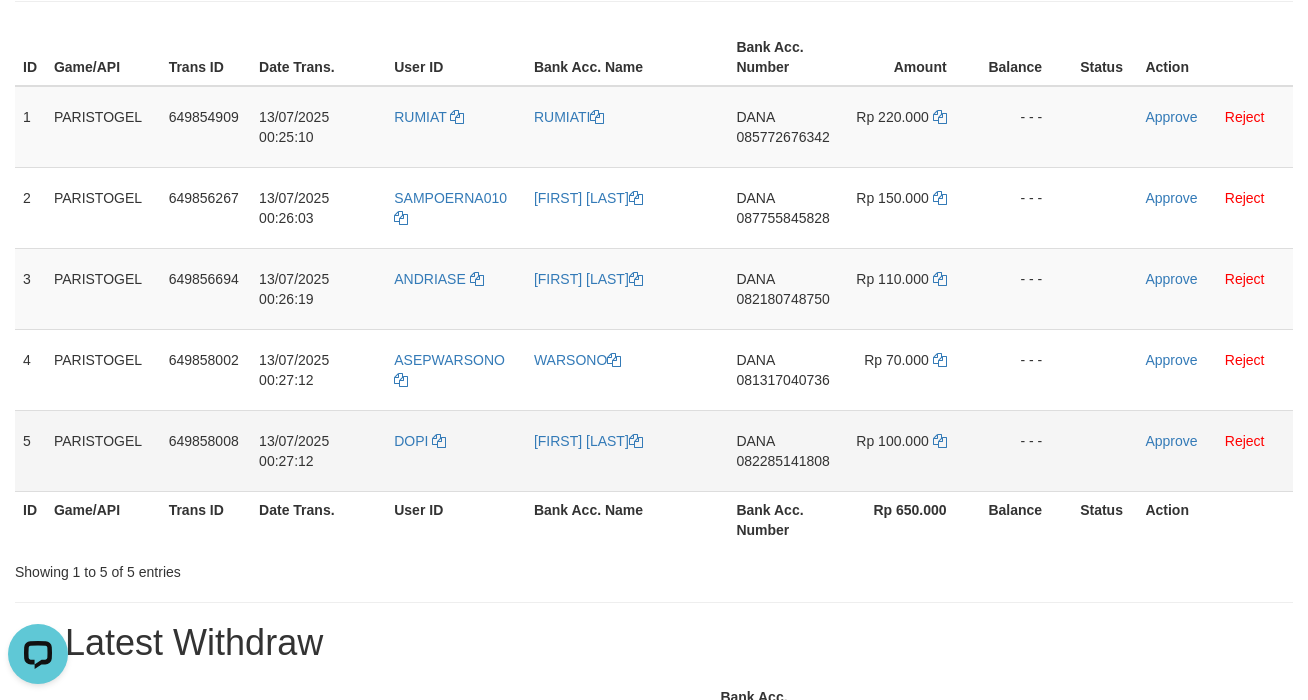 click on "DOPI" at bounding box center (456, 450) 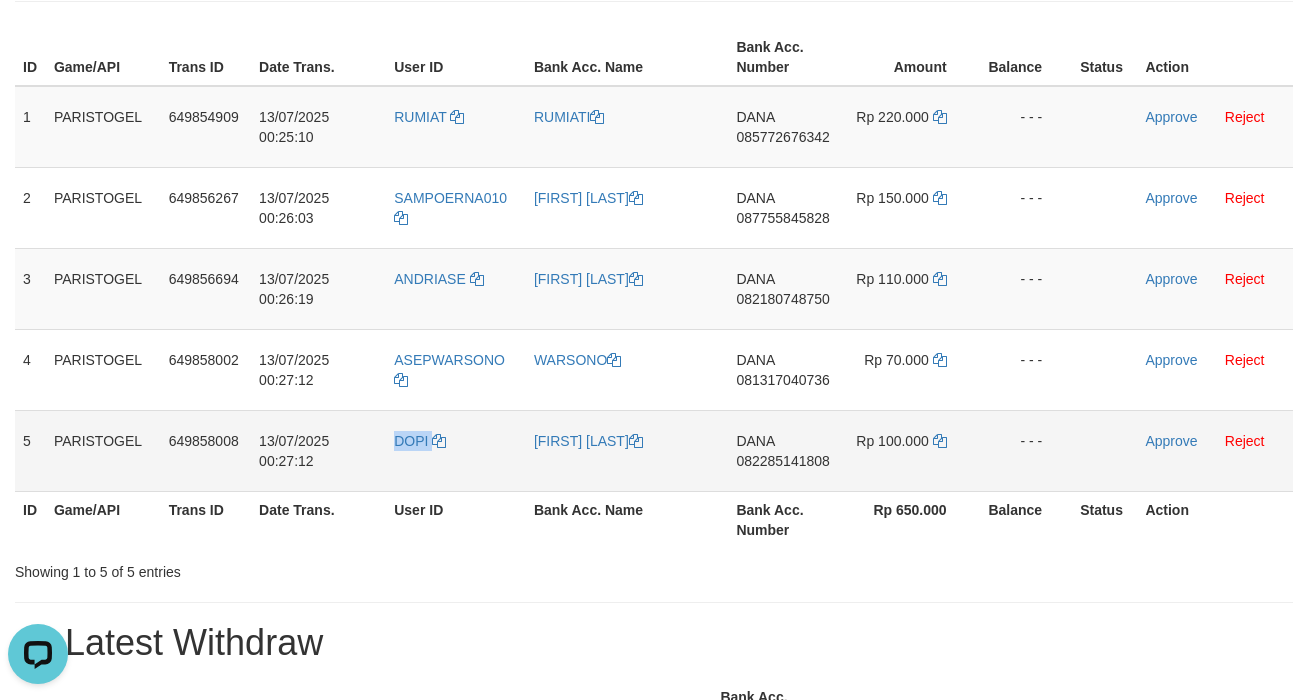 click on "DOPI" at bounding box center [456, 450] 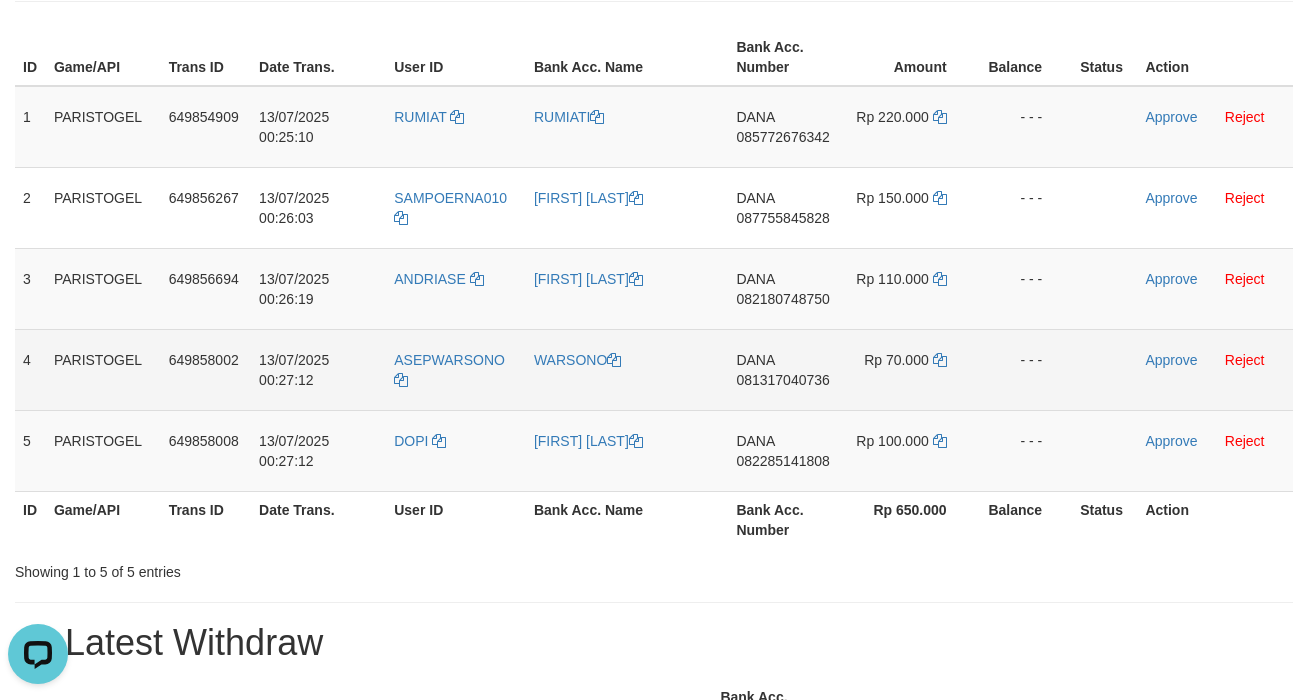 click on "ASEPWARSONO" at bounding box center (456, 369) 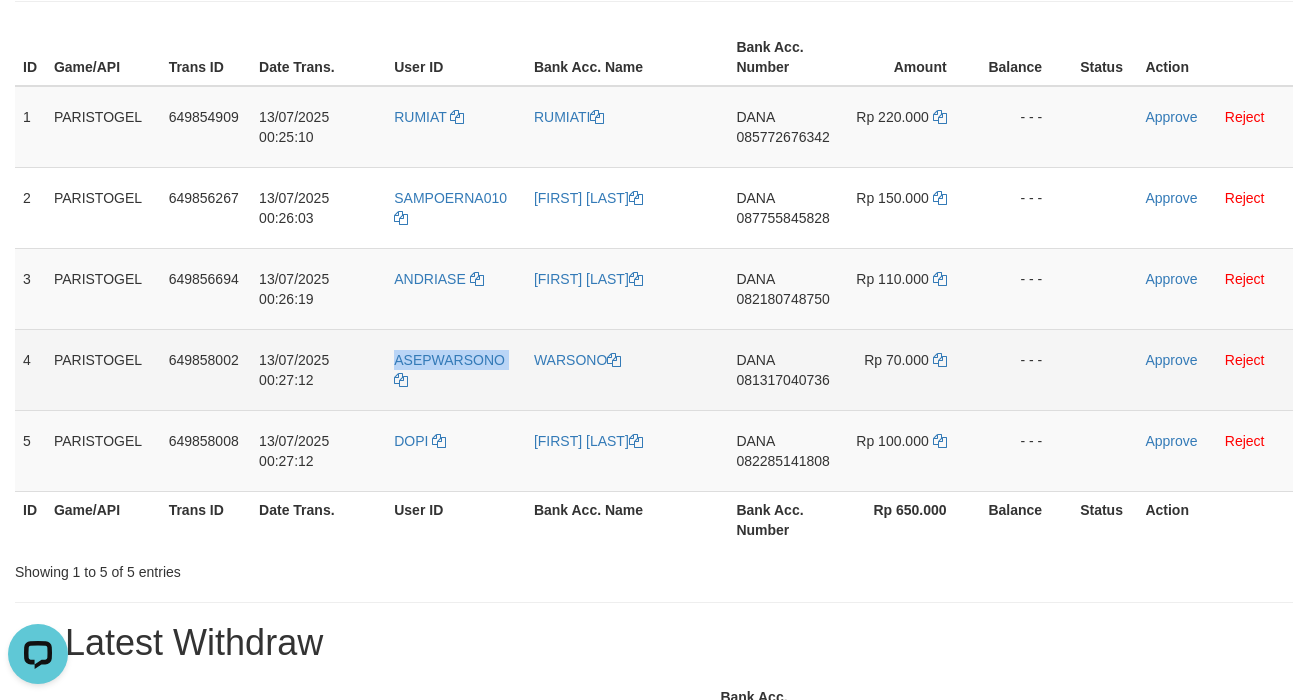 click on "ASEPWARSONO" at bounding box center [456, 369] 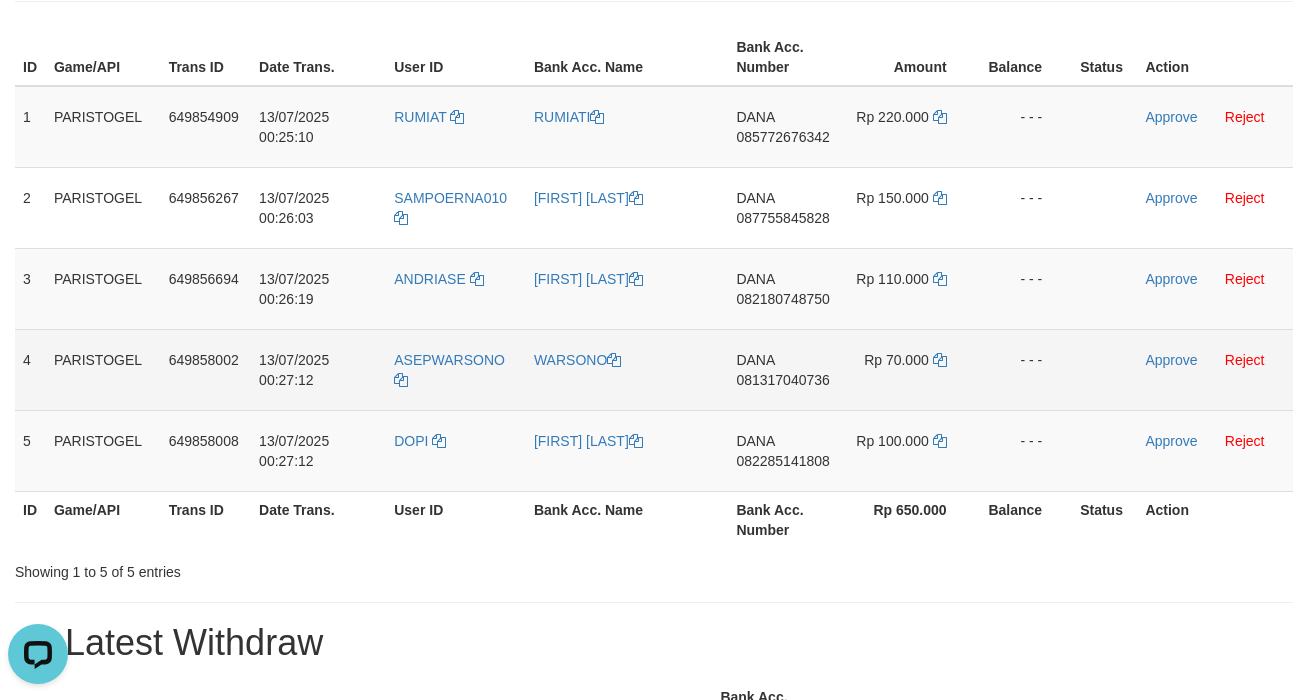 click on "WARSONO" at bounding box center (627, 369) 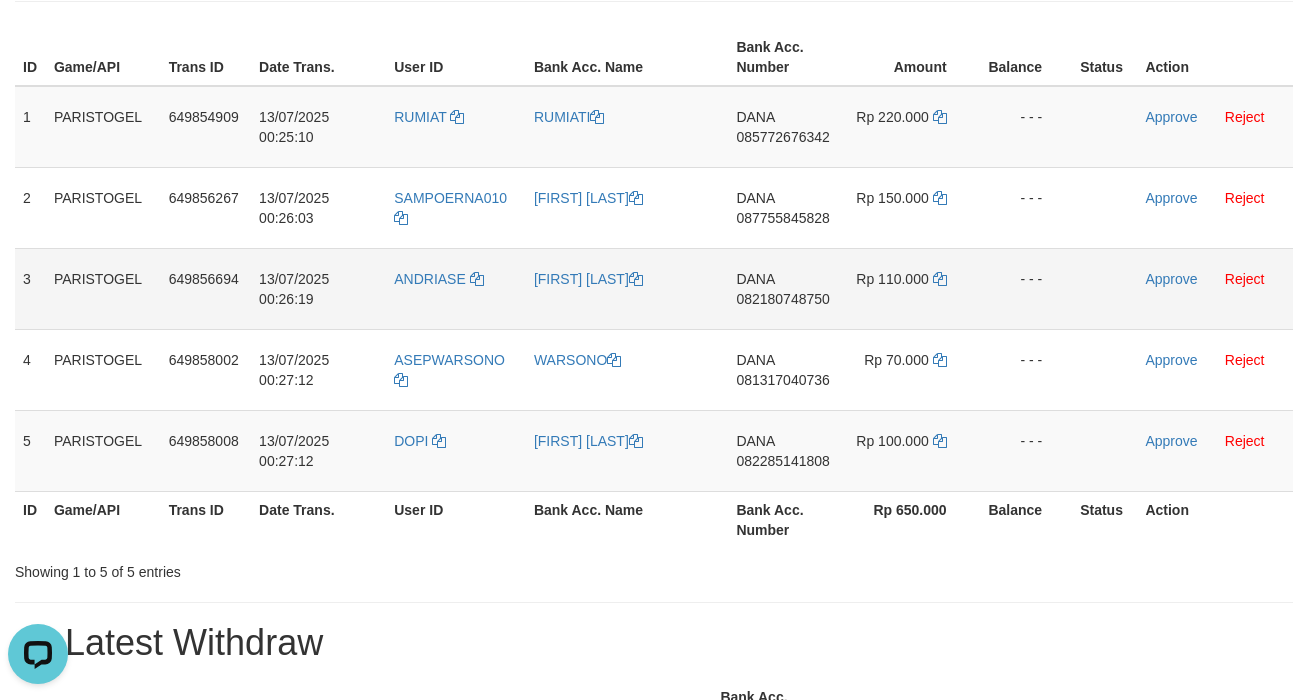 click on "[FIRST] [LAST] [LAST]" at bounding box center [627, 288] 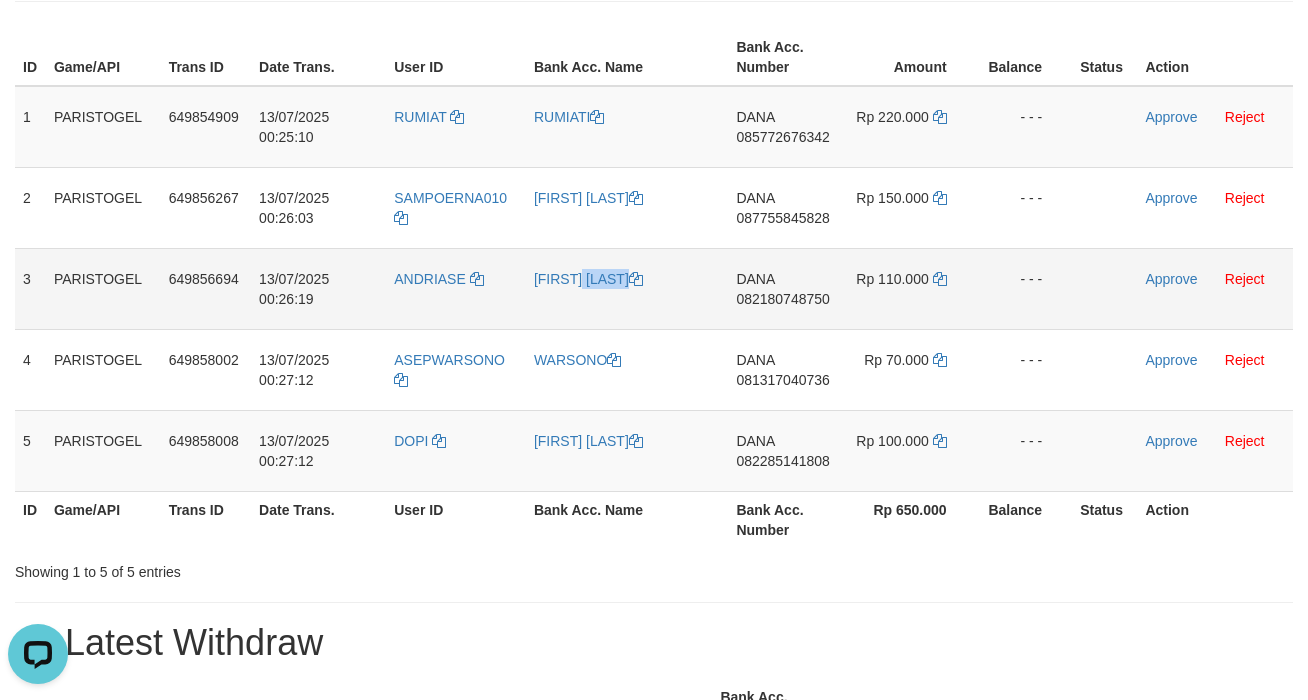 click on "[FIRST] [LAST] [LAST]" at bounding box center [627, 288] 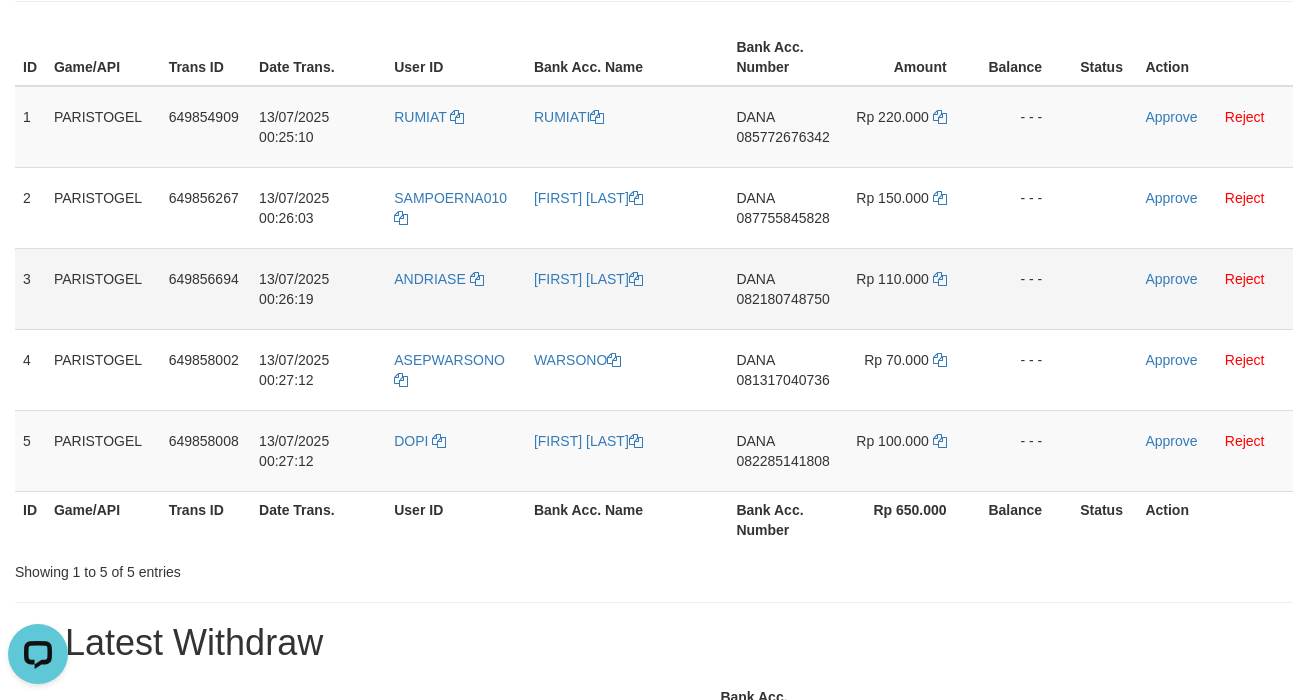 click on "ANDRIASE" at bounding box center (456, 288) 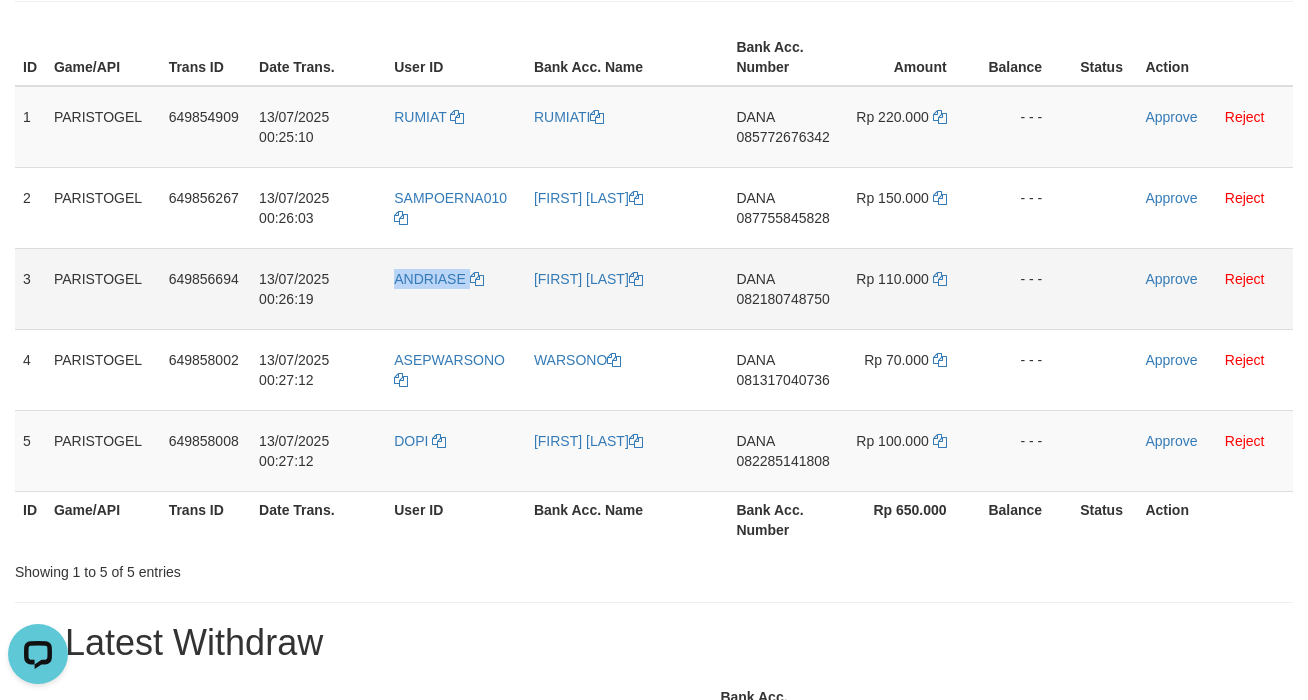 click on "ANDRIASE" at bounding box center [456, 288] 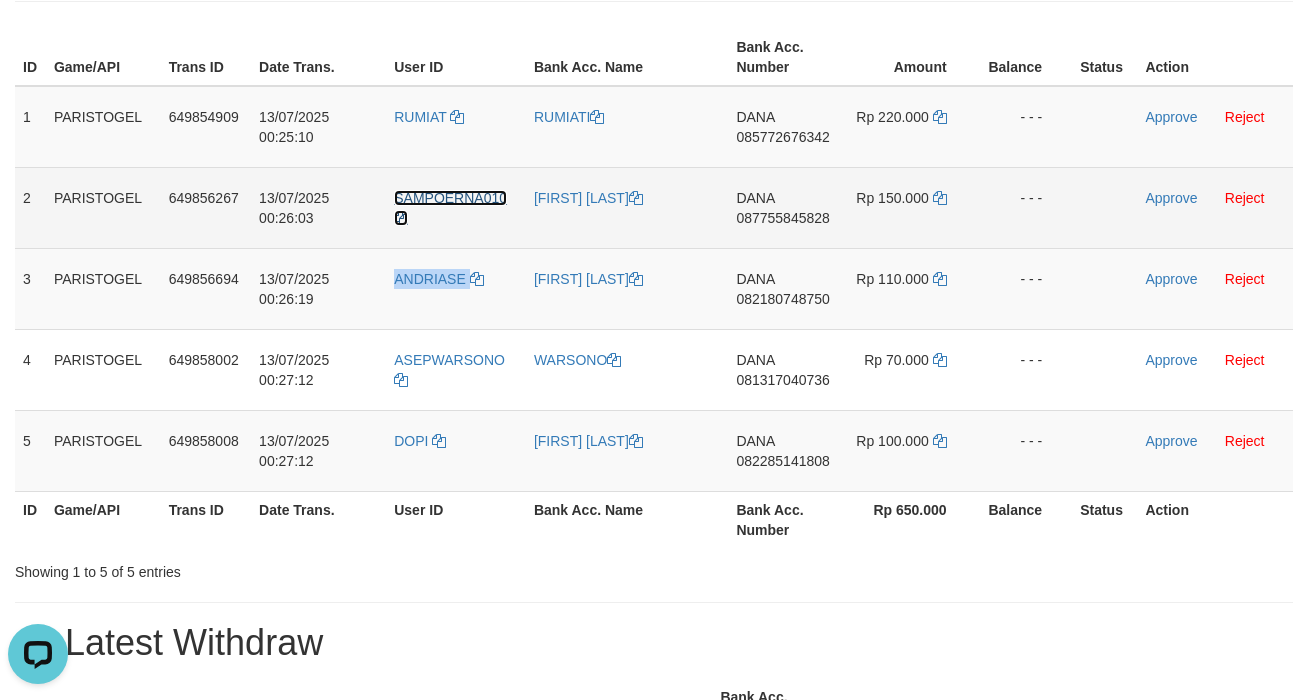 drag, startPoint x: 466, startPoint y: 204, endPoint x: 472, endPoint y: 224, distance: 20.880613 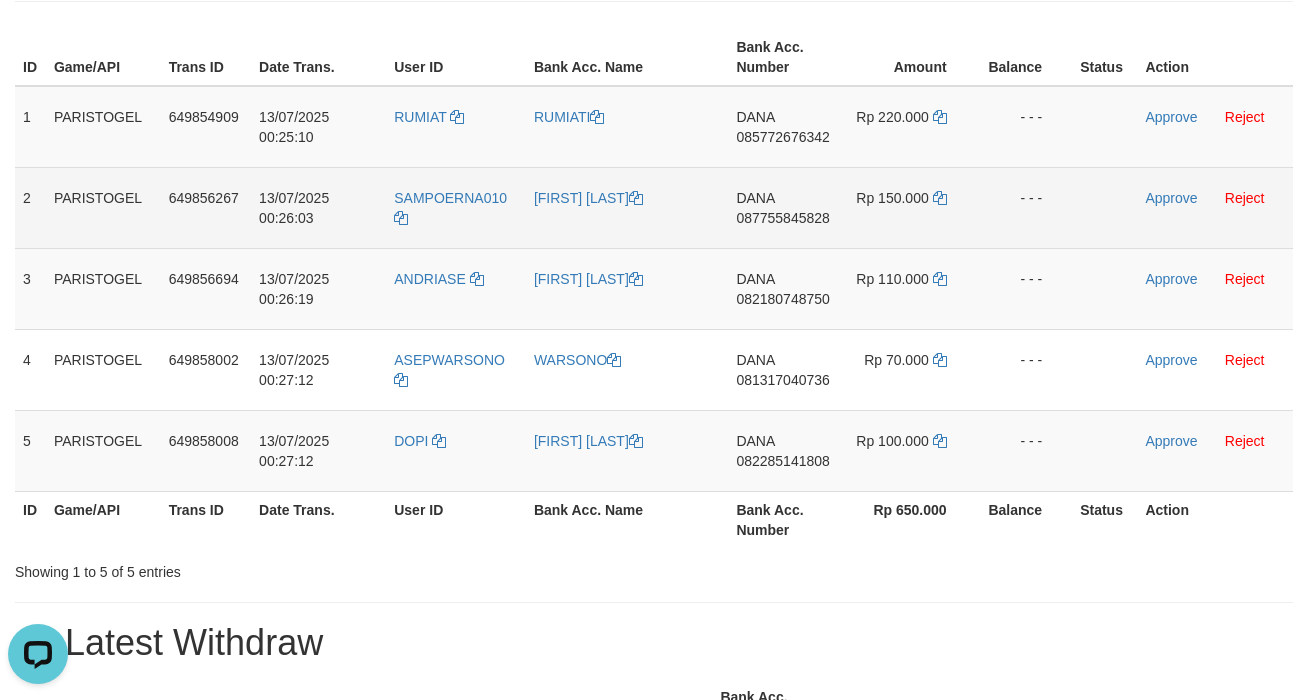 click on "SAMPOERNA010" at bounding box center [456, 207] 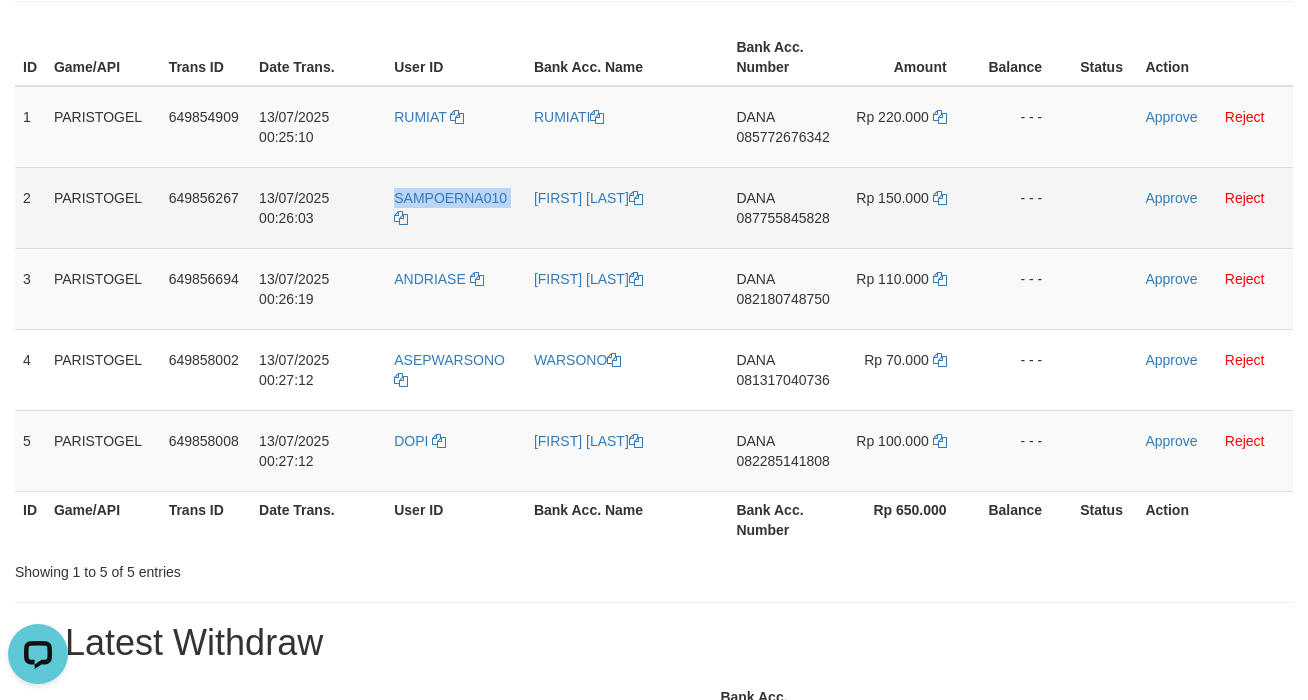click on "SAMPOERNA010" at bounding box center (456, 207) 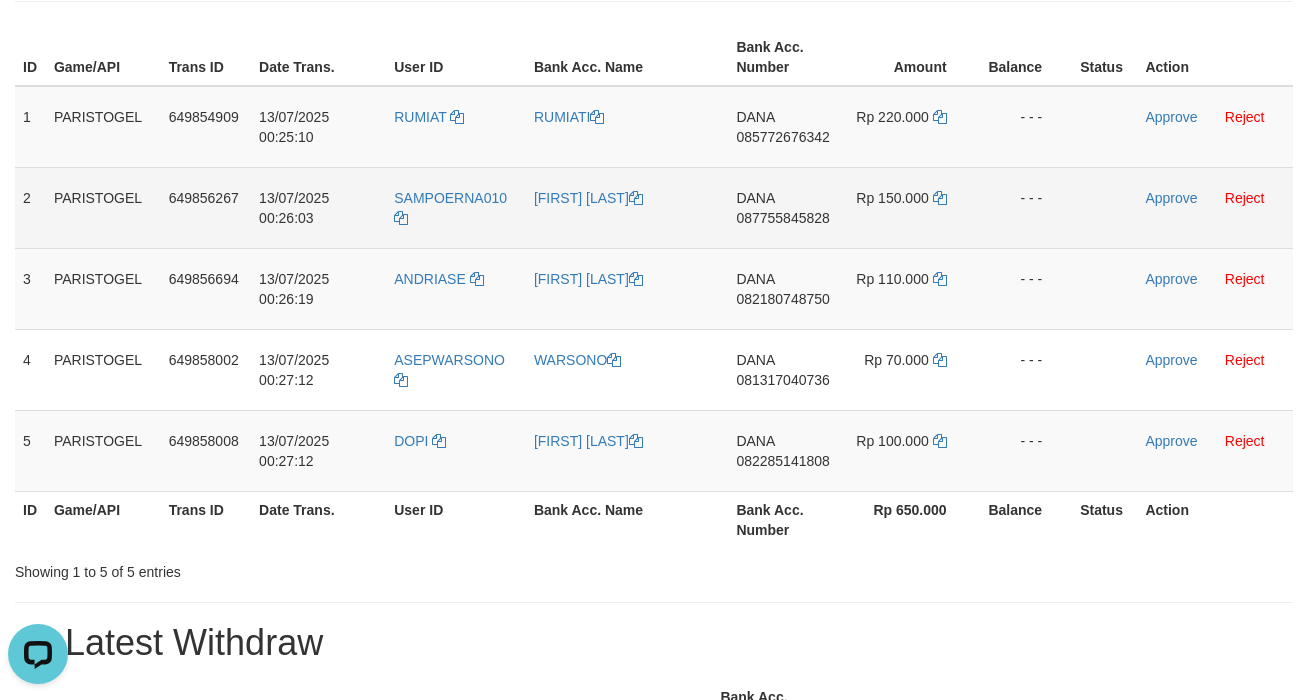 click on "[FIRST] [LAST]" at bounding box center (627, 207) 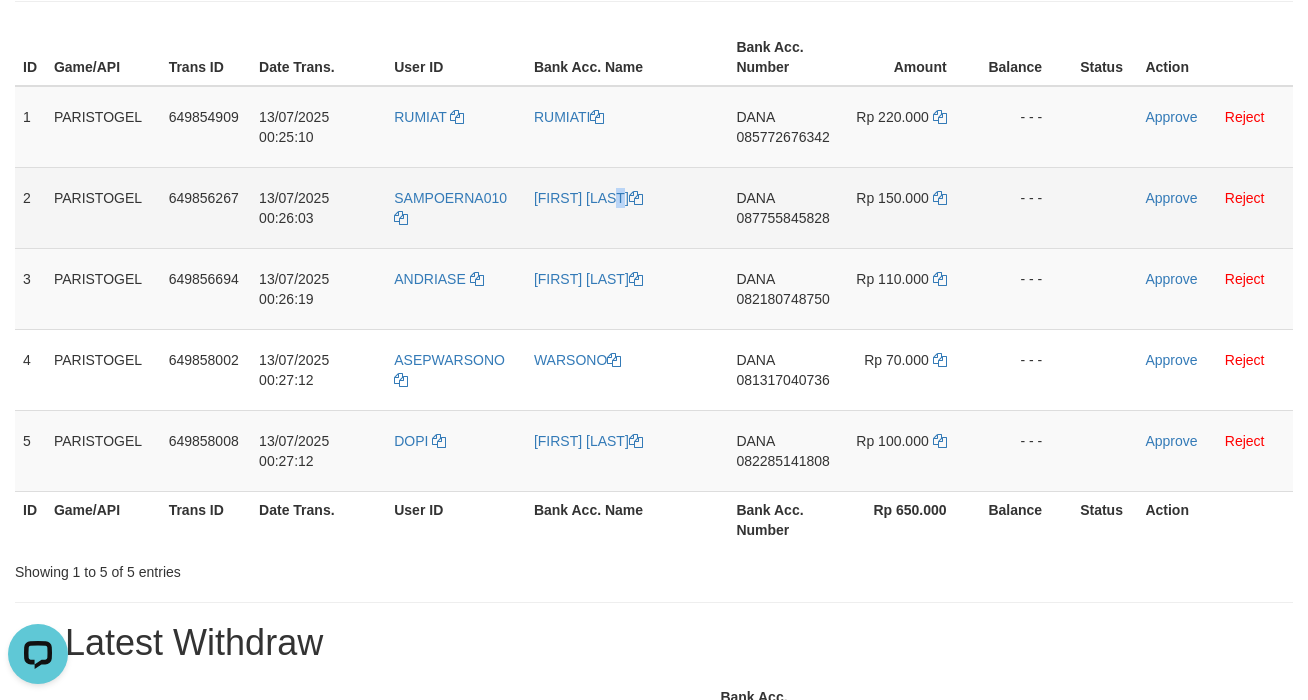 click on "[FIRST] [LAST]" at bounding box center (627, 207) 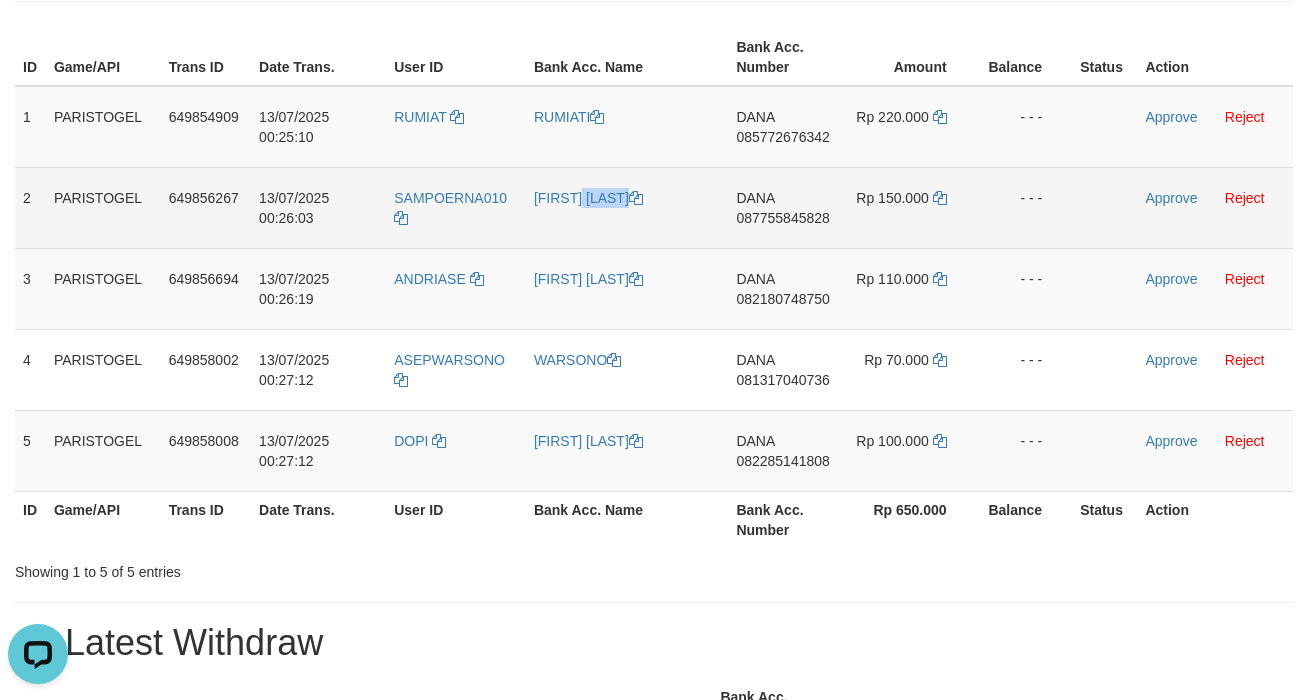 click on "[FIRST] [LAST]" at bounding box center [627, 207] 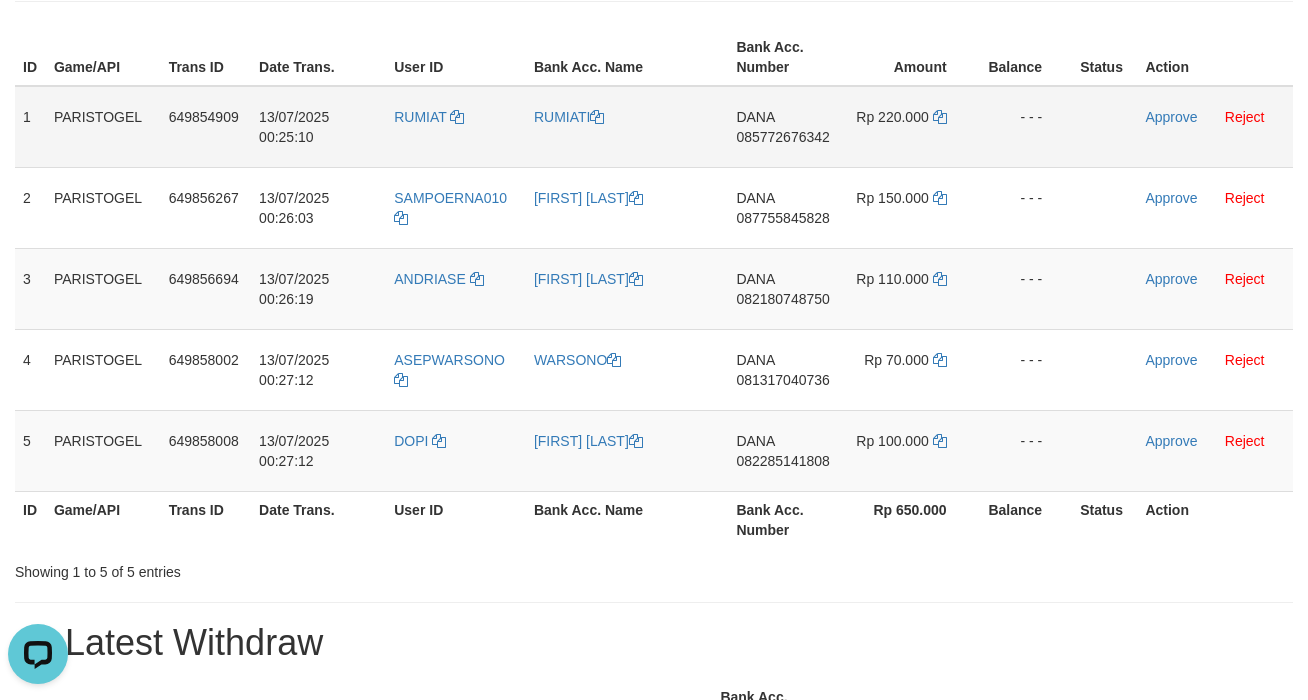 click on "RUMIATI" at bounding box center (627, 127) 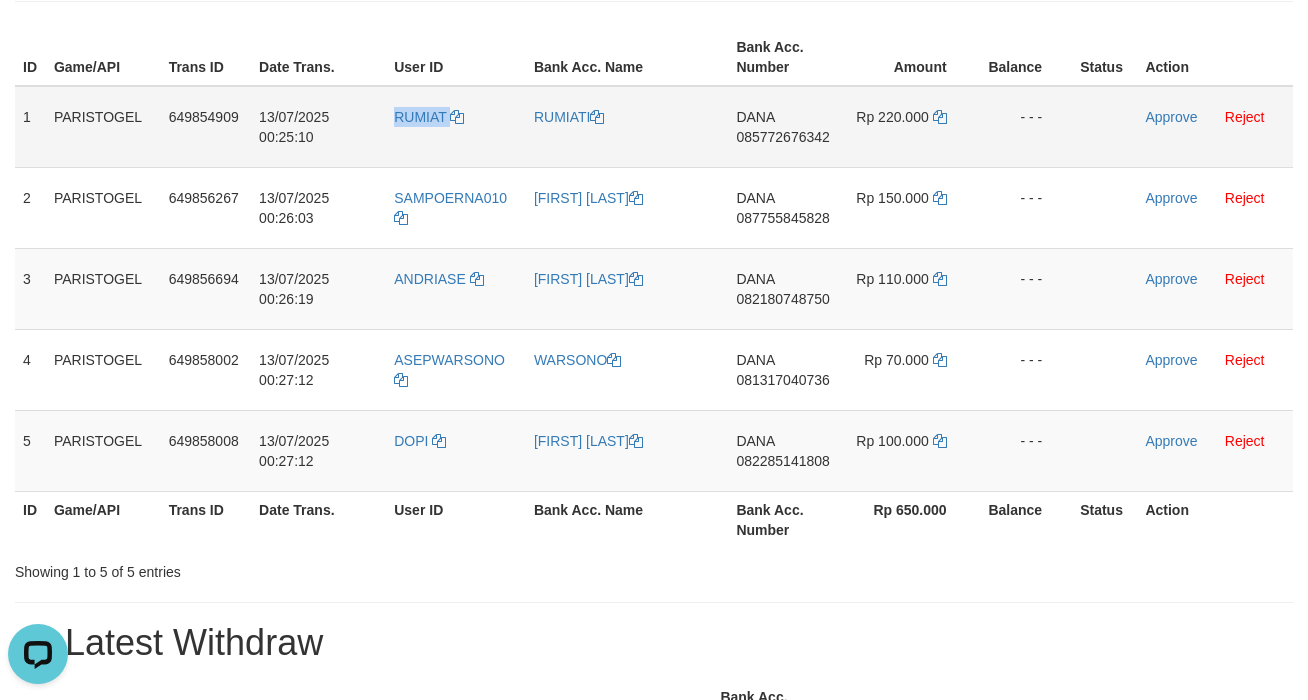 click on "RUMIAT" at bounding box center [456, 127] 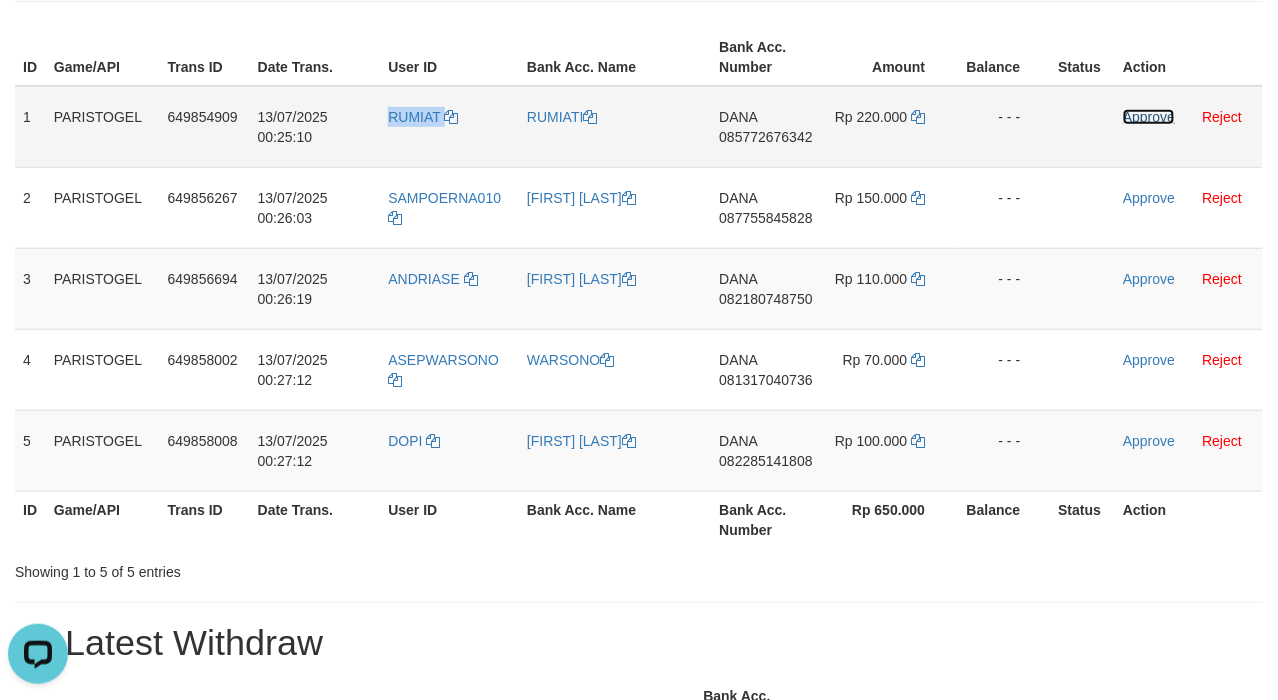 click on "Approve" at bounding box center (1149, 117) 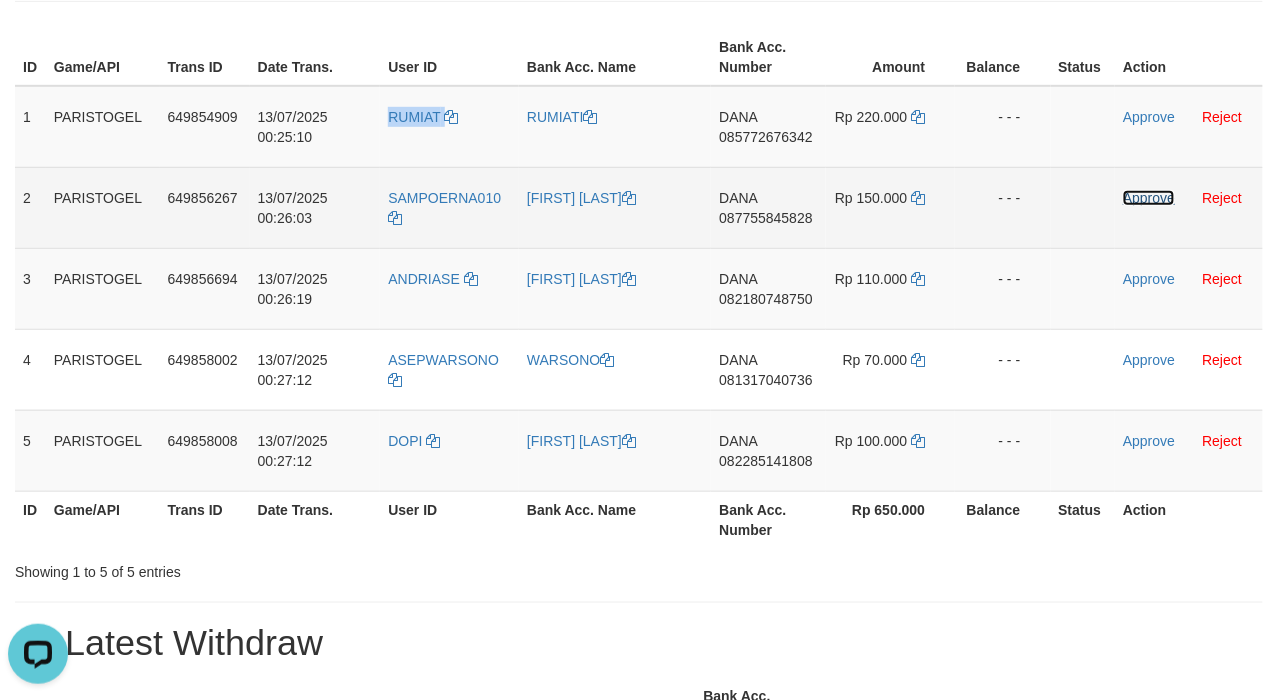 click on "Approve" at bounding box center [1149, 198] 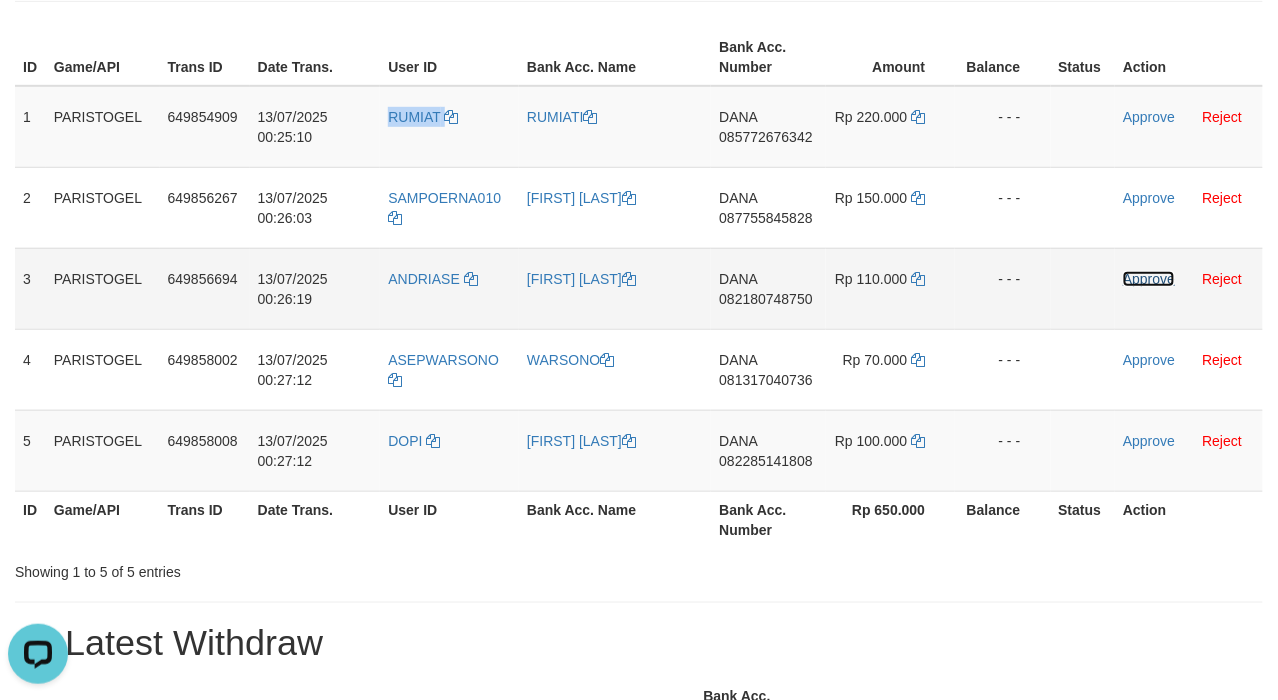 click on "Approve" at bounding box center (1149, 279) 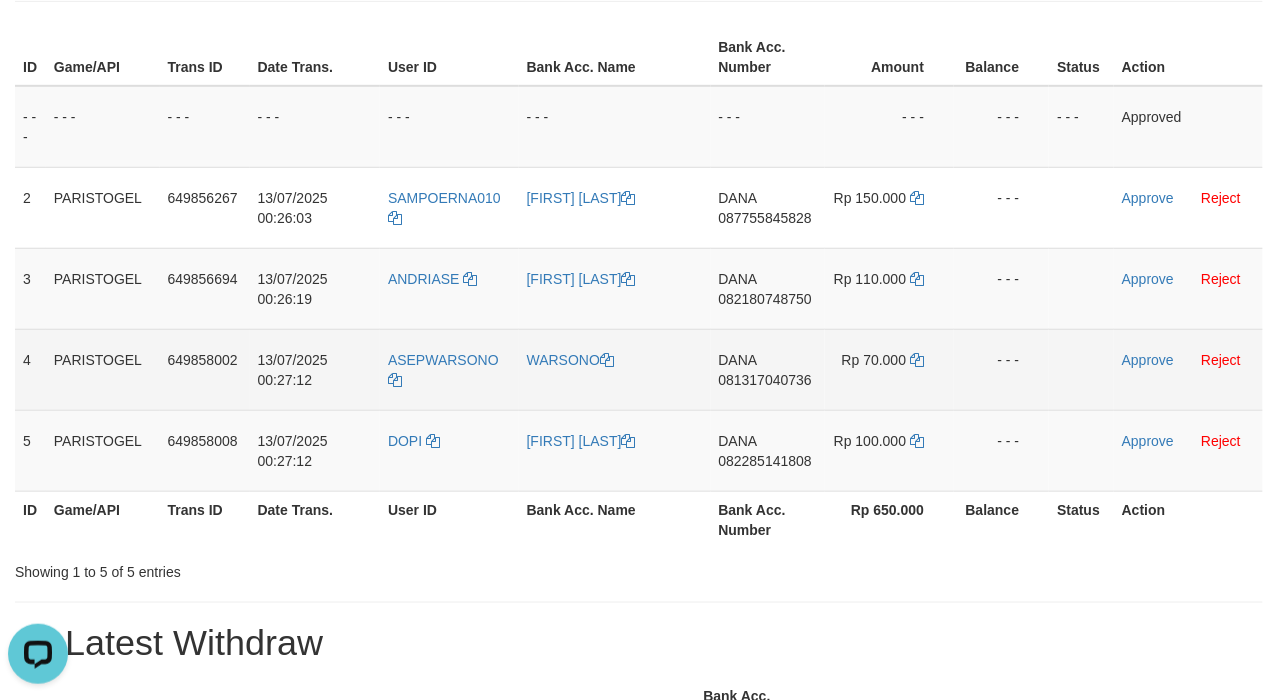 click on "Approve
Reject" at bounding box center (1188, 369) 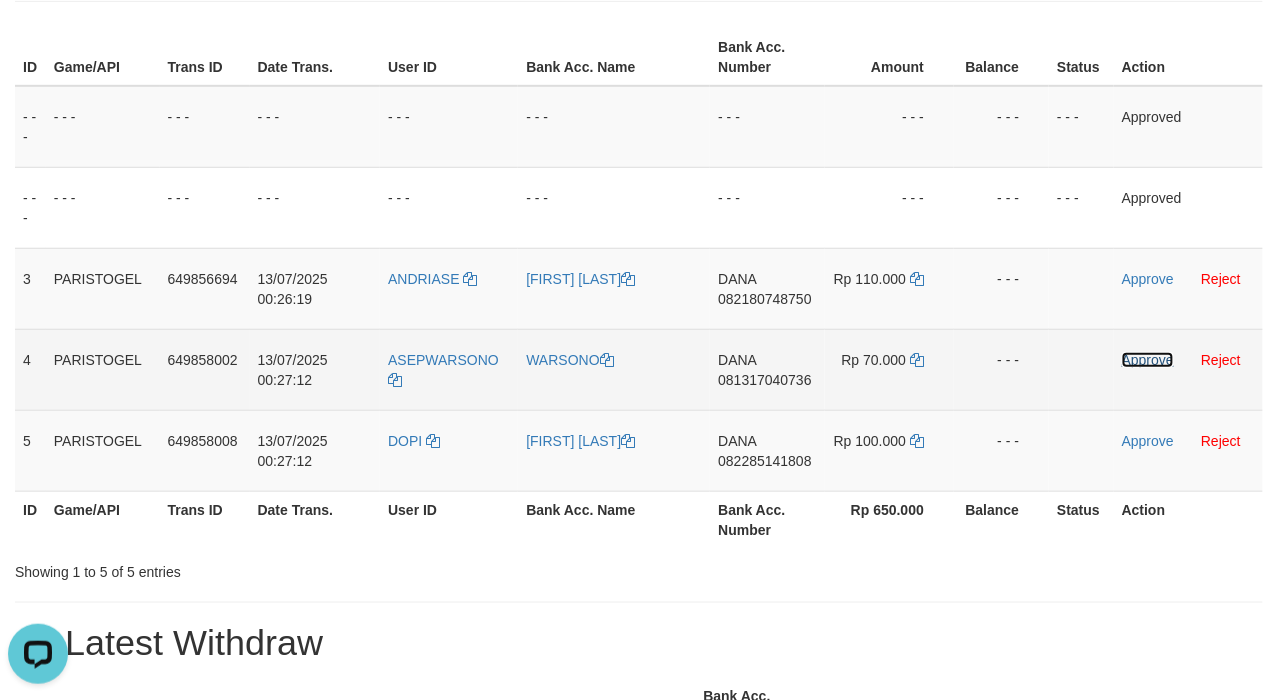 click on "Approve" at bounding box center (1148, 360) 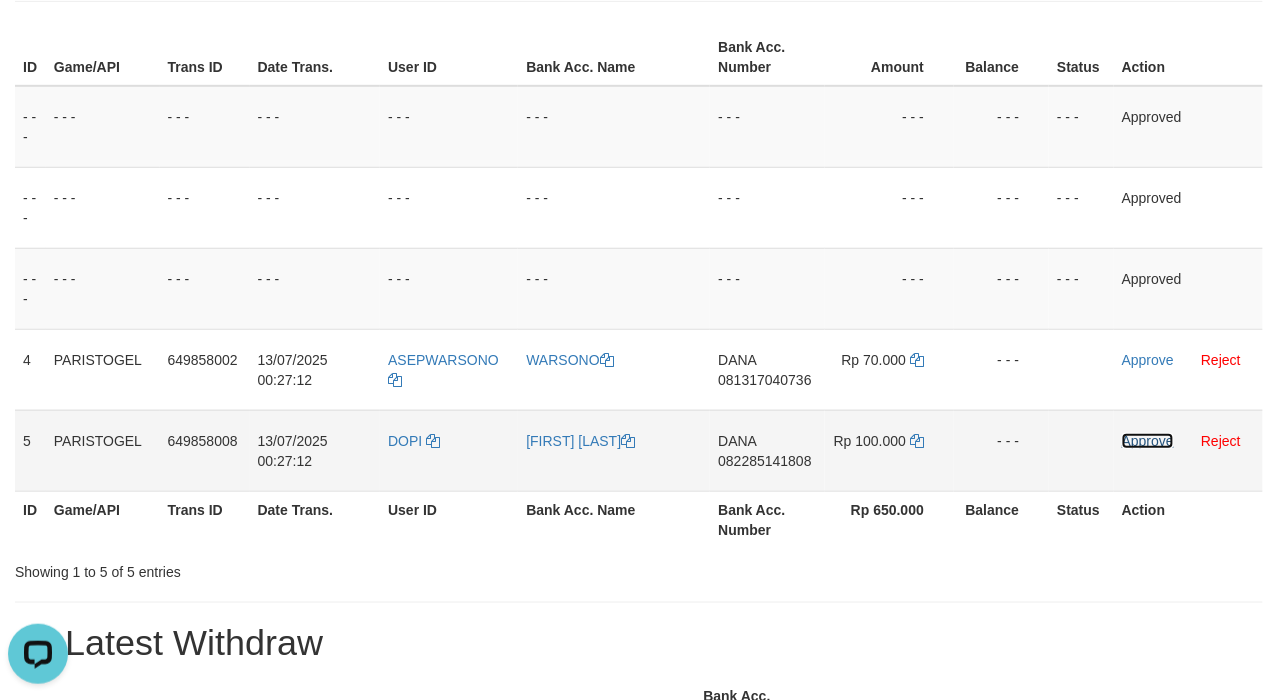 click on "Approve" at bounding box center [1148, 441] 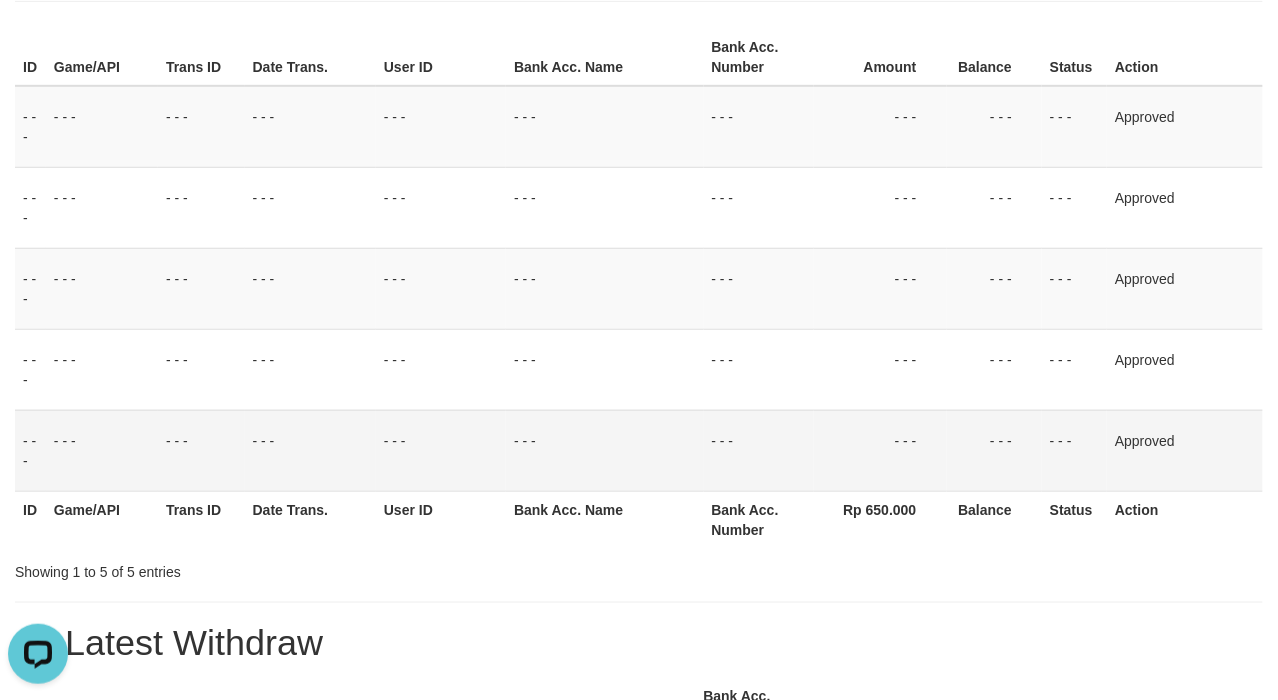 click on "Bank Acc. Name" at bounding box center (604, 57) 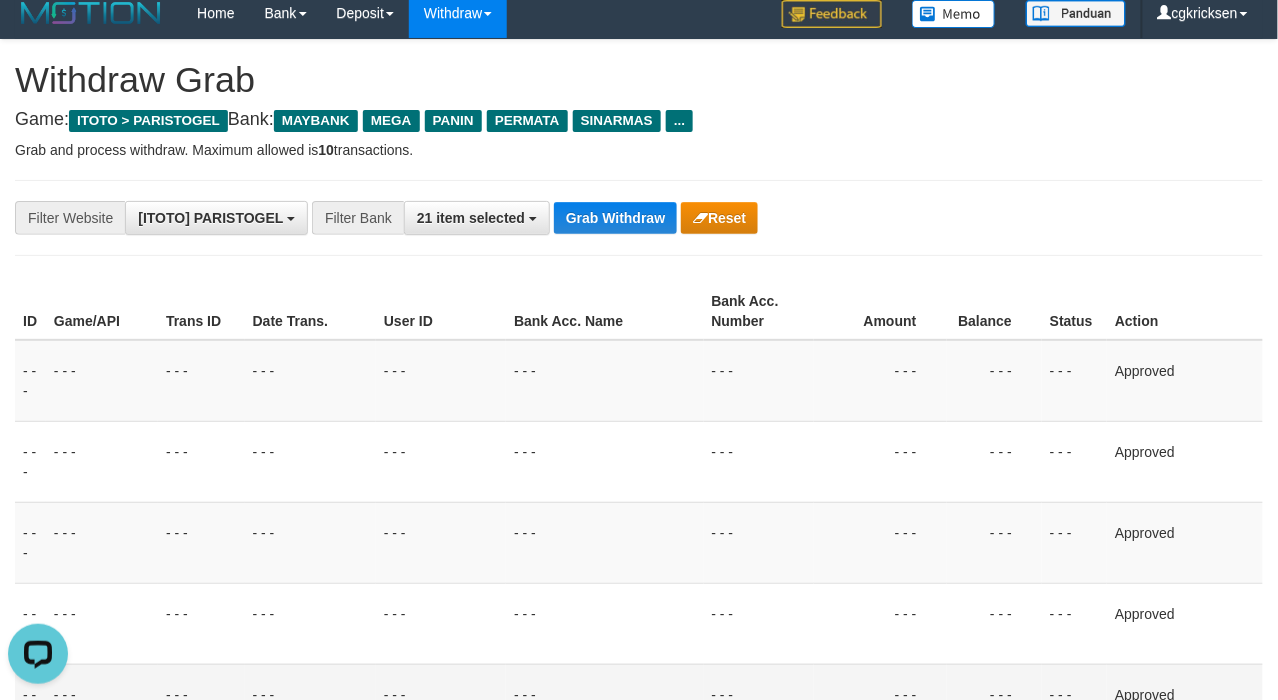 scroll, scrollTop: 0, scrollLeft: 0, axis: both 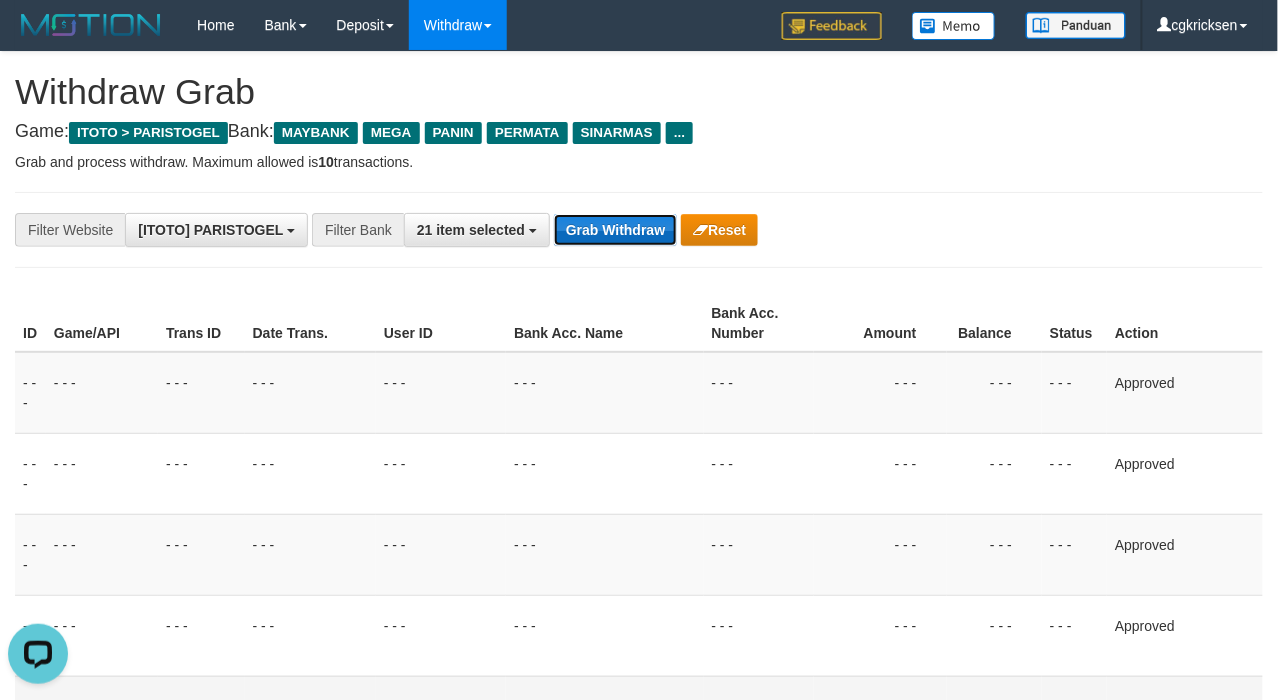 click on "Grab Withdraw" at bounding box center [615, 230] 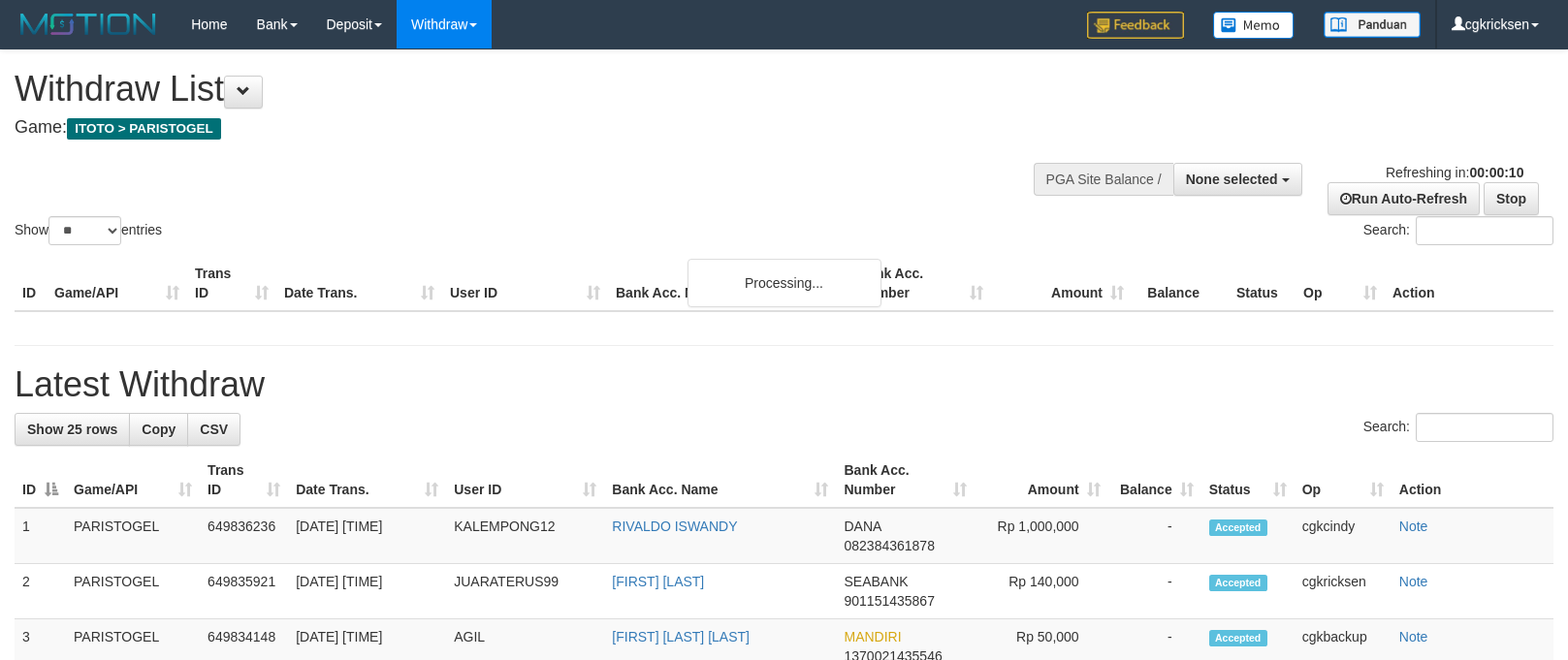 select 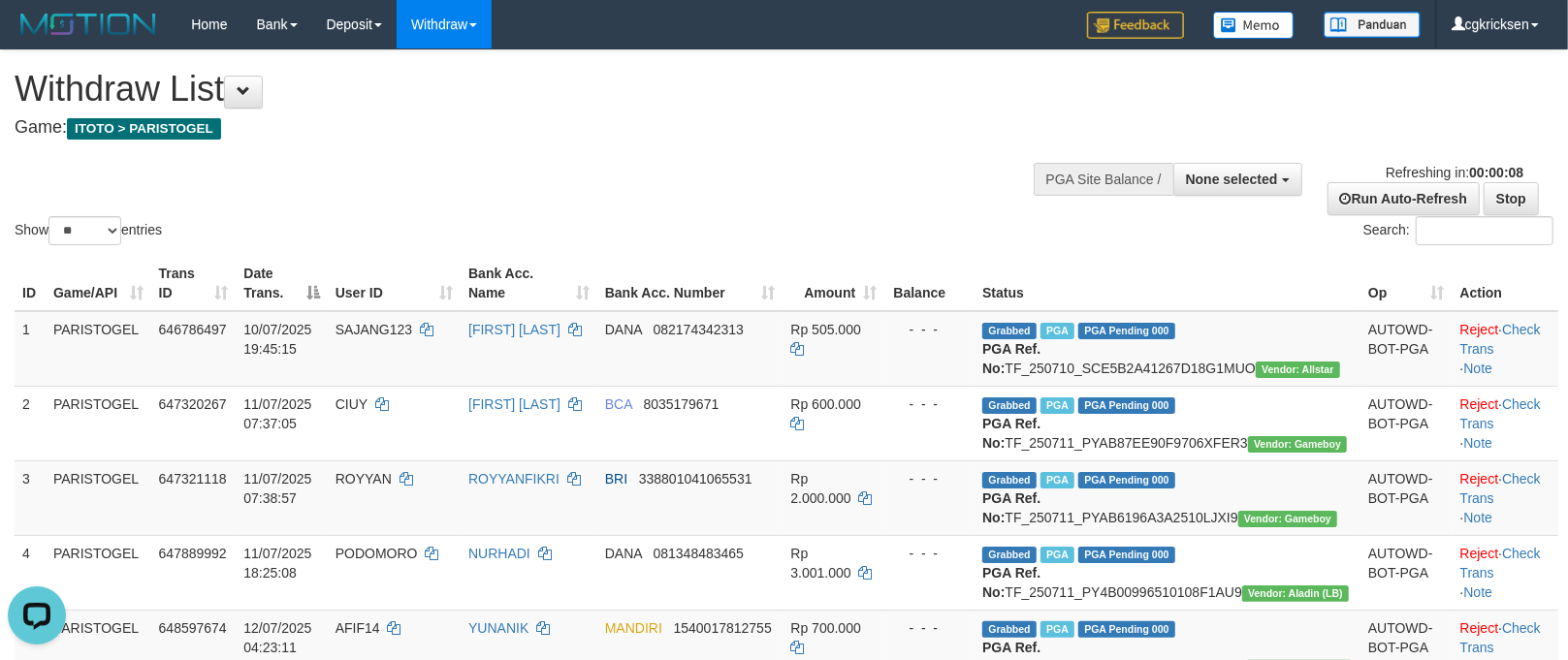 scroll, scrollTop: 0, scrollLeft: 0, axis: both 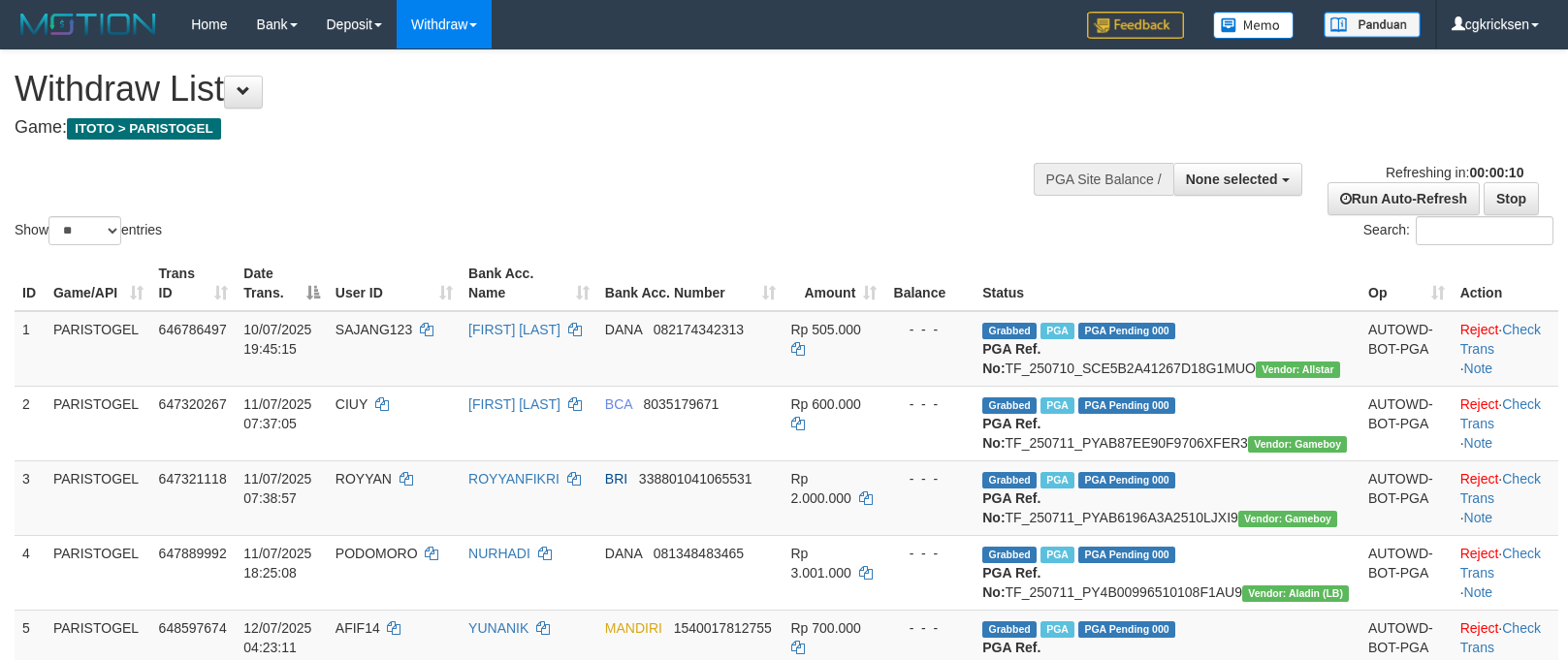 select 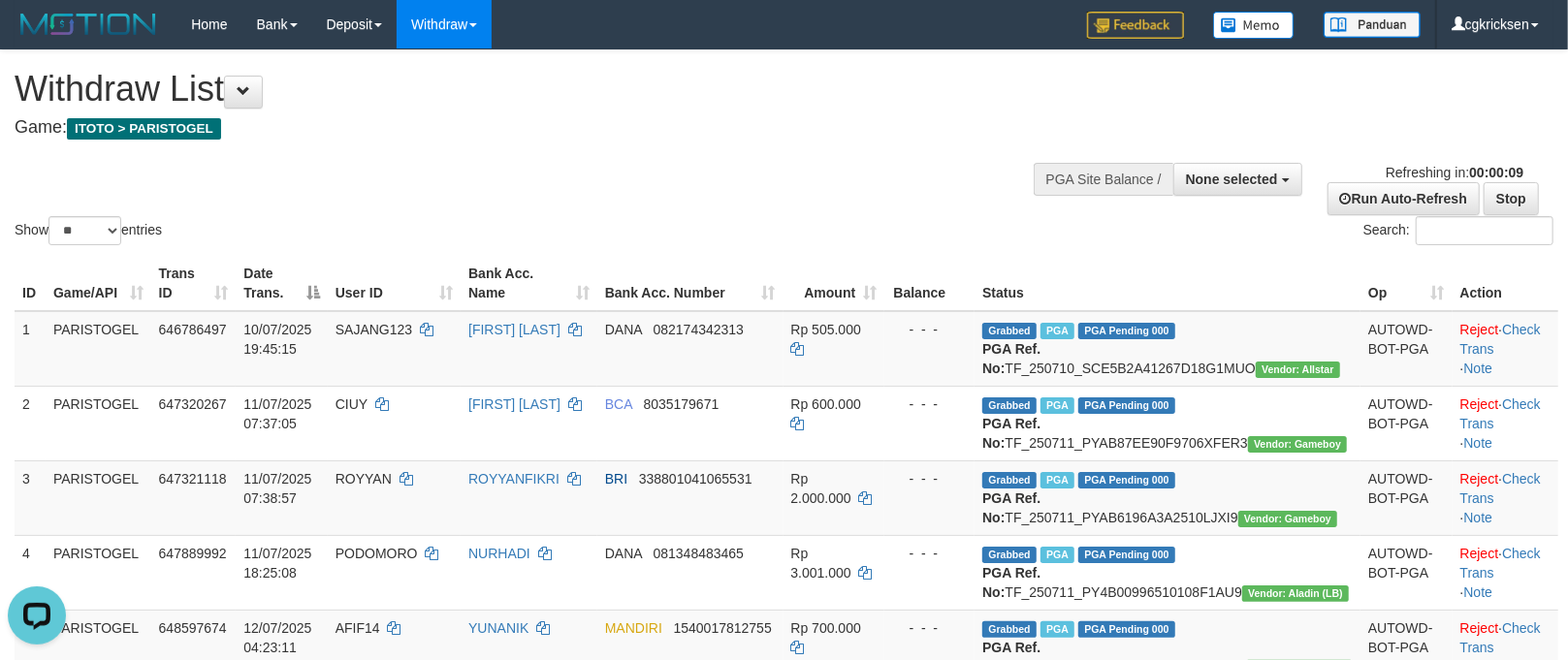 scroll, scrollTop: 0, scrollLeft: 0, axis: both 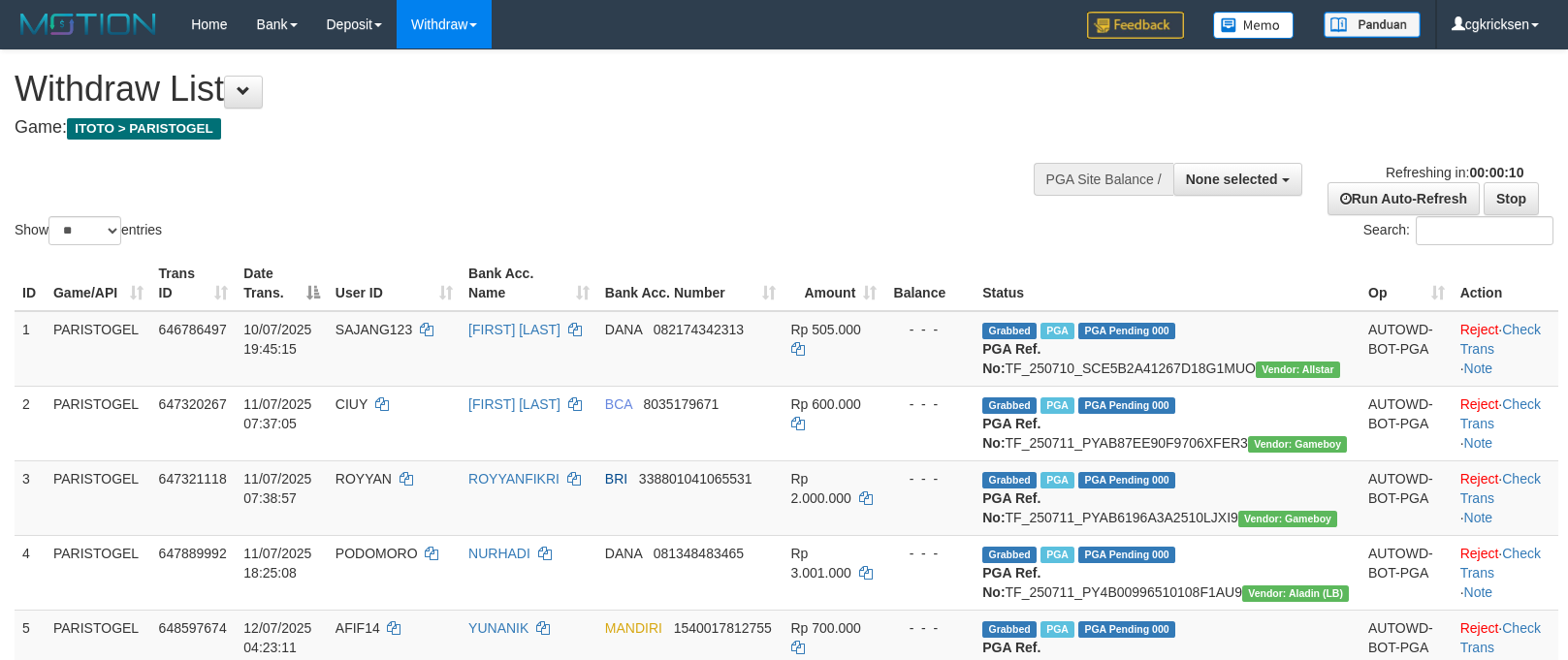select 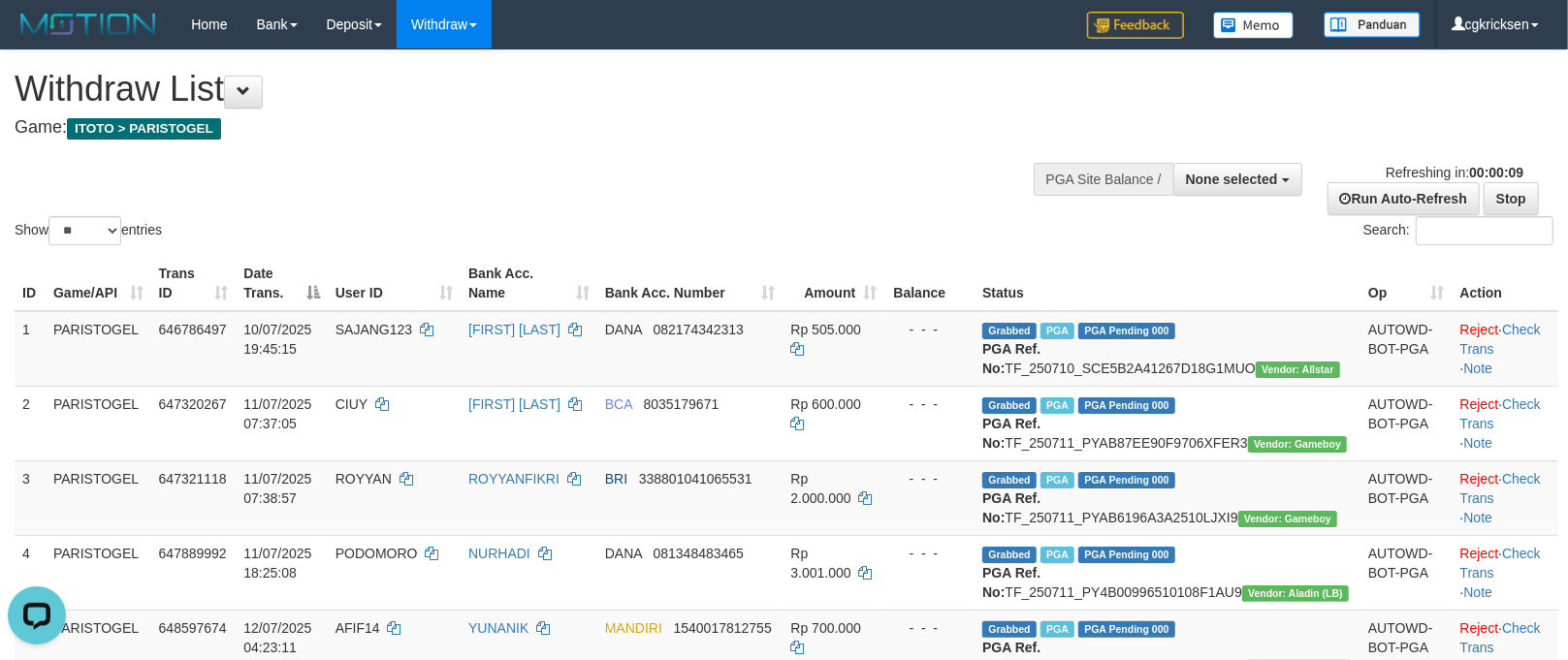 scroll, scrollTop: 0, scrollLeft: 0, axis: both 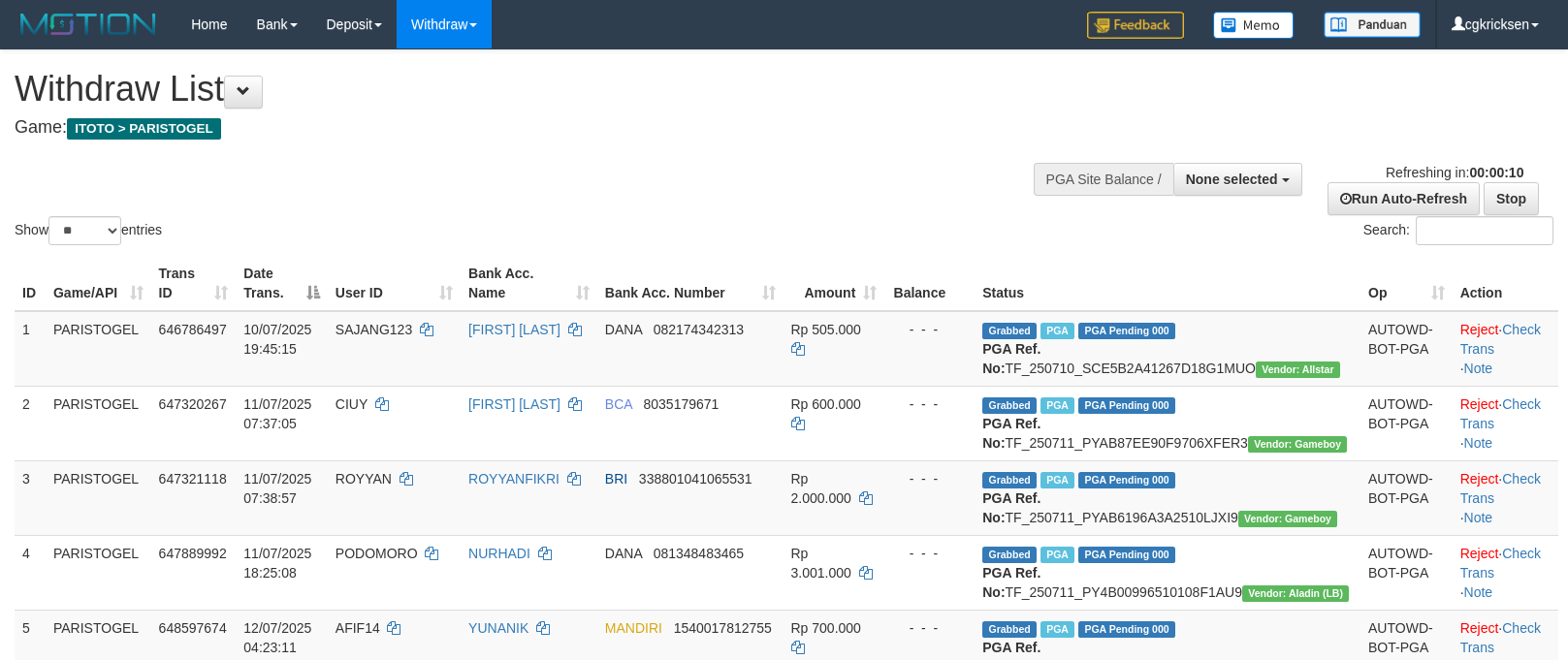 select 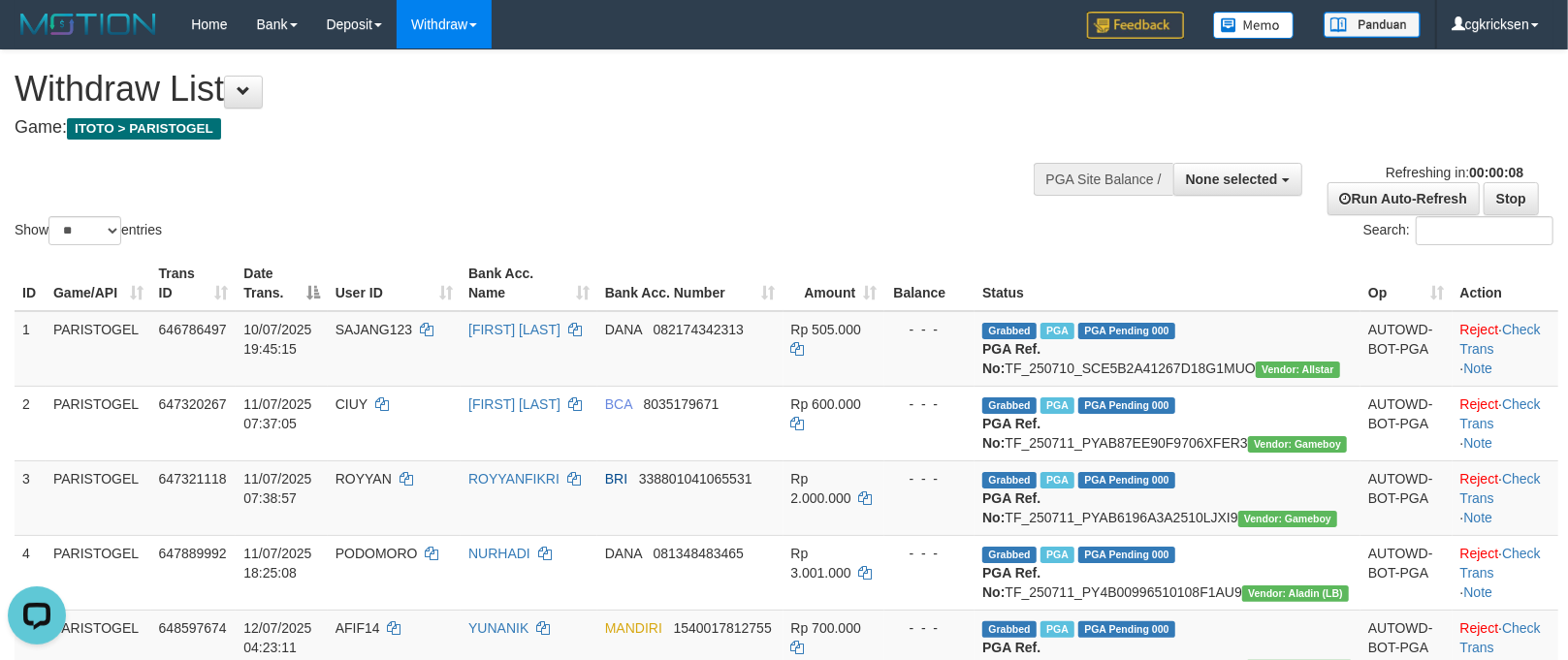 scroll, scrollTop: 0, scrollLeft: 0, axis: both 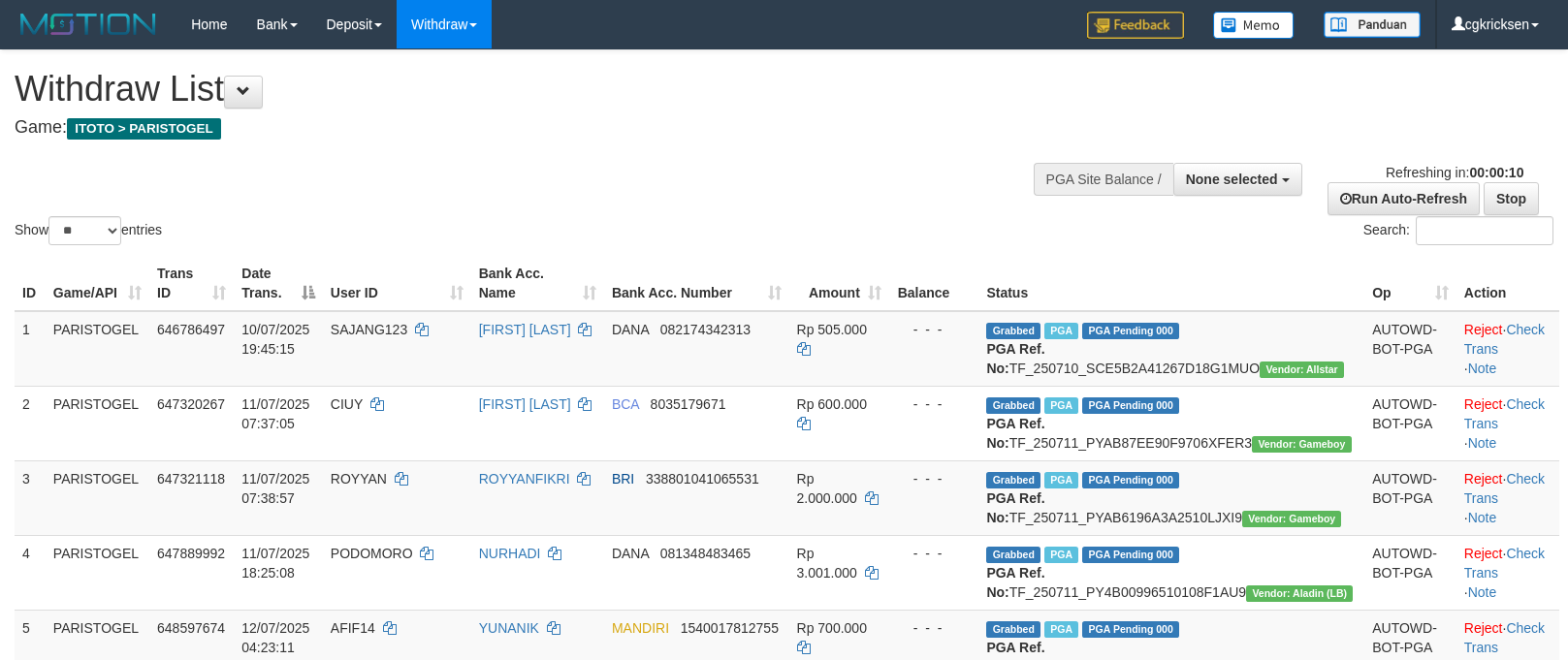 select 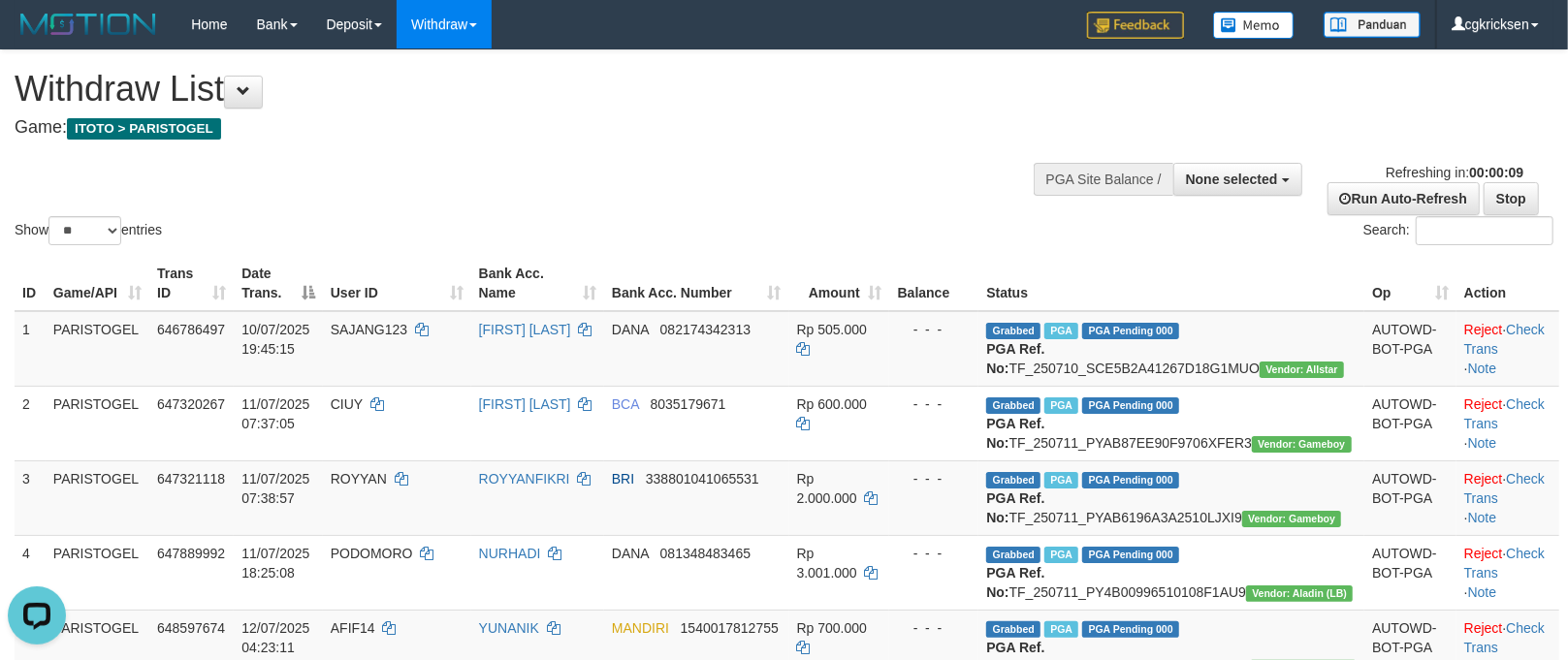 scroll, scrollTop: 0, scrollLeft: 0, axis: both 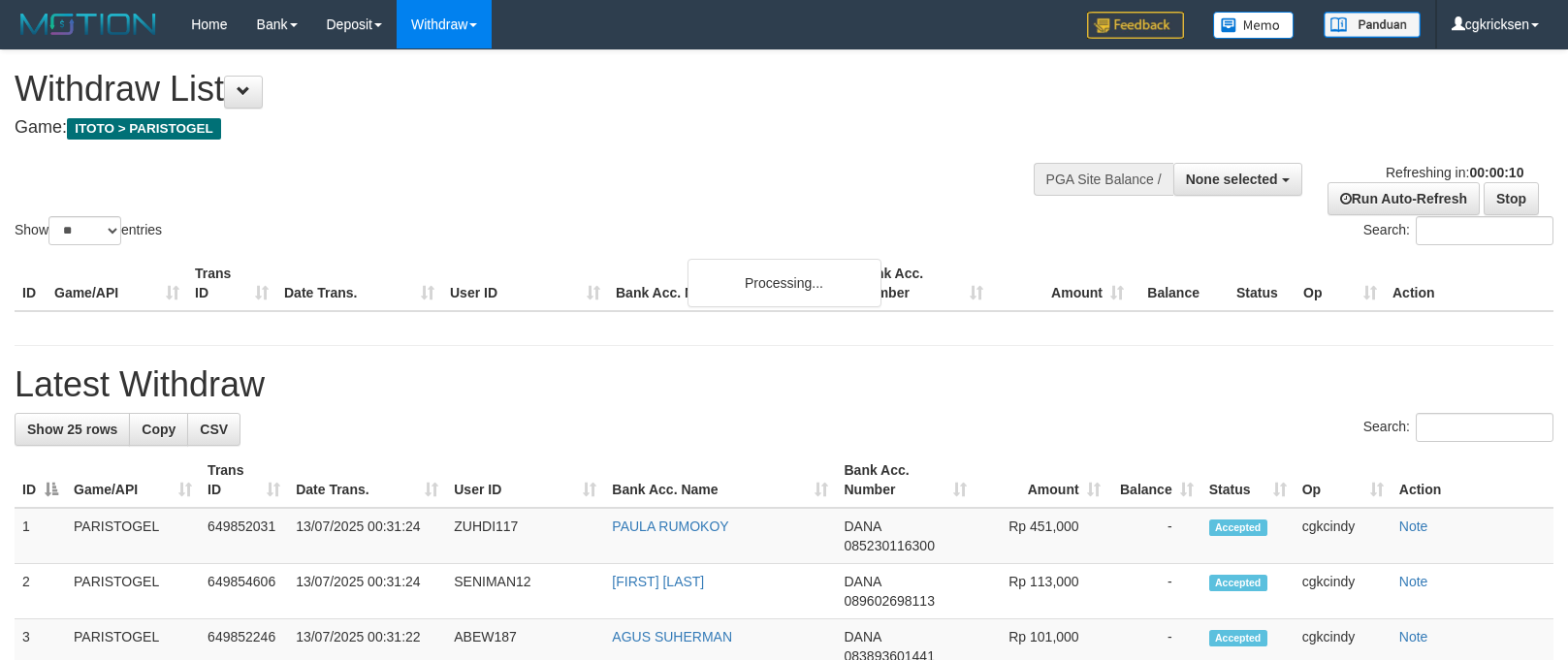 select 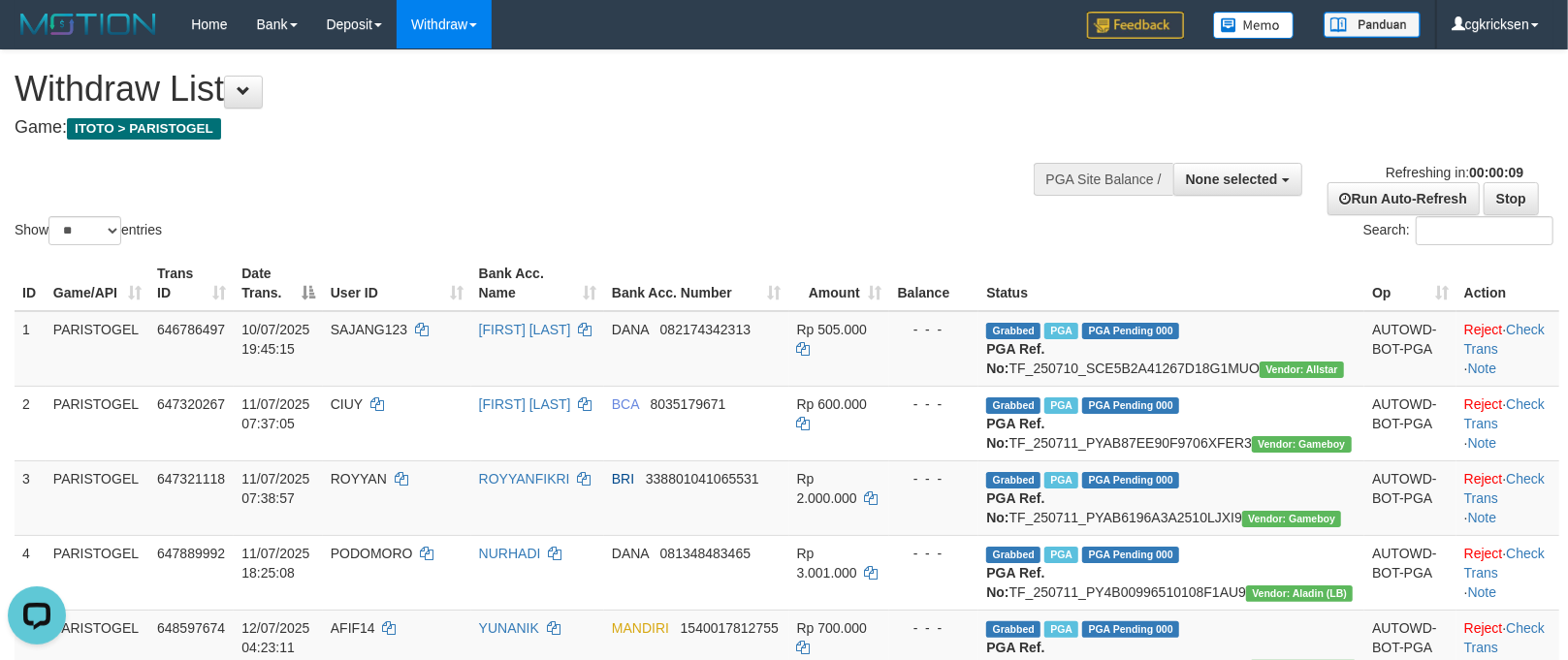 scroll, scrollTop: 0, scrollLeft: 0, axis: both 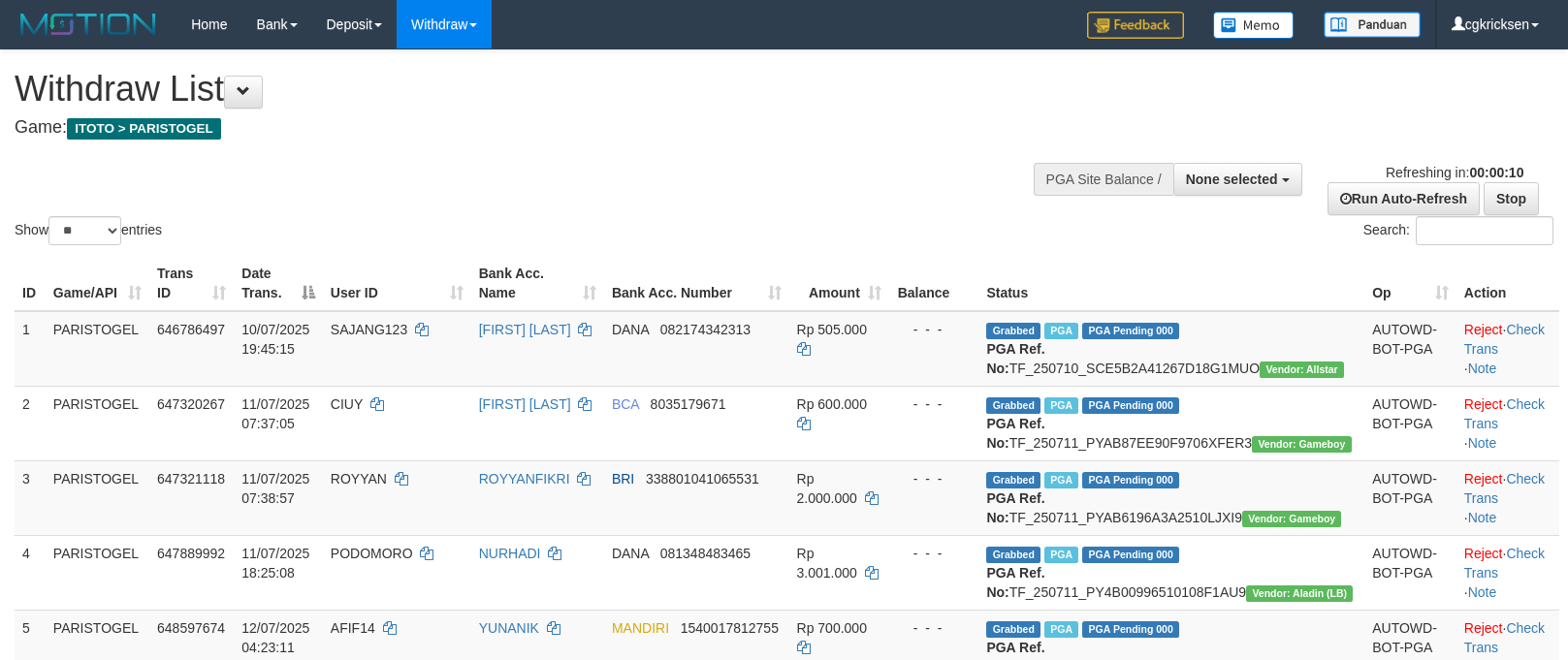 select 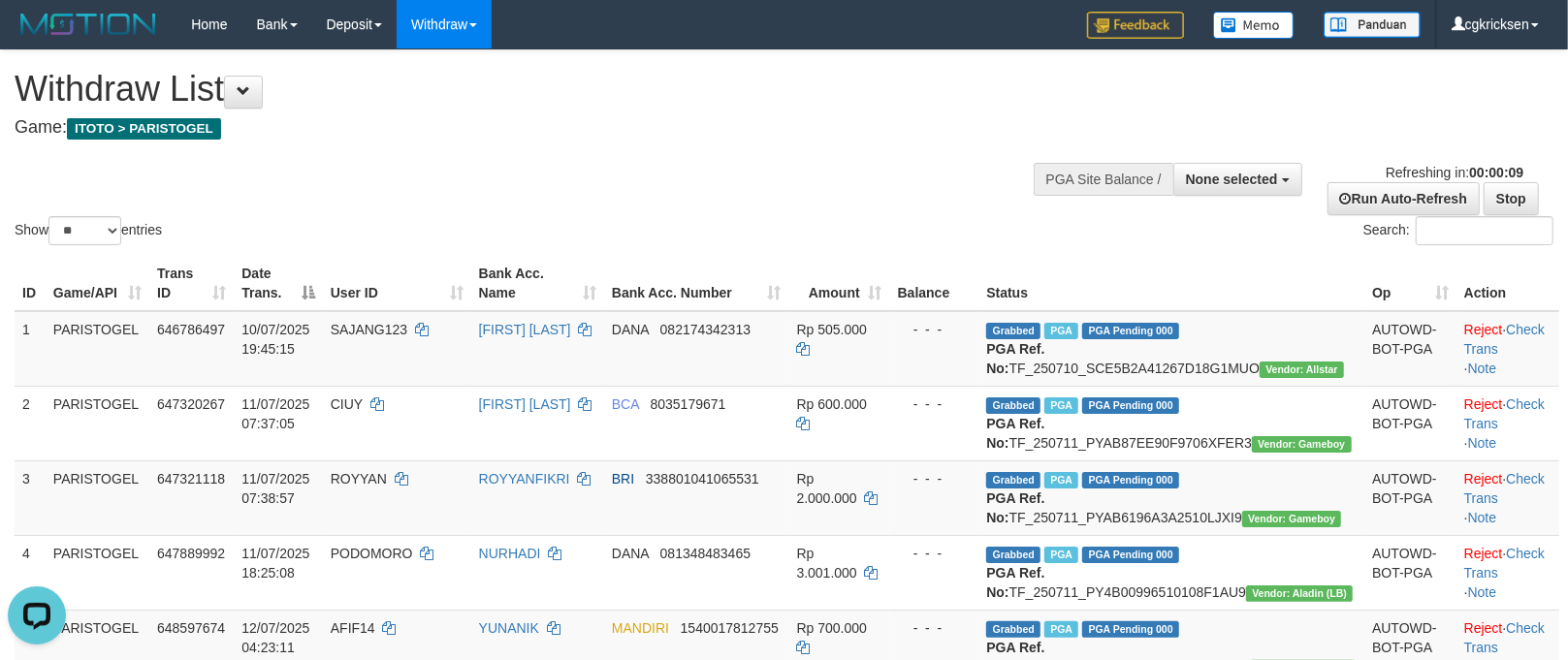scroll, scrollTop: 0, scrollLeft: 0, axis: both 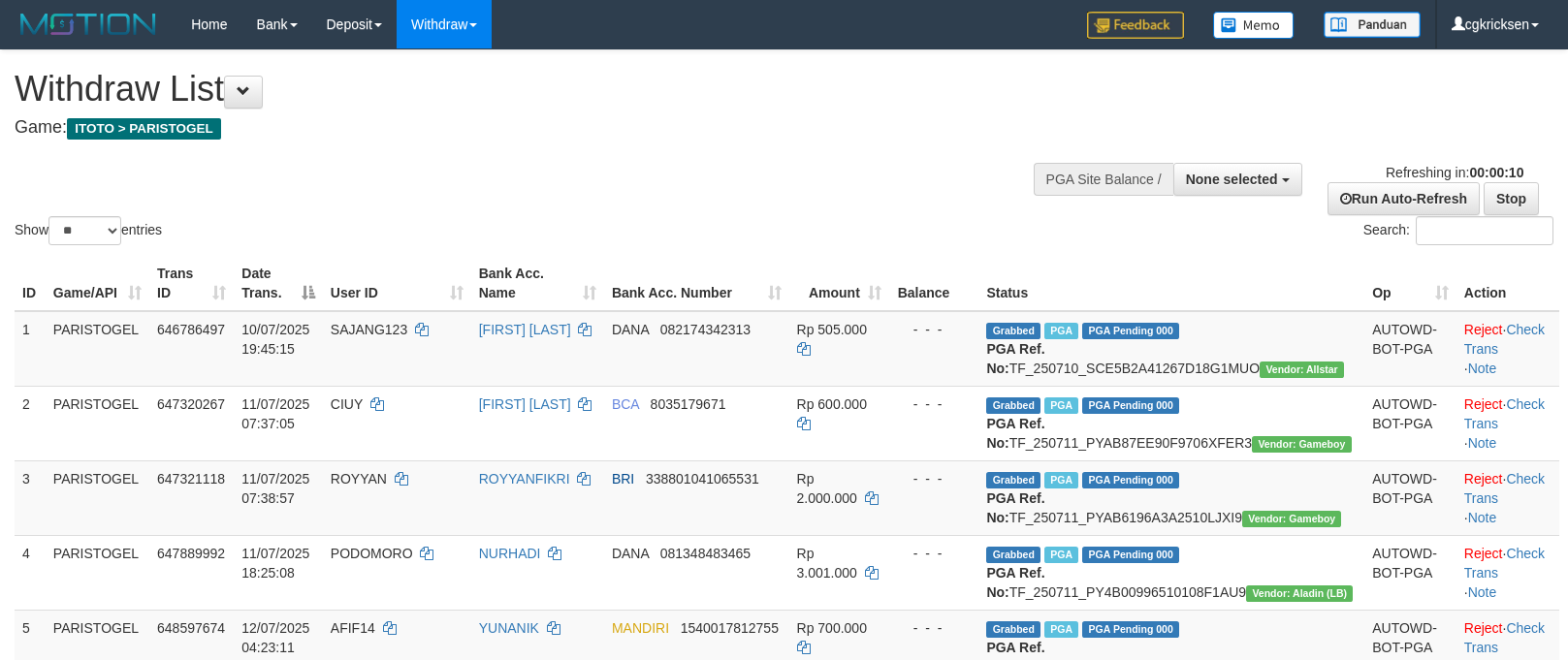 select 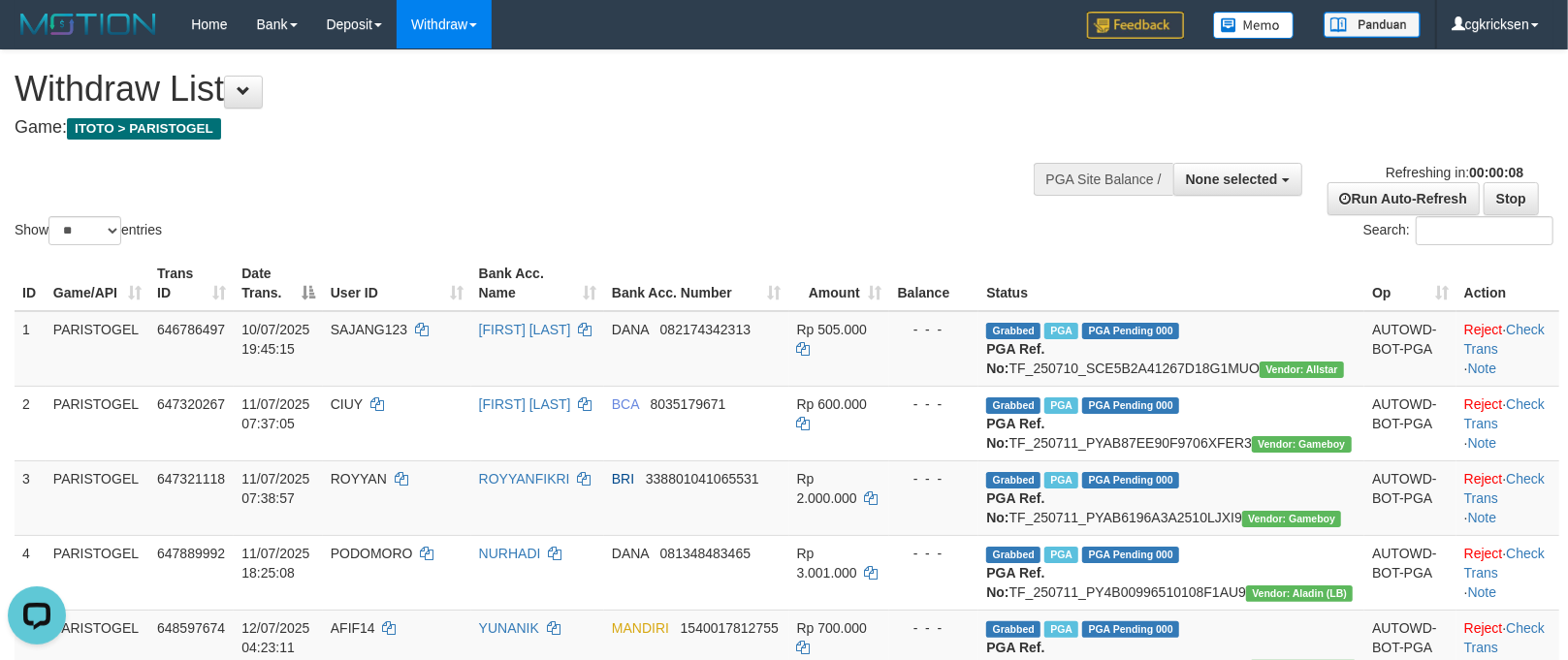 scroll, scrollTop: 0, scrollLeft: 0, axis: both 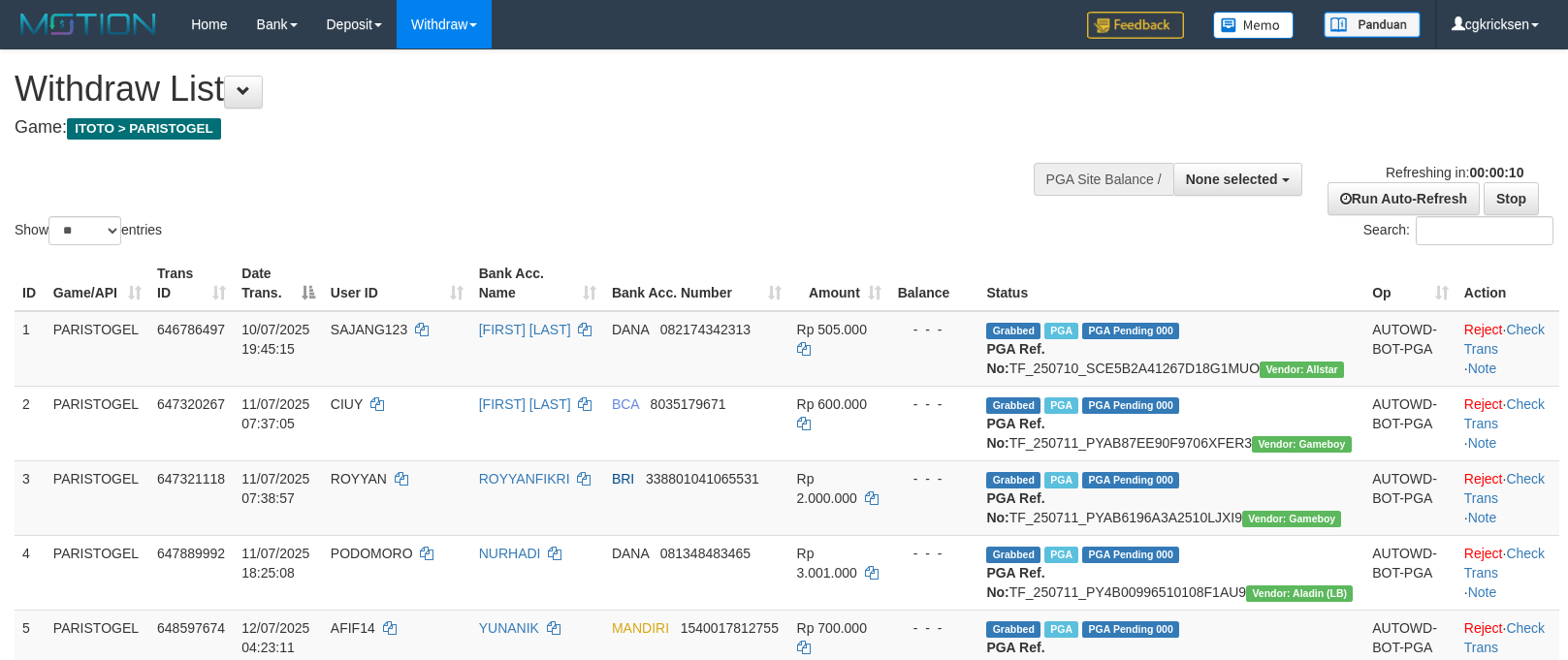 select 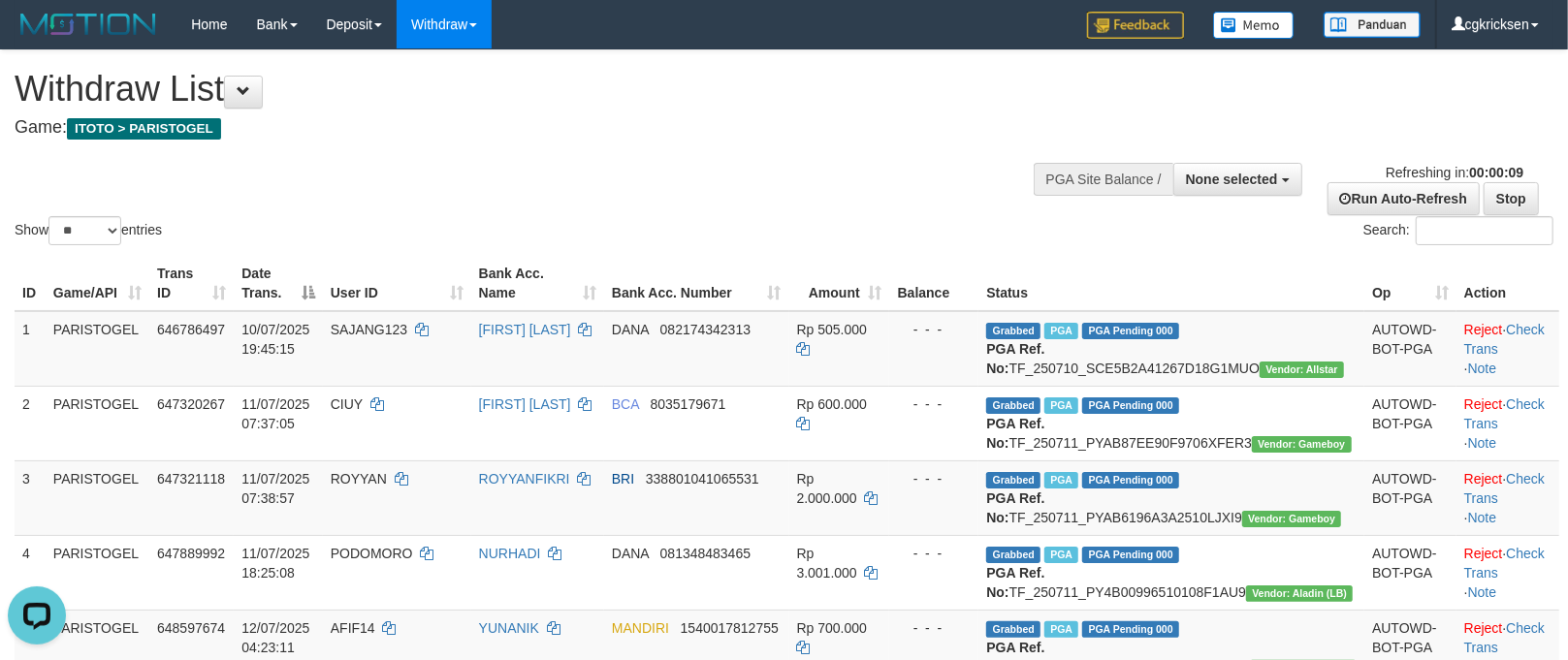 scroll, scrollTop: 0, scrollLeft: 0, axis: both 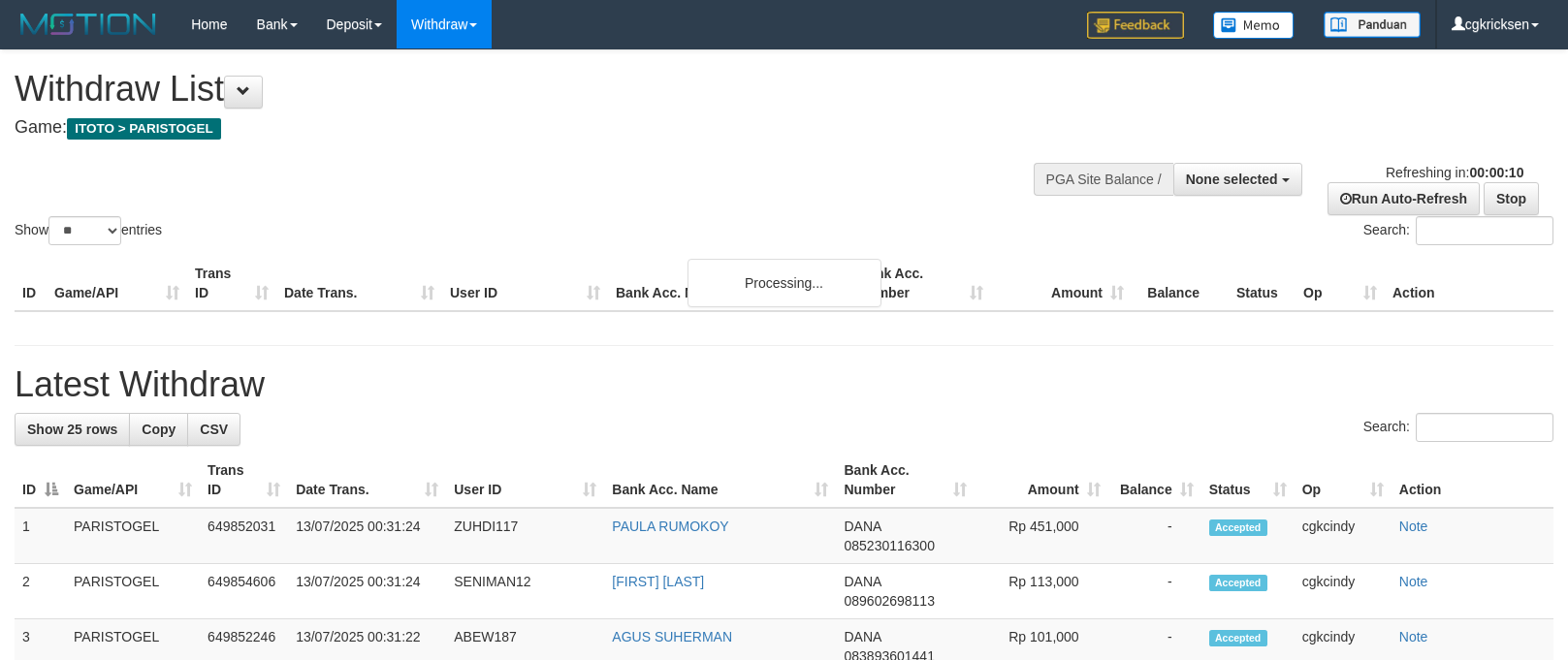select 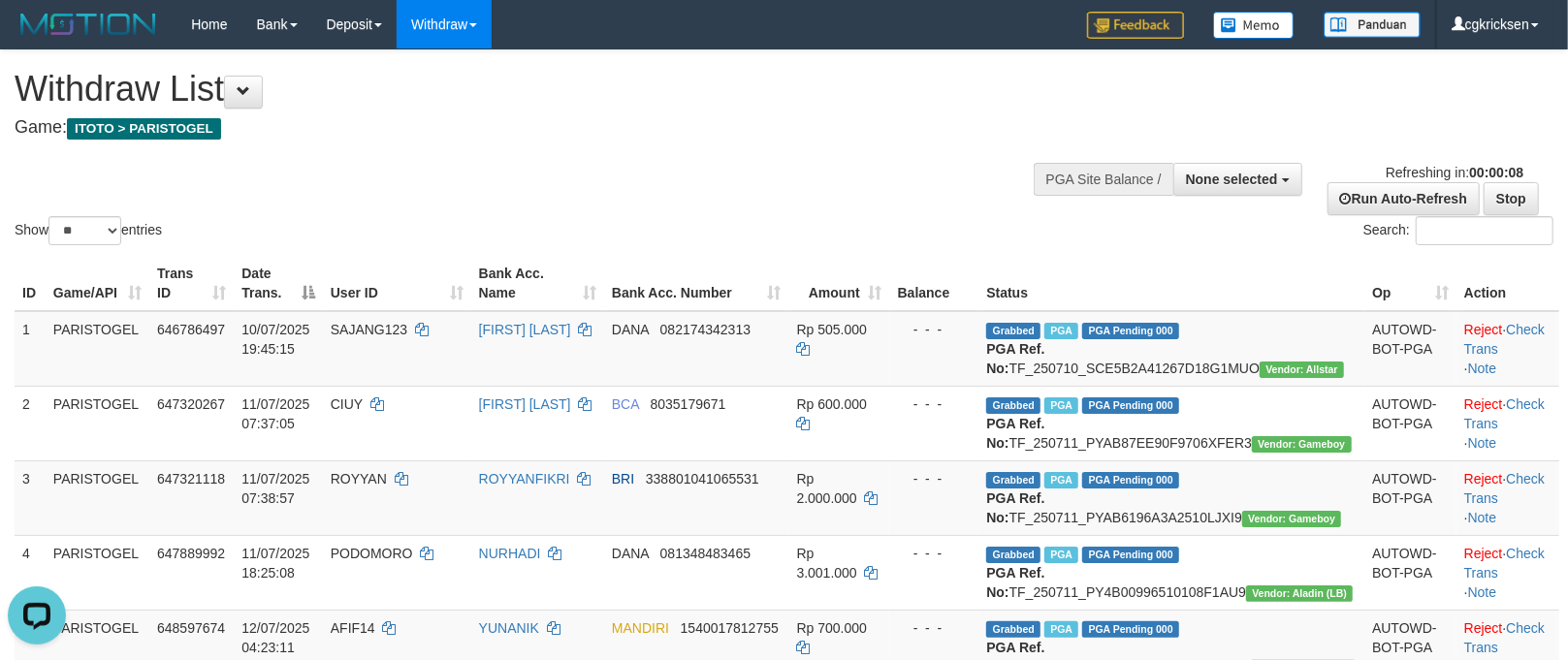 scroll, scrollTop: 0, scrollLeft: 0, axis: both 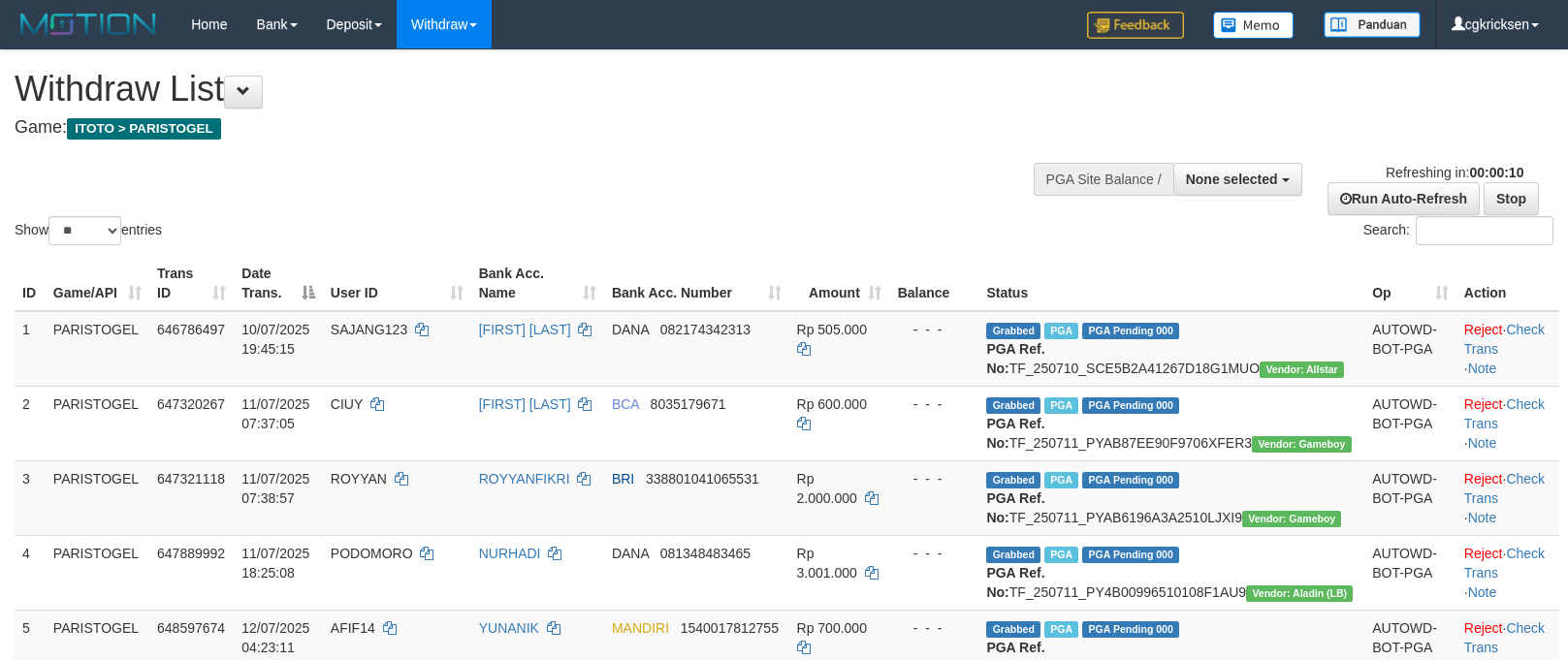 select 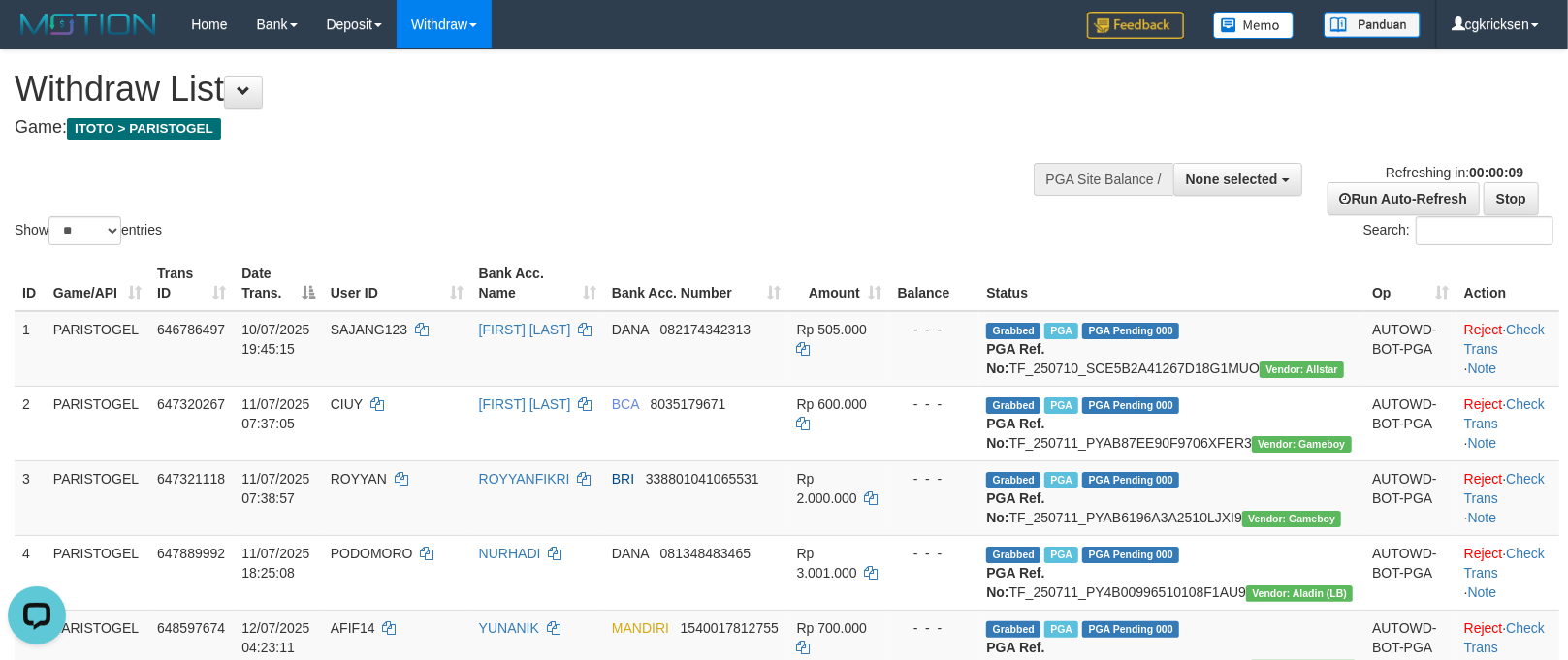 scroll, scrollTop: 0, scrollLeft: 0, axis: both 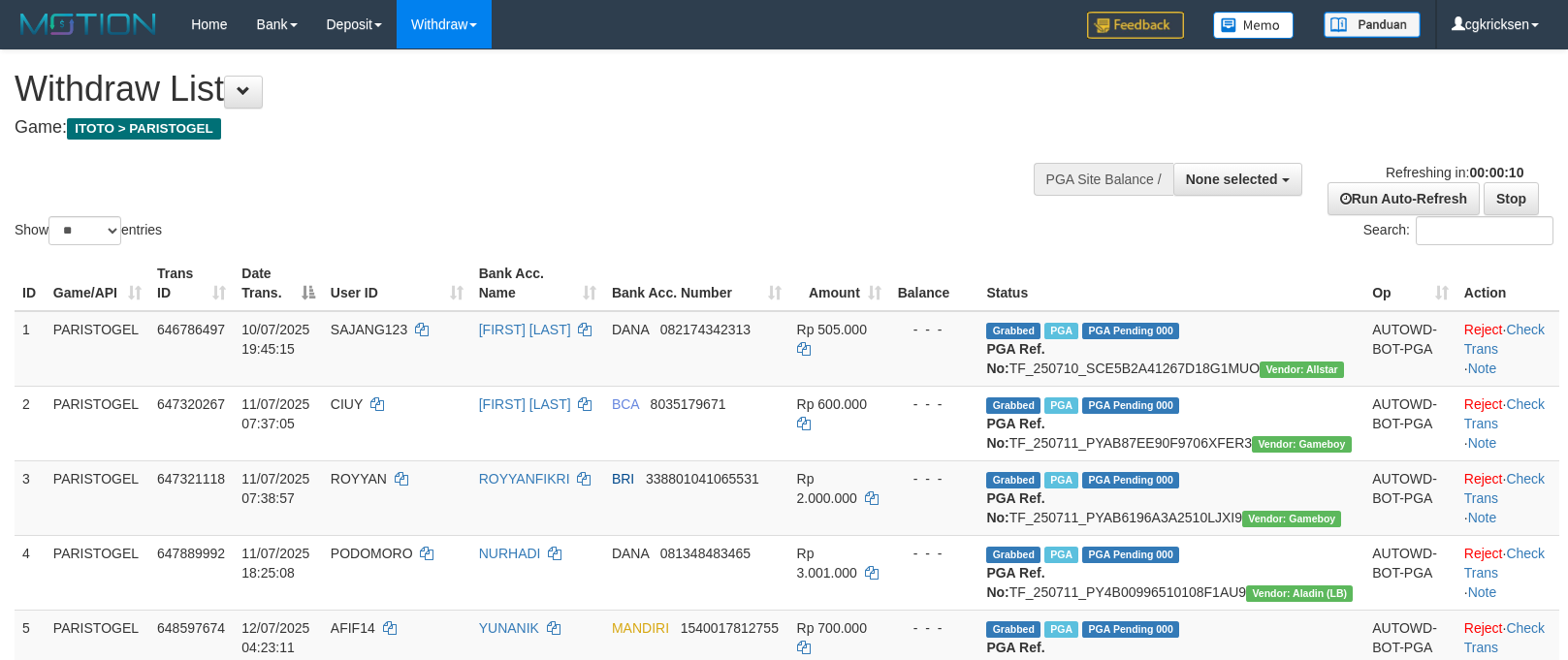 select 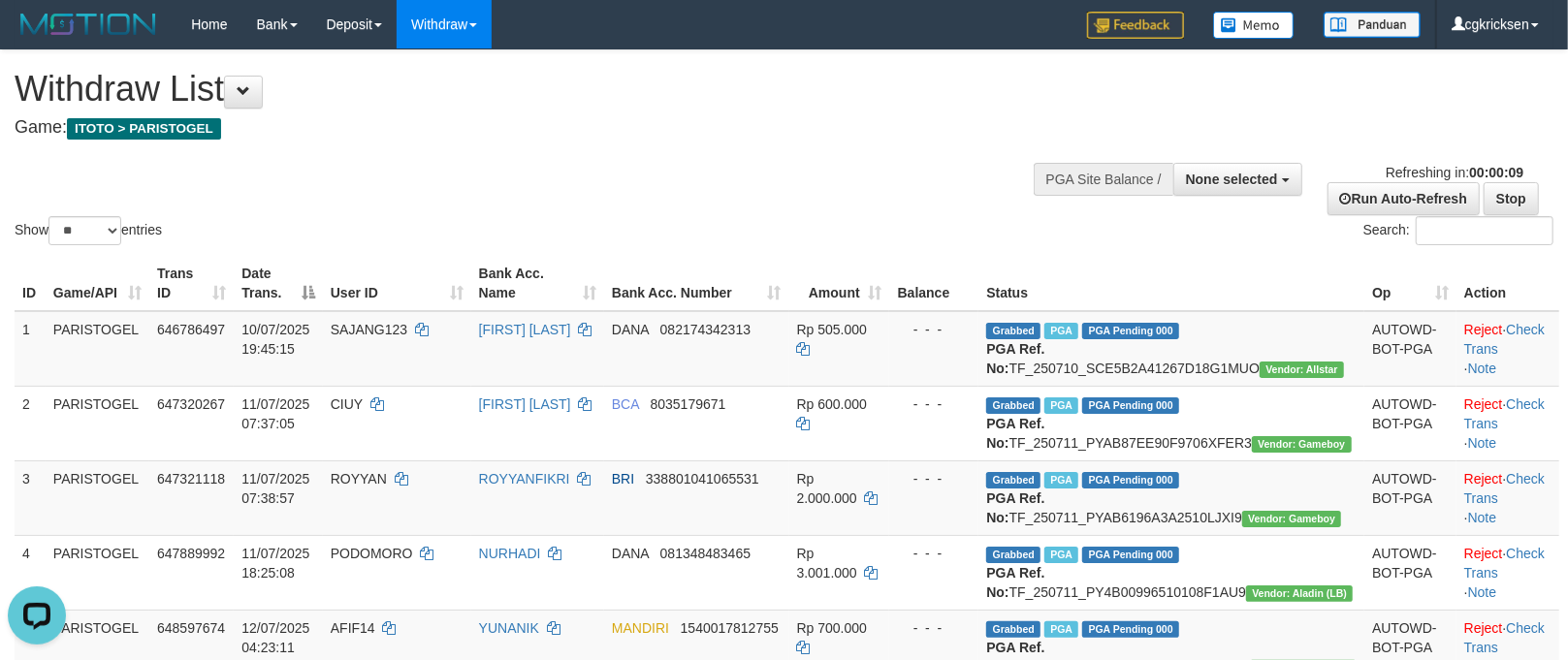 scroll, scrollTop: 0, scrollLeft: 0, axis: both 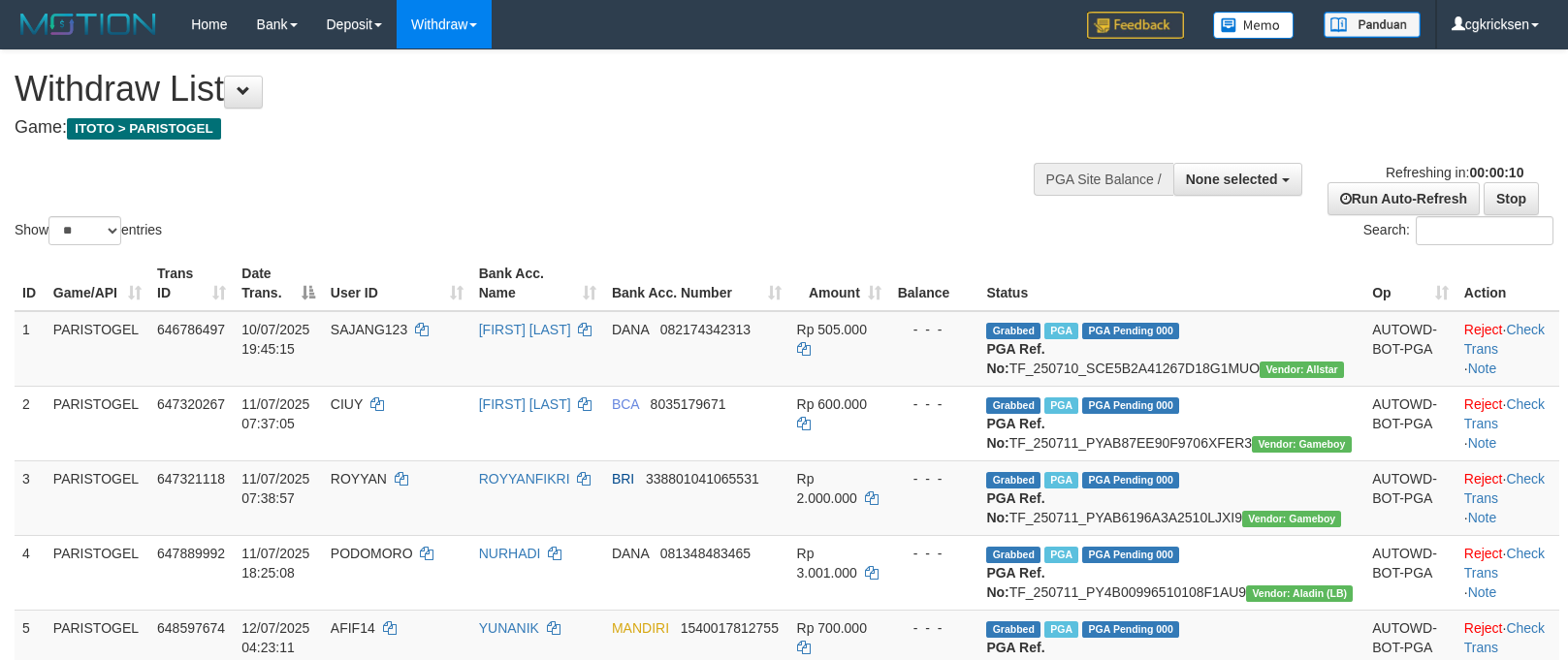 select 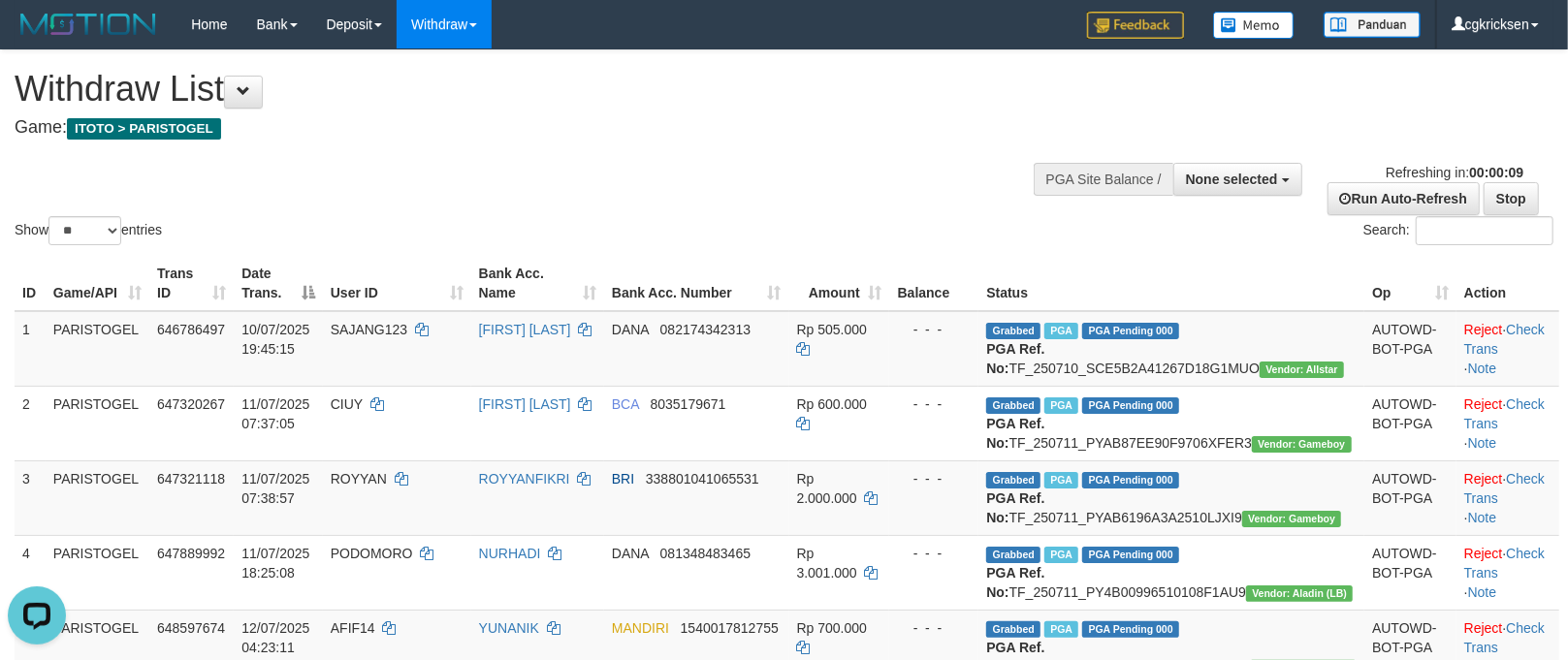 scroll, scrollTop: 0, scrollLeft: 0, axis: both 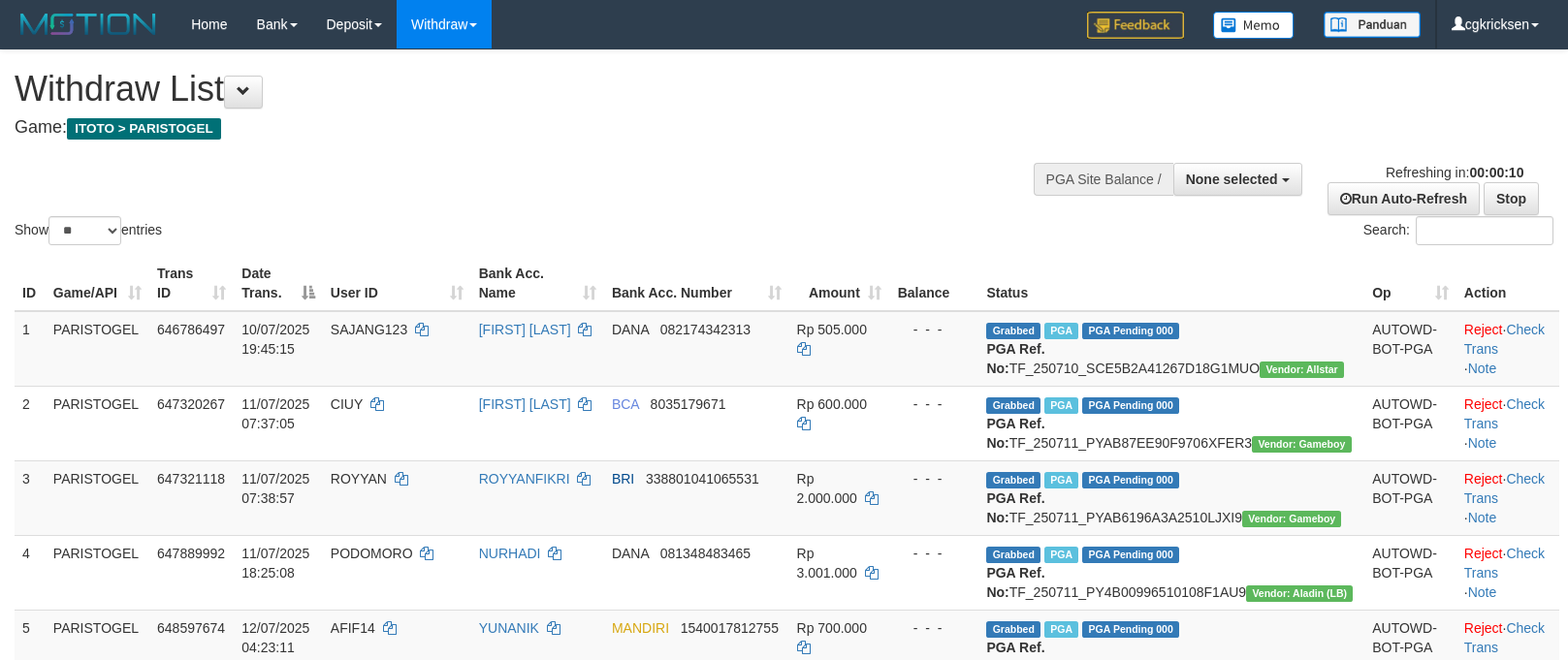 select 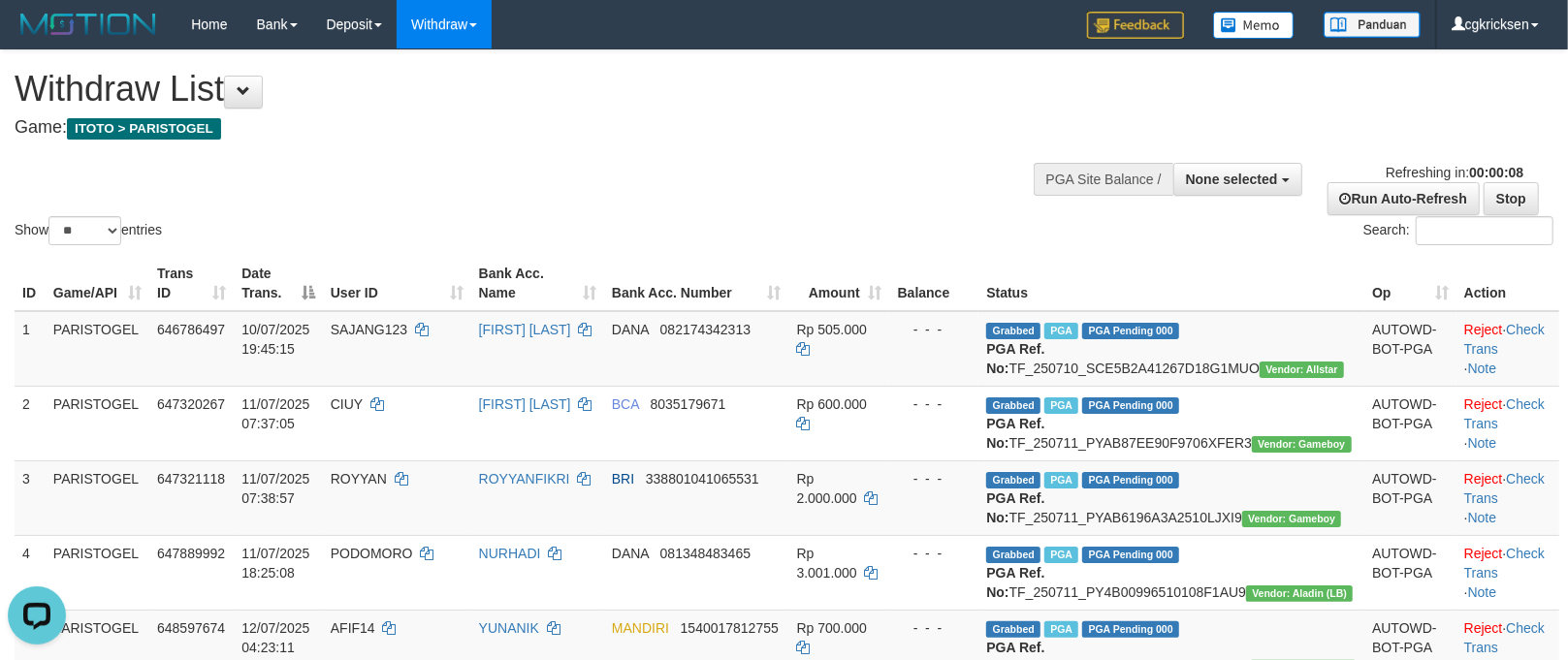 scroll, scrollTop: 0, scrollLeft: 0, axis: both 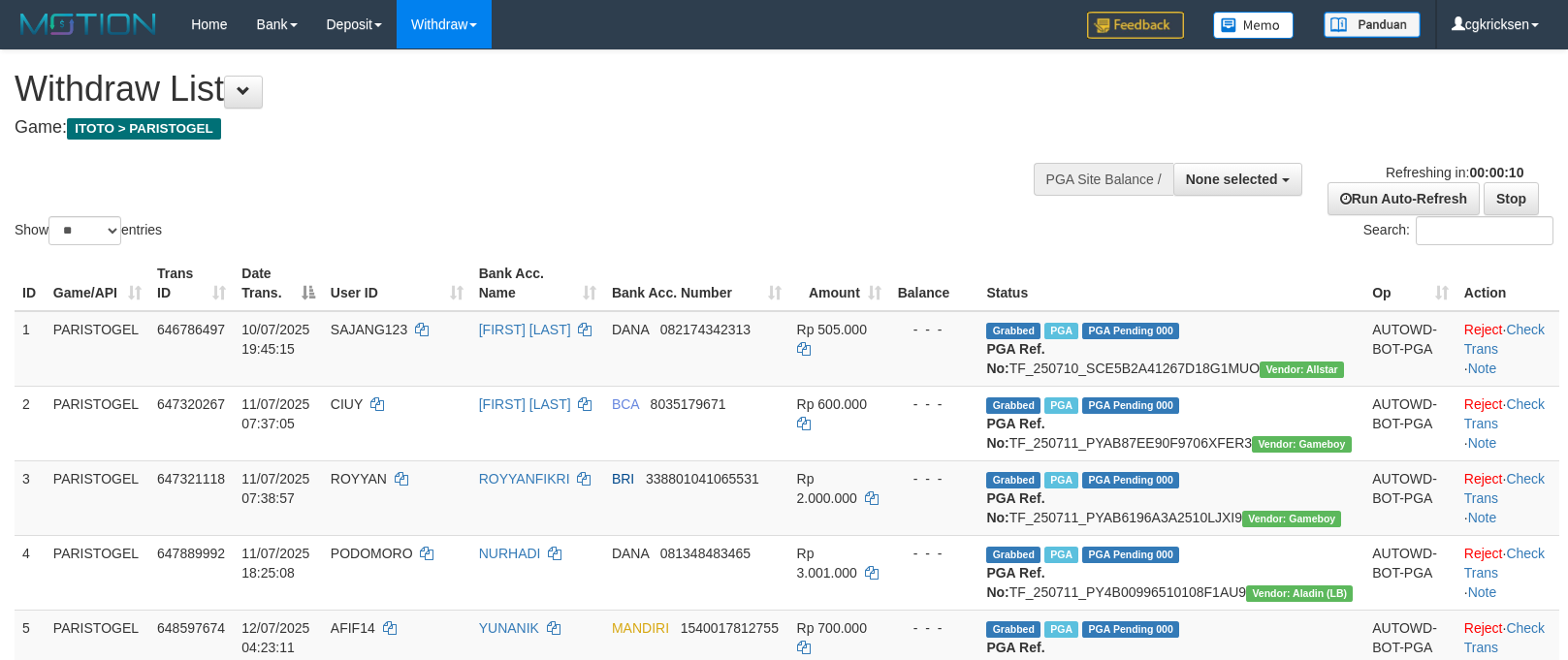 select 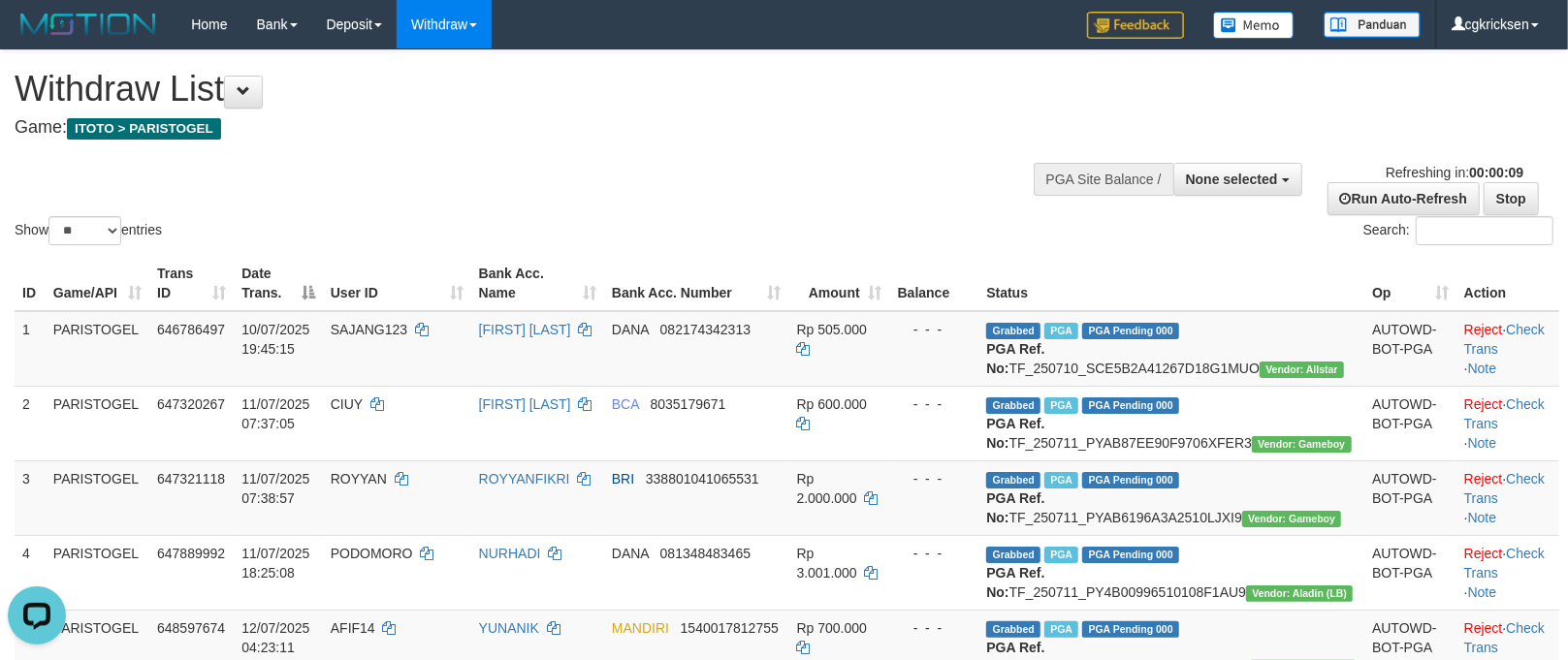 scroll, scrollTop: 0, scrollLeft: 0, axis: both 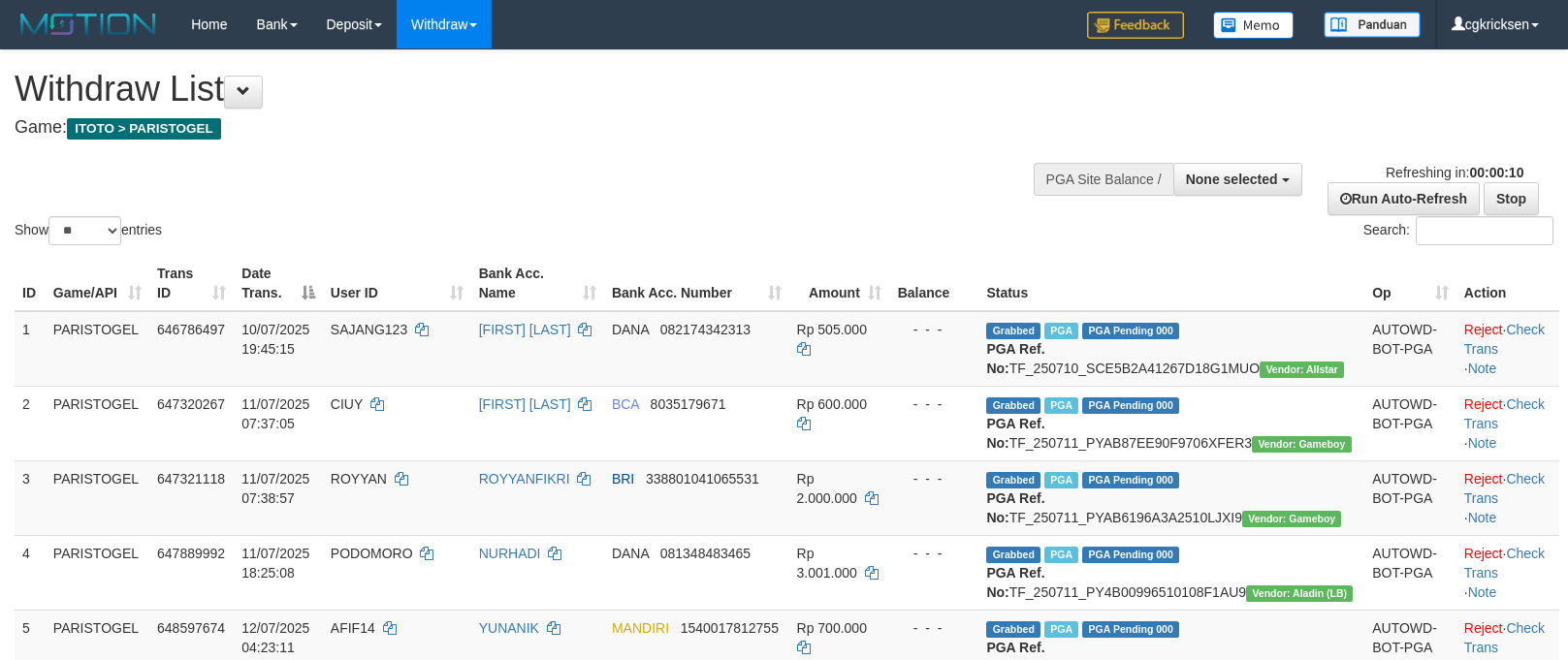 select 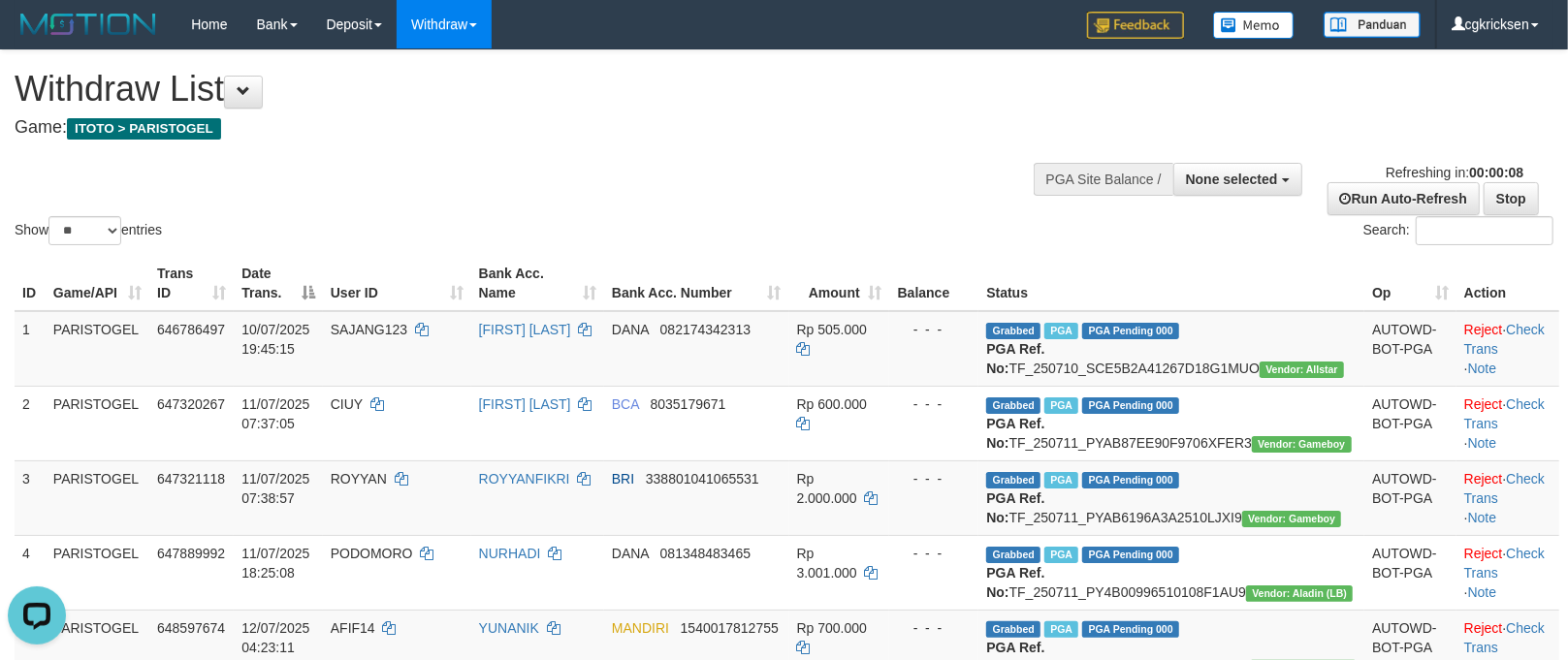 scroll, scrollTop: 0, scrollLeft: 0, axis: both 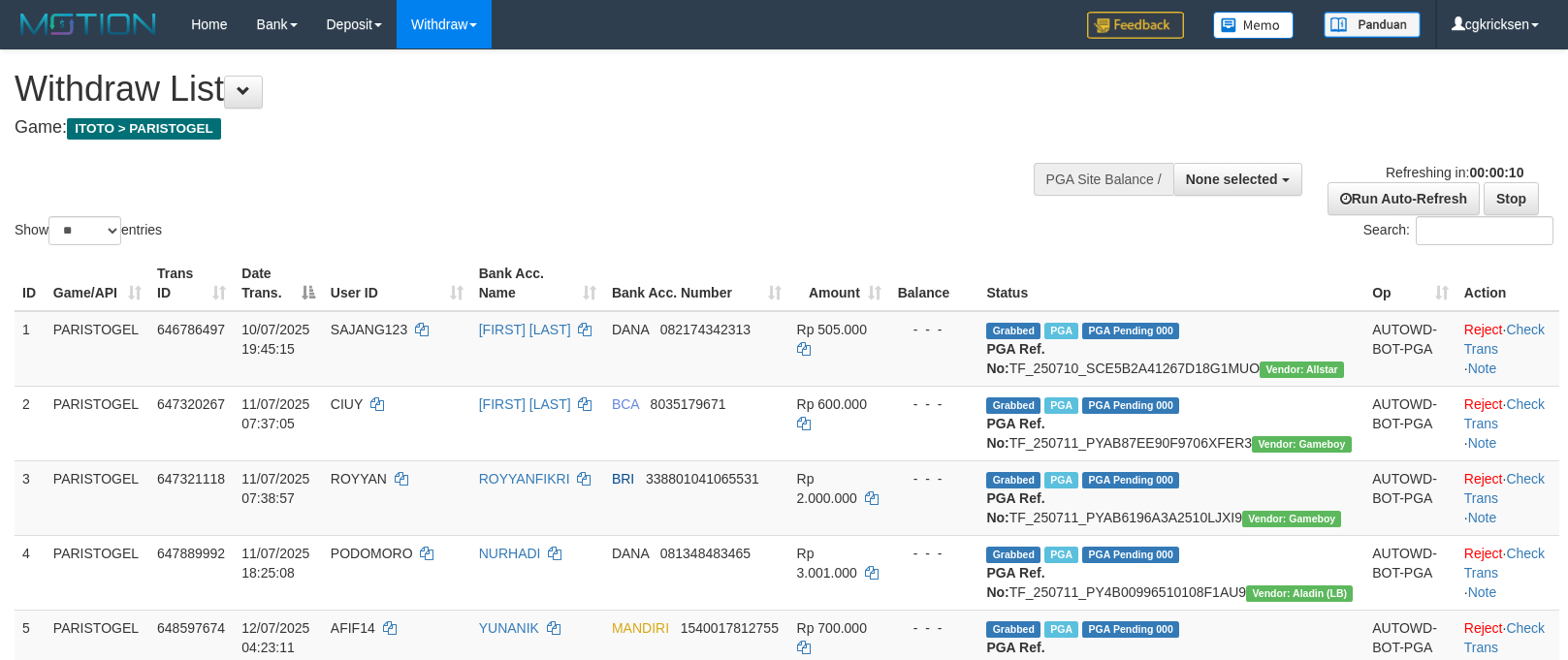 select 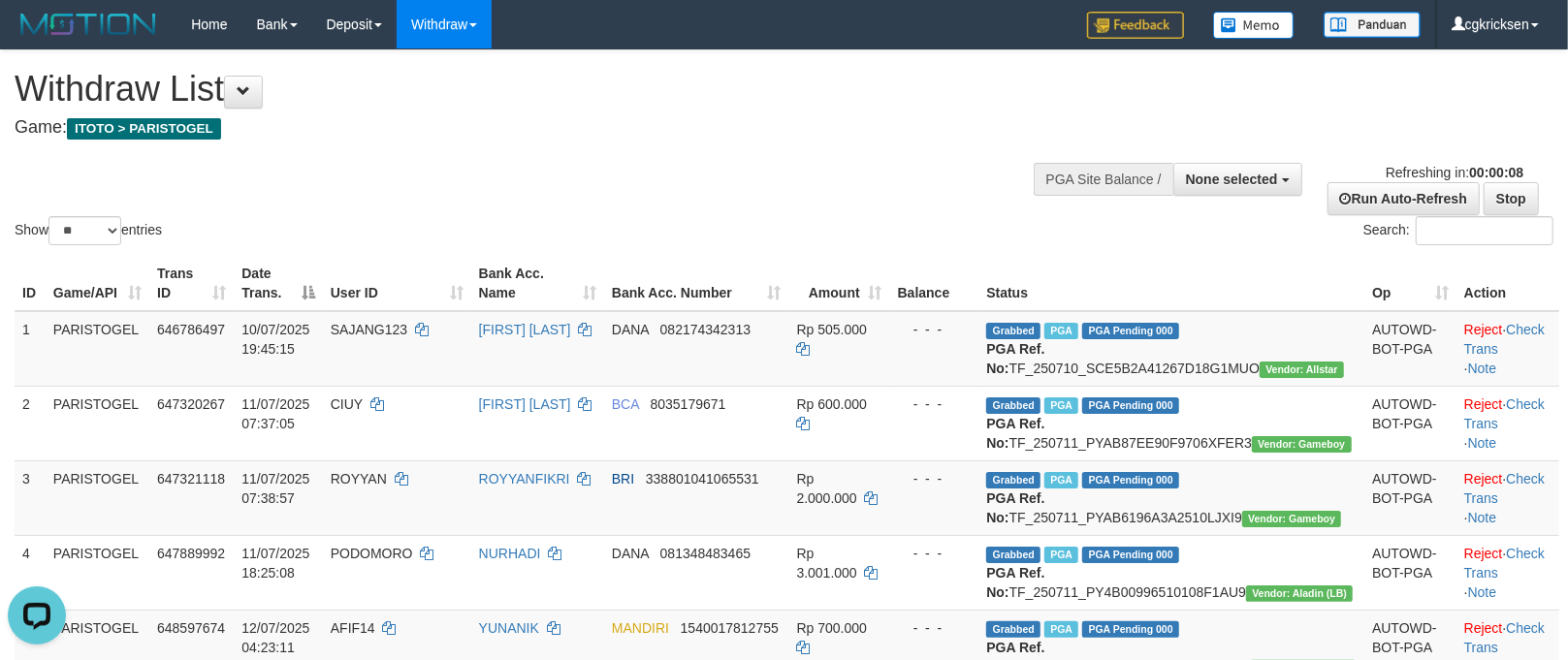 scroll, scrollTop: 0, scrollLeft: 0, axis: both 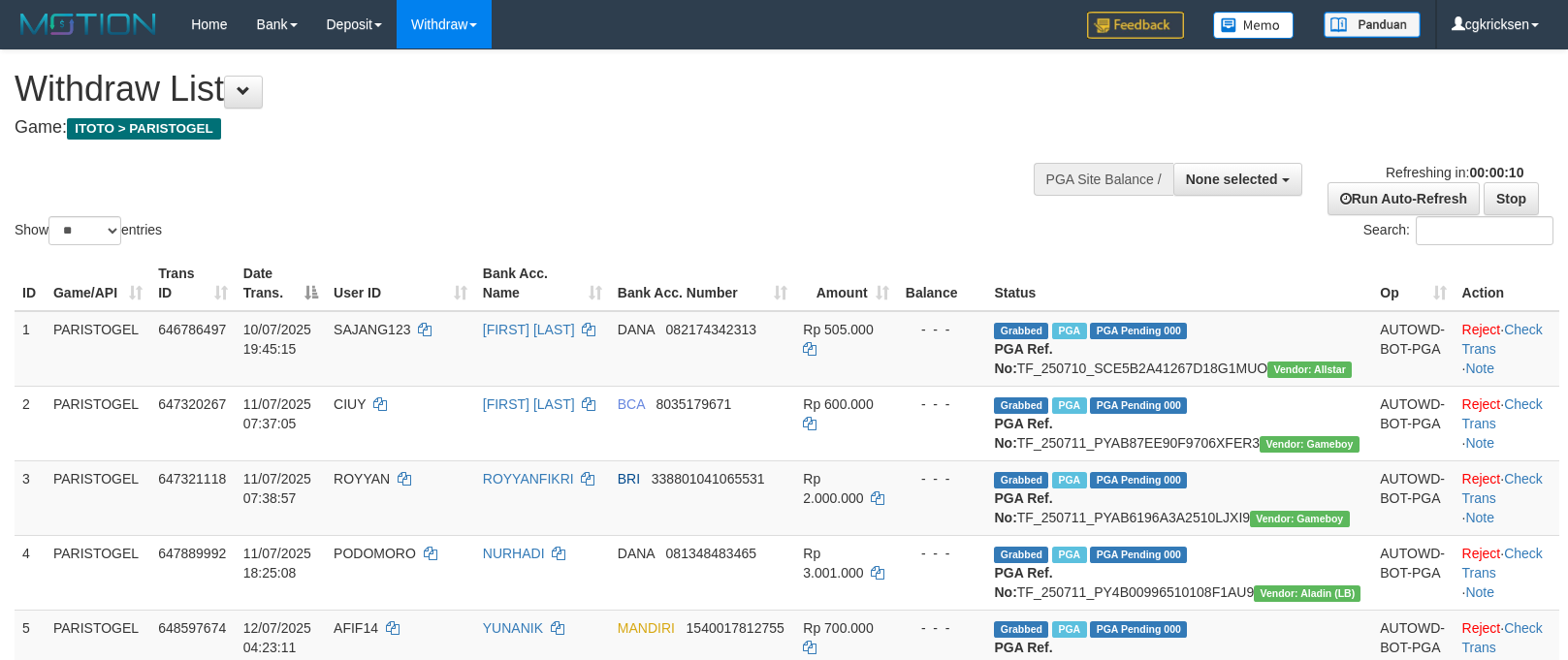 select 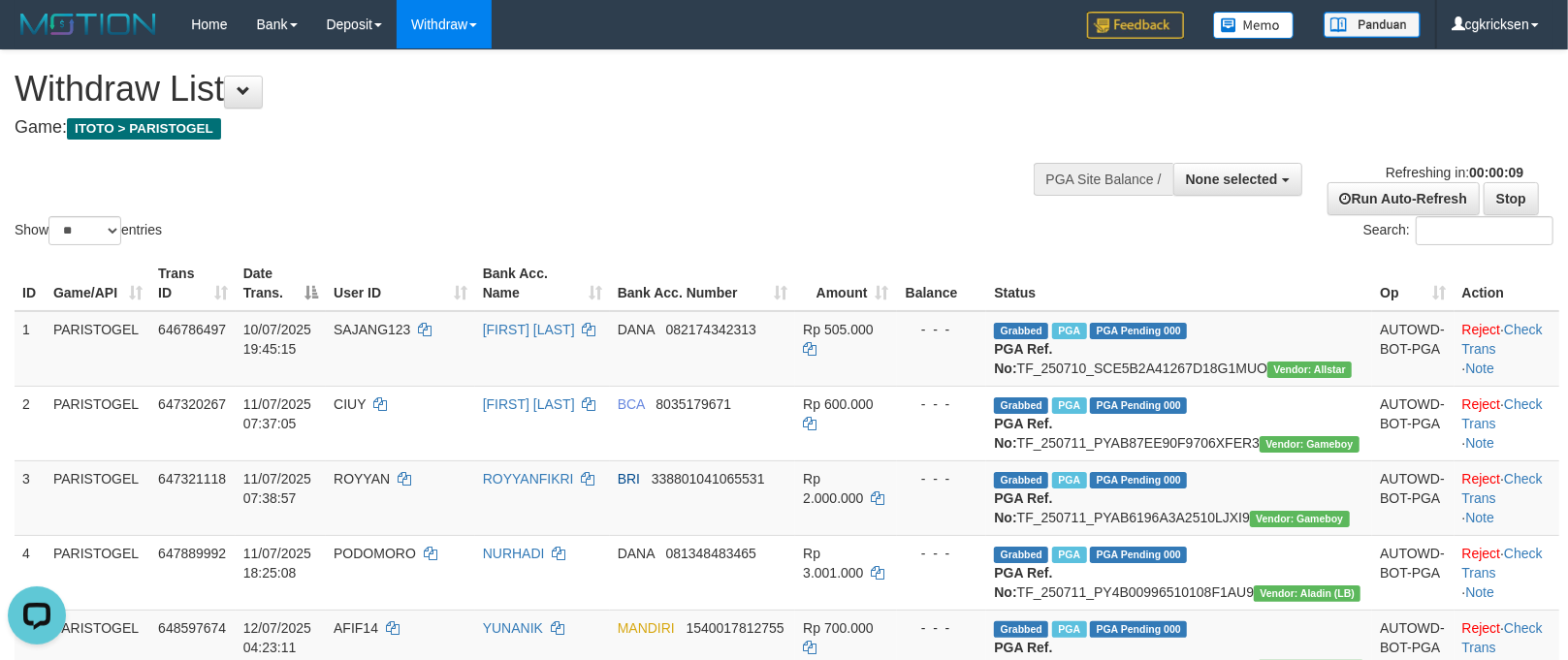 scroll, scrollTop: 0, scrollLeft: 0, axis: both 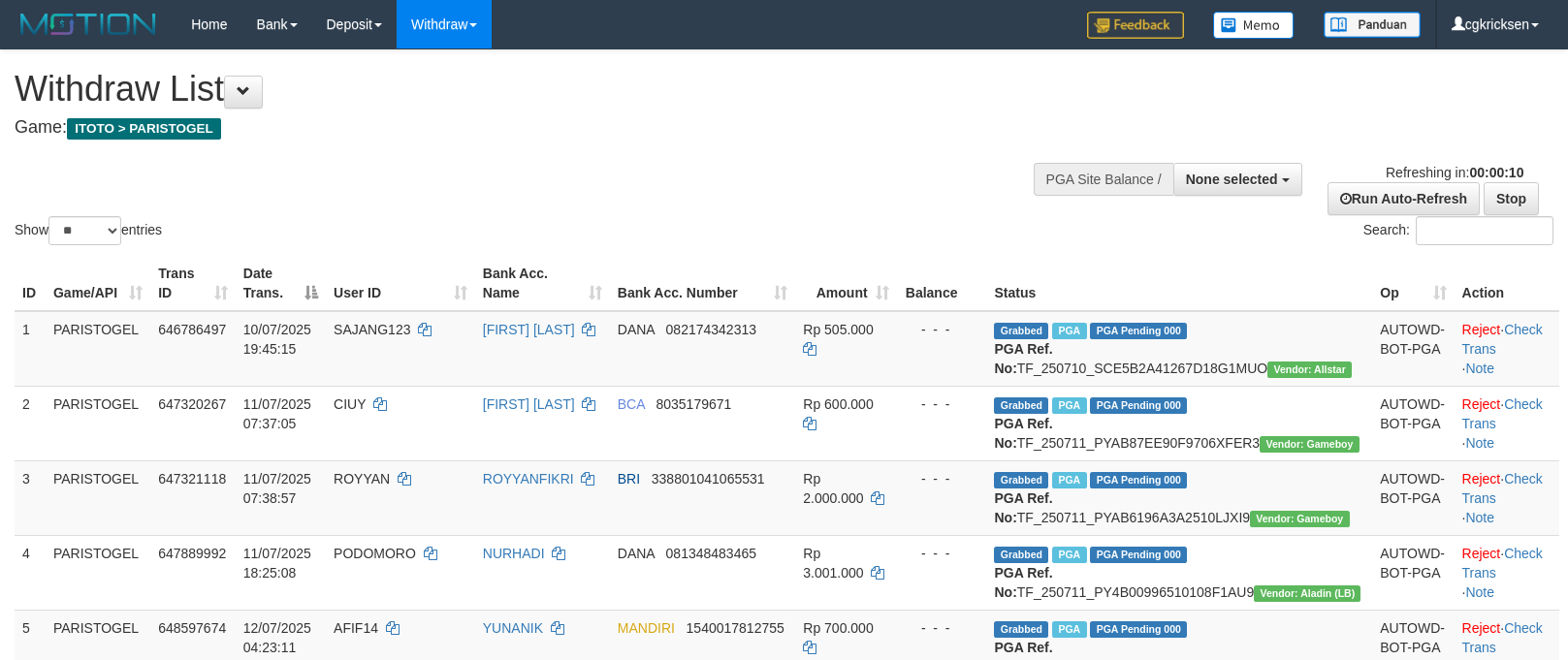 select 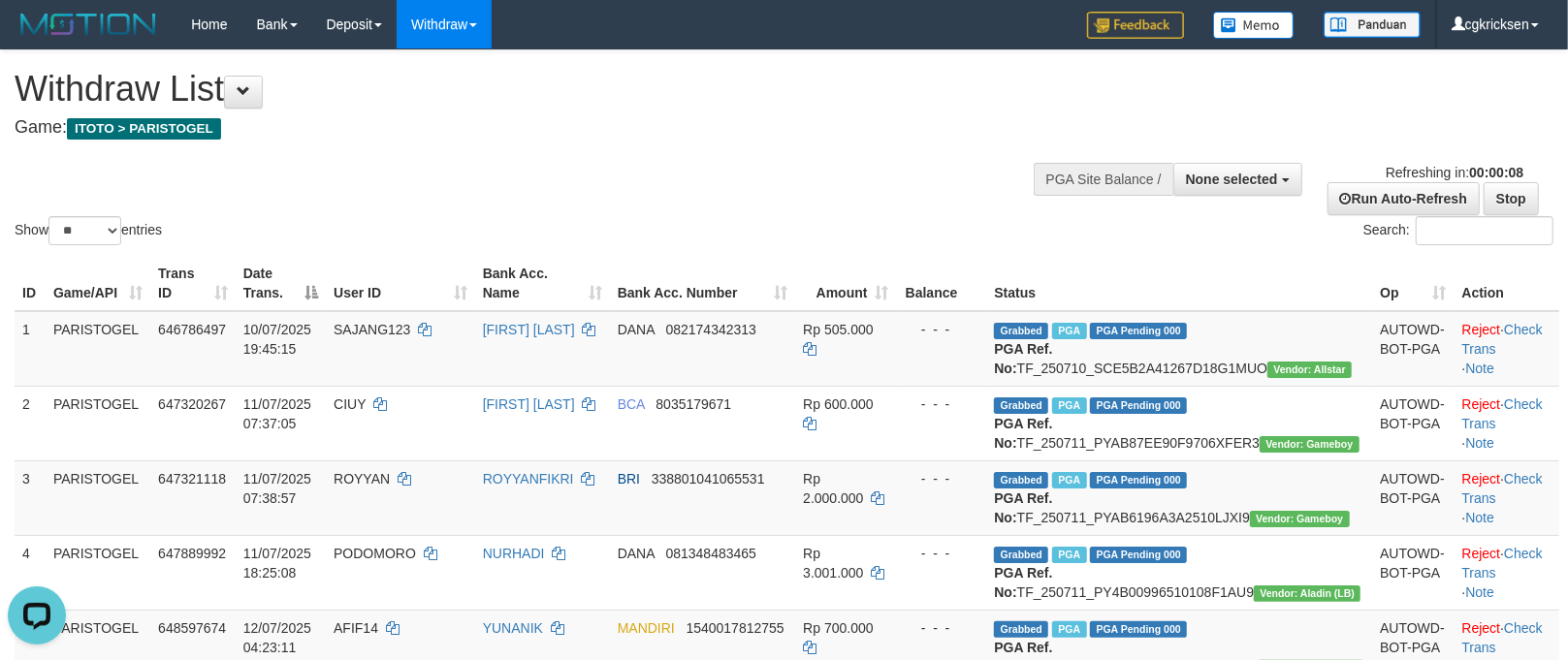 scroll, scrollTop: 0, scrollLeft: 0, axis: both 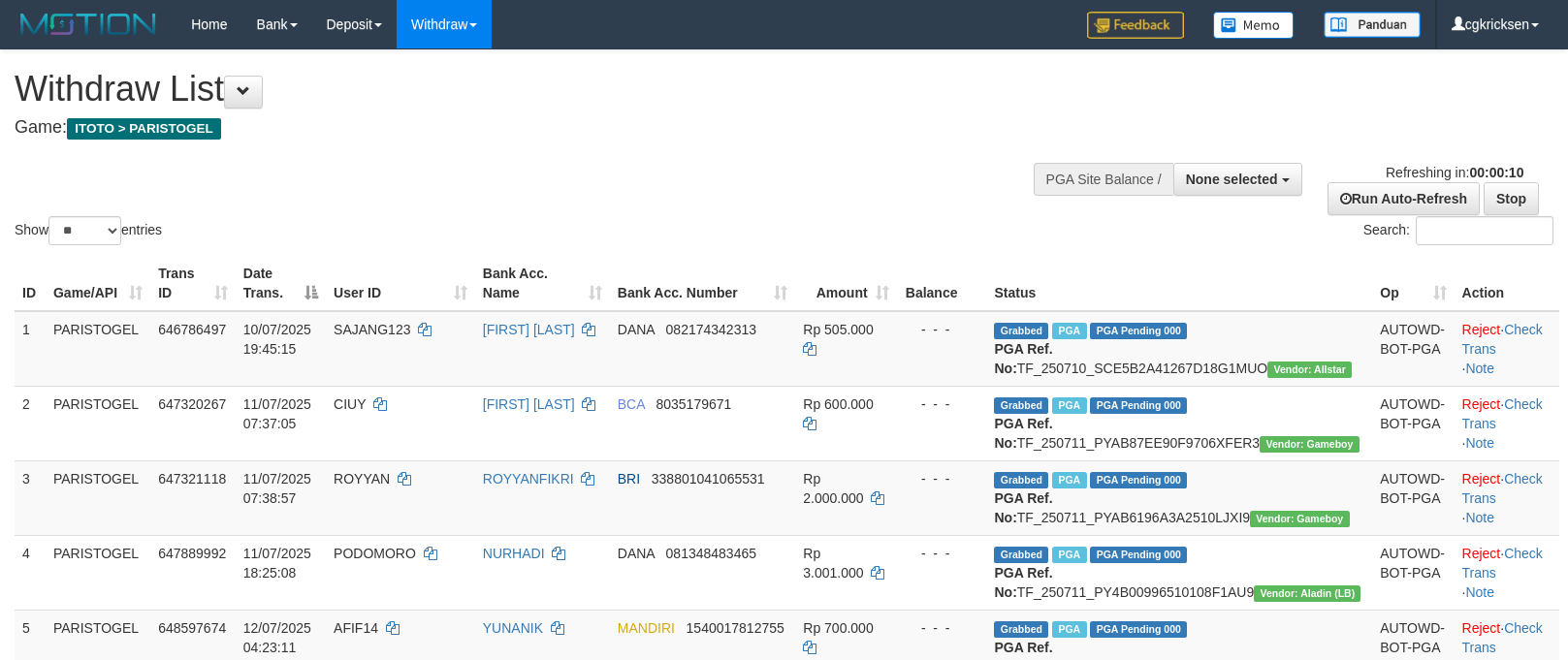 select 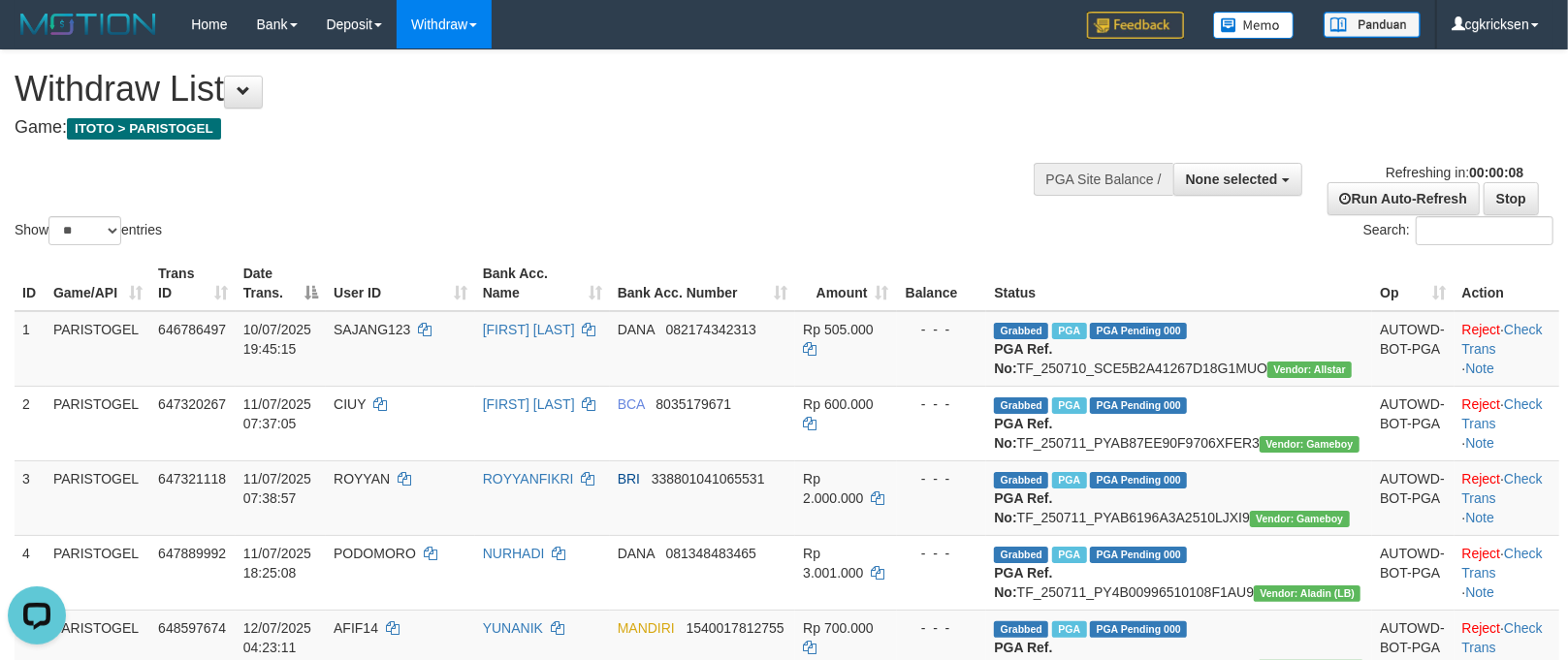 scroll, scrollTop: 0, scrollLeft: 0, axis: both 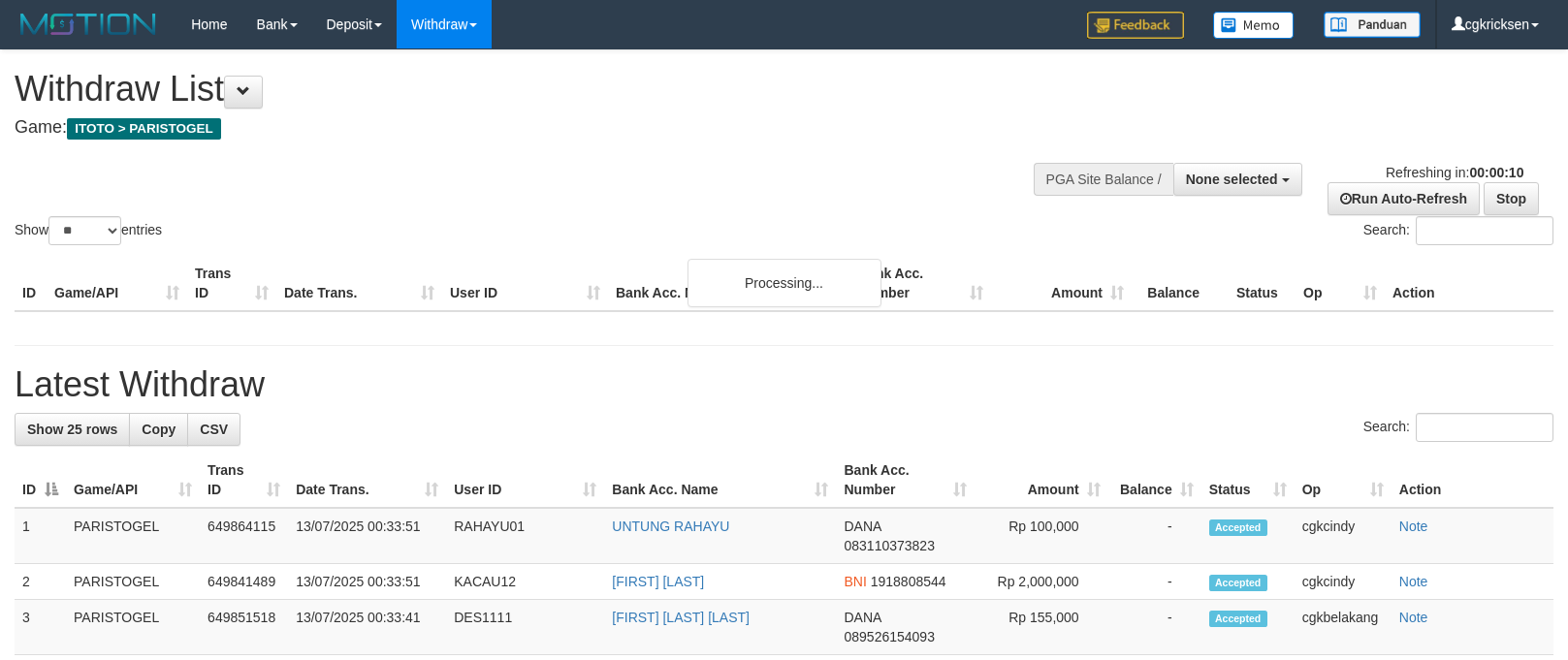 select 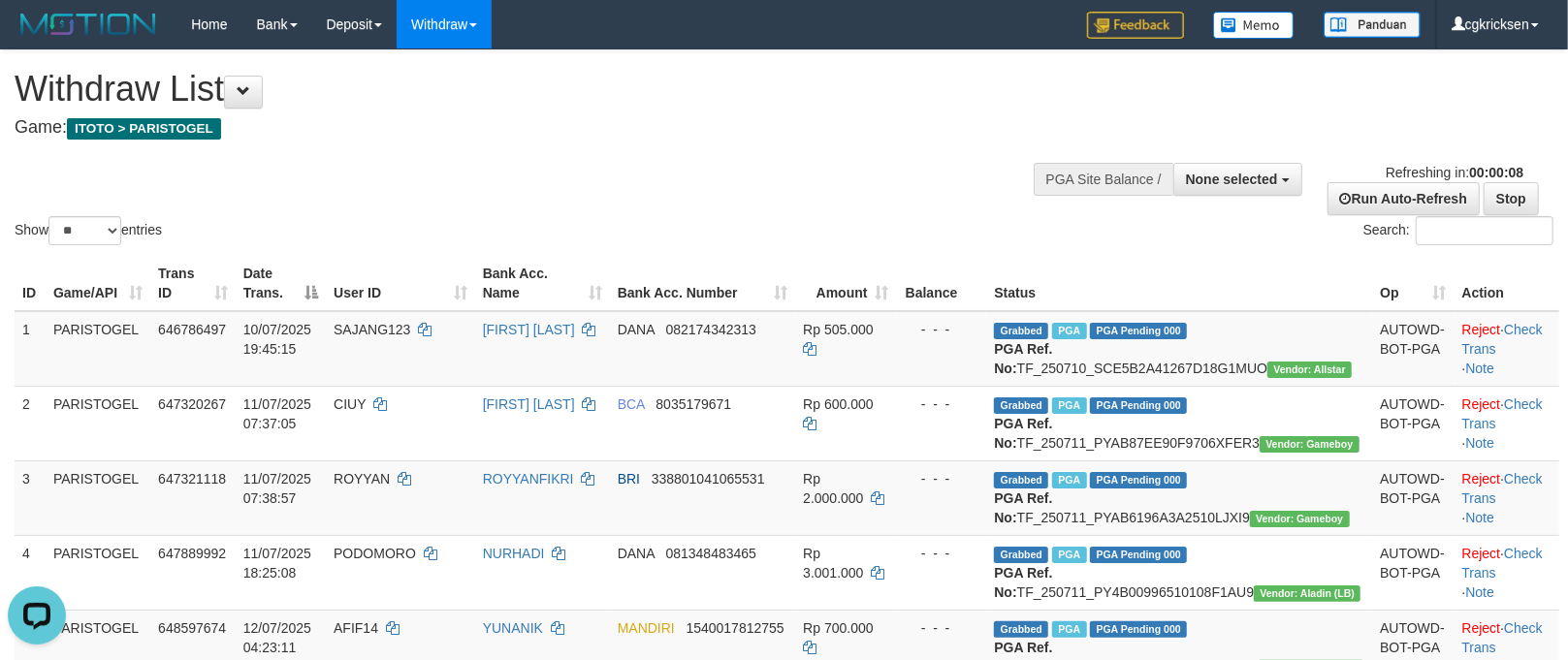 scroll, scrollTop: 0, scrollLeft: 0, axis: both 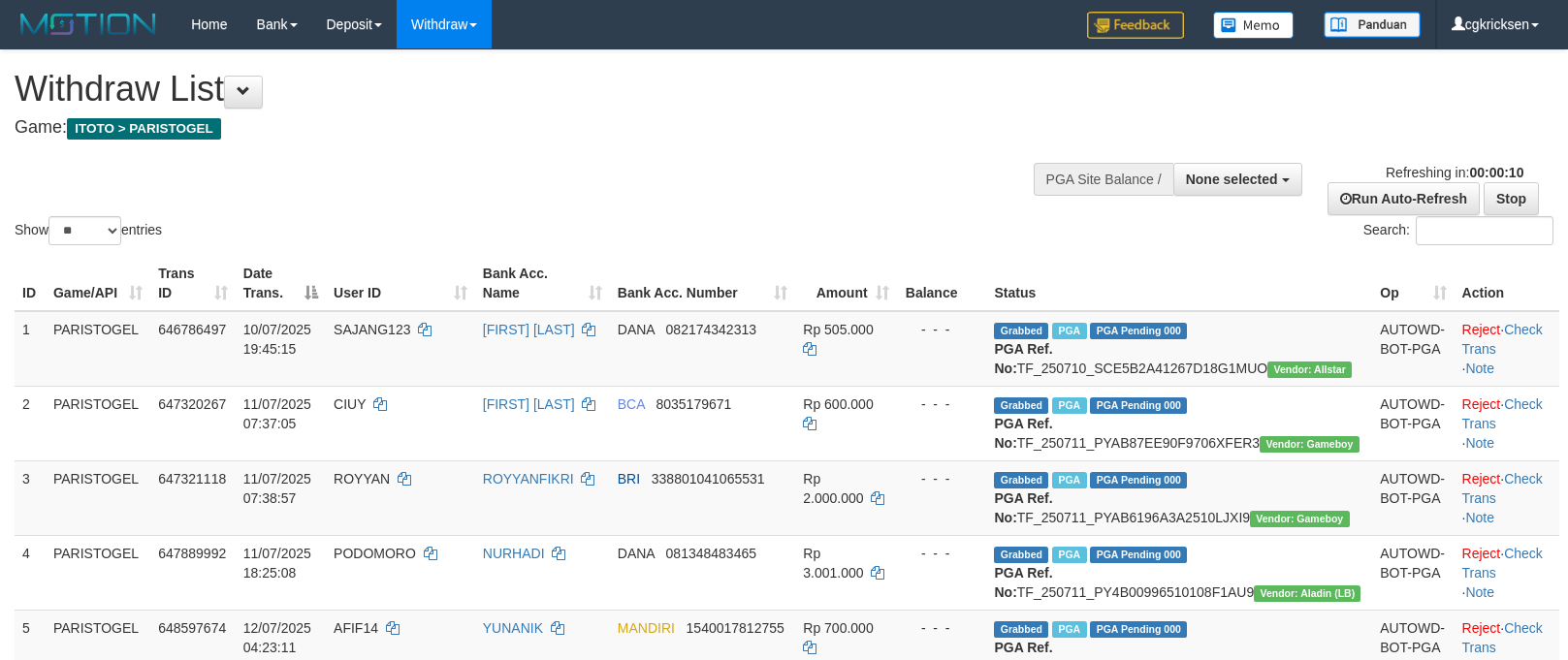 select 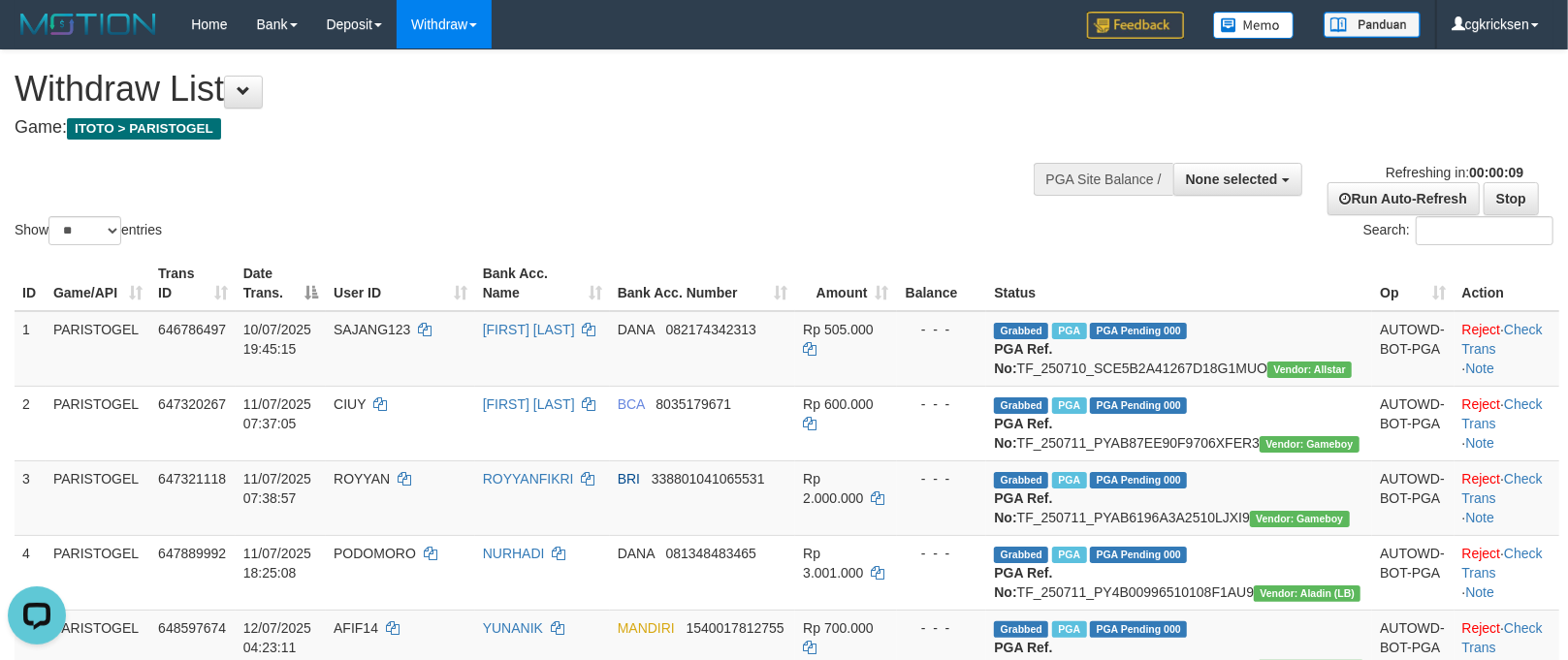 scroll, scrollTop: 0, scrollLeft: 0, axis: both 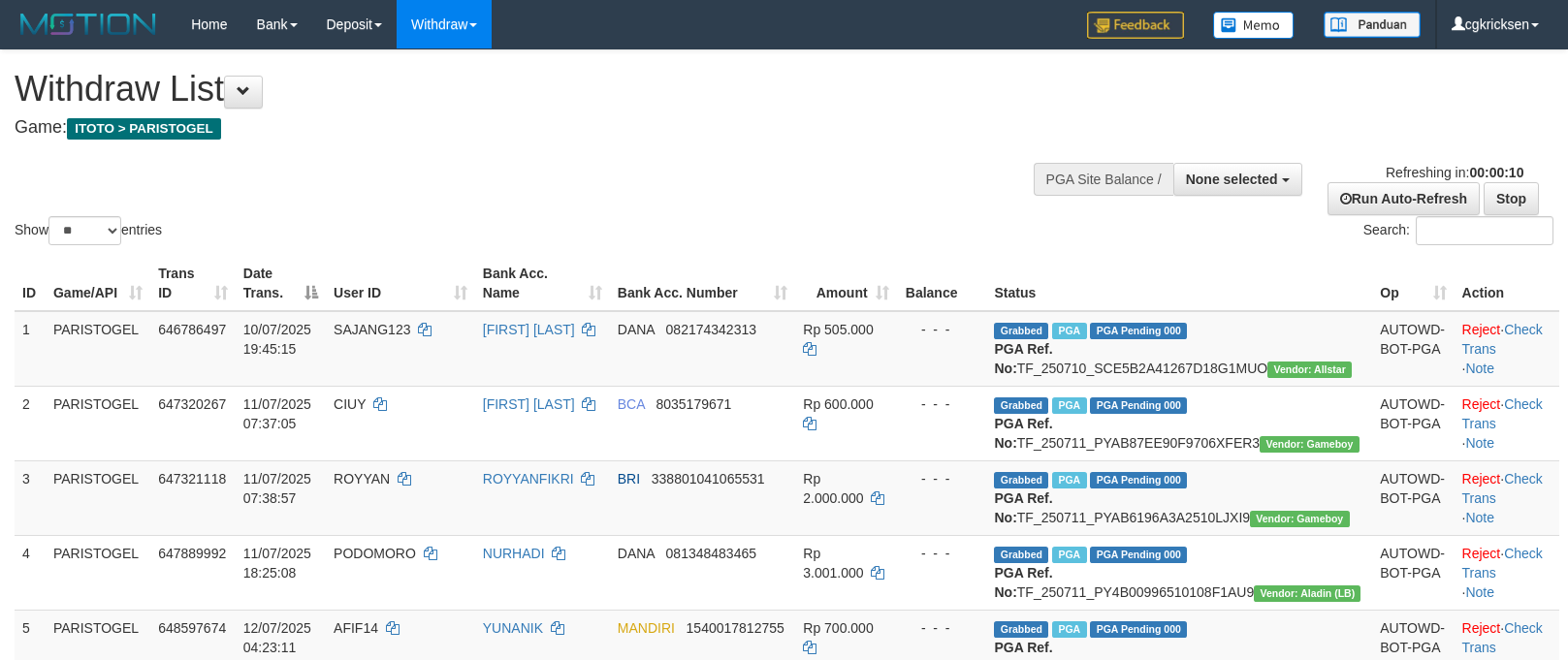 select 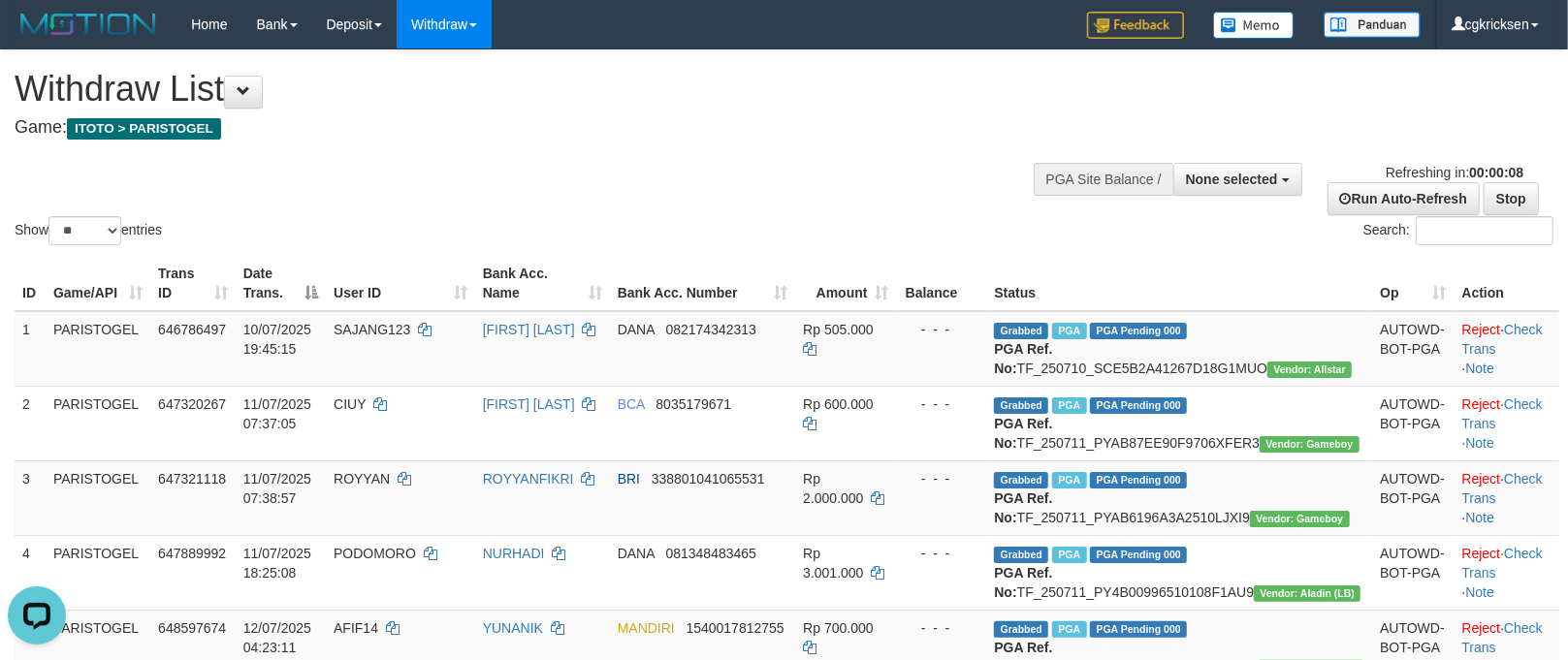scroll, scrollTop: 0, scrollLeft: 0, axis: both 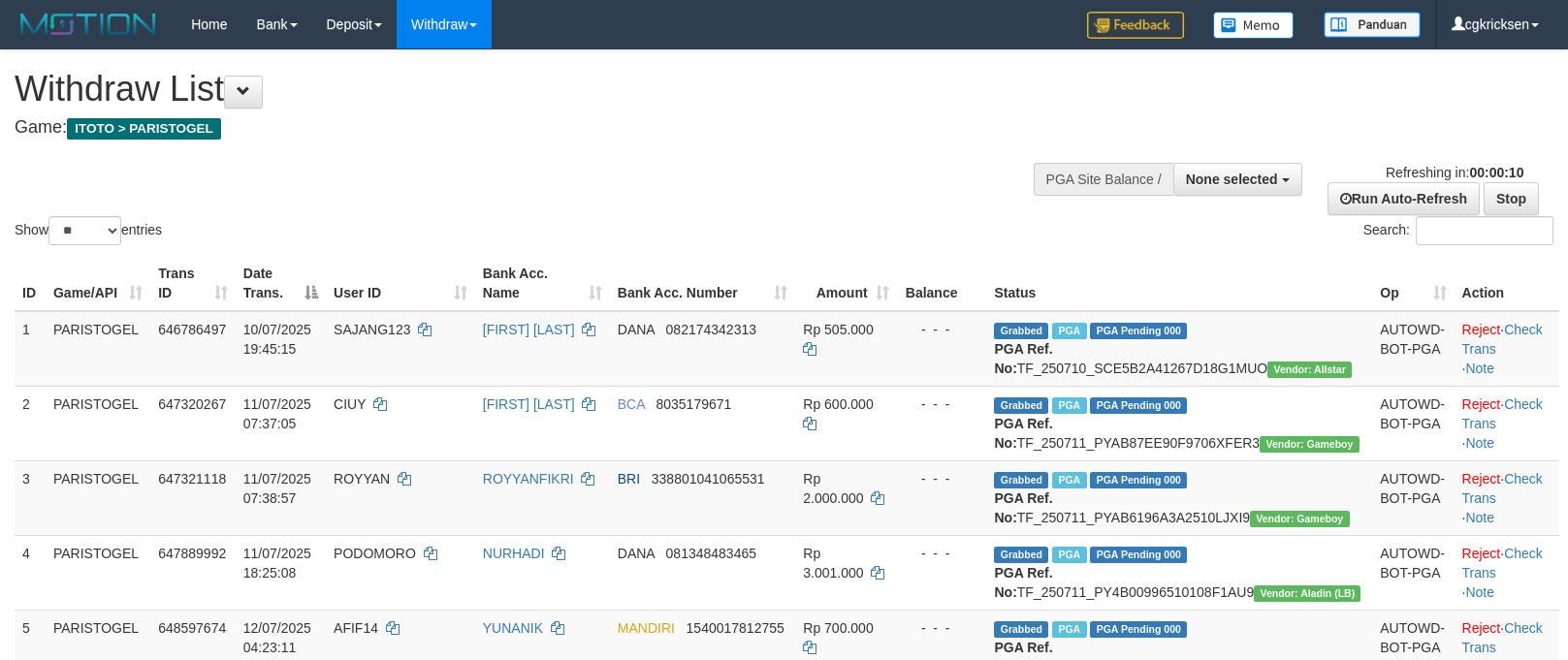 select 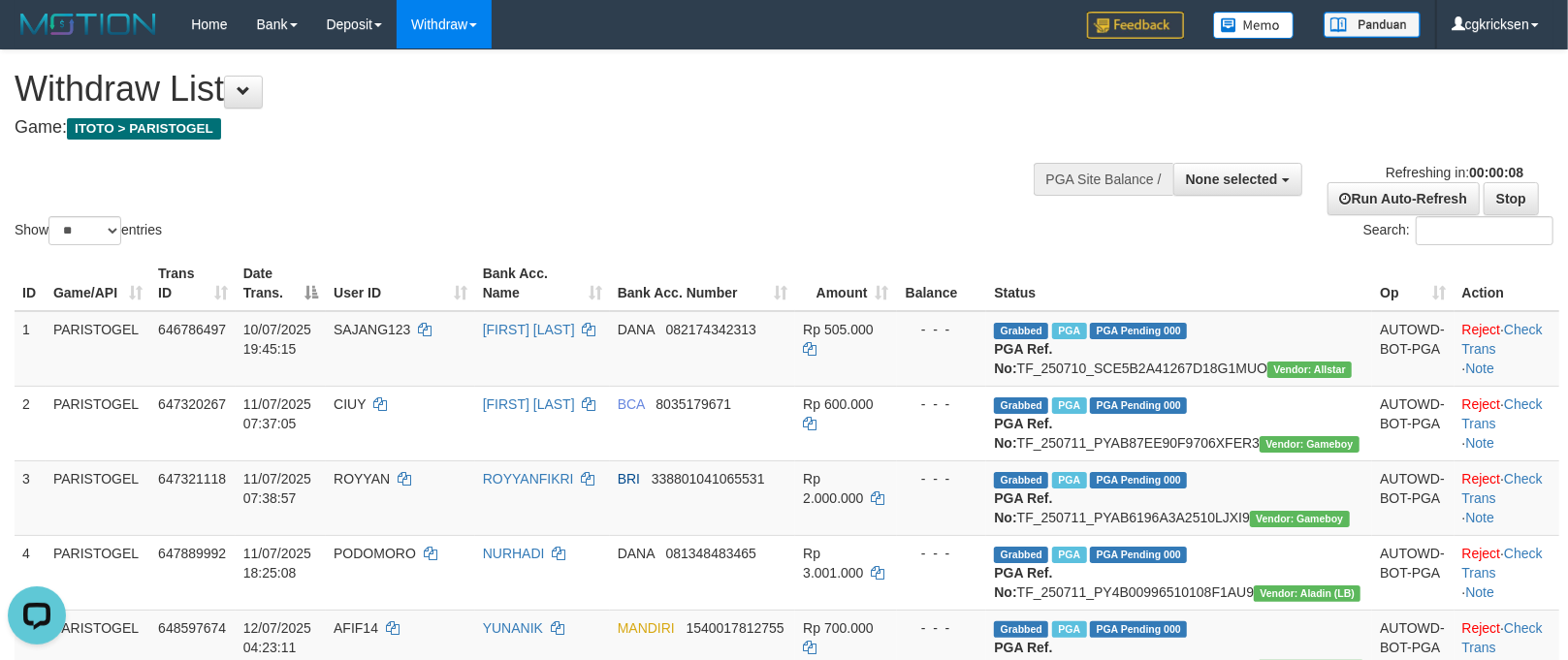 scroll, scrollTop: 0, scrollLeft: 0, axis: both 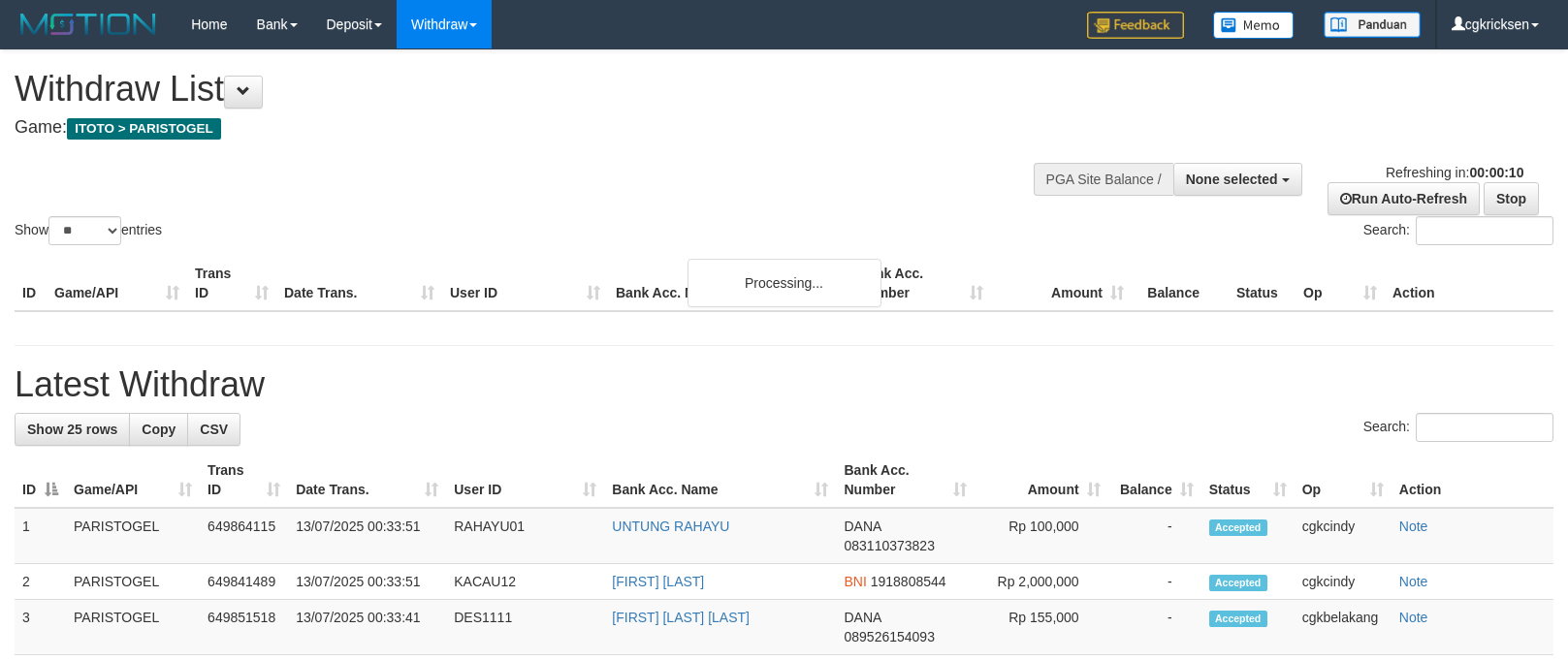 select 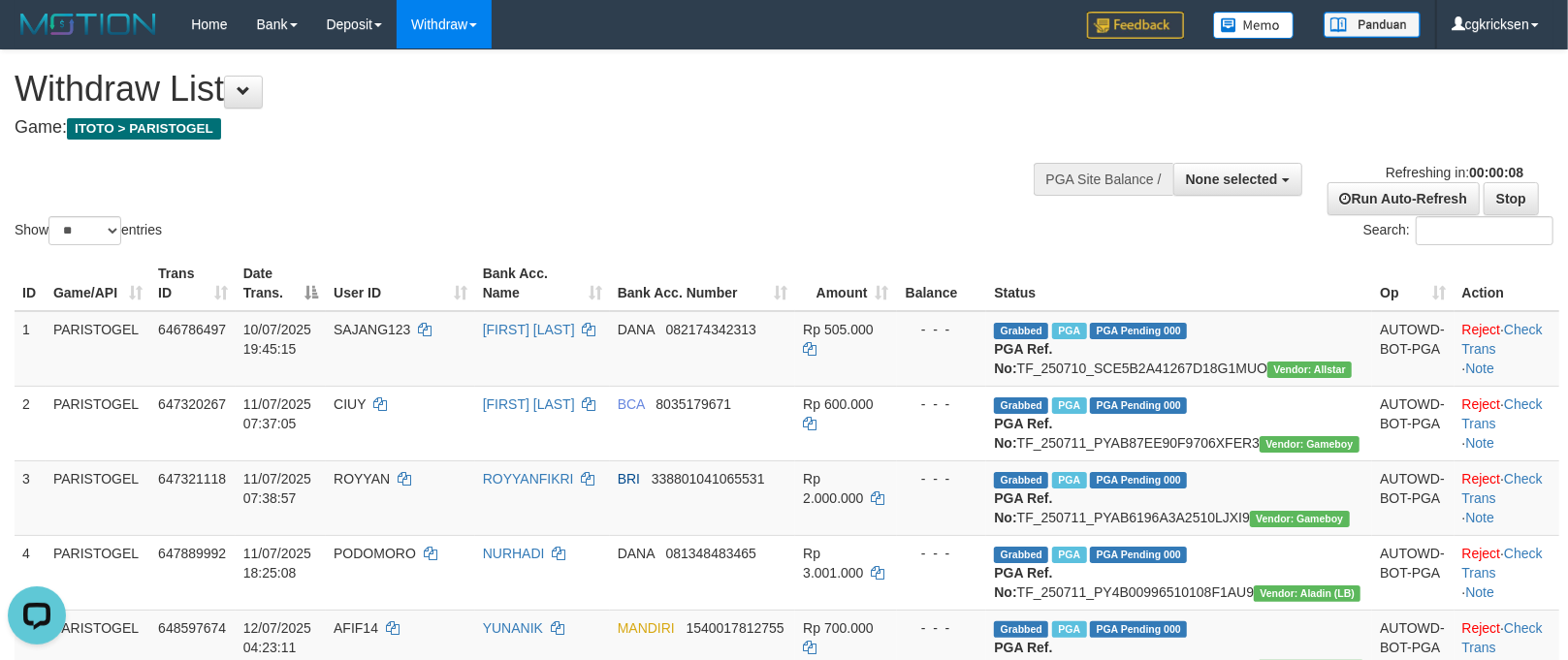 scroll, scrollTop: 0, scrollLeft: 0, axis: both 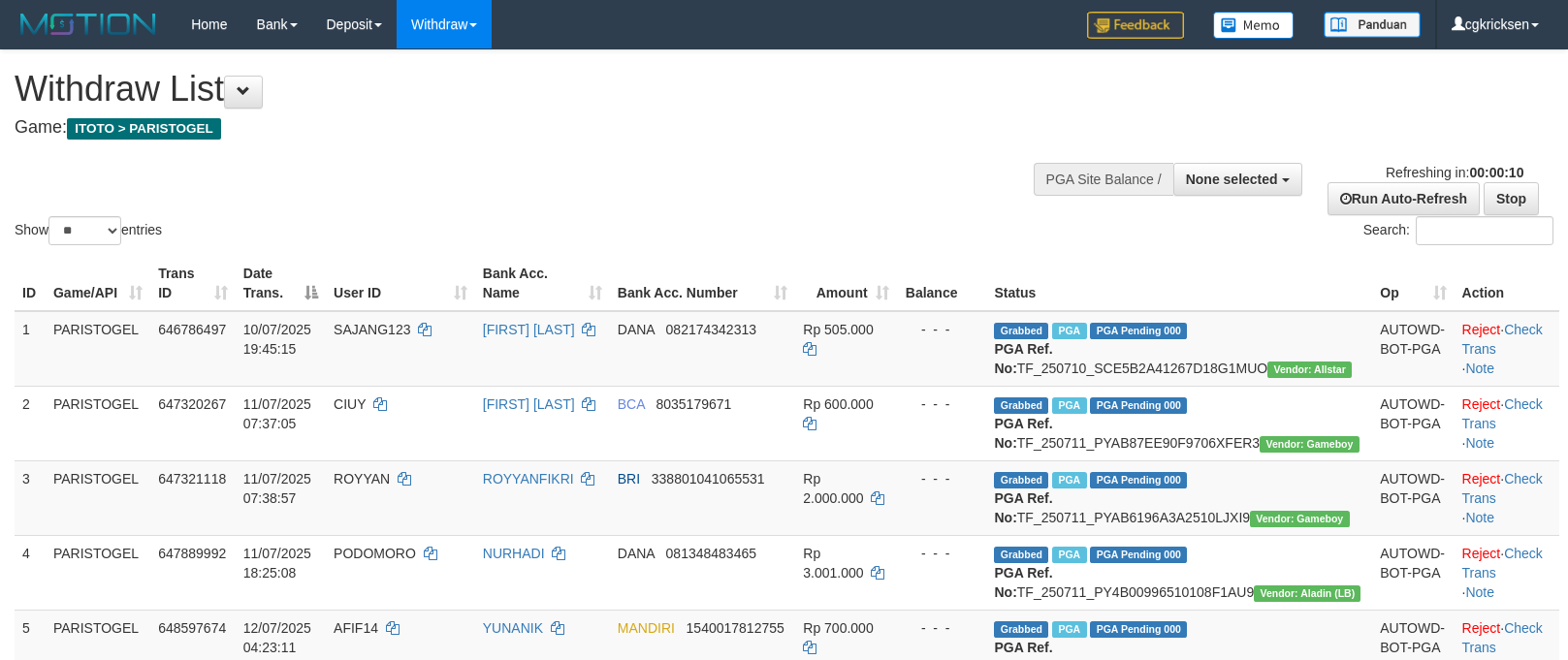 select 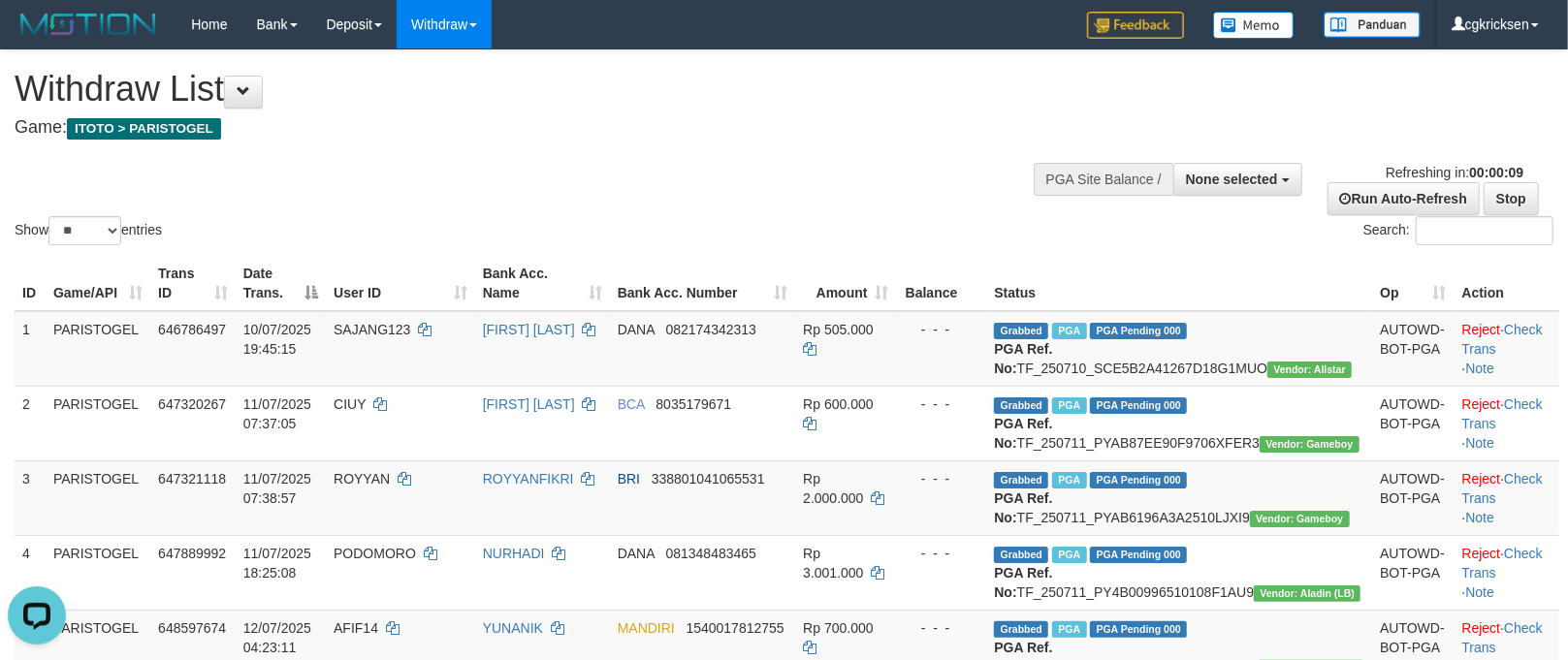 scroll, scrollTop: 0, scrollLeft: 0, axis: both 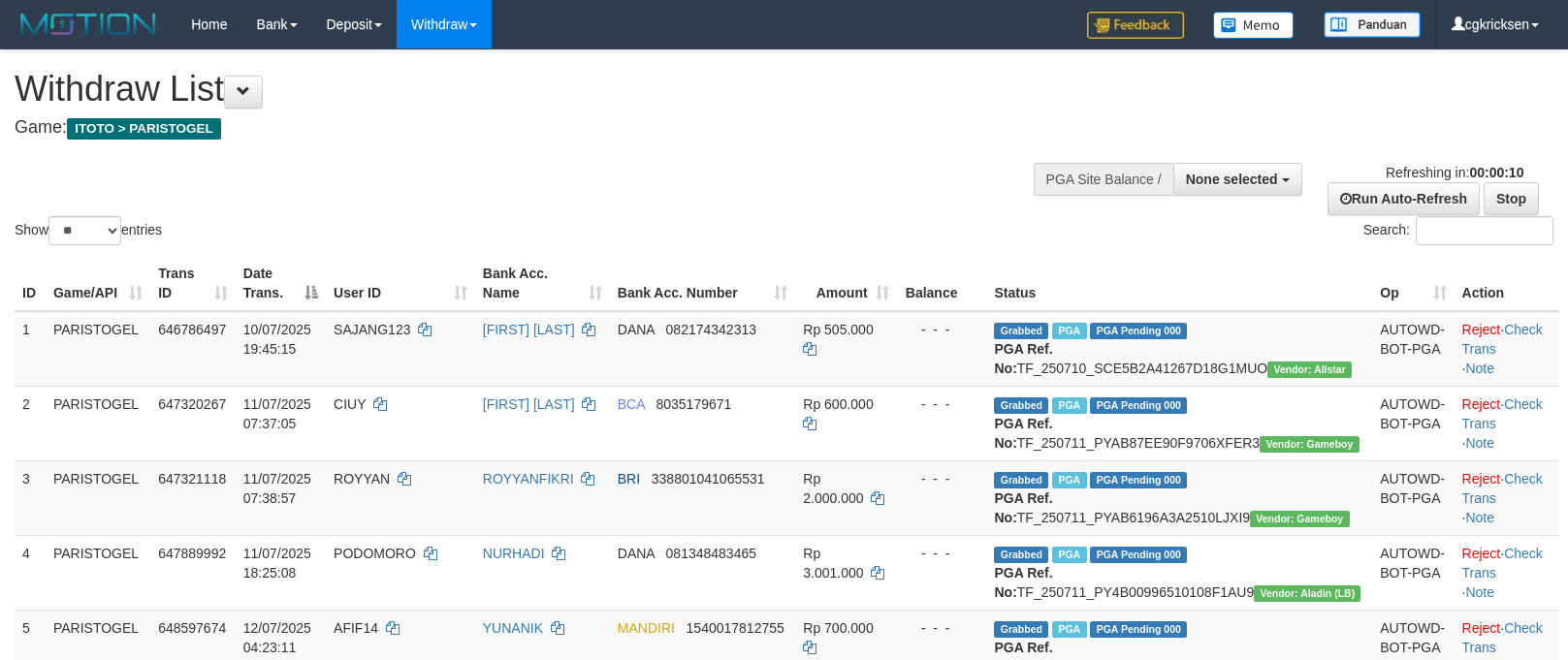 select 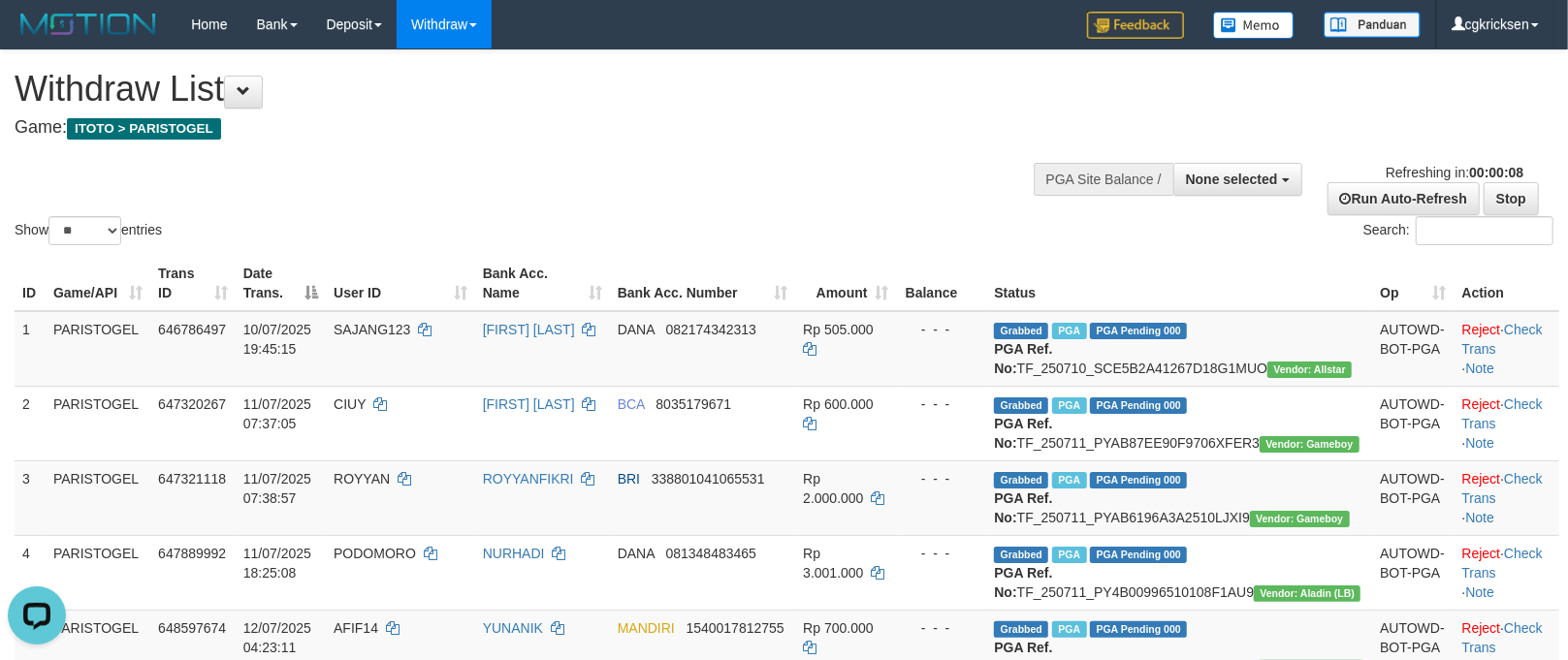 scroll, scrollTop: 0, scrollLeft: 0, axis: both 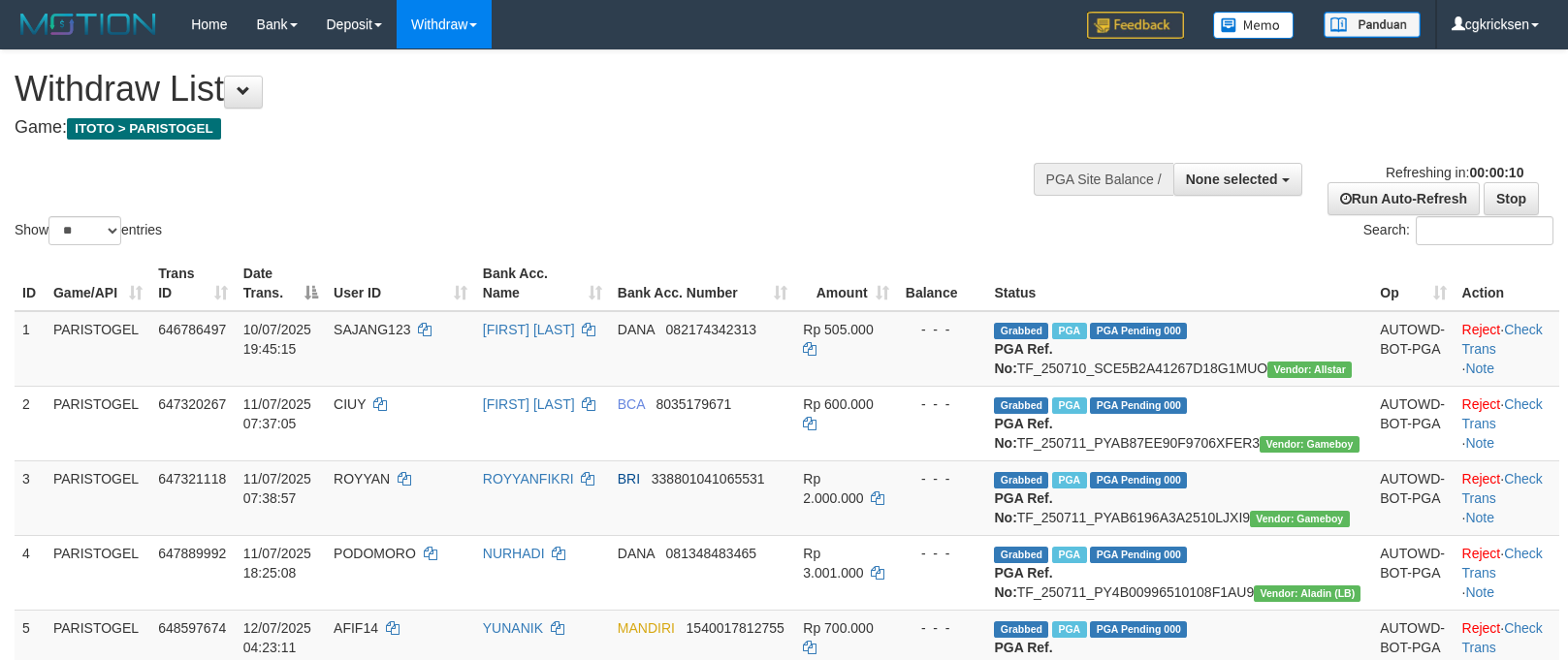 select 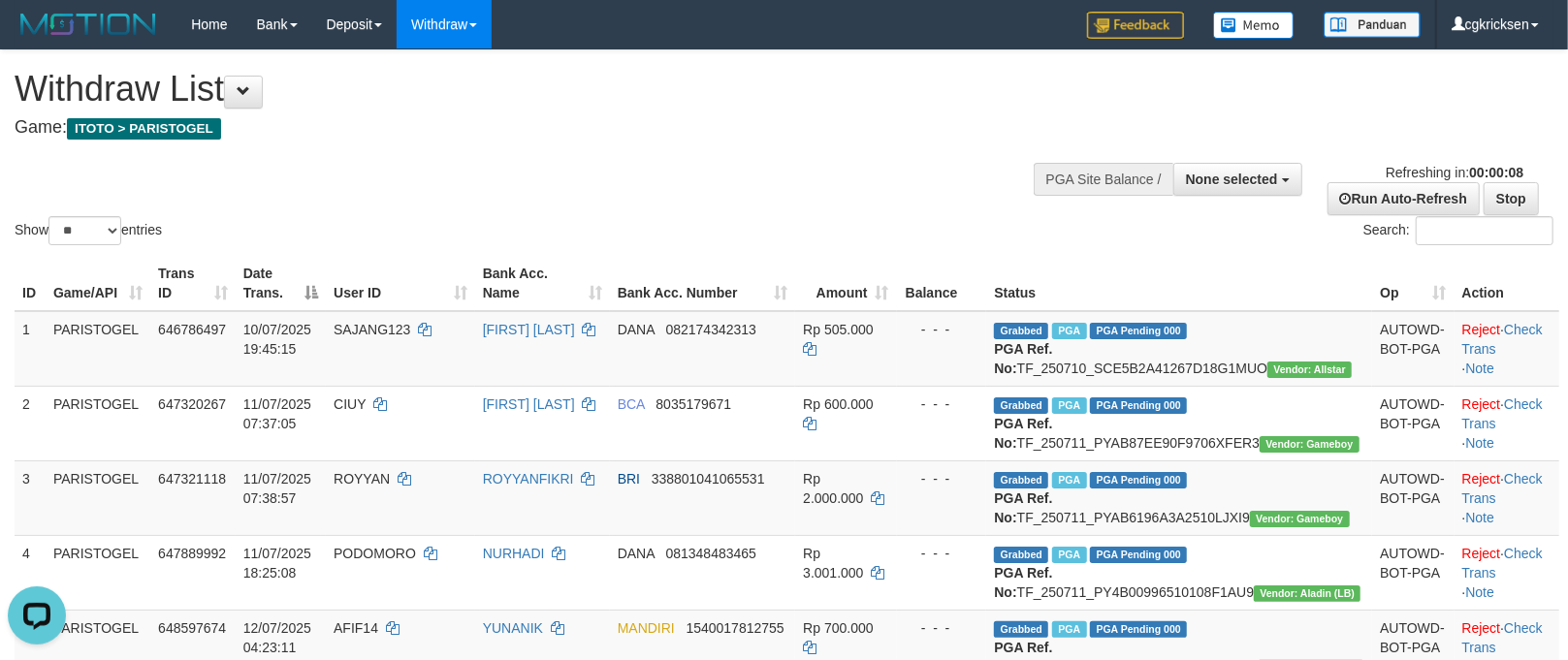 scroll, scrollTop: 0, scrollLeft: 0, axis: both 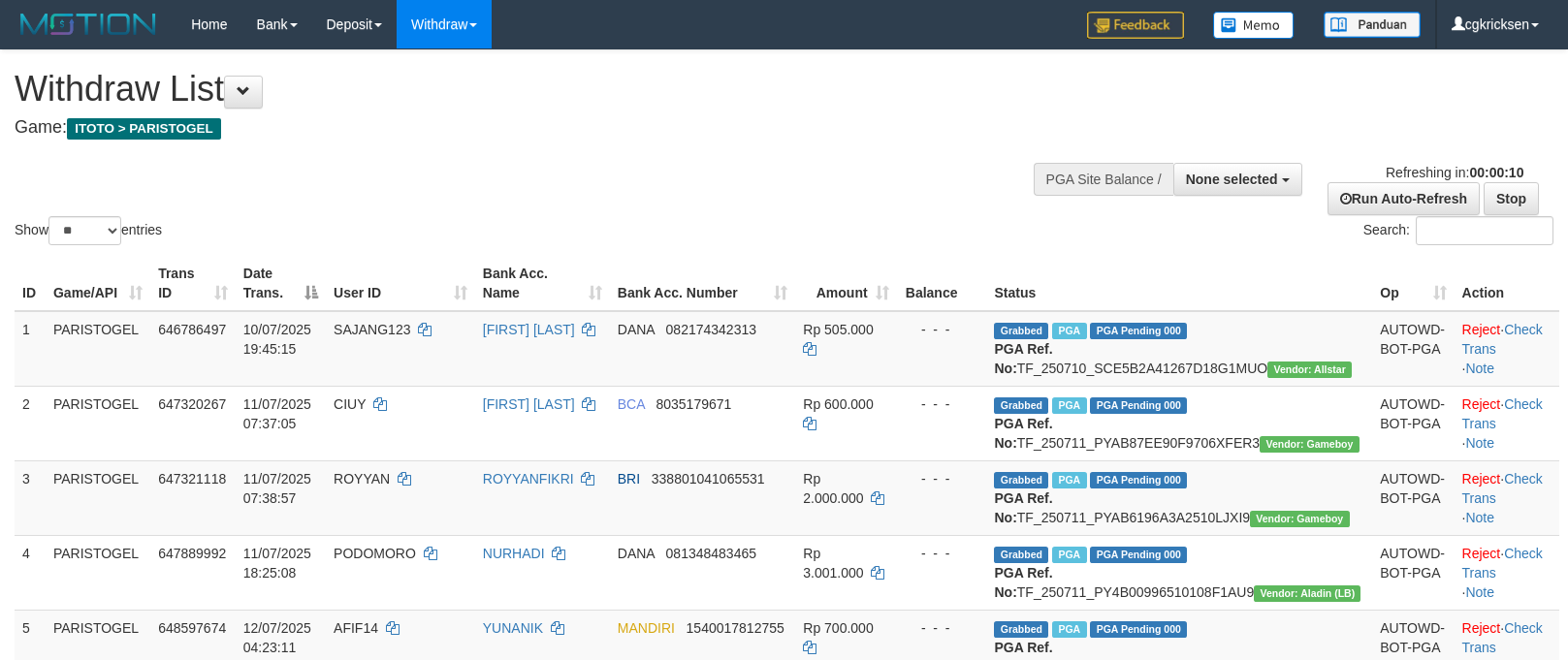 select 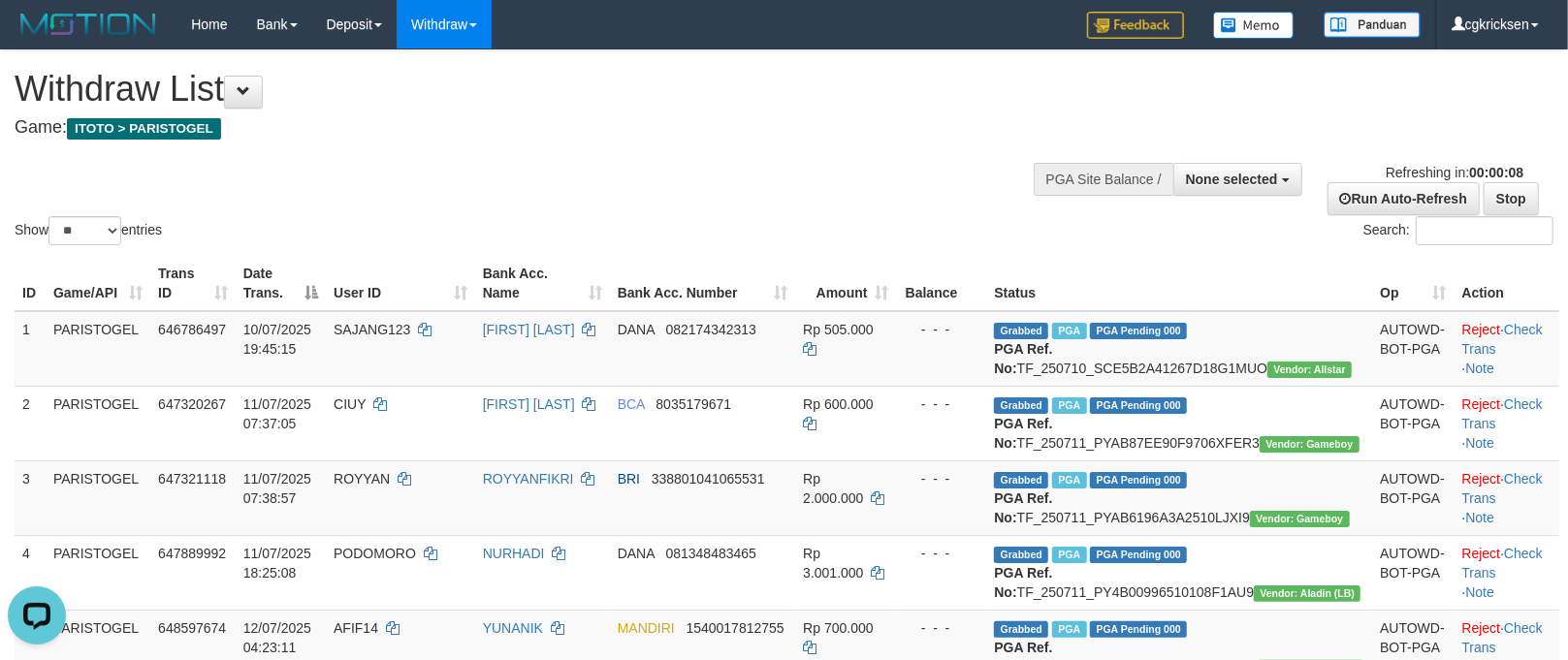 scroll, scrollTop: 0, scrollLeft: 0, axis: both 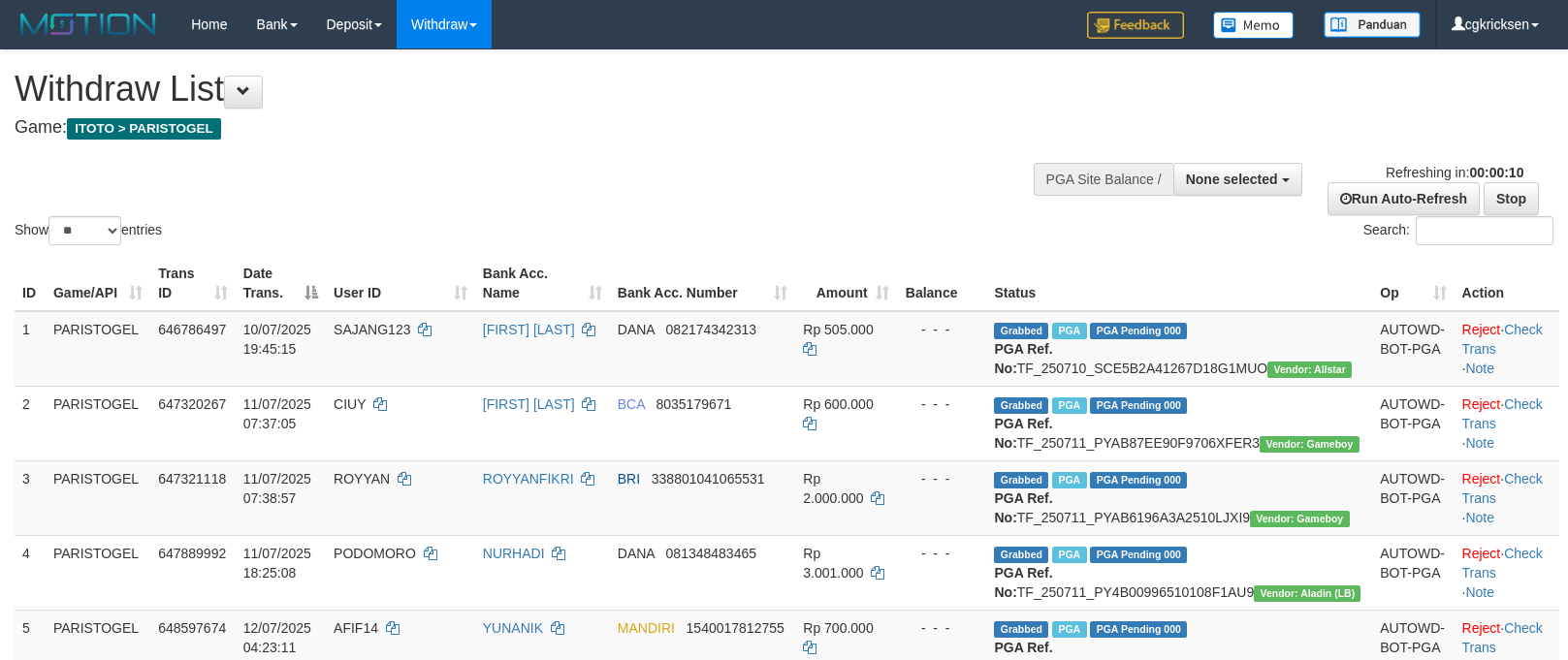select 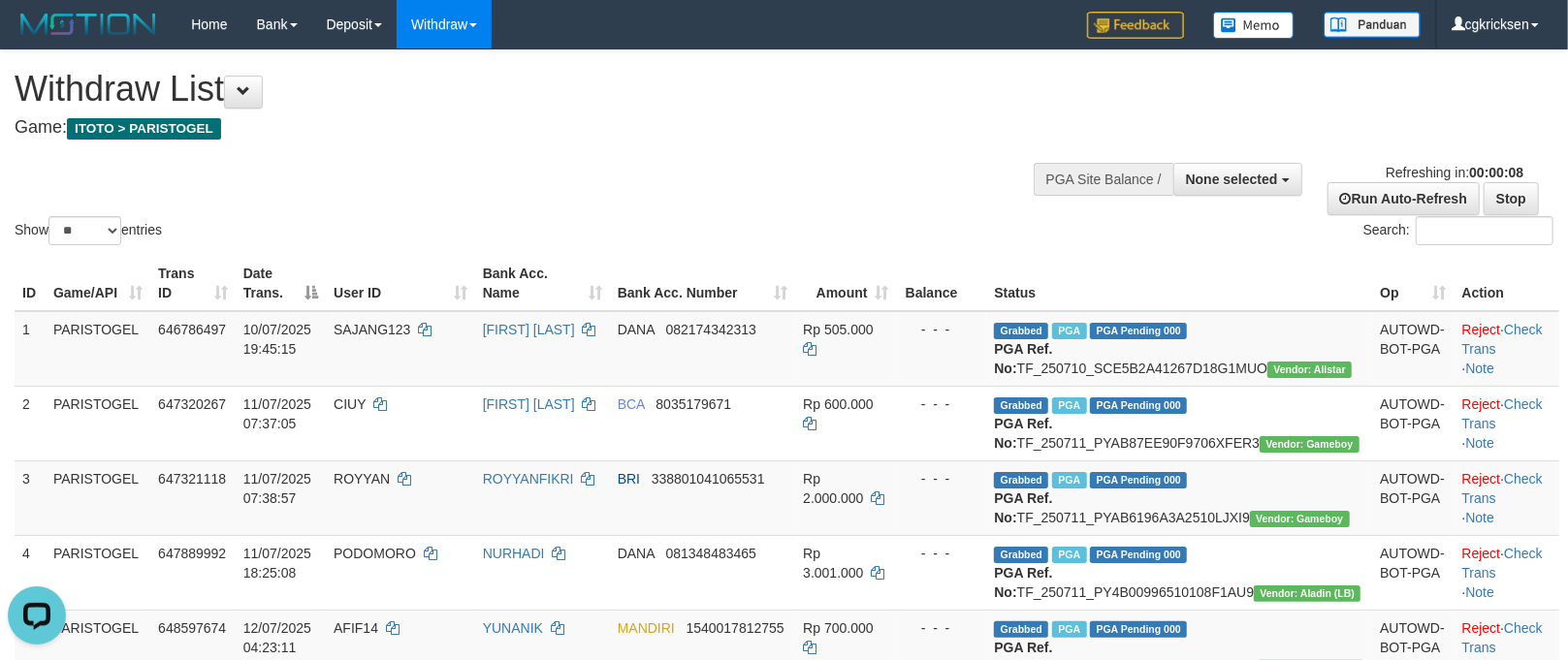 scroll, scrollTop: 0, scrollLeft: 0, axis: both 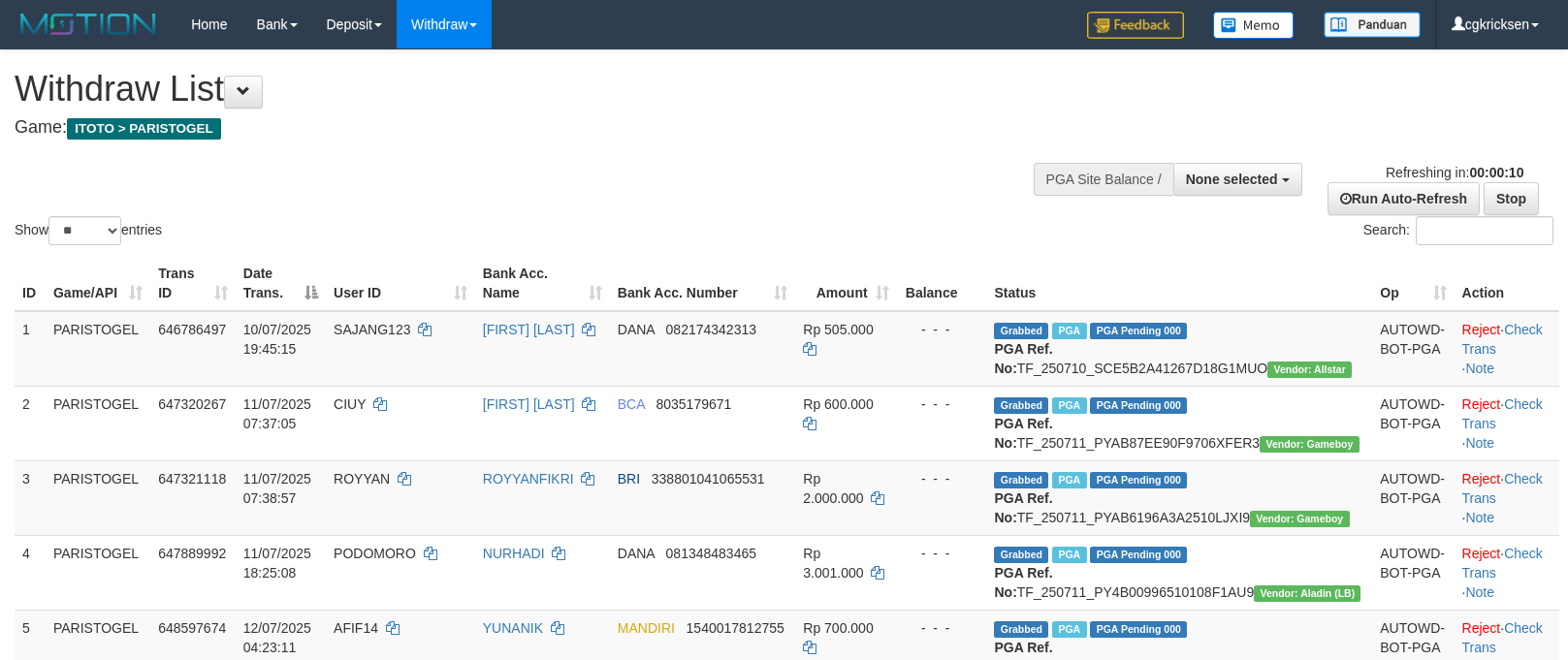 select 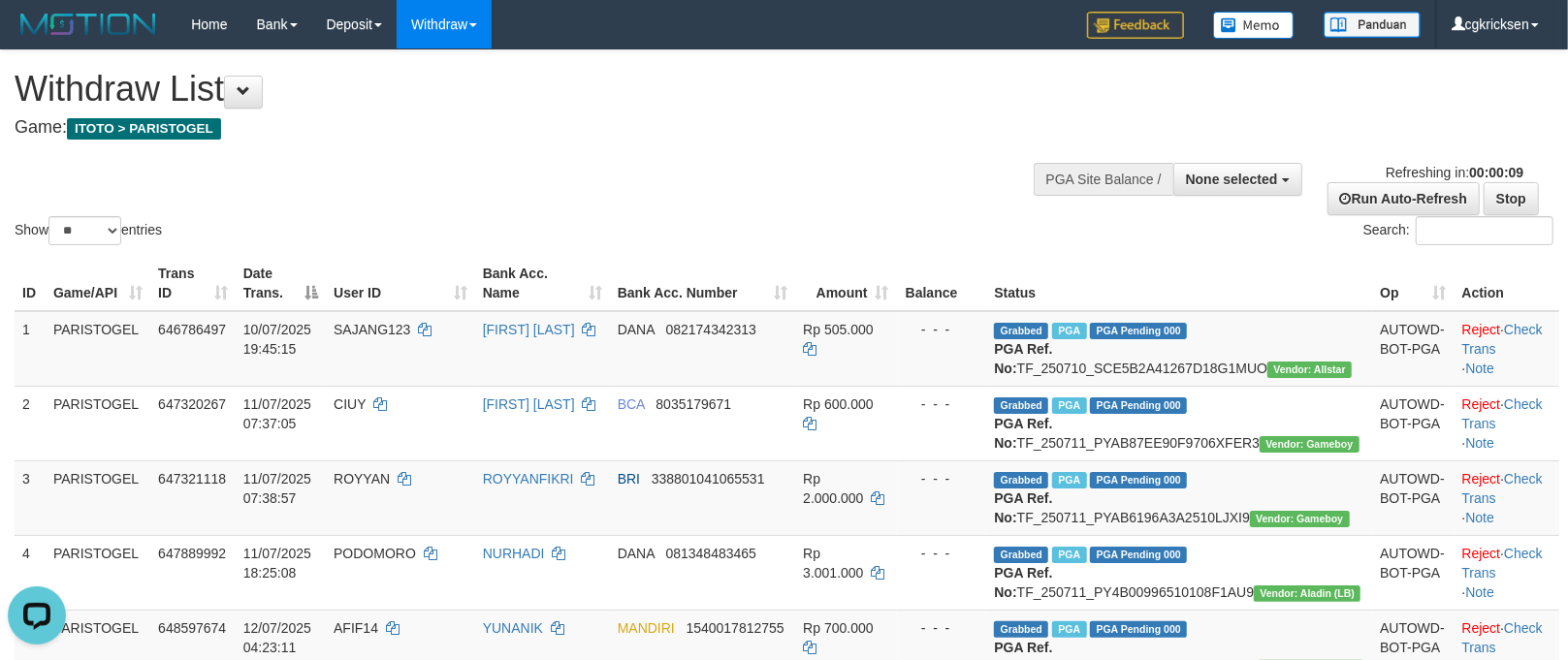scroll, scrollTop: 0, scrollLeft: 0, axis: both 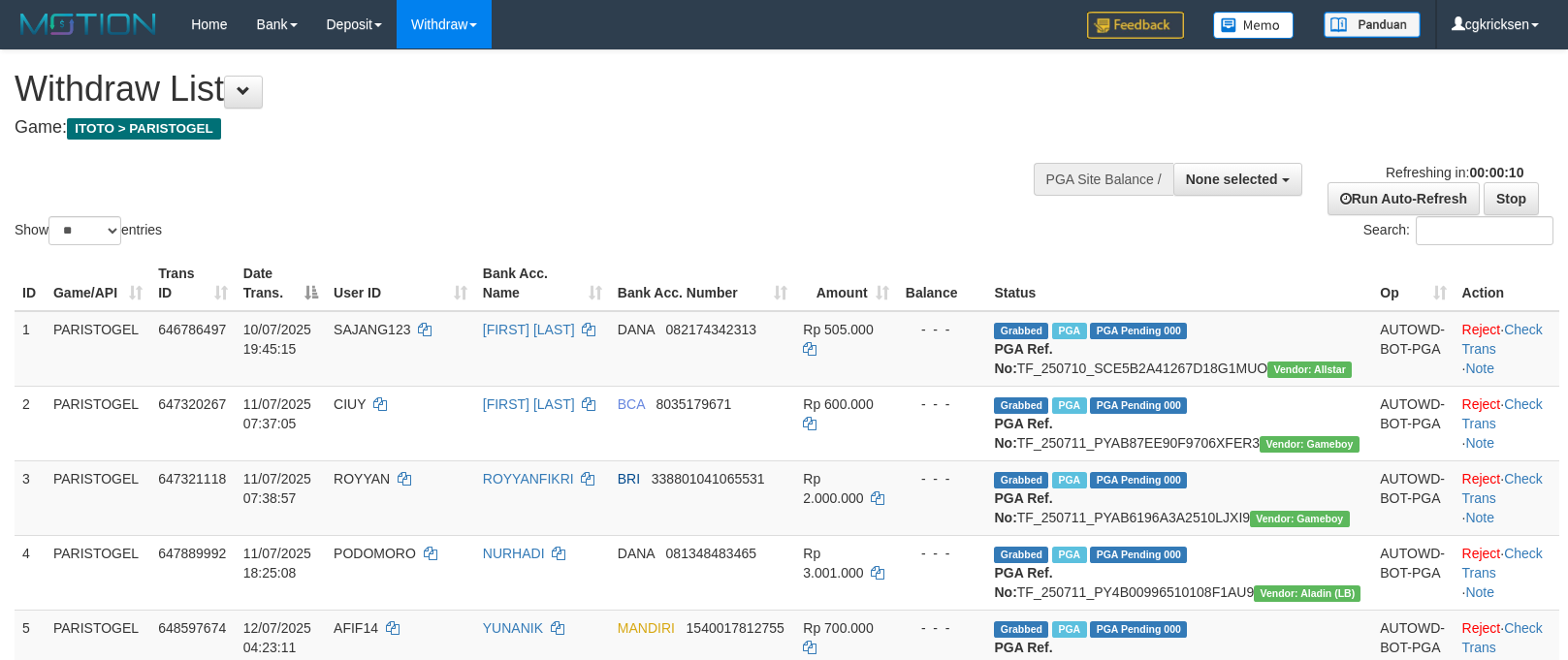 select 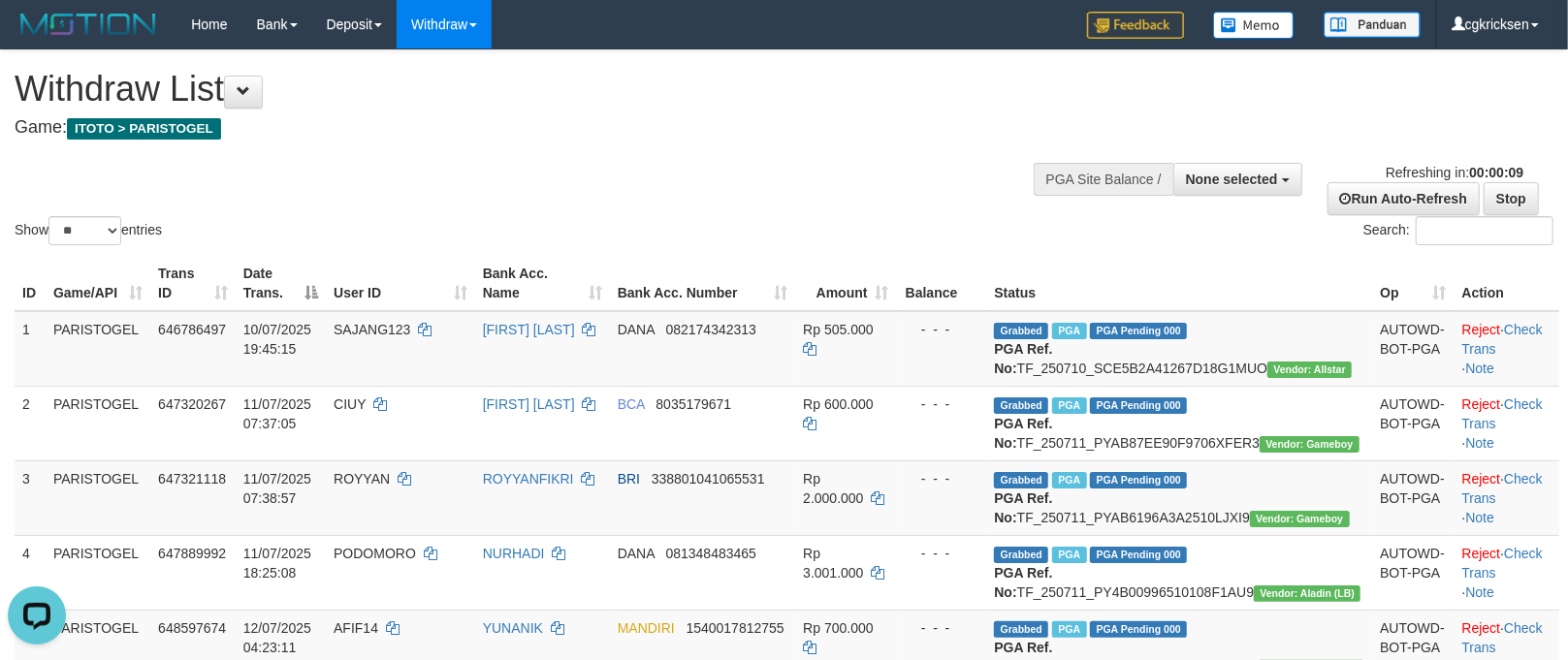 scroll, scrollTop: 0, scrollLeft: 0, axis: both 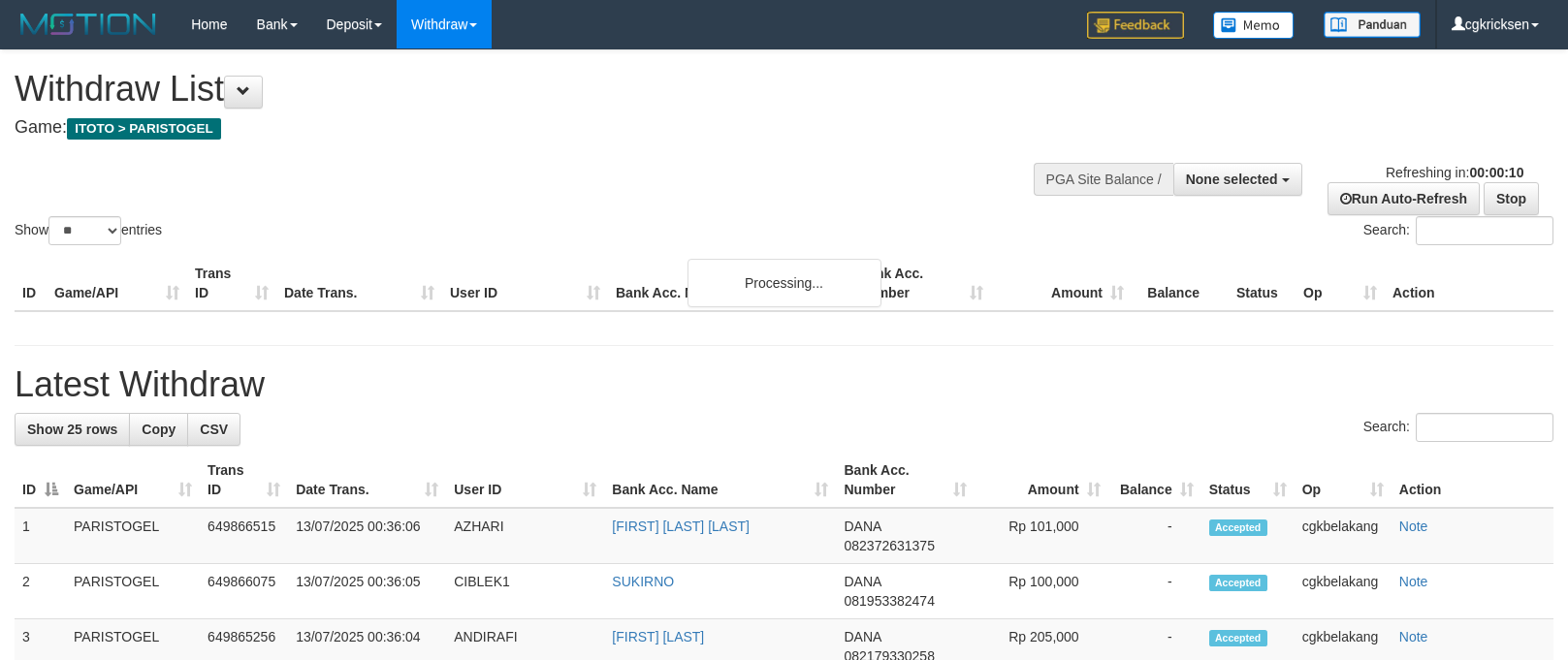select 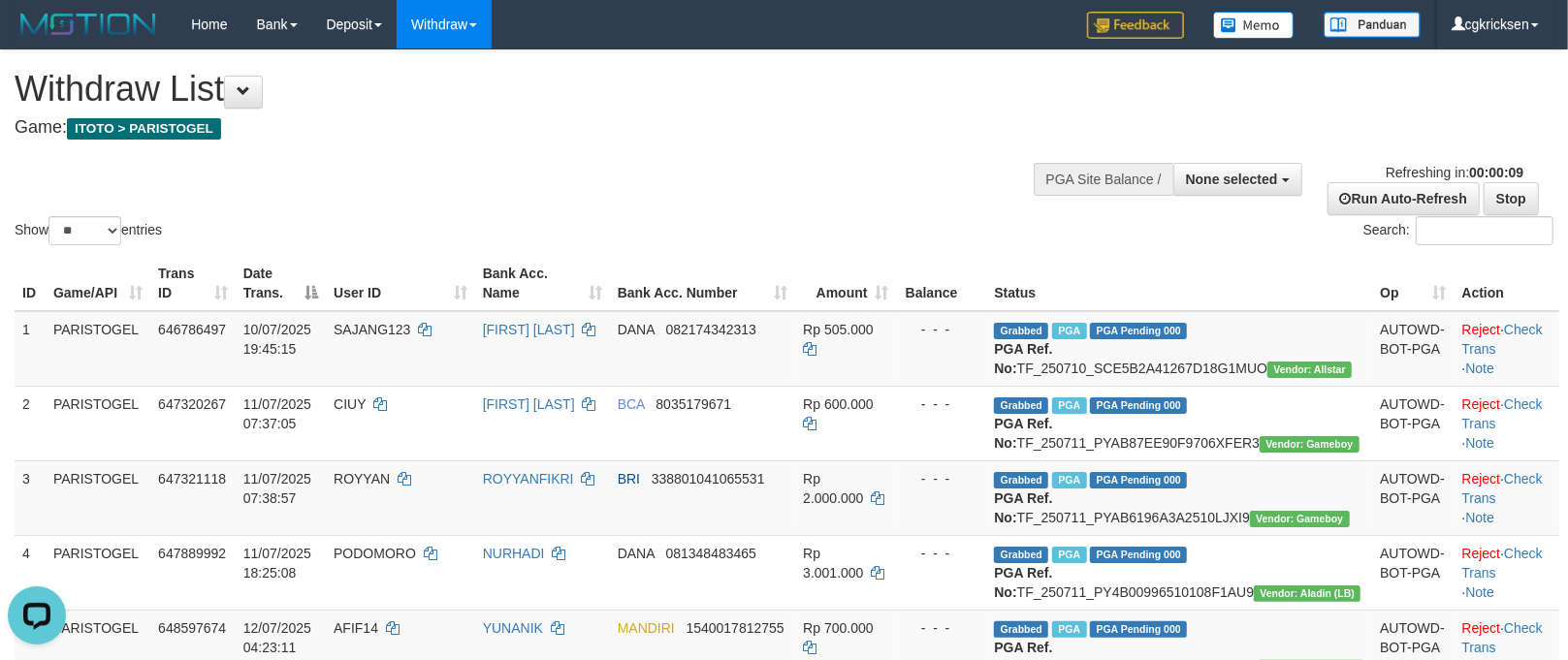 scroll, scrollTop: 0, scrollLeft: 0, axis: both 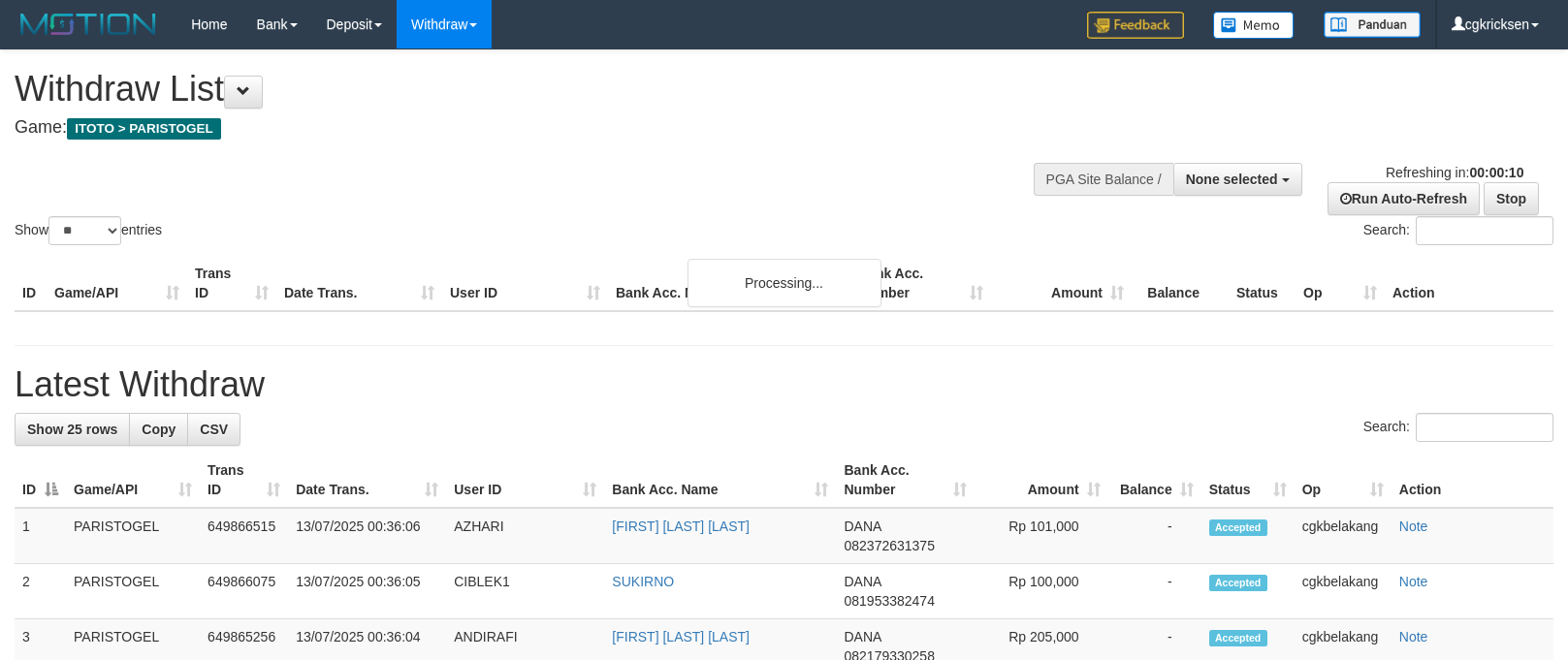 select 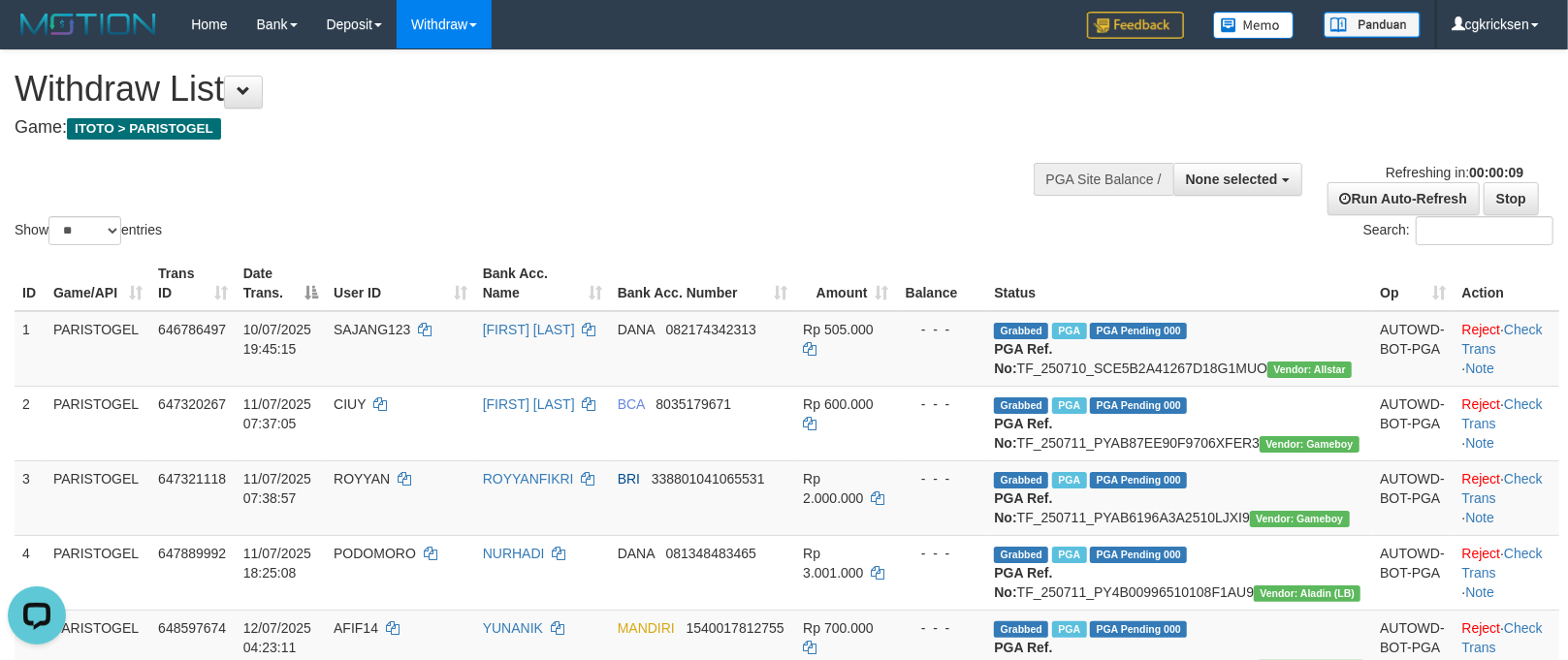 scroll, scrollTop: 0, scrollLeft: 0, axis: both 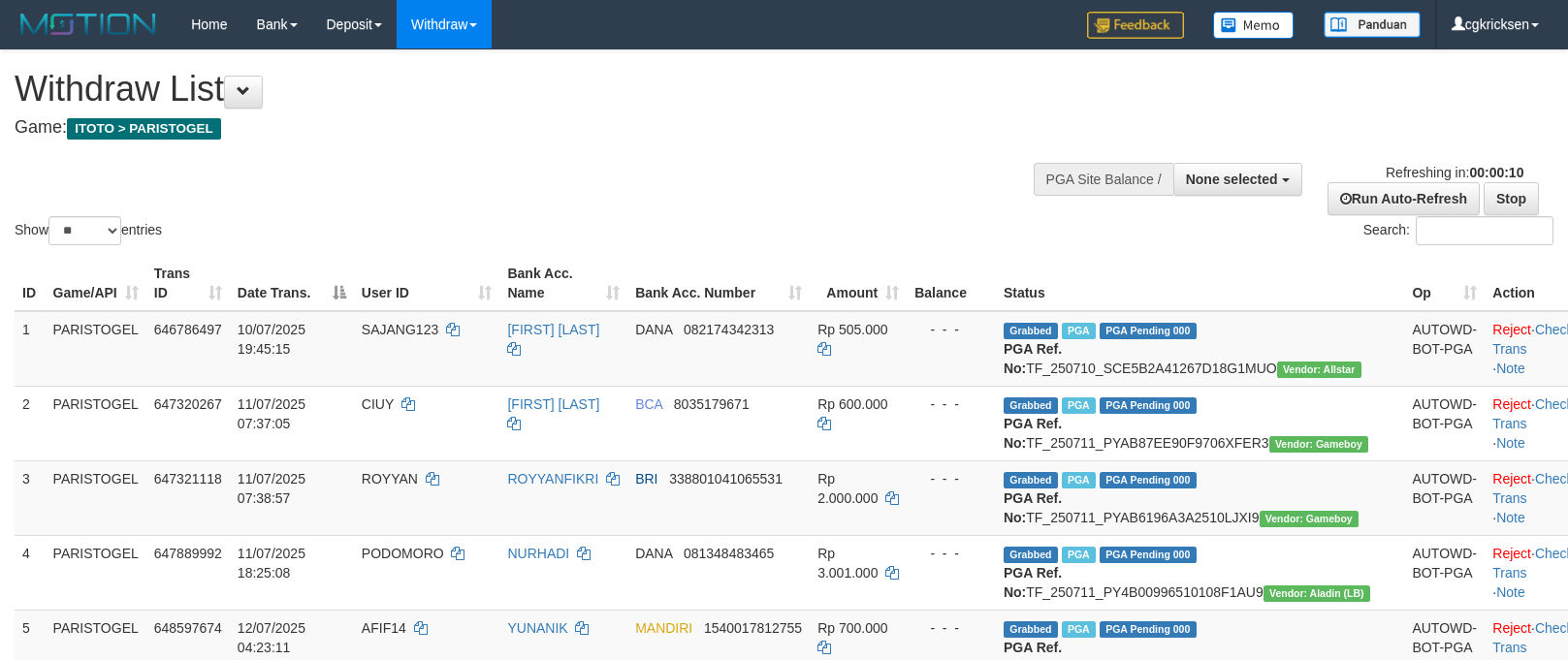 select 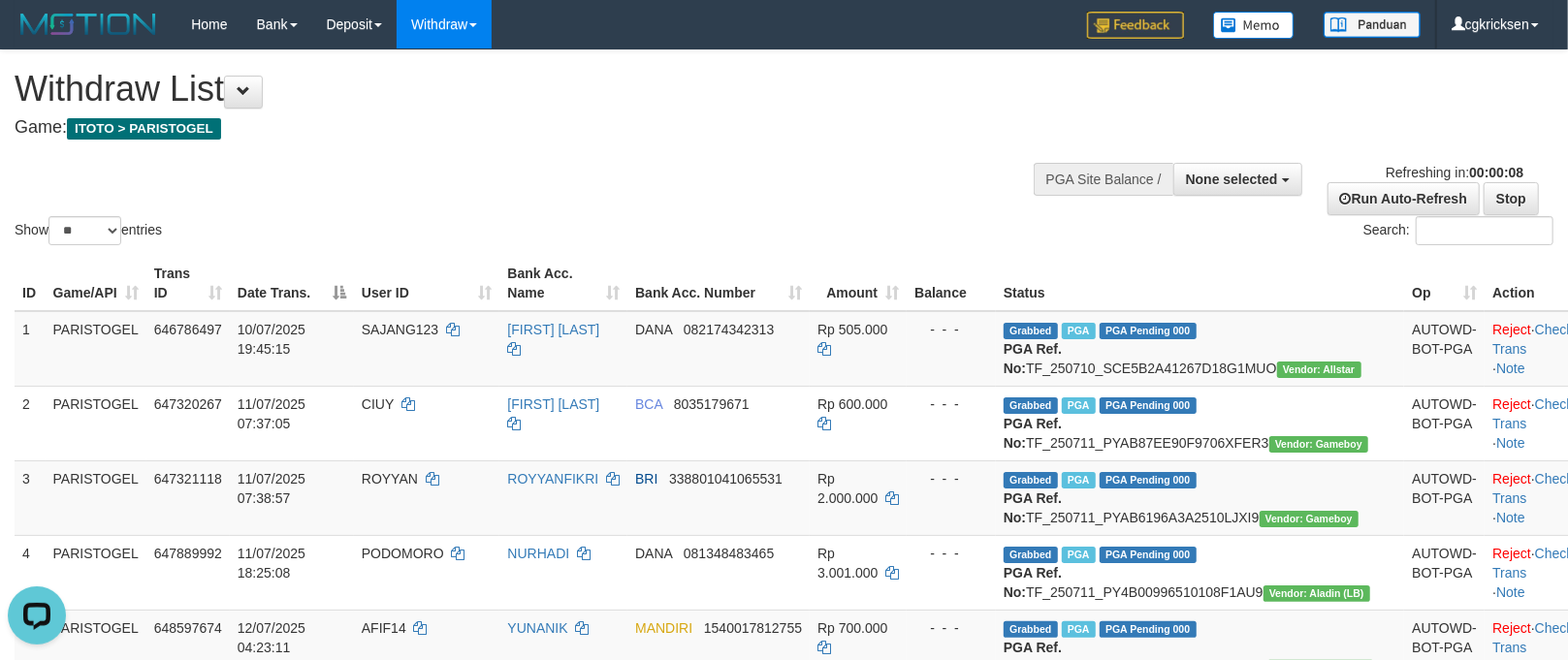 scroll, scrollTop: 0, scrollLeft: 0, axis: both 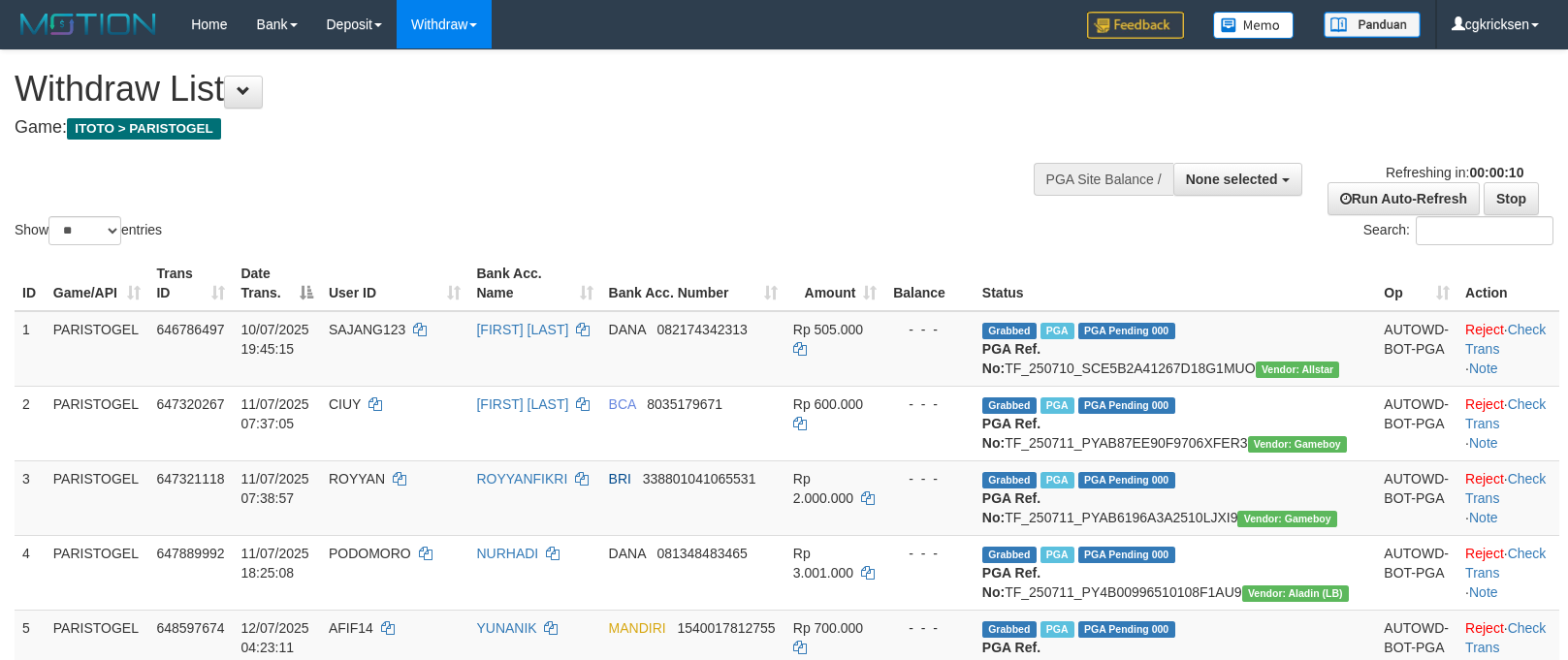 select 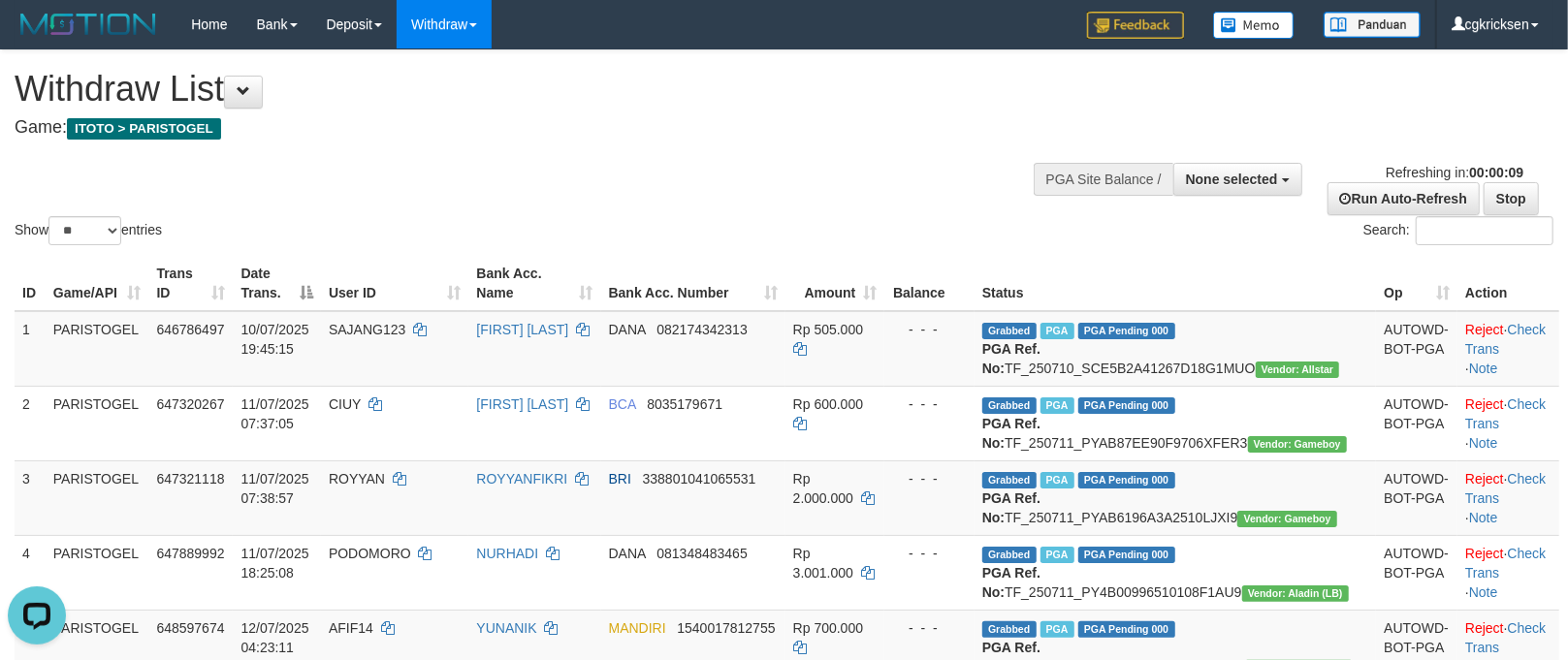 scroll, scrollTop: 0, scrollLeft: 0, axis: both 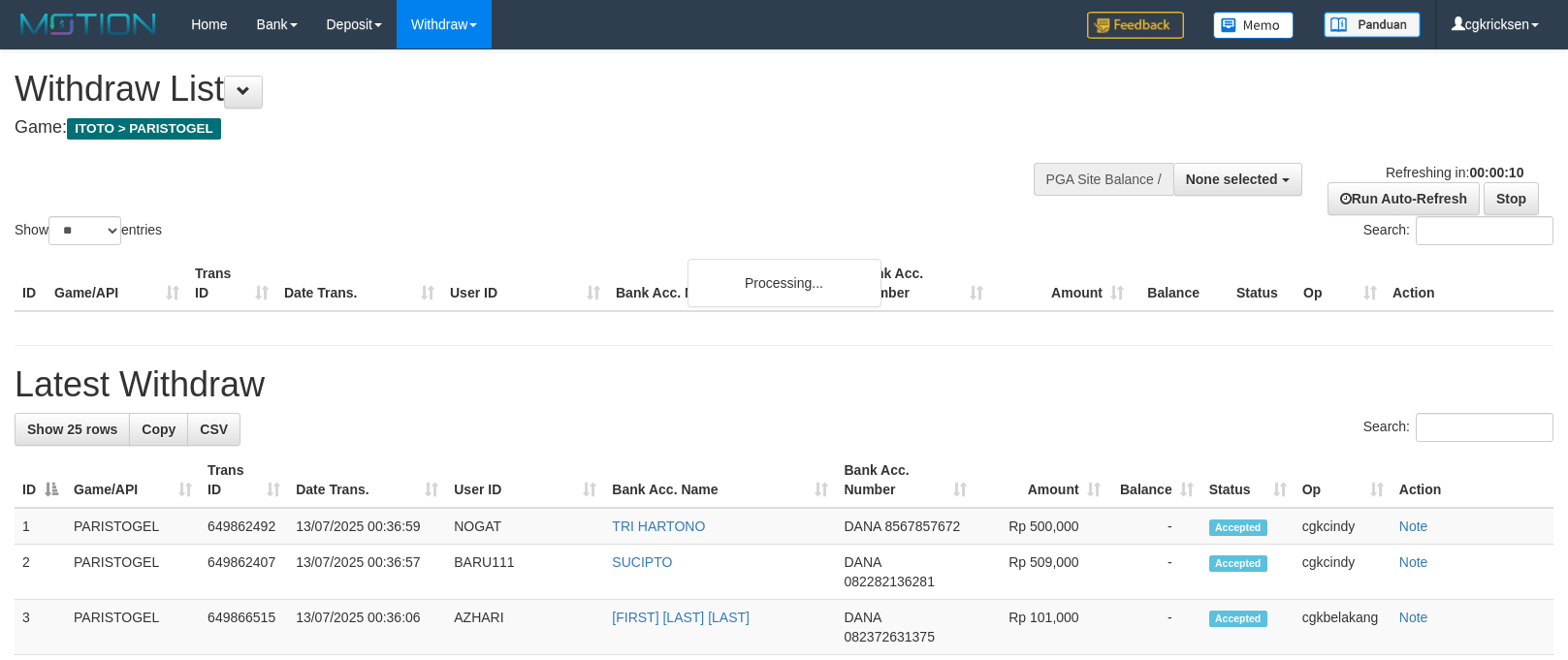 select 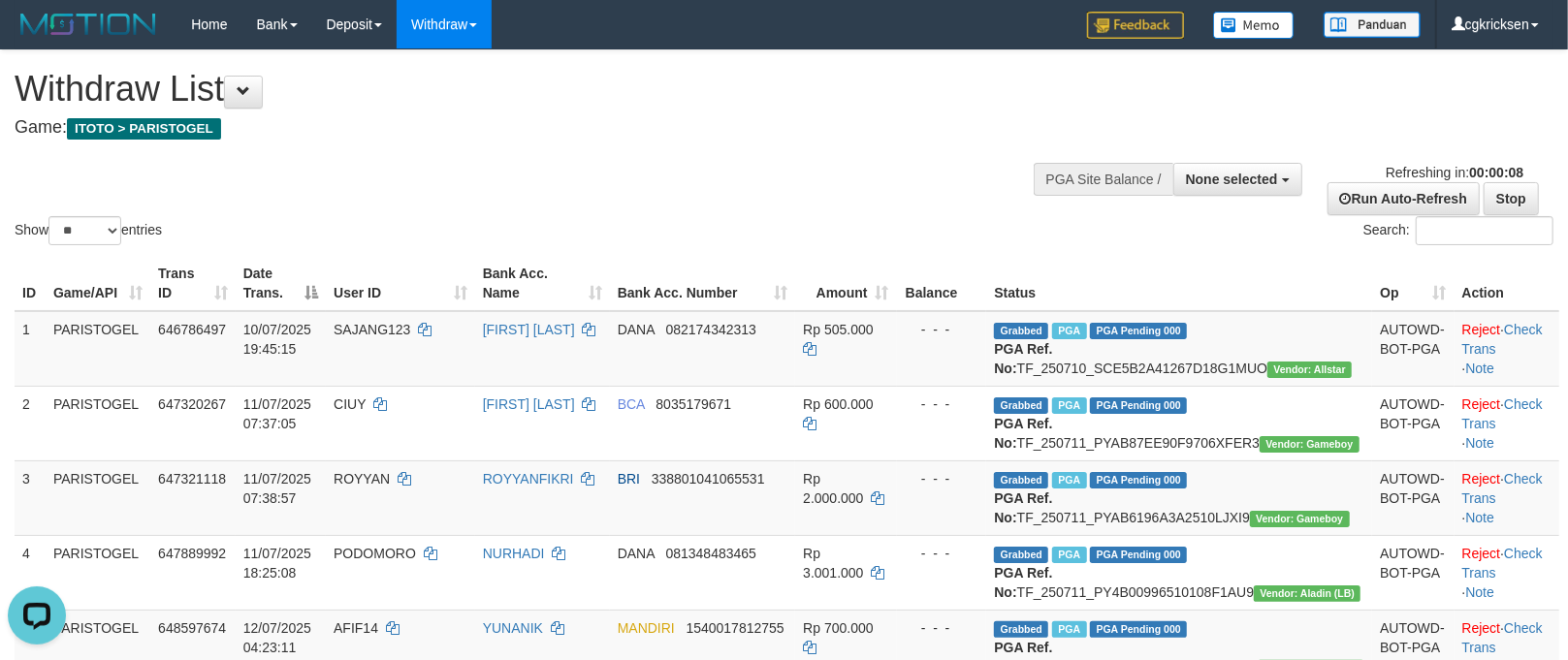 scroll, scrollTop: 0, scrollLeft: 0, axis: both 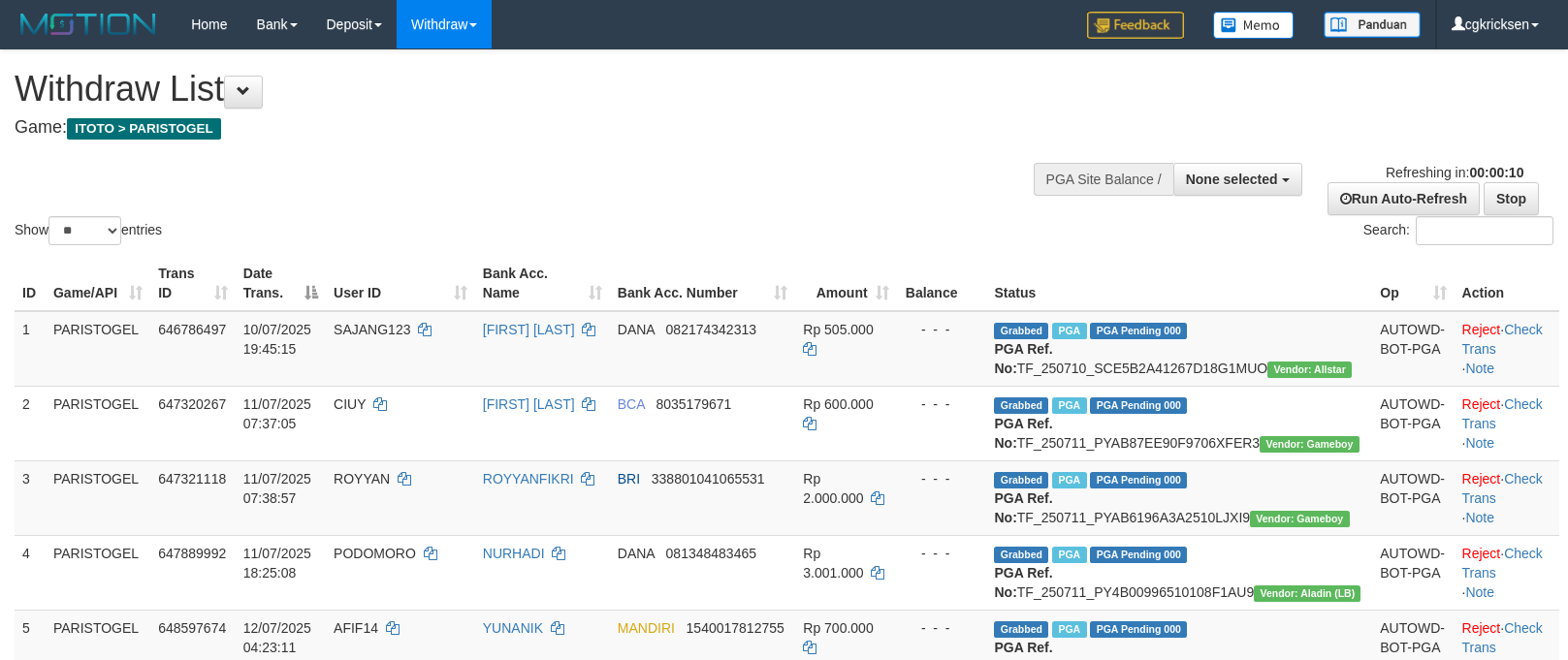 select 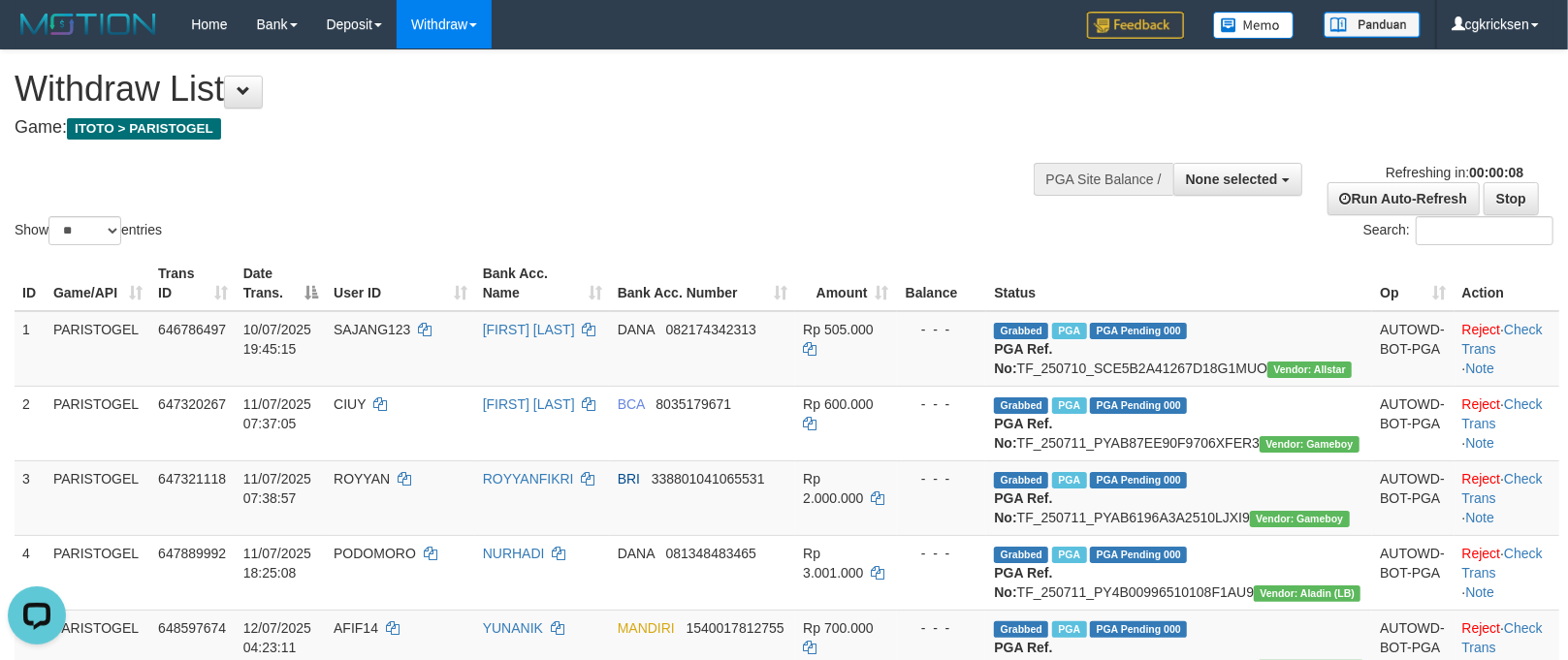 scroll, scrollTop: 0, scrollLeft: 0, axis: both 